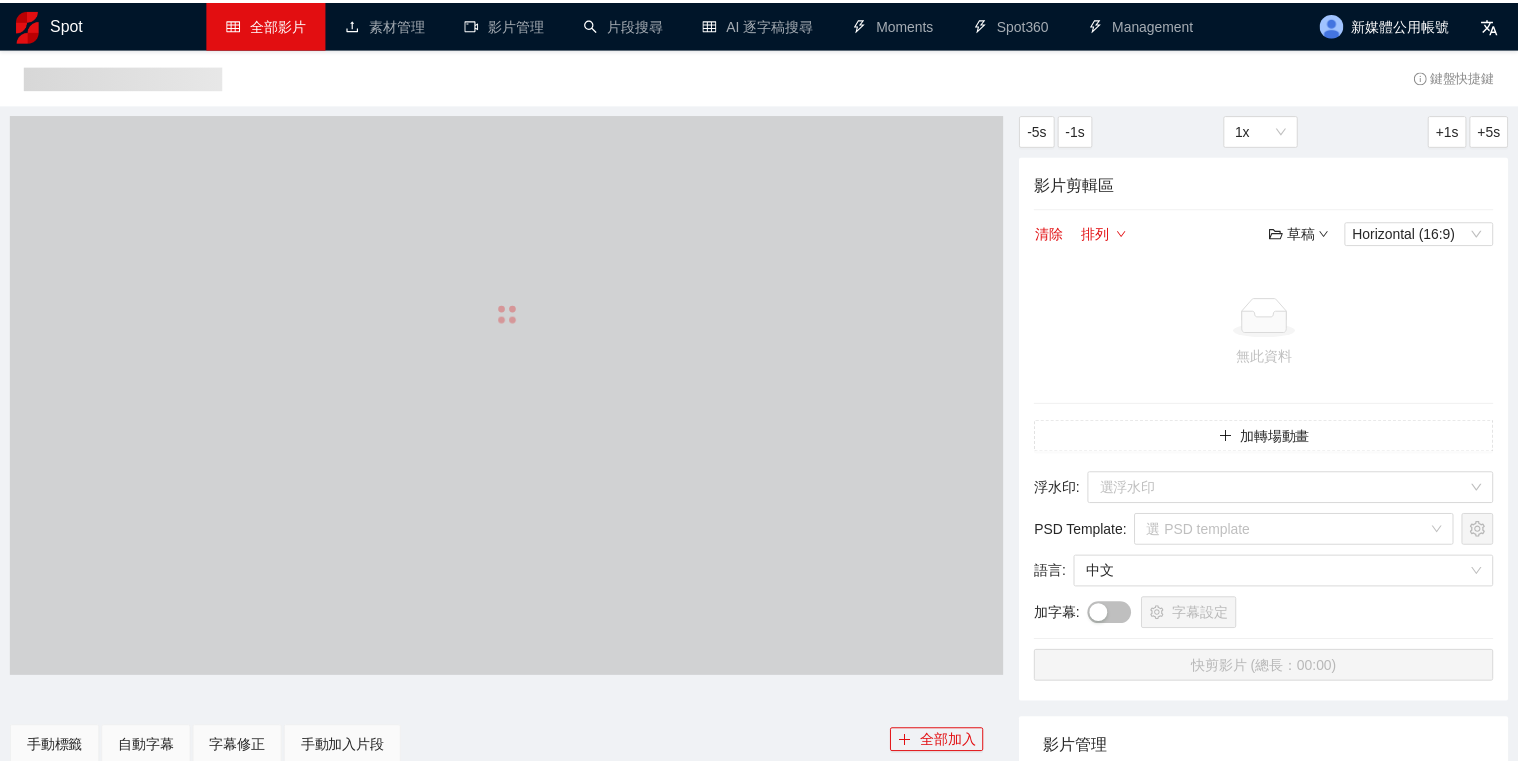 scroll, scrollTop: 0, scrollLeft: 0, axis: both 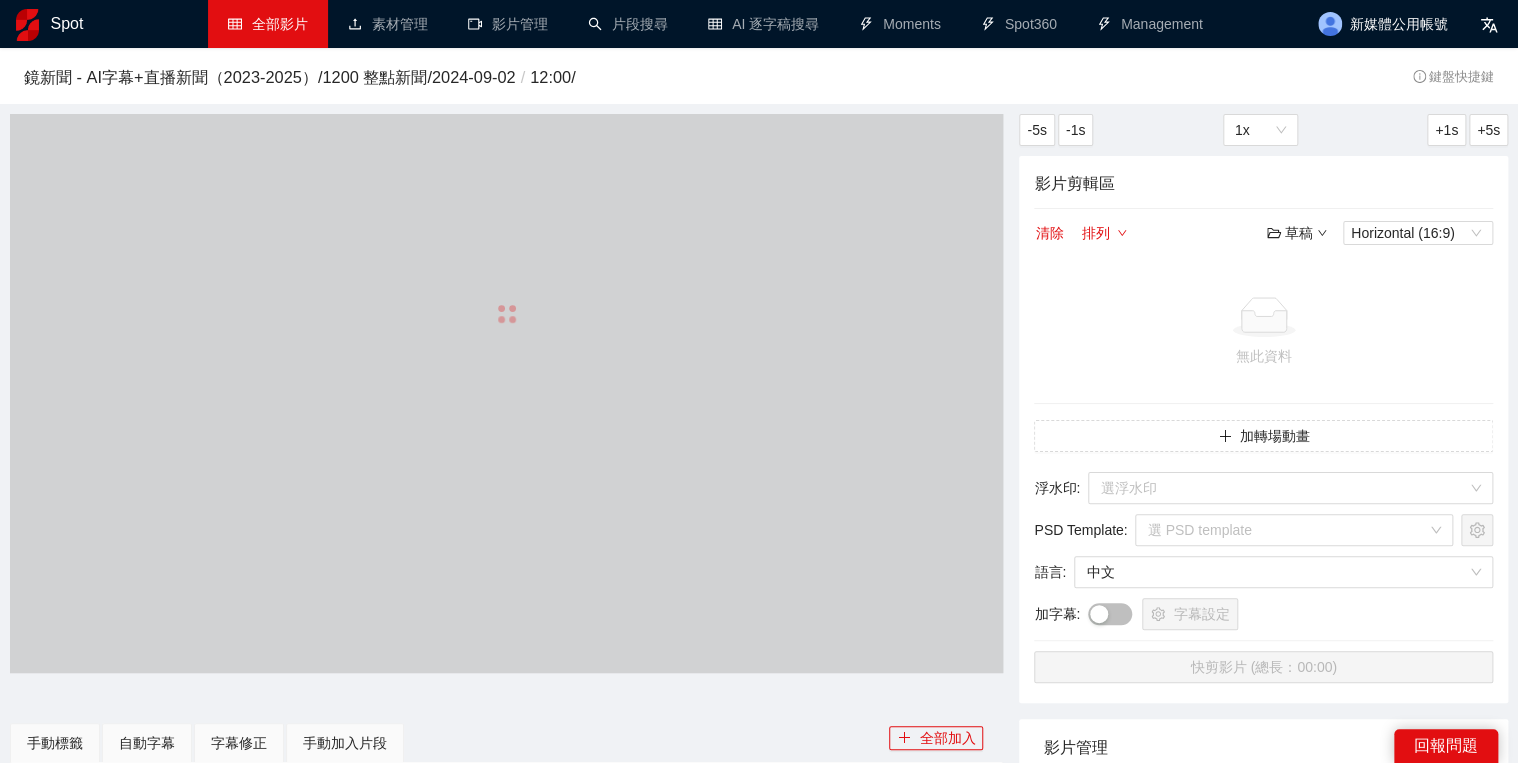 click on "全部影片" at bounding box center (268, 24) 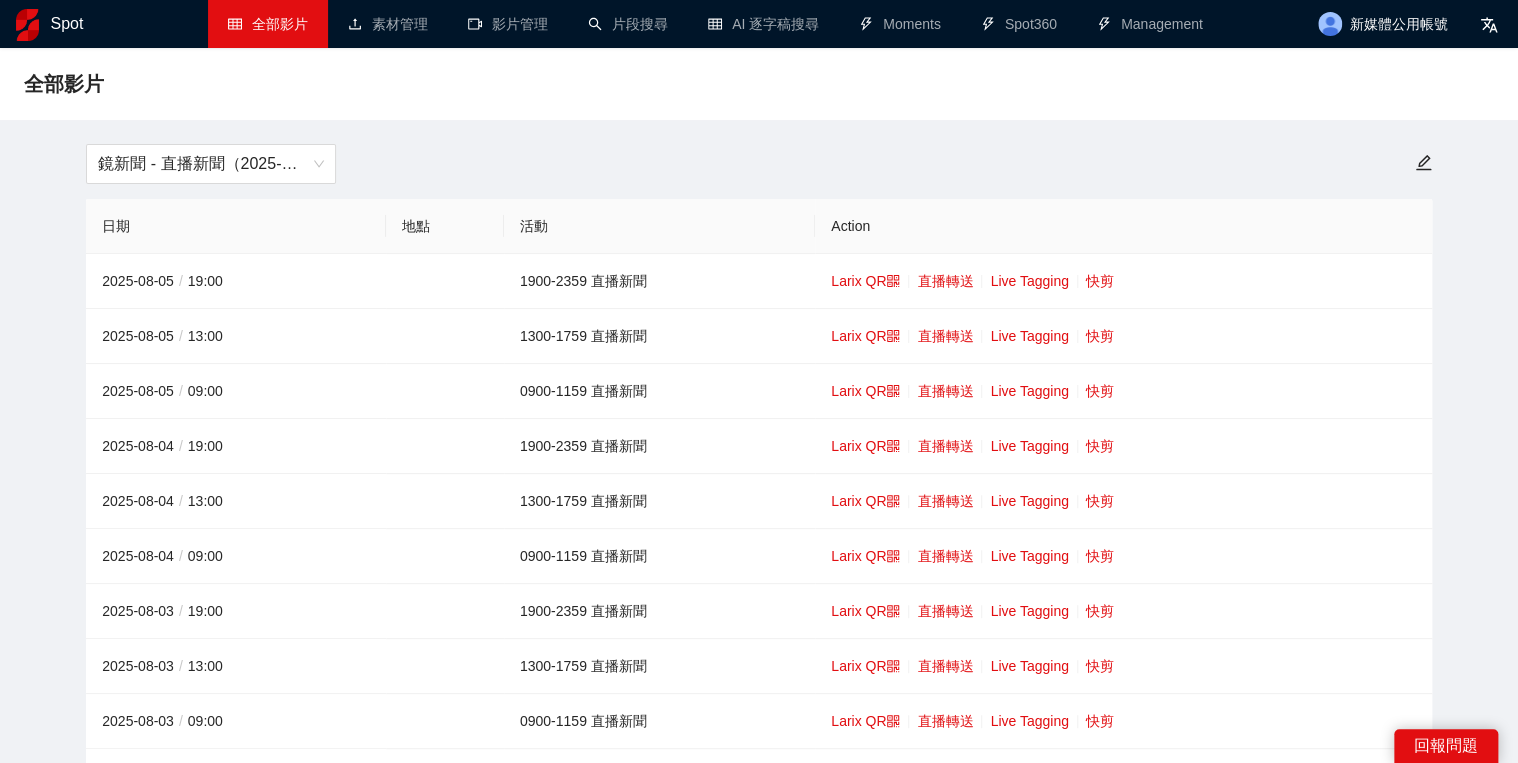 click on "全部影片 鏡新聞 - 直播新聞（2025-2027） 日期 地點 活動 Action 2025-08-05 / 19:00 1900-2359 直播新聞 Larix QR  直播轉送 Live Tagging 快剪 2025-08-05 / 13:00 1300-1759 直播新聞 Larix QR  直播轉送 Live Tagging 快剪 2025-08-05 / 09:00 0900-1159 直播新聞 Larix QR  直播轉送 Live Tagging 快剪 2025-08-04 / 19:00 1900-2359 直播新聞 Larix QR  直播轉送 Live Tagging 快剪 2025-08-04 / 13:00 1300-1759 直播新聞 Larix QR  直播轉送 Live Tagging 快剪 2025-08-04 / 09:00 0900-1159 直播新聞 Larix QR  直播轉送 Live Tagging 快剪 2025-08-03 / 19:00 1900-2359 直播新聞 Larix QR  直播轉送 Live Tagging 快剪 2025-08-03 / 13:00 1300-1759 直播新聞 Larix QR  直播轉送 Live Tagging 快剪 2025-08-03 / 09:00 0900-1159 直播新聞 Larix QR  直播轉送 Live Tagging 快剪 2025-08-02 / 19:00 1900-2359 直播新聞 Larix QR  直播轉送 Live Tagging 快剪 2025-08-02 / 13:00 1300-1759 直播新聞 Larix QR  直播轉送 Live Tagging 快剪 / 09:00" at bounding box center [759, 4276] 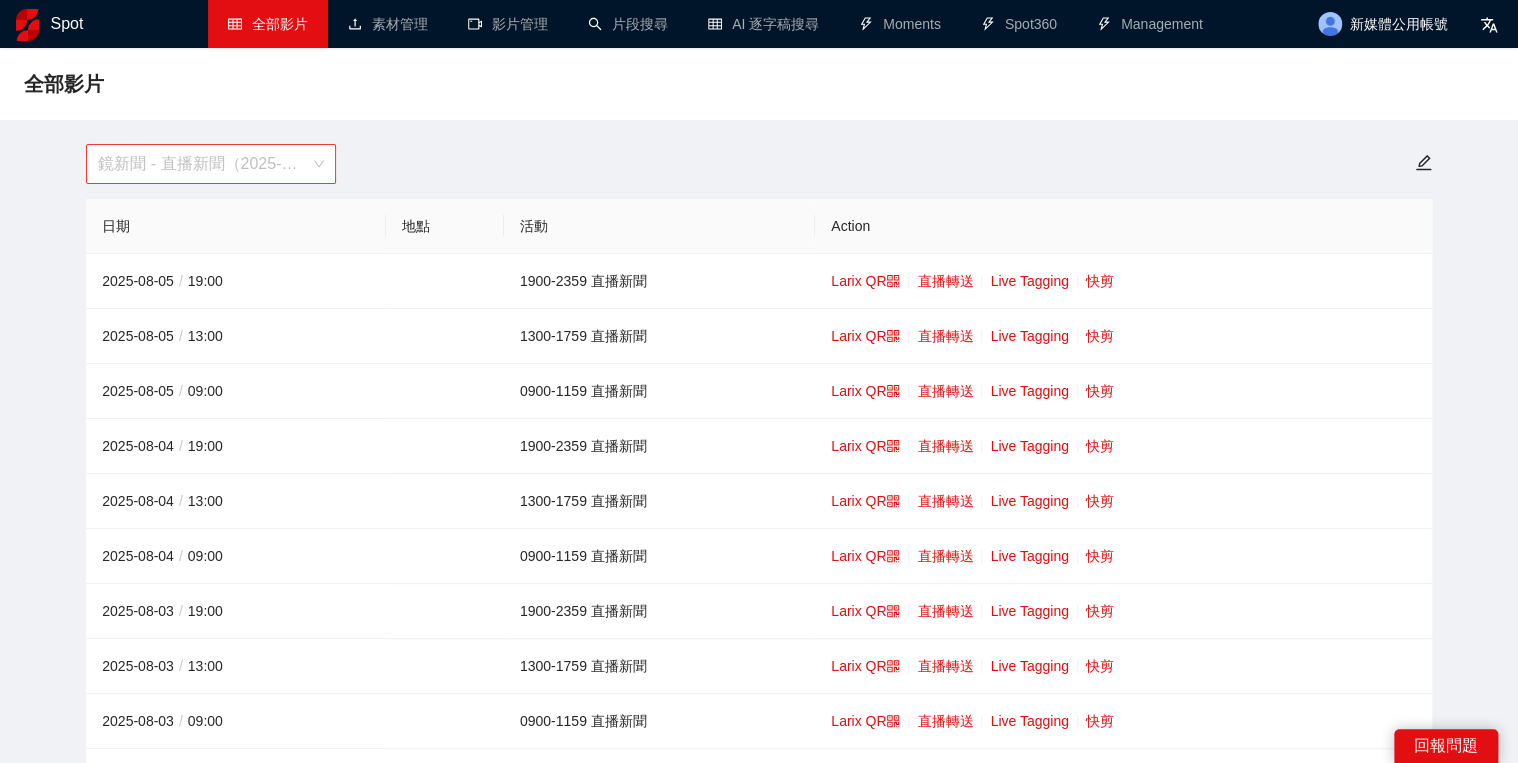 click on "鏡新聞 - 直播新聞（2025-2027）" at bounding box center [211, 164] 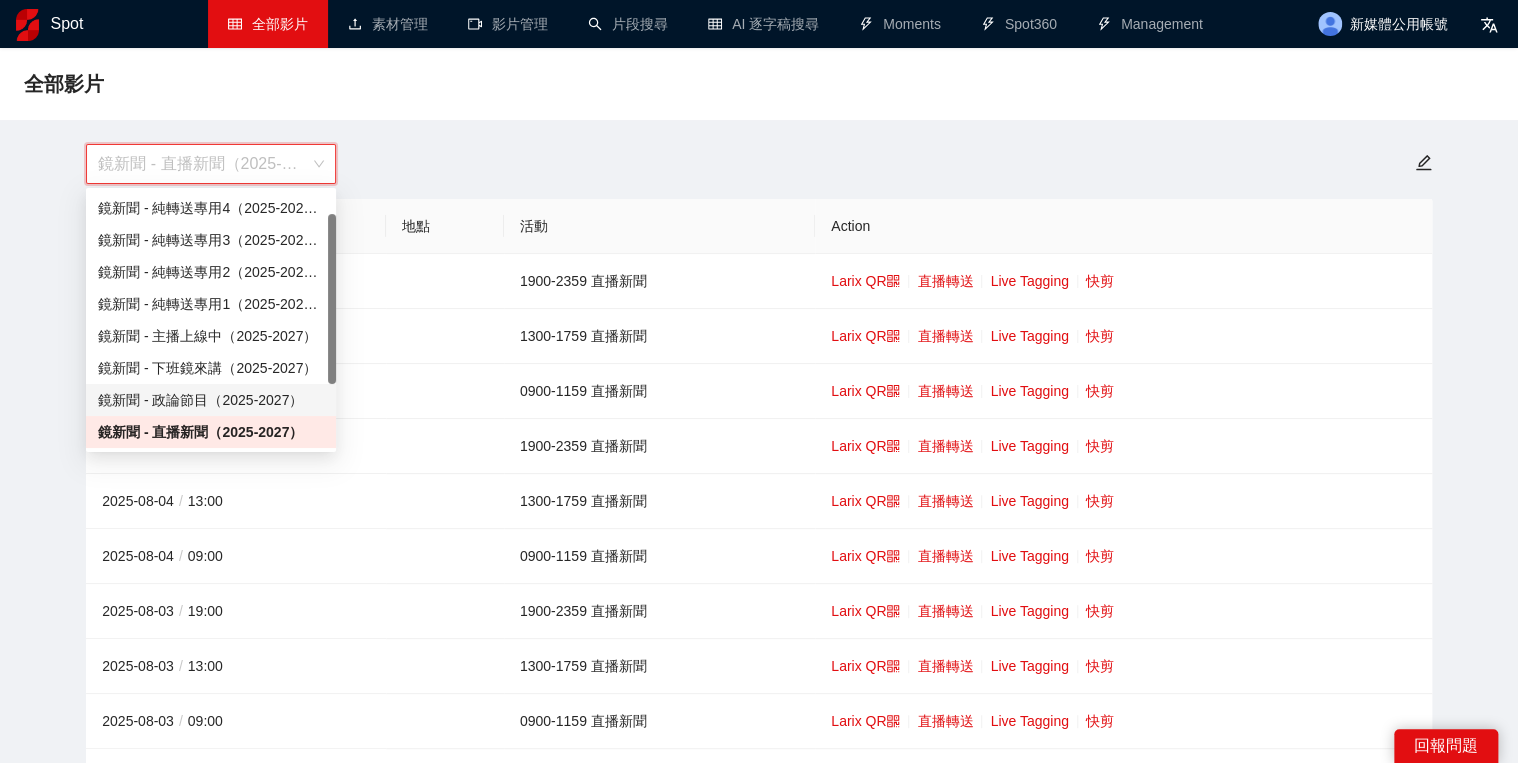scroll, scrollTop: 112, scrollLeft: 0, axis: vertical 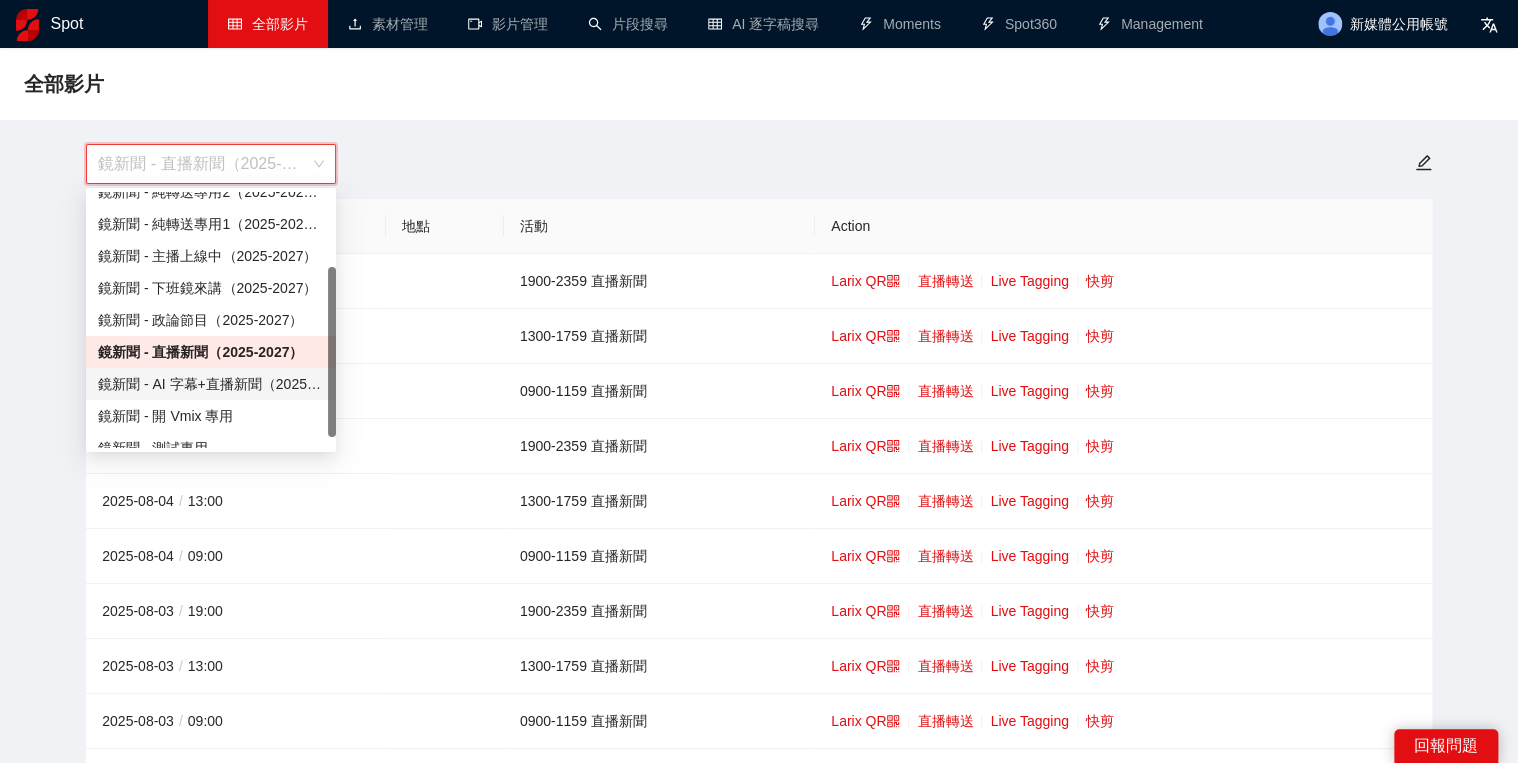 click on "鏡新聞 - AI 字幕+直播新聞（2025-2027）" at bounding box center [211, 384] 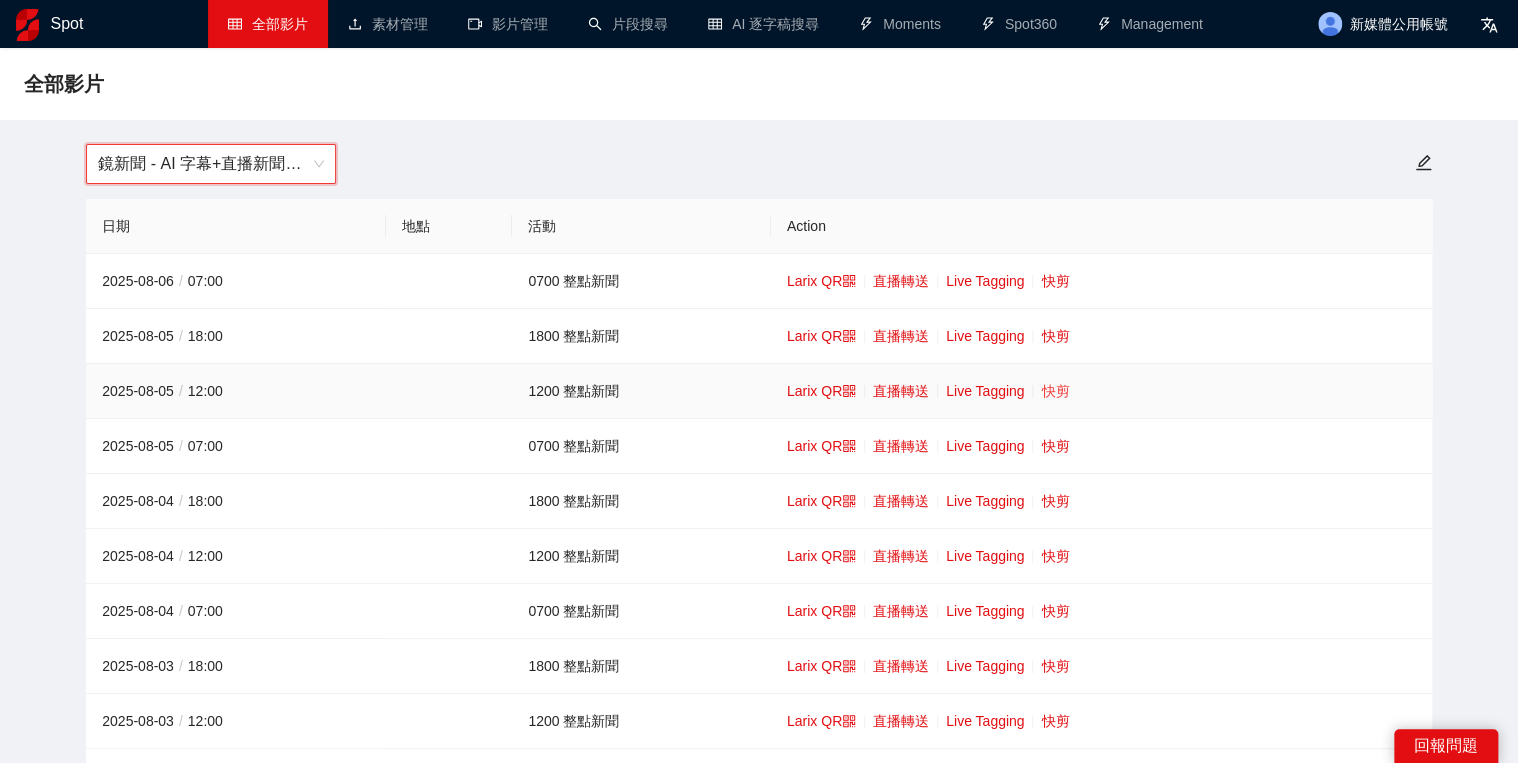 click on "快剪" at bounding box center (1055, 391) 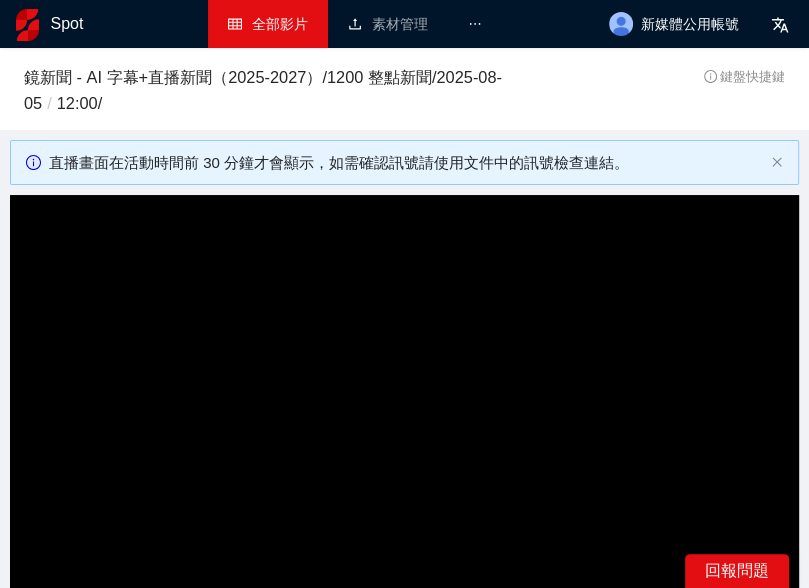 click at bounding box center [404, 417] 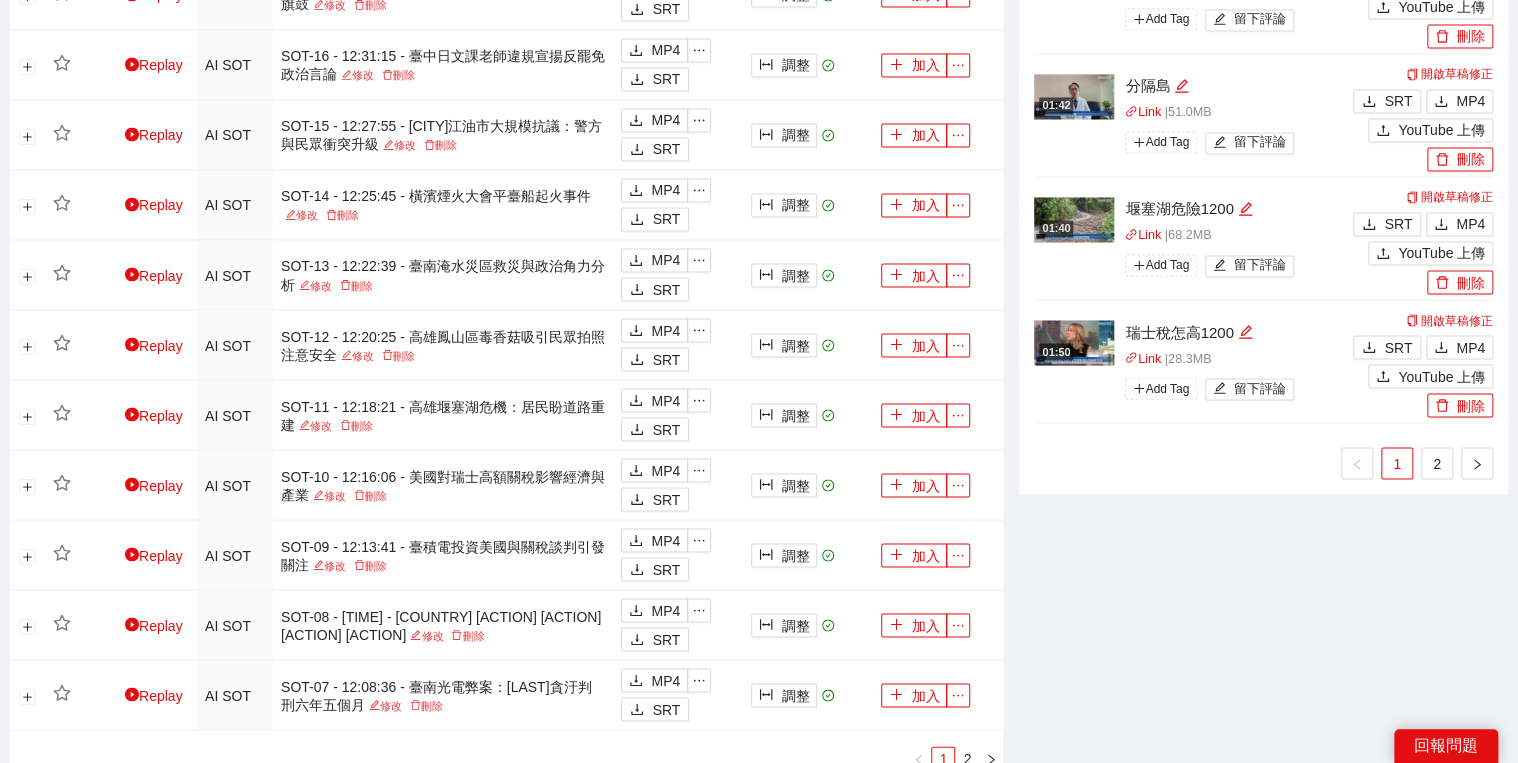 scroll, scrollTop: 1680, scrollLeft: 0, axis: vertical 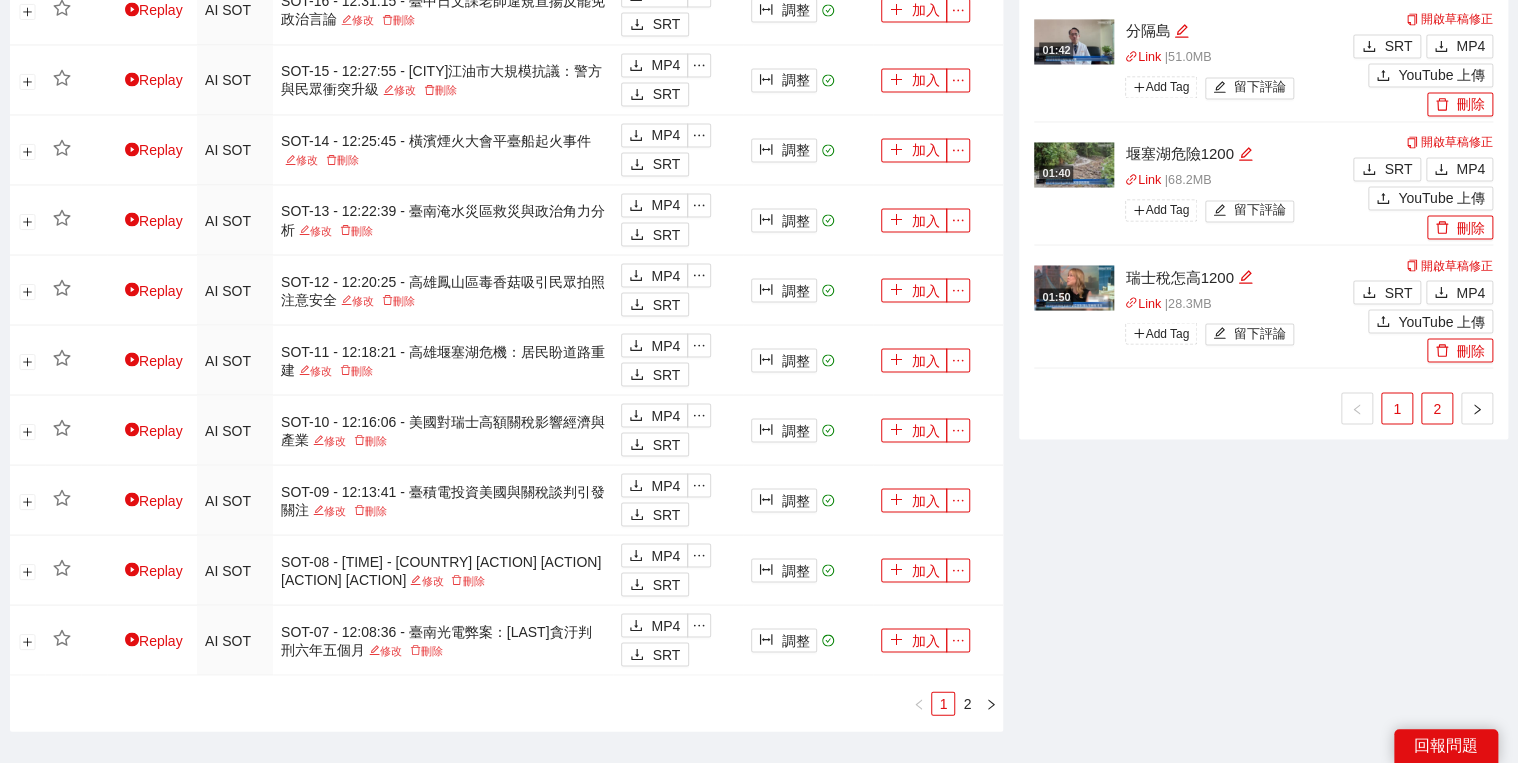 click on "2" at bounding box center (1437, 408) 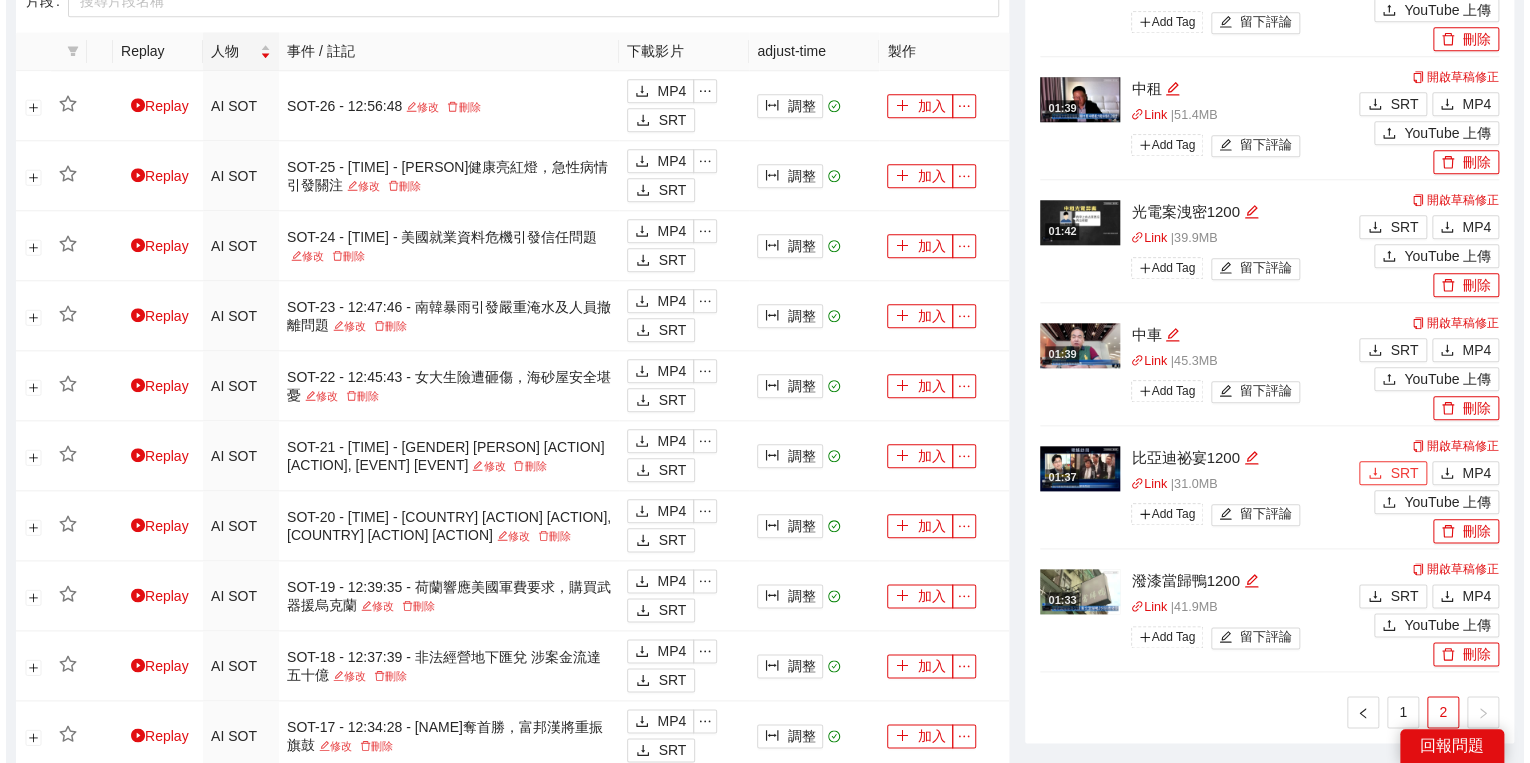 scroll, scrollTop: 880, scrollLeft: 0, axis: vertical 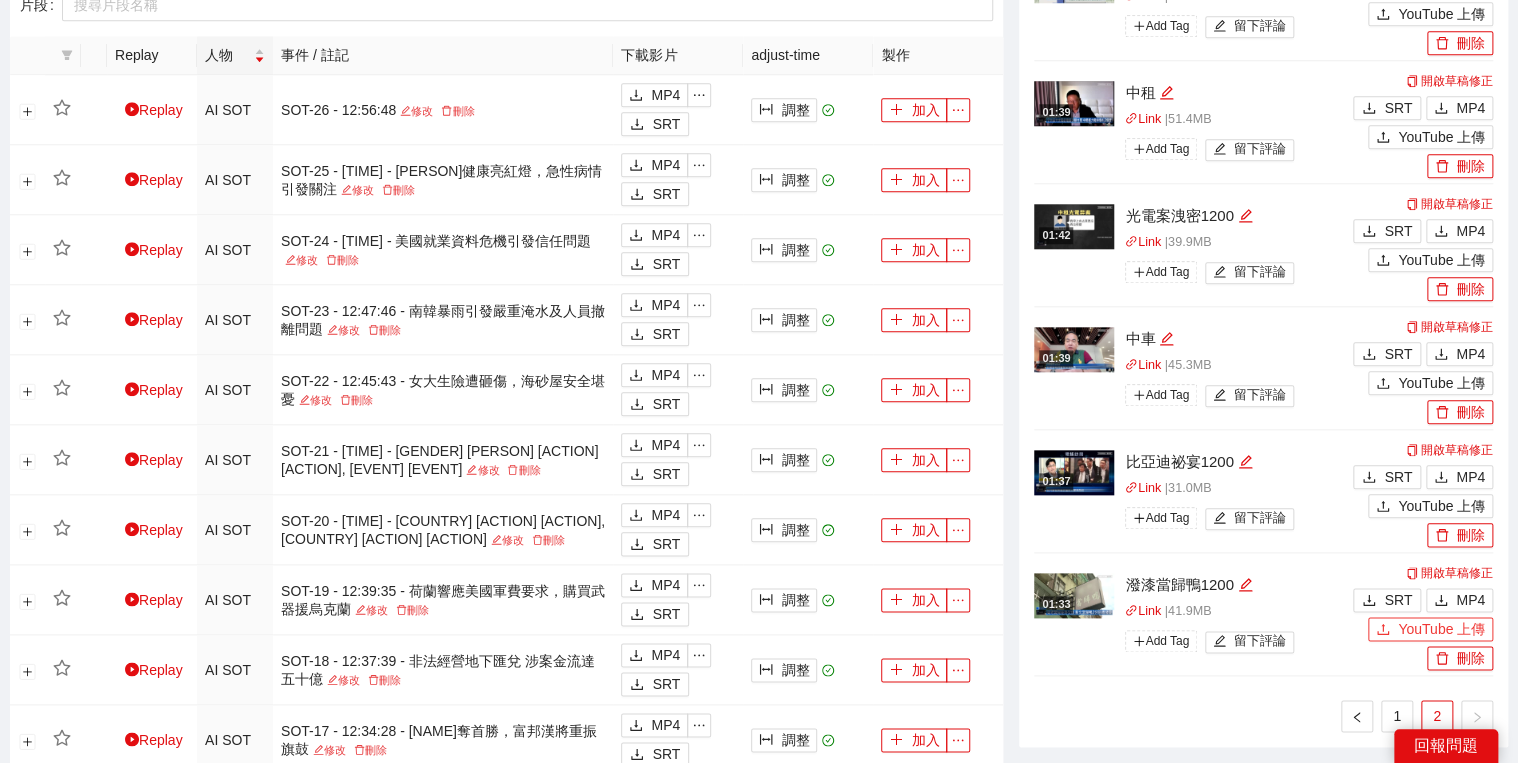 click on "YouTube 上傳" at bounding box center [1441, 629] 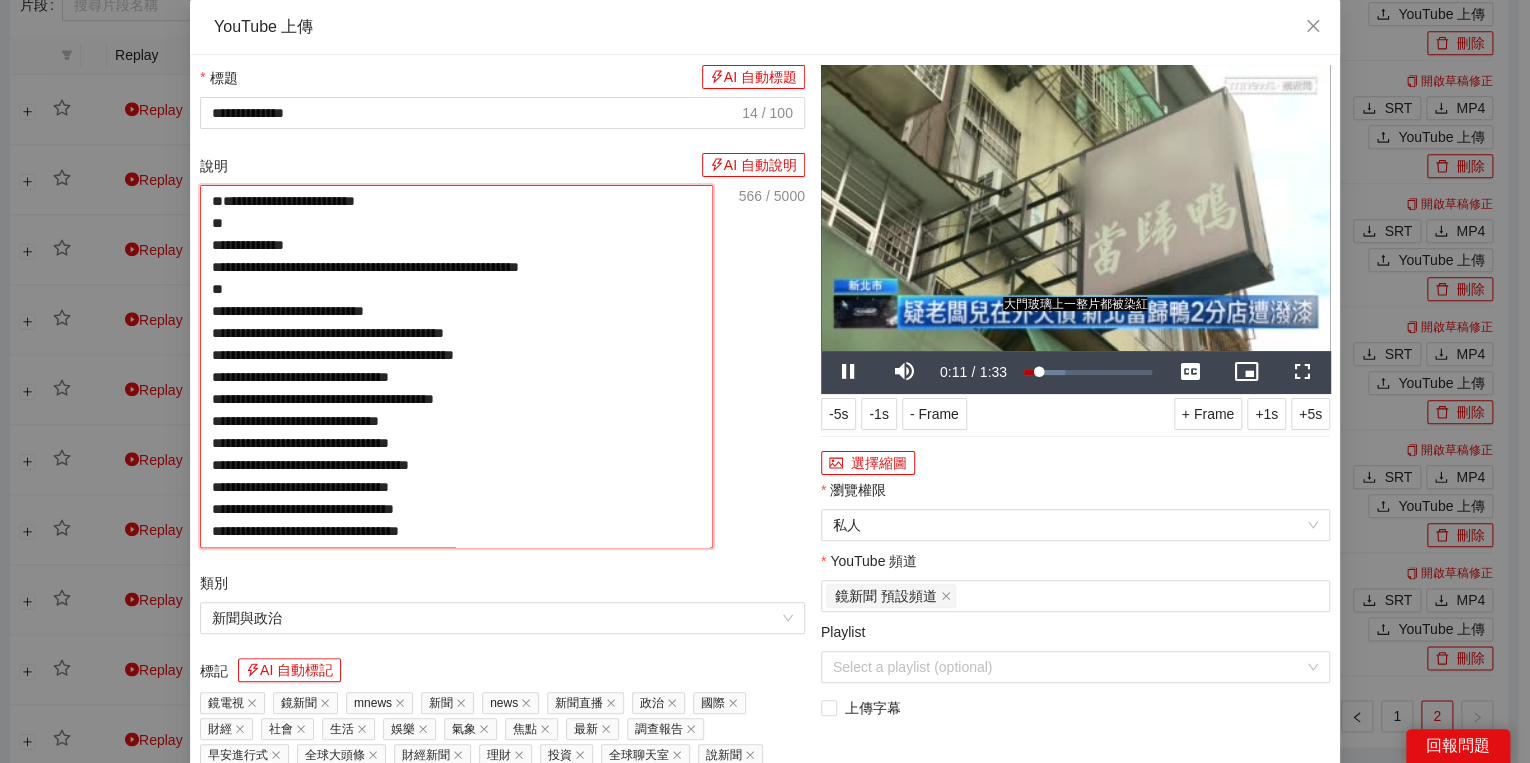 click on "**********" at bounding box center [456, 366] 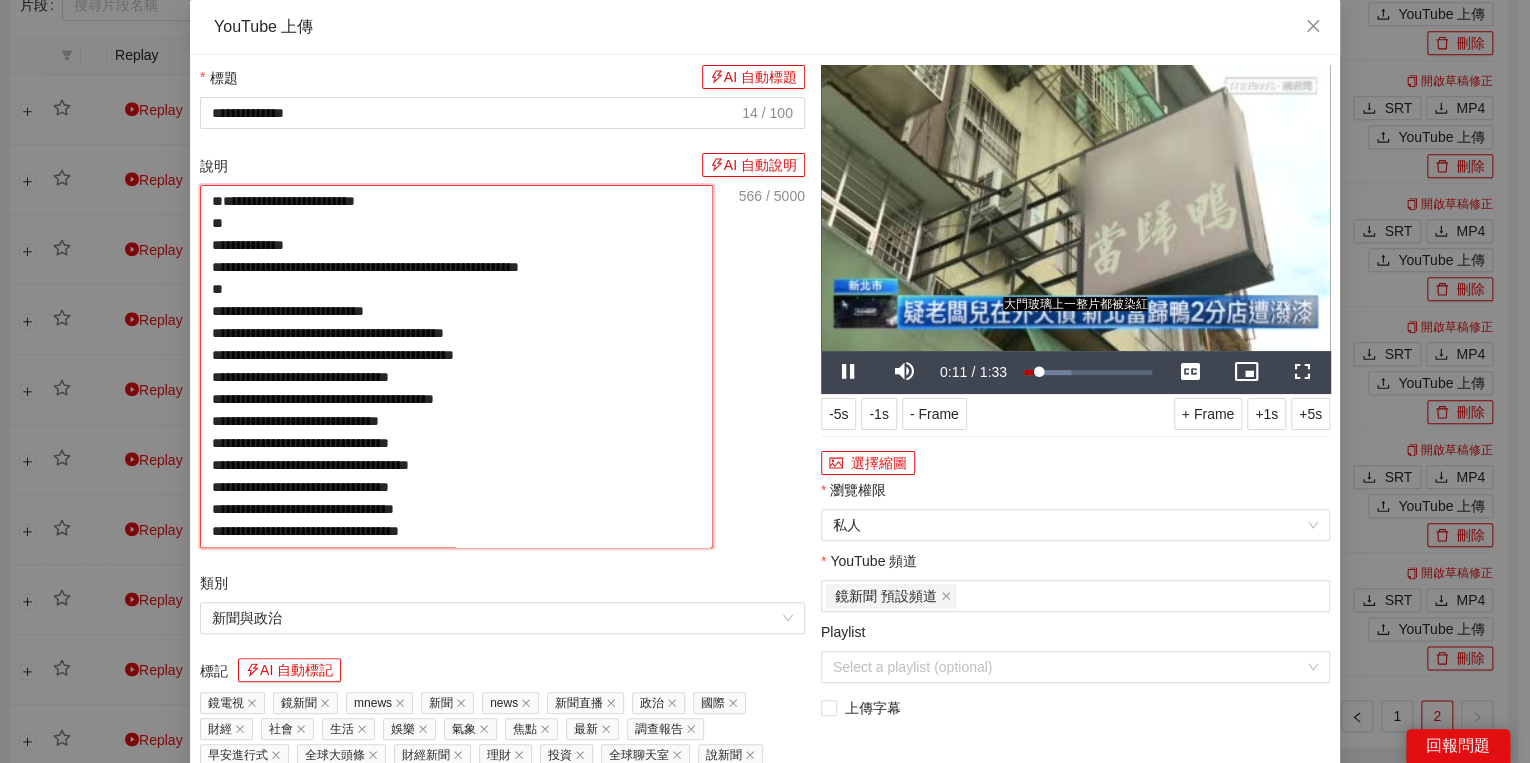 paste on "**********" 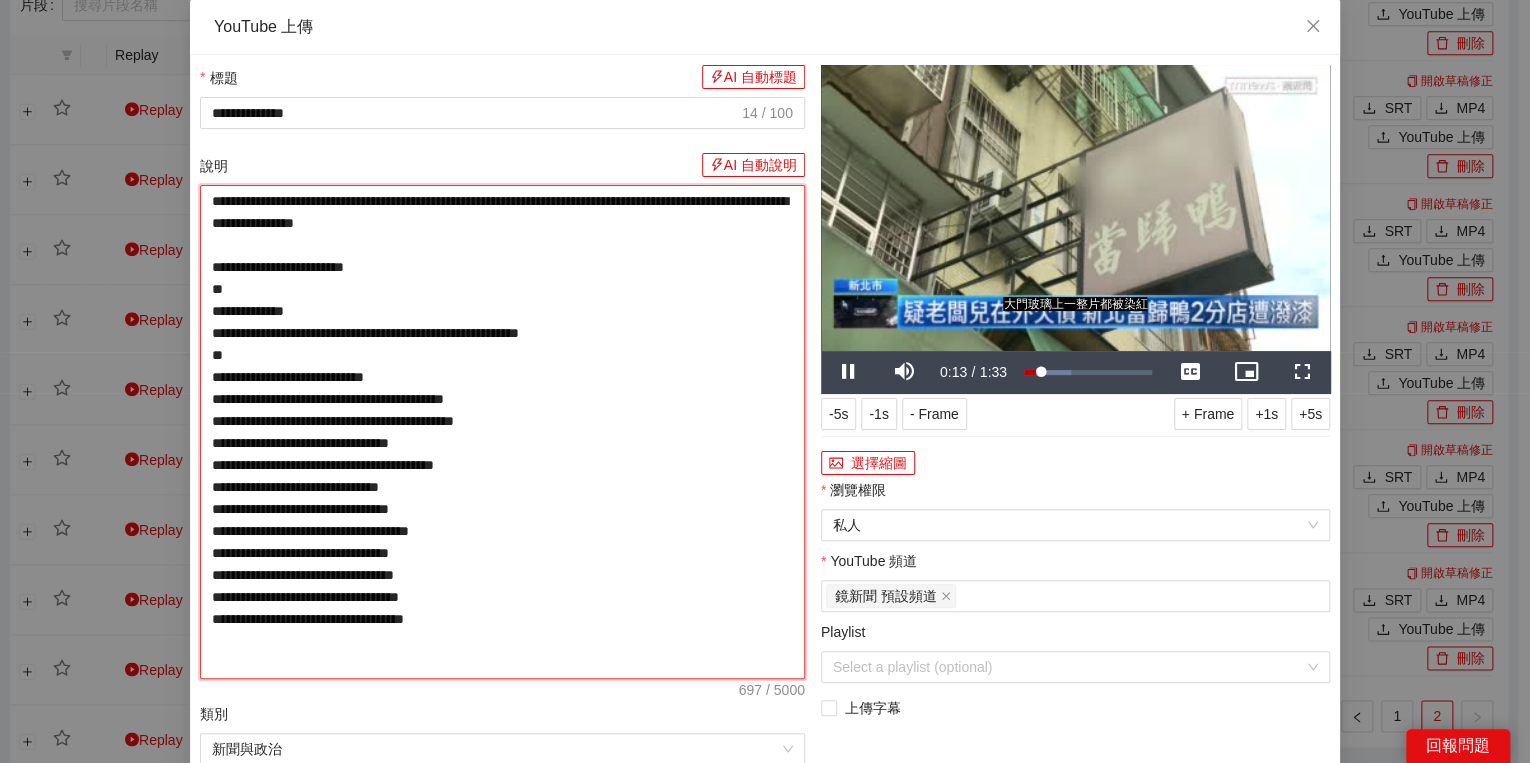 type on "**********" 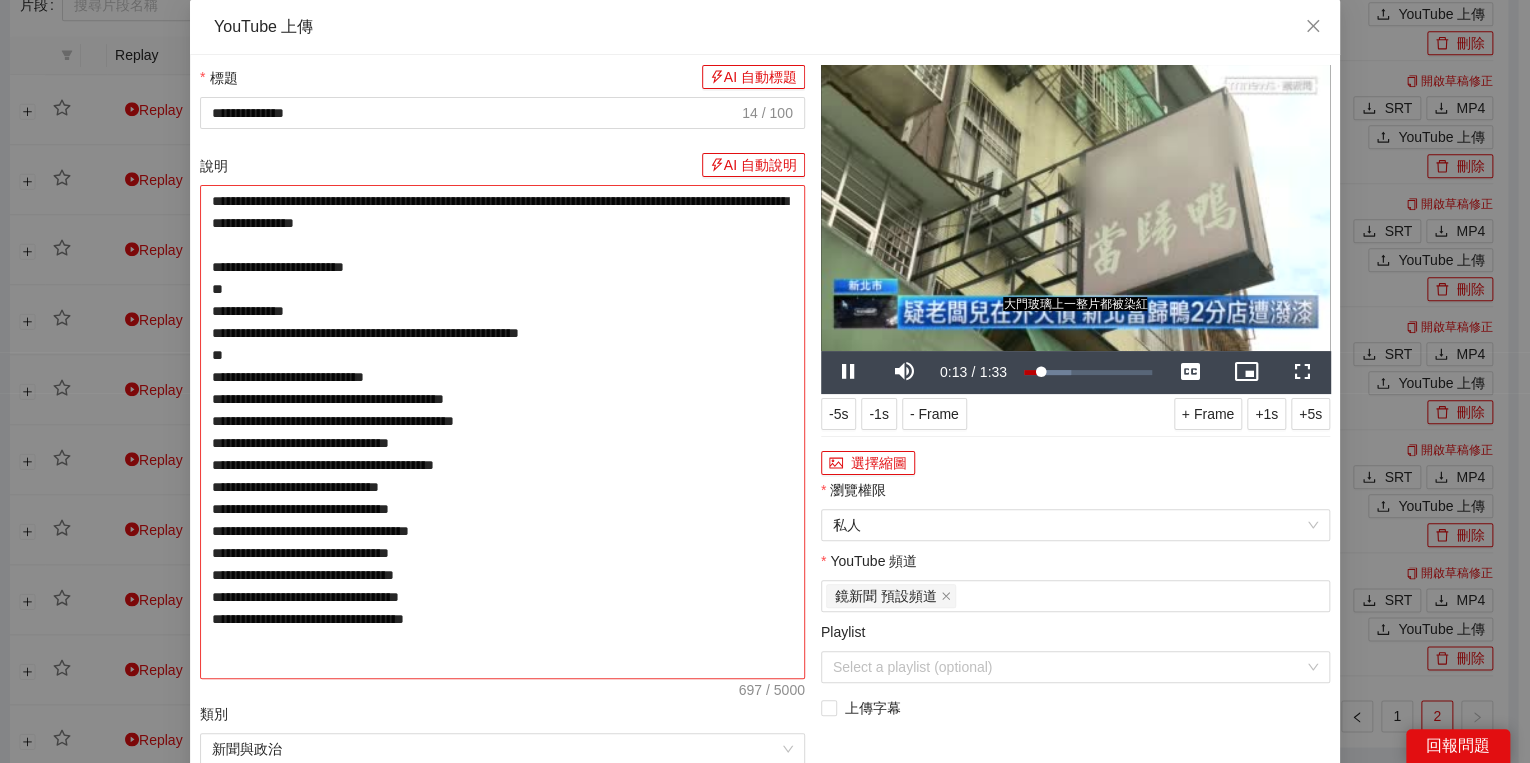 type on "**********" 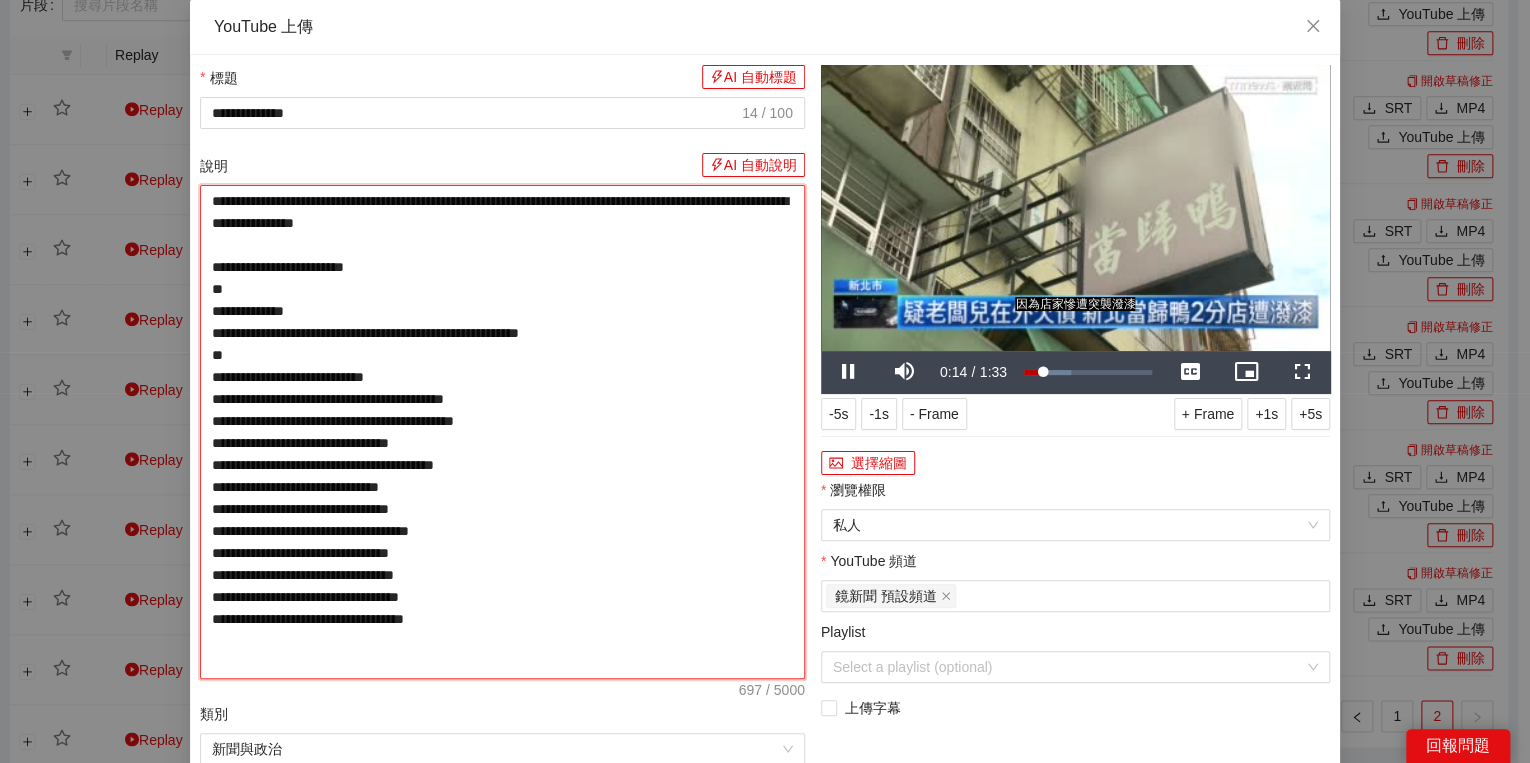 drag, startPoint x: 248, startPoint y: 200, endPoint x: 244, endPoint y: 210, distance: 10.770329 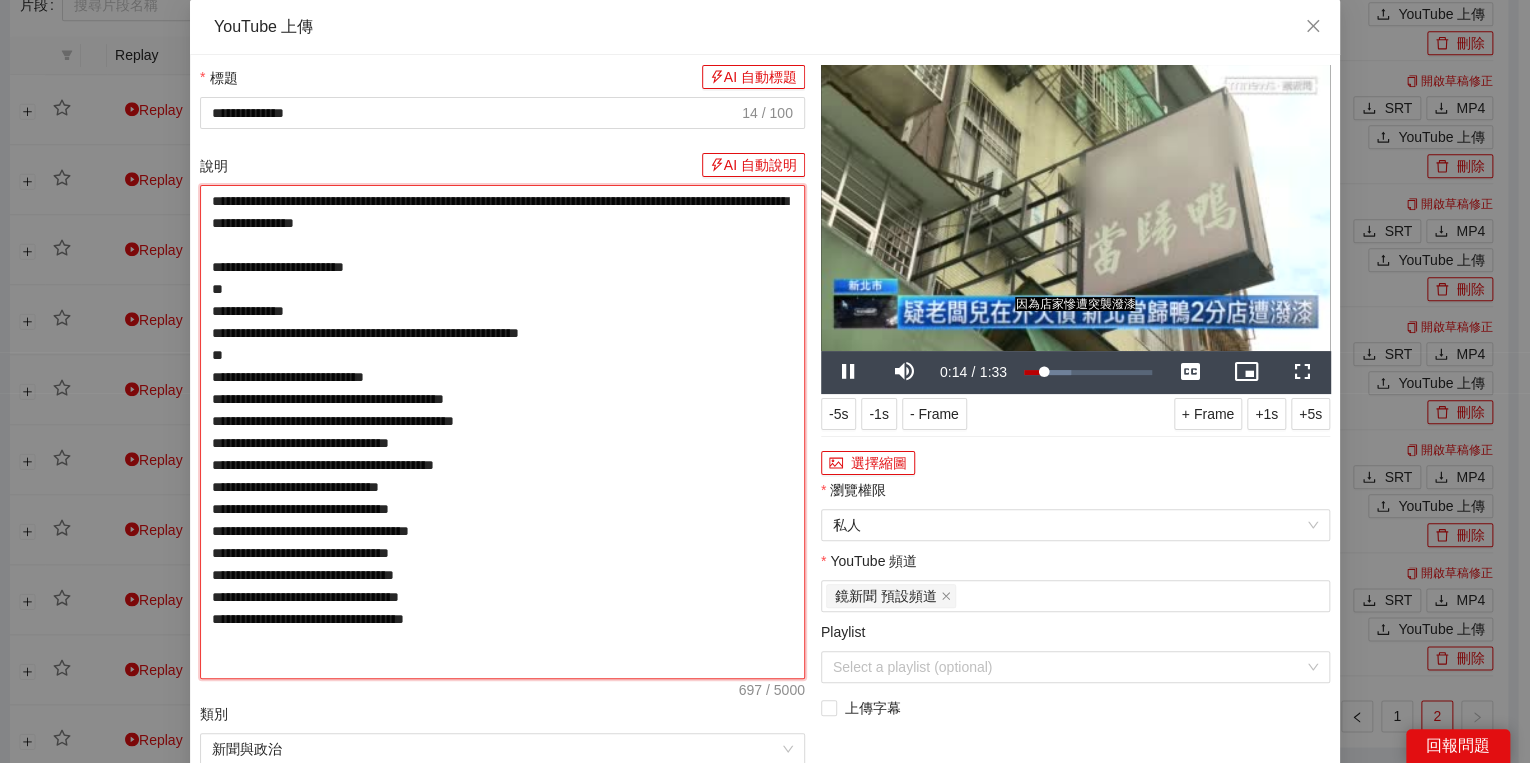 type on "**********" 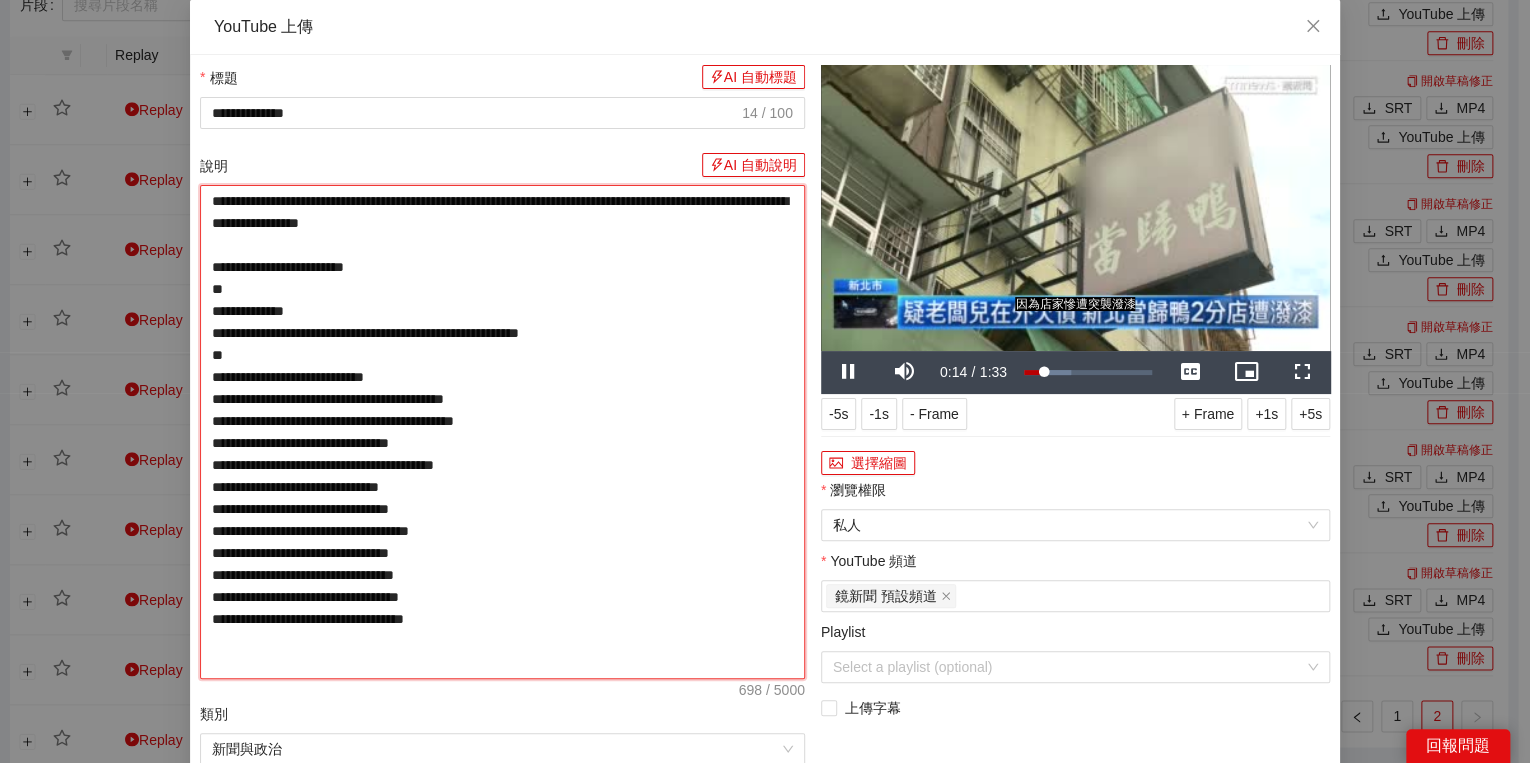 type on "**********" 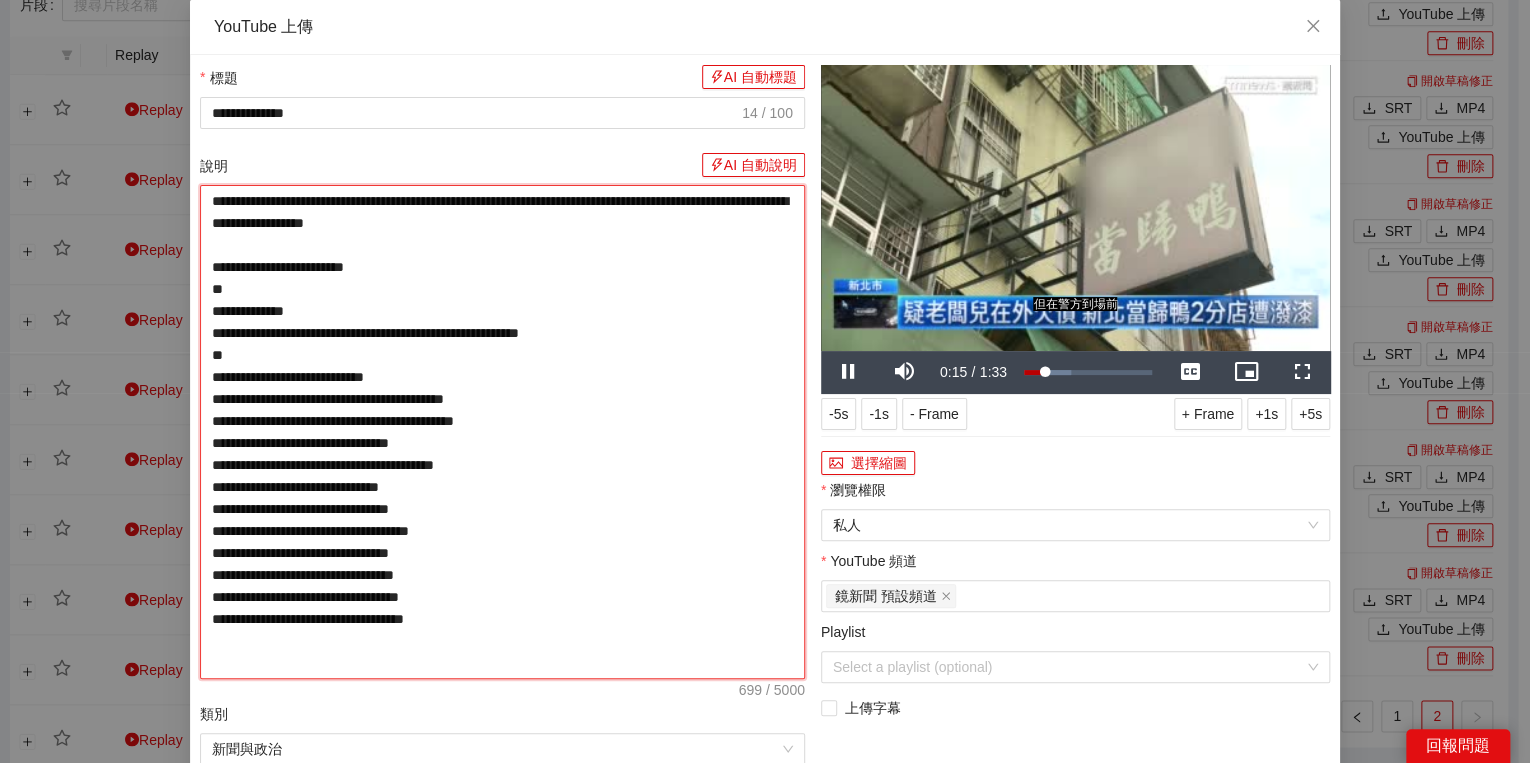 click on "**********" at bounding box center [502, 432] 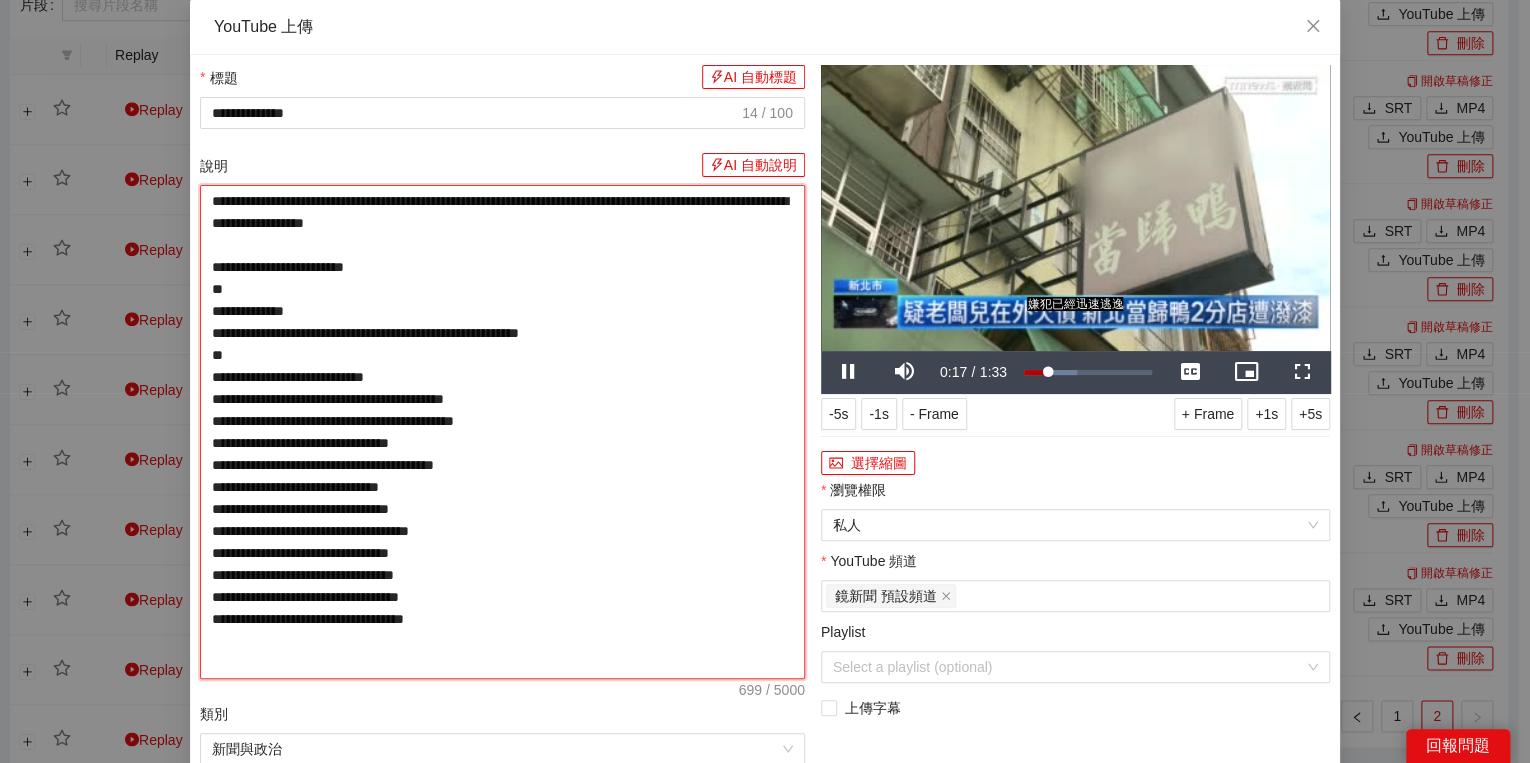 type on "**********" 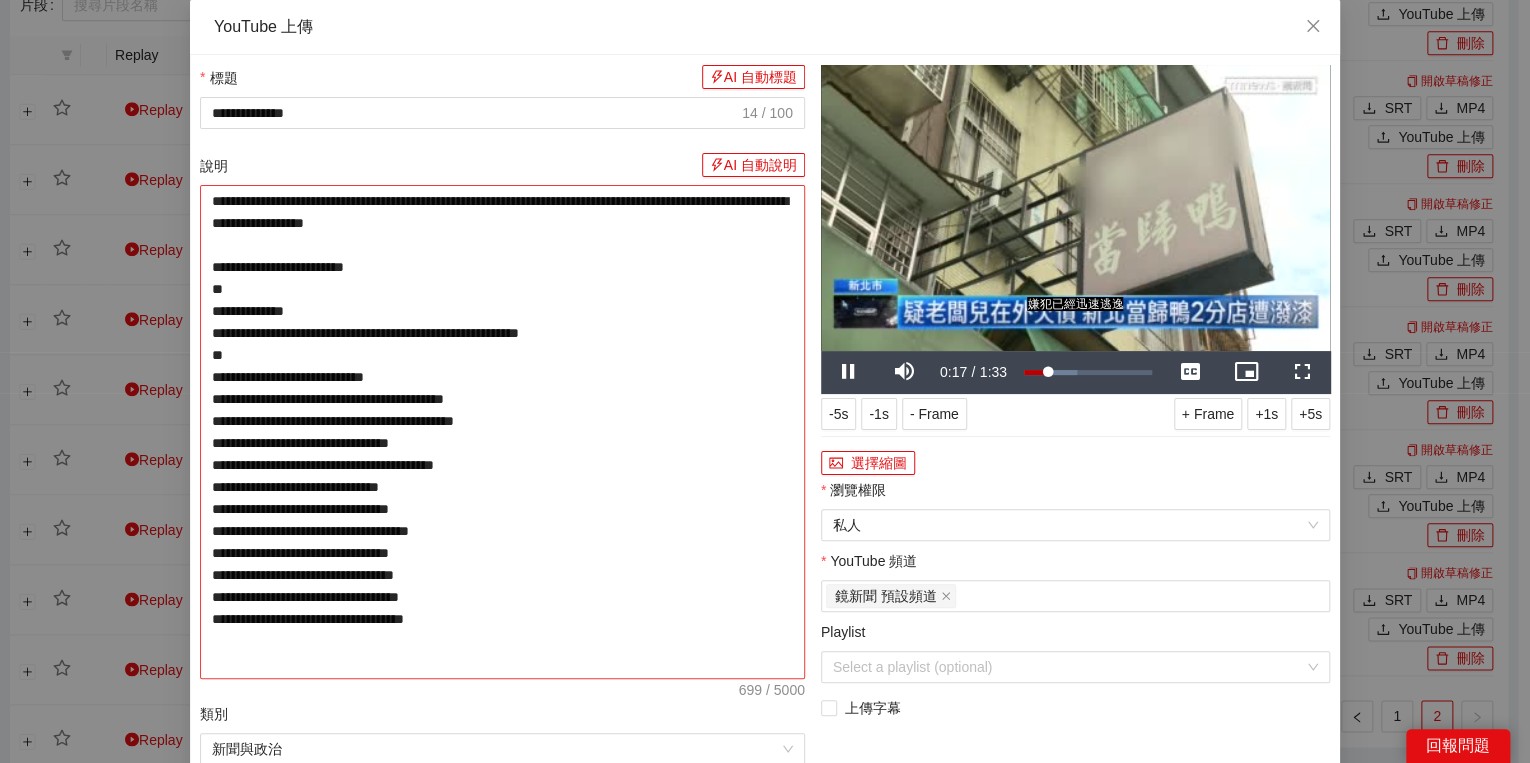 type on "**********" 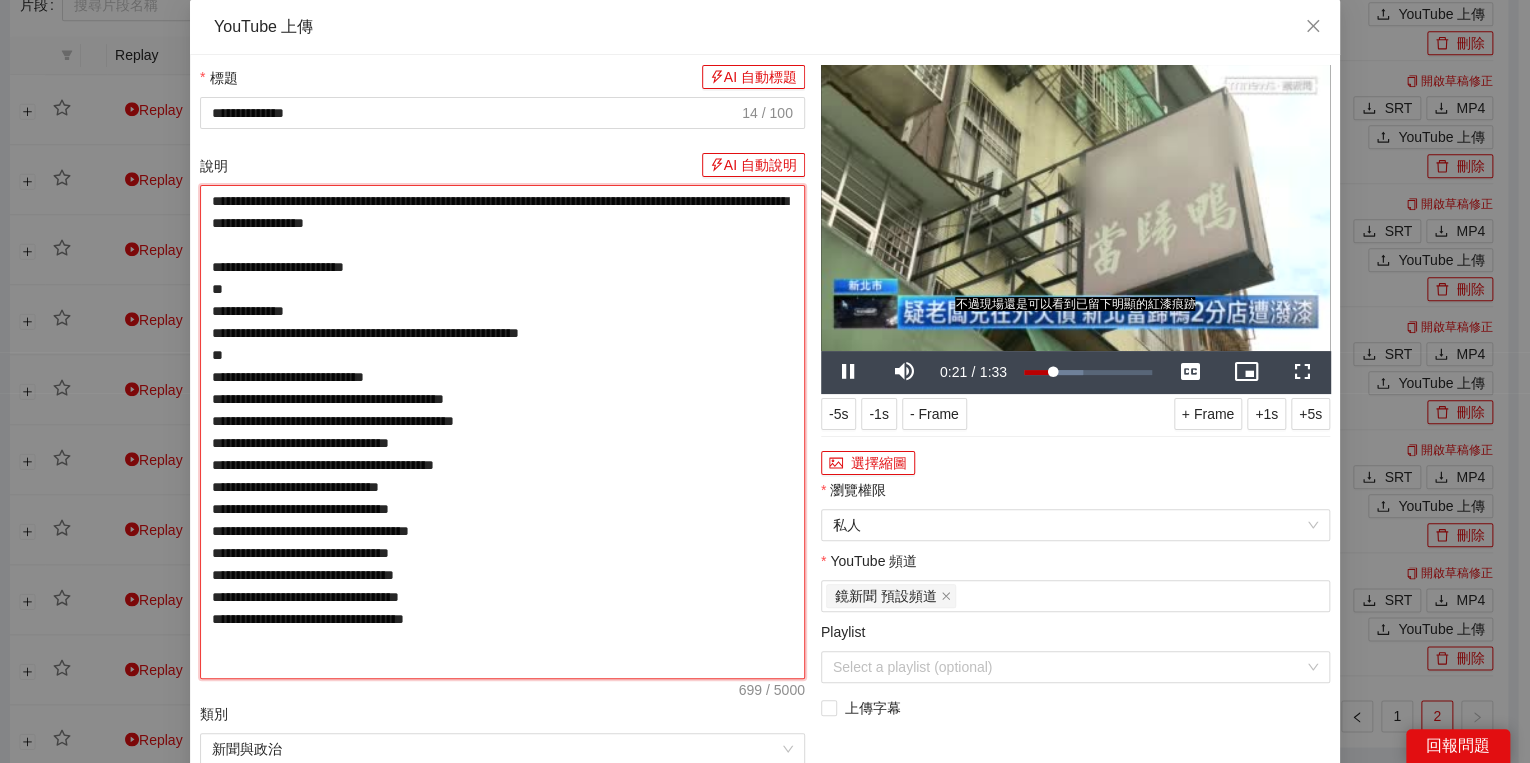 click on "**********" at bounding box center [502, 432] 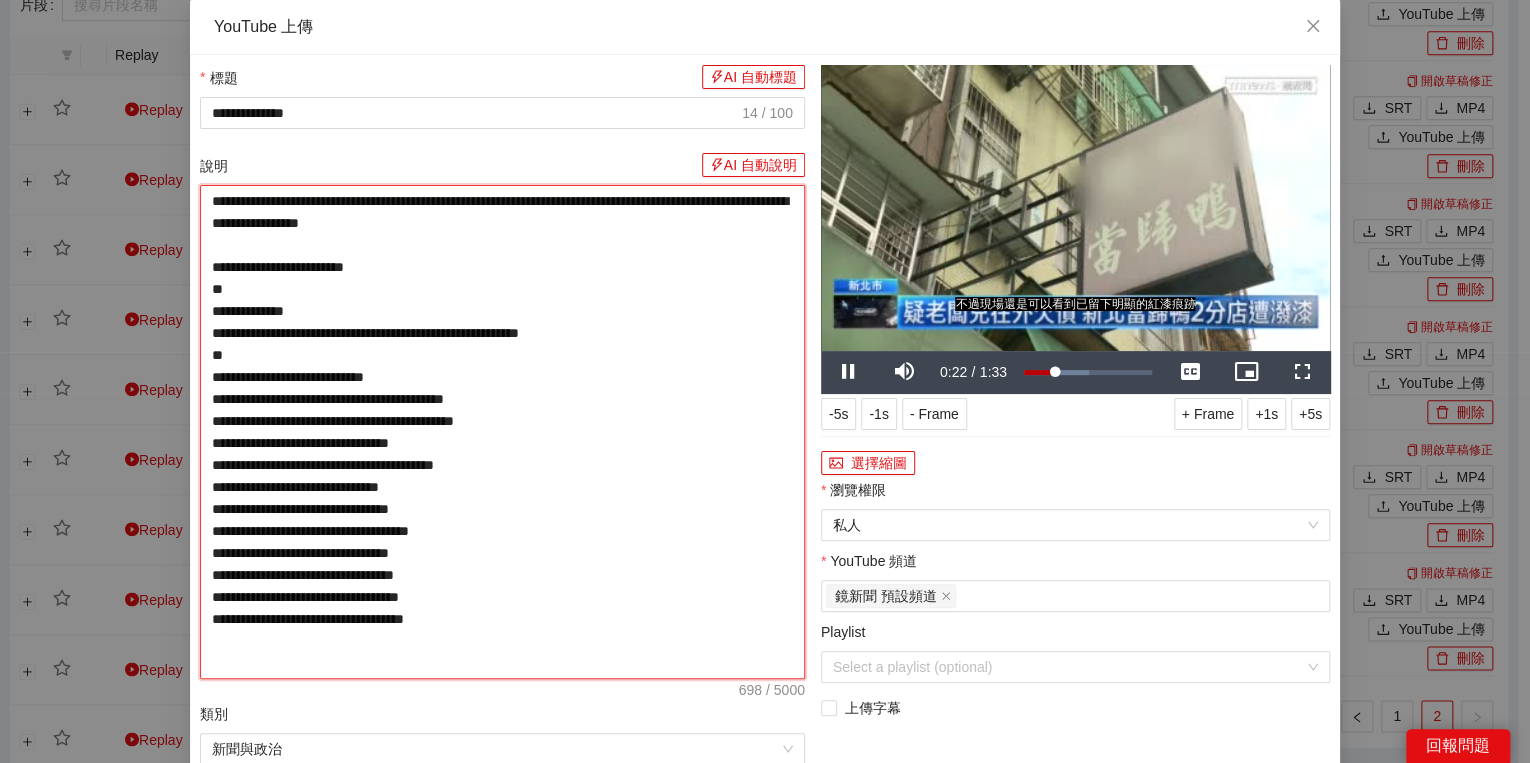 click on "**********" at bounding box center [502, 432] 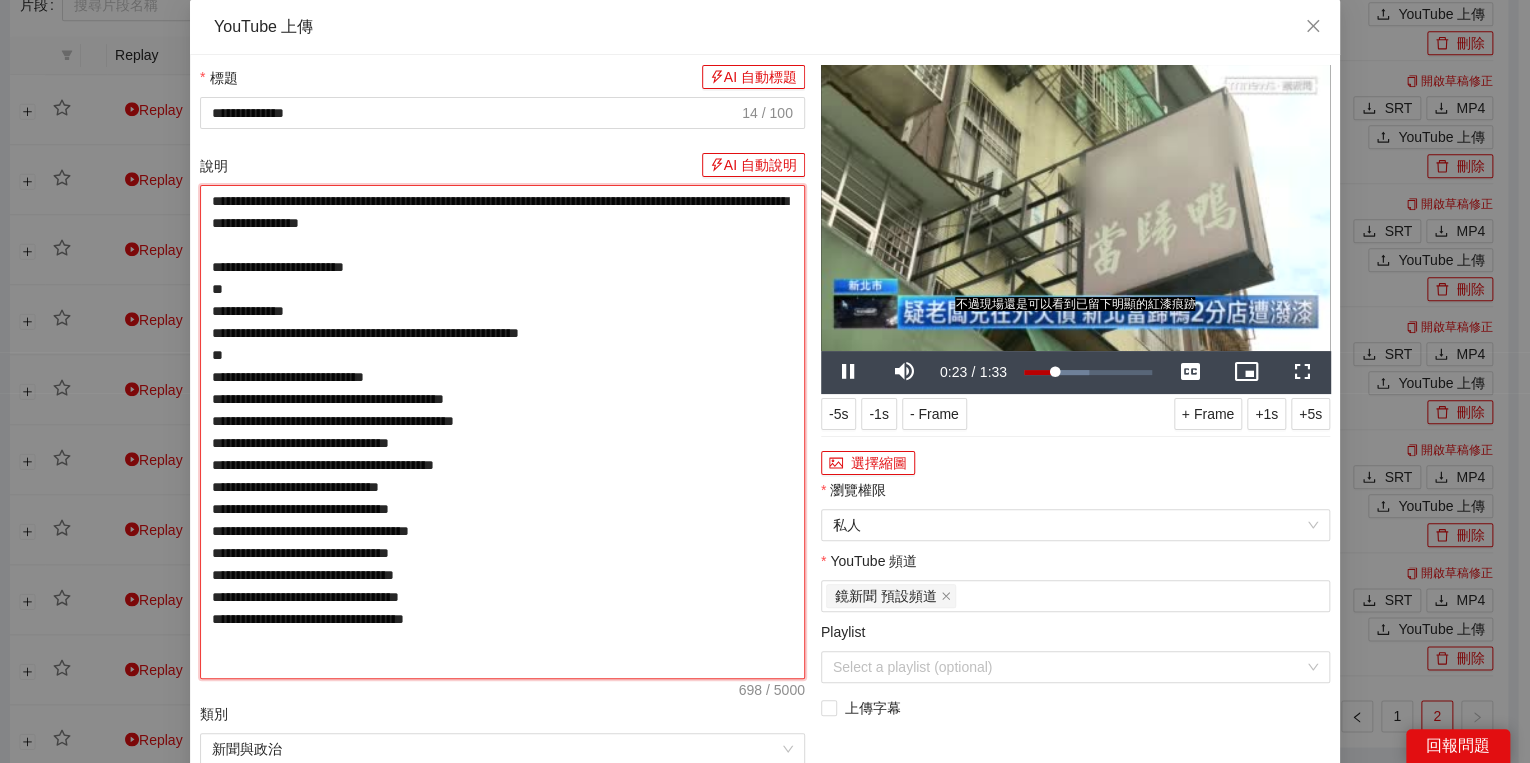type on "**********" 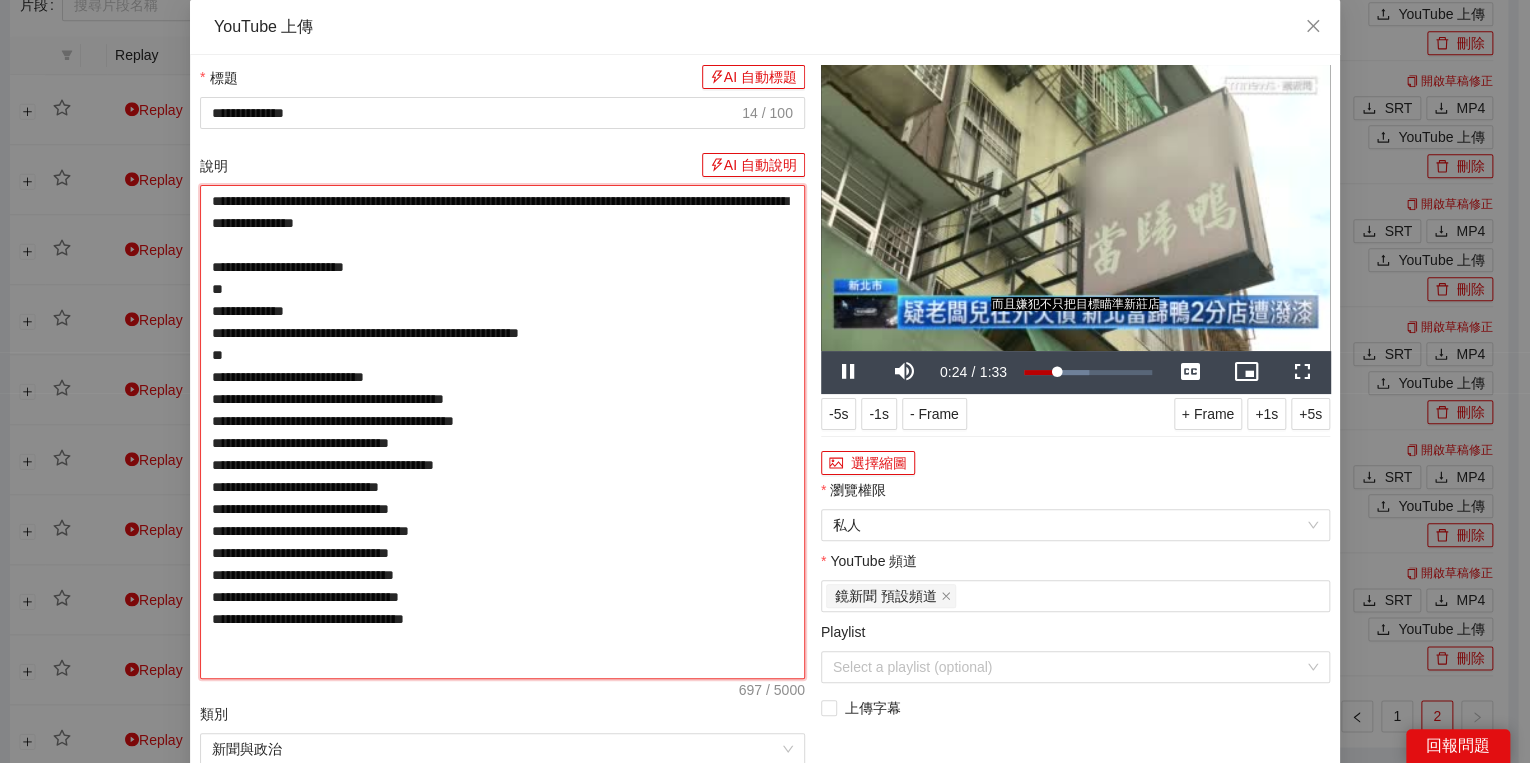scroll, scrollTop: 374, scrollLeft: 0, axis: vertical 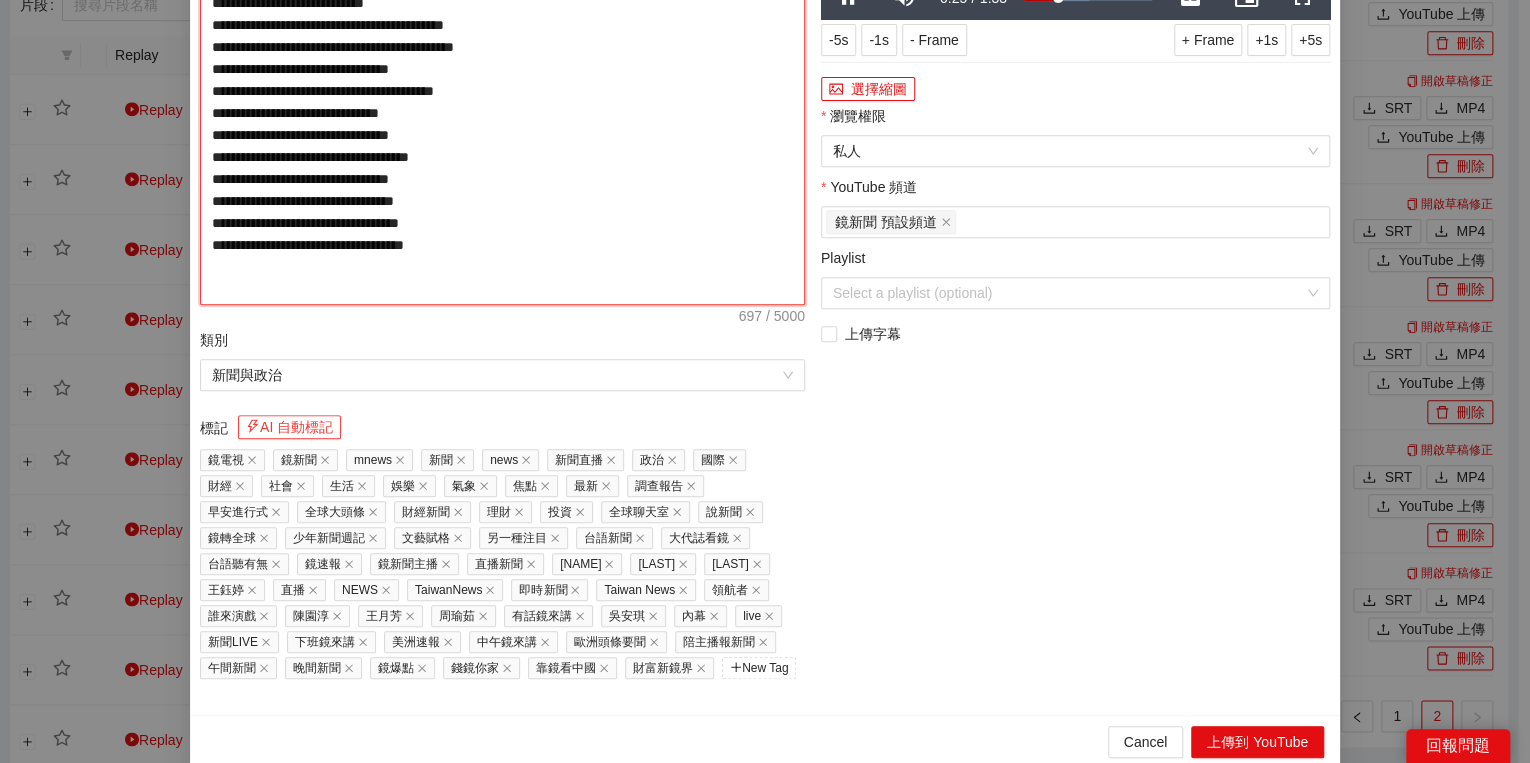 type on "**********" 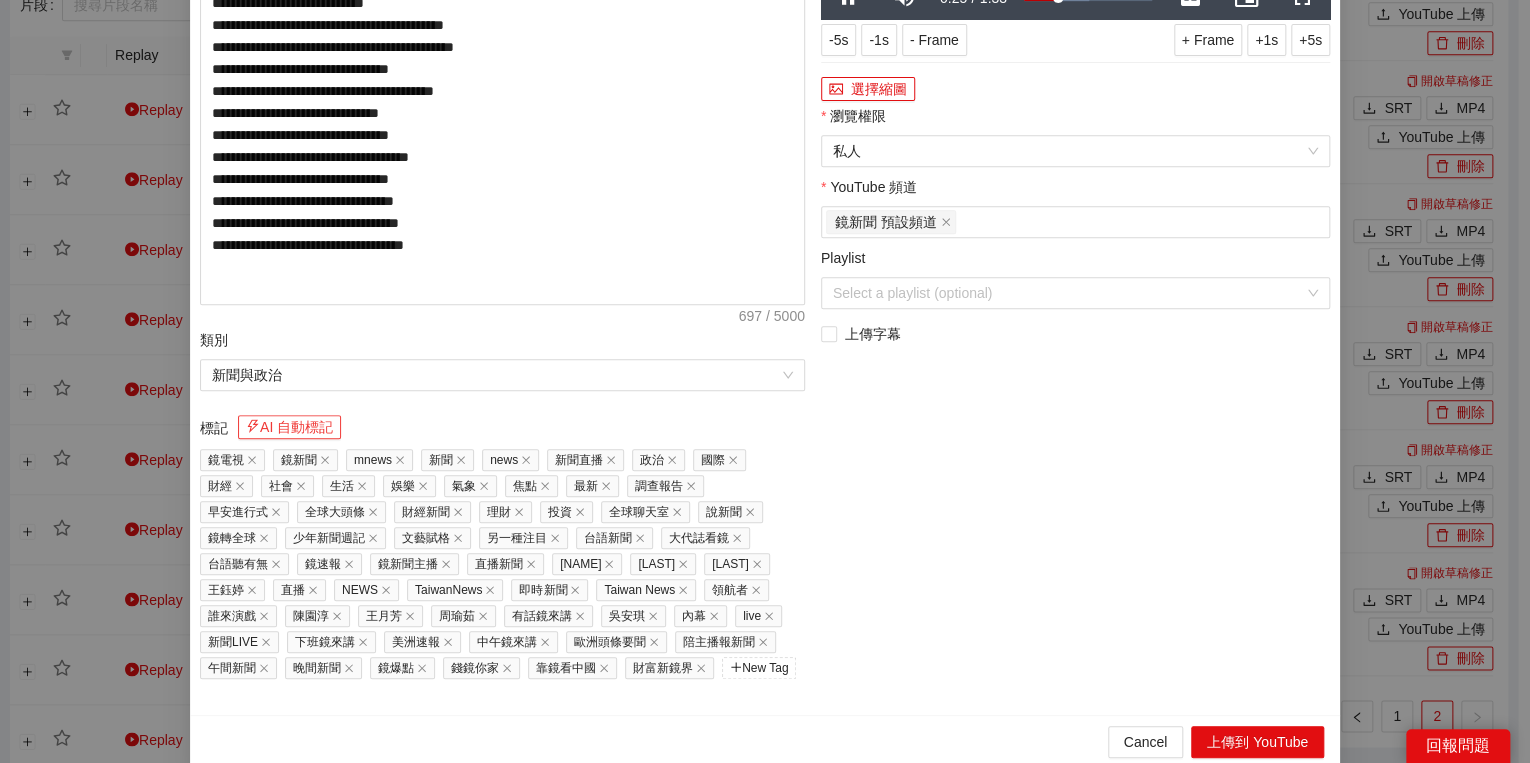 click on "AI 自動標記" at bounding box center [289, 427] 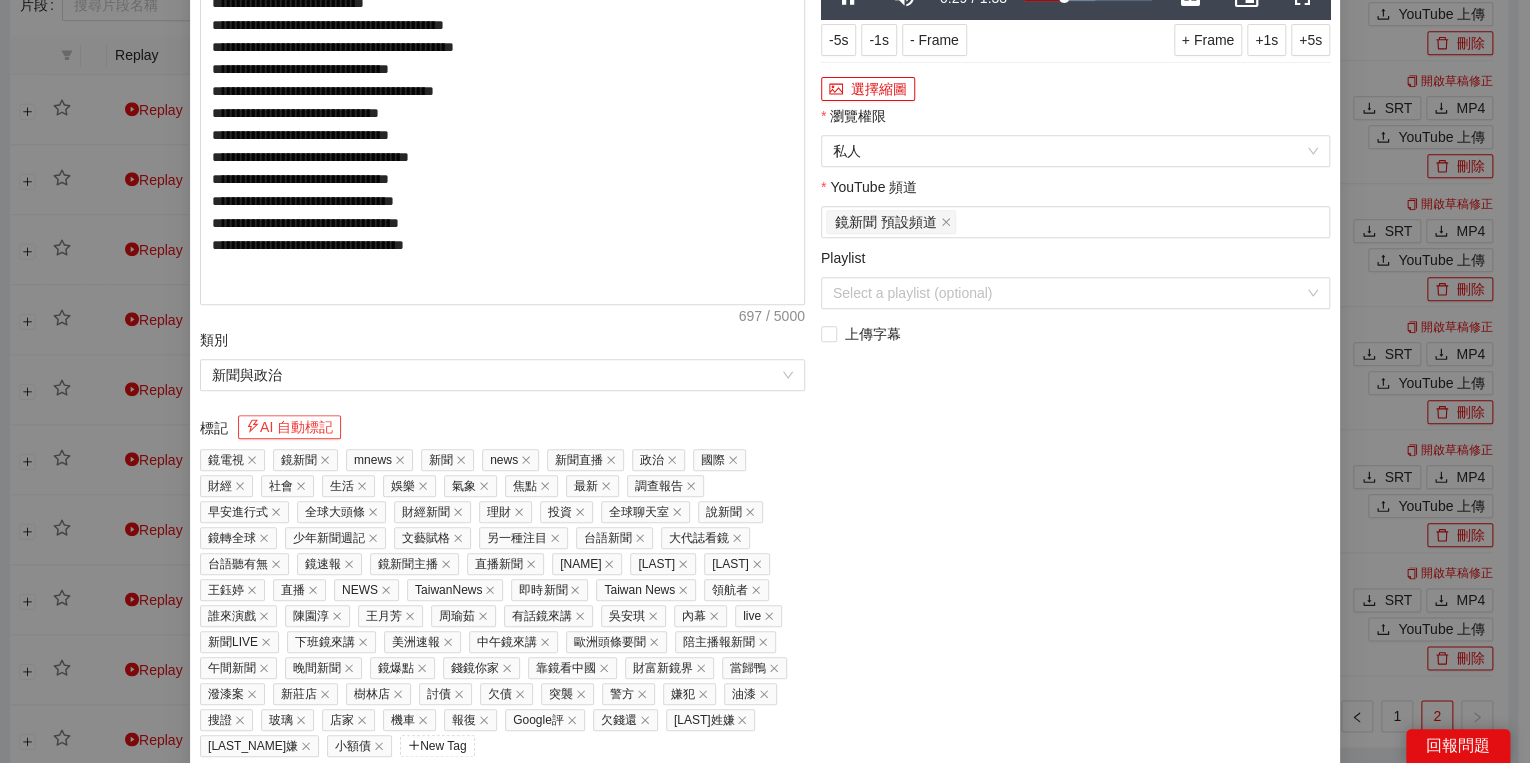 scroll, scrollTop: 451, scrollLeft: 0, axis: vertical 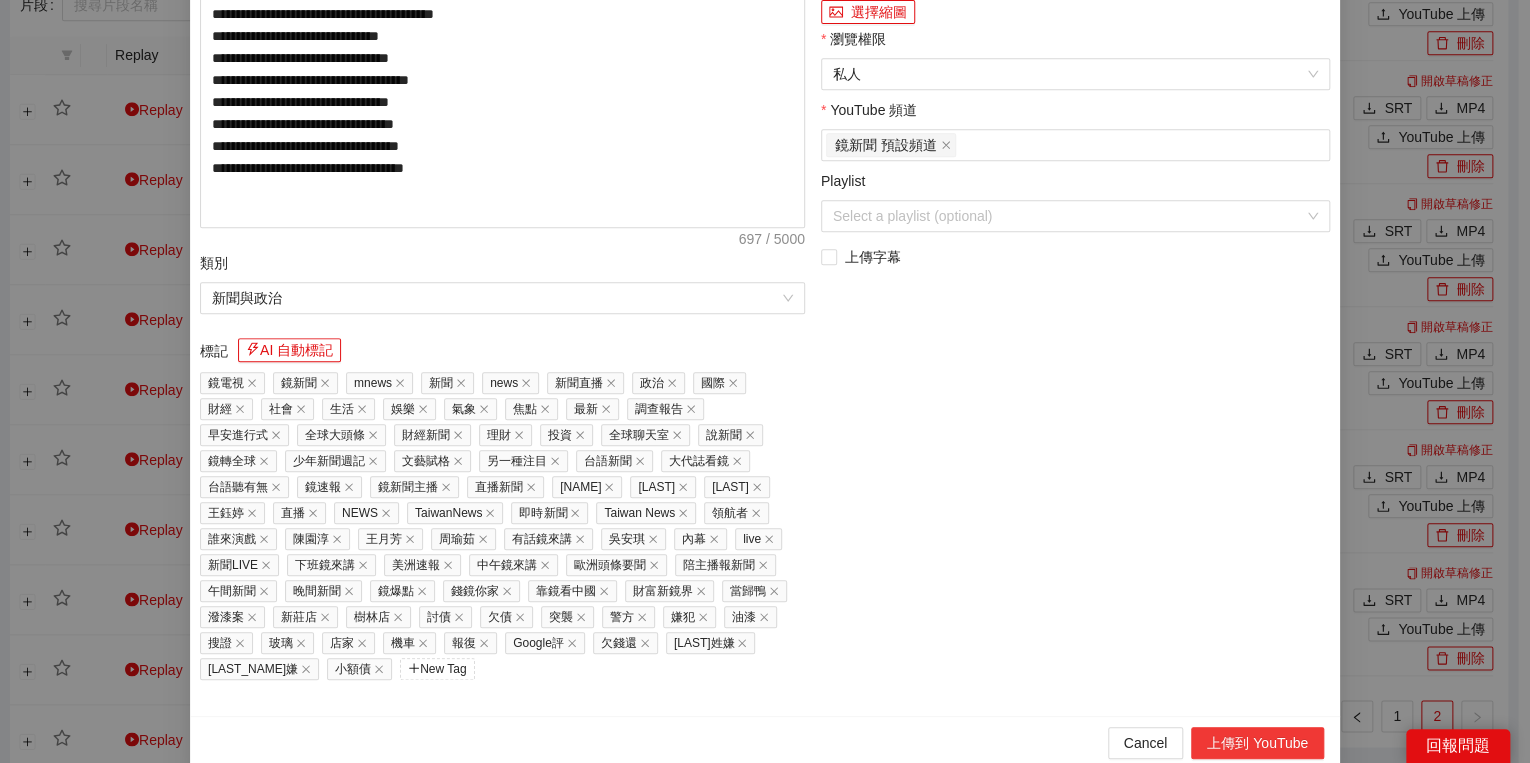click on "上傳到 YouTube" at bounding box center (1257, 743) 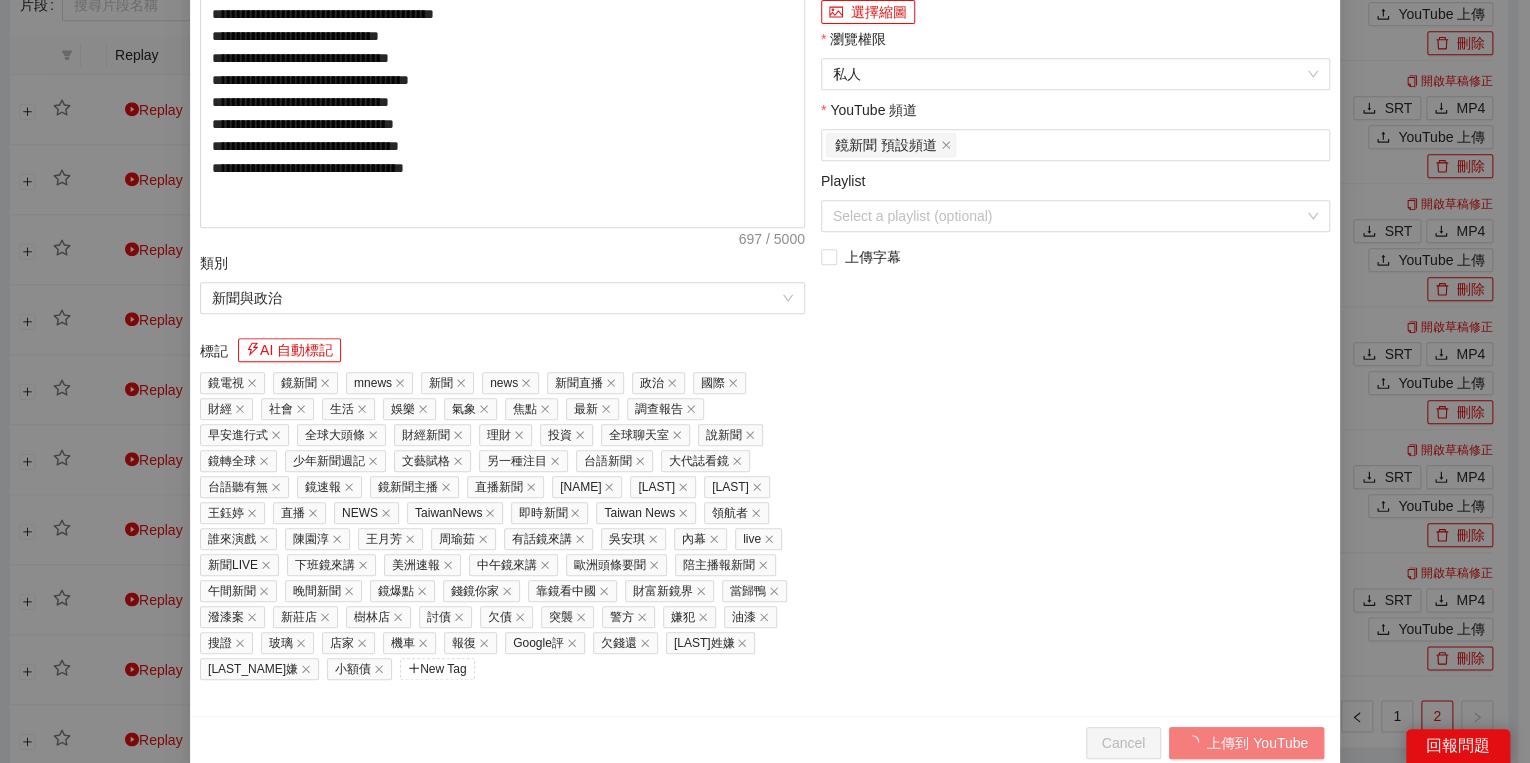 scroll, scrollTop: 0, scrollLeft: 0, axis: both 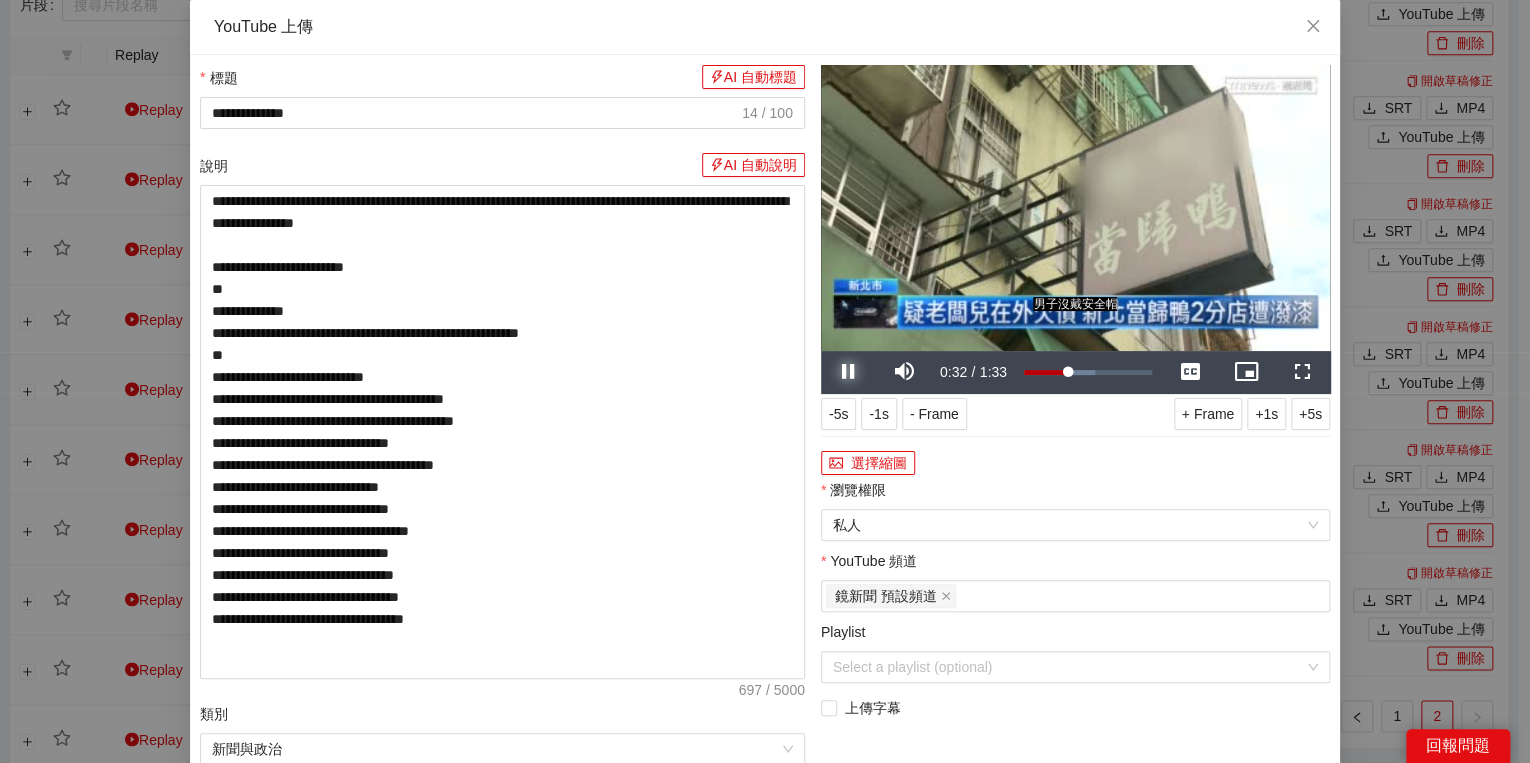 click at bounding box center (849, 372) 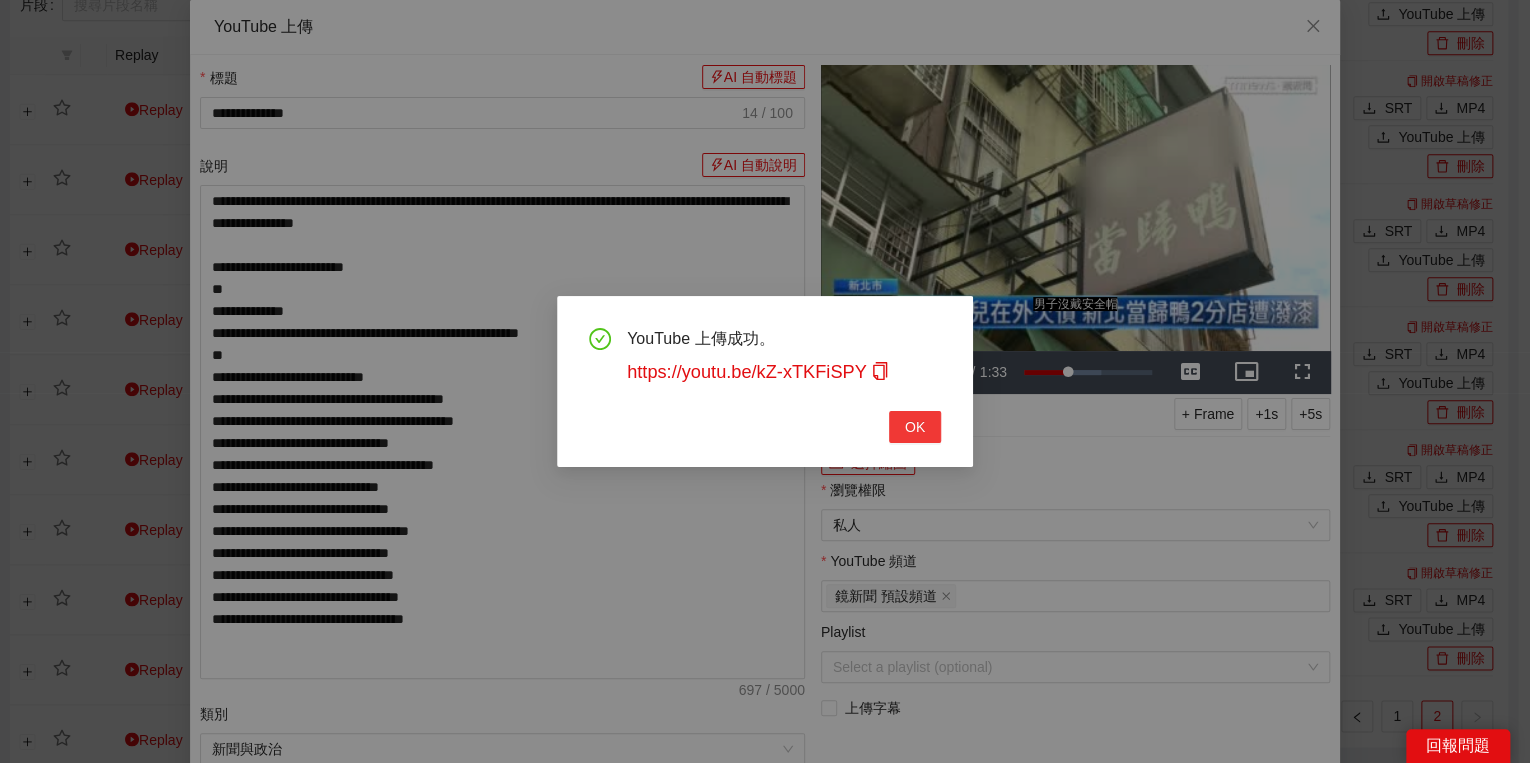 click on "OK" at bounding box center [915, 427] 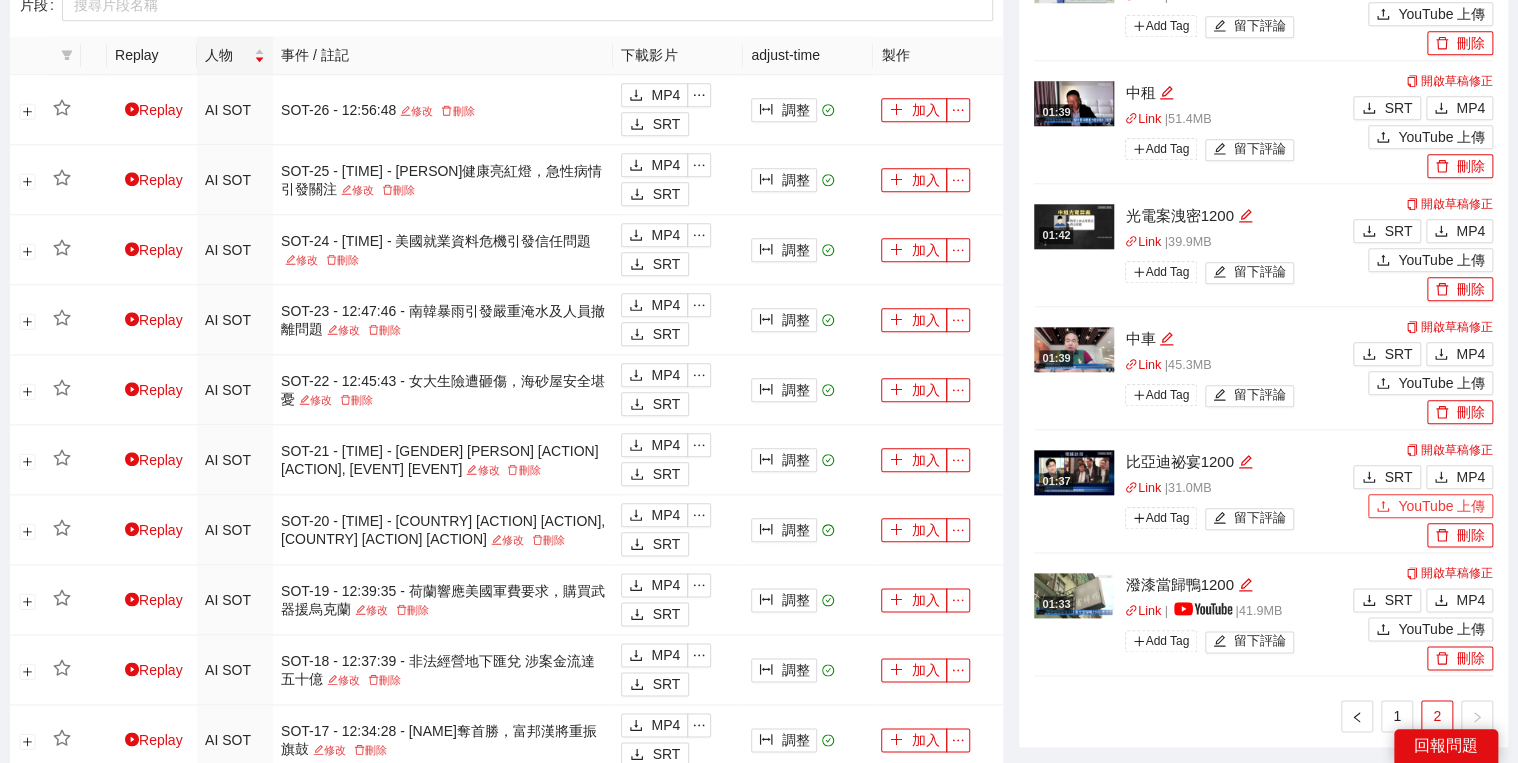 click on "YouTube 上傳" at bounding box center [1441, 506] 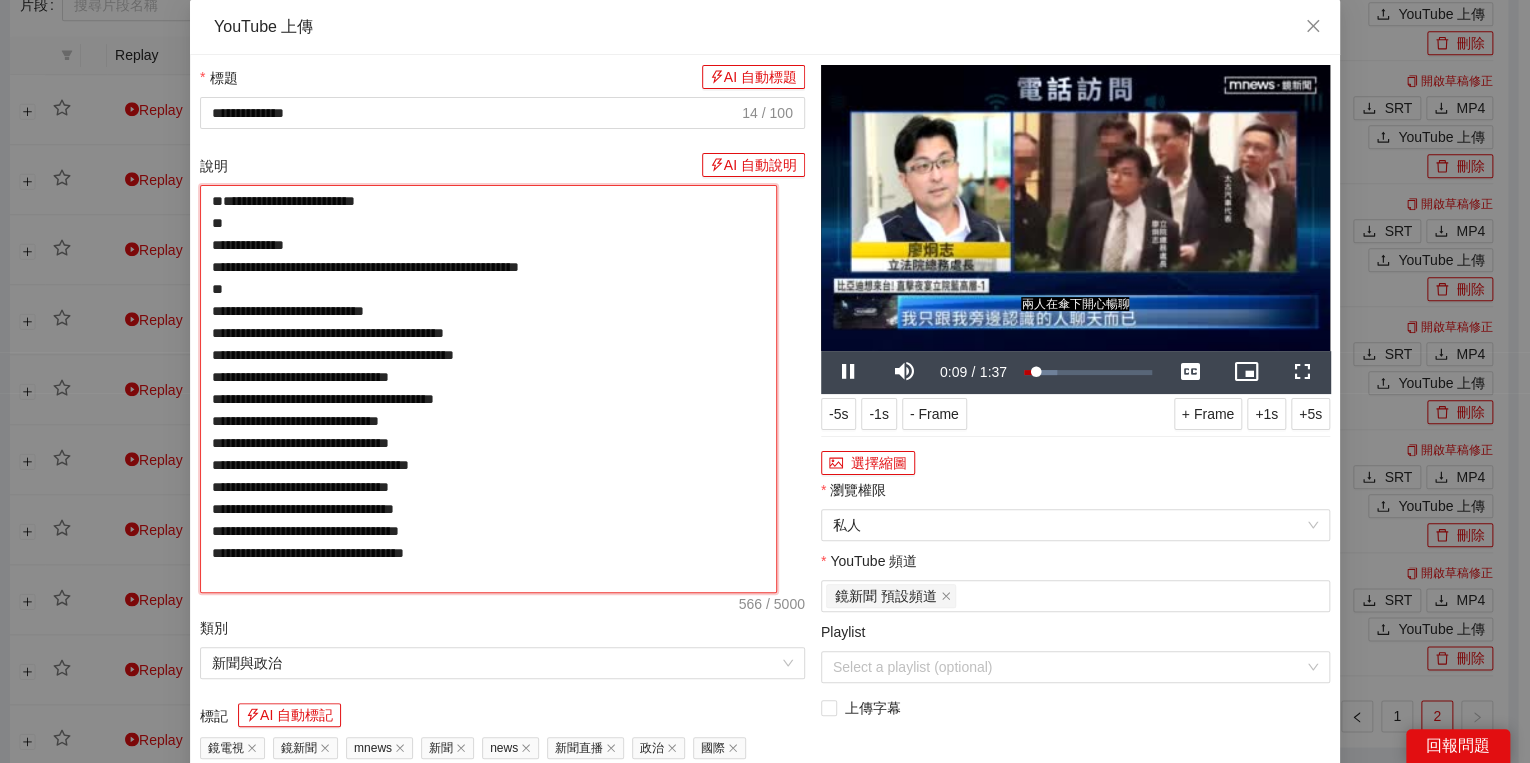 click on "**********" at bounding box center (488, 389) 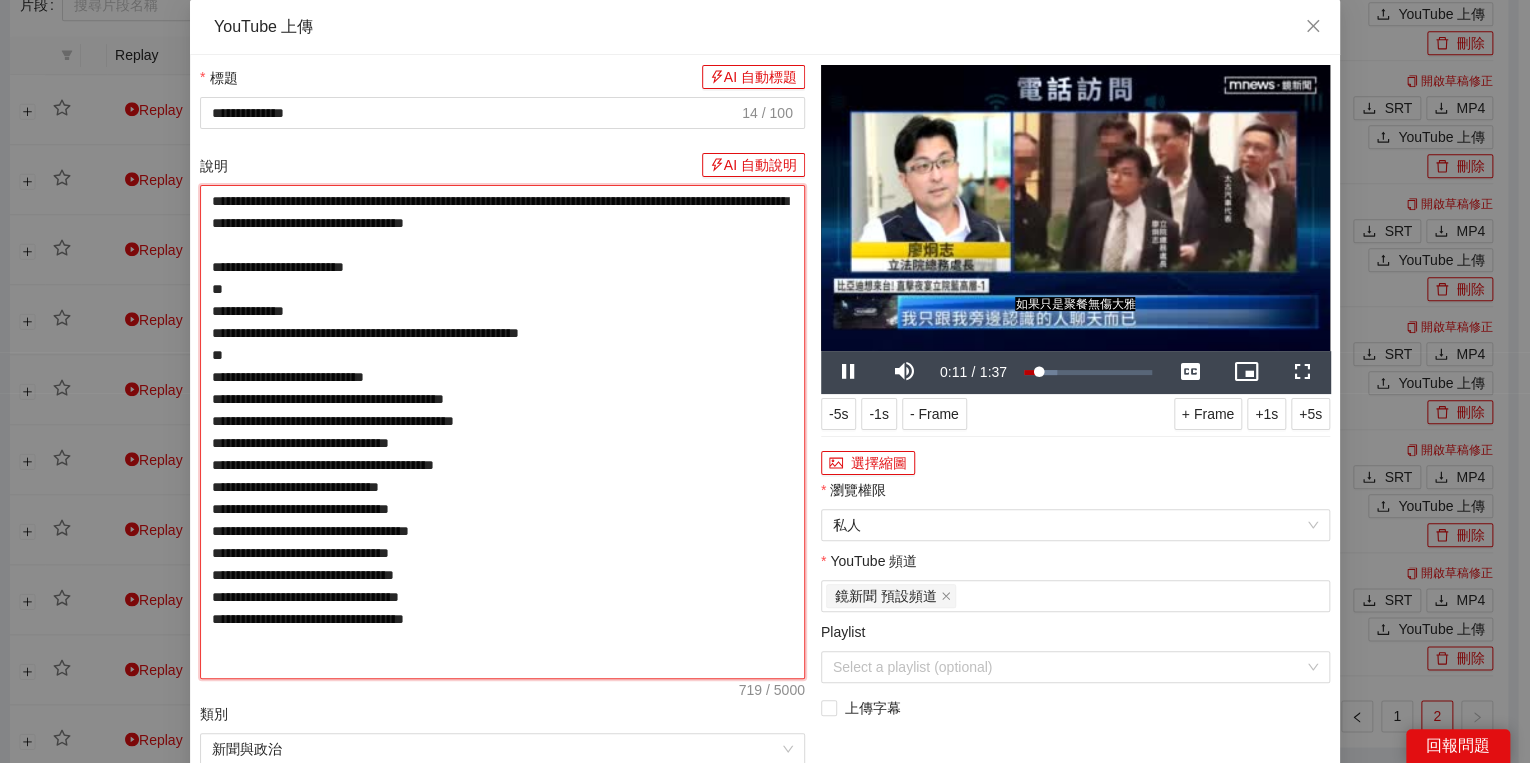 click on "**********" at bounding box center (502, 432) 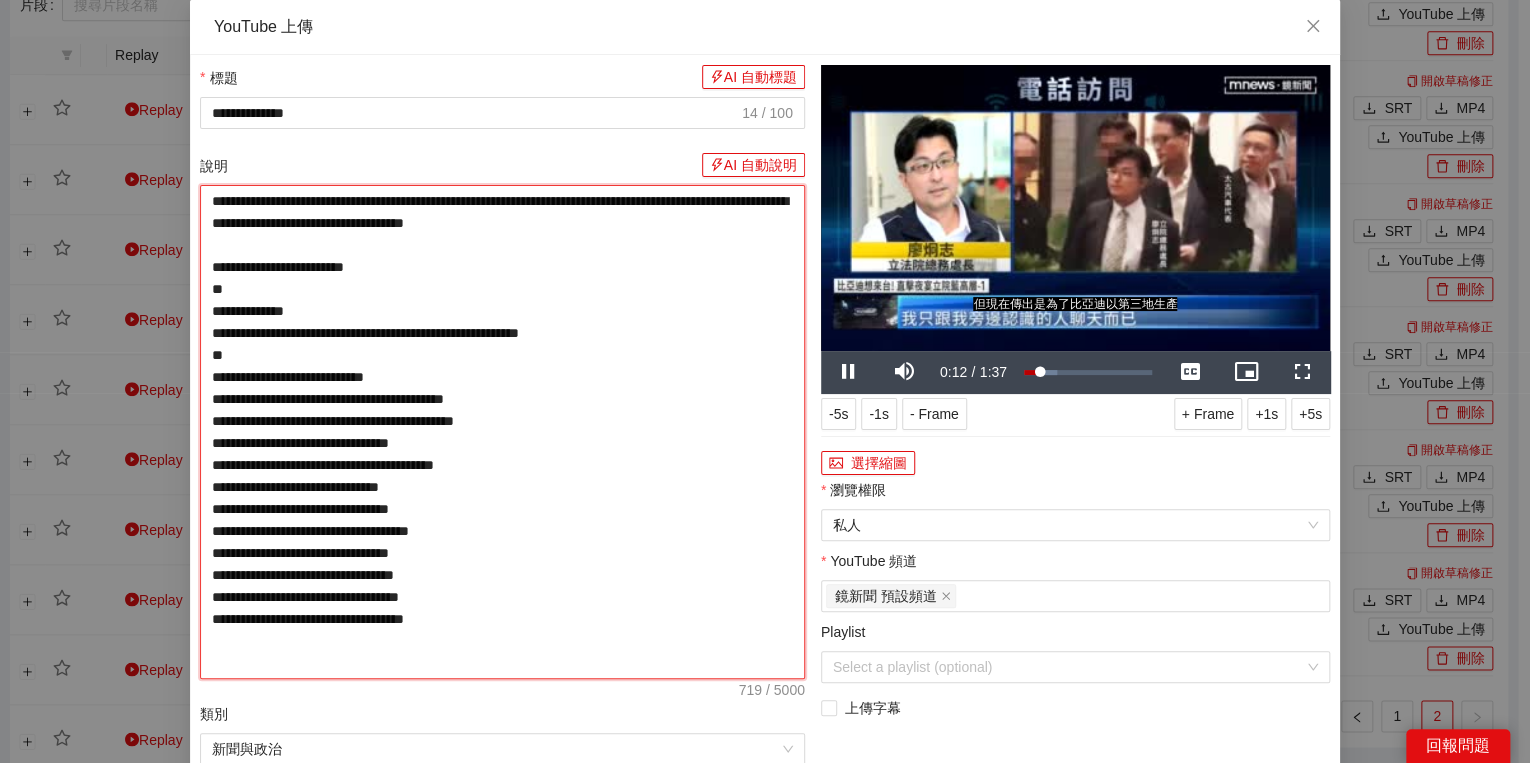 type on "**********" 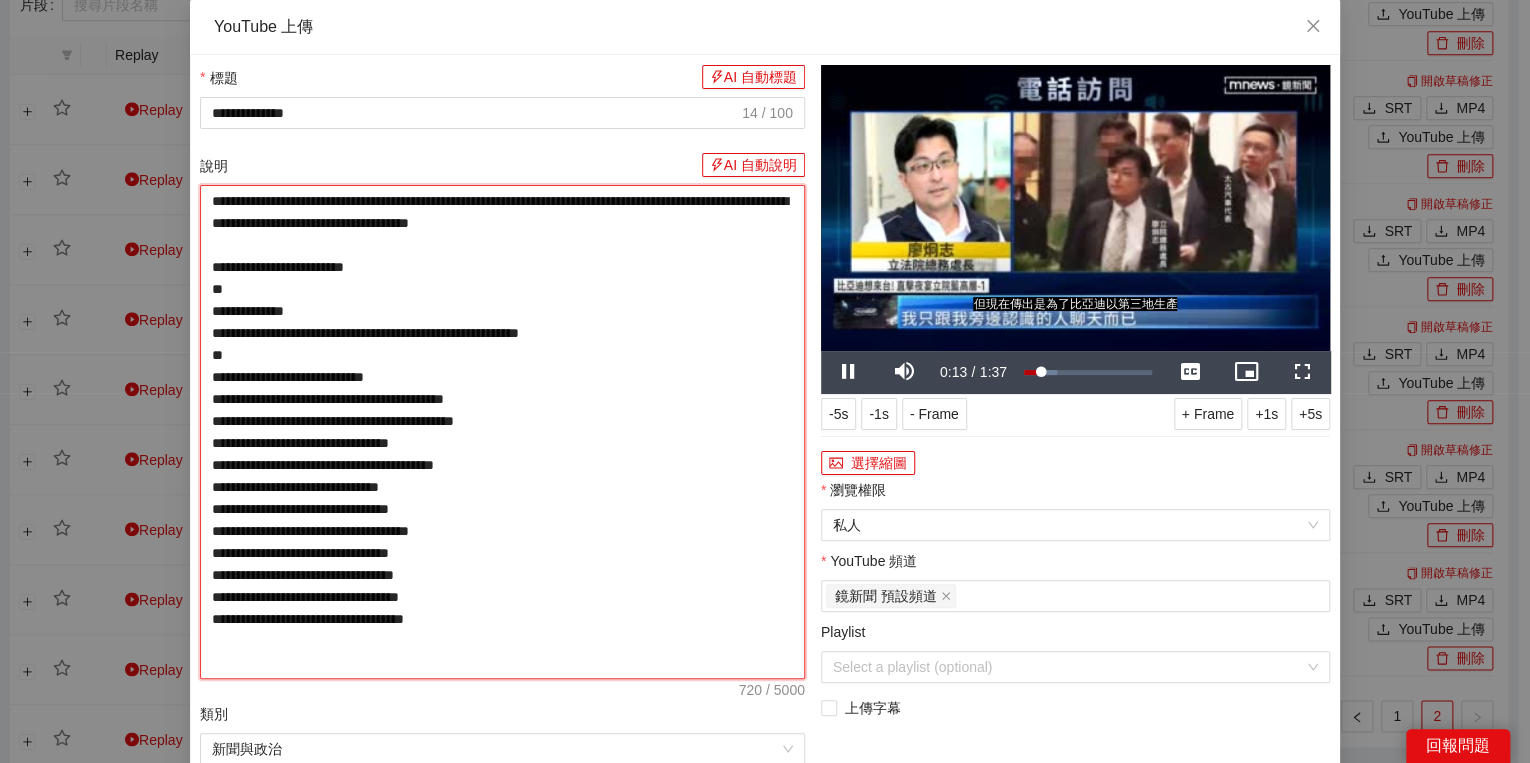 type on "**********" 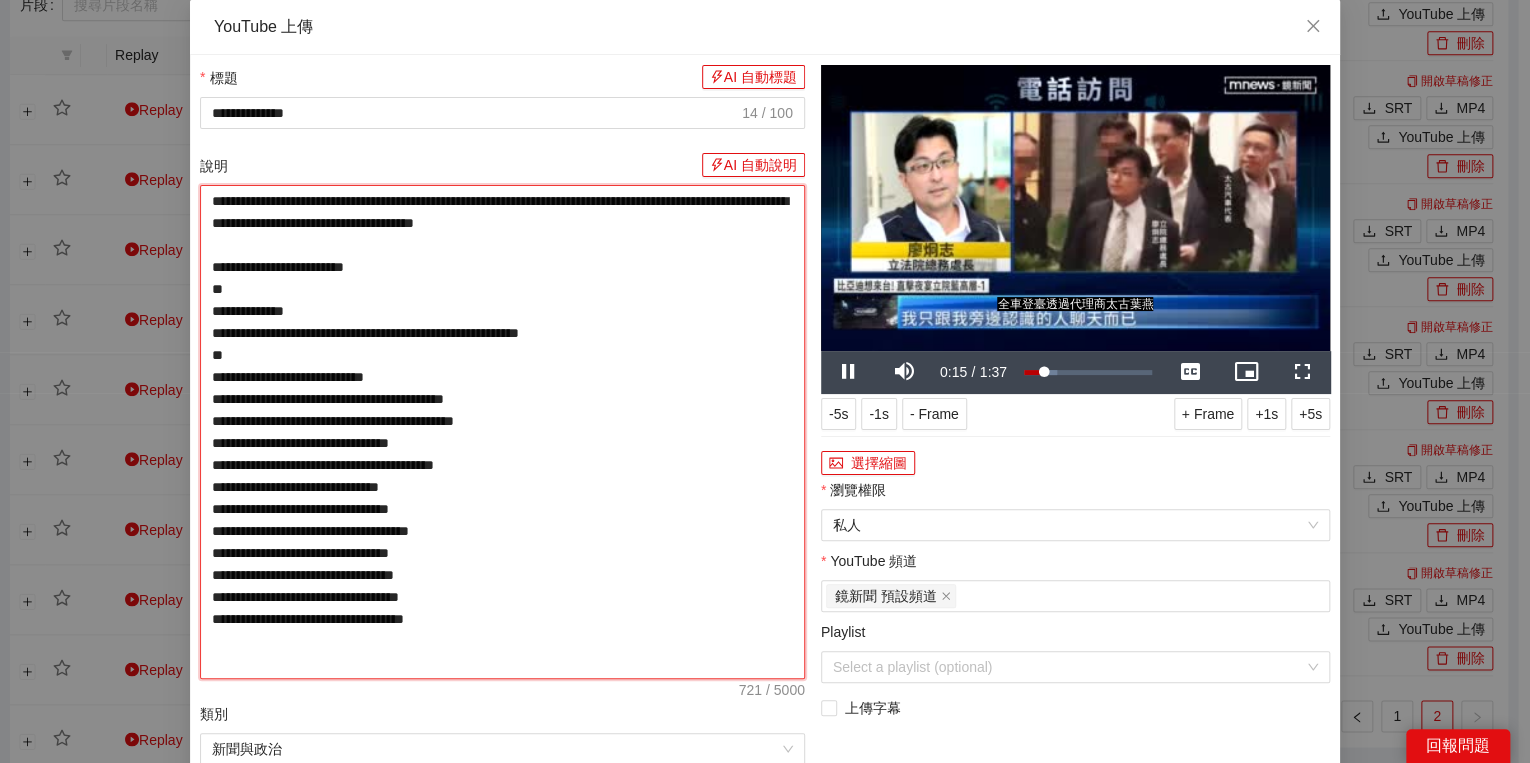 type on "**********" 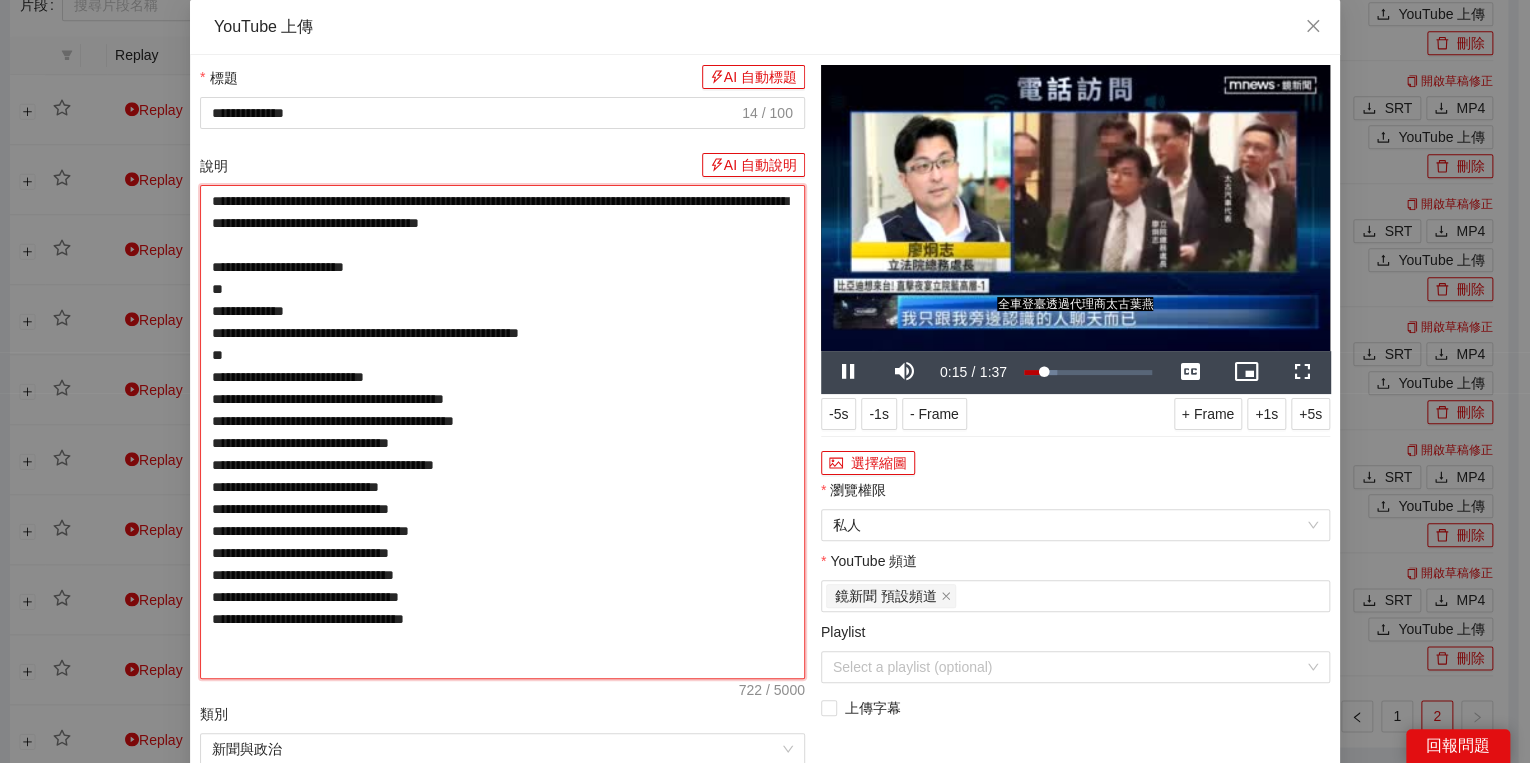 type on "**********" 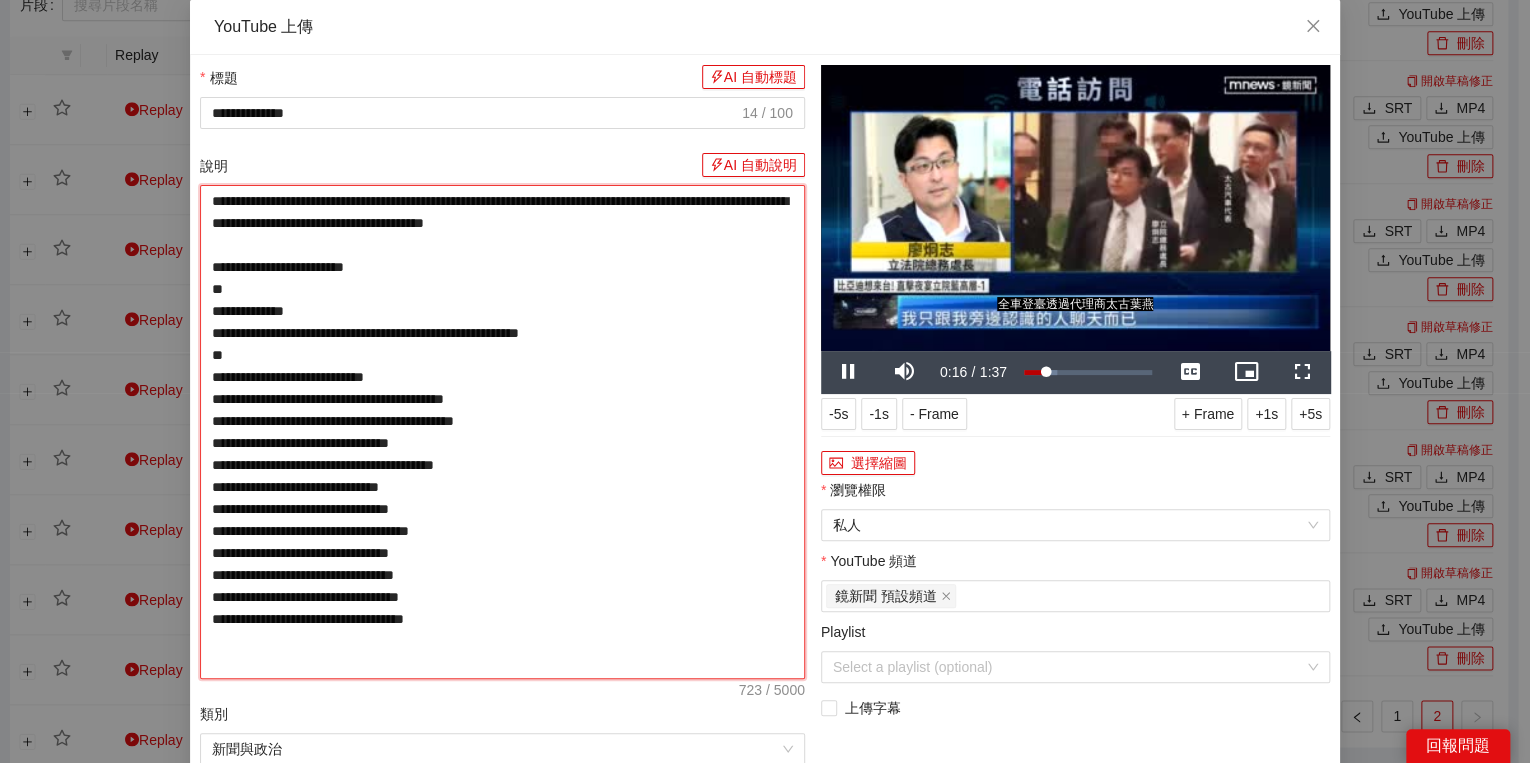 type on "**********" 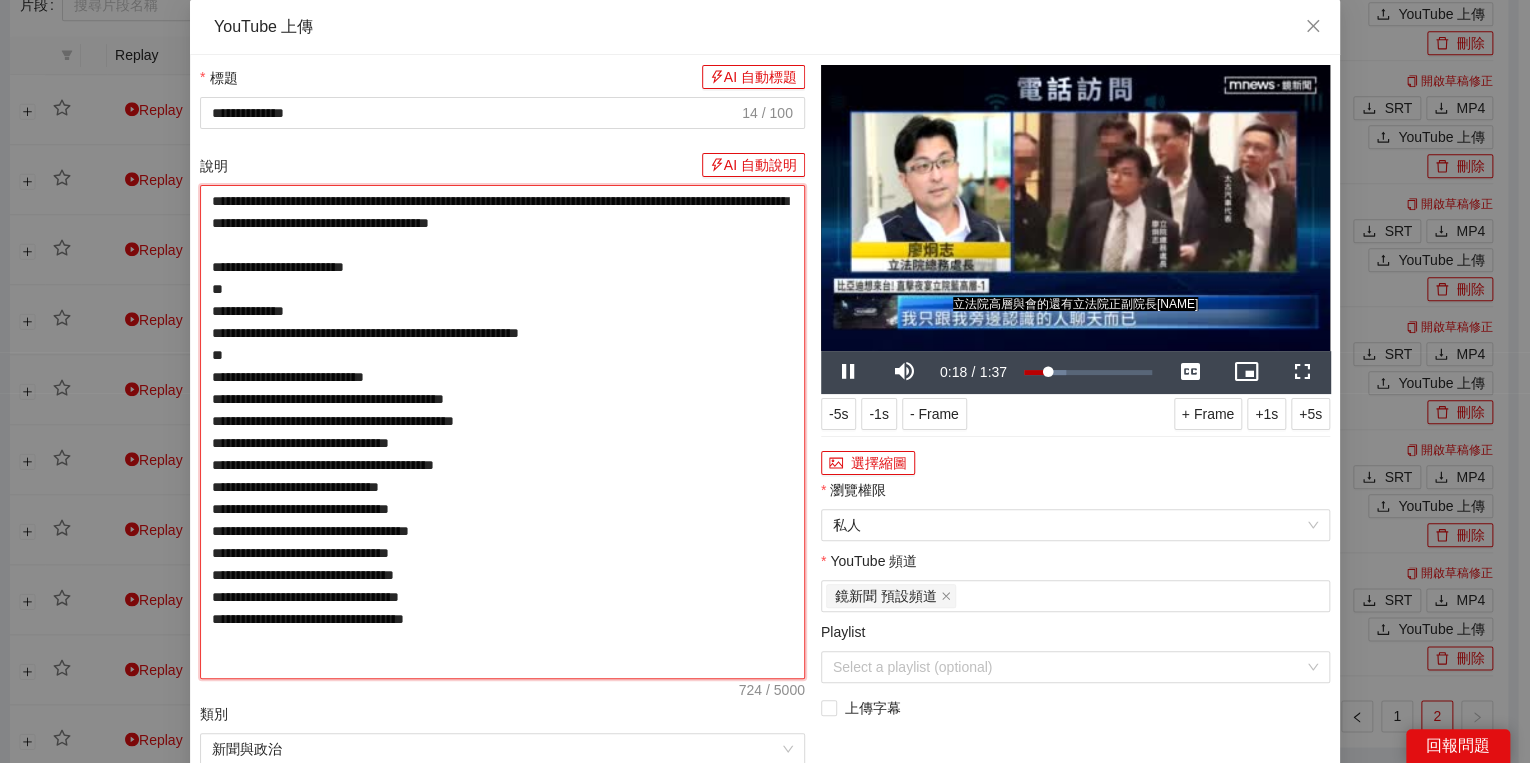 click on "**********" at bounding box center (502, 432) 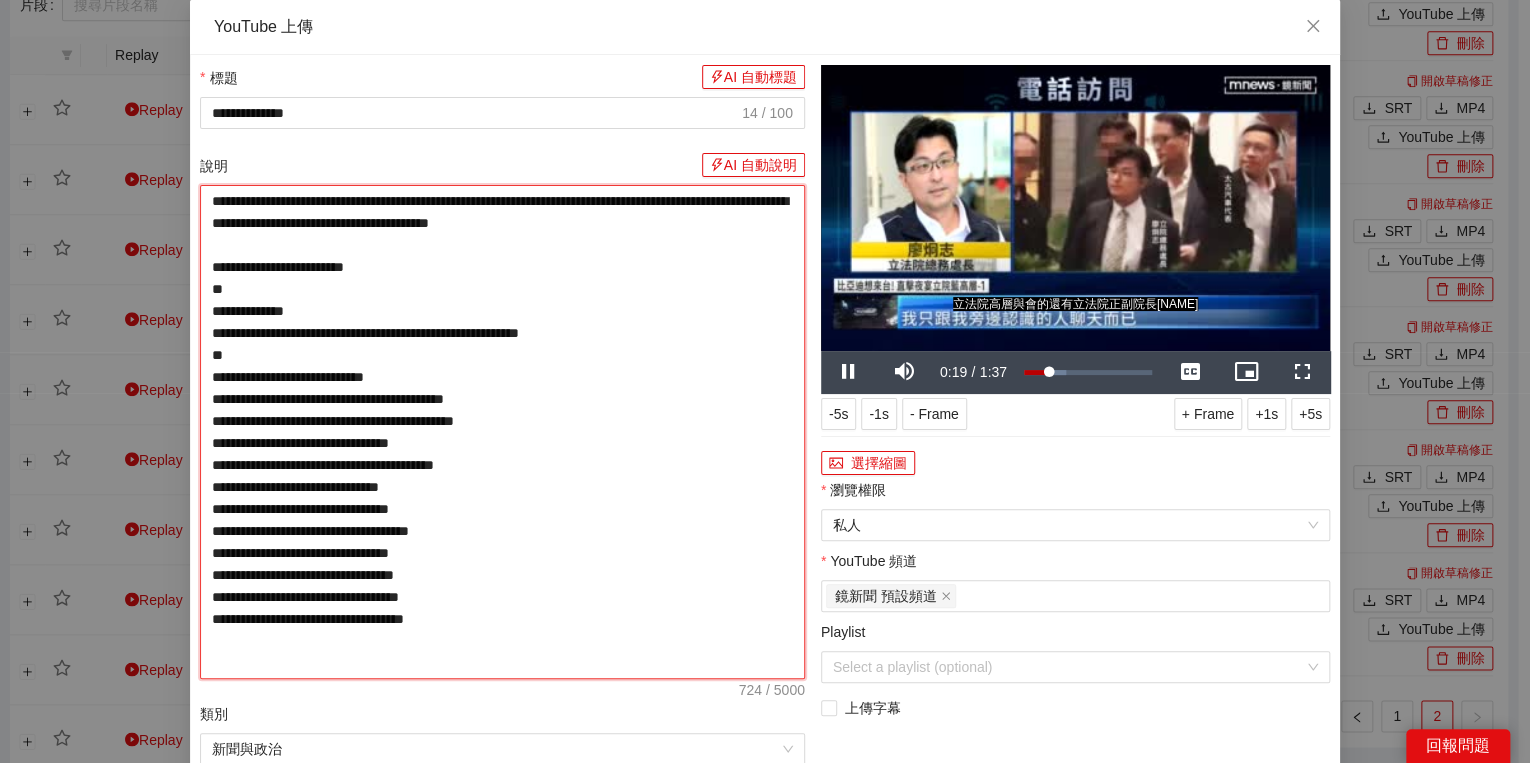 click on "**********" at bounding box center [502, 432] 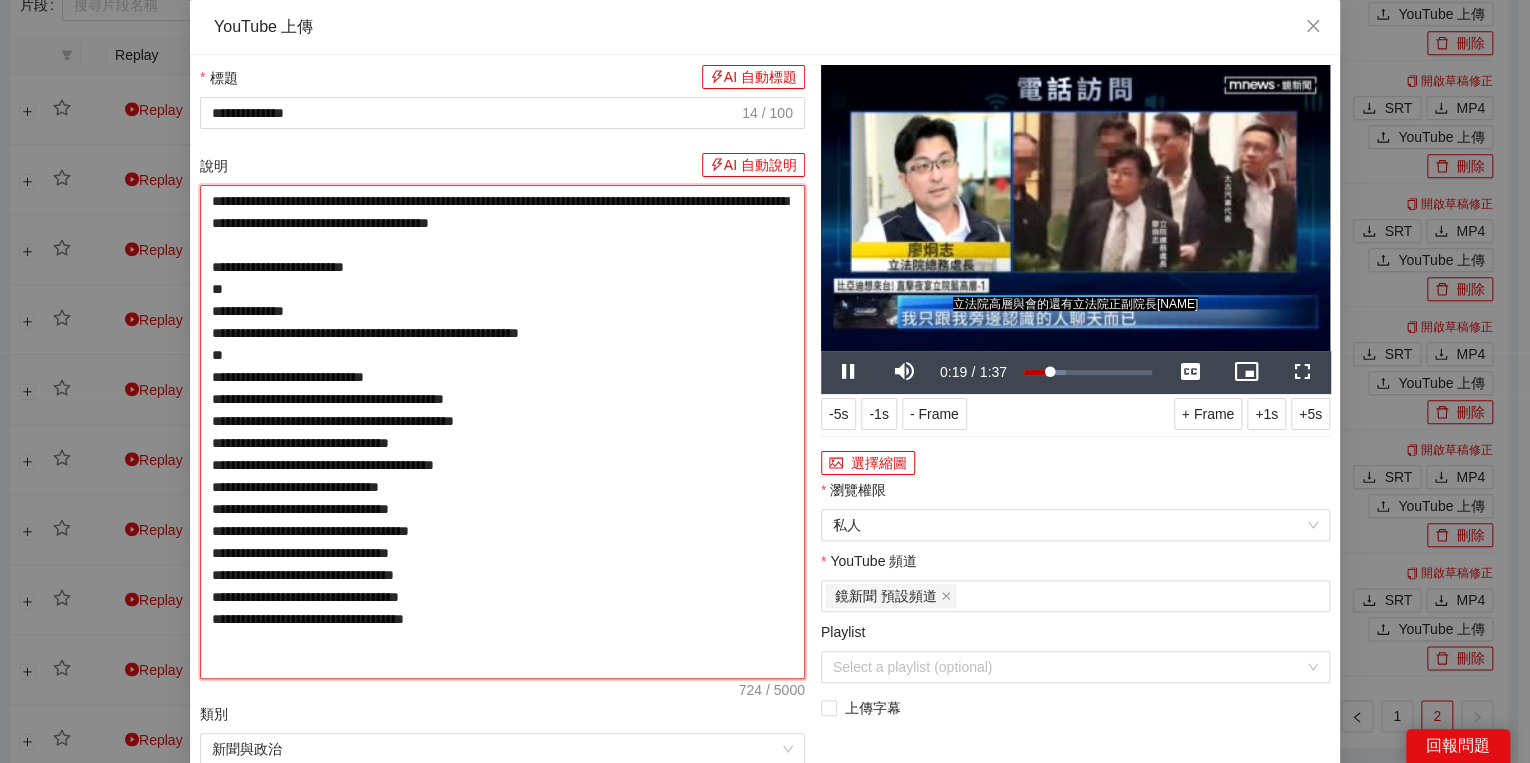 type on "**********" 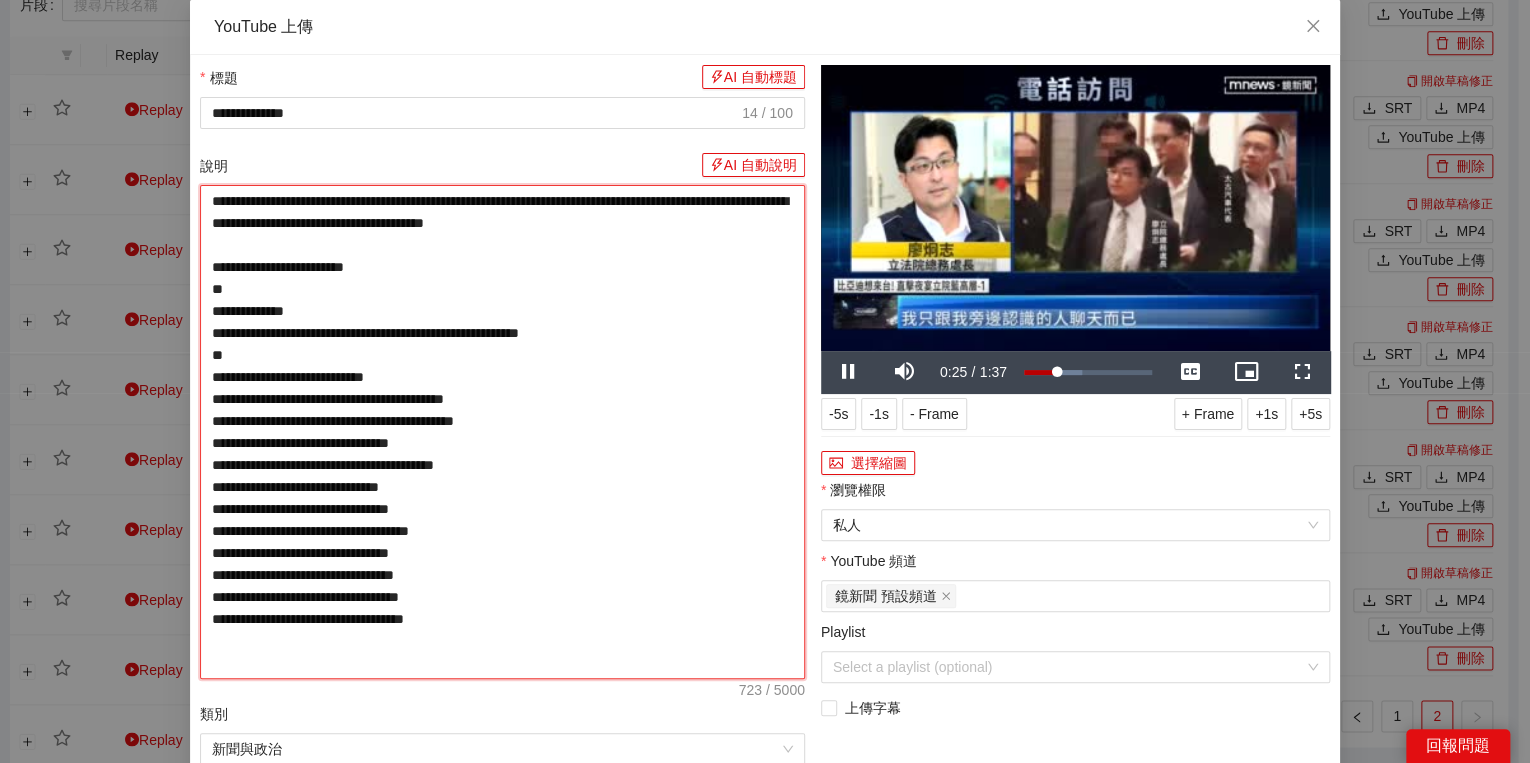 drag, startPoint x: 713, startPoint y: 195, endPoint x: 752, endPoint y: 190, distance: 39.319206 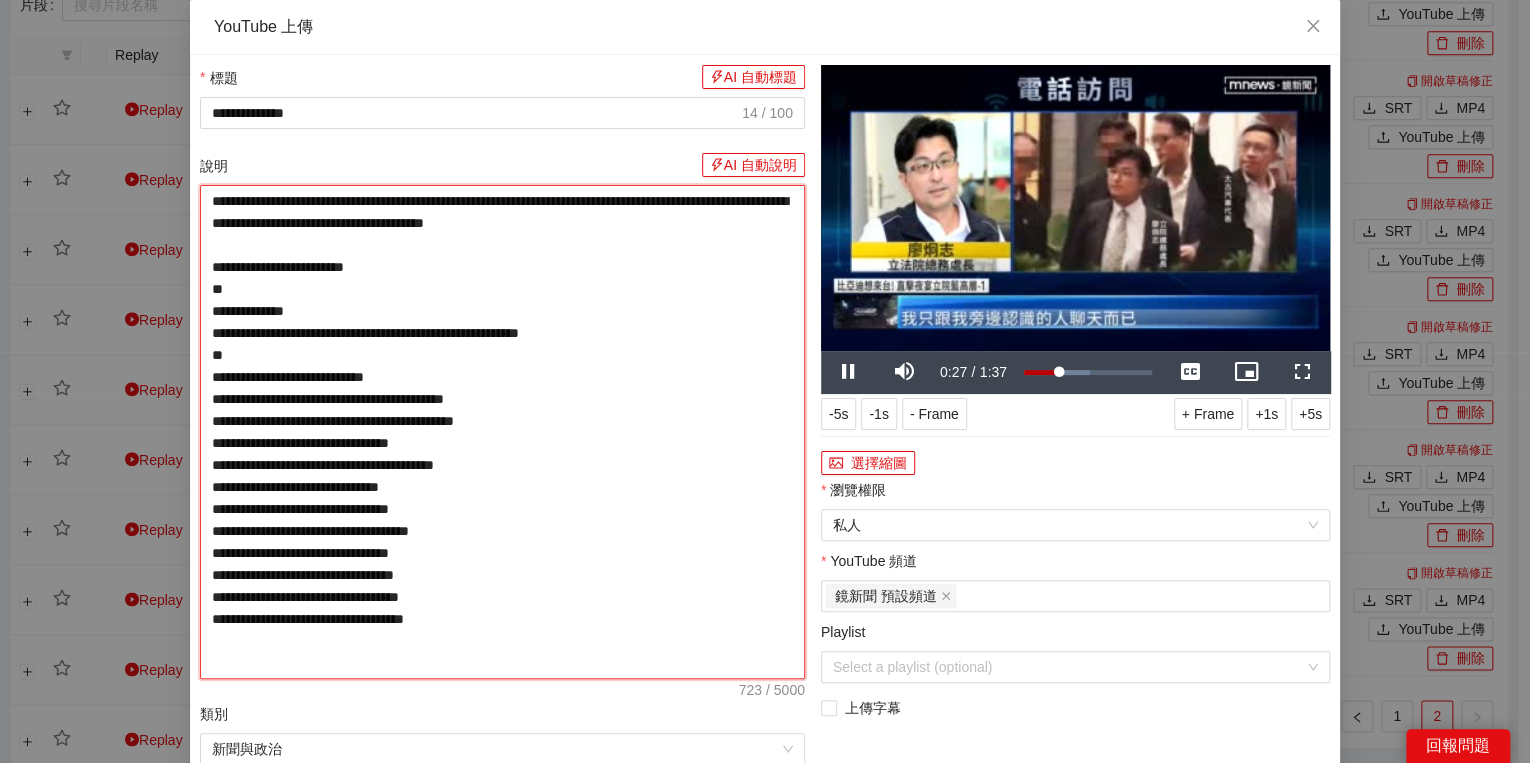click on "**********" at bounding box center (502, 432) 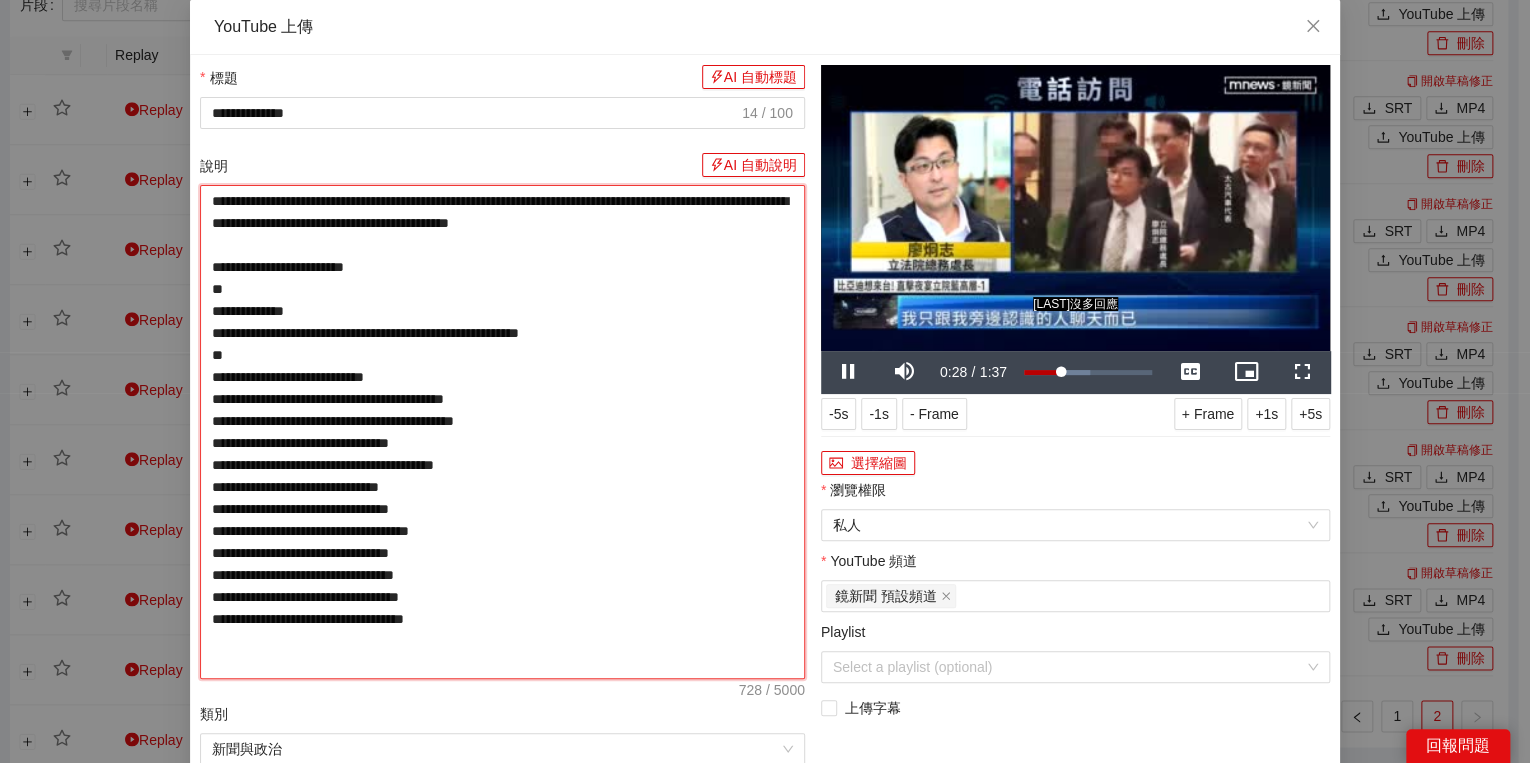 type on "**********" 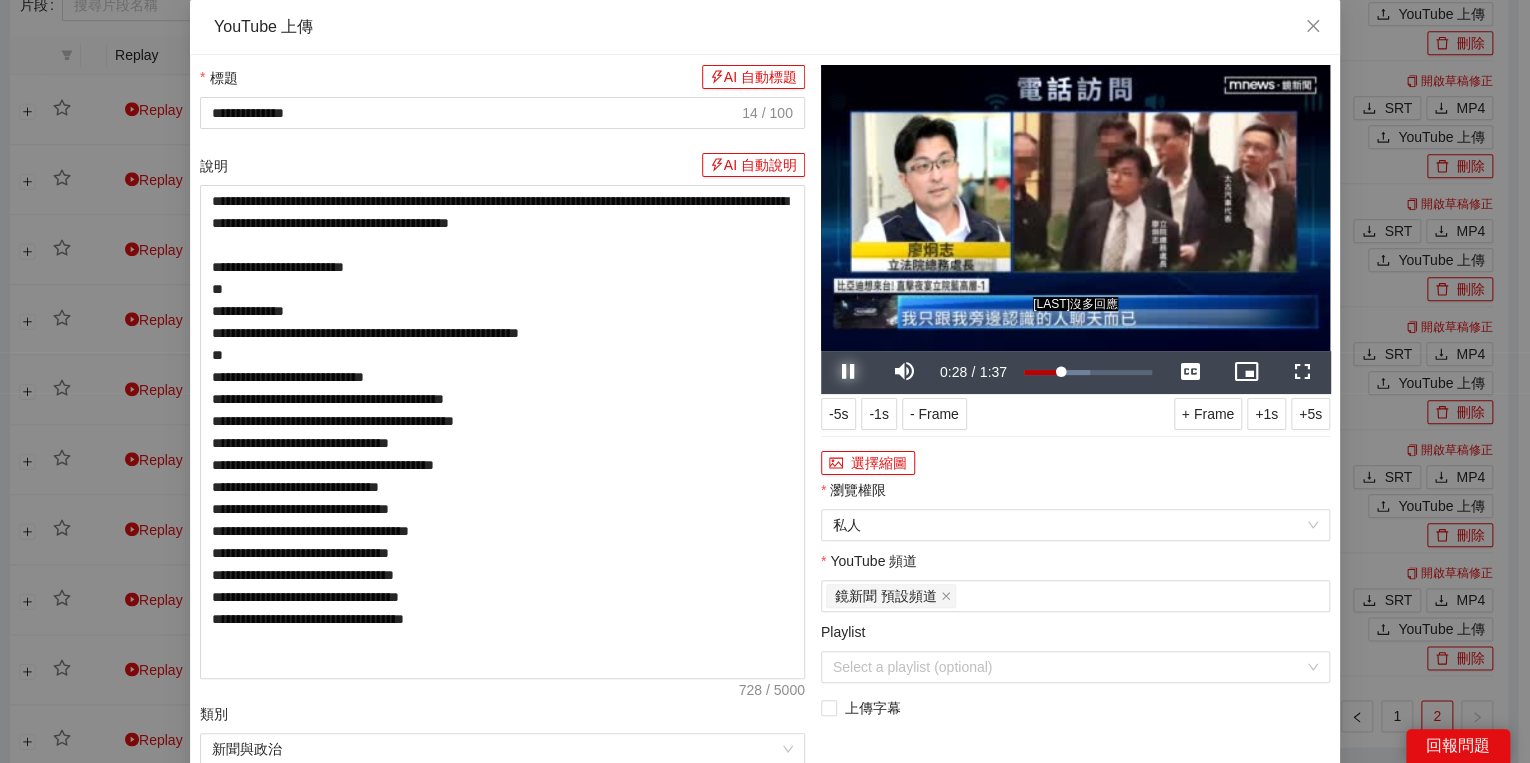 click at bounding box center [849, 372] 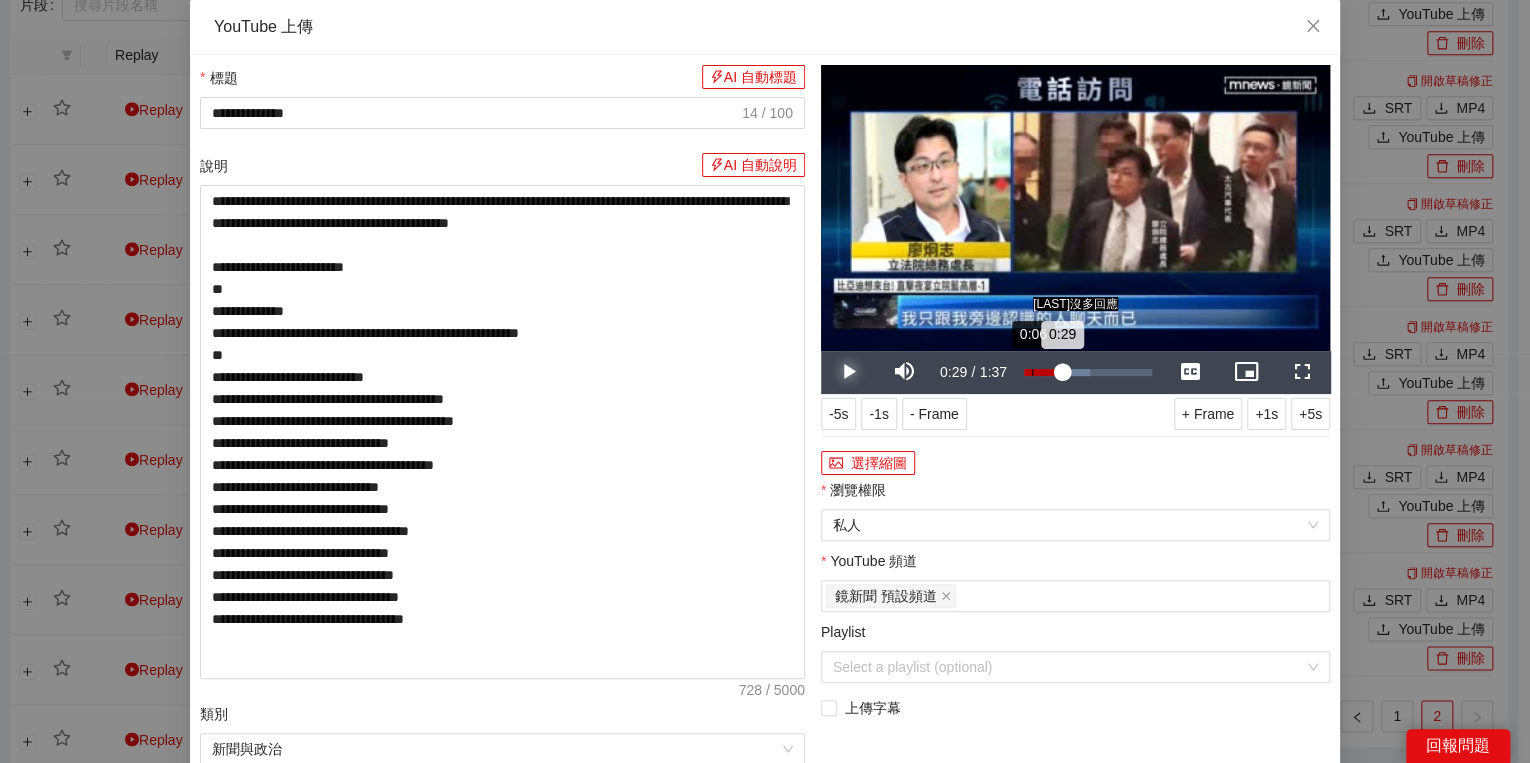 click on "Loaded :  51.97% 0:06 0:29" at bounding box center (1088, 372) 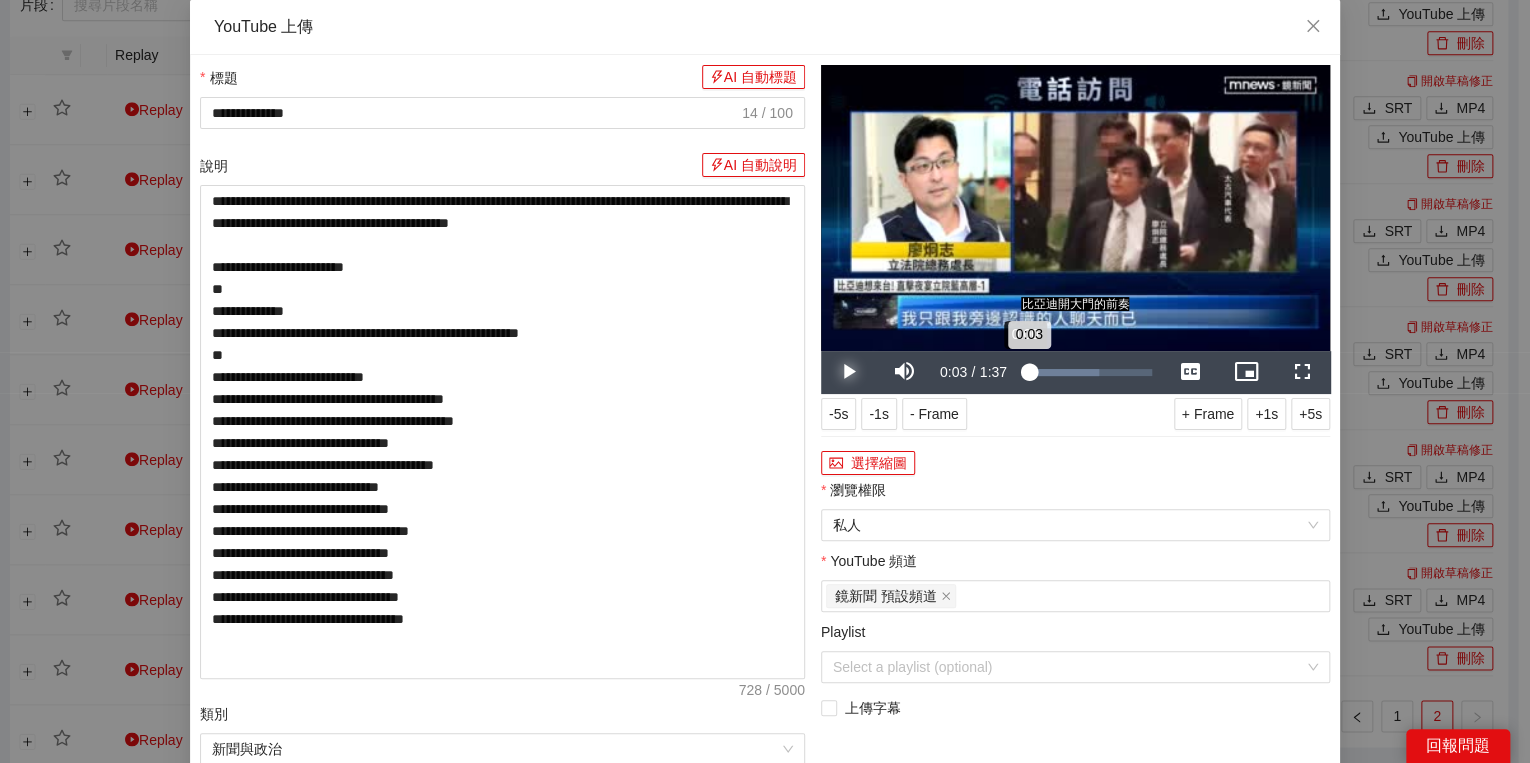 click on "0:03" at bounding box center [1026, 372] 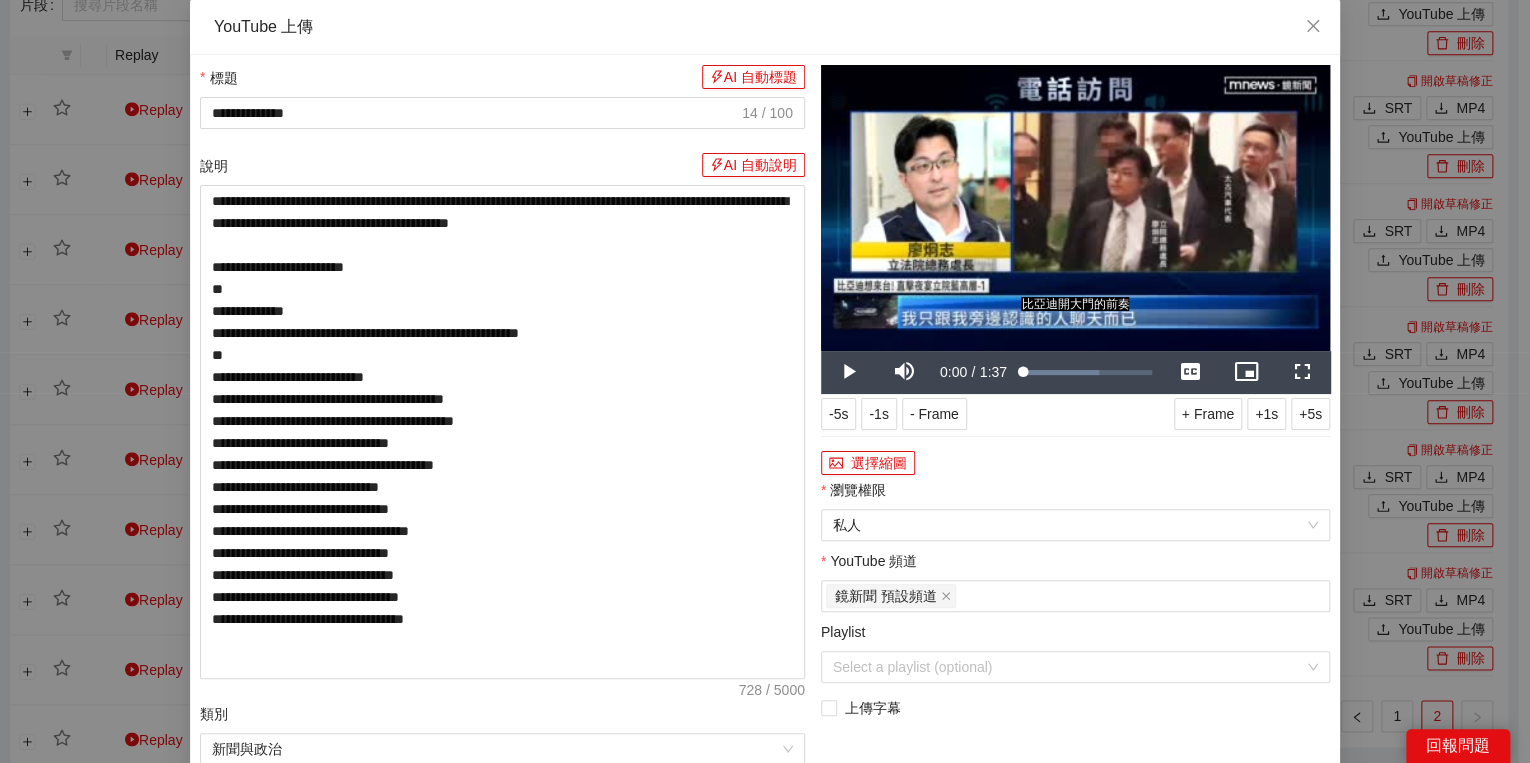 click on "1:37" at bounding box center [993, 372] 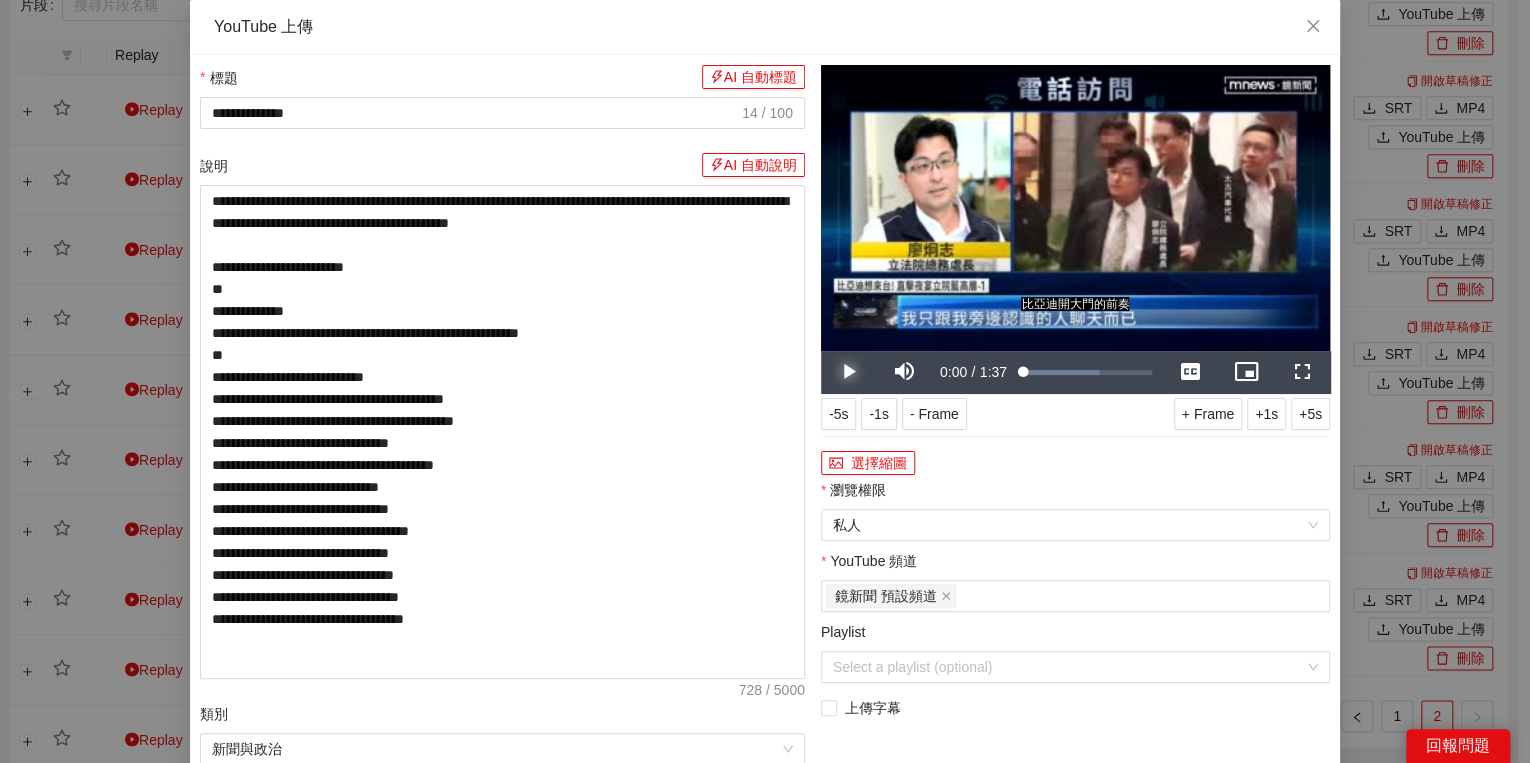 click at bounding box center (849, 372) 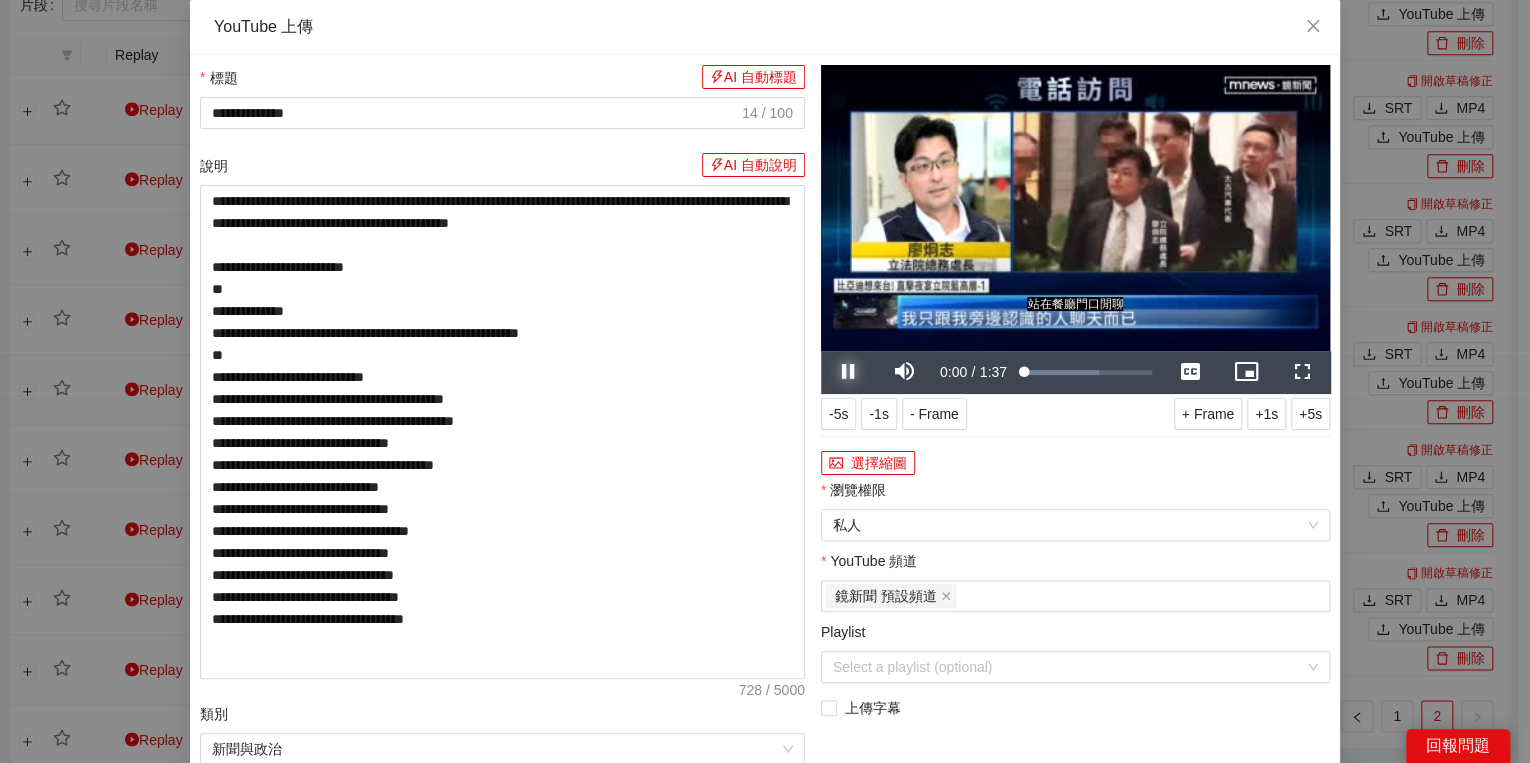 click at bounding box center (849, 372) 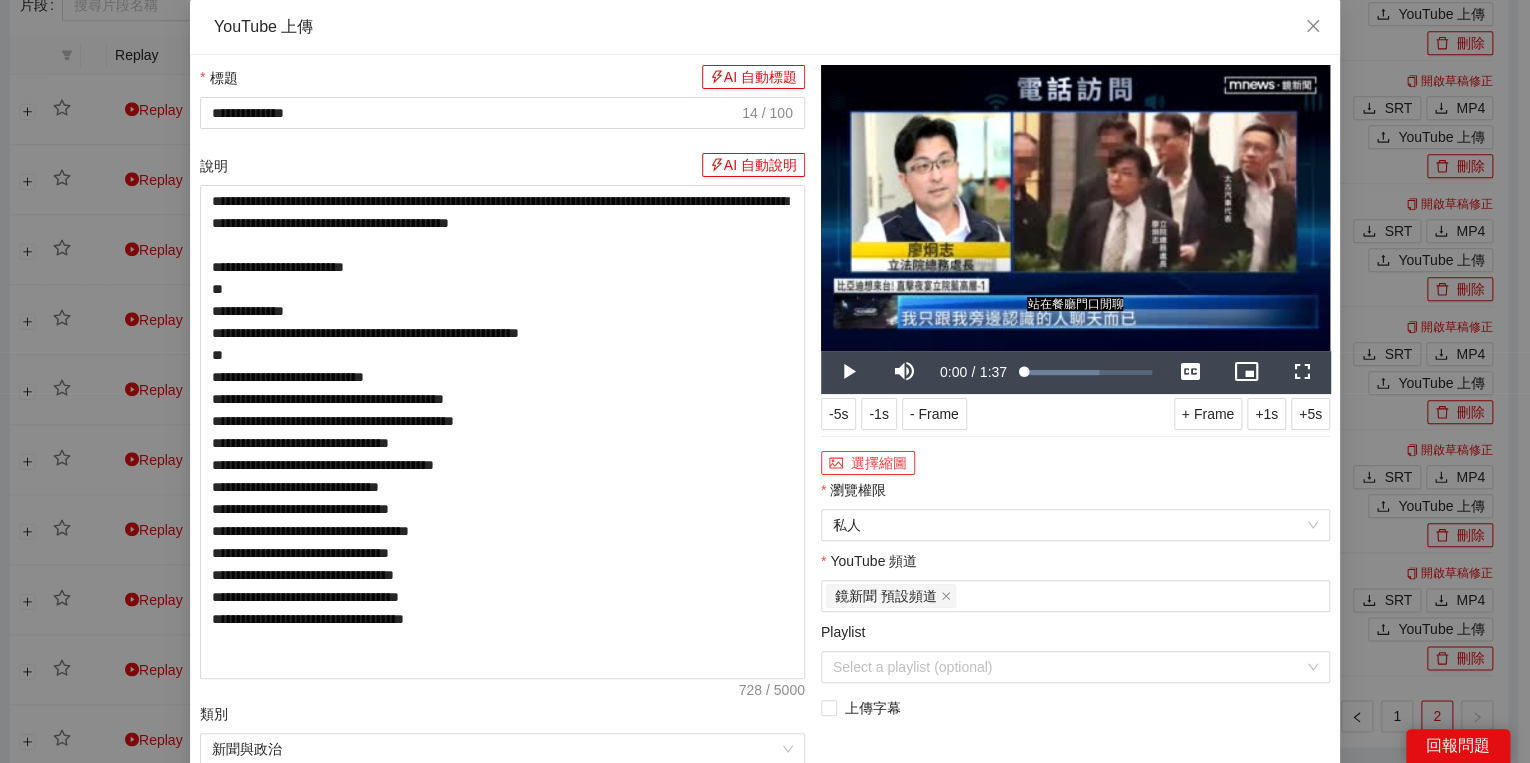 click on "選擇縮圖" at bounding box center (868, 463) 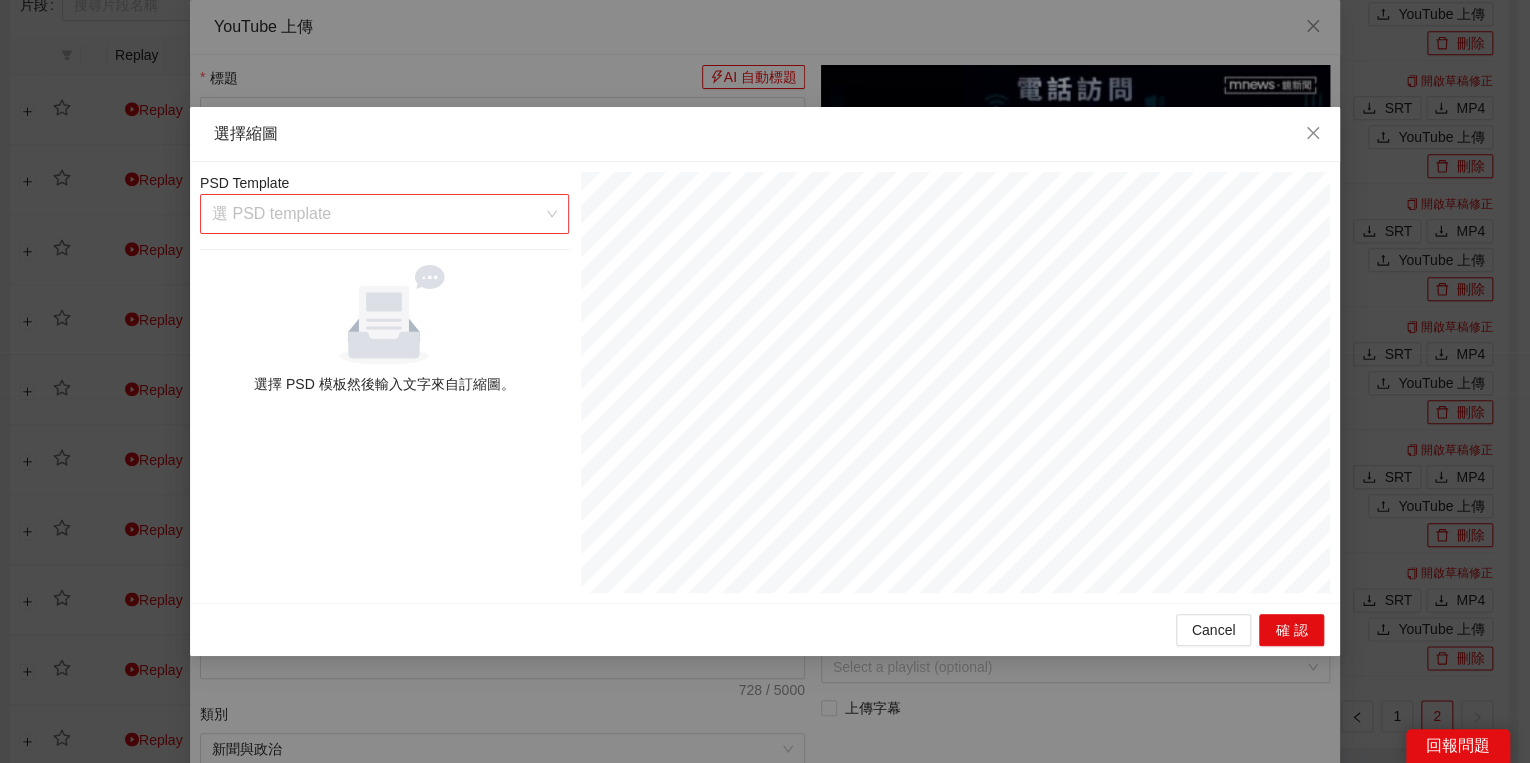 click at bounding box center [377, 214] 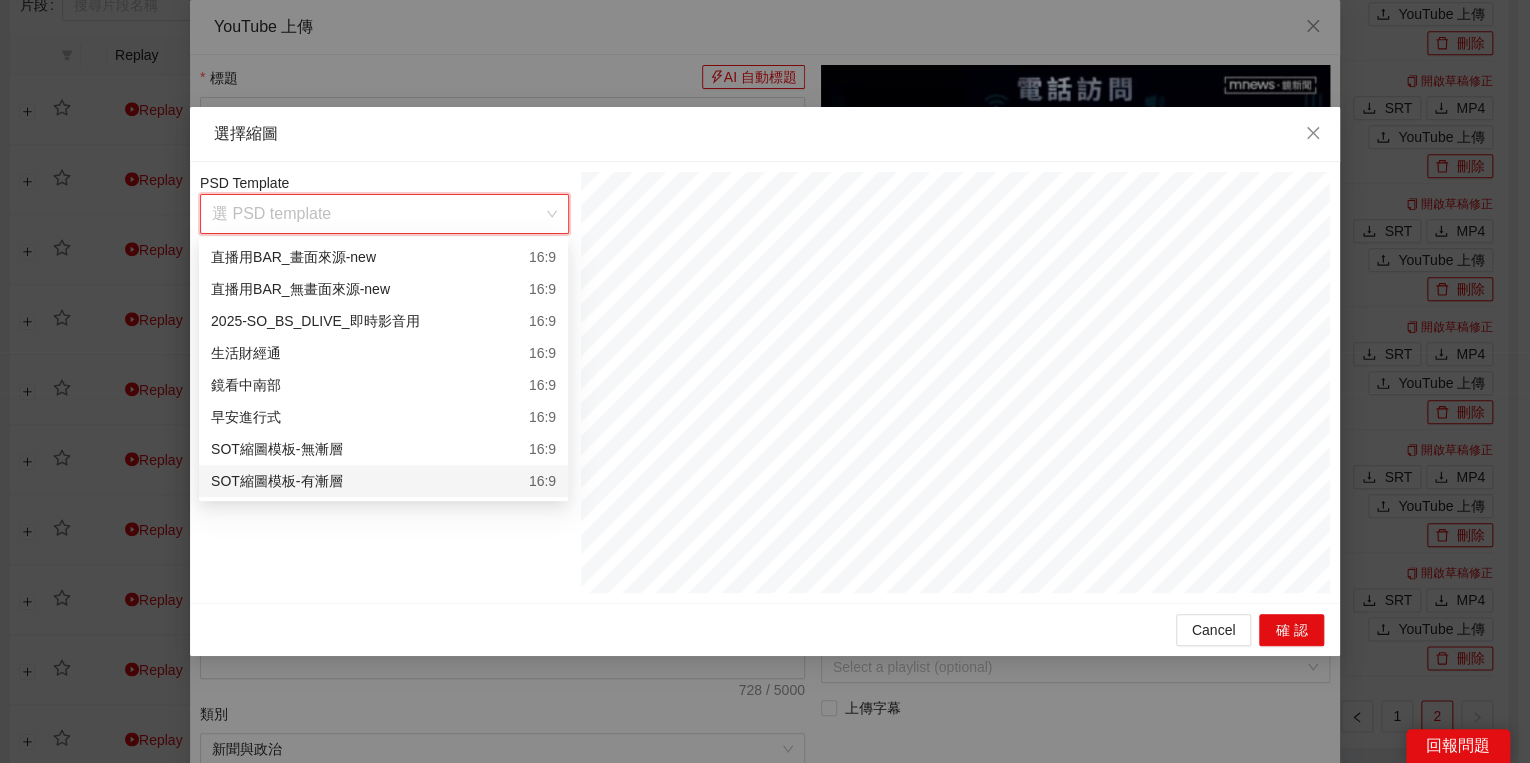 click on "SOT縮圖模板-有漸層 16:9" at bounding box center [383, 481] 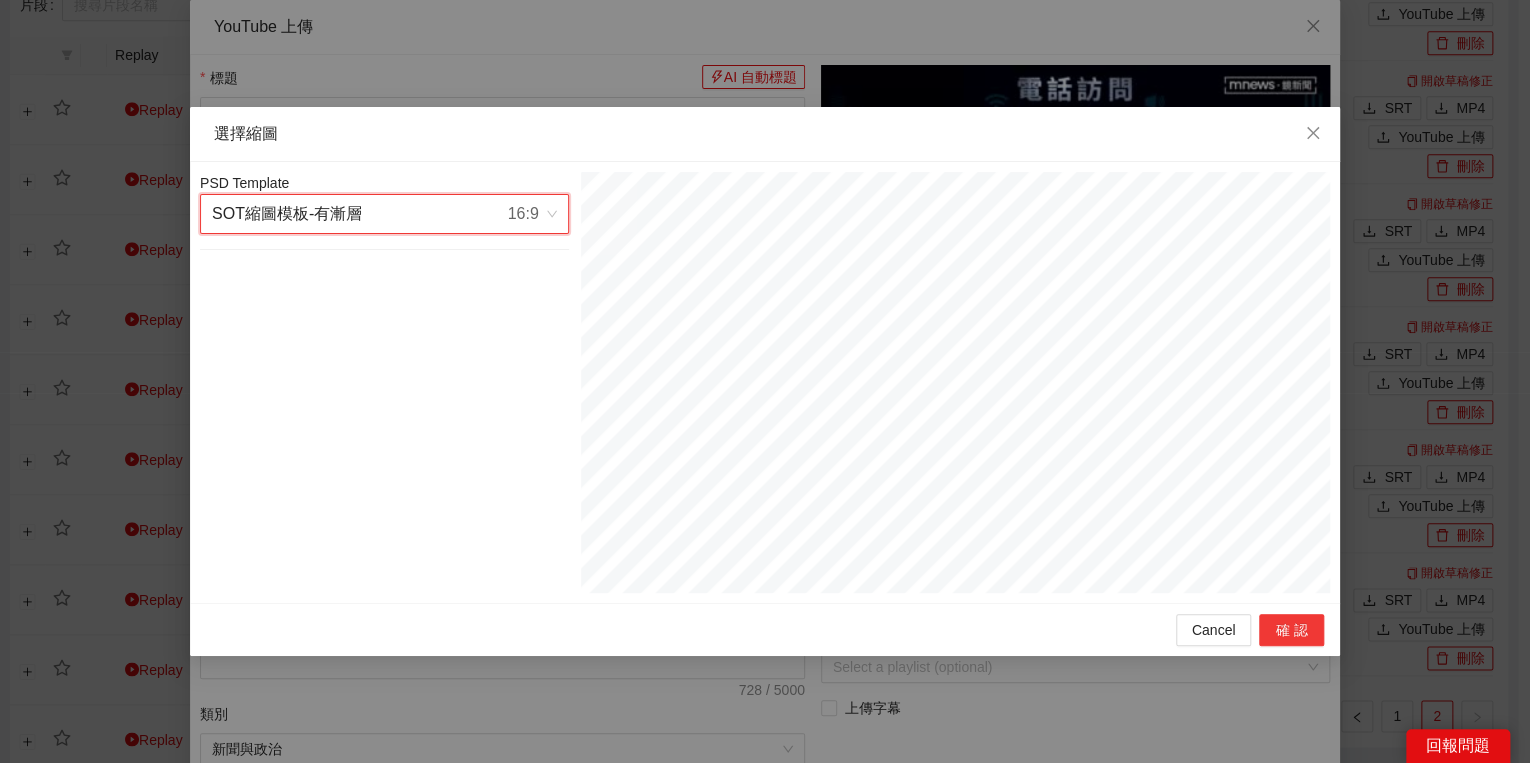 click on "確認" at bounding box center [1291, 630] 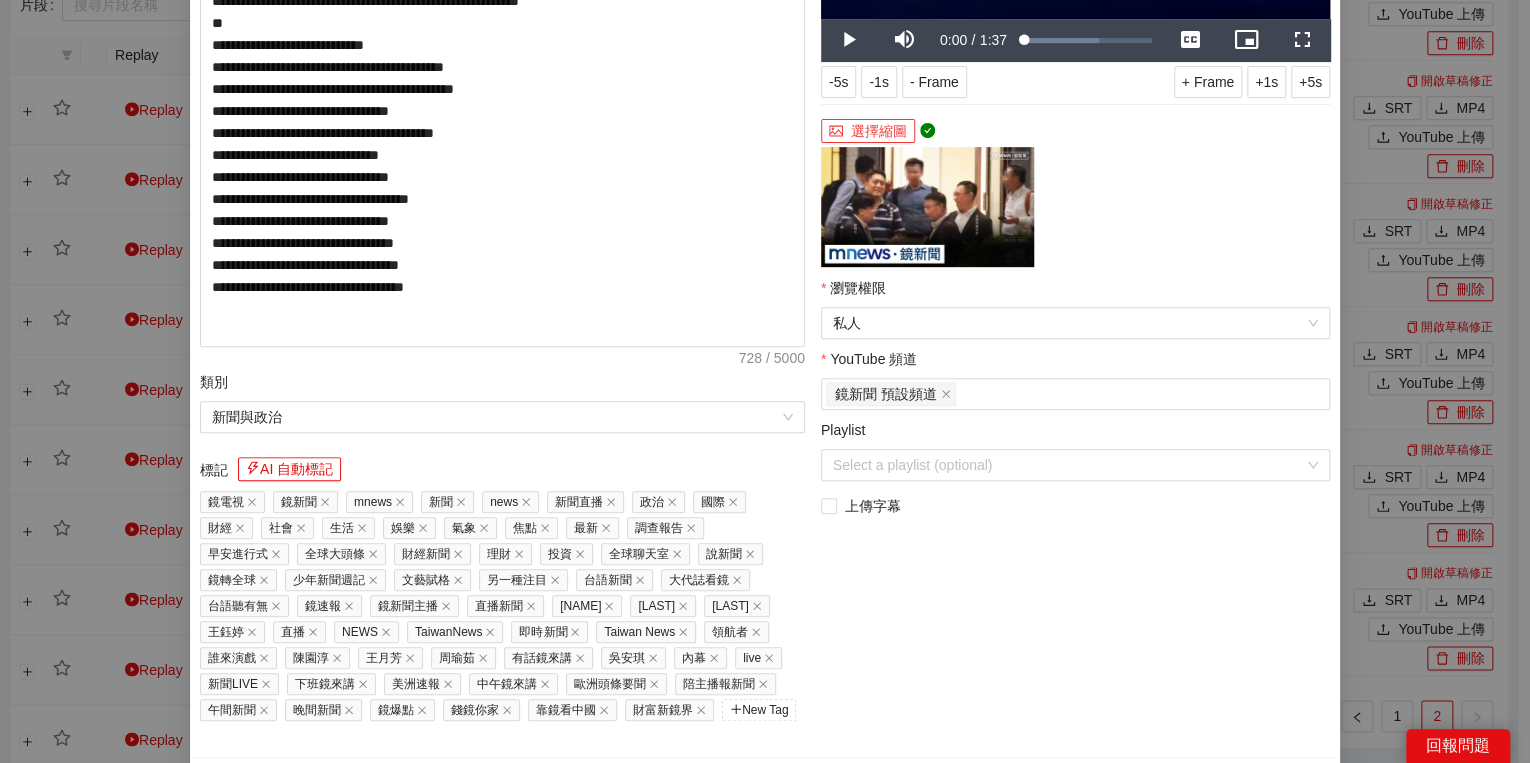 scroll, scrollTop: 374, scrollLeft: 0, axis: vertical 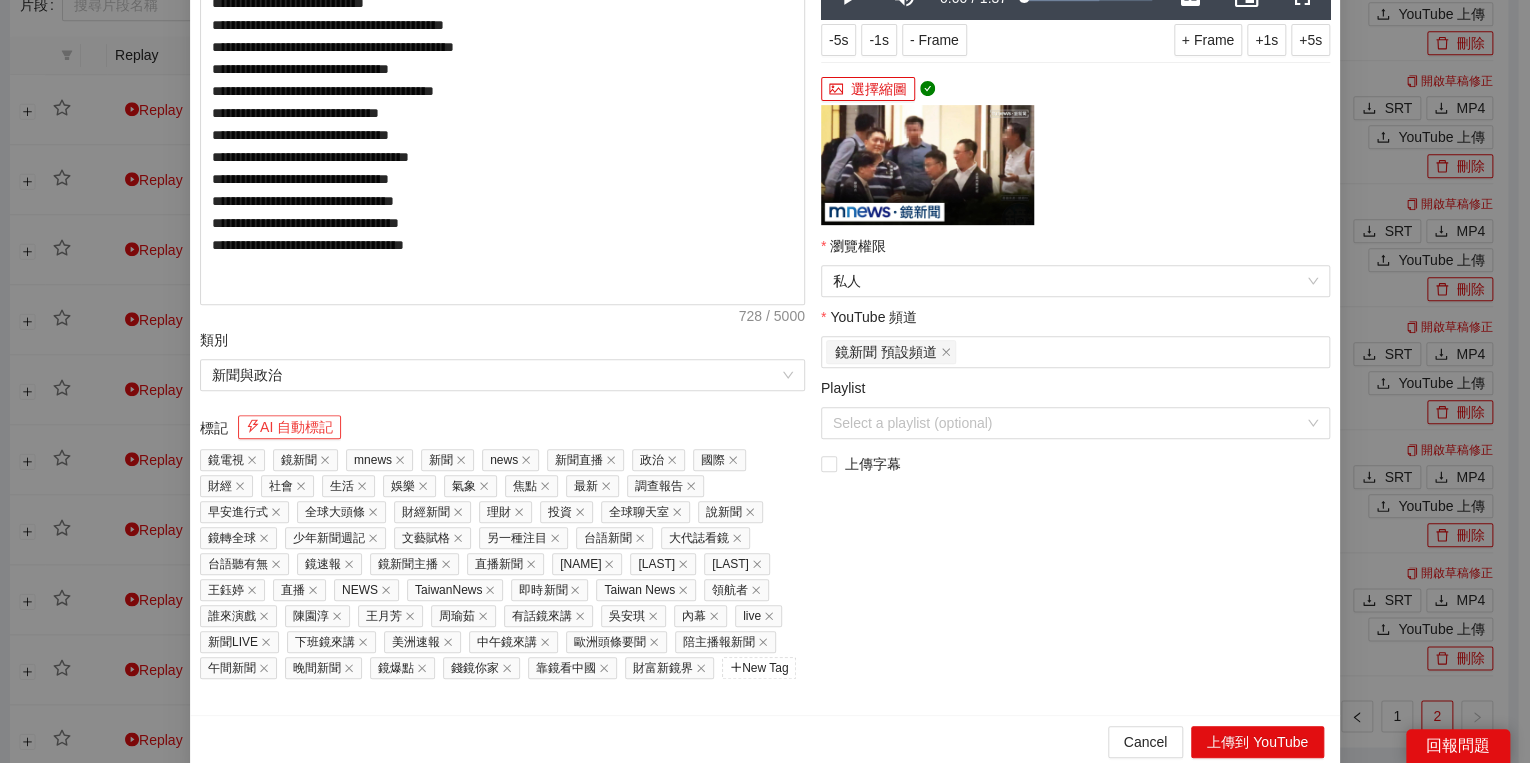 click on "AI 自動標記" at bounding box center (289, 427) 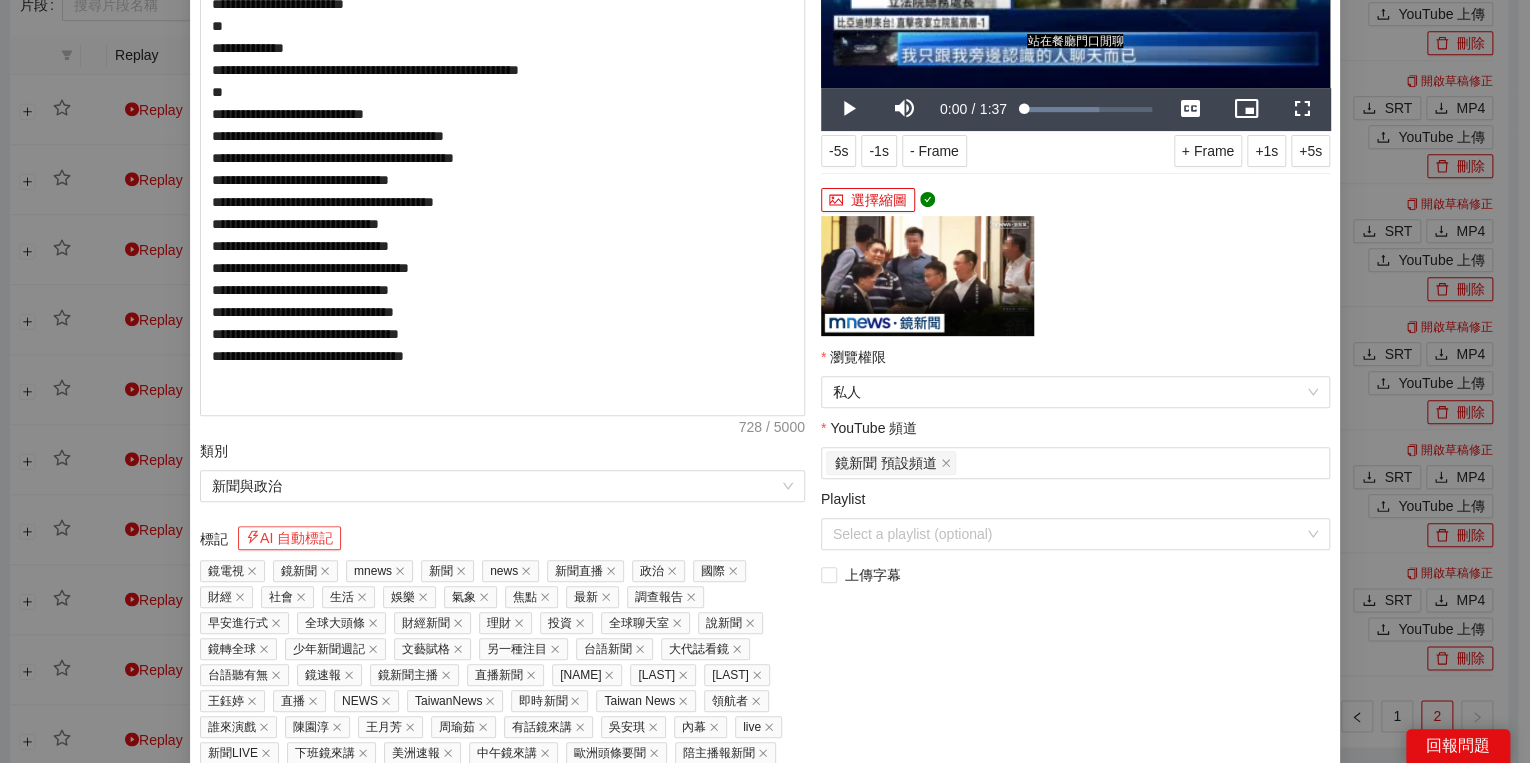 scroll, scrollTop: 451, scrollLeft: 0, axis: vertical 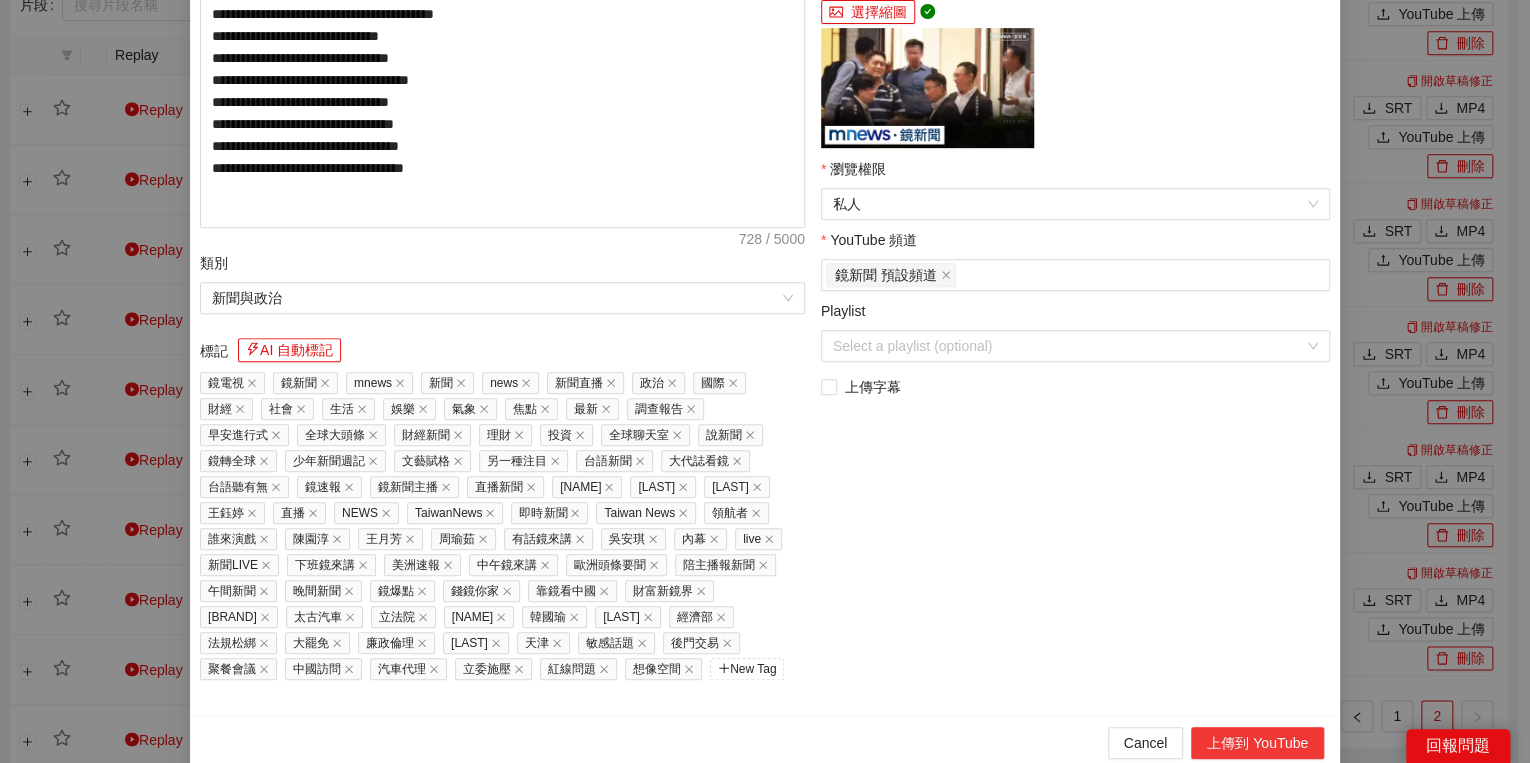 click on "上傳到 YouTube" at bounding box center [1257, 743] 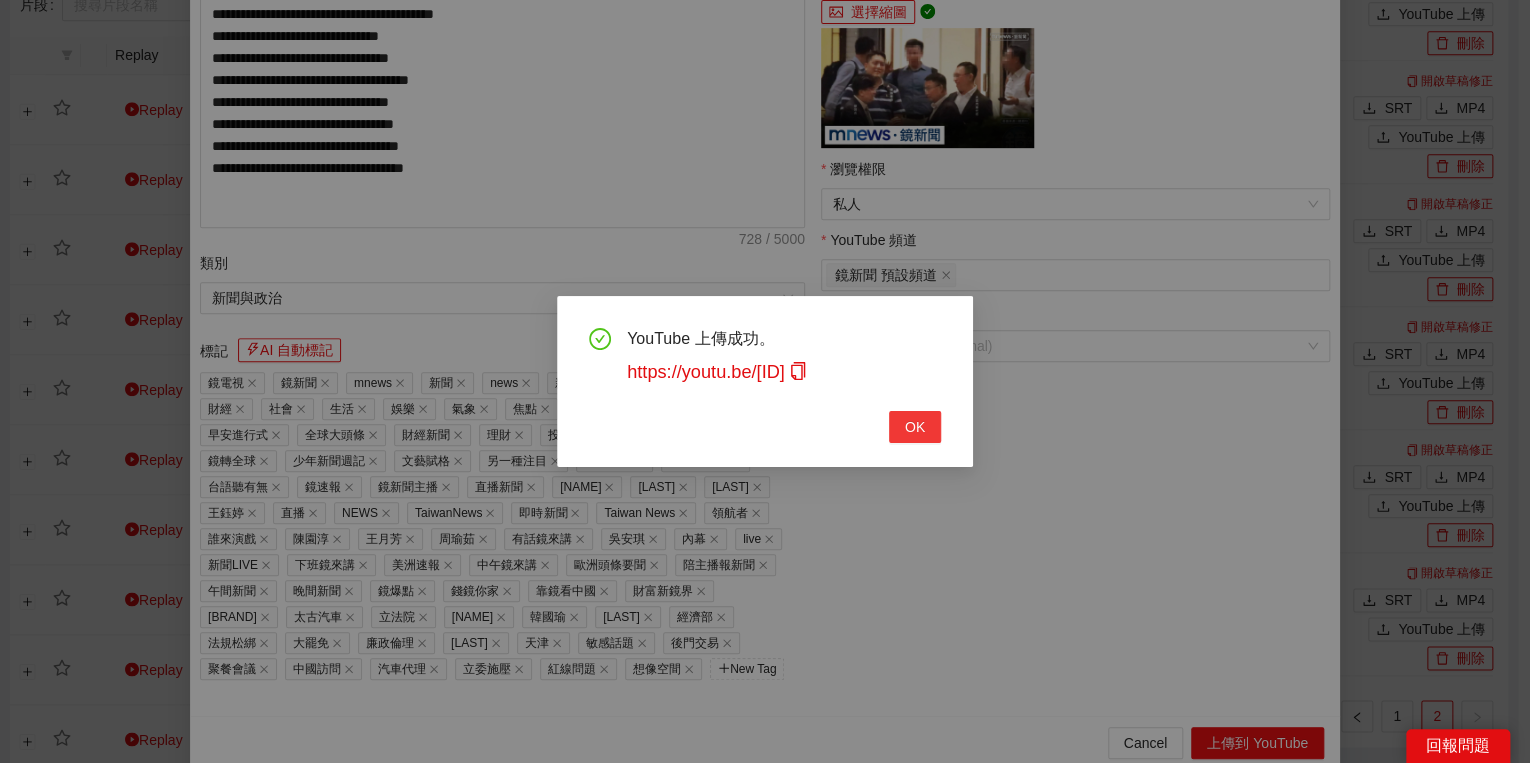 click on "OK" at bounding box center (915, 427) 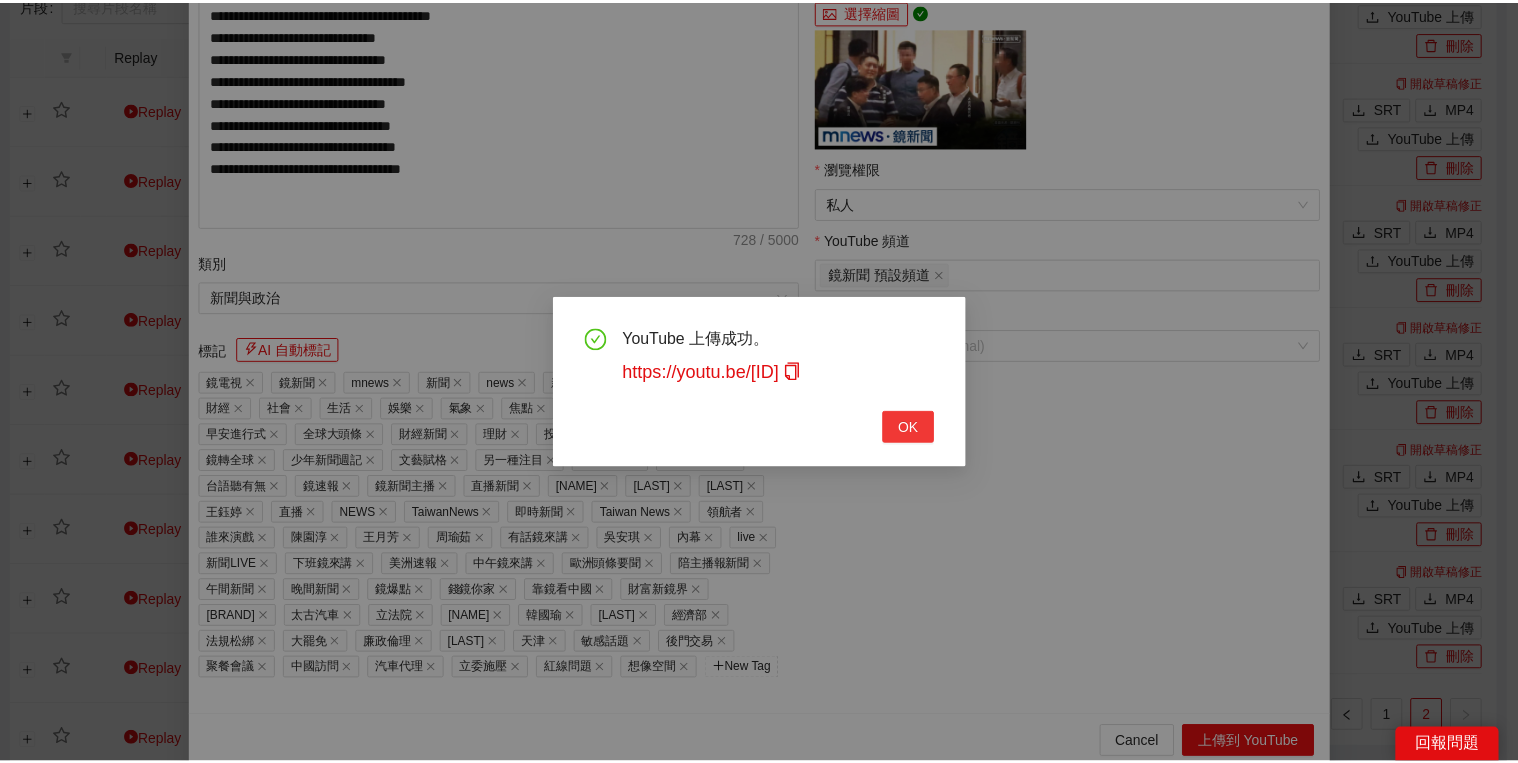 scroll, scrollTop: 308, scrollLeft: 0, axis: vertical 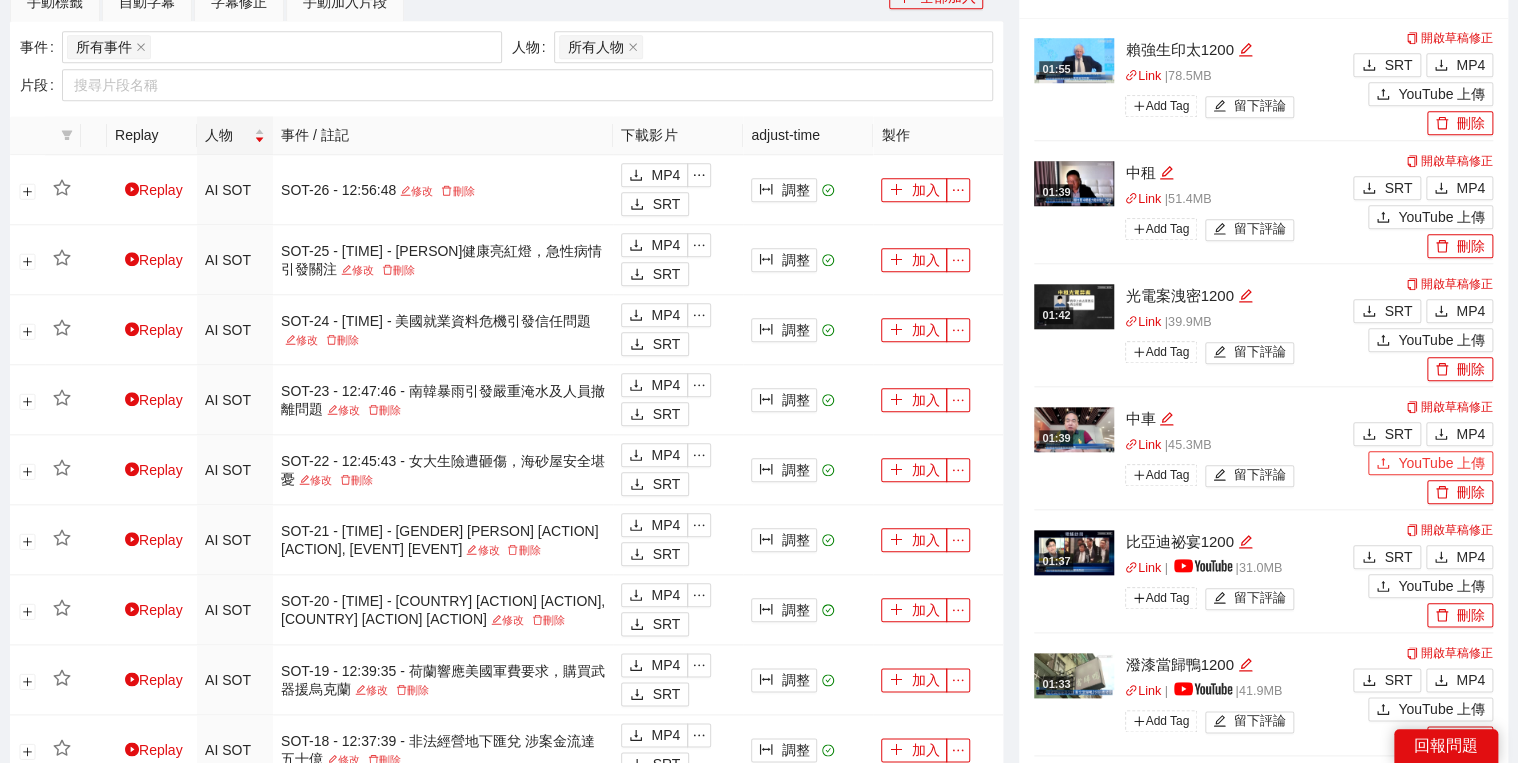 click on "YouTube 上傳" at bounding box center [1441, 463] 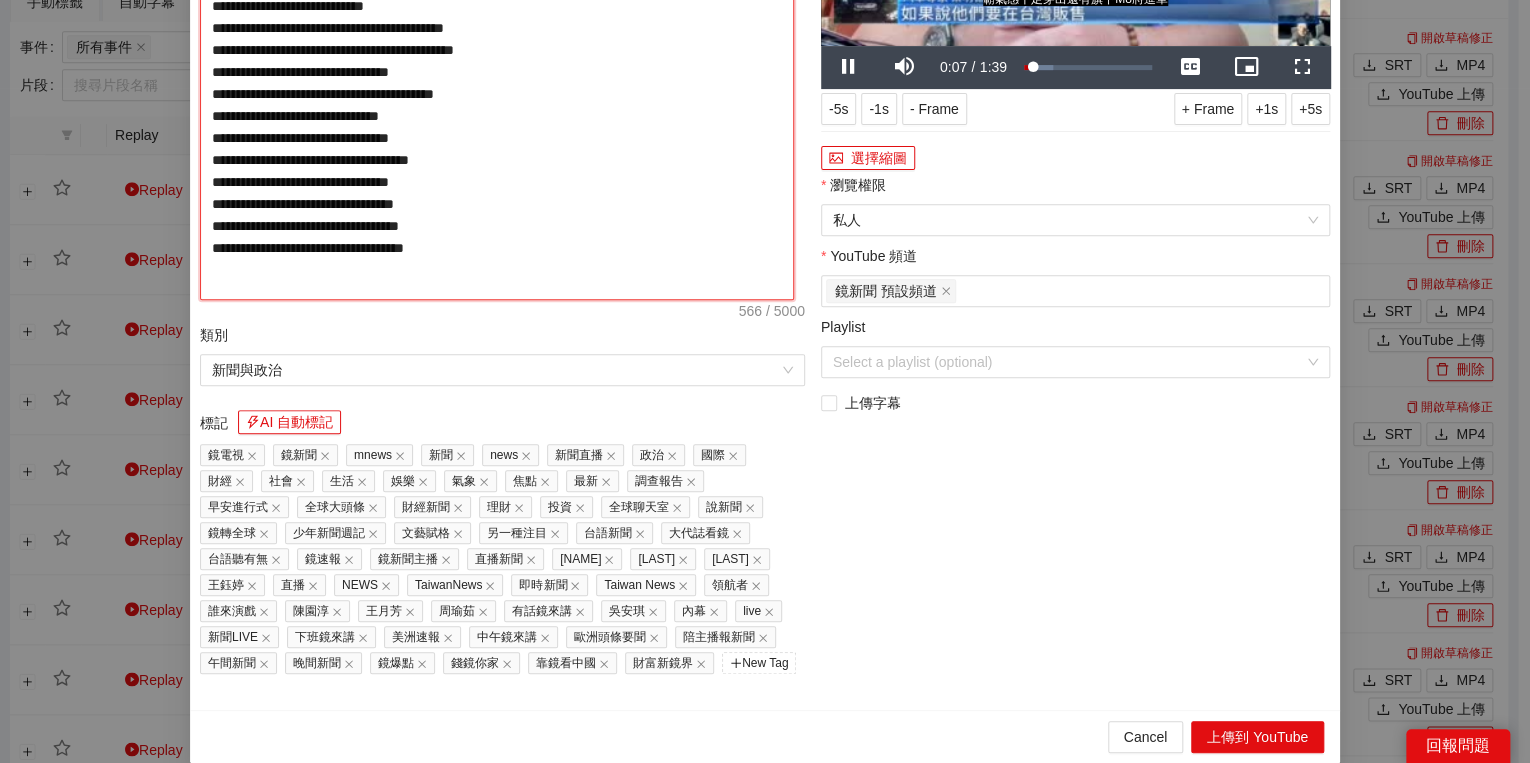 click on "**********" at bounding box center [497, 90] 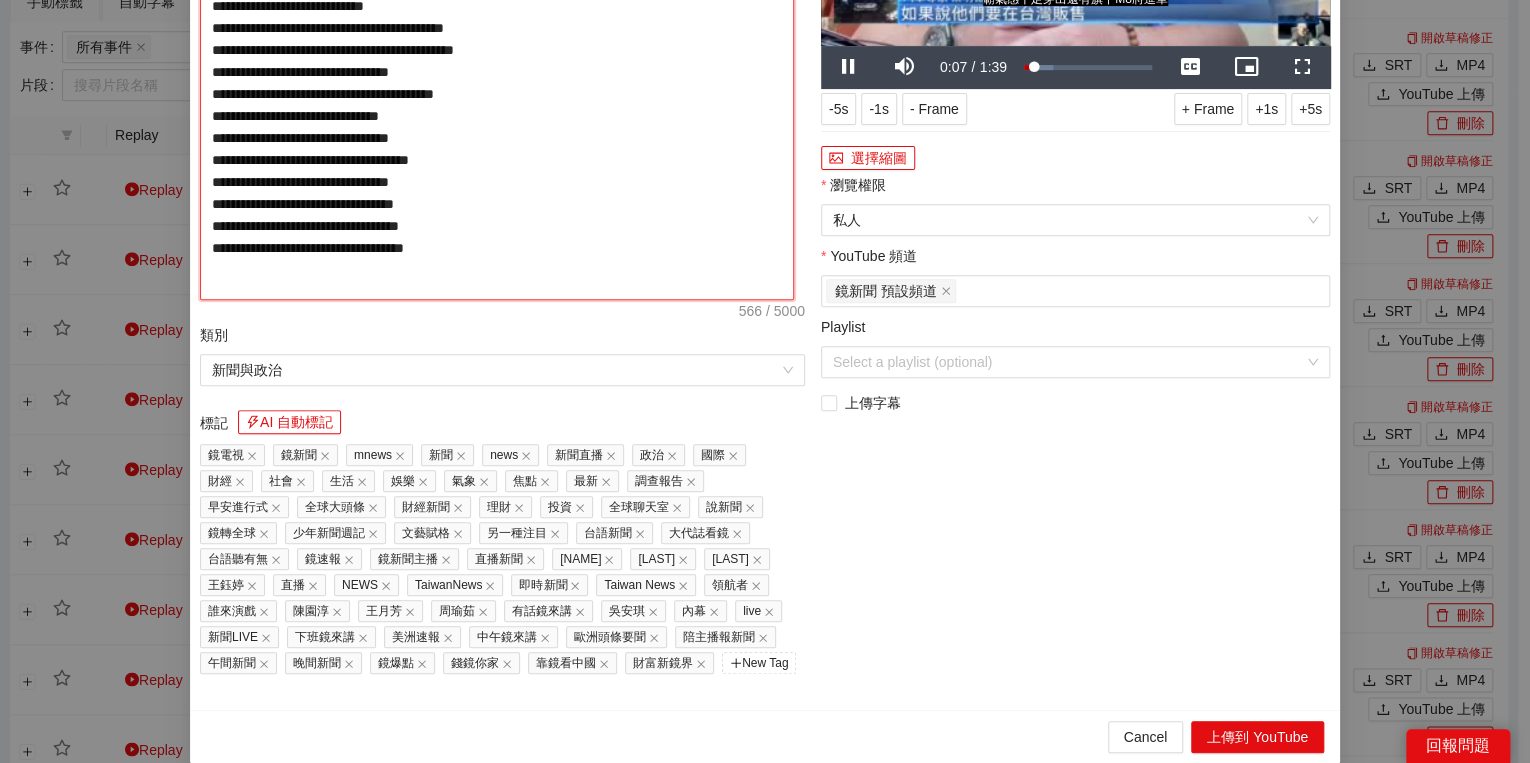 paste on "**********" 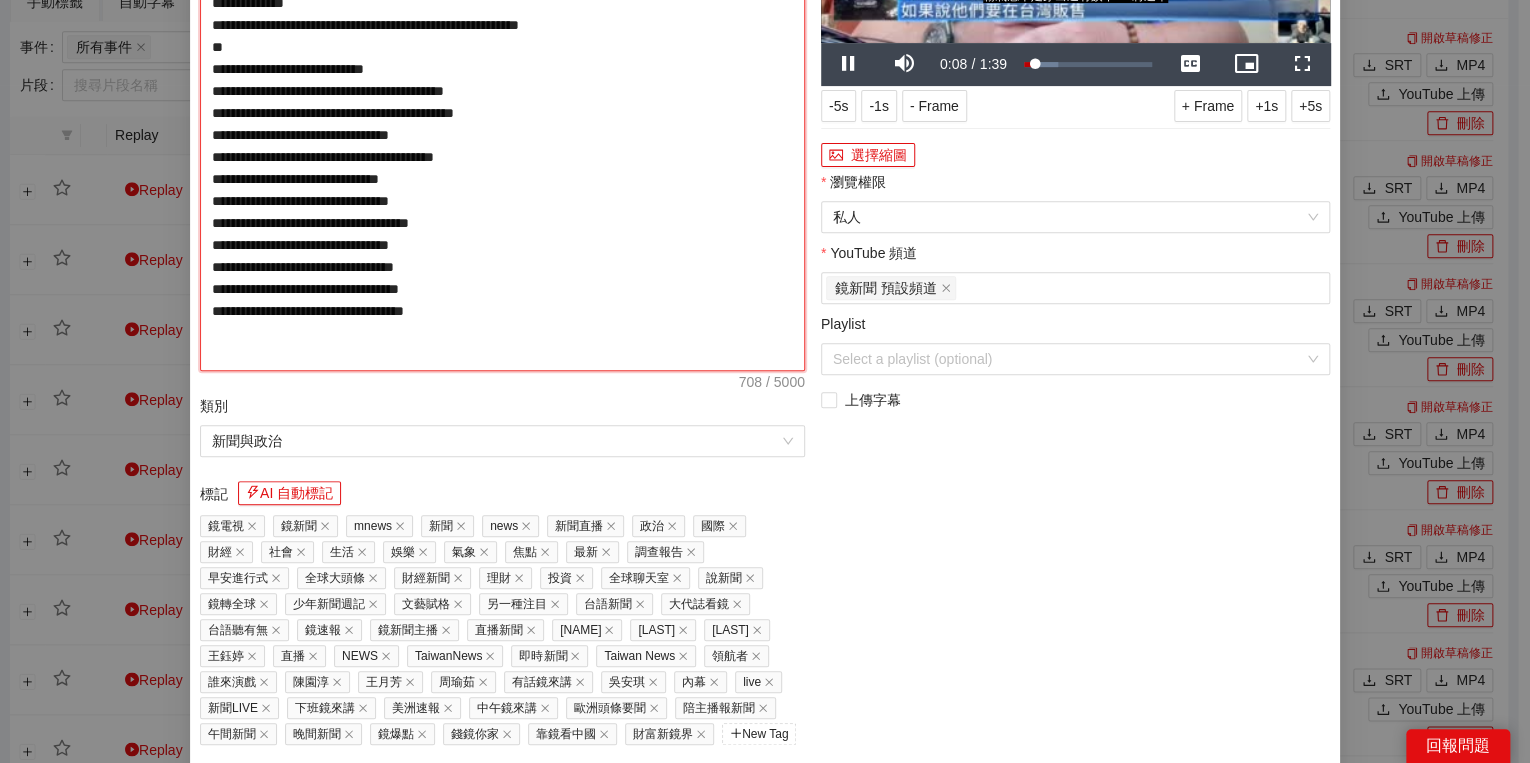 click on "**********" at bounding box center (502, 124) 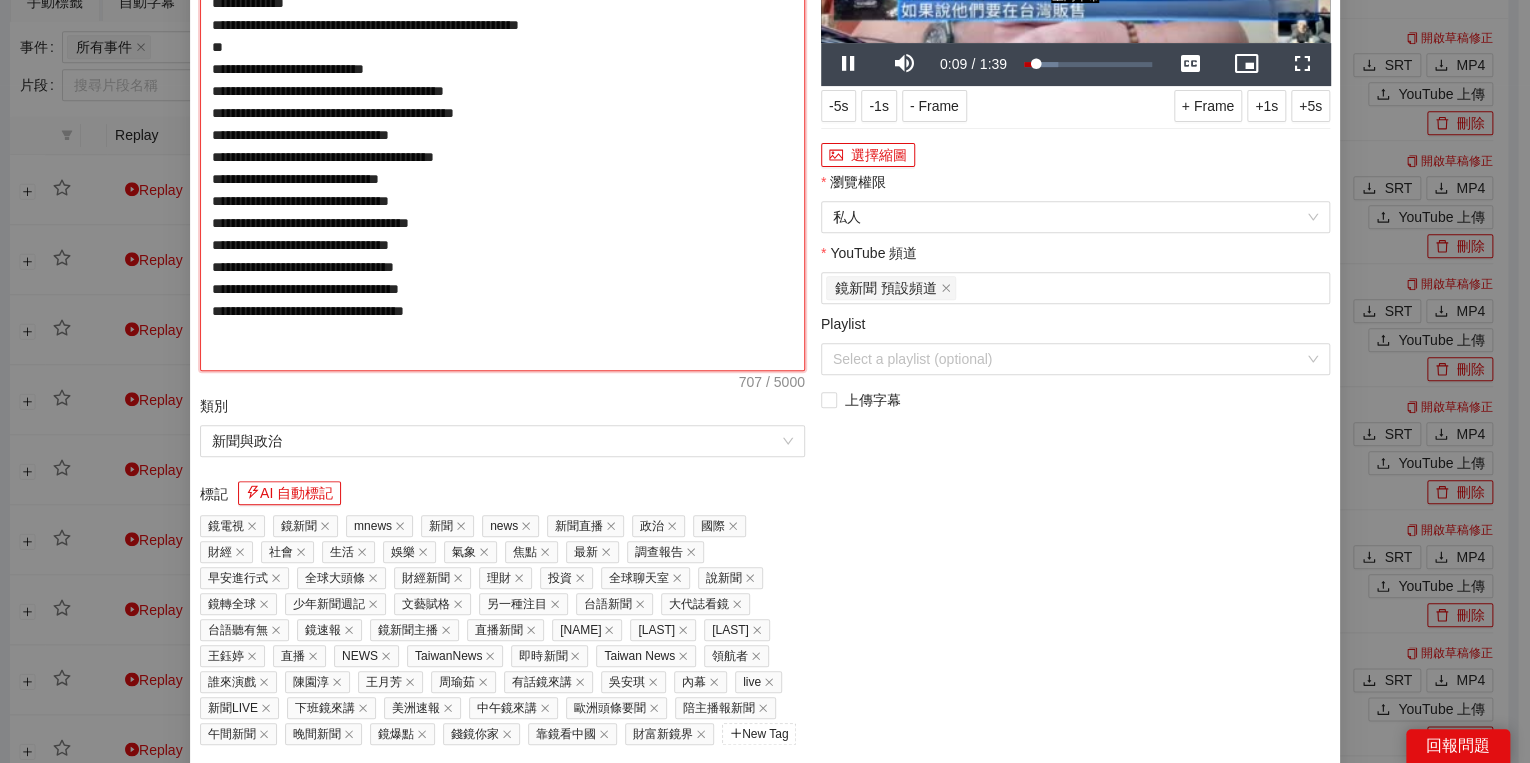 click on "**********" at bounding box center (502, 124) 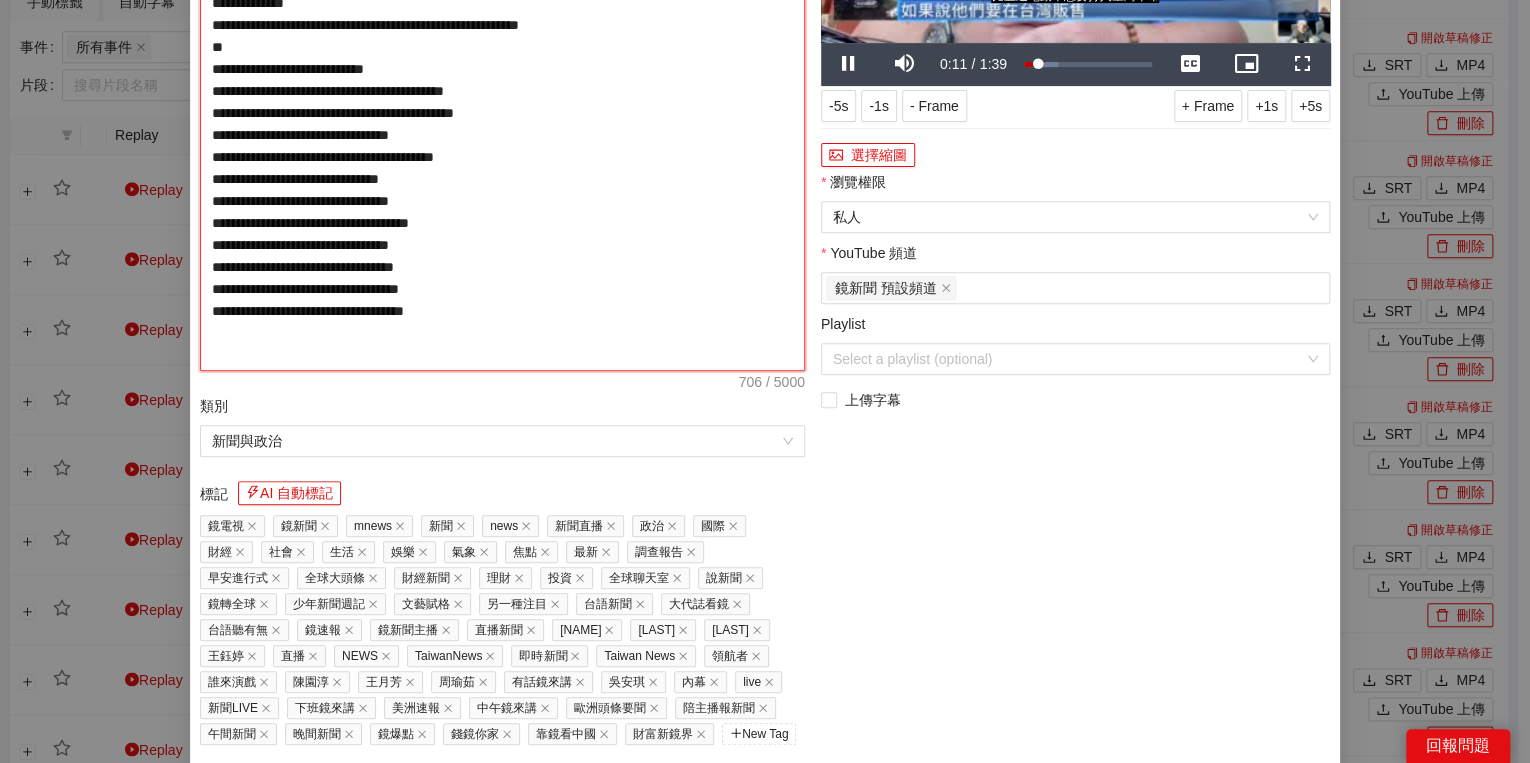 type on "**********" 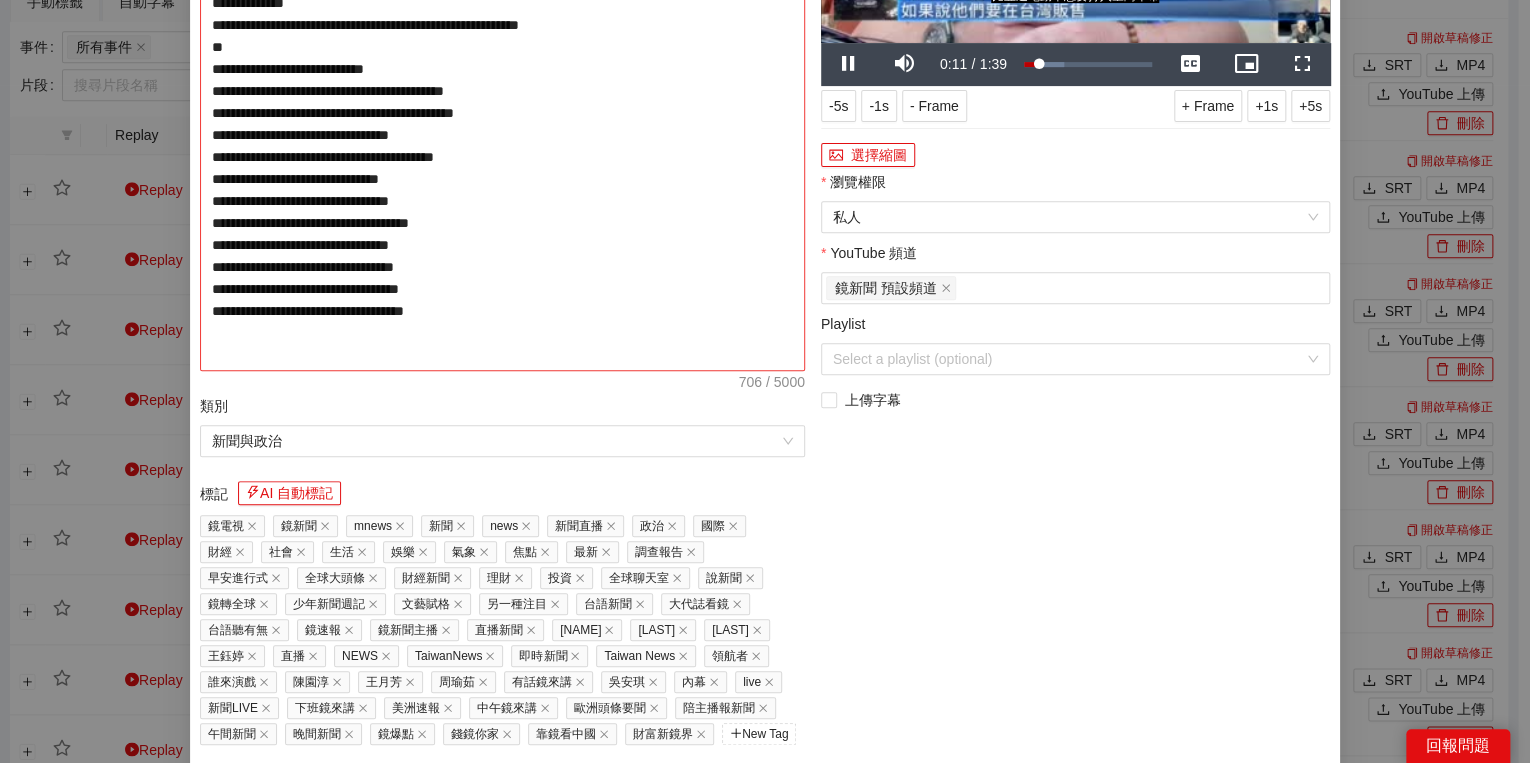 type on "**********" 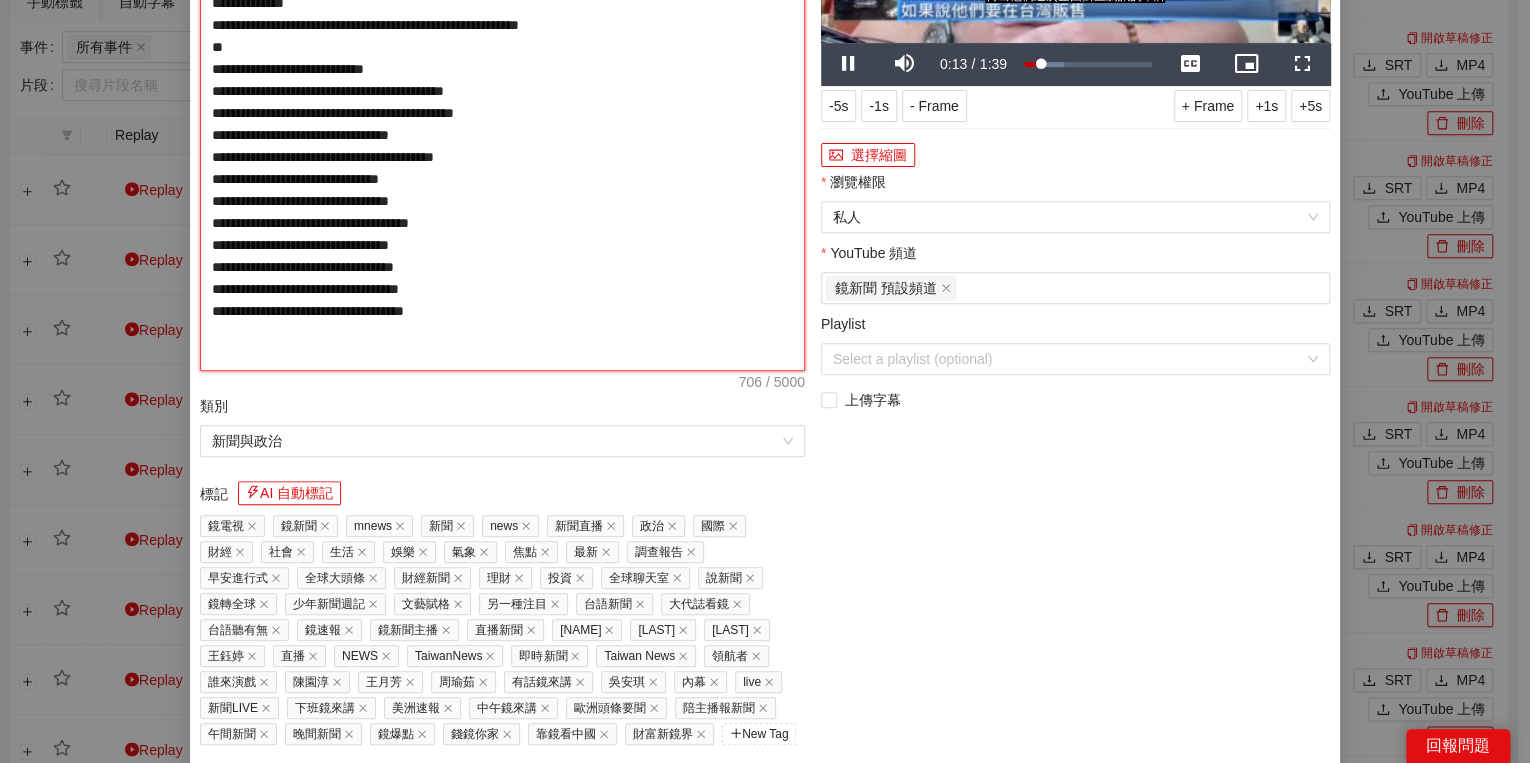 click on "**********" at bounding box center (502, 124) 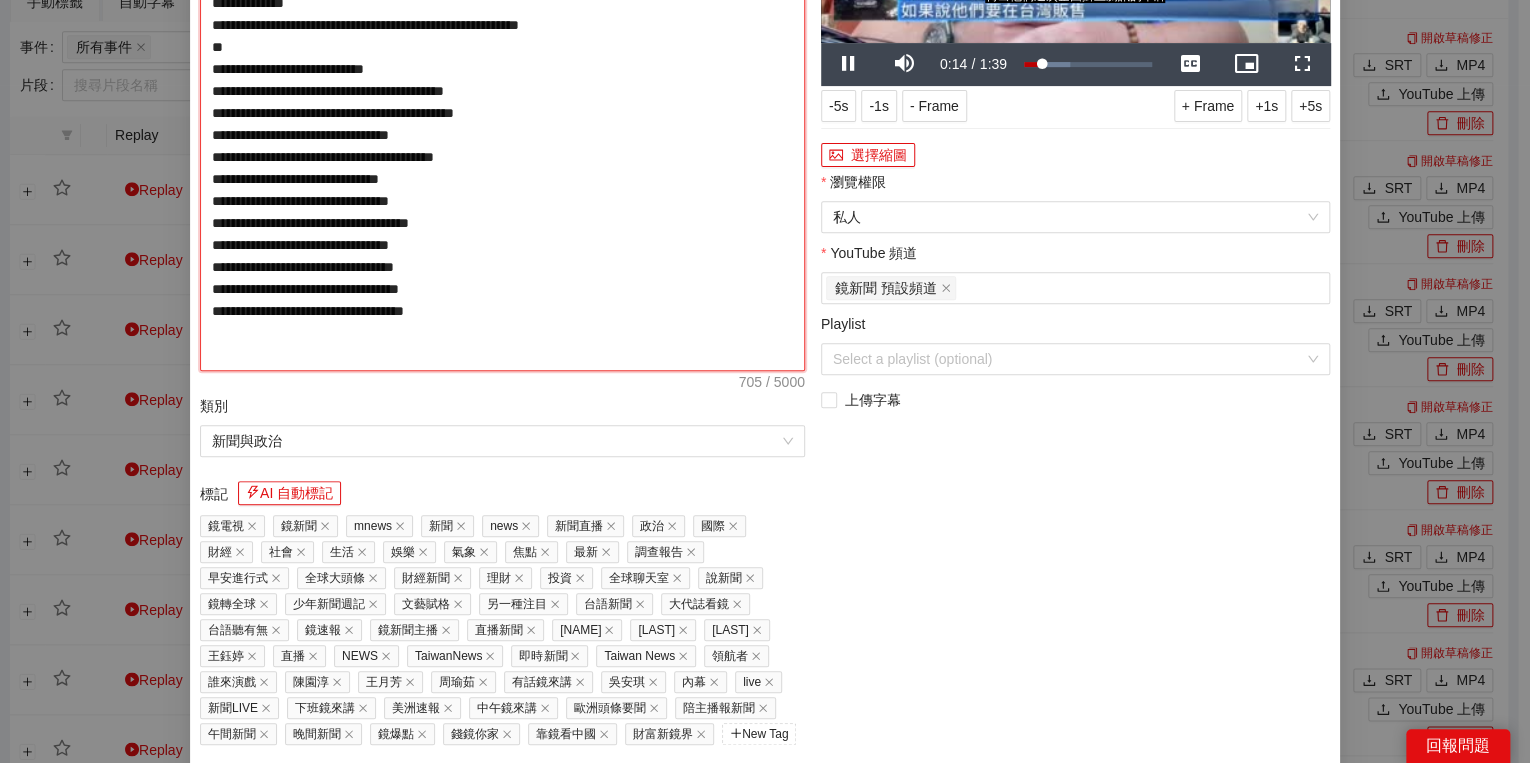 click on "**********" at bounding box center [502, 124] 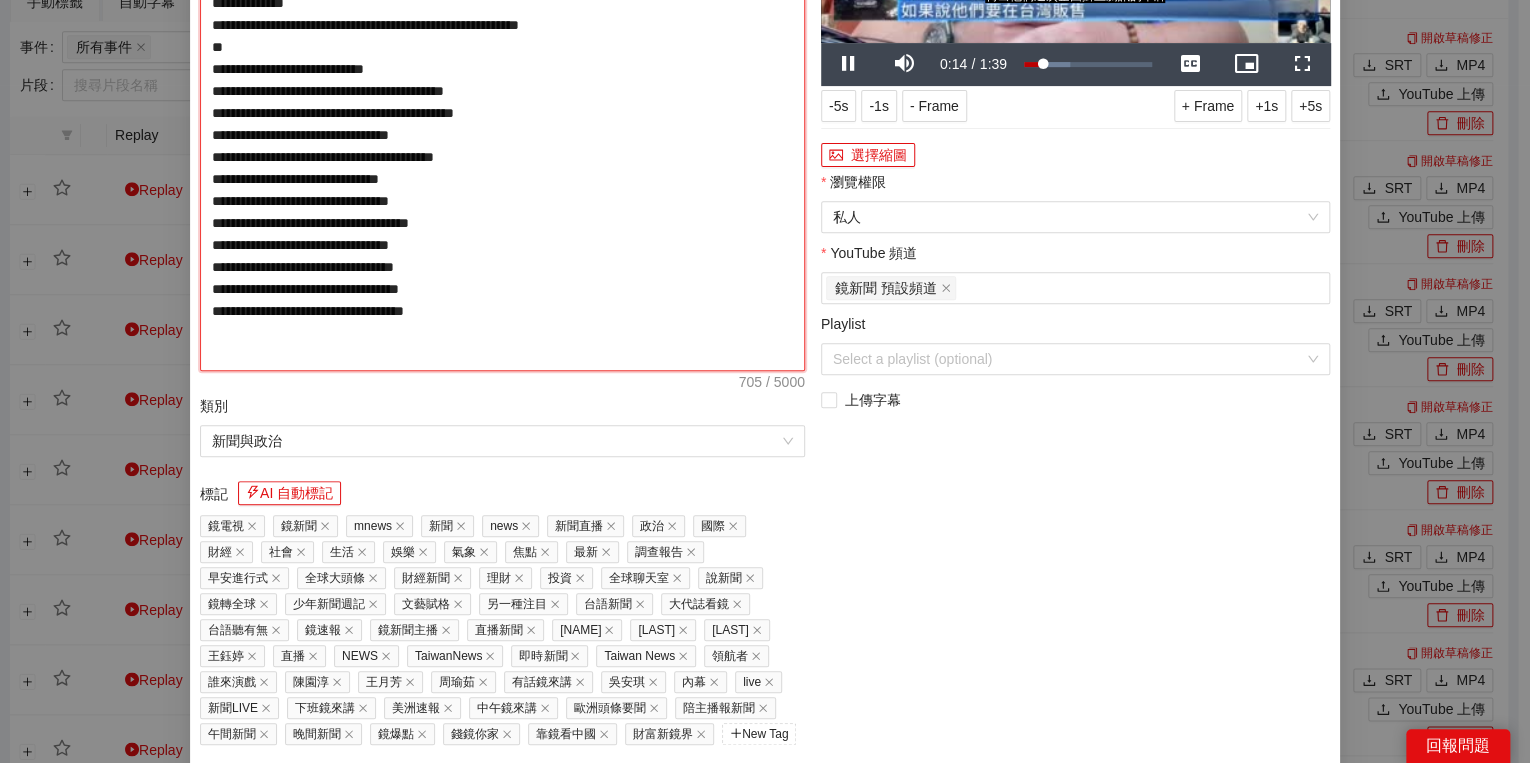 type on "**********" 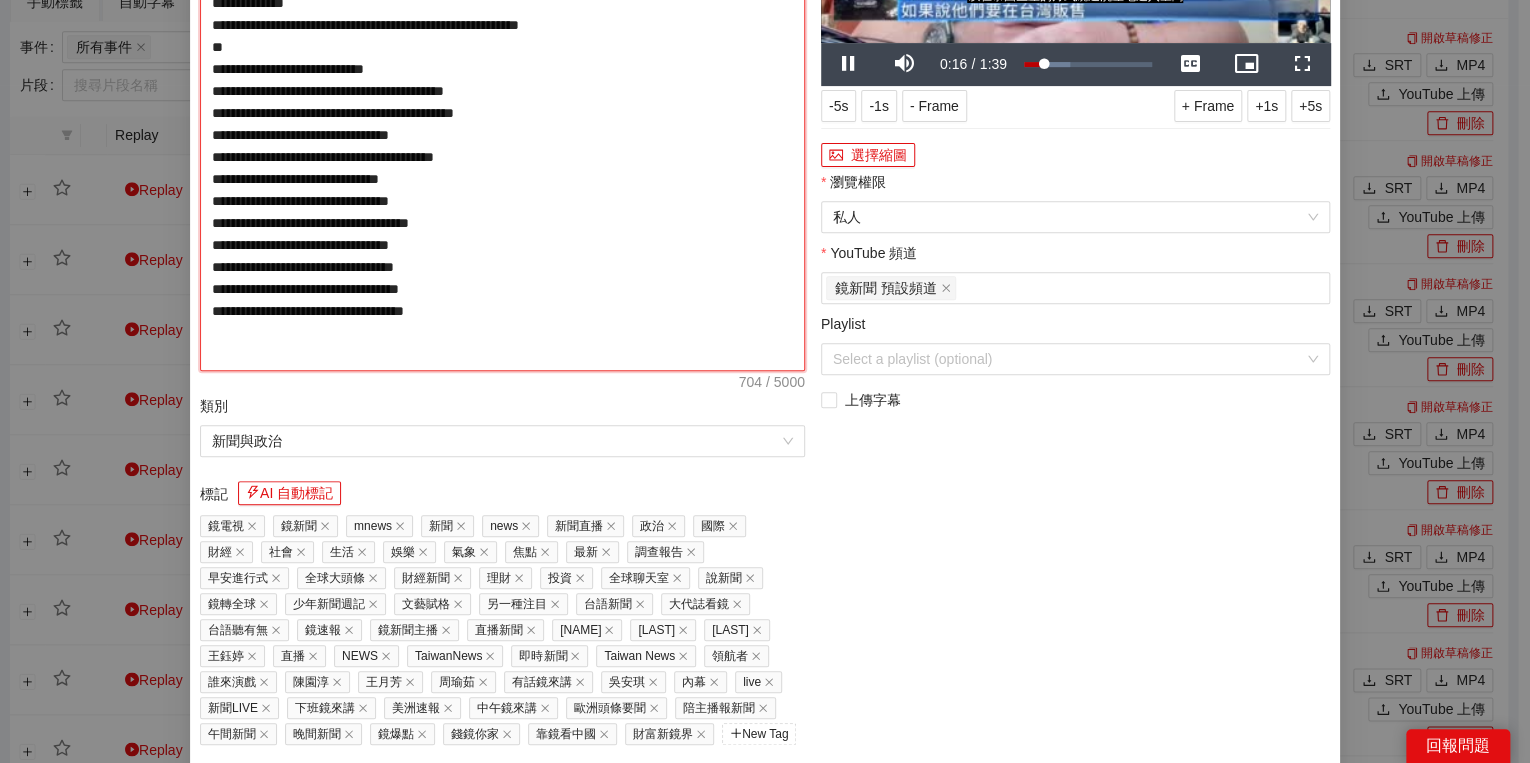 click on "**********" at bounding box center [502, 124] 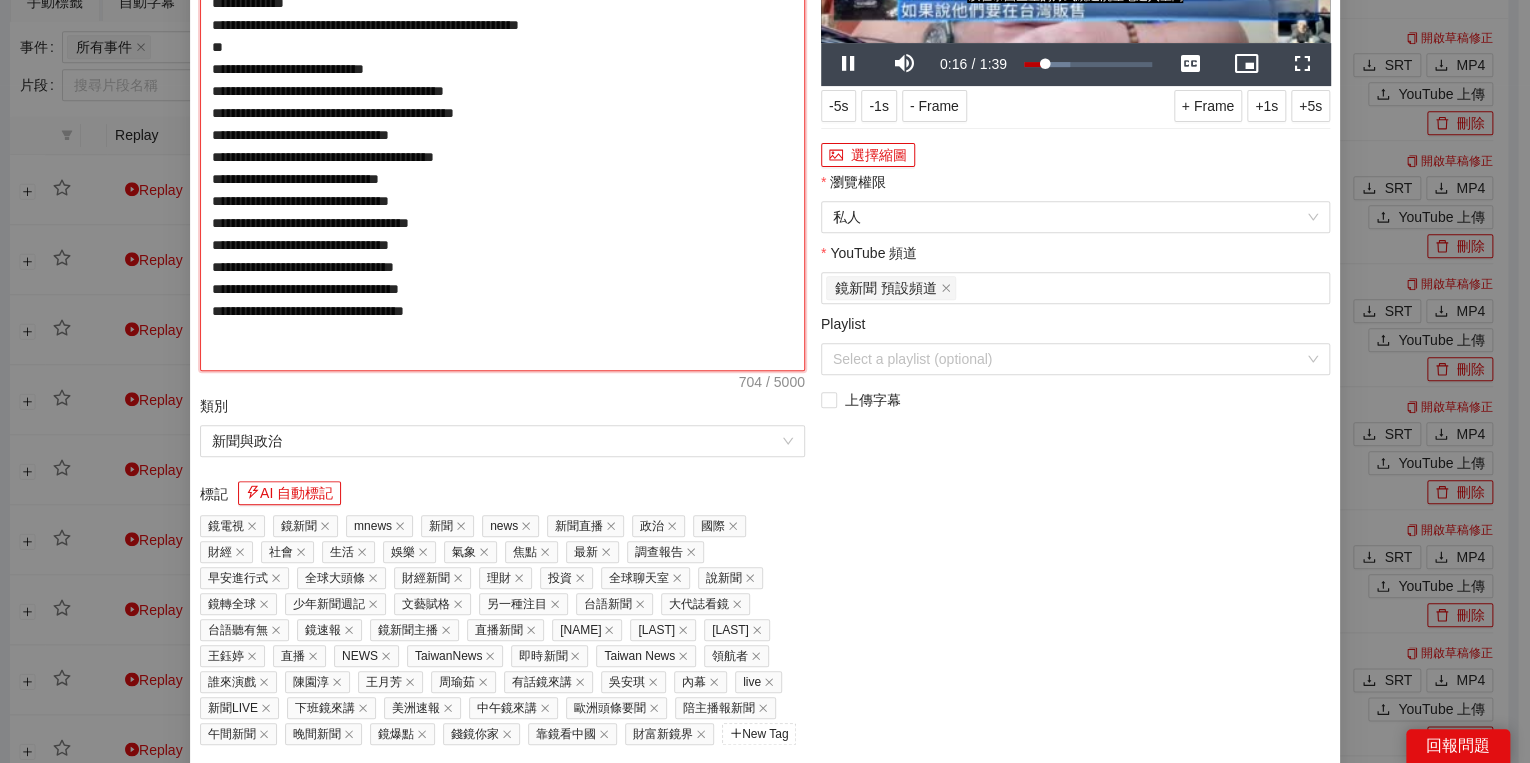 type on "**********" 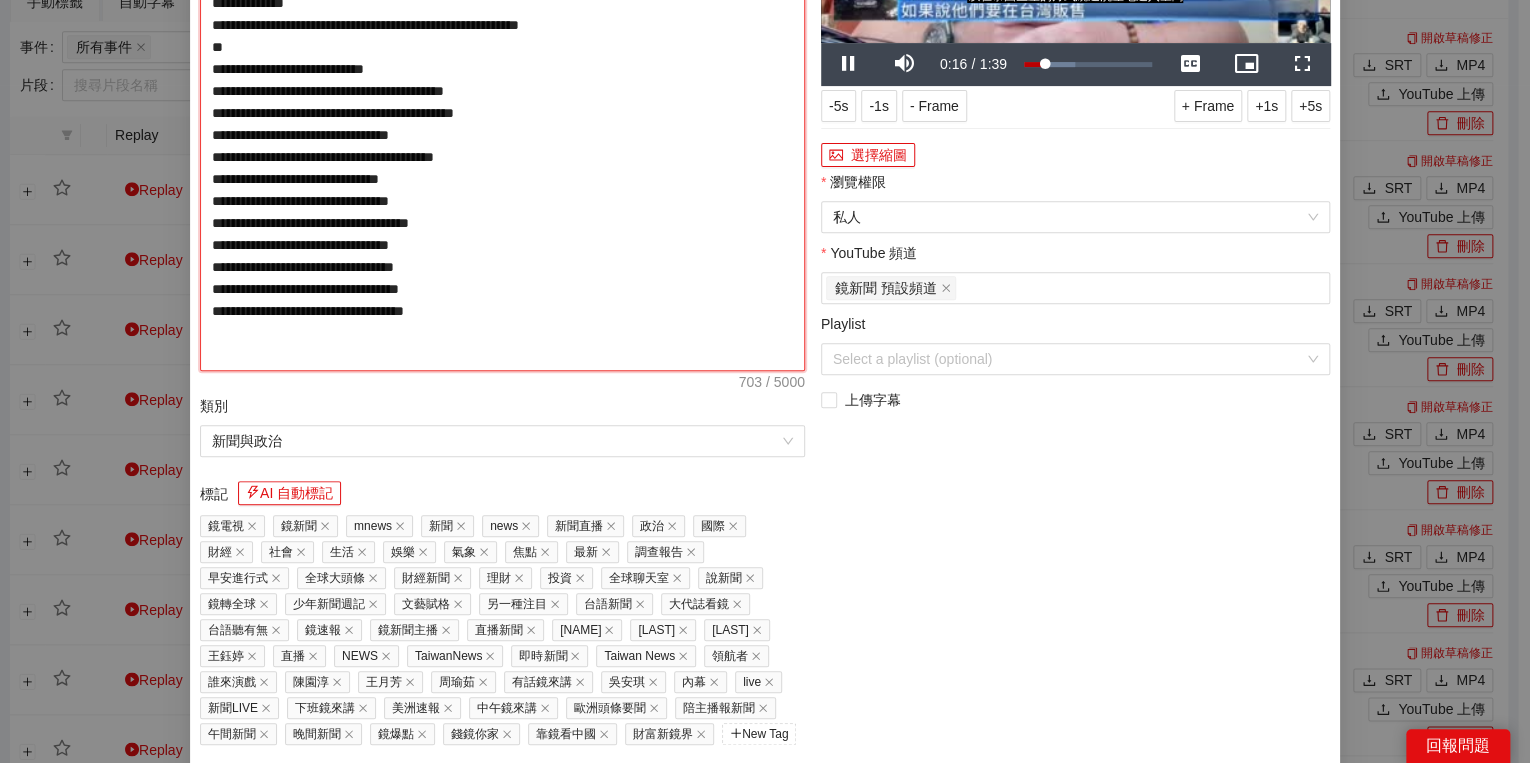 click on "**********" at bounding box center (502, 124) 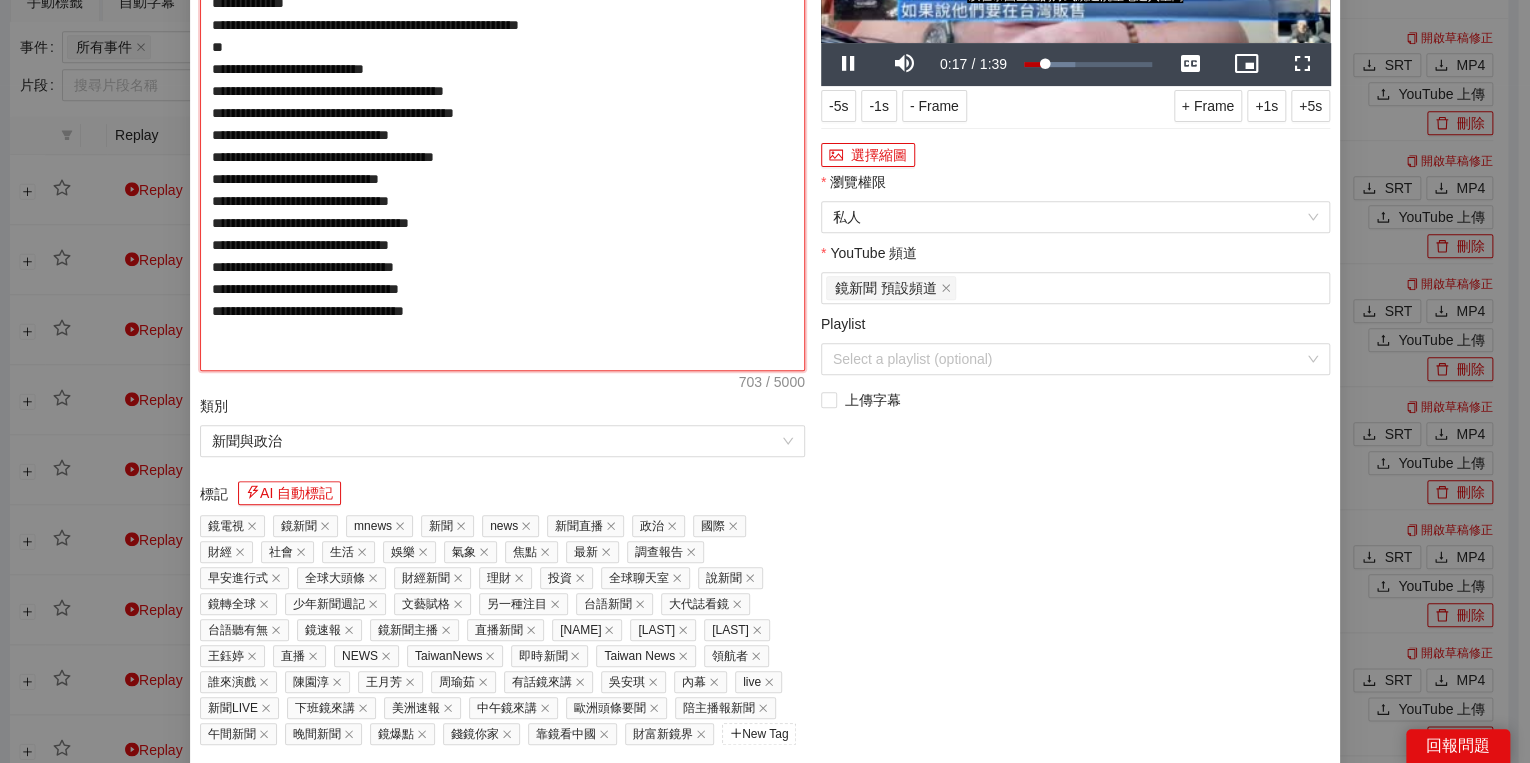 type on "**********" 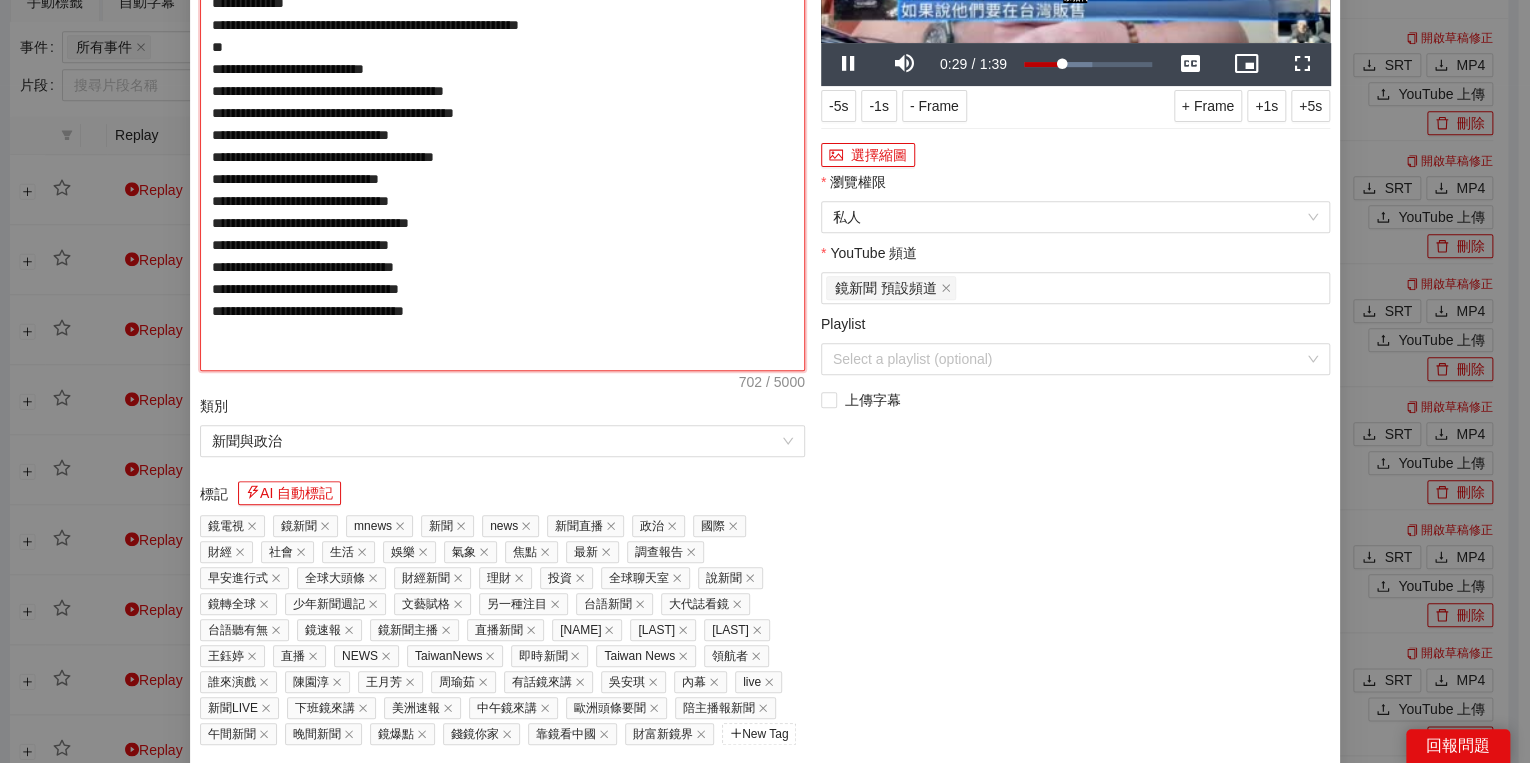 type on "**********" 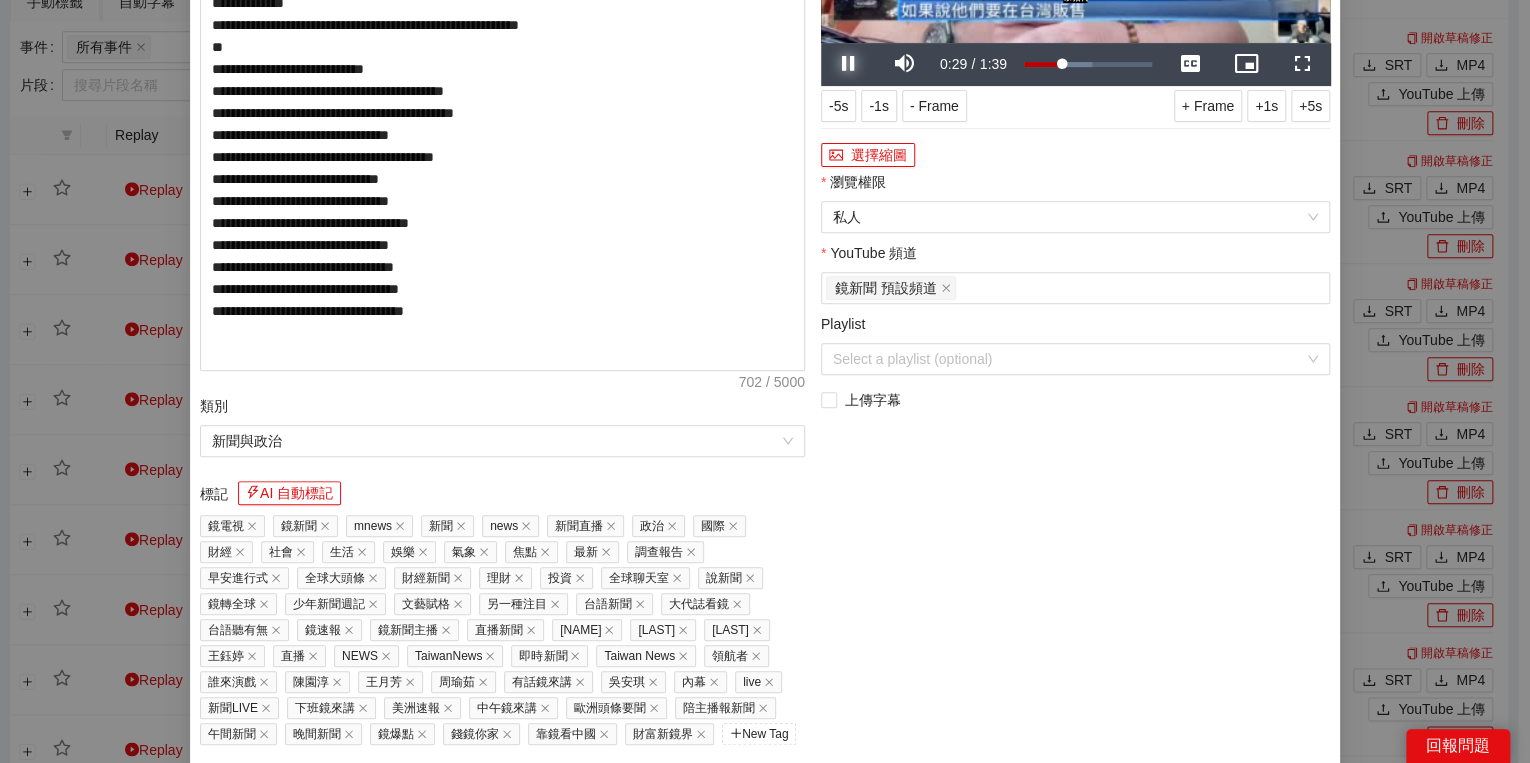 click at bounding box center (849, 64) 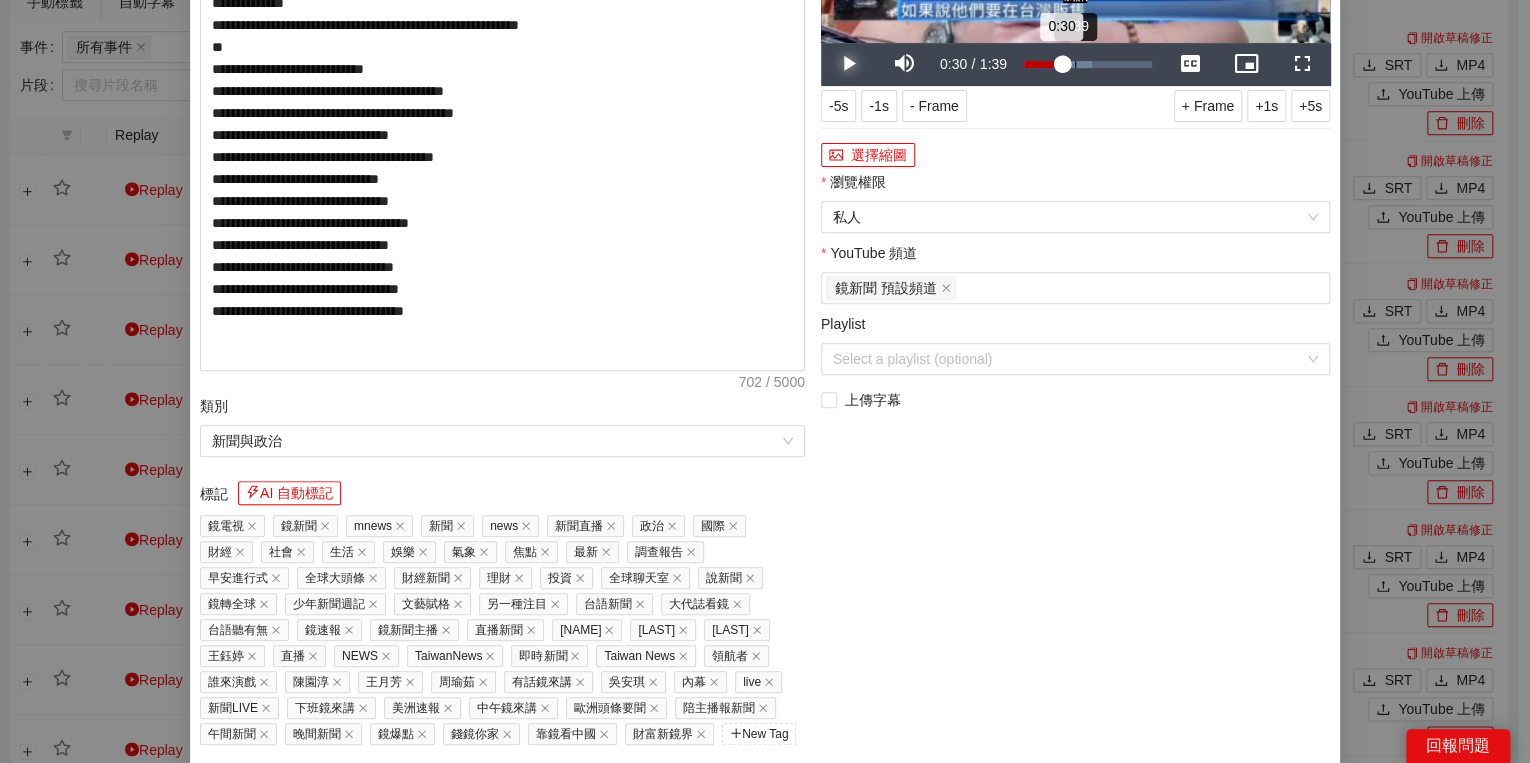 click on "Loaded :  53.28% 0:39 0:30" at bounding box center (1088, 64) 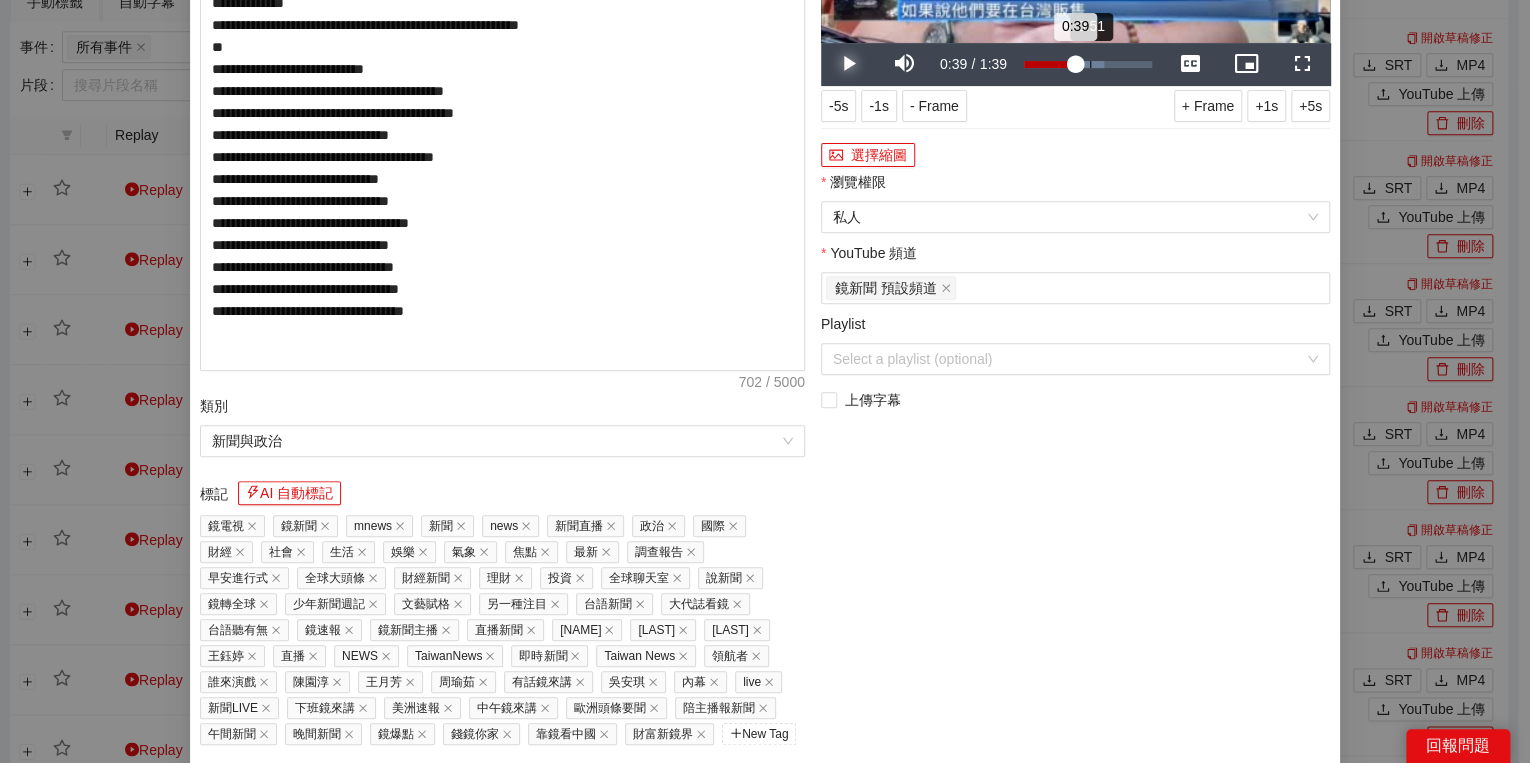 click on "Loaded :  62.93% 0:51 0:39" at bounding box center [1088, 64] 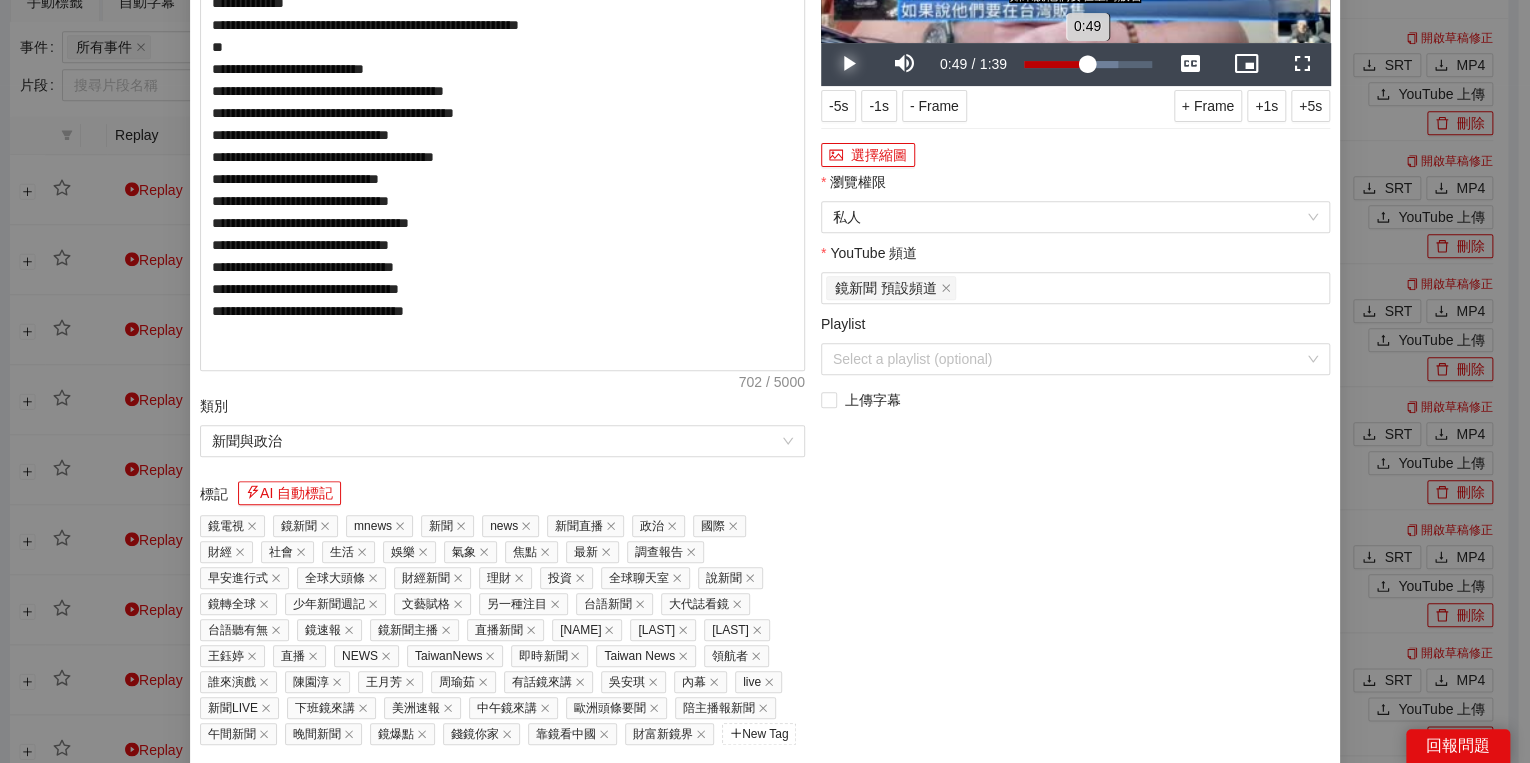 click on "0:49" at bounding box center (1055, 64) 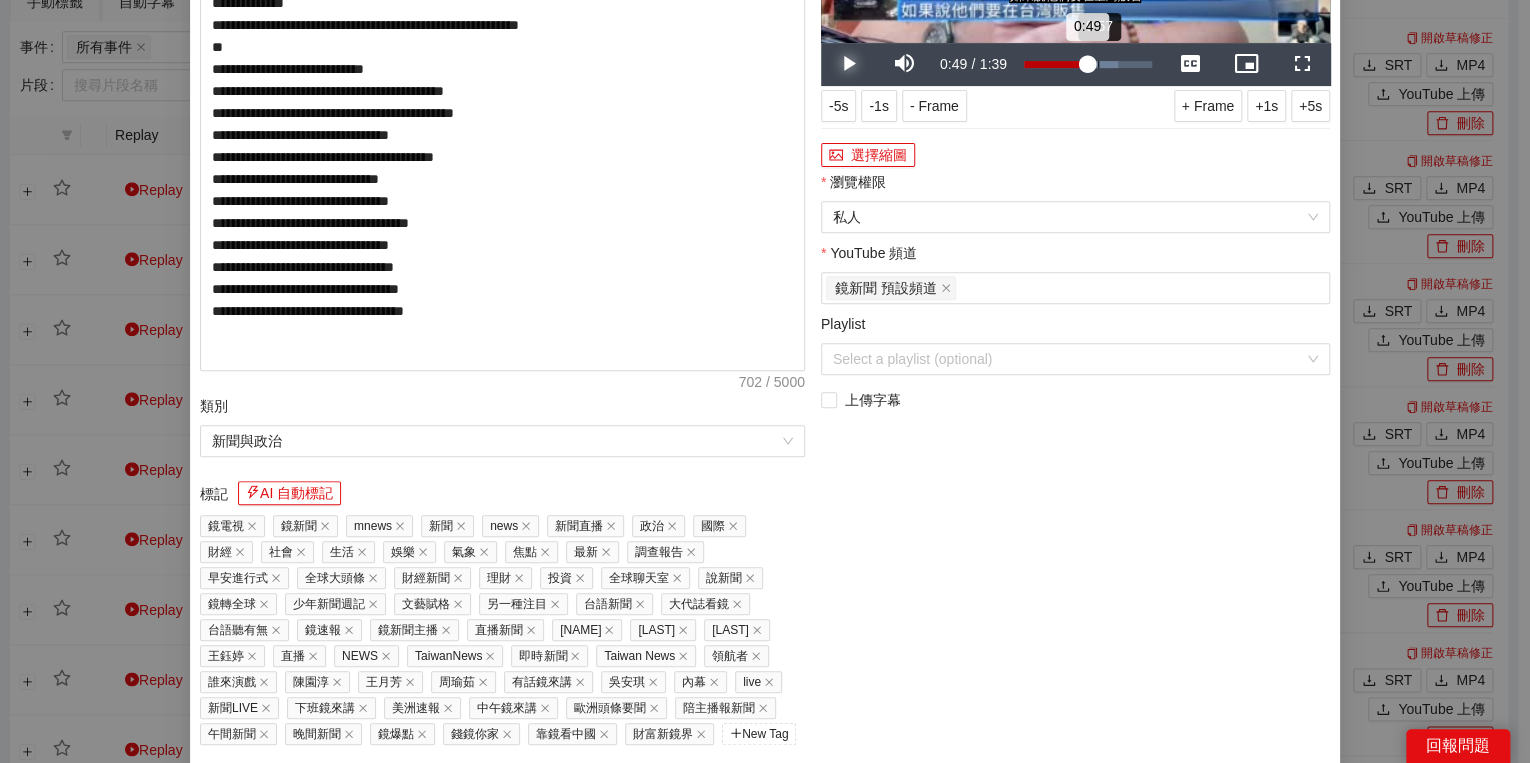 click on "Loaded :  73.54% 0:57 0:49" at bounding box center [1088, 64] 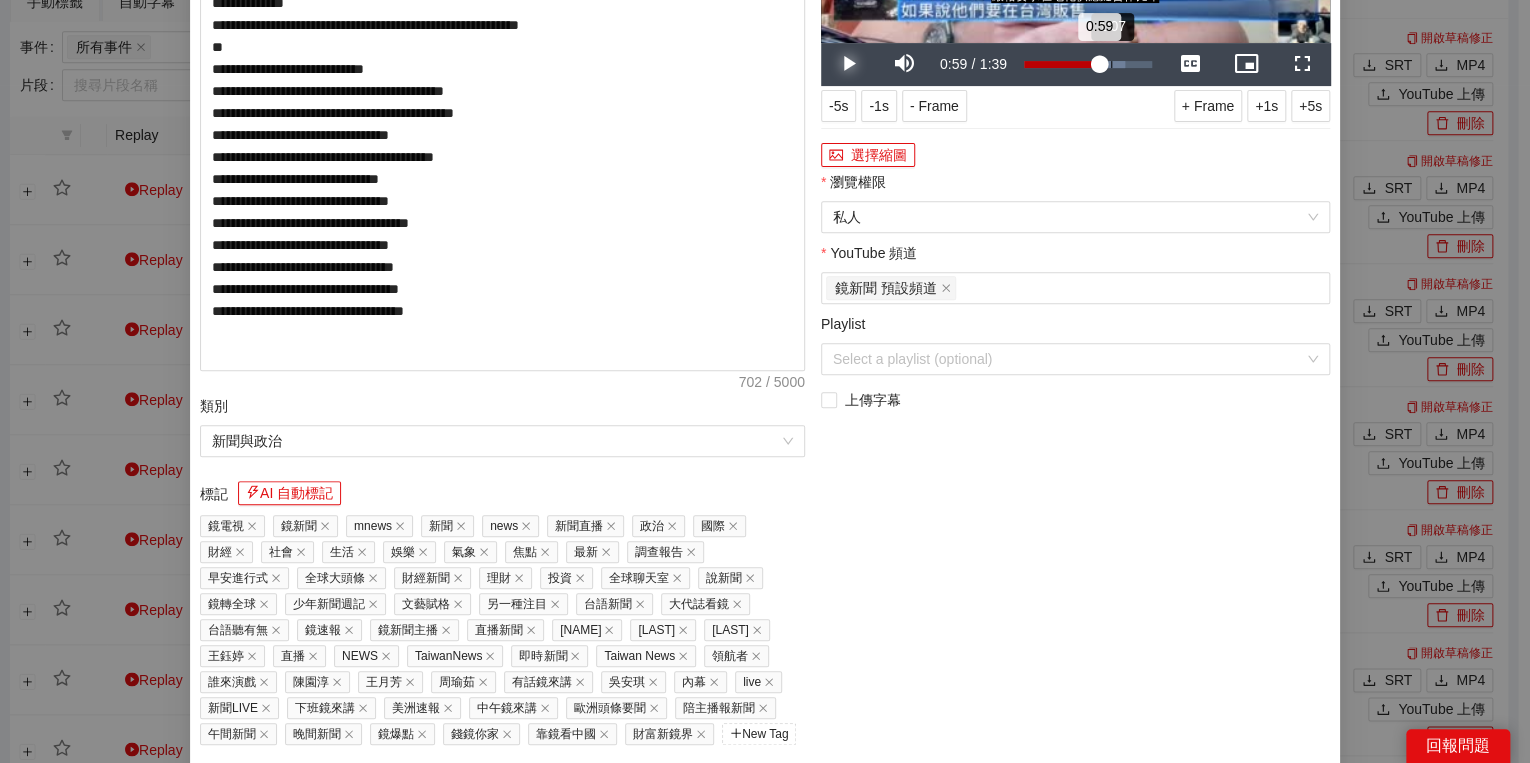 click on "Loaded :  79.29% 1:07 0:59" at bounding box center [1088, 64] 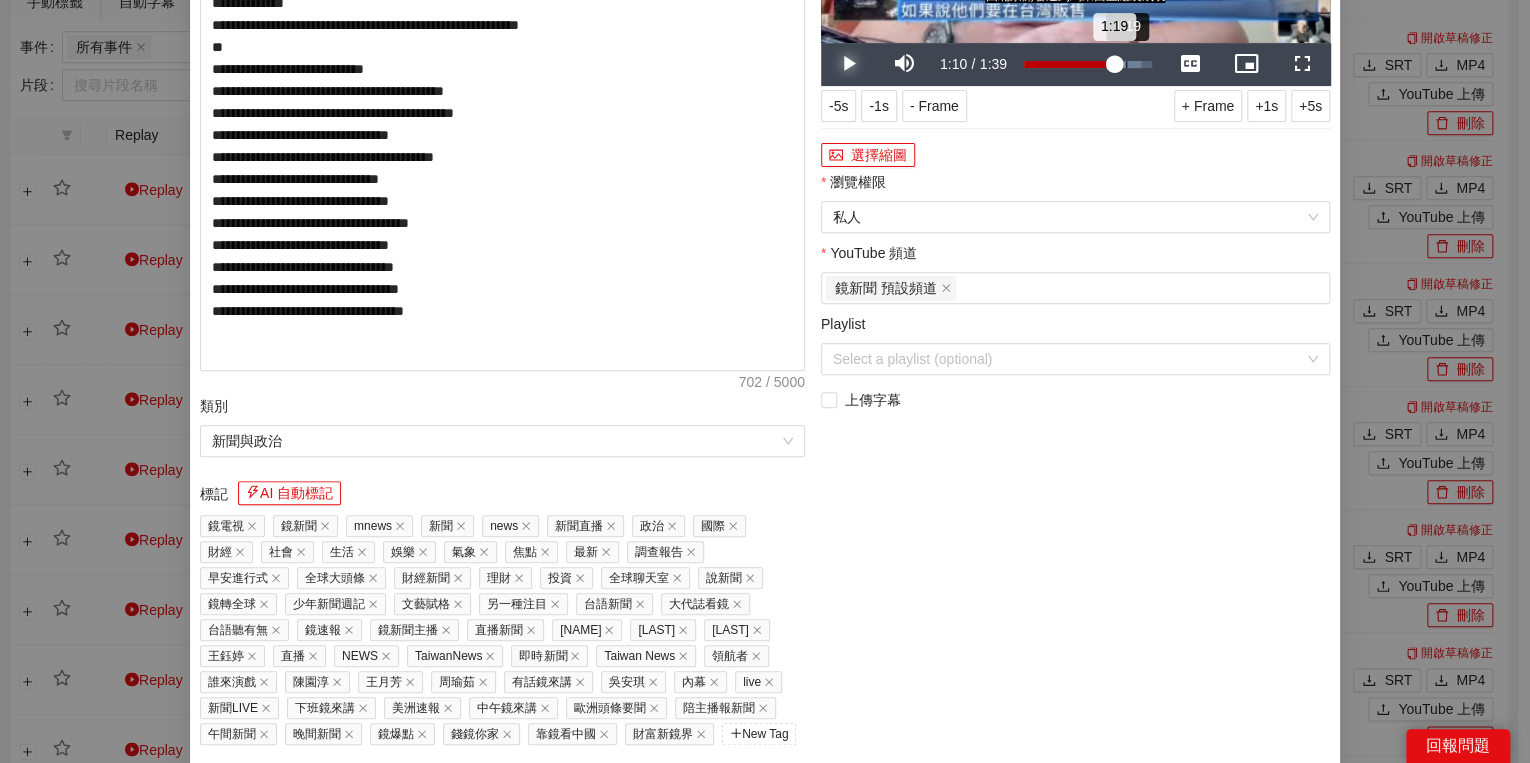 click on "Loaded :  91.60% 1:19 1:19" at bounding box center [1088, 64] 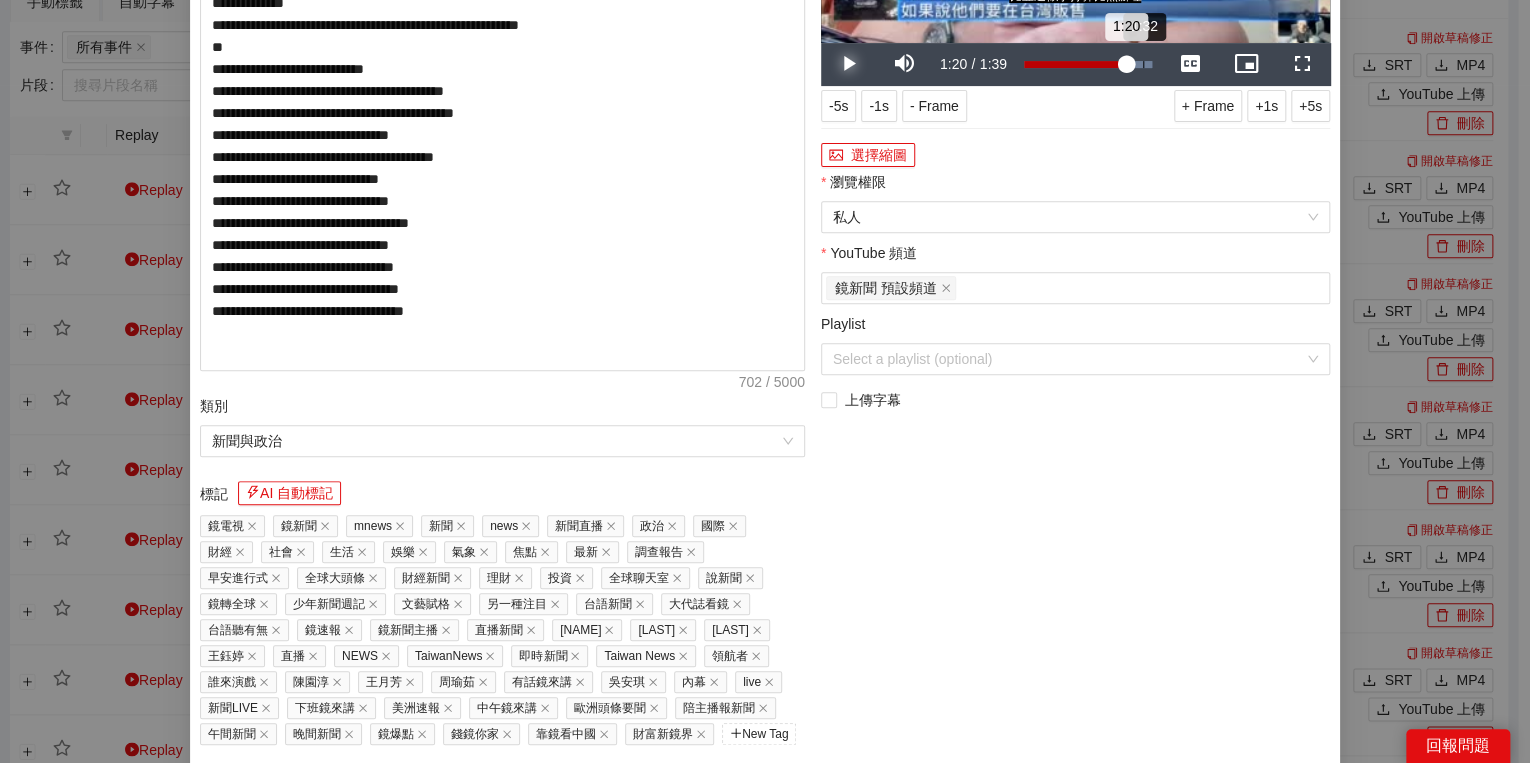 click on "Loaded :  100.00% 1:32 1:20" at bounding box center [1088, 64] 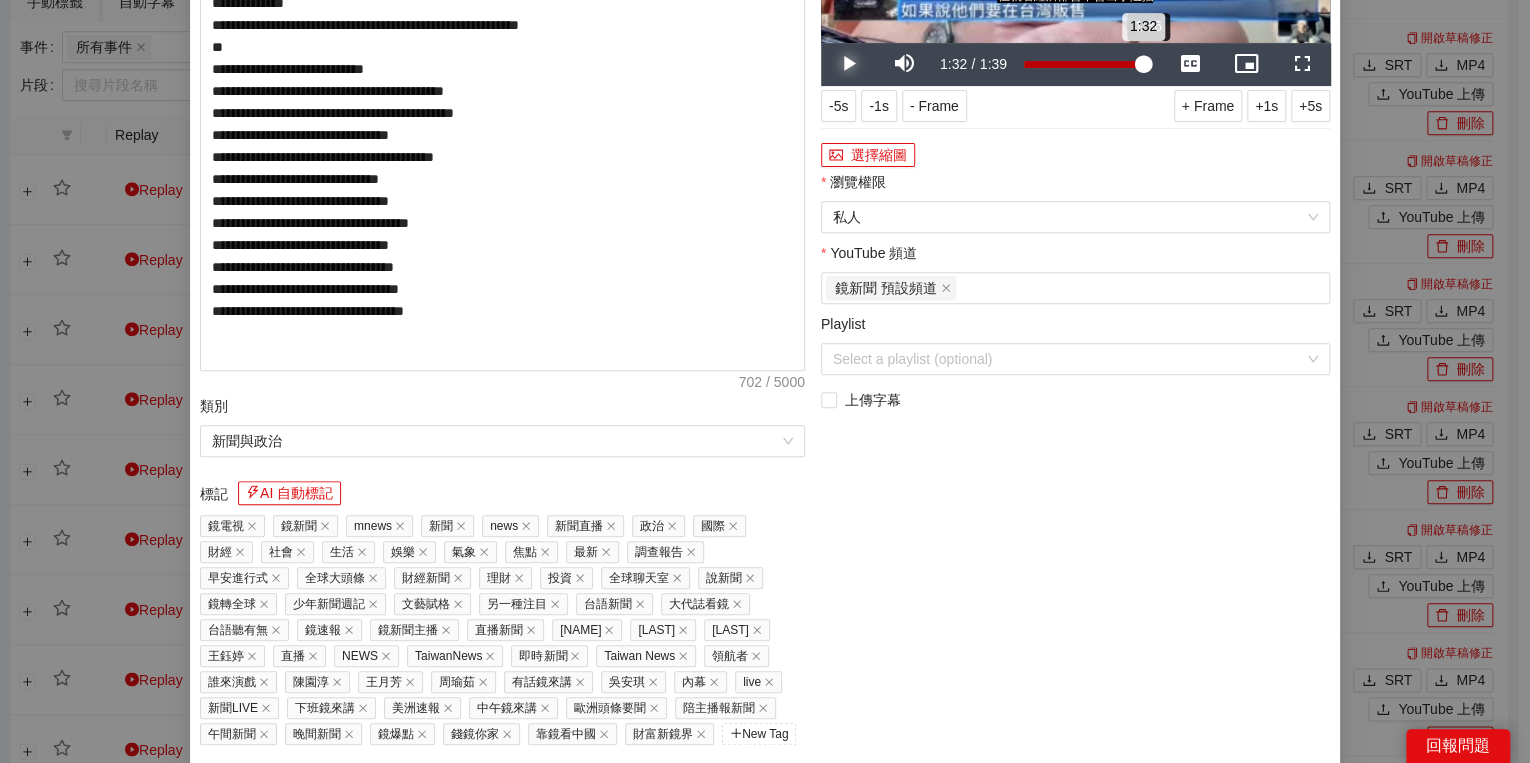 click on "1:32" at bounding box center [1083, 64] 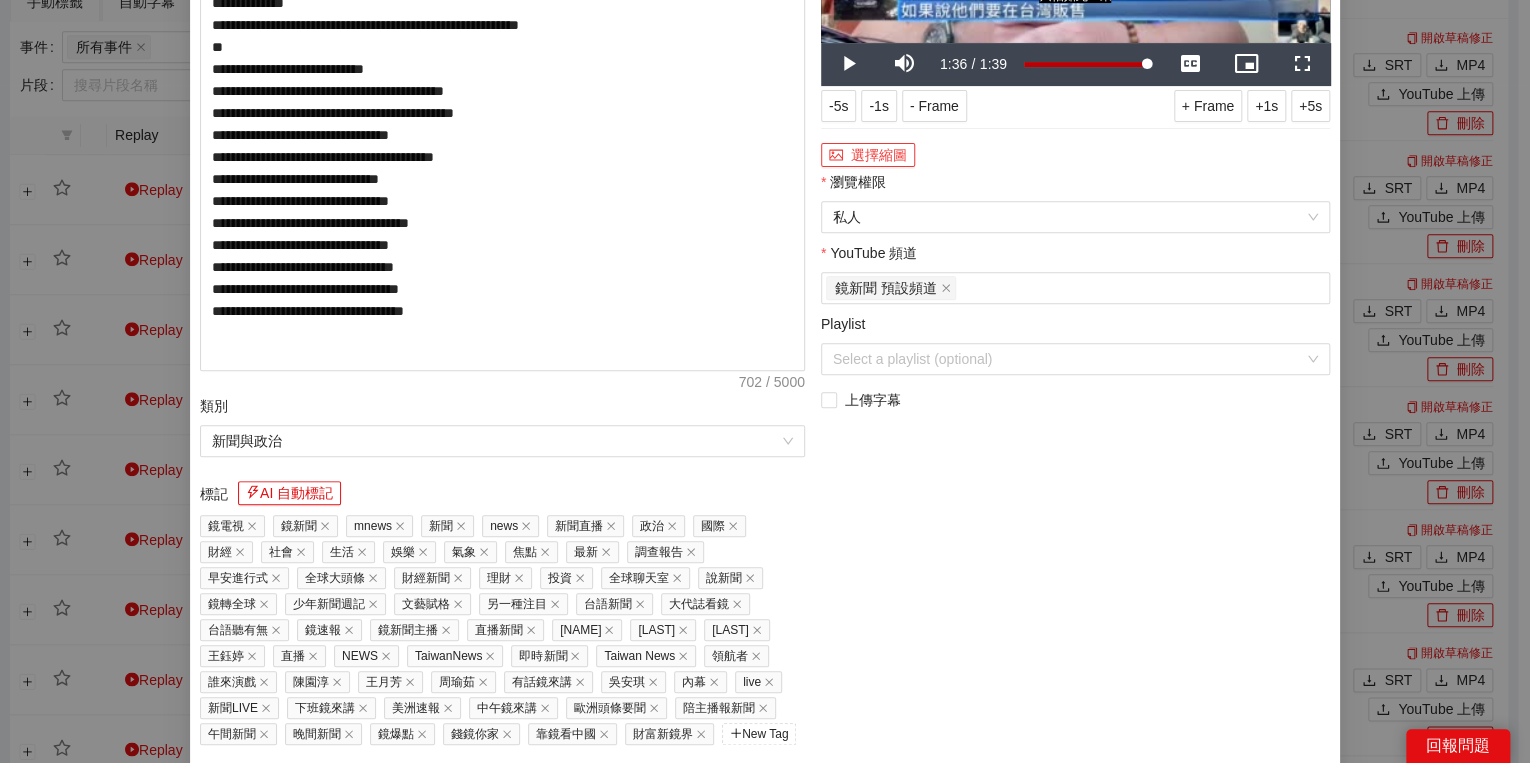 click on "選擇縮圖" at bounding box center (868, 155) 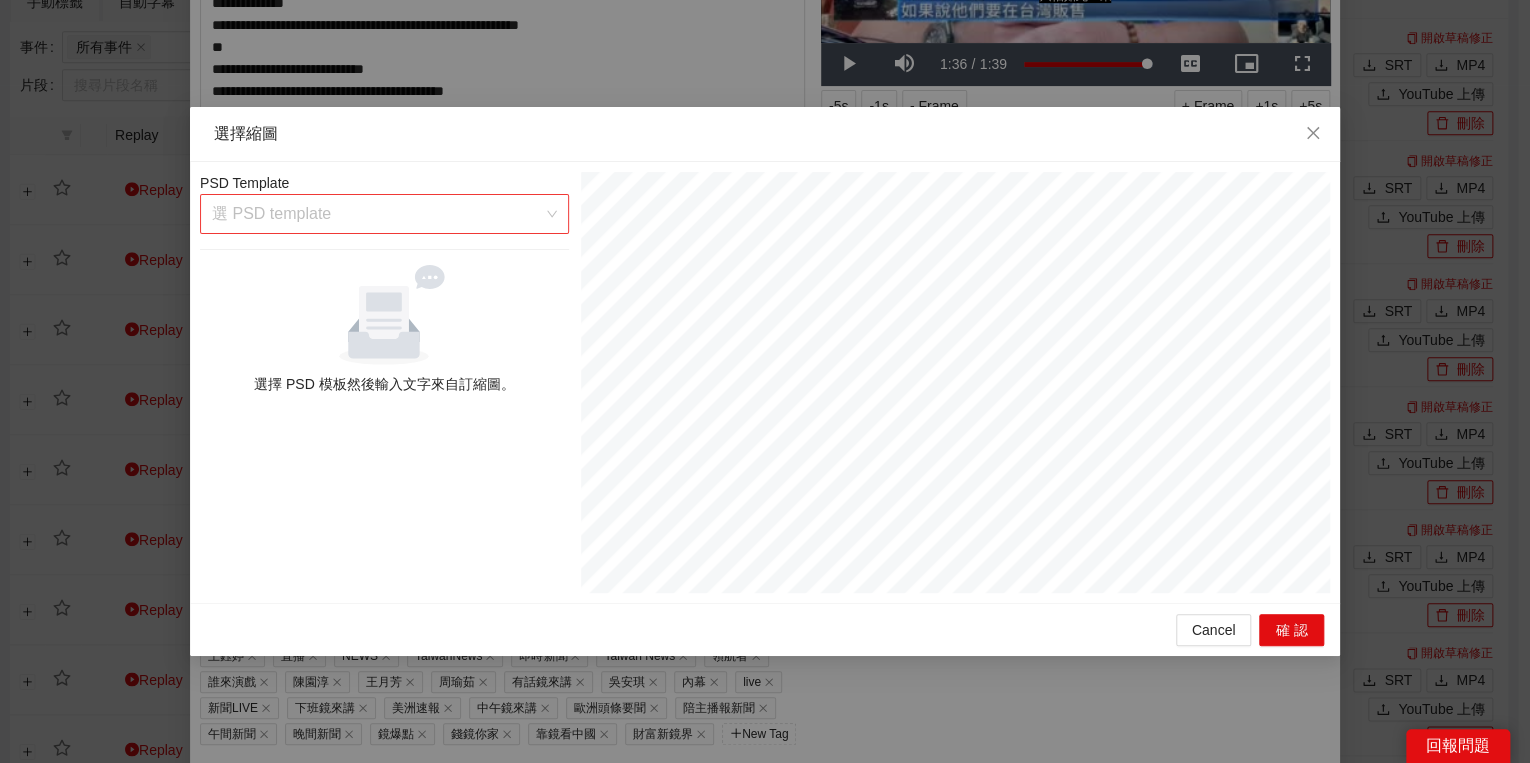 click at bounding box center (377, 214) 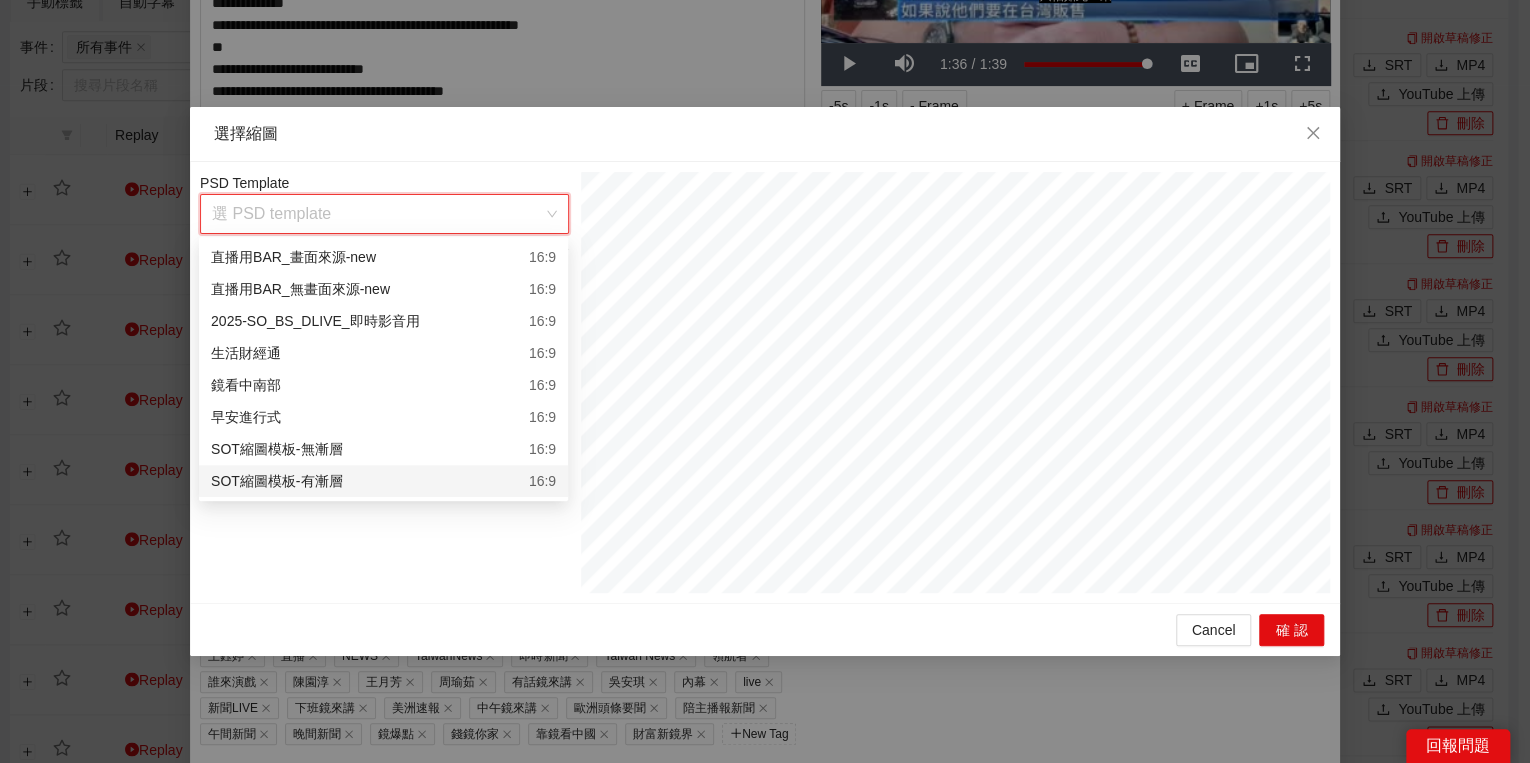 click on "SOT縮圖模板-有漸層 16:9" at bounding box center (383, 481) 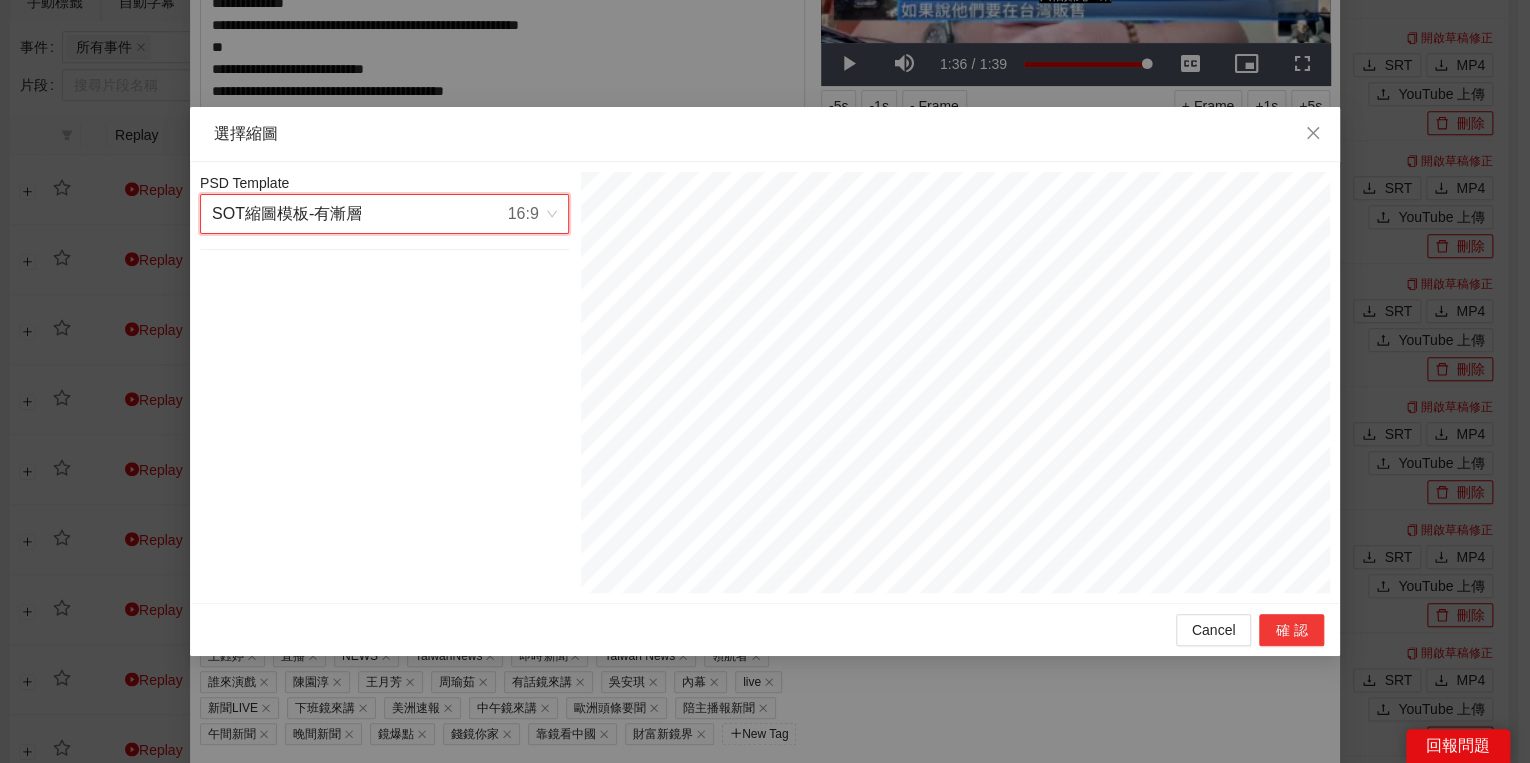 click on "確認" at bounding box center [1291, 630] 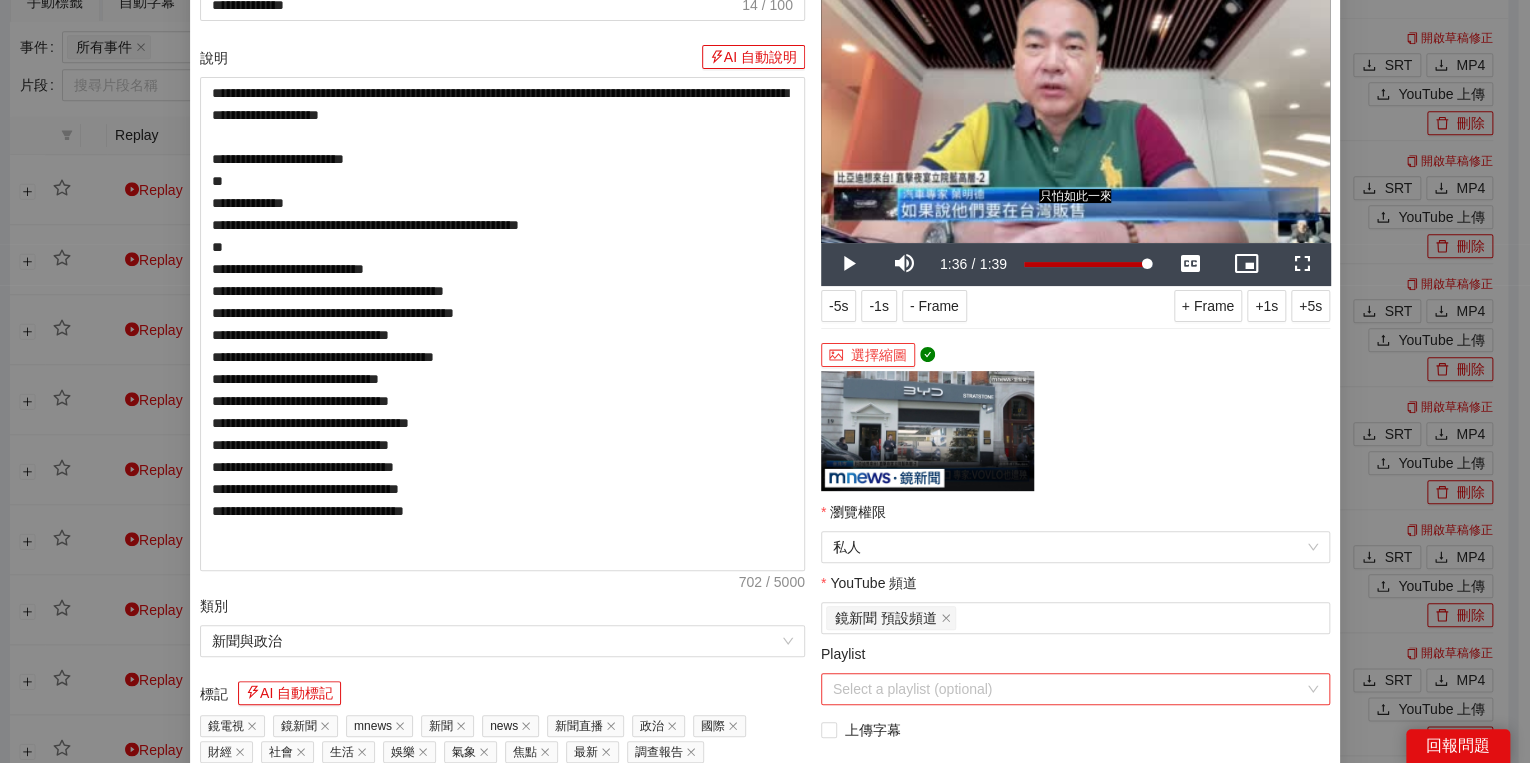 scroll, scrollTop: 240, scrollLeft: 0, axis: vertical 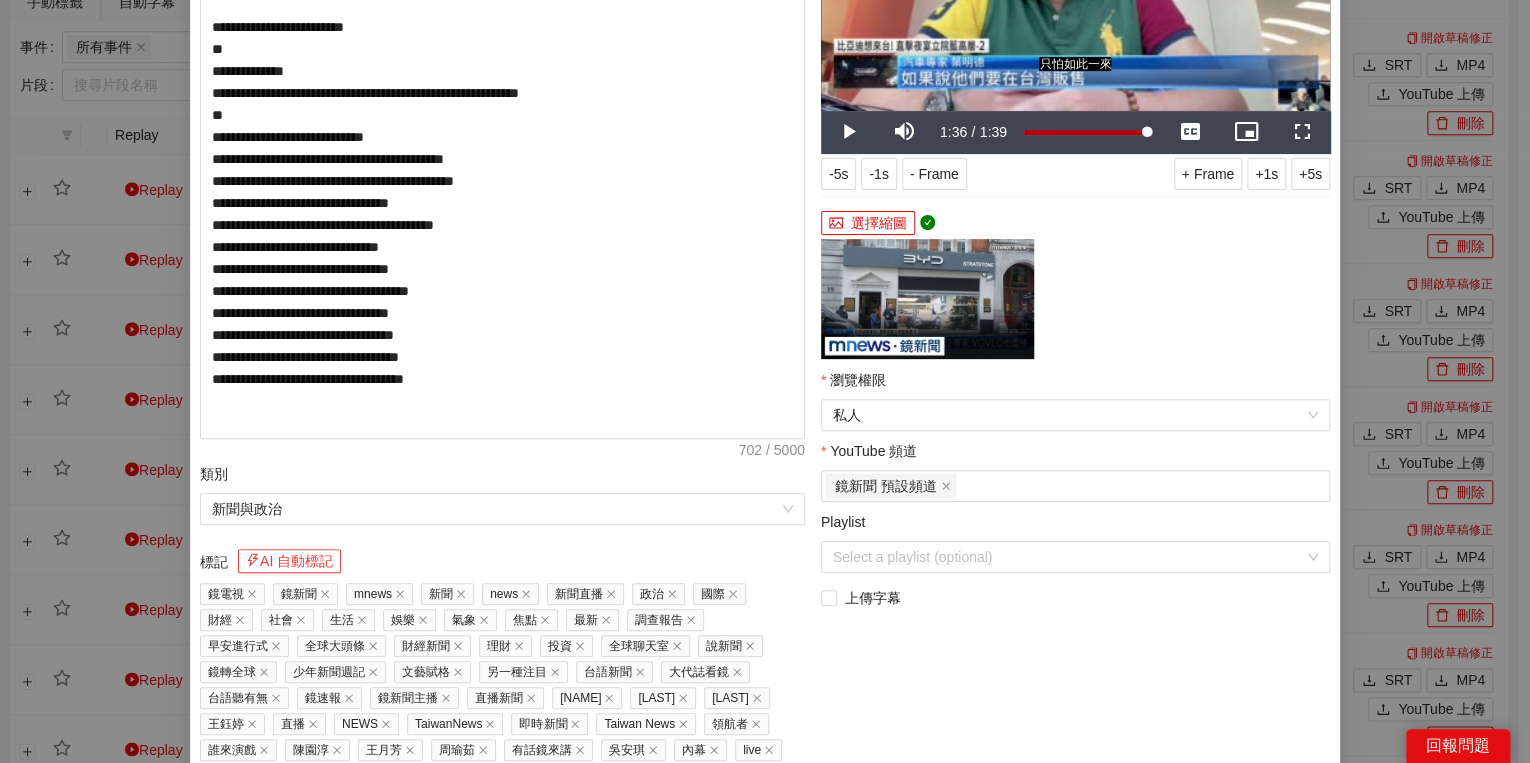 click on "AI 自動標記" at bounding box center (289, 561) 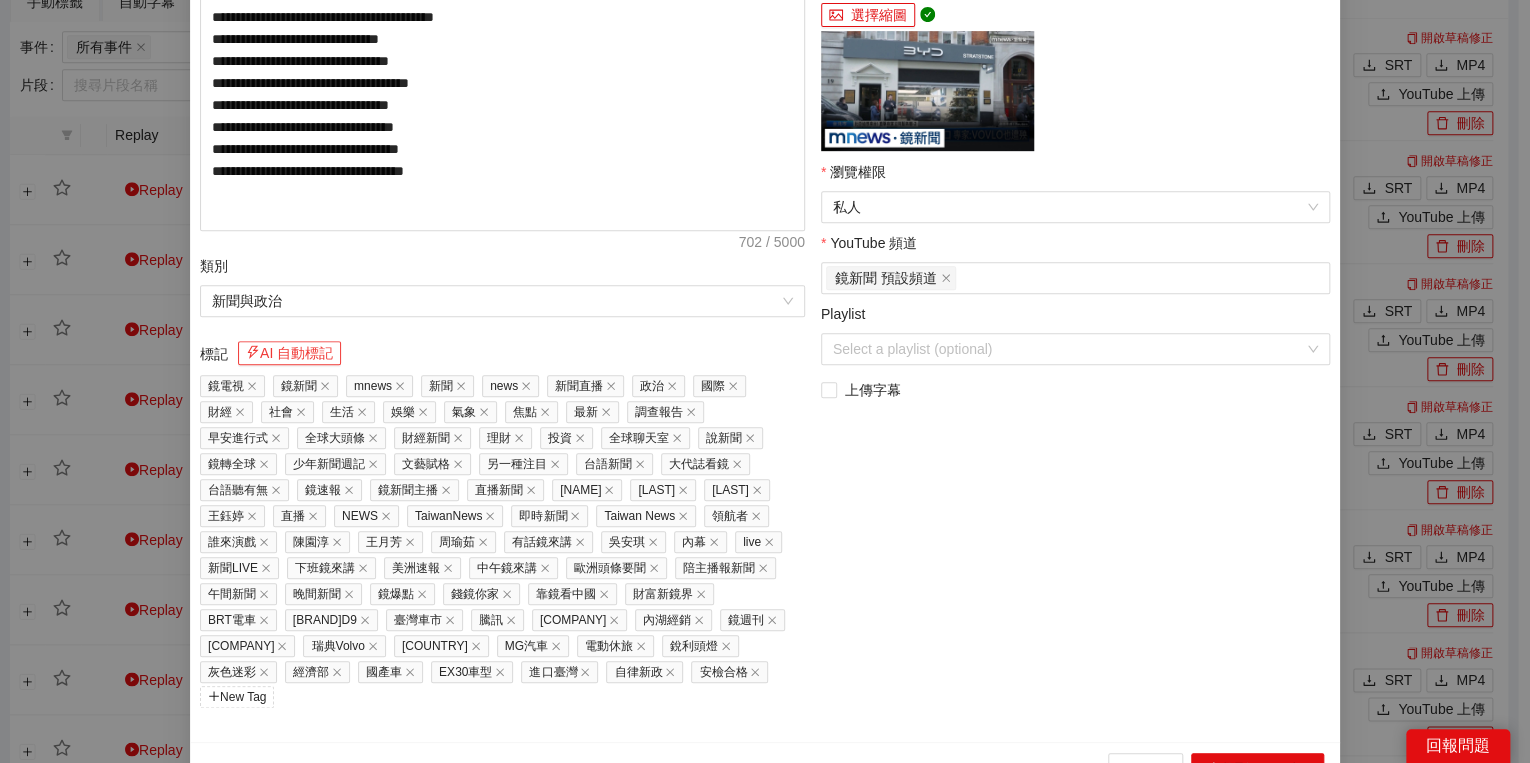 scroll, scrollTop: 451, scrollLeft: 0, axis: vertical 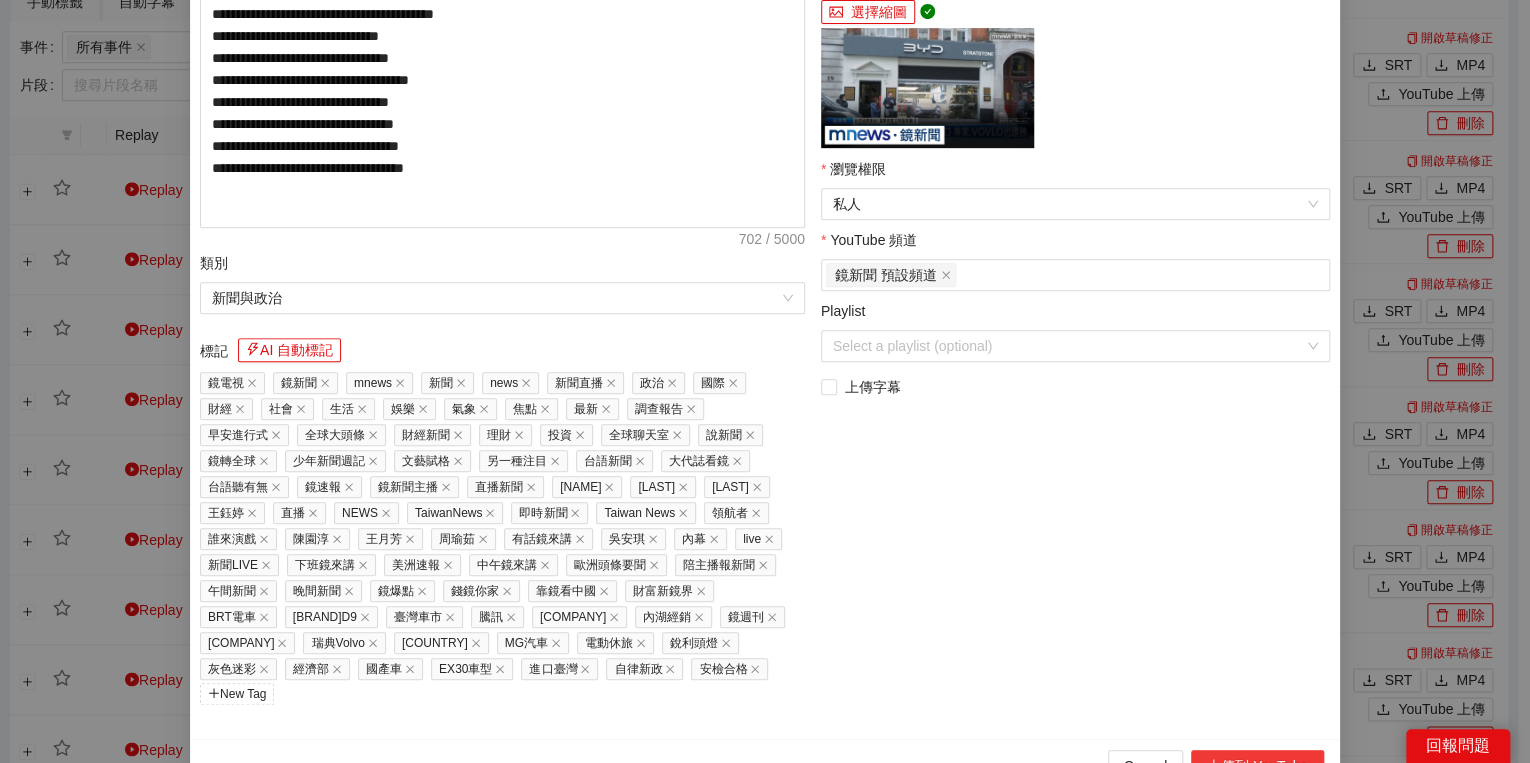 click on "上傳到 YouTube" at bounding box center [1257, 766] 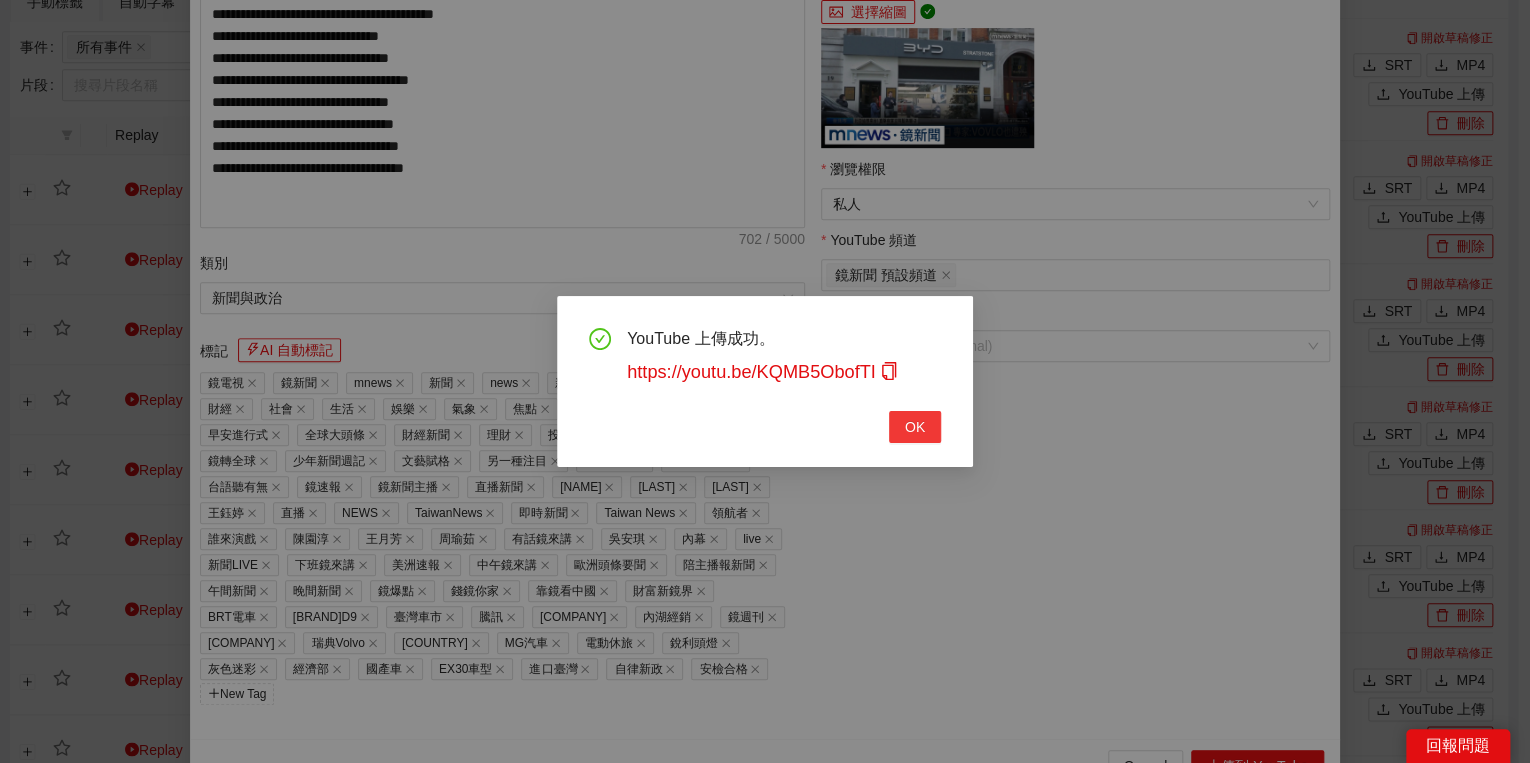click on "OK" at bounding box center [915, 427] 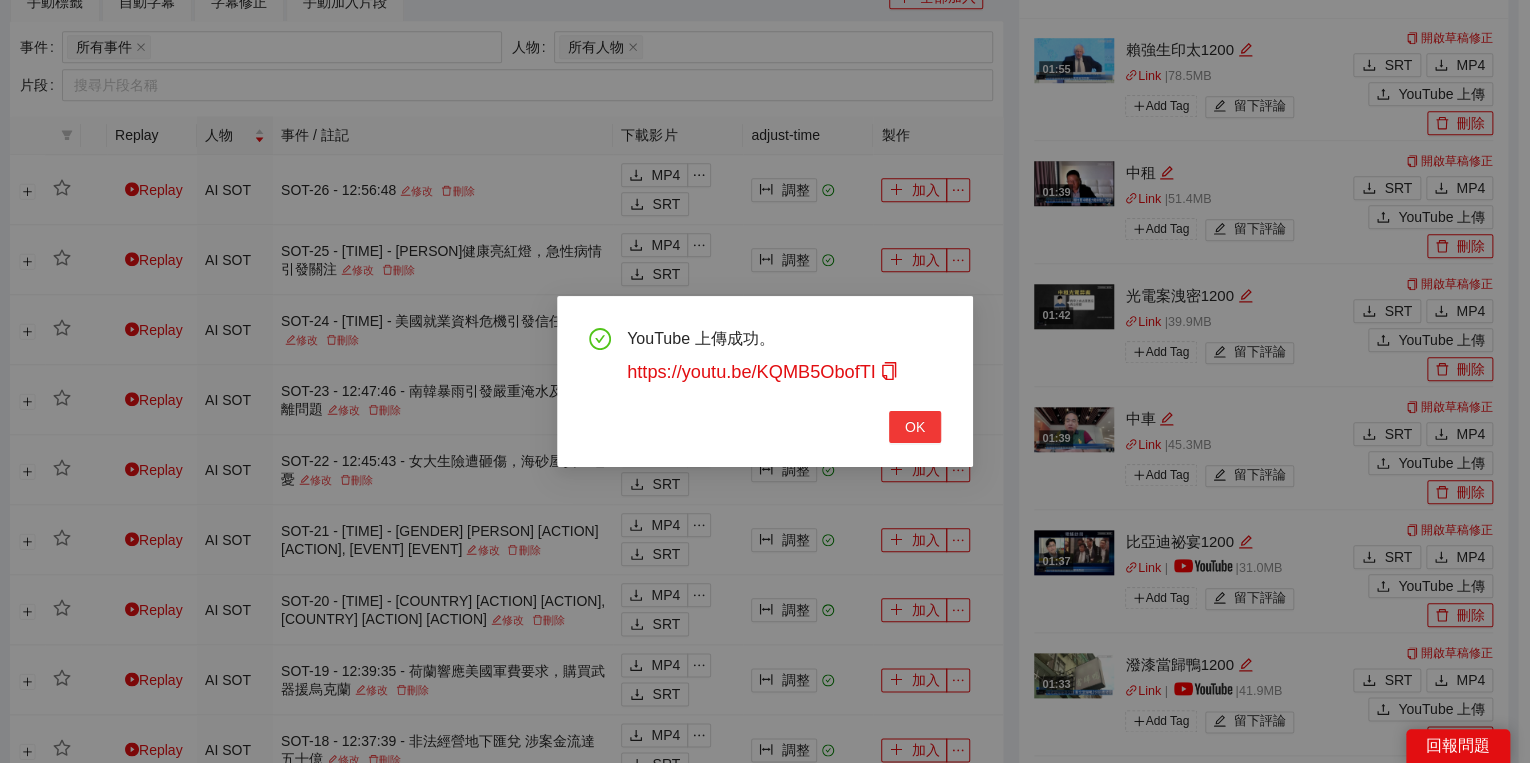 scroll, scrollTop: 308, scrollLeft: 0, axis: vertical 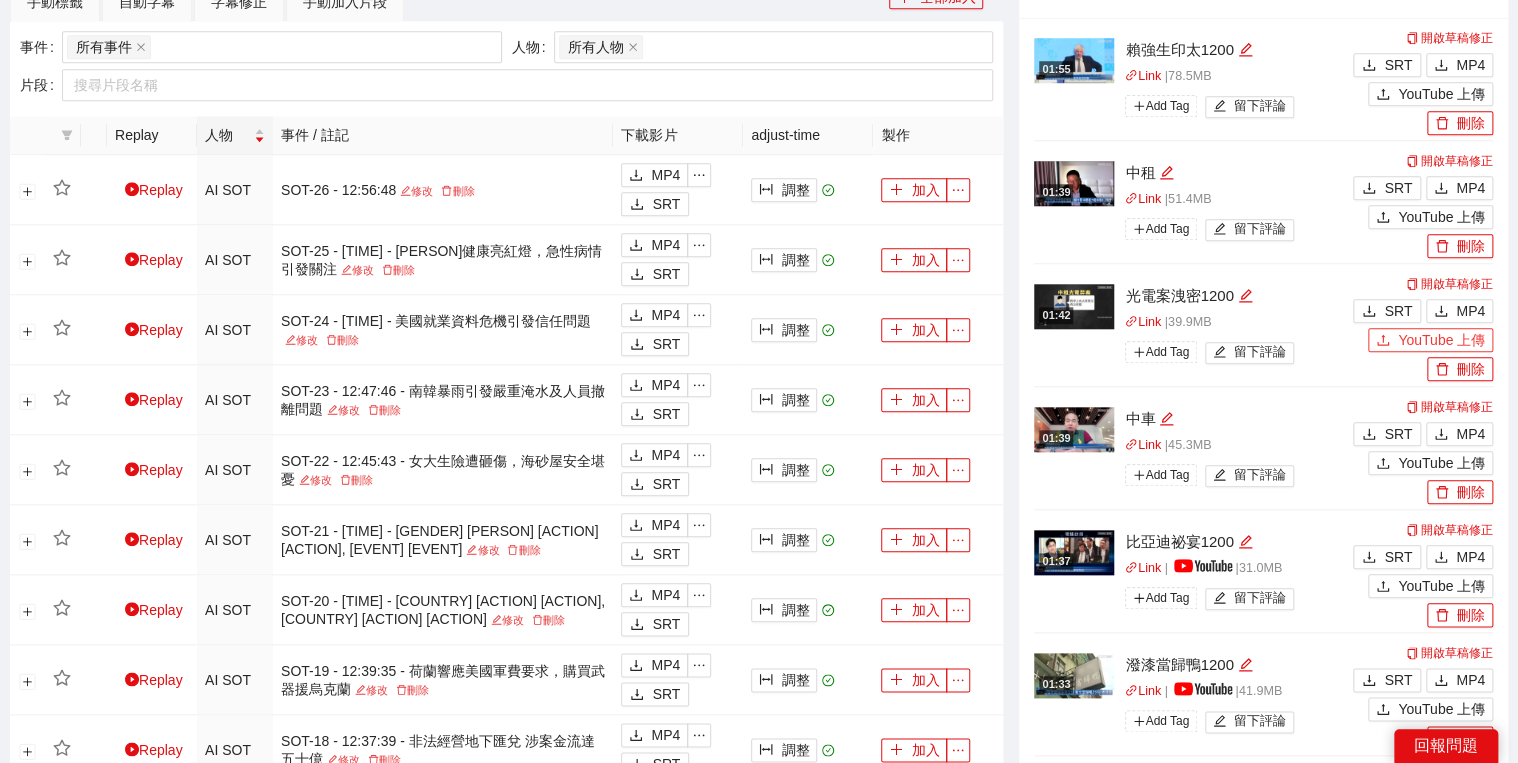 click on "YouTube 上傳" at bounding box center (1441, 340) 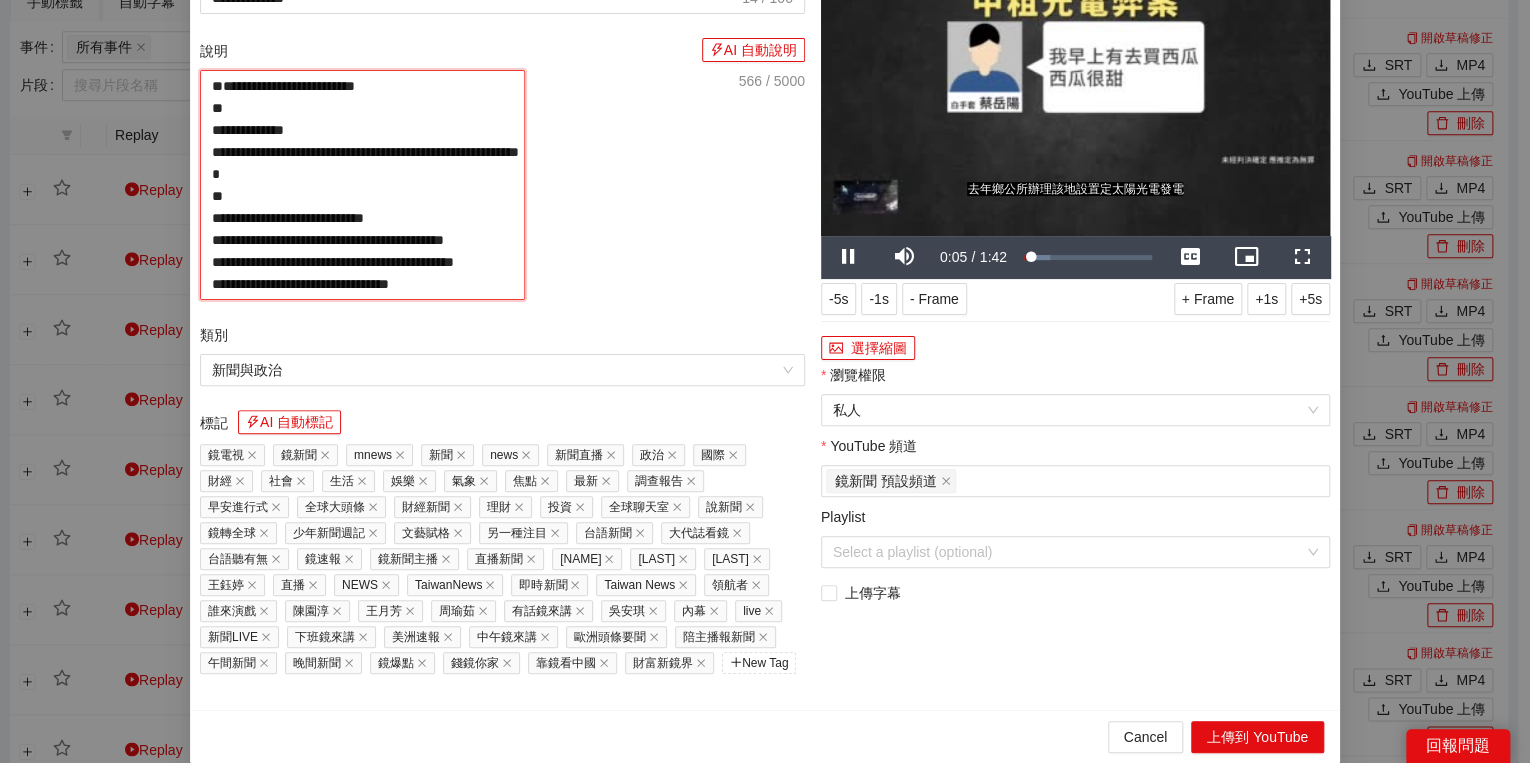 click on "**********" at bounding box center (362, 185) 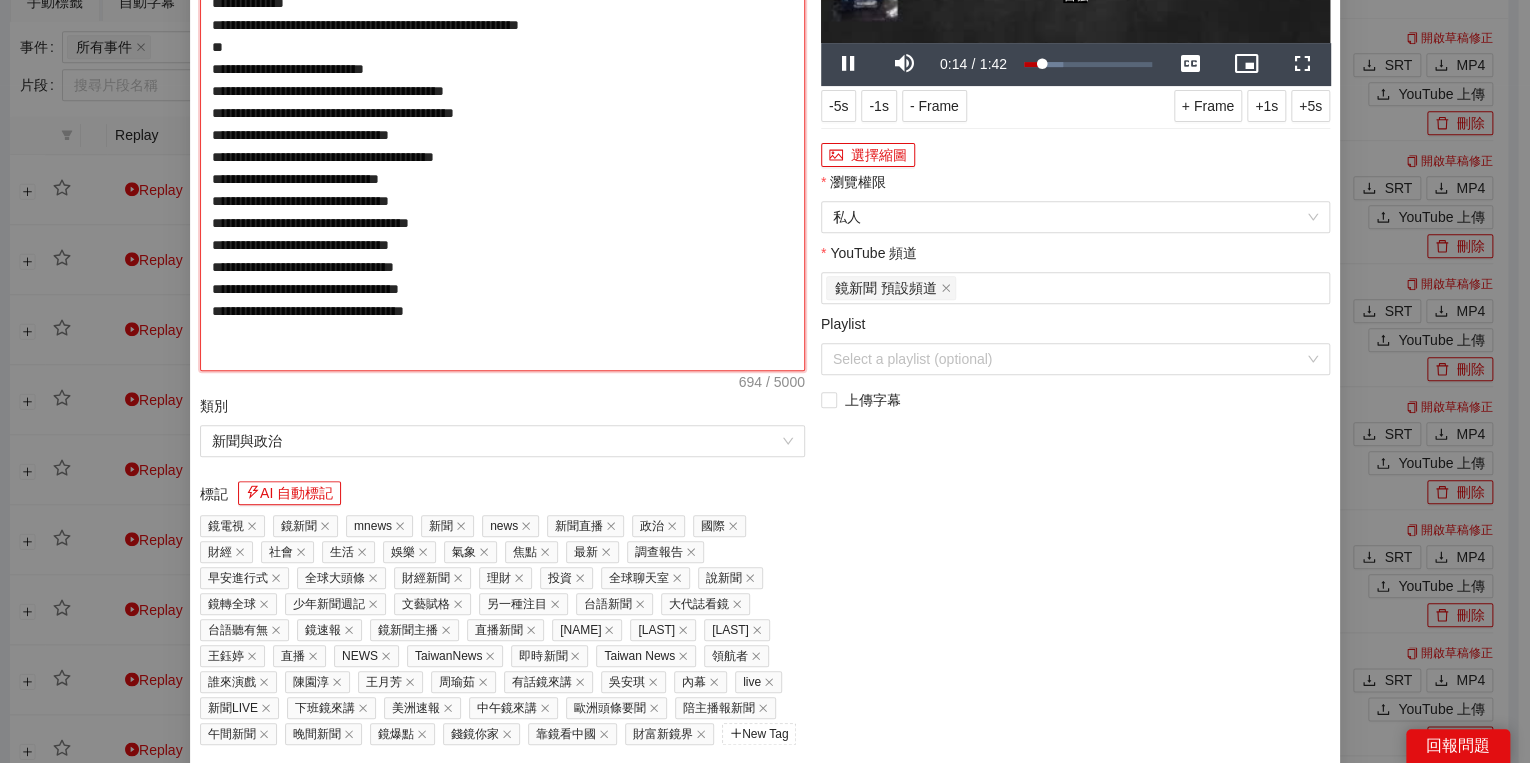 click on "**********" at bounding box center (502, 124) 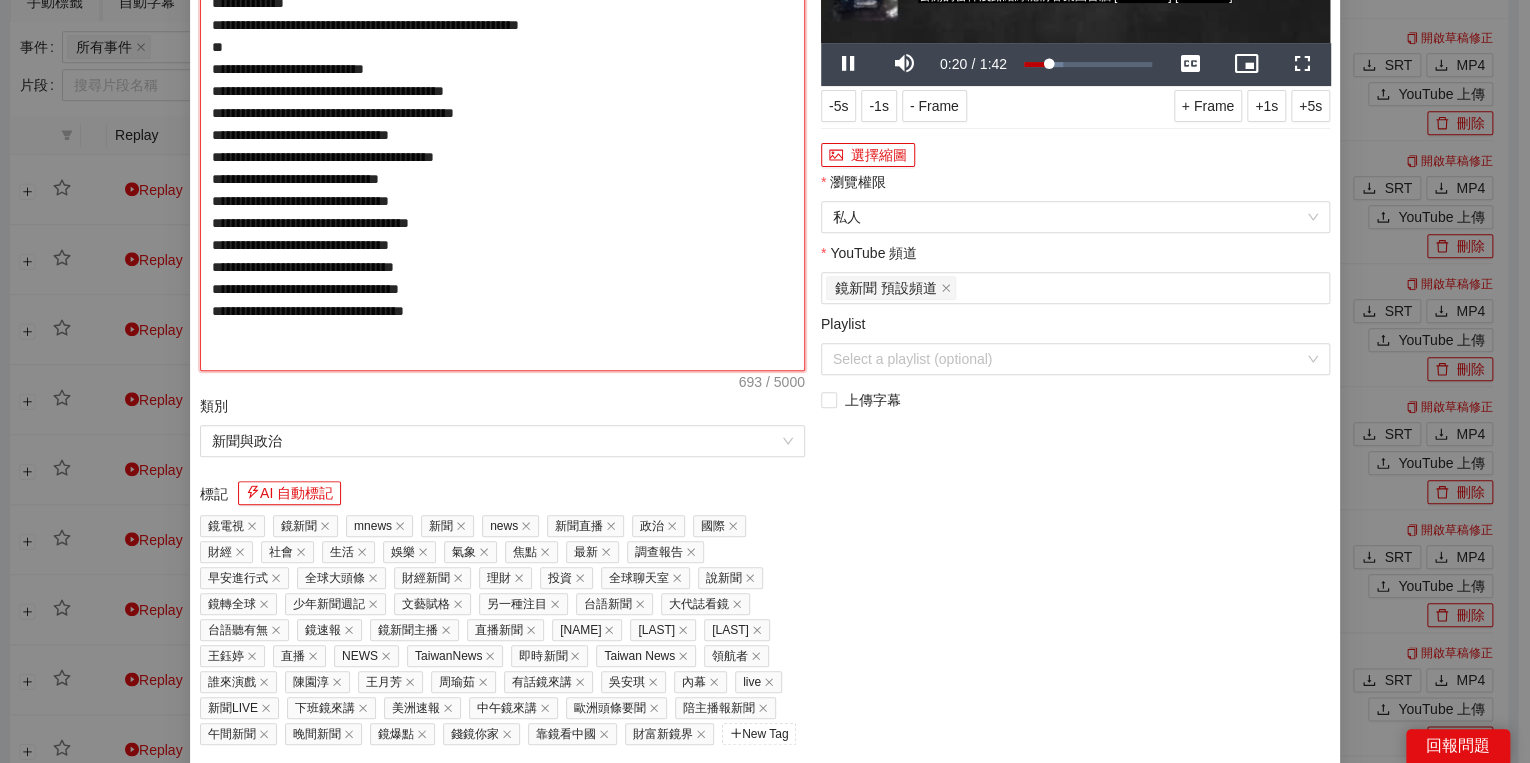 type on "**********" 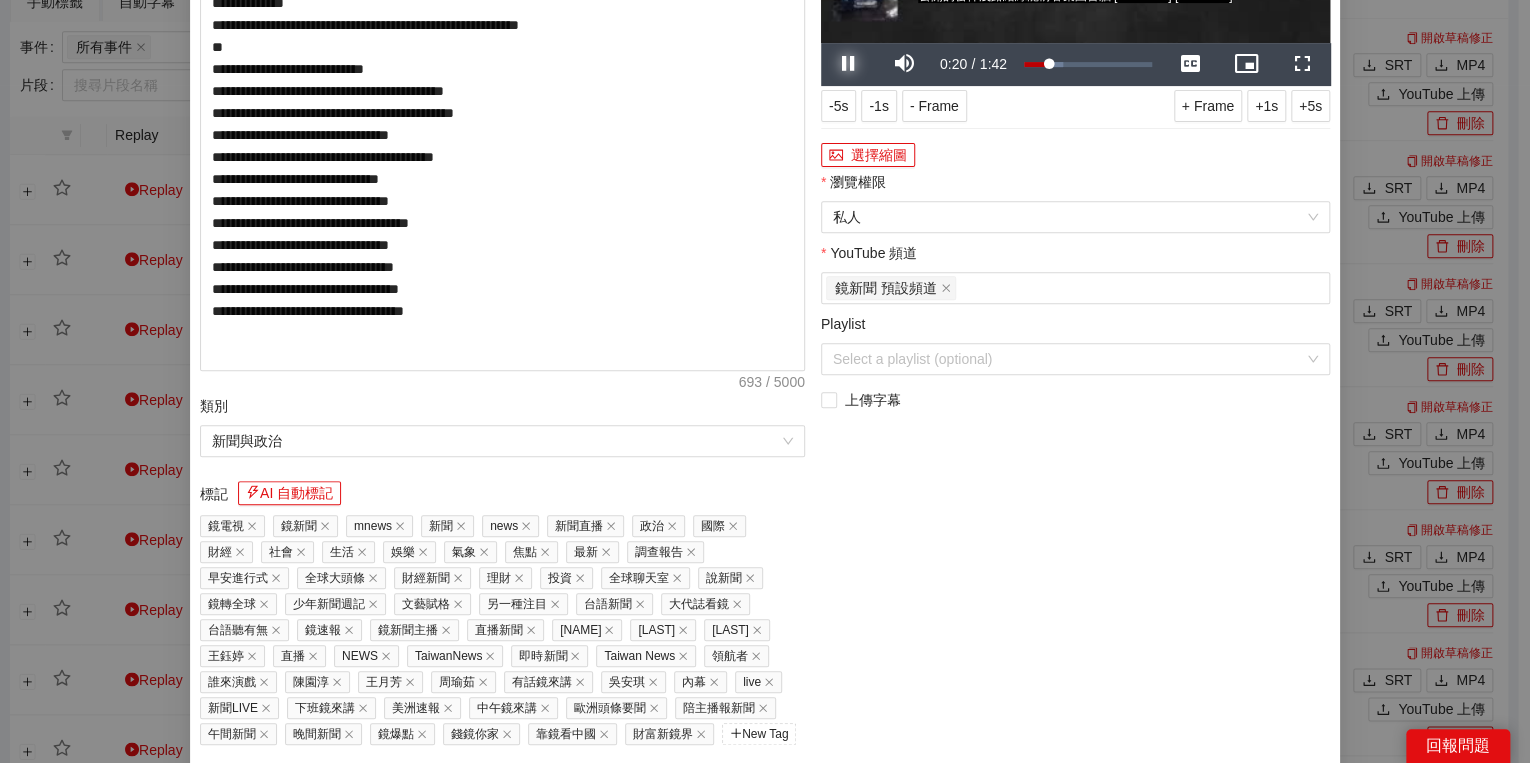 click at bounding box center [849, 64] 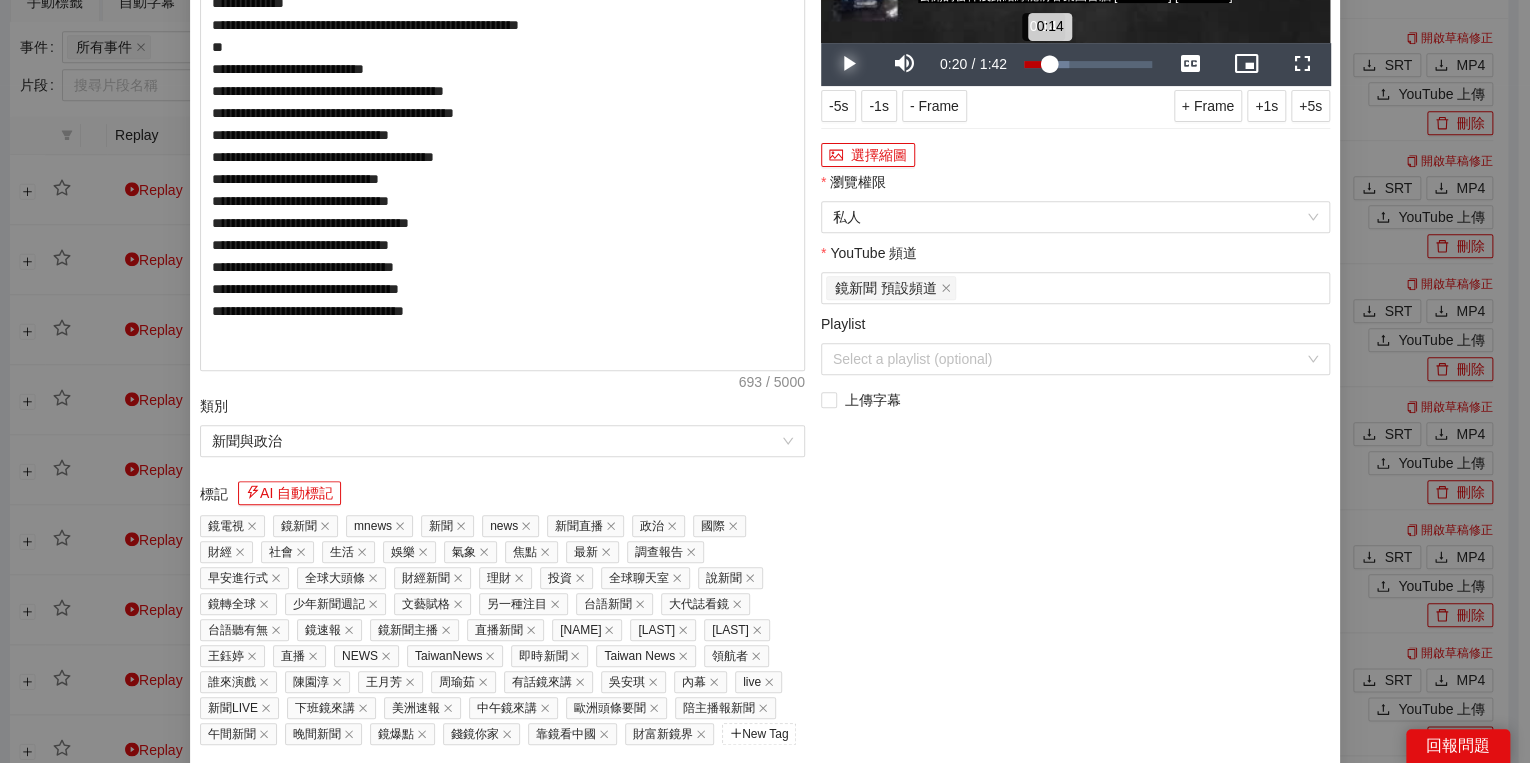 click on "0:14" at bounding box center [1037, 64] 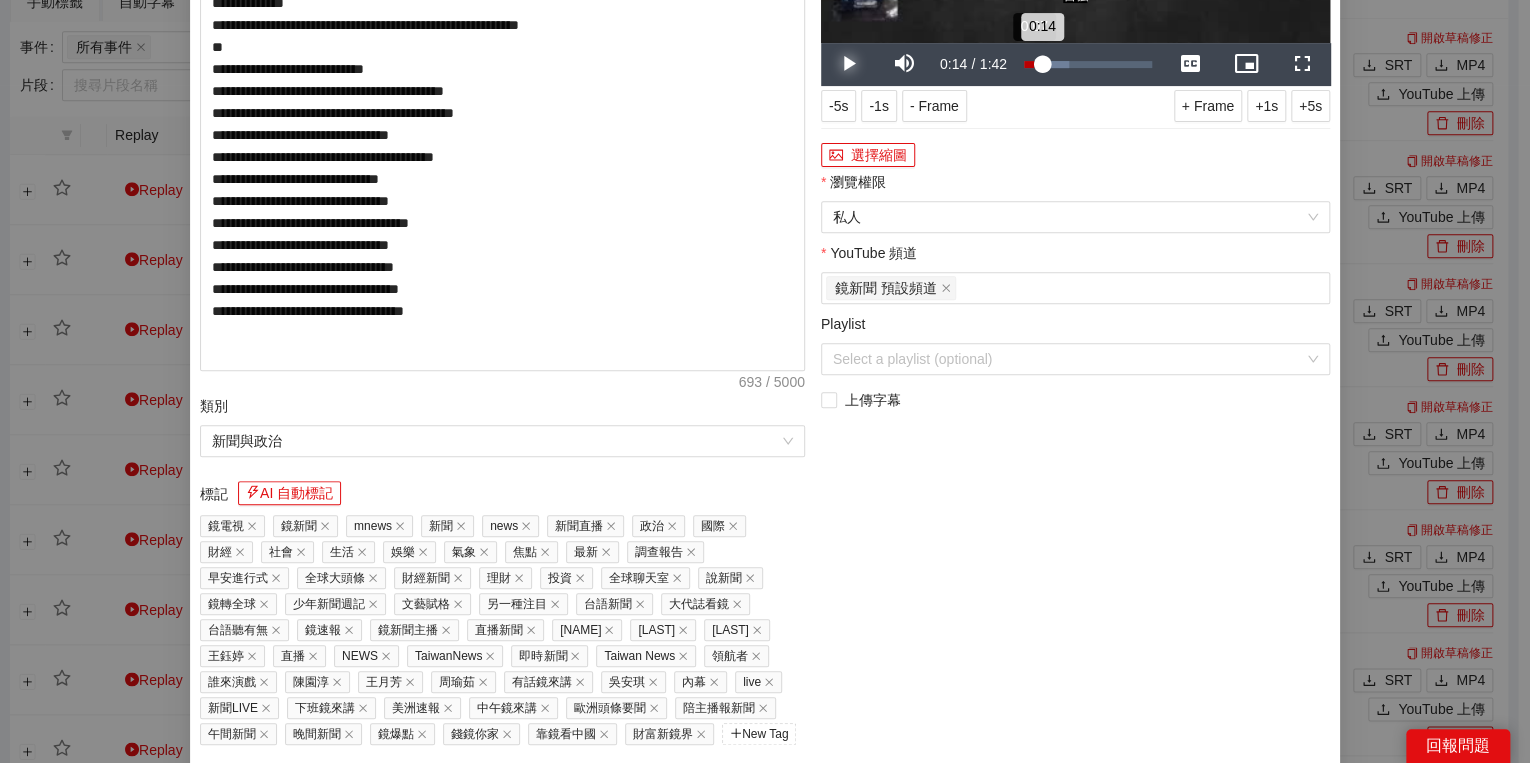 click on "0:14" at bounding box center [1033, 64] 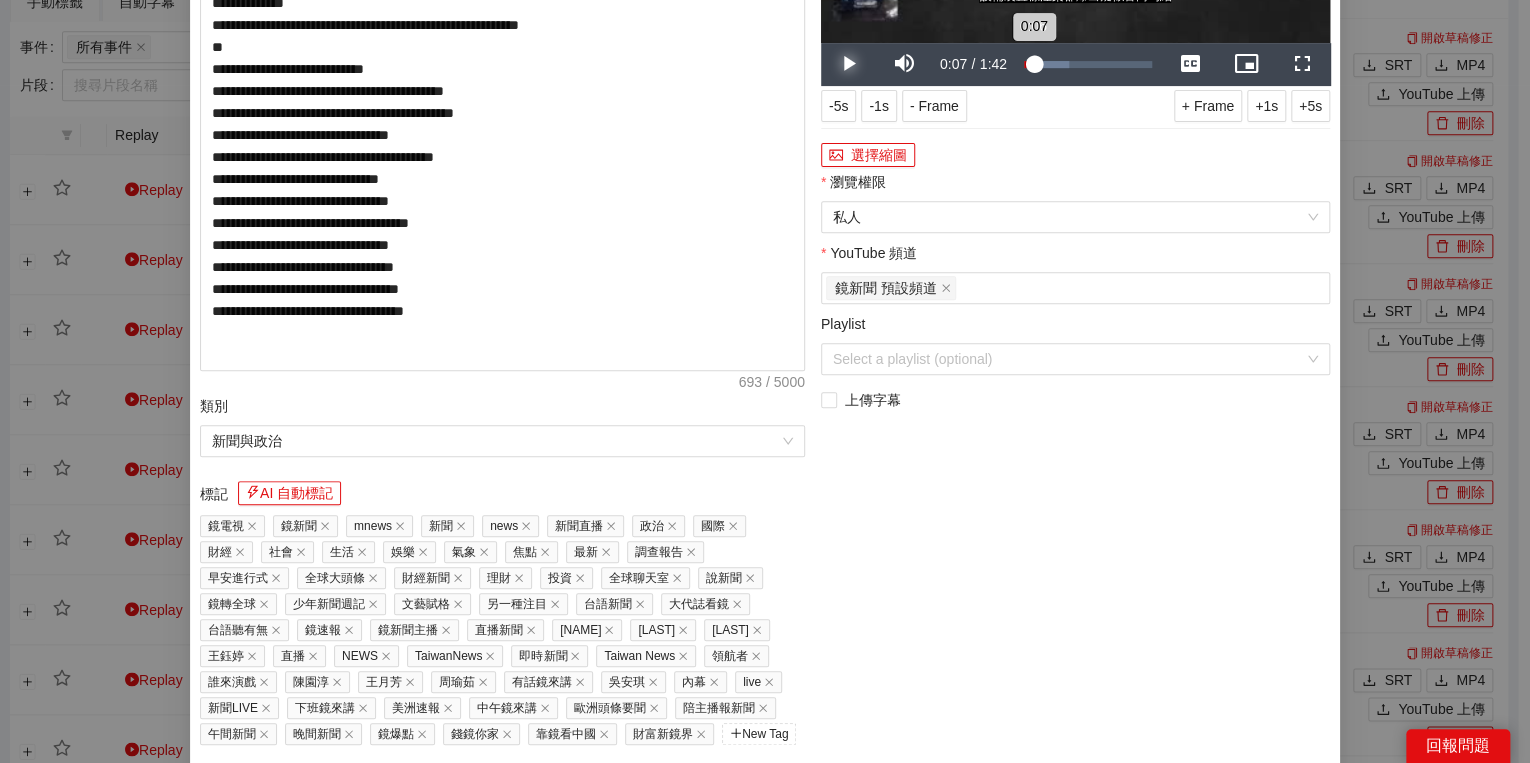 click on "0:07" at bounding box center [1029, 64] 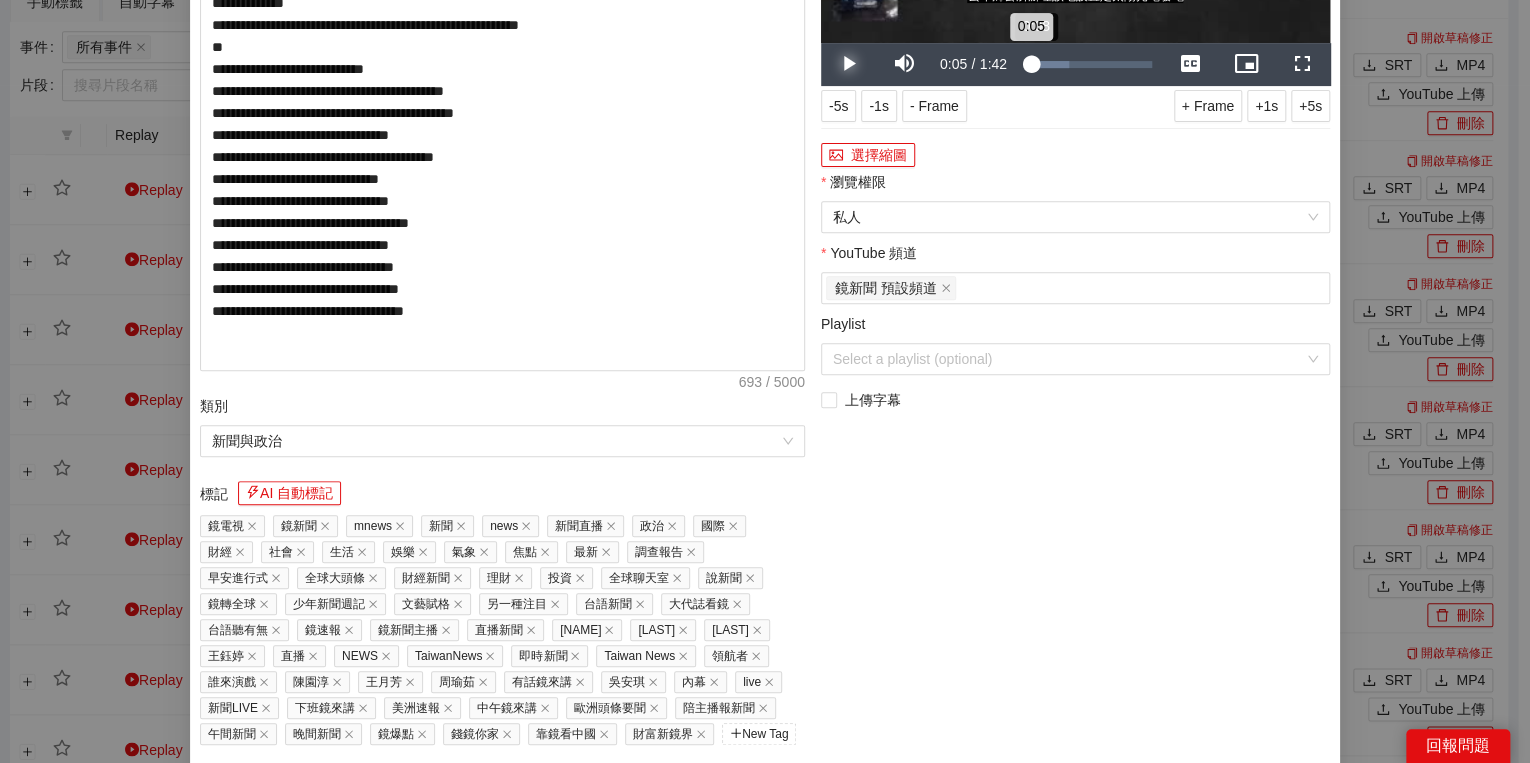 click on "0:05" at bounding box center (1027, 64) 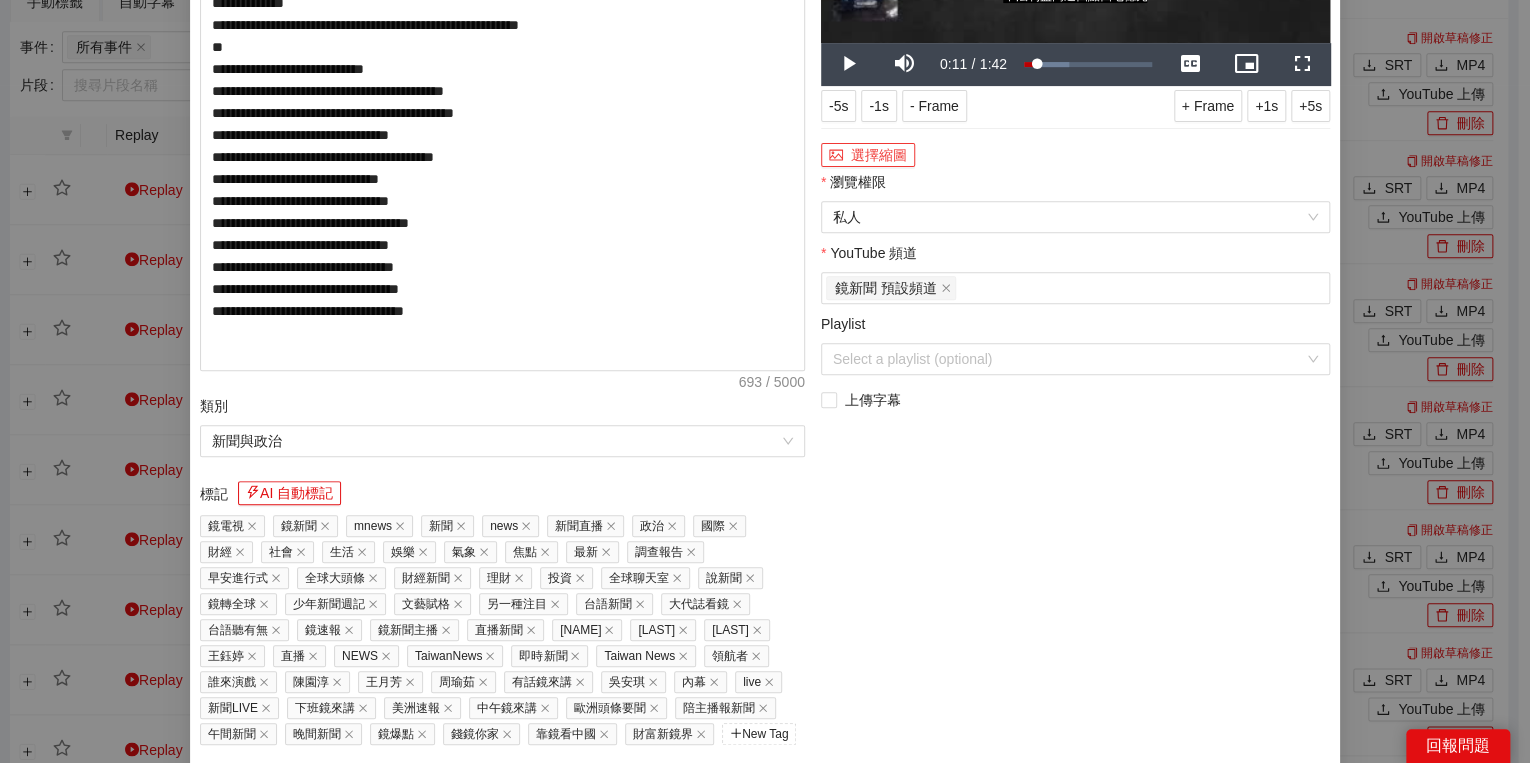 click on "選擇縮圖" at bounding box center (868, 155) 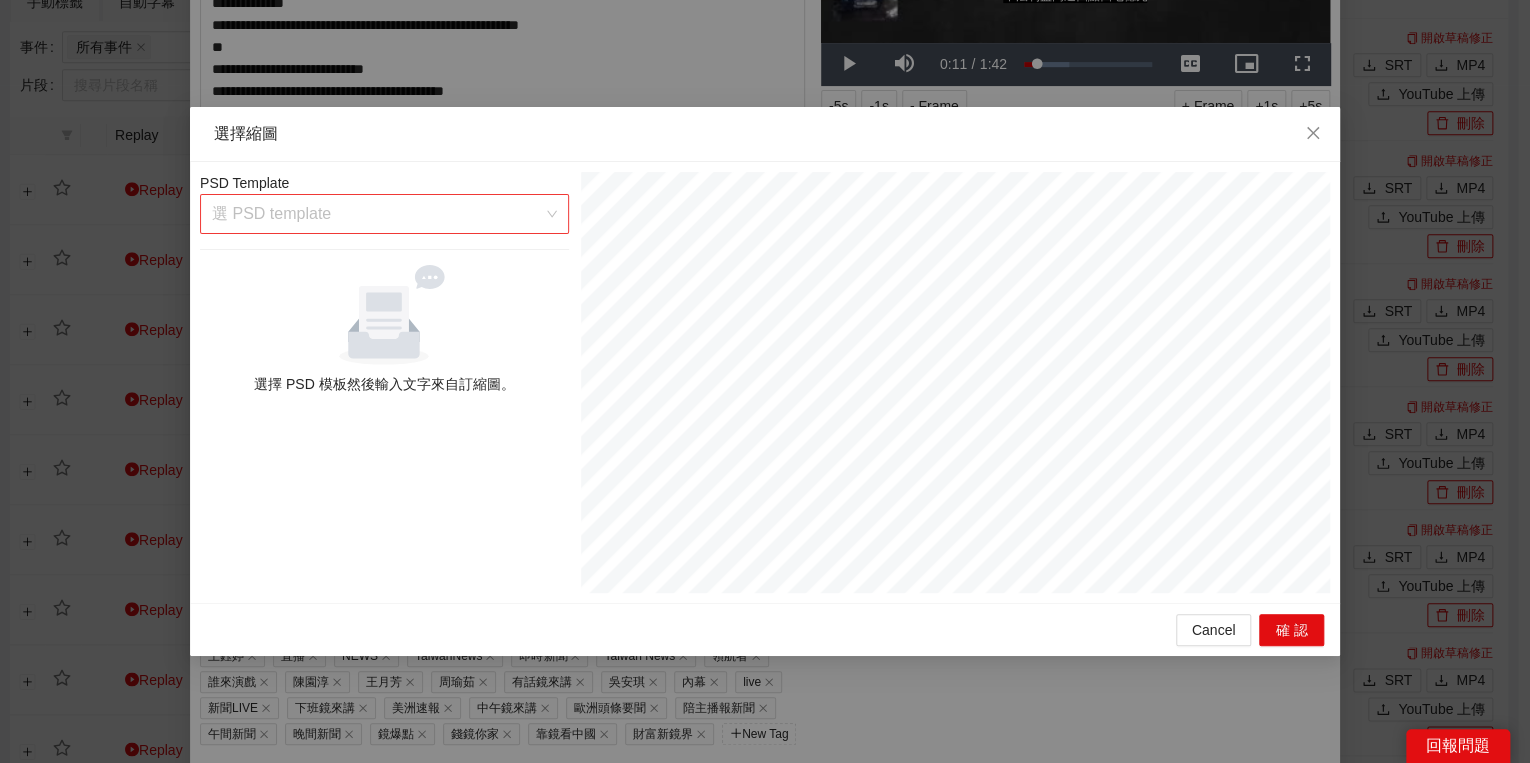 click at bounding box center [377, 214] 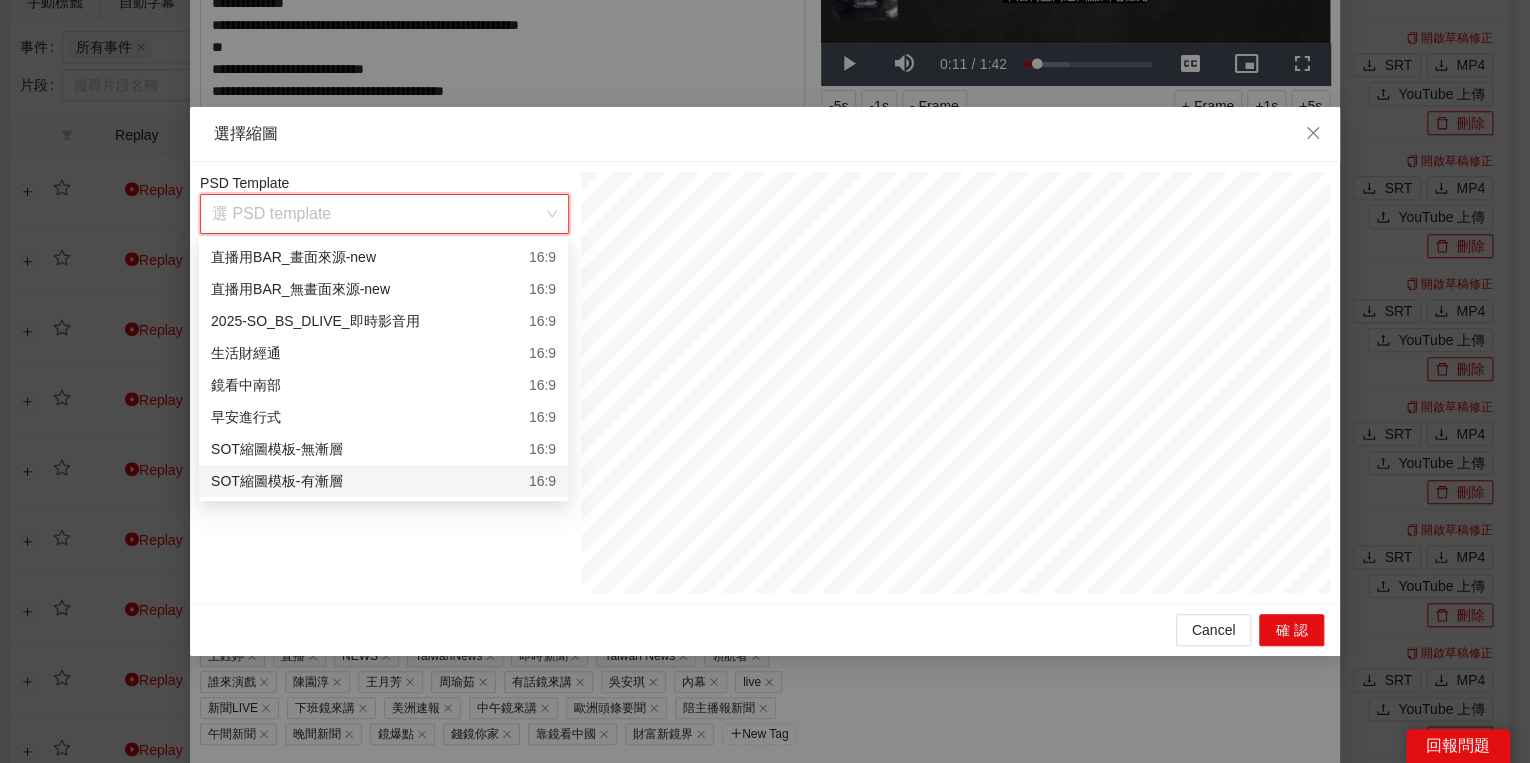 click on "SOT縮圖模板-有漸層 16:9" at bounding box center [383, 481] 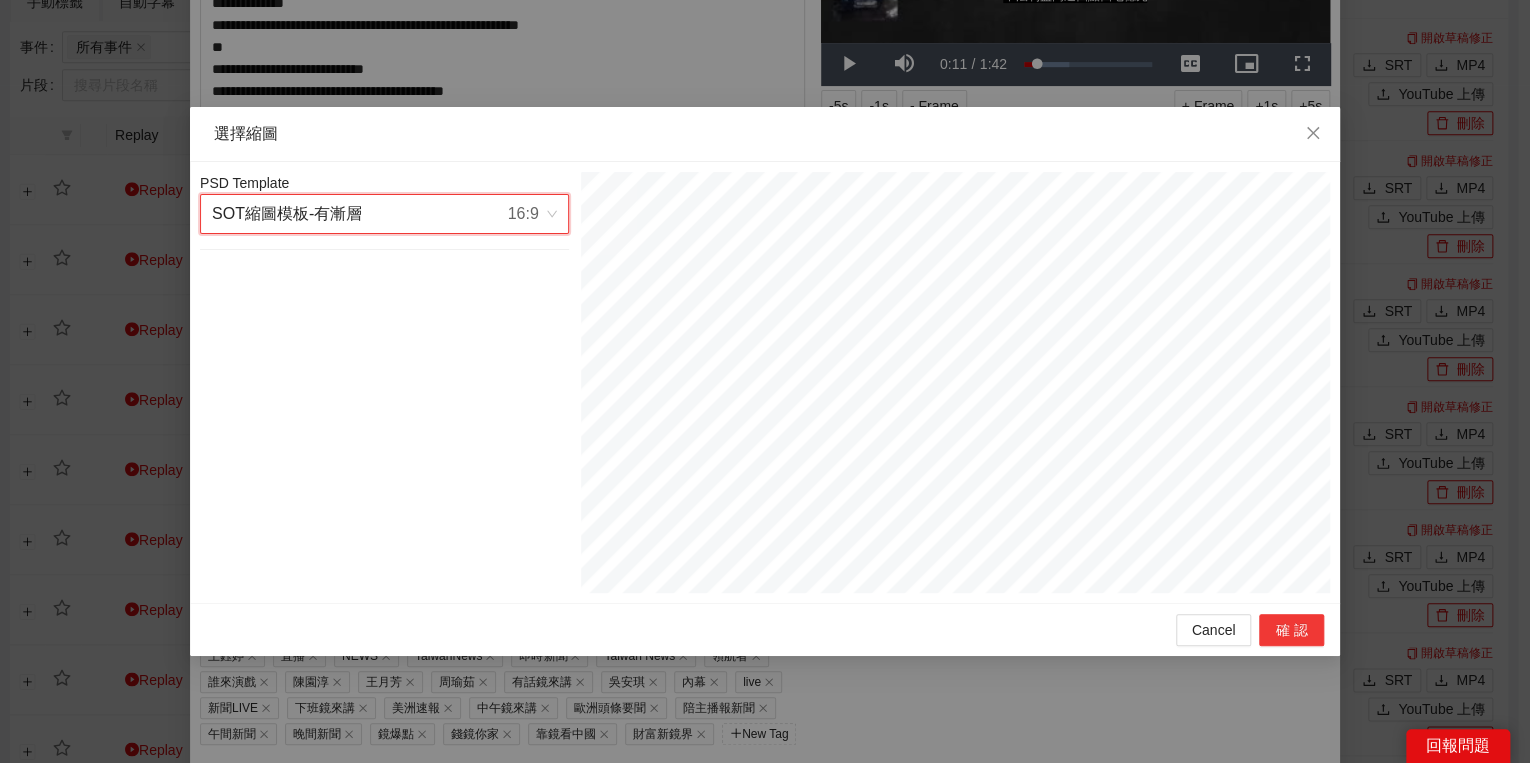 click on "確認" at bounding box center [1291, 630] 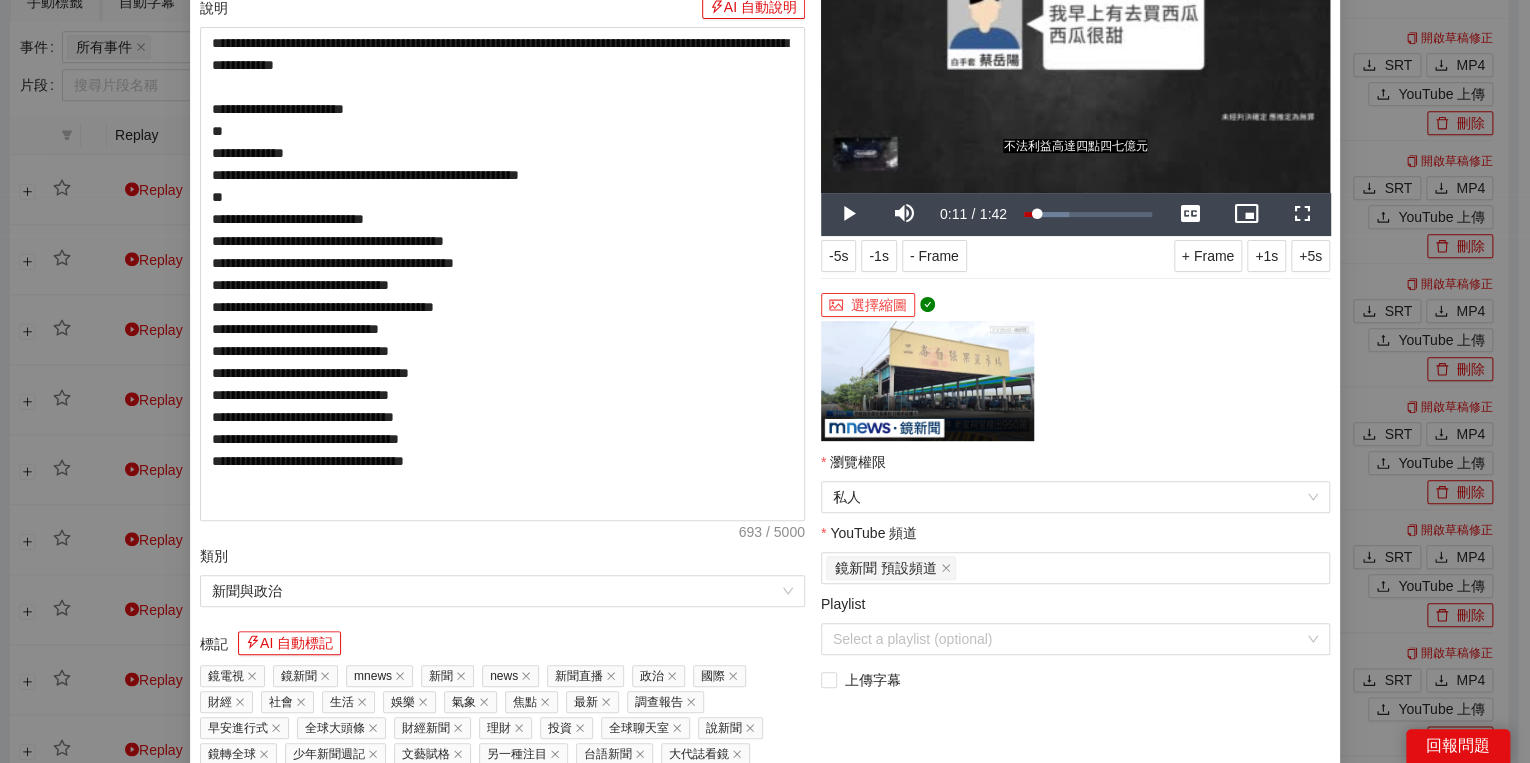 scroll, scrollTop: 160, scrollLeft: 0, axis: vertical 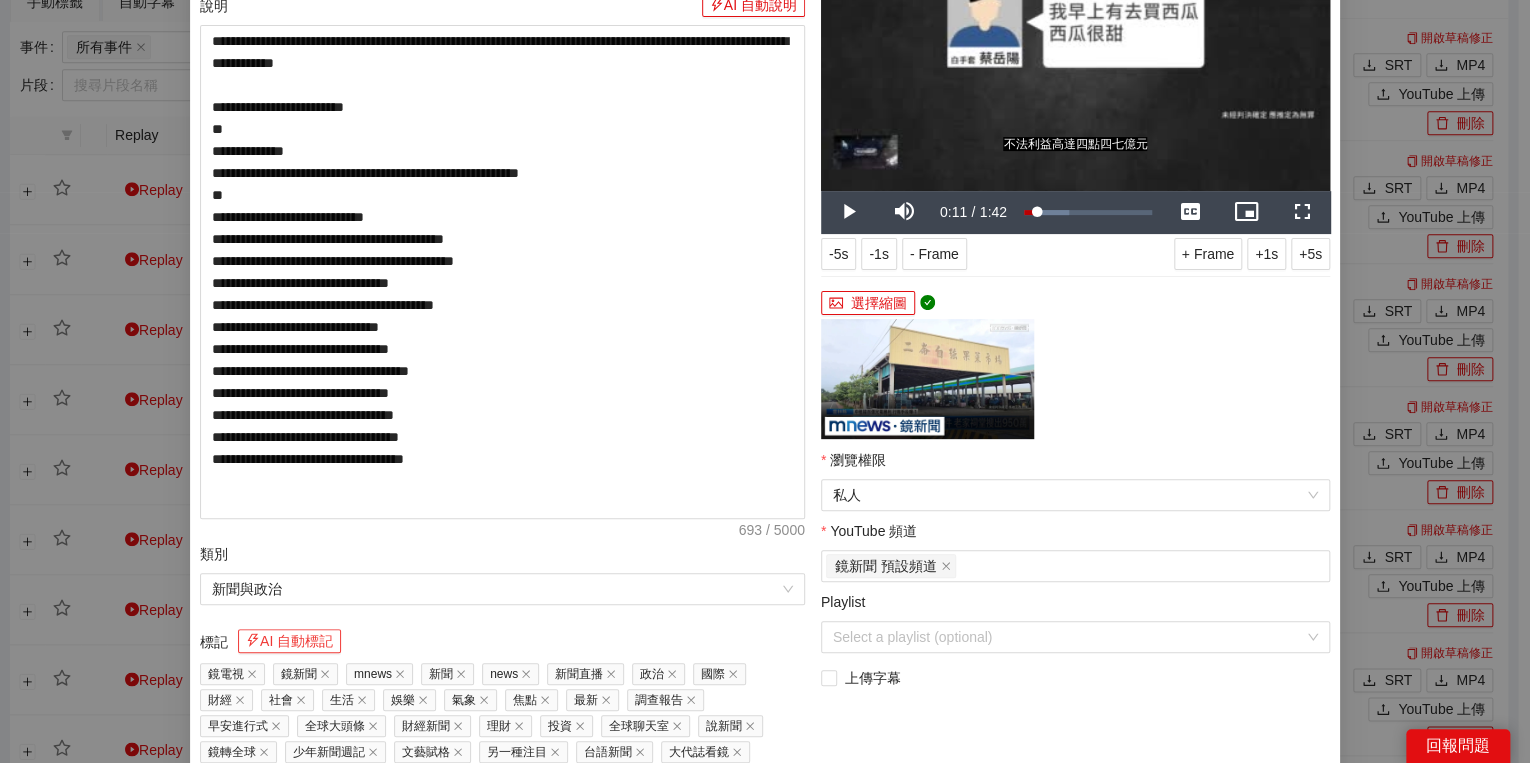 click on "AI 自動標記" at bounding box center [289, 641] 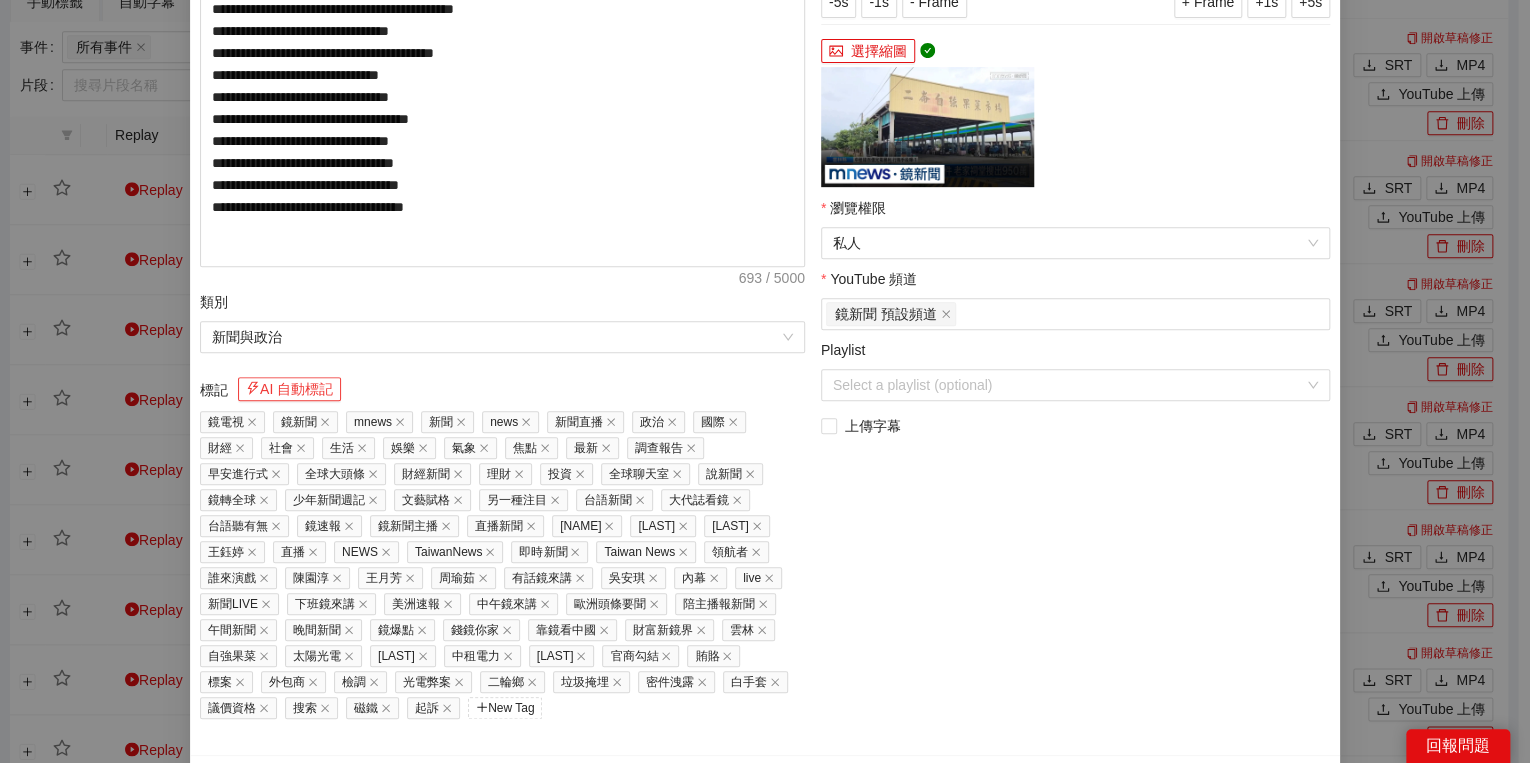scroll, scrollTop: 451, scrollLeft: 0, axis: vertical 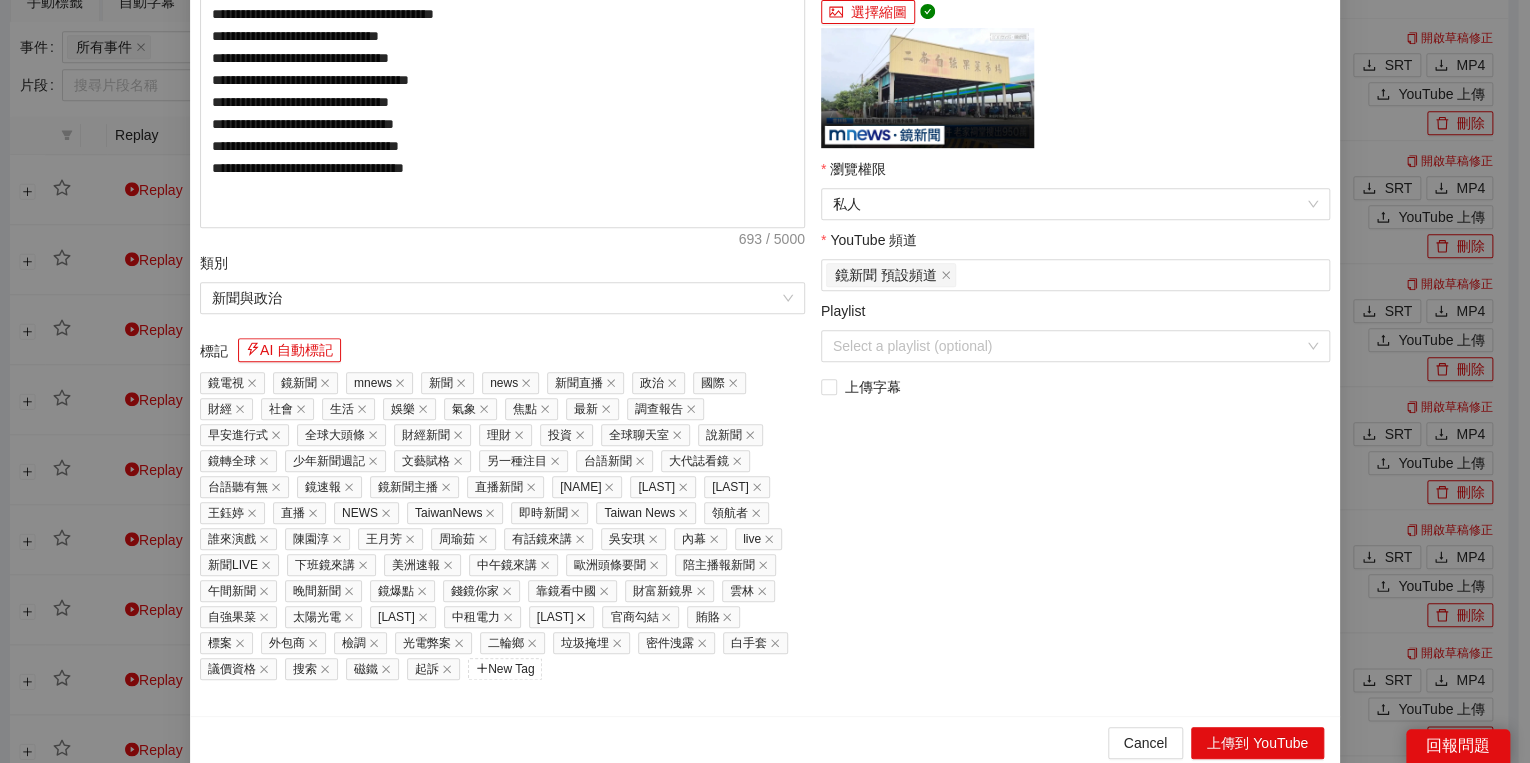 click 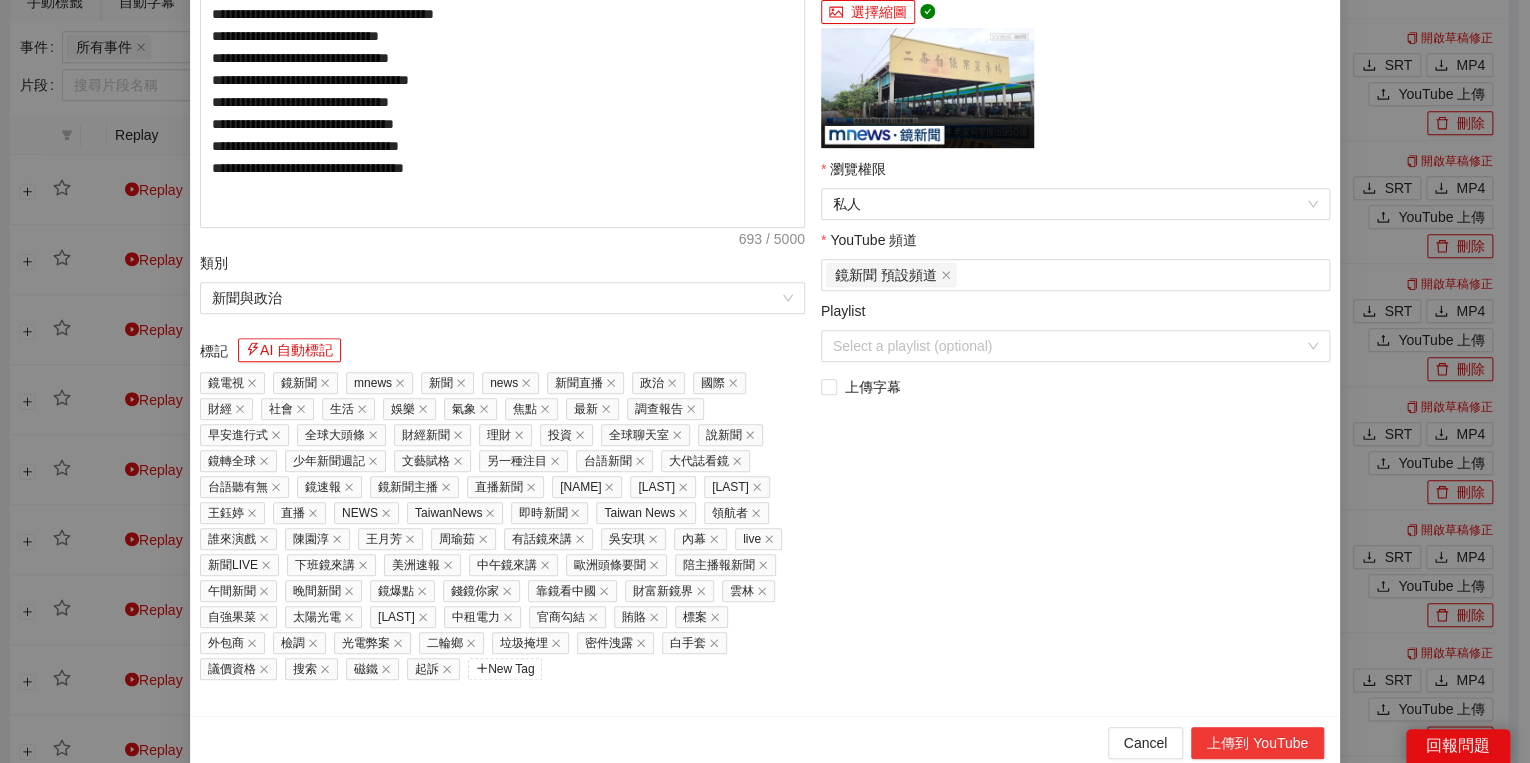 click on "上傳到 YouTube" at bounding box center (1257, 743) 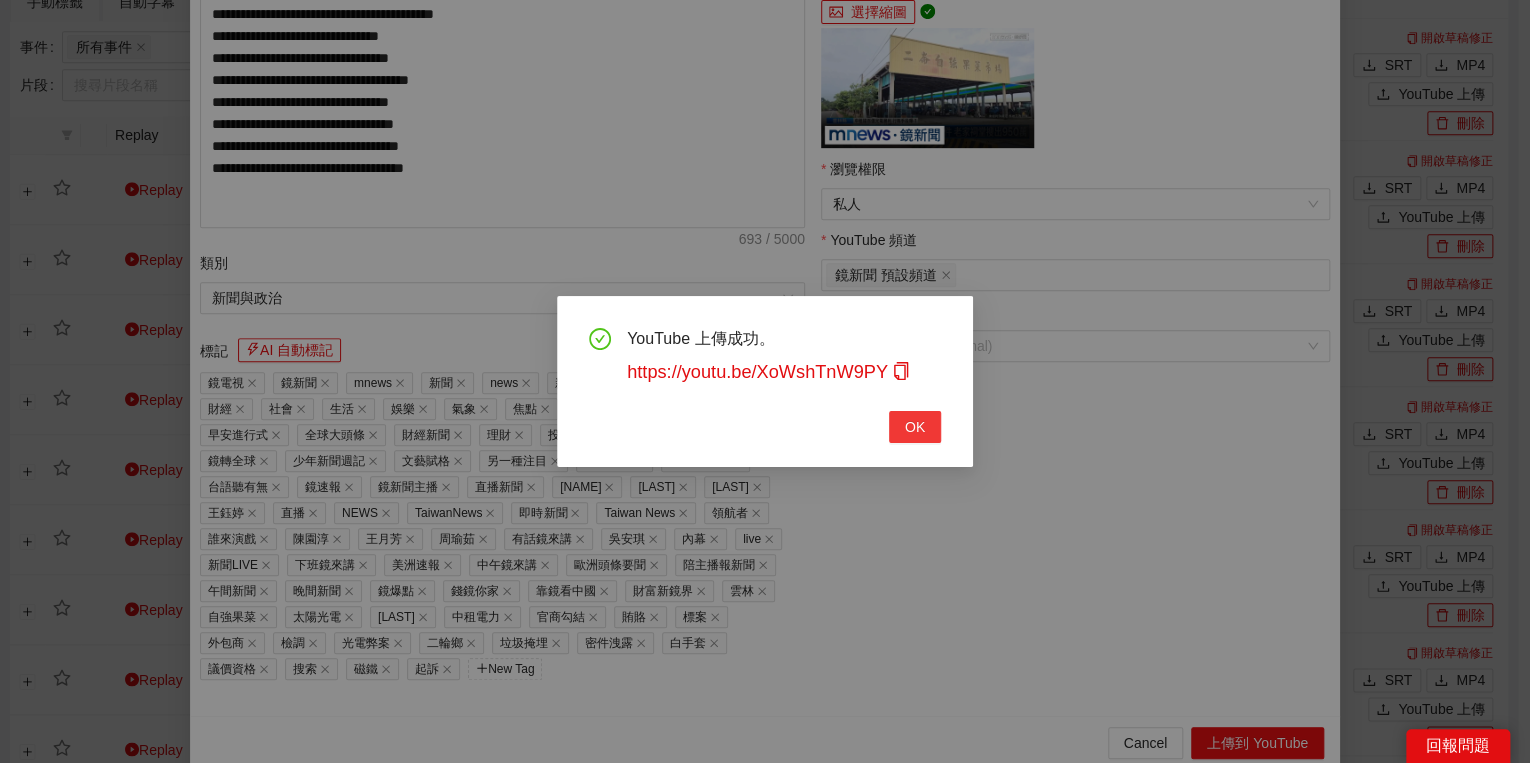 click on "OK" at bounding box center (915, 427) 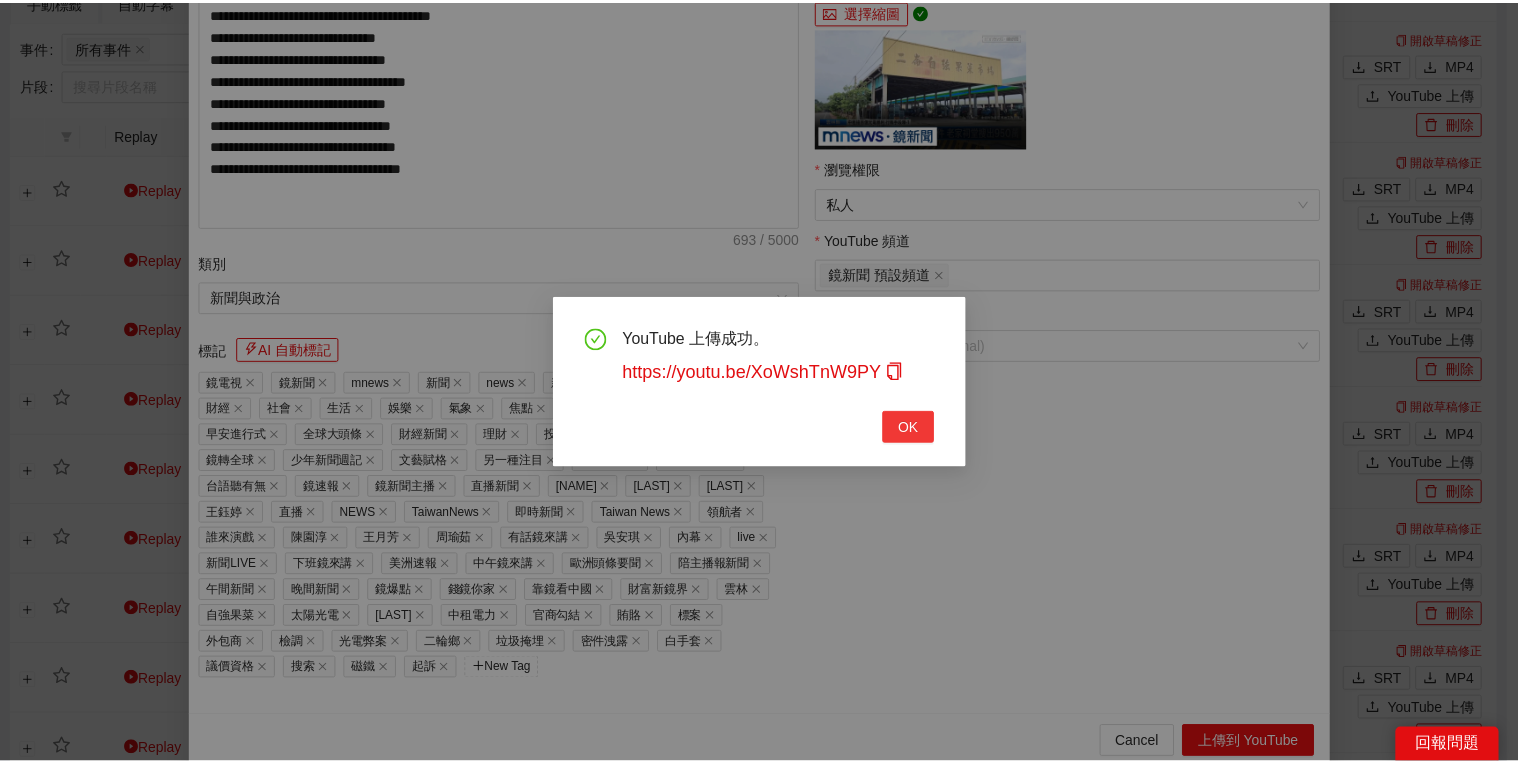 scroll, scrollTop: 308, scrollLeft: 0, axis: vertical 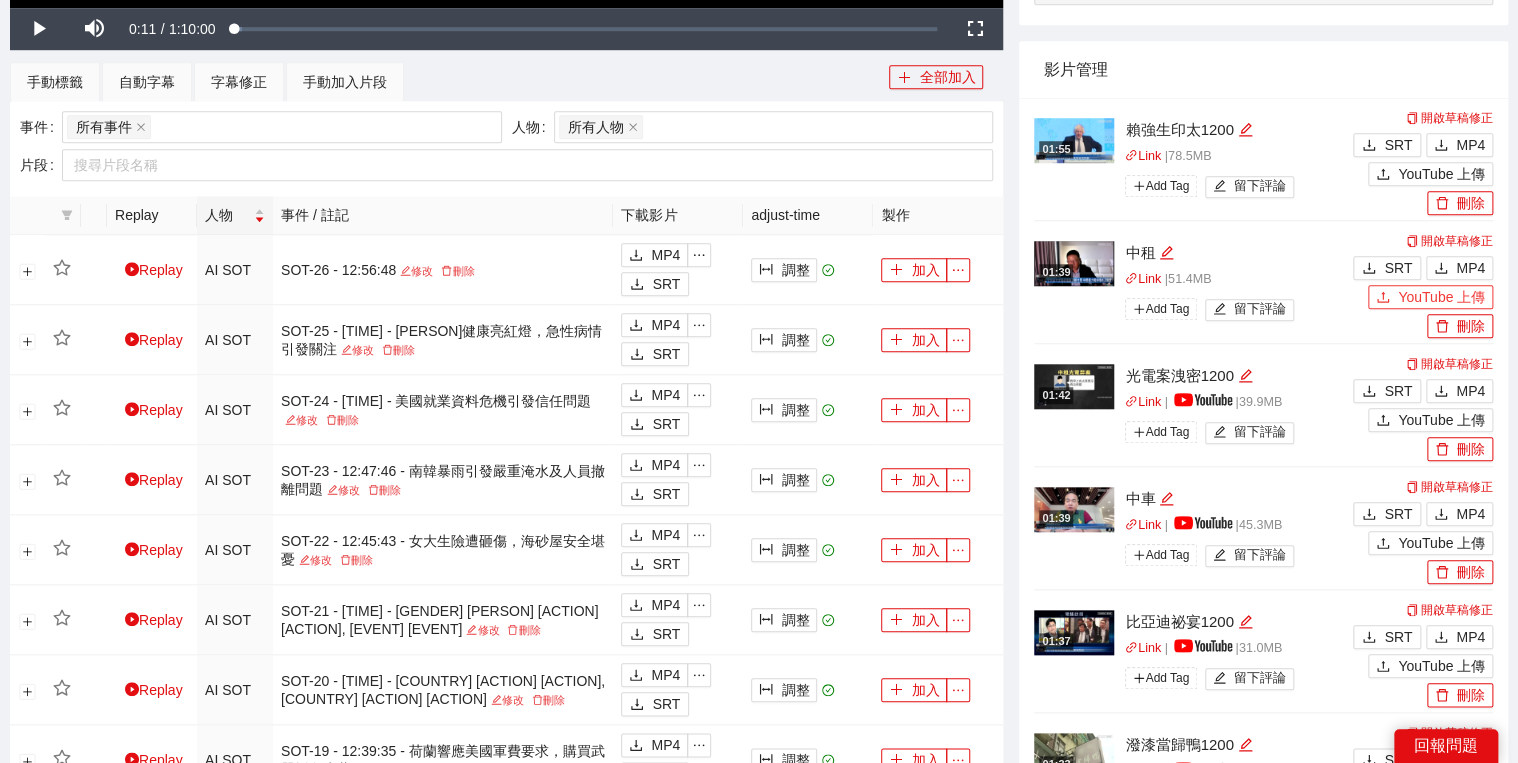 click on "YouTube 上傳" at bounding box center (1441, 297) 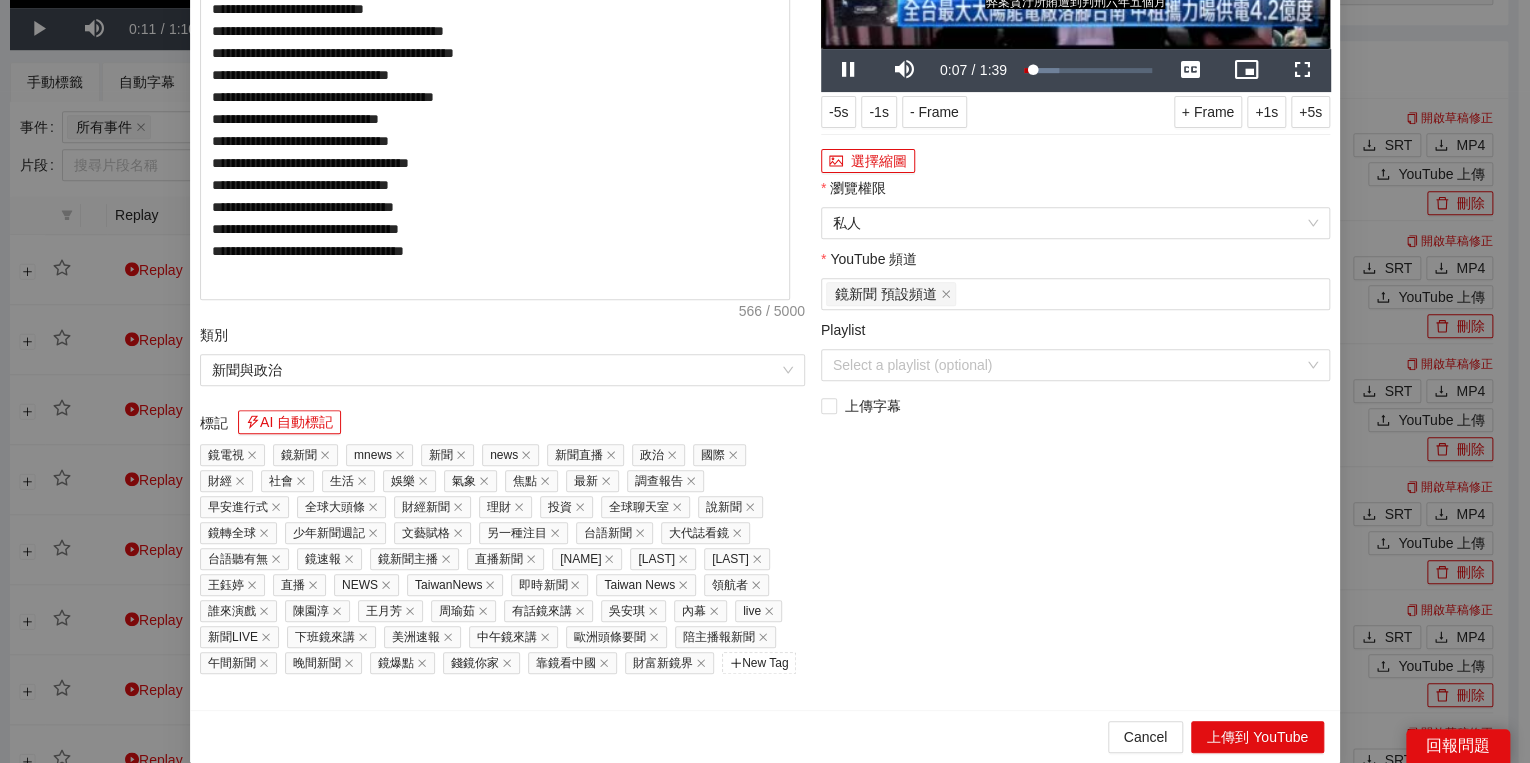 click on "說明 AI 自動說明" at bounding box center (502, -133) 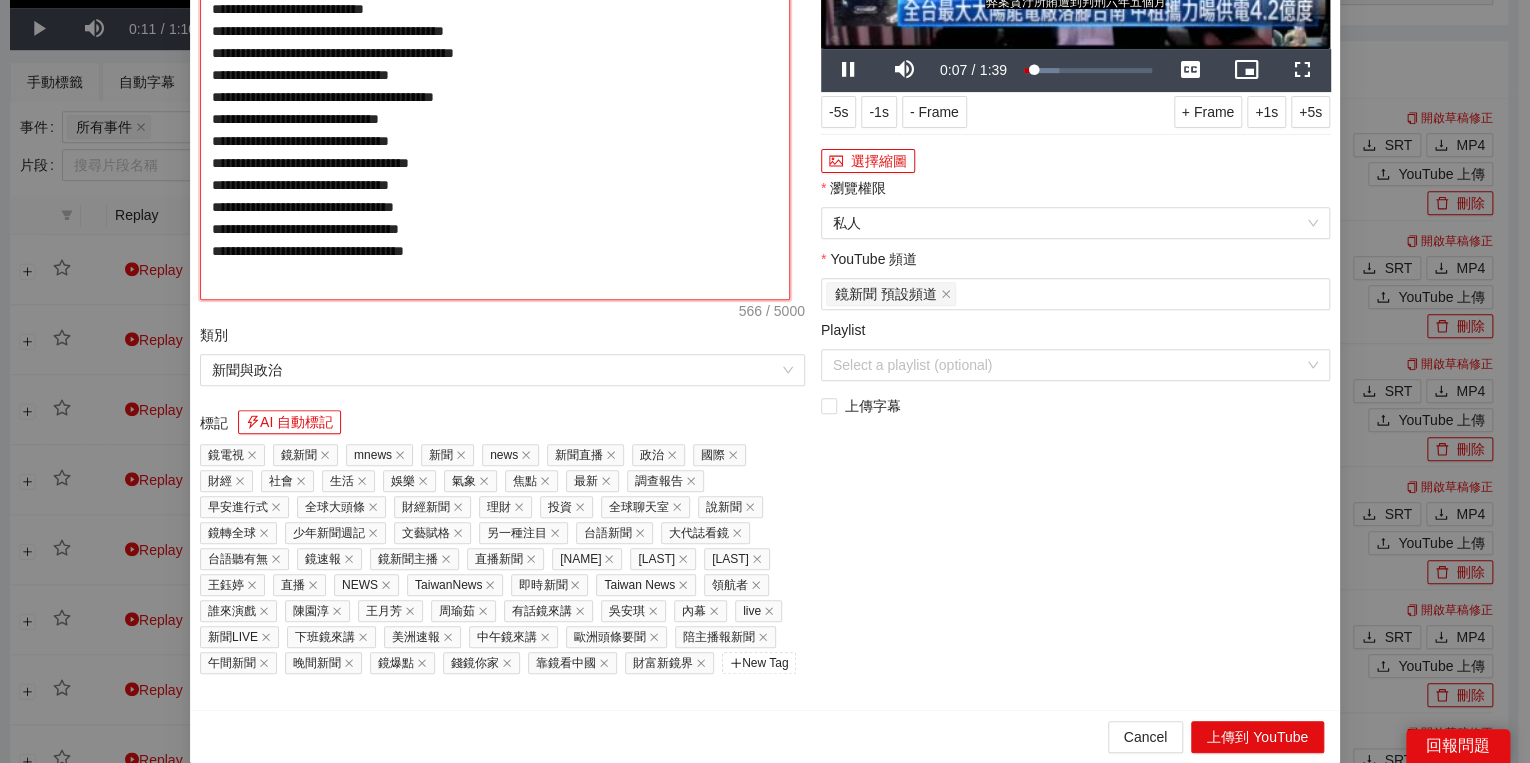 click on "**********" at bounding box center (495, 91) 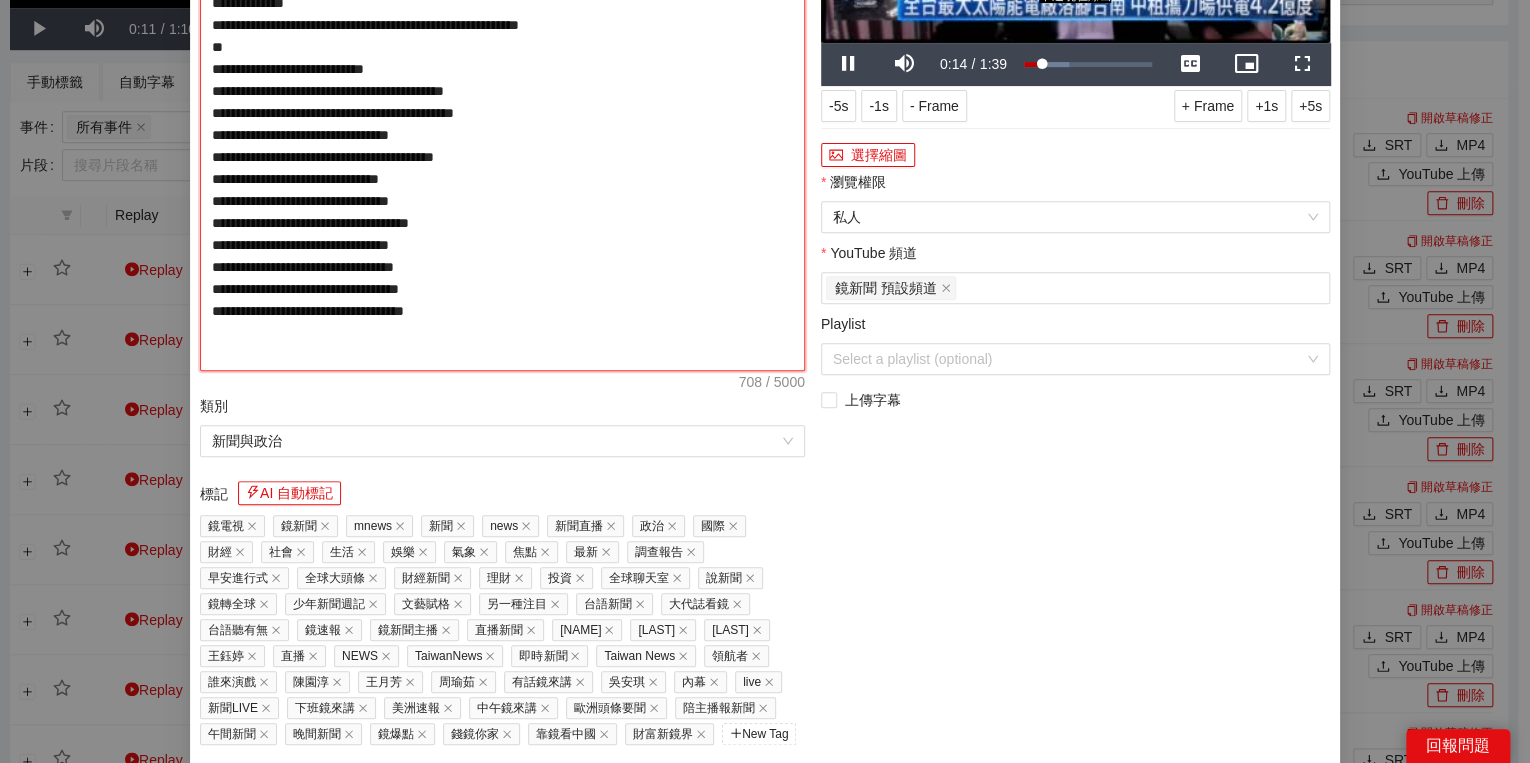 type on "**********" 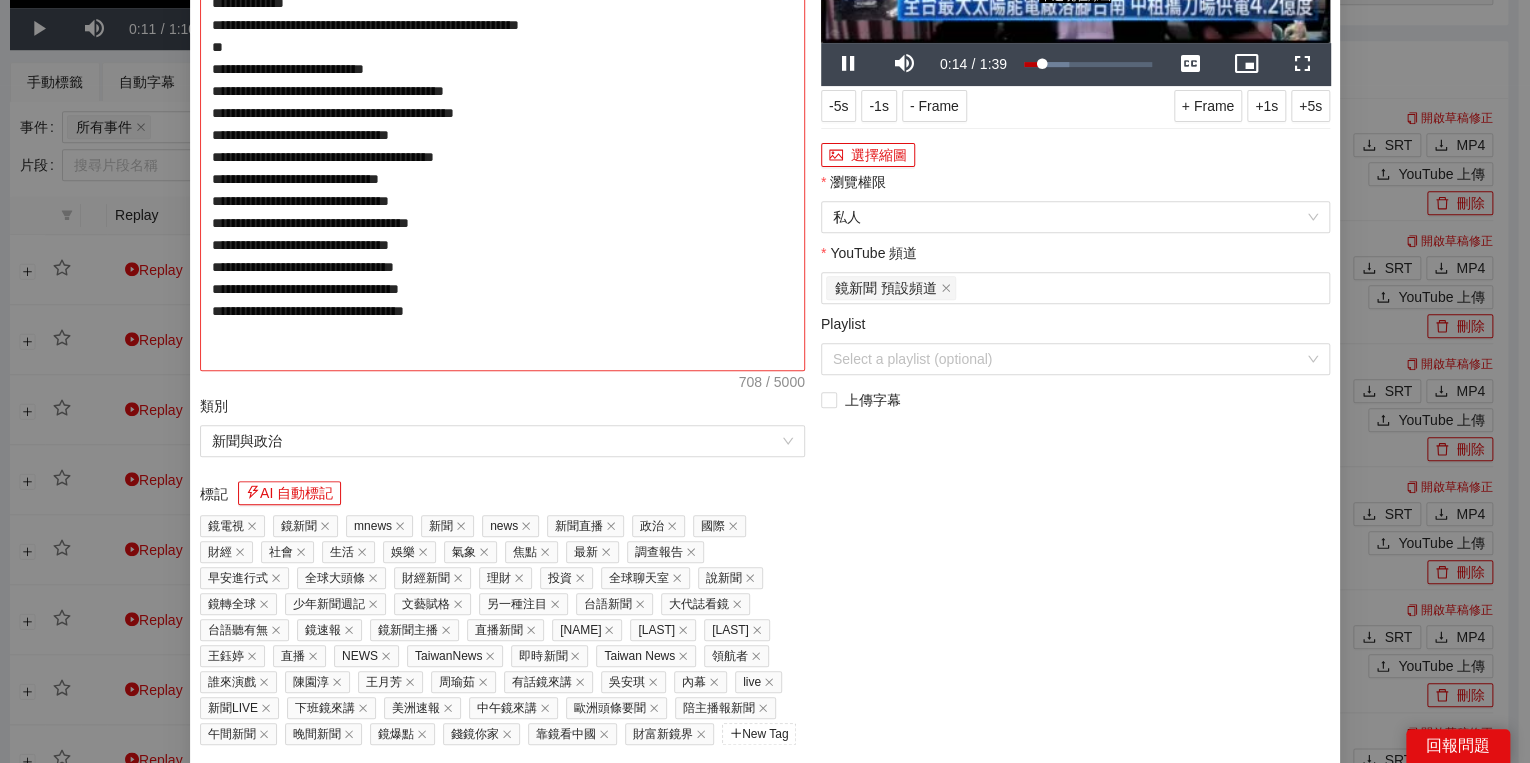 type on "**********" 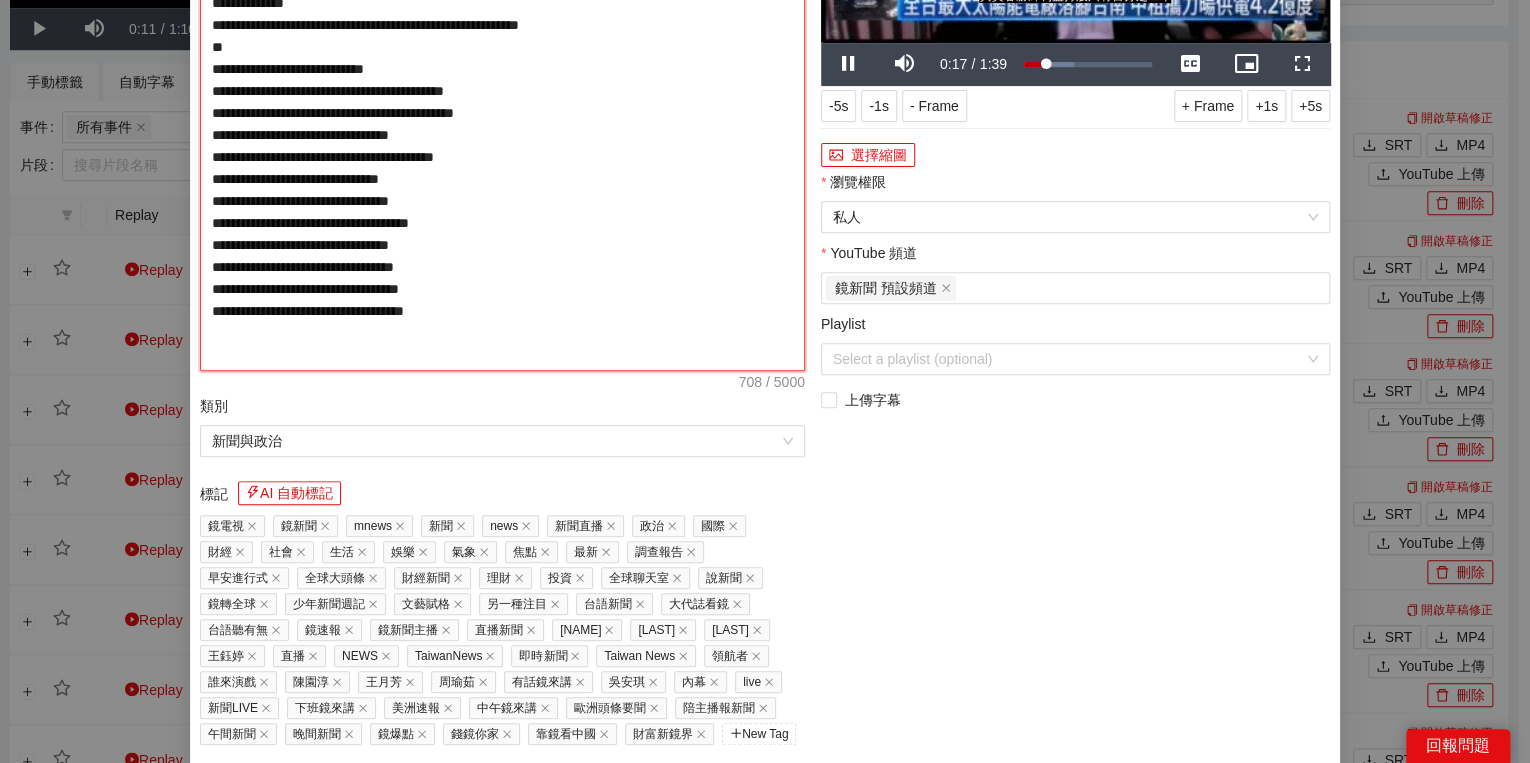 type on "**********" 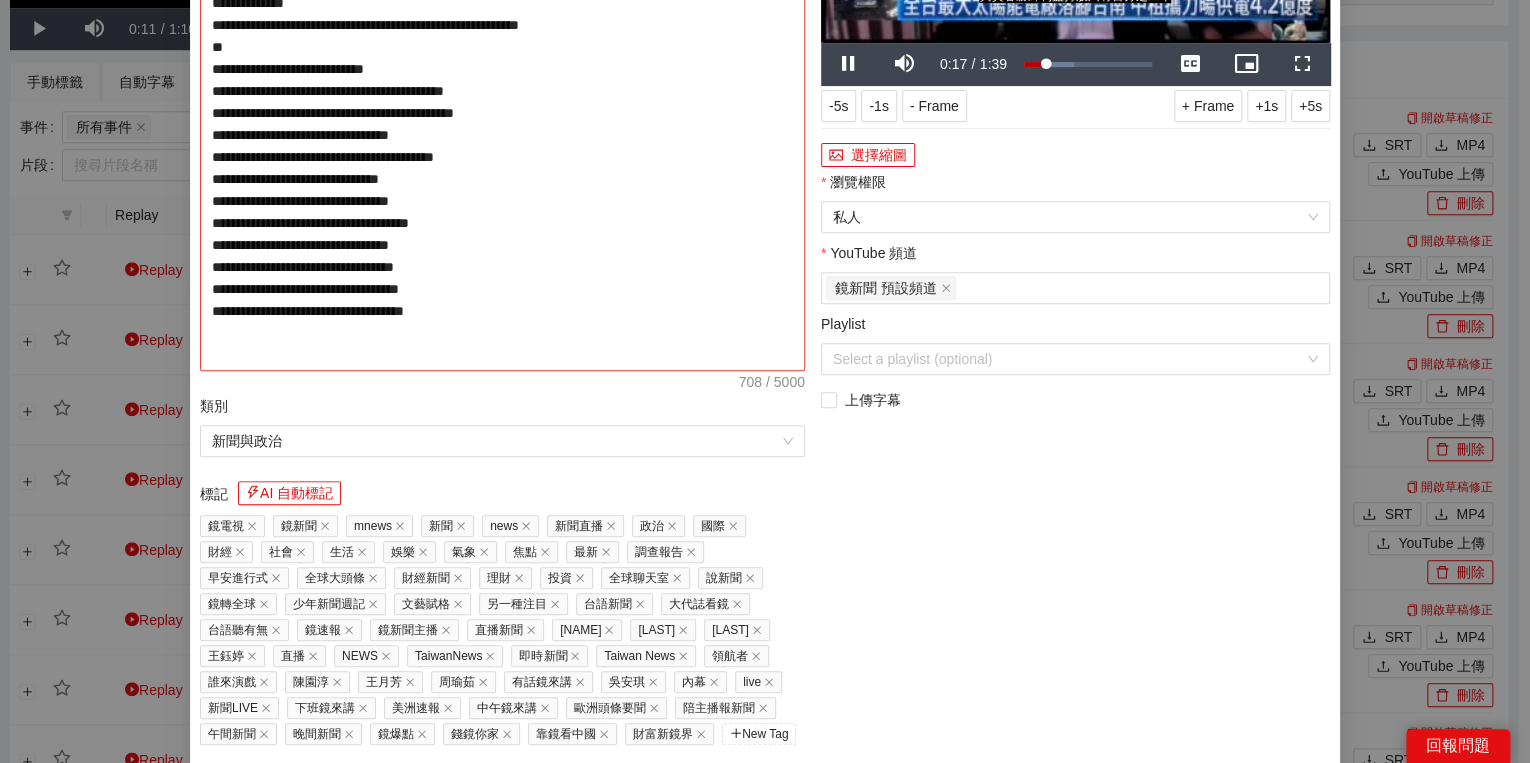 type on "**********" 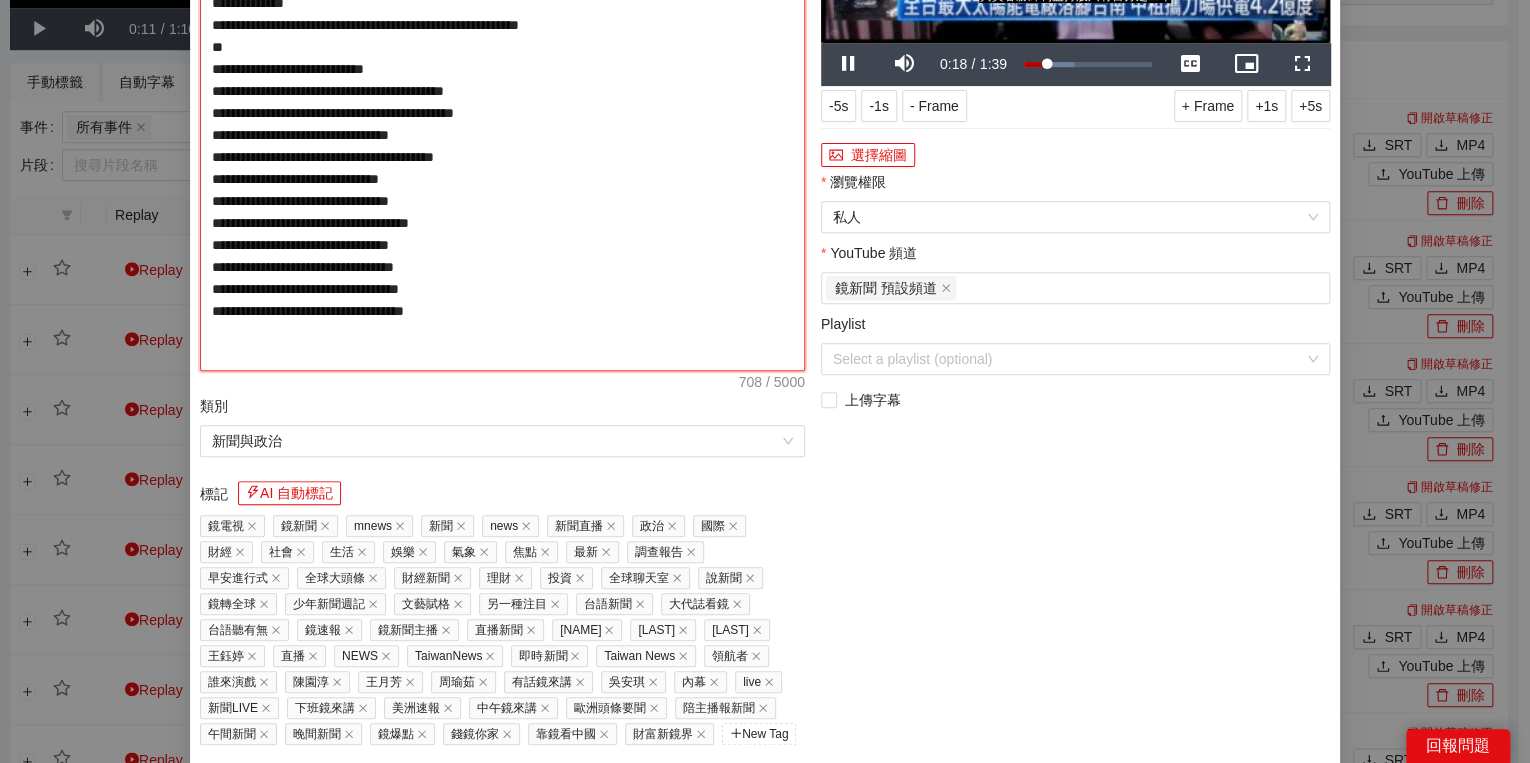 click on "**********" at bounding box center (502, 124) 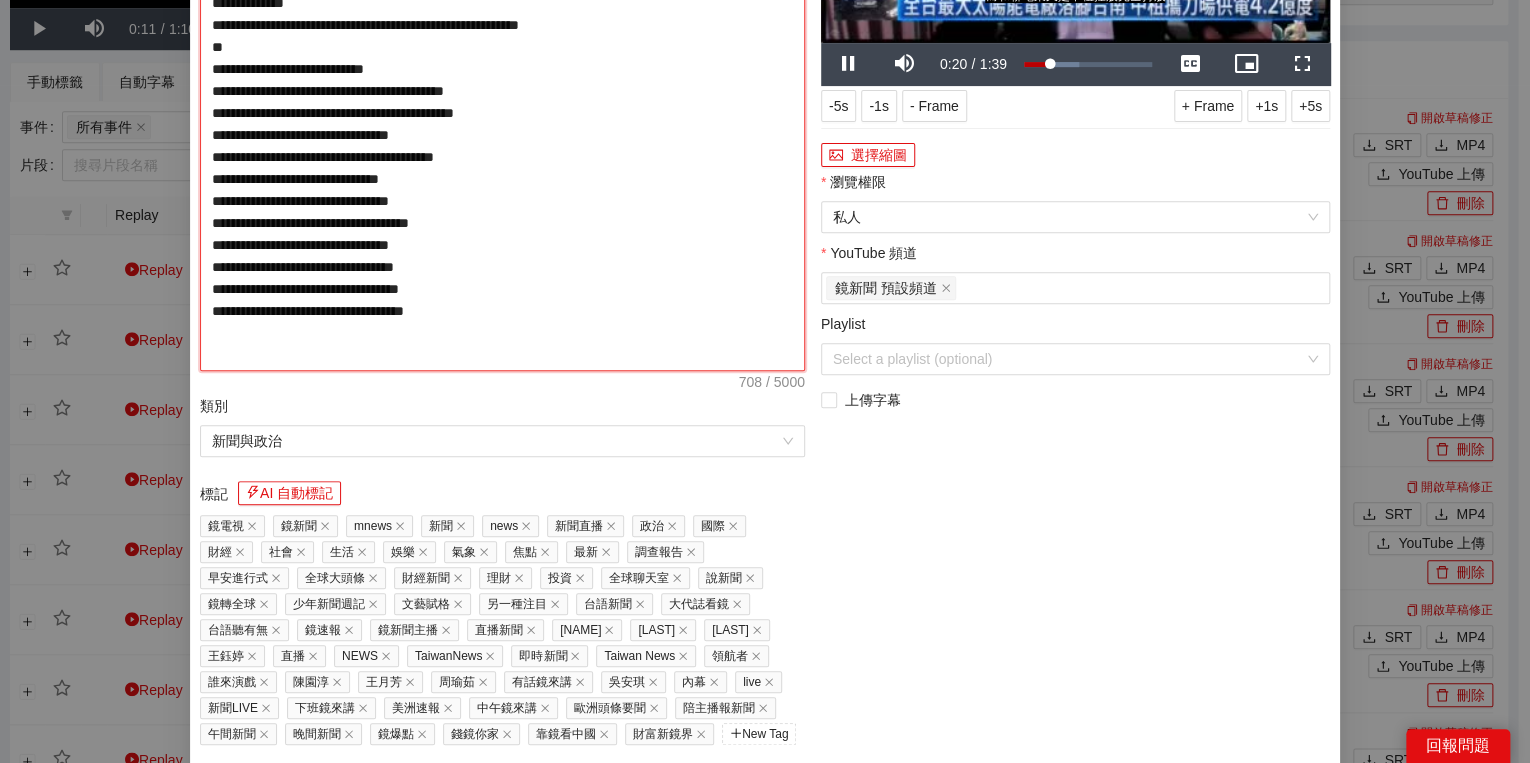 click on "**********" at bounding box center (502, 124) 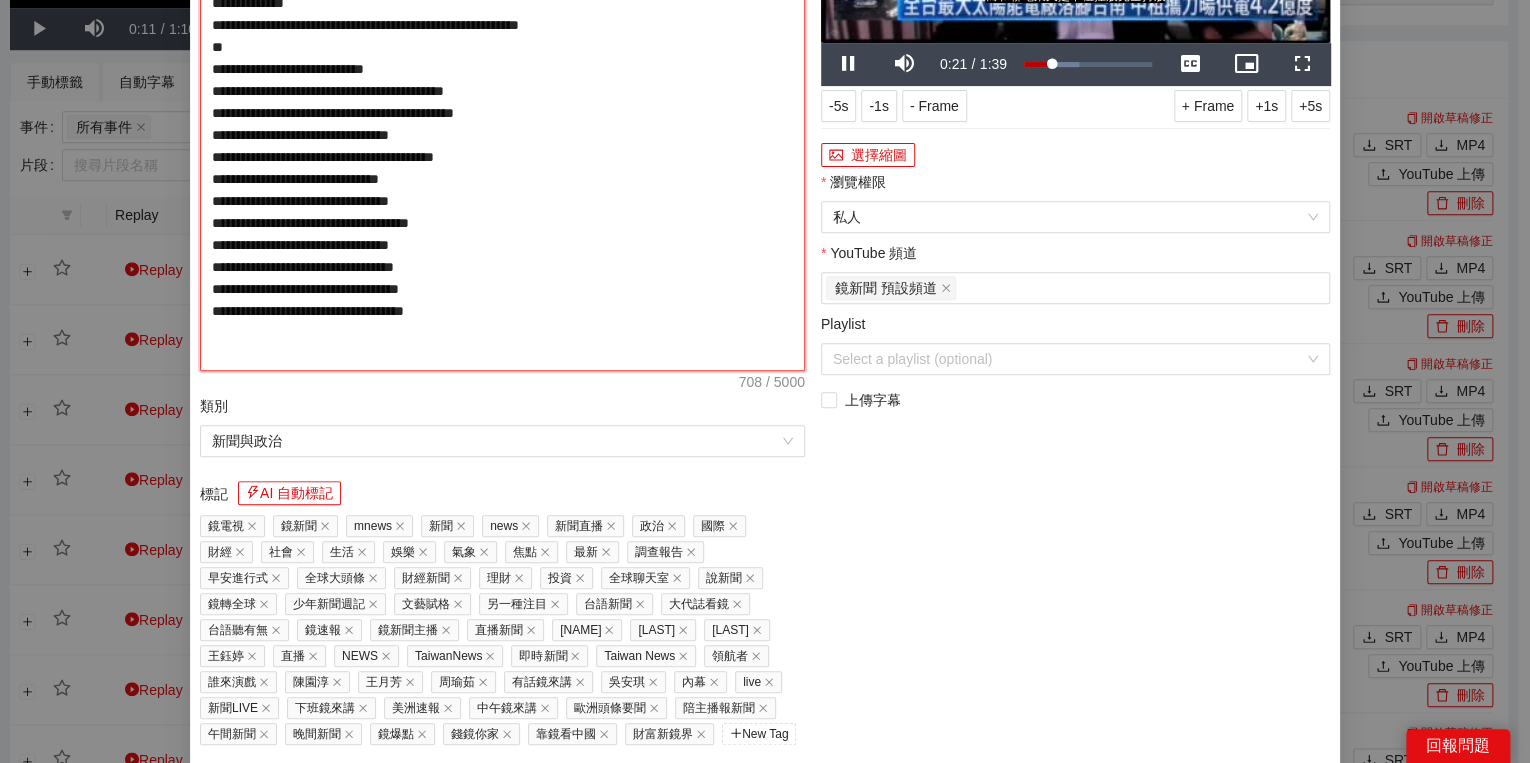 type on "**********" 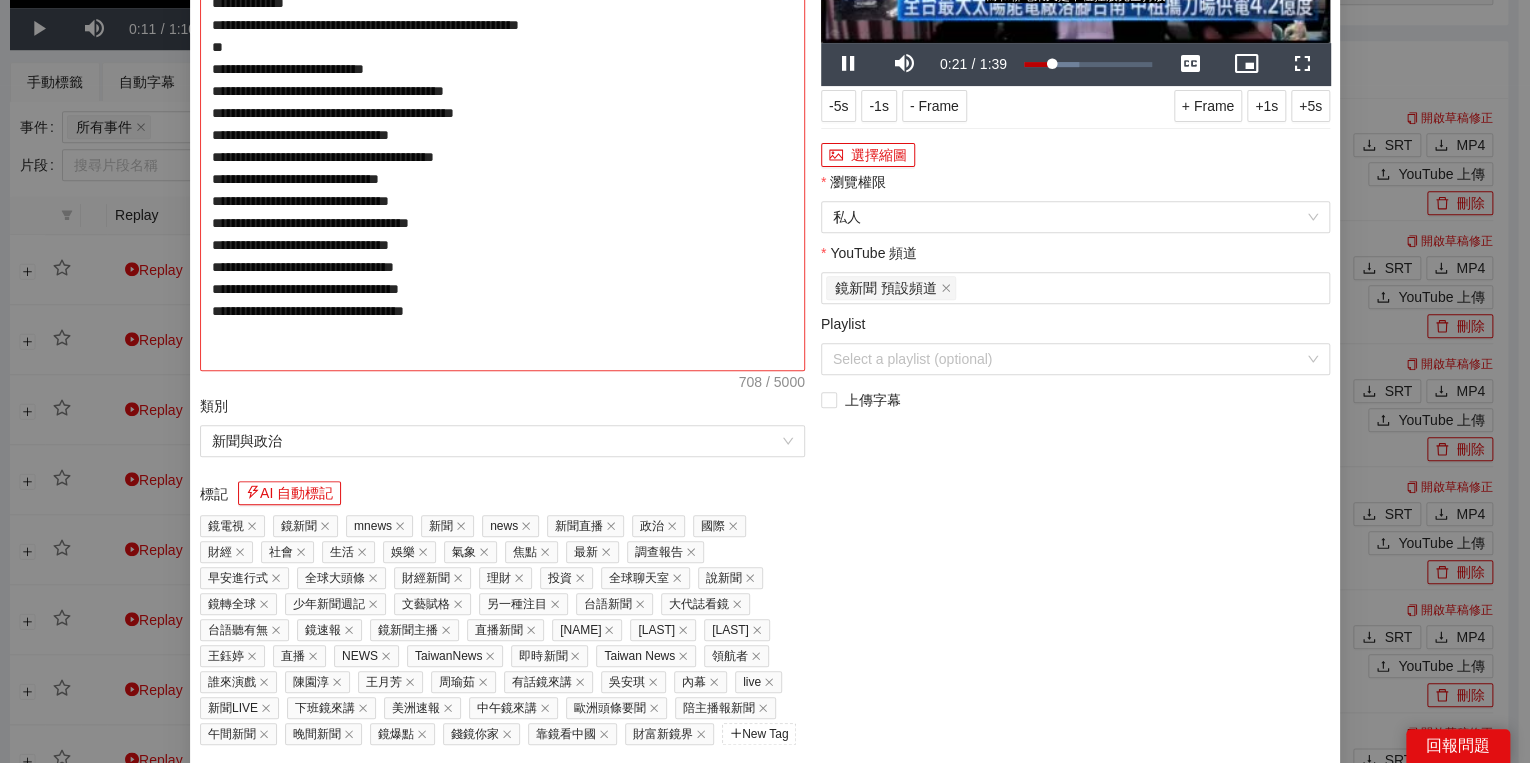type on "**********" 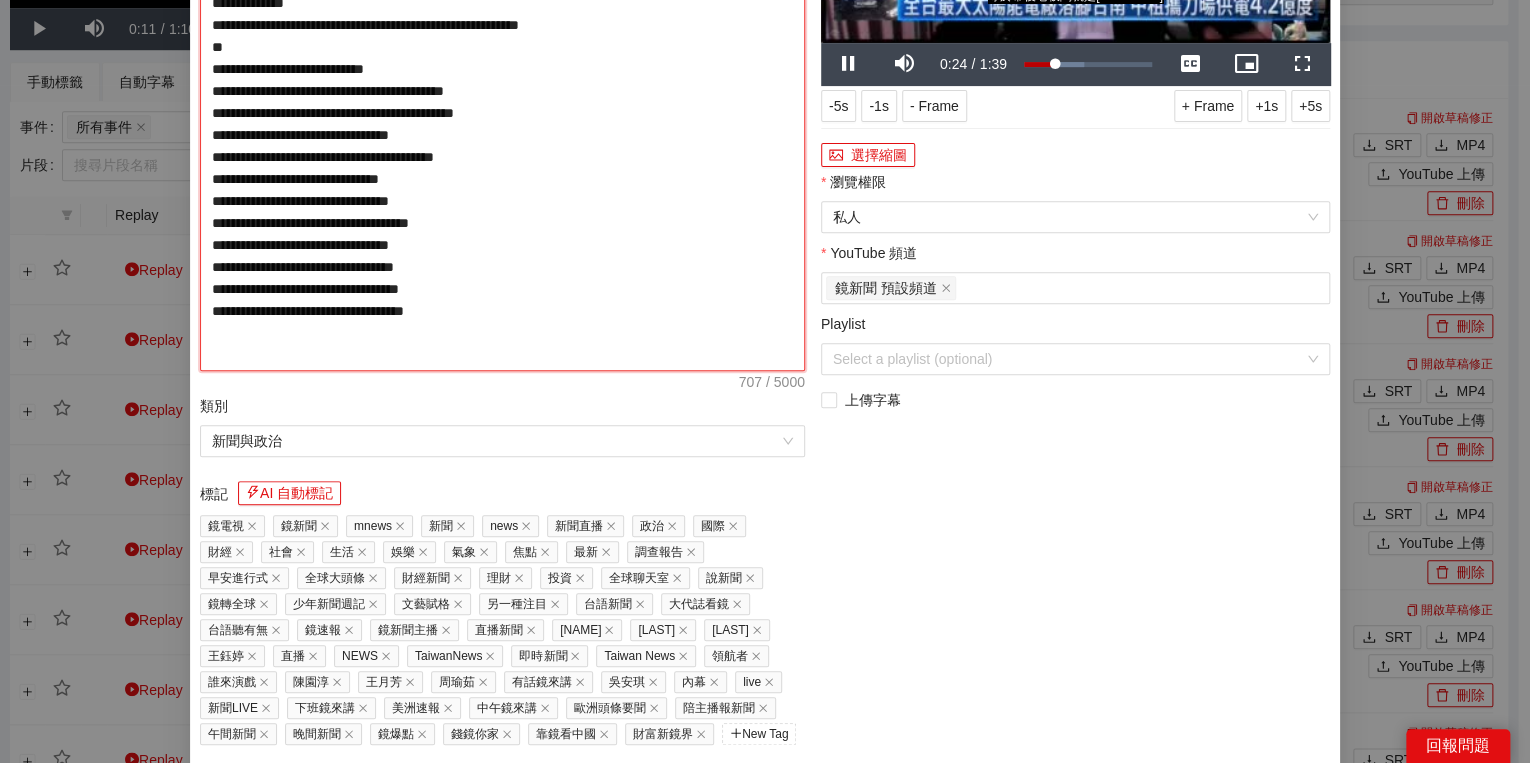 type on "**********" 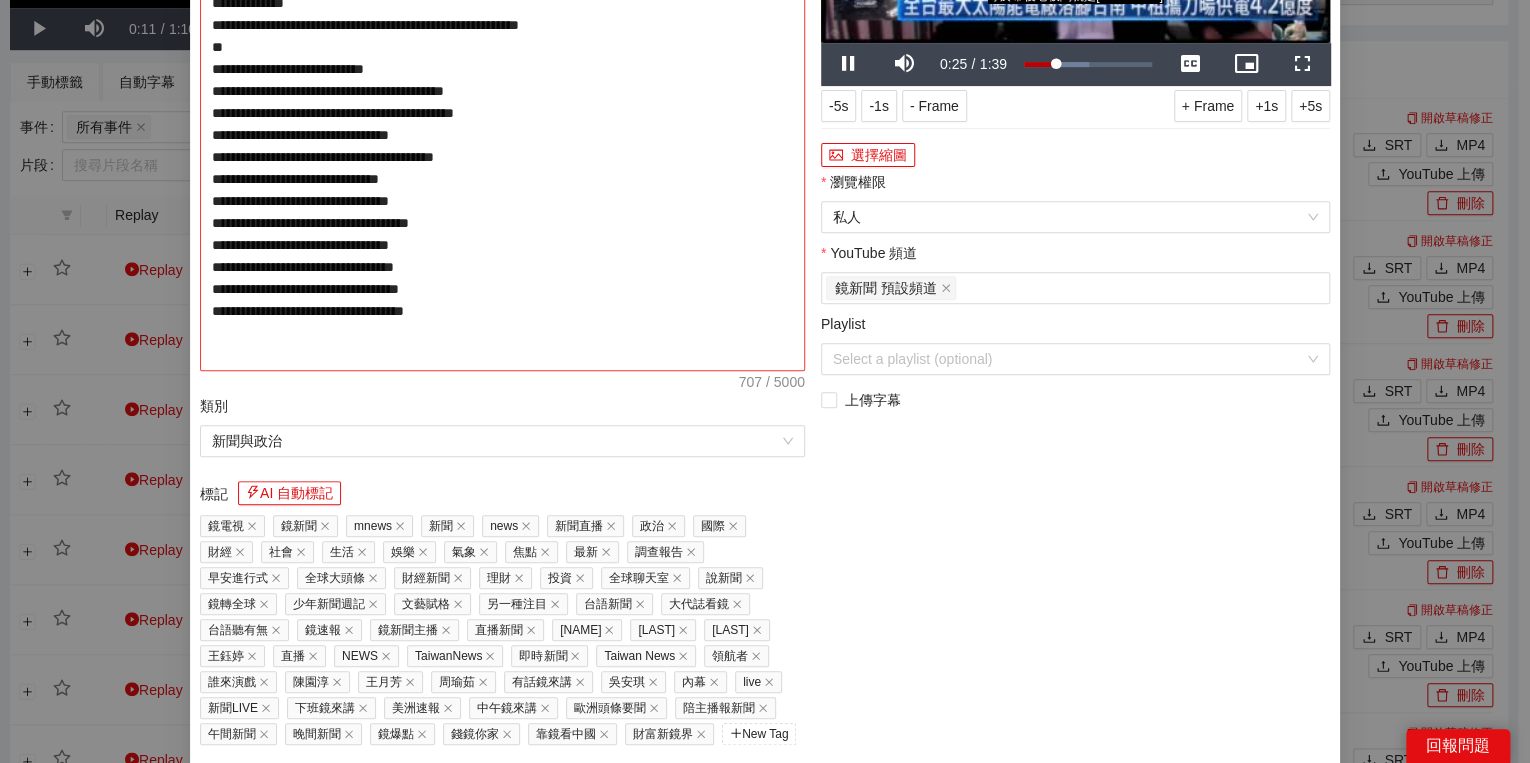 type on "**********" 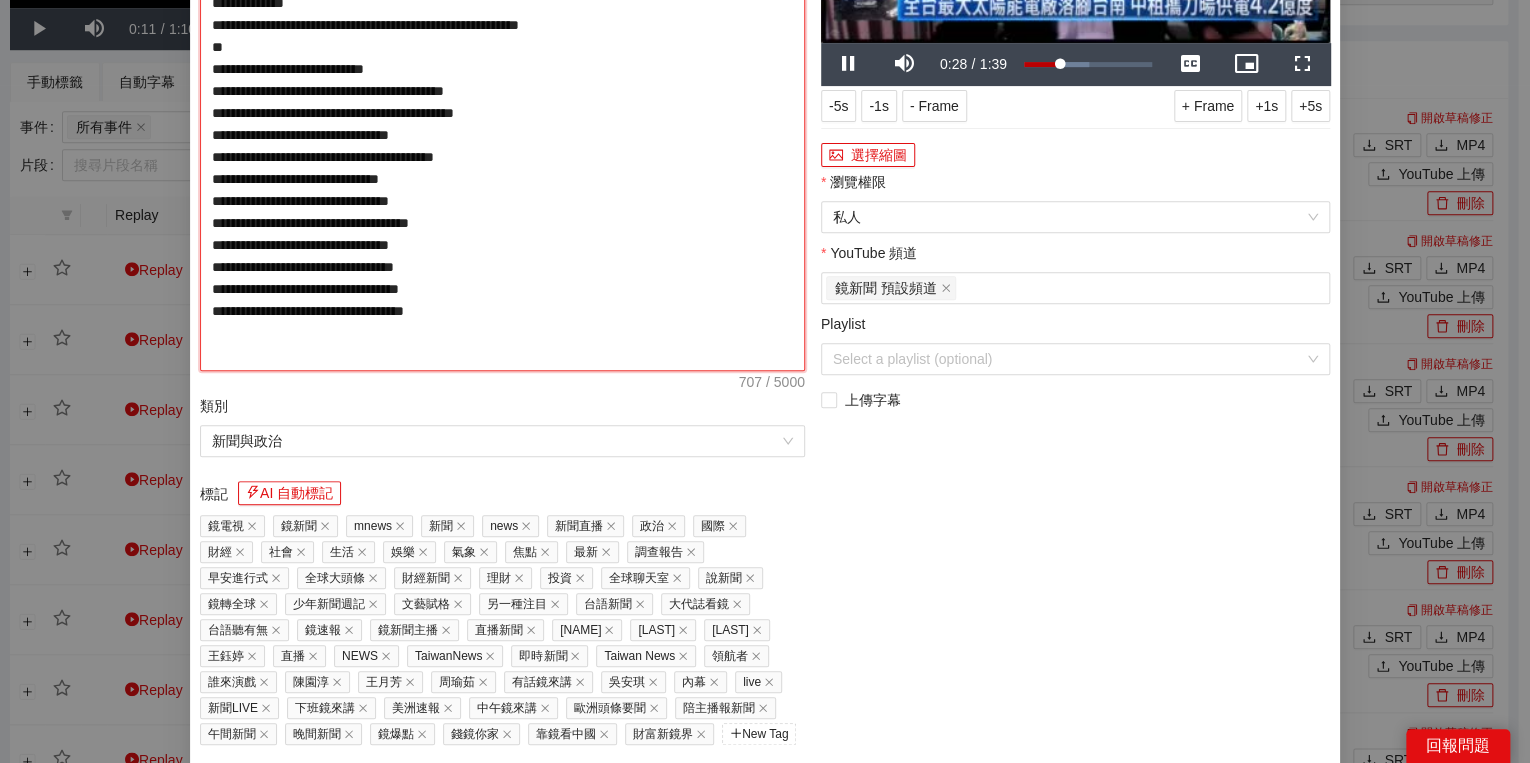click on "**********" at bounding box center [502, 124] 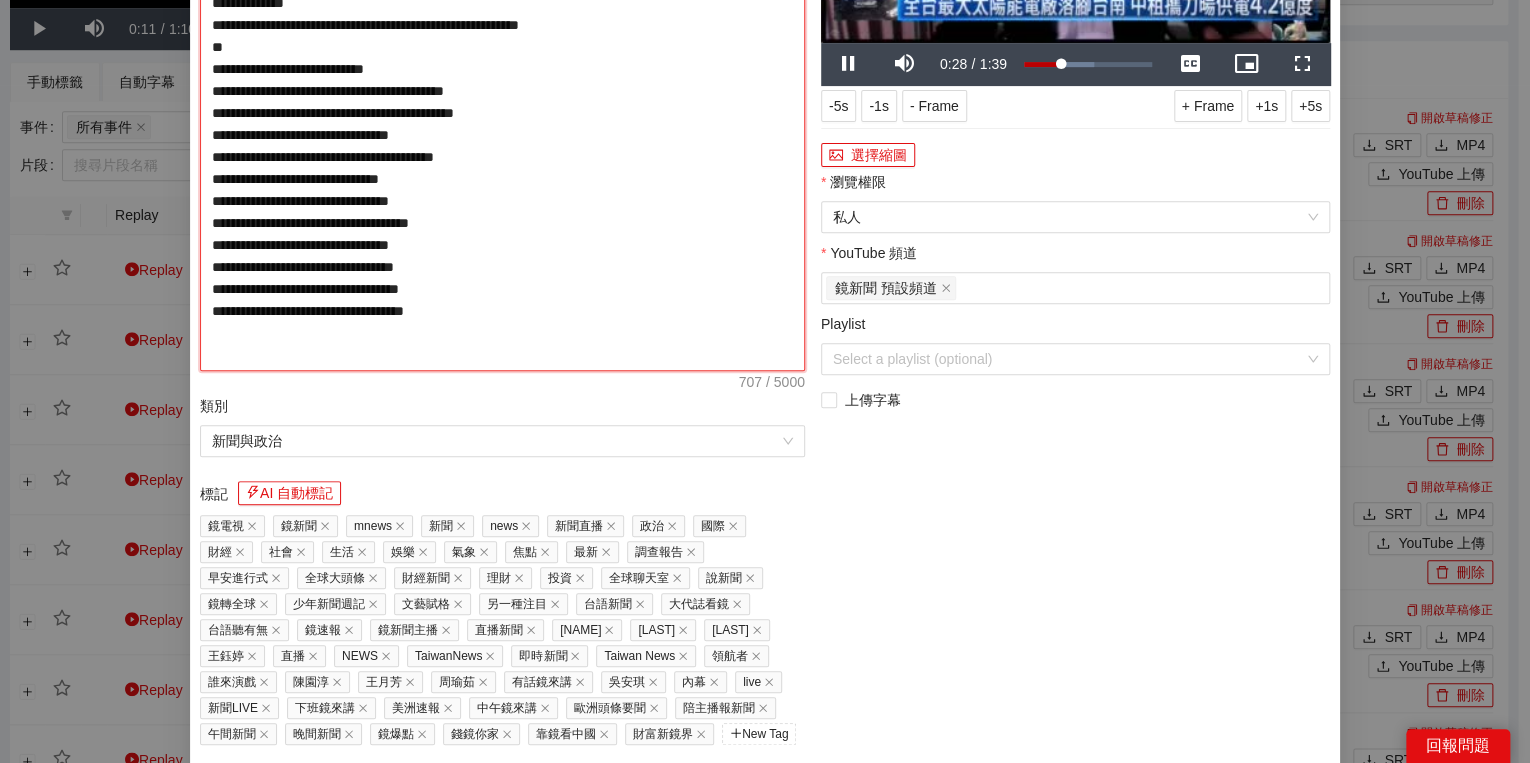 type on "**********" 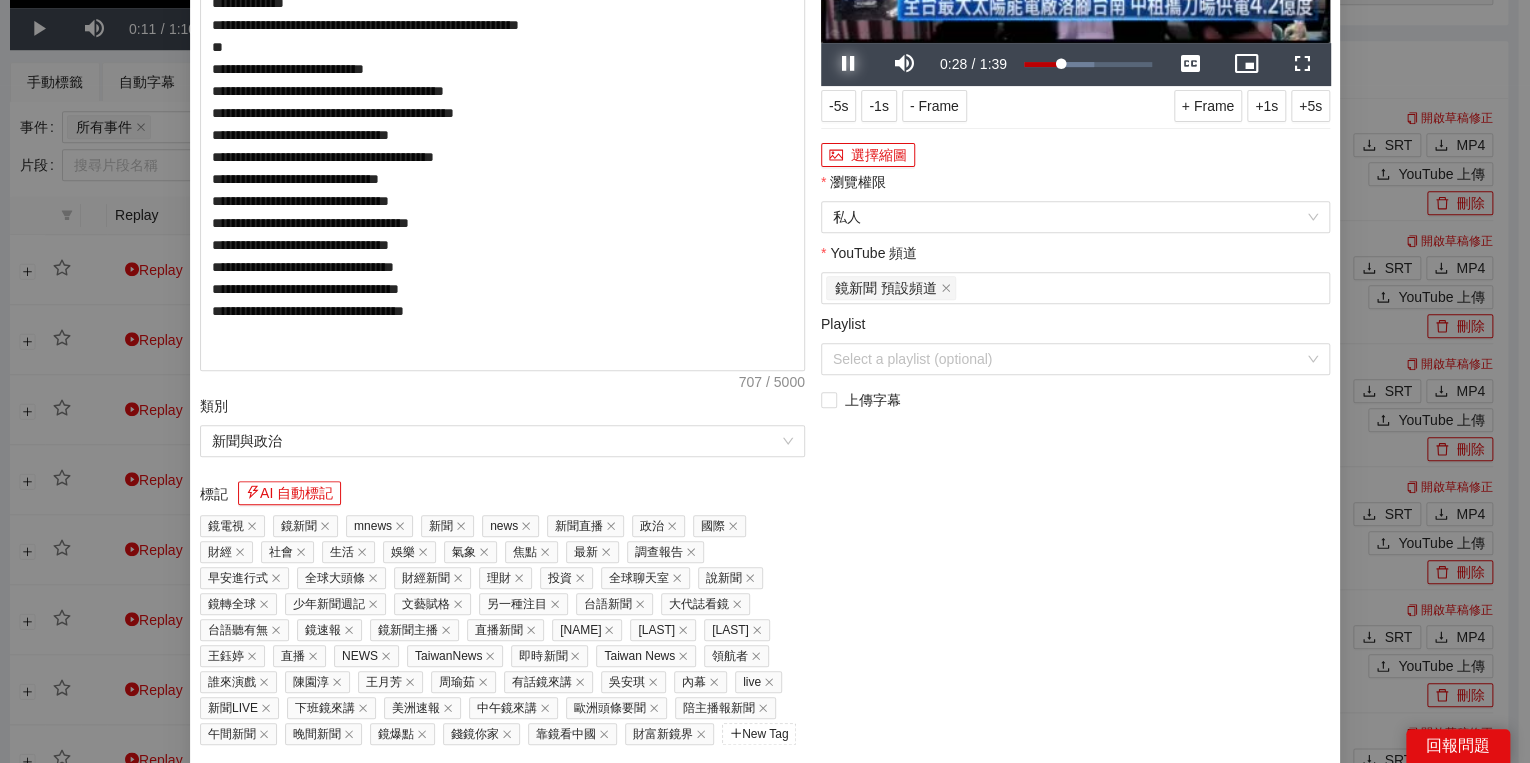 click at bounding box center [849, 64] 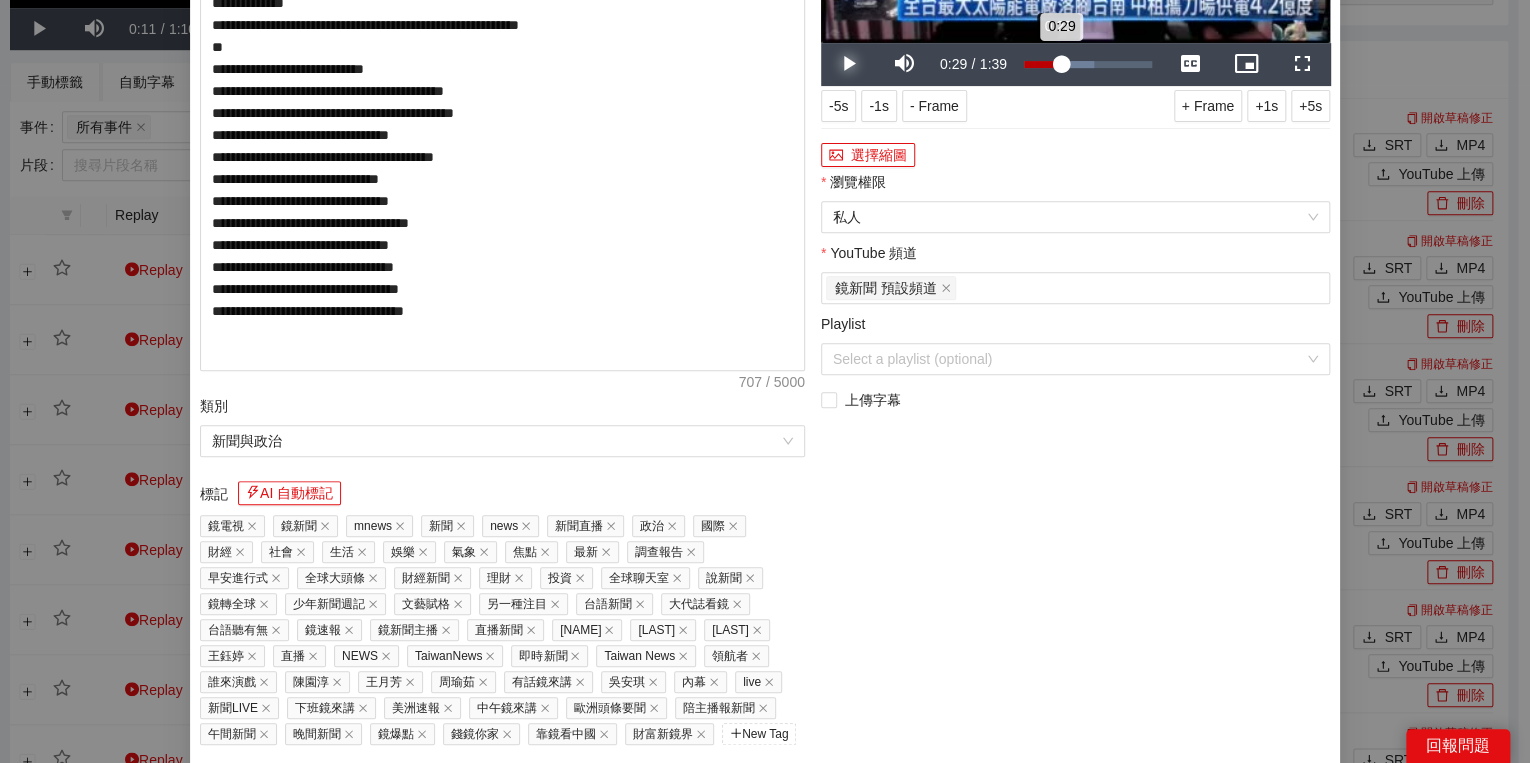 click on "0:29" at bounding box center (1043, 64) 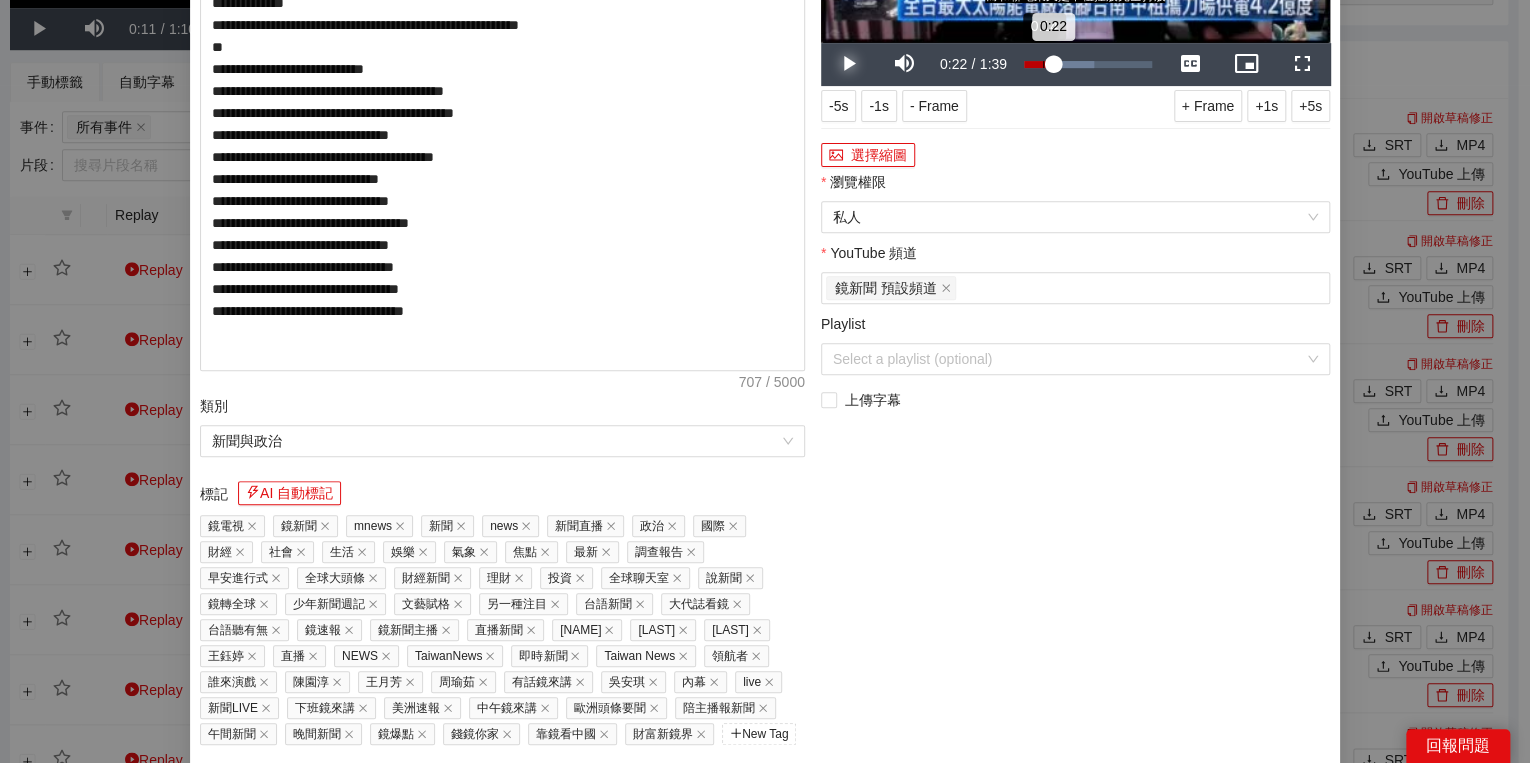 click on "0:22" at bounding box center (1038, 64) 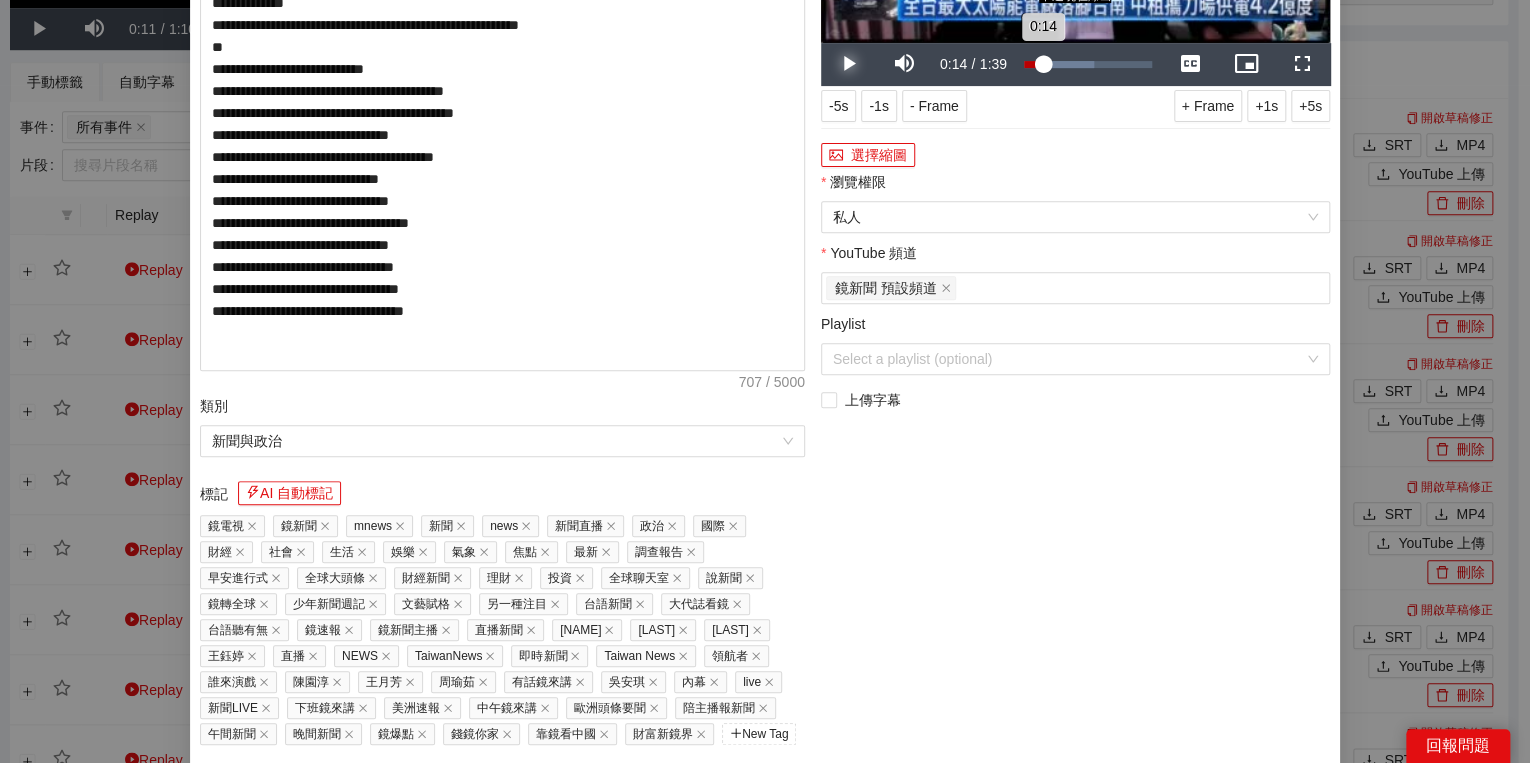 click on "0:14" at bounding box center [1033, 64] 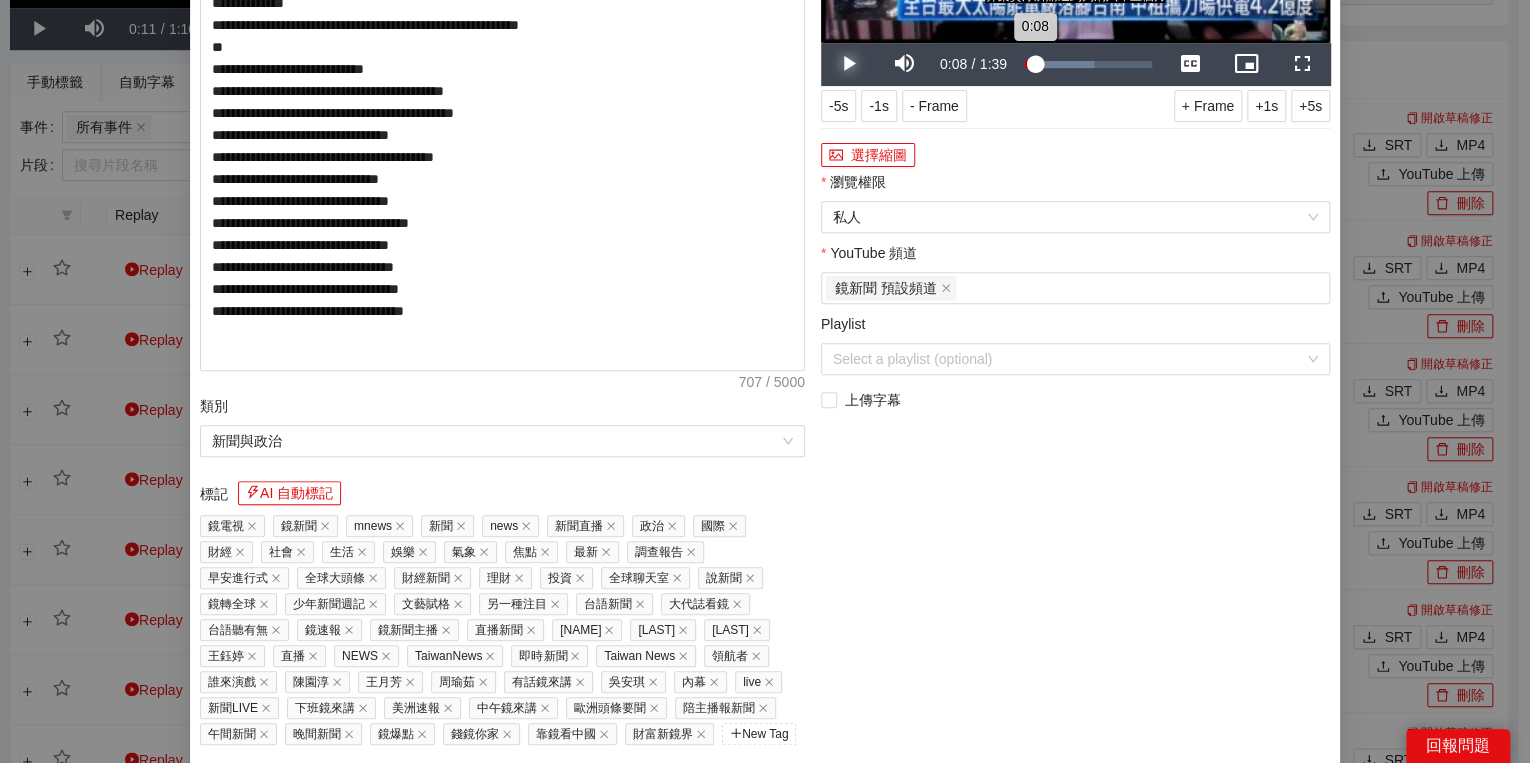 click on "0:08" at bounding box center [1029, 64] 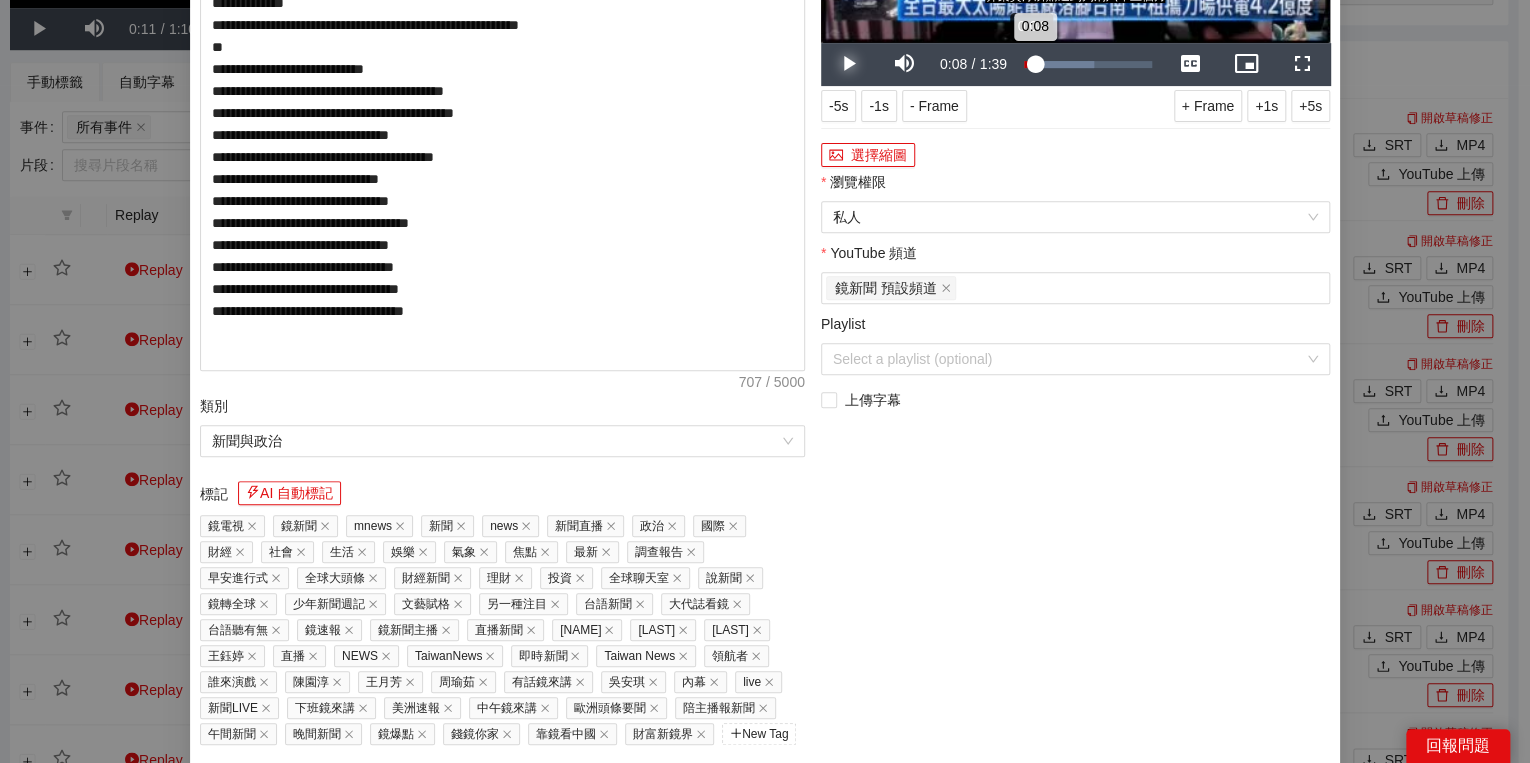 click on "0:08" at bounding box center [1029, 64] 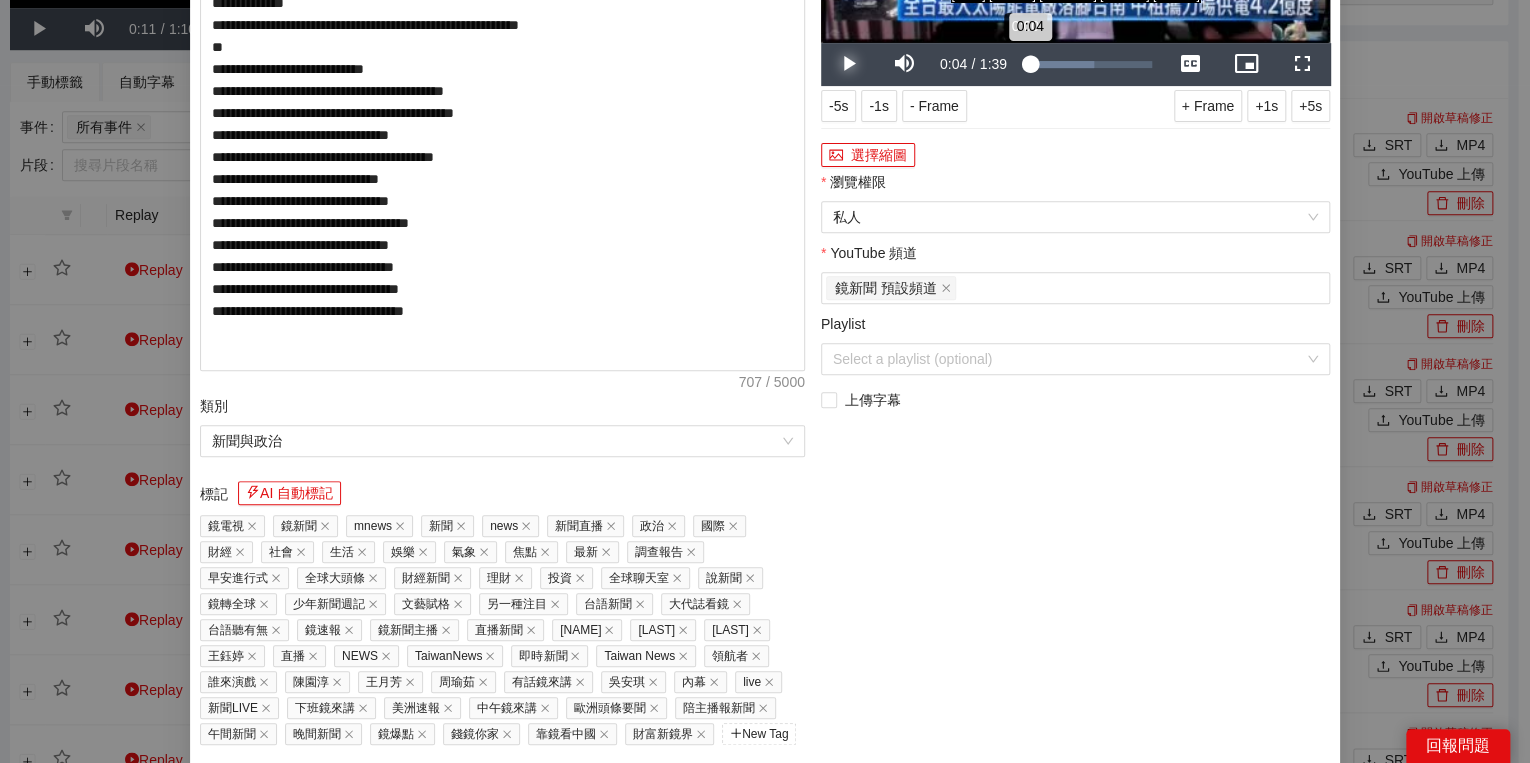 click on "0:04" at bounding box center [1027, 64] 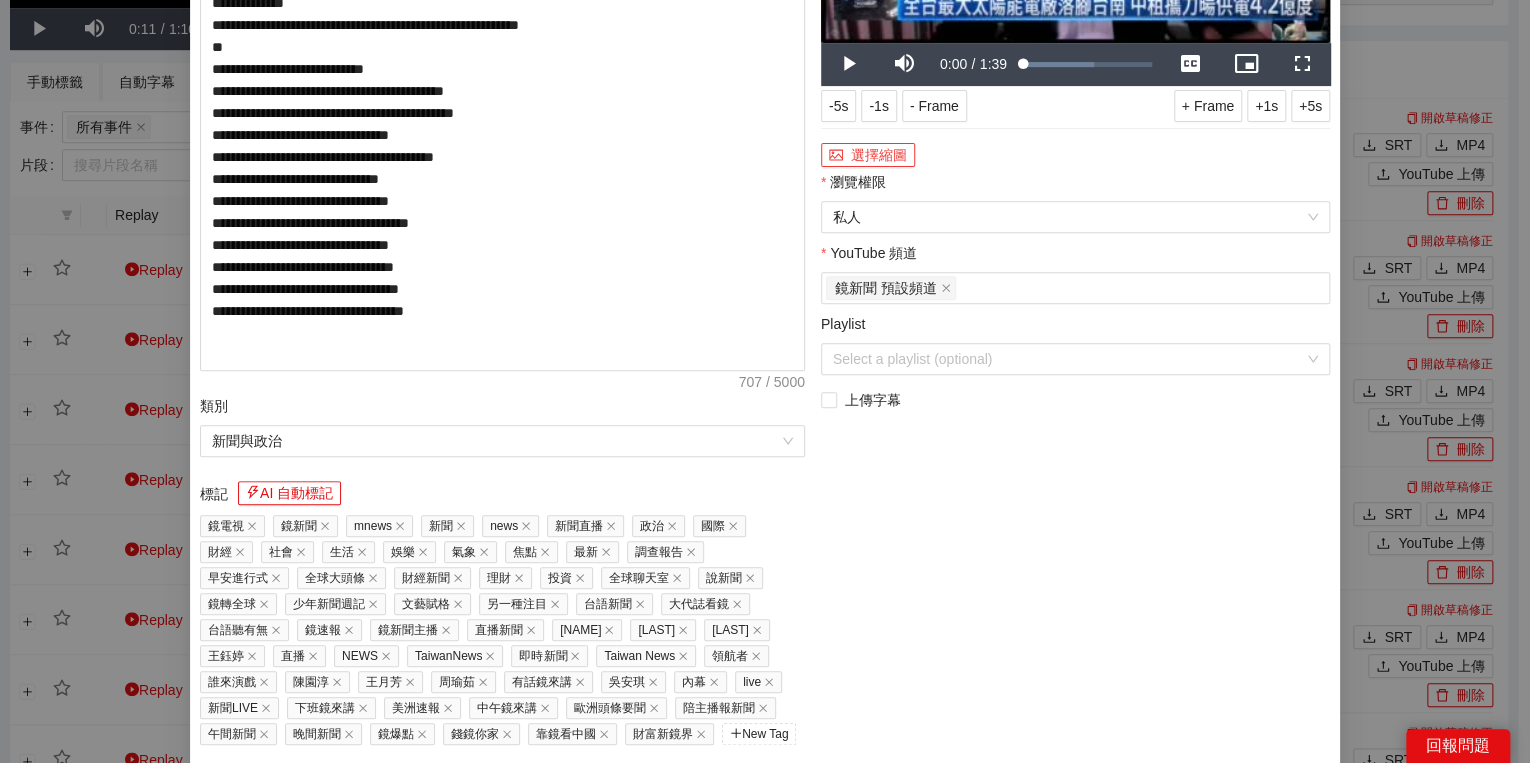click on "選擇縮圖" at bounding box center [868, 155] 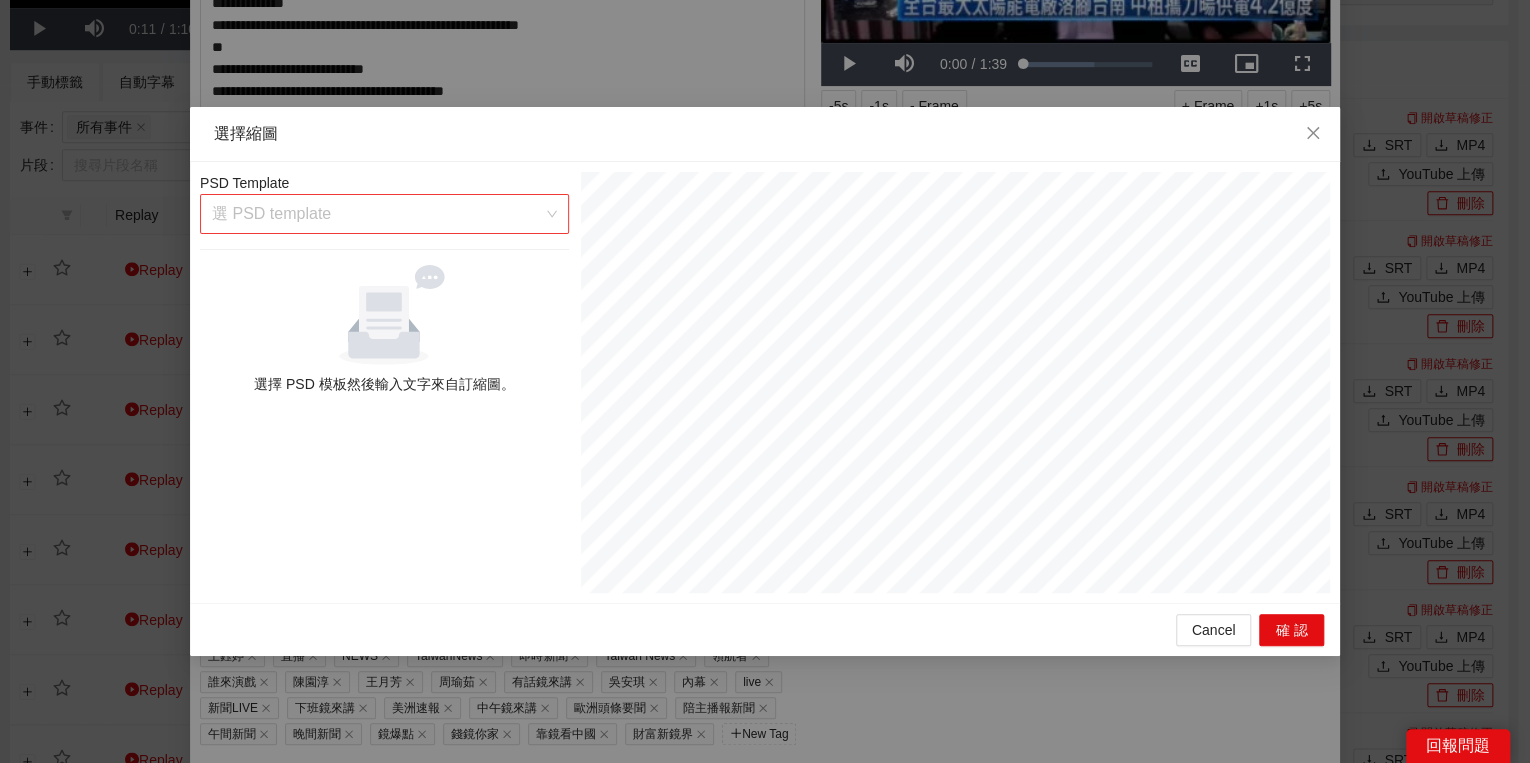 click at bounding box center (377, 214) 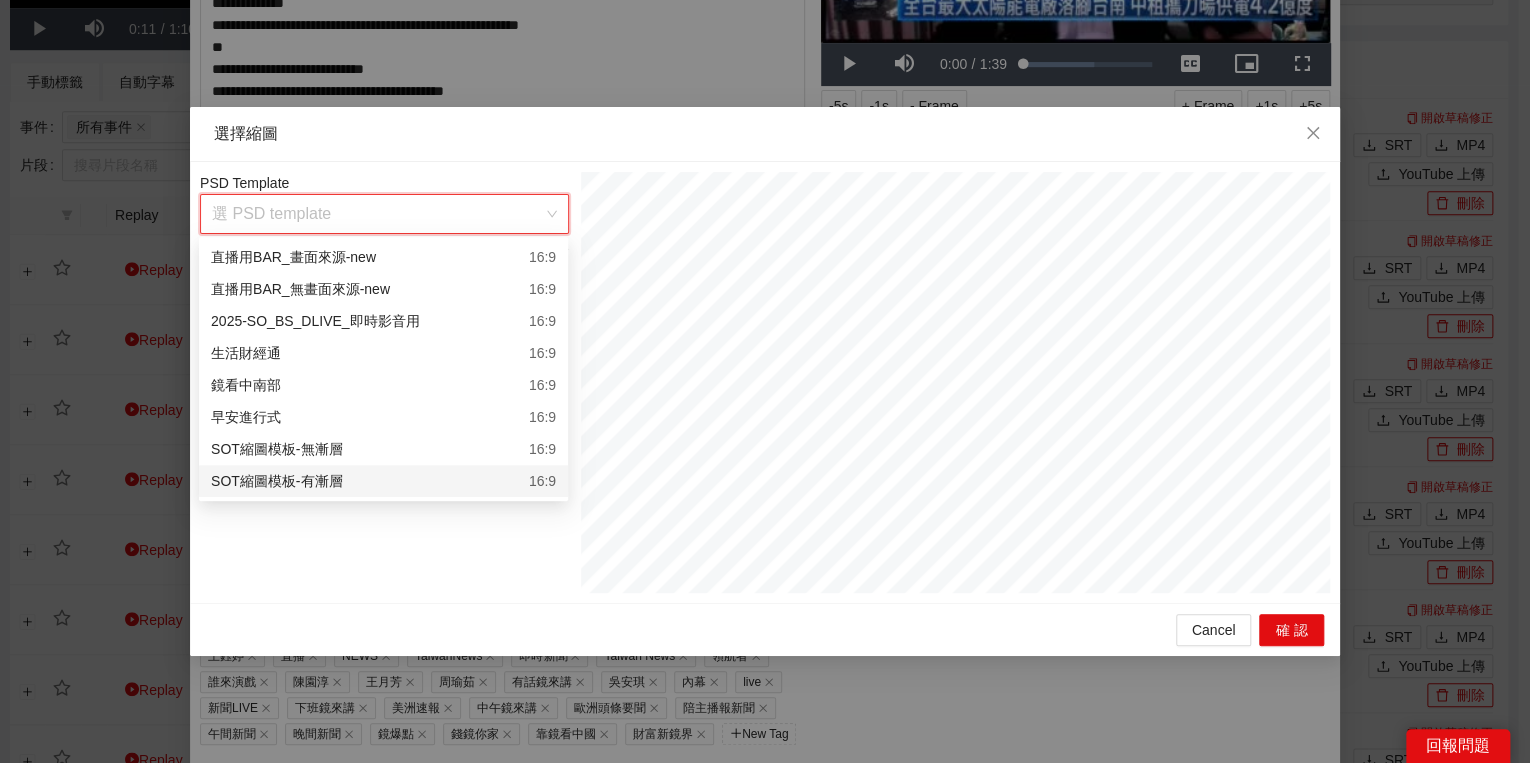 click on "SOT縮圖模板-有漸層 16:9" at bounding box center (383, 481) 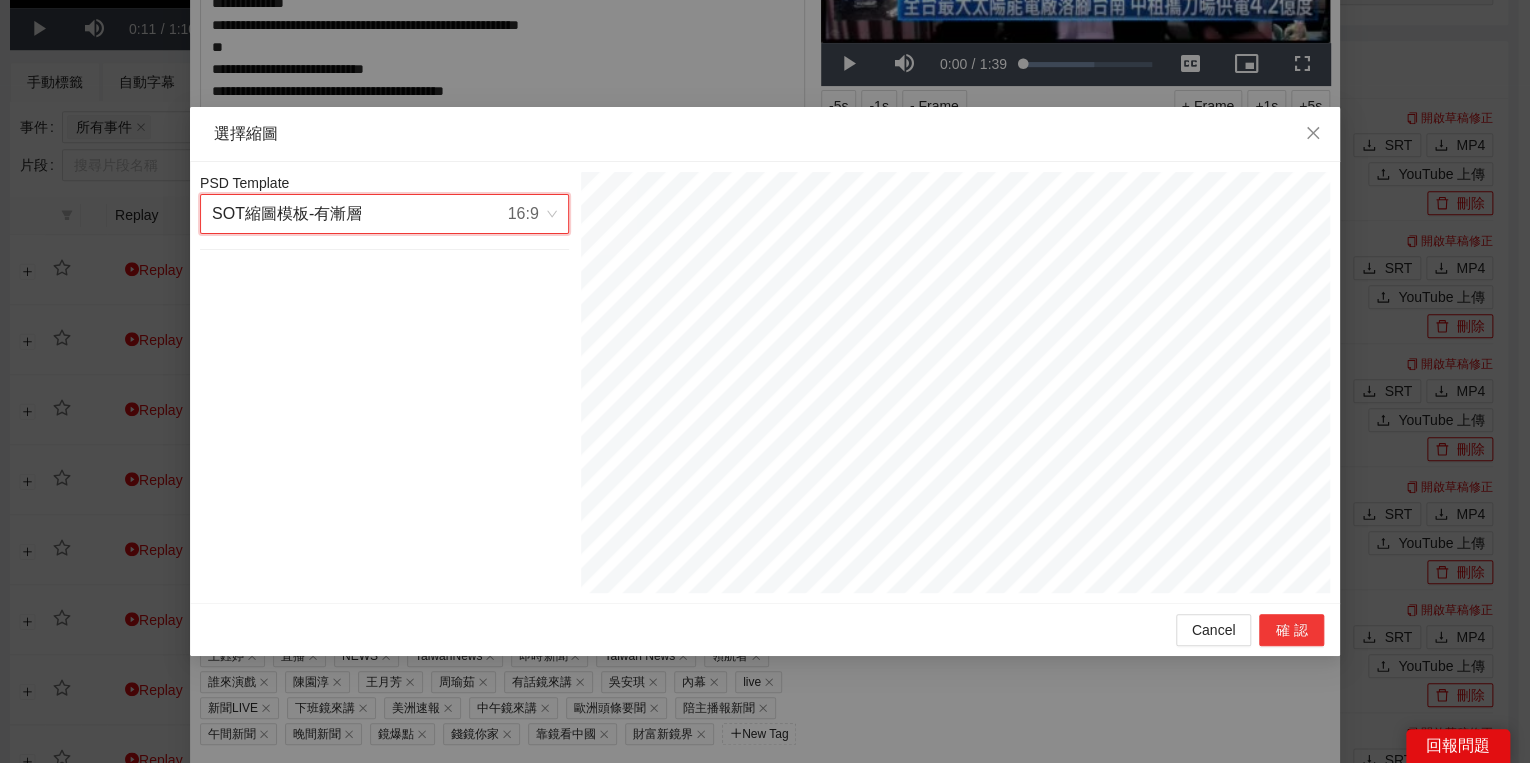 click on "確認" at bounding box center (1291, 630) 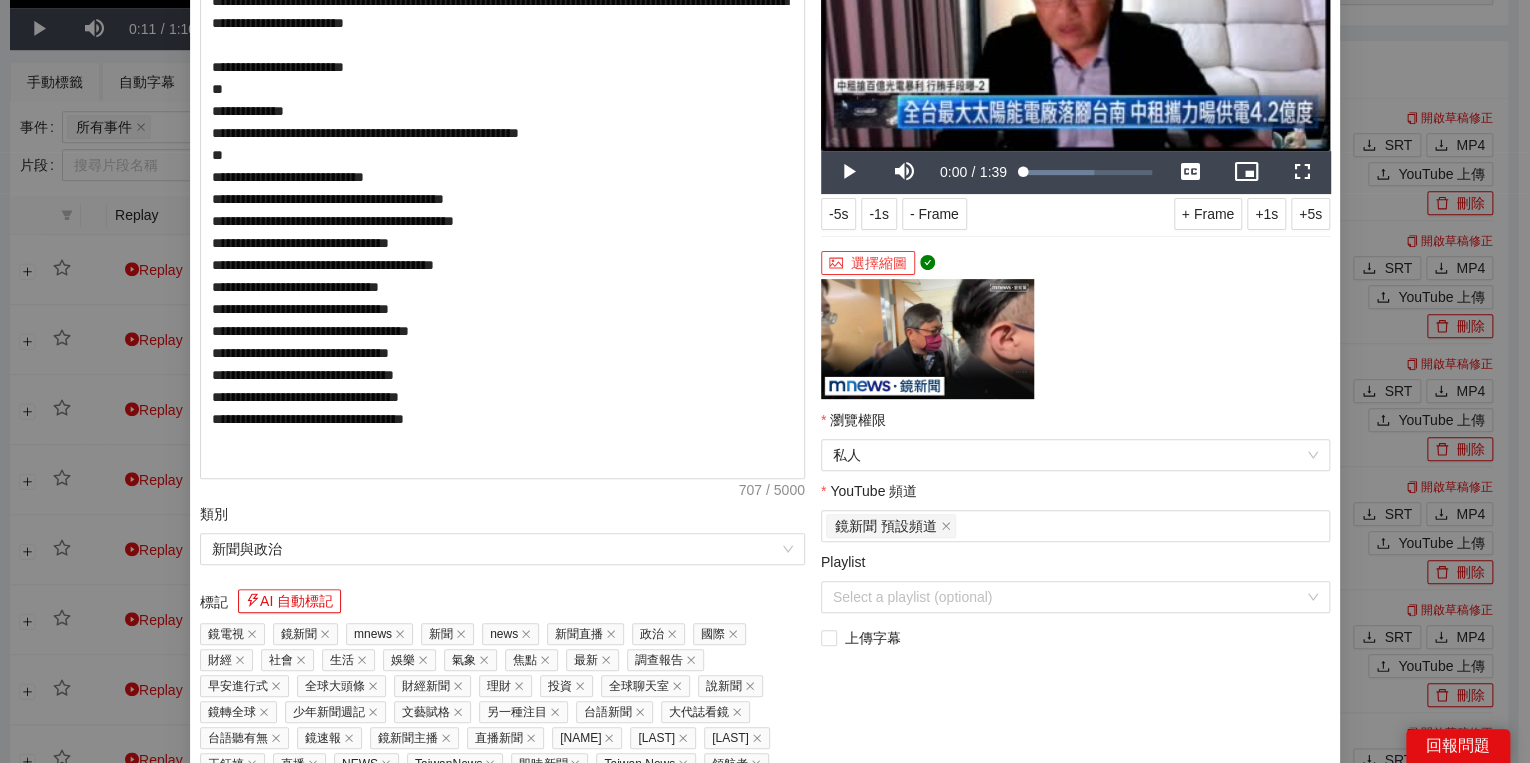 scroll, scrollTop: 320, scrollLeft: 0, axis: vertical 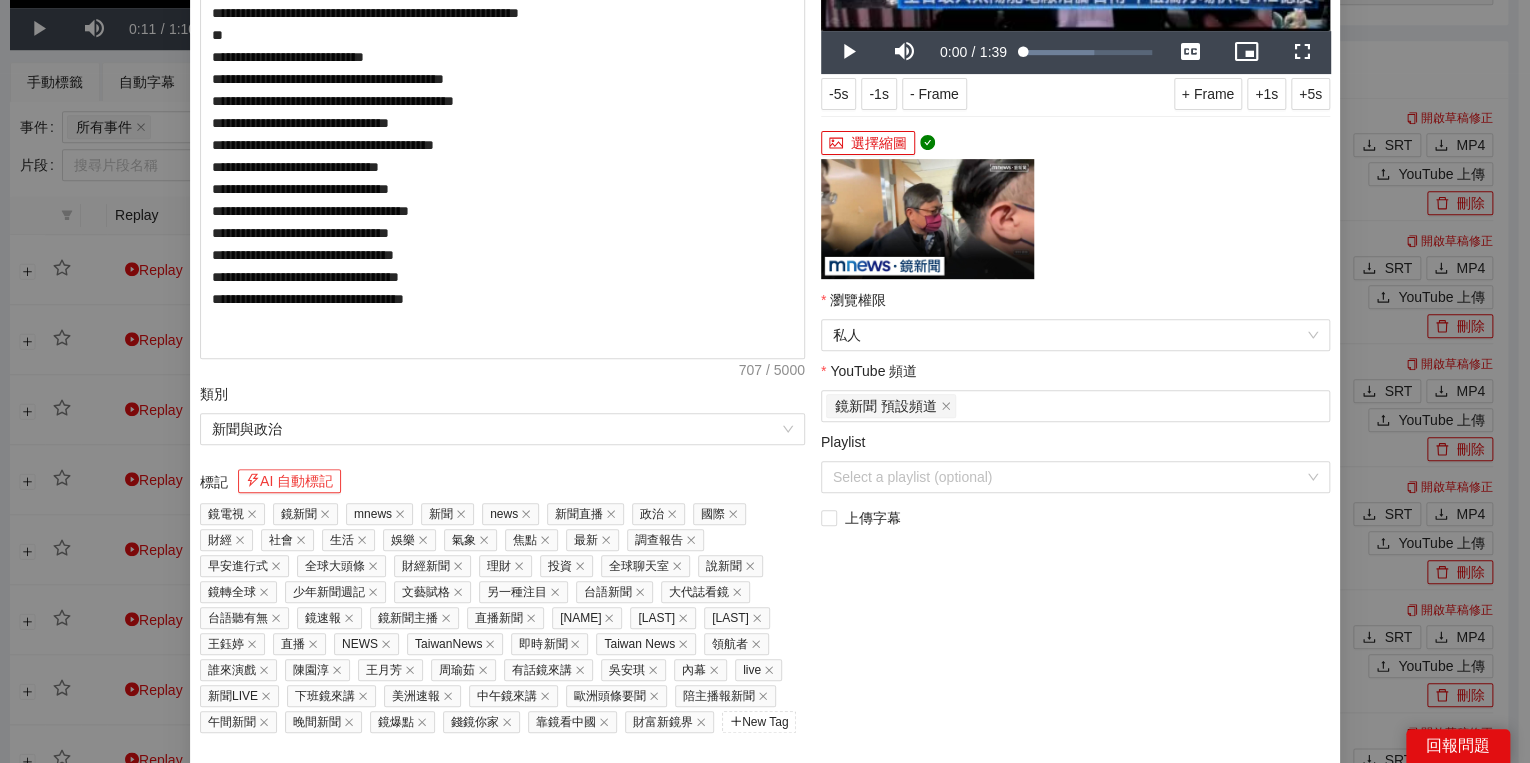 click on "AI 自動標記" at bounding box center (289, 481) 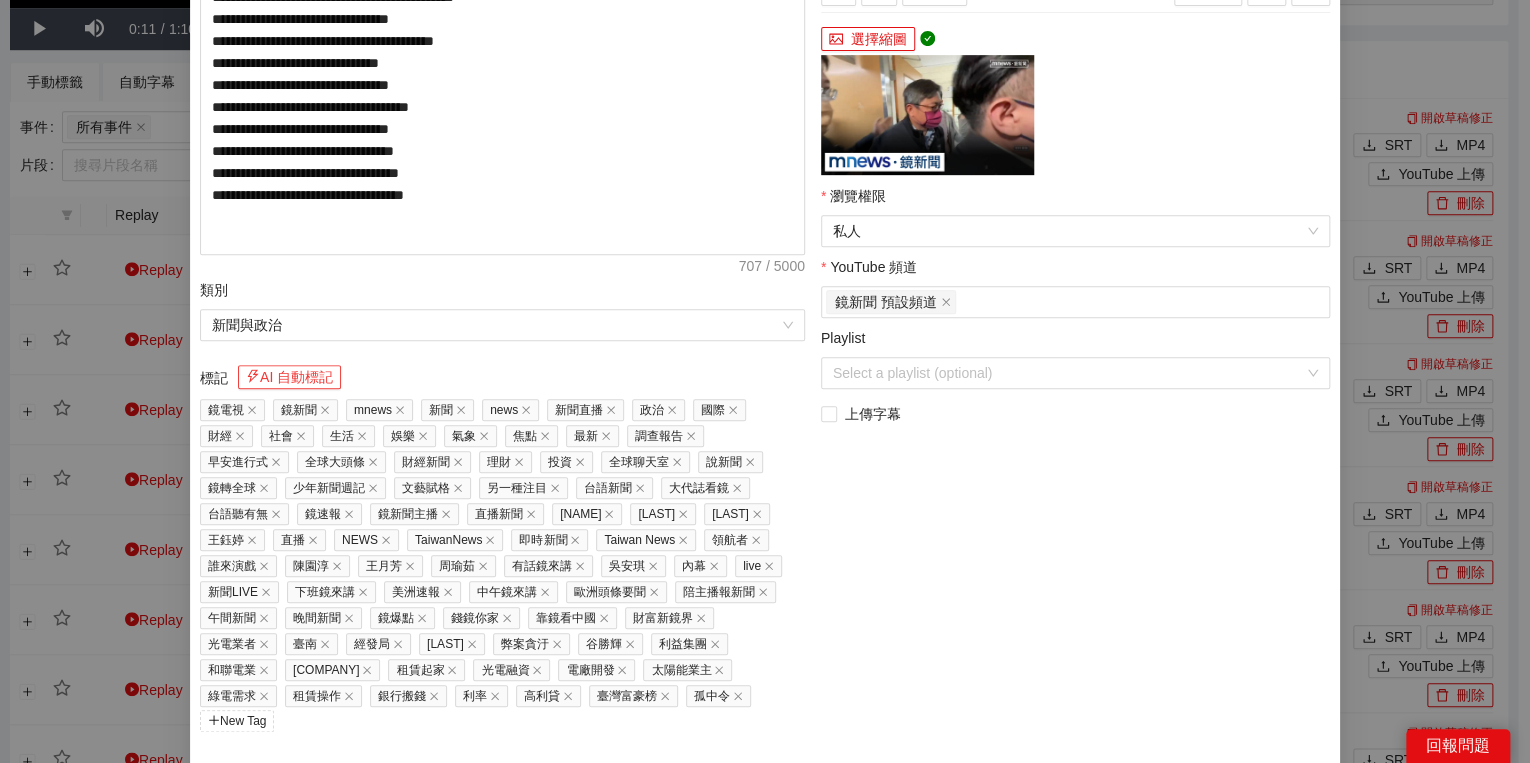 scroll, scrollTop: 451, scrollLeft: 0, axis: vertical 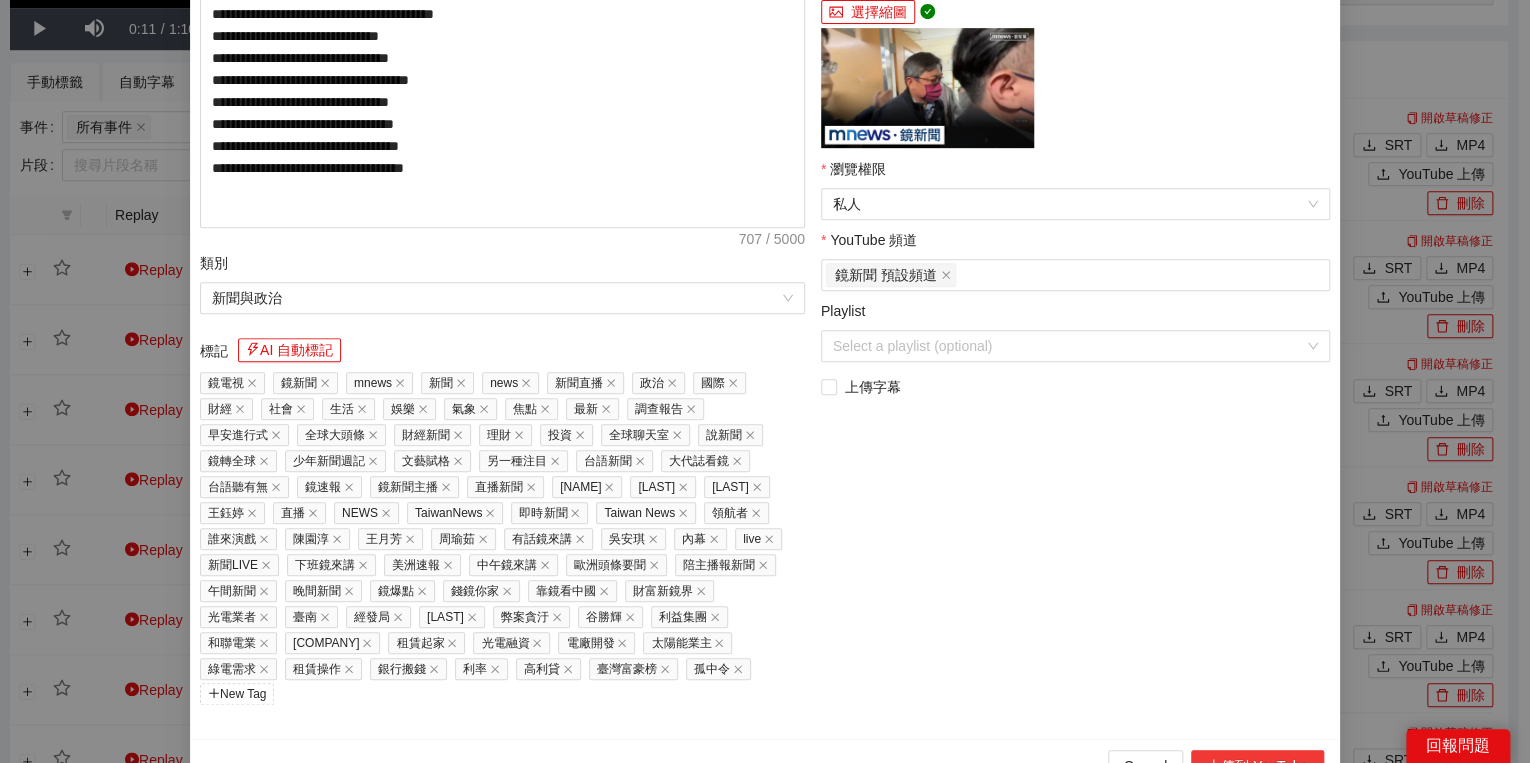 click on "上傳到 YouTube" at bounding box center (1257, 766) 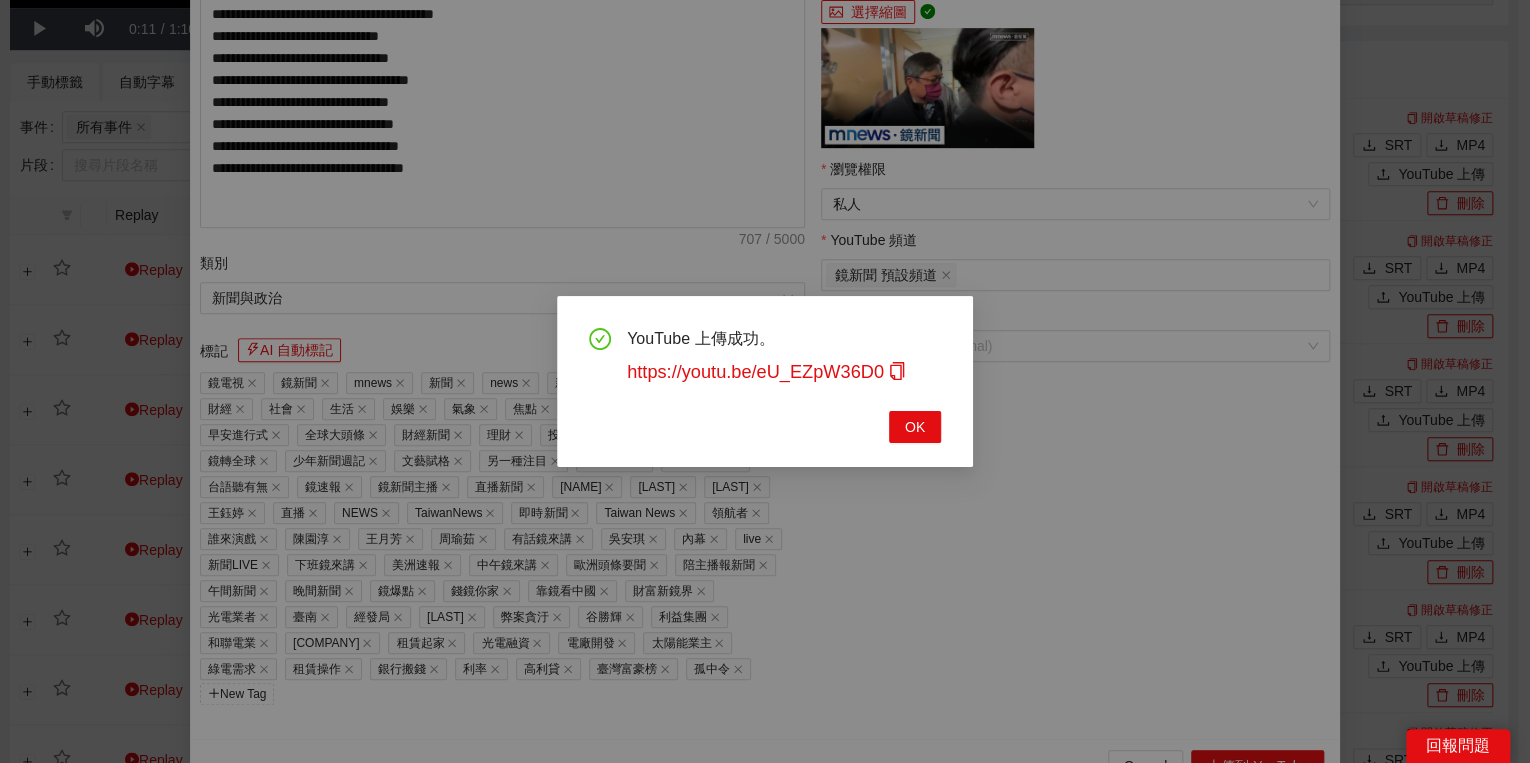 click on "YouTube 上傳成功。 https://youtu.be/eU_EZpW36D0 OK" at bounding box center (765, 381) 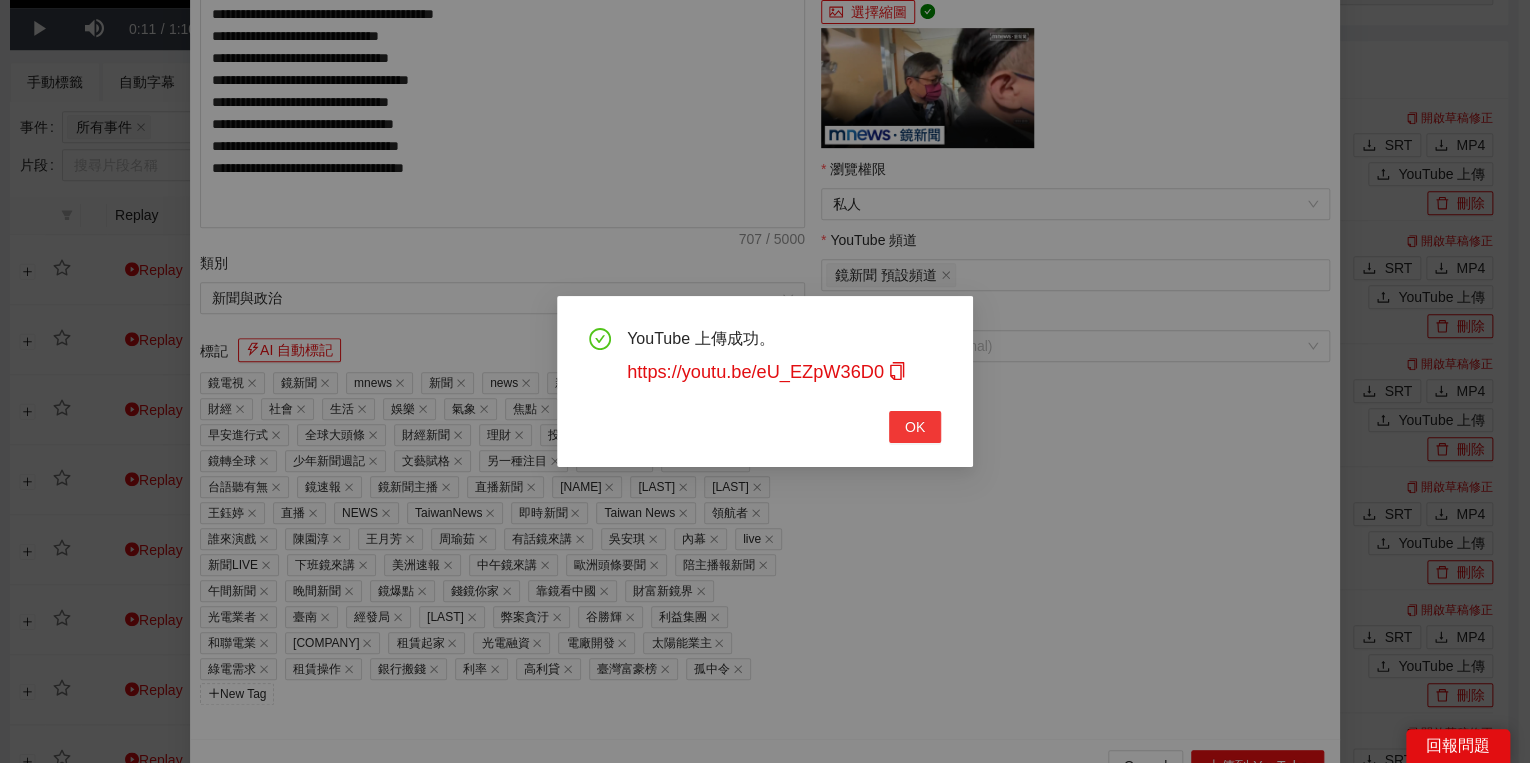 click on "OK" at bounding box center (915, 427) 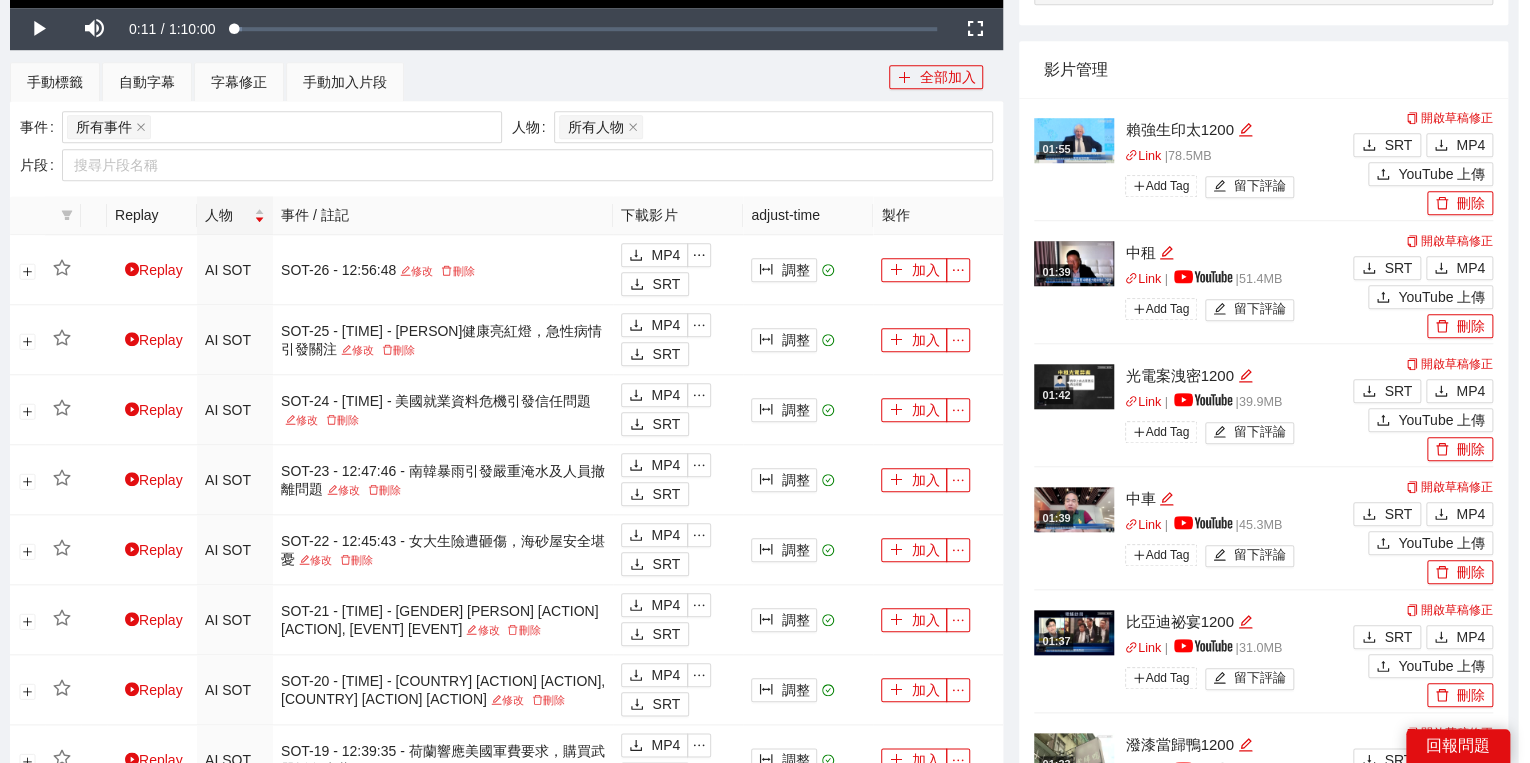scroll, scrollTop: 308, scrollLeft: 0, axis: vertical 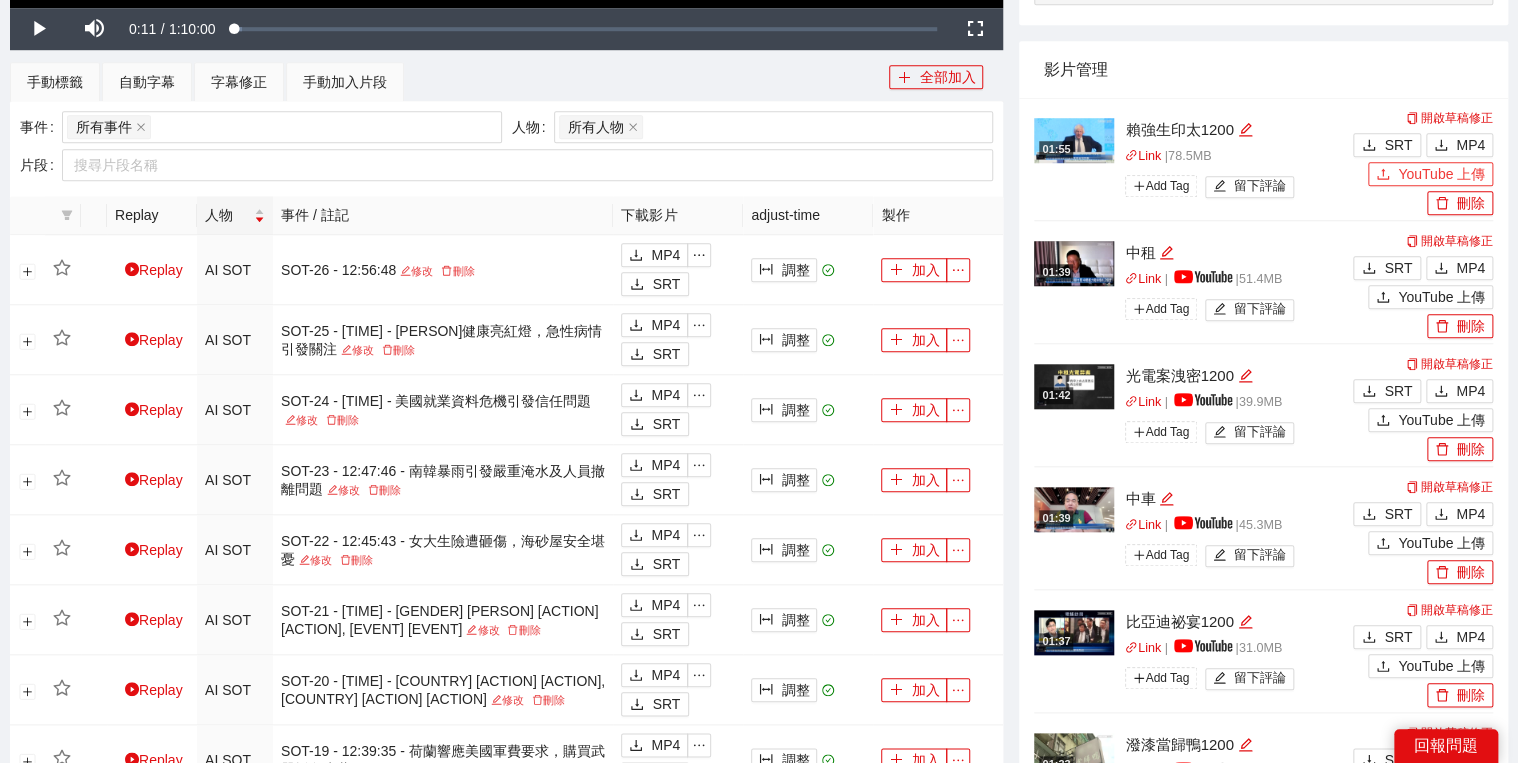 click on "YouTube 上傳" at bounding box center (1441, 174) 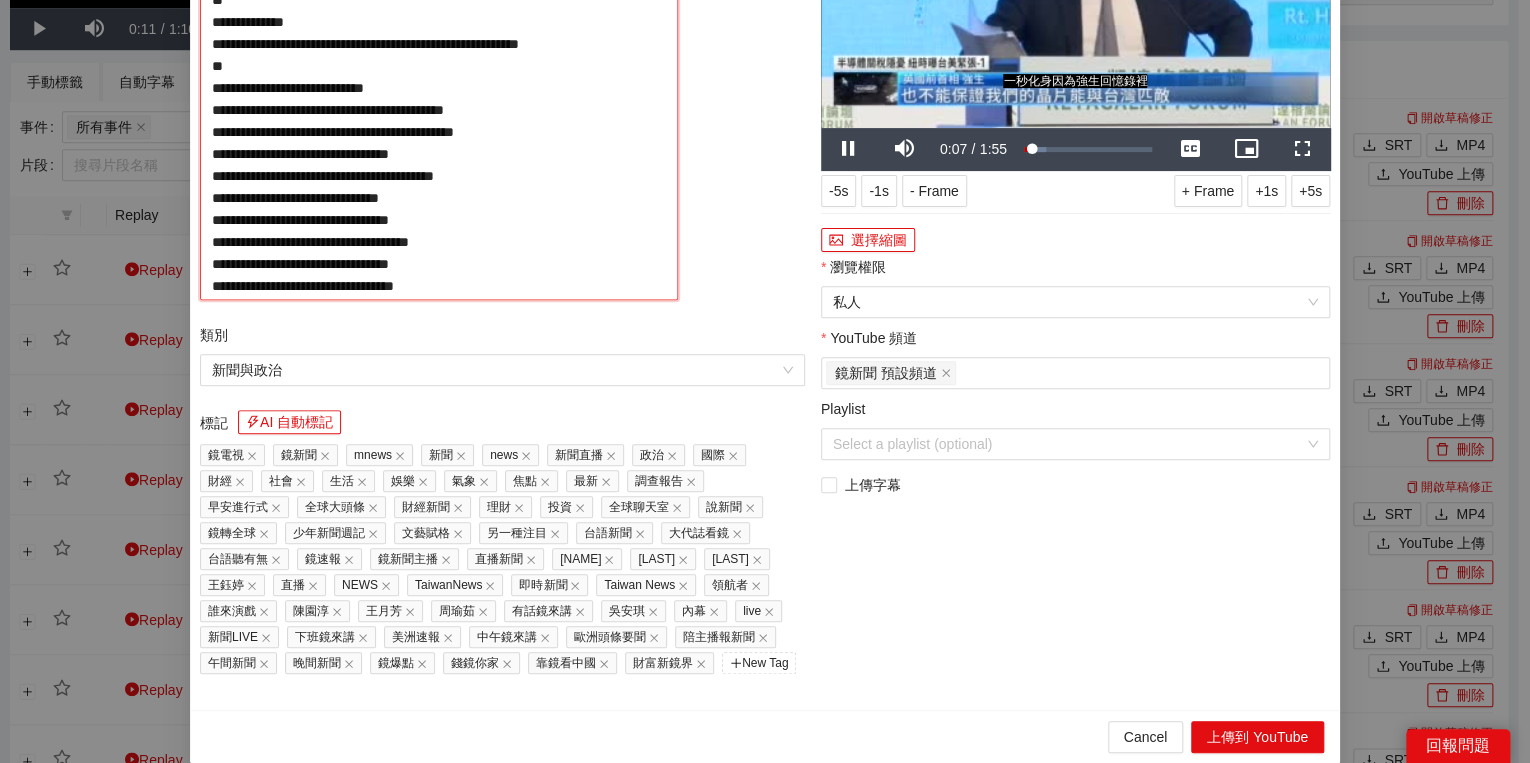 click on "**********" at bounding box center [439, 131] 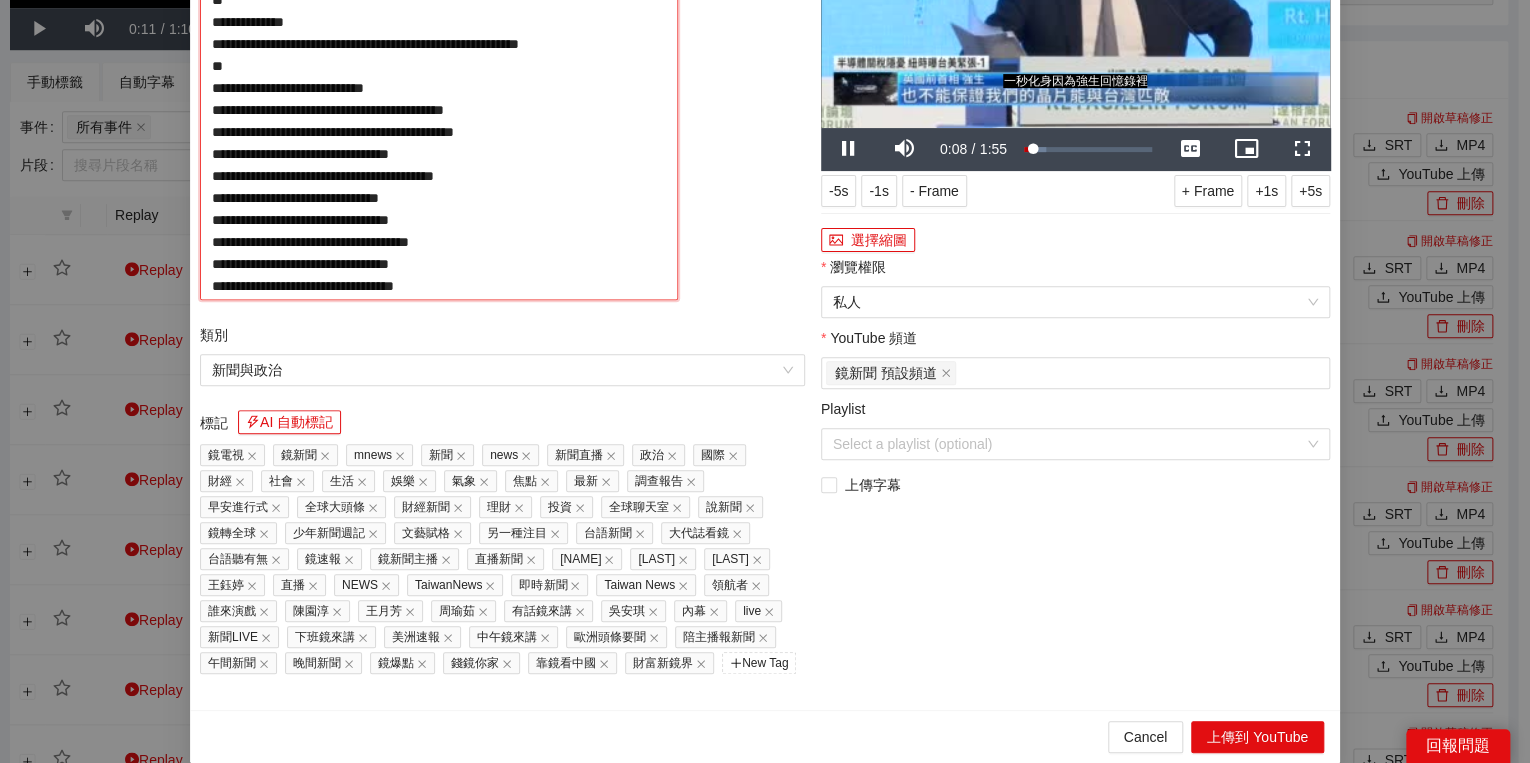 paste on "**********" 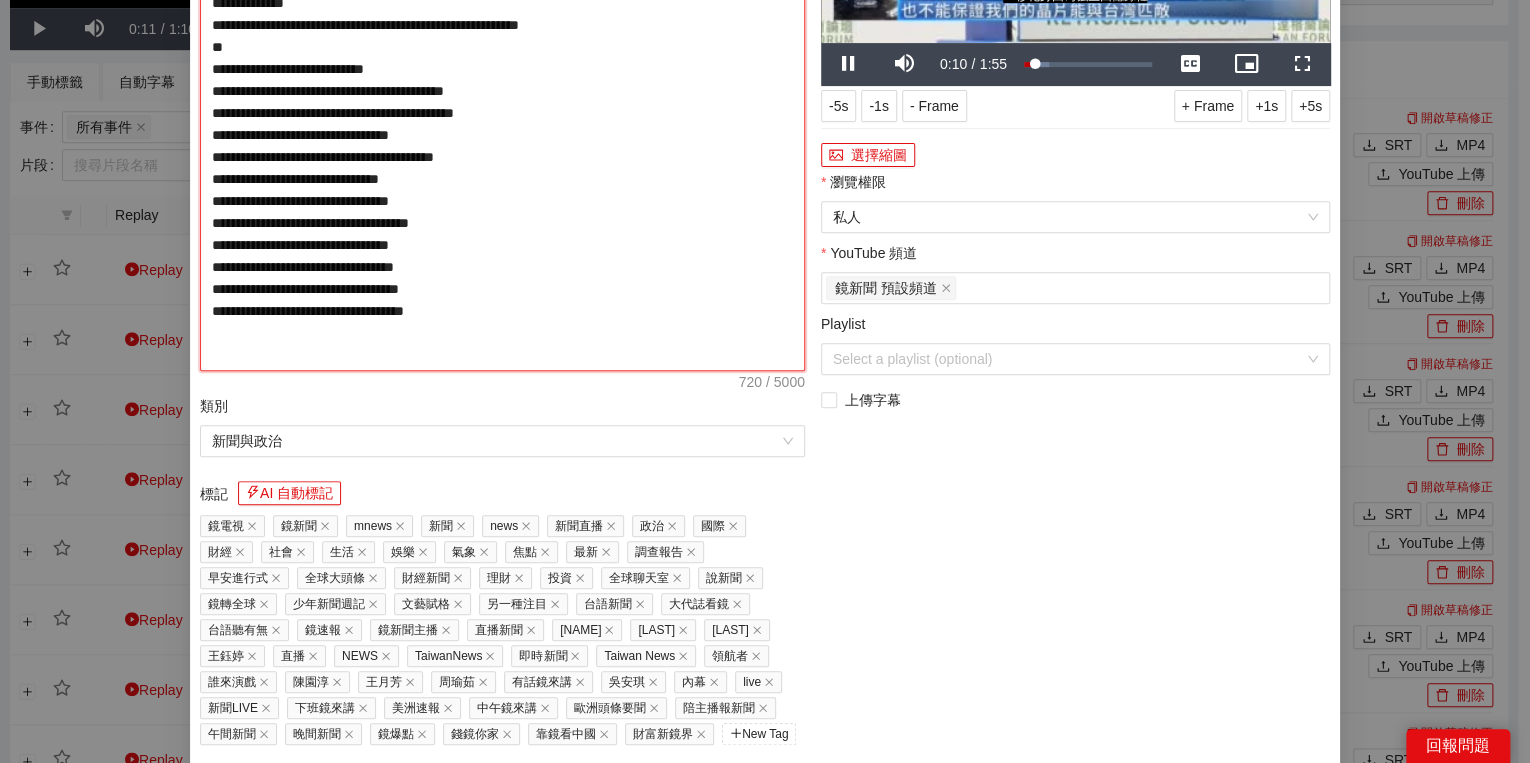 type on "**********" 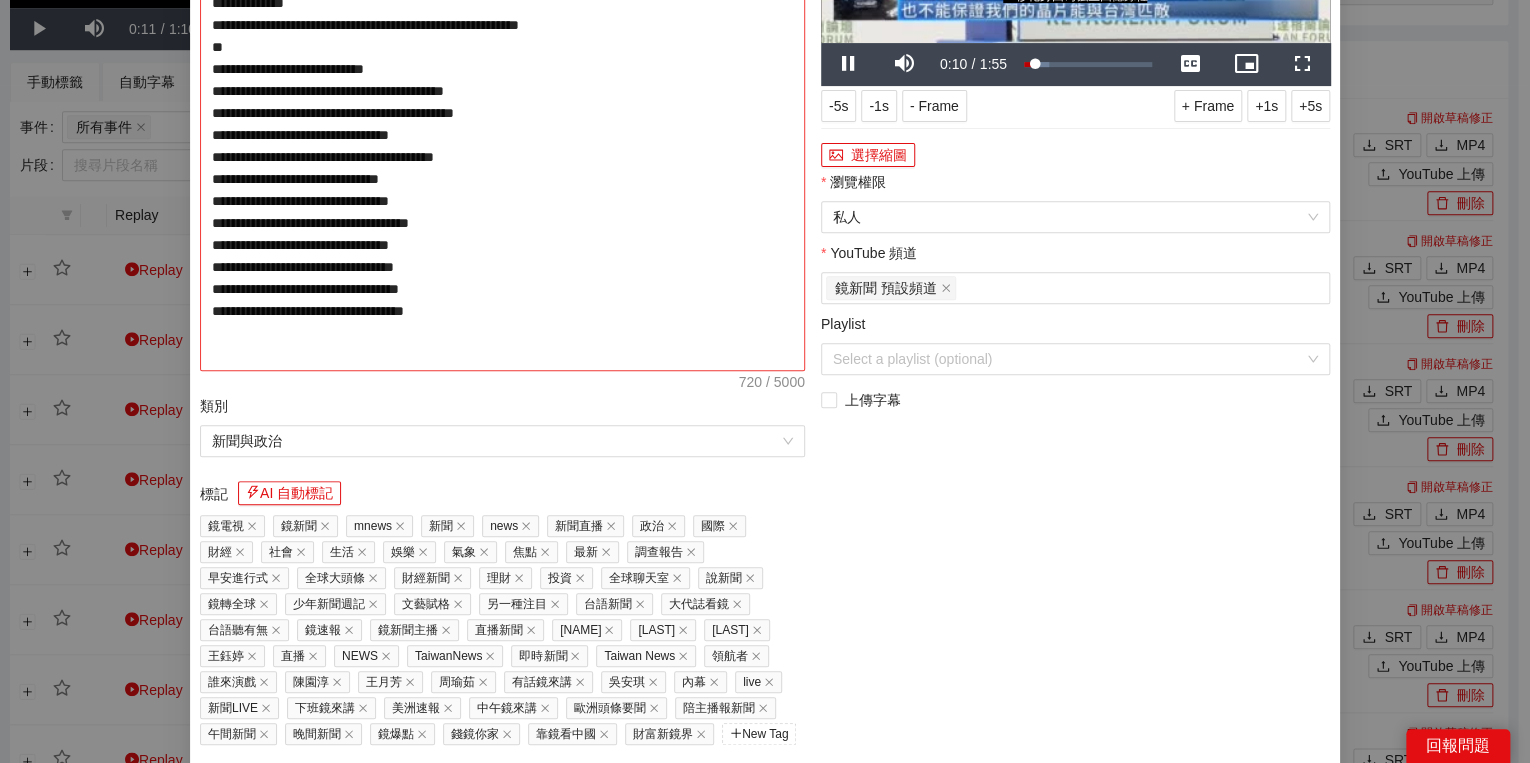 type on "**********" 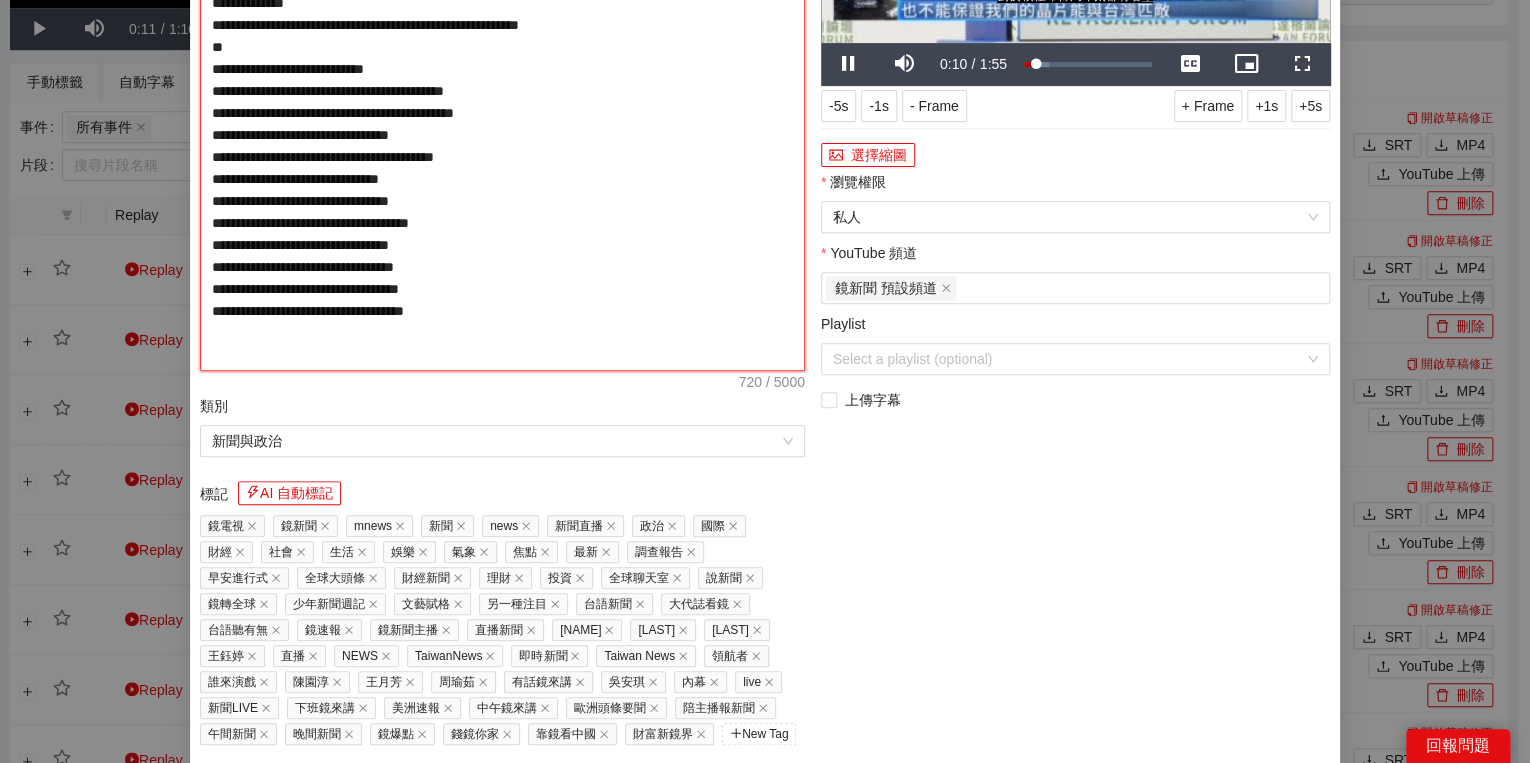 click on "**********" at bounding box center (502, 124) 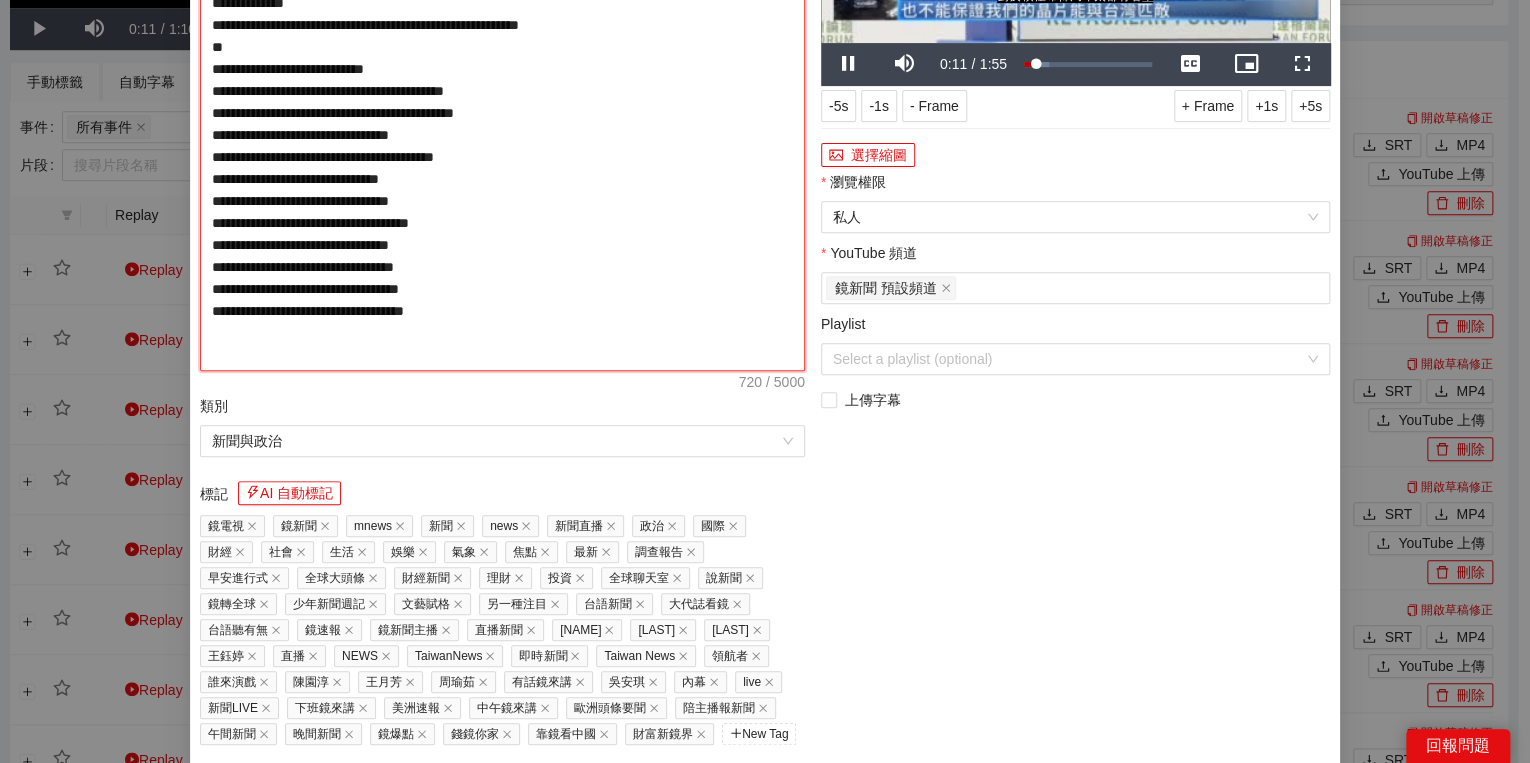 click on "**********" at bounding box center [502, 124] 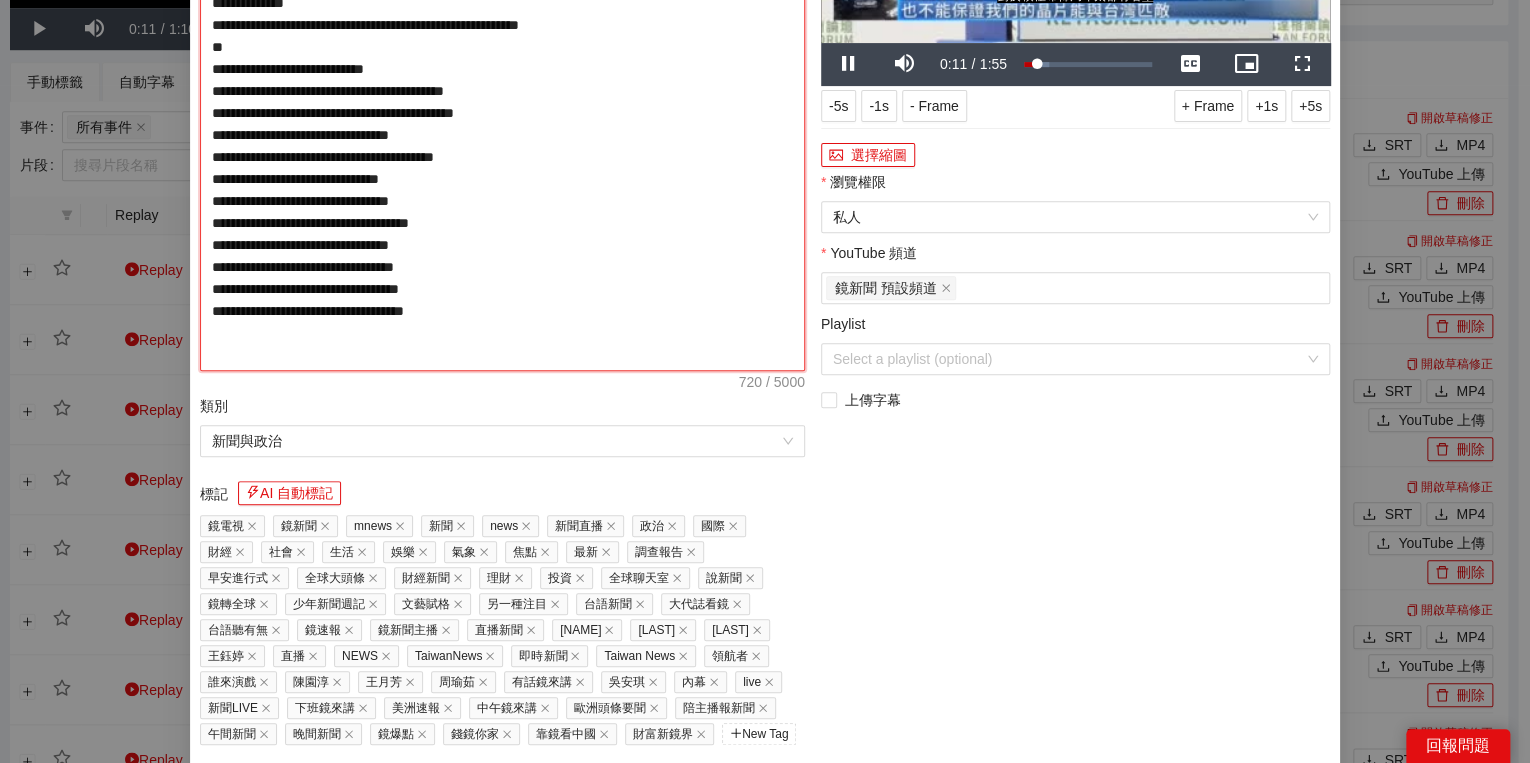 type on "**********" 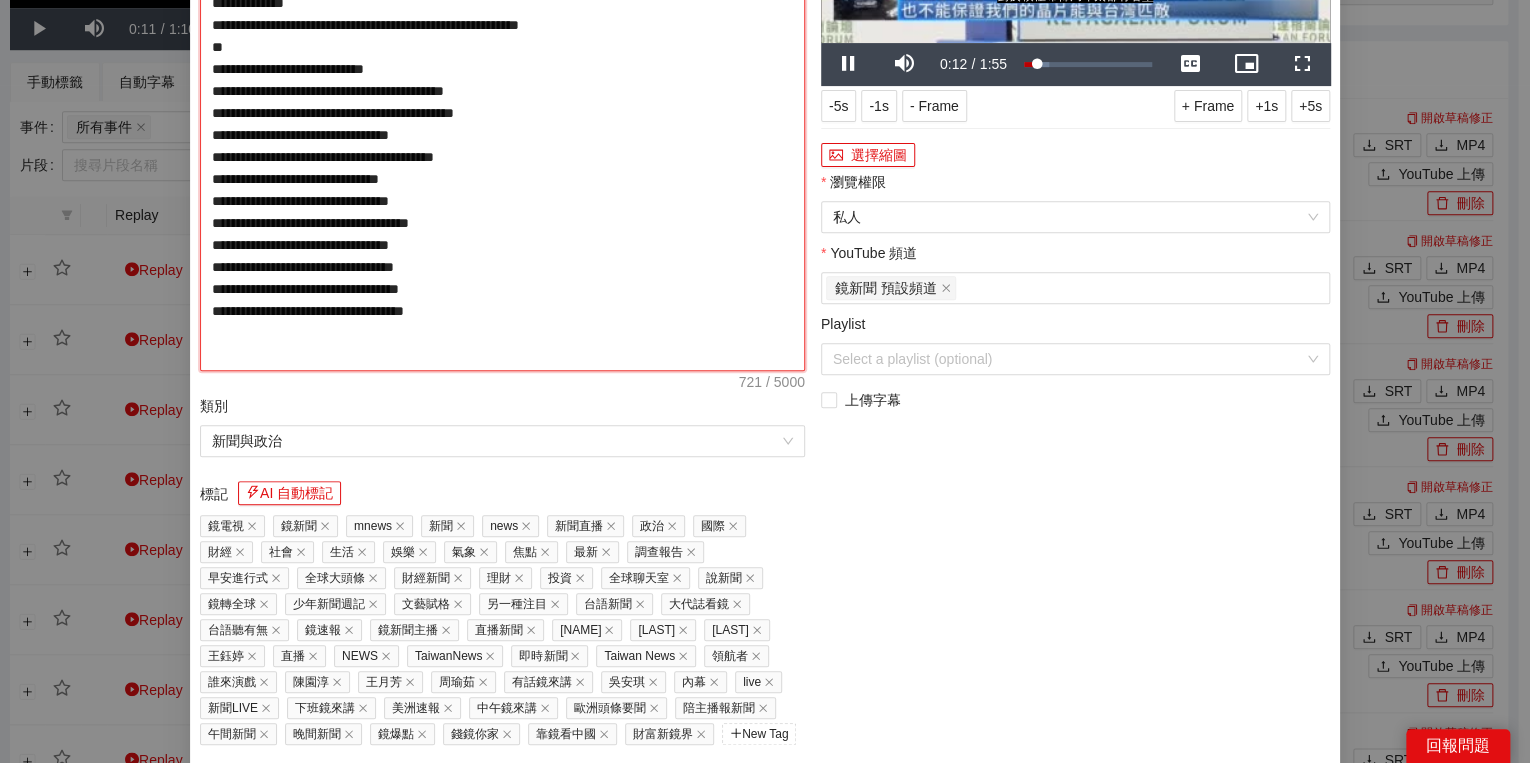 type on "**********" 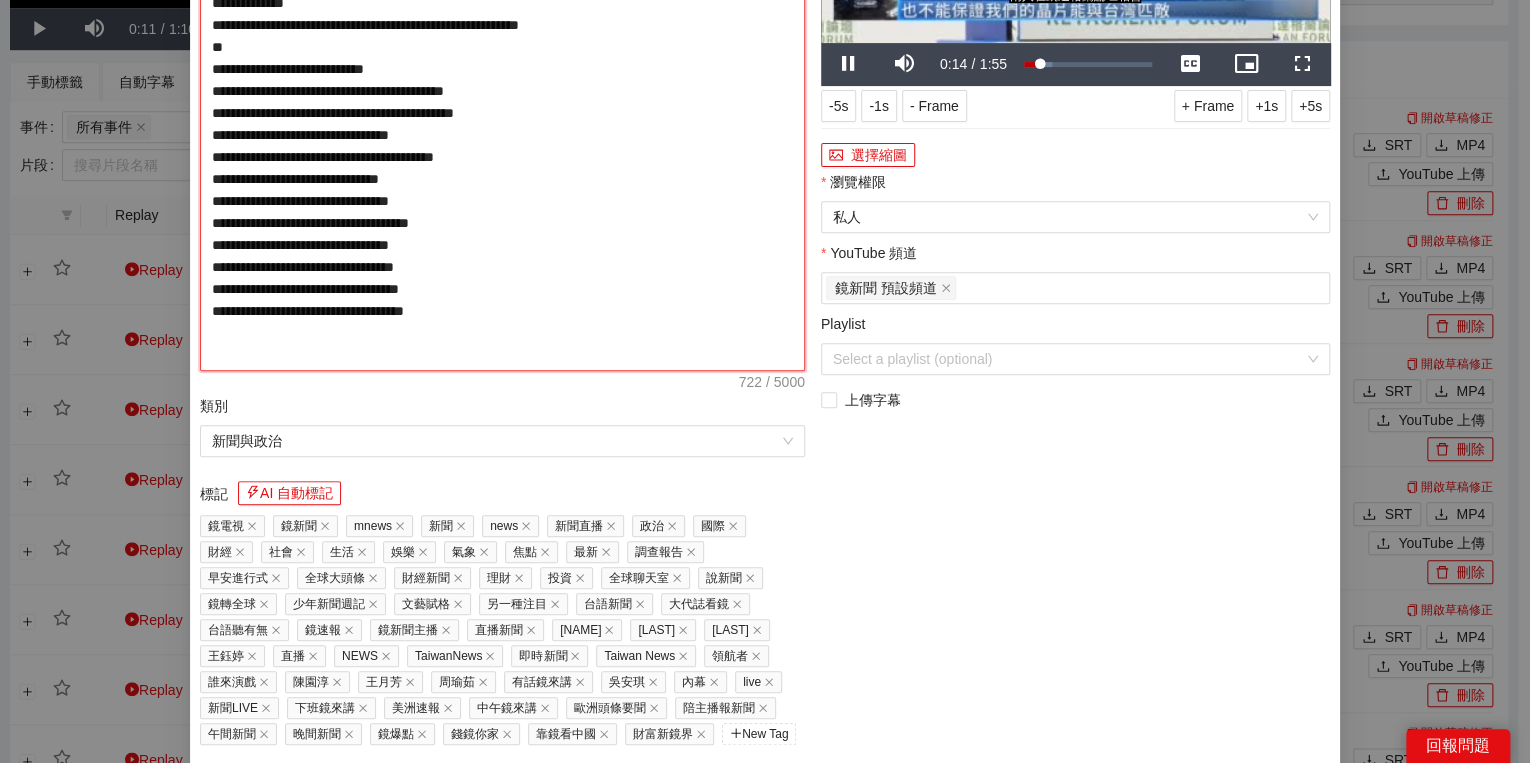 type on "**********" 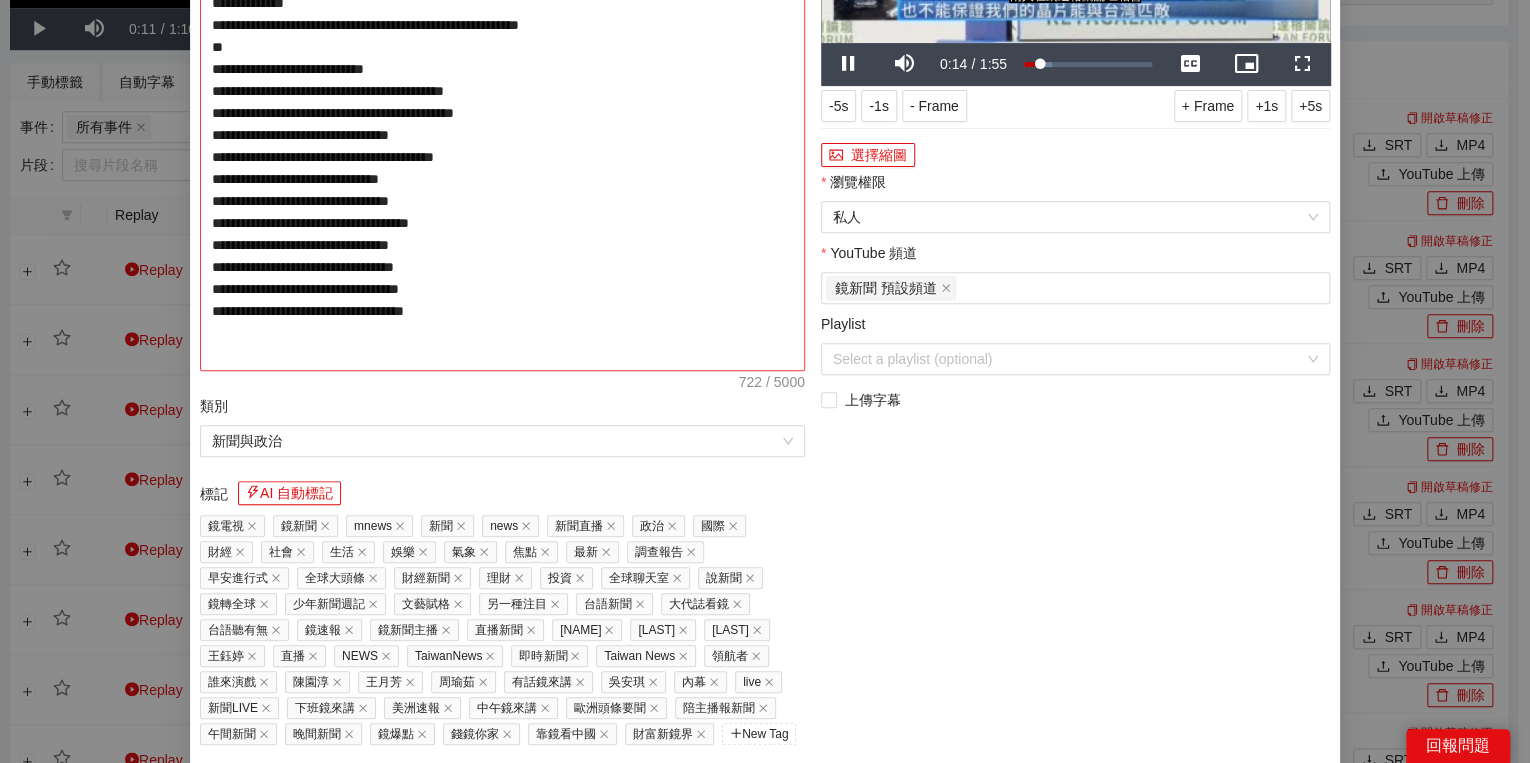 type on "**********" 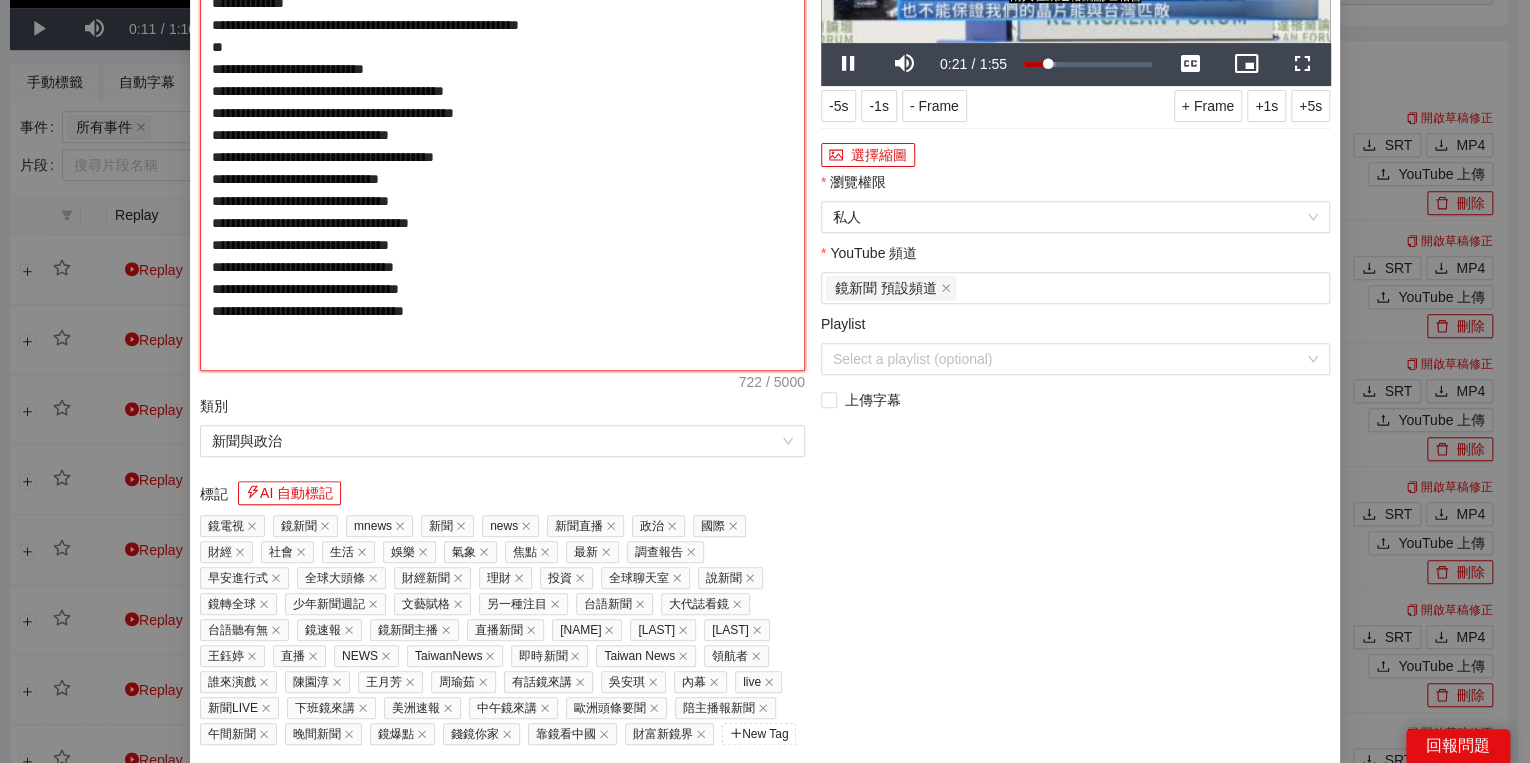 type on "**********" 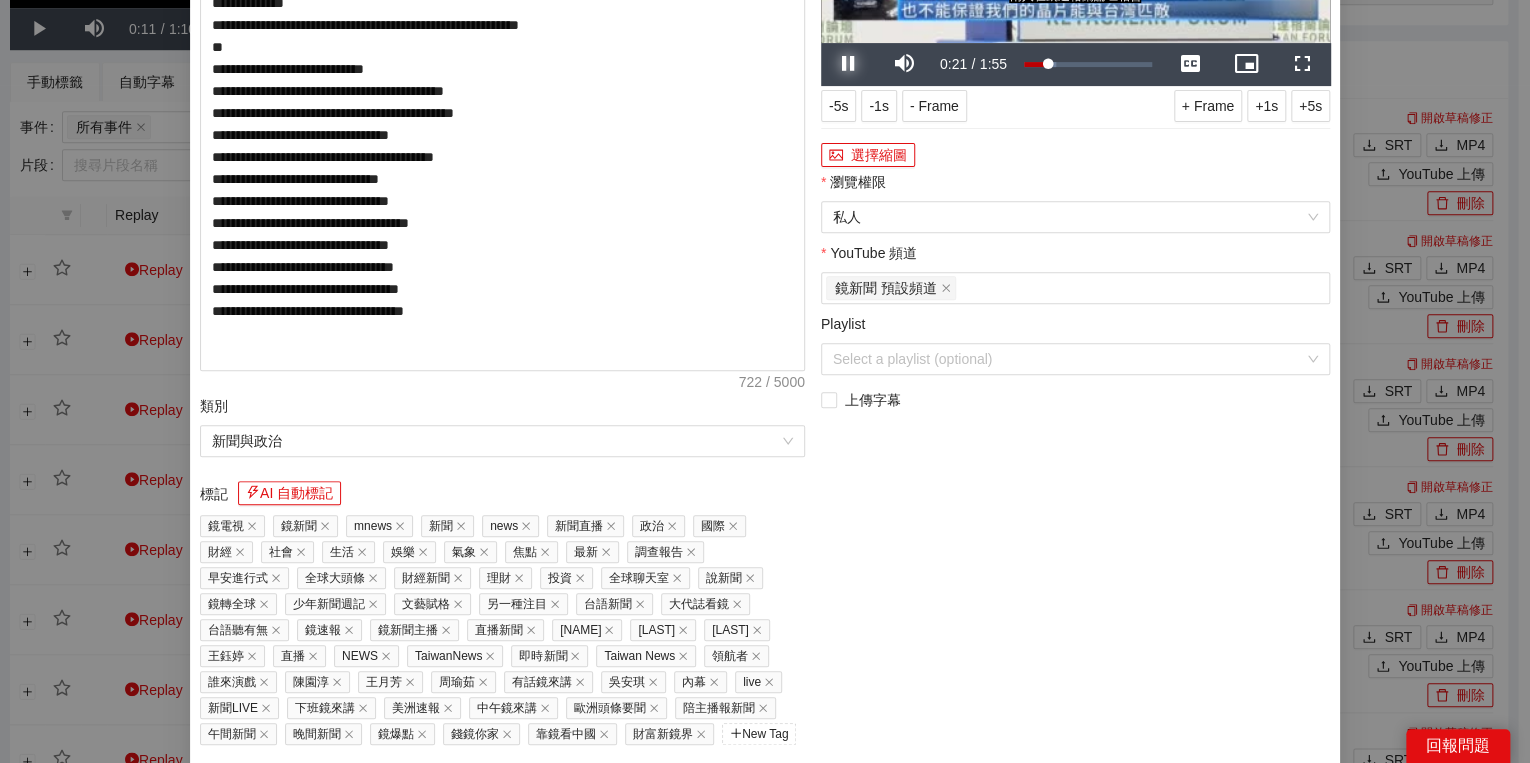 click at bounding box center (849, 64) 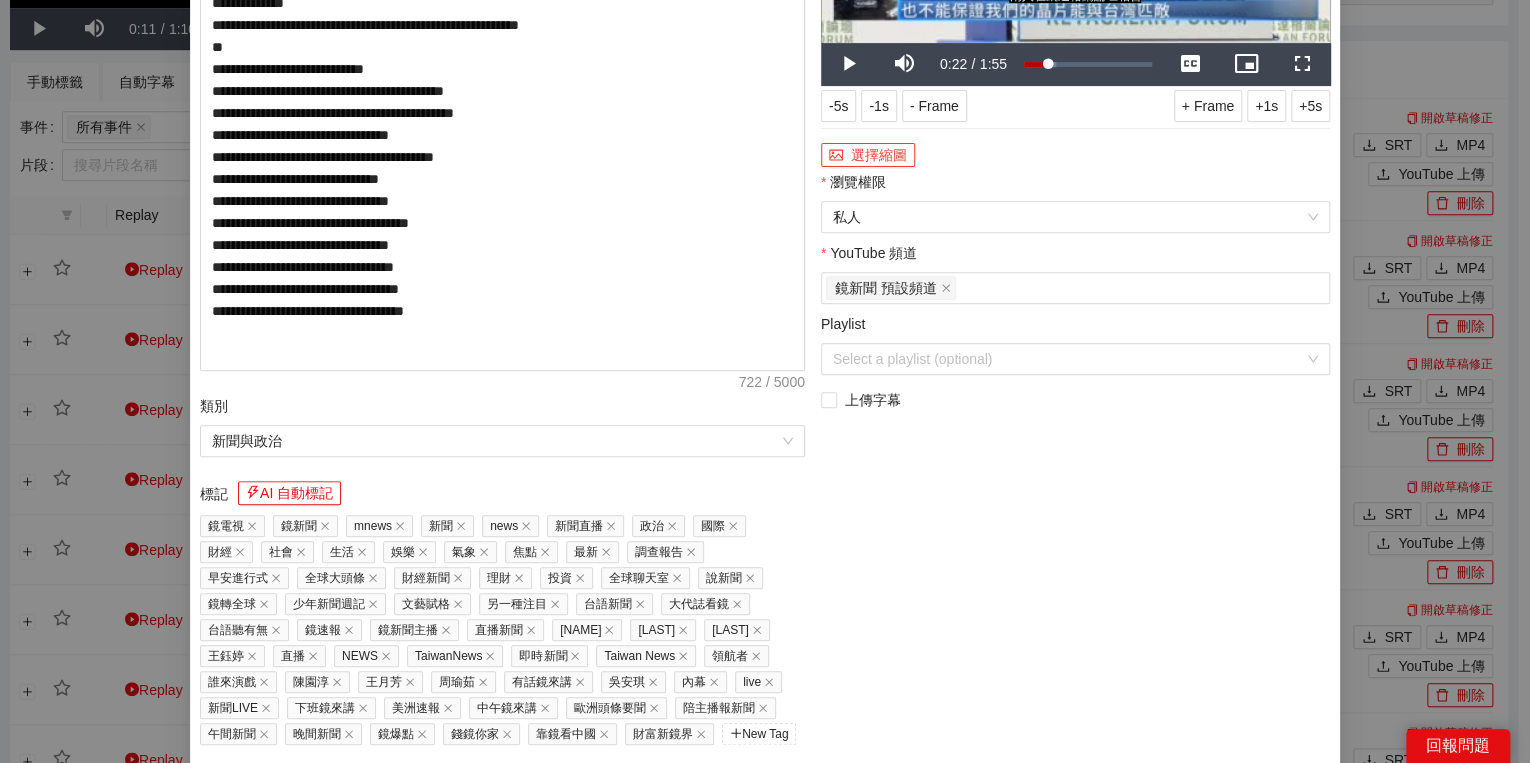 click on "選擇縮圖" at bounding box center [868, 155] 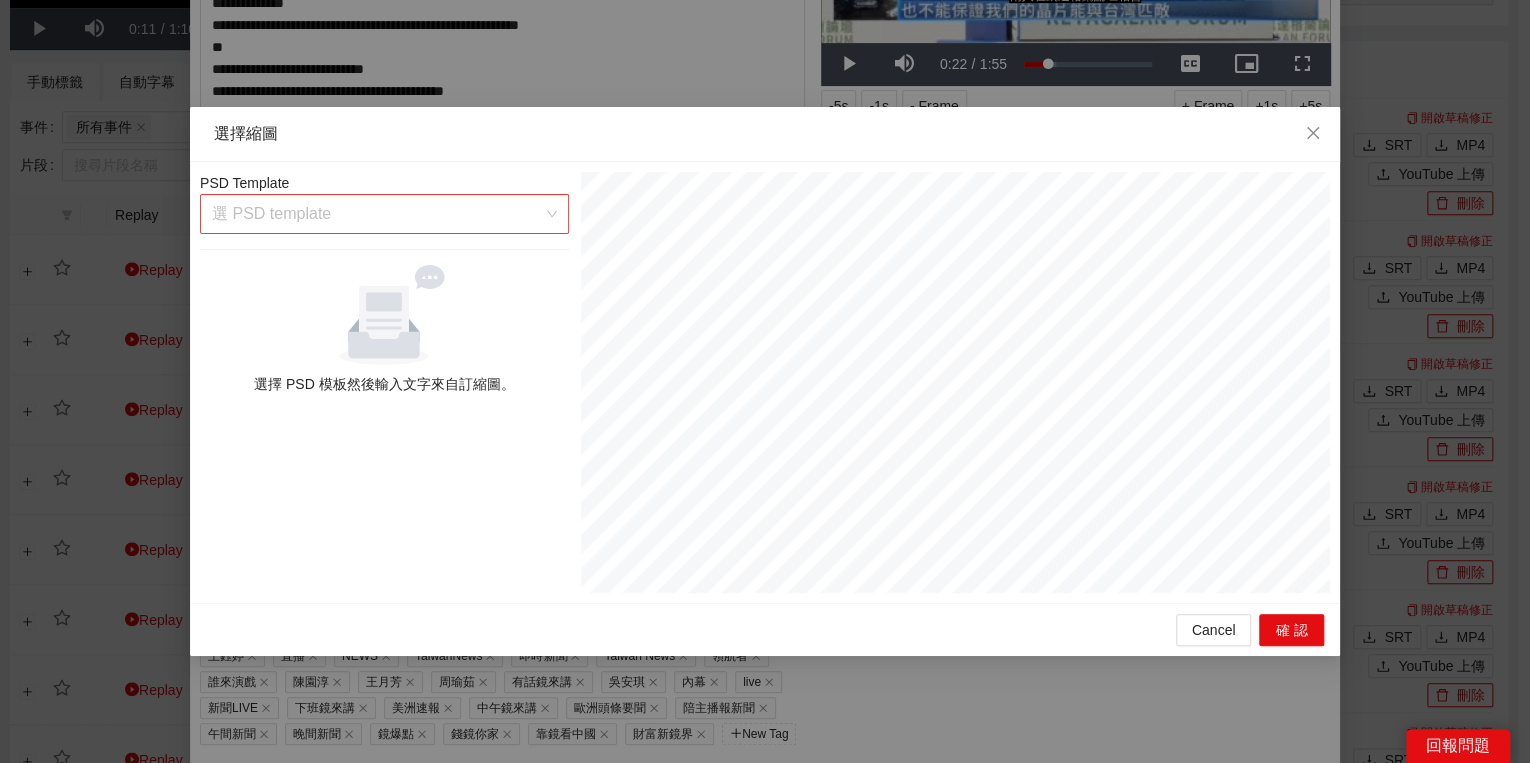 click at bounding box center (377, 214) 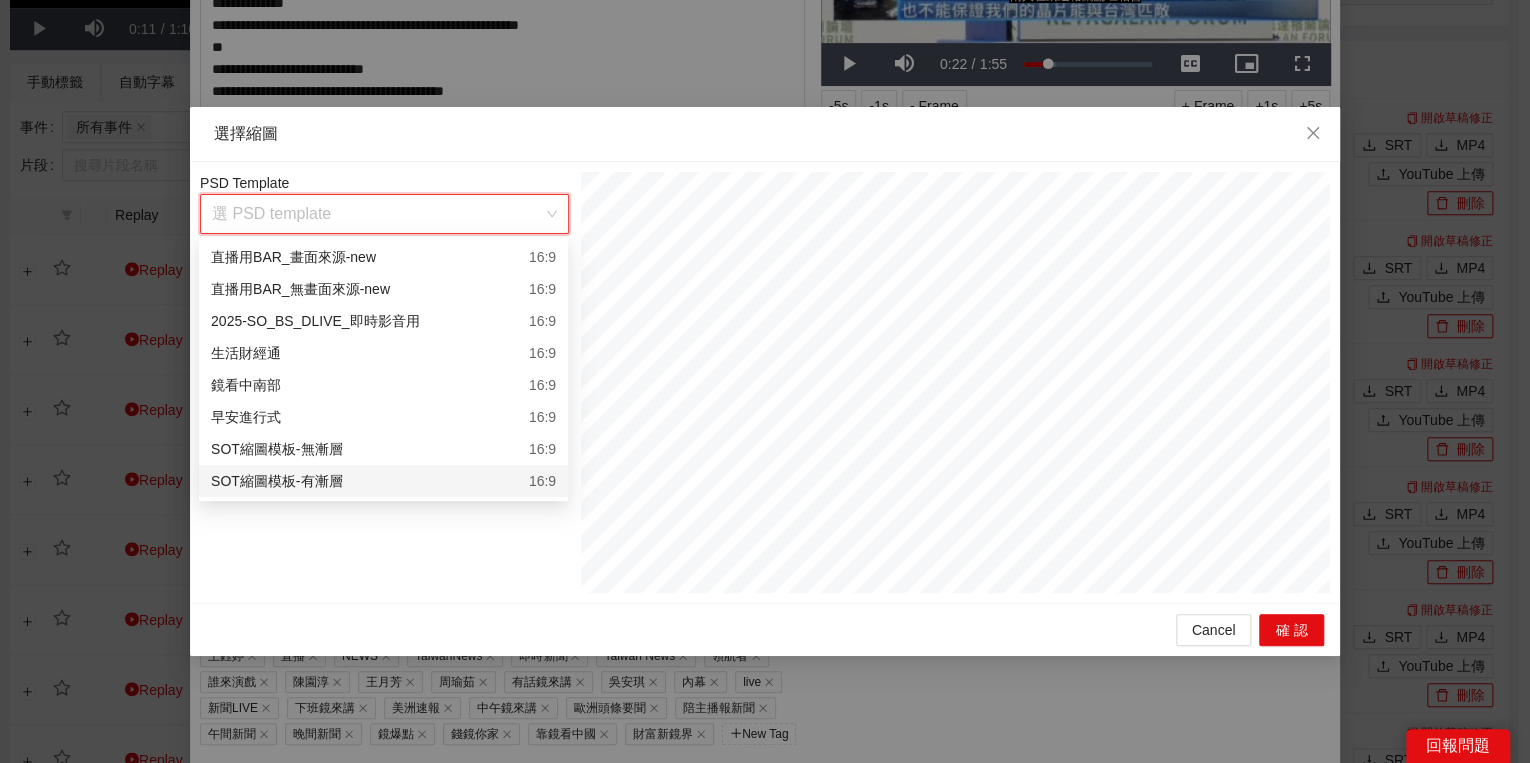 click on "SOT縮圖模板-有漸層 16:9" at bounding box center [383, 481] 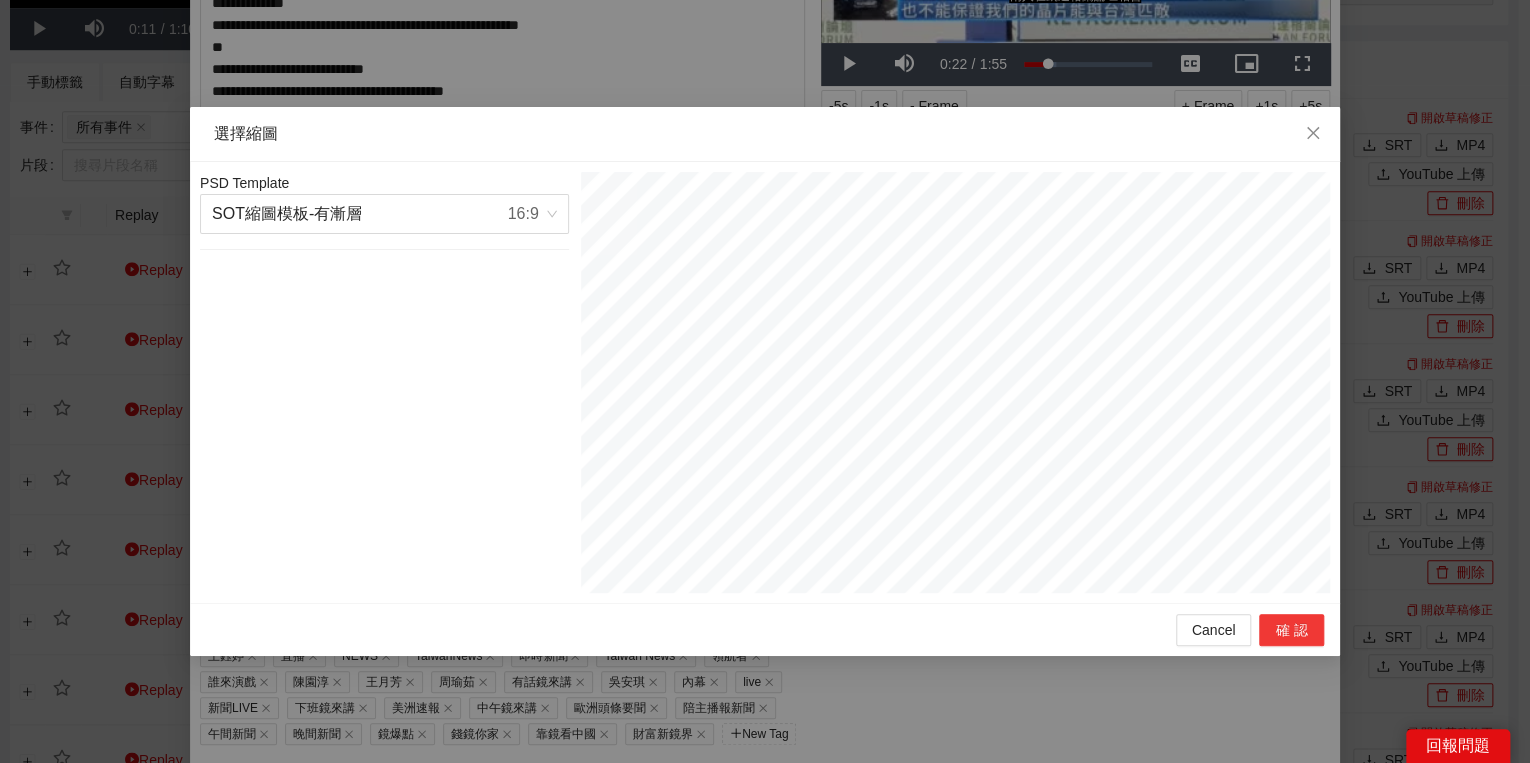 click on "確認" at bounding box center (1291, 630) 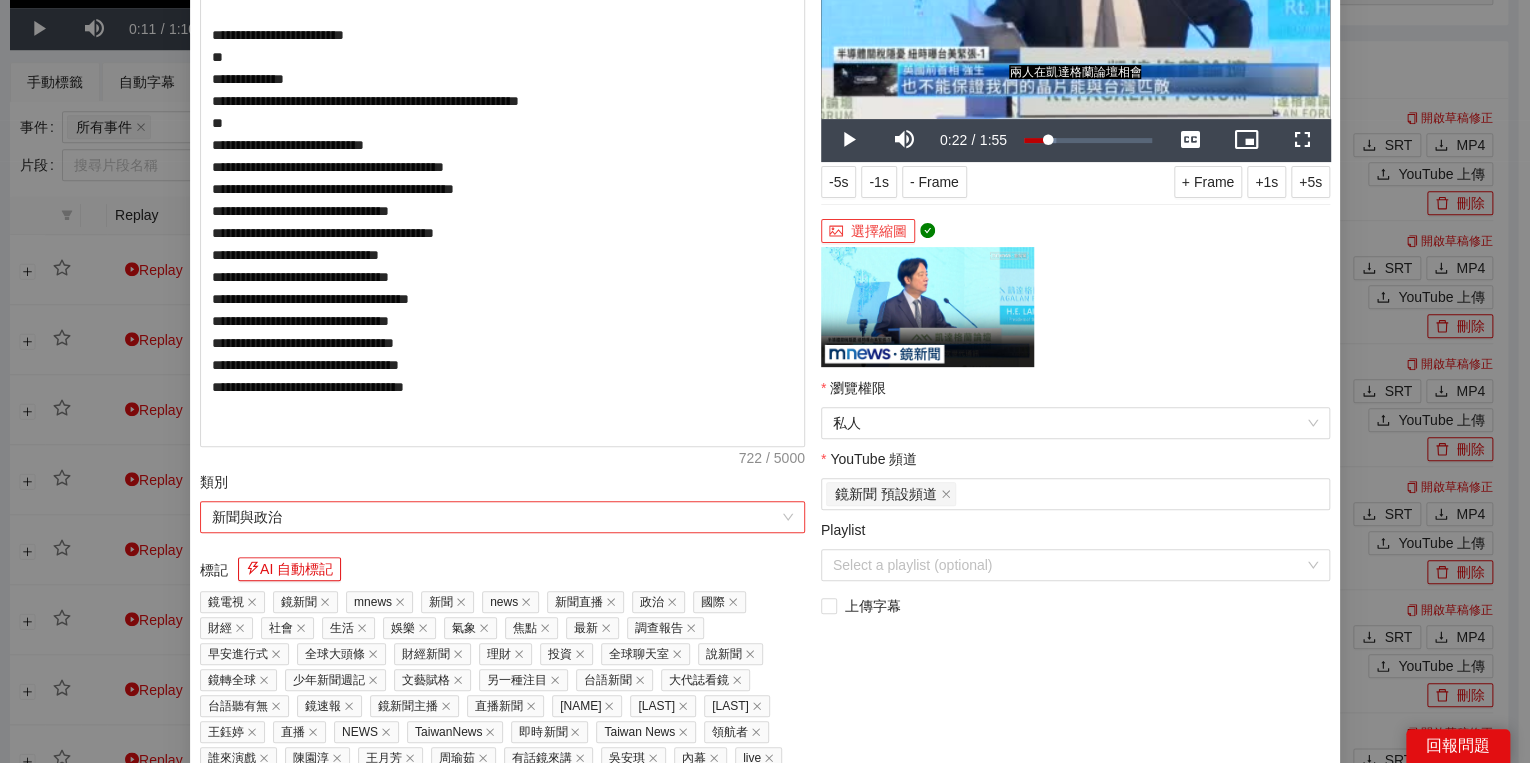 scroll, scrollTop: 240, scrollLeft: 0, axis: vertical 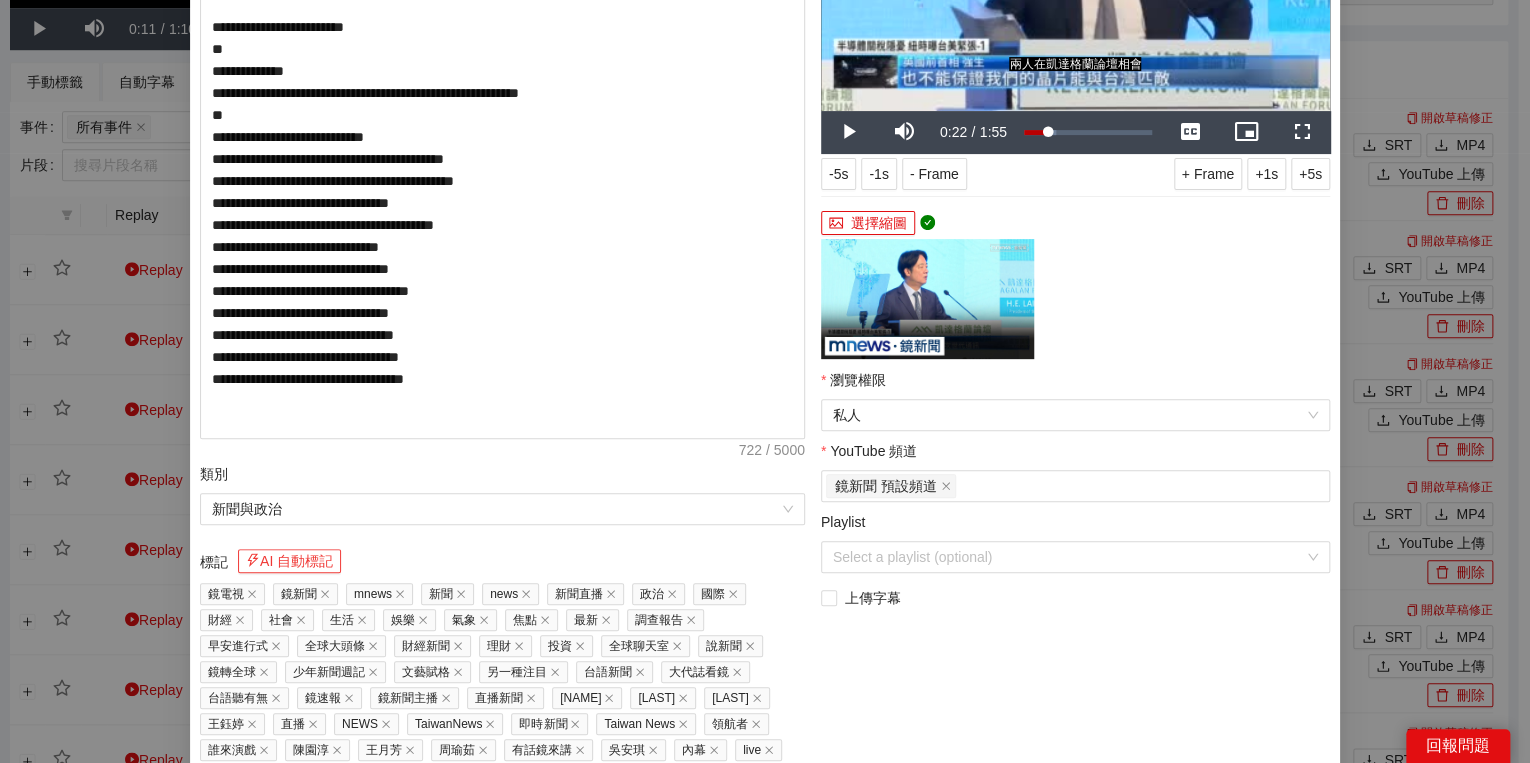 click on "AI 自動標記" at bounding box center (289, 561) 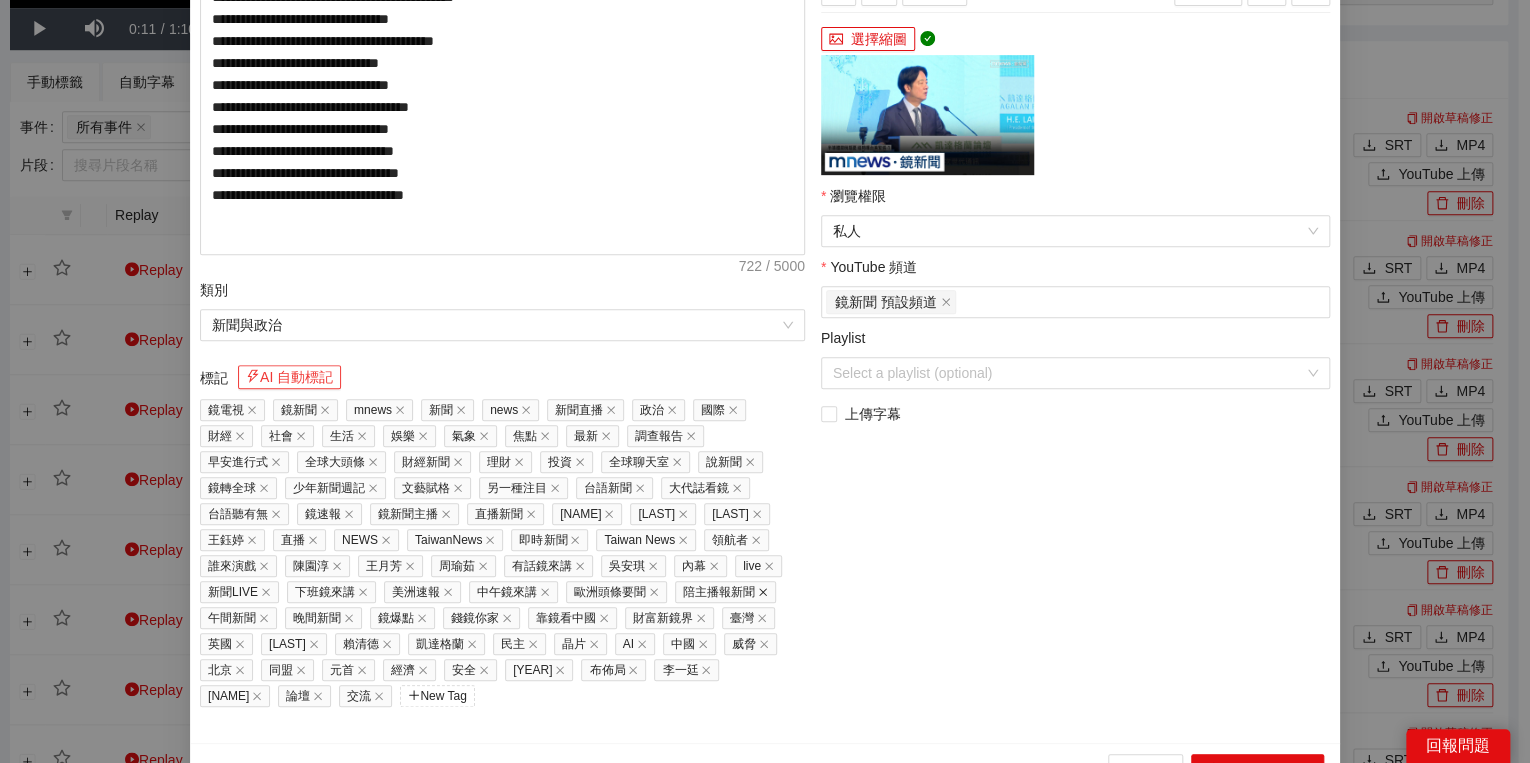 scroll, scrollTop: 451, scrollLeft: 0, axis: vertical 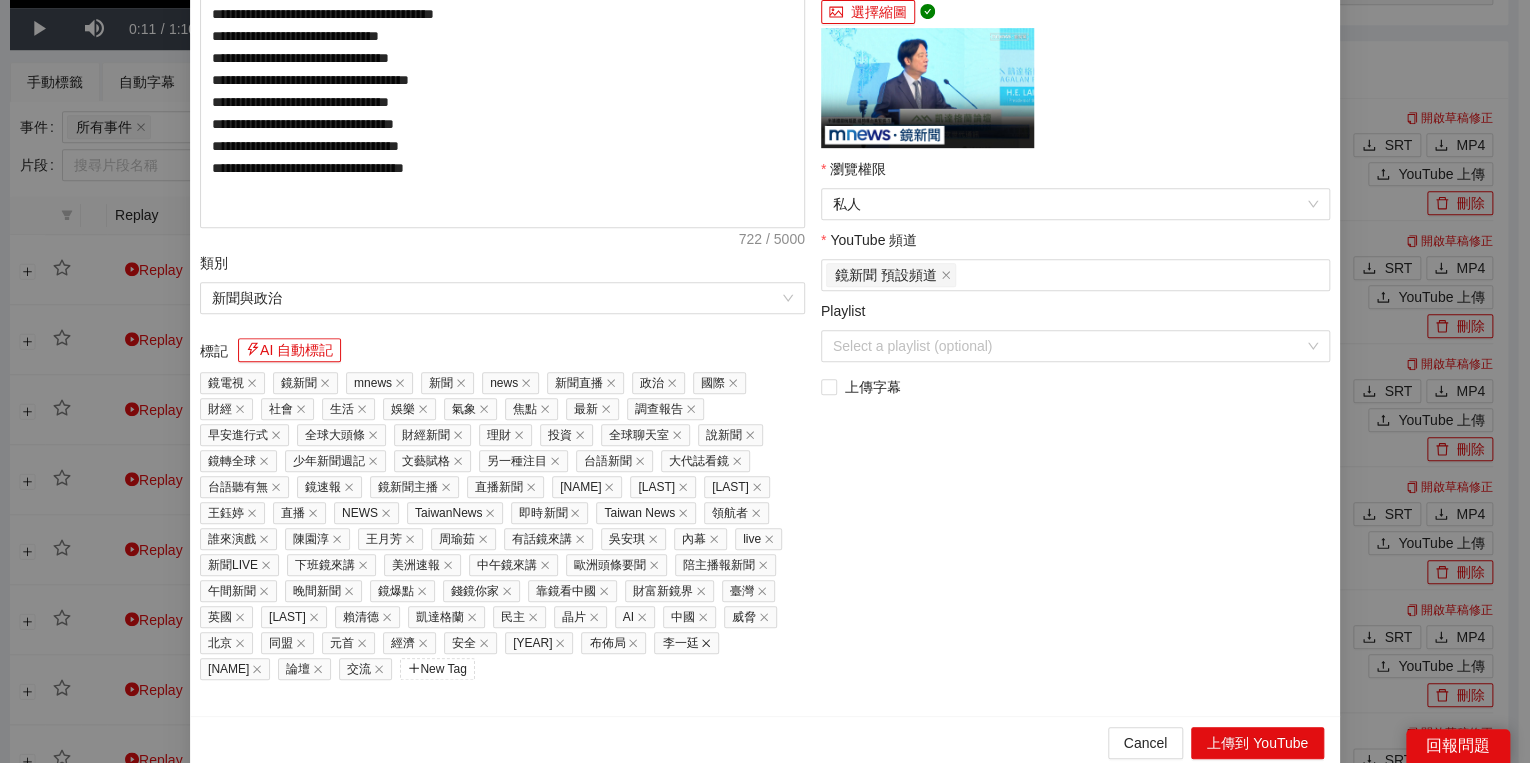 click on "李一廷" at bounding box center (686, 643) 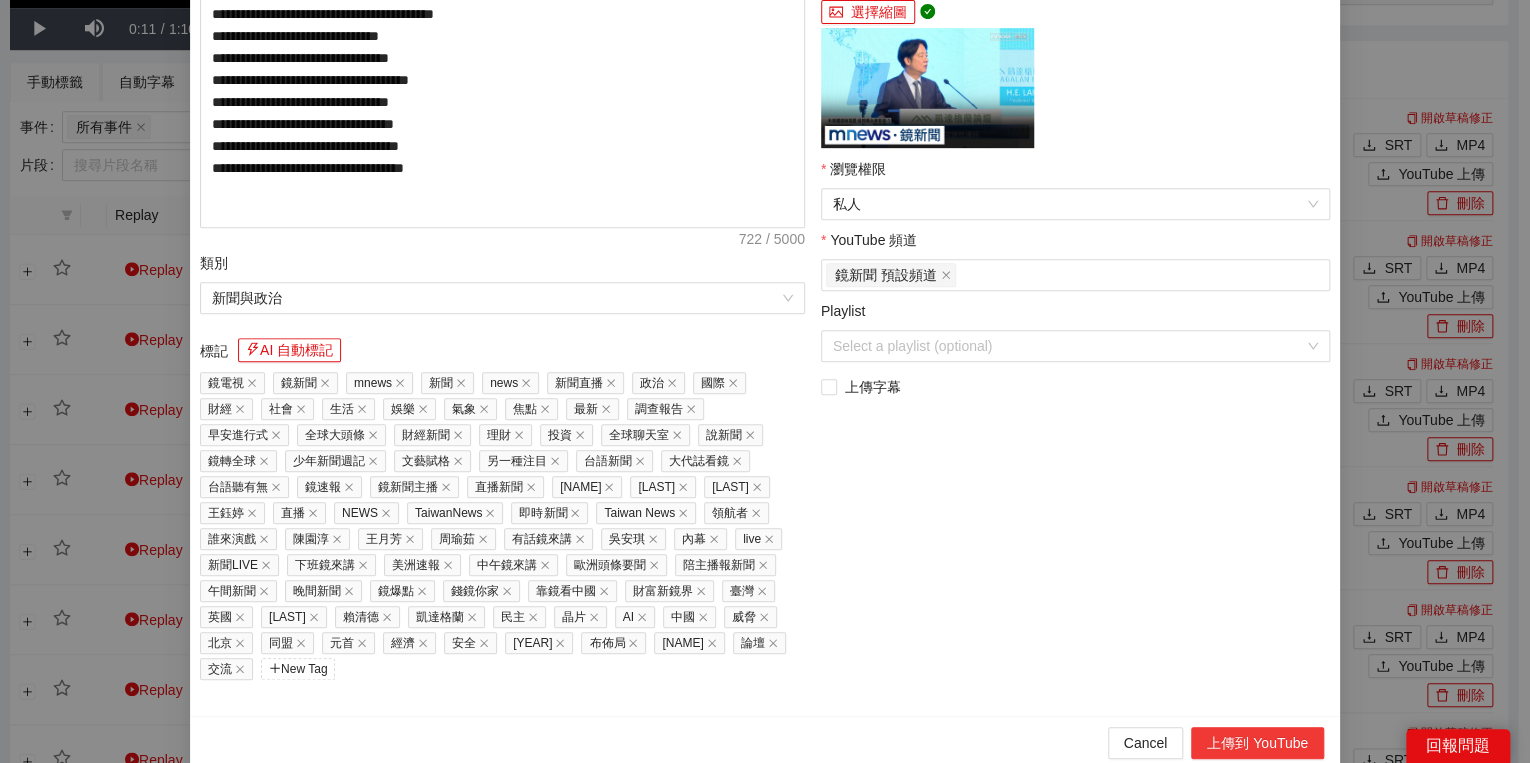 click on "上傳到 YouTube" at bounding box center [1257, 743] 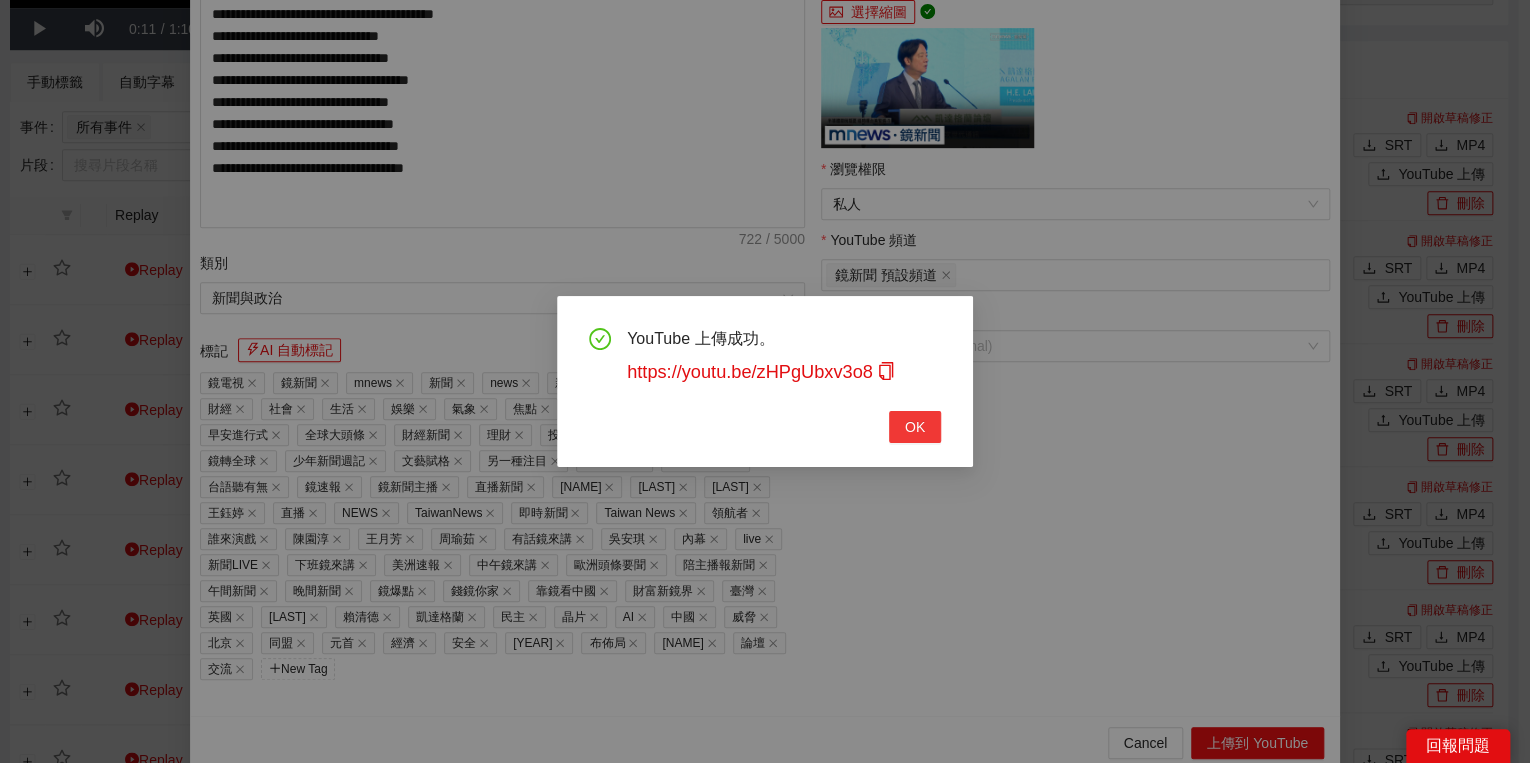 click on "OK" at bounding box center [915, 427] 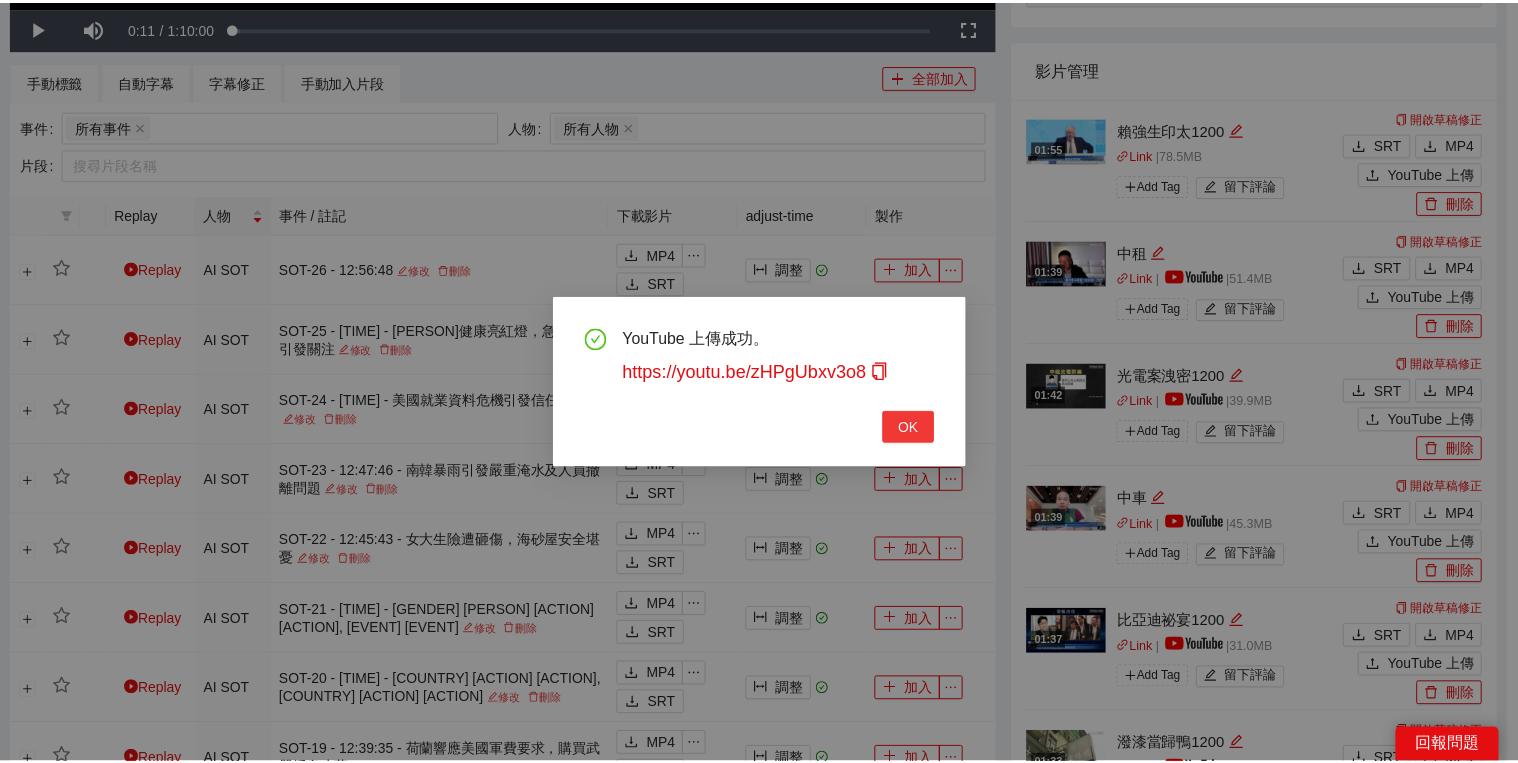 scroll, scrollTop: 308, scrollLeft: 0, axis: vertical 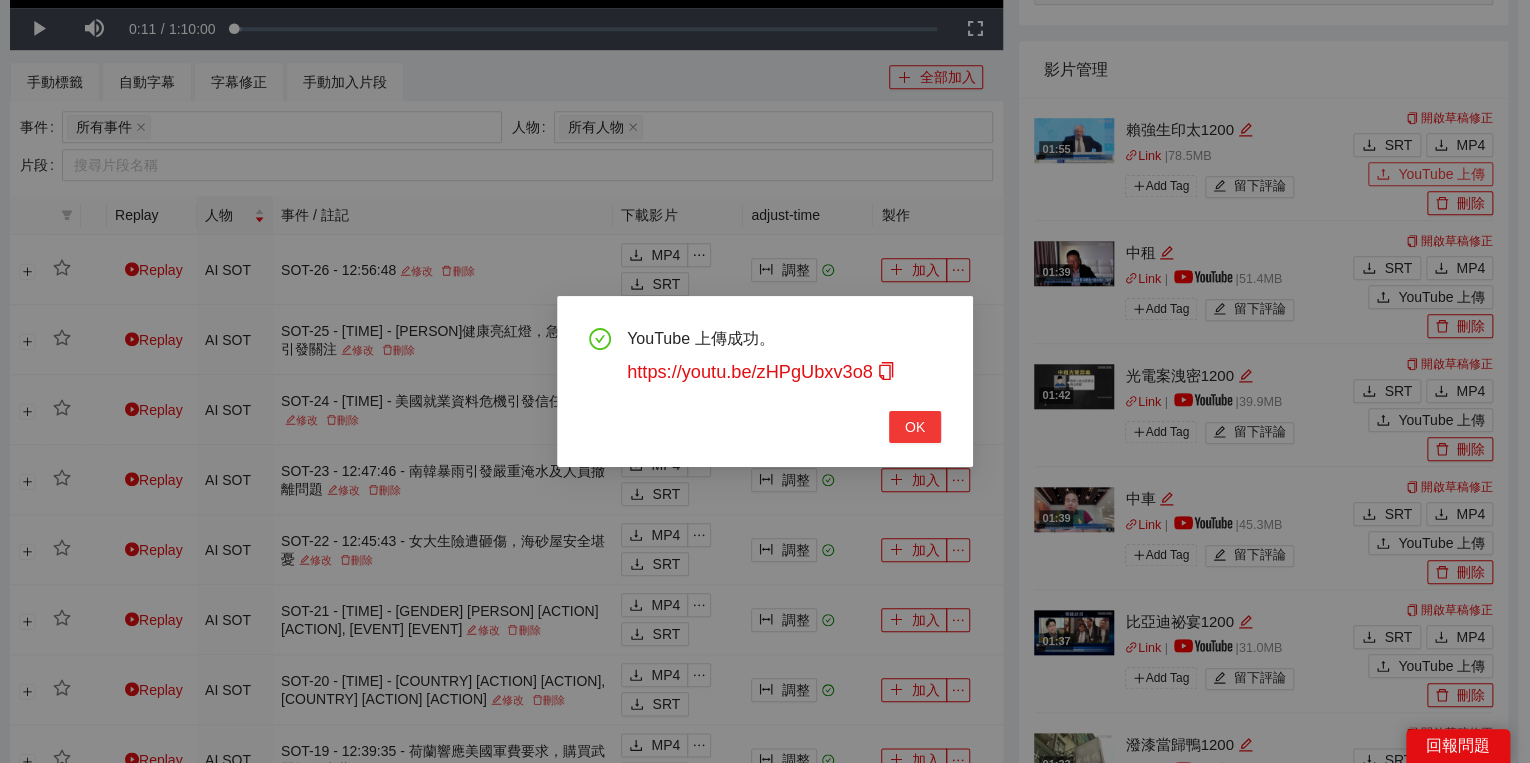 click on "YouTube 上傳成功。 https://youtu.be/zHPgUbxv3o8 OK" at bounding box center (765, 381) 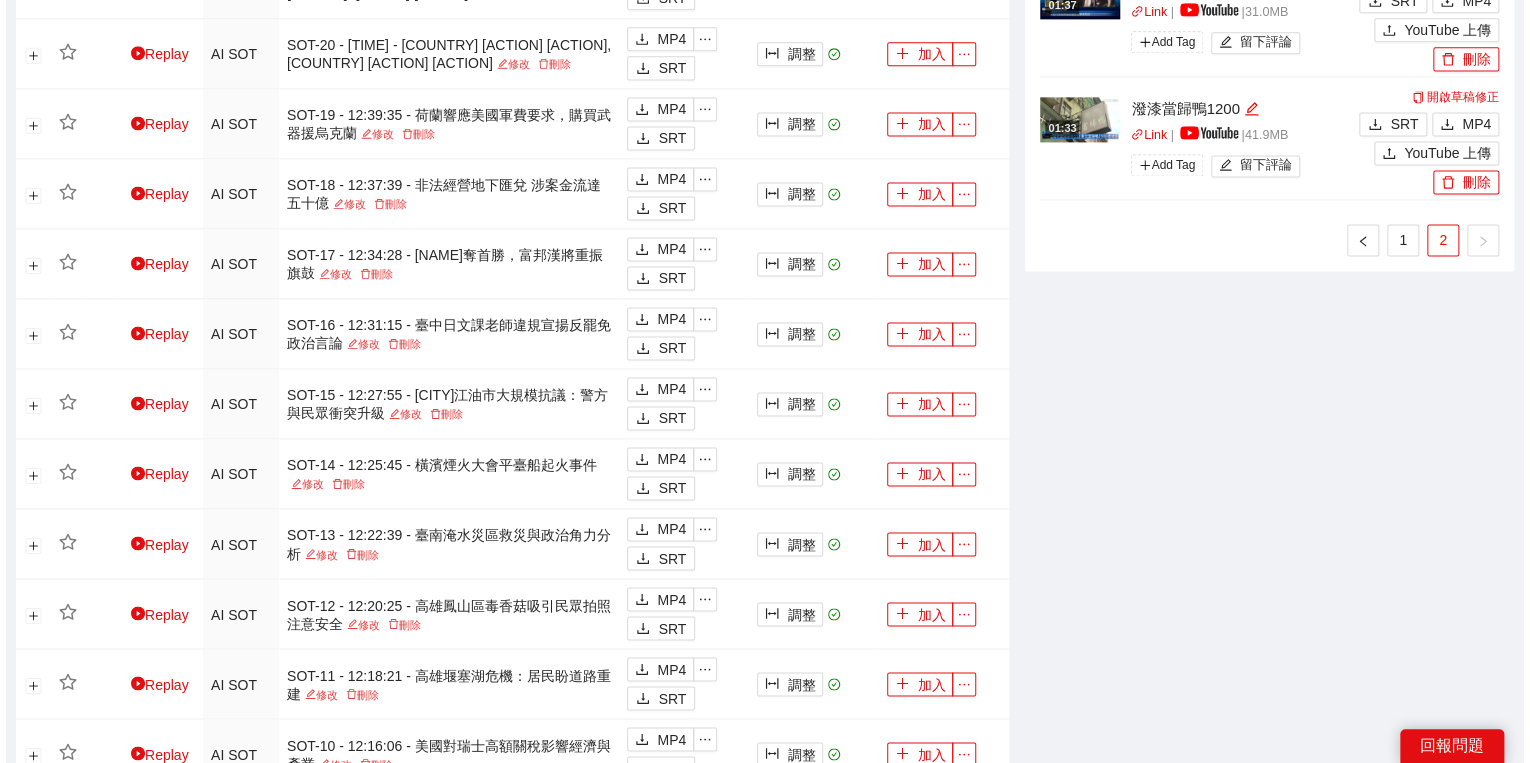 scroll, scrollTop: 1520, scrollLeft: 0, axis: vertical 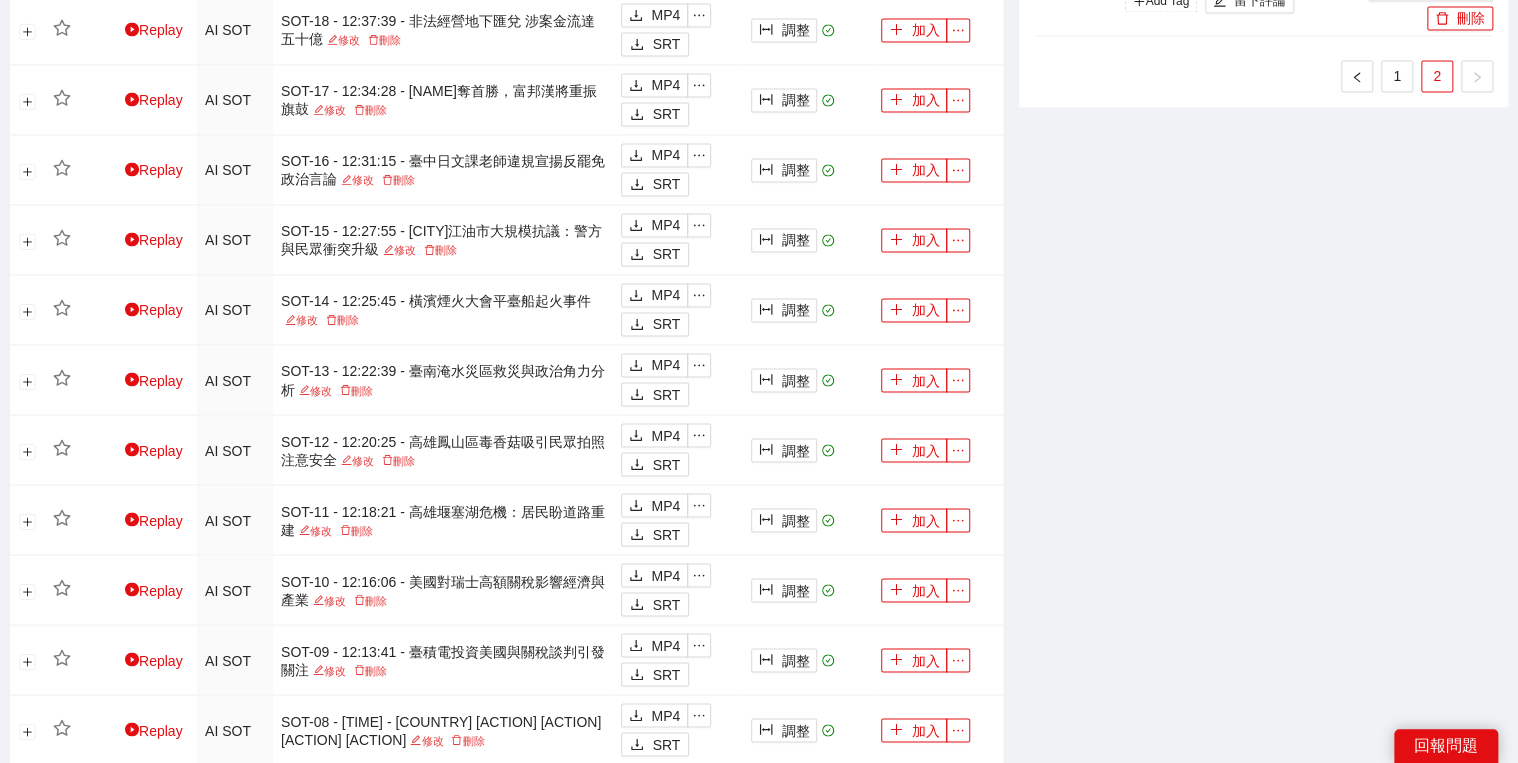 drag, startPoint x: 1396, startPoint y: 84, endPoint x: 1386, endPoint y: 173, distance: 89.560036 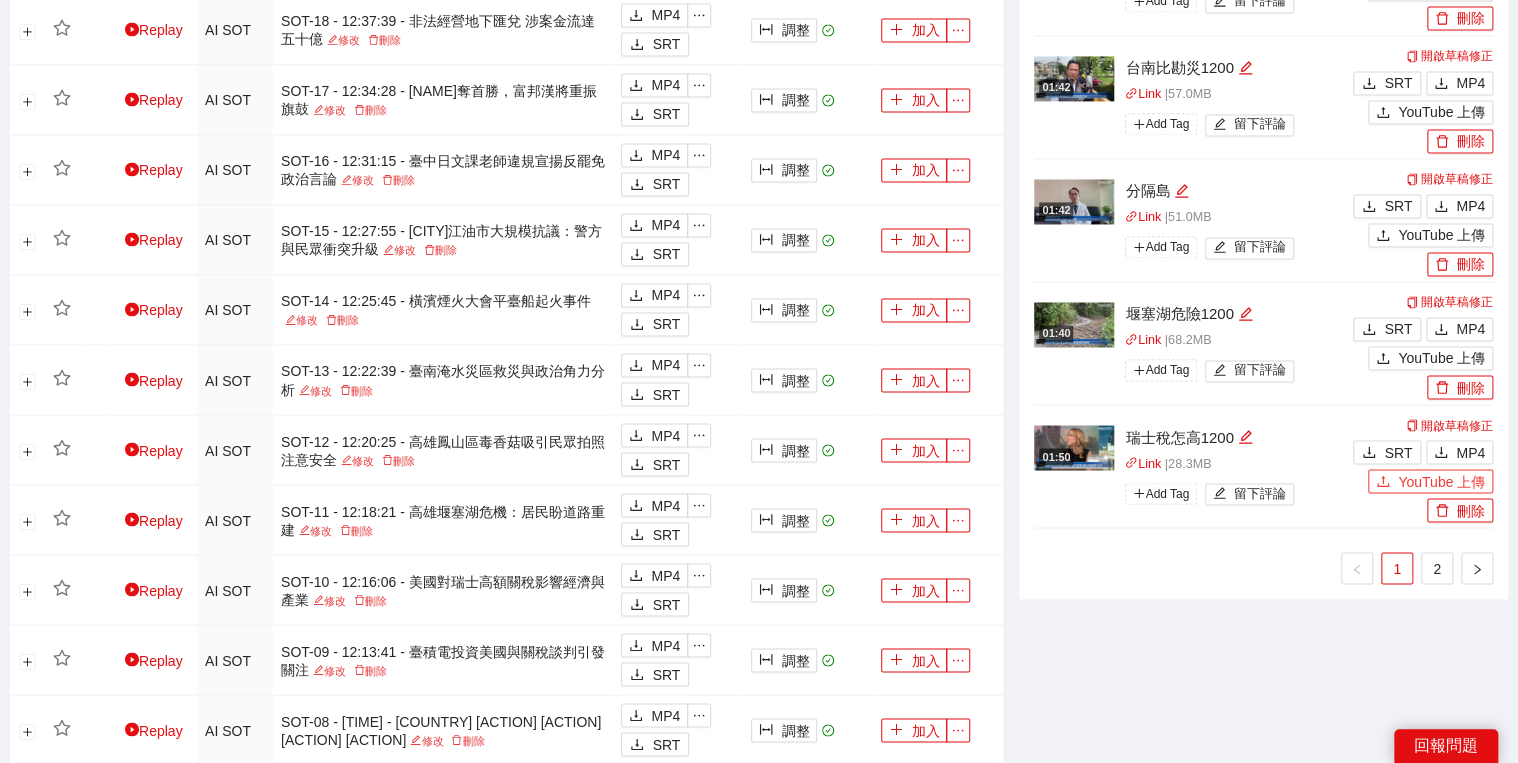 click on "YouTube 上傳" at bounding box center [1441, 481] 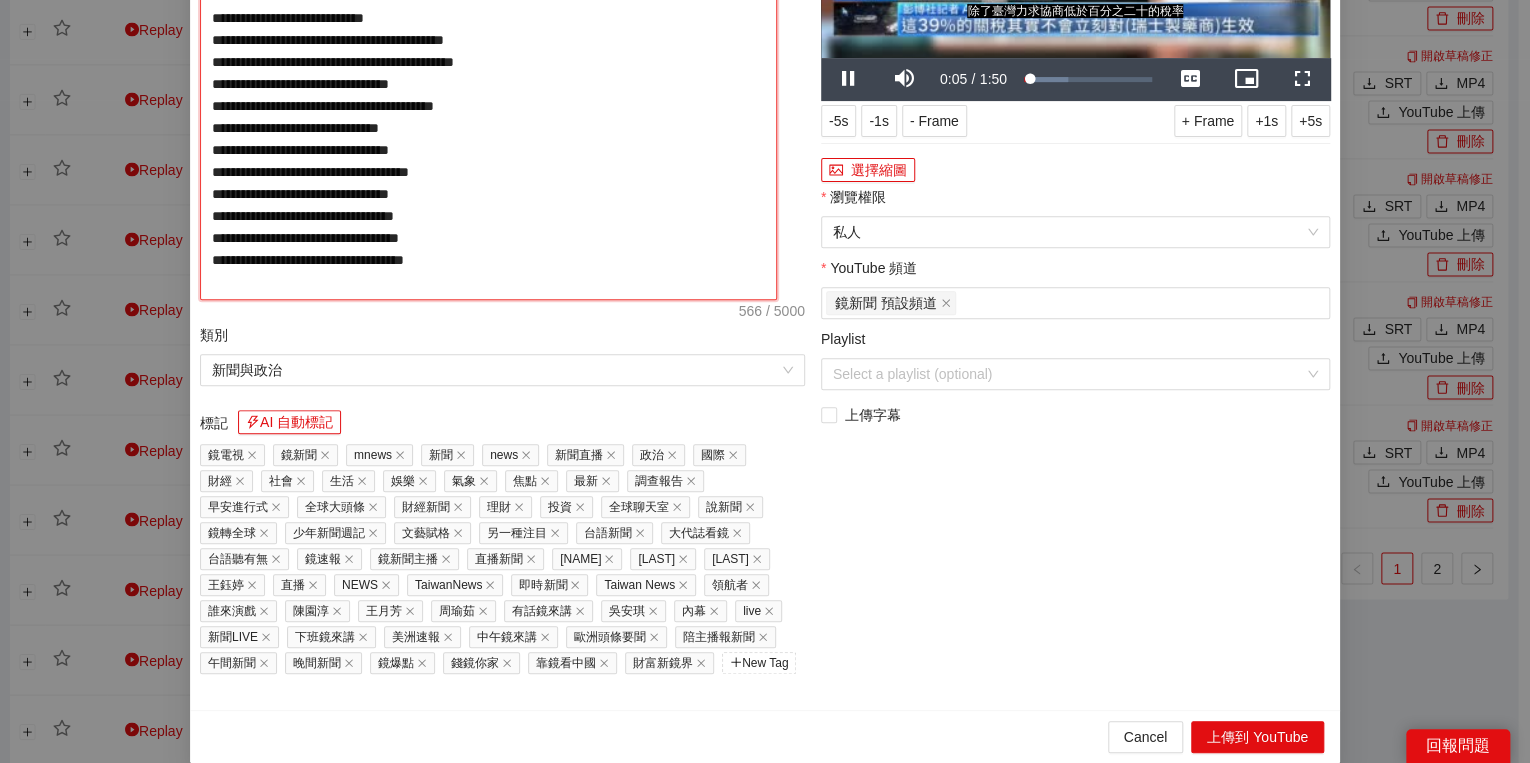 click on "**********" at bounding box center (488, 96) 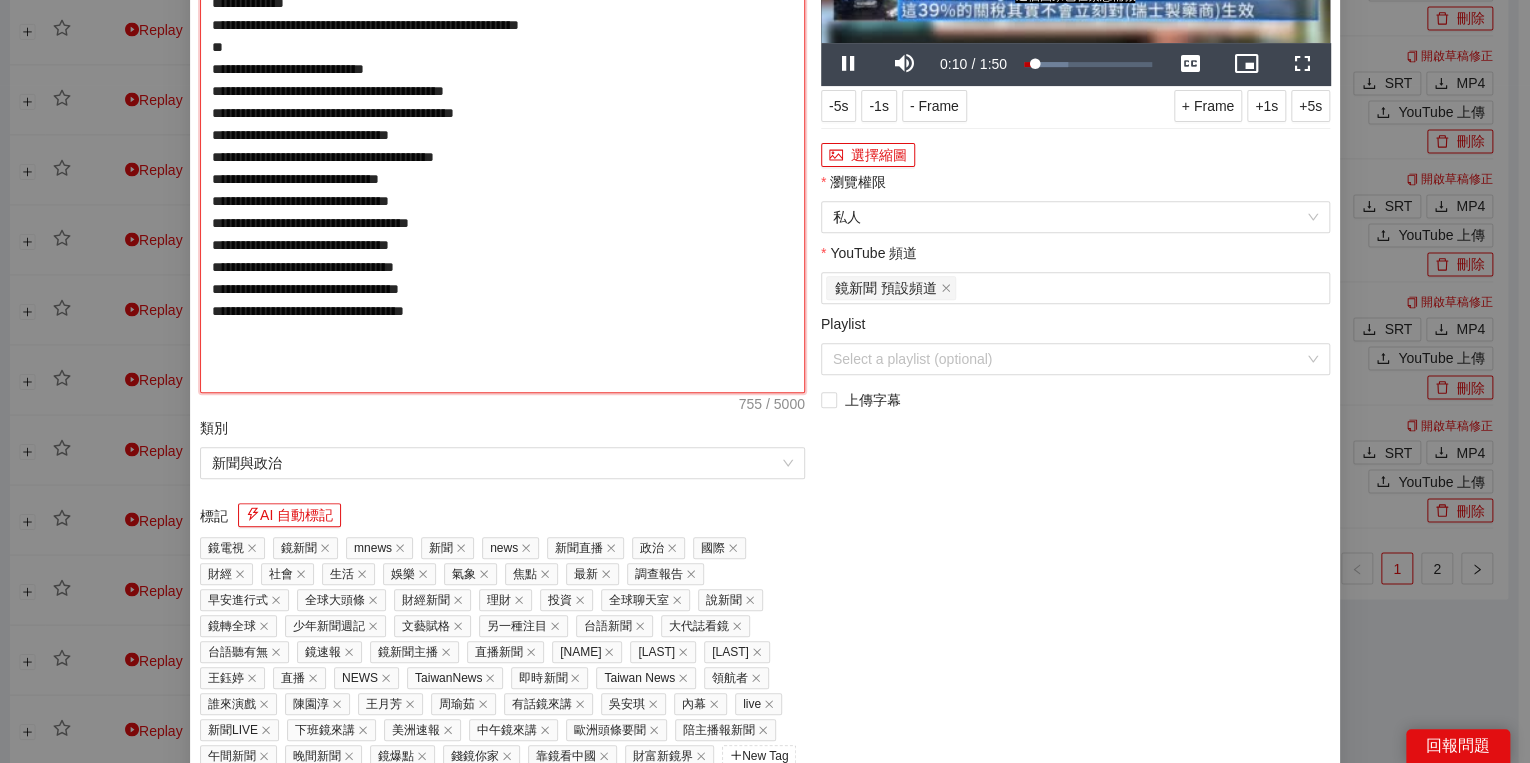 click on "**********" at bounding box center [502, 135] 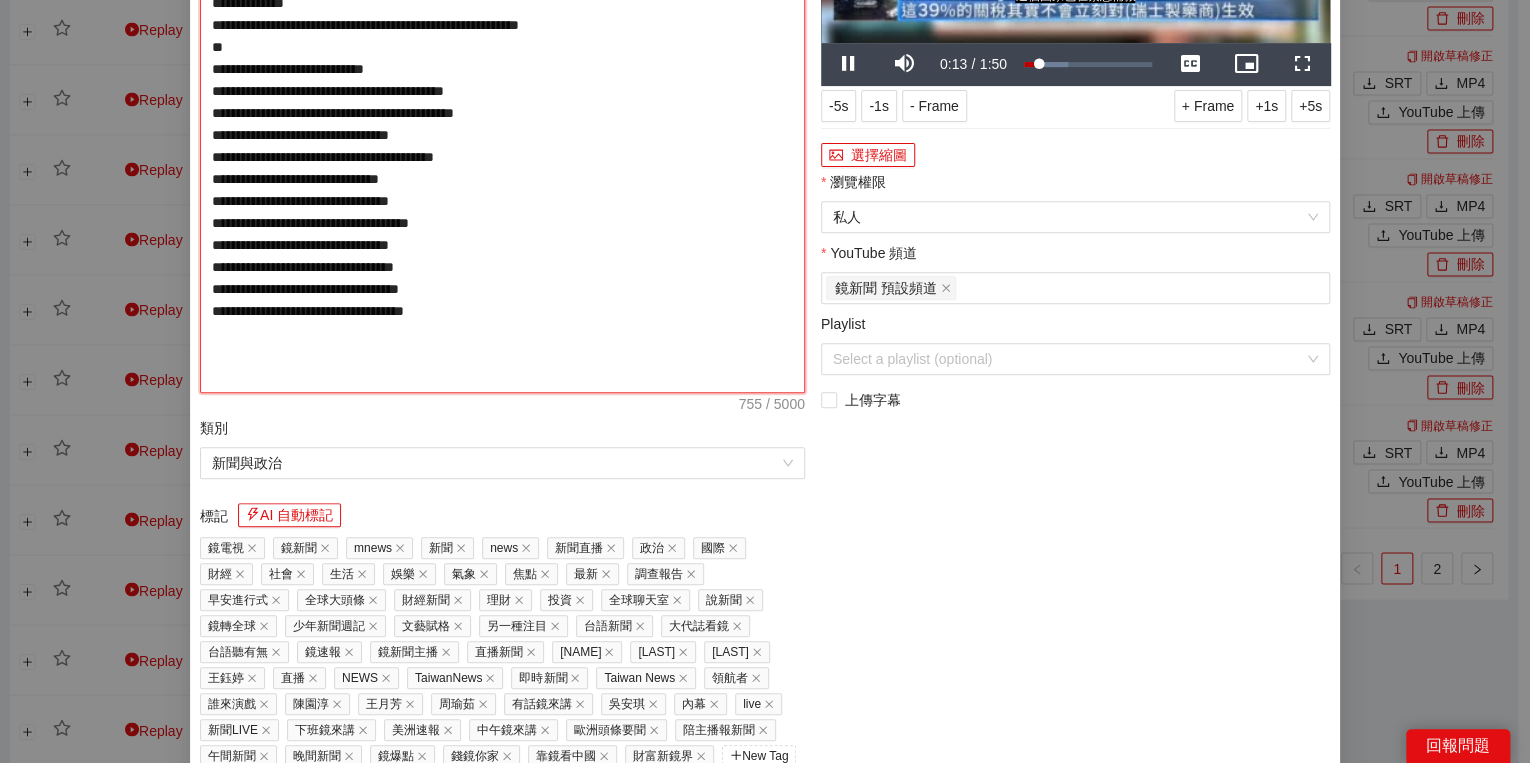 type on "**********" 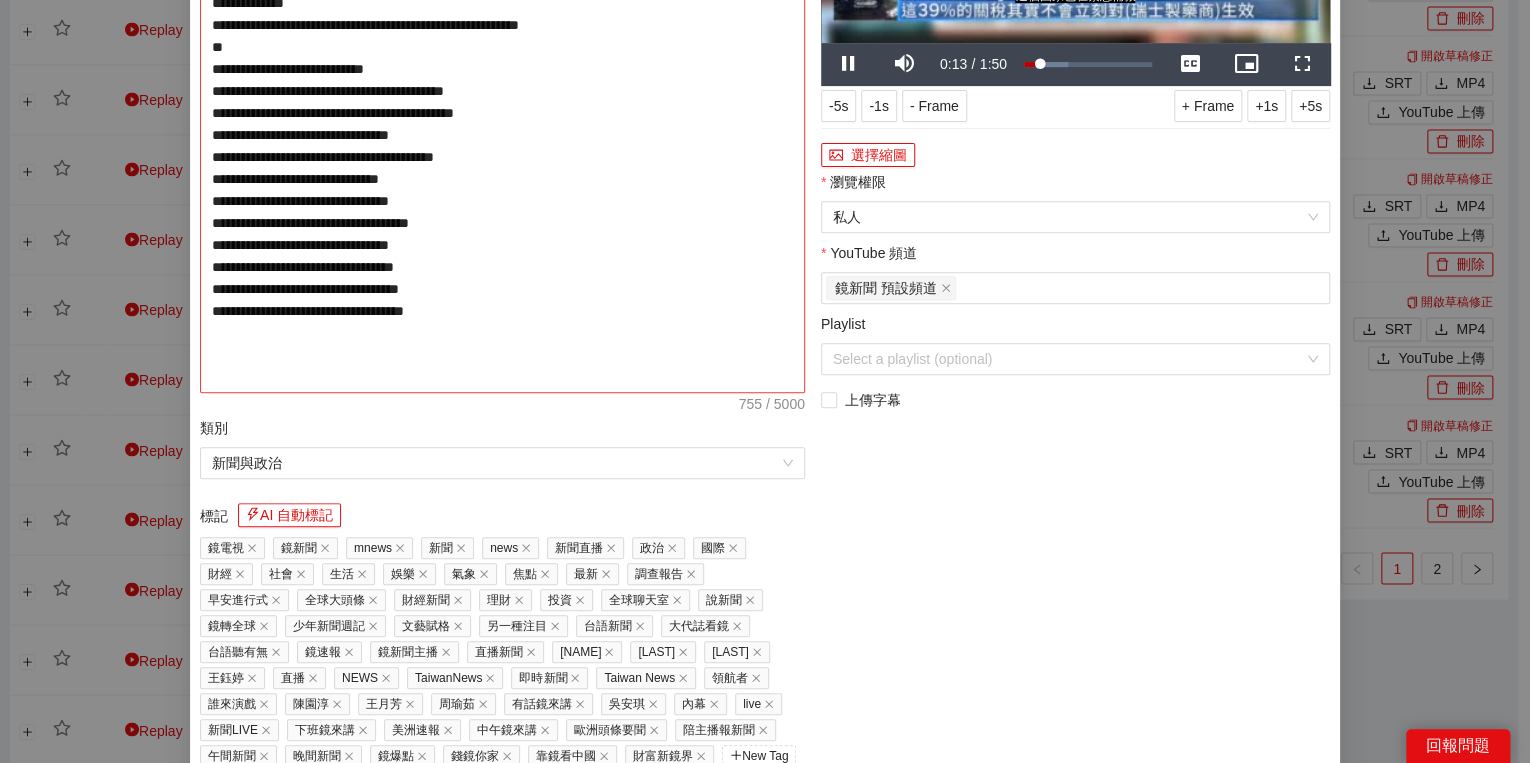 type on "**********" 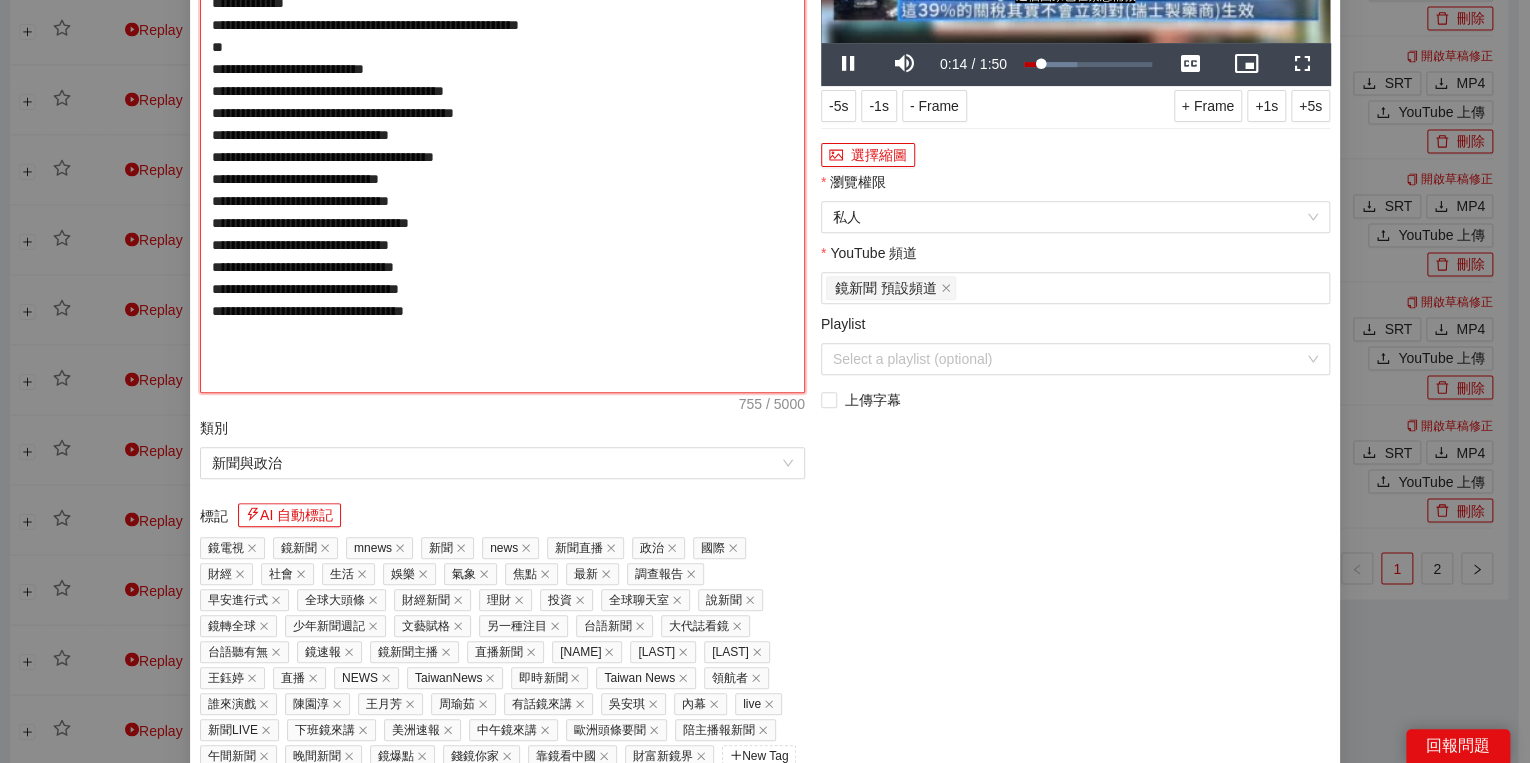 click on "**********" at bounding box center (502, 135) 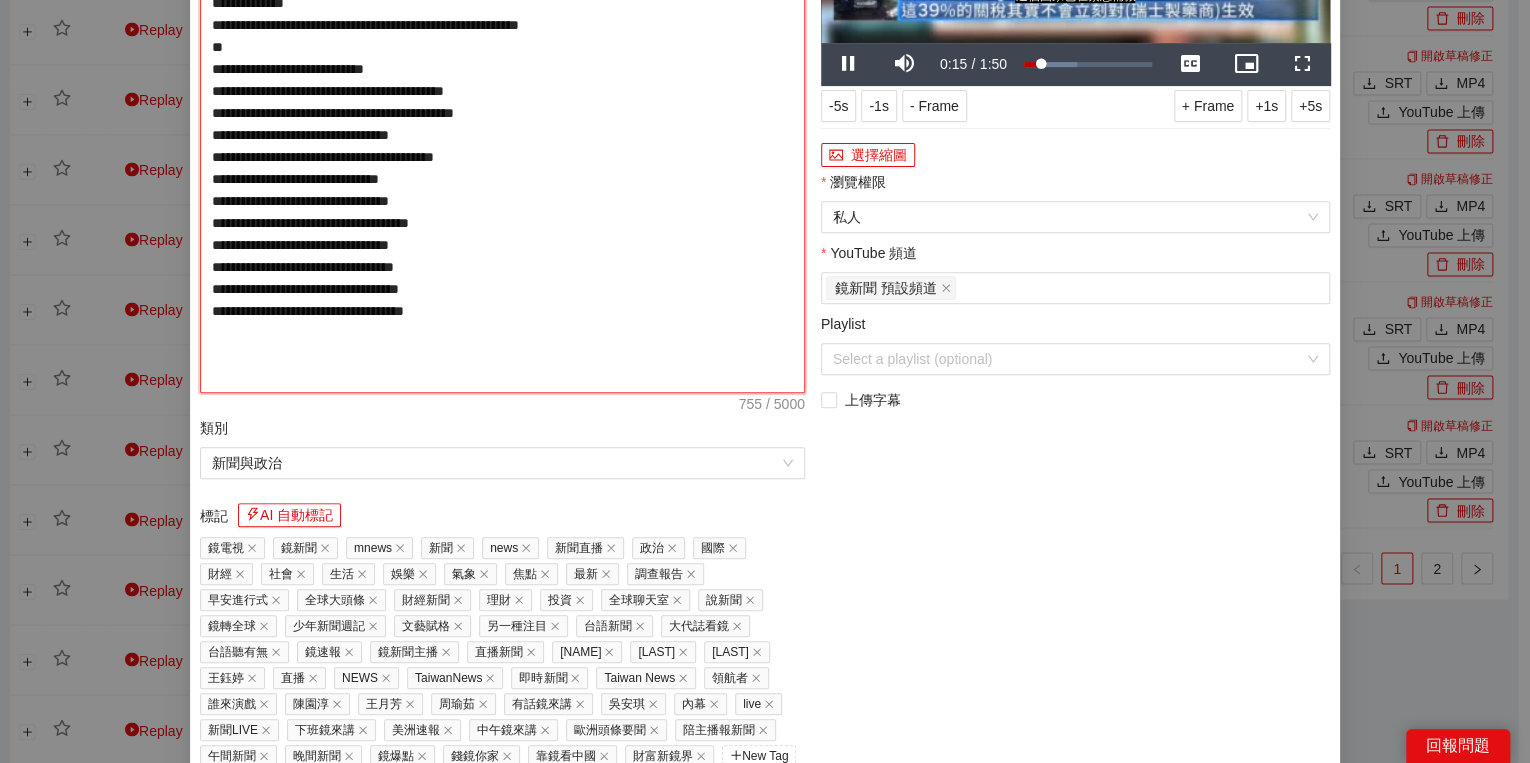type on "**********" 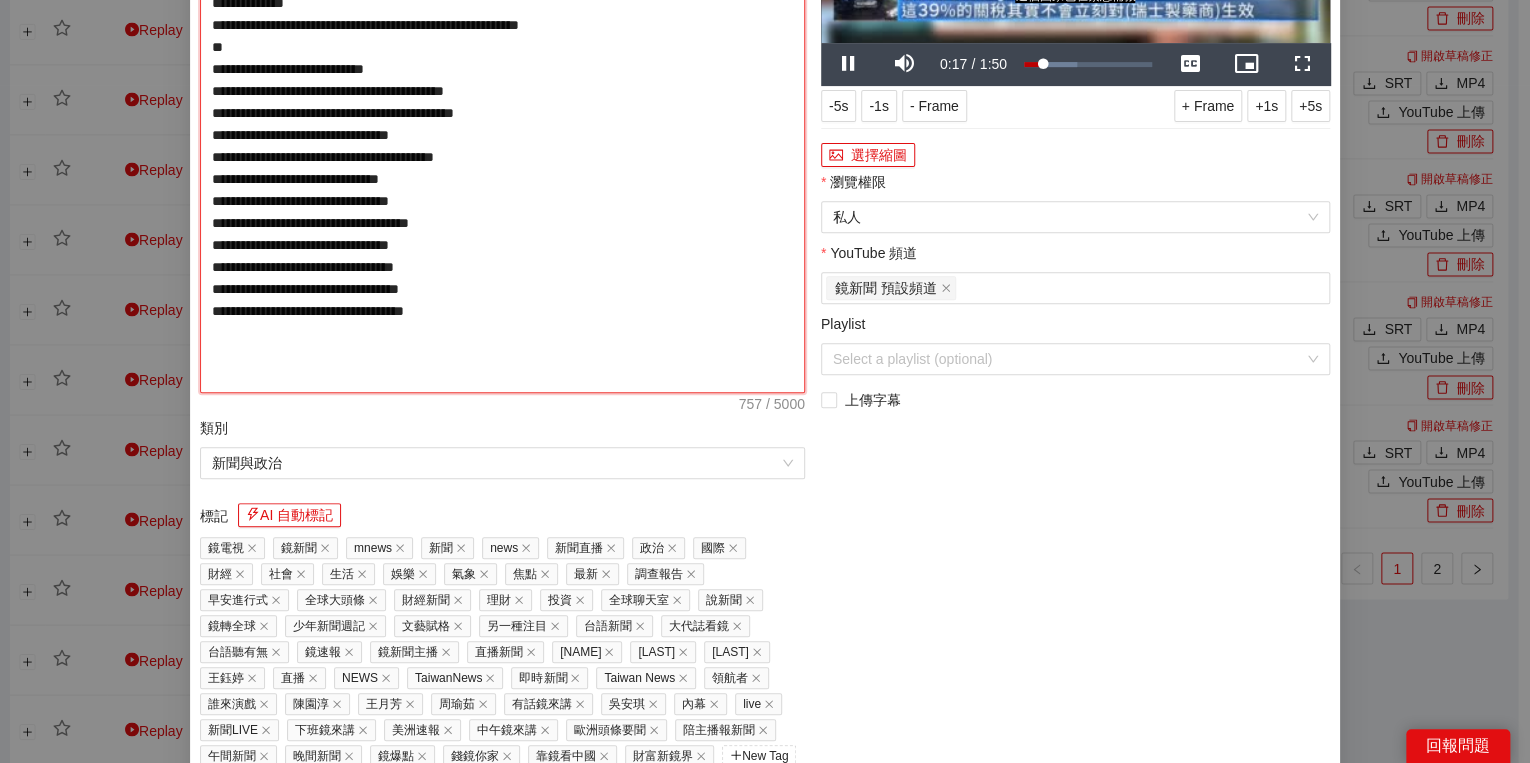 click on "**********" at bounding box center (502, 135) 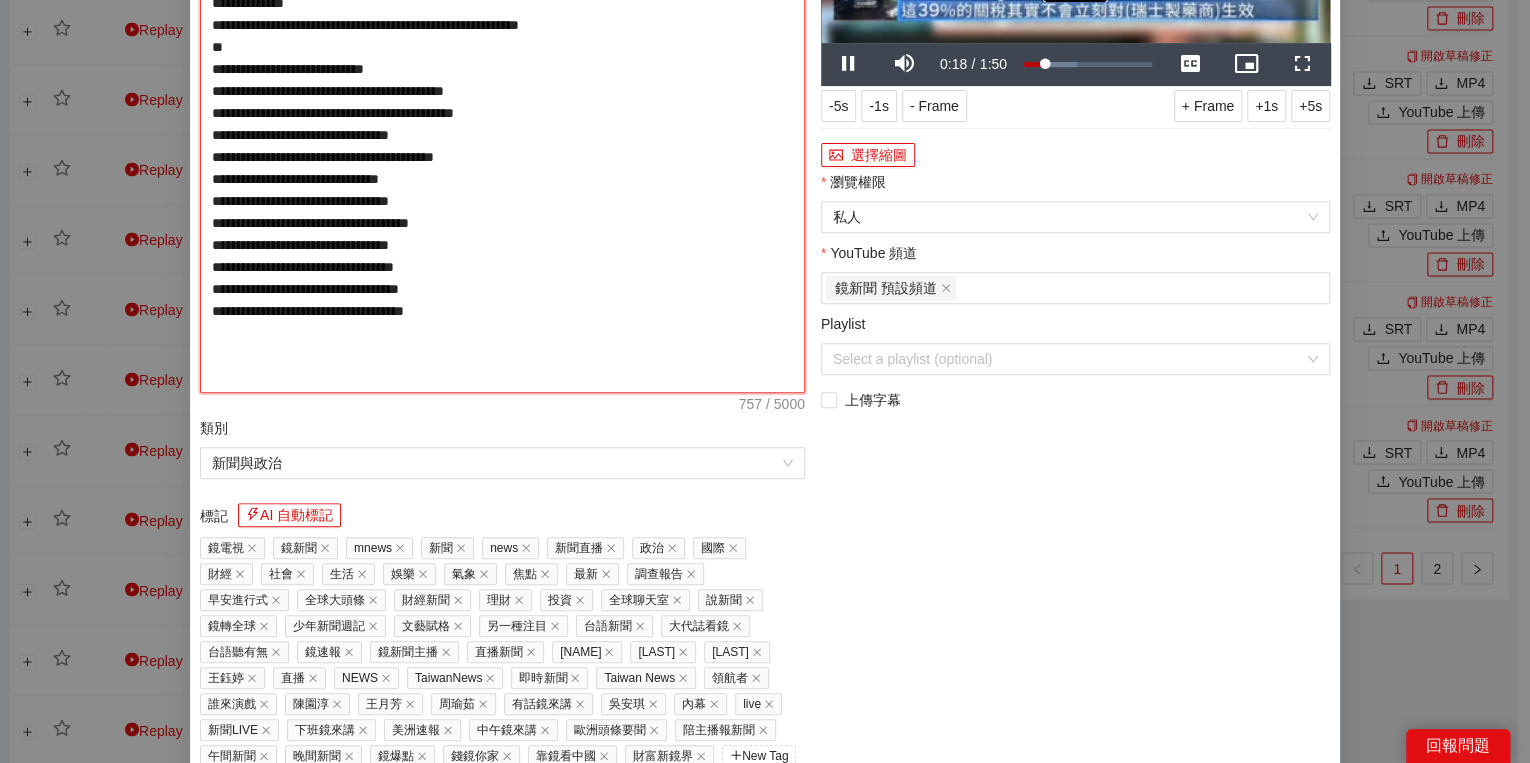 type on "**********" 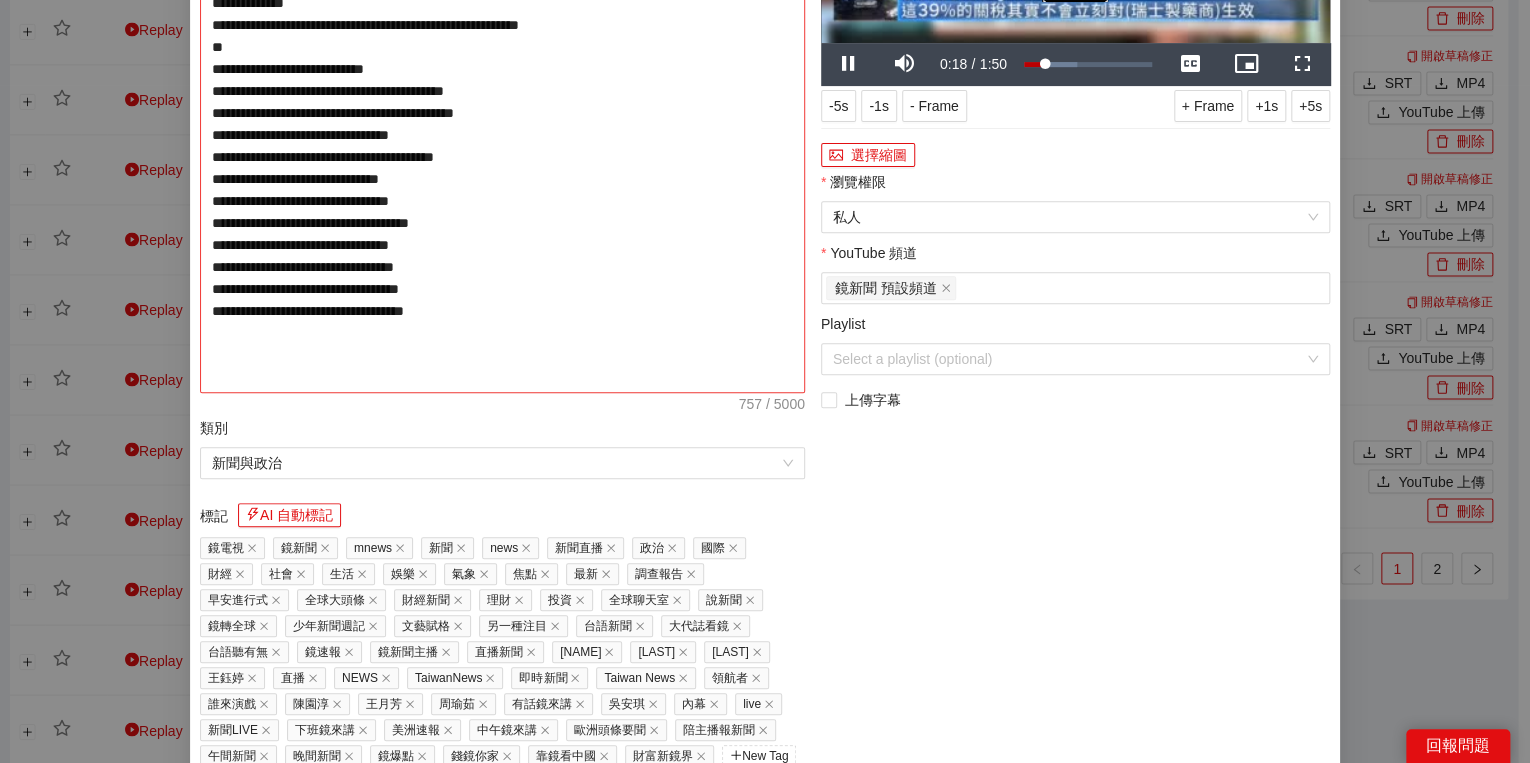 type on "**********" 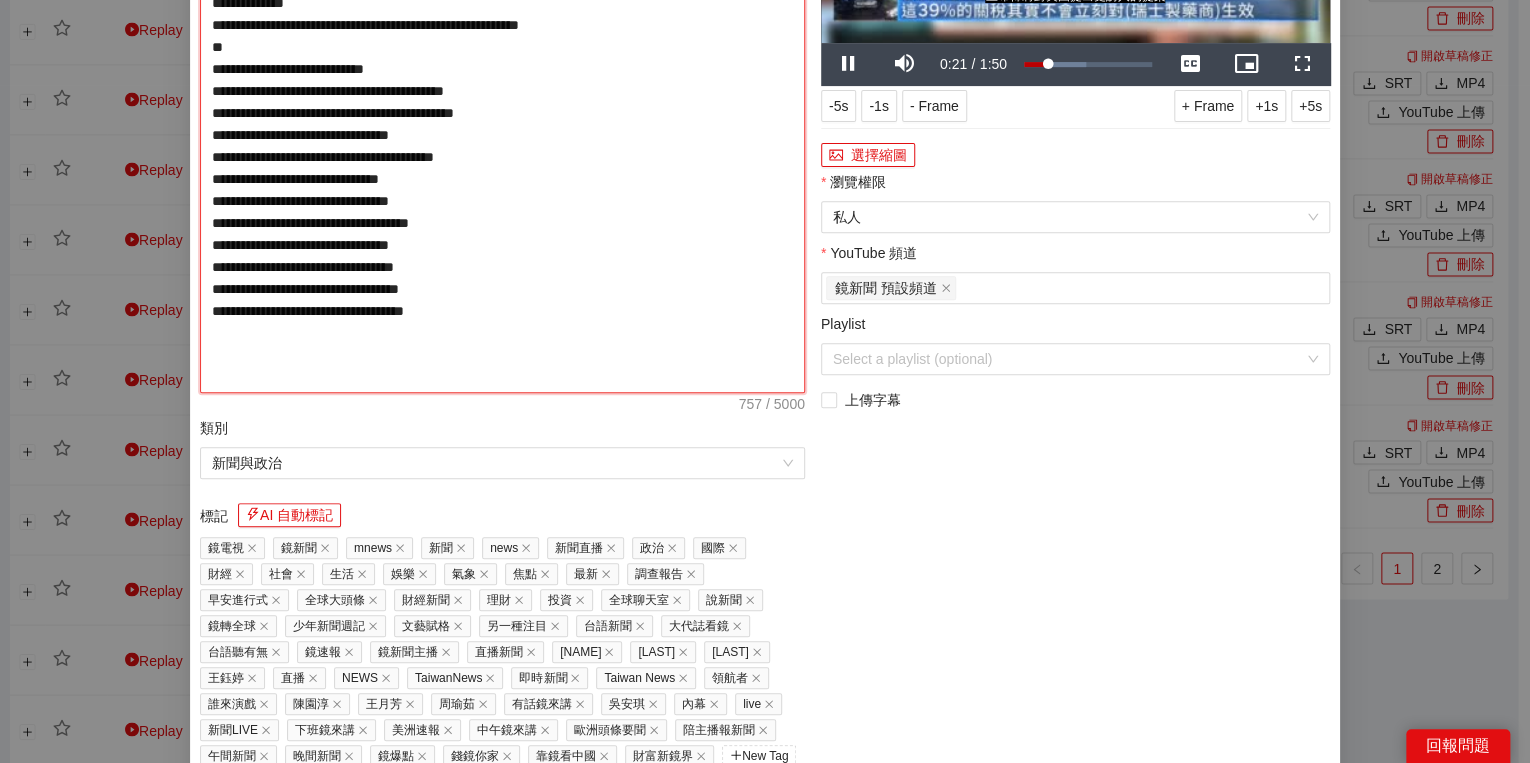 type on "**********" 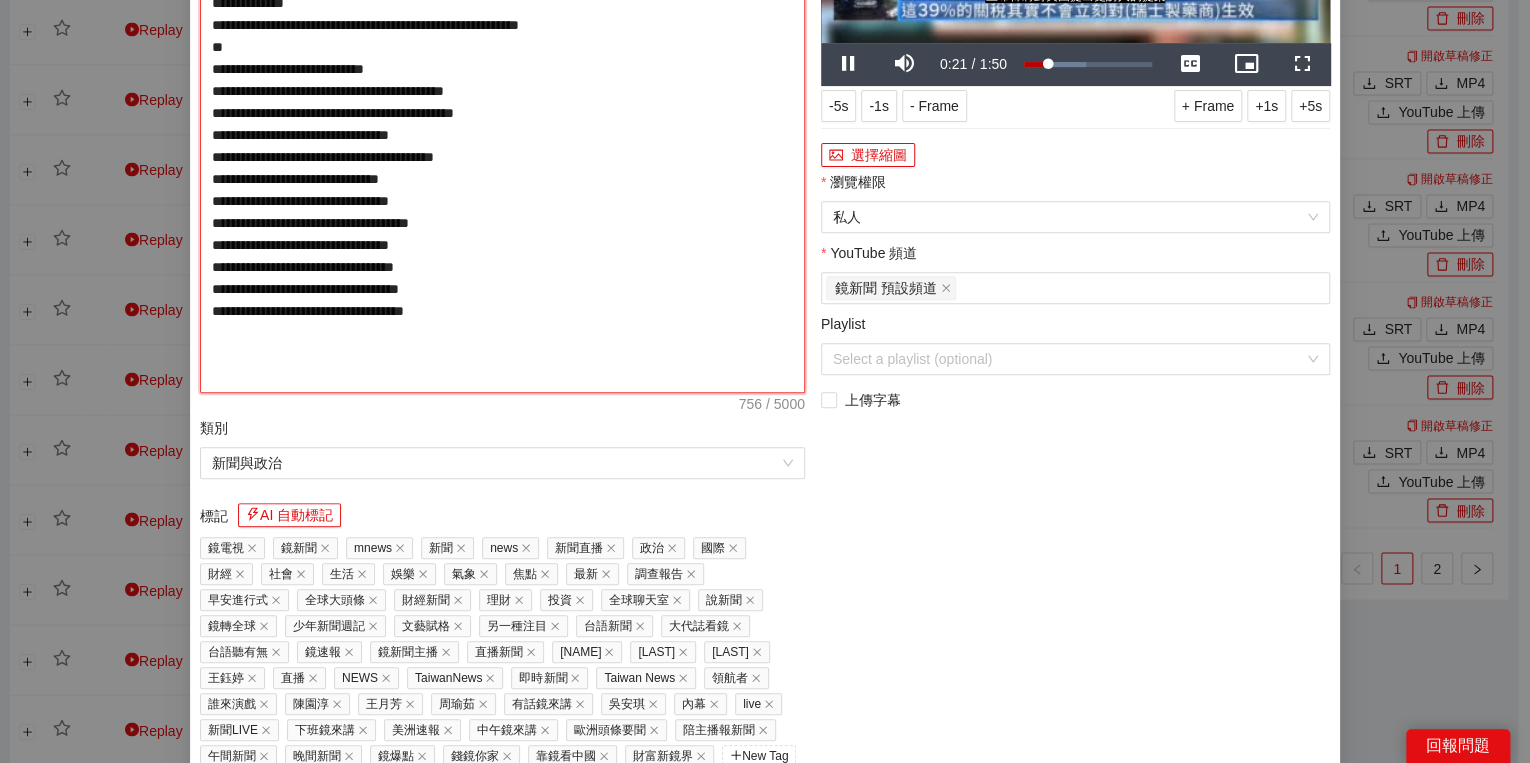 type on "**********" 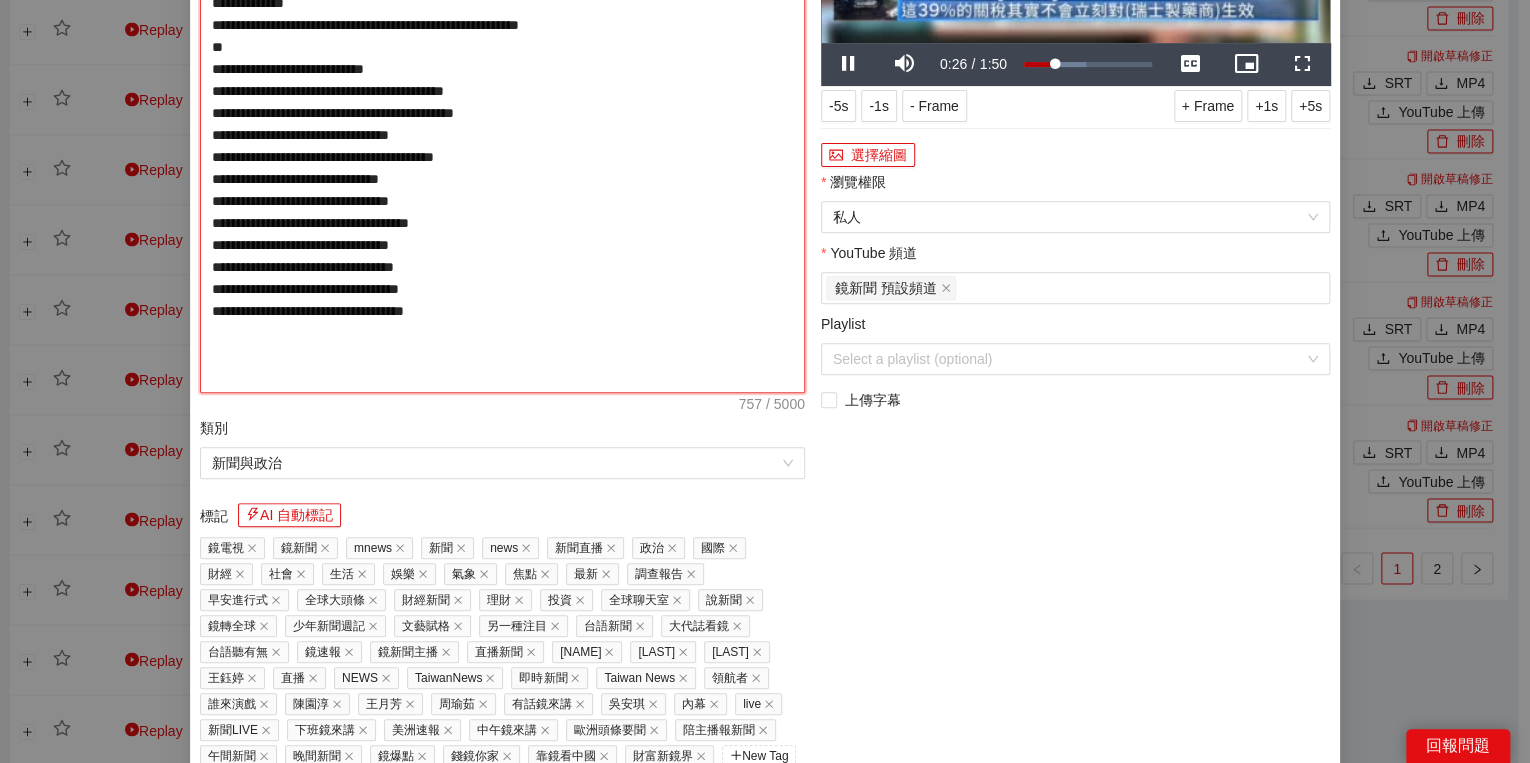 type on "**********" 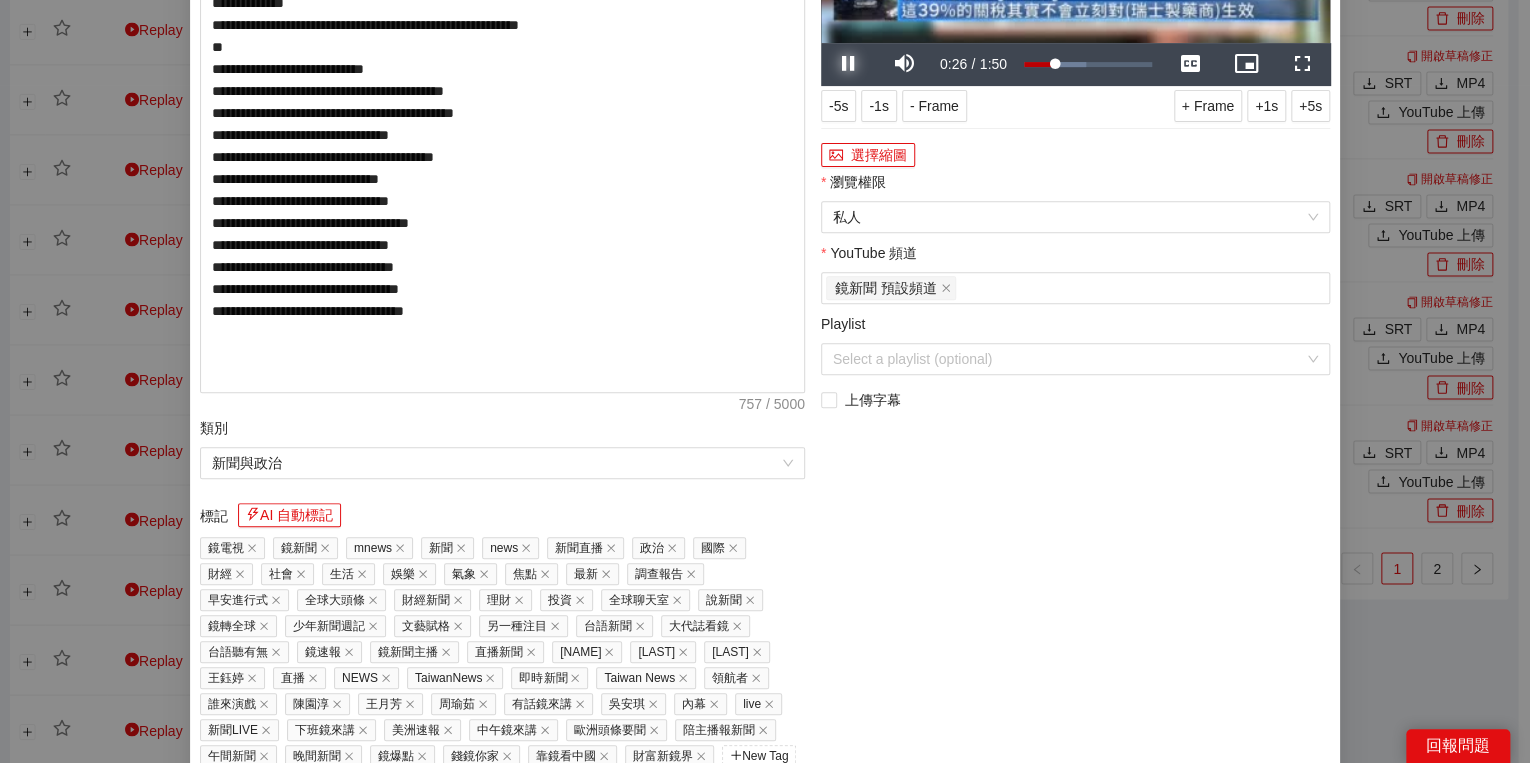 click at bounding box center (849, 64) 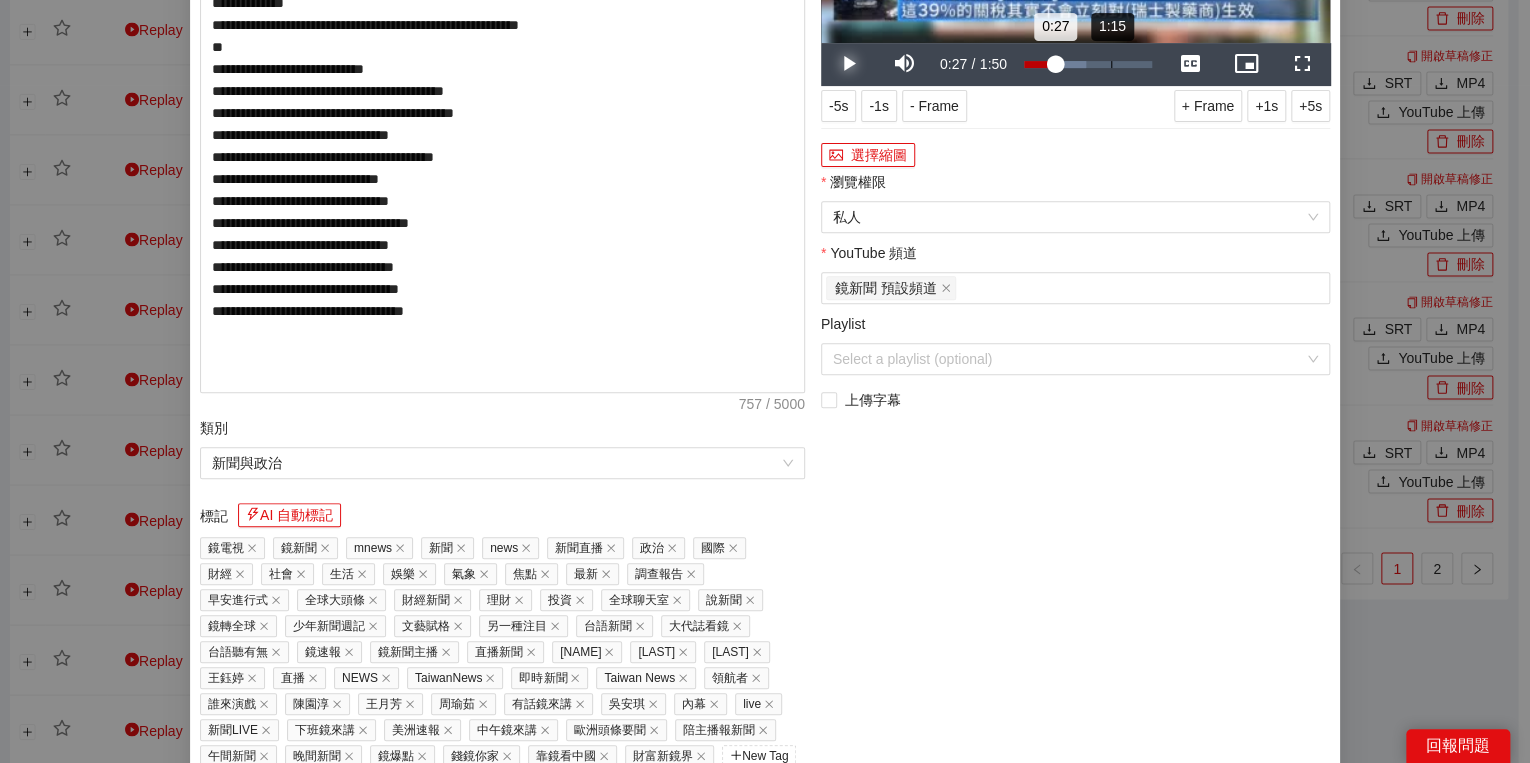 click on "1:15" at bounding box center [1111, 64] 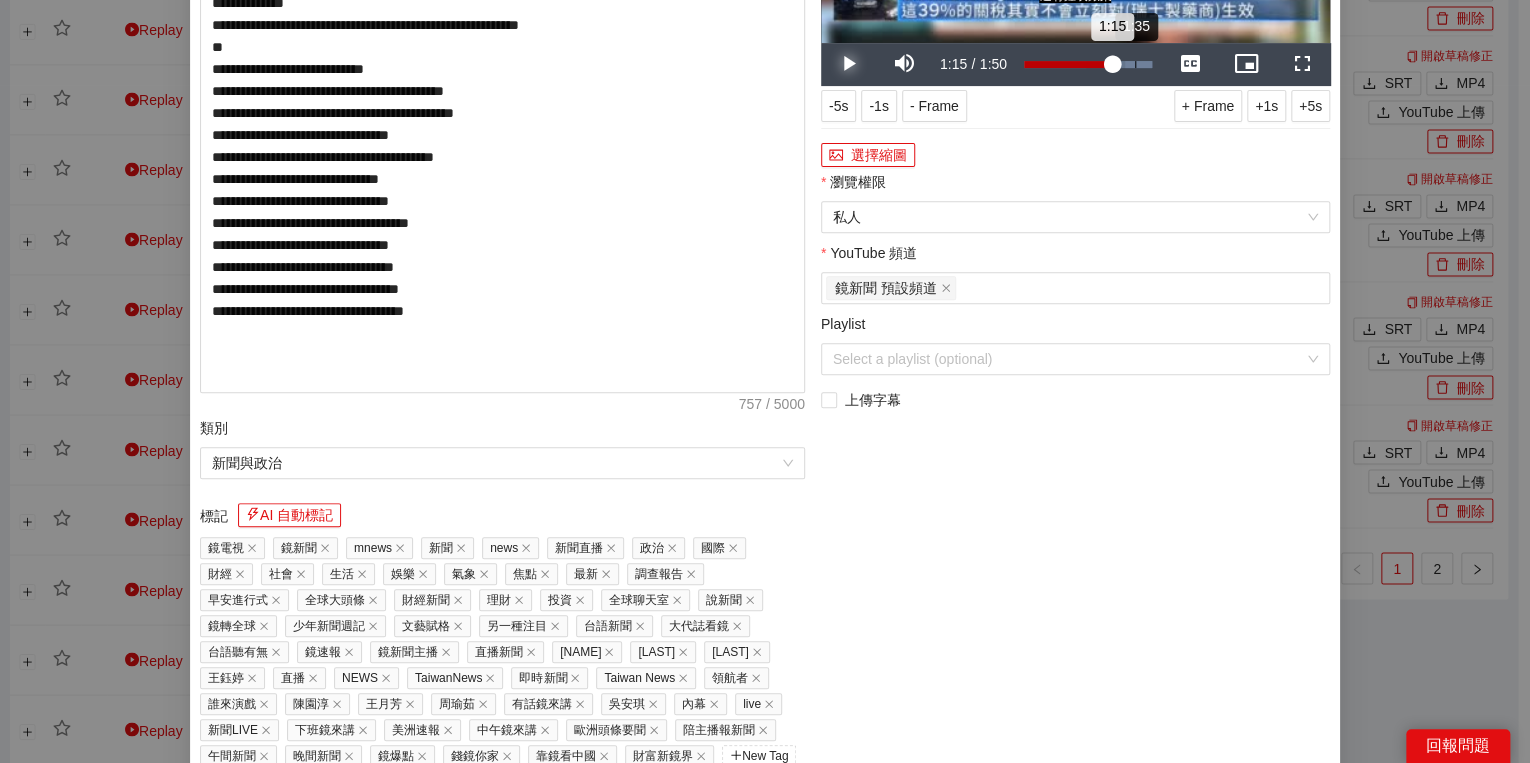 click on "1:35" at bounding box center [1135, 64] 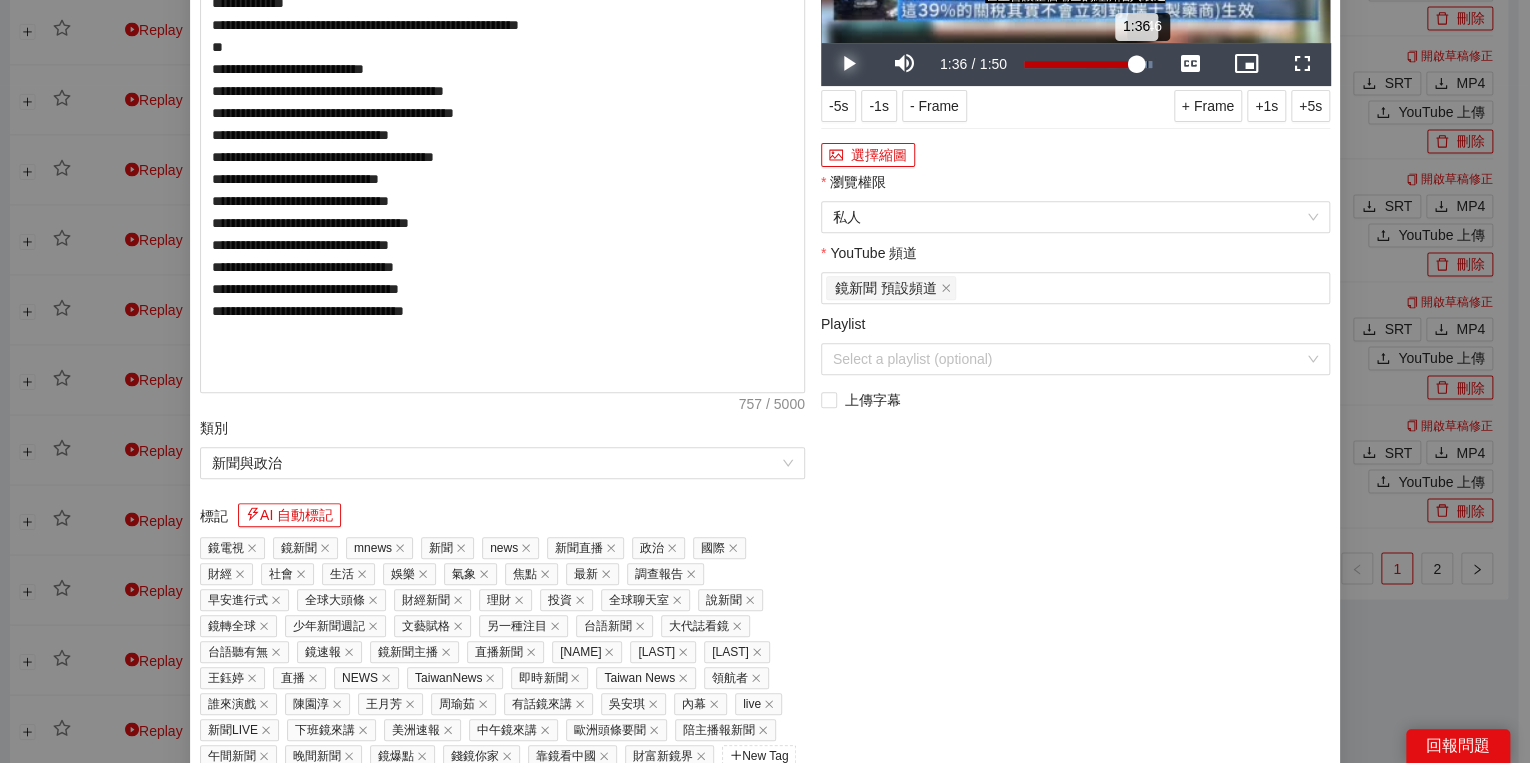 click on "1:46" at bounding box center [1147, 64] 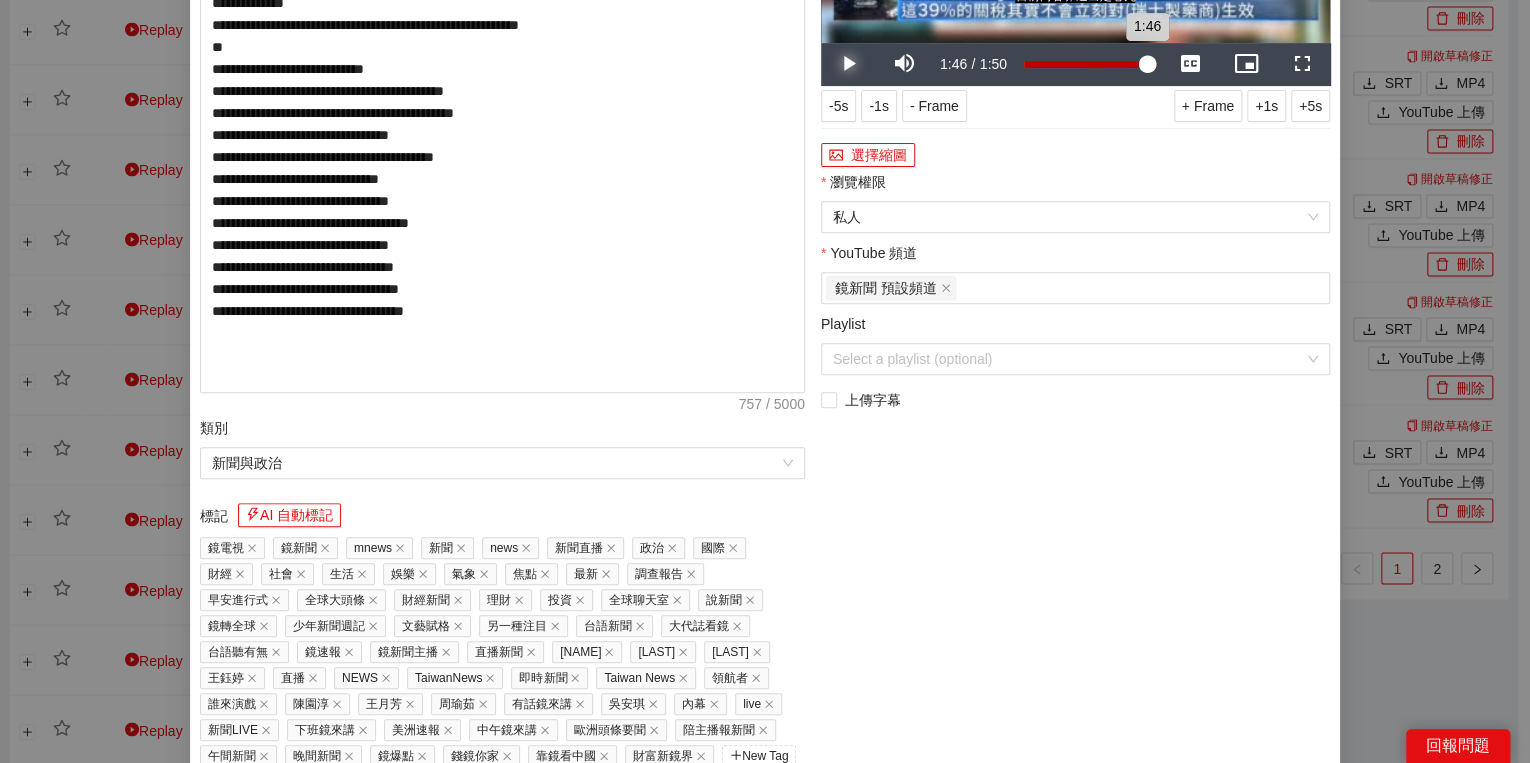 click on "1:46" at bounding box center (1085, 64) 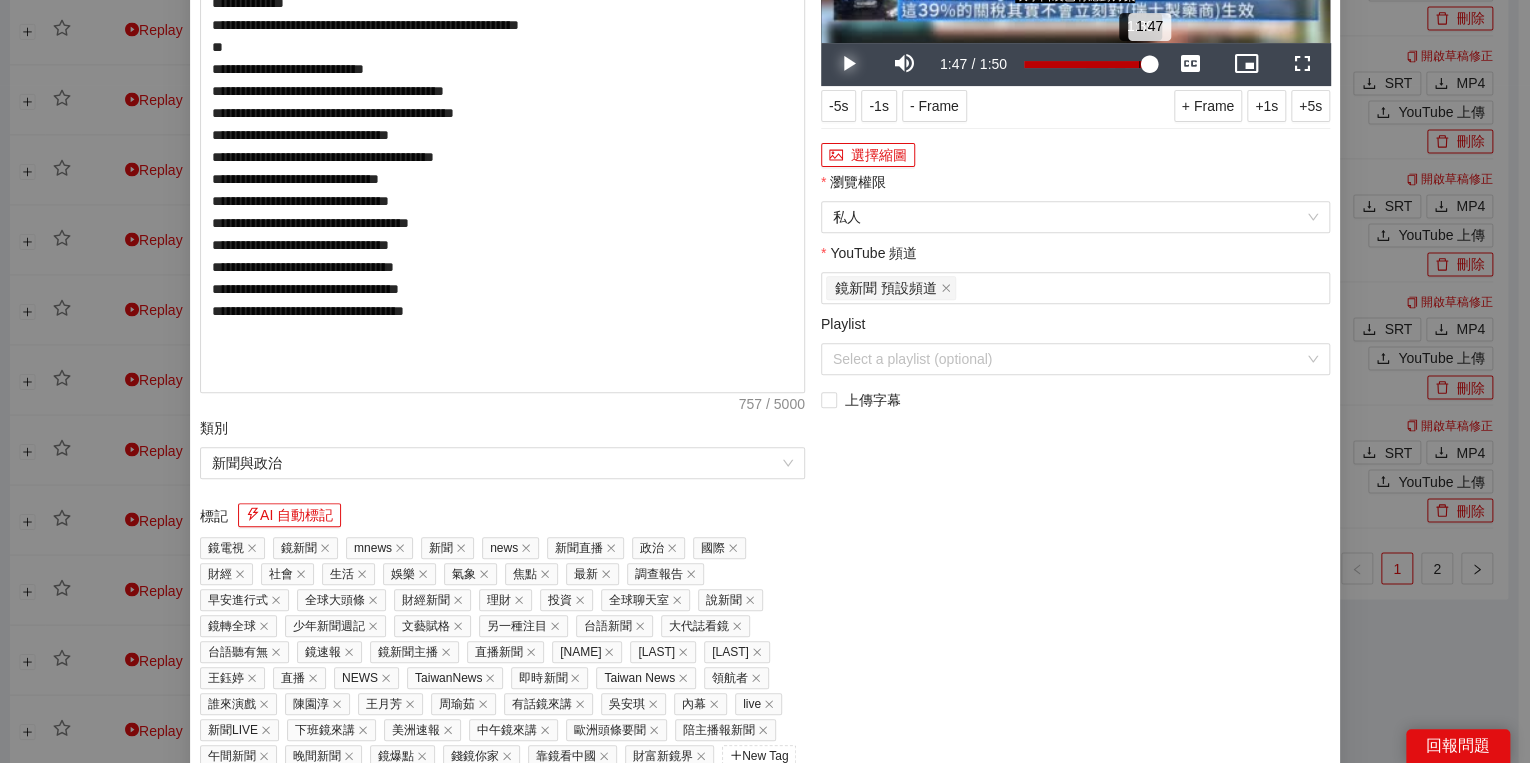 click on "1:47" at bounding box center [1086, 64] 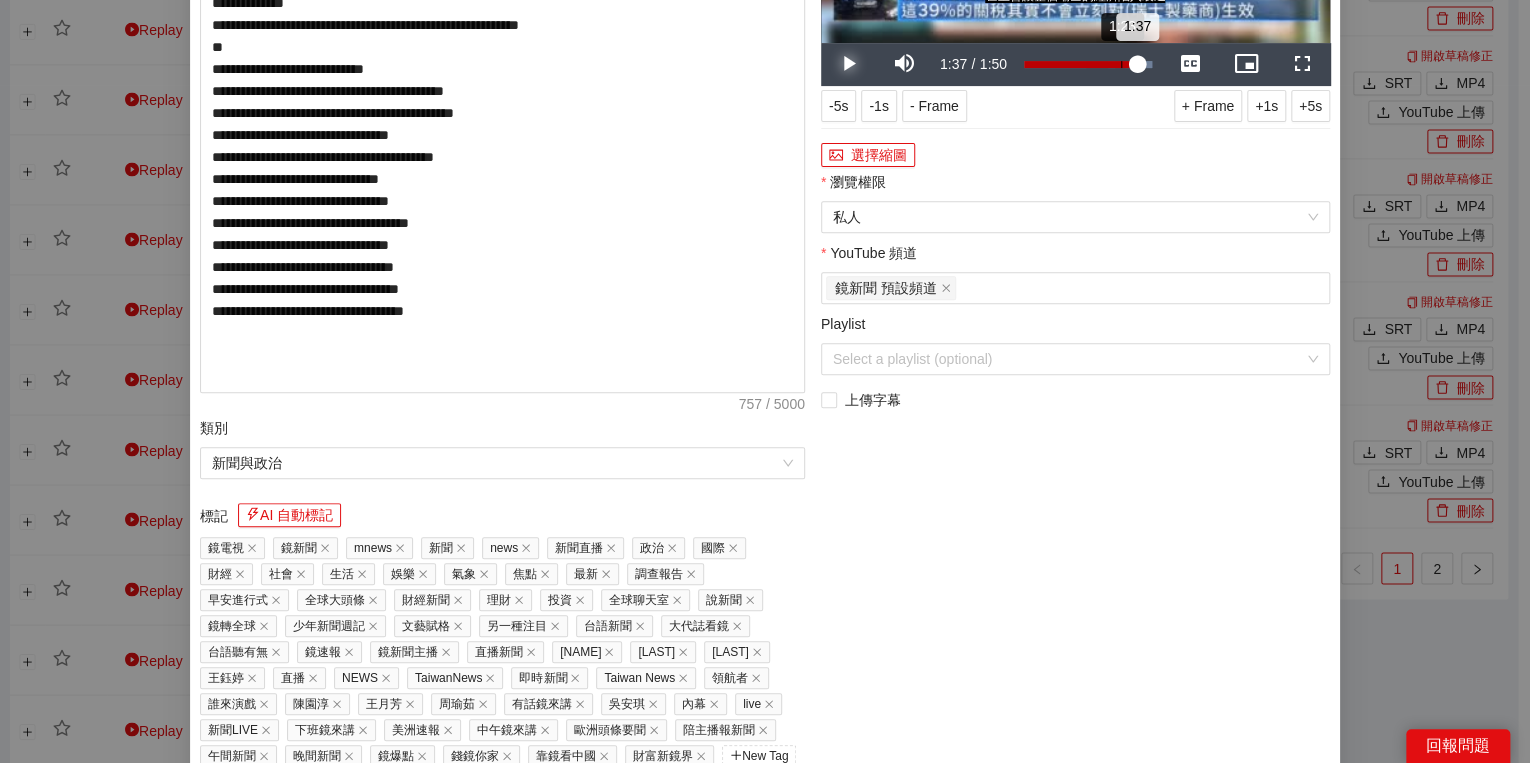 click on "Loaded :  100.00% 1:23 1:37" at bounding box center (1088, 64) 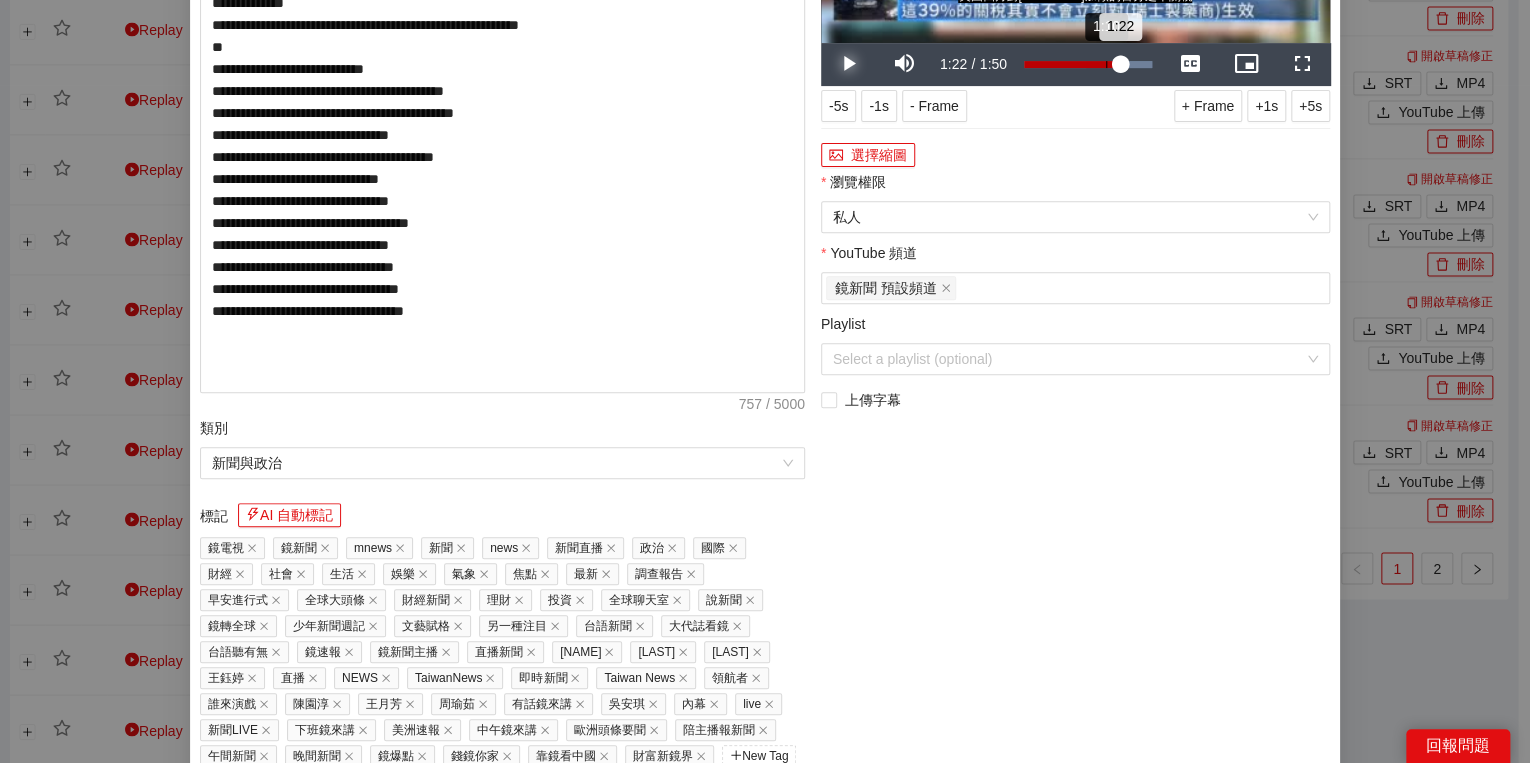 click on "Loaded :  100.00% 1:10 1:22" at bounding box center [1088, 64] 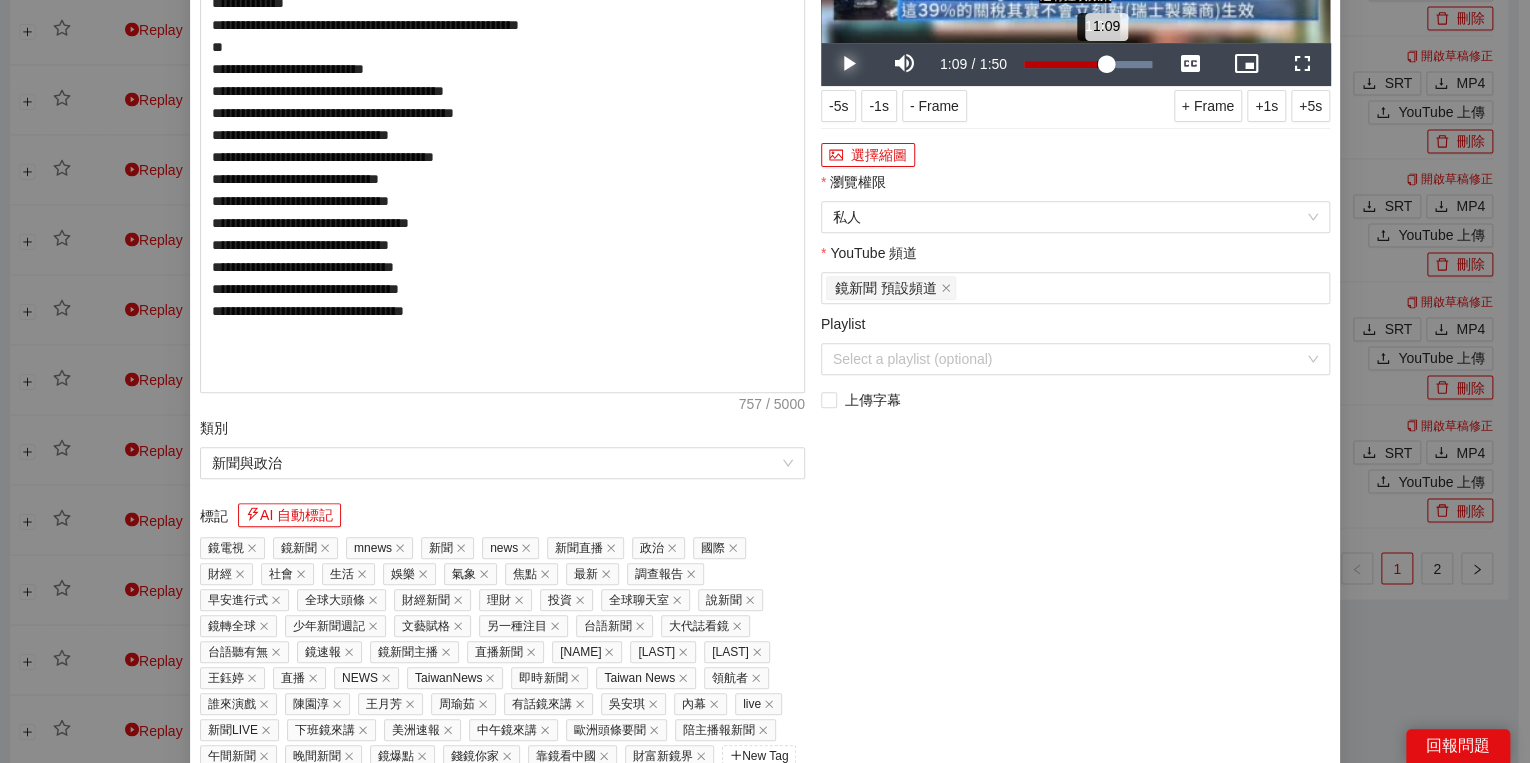 click on "1:09" at bounding box center (1065, 64) 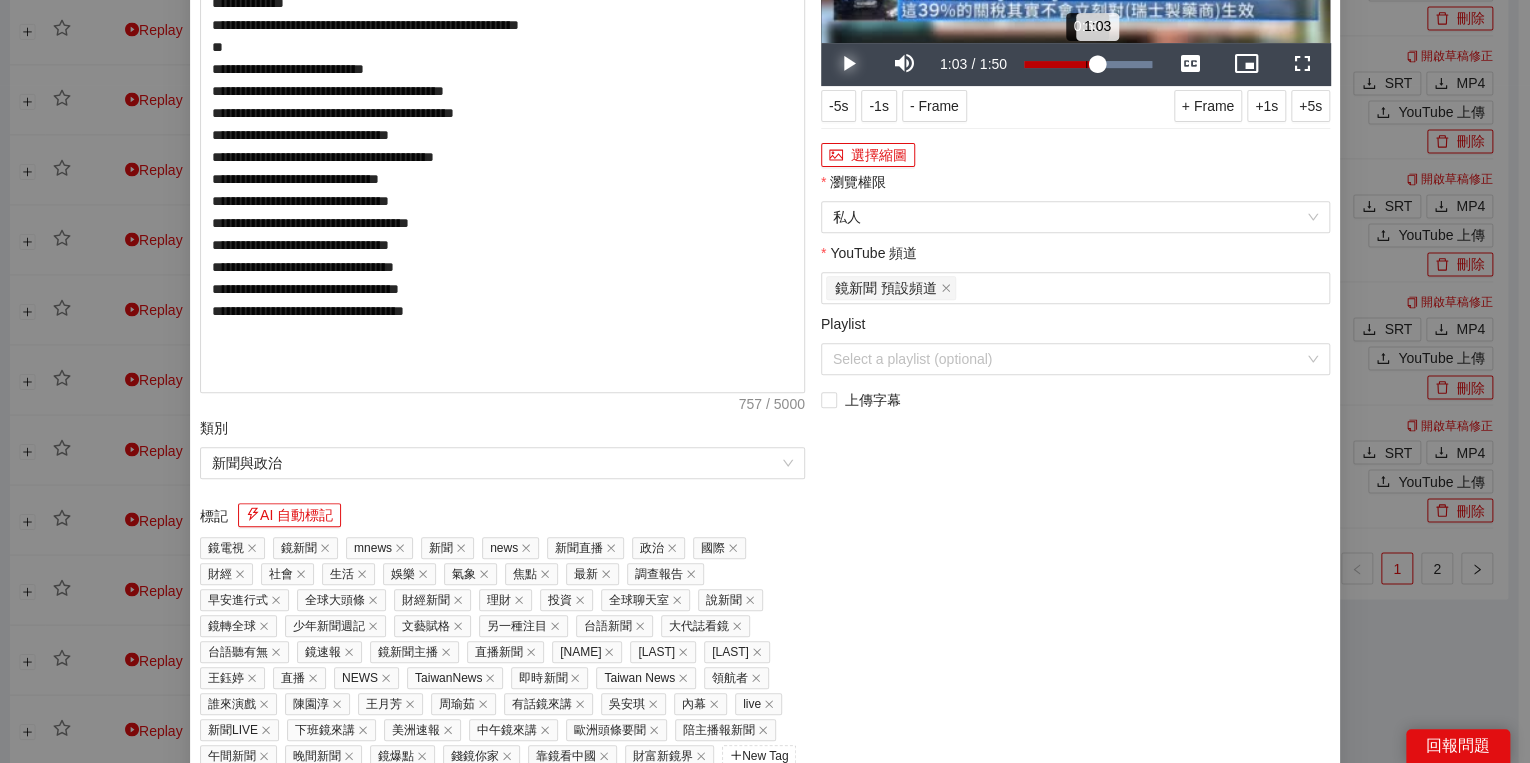 click on "Loaded :  100.00% 0:53 1:03" at bounding box center (1088, 64) 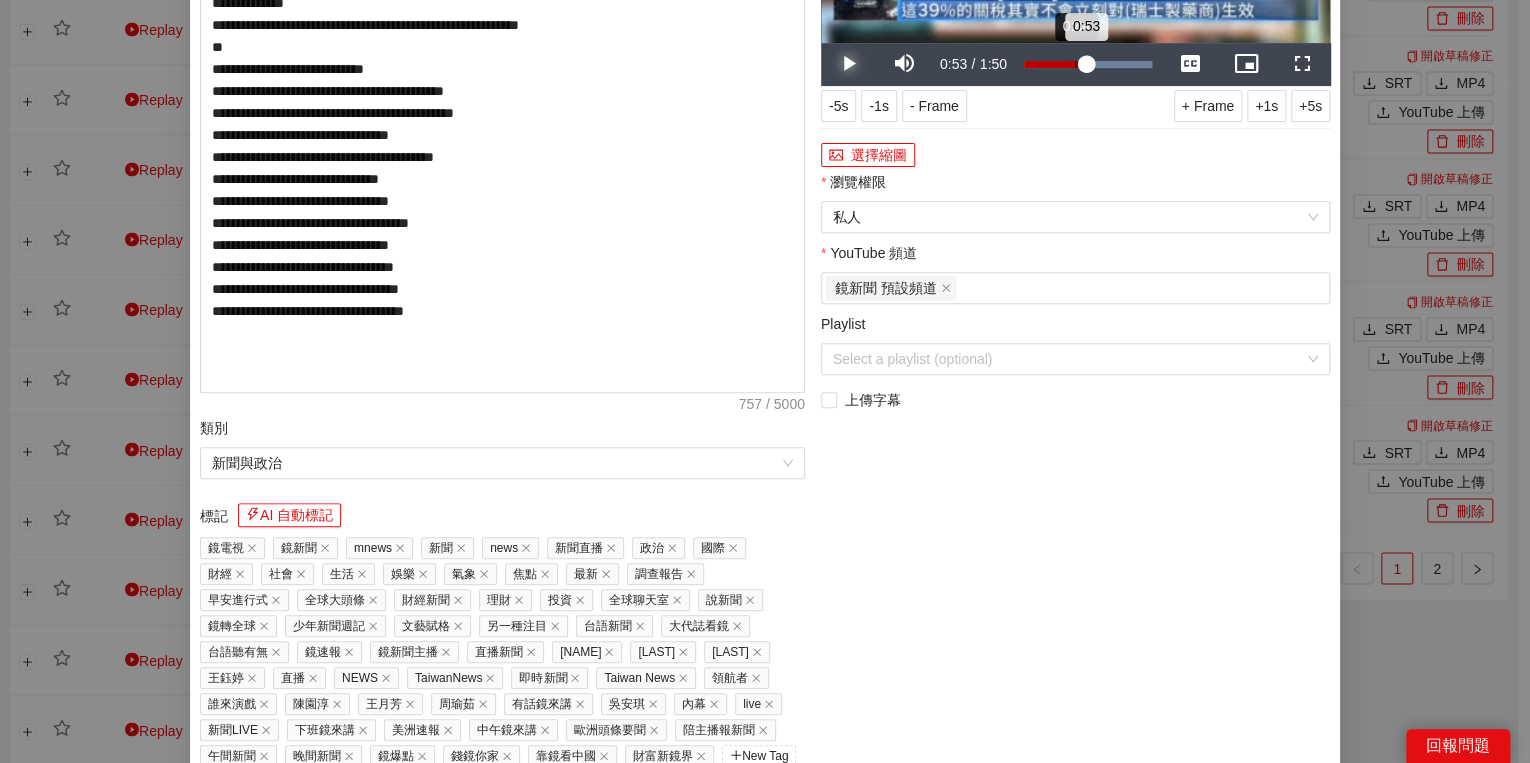 click on "Loaded :  100.00% 0:44 0:53" at bounding box center [1088, 64] 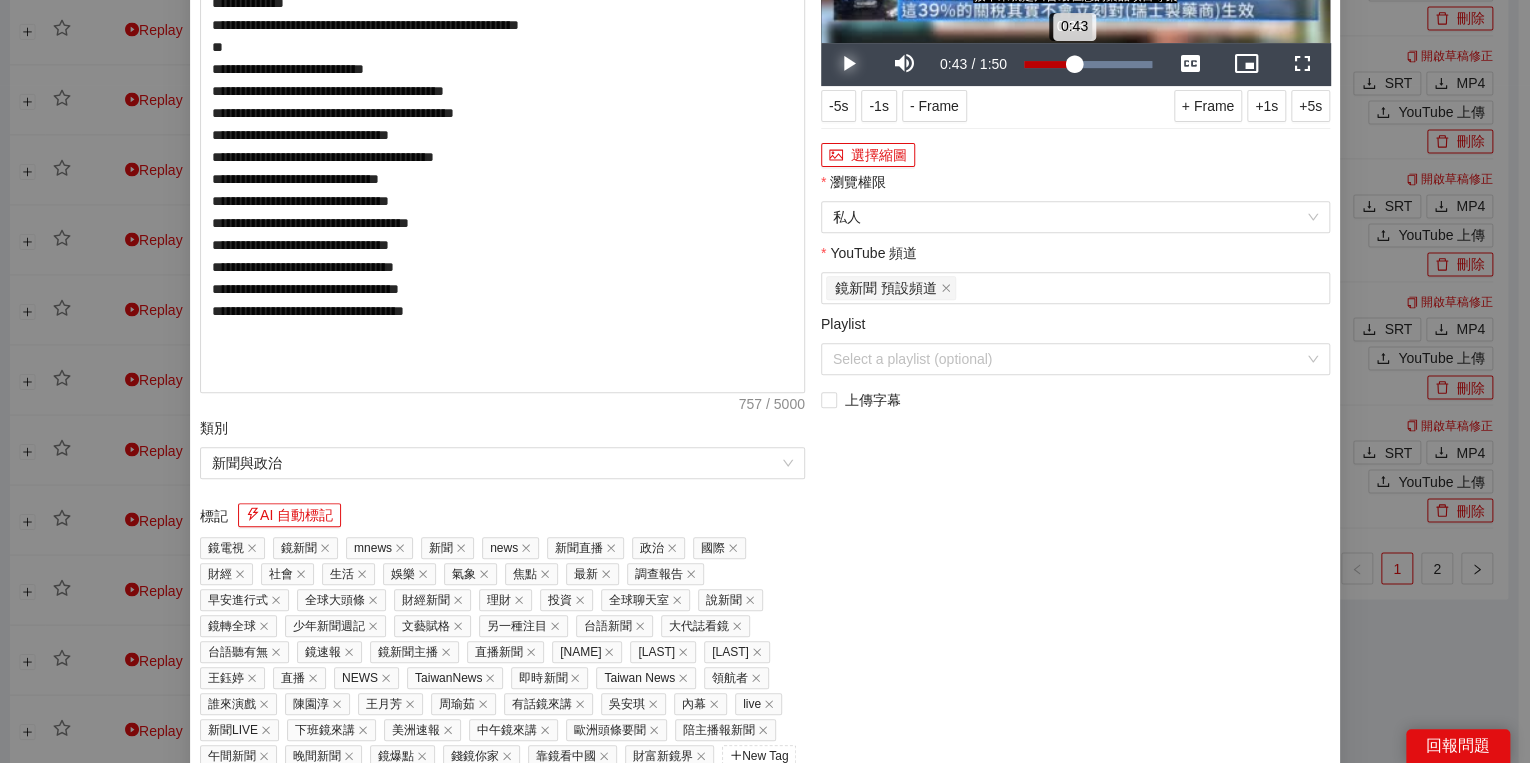 click on "0:43" at bounding box center (1049, 64) 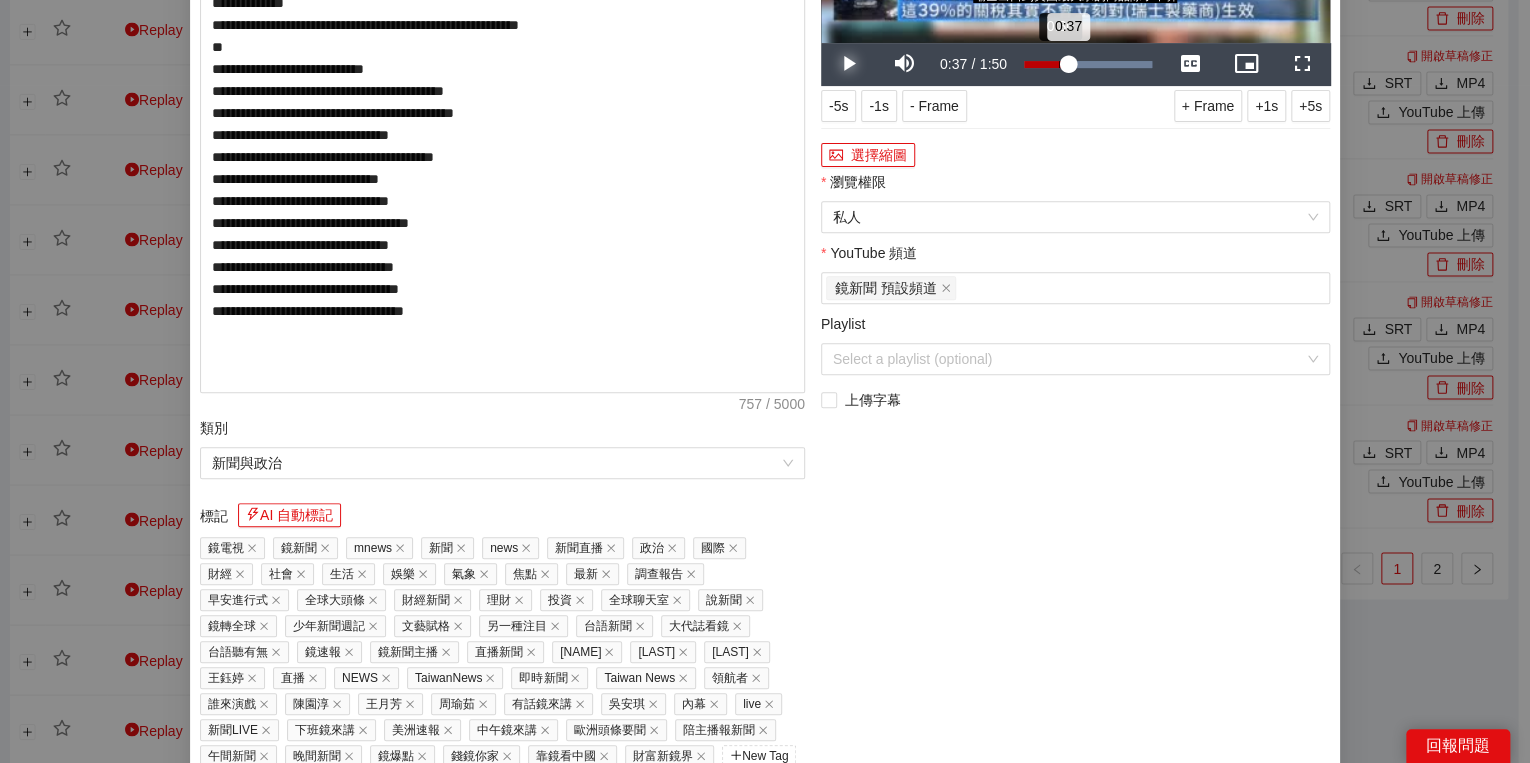 click on "0:37" at bounding box center (1046, 64) 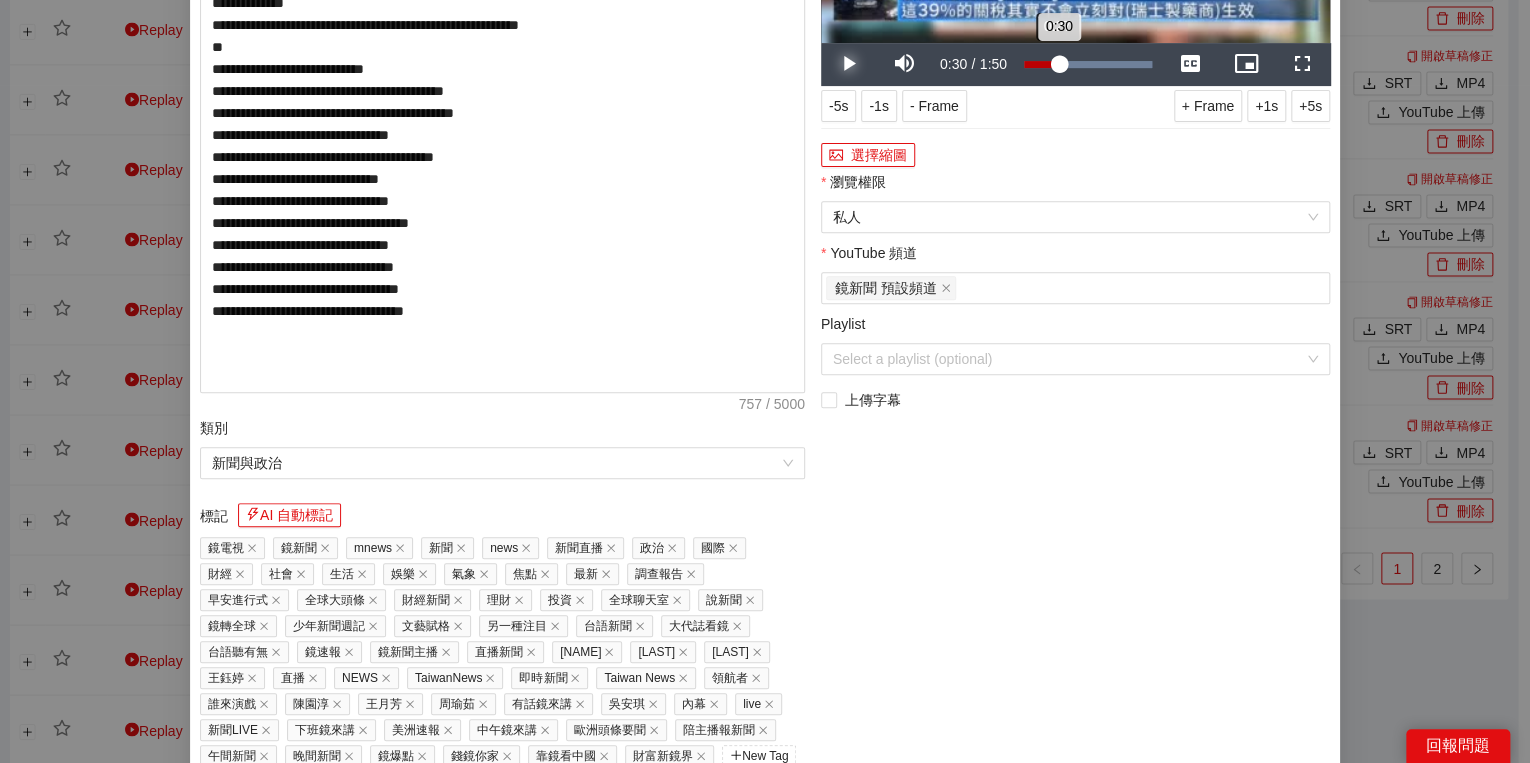 click on "0:30" at bounding box center (1041, 64) 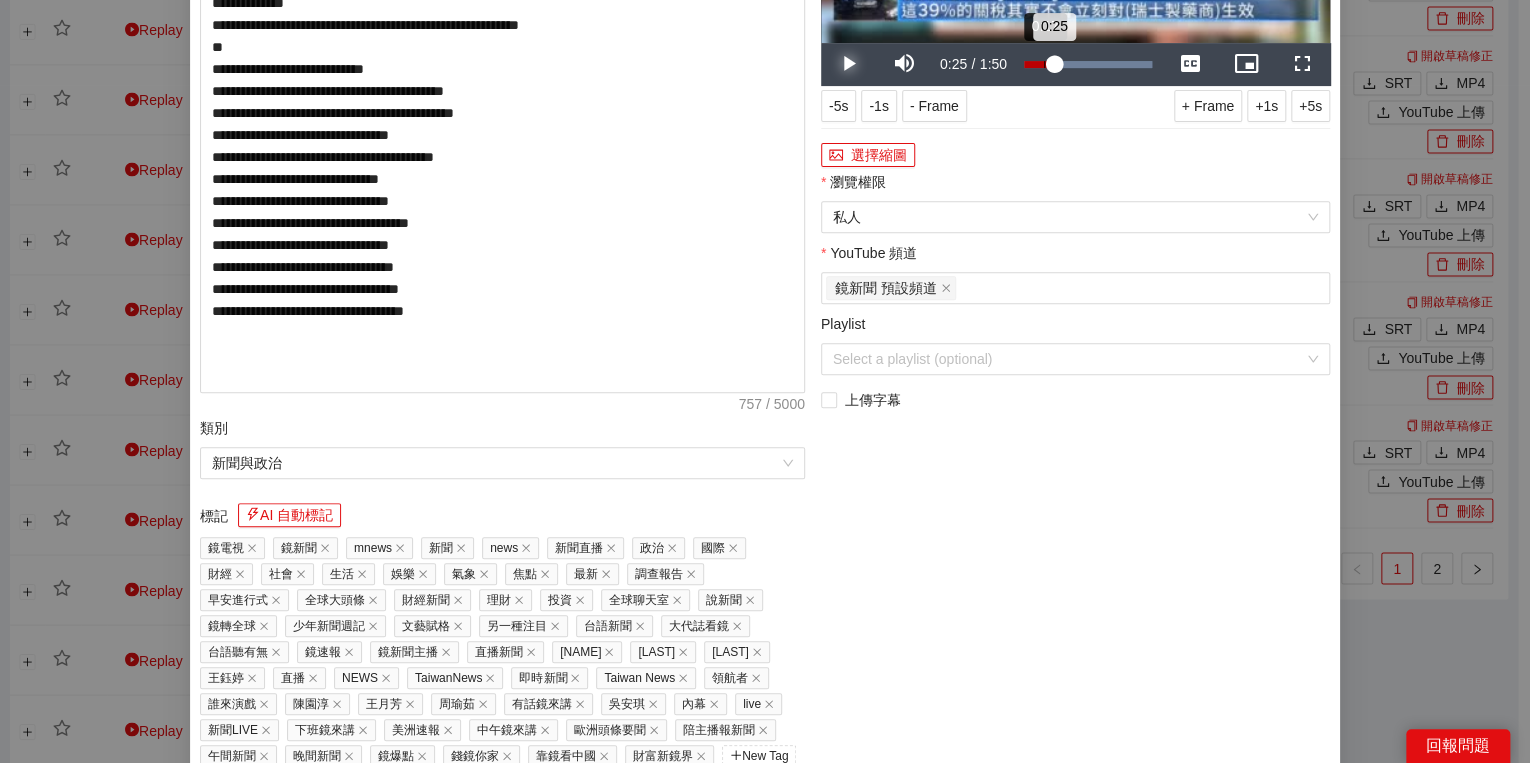 click on "0:25" at bounding box center [1039, 64] 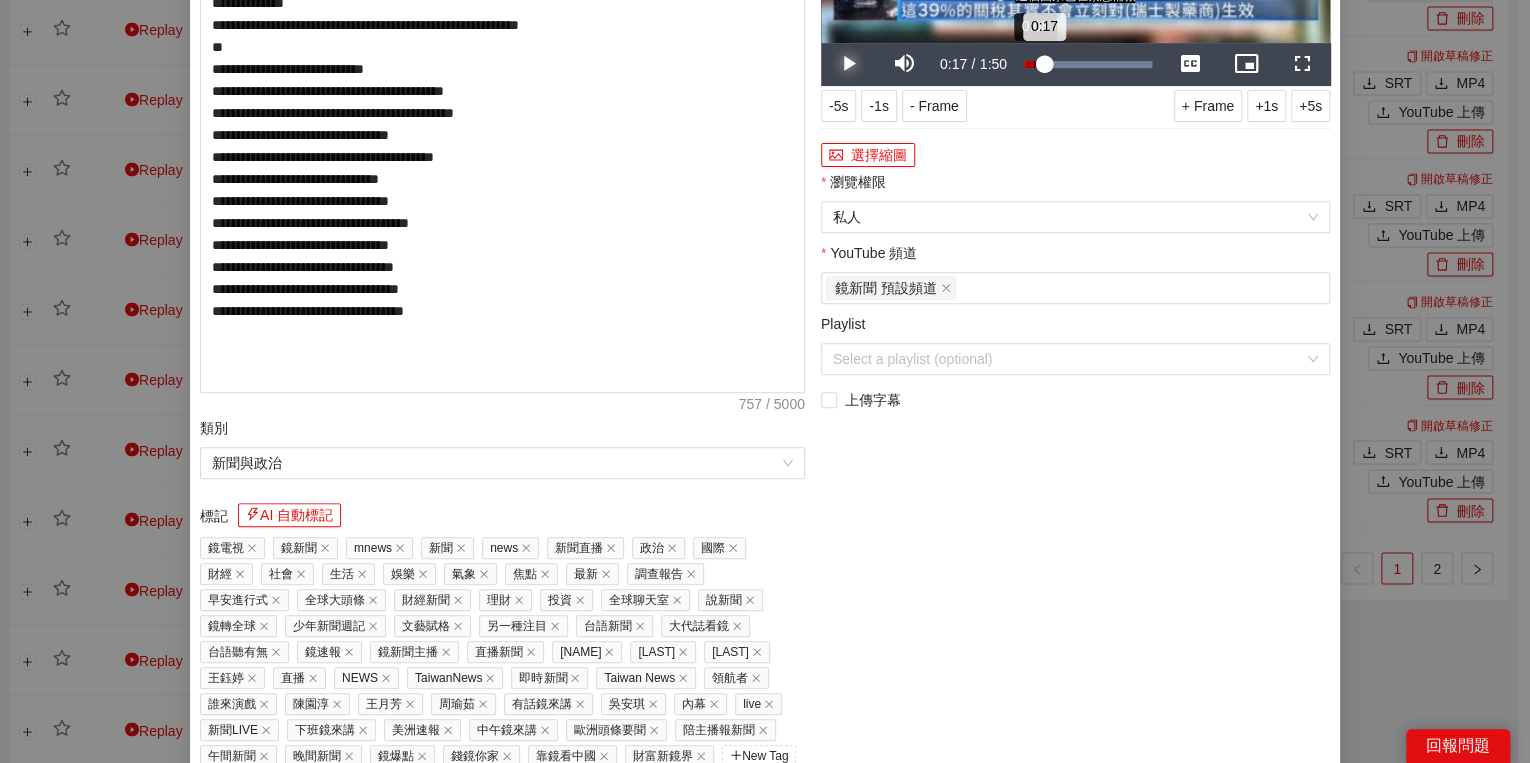 click on "0:17" at bounding box center [1034, 64] 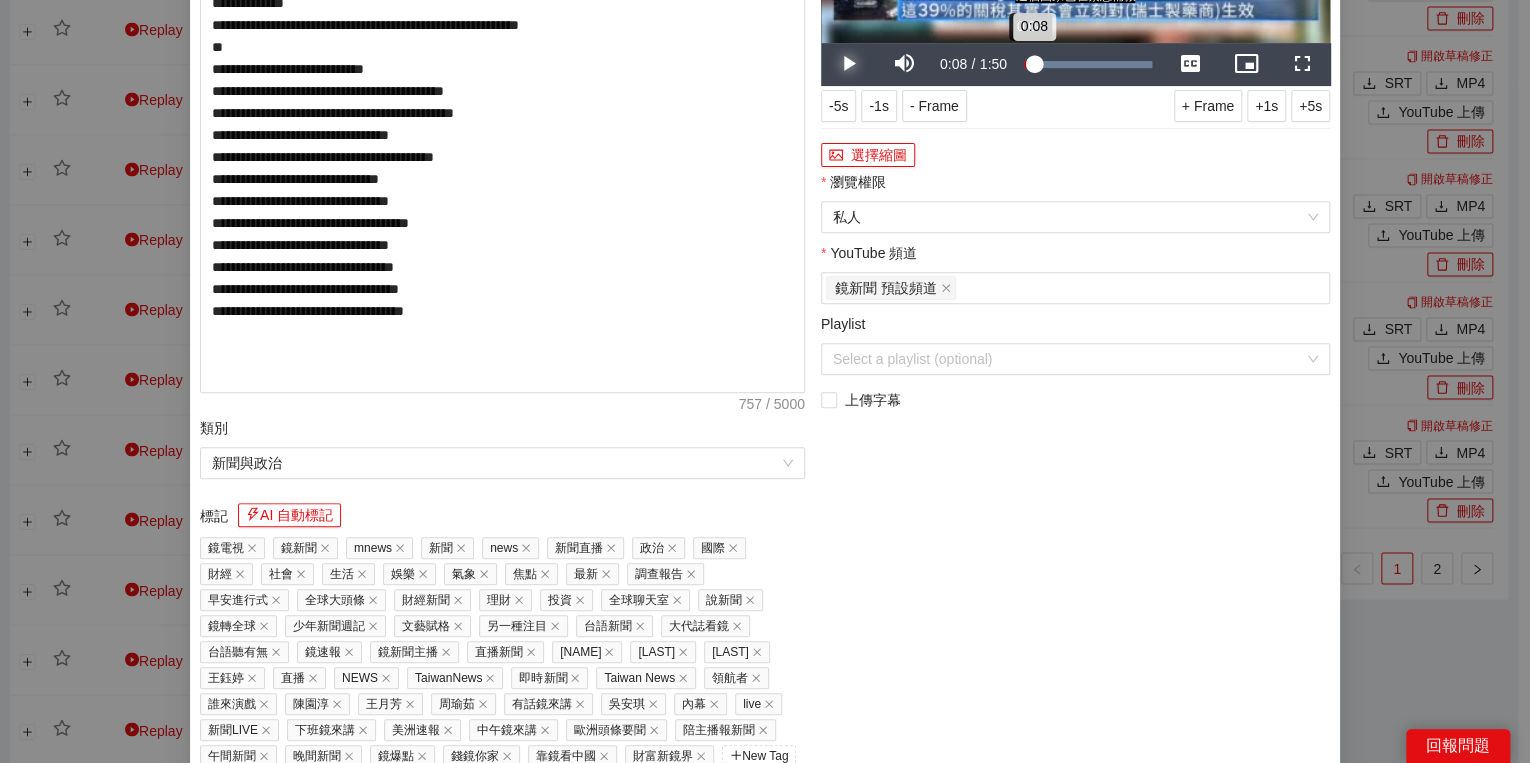 click on "0:08" at bounding box center (1029, 64) 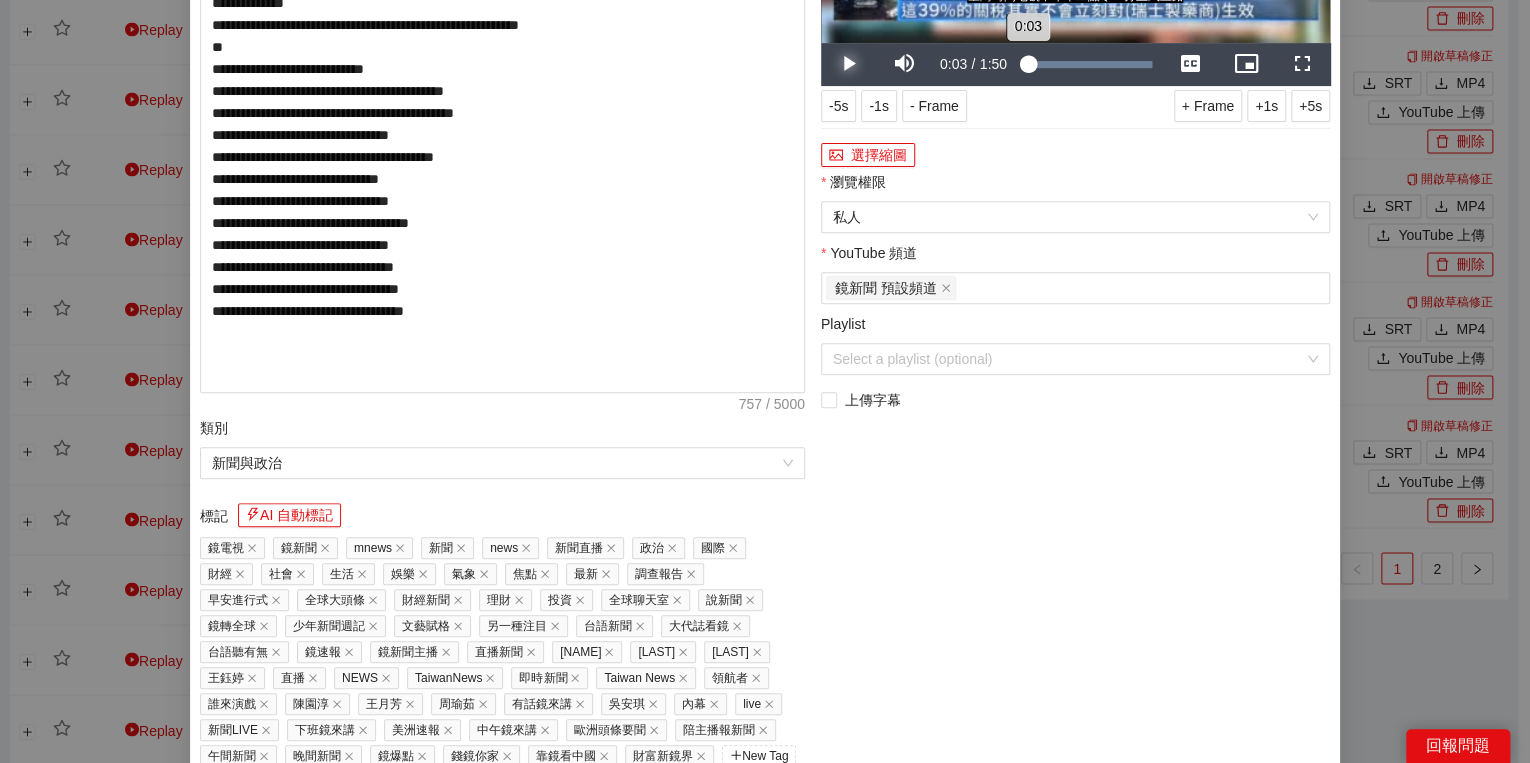 click on "0:03" at bounding box center [1026, 64] 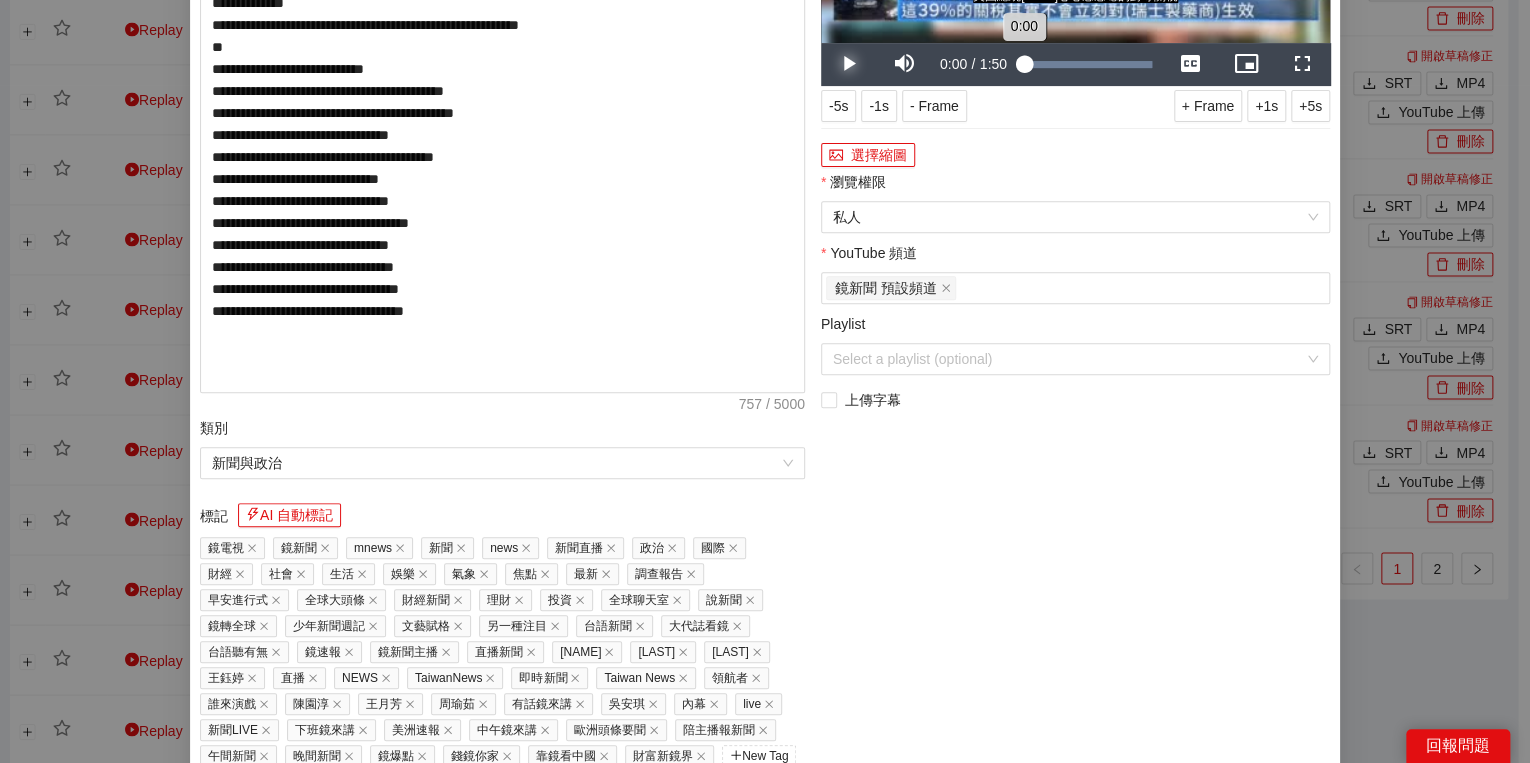 click on "0:00" at bounding box center [1024, 64] 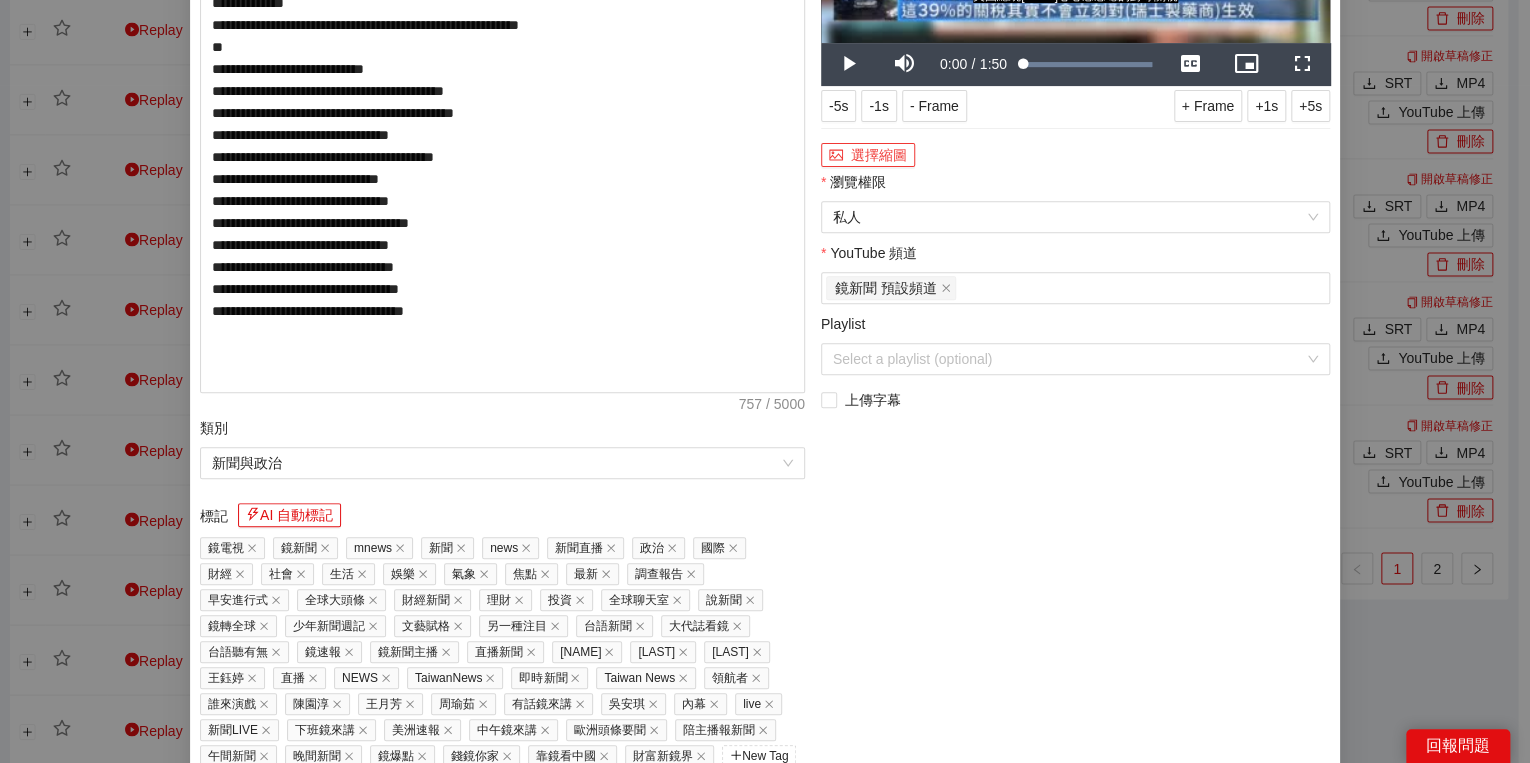 click on "選擇縮圖" at bounding box center (868, 155) 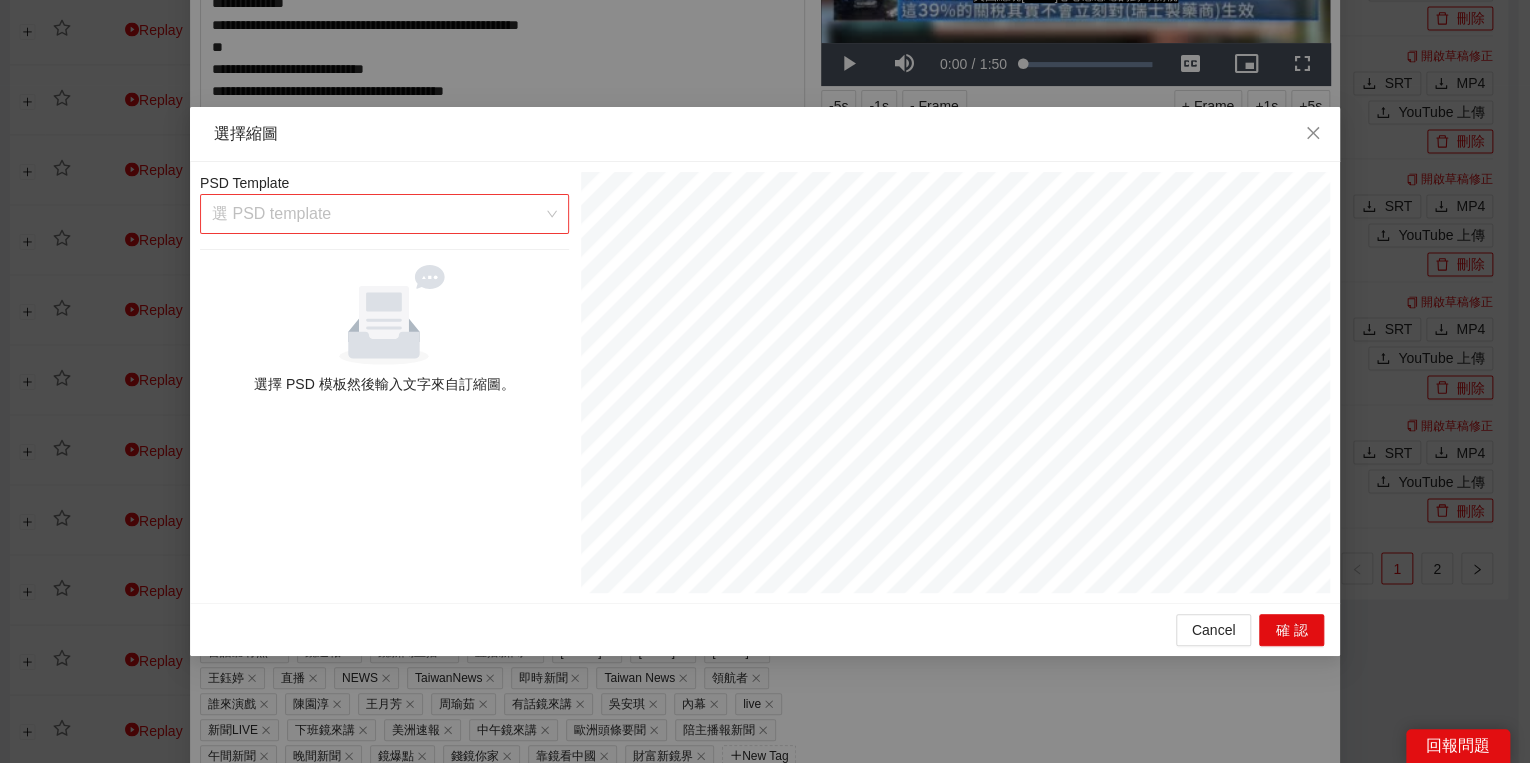 click at bounding box center [377, 214] 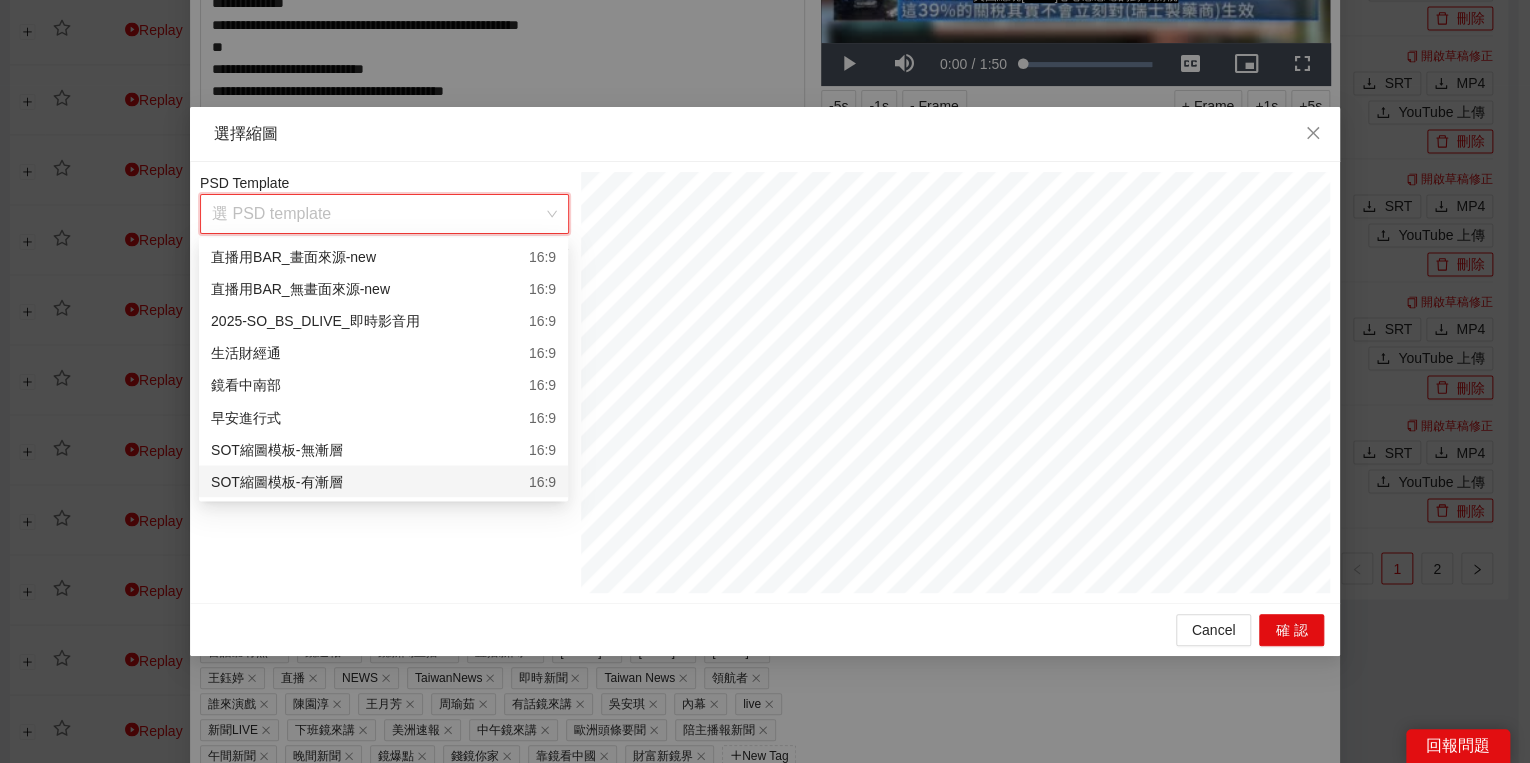 click on "SOT縮圖模板-有漸層 16:9" at bounding box center [383, 481] 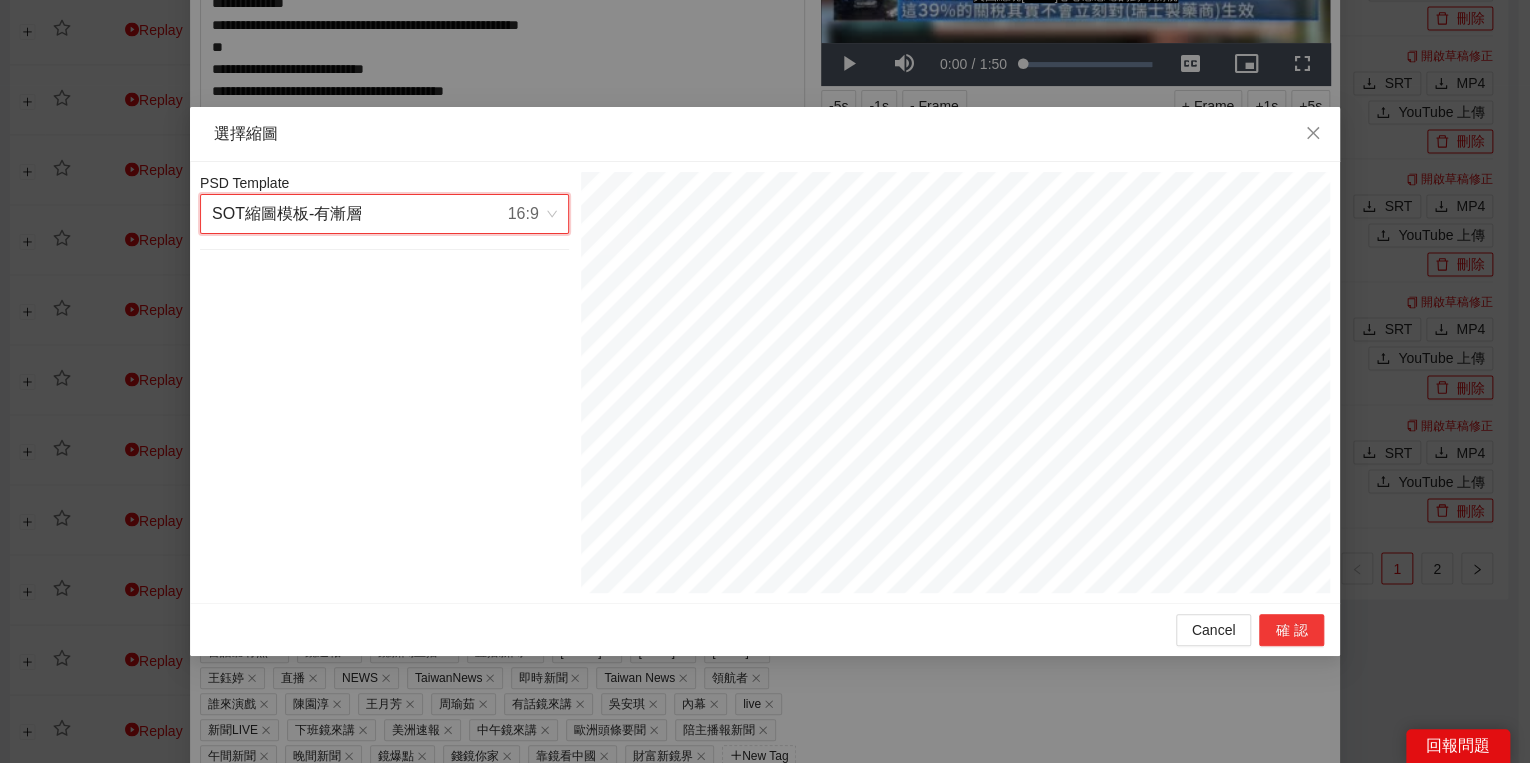 click on "確認" at bounding box center [1291, 630] 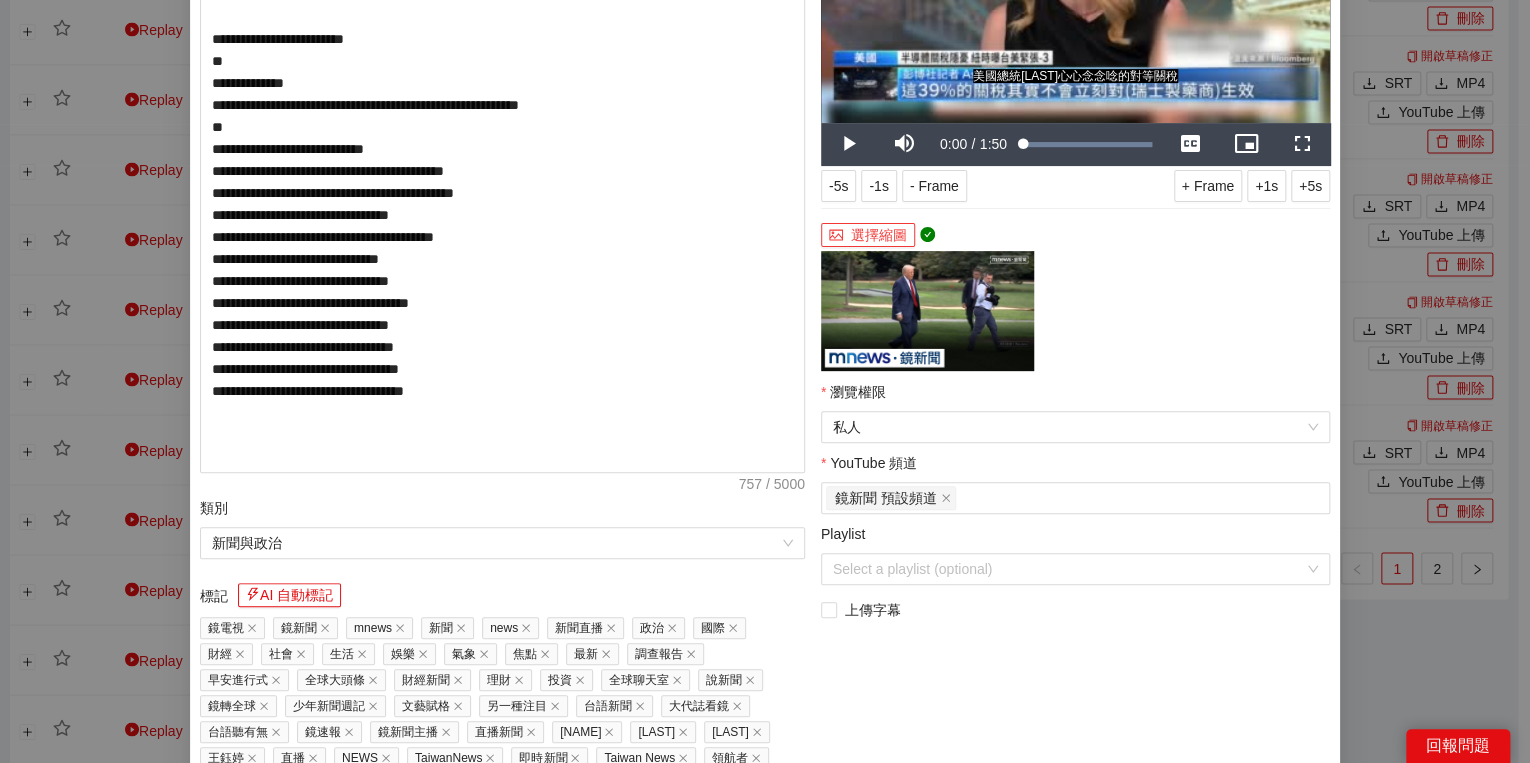 scroll, scrollTop: 396, scrollLeft: 0, axis: vertical 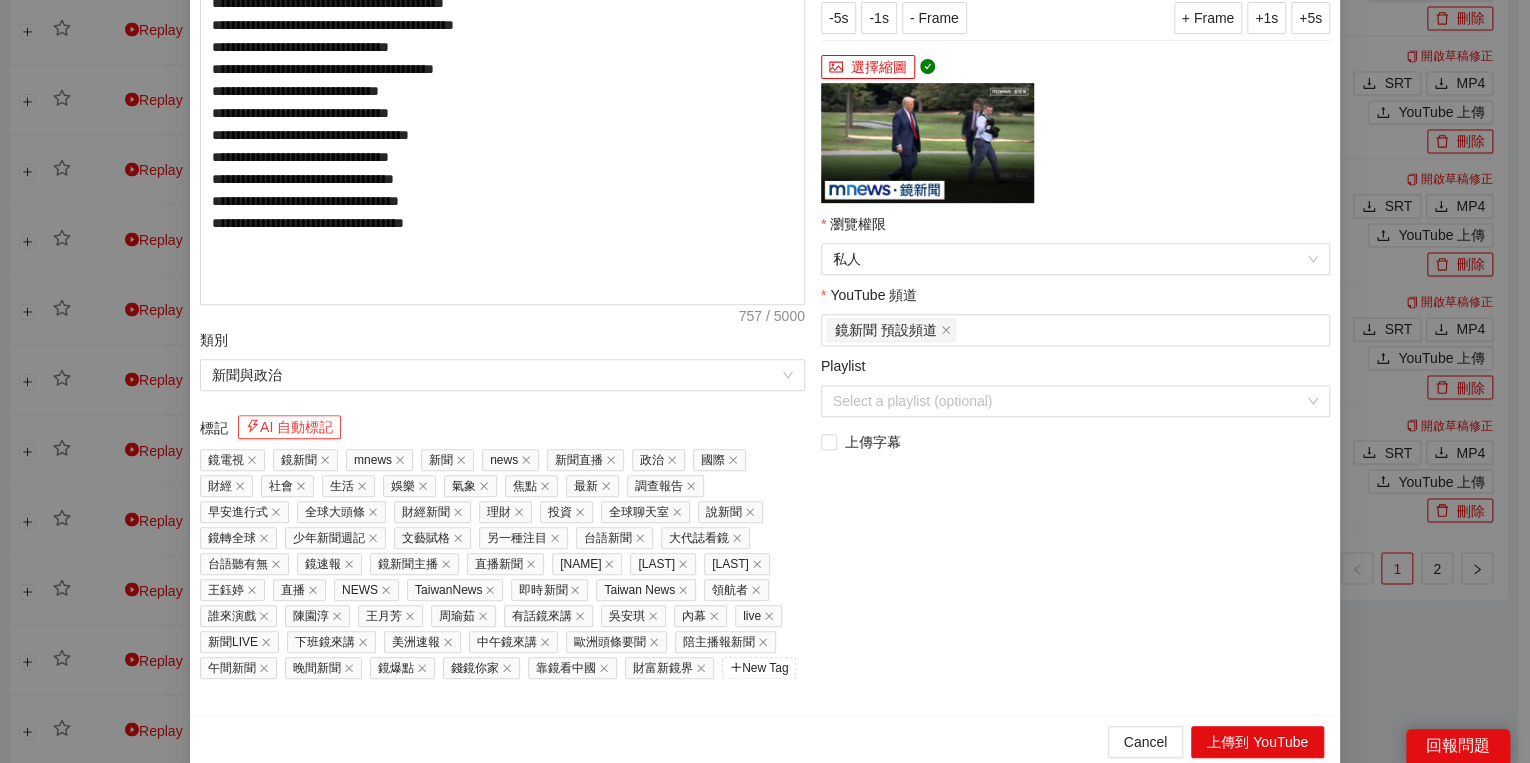 click on "AI 自動標記" at bounding box center [289, 427] 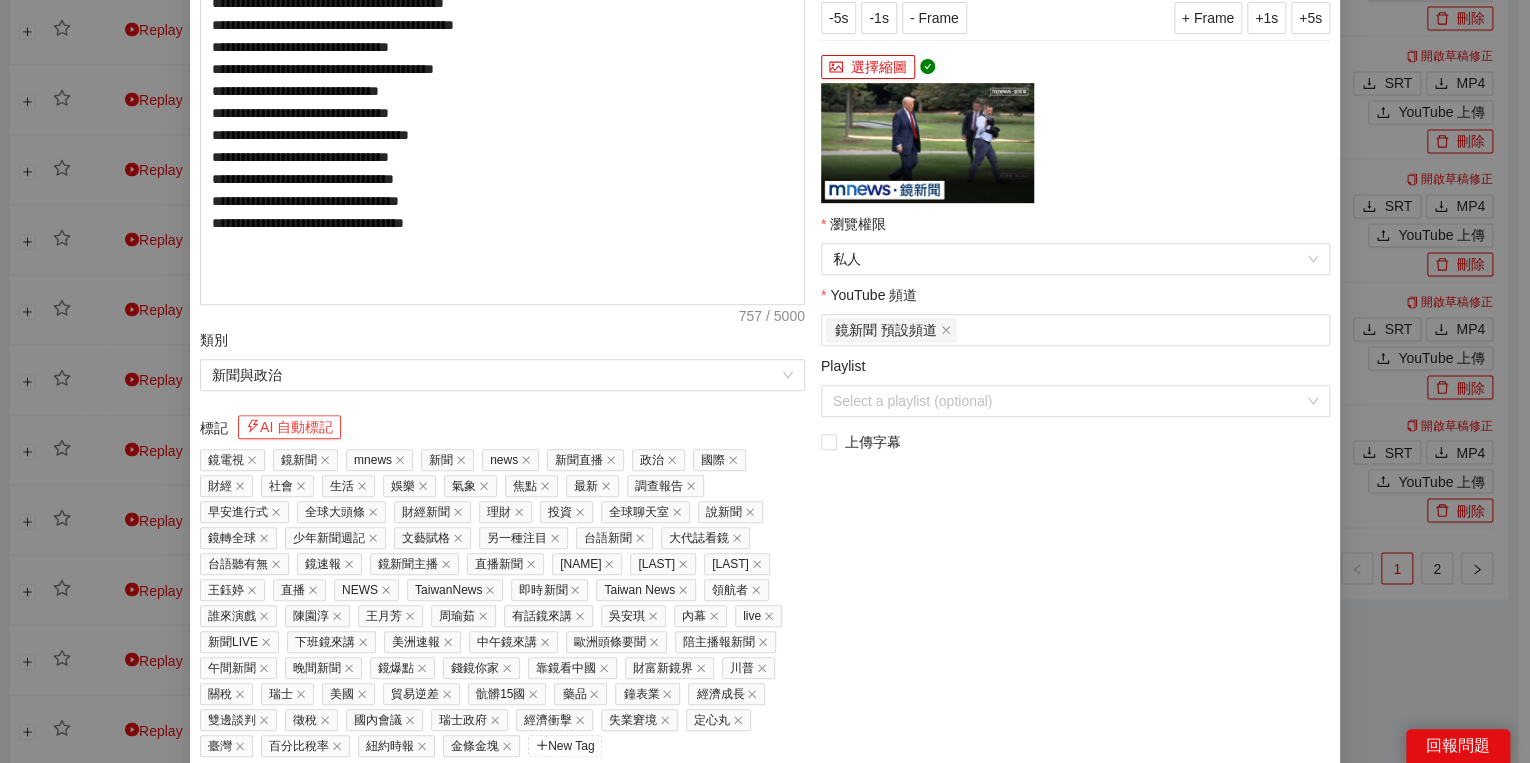 scroll, scrollTop: 473, scrollLeft: 0, axis: vertical 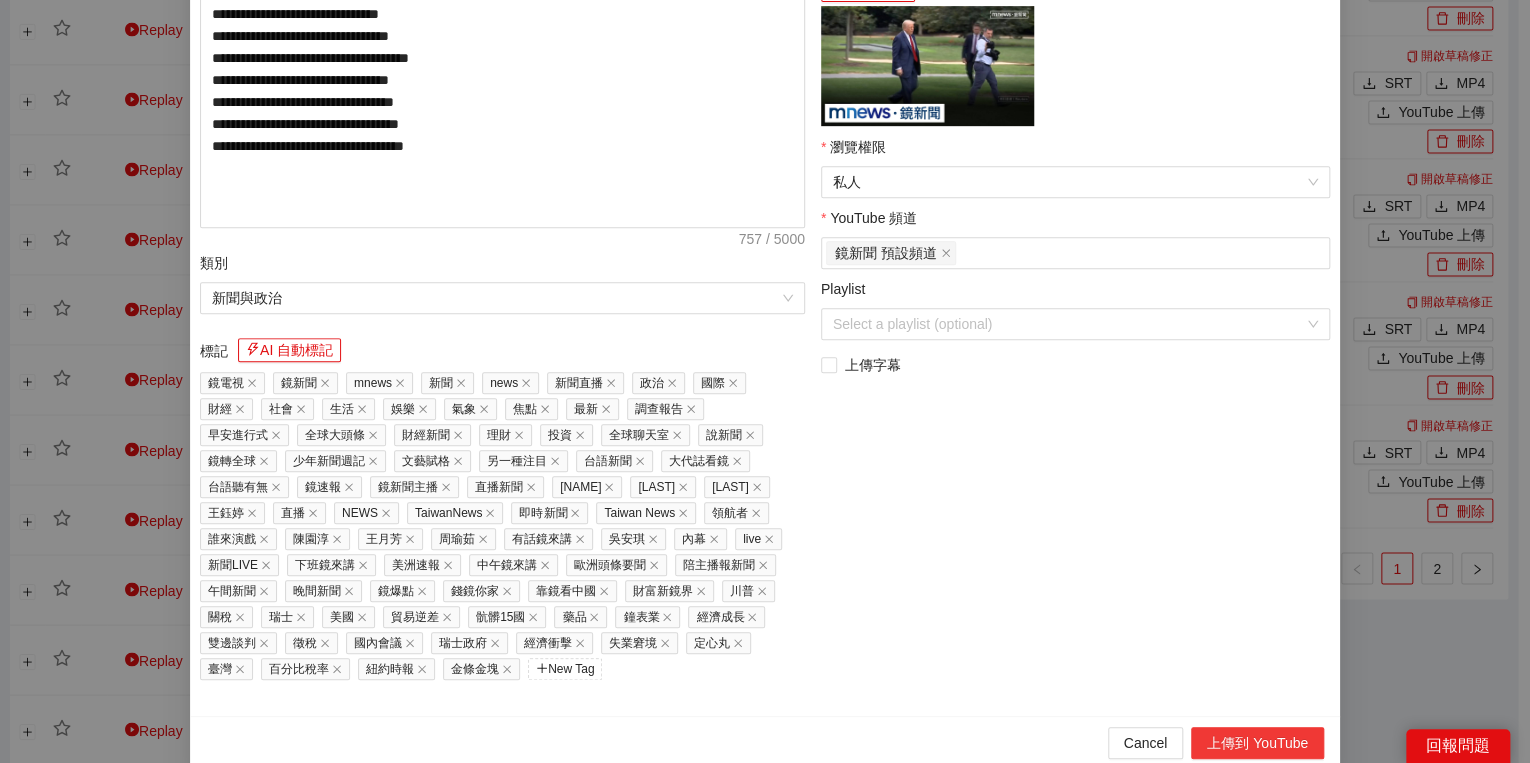 click on "上傳到 YouTube" at bounding box center [1257, 743] 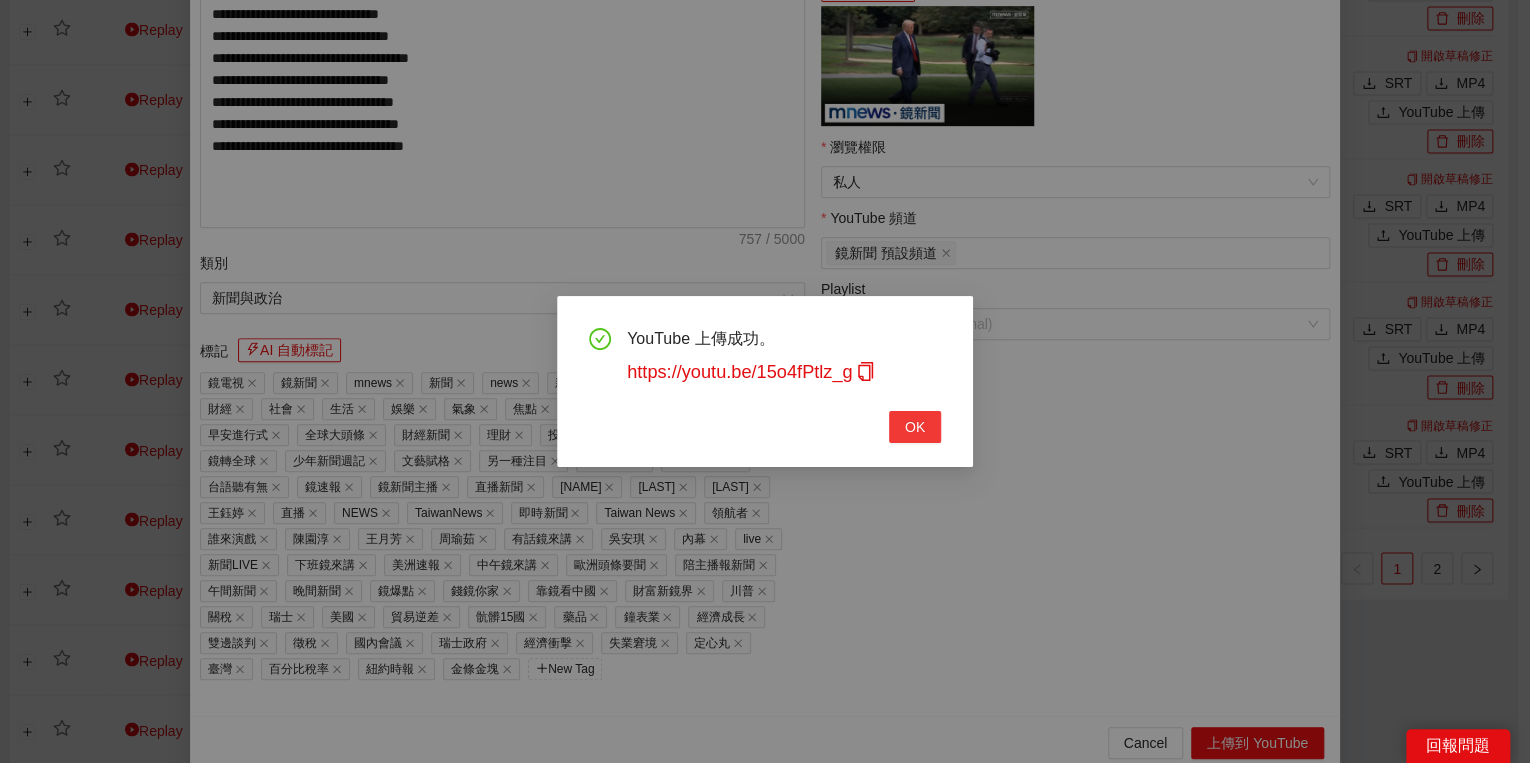 click on "OK" at bounding box center [915, 427] 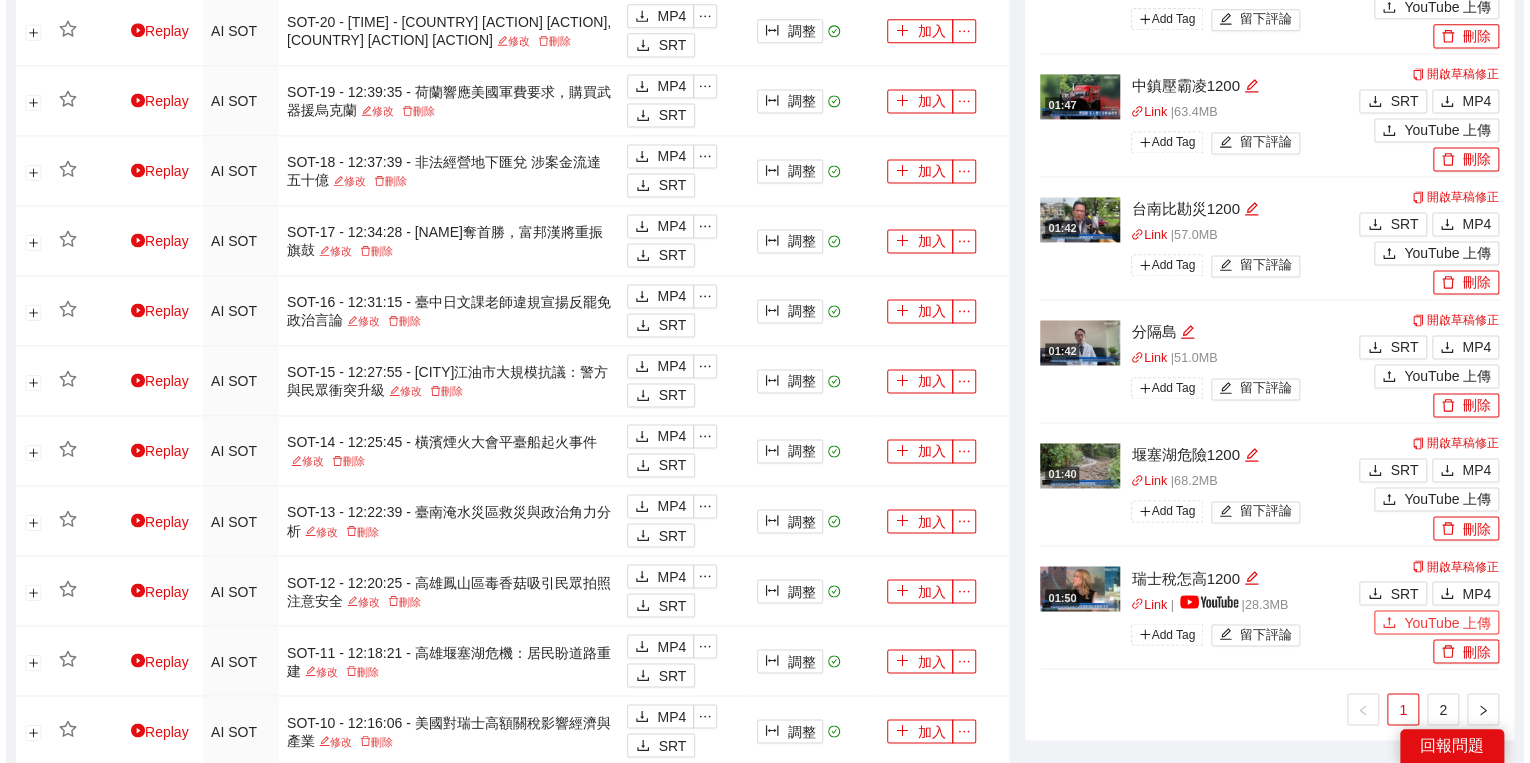 scroll, scrollTop: 1360, scrollLeft: 0, axis: vertical 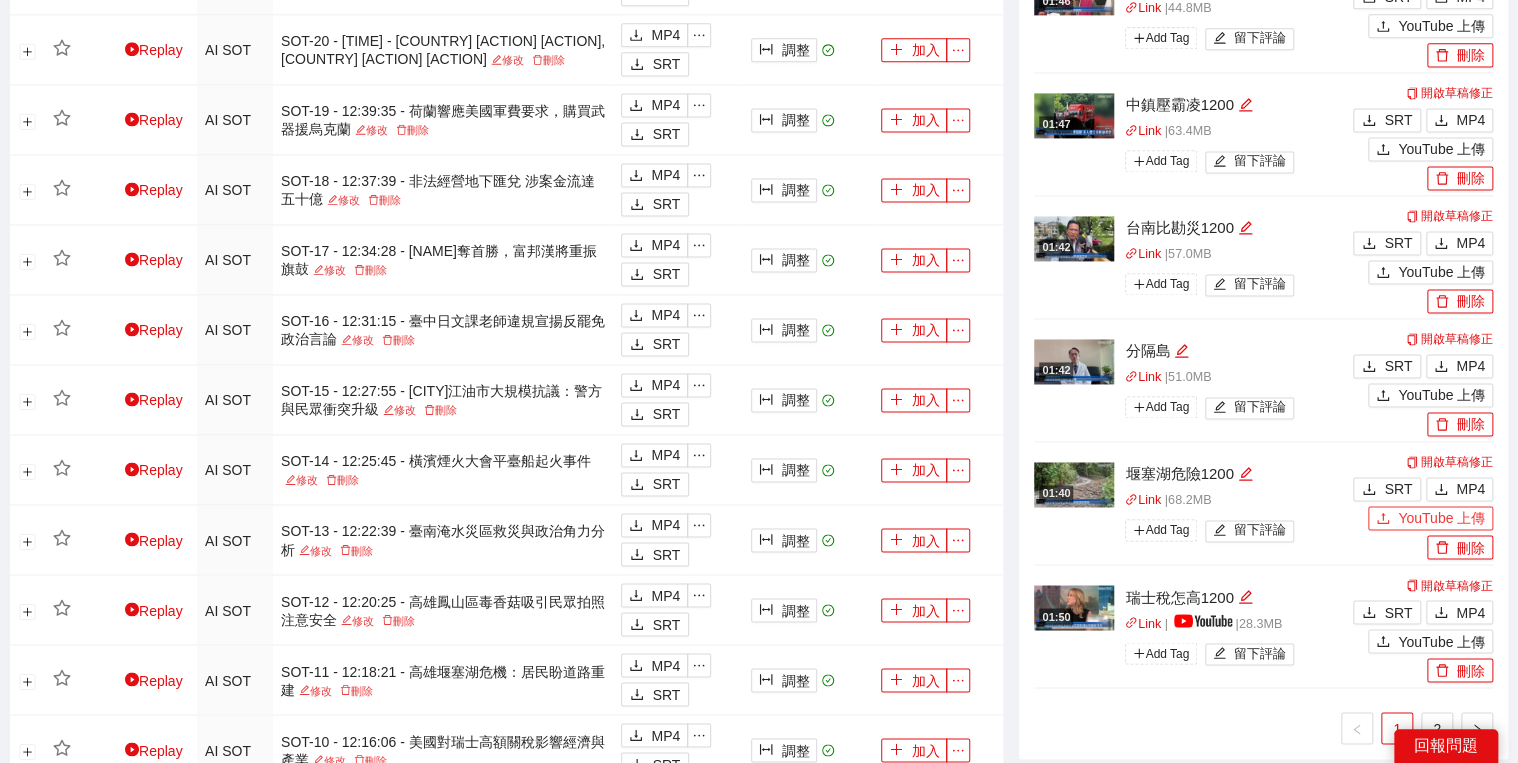 click on "YouTube 上傳" at bounding box center [1441, 518] 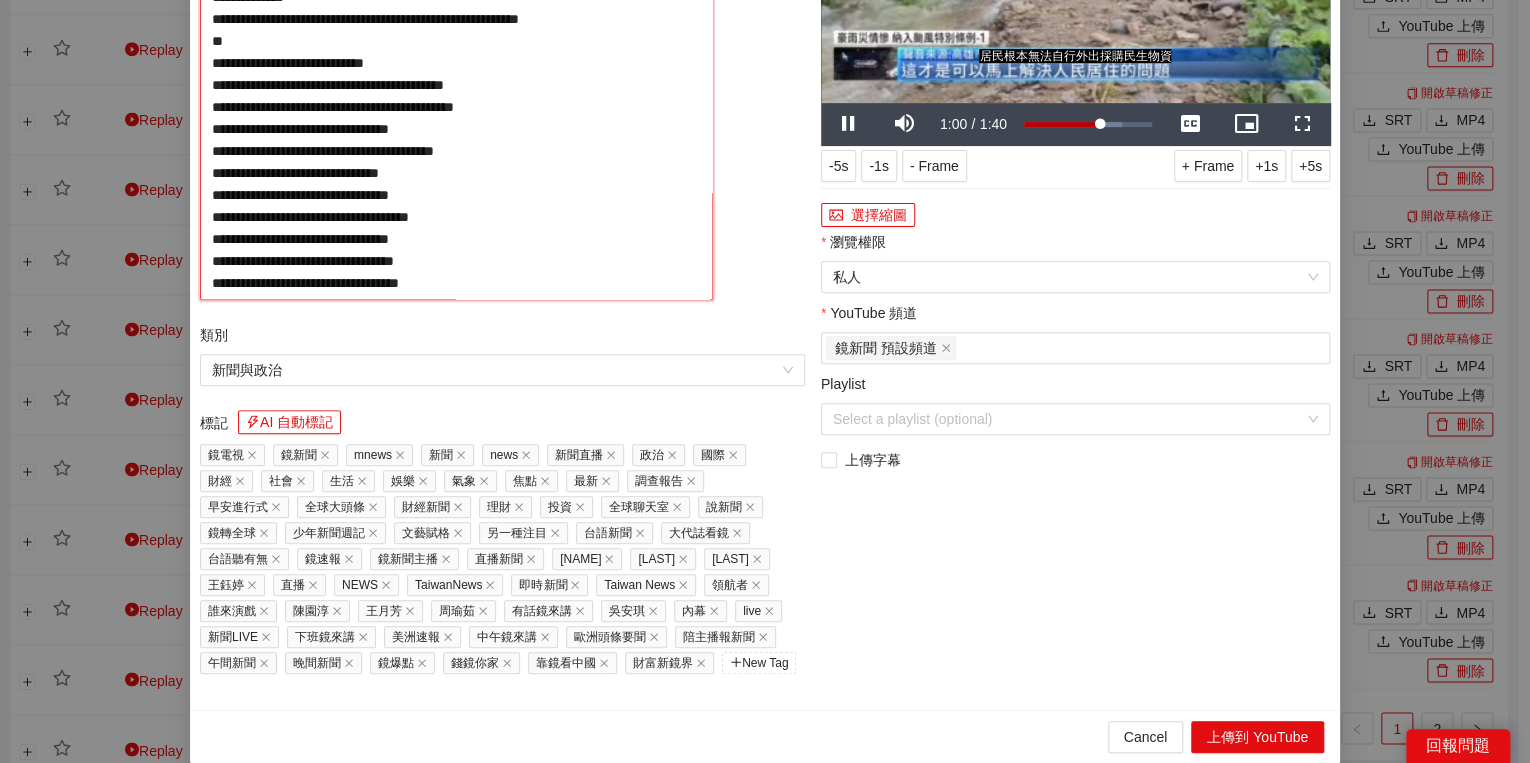 click on "**********" at bounding box center (456, 118) 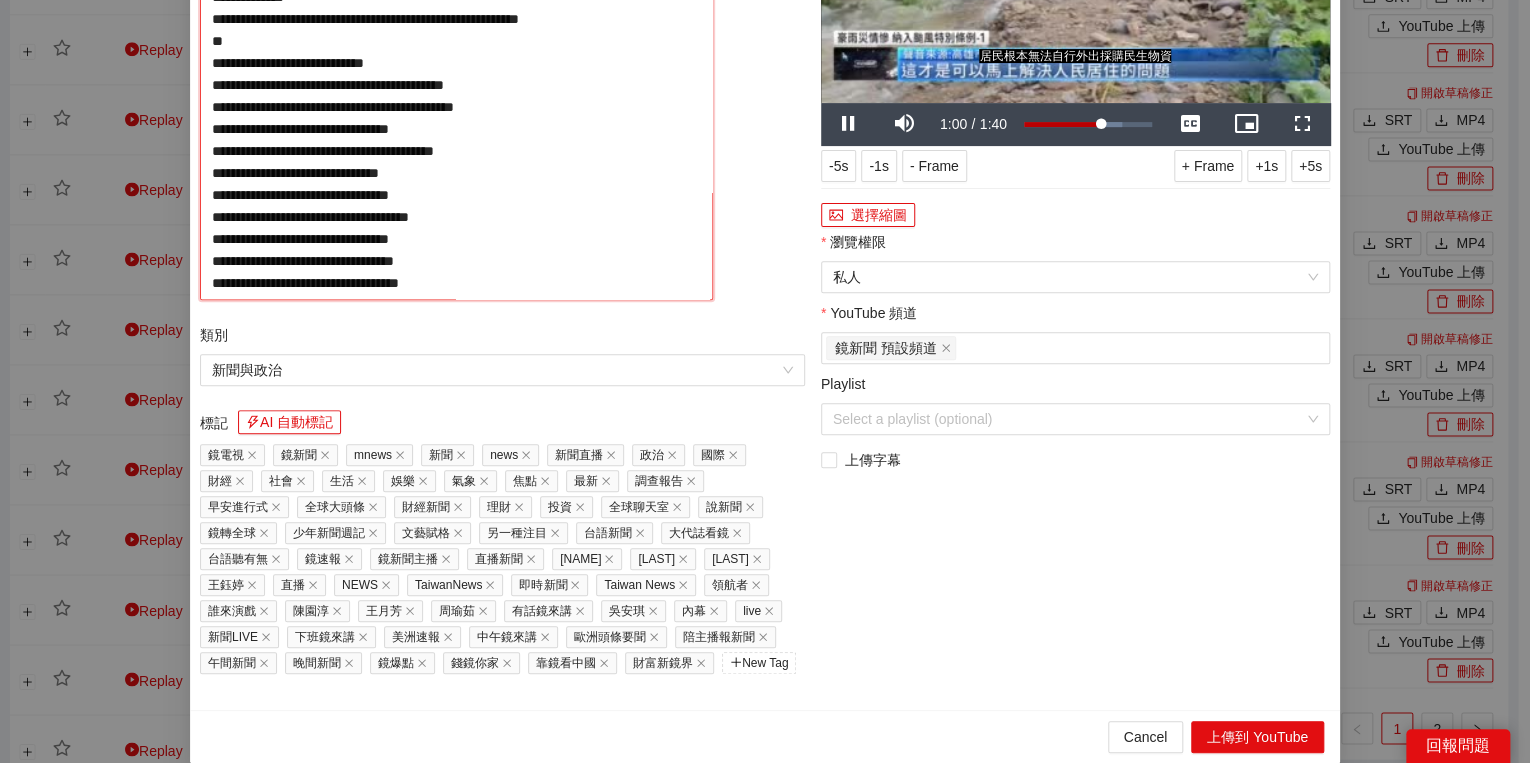 paste on "**********" 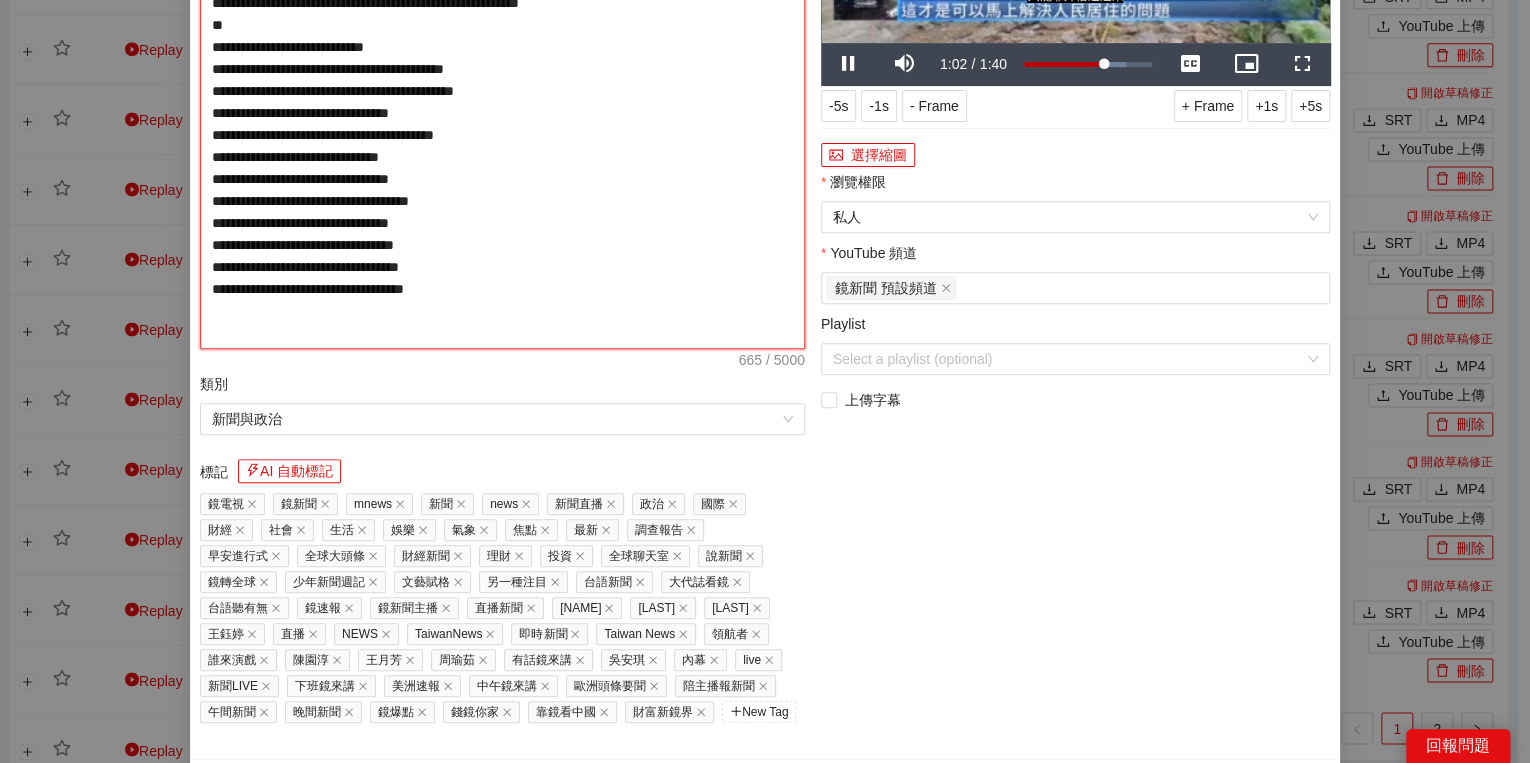 type on "**********" 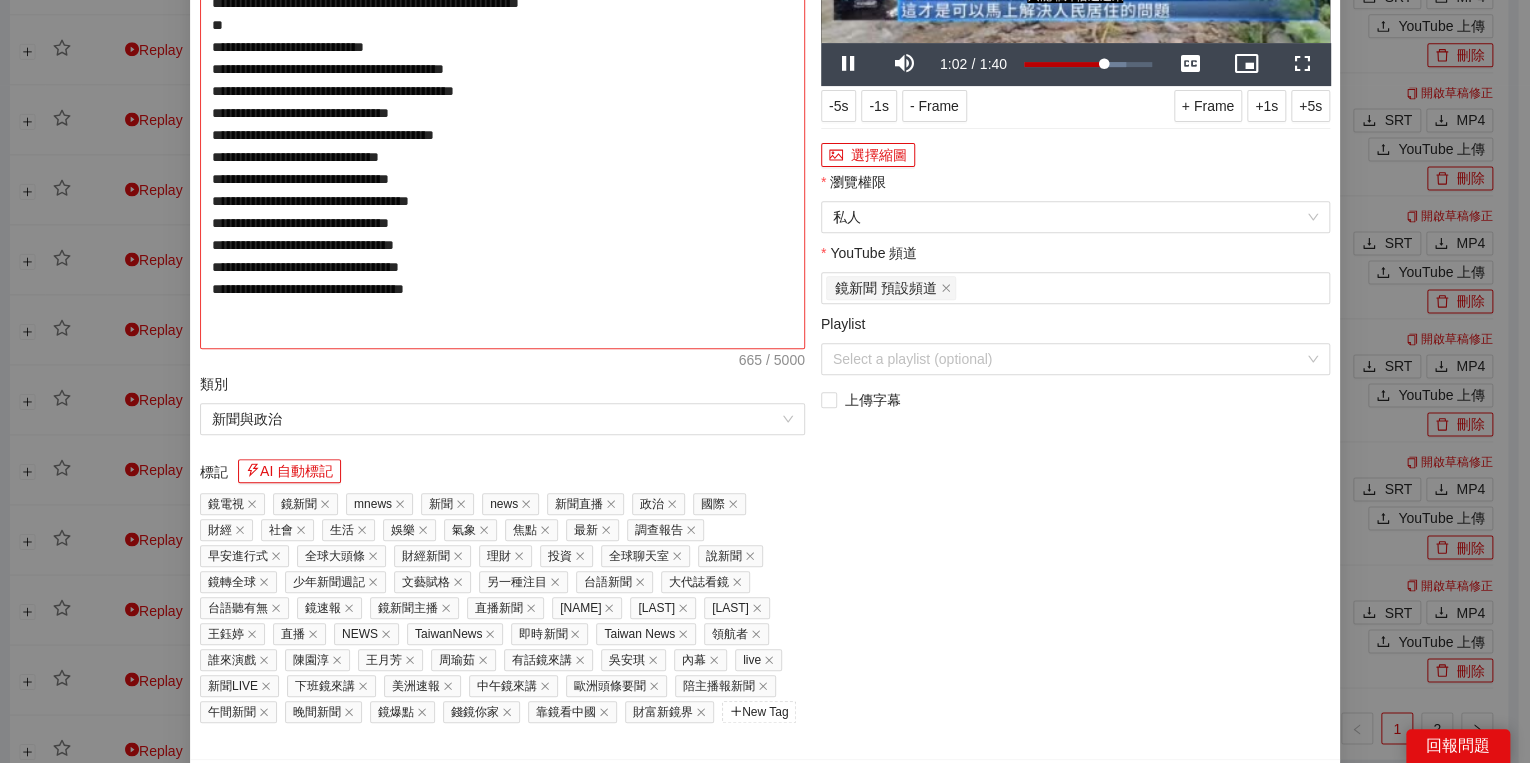 type on "**********" 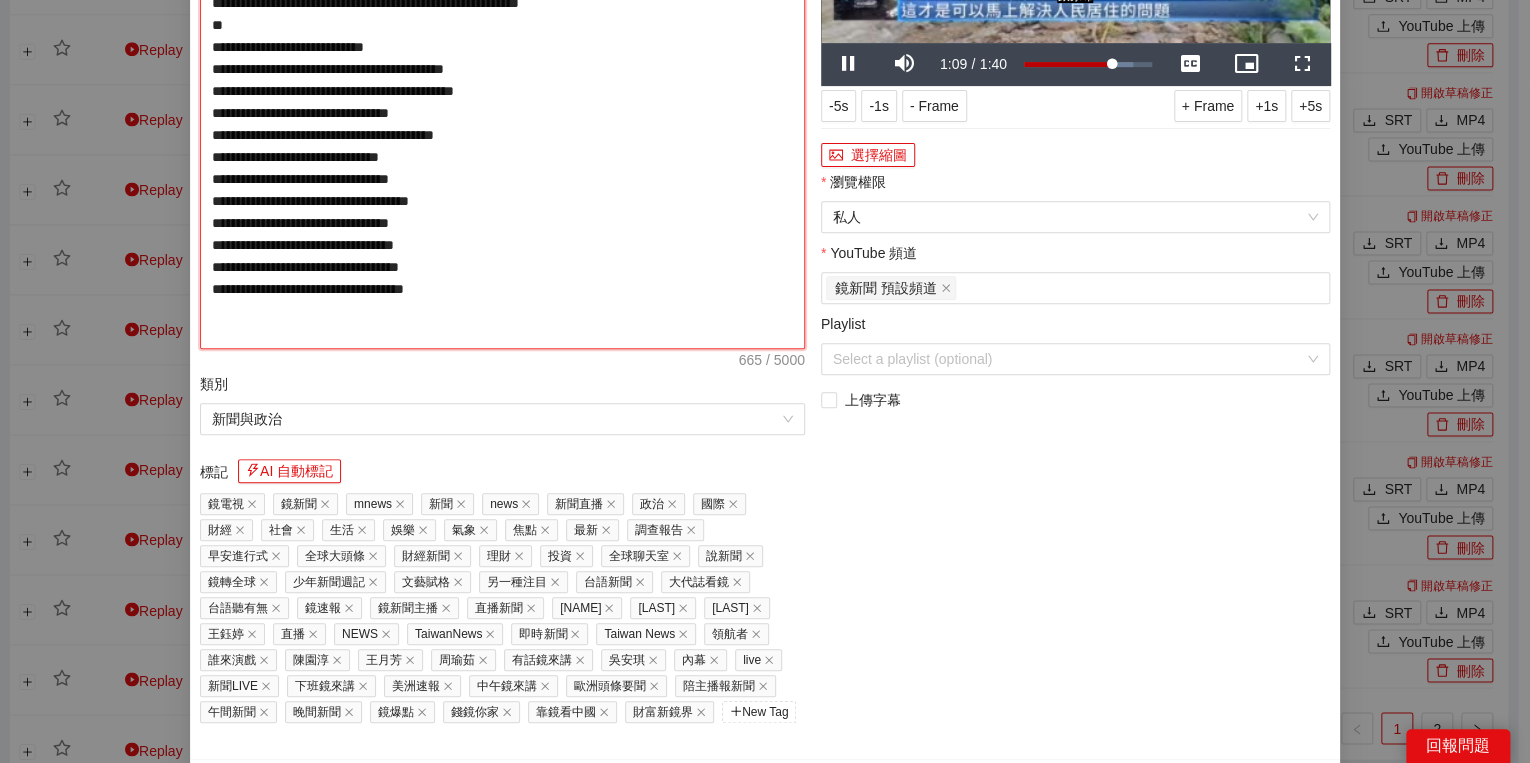 type on "**********" 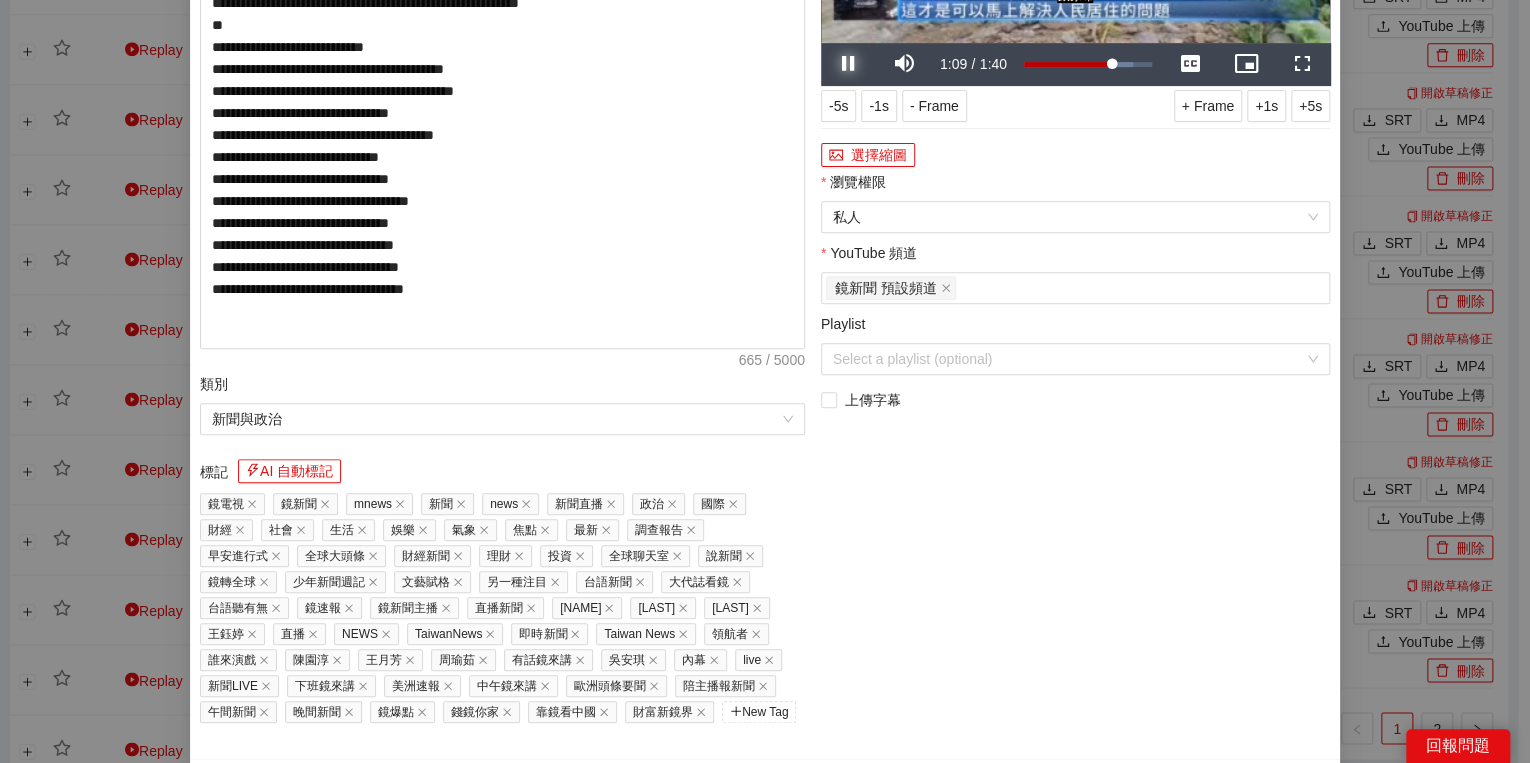 click at bounding box center [849, 64] 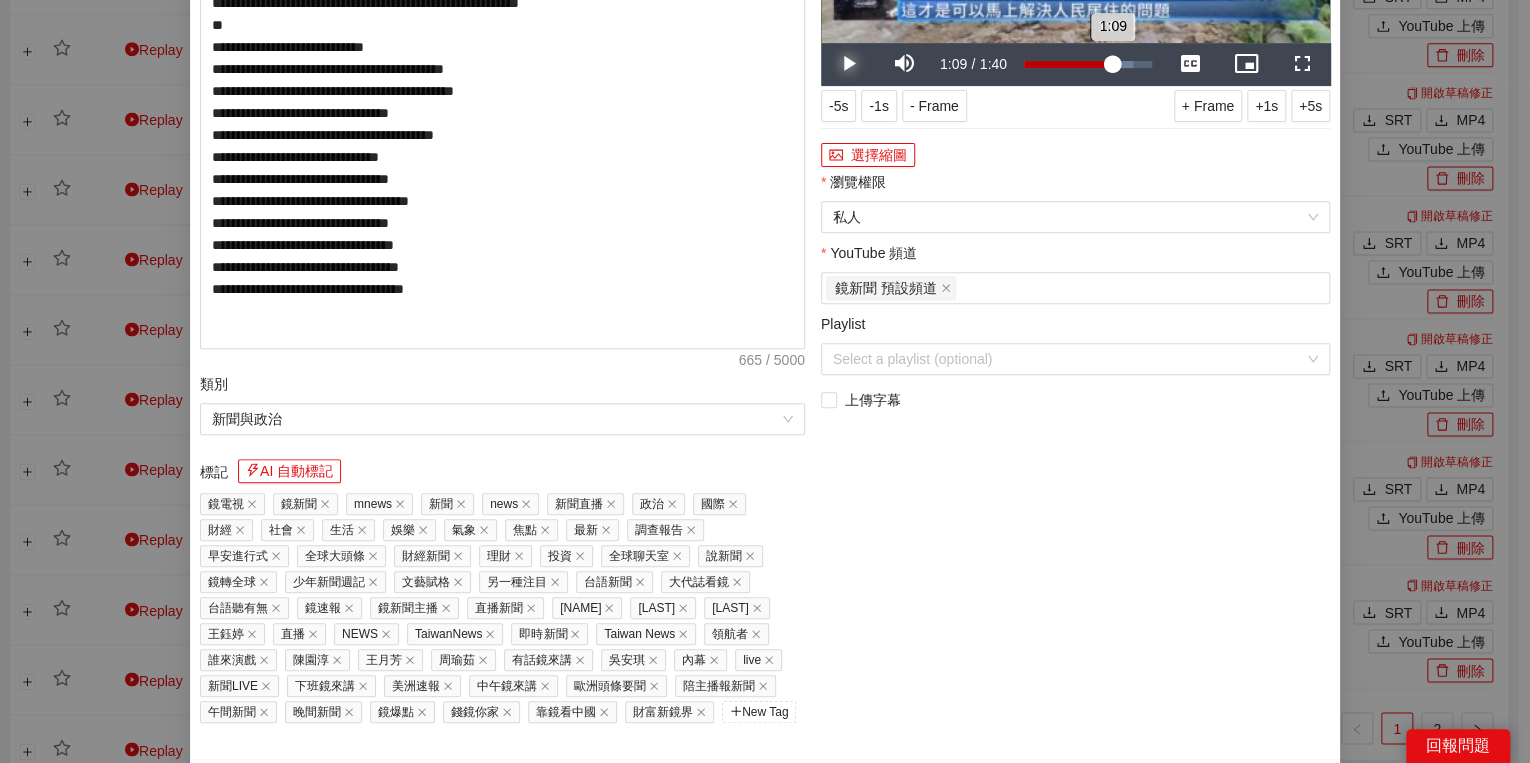 click on "1:09" at bounding box center (1068, 64) 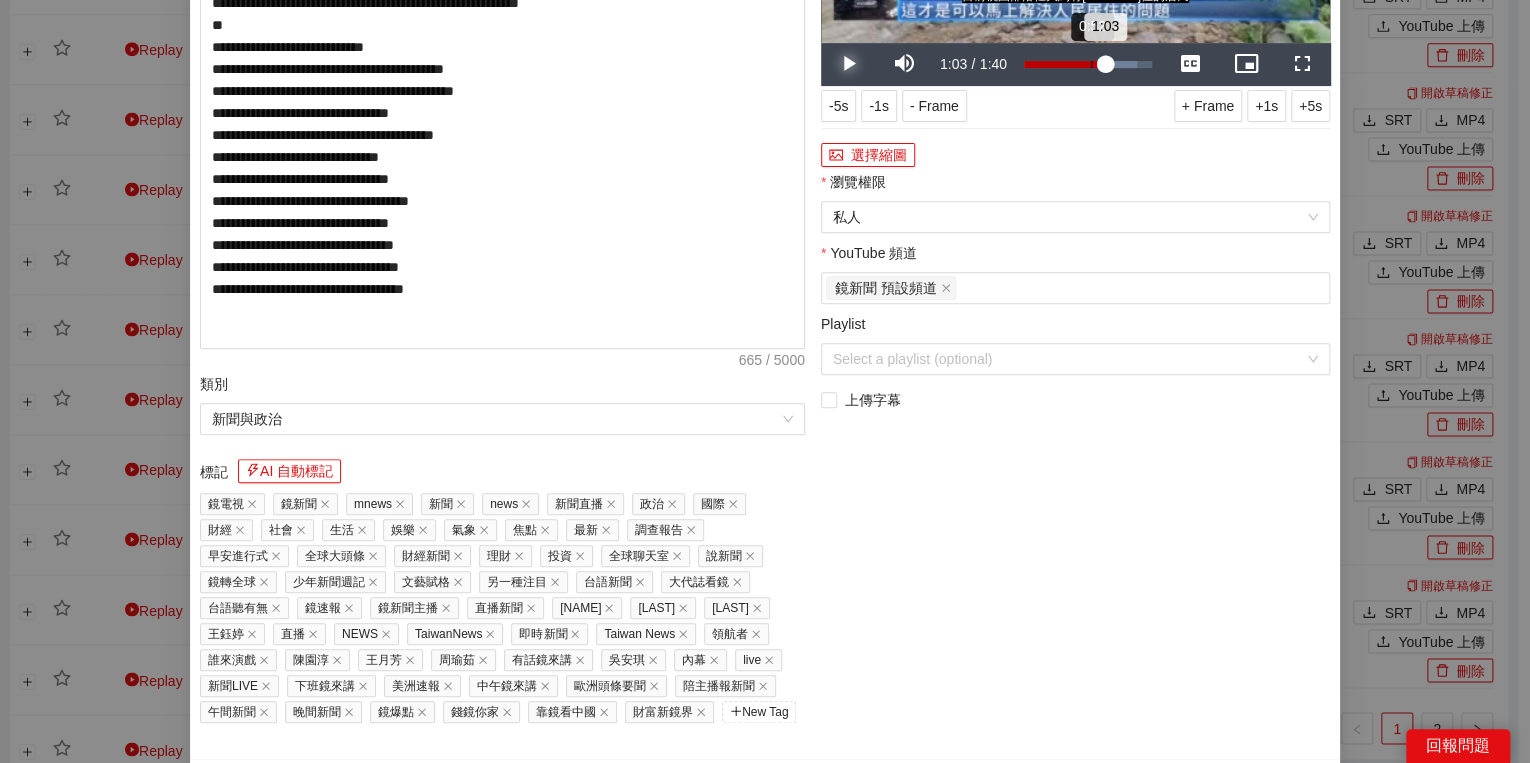 click on "Loaded :  88.15% 0:52 1:03" at bounding box center [1088, 64] 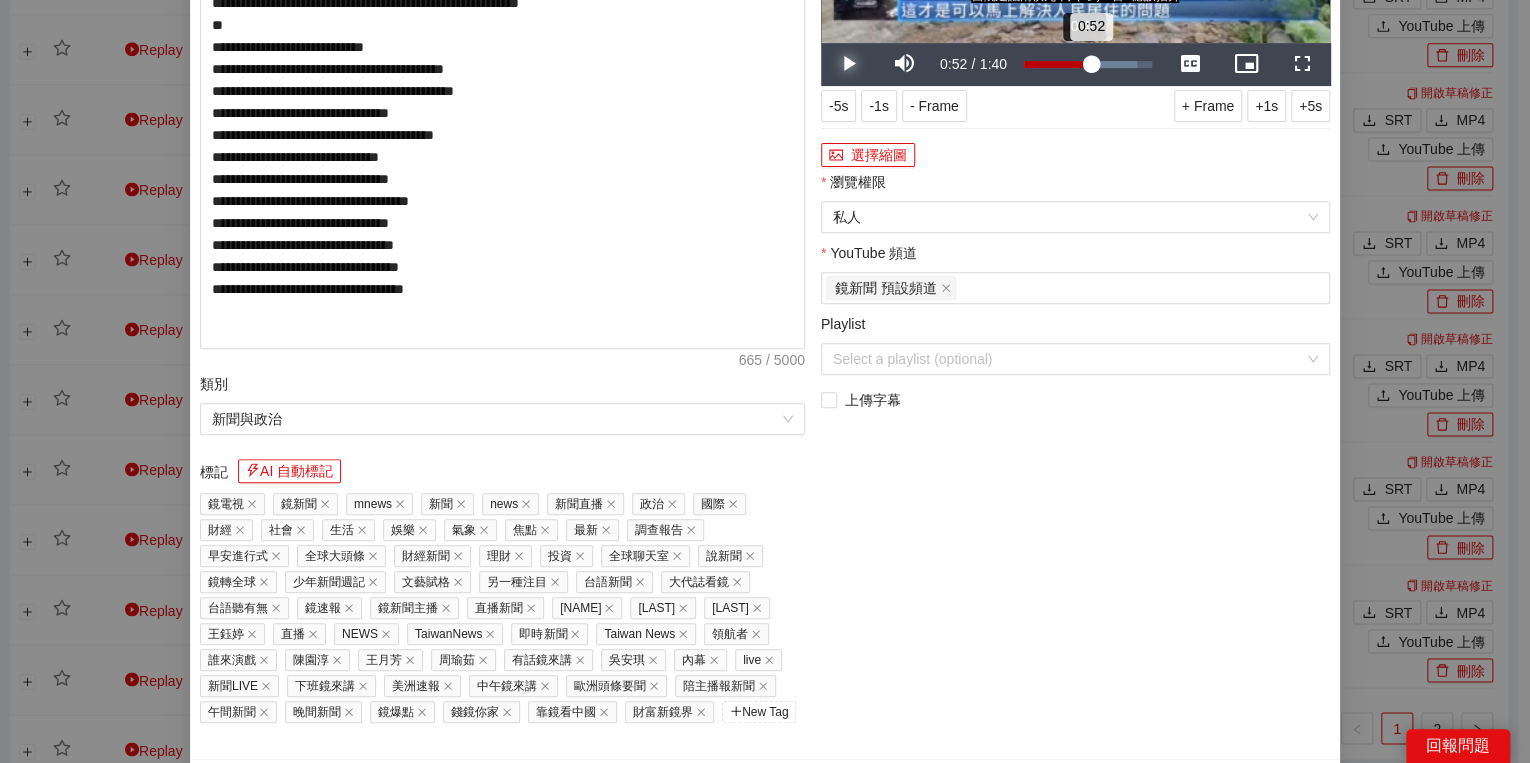 click on "0:52" at bounding box center [1057, 64] 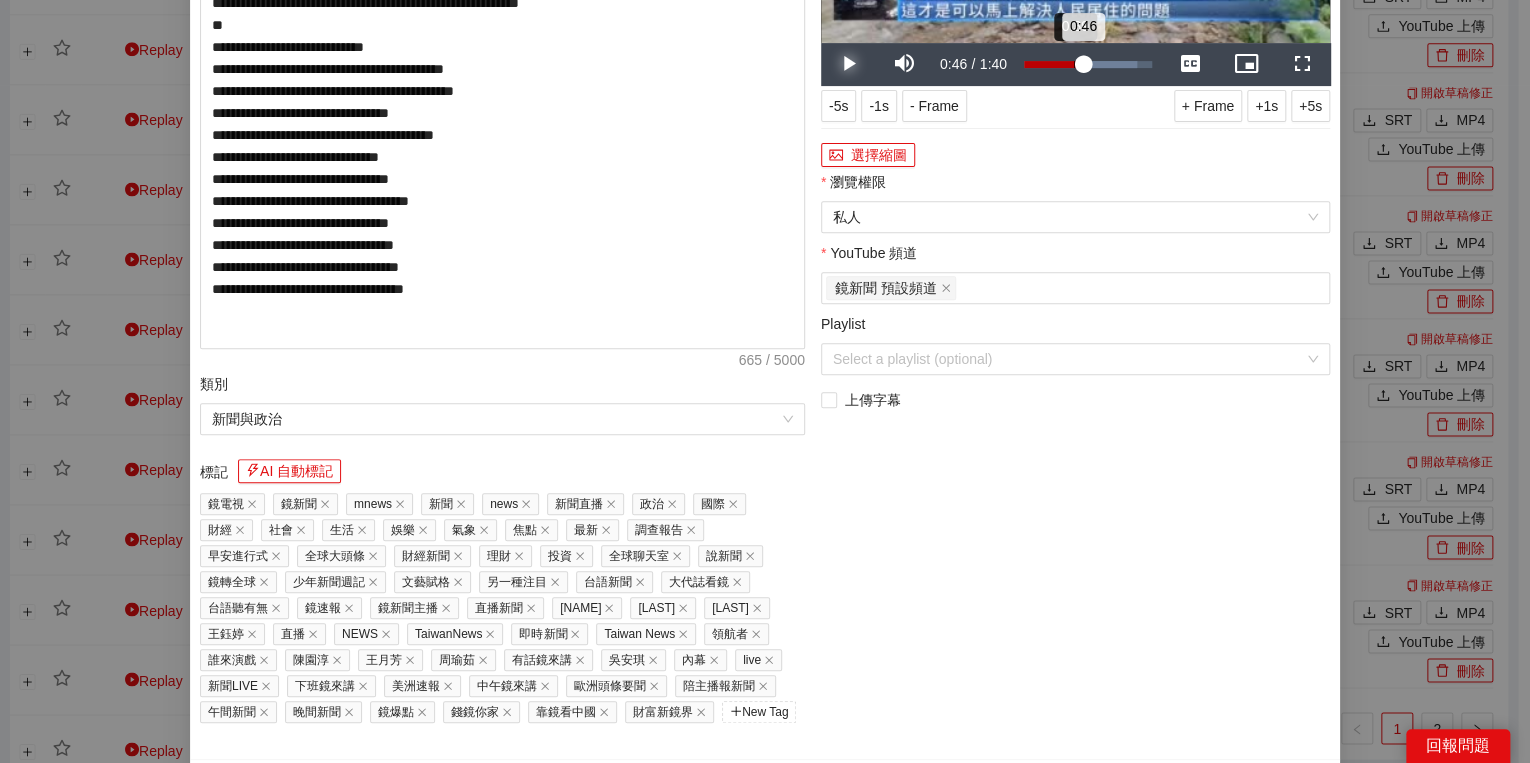 click on "0:46" at bounding box center [1053, 64] 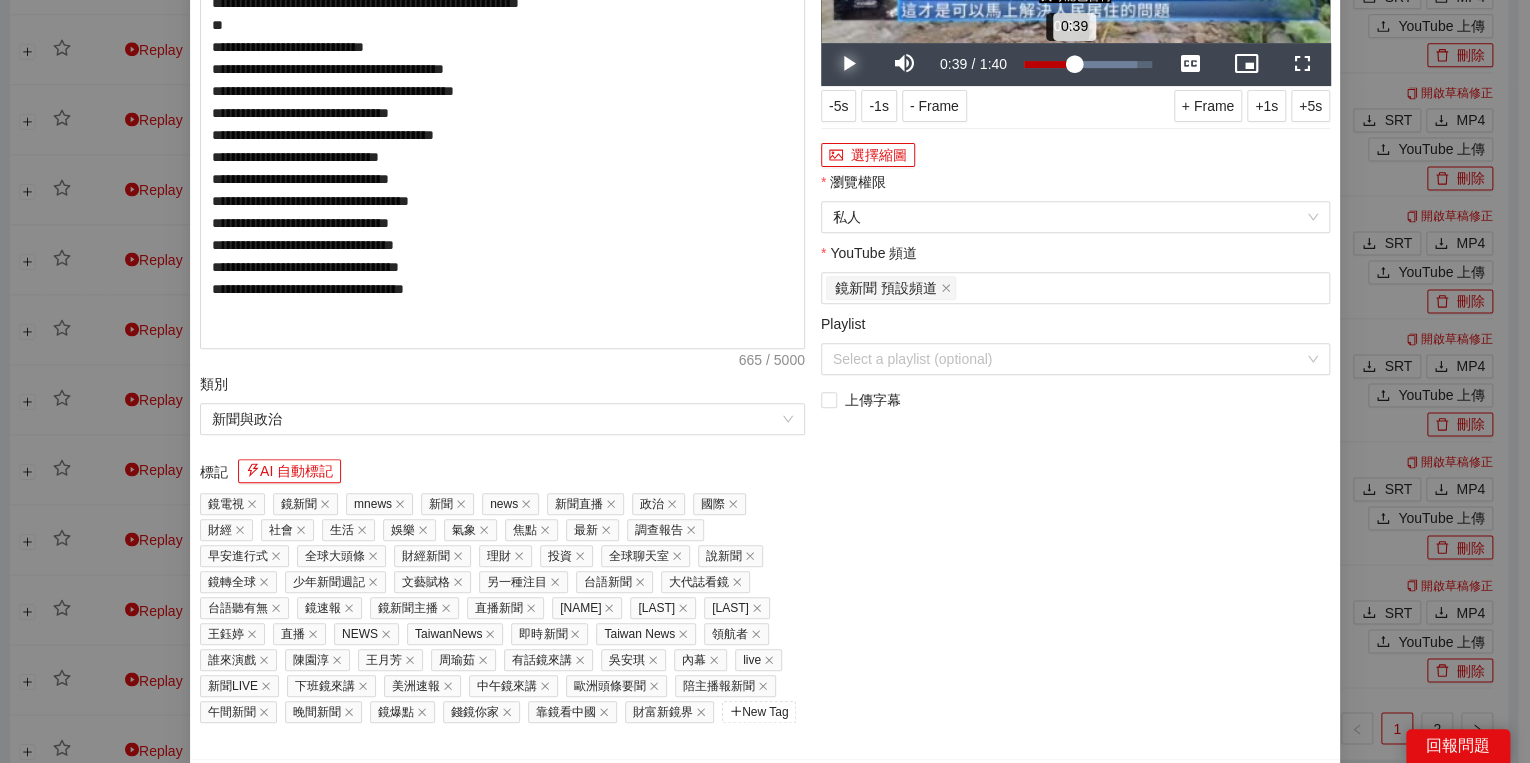 click on "0:39" at bounding box center [1049, 64] 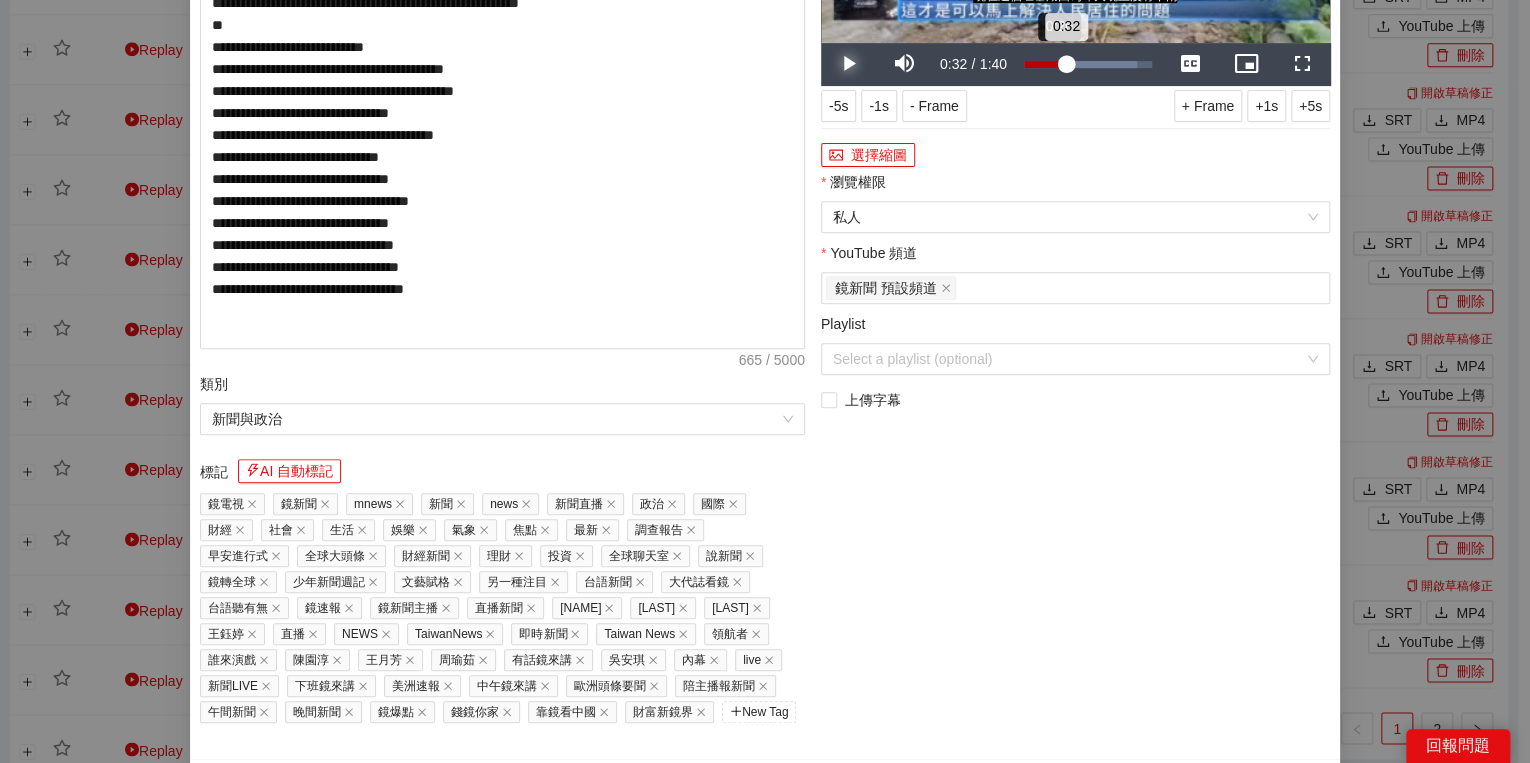 click on "Loaded :  88.15% 0:26 0:32" at bounding box center [1088, 64] 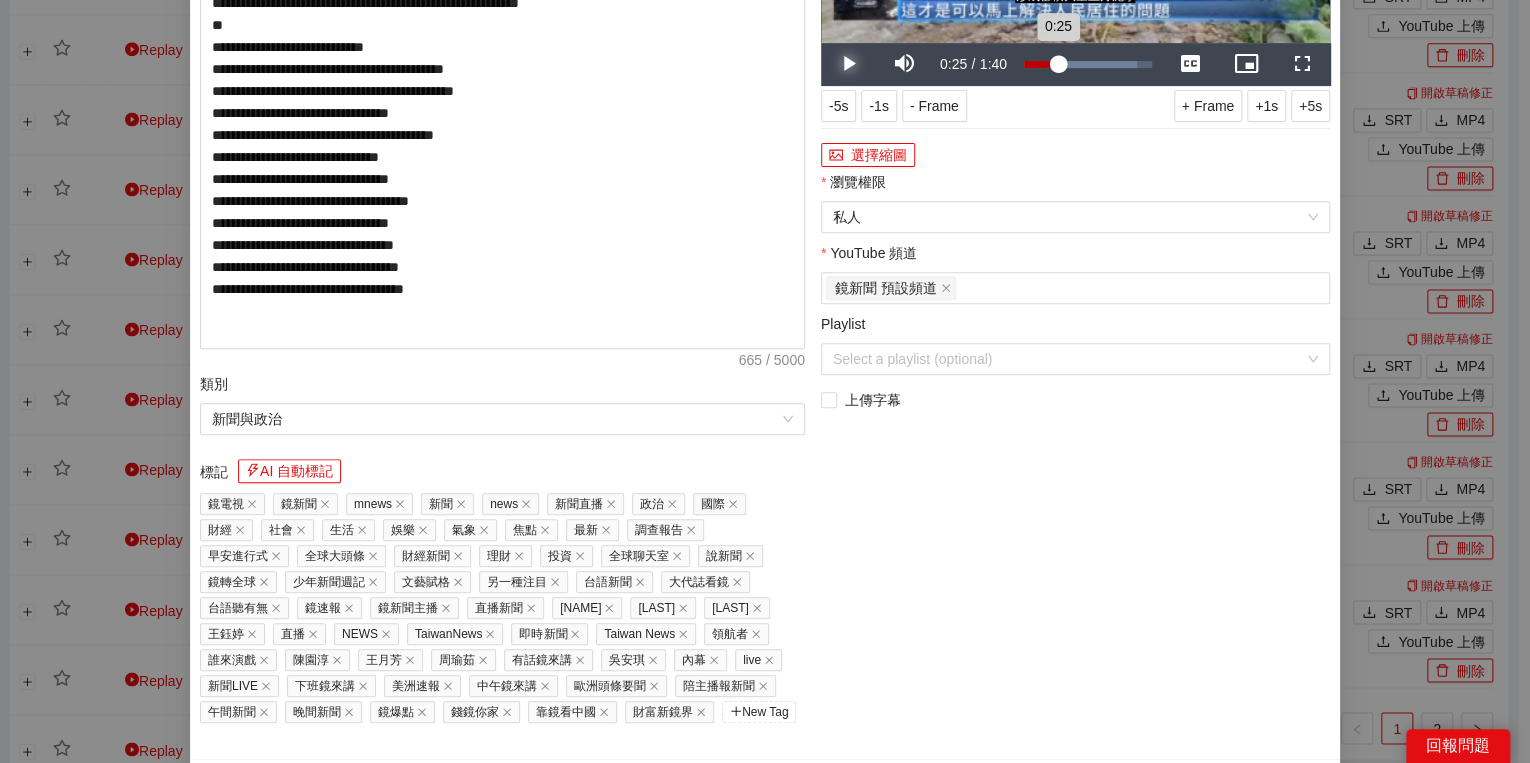 click on "Loaded :  88.15% 0:25 0:25" at bounding box center (1088, 64) 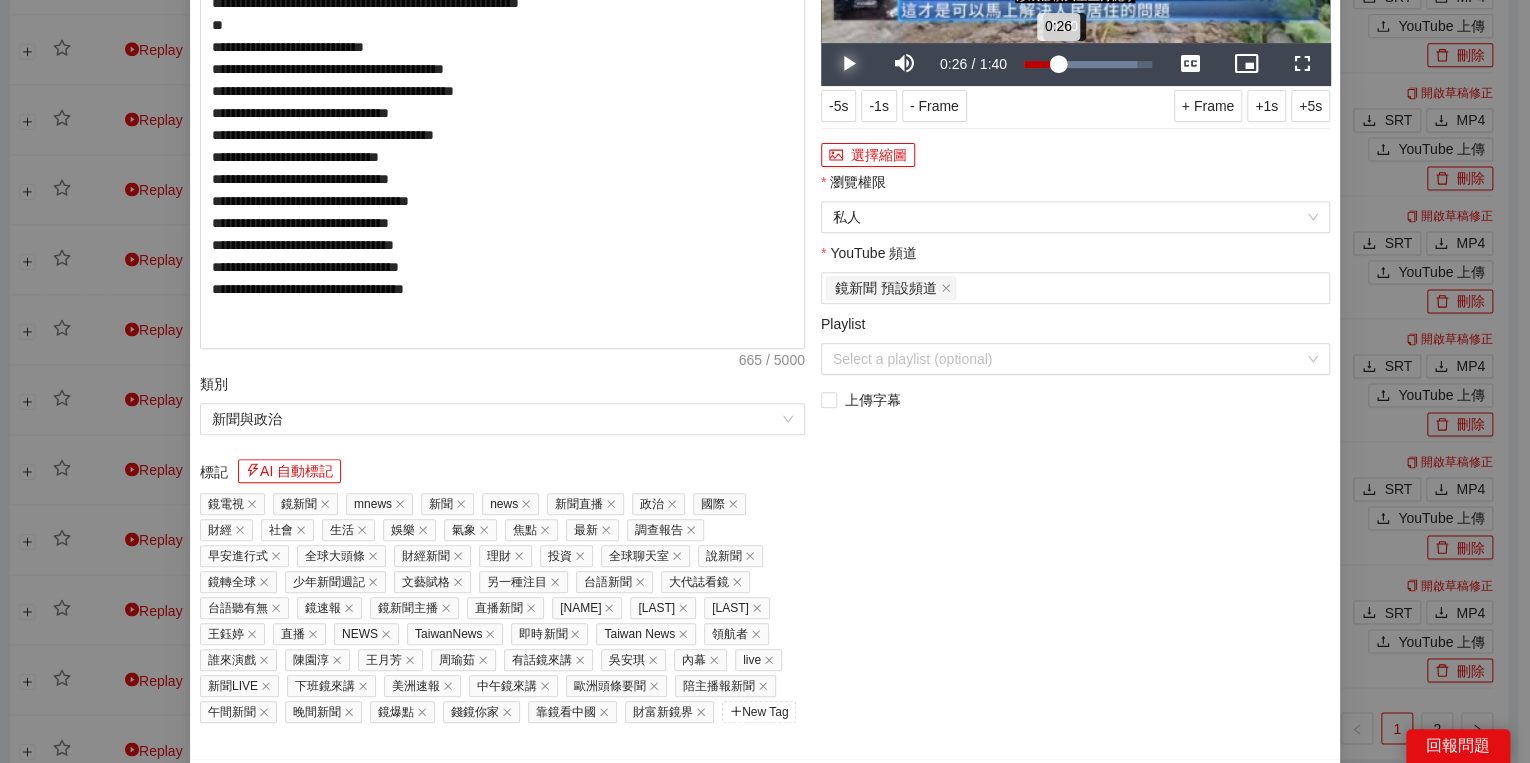 click on "0:26" at bounding box center (1041, 64) 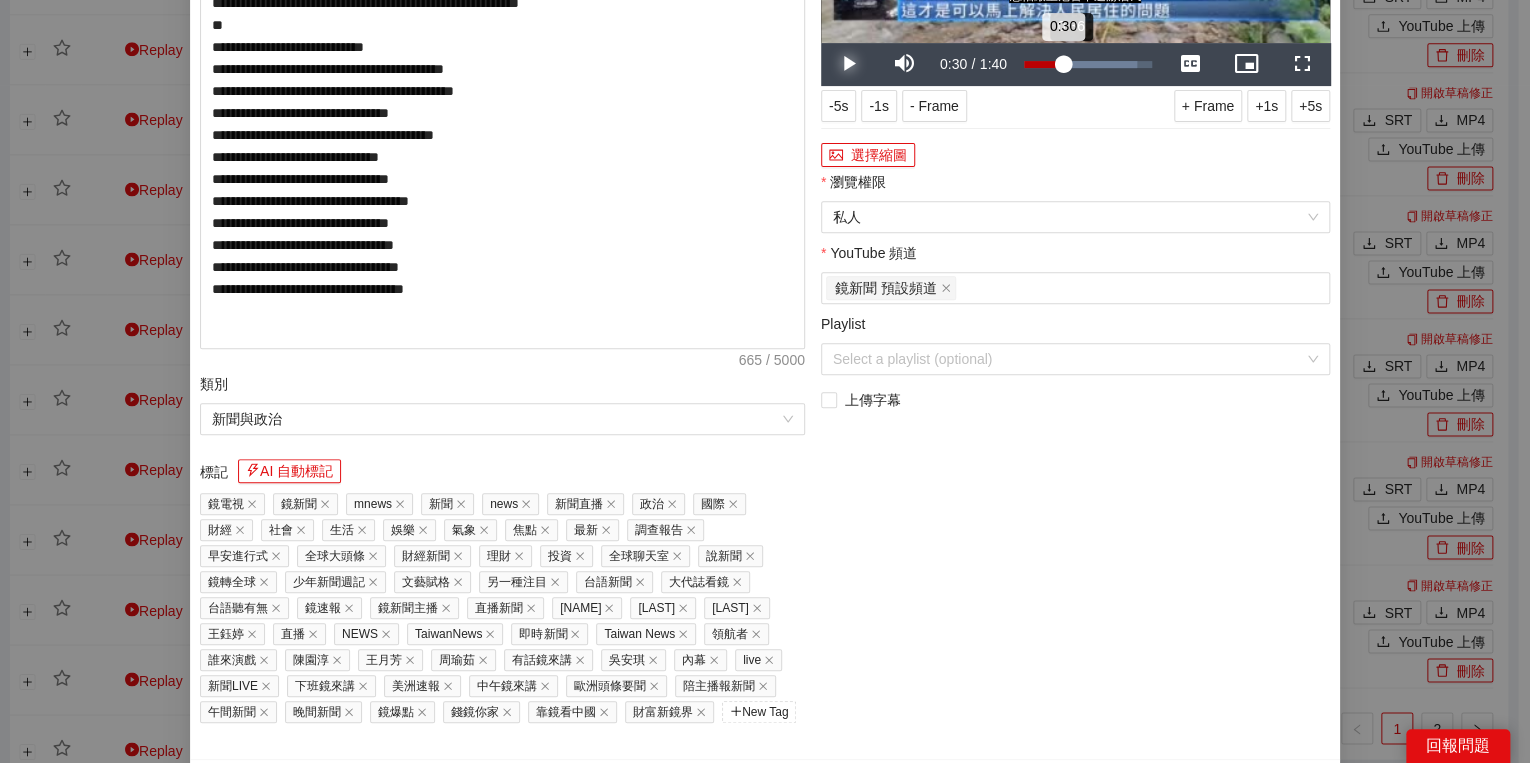 click on "0:30" at bounding box center (1043, 64) 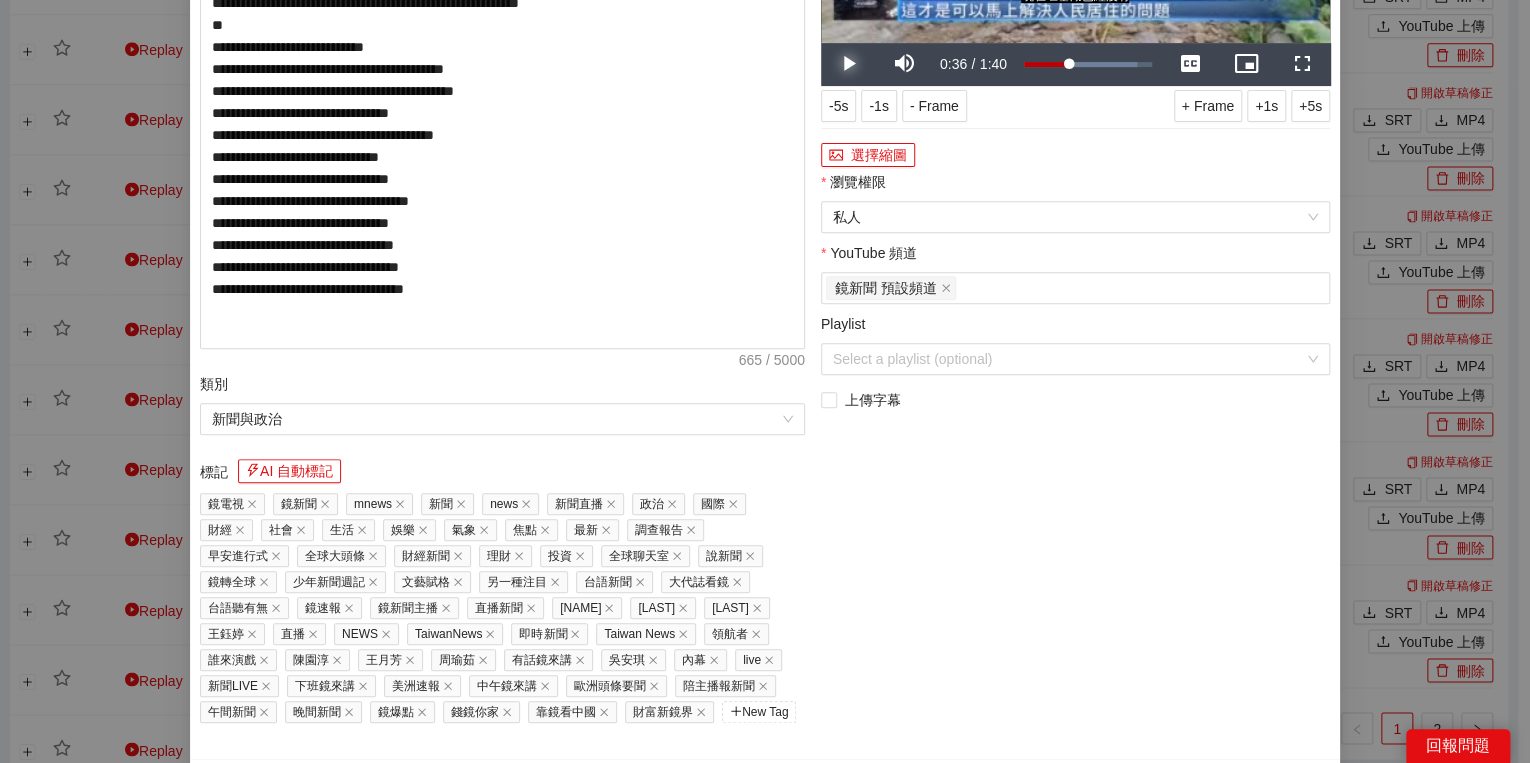 click at bounding box center [849, 64] 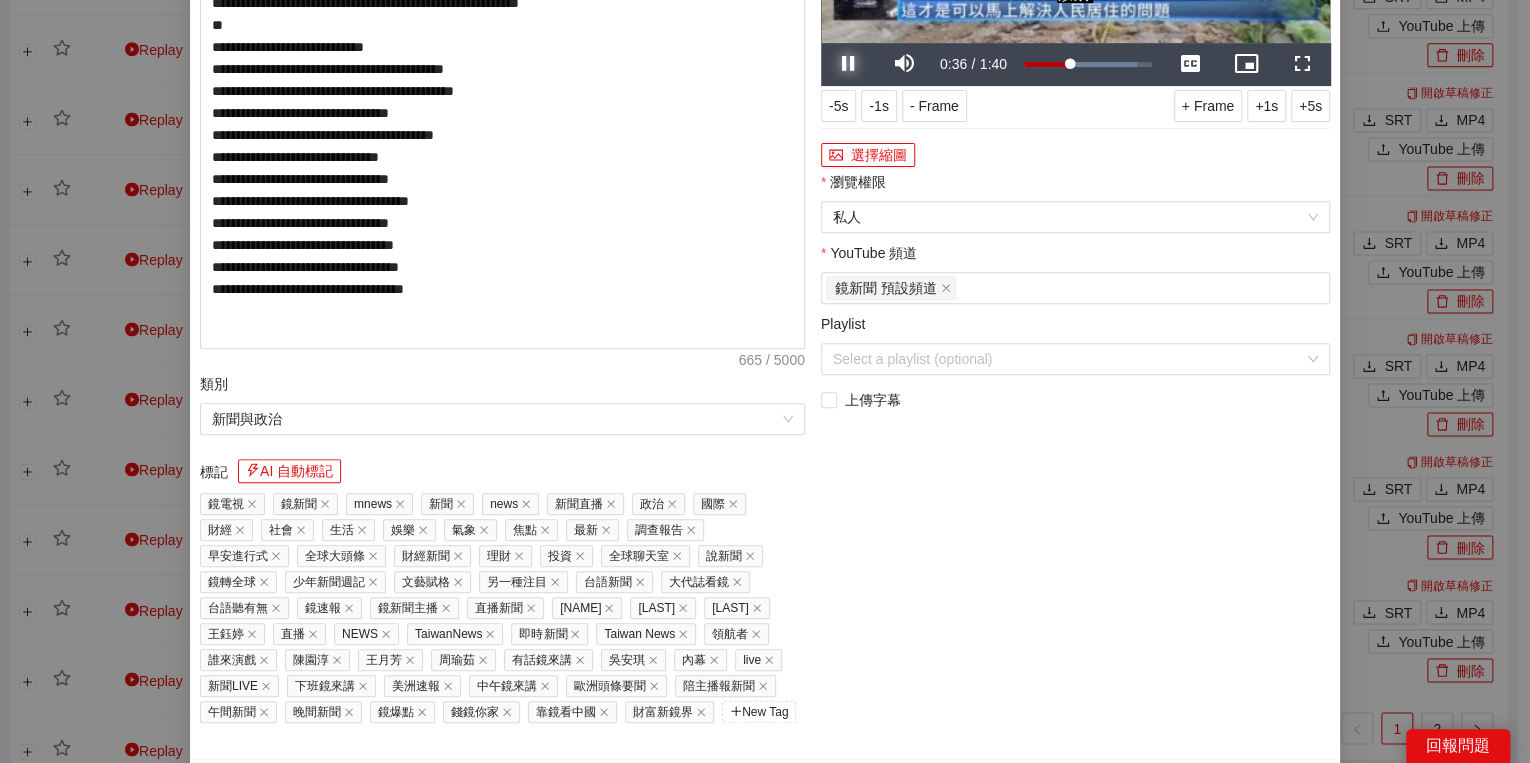 click at bounding box center [849, 64] 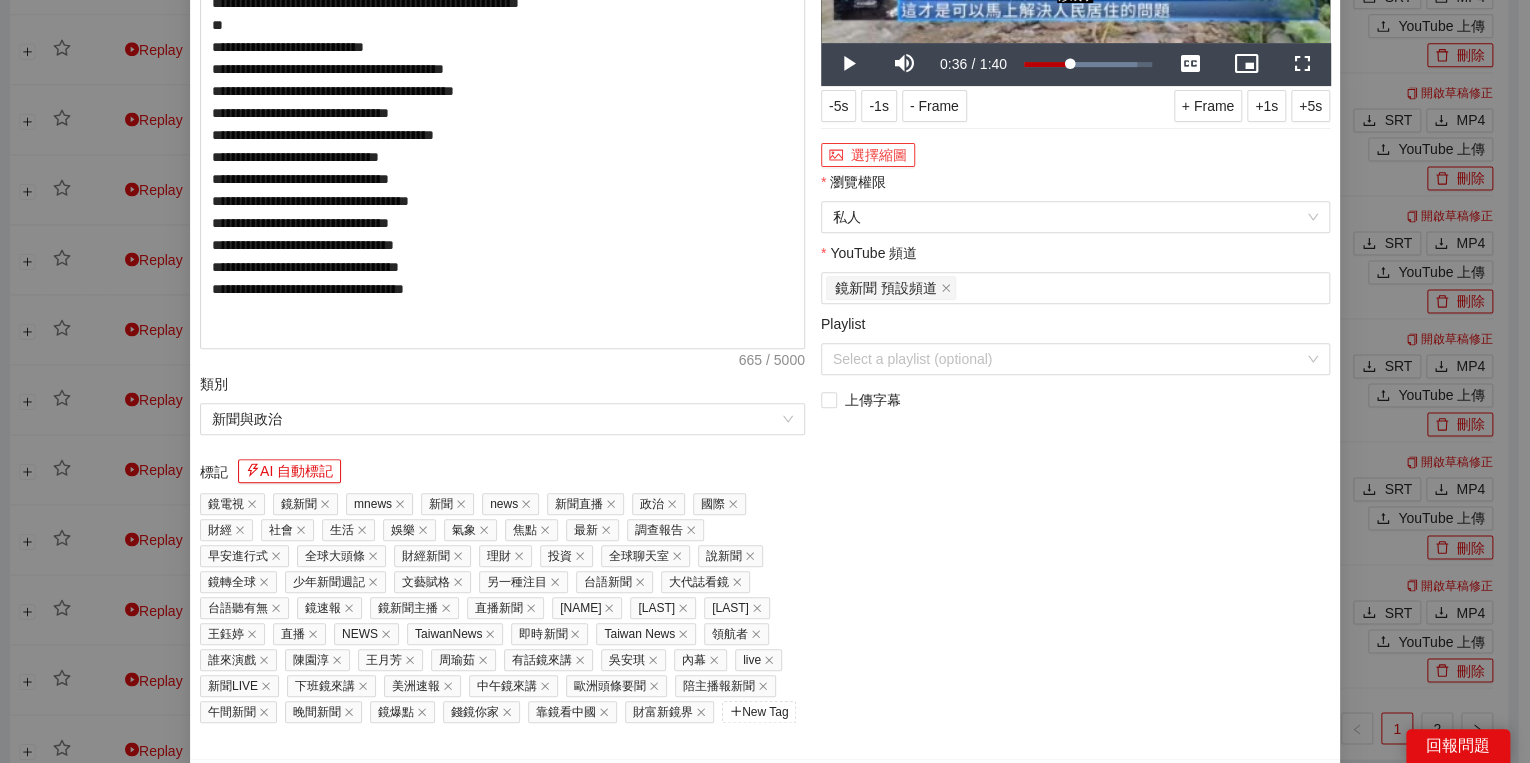 click on "選擇縮圖" at bounding box center [868, 155] 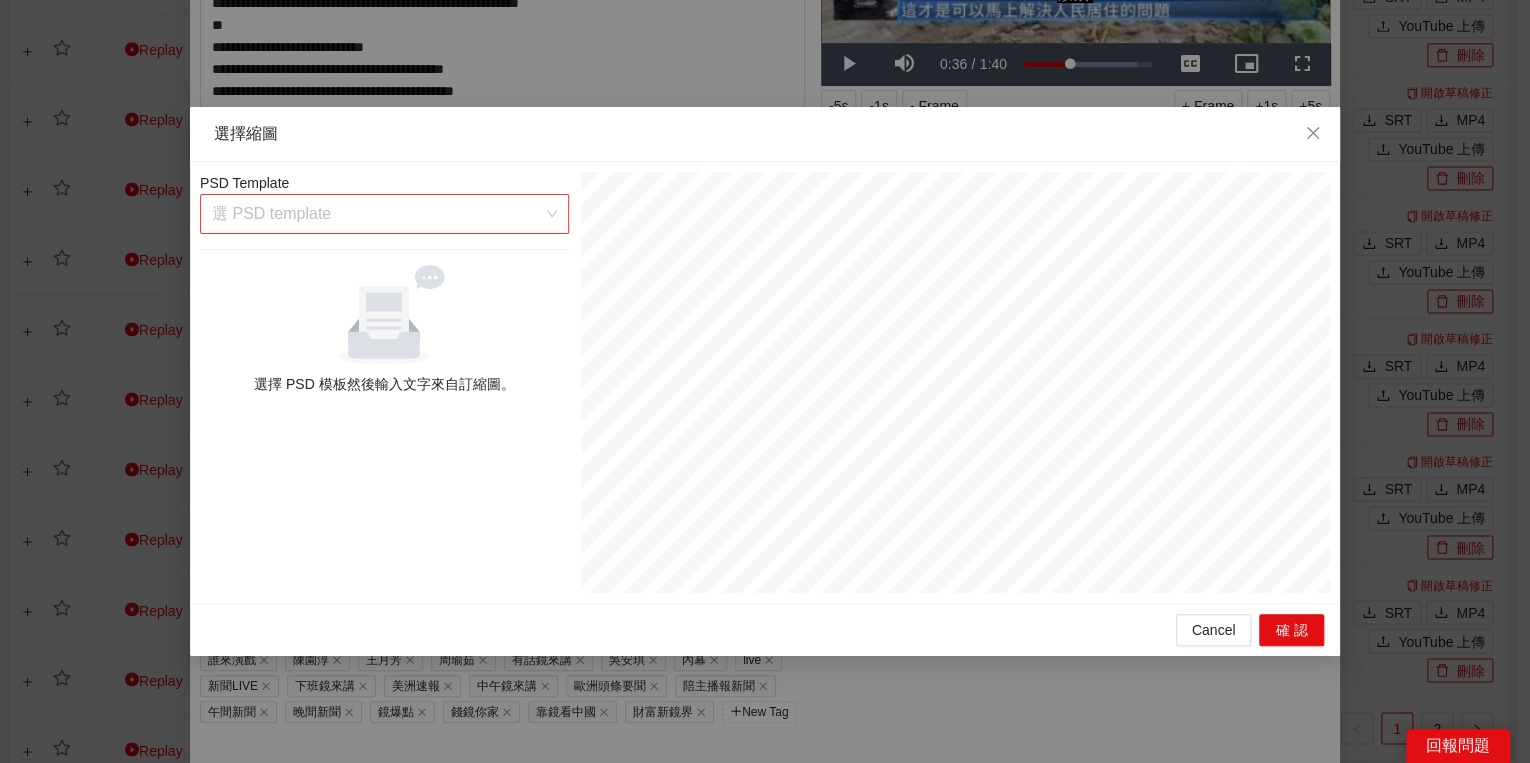 click at bounding box center [377, 214] 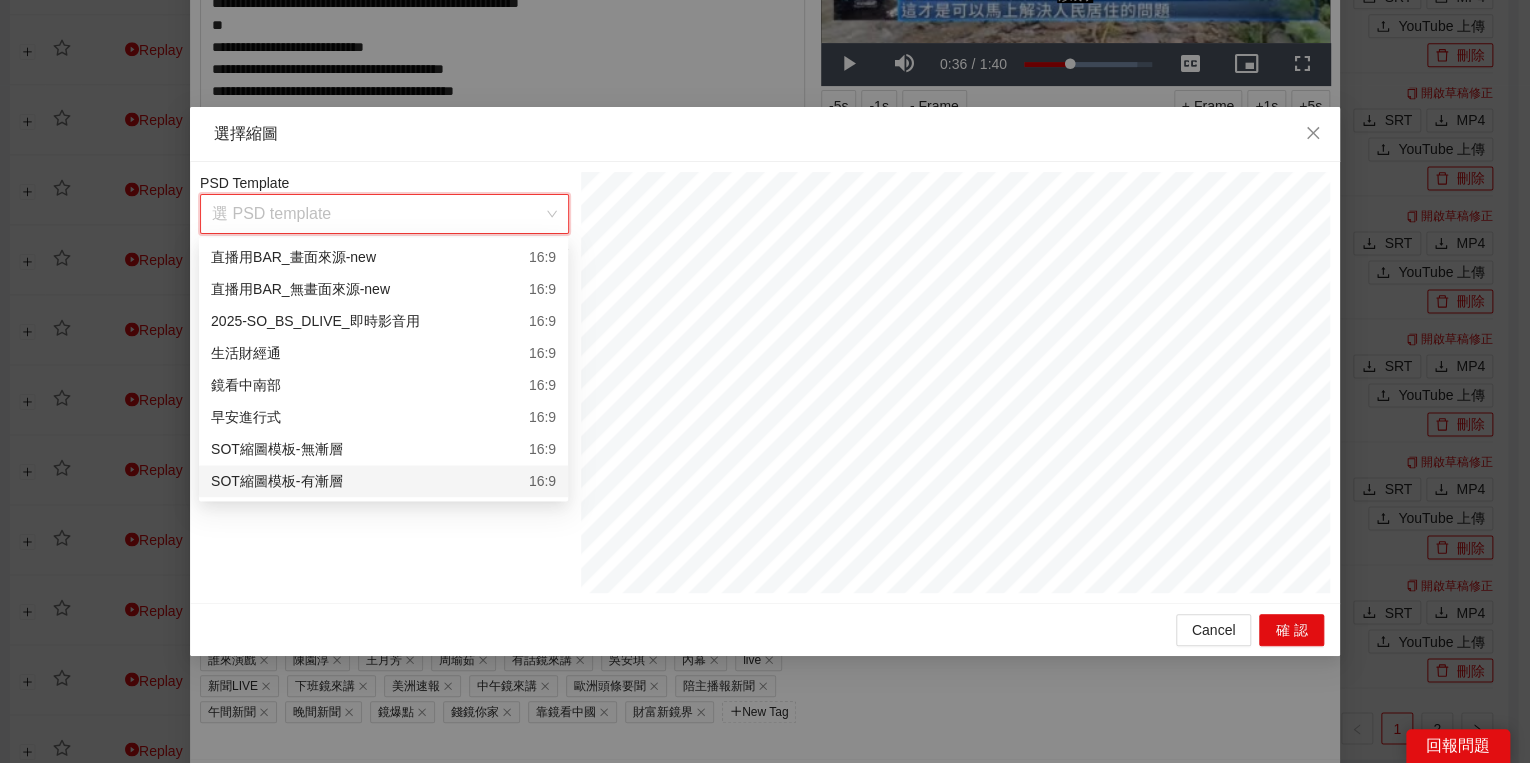 drag, startPoint x: 417, startPoint y: 476, endPoint x: 430, endPoint y: 472, distance: 13.601471 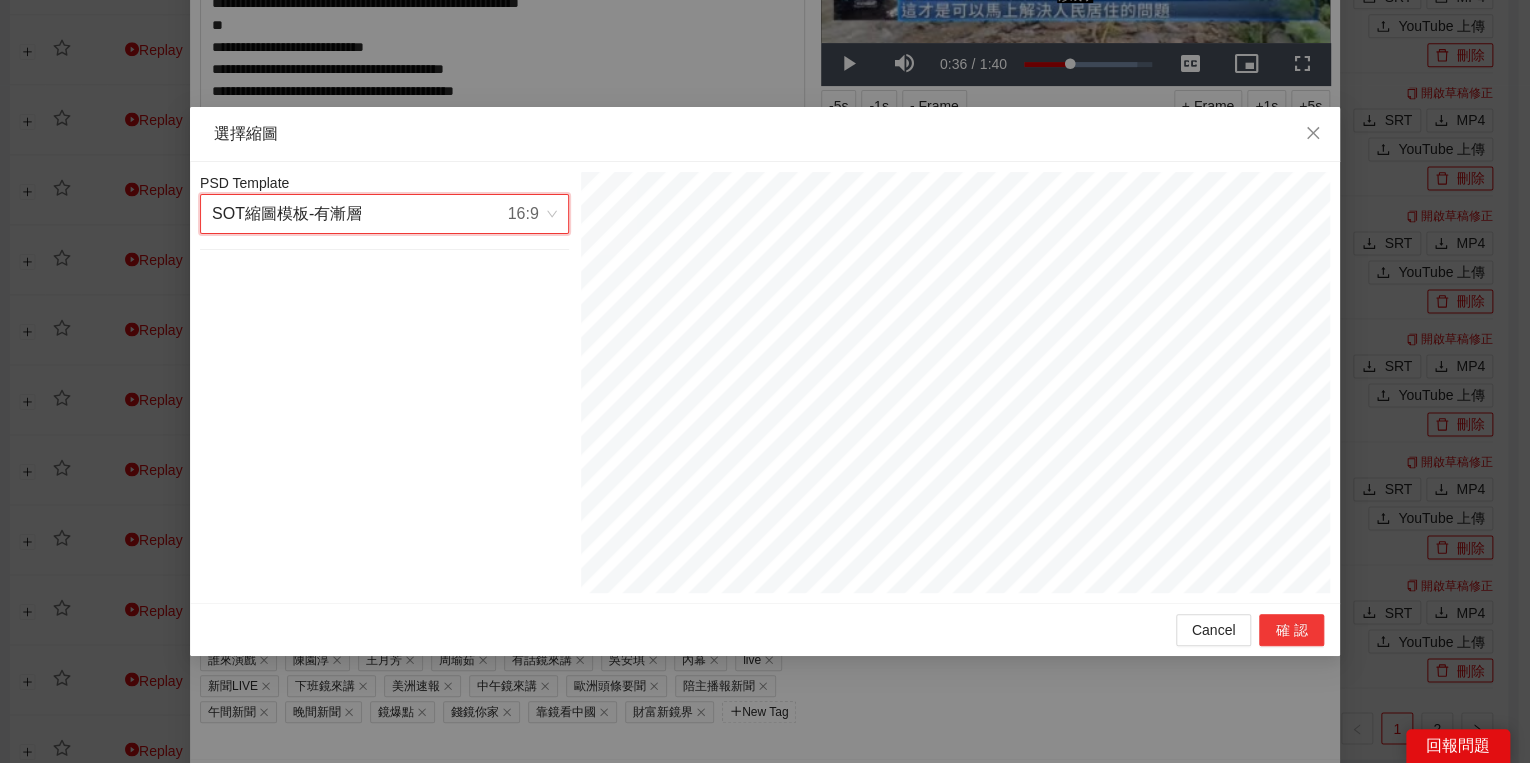 click on "確認" at bounding box center (1291, 630) 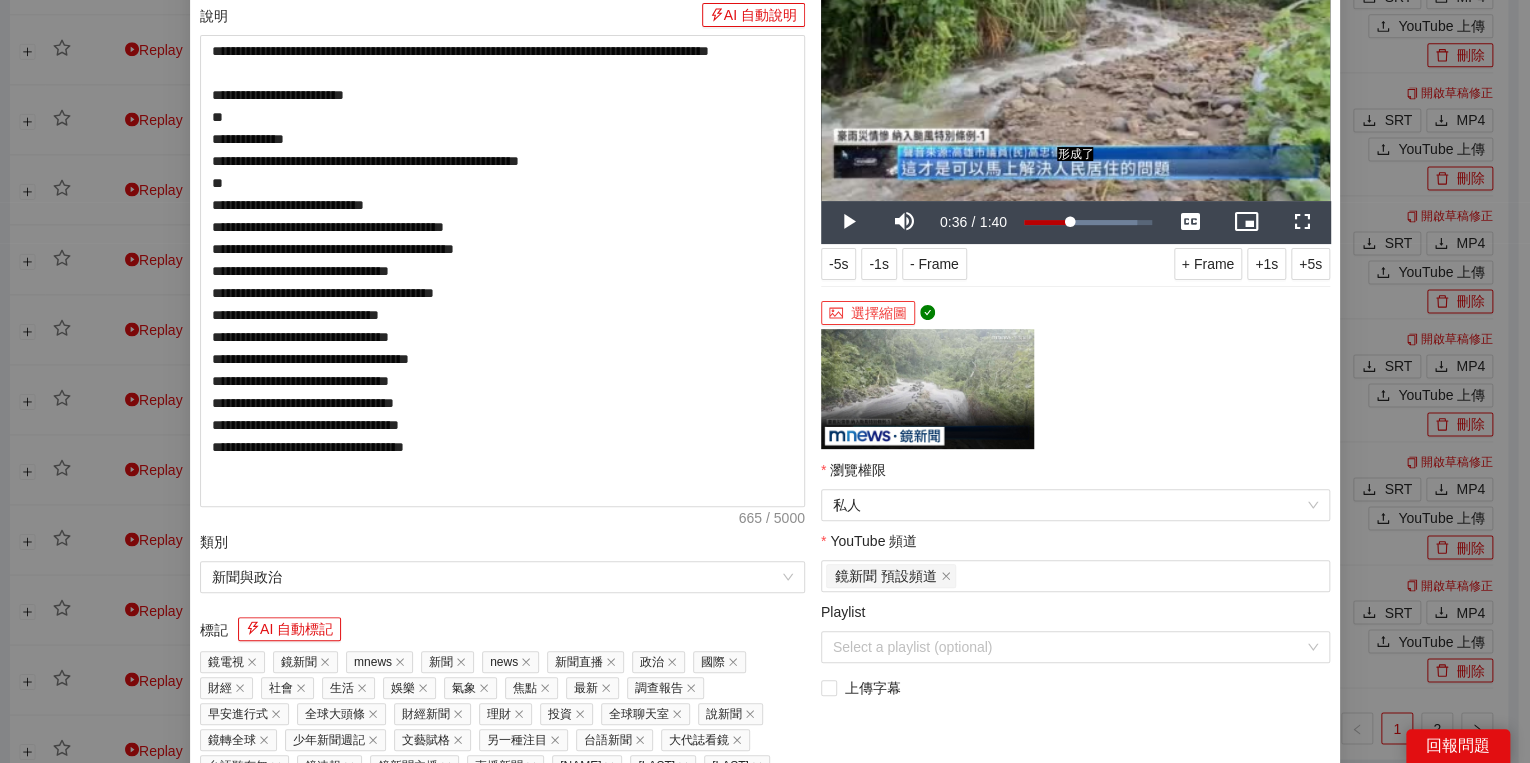 scroll, scrollTop: 240, scrollLeft: 0, axis: vertical 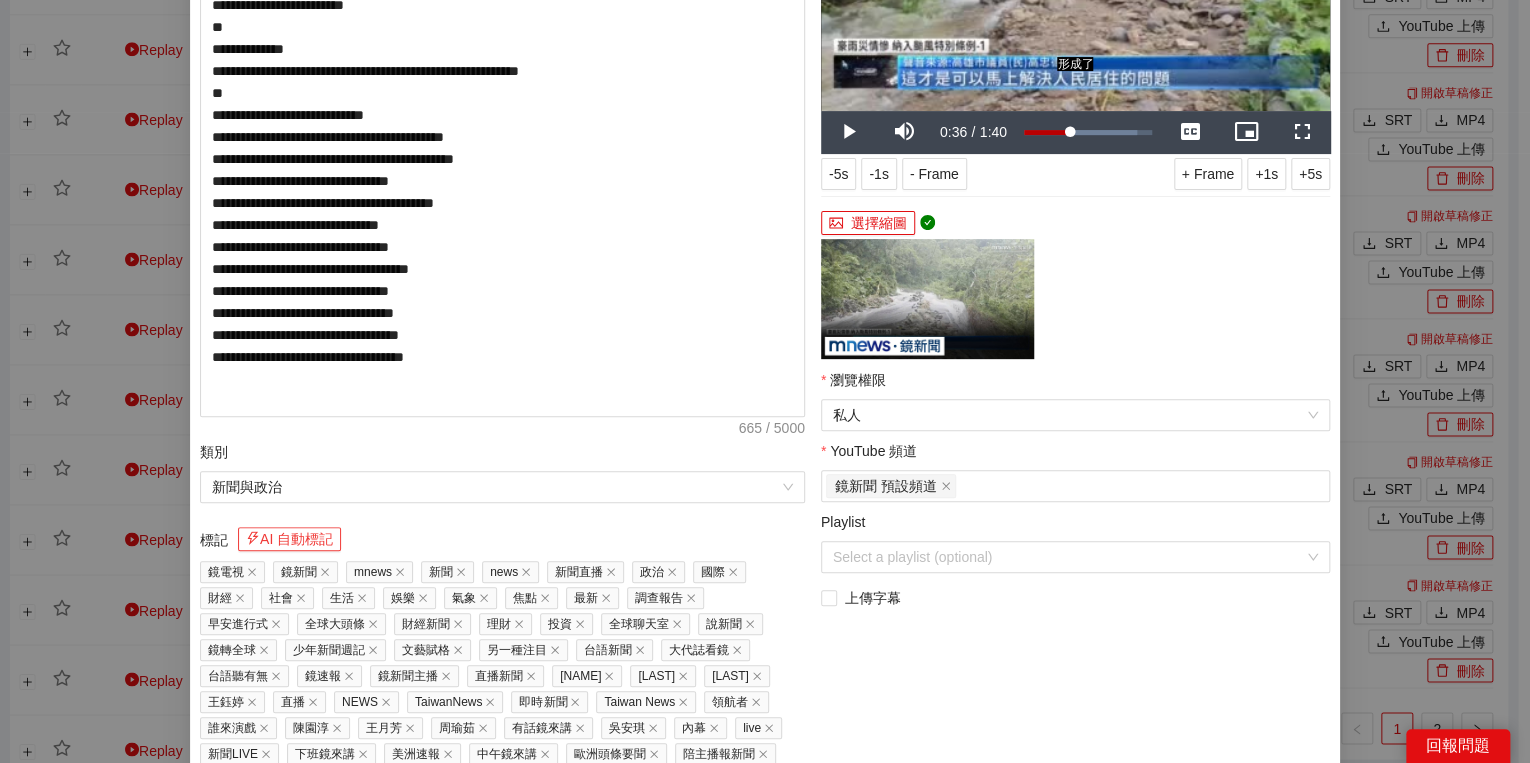 click on "AI 自動標記" at bounding box center [289, 539] 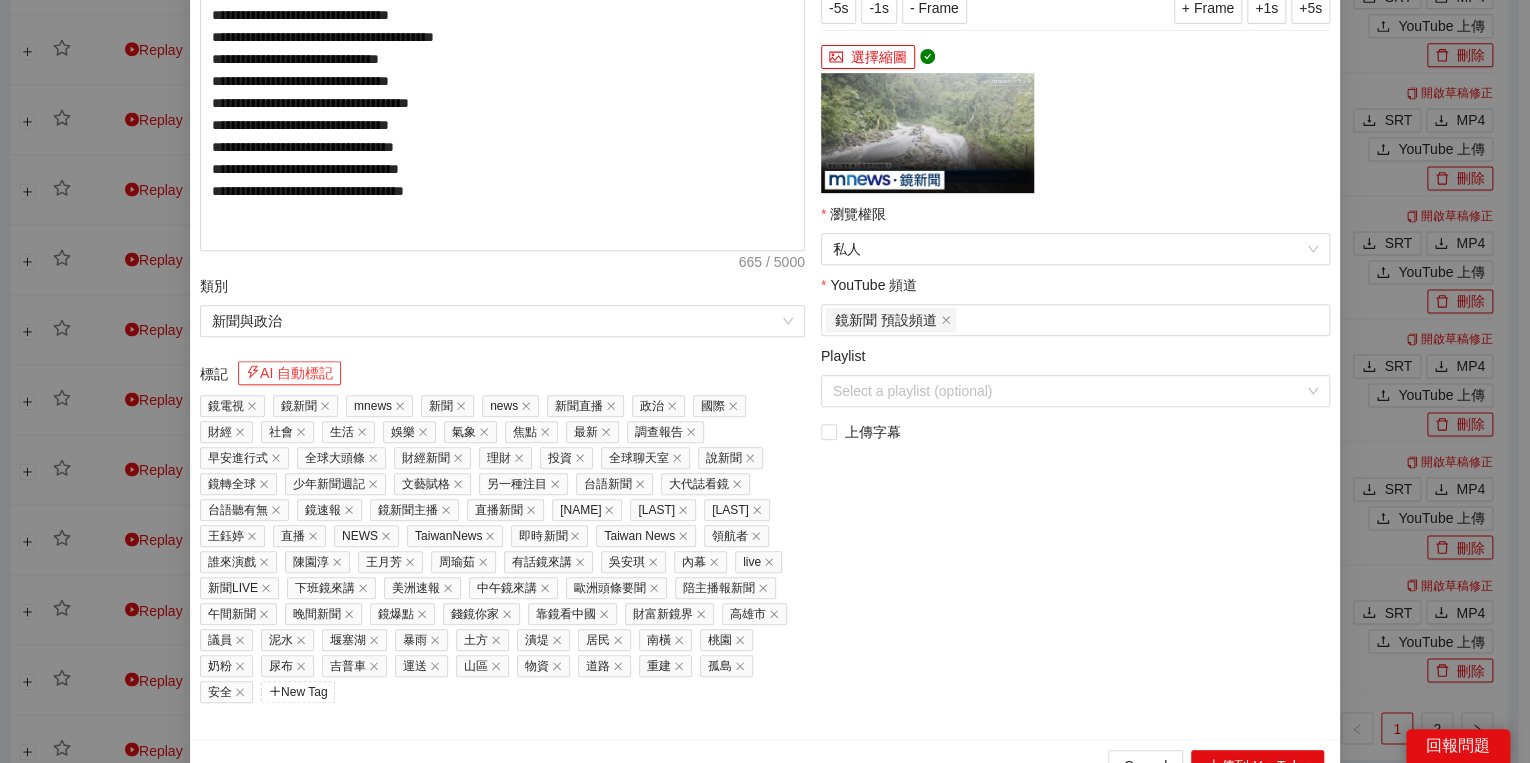 scroll, scrollTop: 429, scrollLeft: 0, axis: vertical 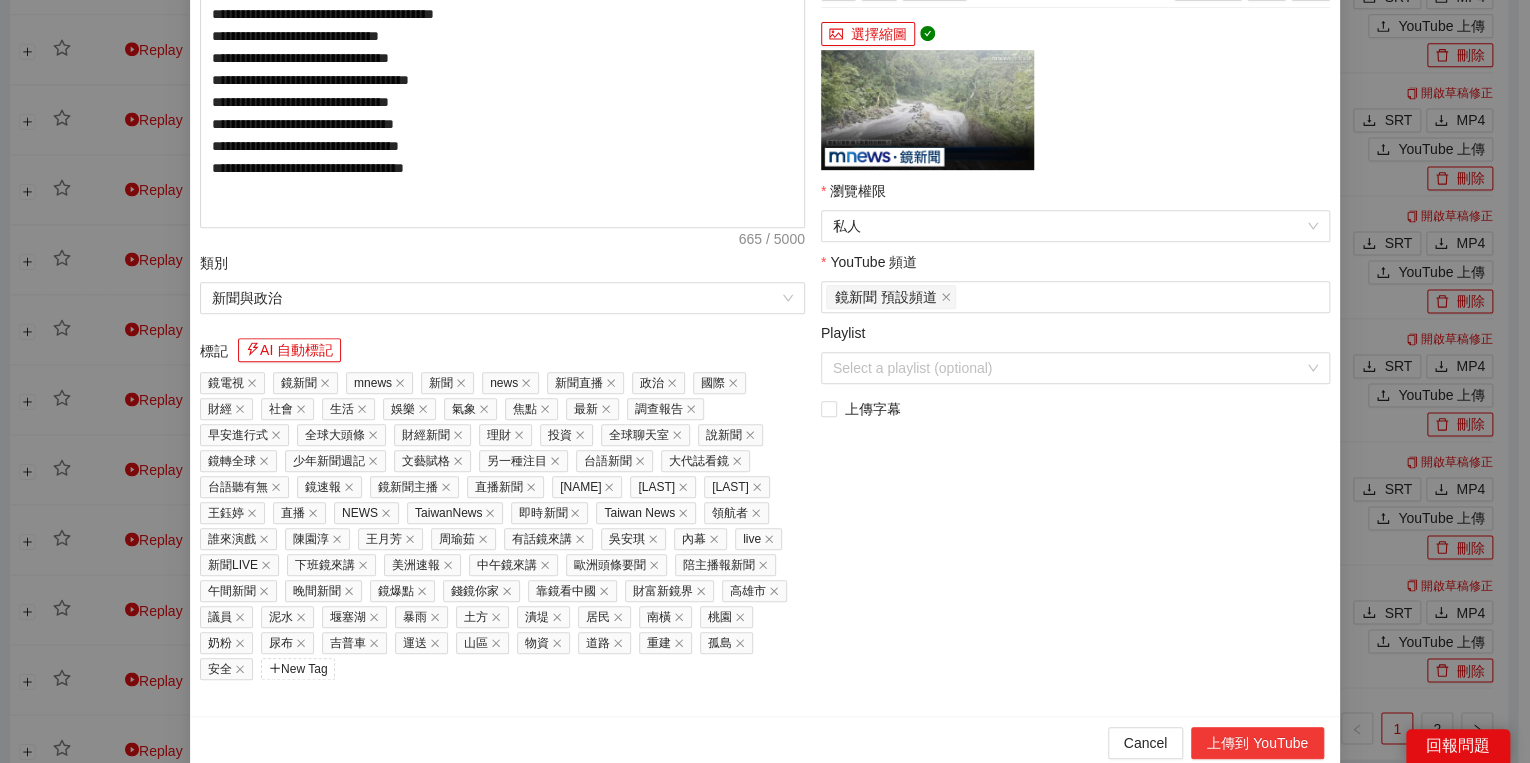 click on "Cancel 上傳到 YouTube" at bounding box center (765, 742) 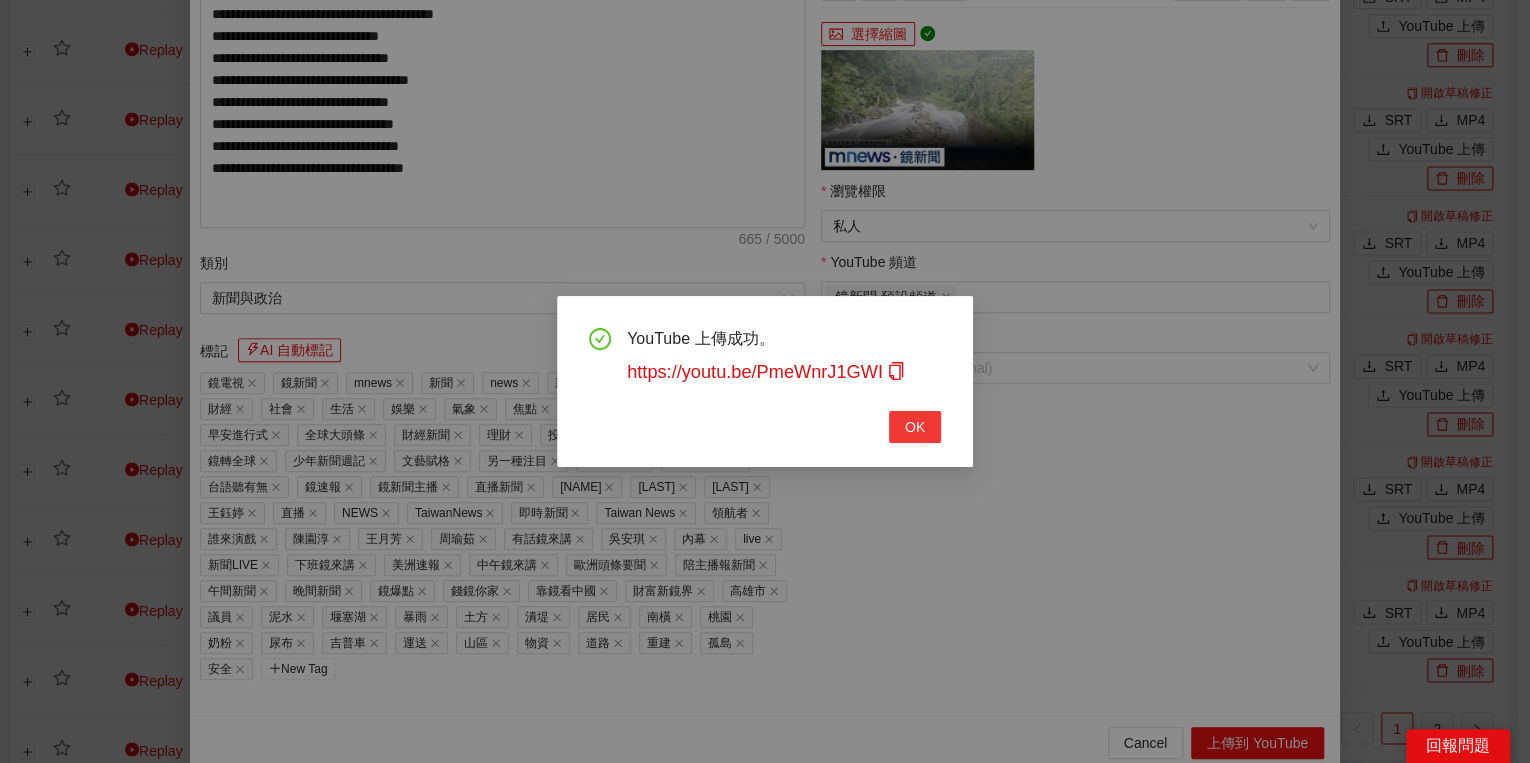 click on "OK" at bounding box center (915, 427) 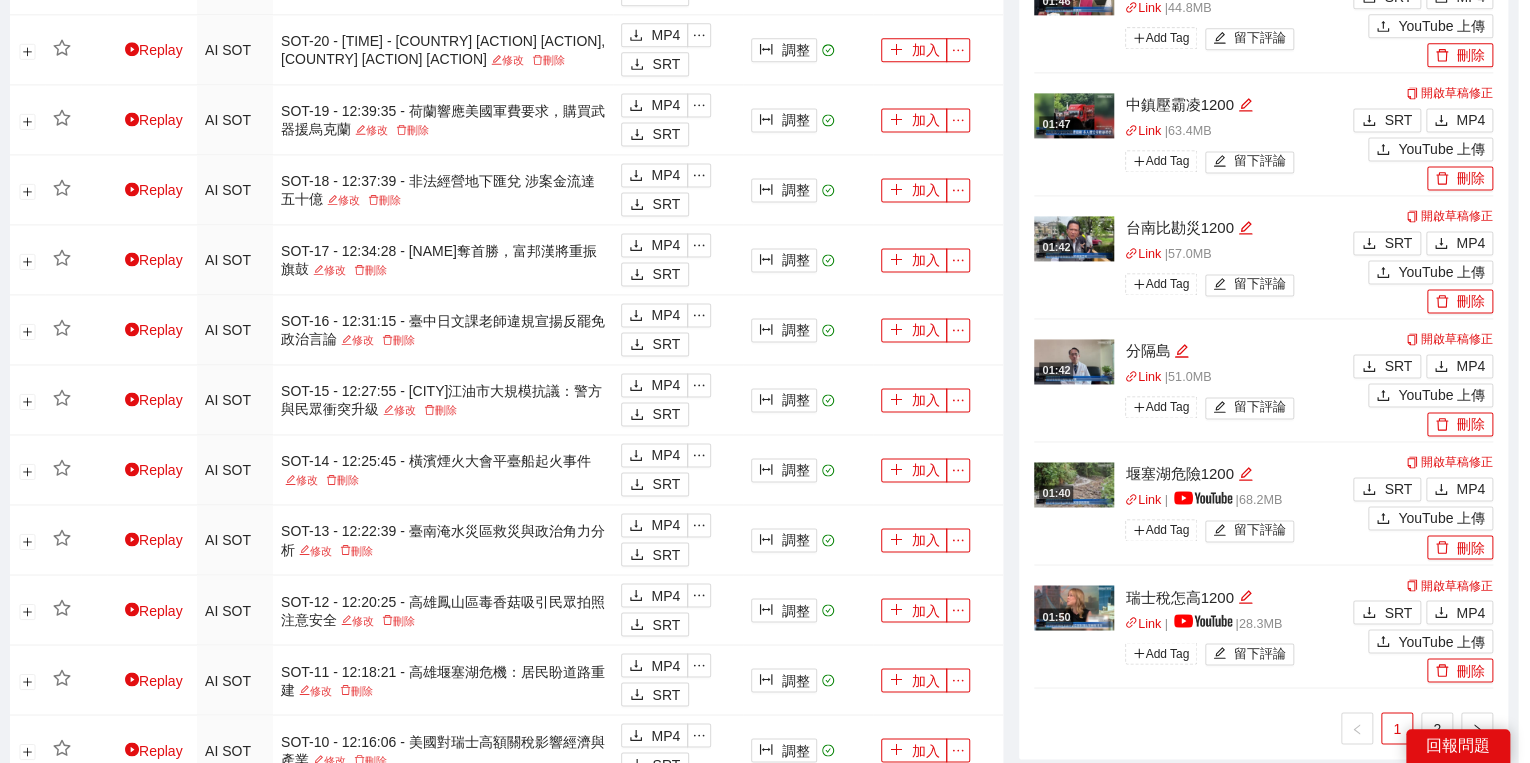 scroll, scrollTop: 308, scrollLeft: 0, axis: vertical 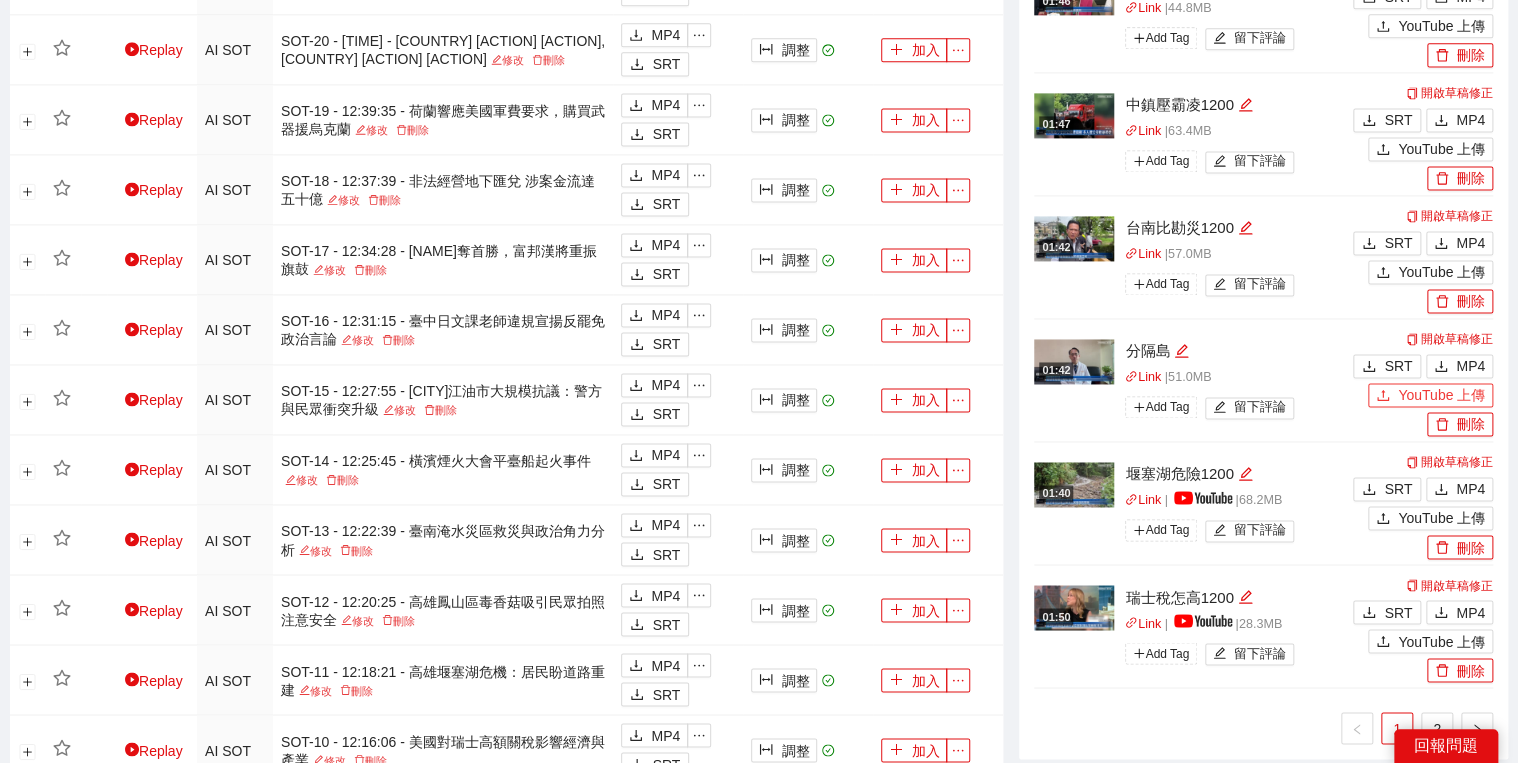 click on "YouTube 上傳" at bounding box center [1441, 395] 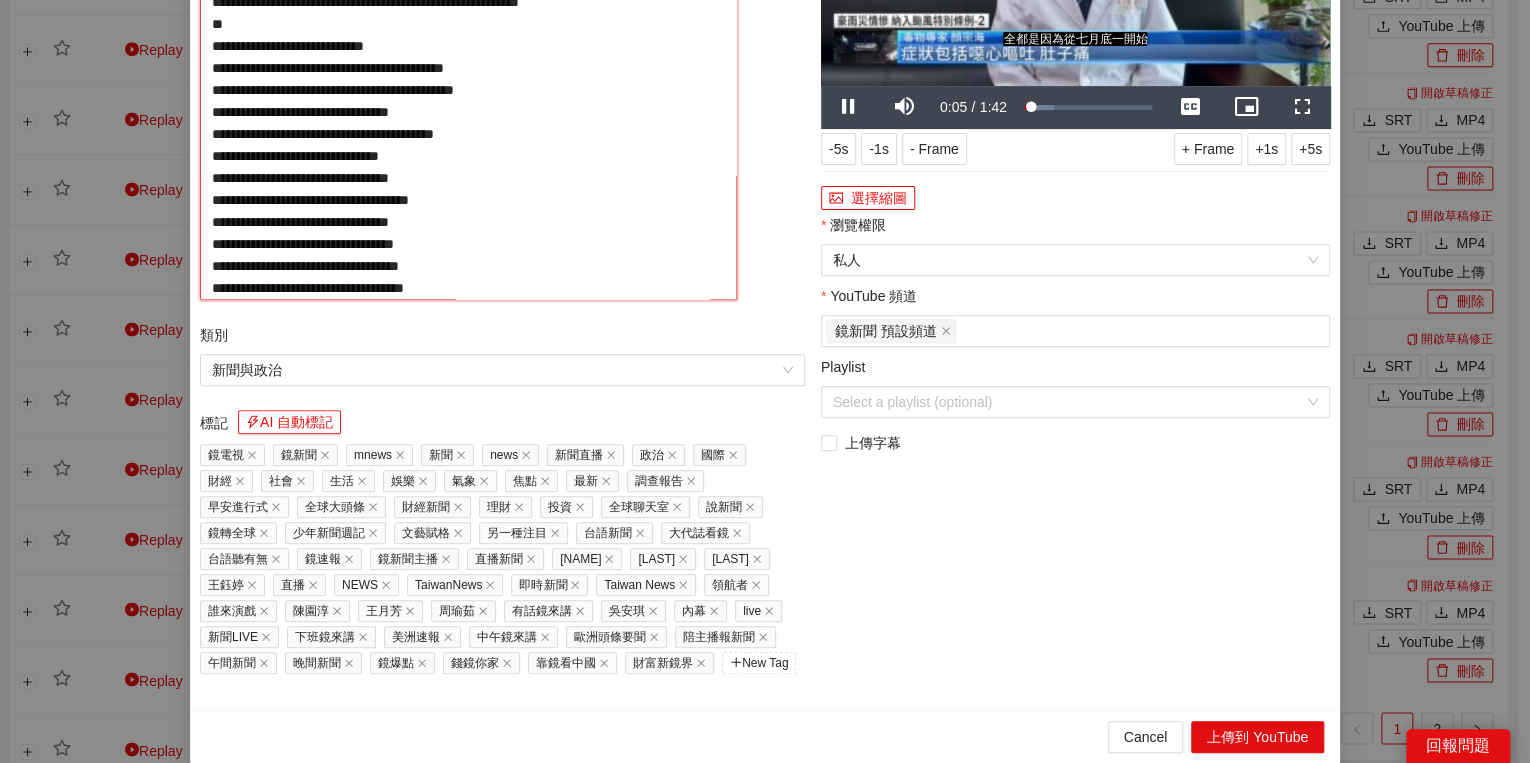 click on "**********" at bounding box center (468, 110) 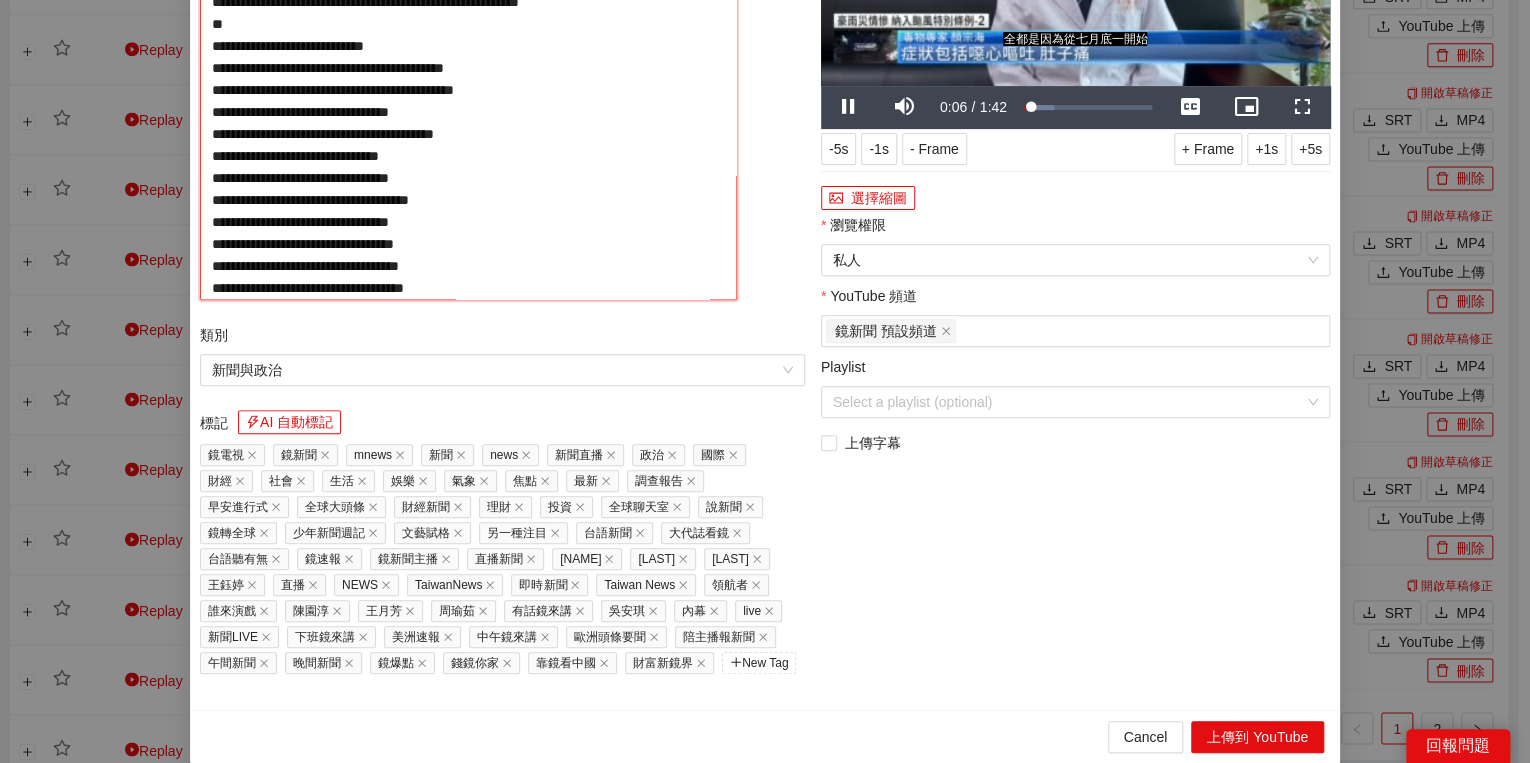 type on "**********" 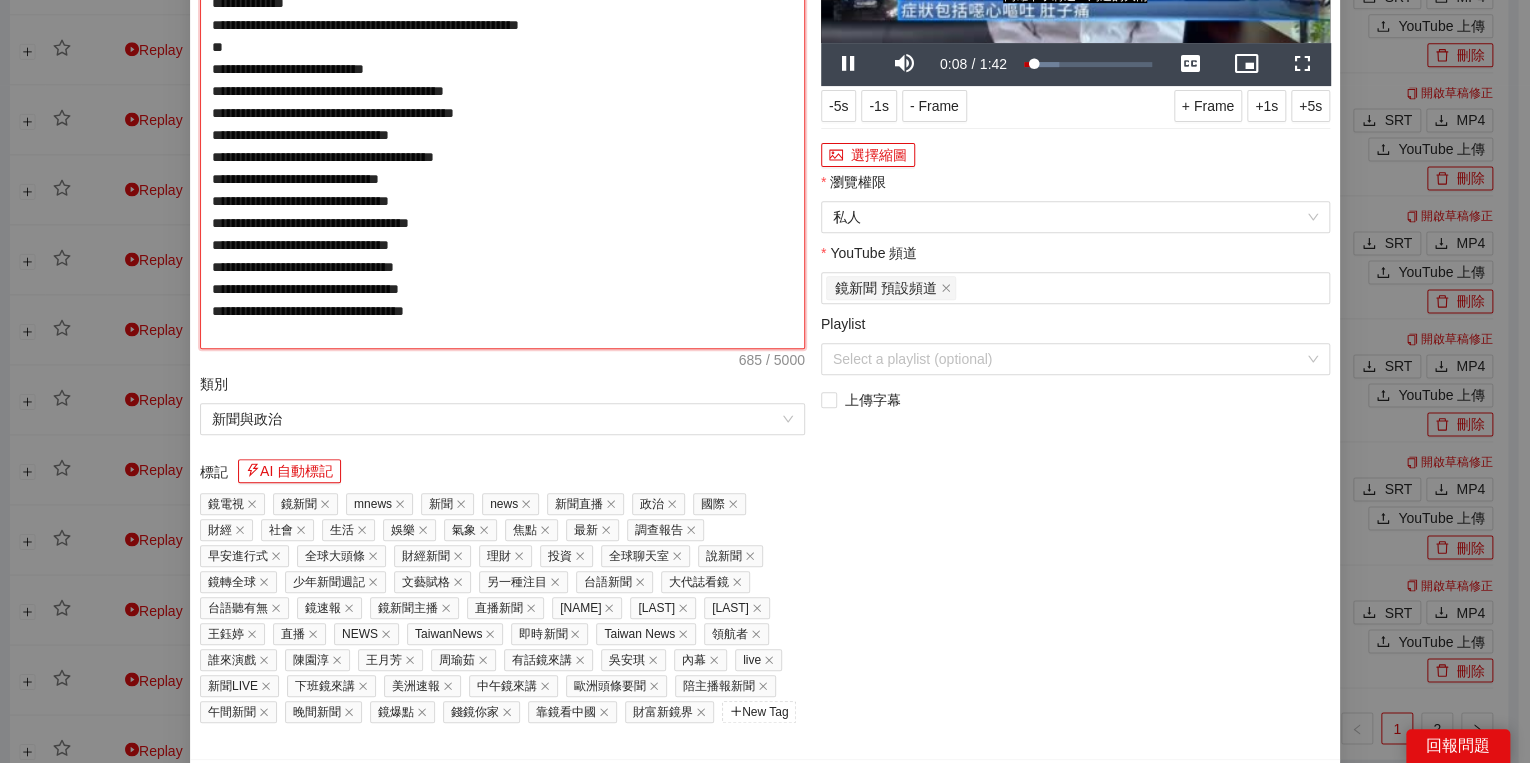 type on "**********" 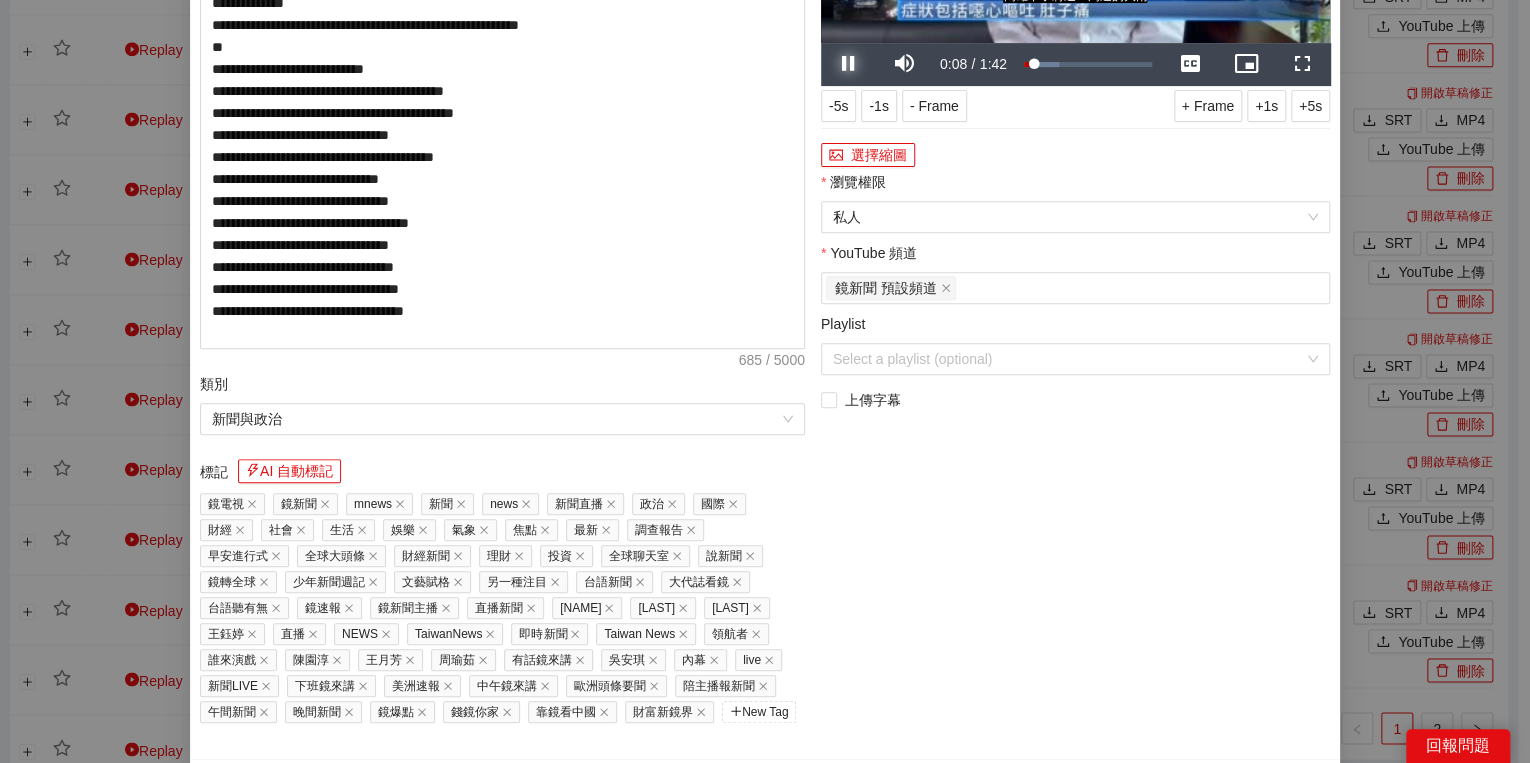 drag, startPoint x: 848, startPoint y: 366, endPoint x: 861, endPoint y: 375, distance: 15.811388 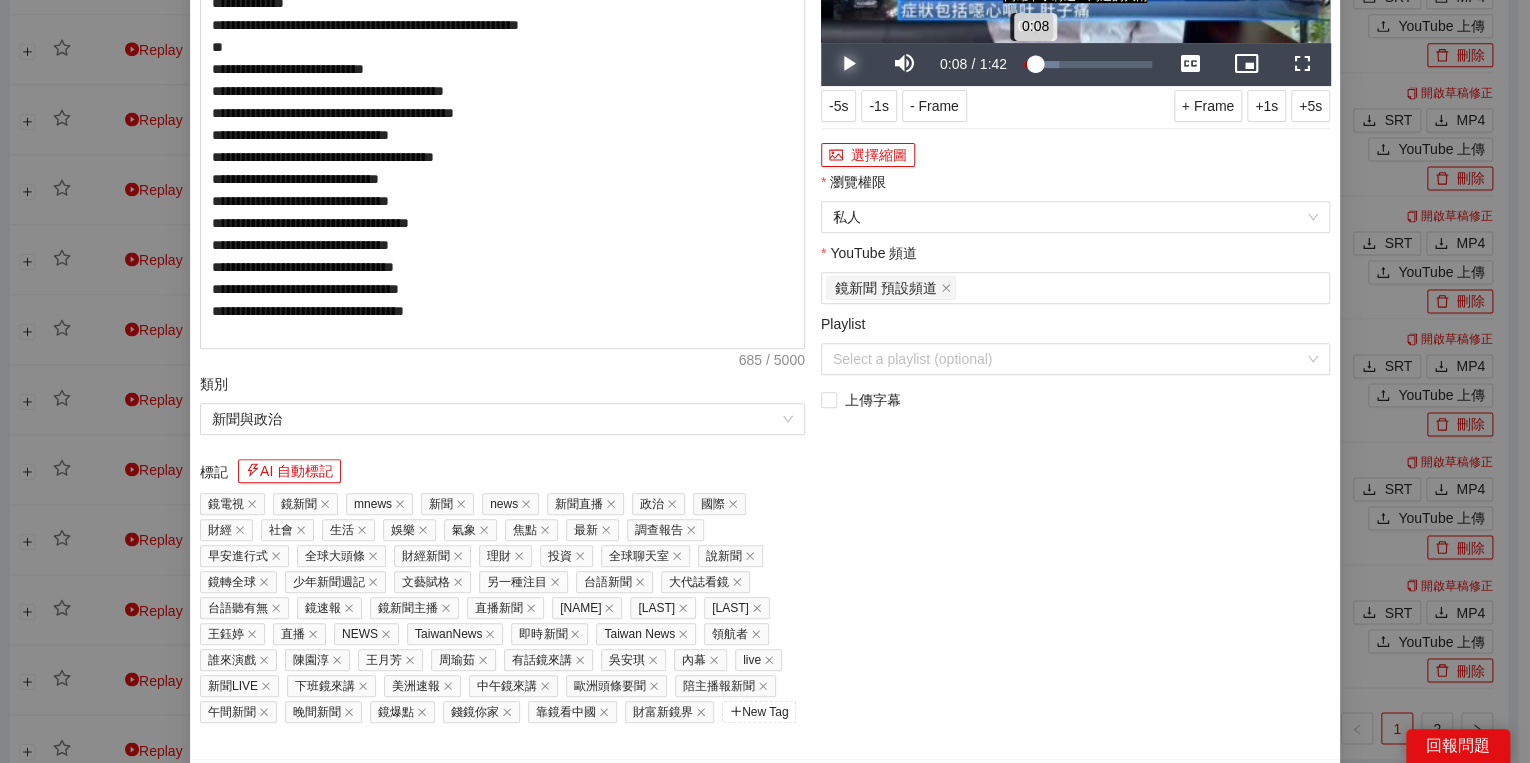 click on "0:08" at bounding box center [1029, 64] 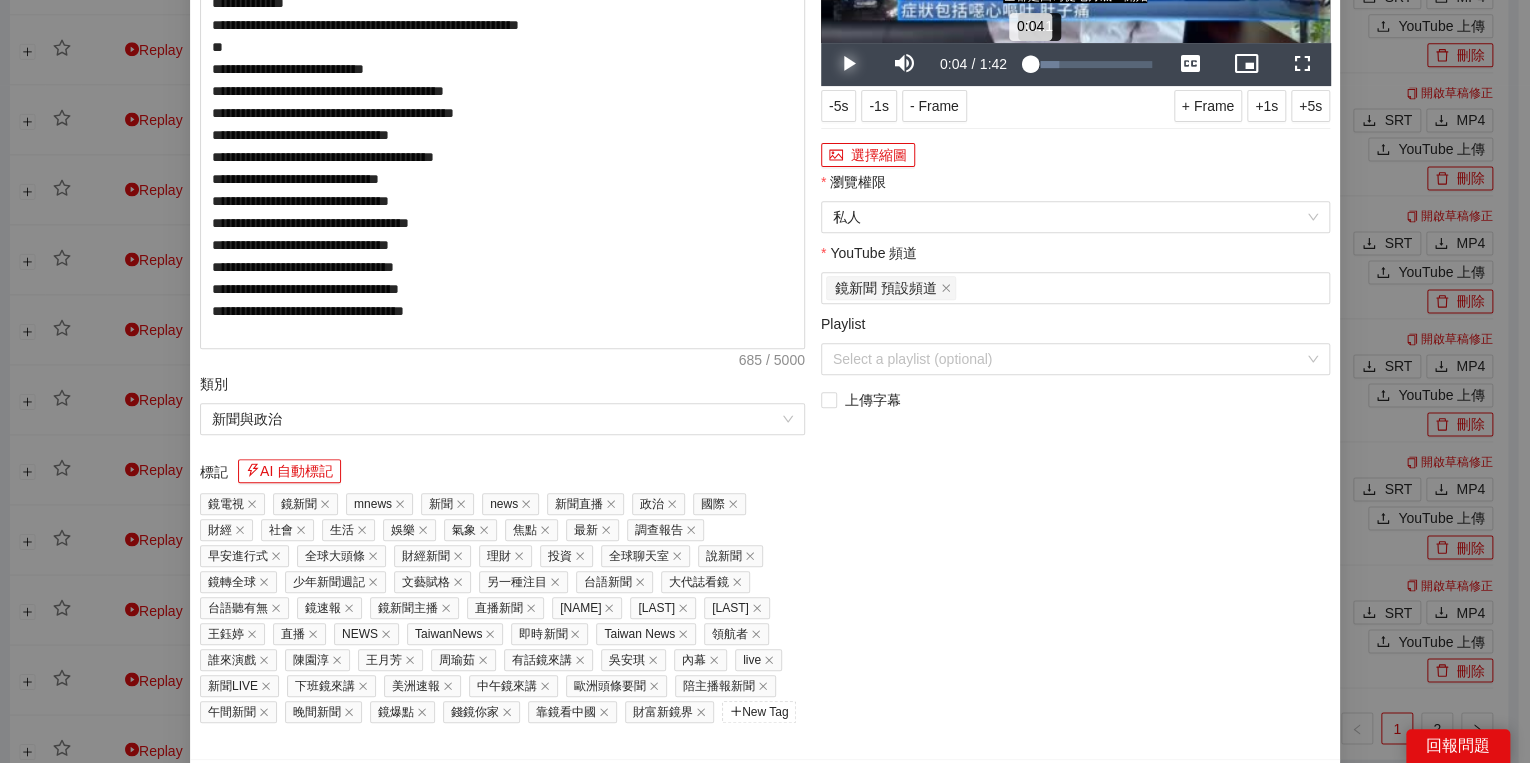 click on "0:04" at bounding box center (1027, 64) 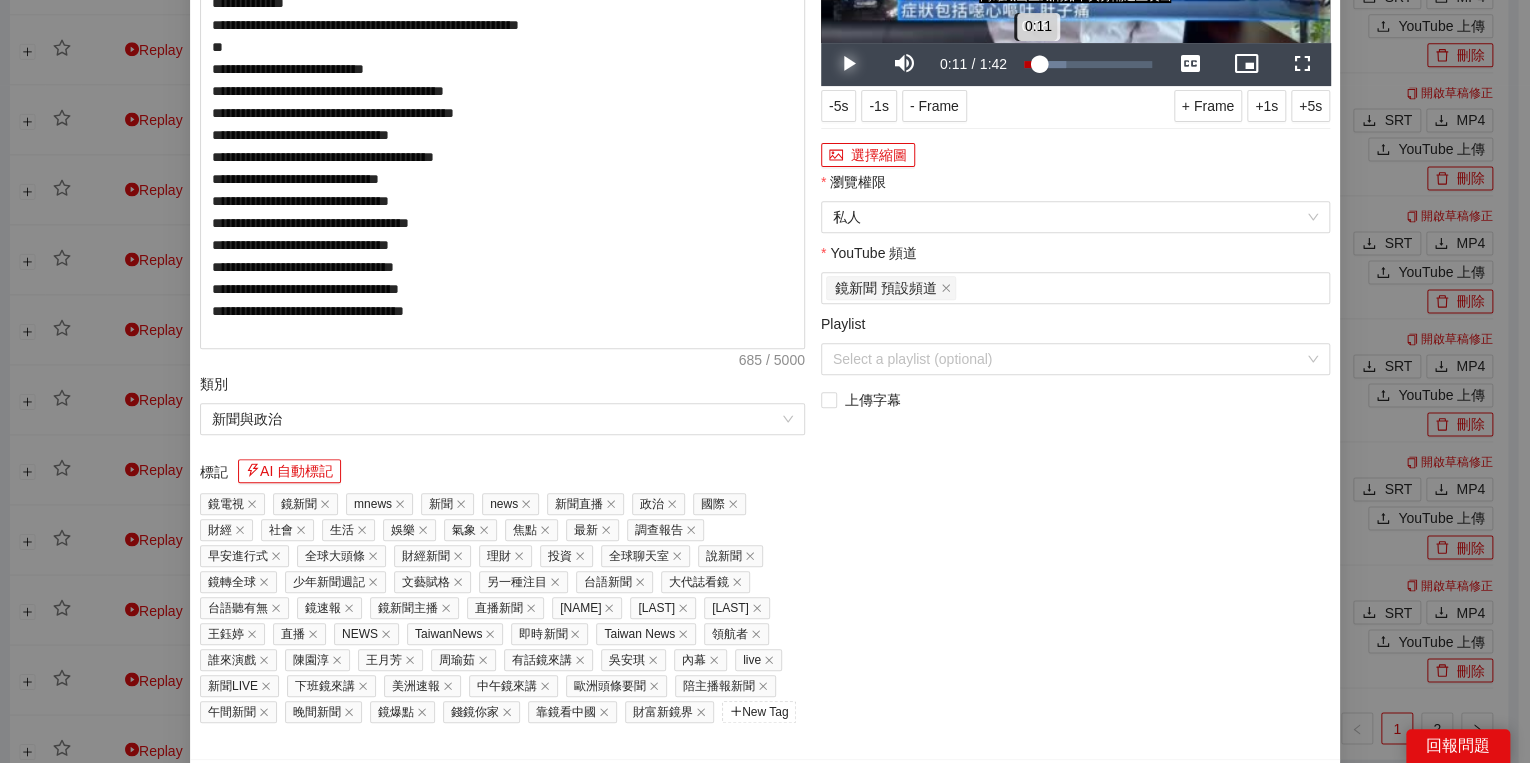 click on "0:11" at bounding box center (1031, 64) 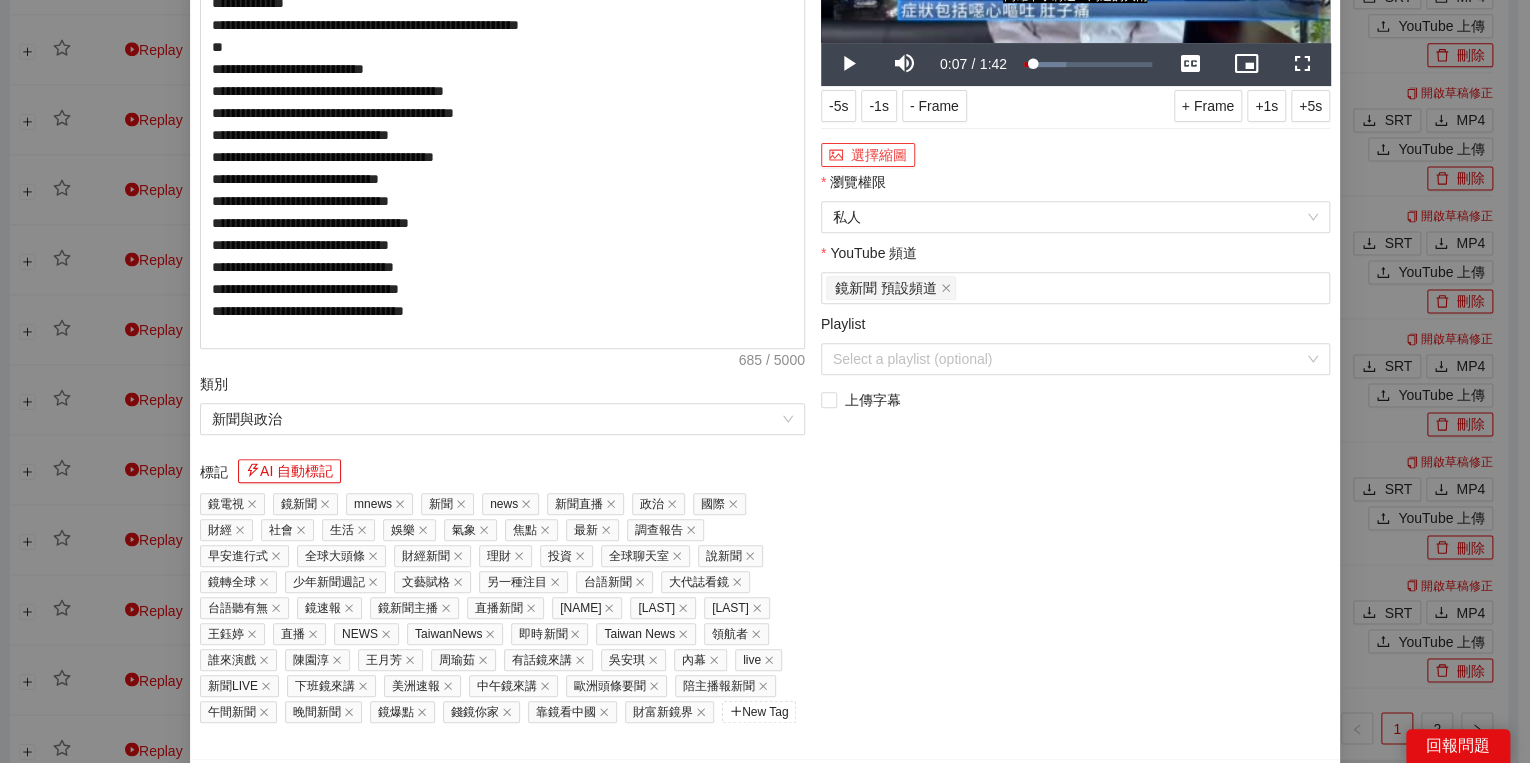 click on "選擇縮圖" at bounding box center (868, 155) 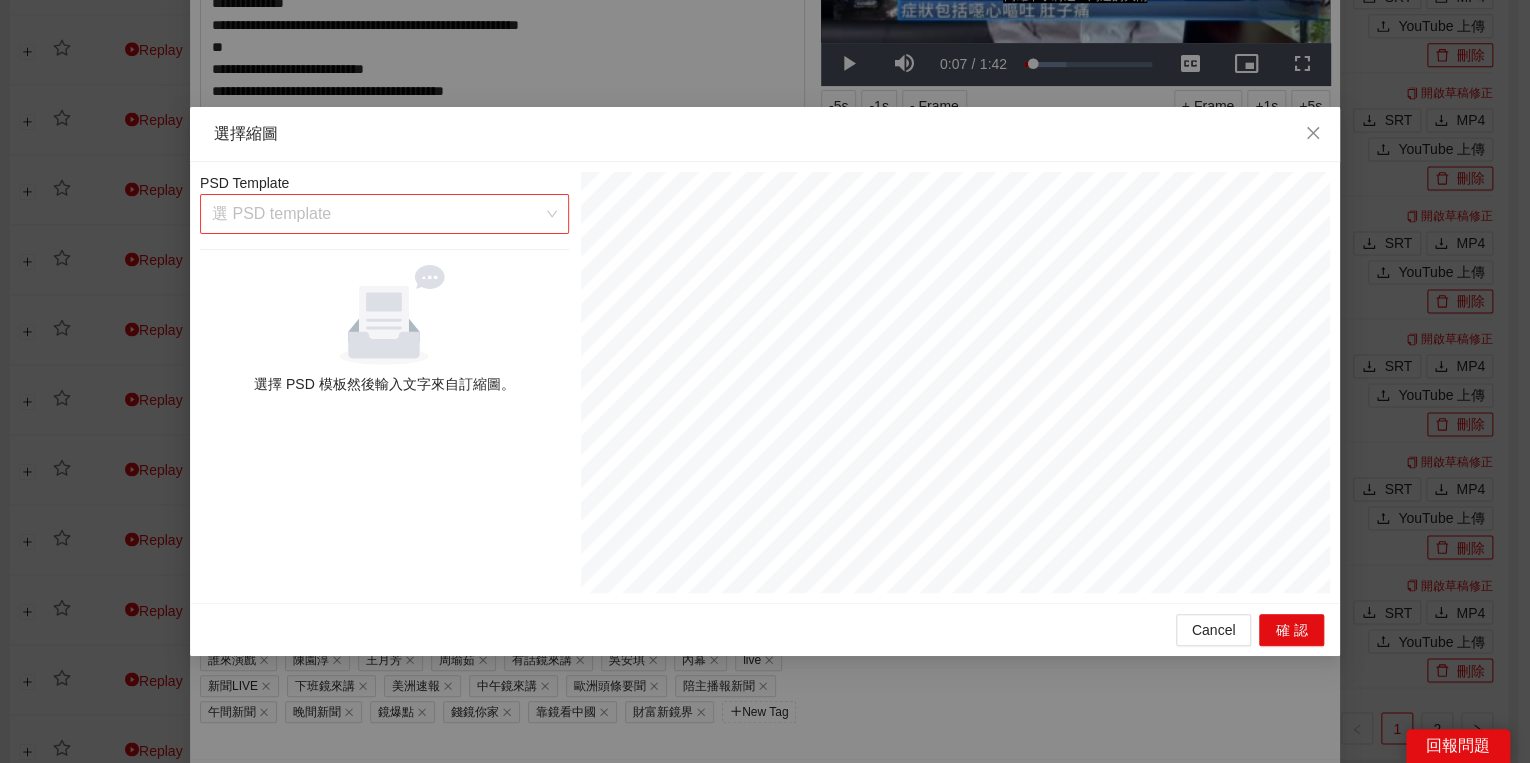 click at bounding box center (377, 214) 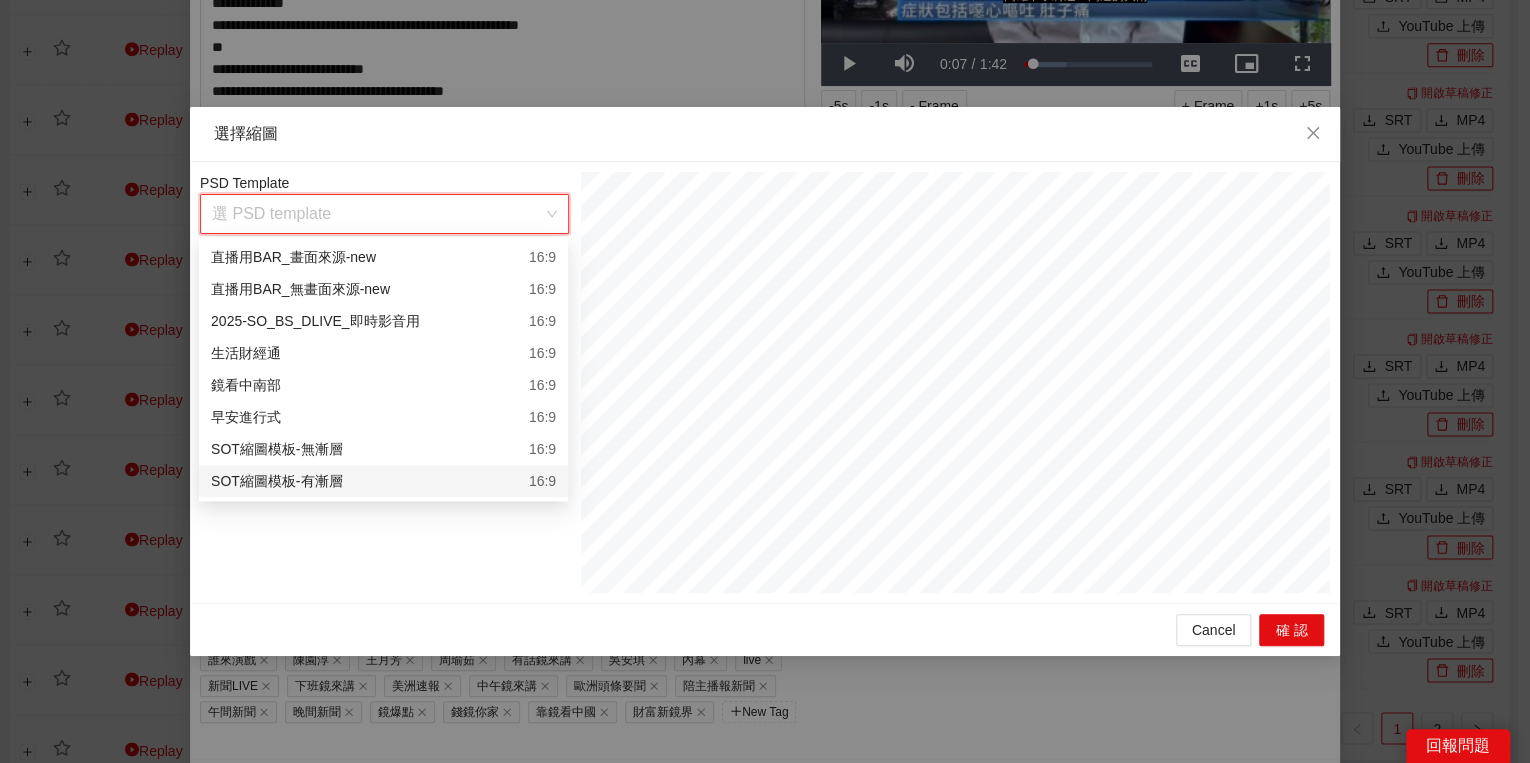 click on "SOT縮圖模板-有漸層 16:9" at bounding box center (383, 481) 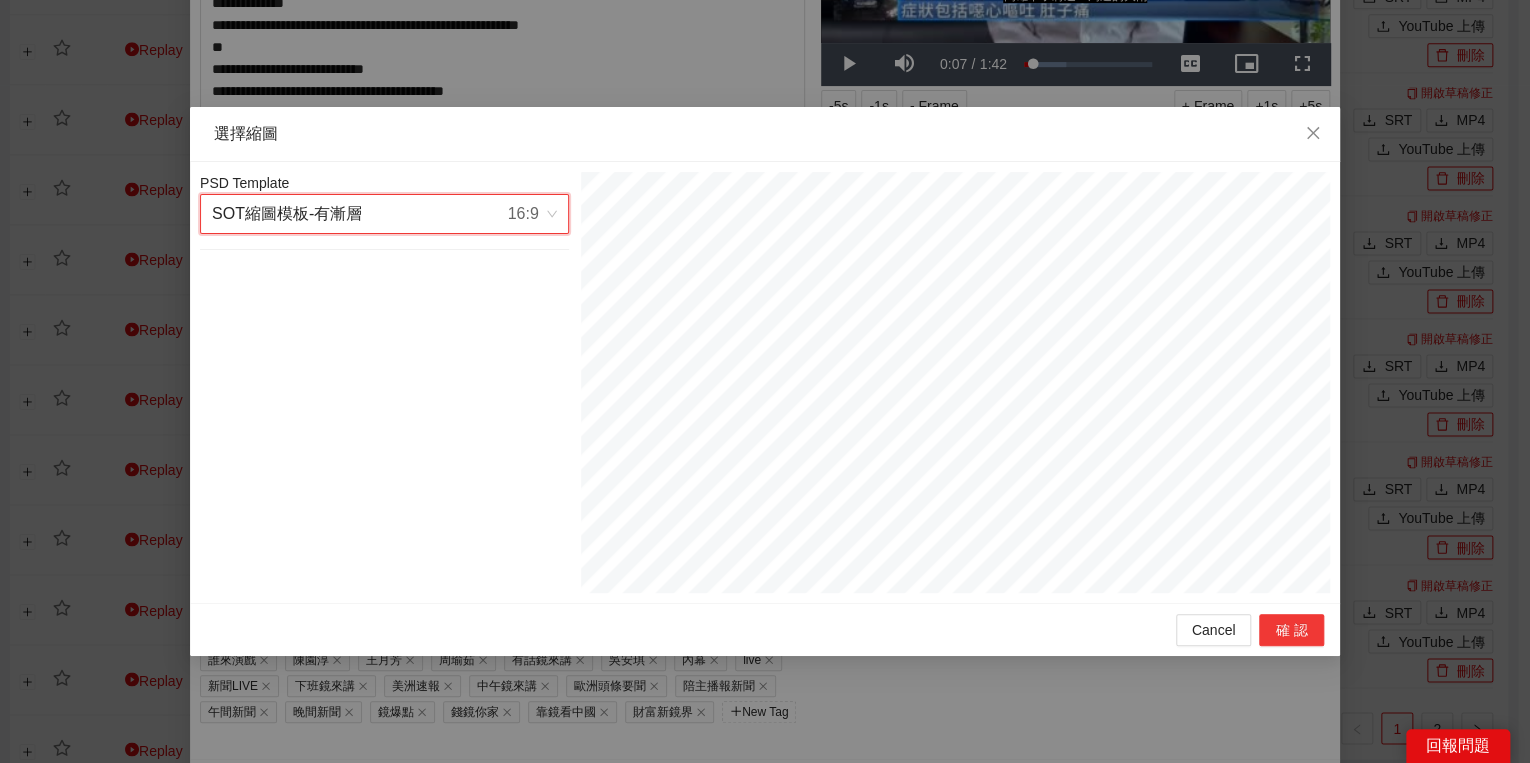 click on "確認" at bounding box center [1291, 630] 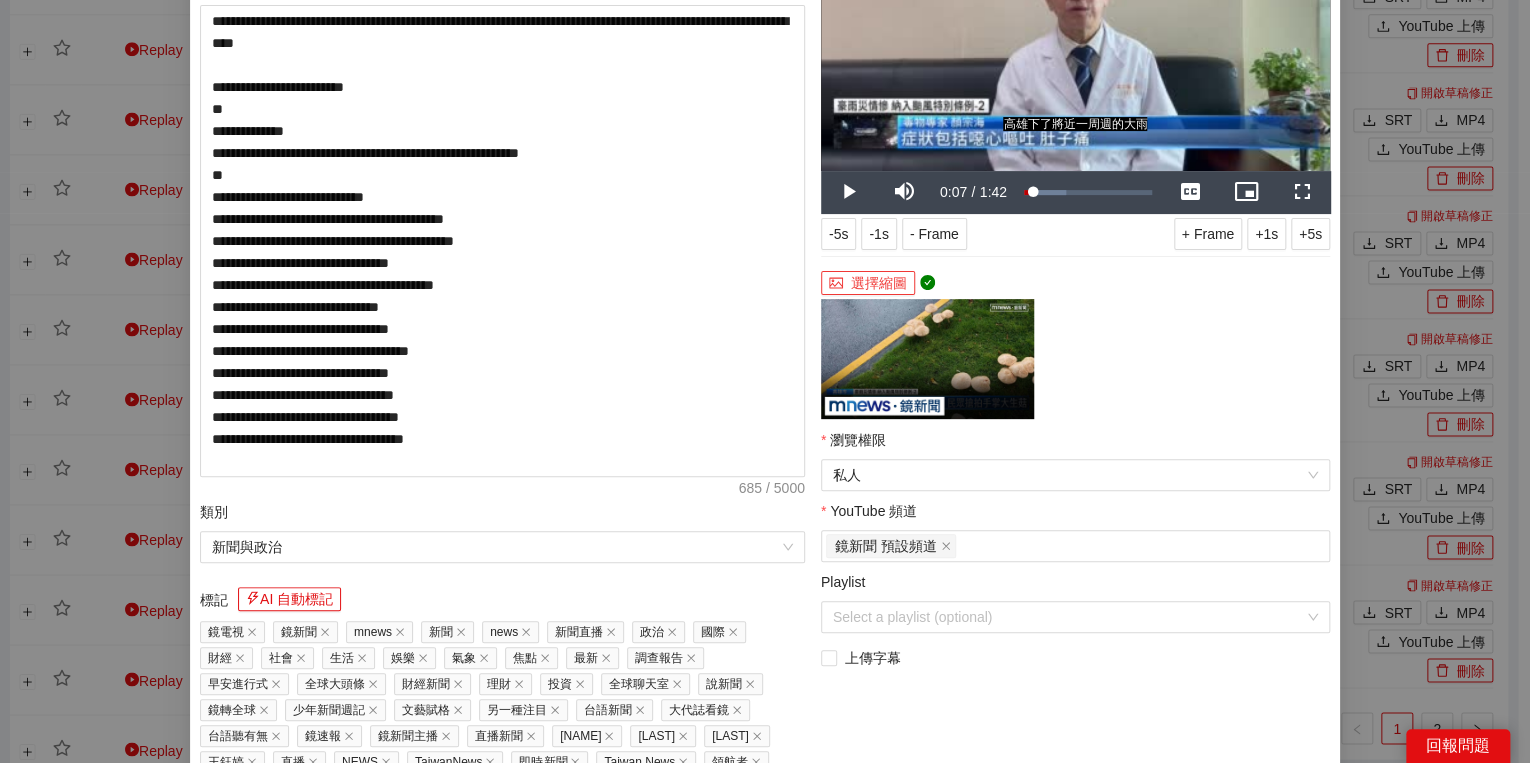 scroll, scrollTop: 352, scrollLeft: 0, axis: vertical 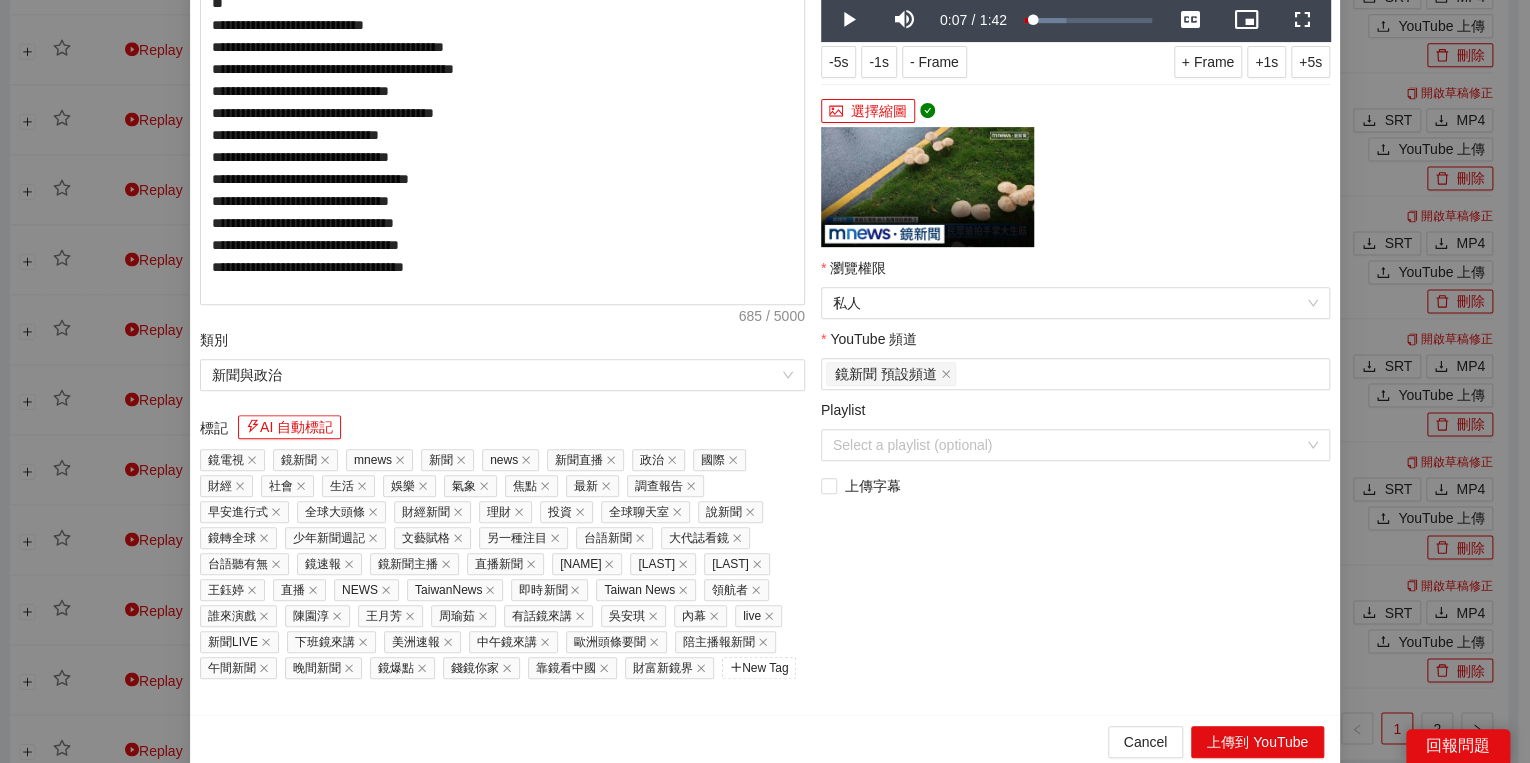 click on "**********" at bounding box center [502, 209] 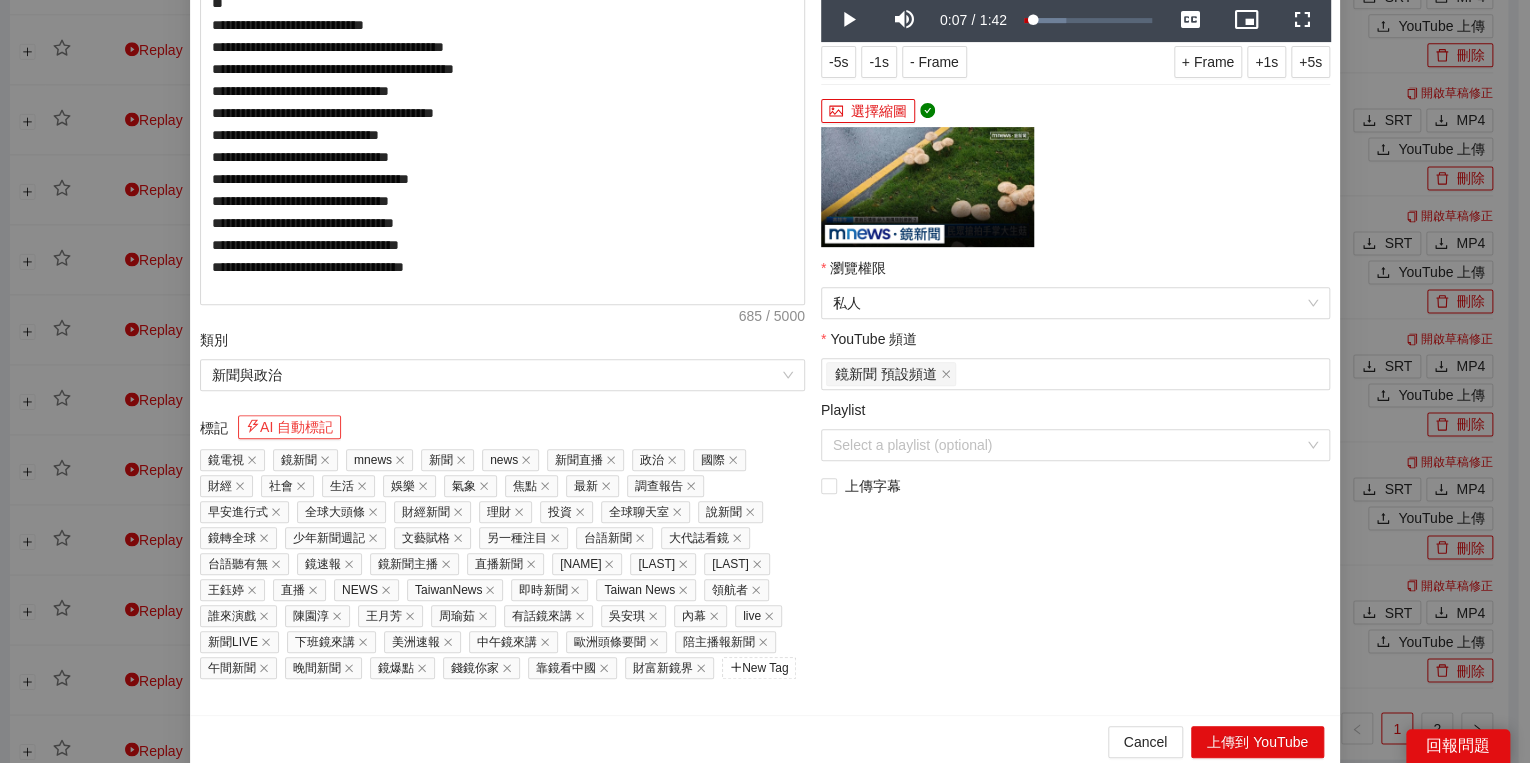 click on "AI 自動標記" at bounding box center (289, 427) 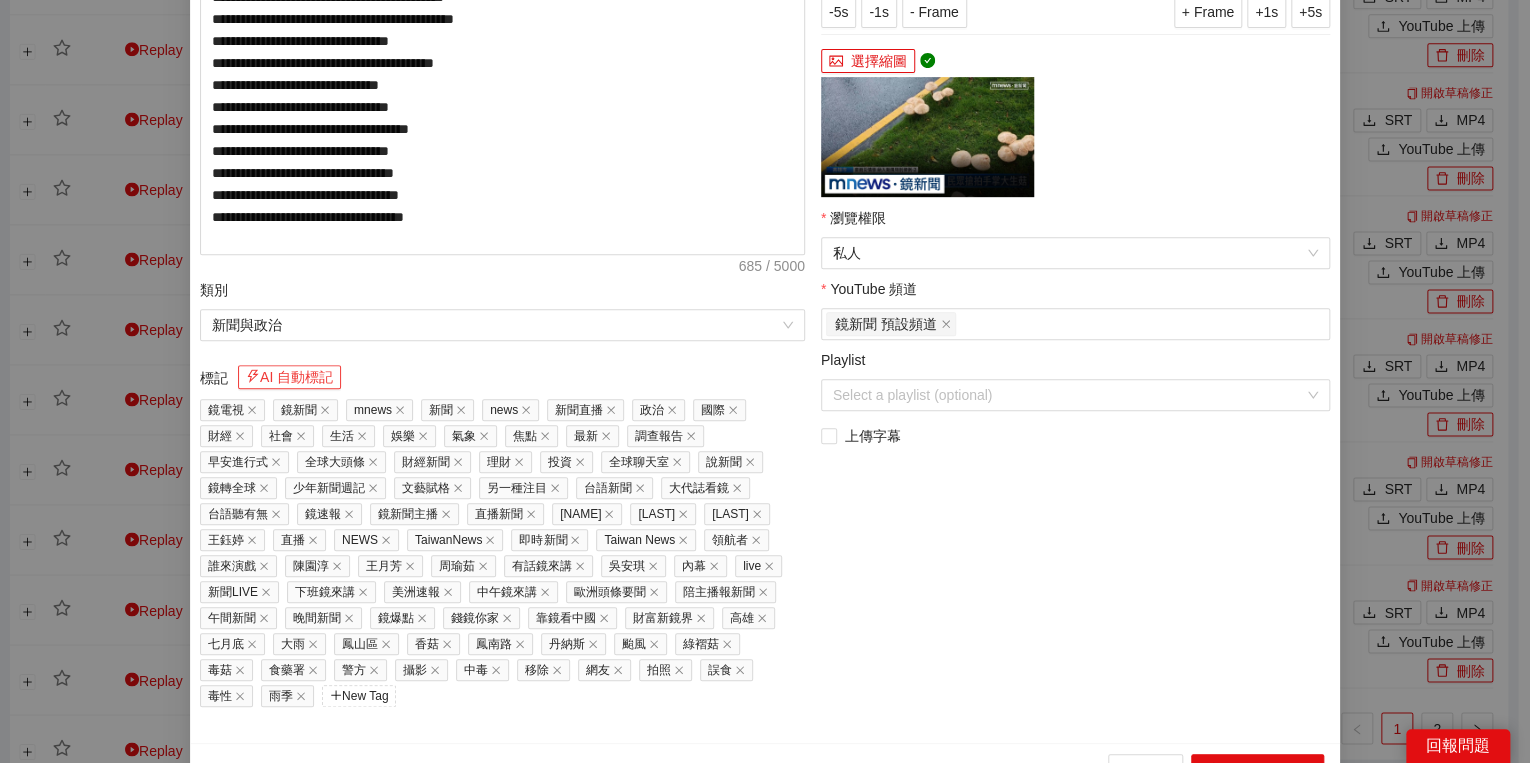 scroll, scrollTop: 429, scrollLeft: 0, axis: vertical 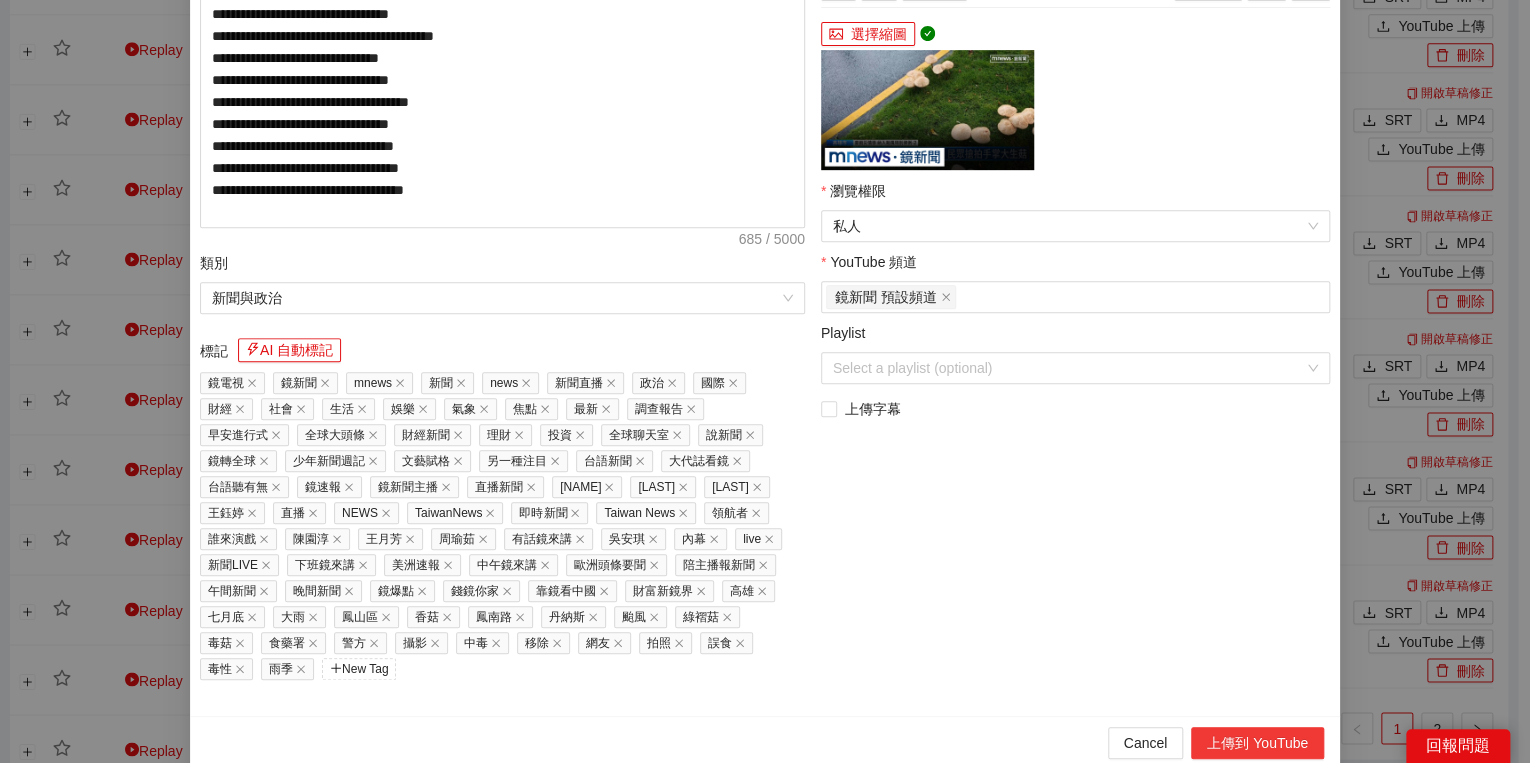 click on "上傳到 YouTube" at bounding box center [1257, 743] 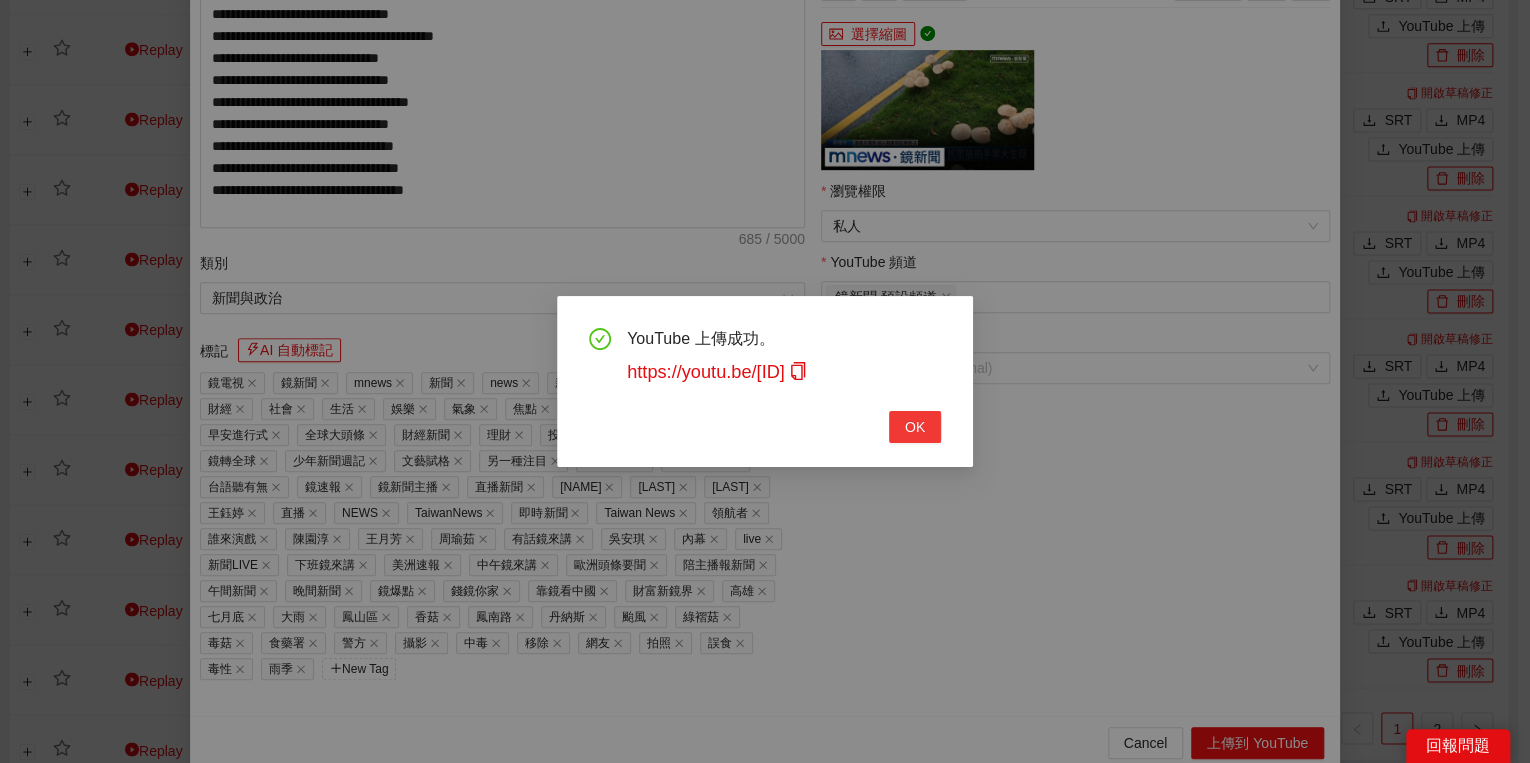 click on "OK" at bounding box center [915, 427] 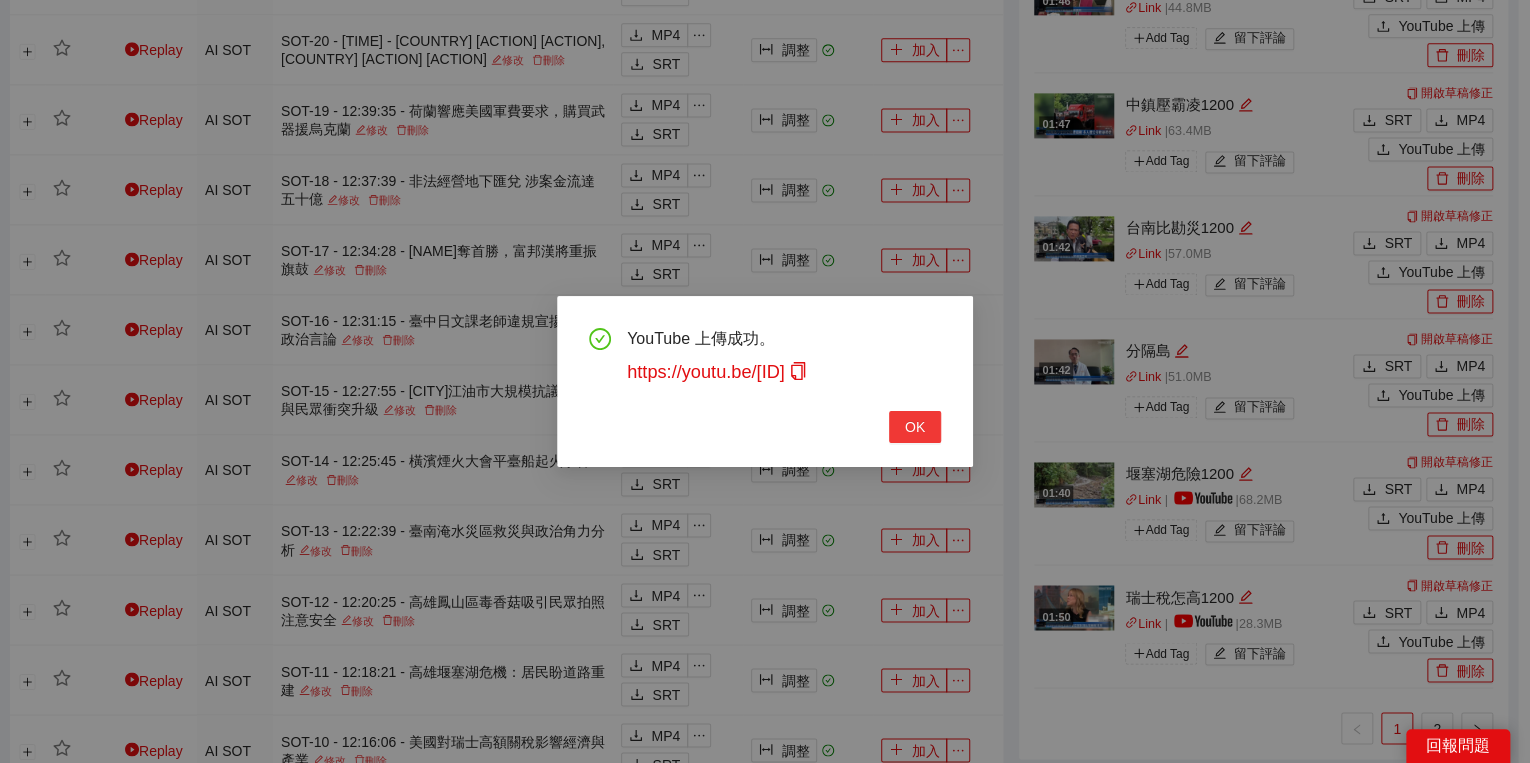 scroll, scrollTop: 308, scrollLeft: 0, axis: vertical 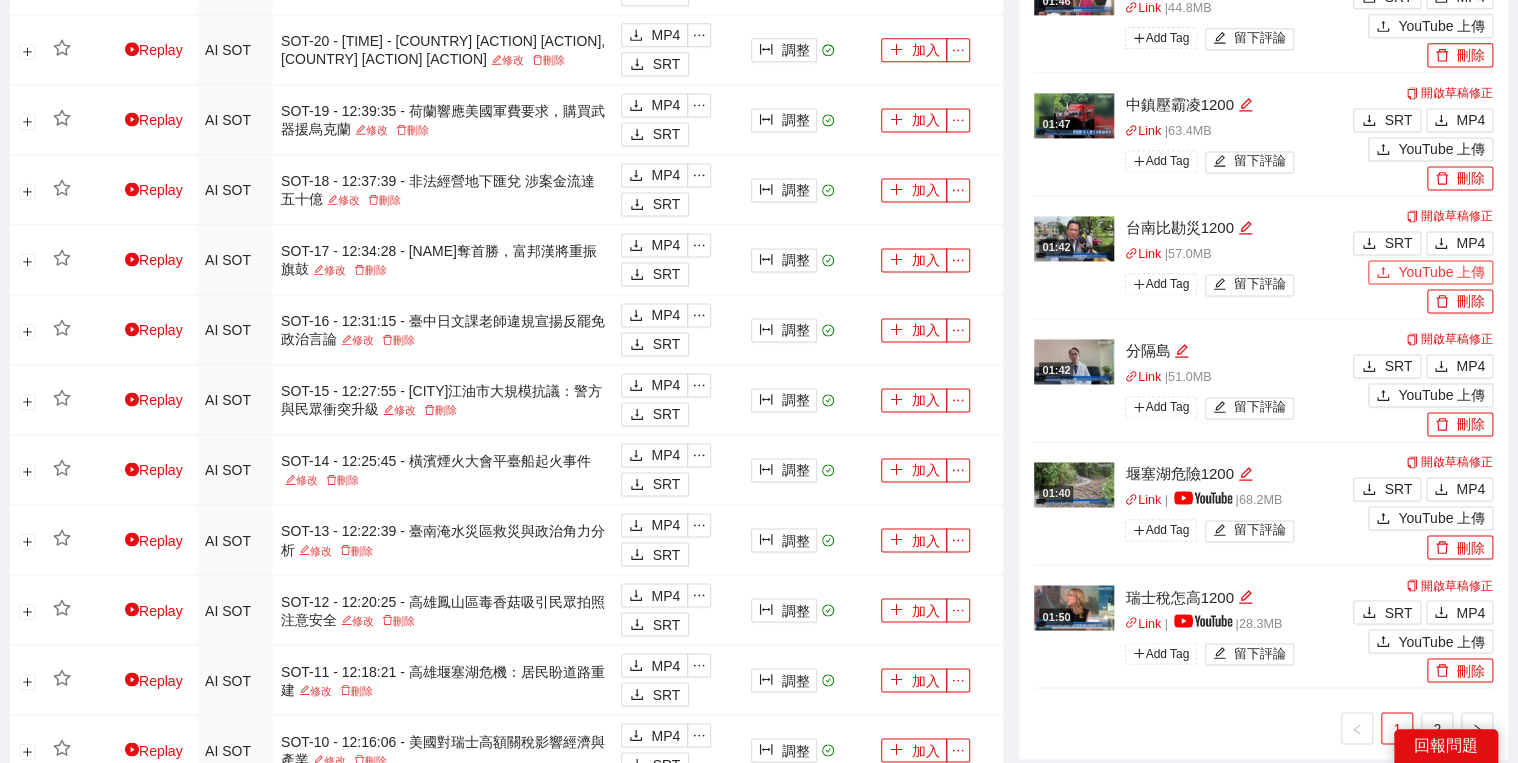 click on "YouTube 上傳" at bounding box center (1441, 272) 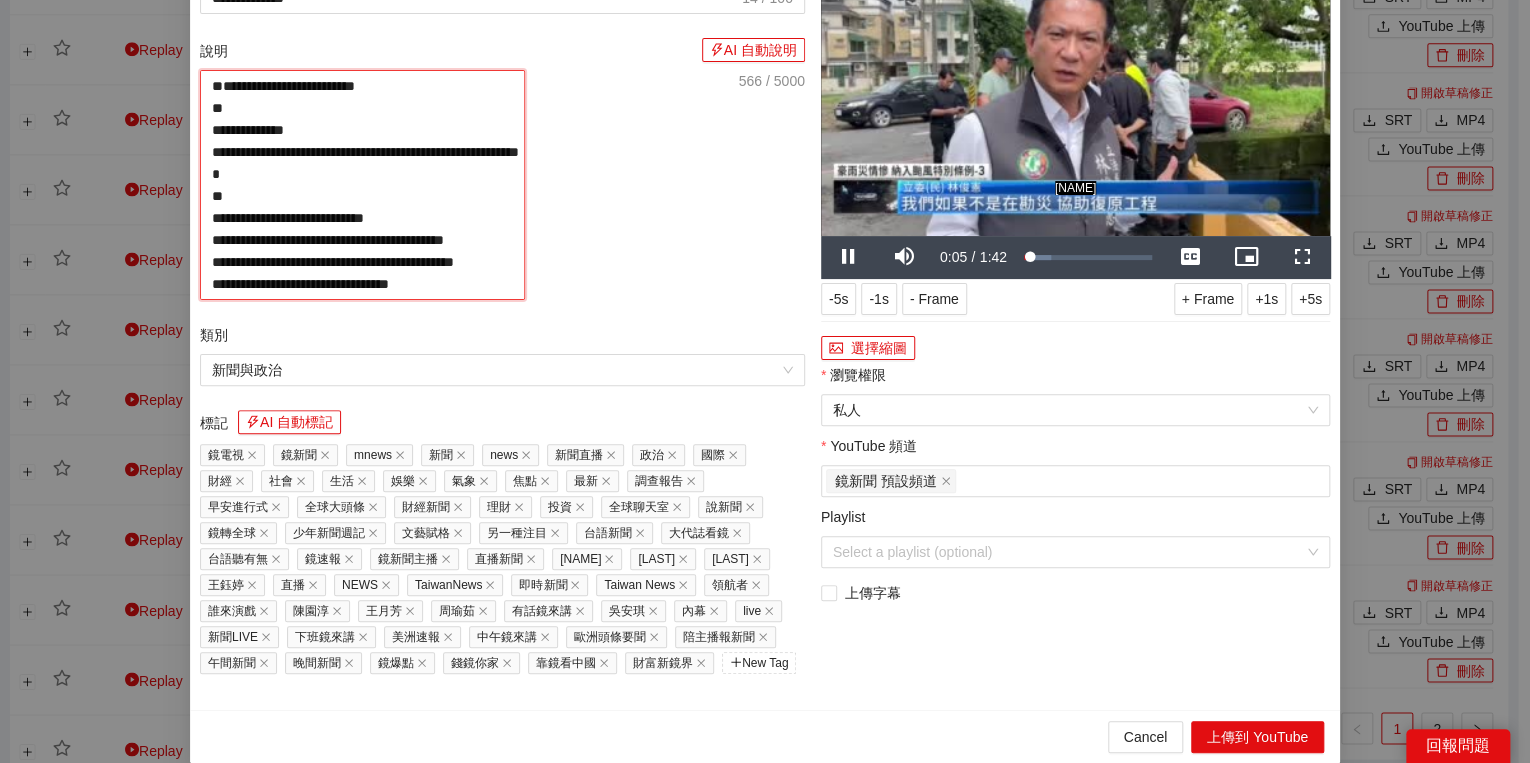 click on "**********" at bounding box center (362, 185) 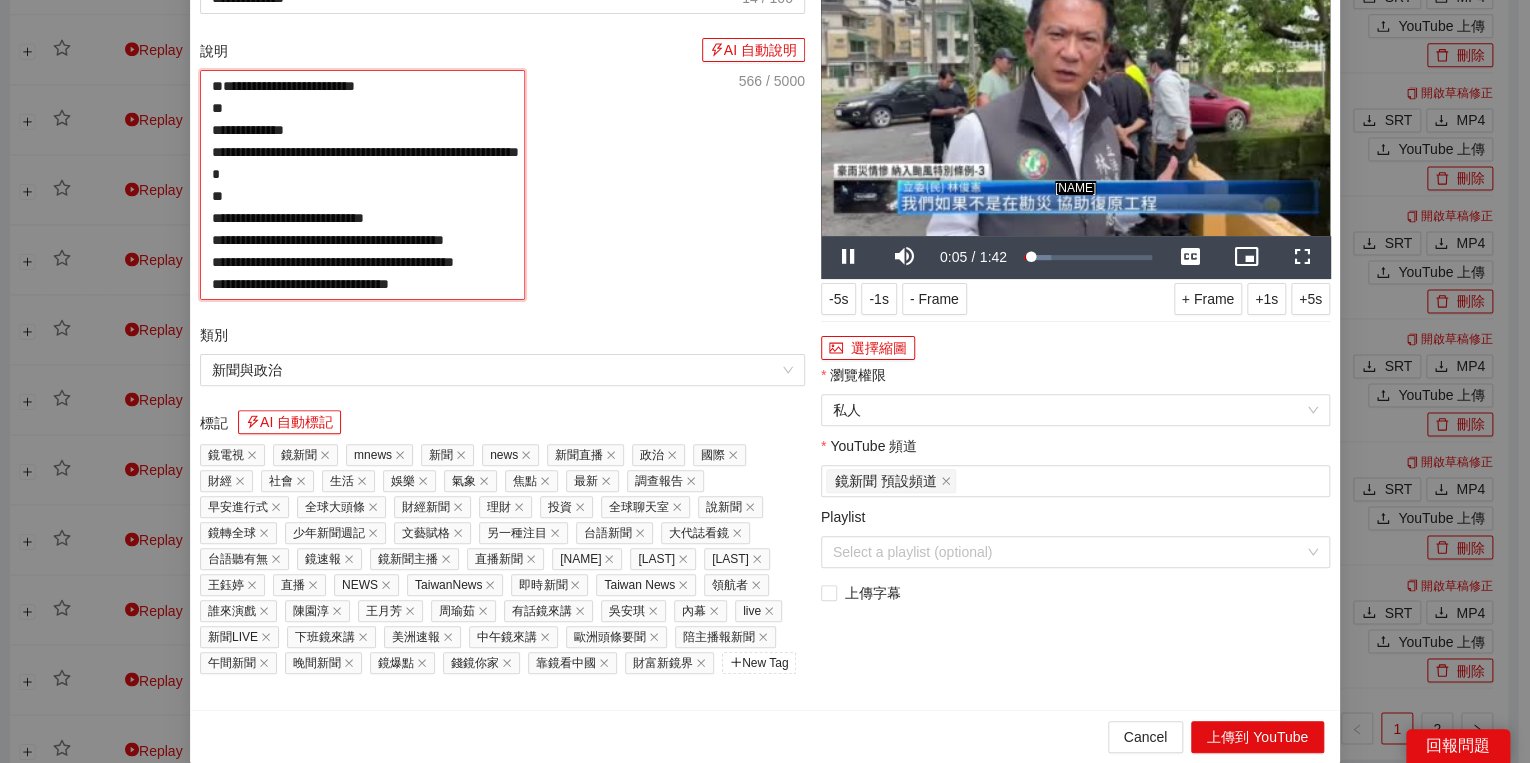 paste on "**********" 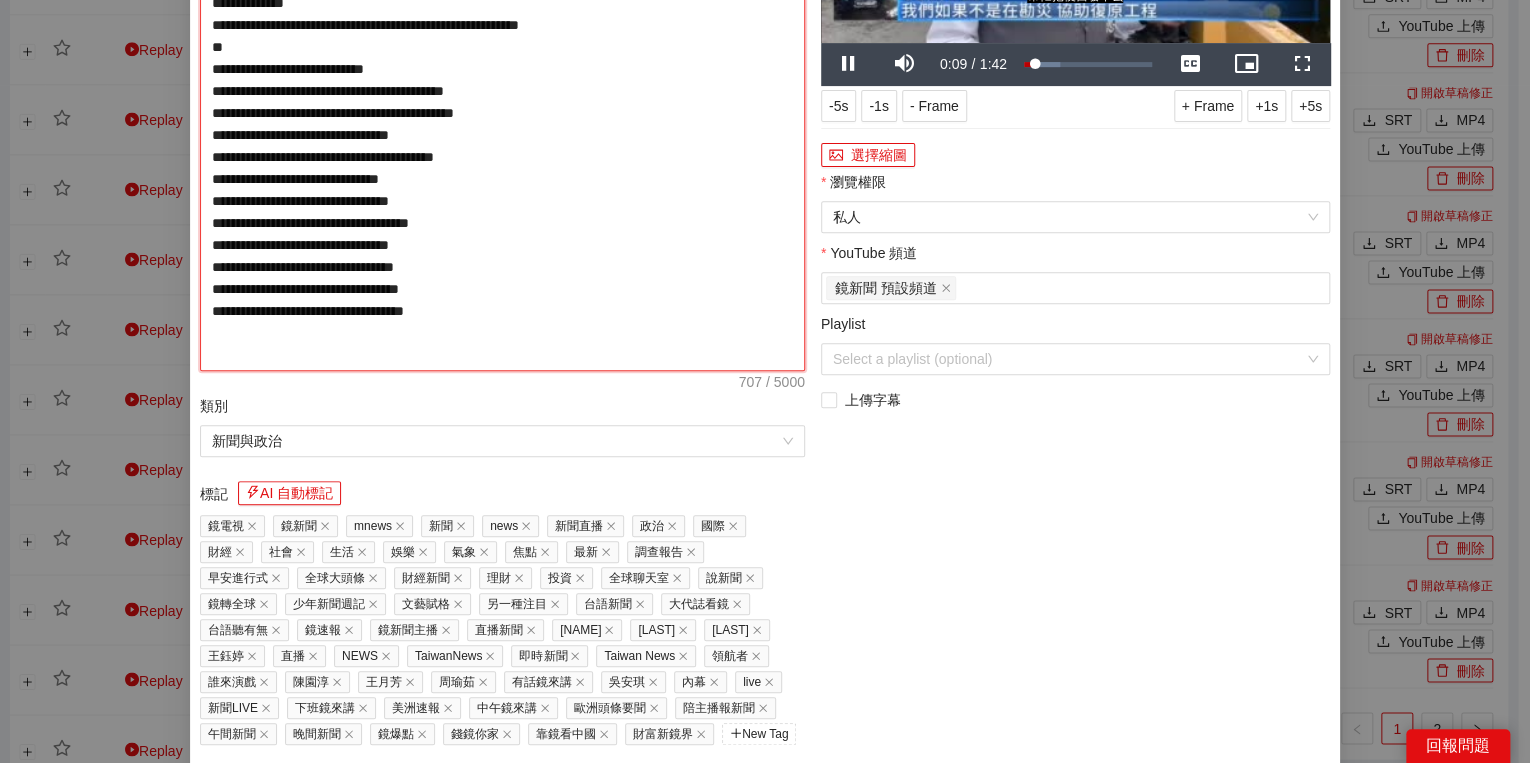 type on "**********" 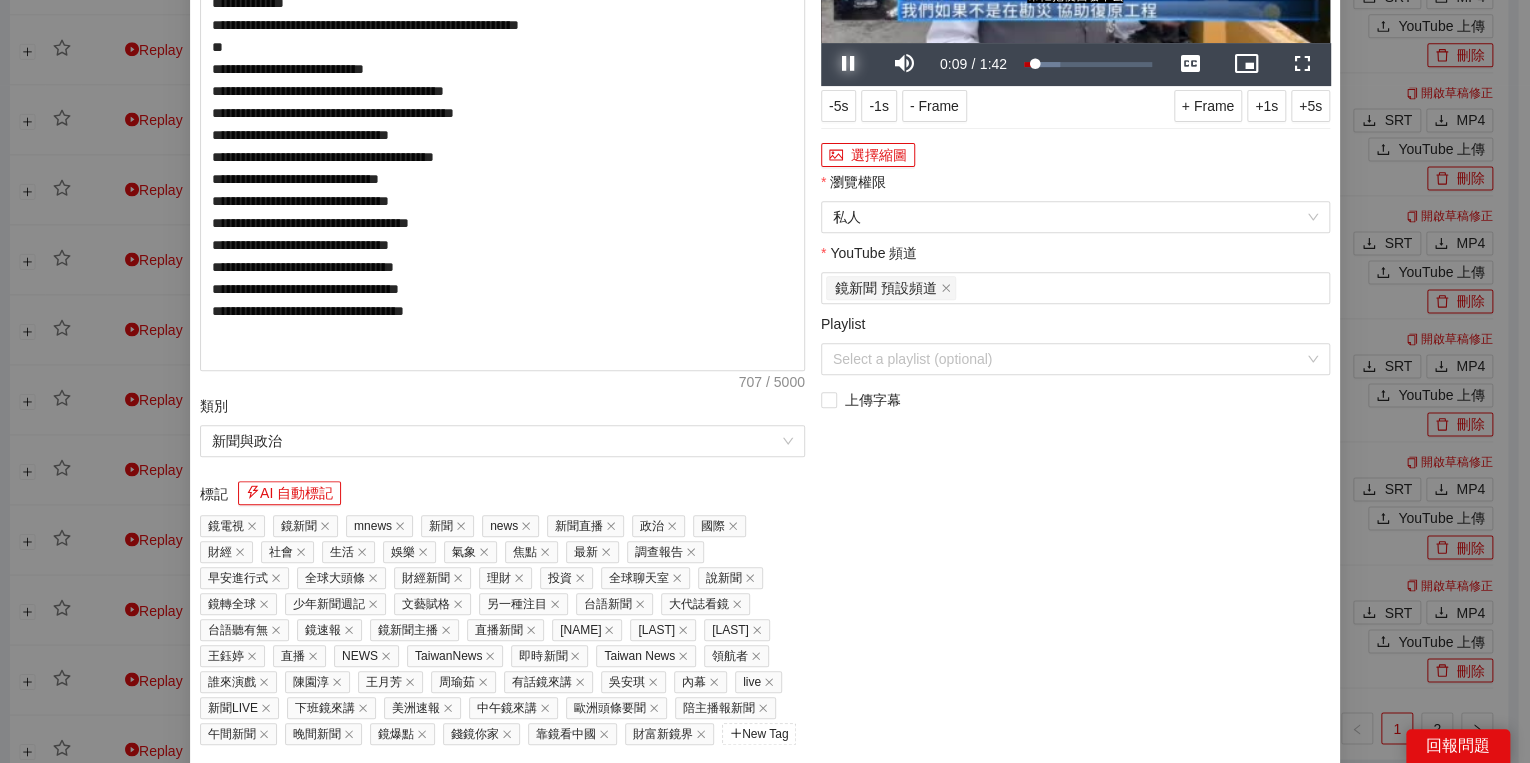 click at bounding box center [849, 64] 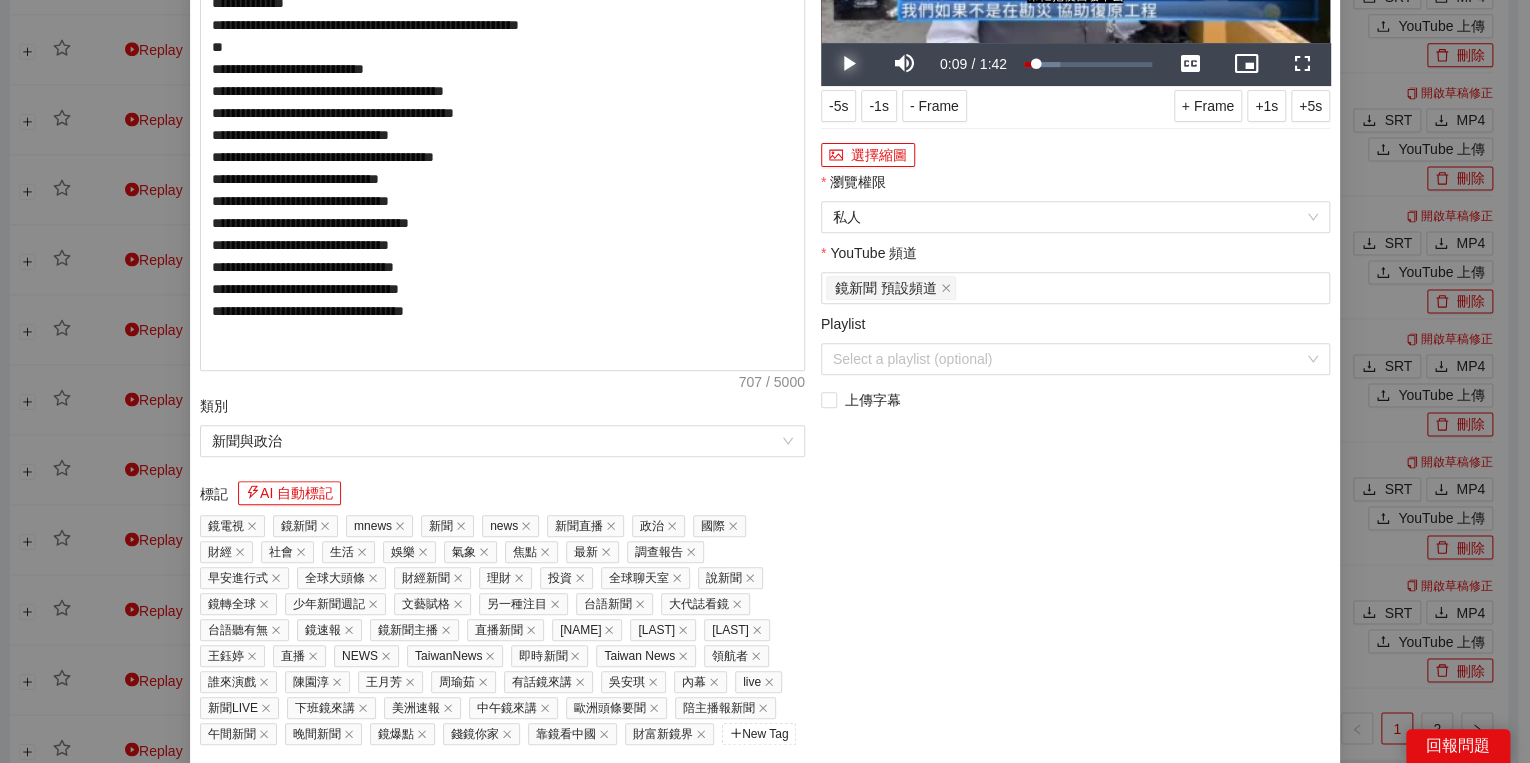 click at bounding box center (849, 64) 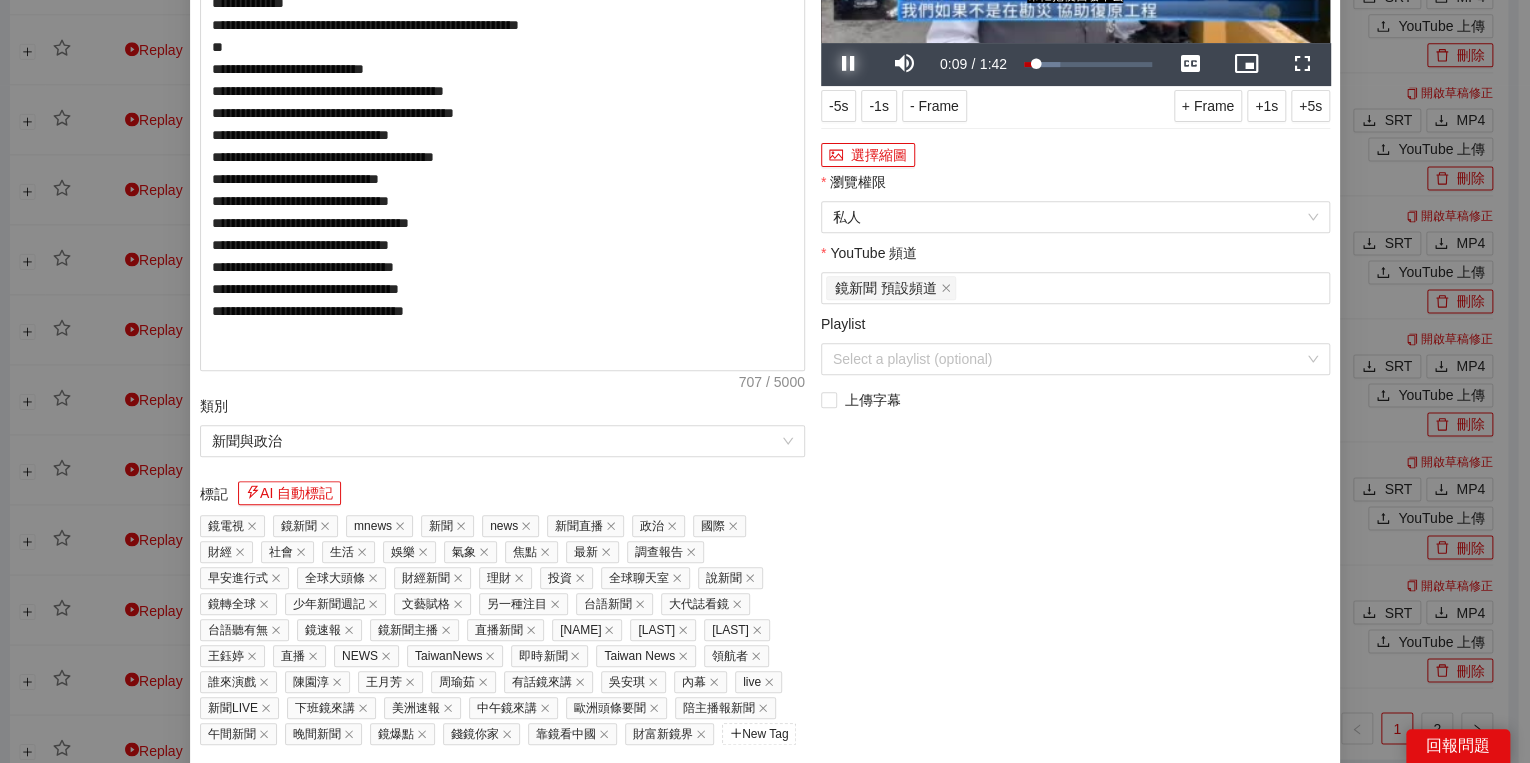 click at bounding box center (849, 64) 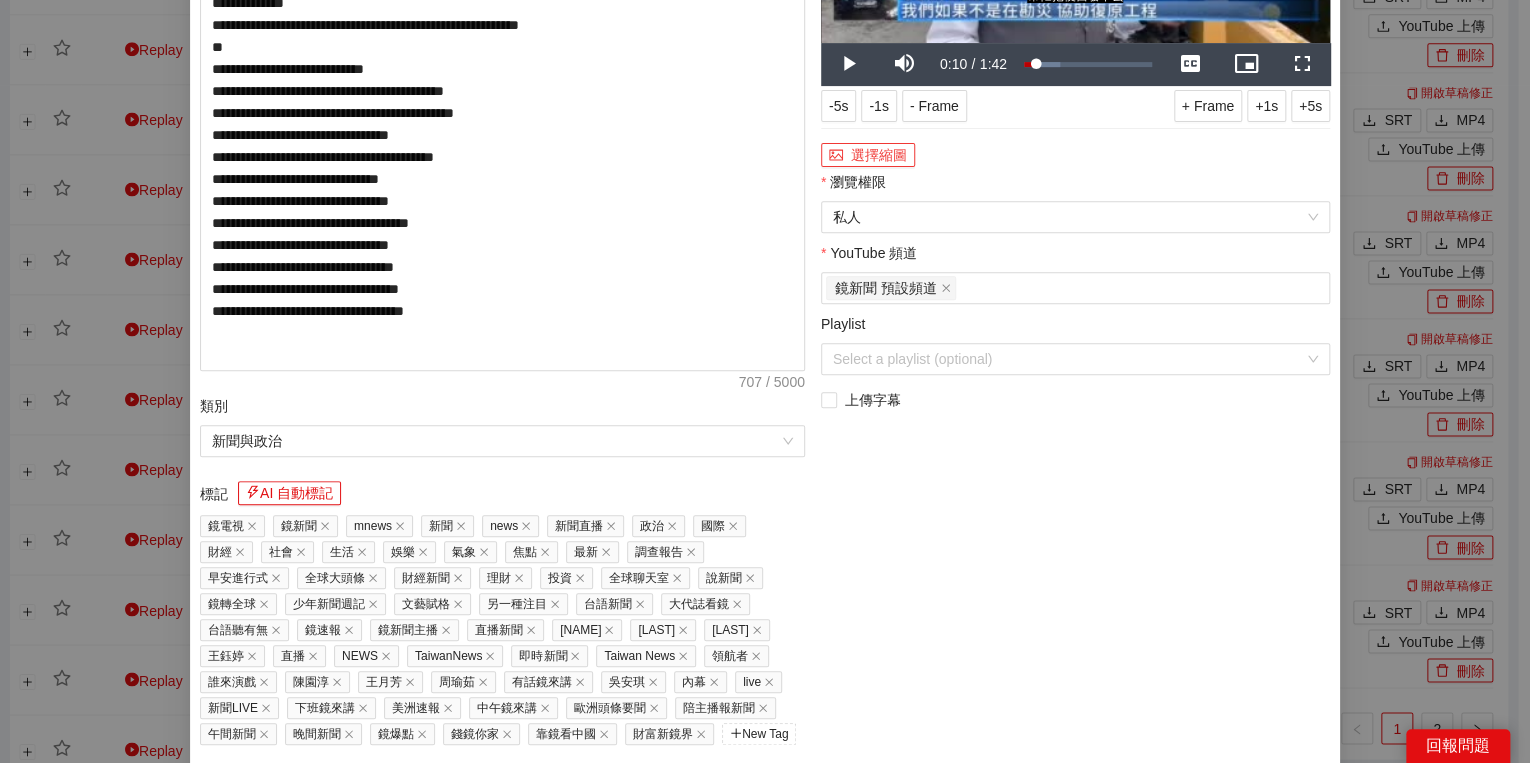 click on "選擇縮圖" at bounding box center [868, 155] 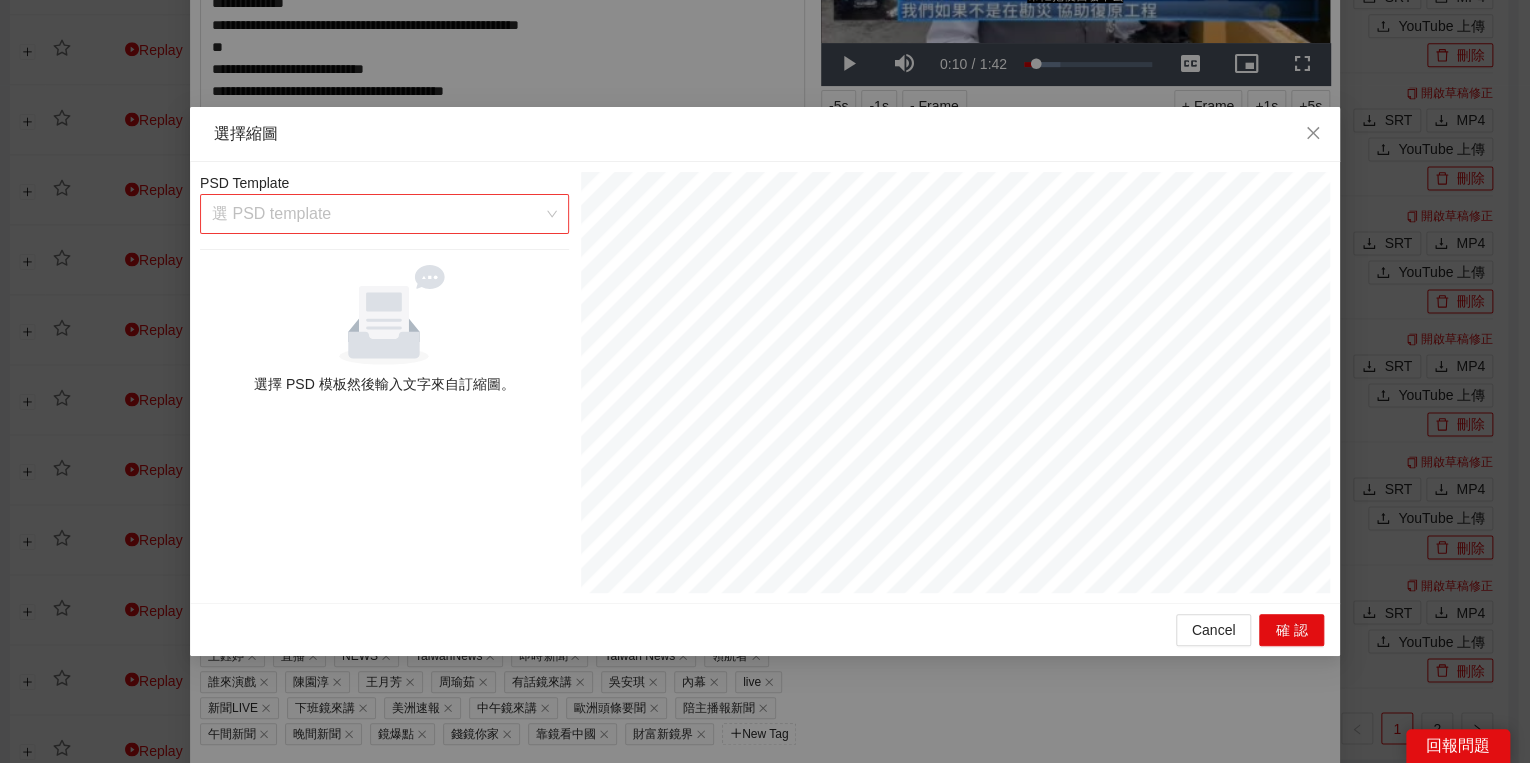 click on "選 PSD template" at bounding box center (384, 214) 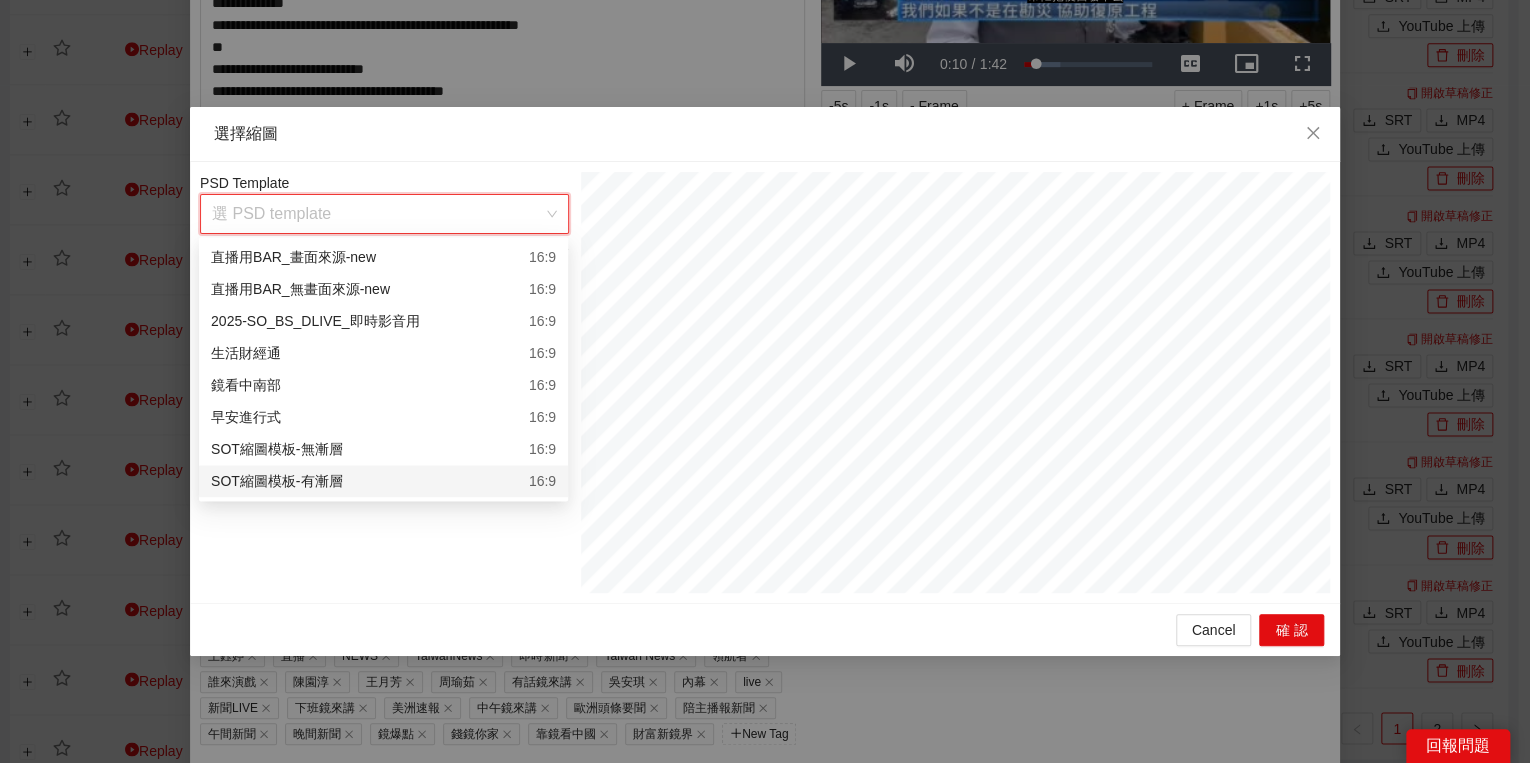 click on "SOT縮圖模板-有漸層 16:9" at bounding box center [383, 481] 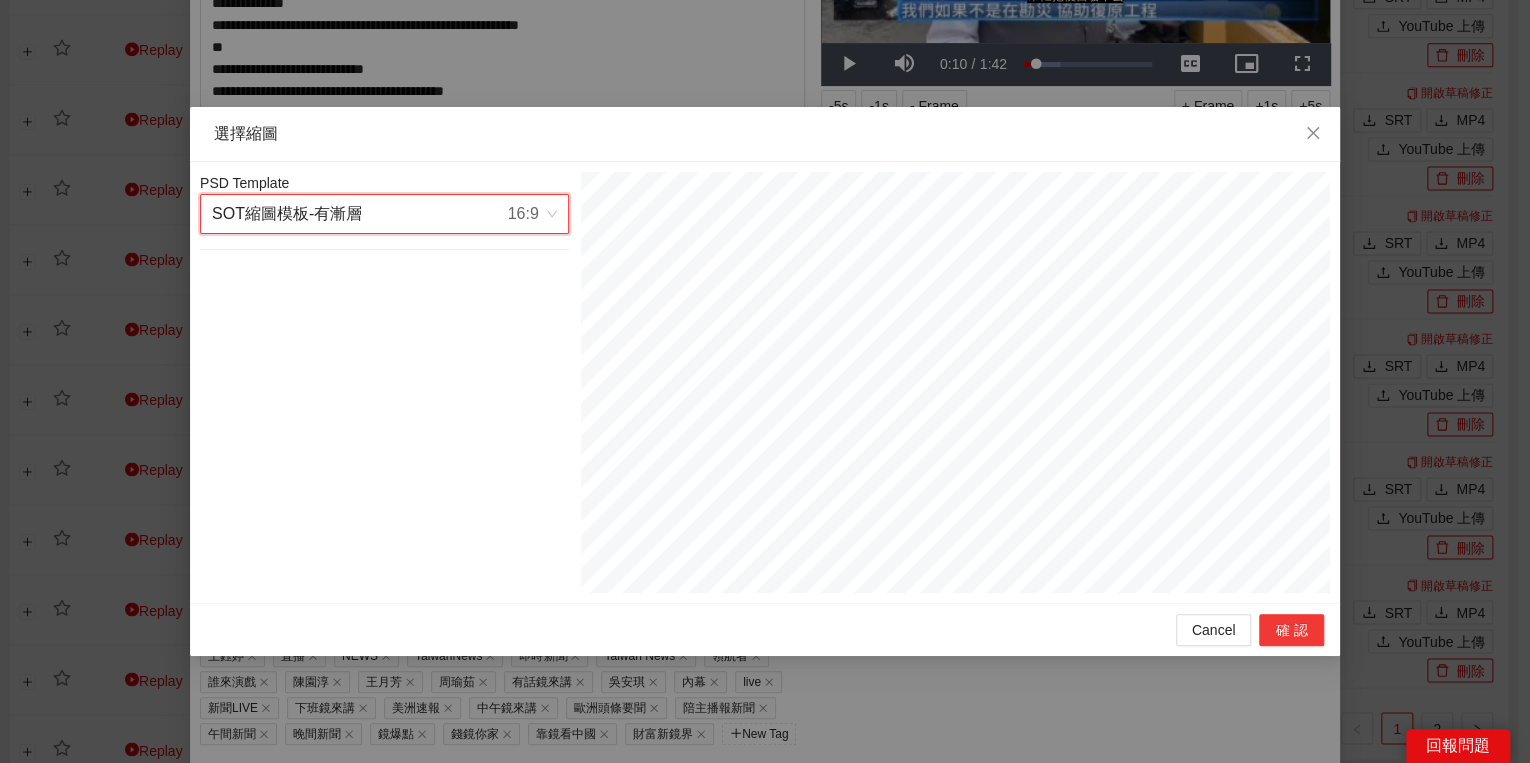 click on "確認" at bounding box center (1291, 630) 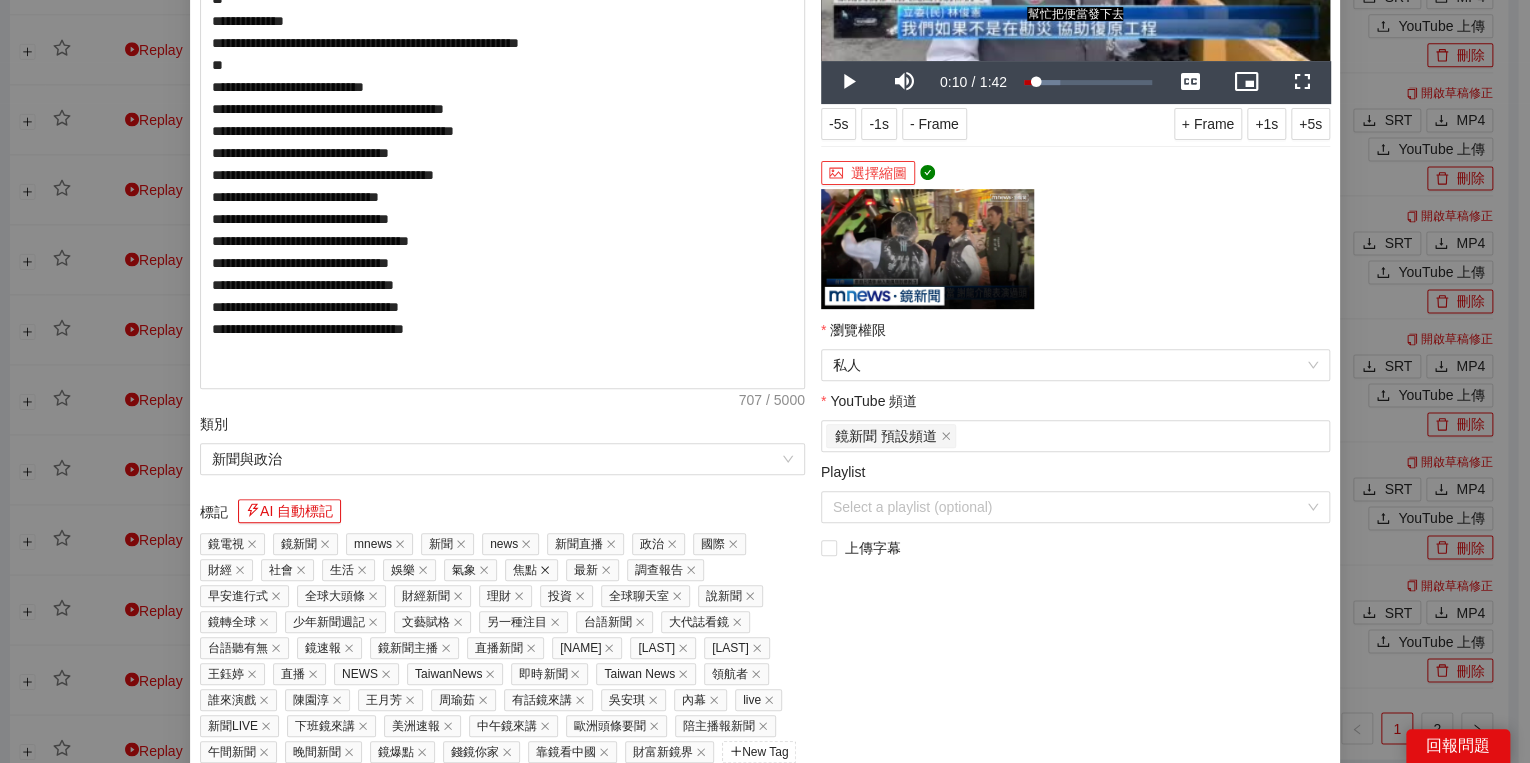 scroll, scrollTop: 320, scrollLeft: 0, axis: vertical 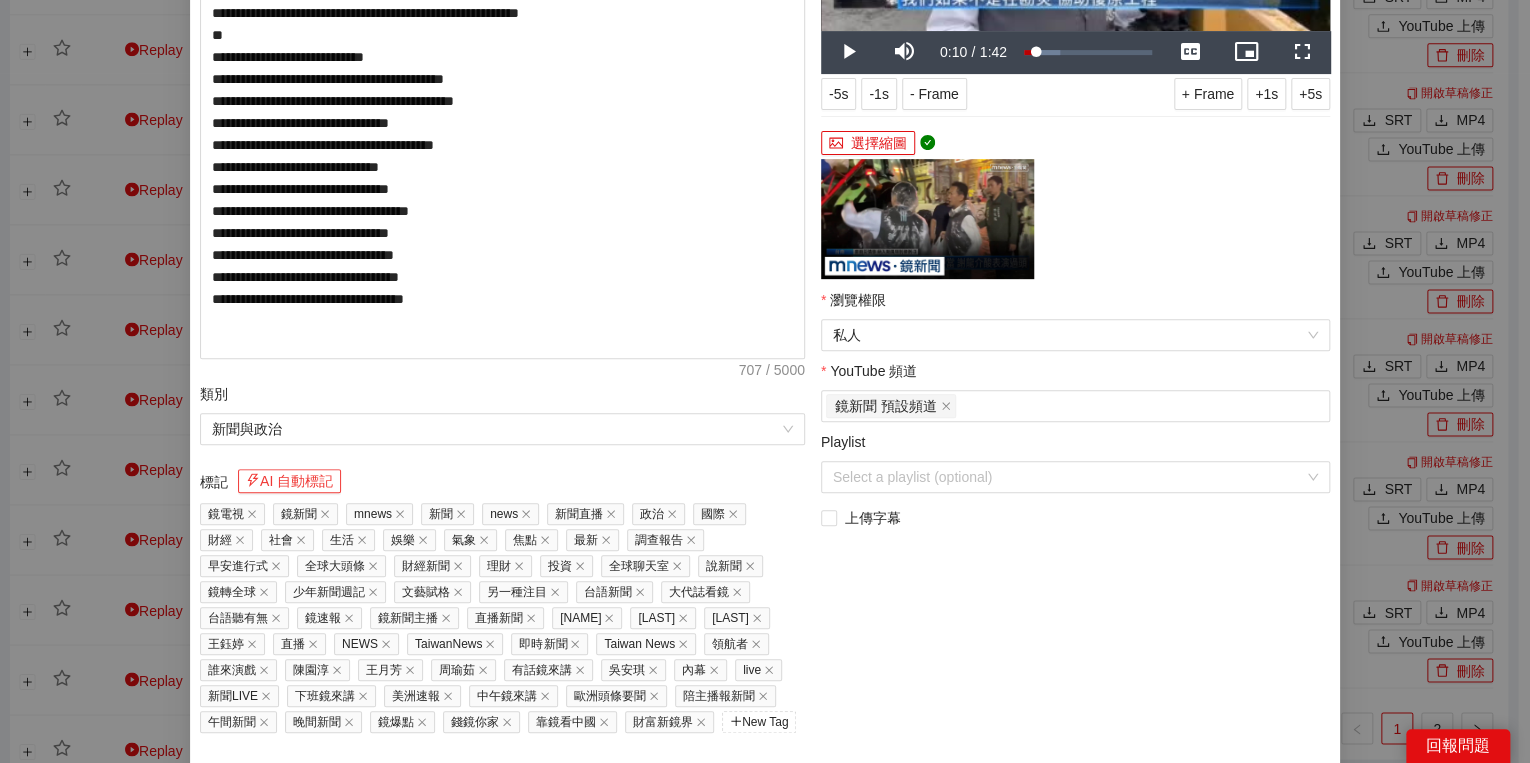 click on "AI 自動標記" at bounding box center [289, 481] 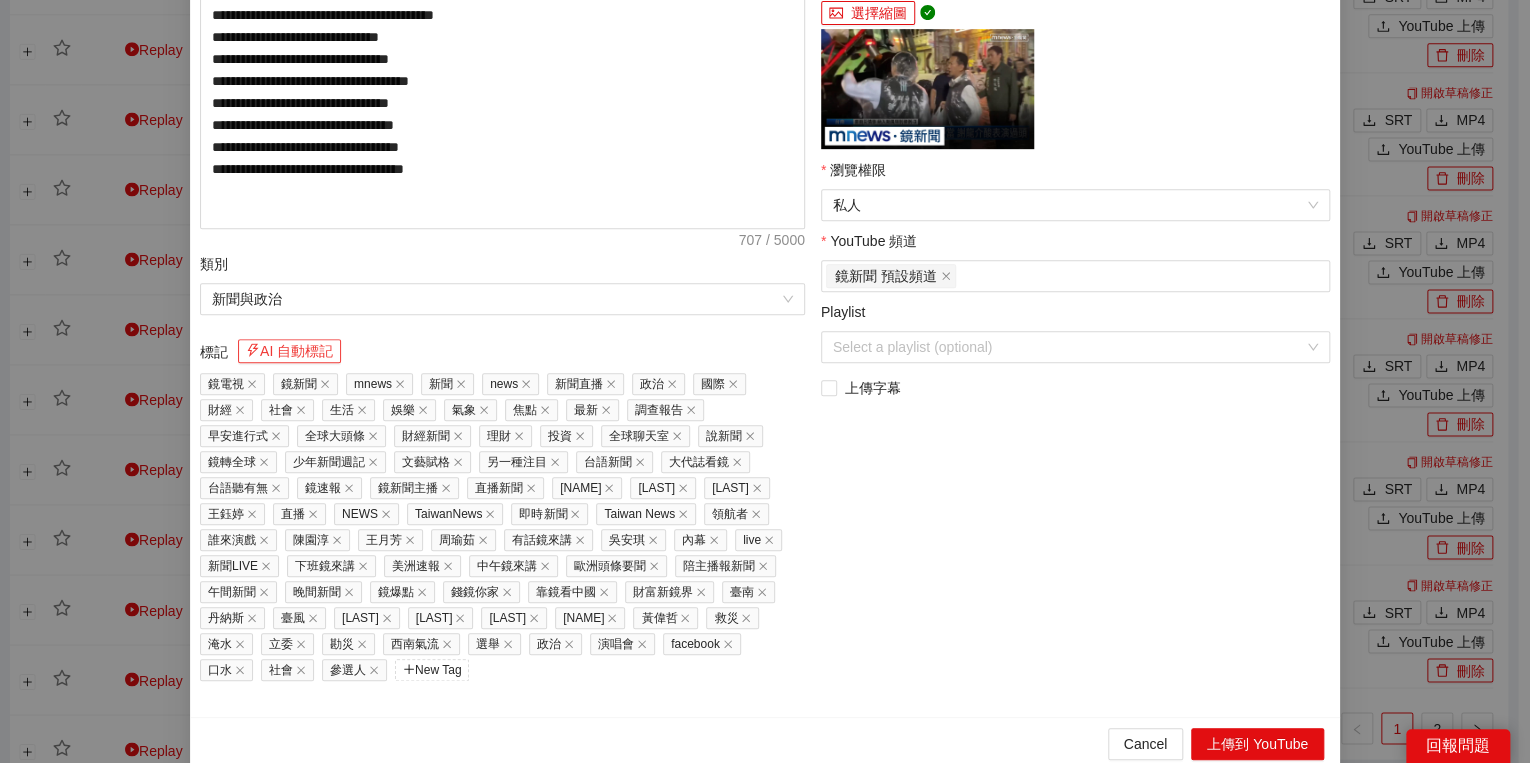 scroll, scrollTop: 451, scrollLeft: 0, axis: vertical 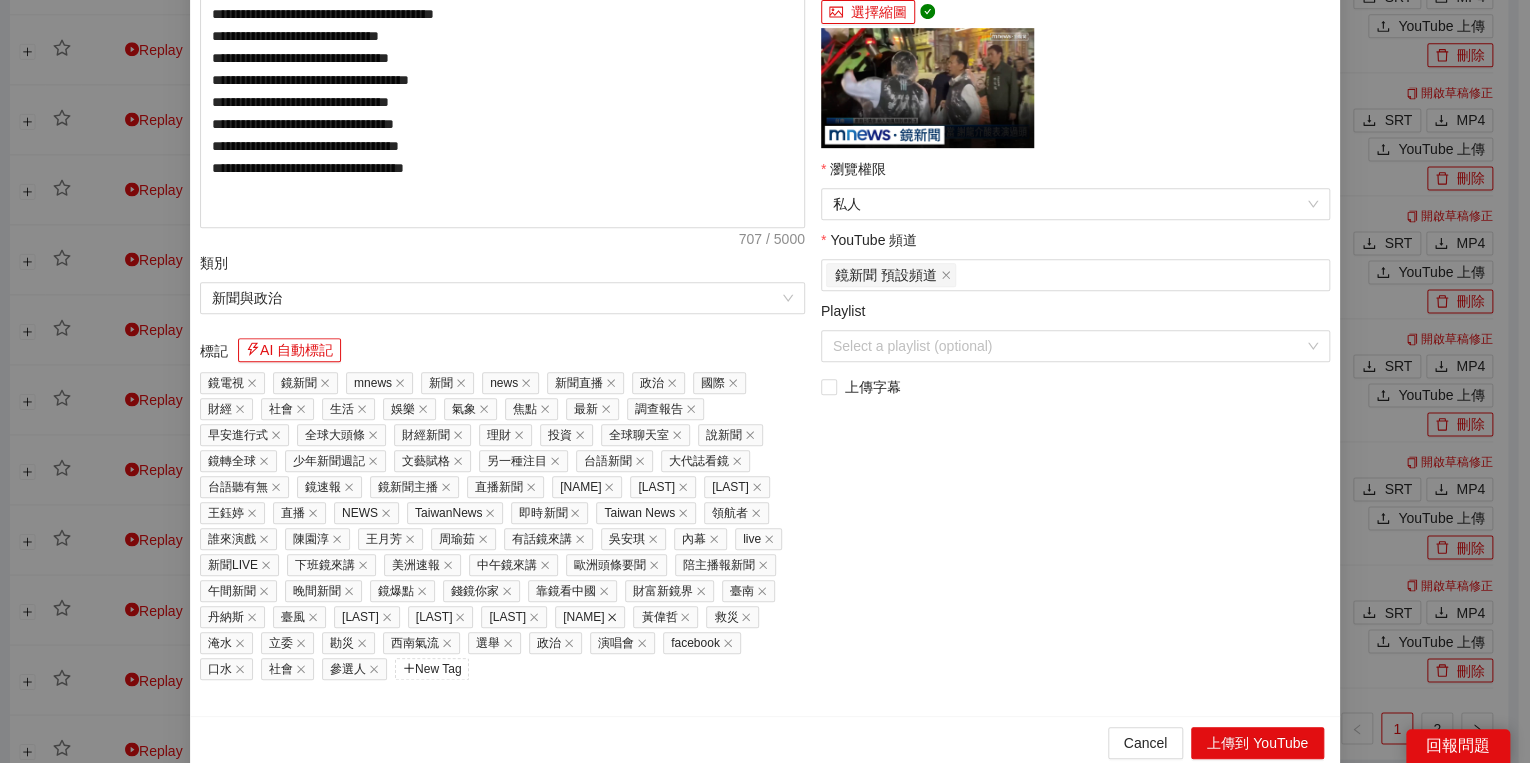 click 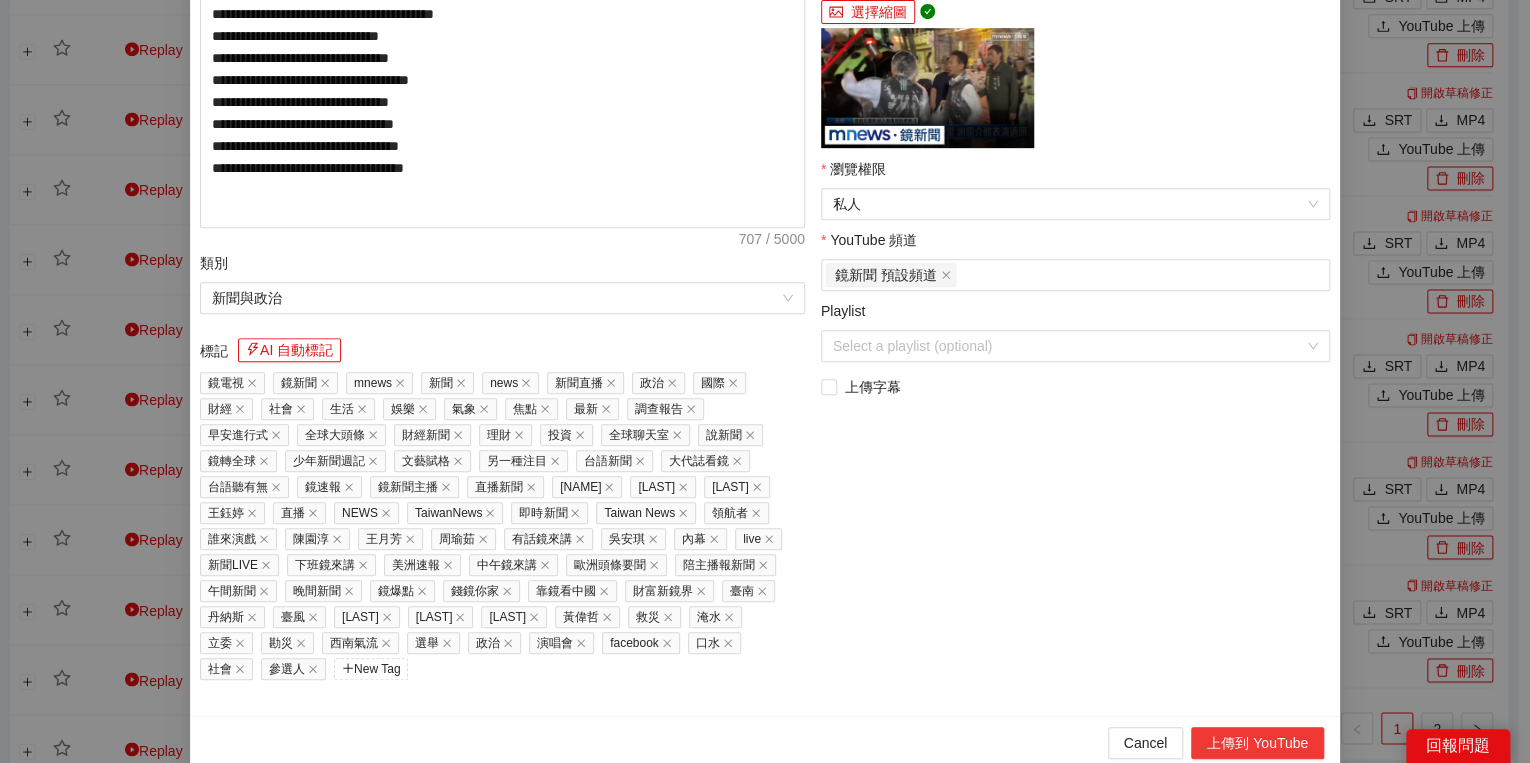 click on "上傳到 YouTube" at bounding box center (1257, 743) 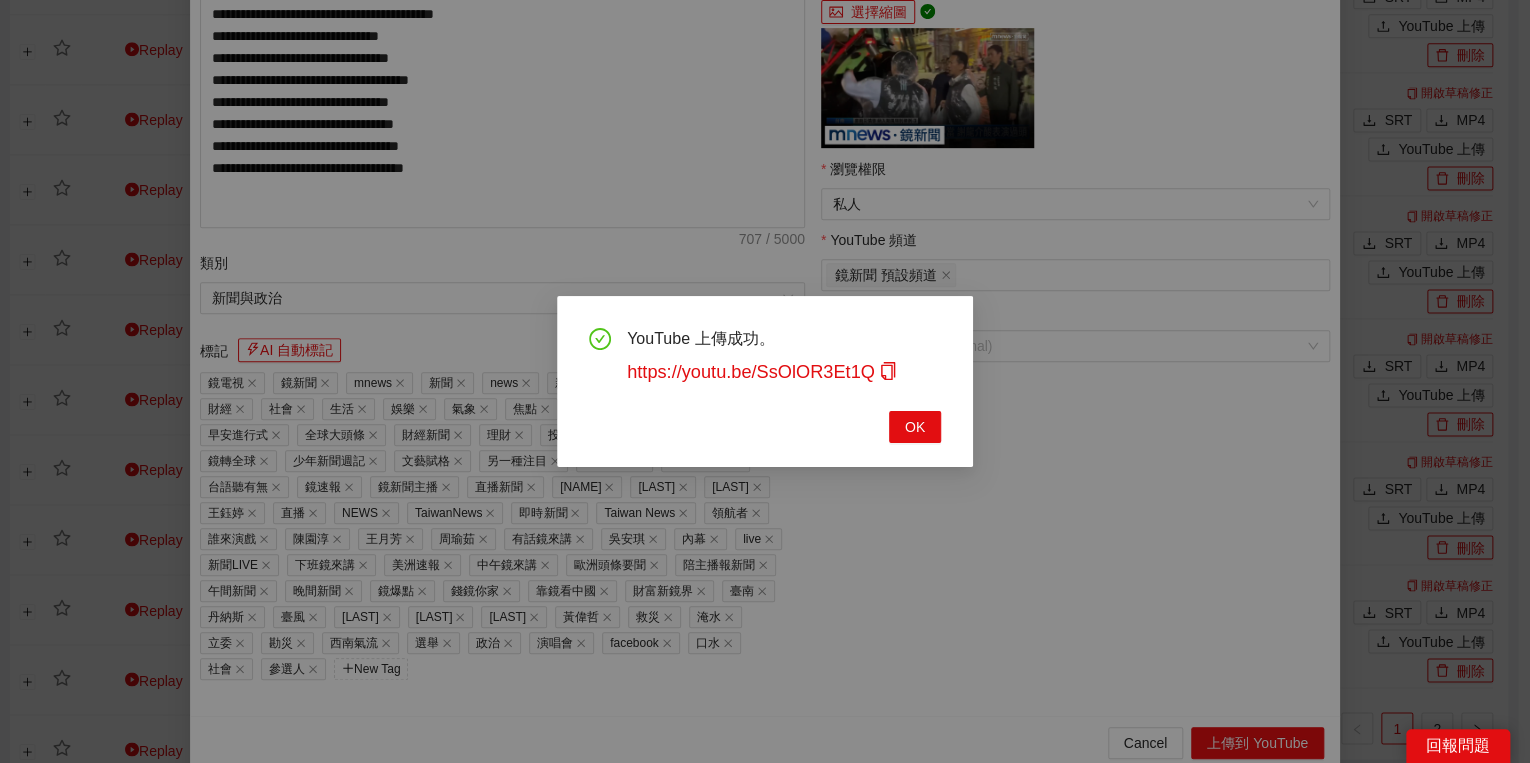 click on "YouTube 上傳成功。 https://youtu.be/SsOlOR3Et1Q OK" at bounding box center [765, 381] 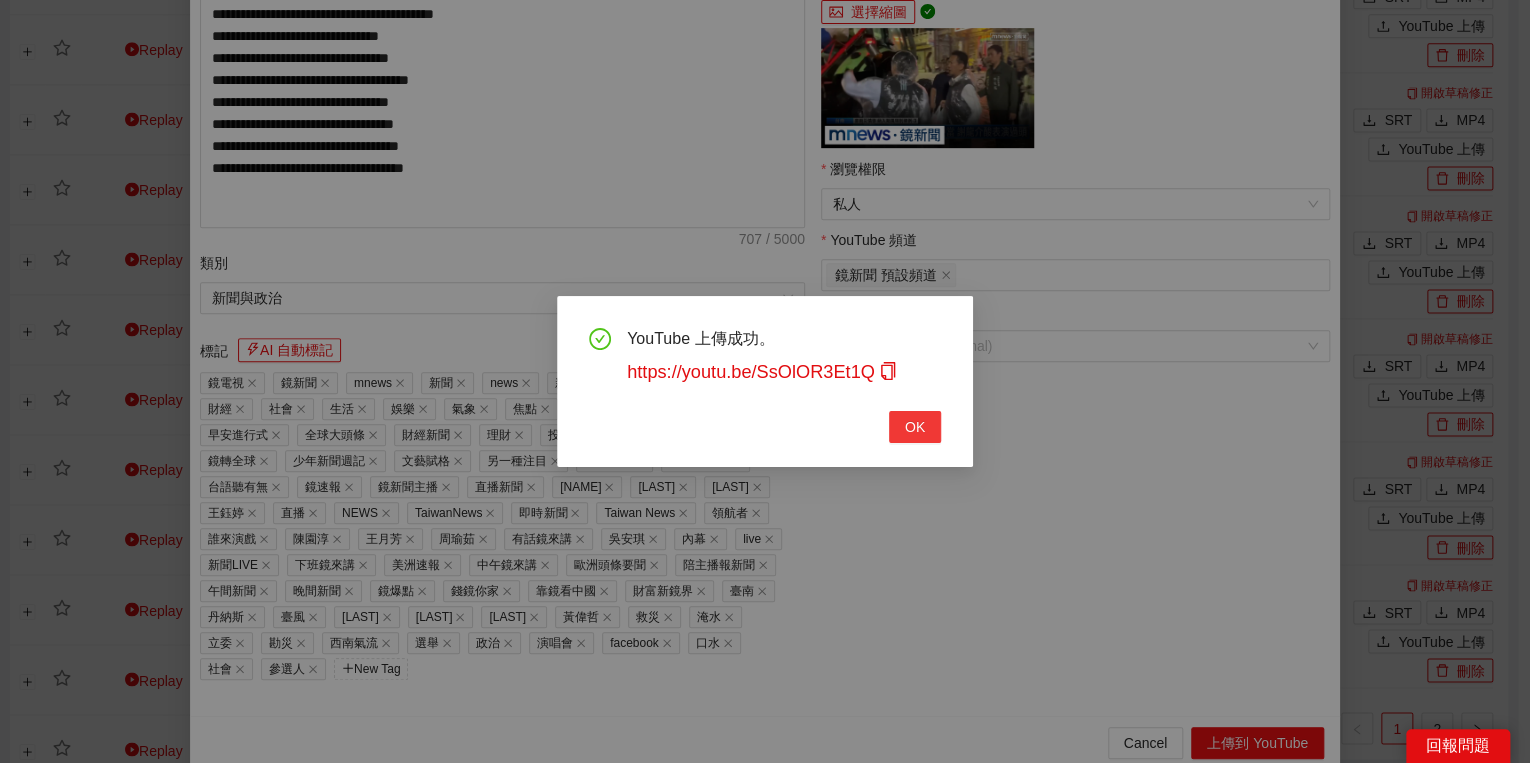 click on "OK" at bounding box center (915, 427) 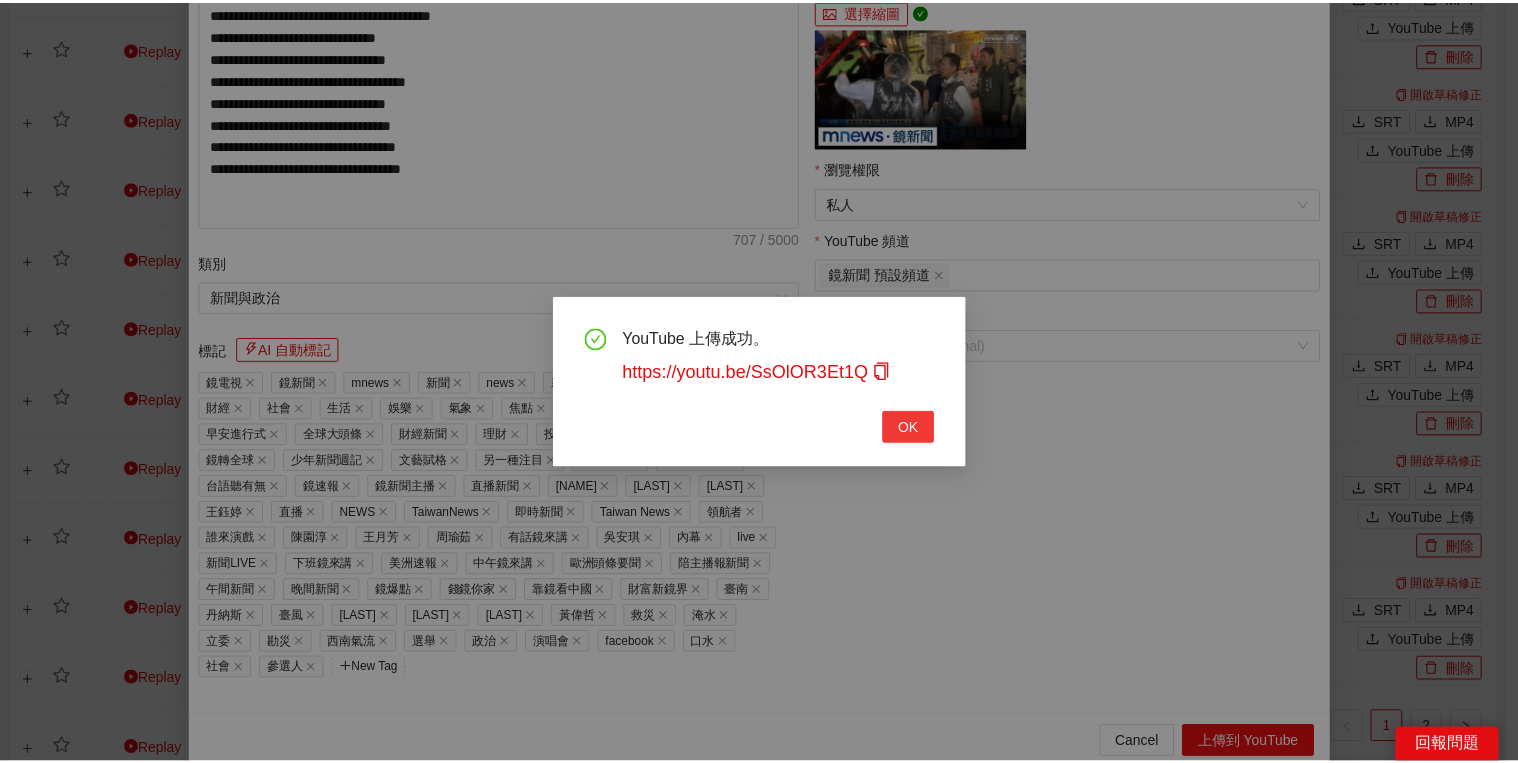 scroll, scrollTop: 308, scrollLeft: 0, axis: vertical 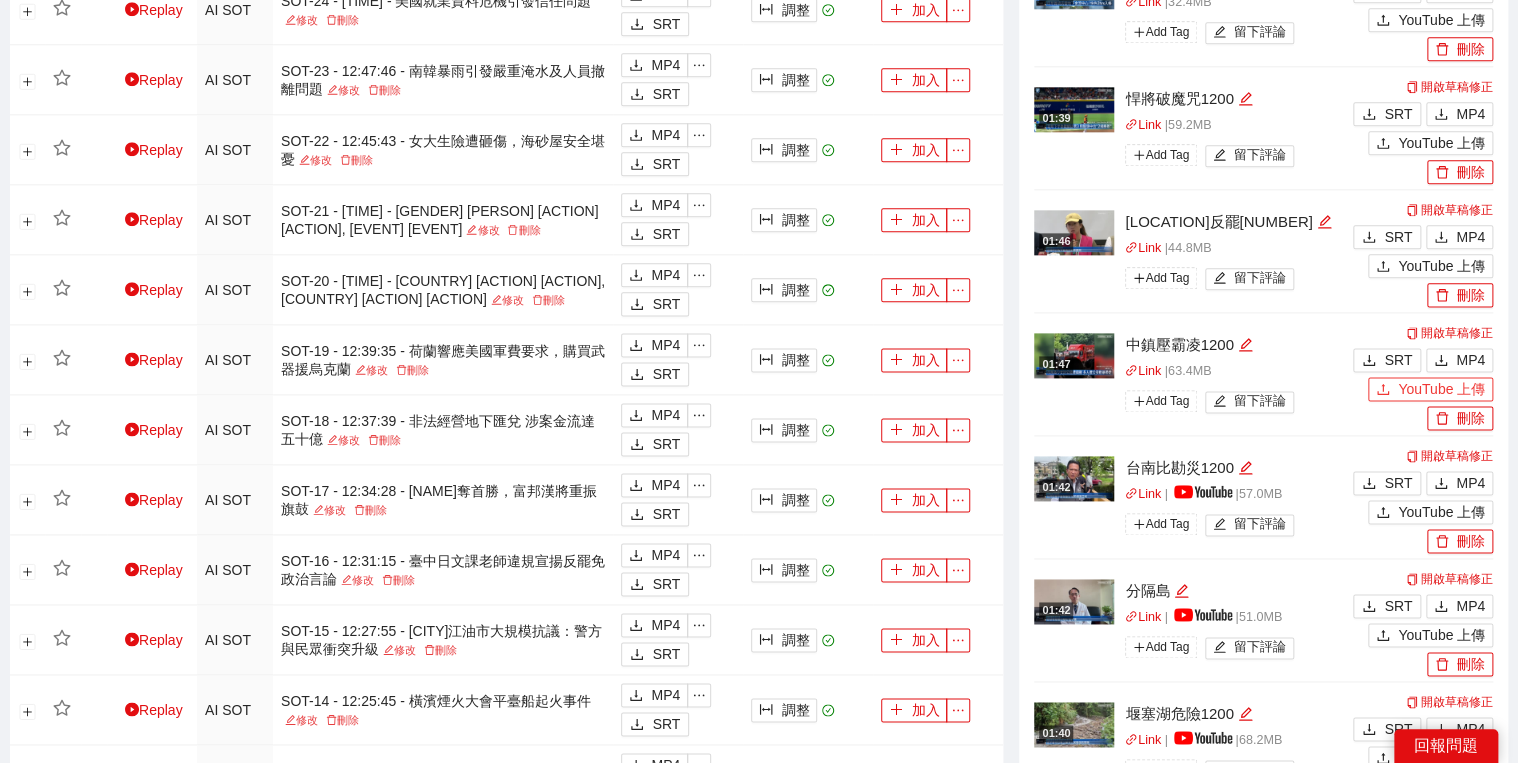 click on "YouTube 上傳" at bounding box center [1441, 389] 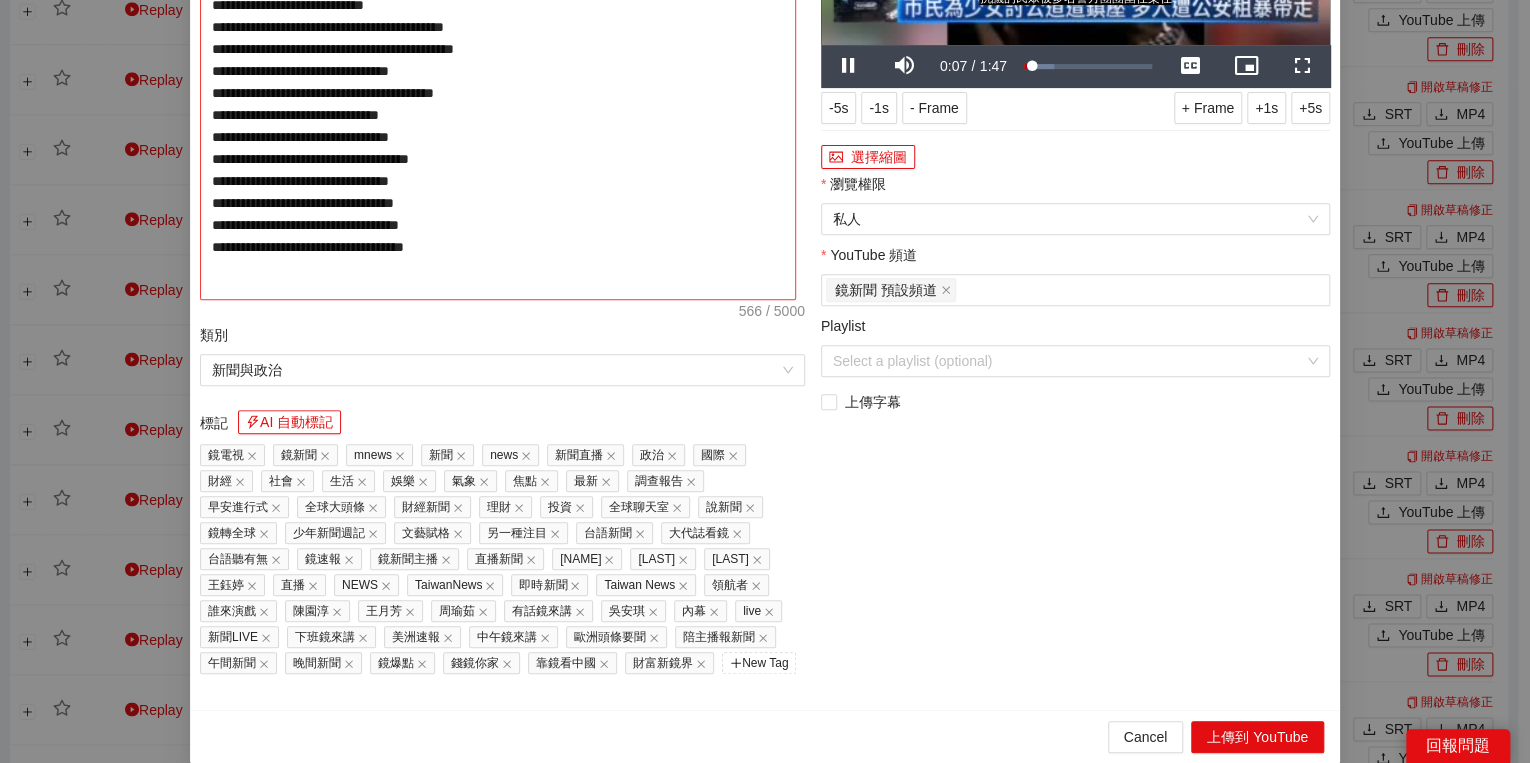 drag, startPoint x: 349, startPoint y: 184, endPoint x: 347, endPoint y: 203, distance: 19.104973 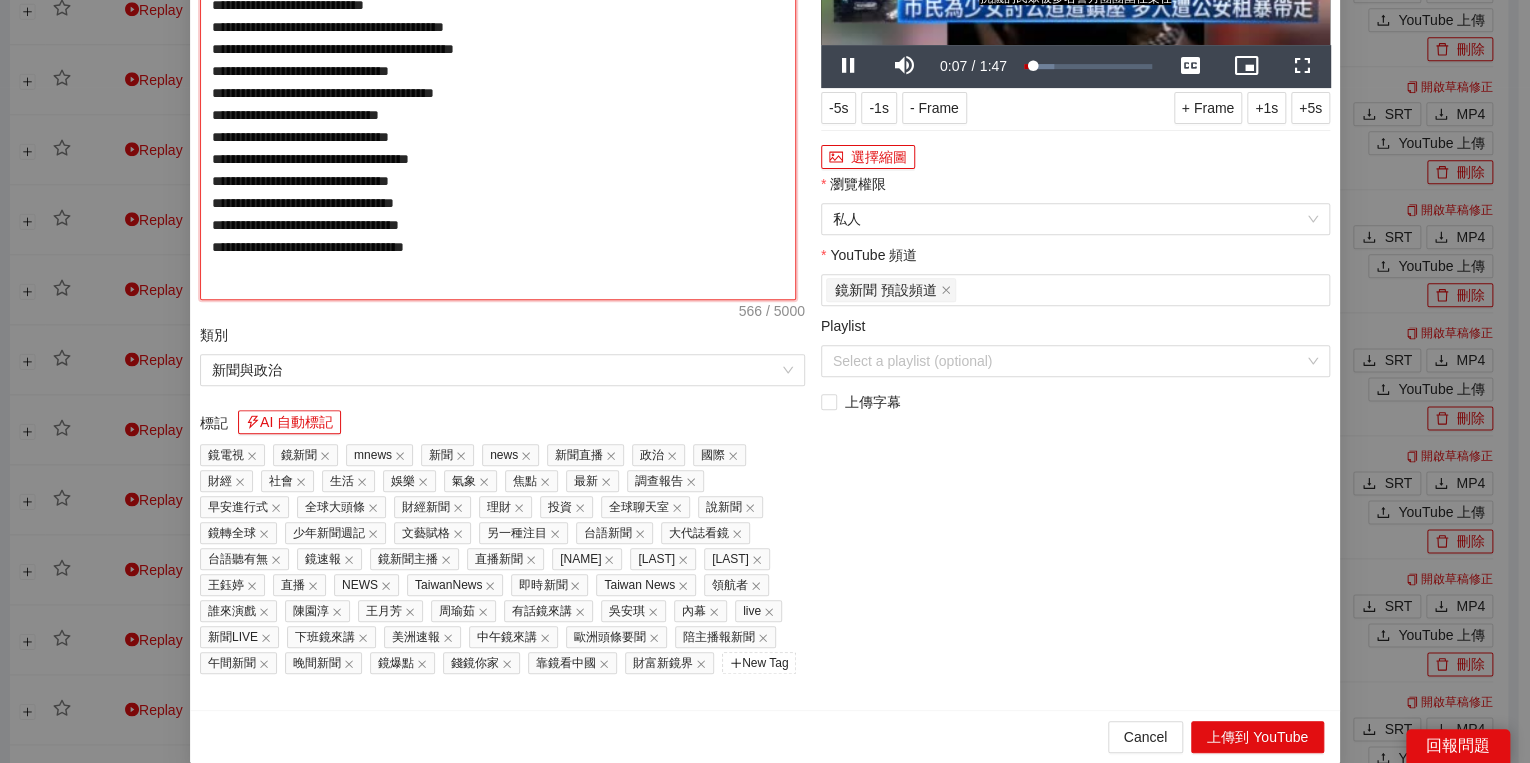 click on "**********" at bounding box center (498, 89) 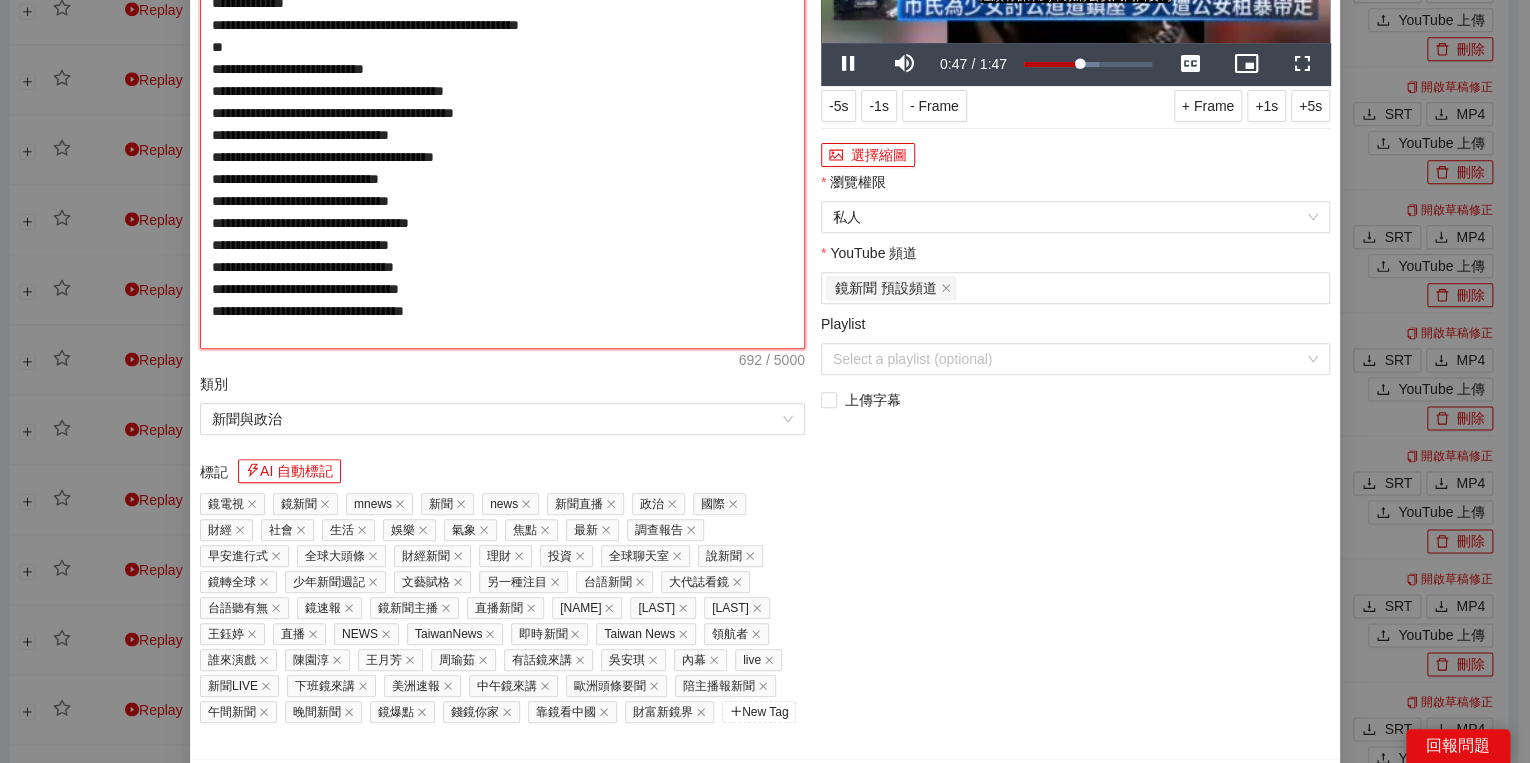 type on "**********" 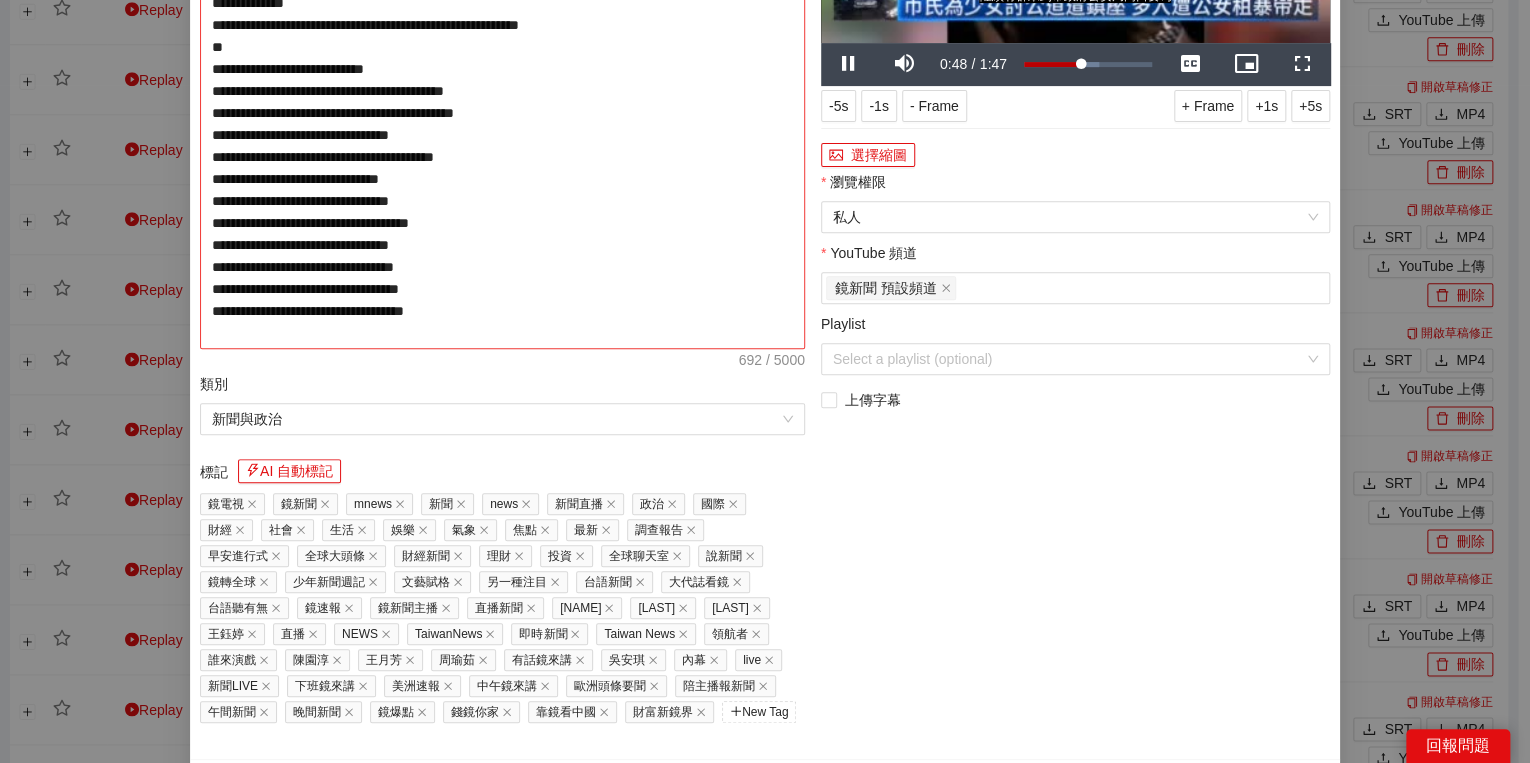 type on "**********" 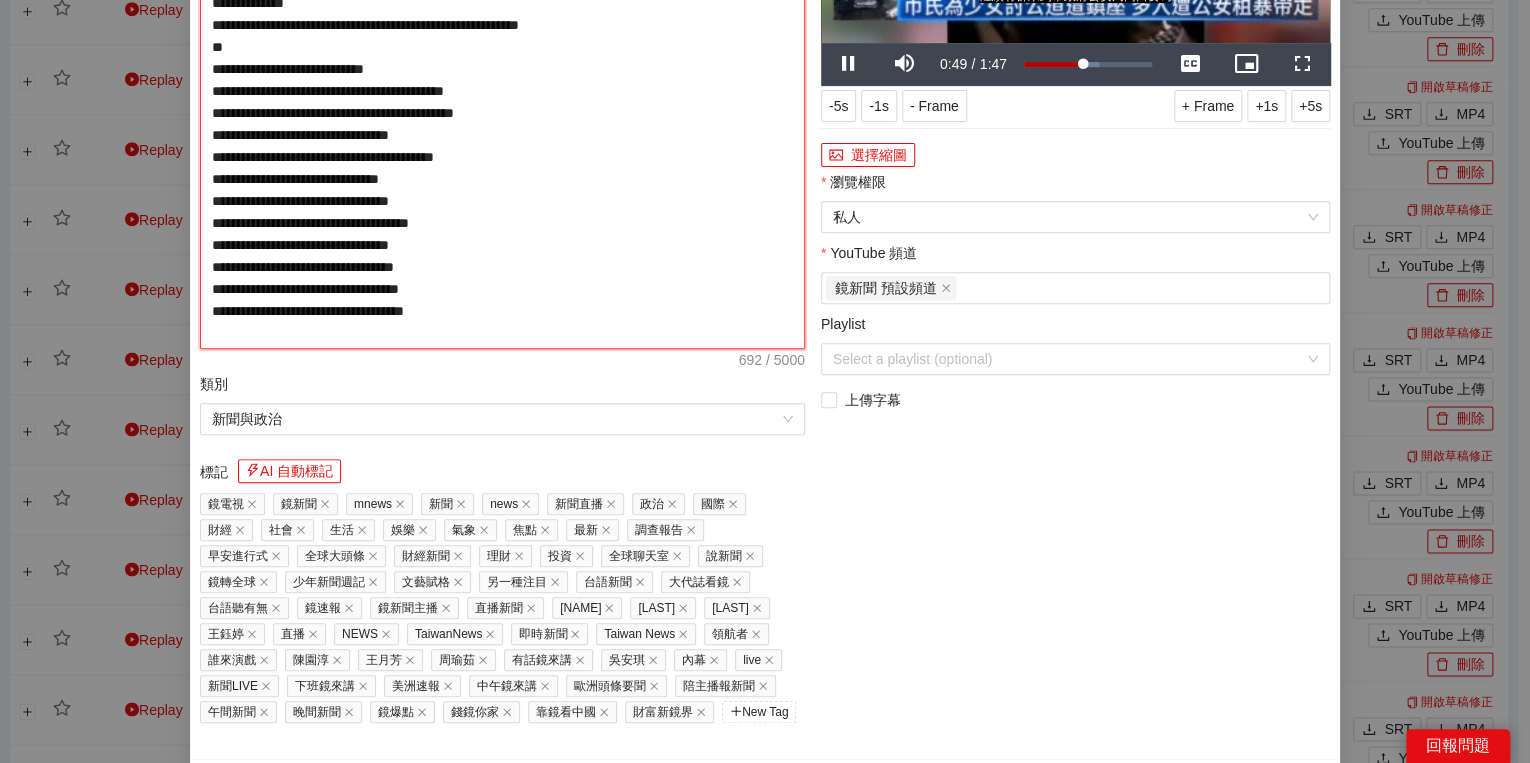 click on "**********" at bounding box center (502, 113) 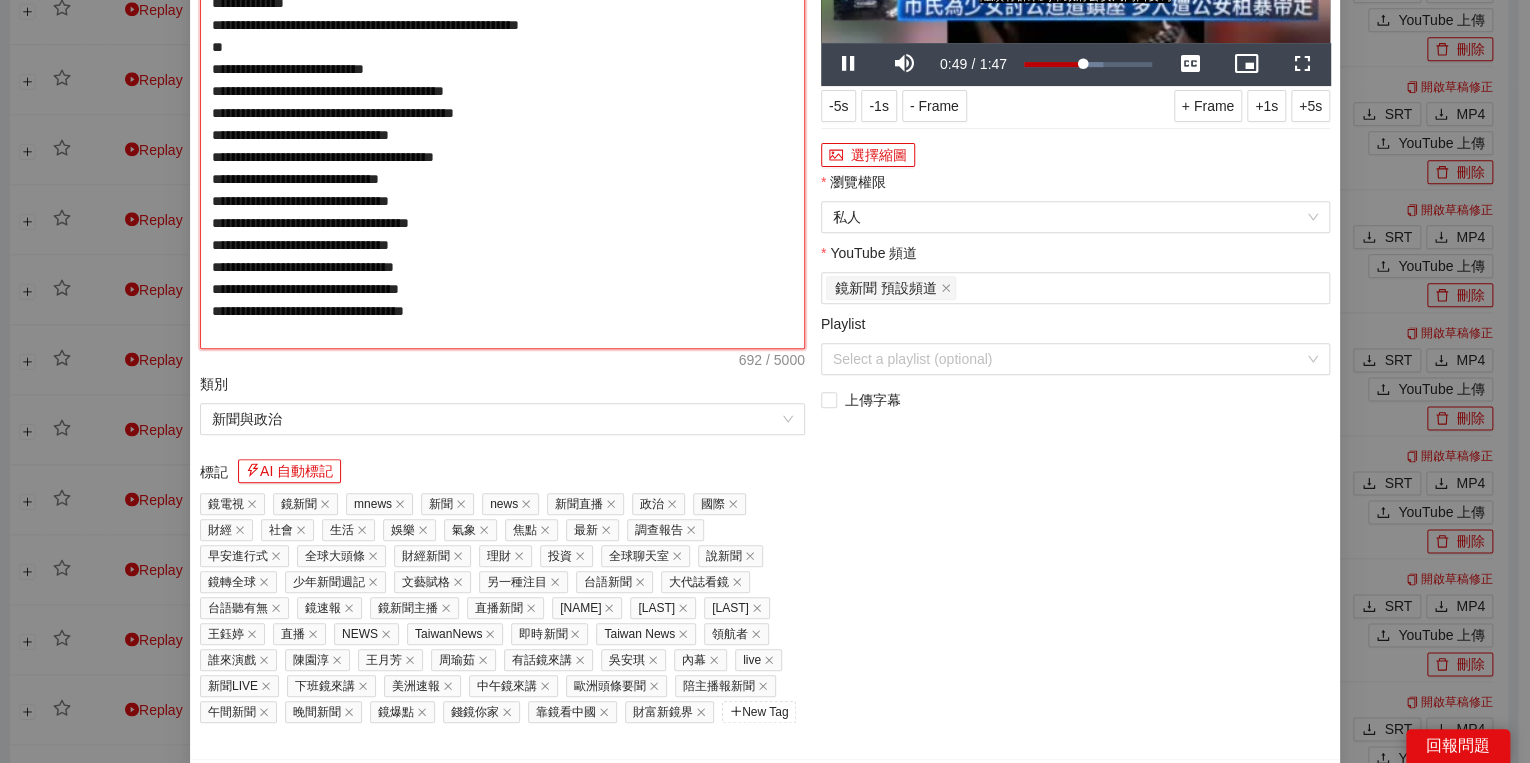 type on "**********" 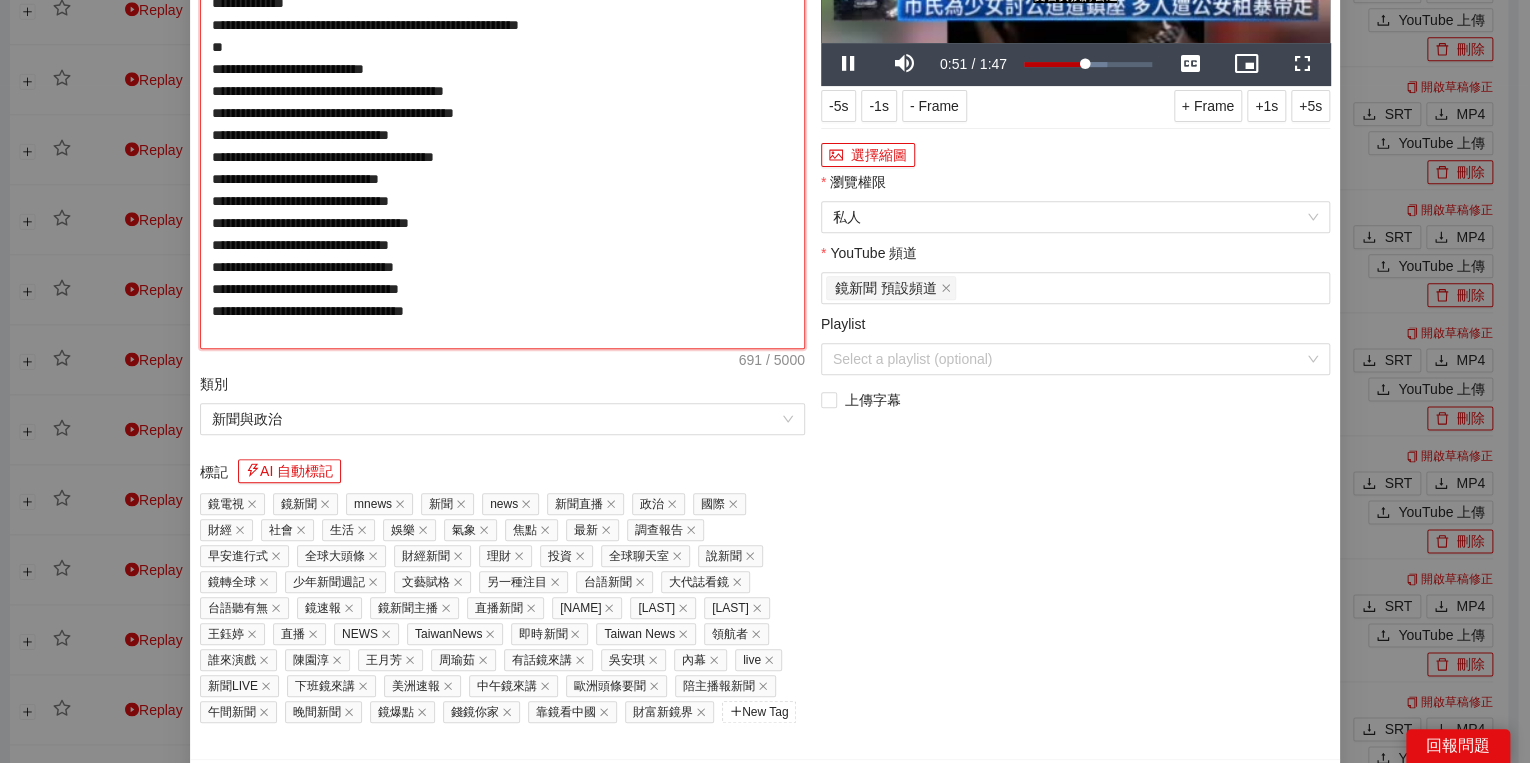 click on "**********" at bounding box center (502, 113) 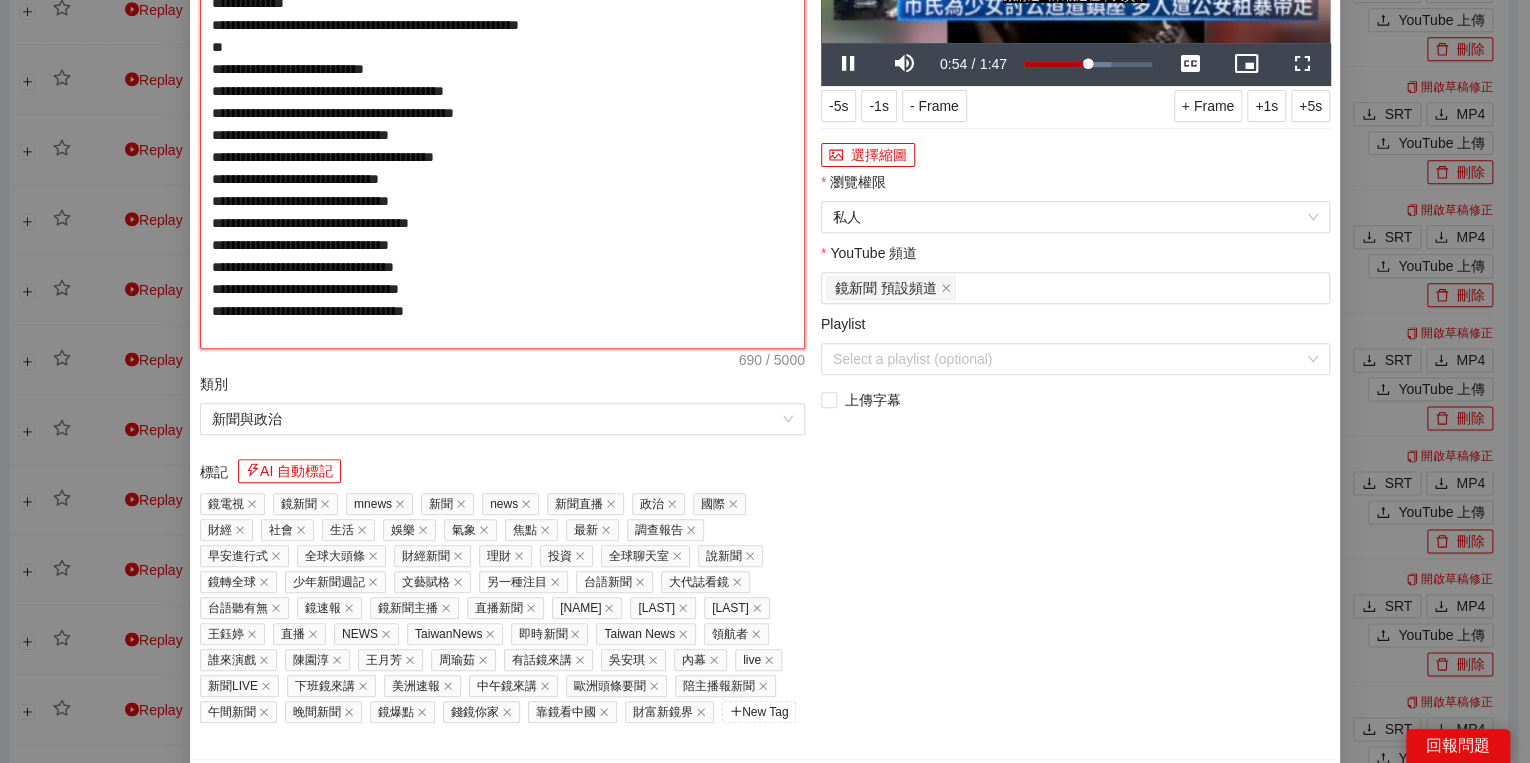 type on "**********" 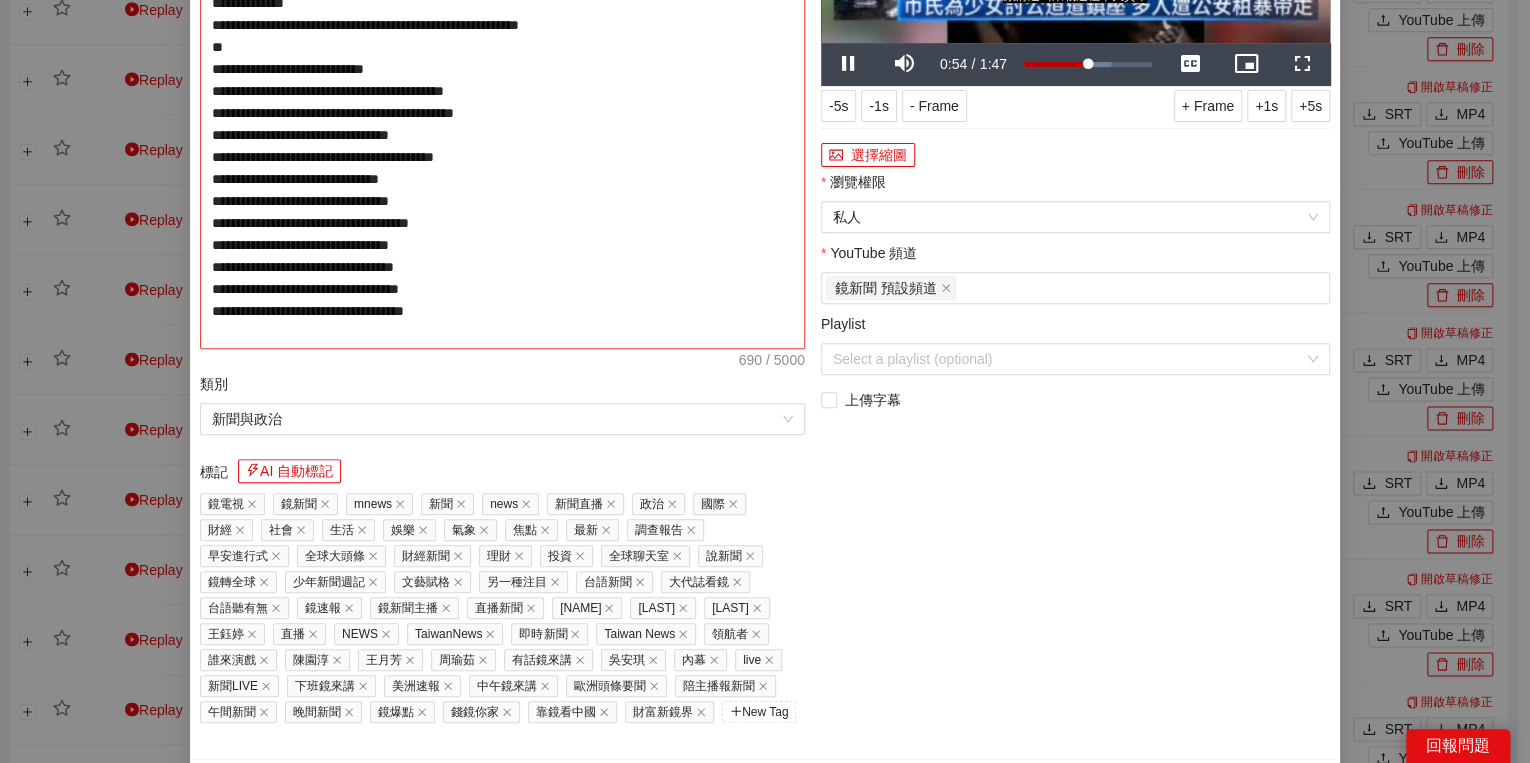 type on "**********" 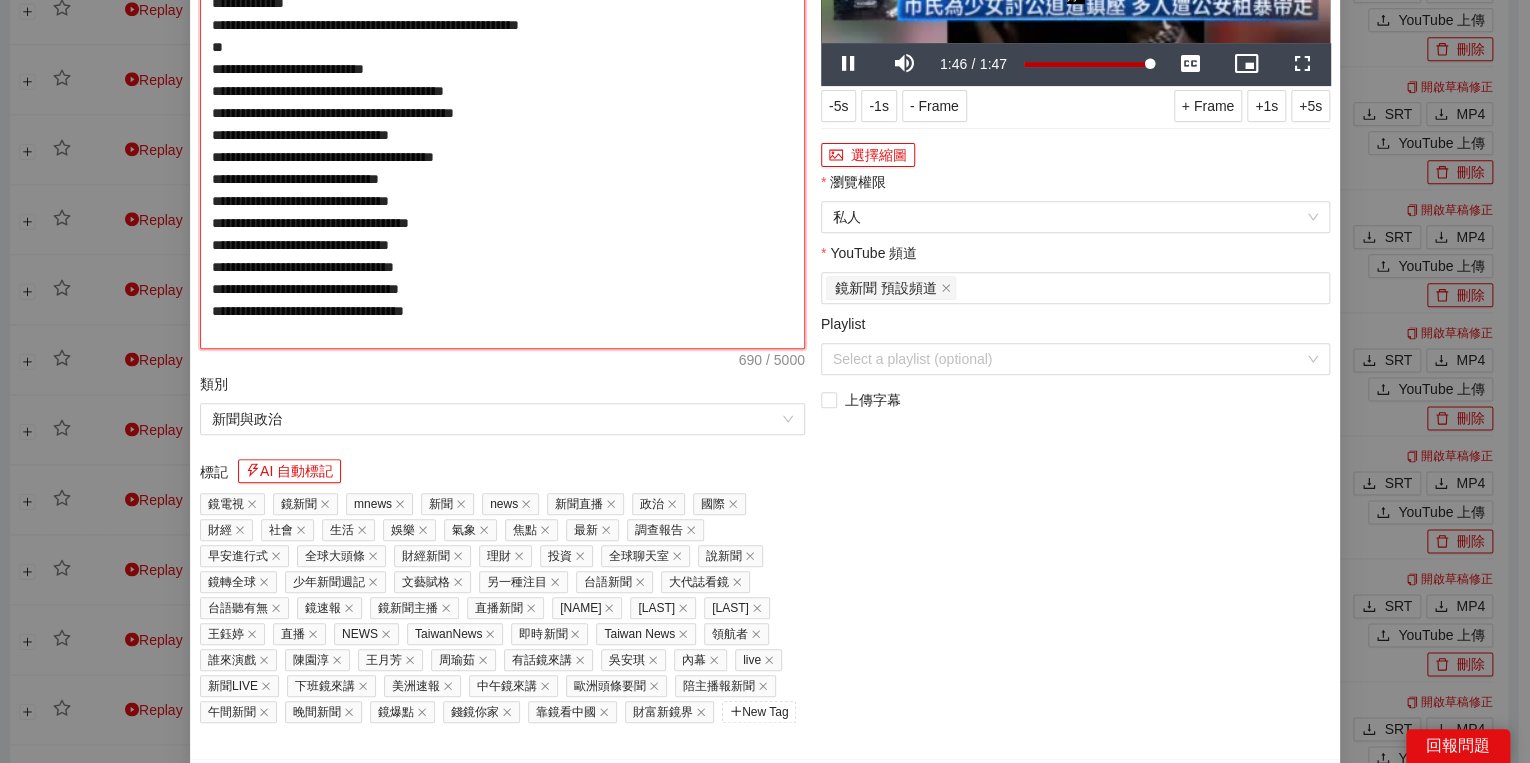 type on "**********" 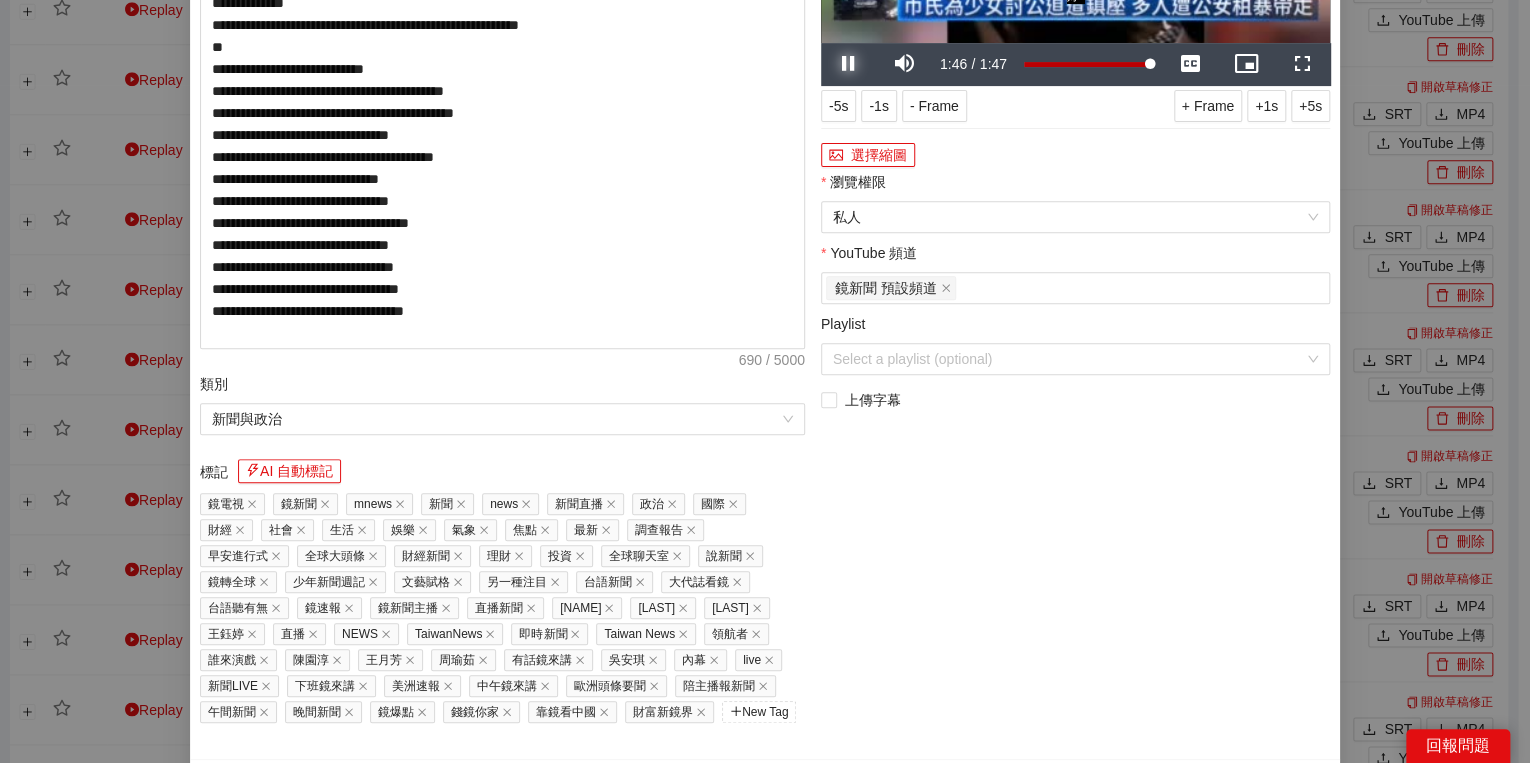 click at bounding box center [849, 64] 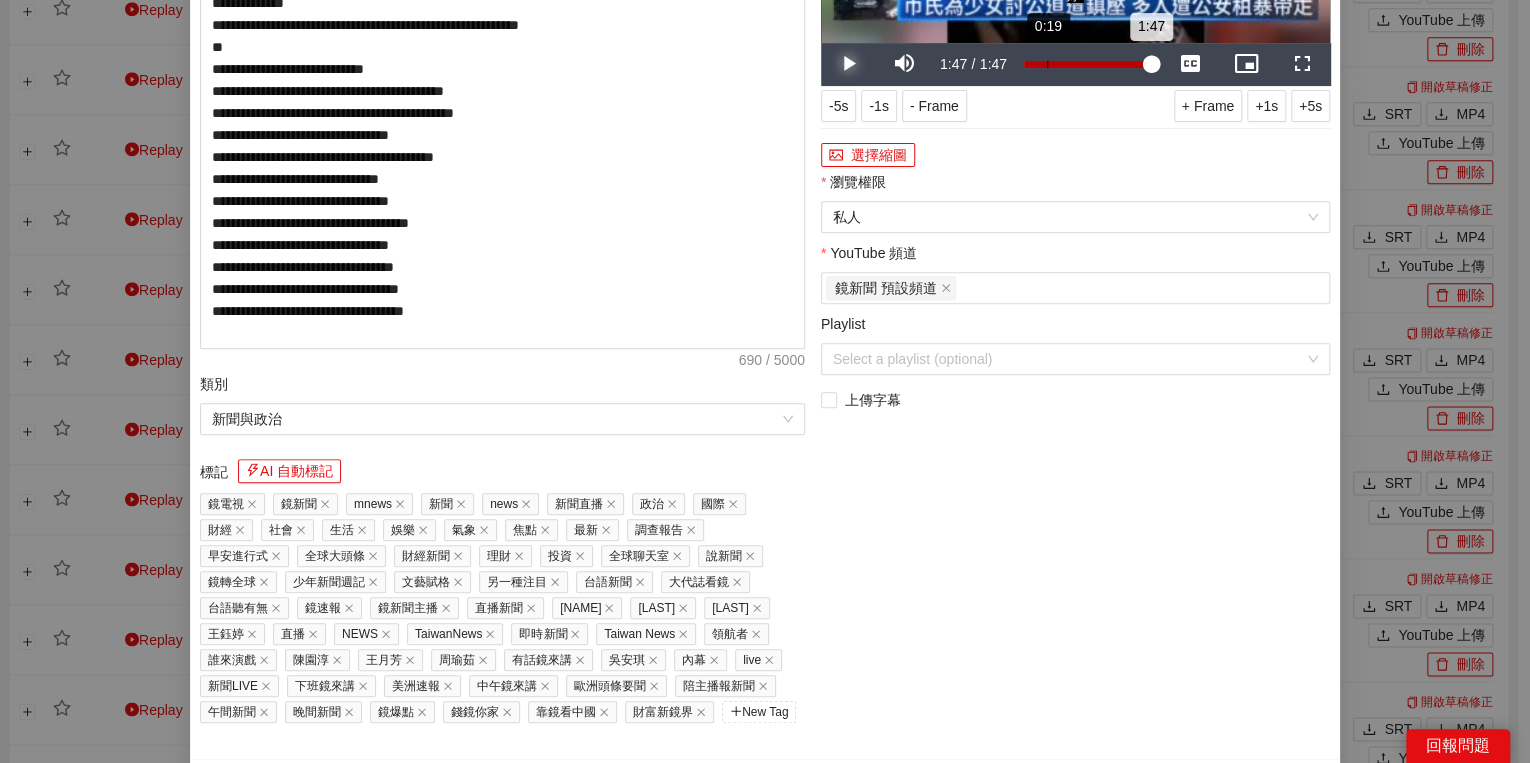 click on "Loaded :  100.00% 0:19 1:47" at bounding box center (1088, 64) 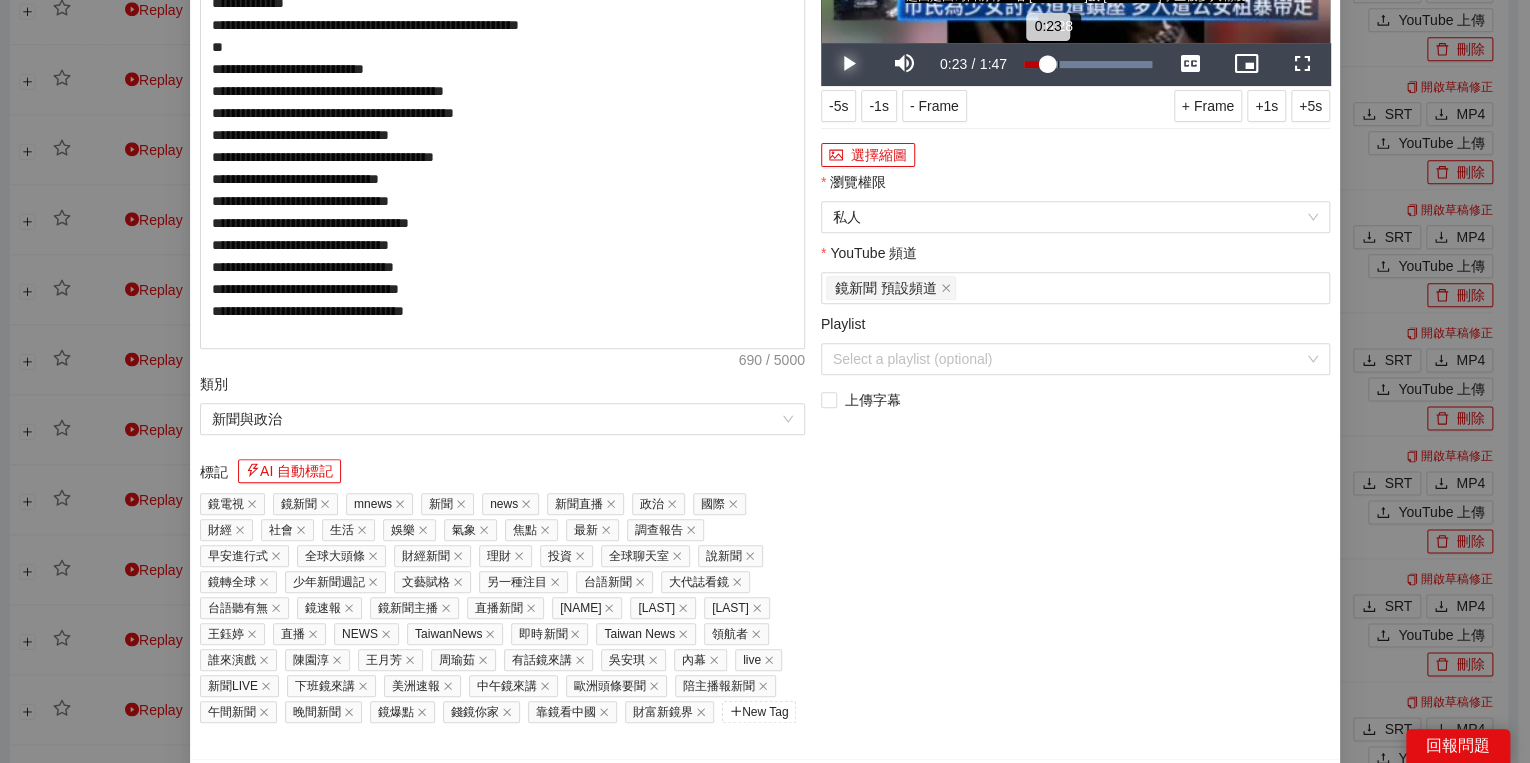 click on "Loaded :  100.00% 0:28 0:23" at bounding box center (1088, 64) 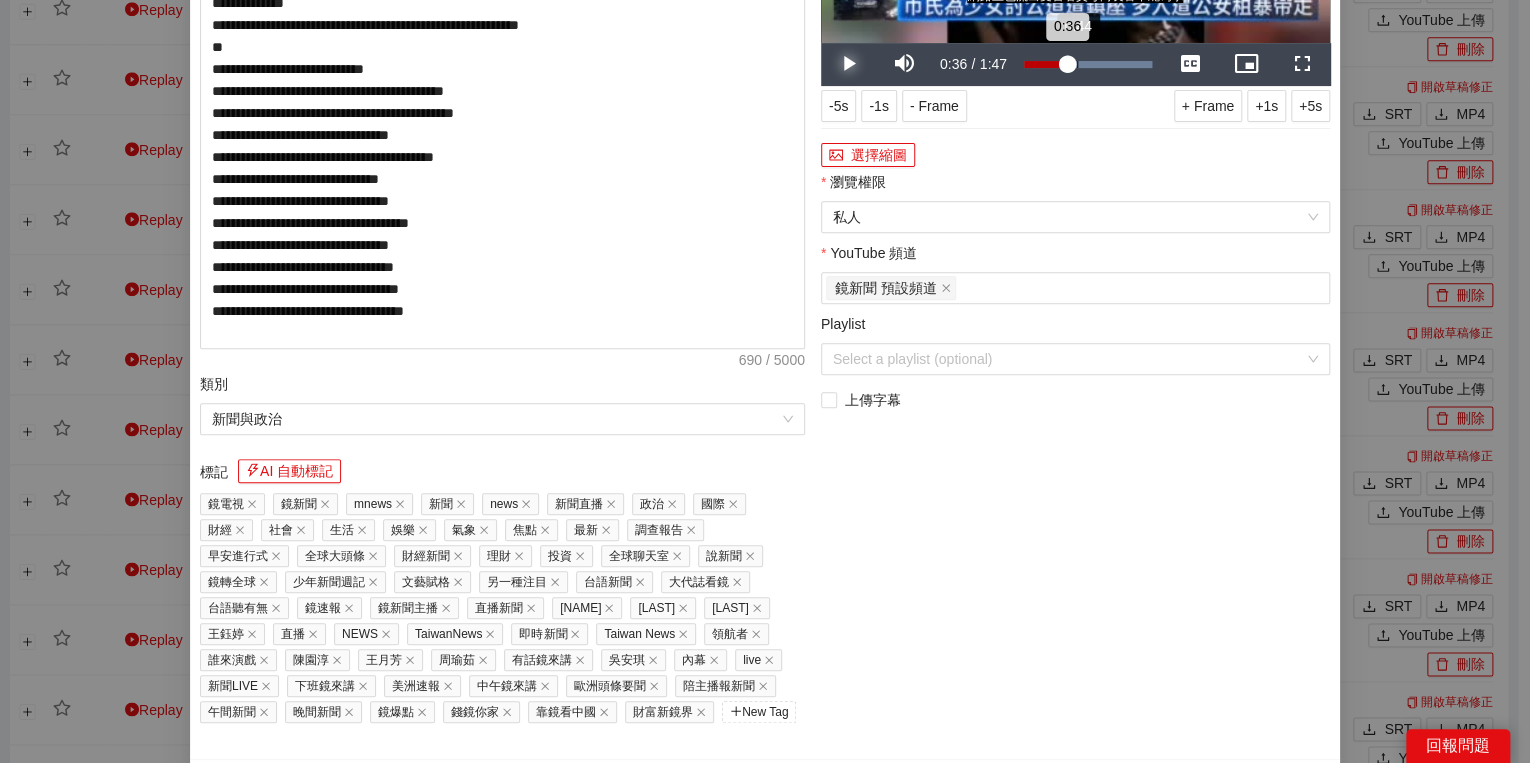 click on "Loaded :  100.00% 0:44 0:36" at bounding box center (1088, 64) 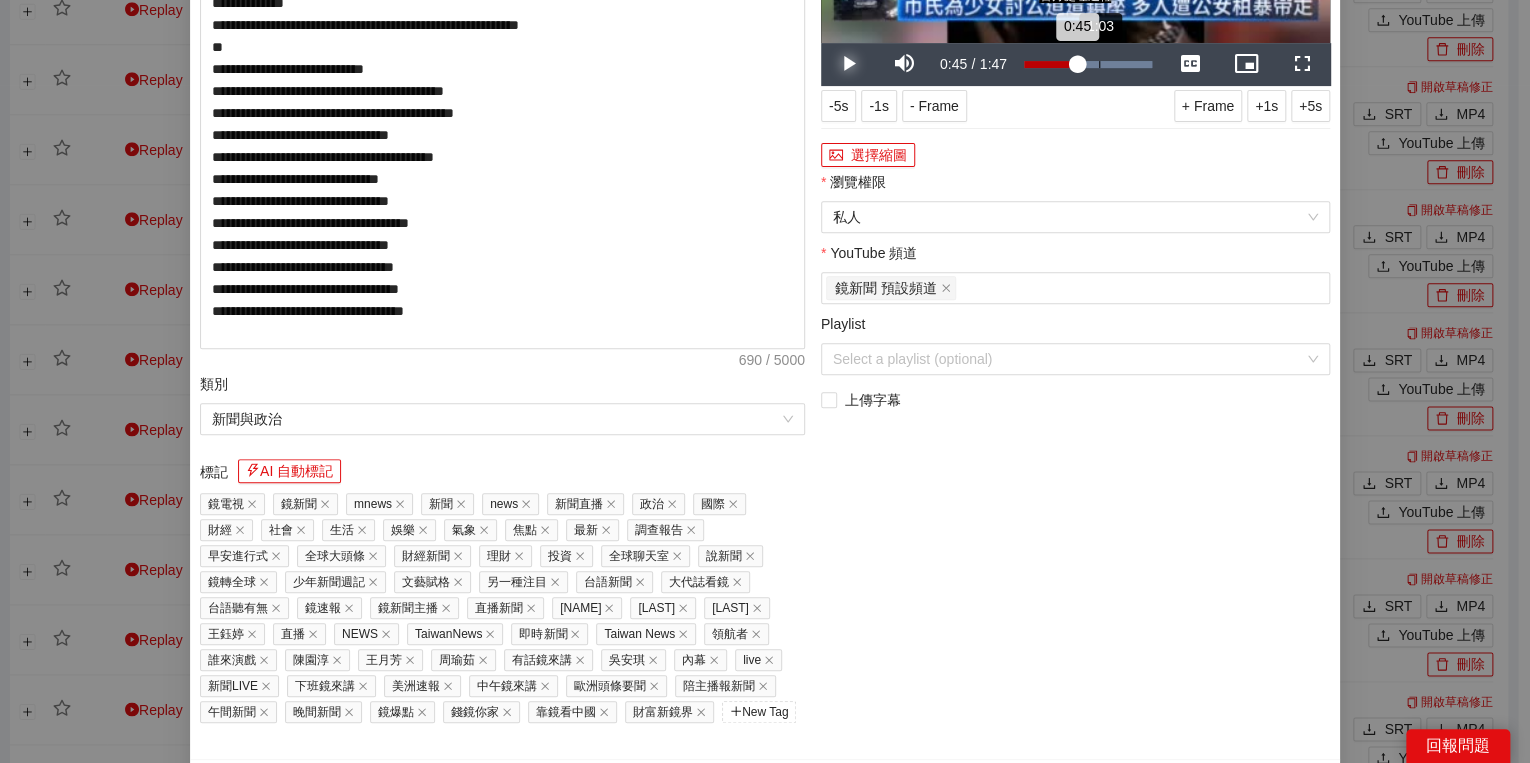 click on "Loaded :  100.00% 1:03 0:45" at bounding box center (1088, 64) 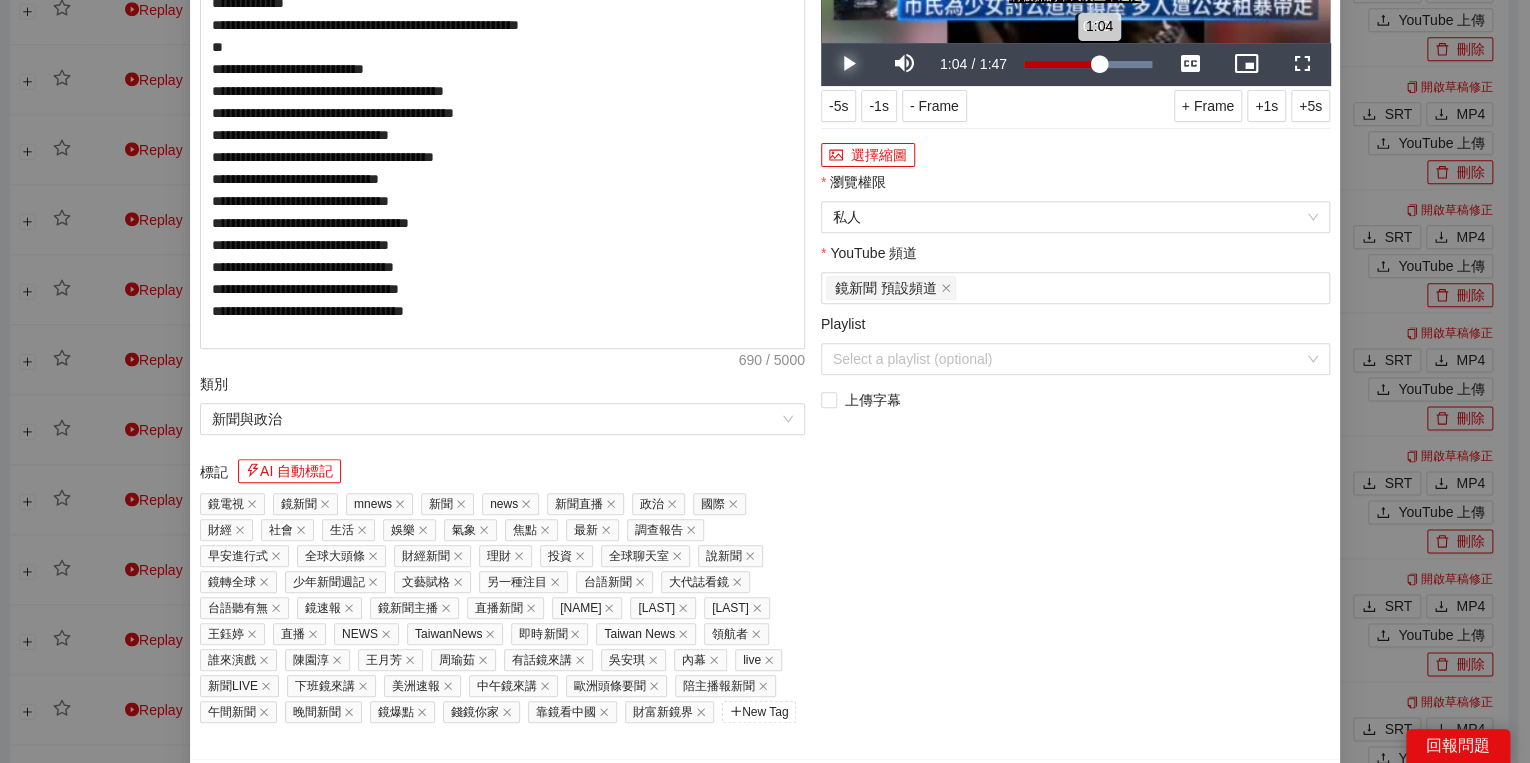 click on "Loaded :  100.00% 0:59 1:04" at bounding box center (1088, 64) 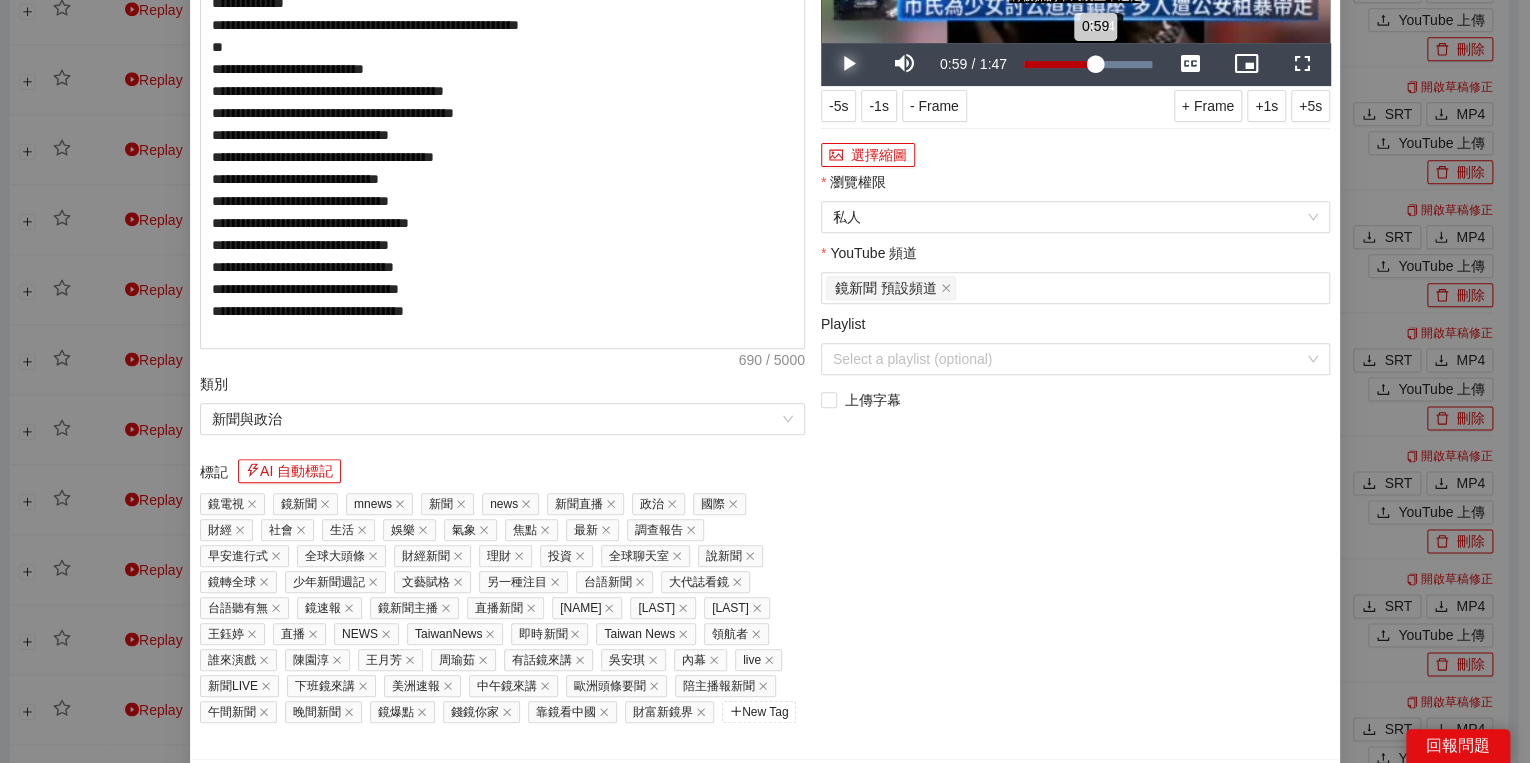 click on "Loaded :  100.00% 1:04 0:59" at bounding box center (1088, 64) 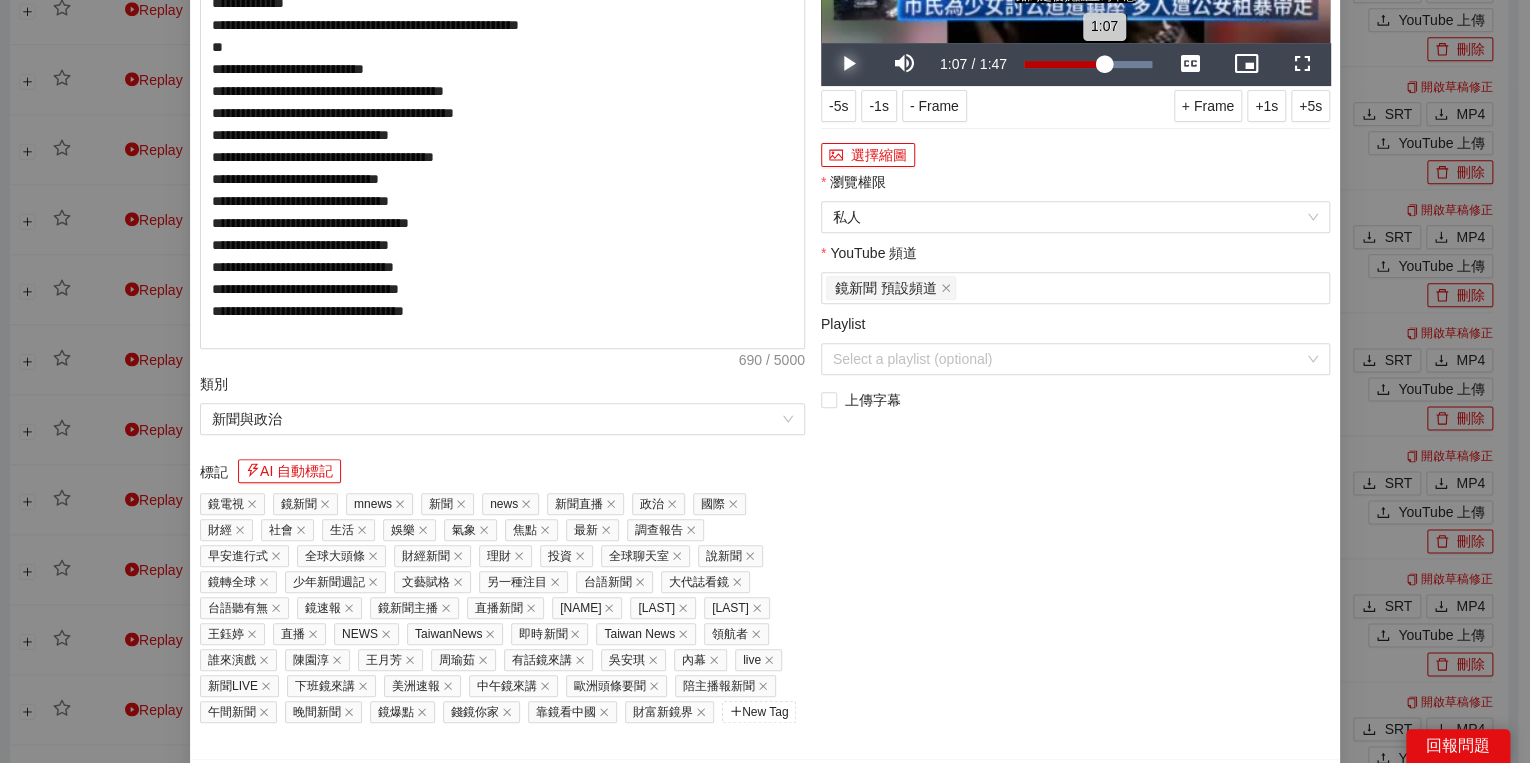 click on "Loaded :  100.00% 1:07 1:07" at bounding box center [1088, 64] 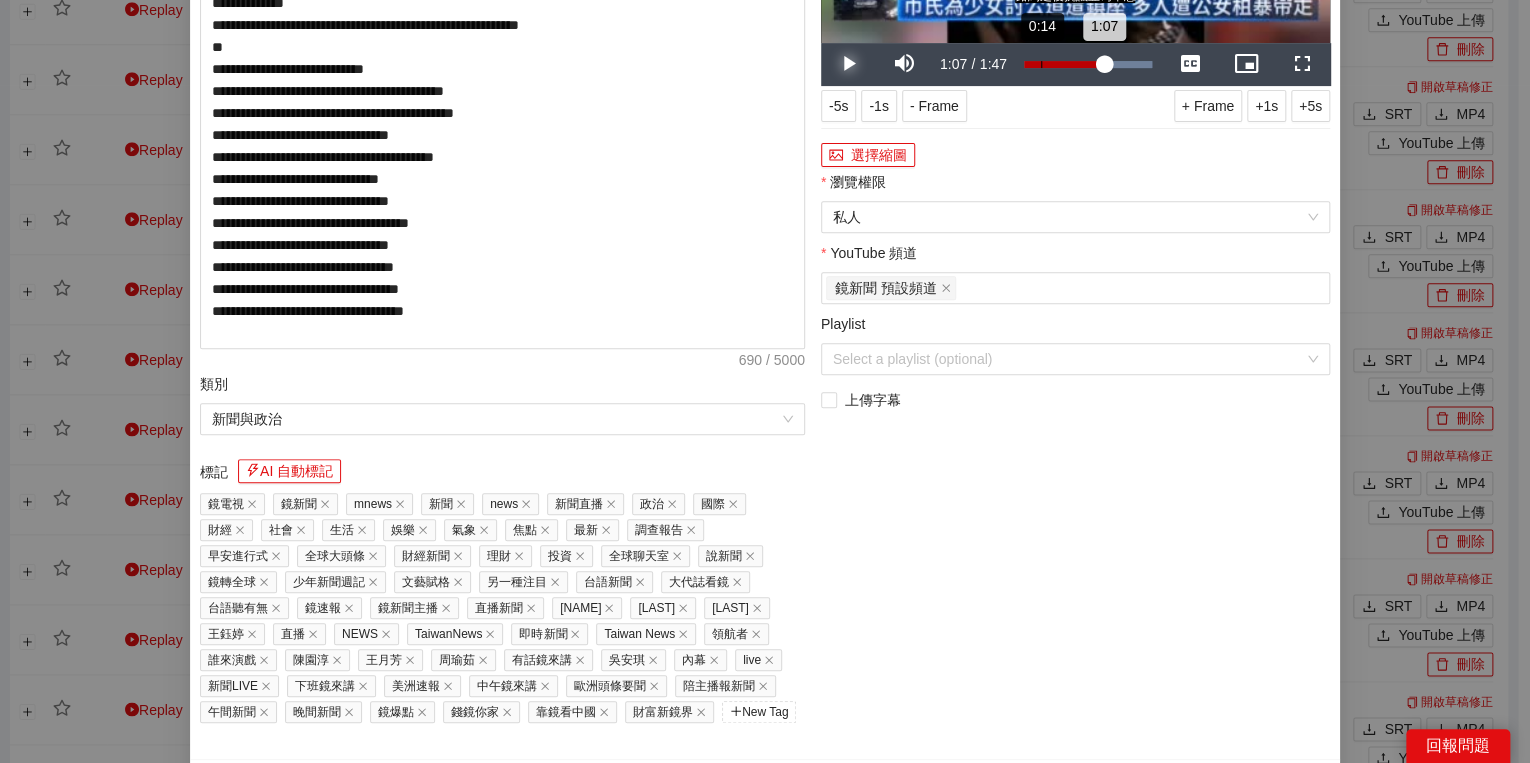 click on "Loaded :  100.00% 0:14 1:07" at bounding box center [1088, 64] 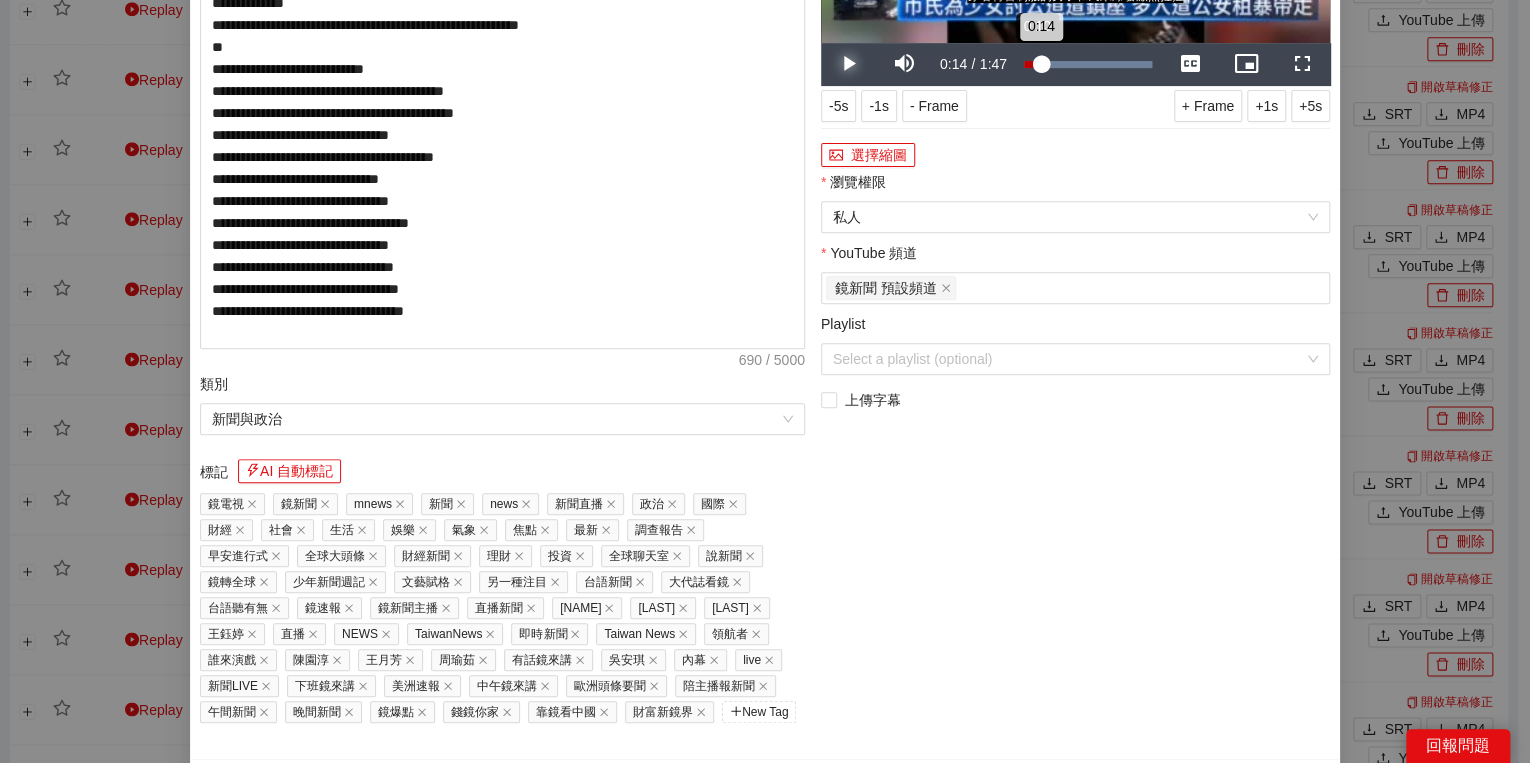 click on "Loaded :  100.00% 0:10 0:14" at bounding box center (1088, 64) 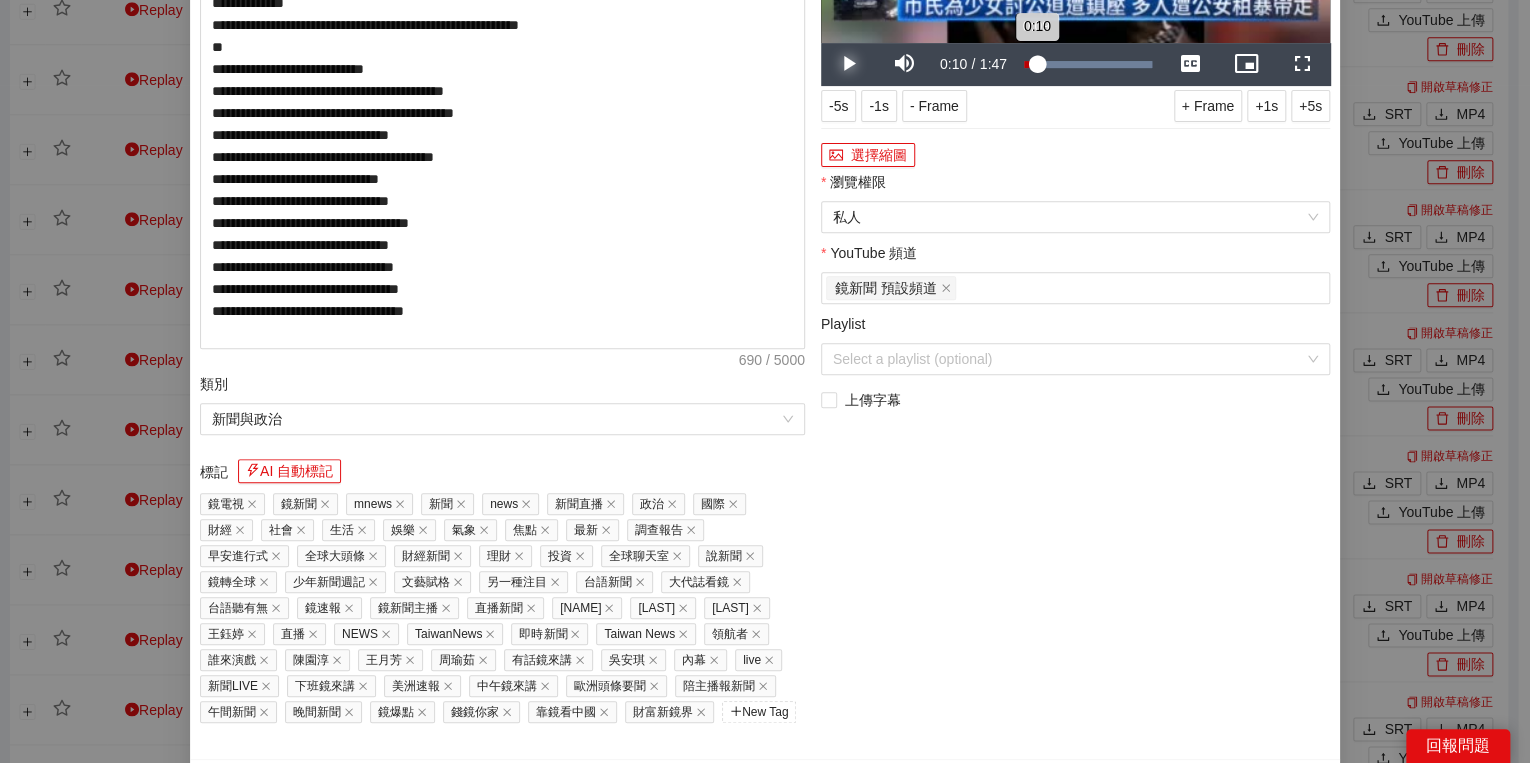 click on "Loaded :  100.00% 0:09 0:10" at bounding box center [1088, 64] 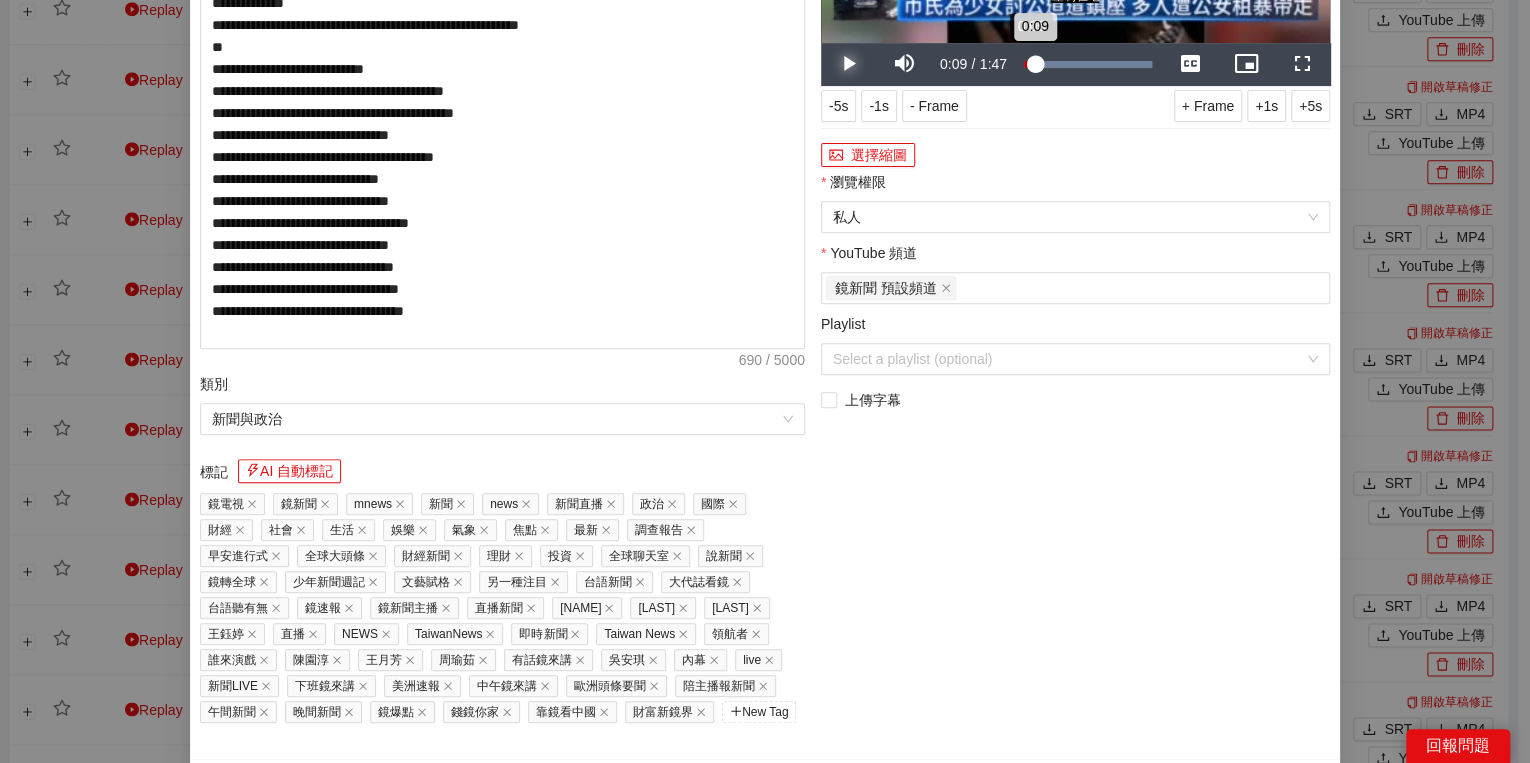 click on "Loaded :  100.00% 0:05 0:09" at bounding box center [1088, 64] 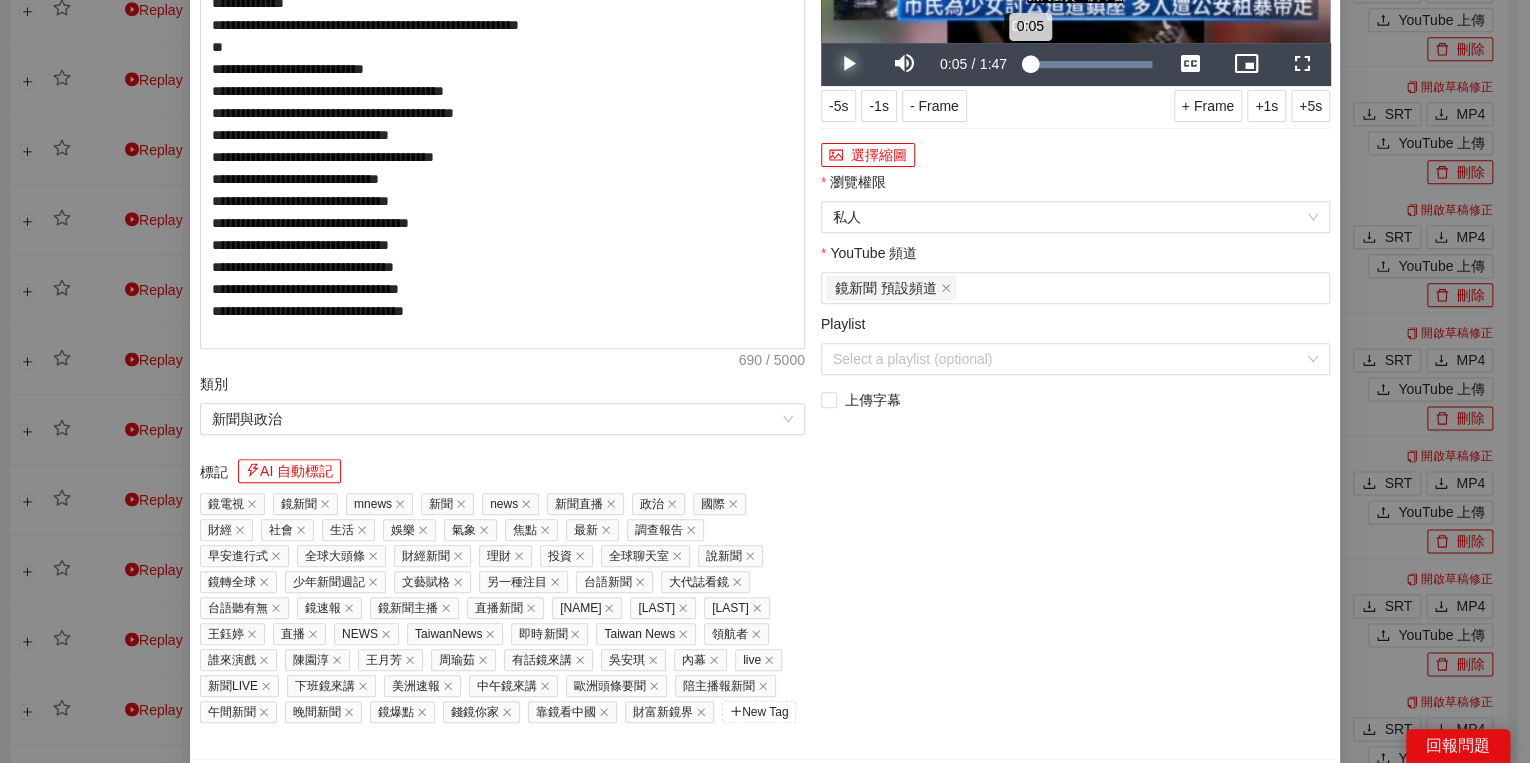 click on "Loaded :  100.00% 0:00 0:05" at bounding box center (1088, 64) 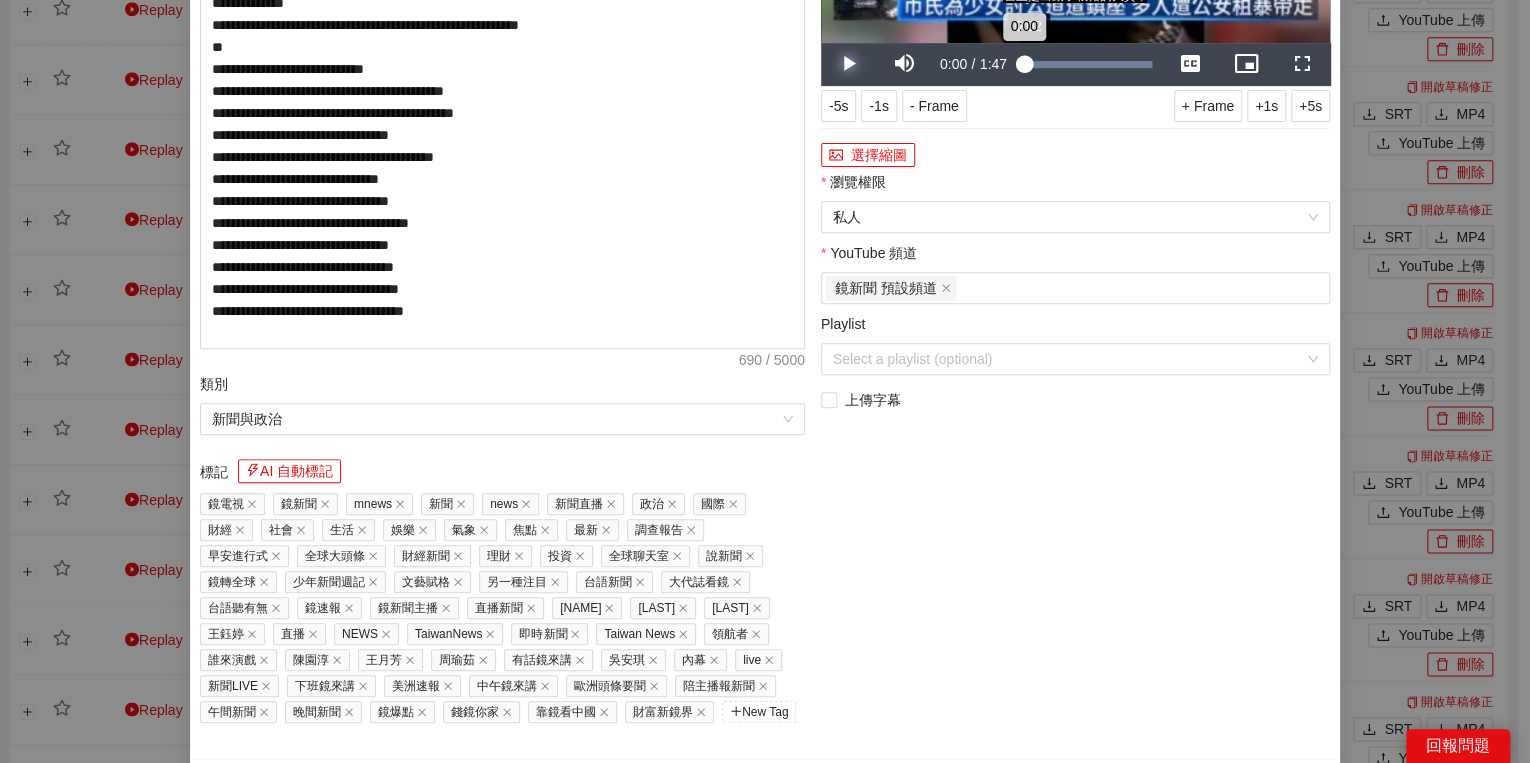 click on "Loaded :  100.00% 0:02 0:00" at bounding box center [1088, 64] 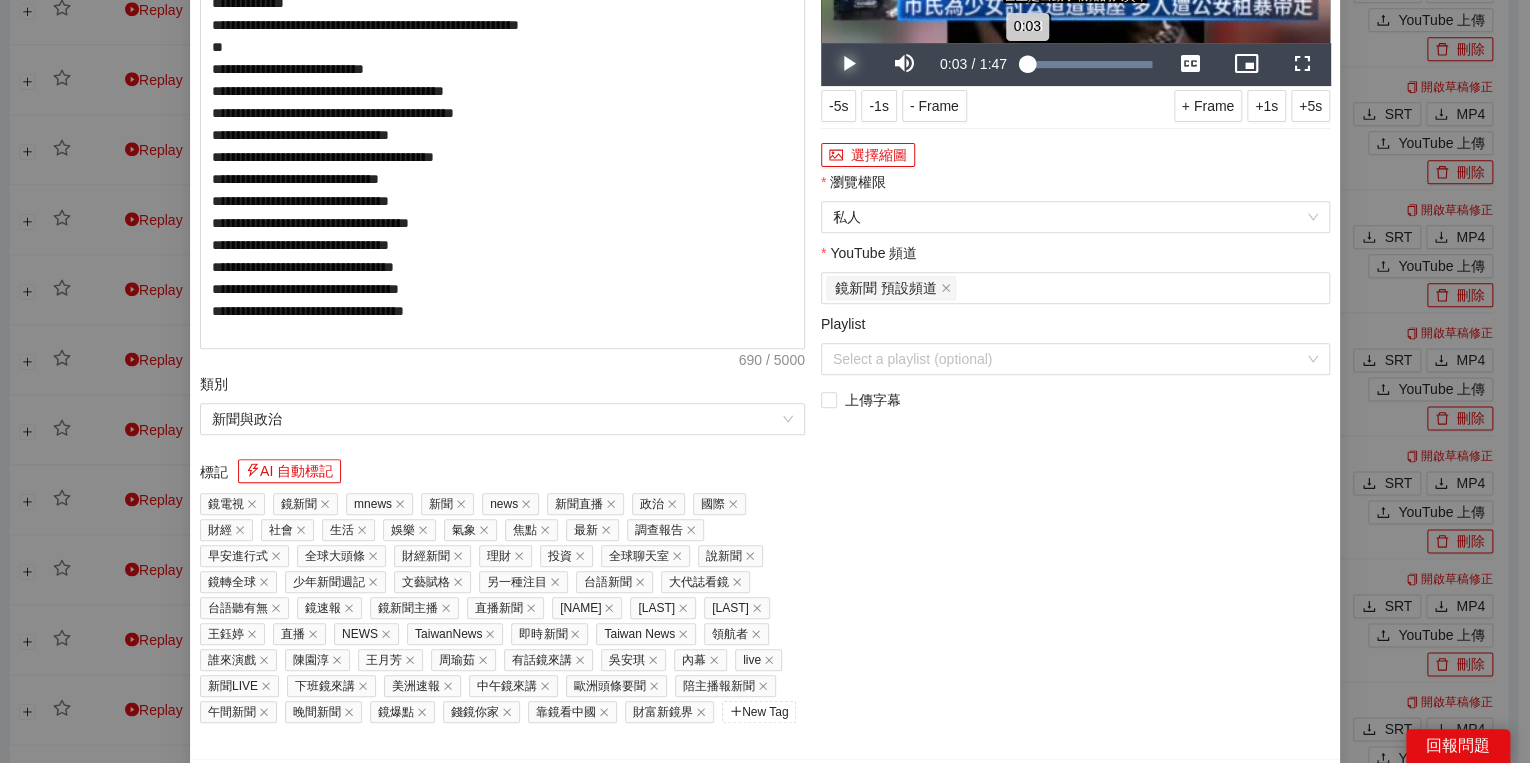 click on "Loaded :  100.00% 0:03 0:03" at bounding box center [1088, 64] 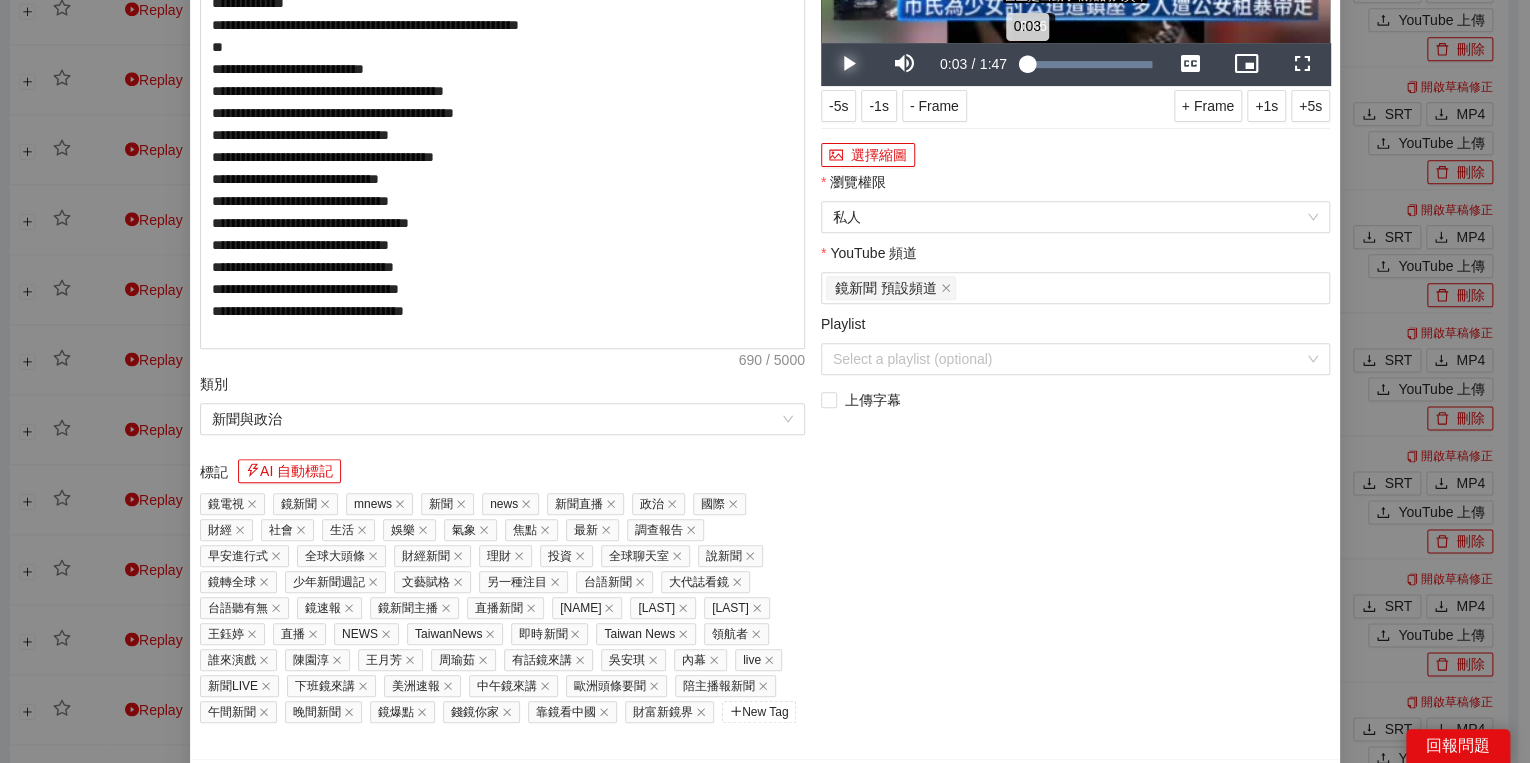 click on "Loaded :  100.00% 0:06 0:03" at bounding box center (1088, 64) 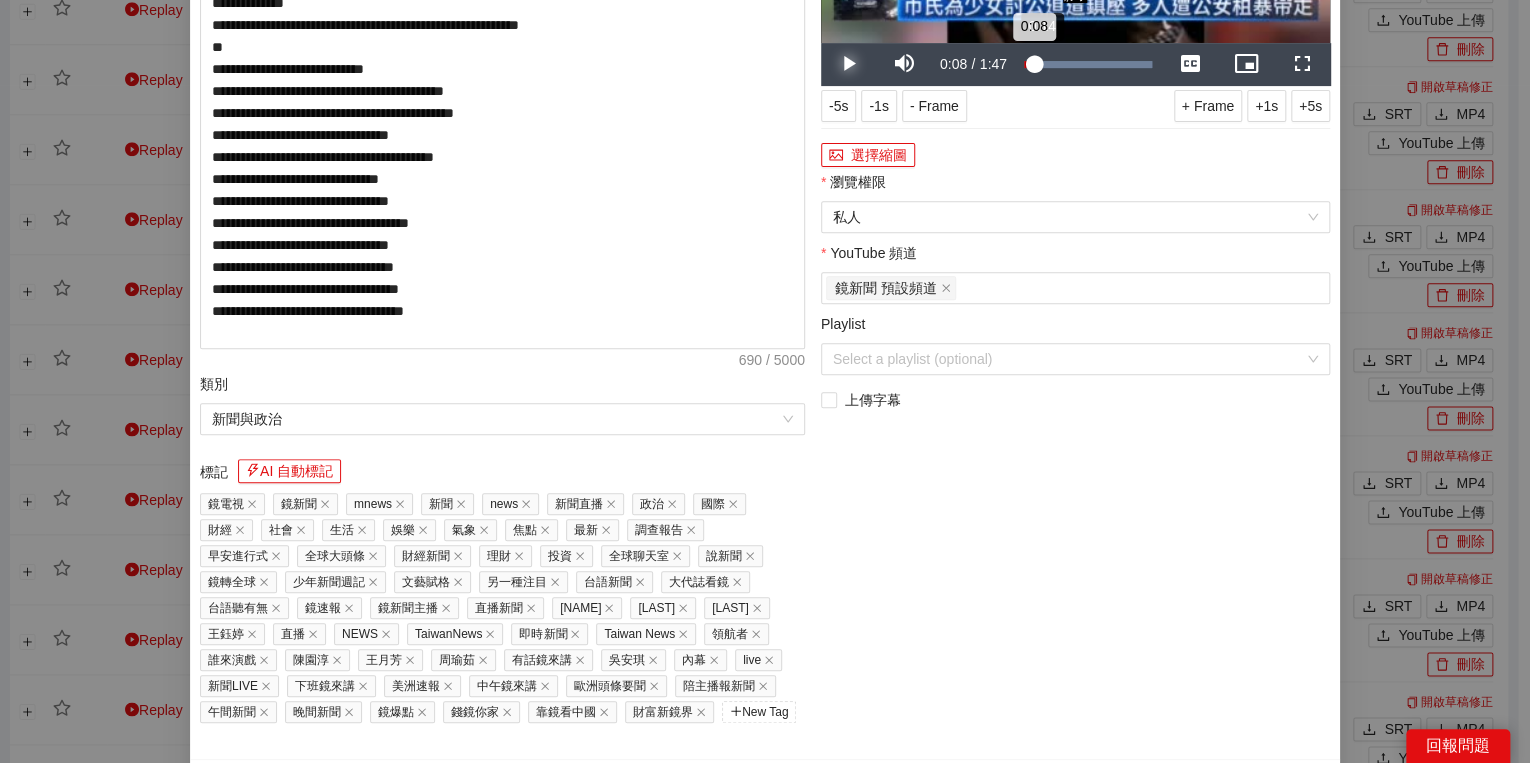 click on "Loaded :  100.00% 0:14 0:08" at bounding box center (1088, 64) 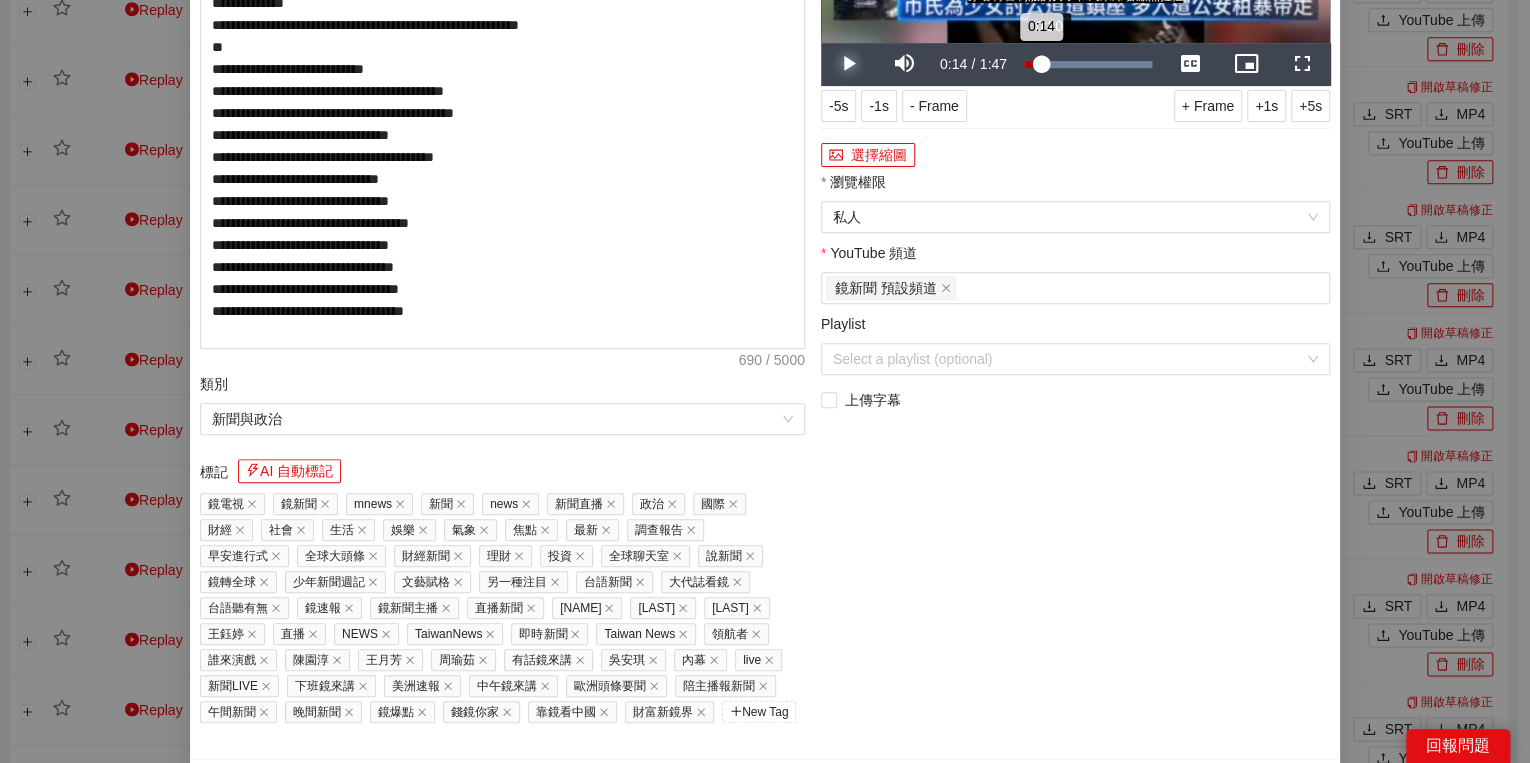 click on "Loaded :  100.00% 0:20 0:14" at bounding box center [1088, 64] 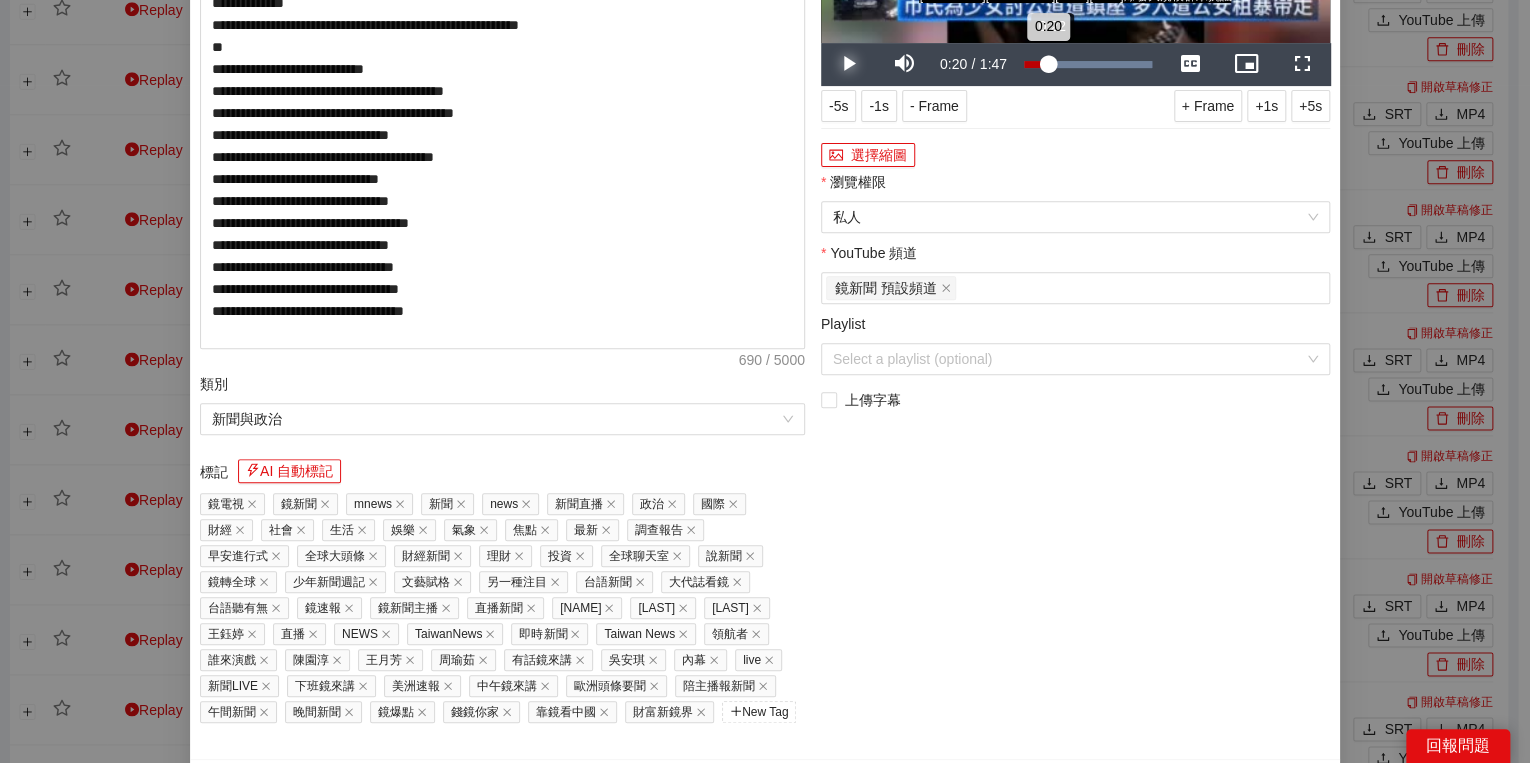 click on "Loaded :  100.00% 0:22 0:20" at bounding box center (1088, 64) 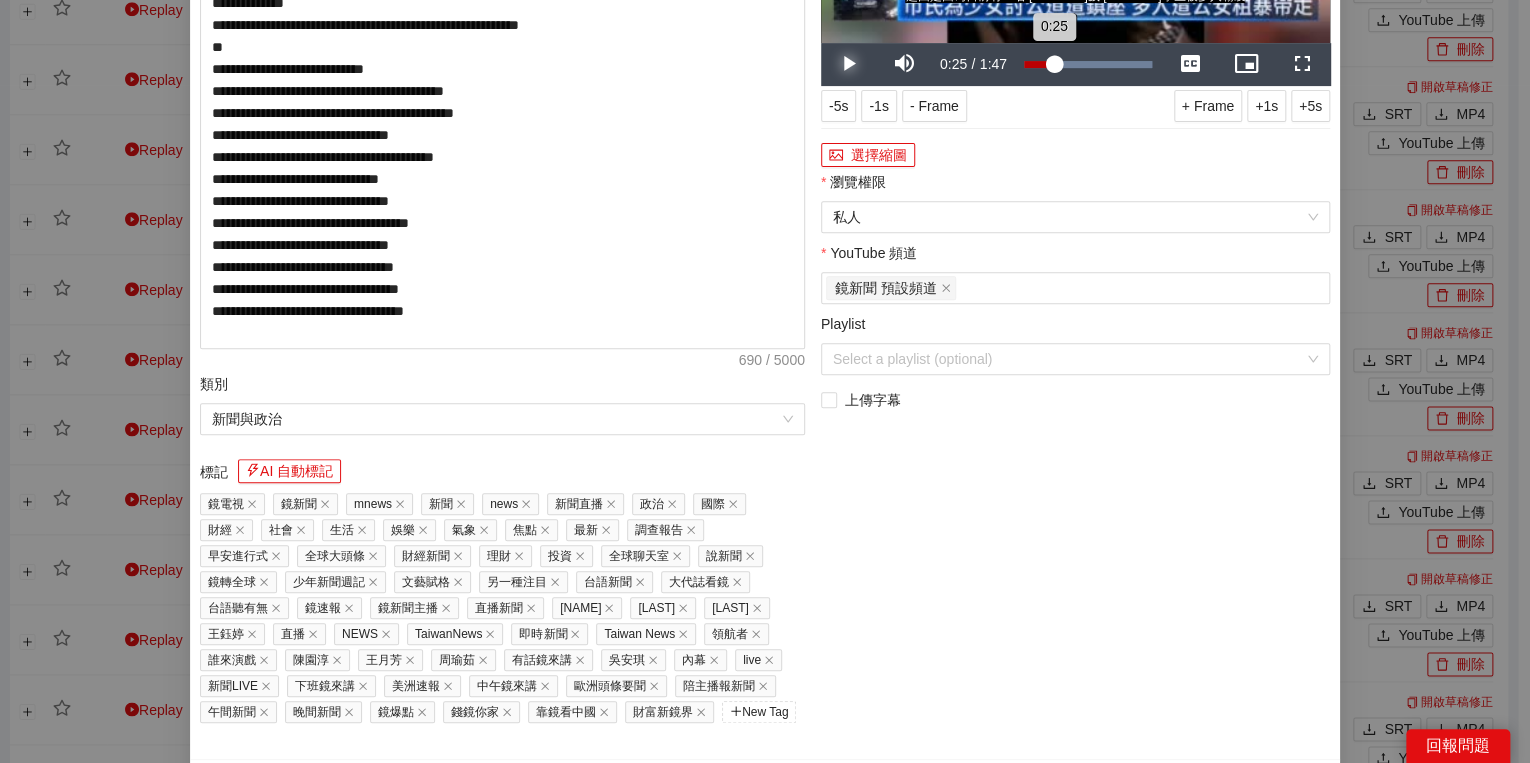 click on "Loaded :  100.00% 0:25 0:25" at bounding box center [1088, 64] 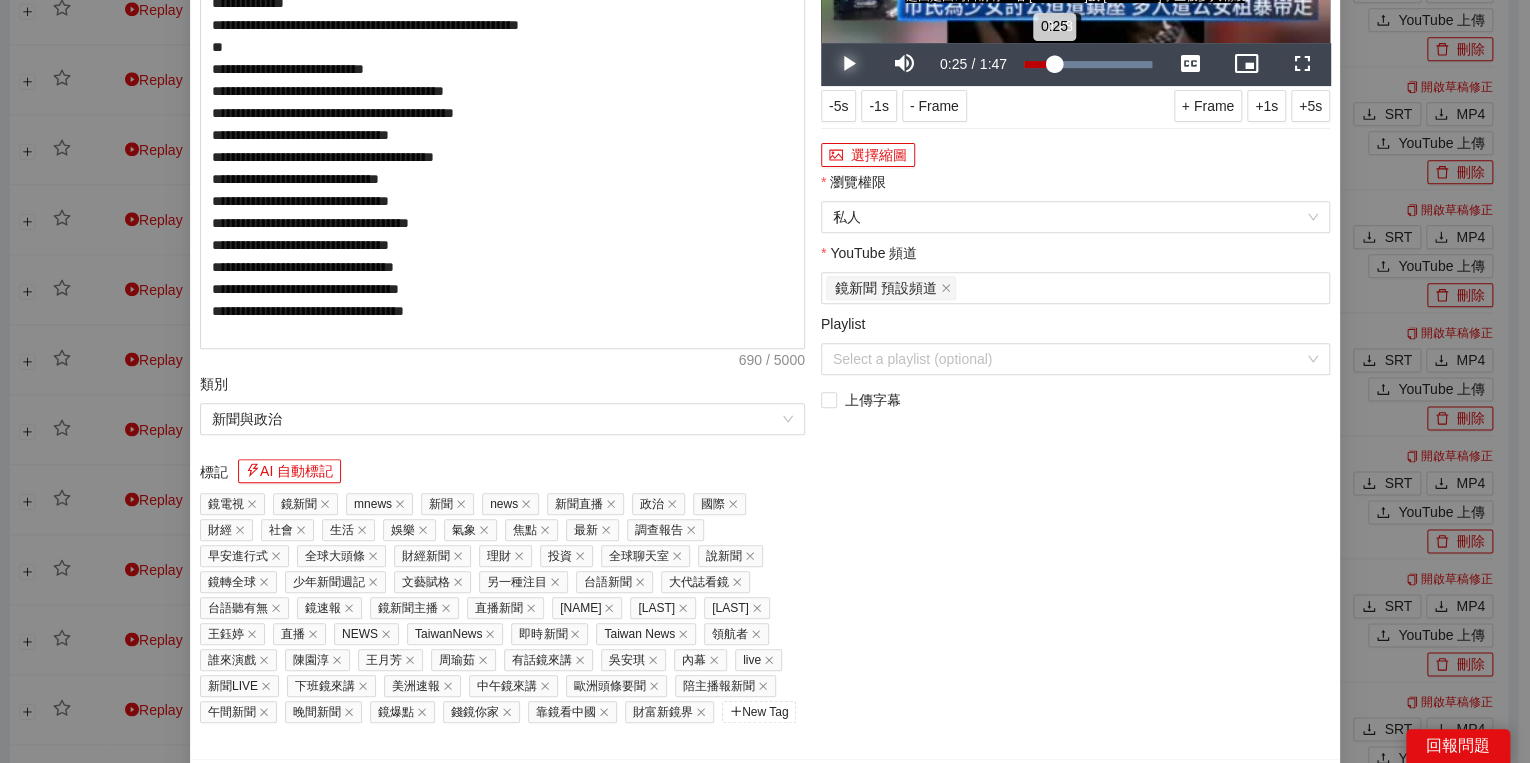 click on "Loaded :  100.00% 0:28 0:25" at bounding box center [1088, 64] 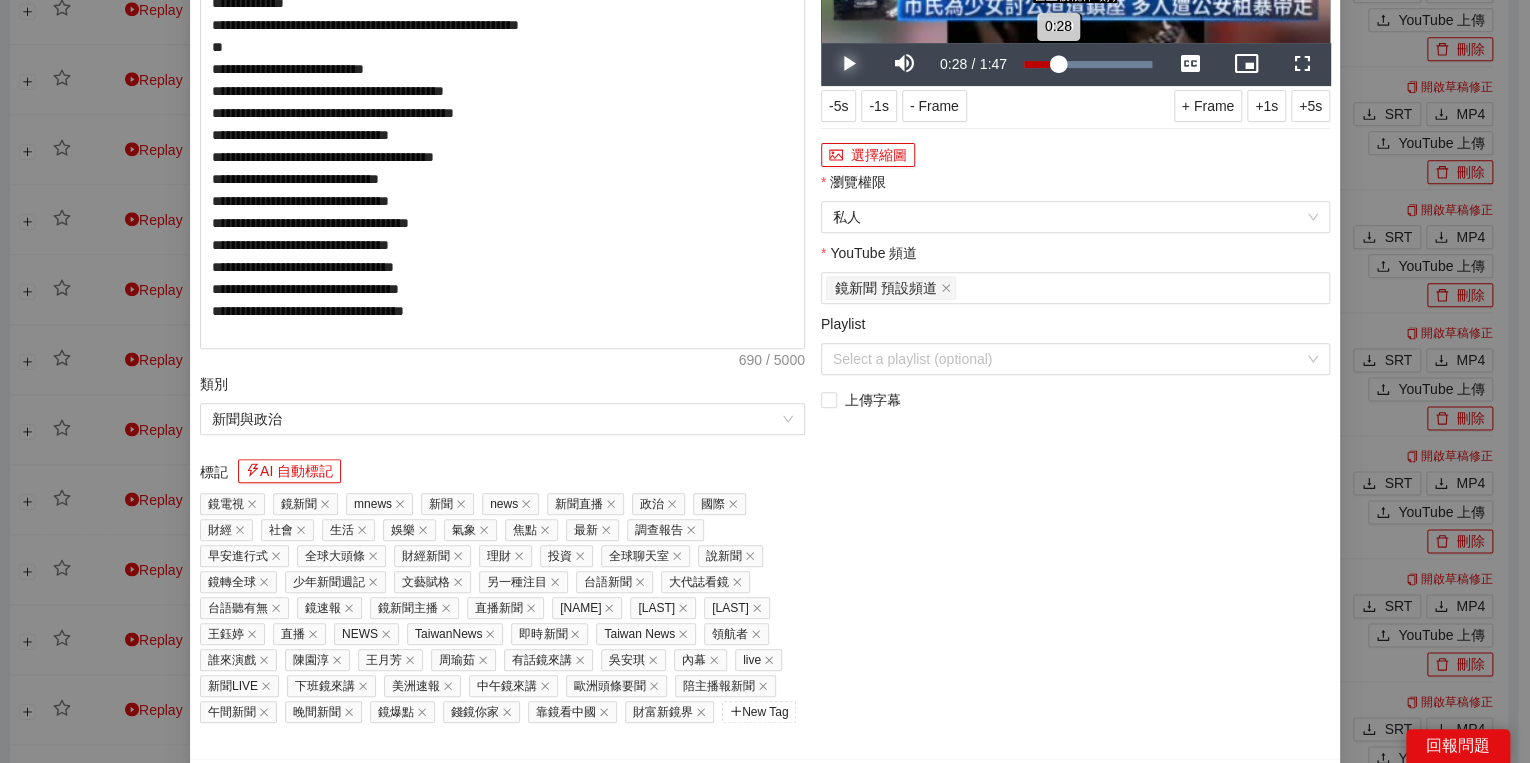 click on "Loaded :  100.00% 0:29 0:28" at bounding box center [1088, 64] 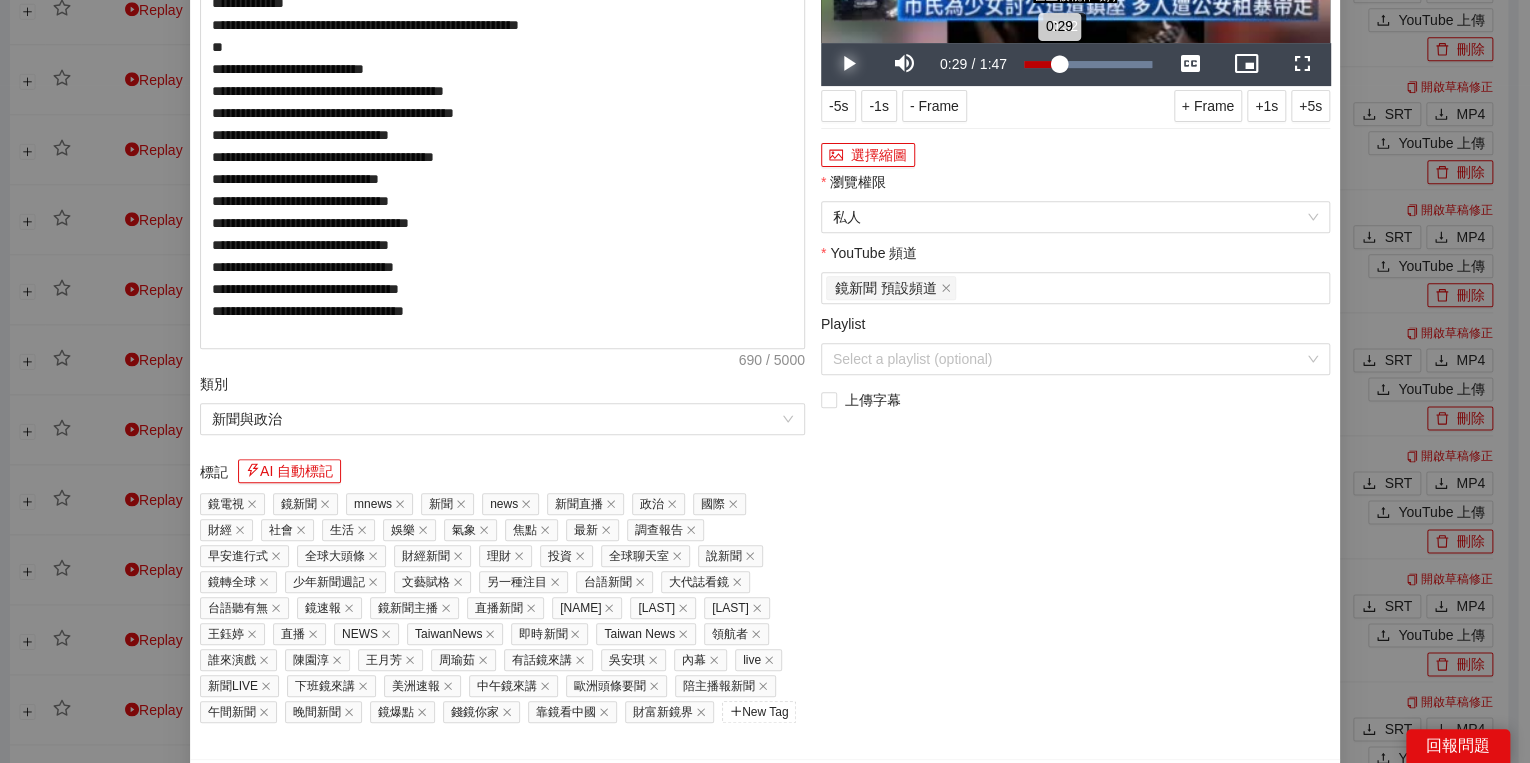 click on "Loaded :  100.00% 0:32 0:29" at bounding box center [1088, 64] 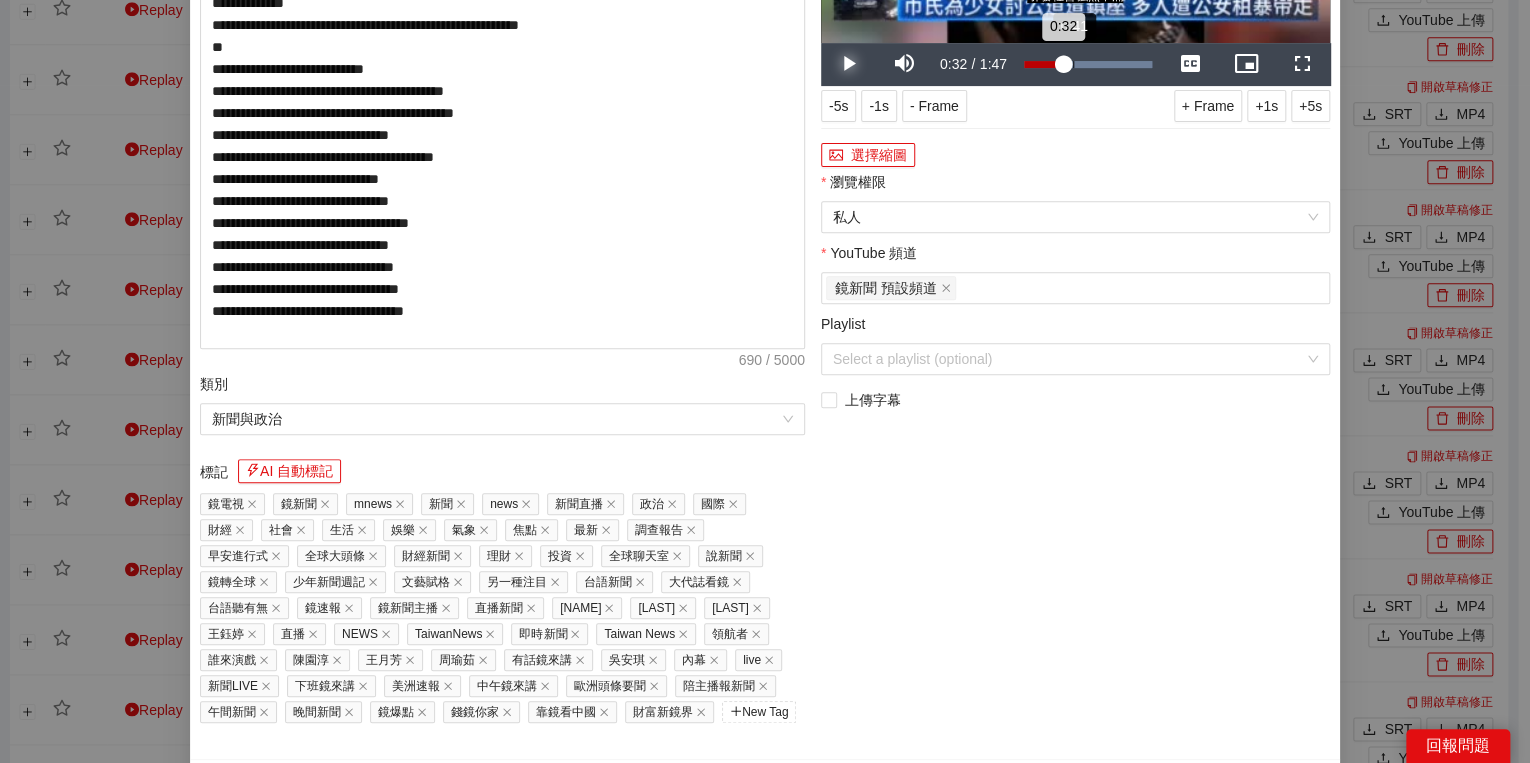 click on "Loaded :  100.00% 0:41 0:32" at bounding box center [1088, 64] 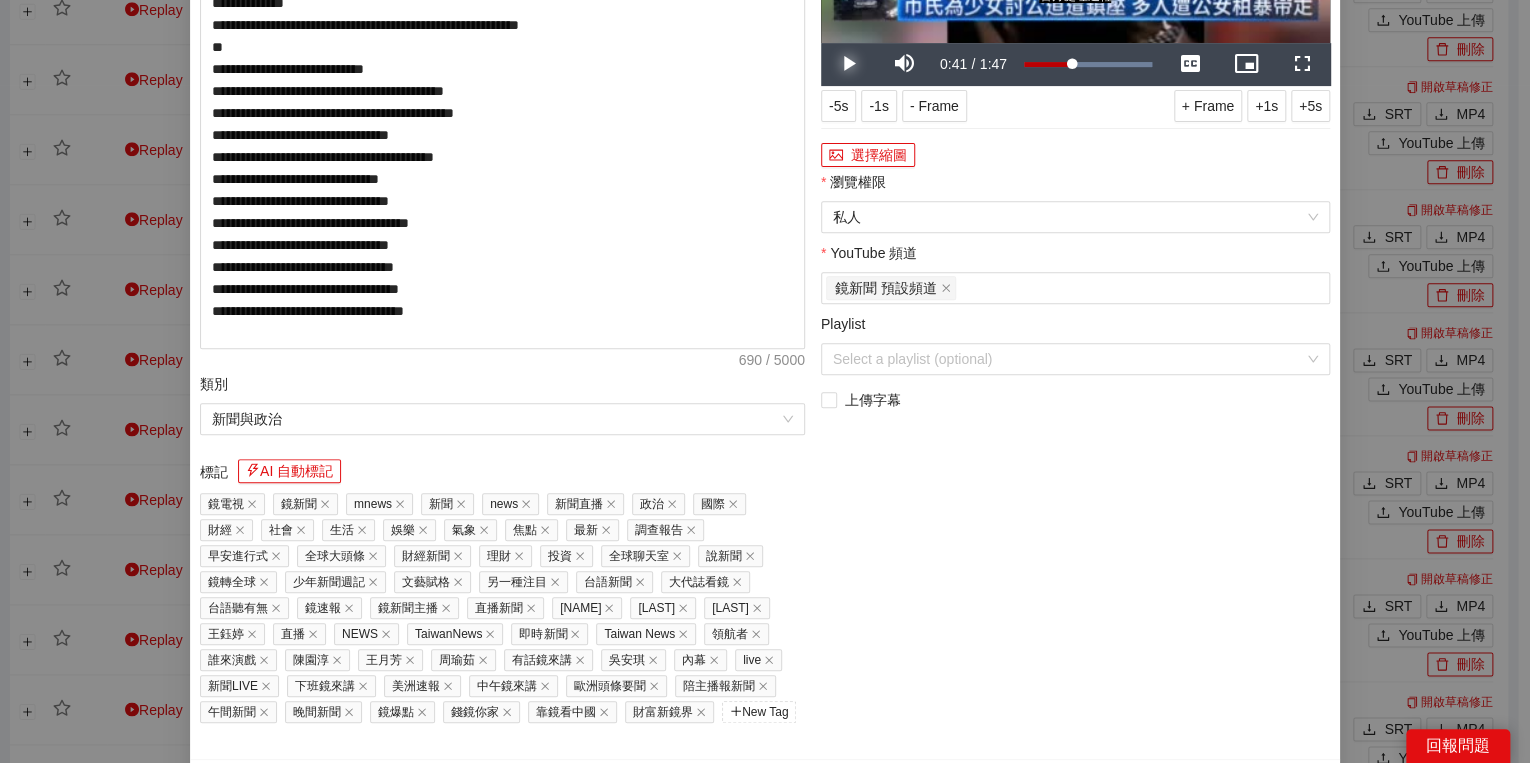 click at bounding box center [849, 64] 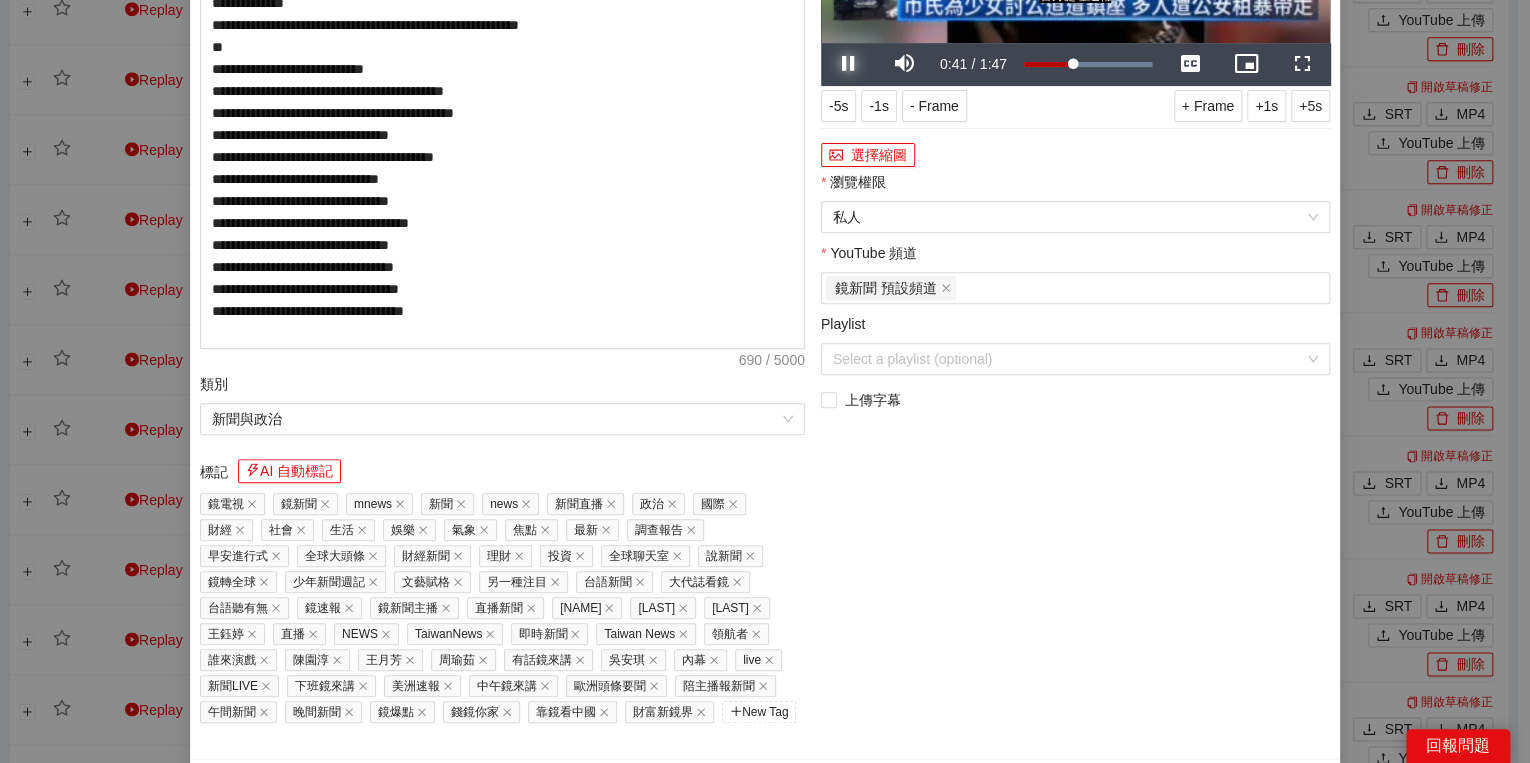 click at bounding box center [849, 64] 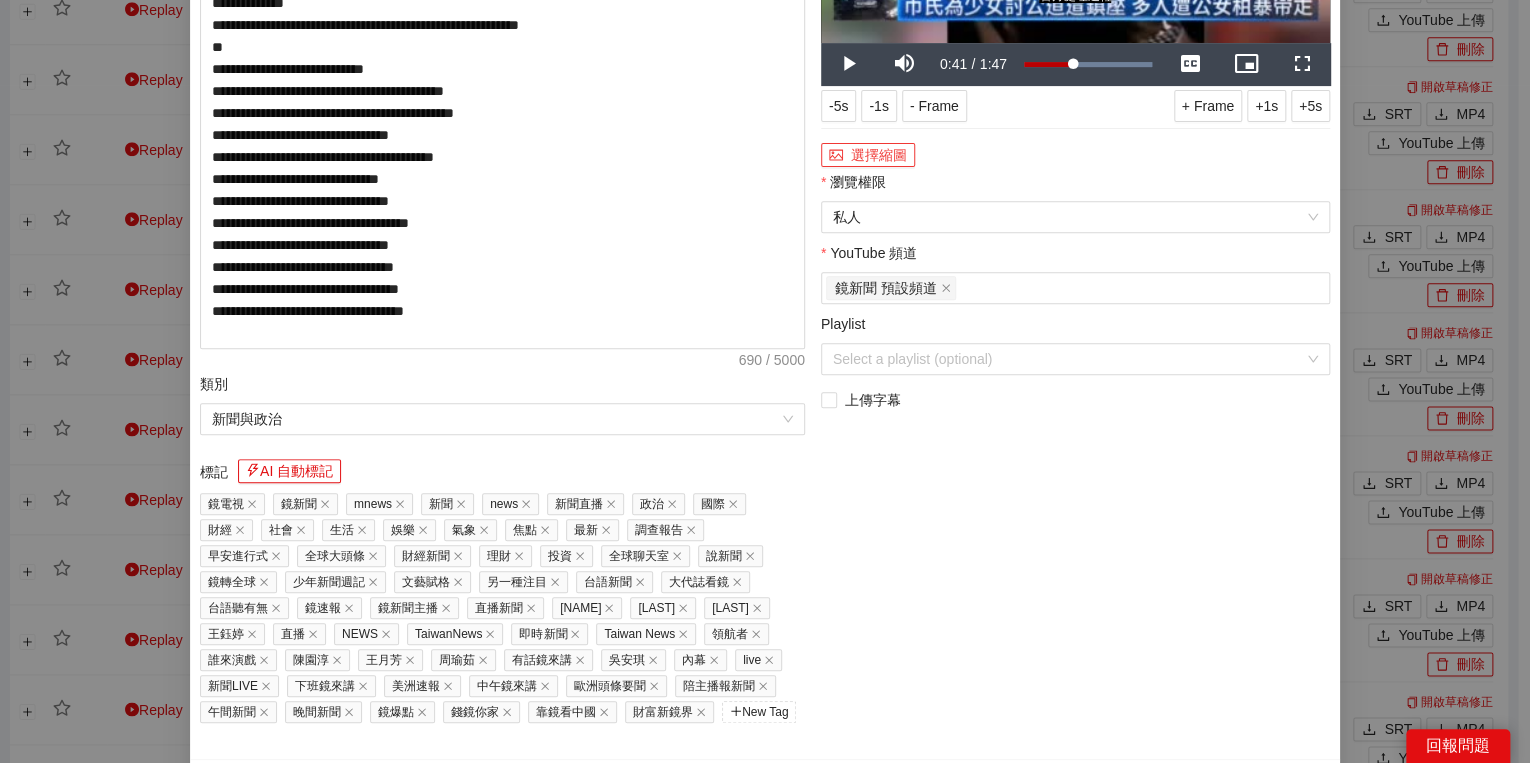 click on "選擇縮圖" at bounding box center (868, 155) 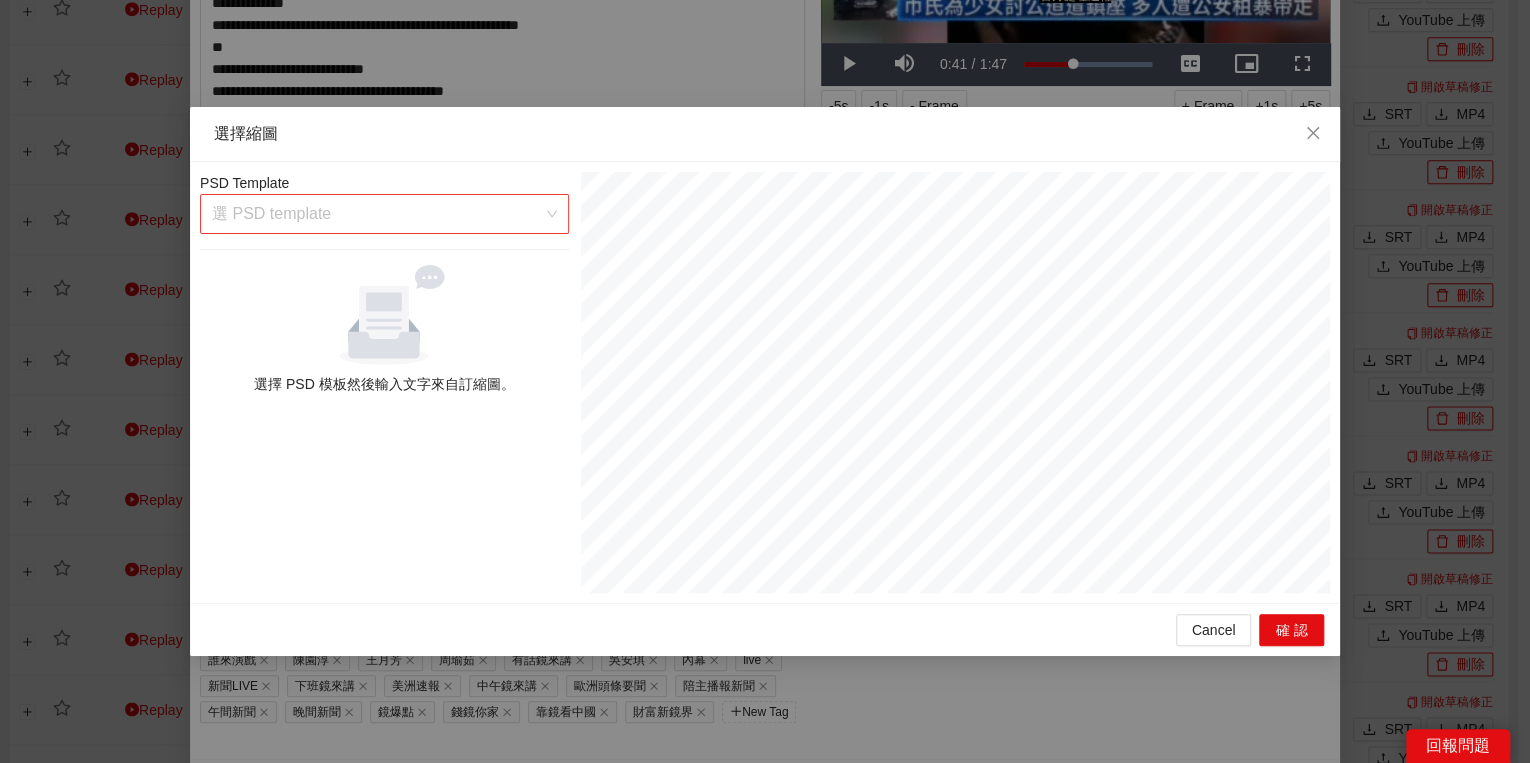 click at bounding box center [377, 214] 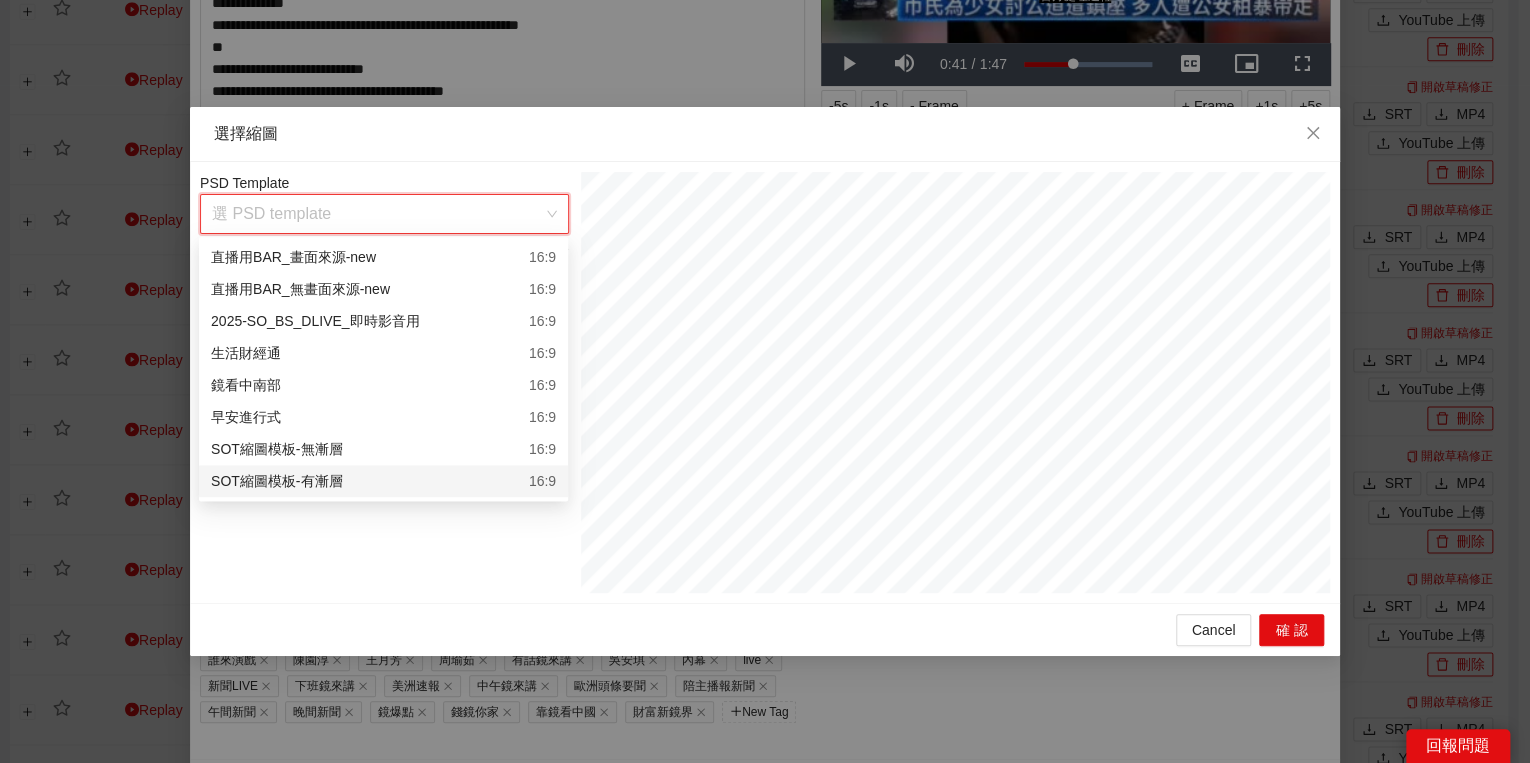 click on "SOT縮圖模板-有漸層 16:9" at bounding box center (383, 481) 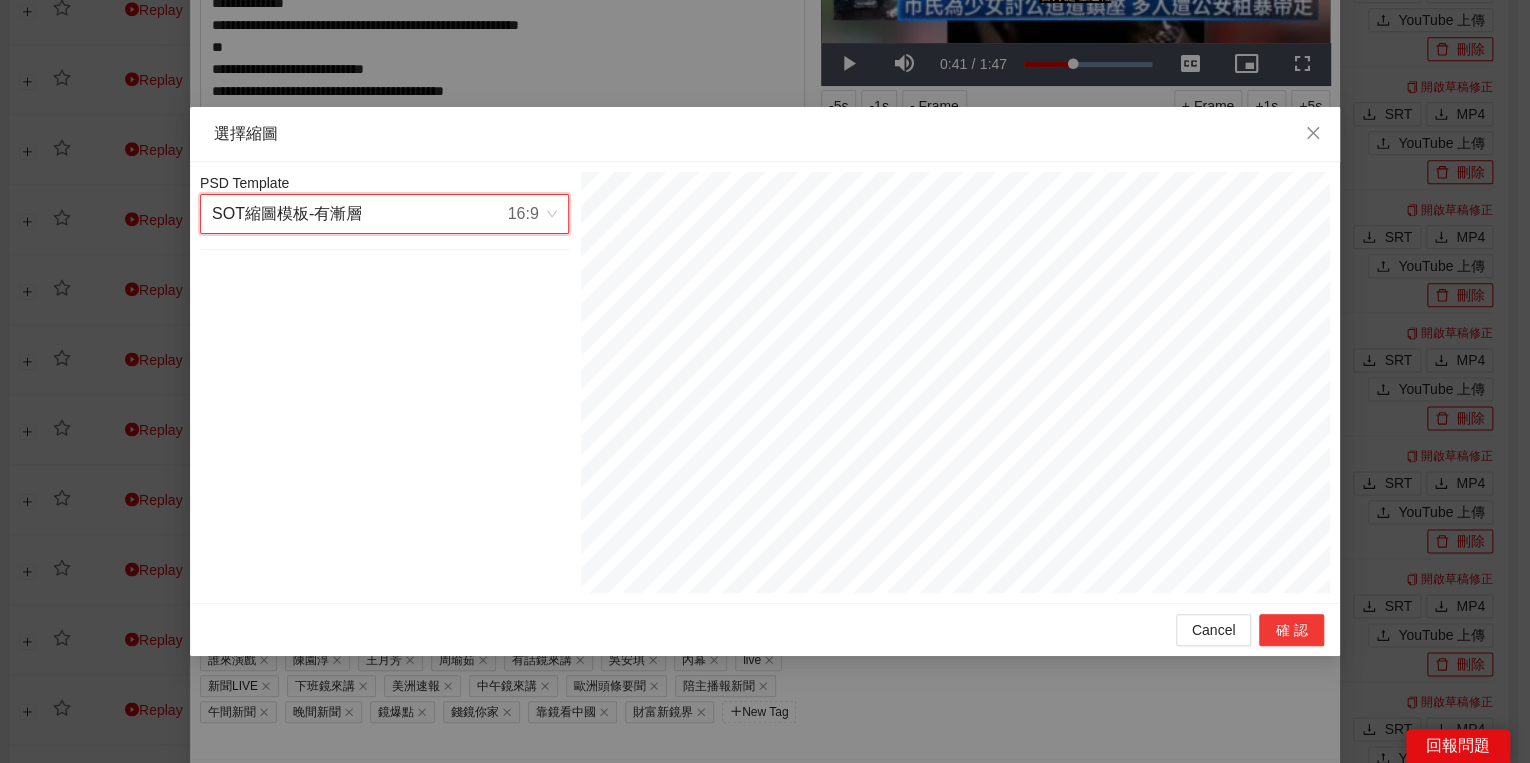 click on "確認" at bounding box center (1291, 630) 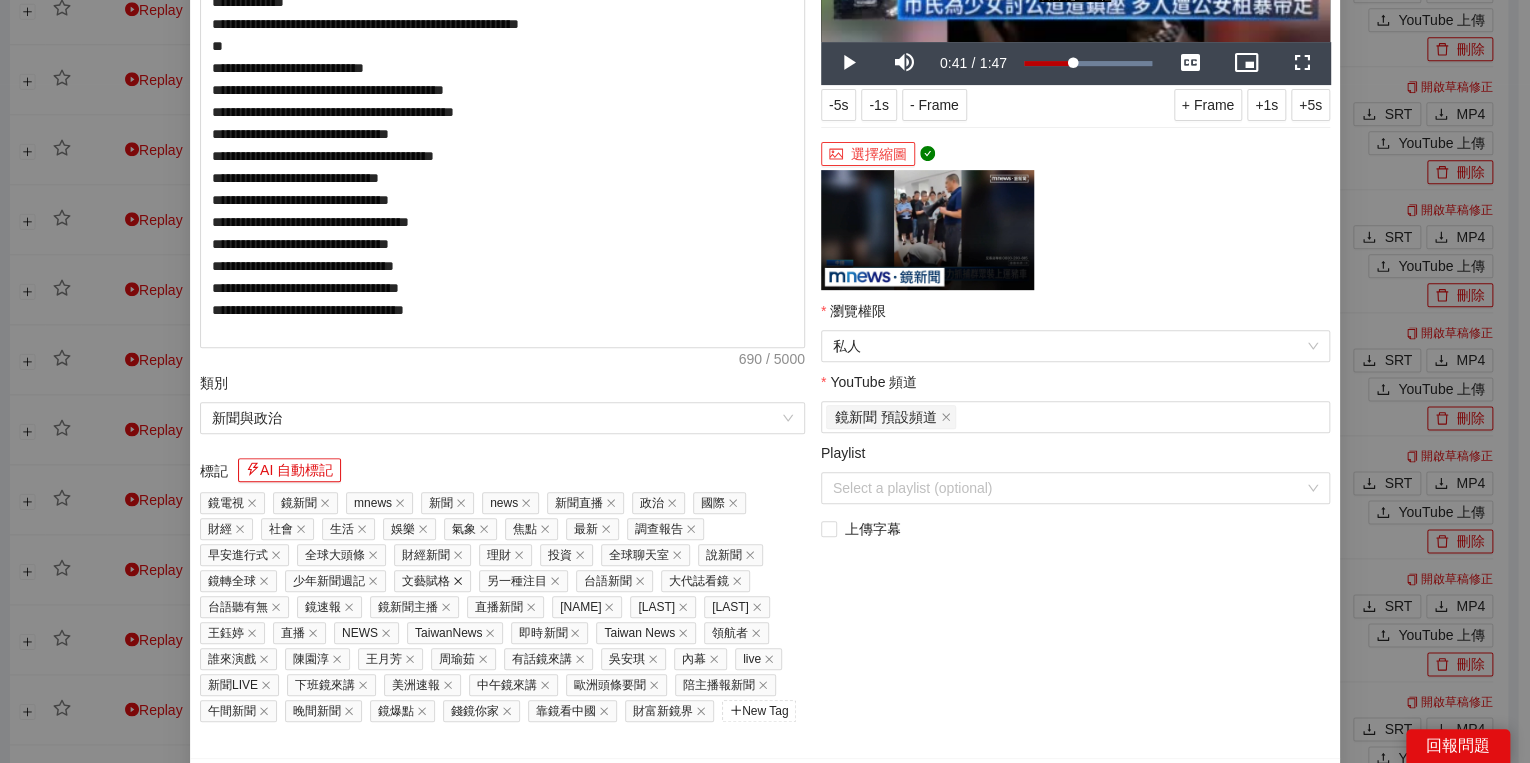 scroll, scrollTop: 352, scrollLeft: 0, axis: vertical 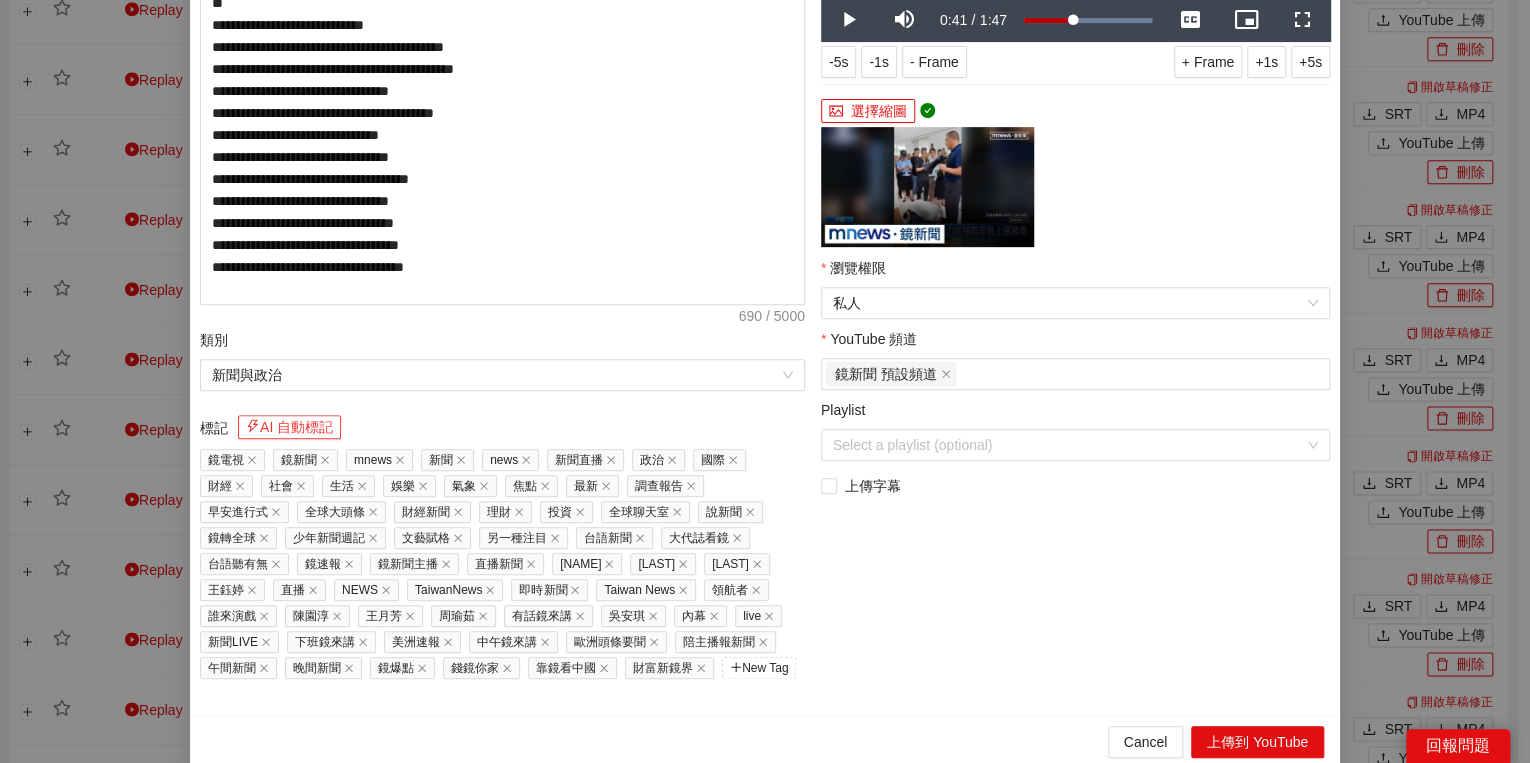 click on "AI 自動標記" at bounding box center [289, 427] 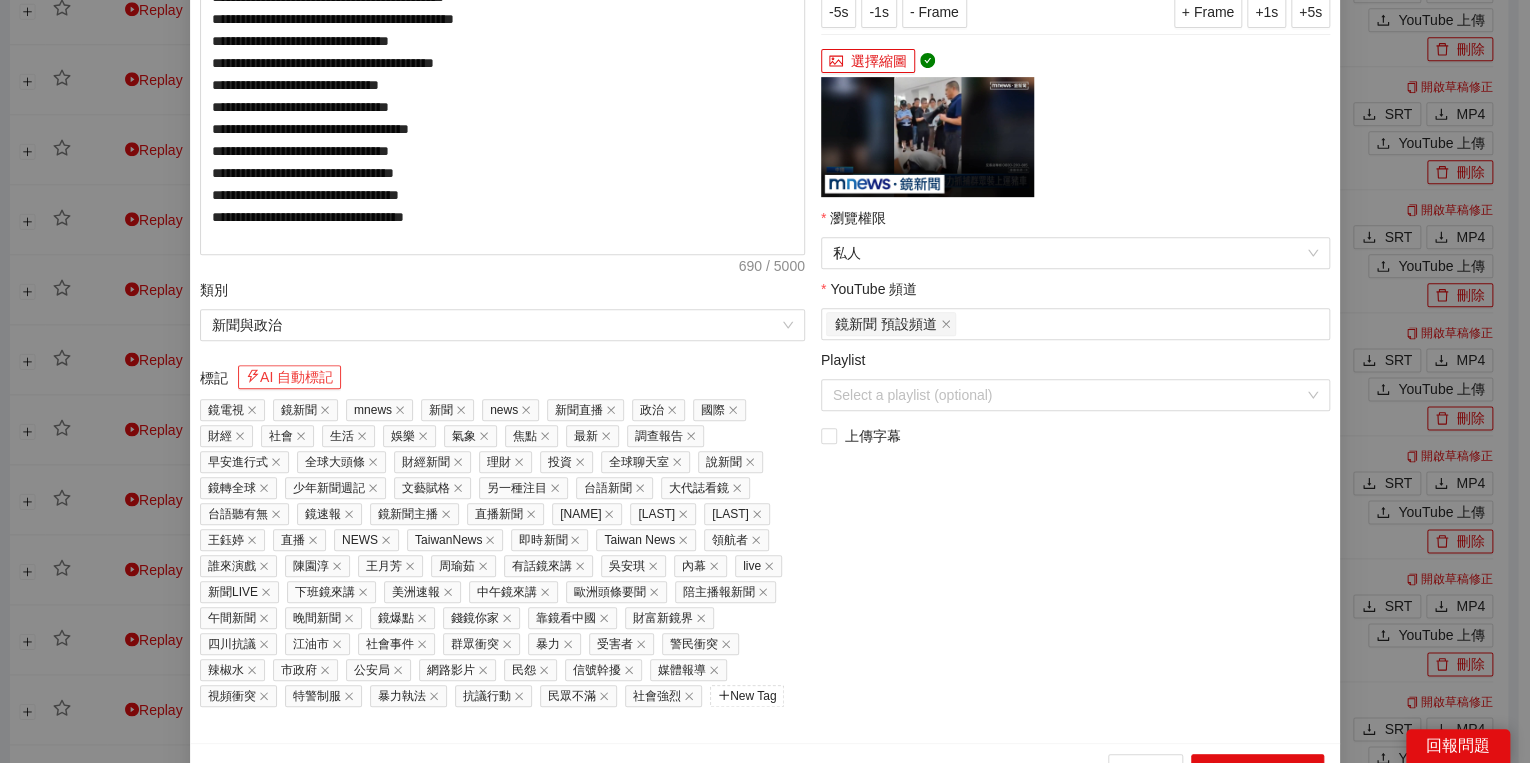 scroll, scrollTop: 429, scrollLeft: 0, axis: vertical 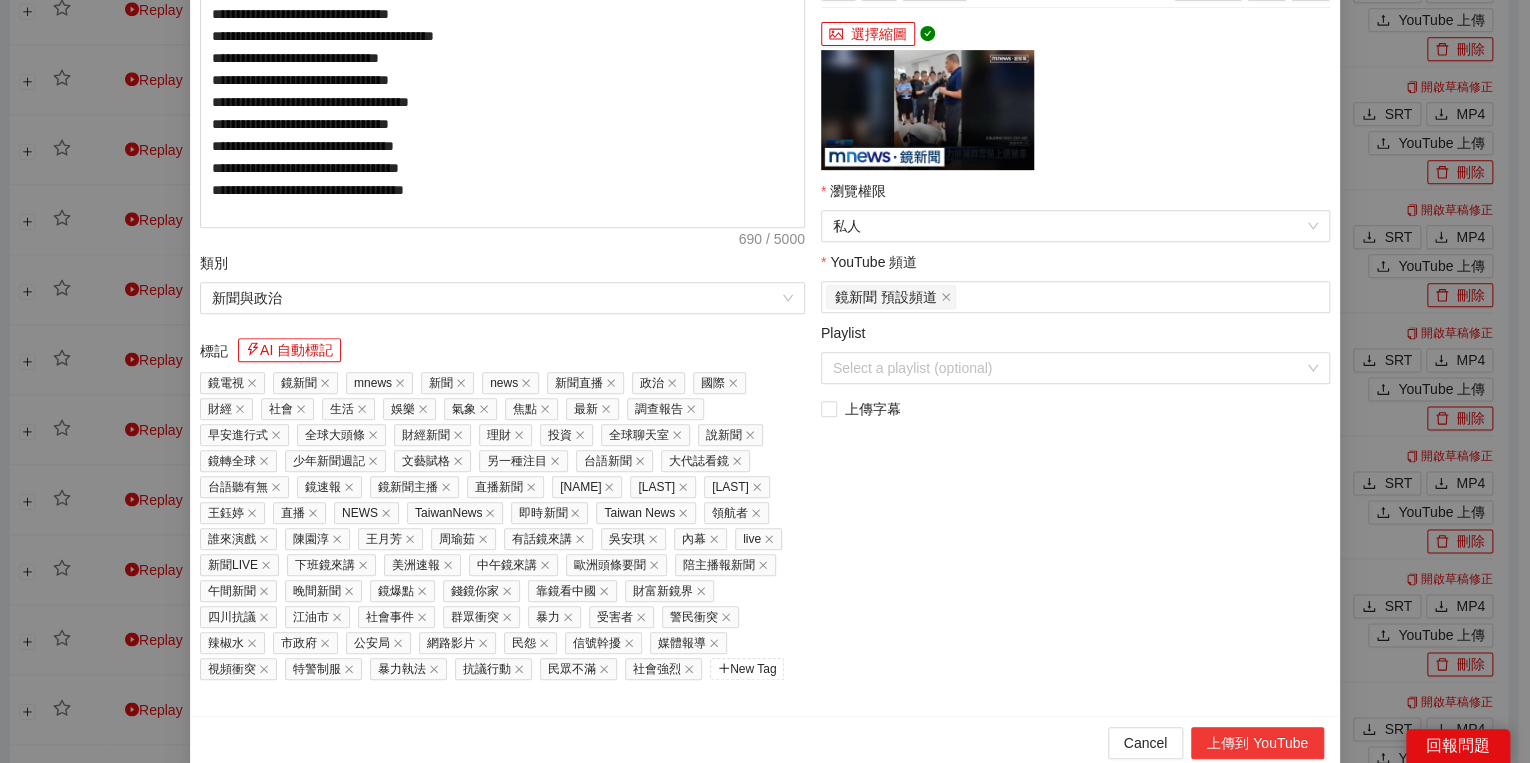 click on "上傳到 YouTube" at bounding box center [1257, 743] 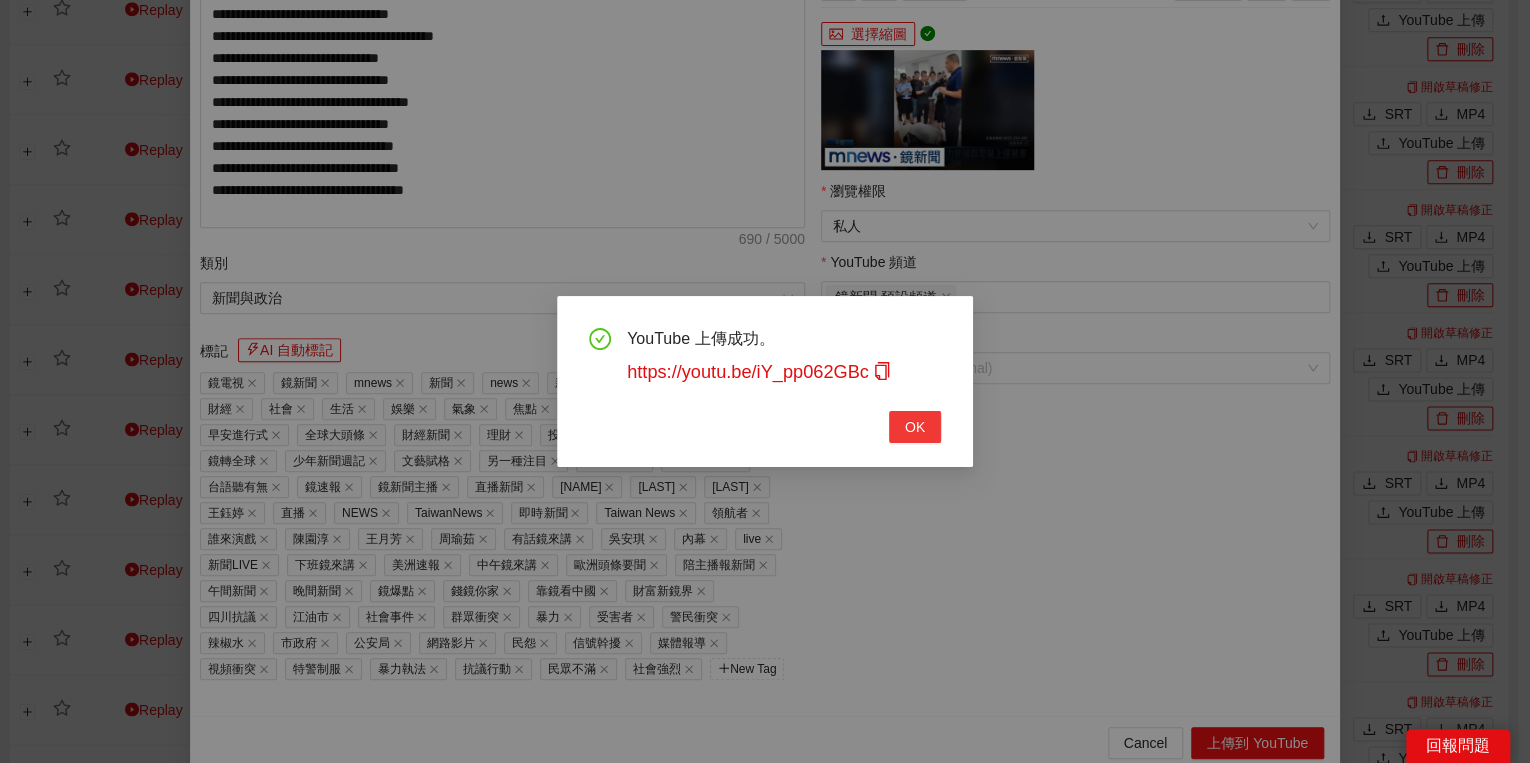 click on "OK" at bounding box center [915, 427] 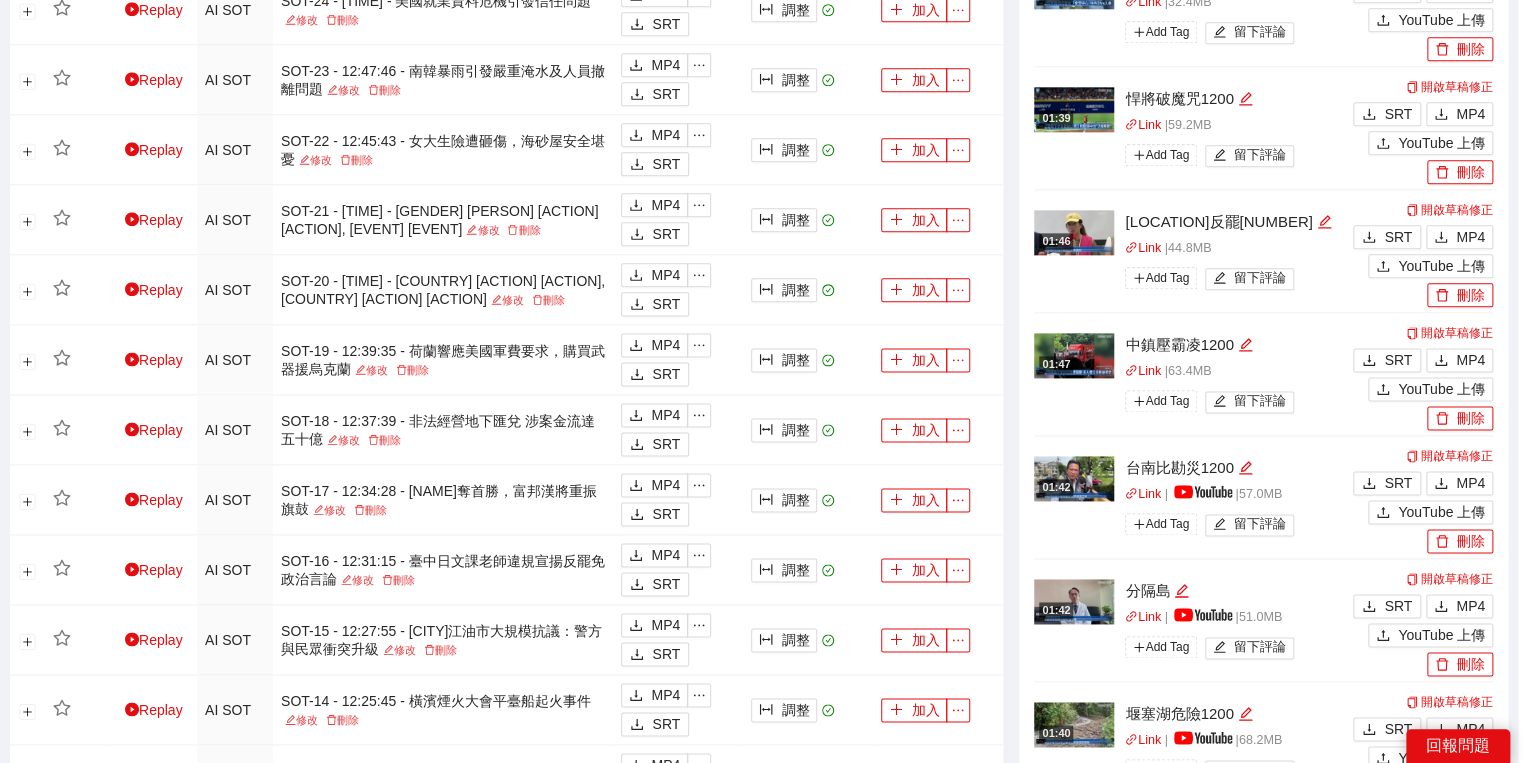 scroll, scrollTop: 308, scrollLeft: 0, axis: vertical 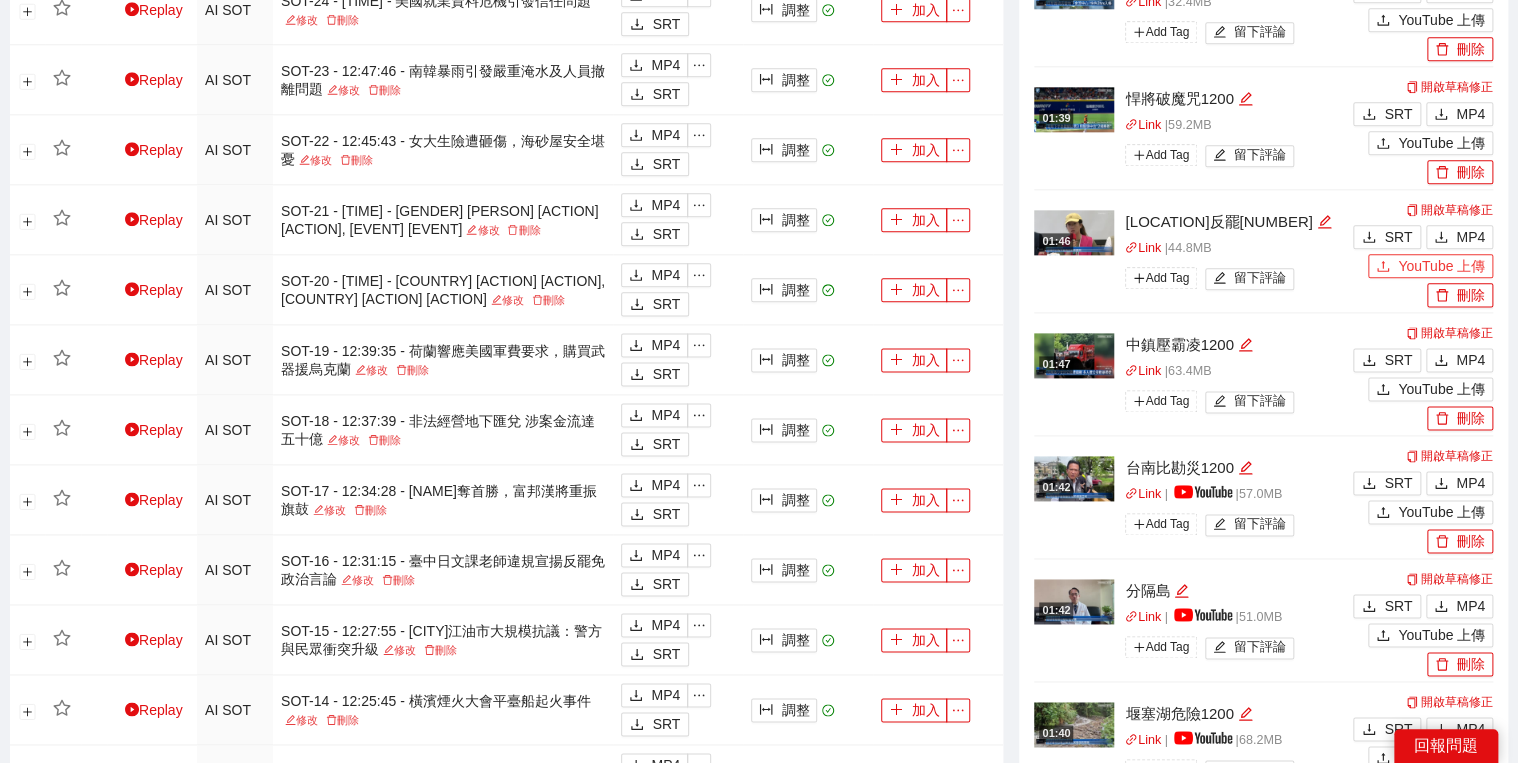 click on "YouTube 上傳" at bounding box center [1441, 266] 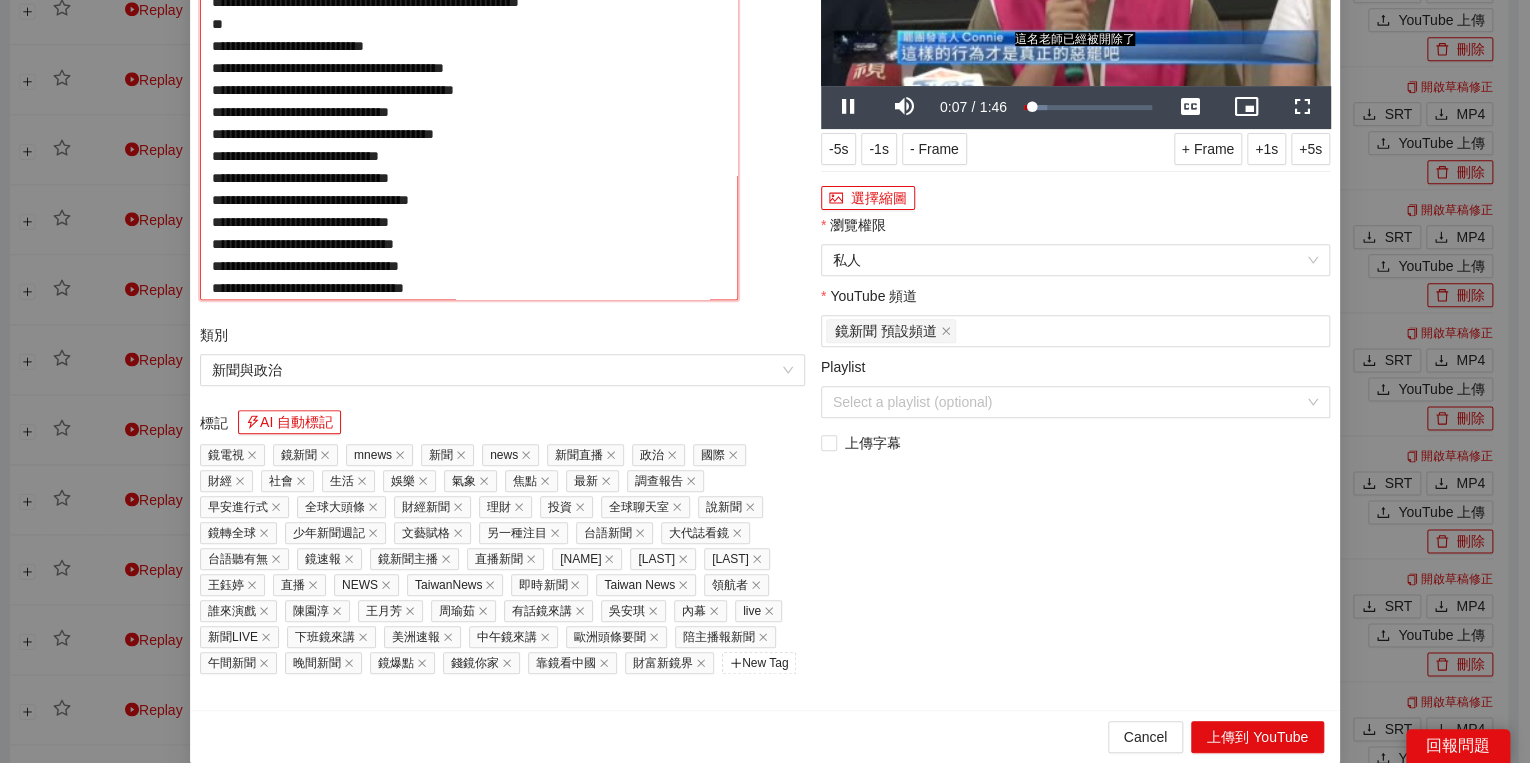 click on "**********" at bounding box center [469, 110] 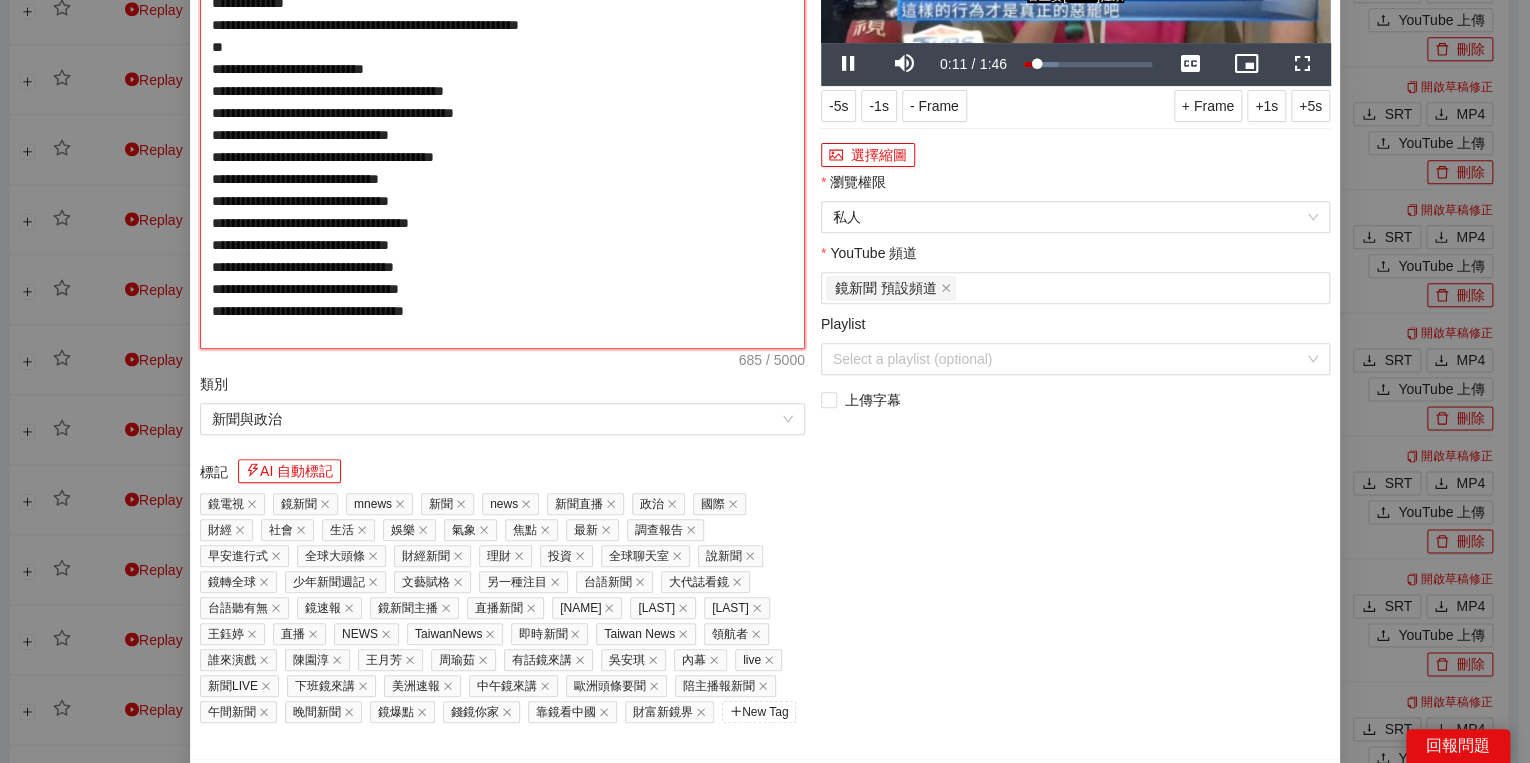 type on "**********" 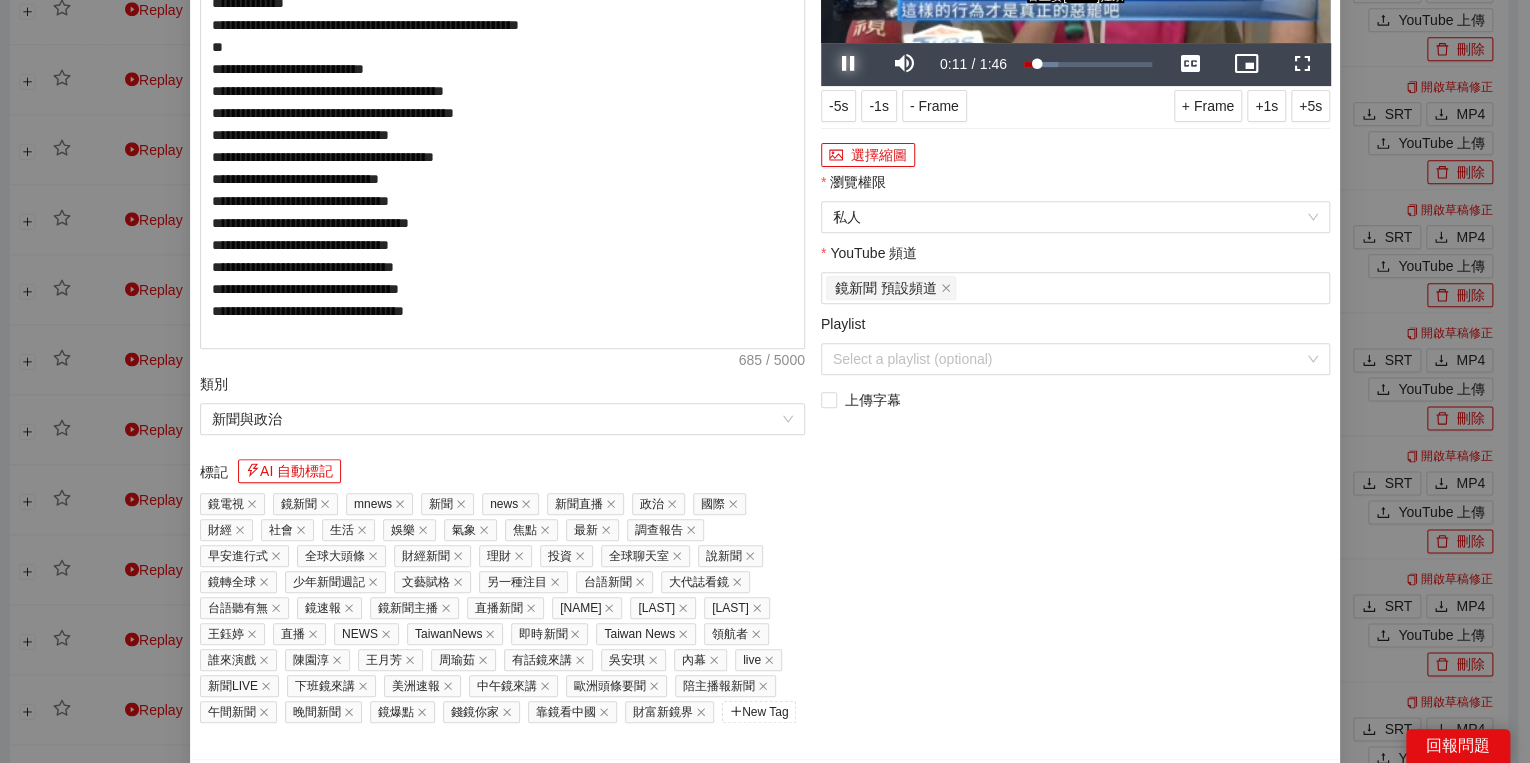 click at bounding box center (849, 64) 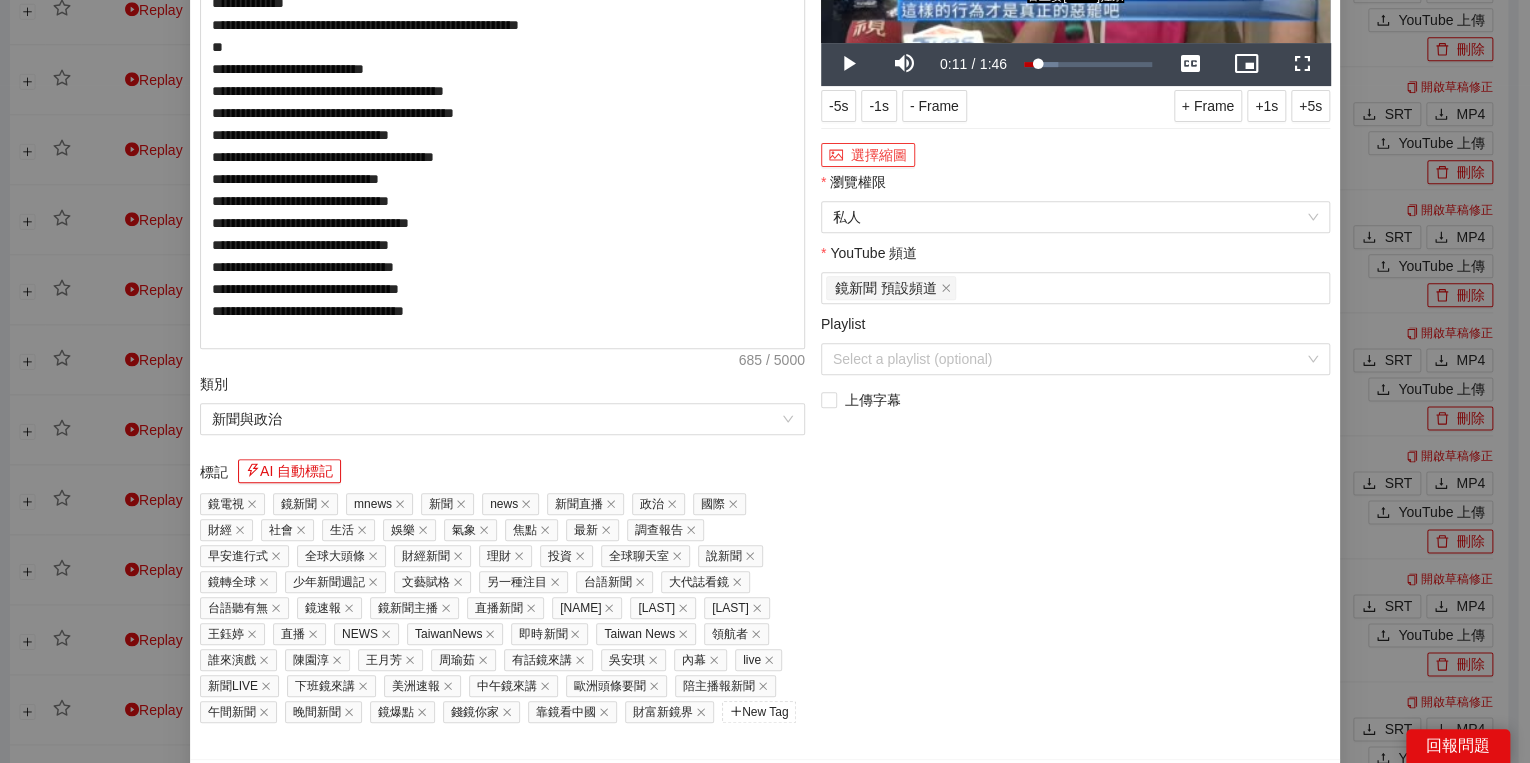 click on "選擇縮圖" at bounding box center (868, 155) 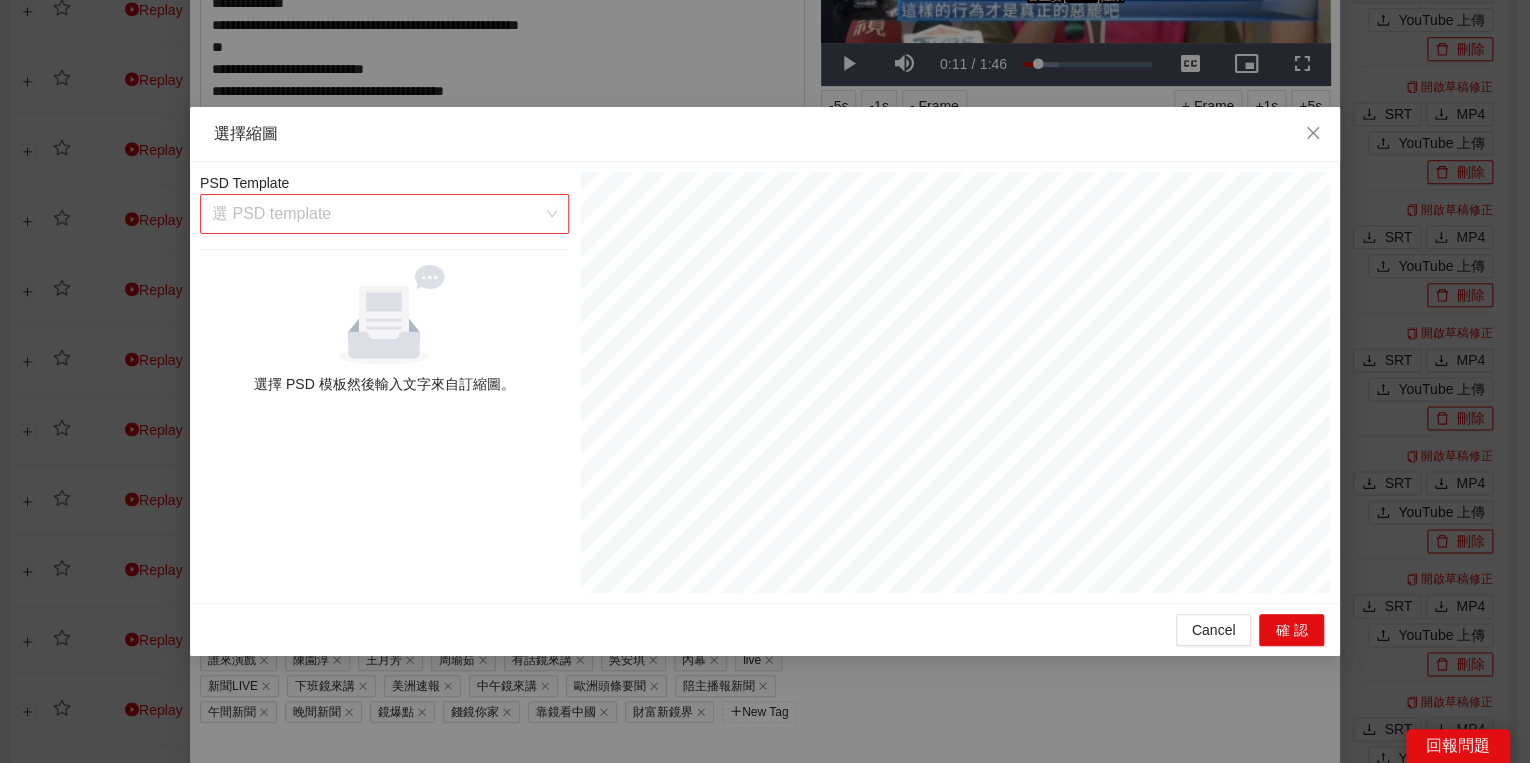 click at bounding box center (377, 214) 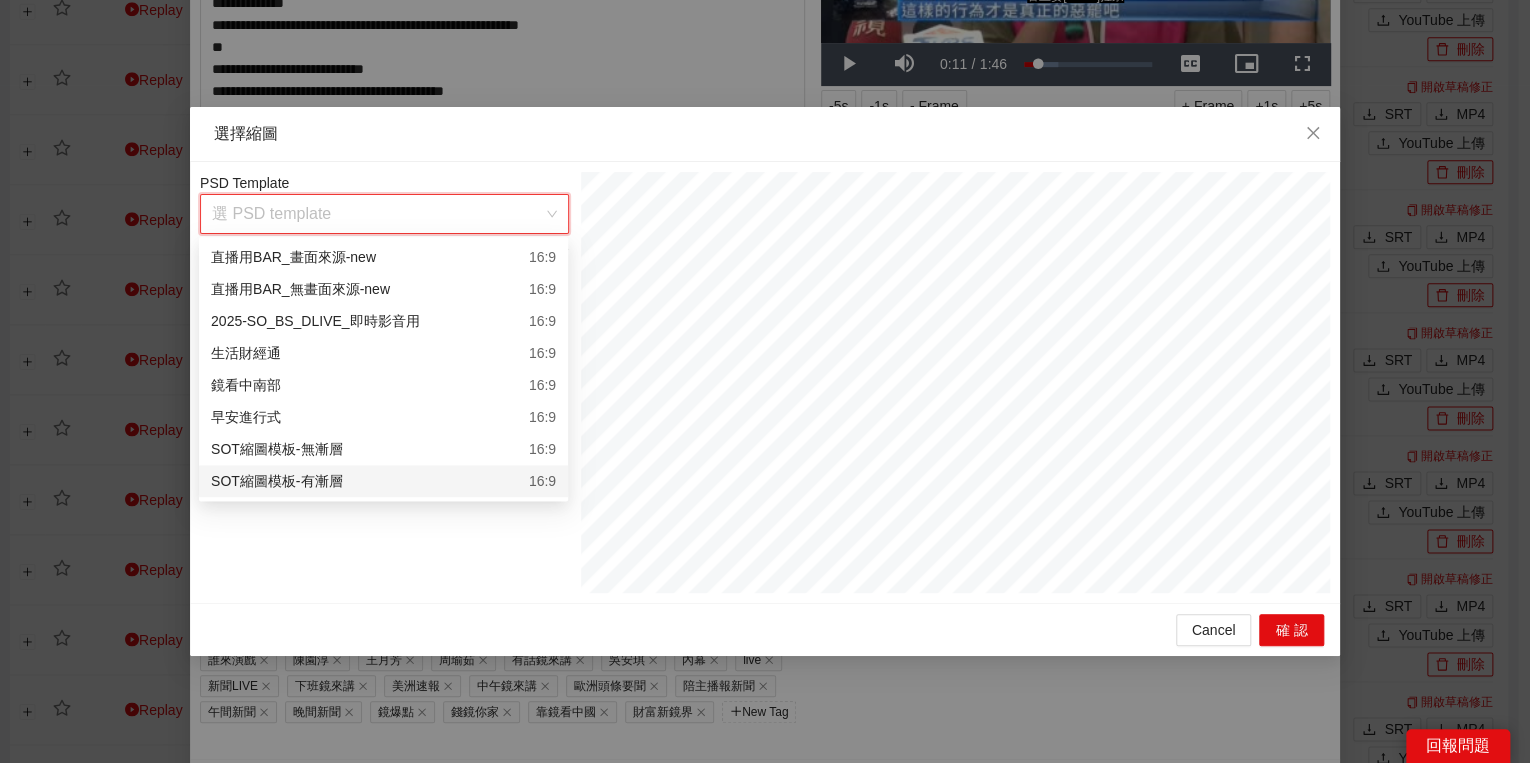 click on "SOT縮圖模板-有漸層 16:9" at bounding box center [383, 481] 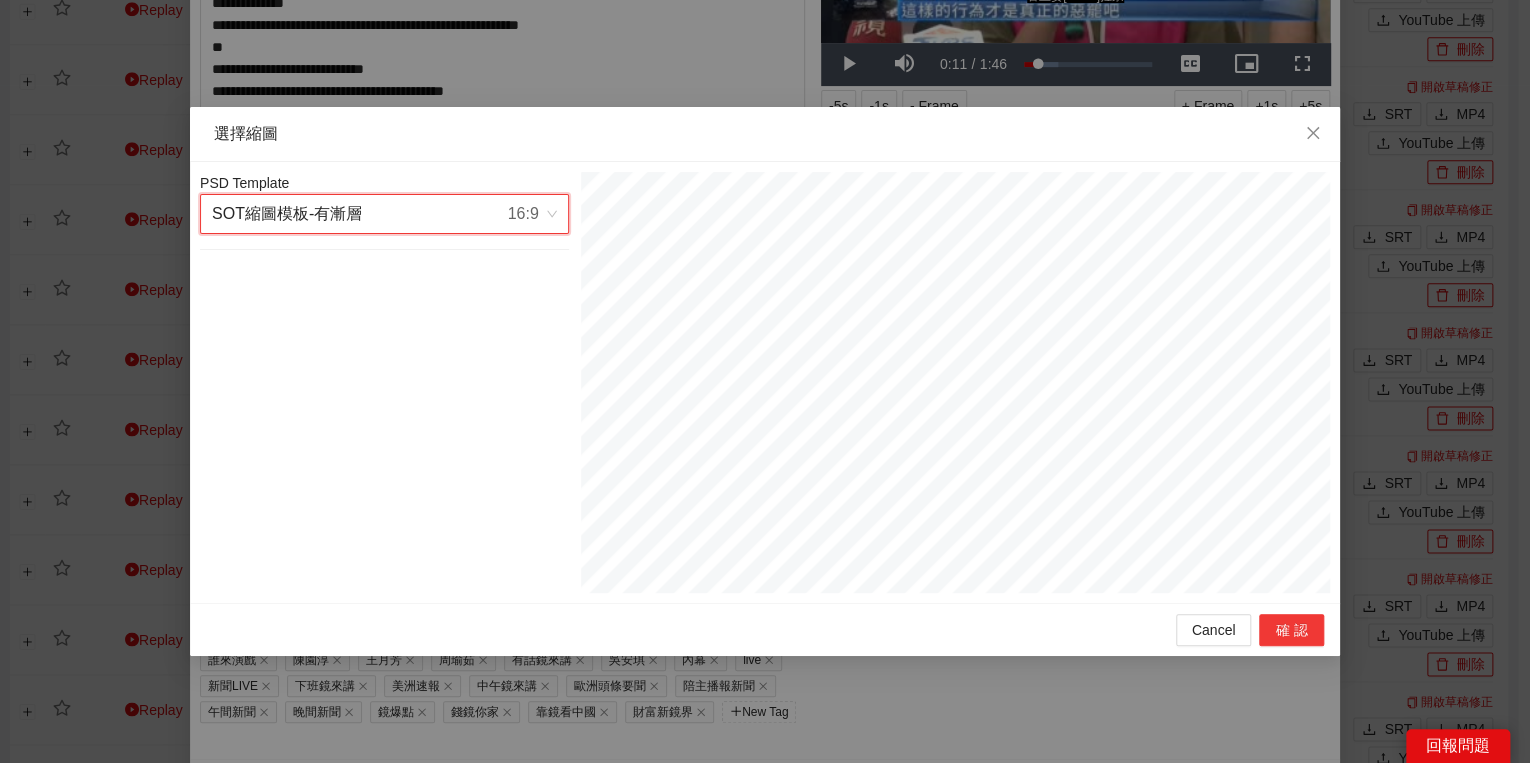click on "確認" at bounding box center [1291, 630] 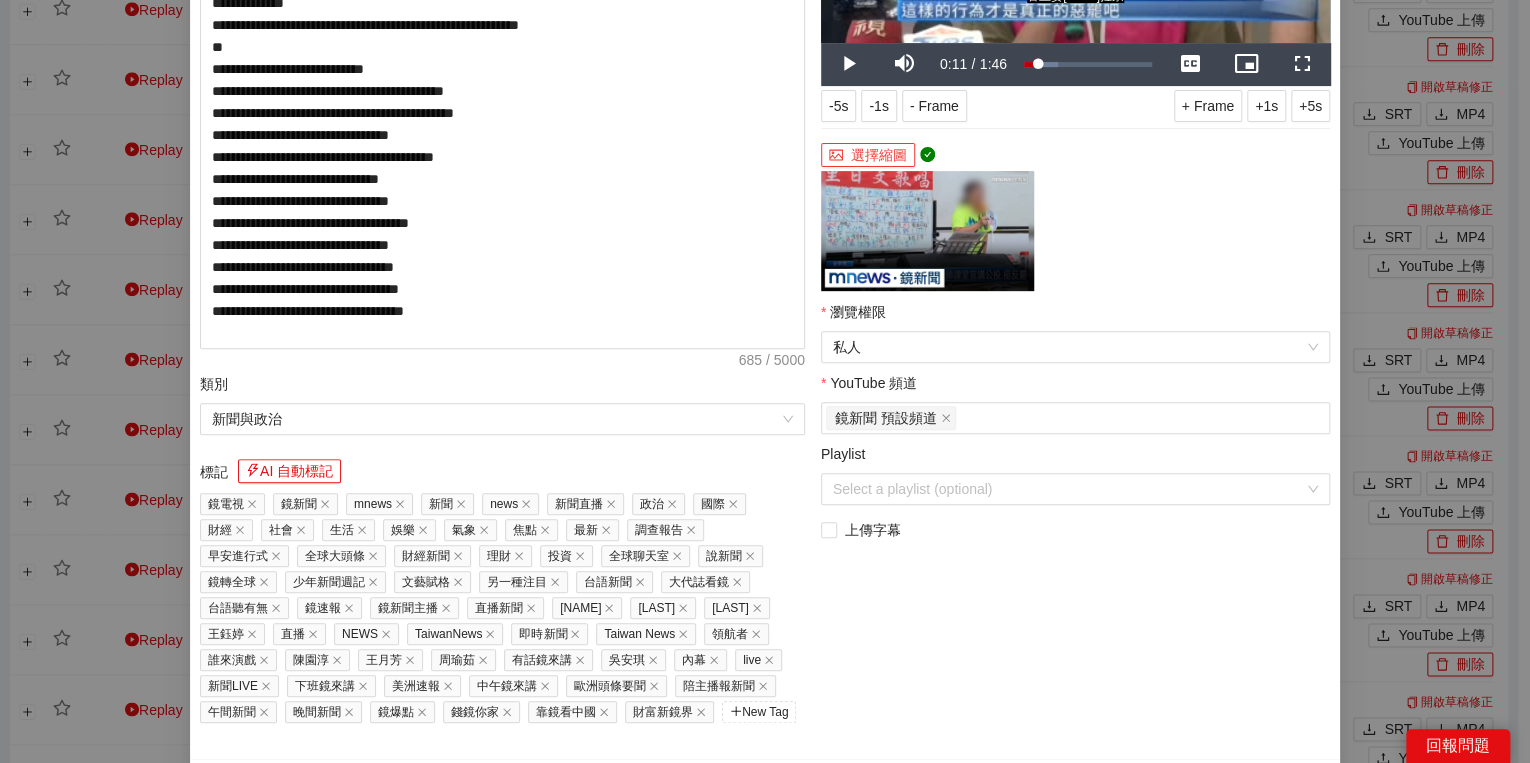 scroll, scrollTop: 352, scrollLeft: 0, axis: vertical 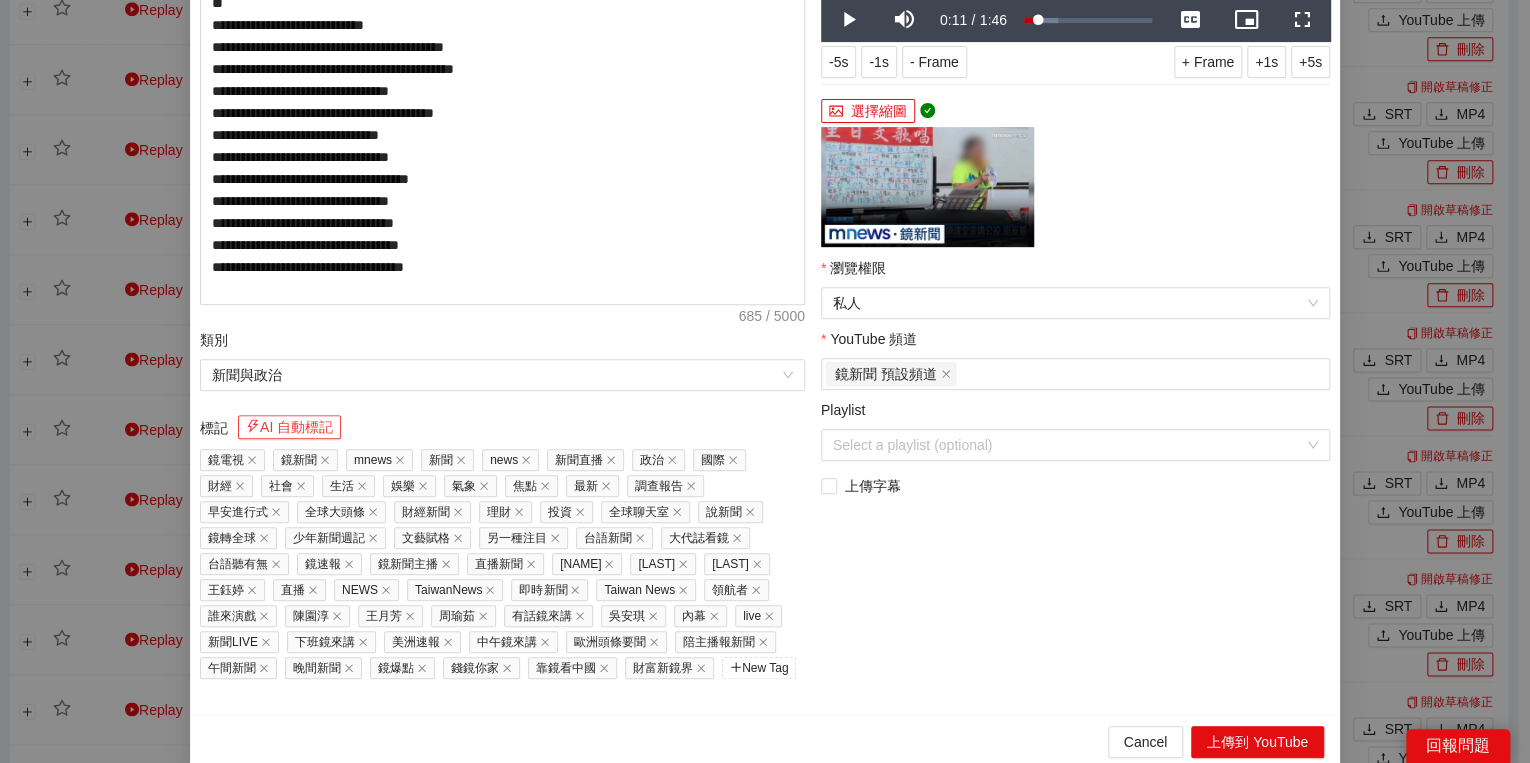click on "AI 自動標記" at bounding box center [289, 427] 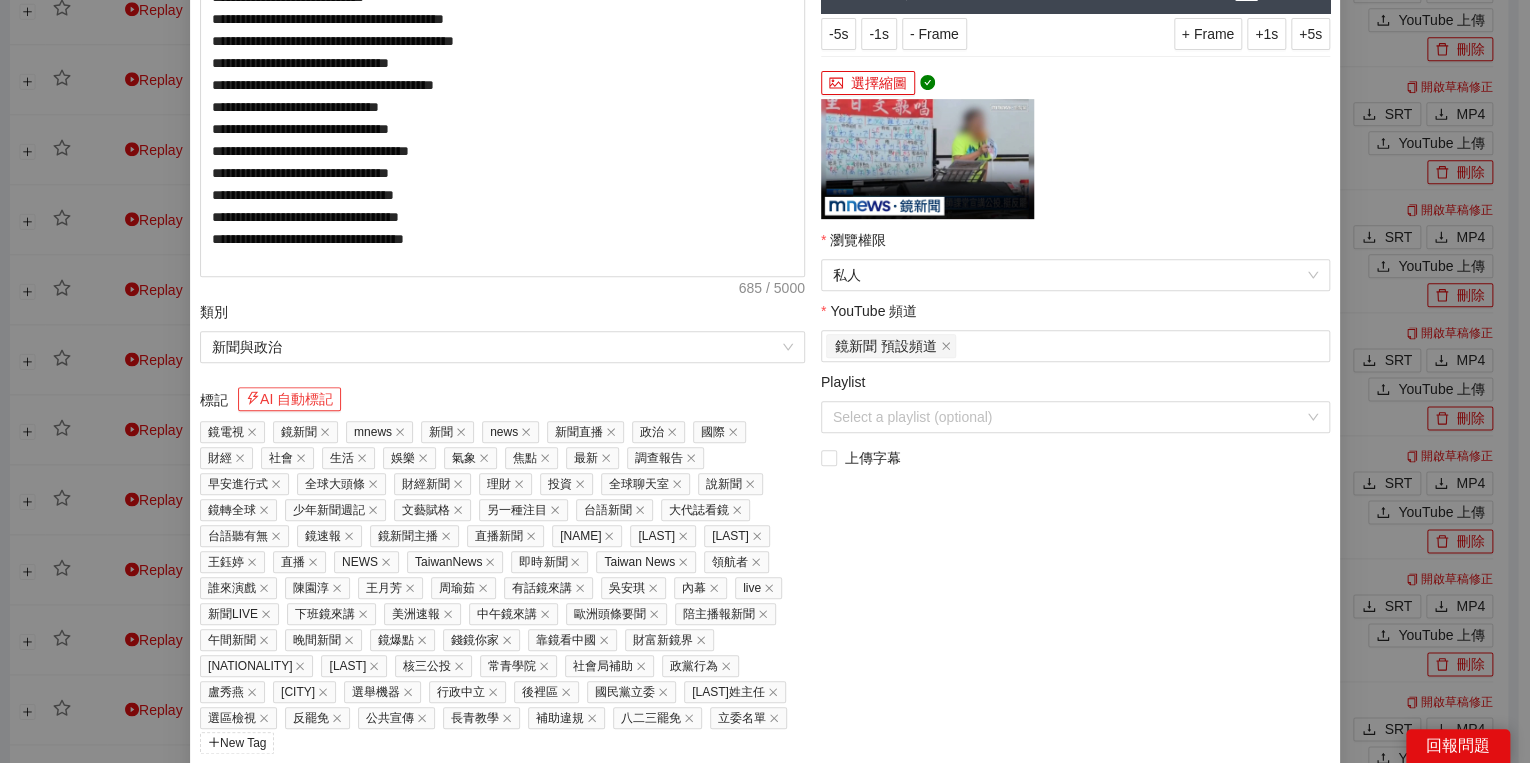 scroll, scrollTop: 429, scrollLeft: 0, axis: vertical 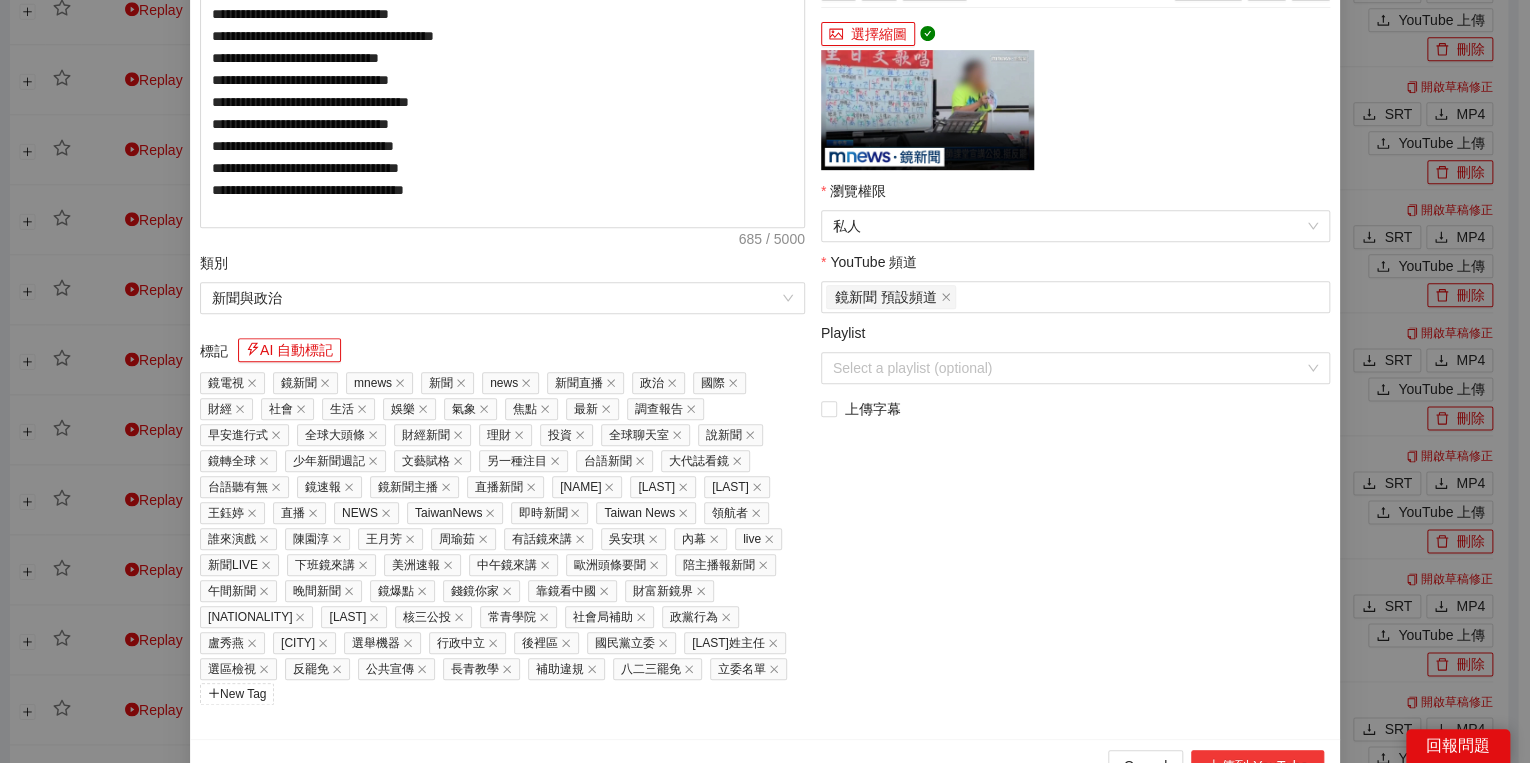 click on "上傳到 YouTube" at bounding box center [1257, 766] 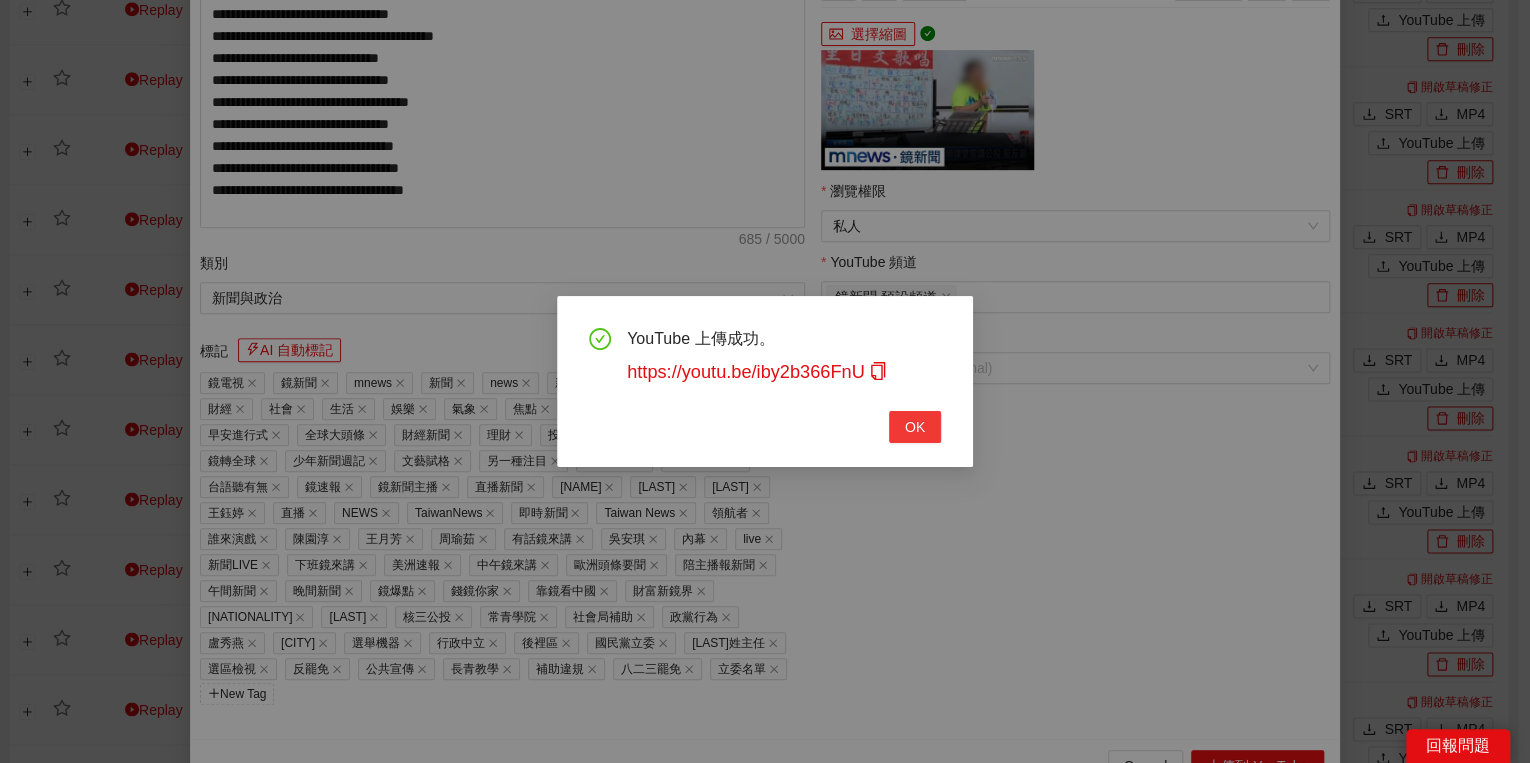 click on "OK" at bounding box center [915, 427] 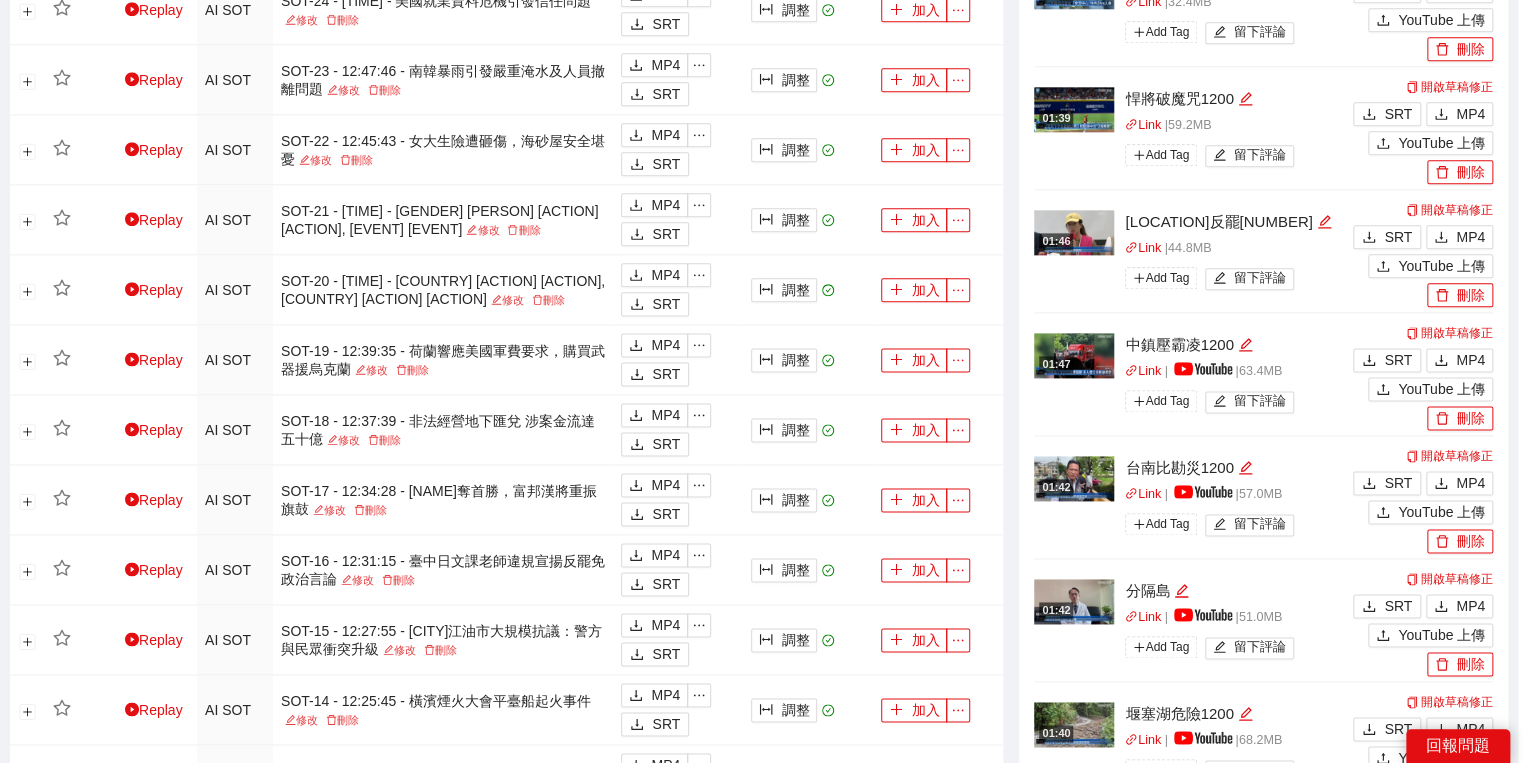 scroll, scrollTop: 308, scrollLeft: 0, axis: vertical 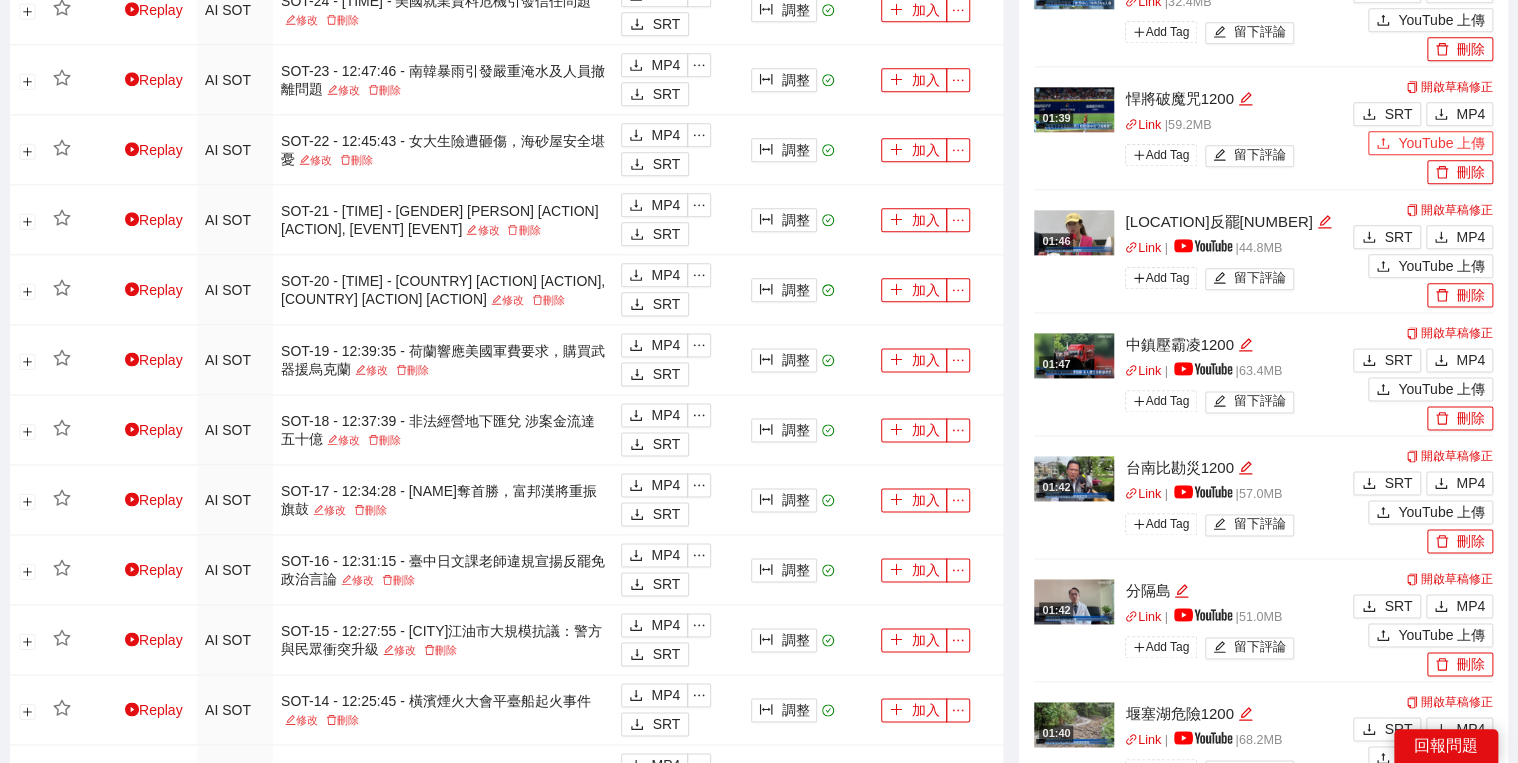 click on "YouTube 上傳" at bounding box center [1430, 143] 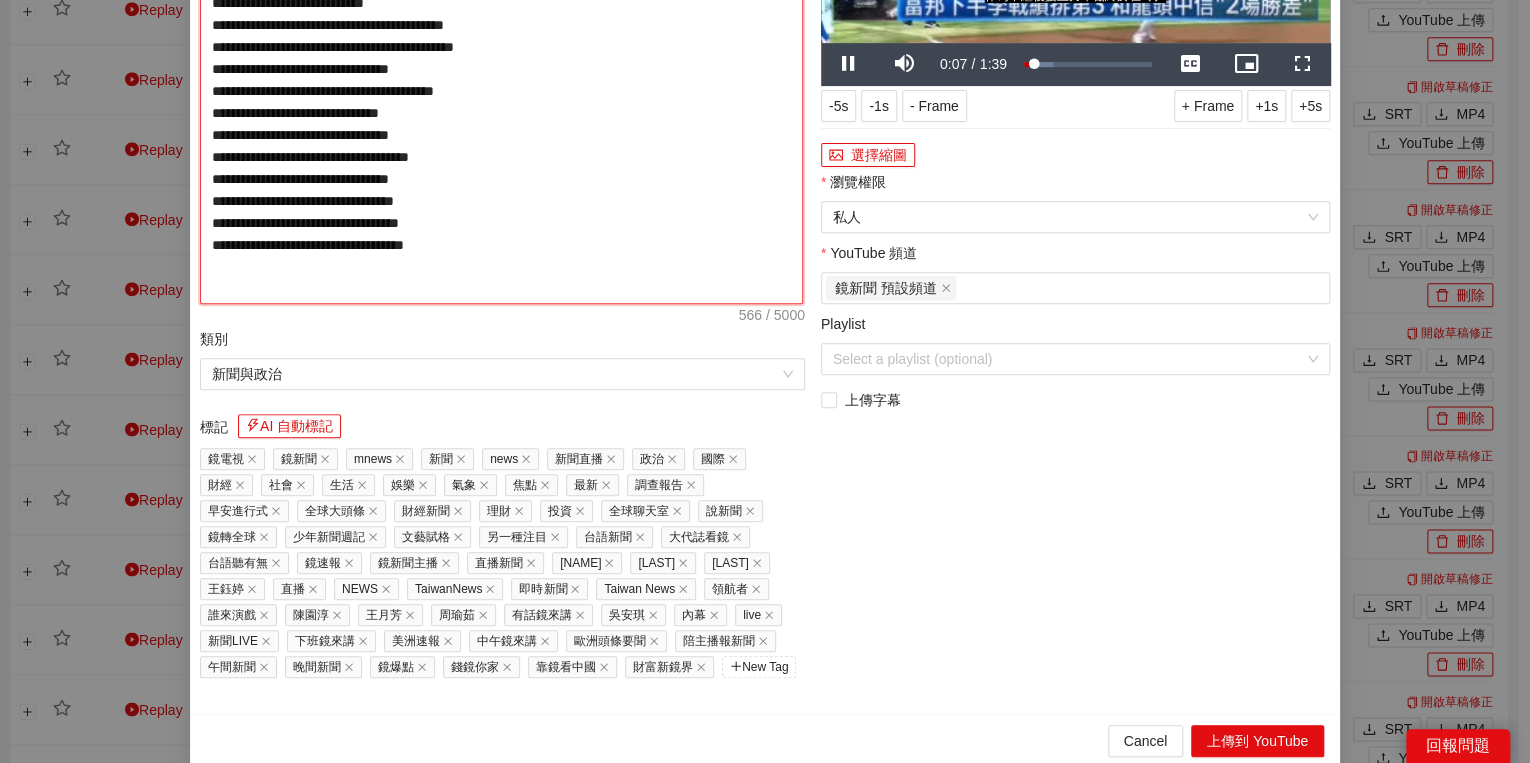 click on "**********" at bounding box center (501, 90) 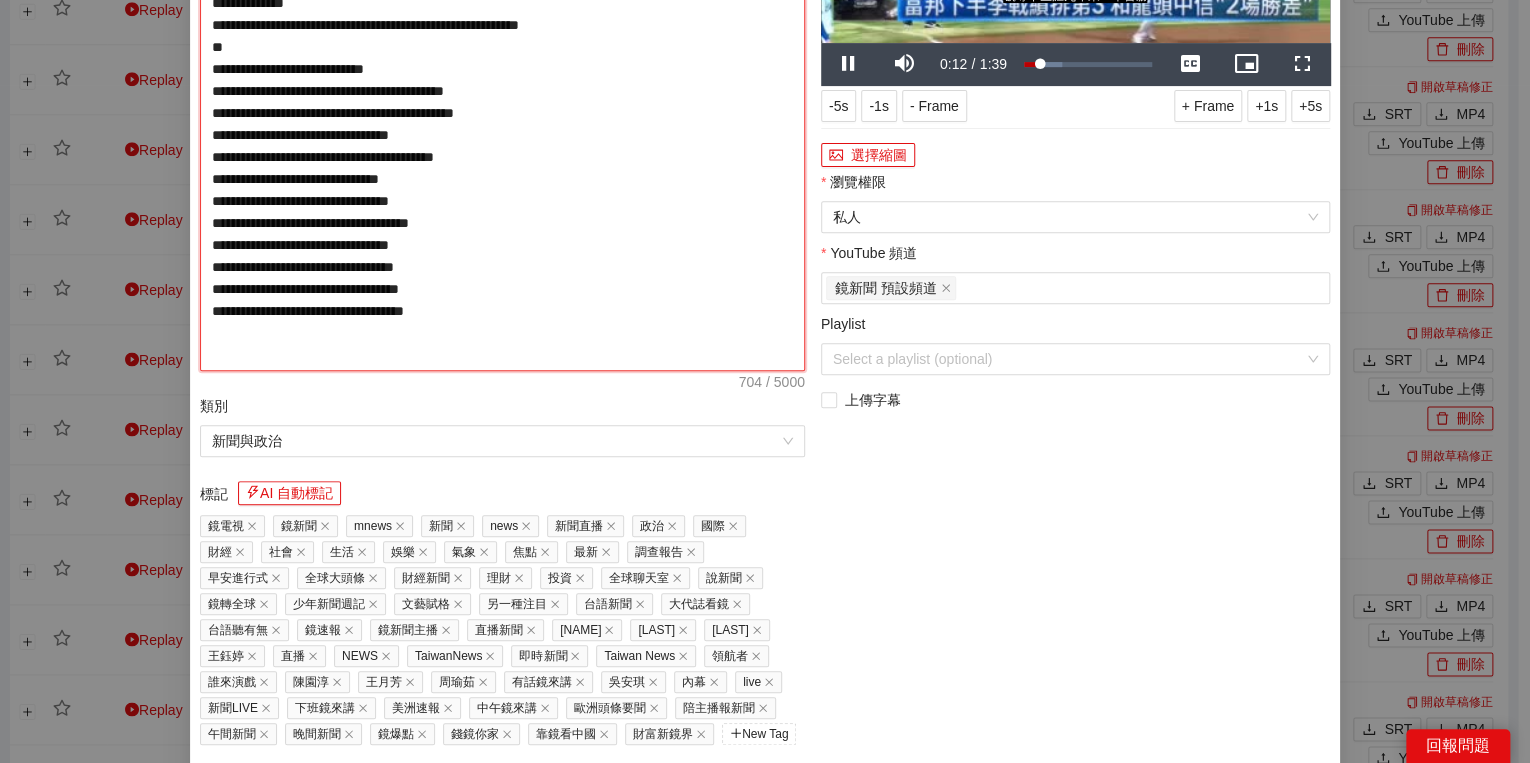 type on "**********" 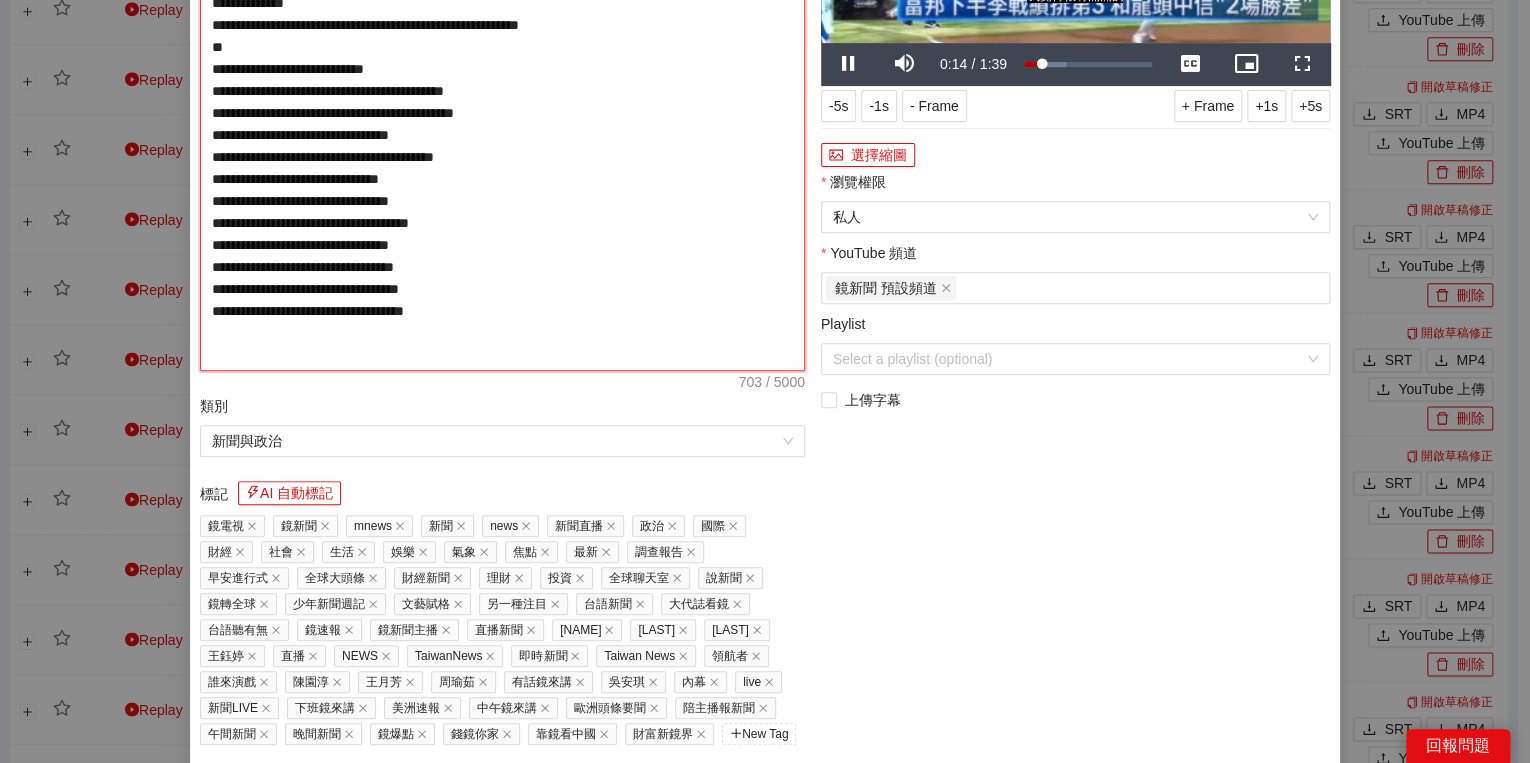 click on "**********" at bounding box center [502, 124] 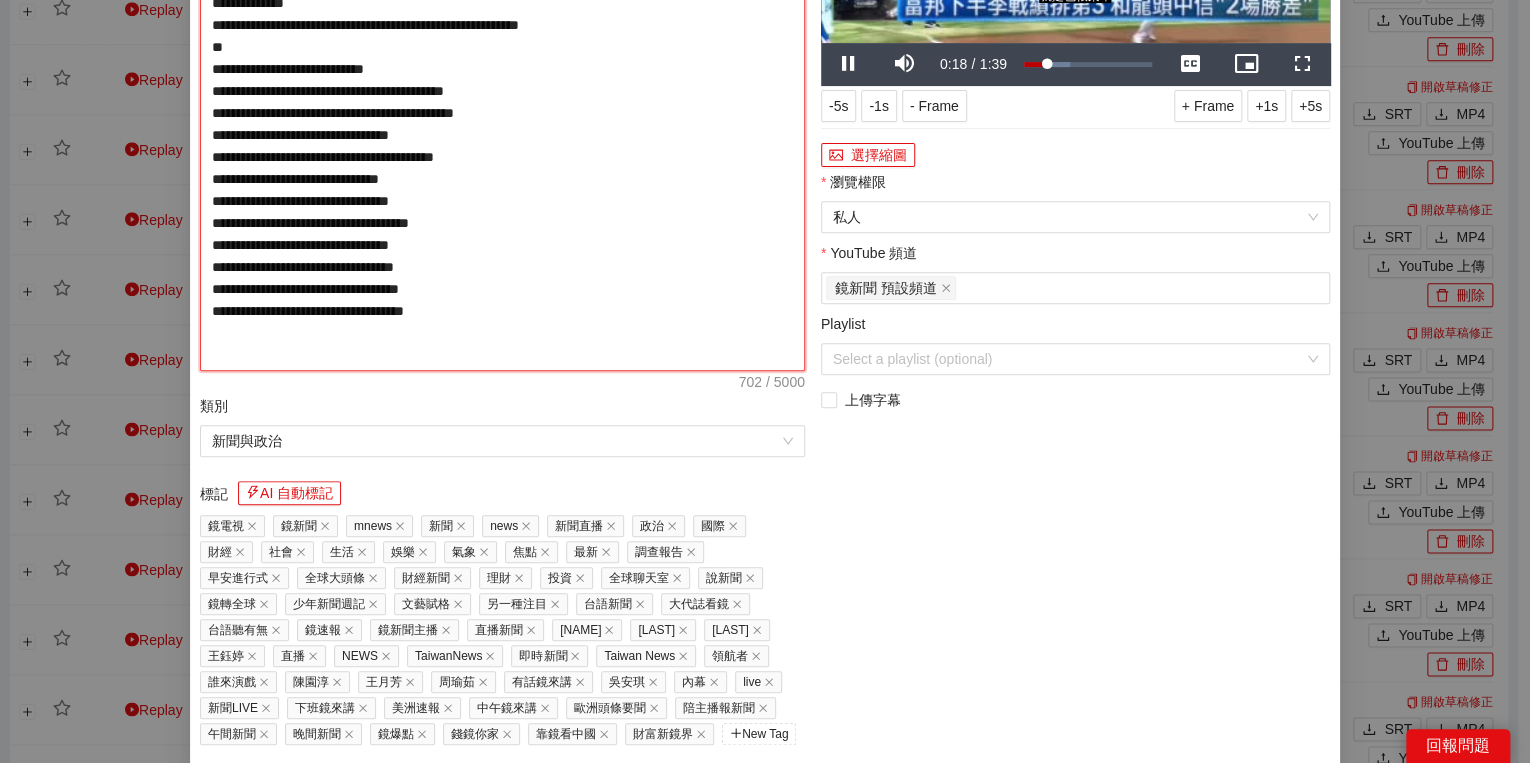 type on "**********" 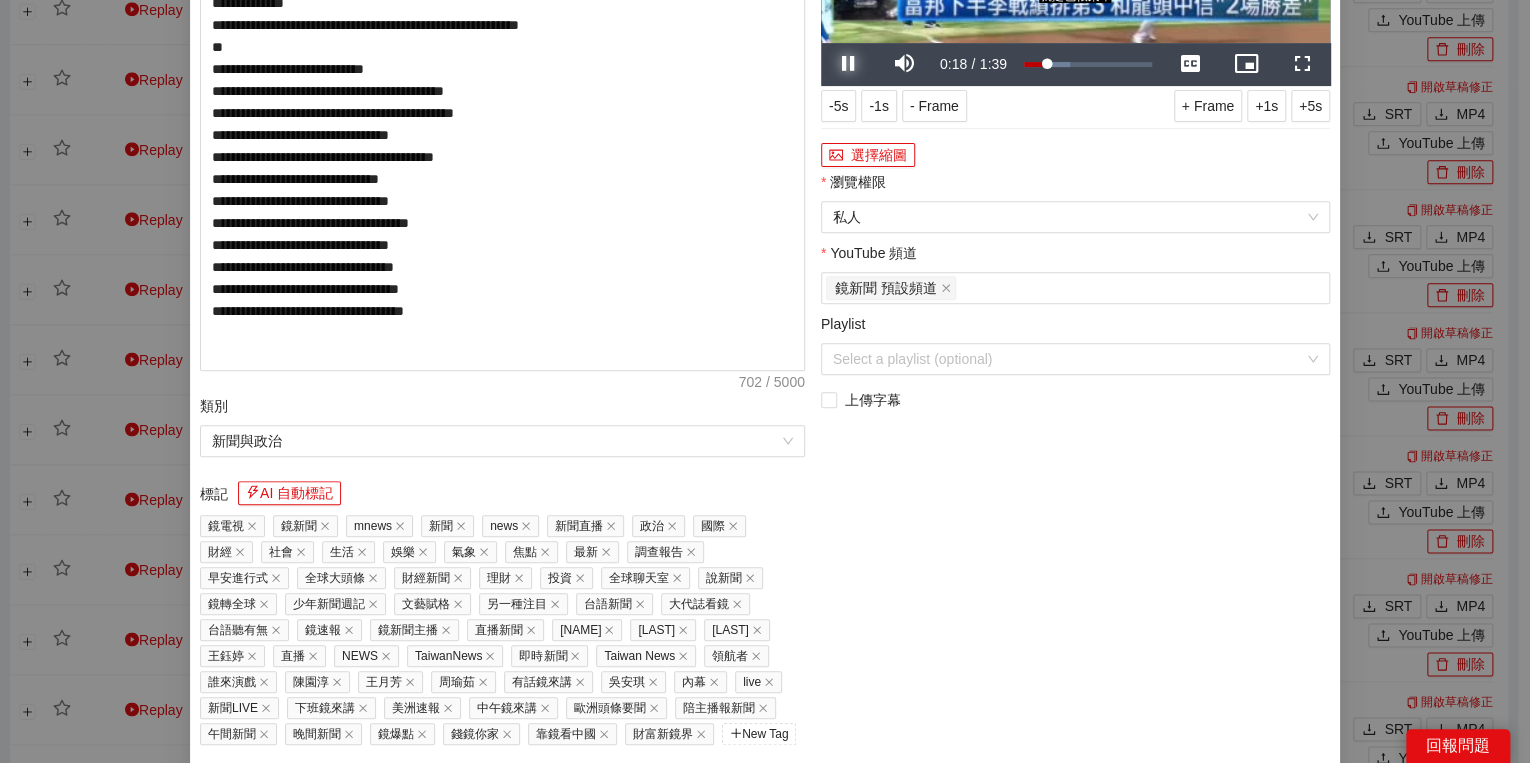 click at bounding box center [849, 64] 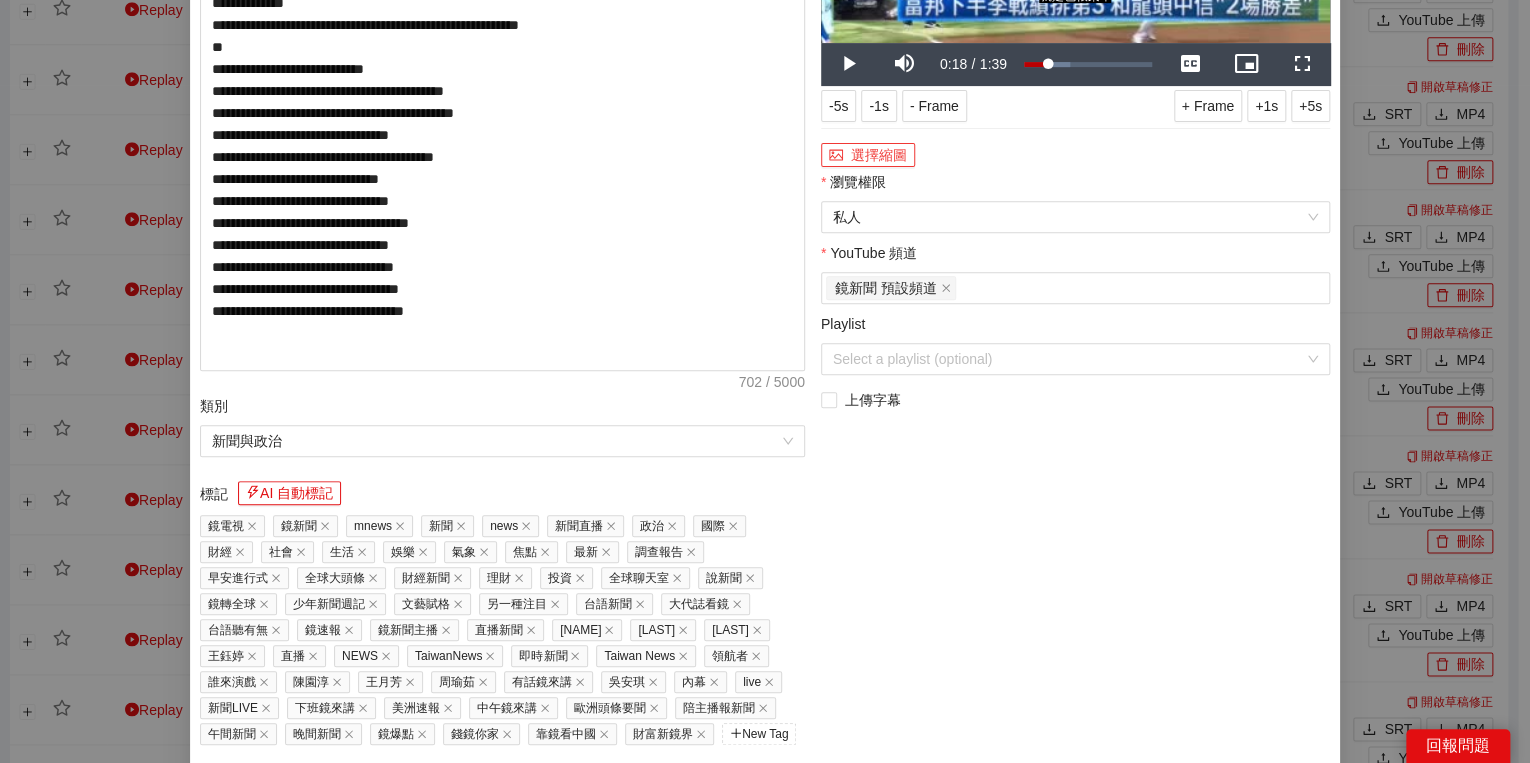 click on "選擇縮圖" at bounding box center [868, 155] 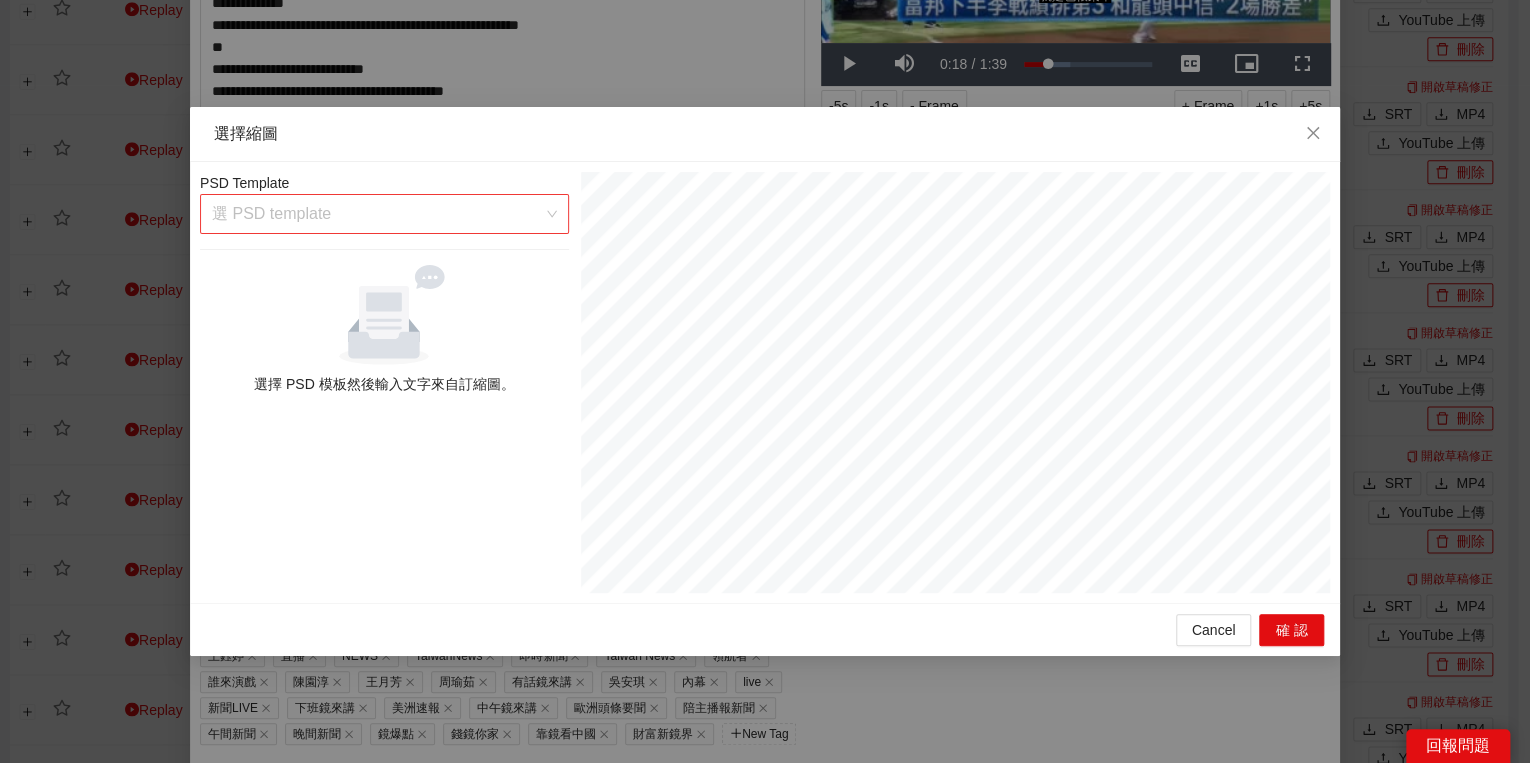 click at bounding box center (377, 214) 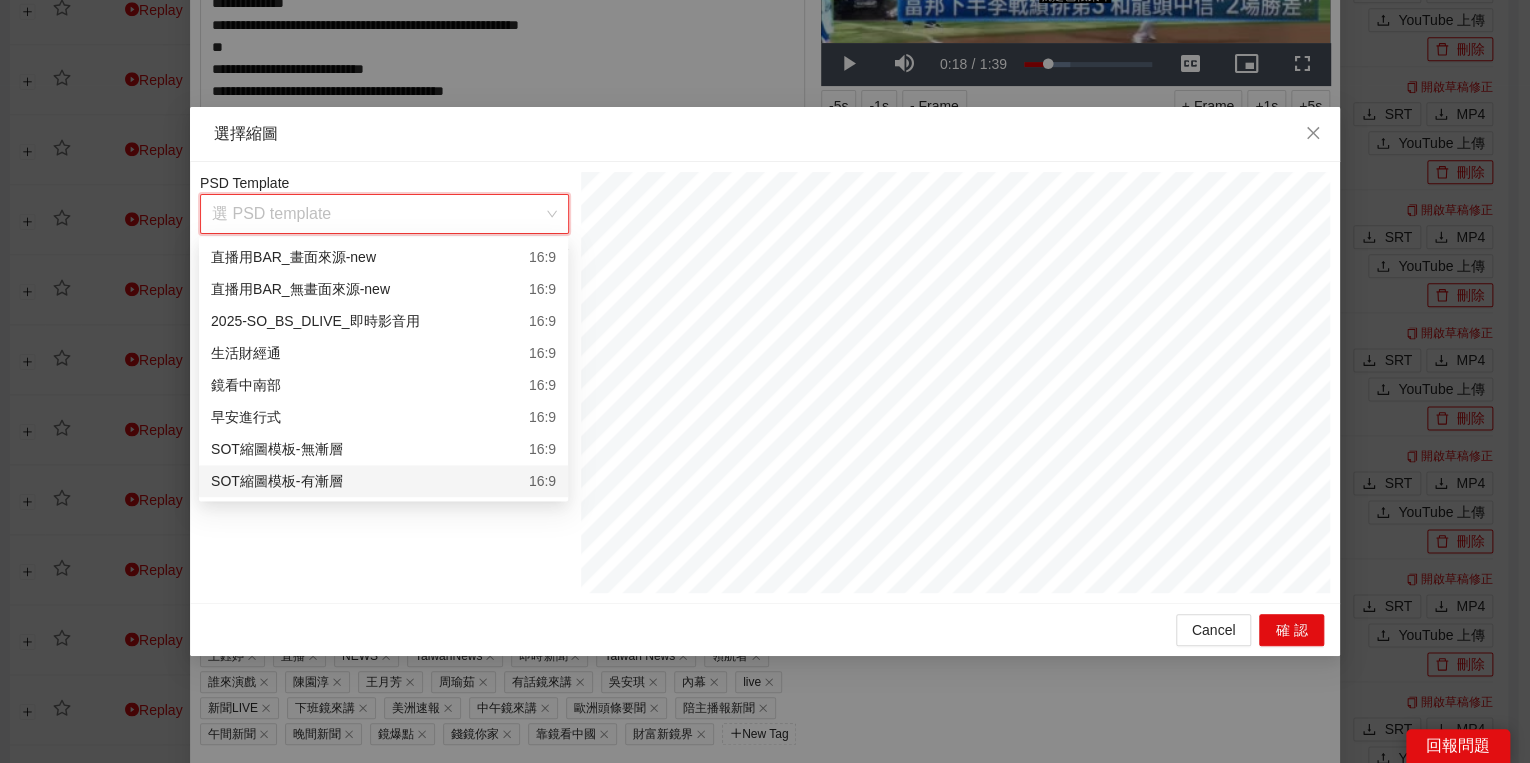 click on "SOT縮圖模板-有漸層 16:9" at bounding box center [383, 481] 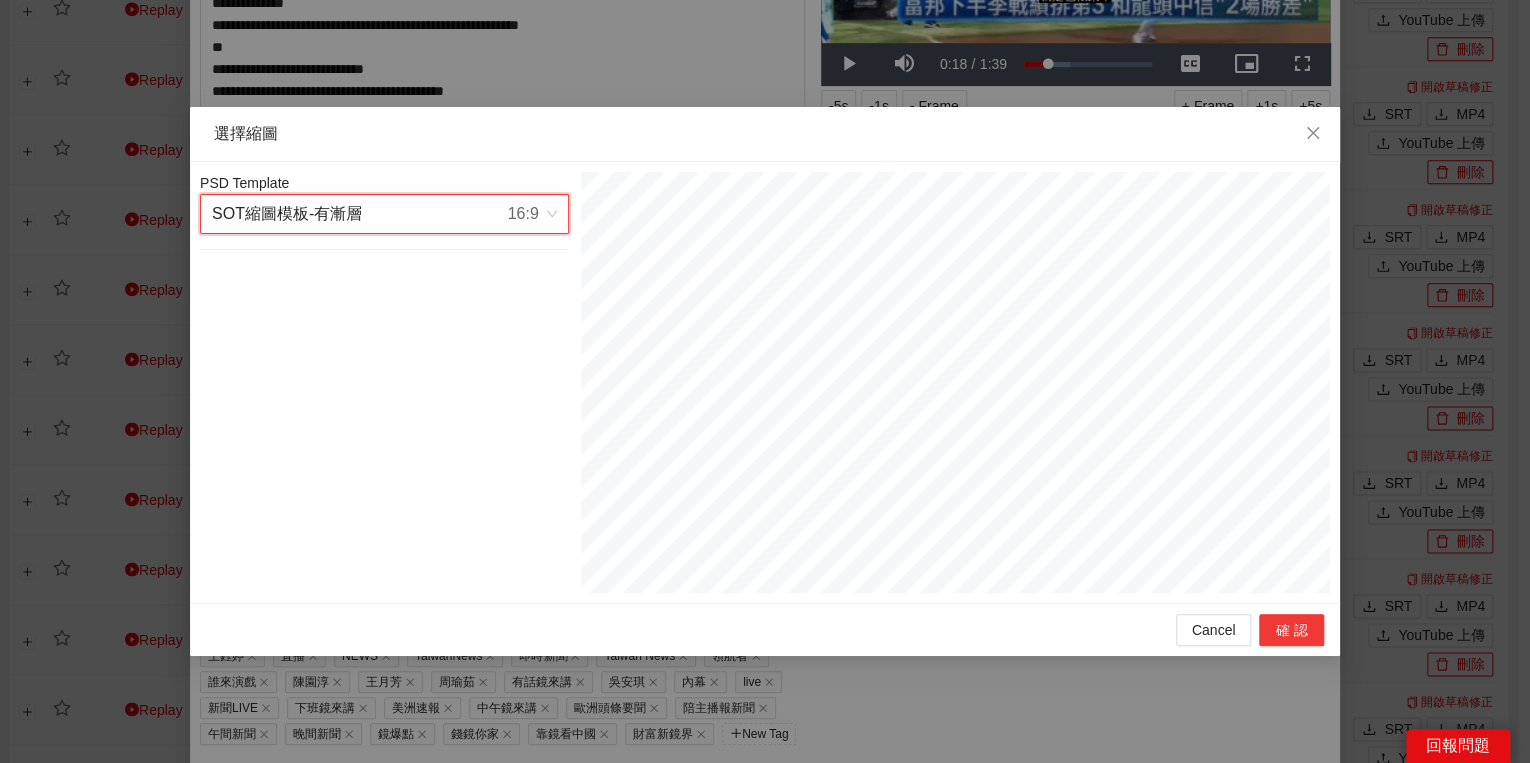 click on "確認" at bounding box center (1291, 630) 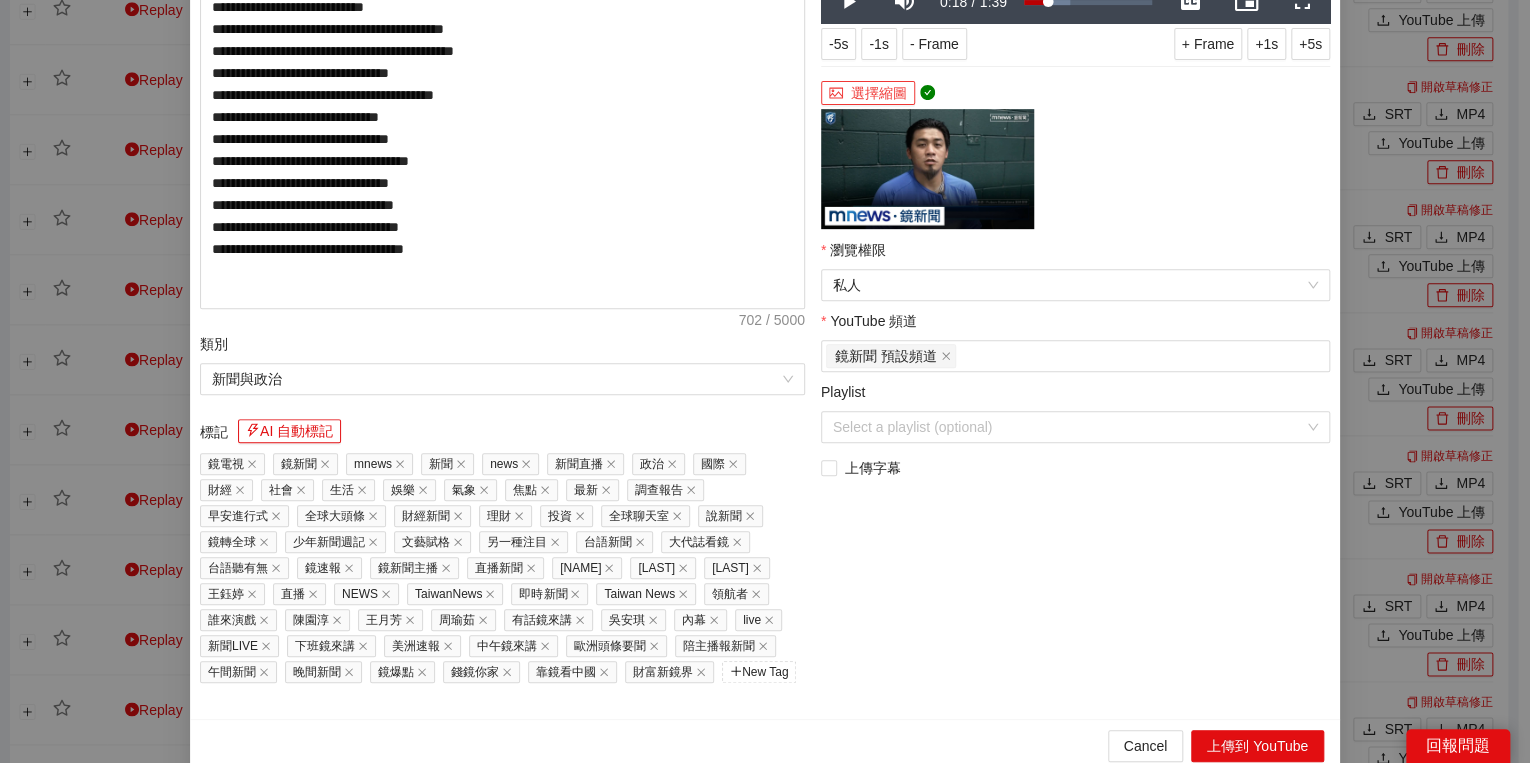scroll, scrollTop: 374, scrollLeft: 0, axis: vertical 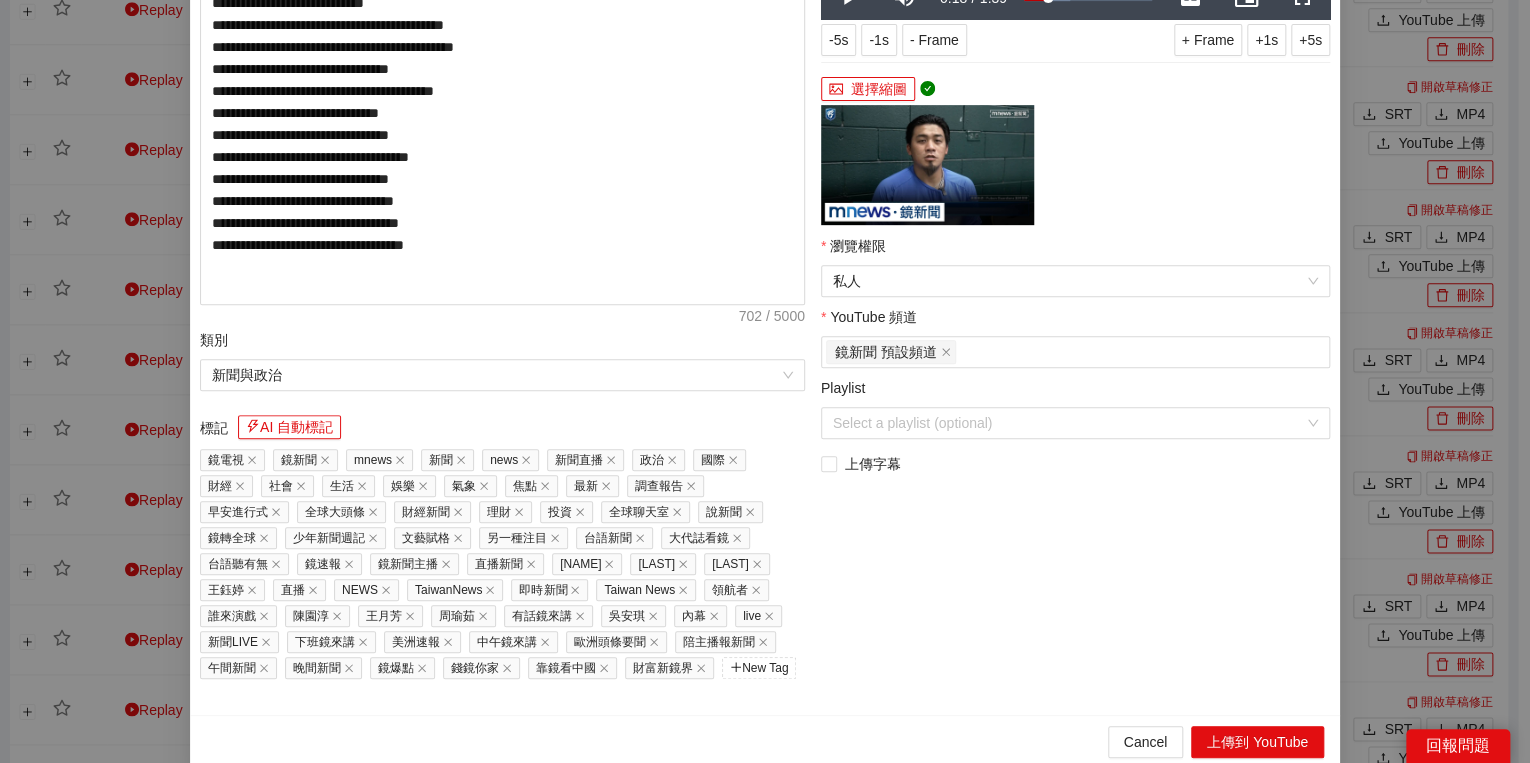 click on "**********" at bounding box center (502, 198) 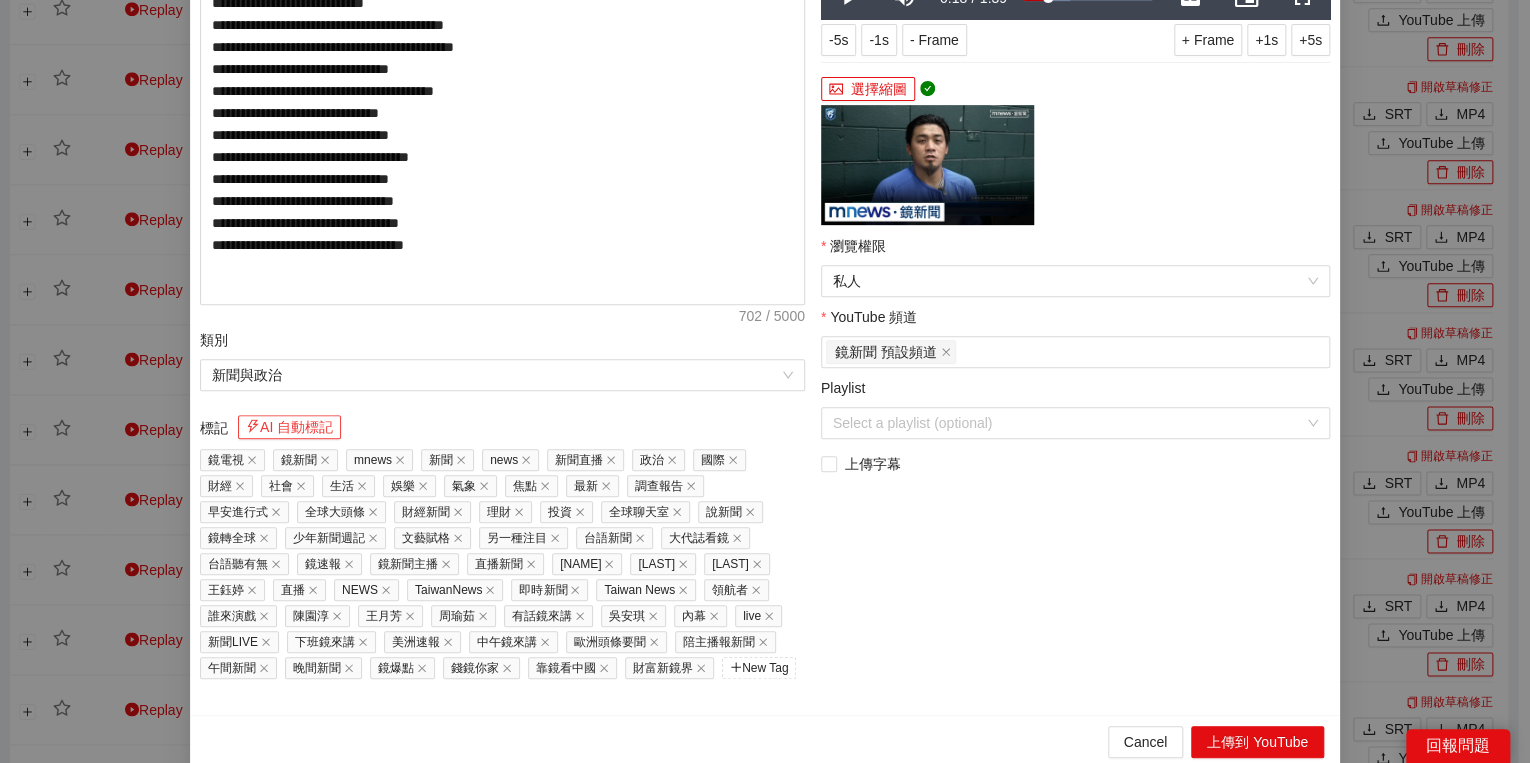 click on "AI 自動標記" at bounding box center (289, 427) 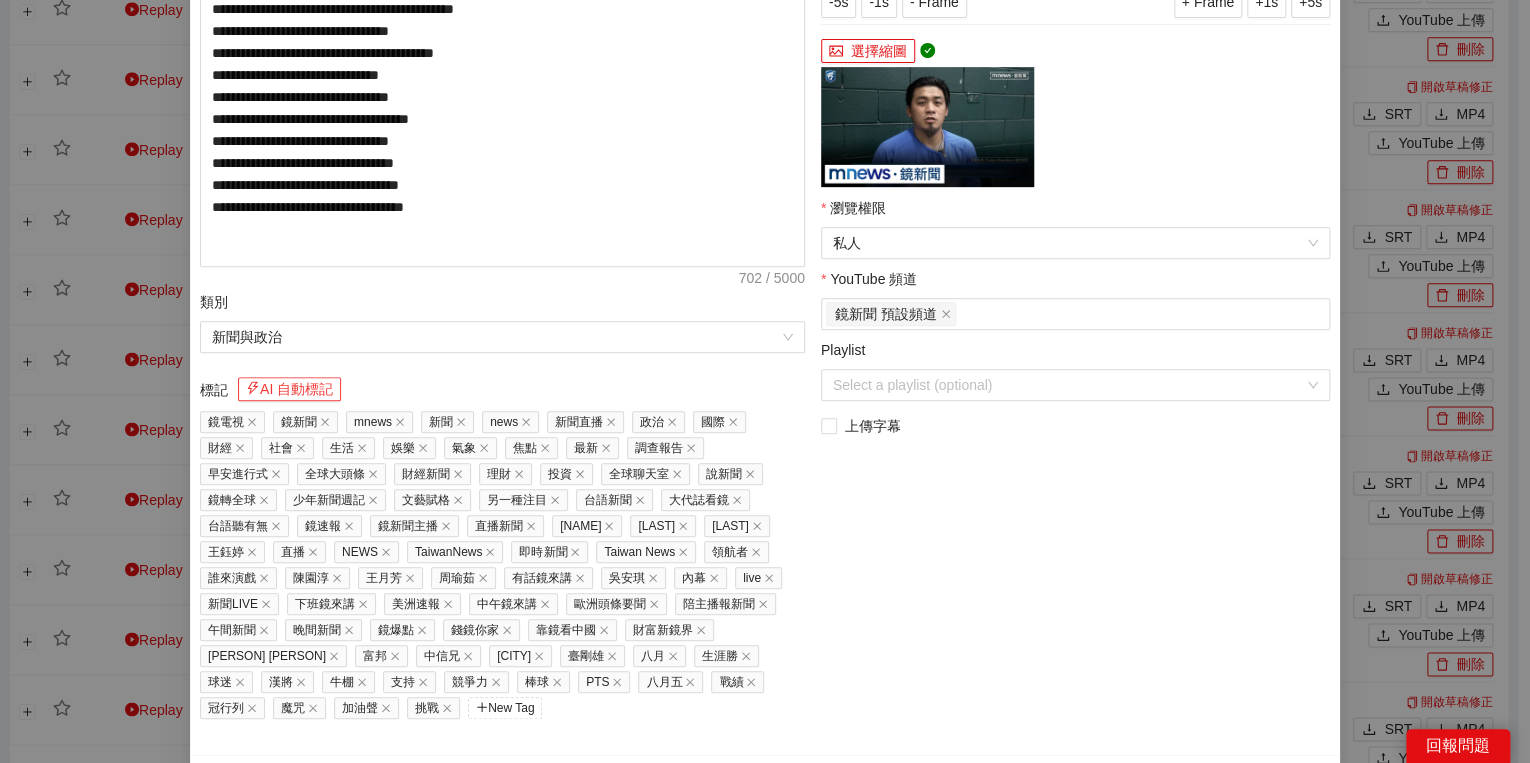 scroll, scrollTop: 451, scrollLeft: 0, axis: vertical 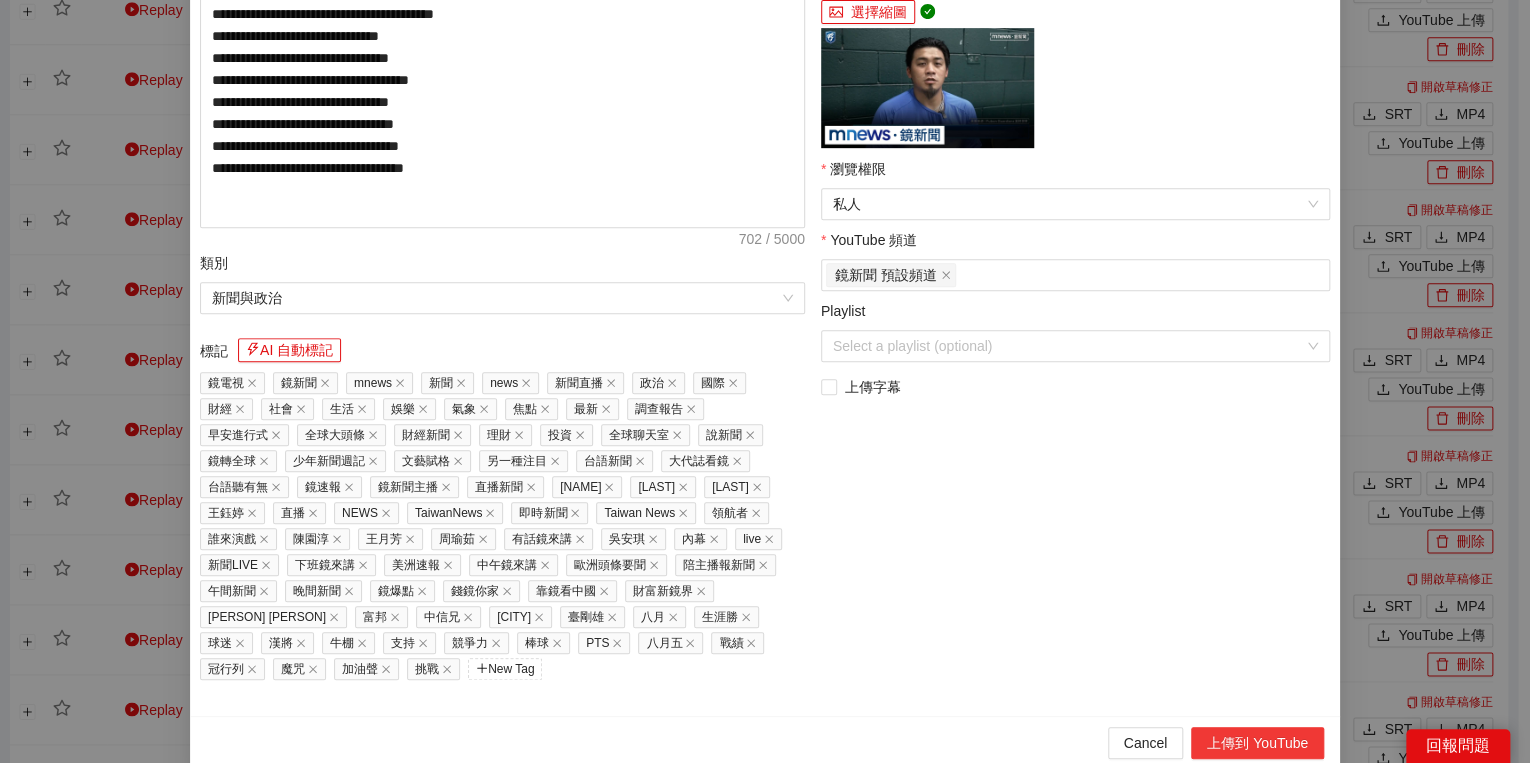 click on "上傳到 YouTube" at bounding box center [1257, 743] 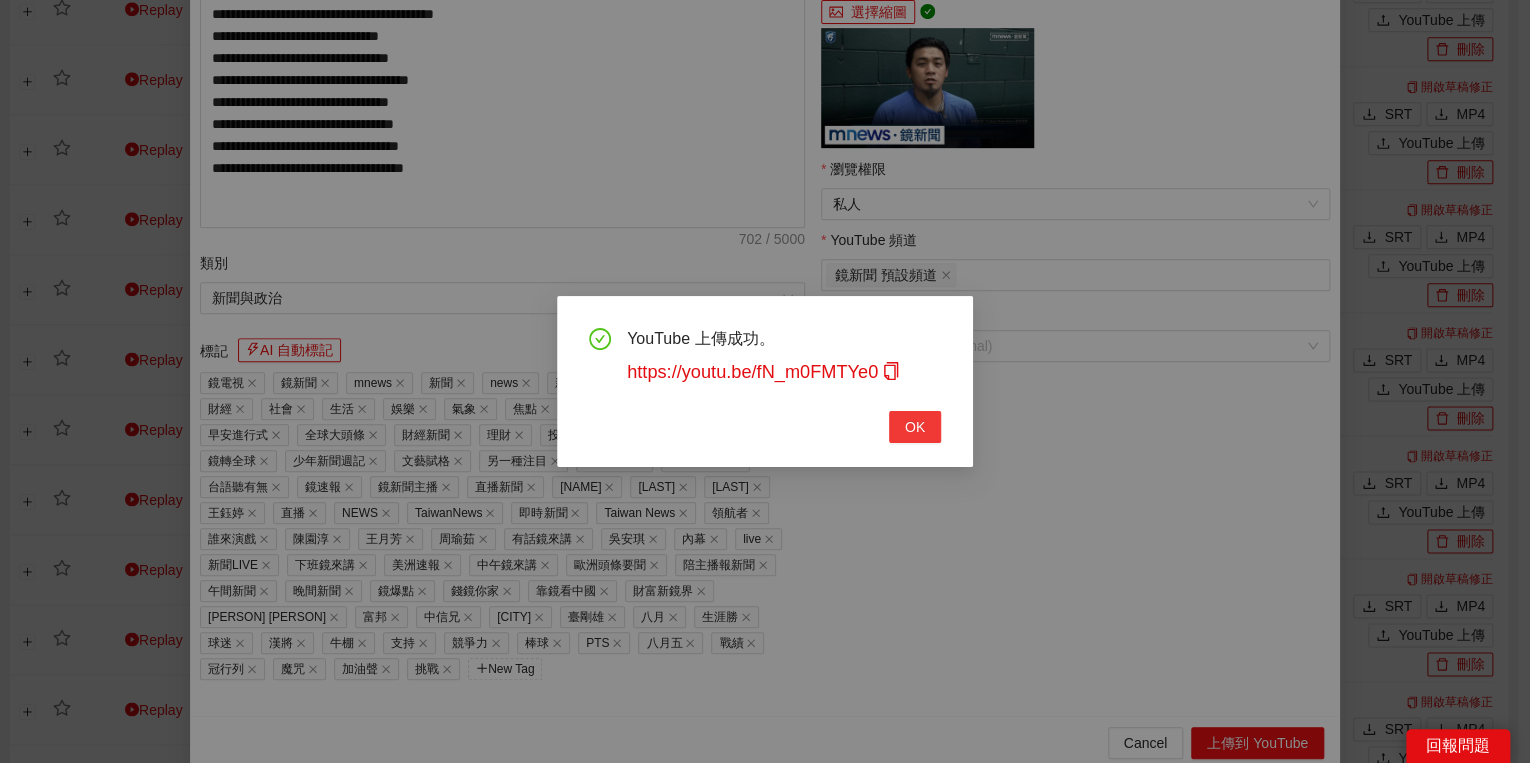click on "OK" at bounding box center [915, 427] 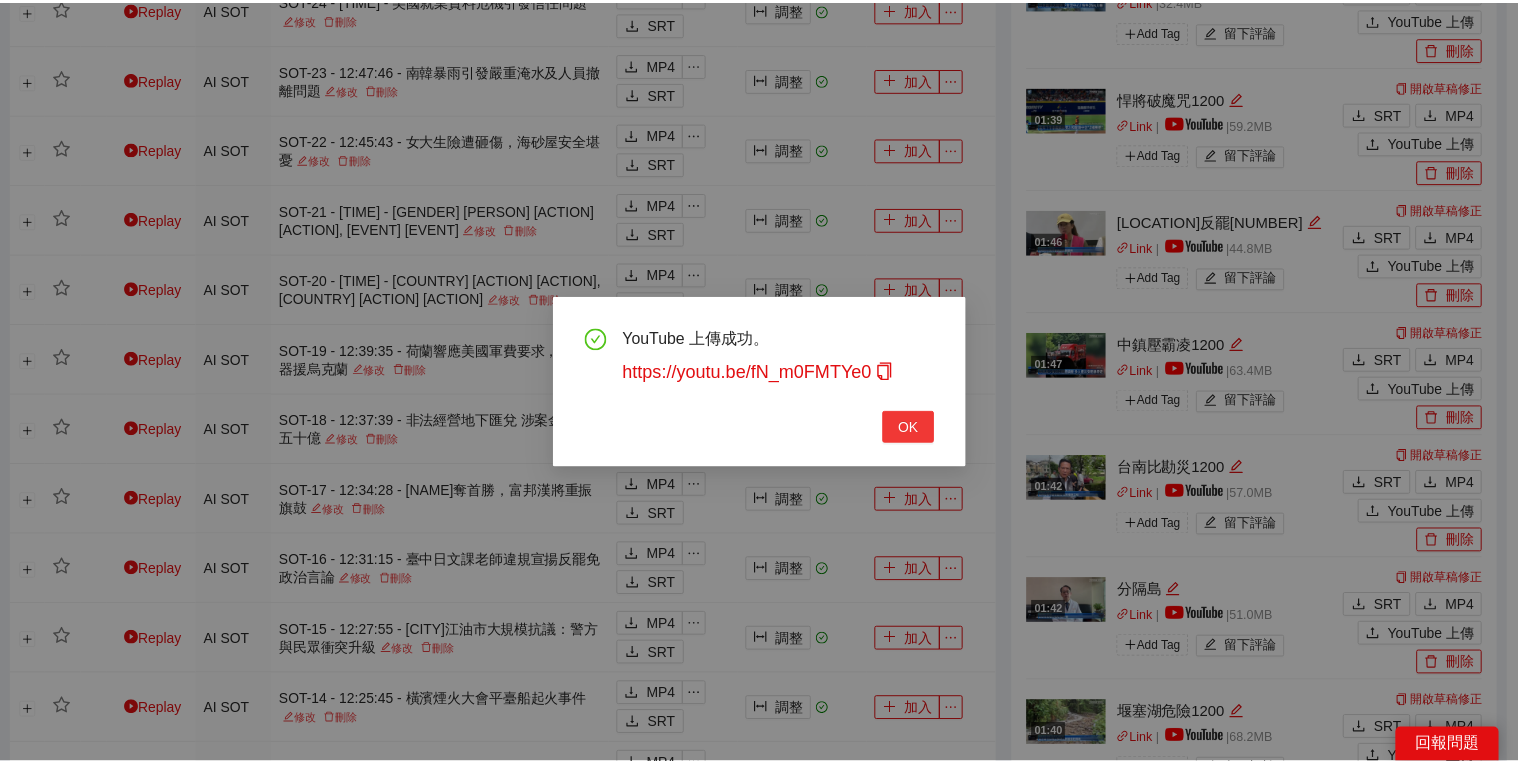 scroll, scrollTop: 308, scrollLeft: 0, axis: vertical 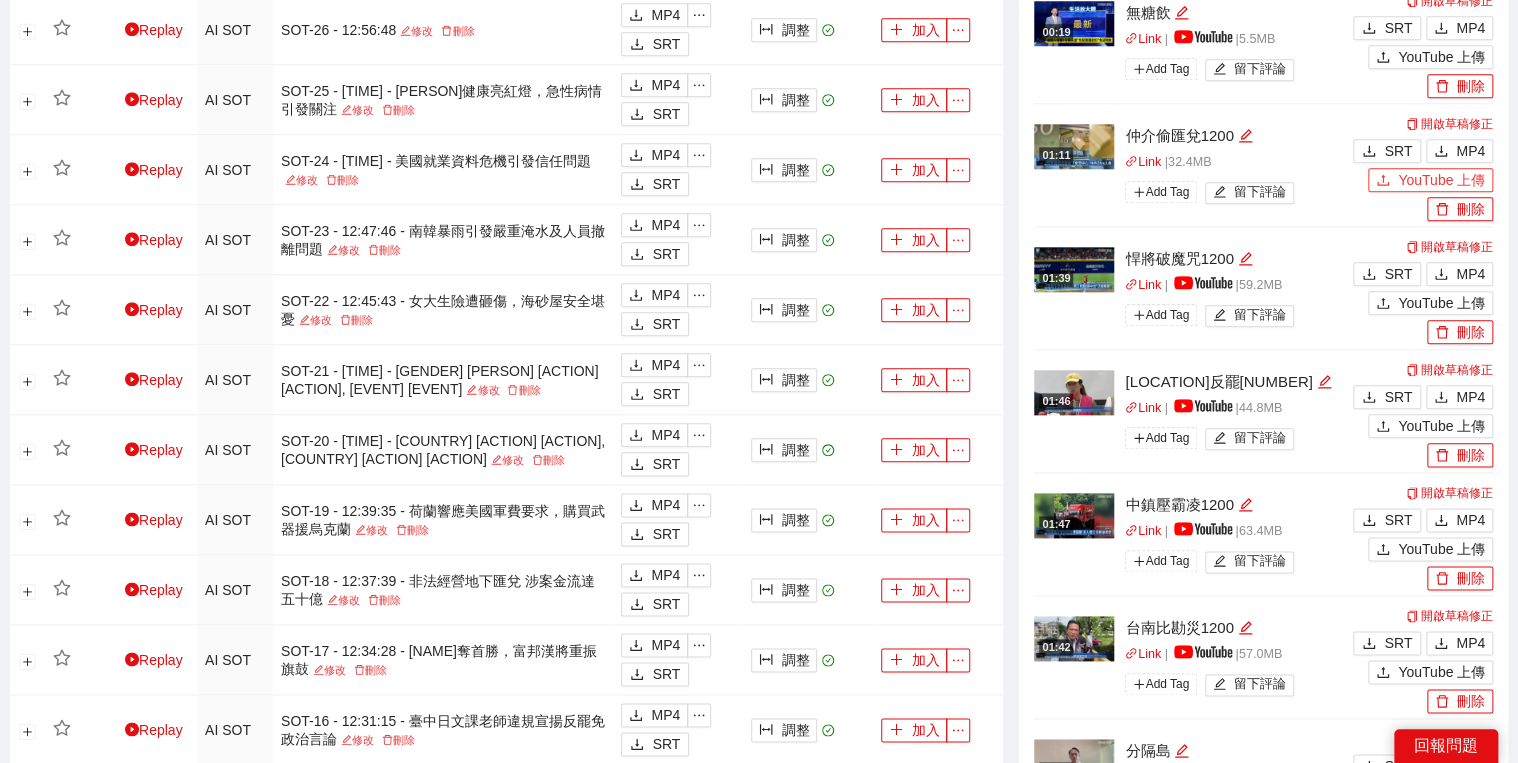 click on "YouTube 上傳" at bounding box center (1430, 180) 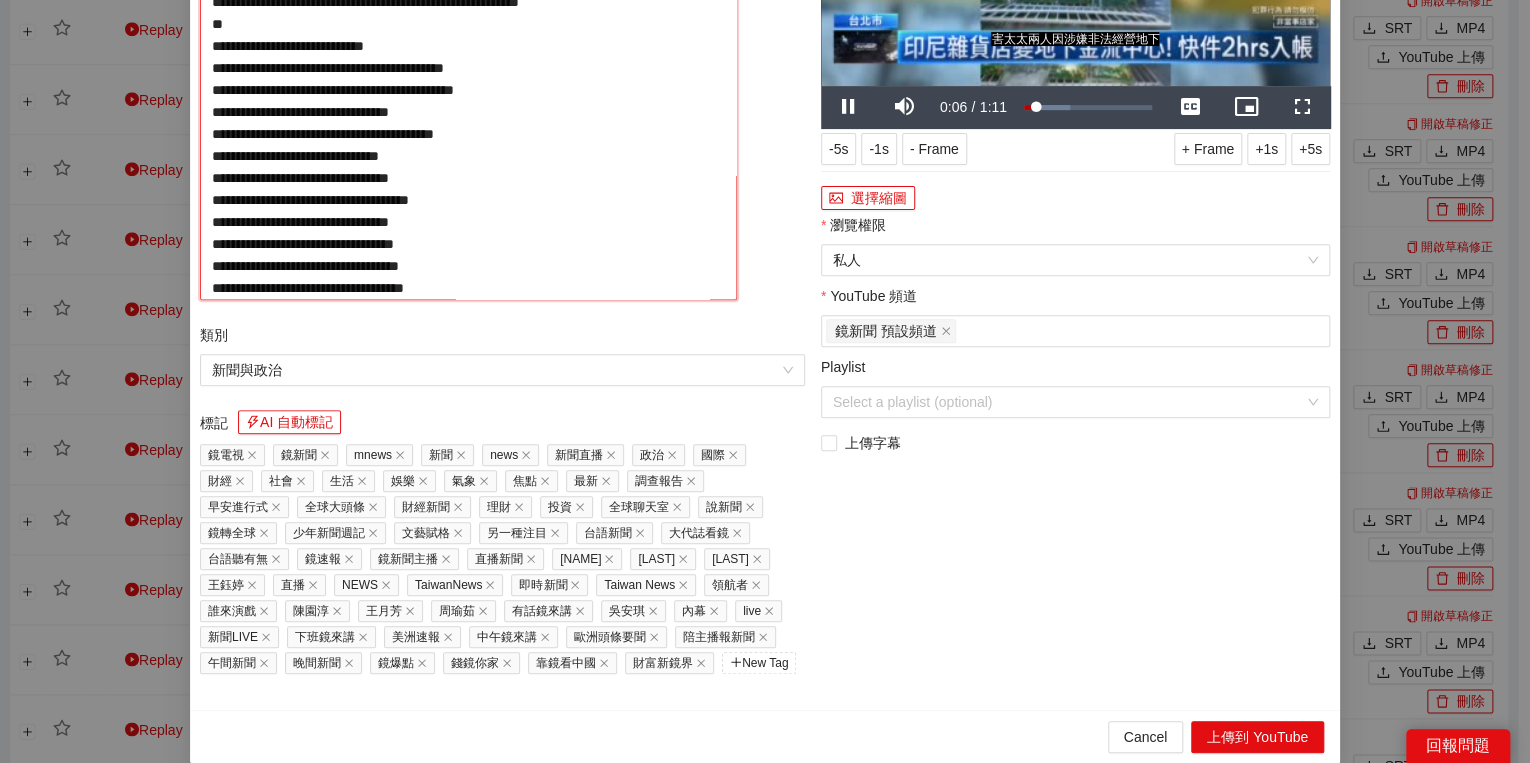 click on "**********" at bounding box center [468, 110] 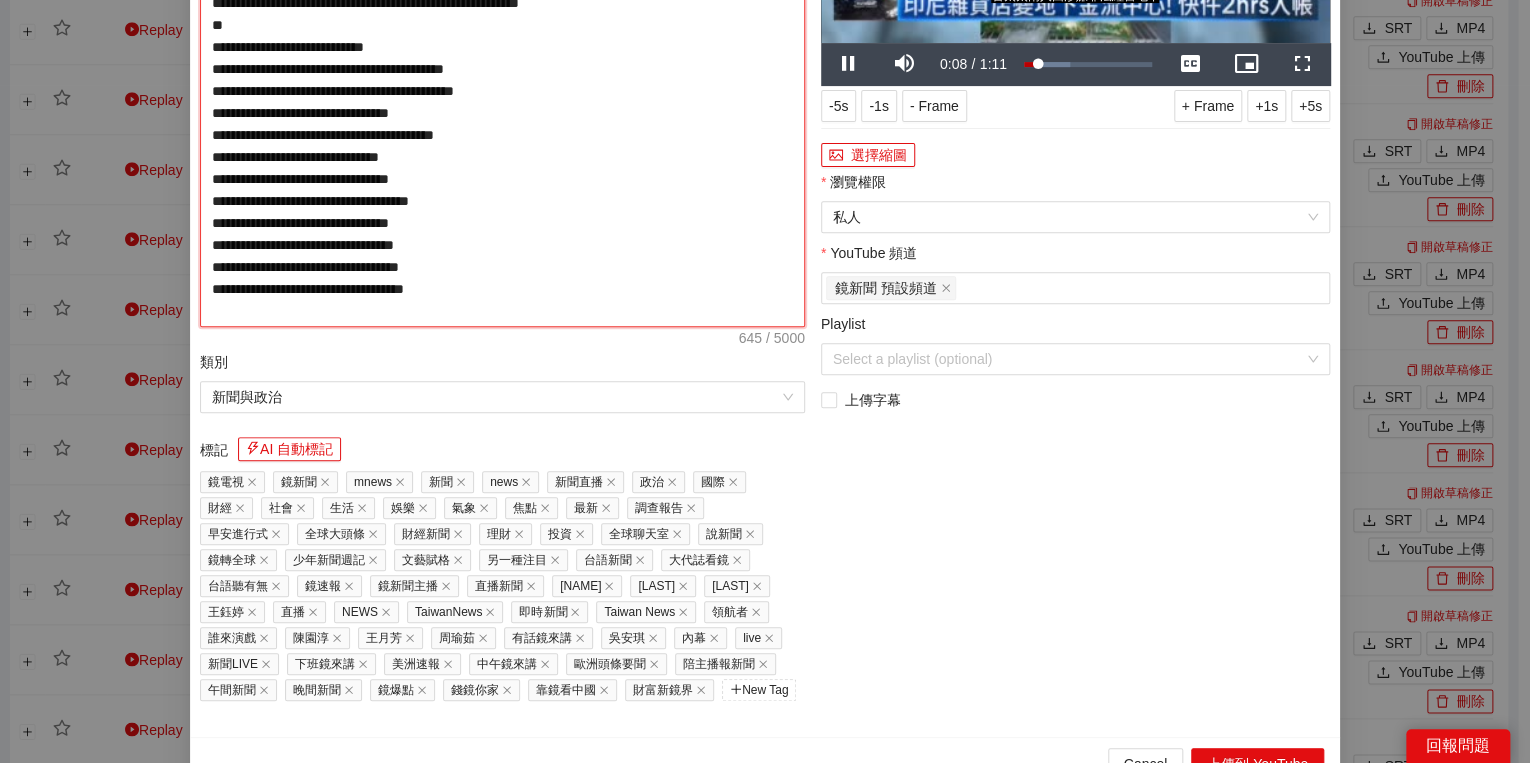 type on "**********" 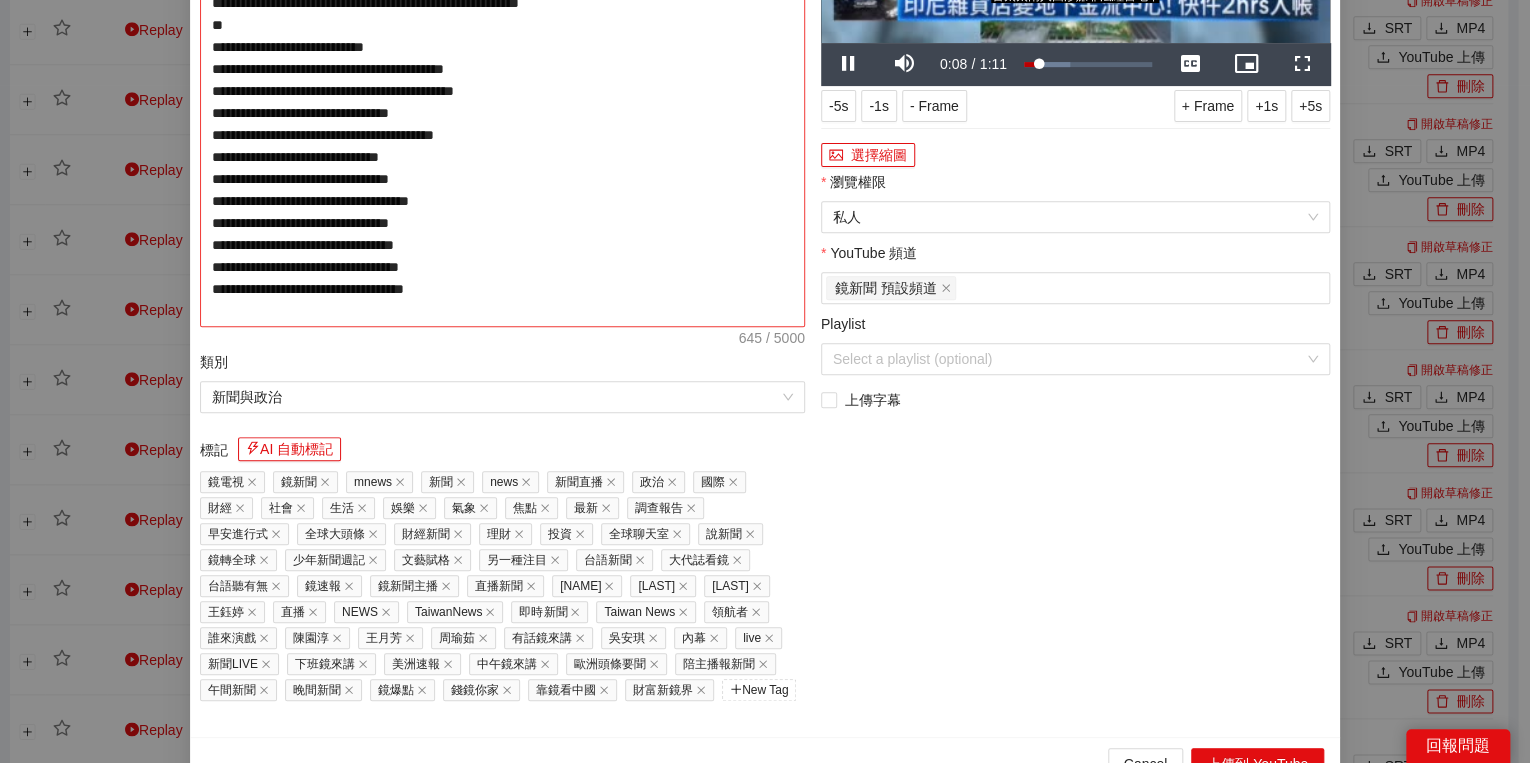 type on "**********" 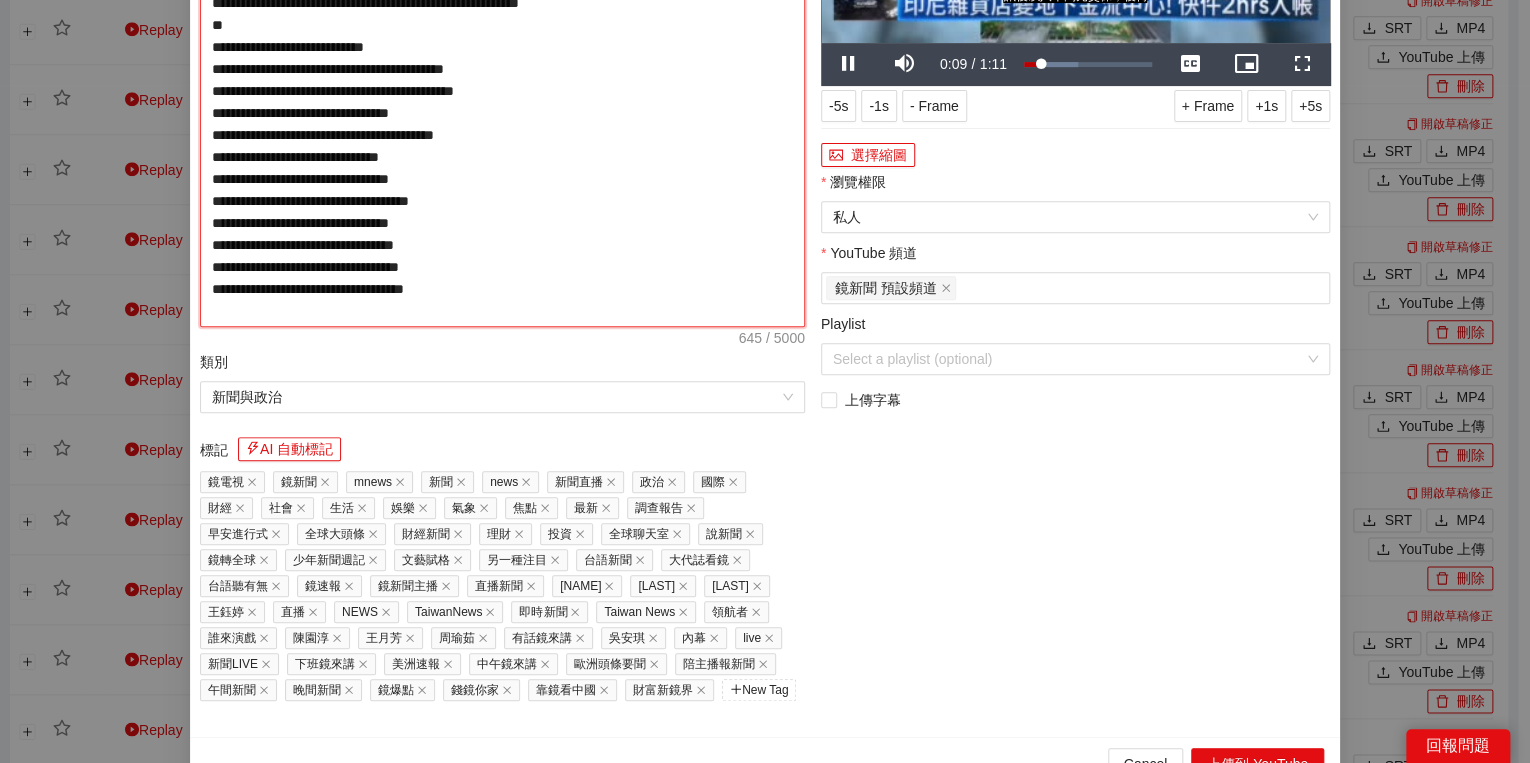 type on "**********" 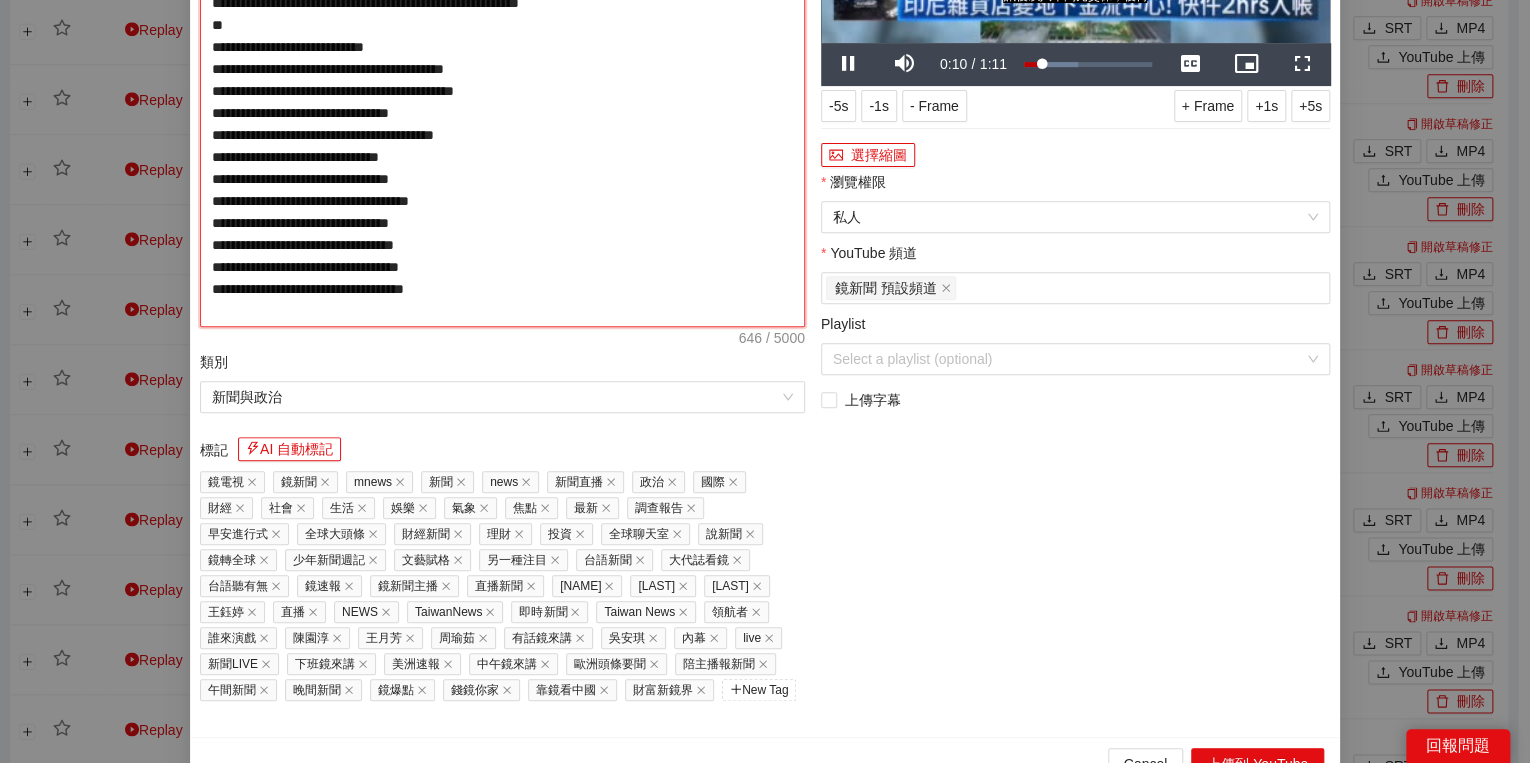 type on "**********" 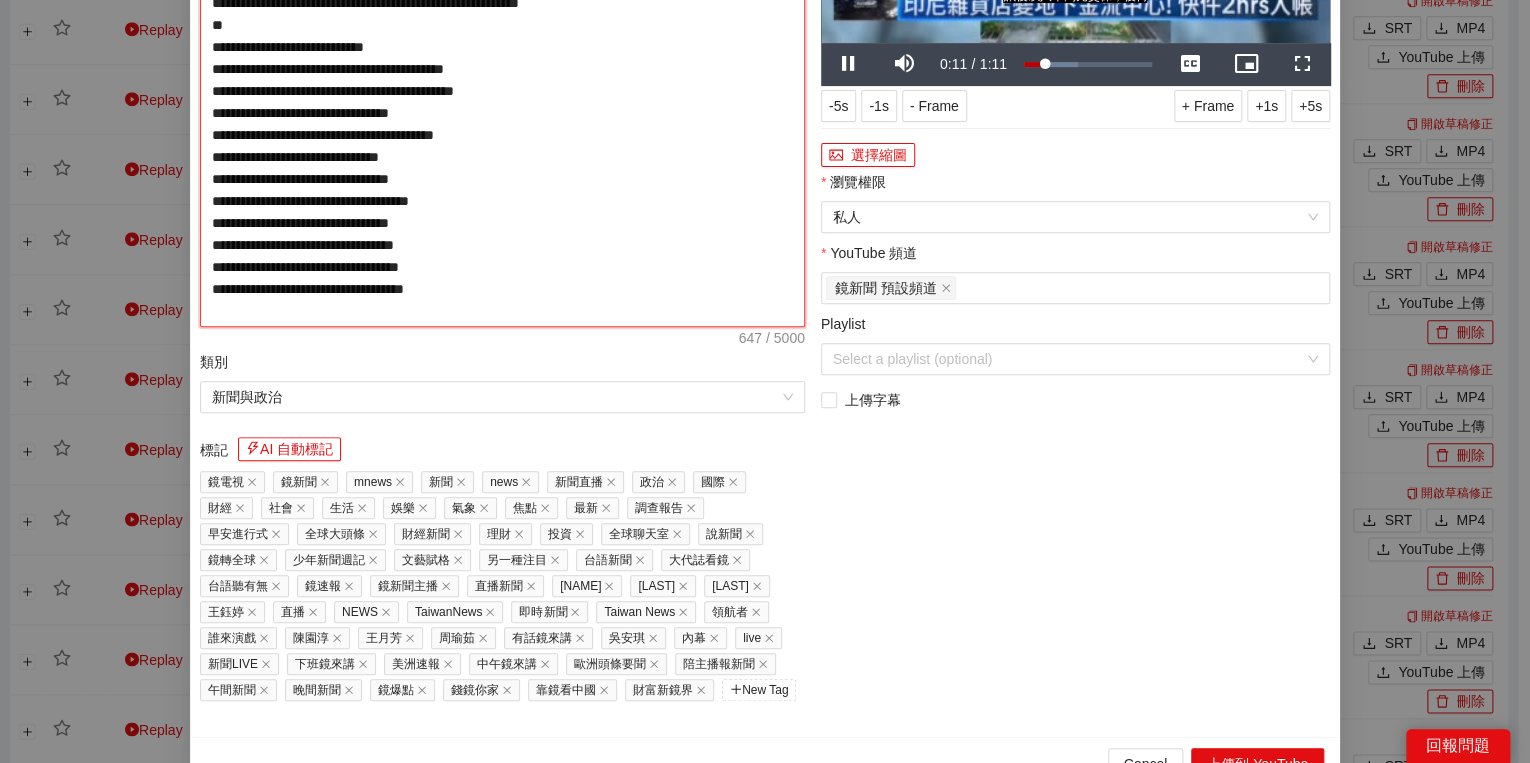 type on "**********" 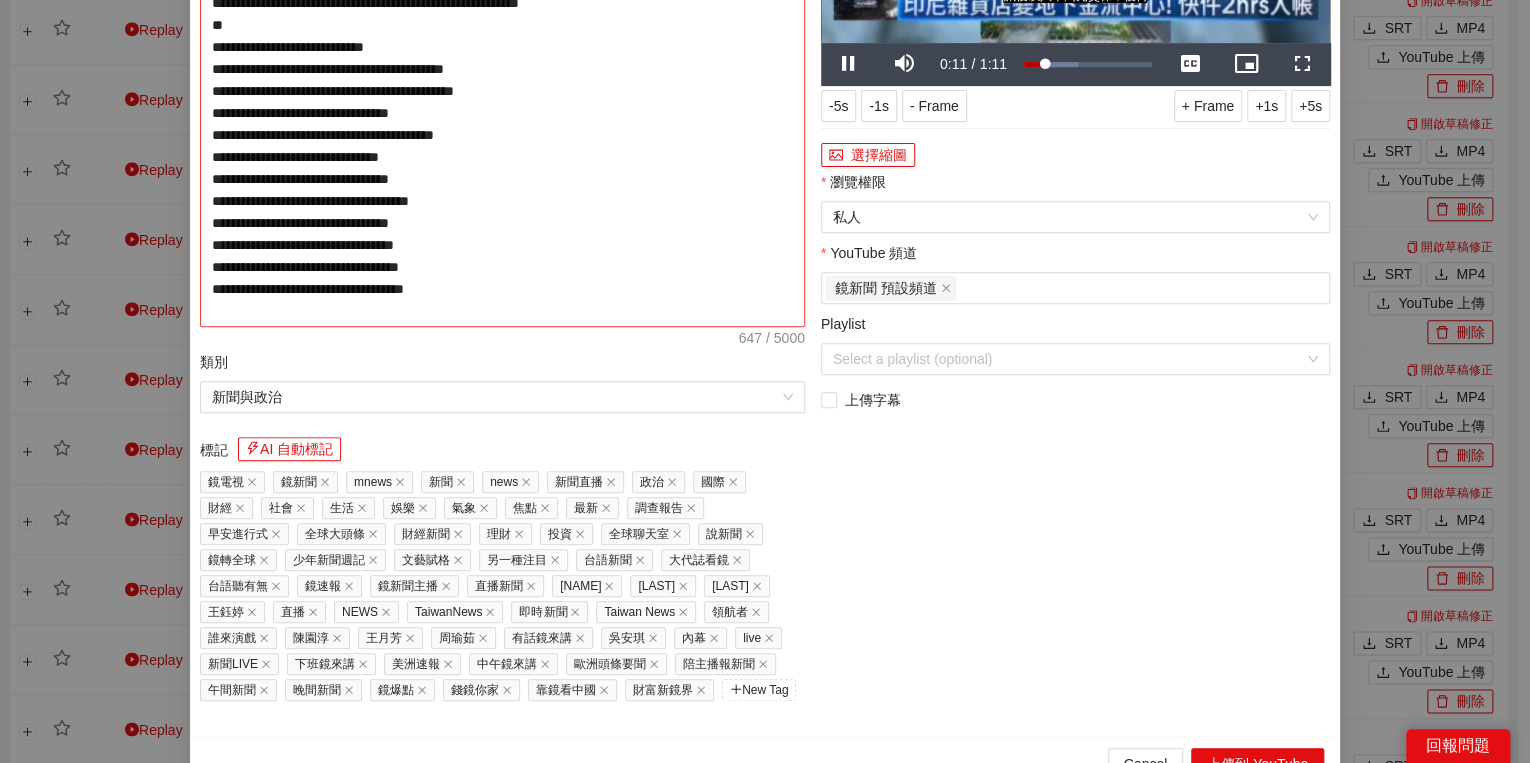 type on "**********" 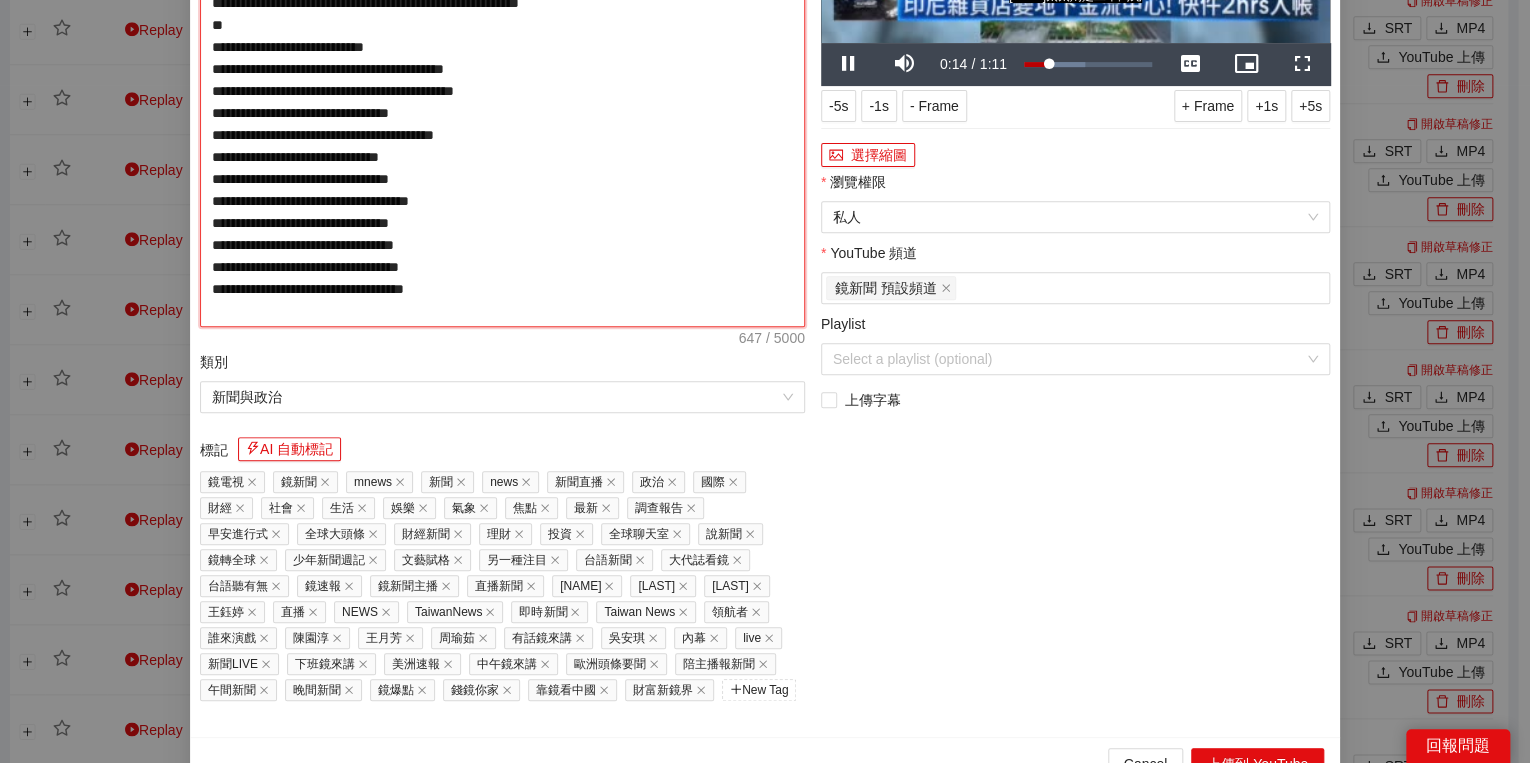 type on "**********" 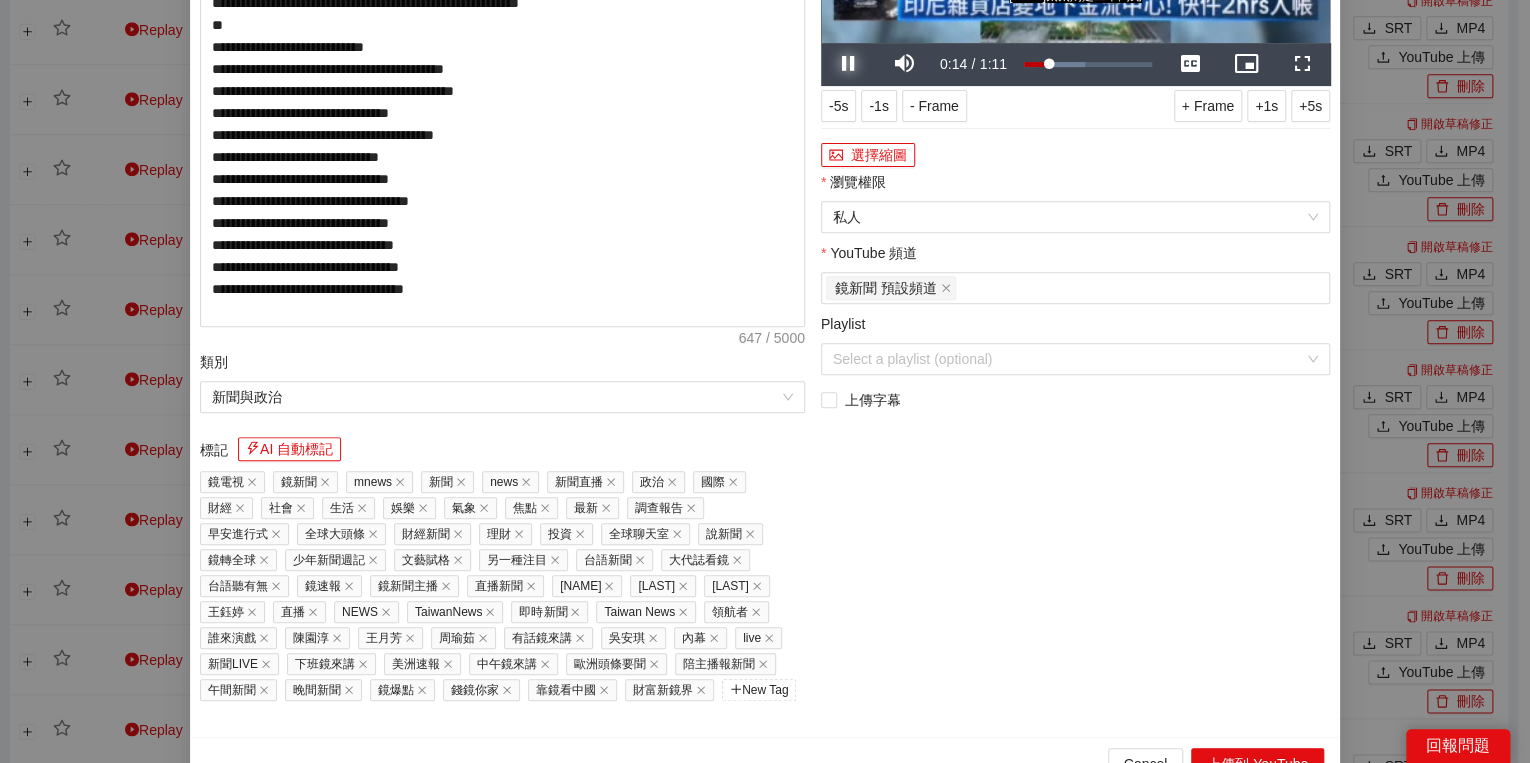 click at bounding box center [849, 64] 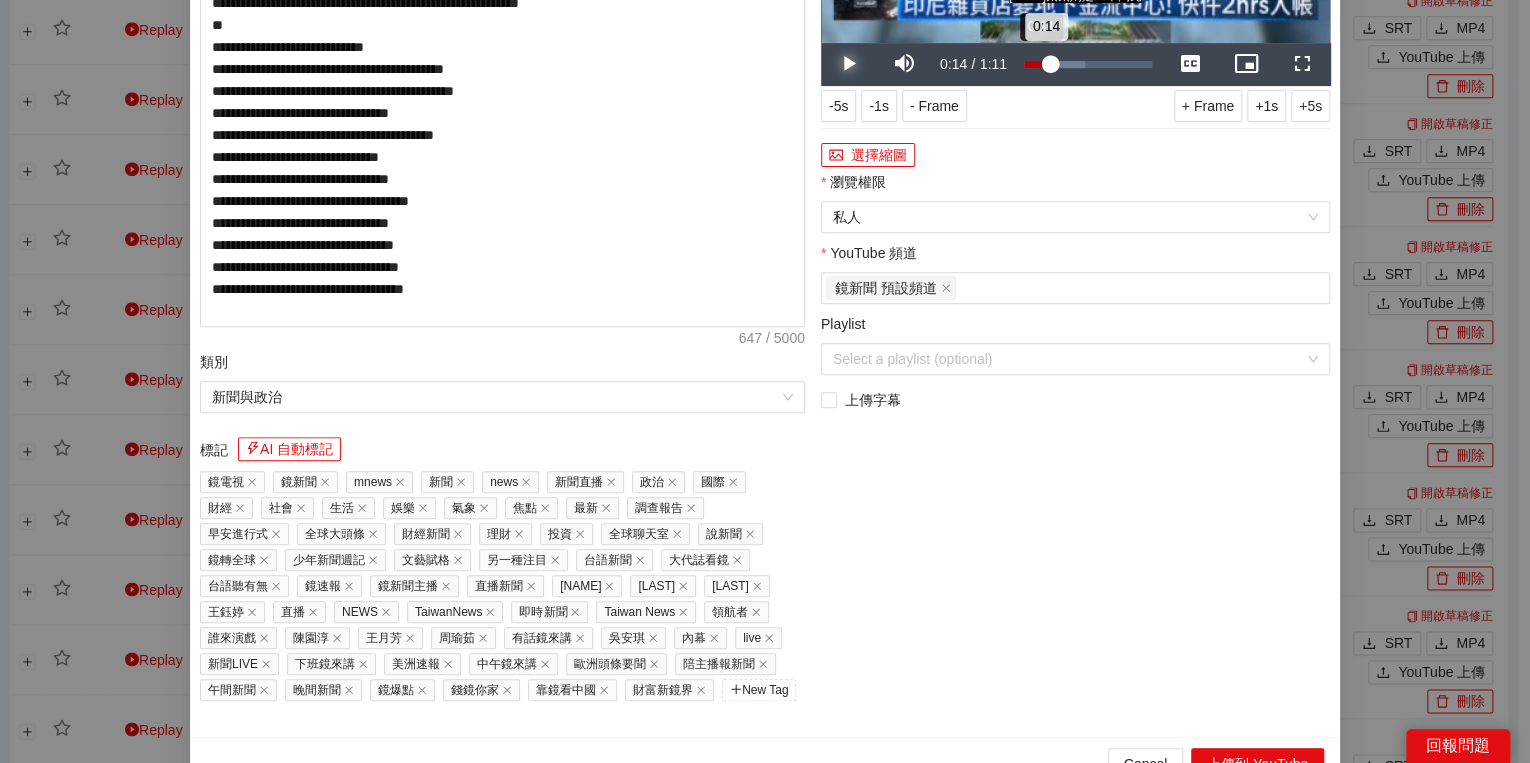 click on "0:14" at bounding box center (1037, 64) 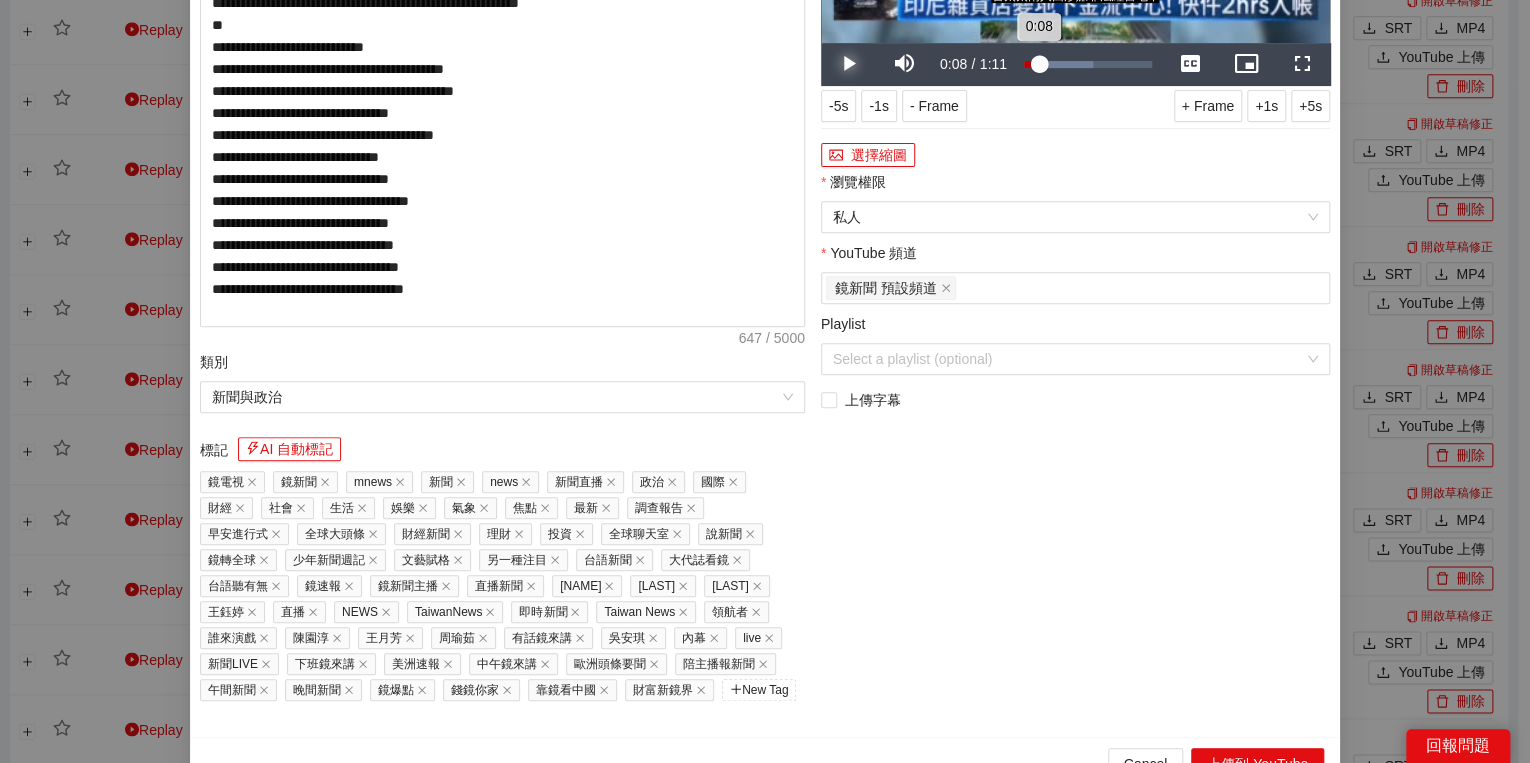 click on "0:08" at bounding box center [1031, 64] 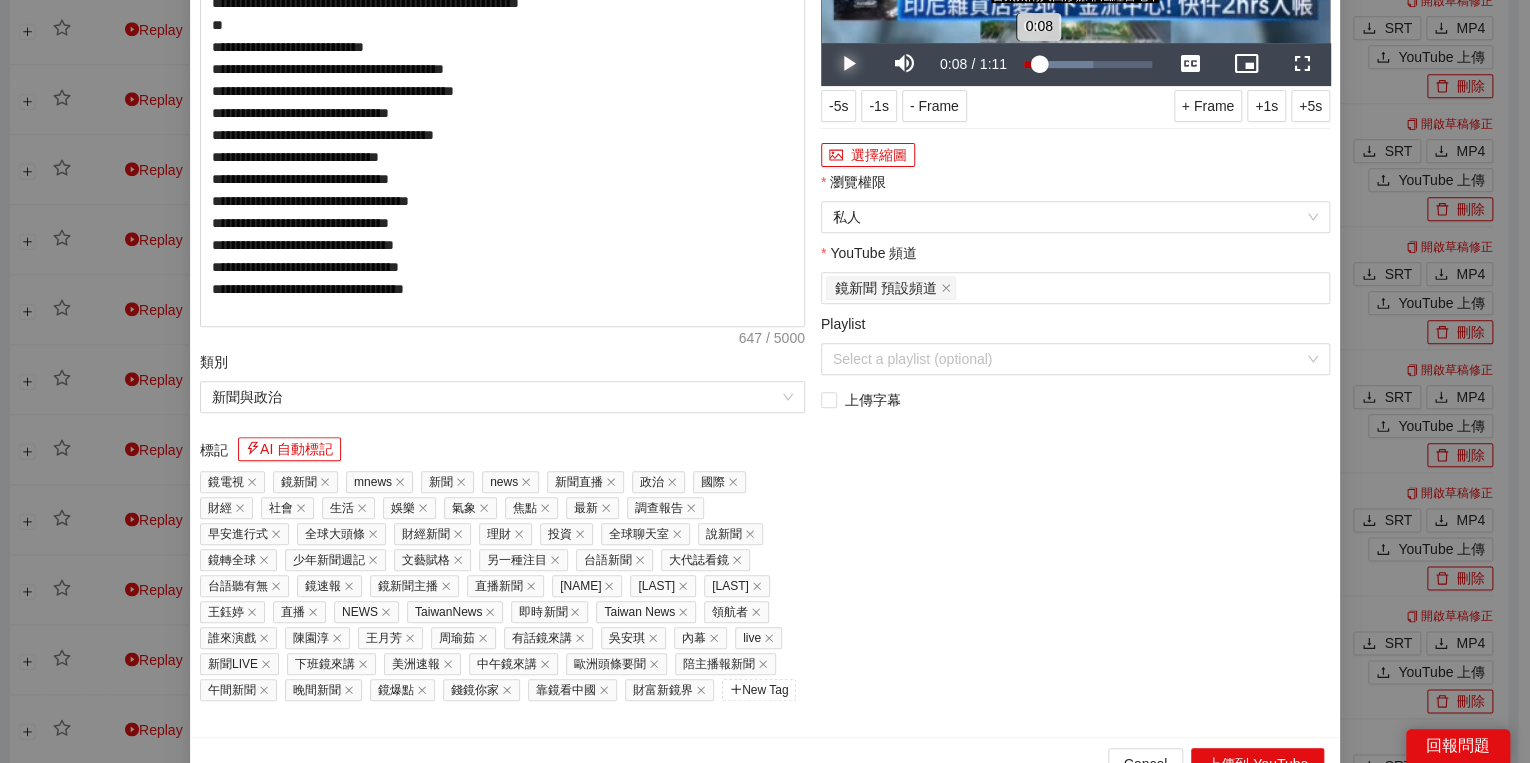 click on "0:08" at bounding box center [1031, 64] 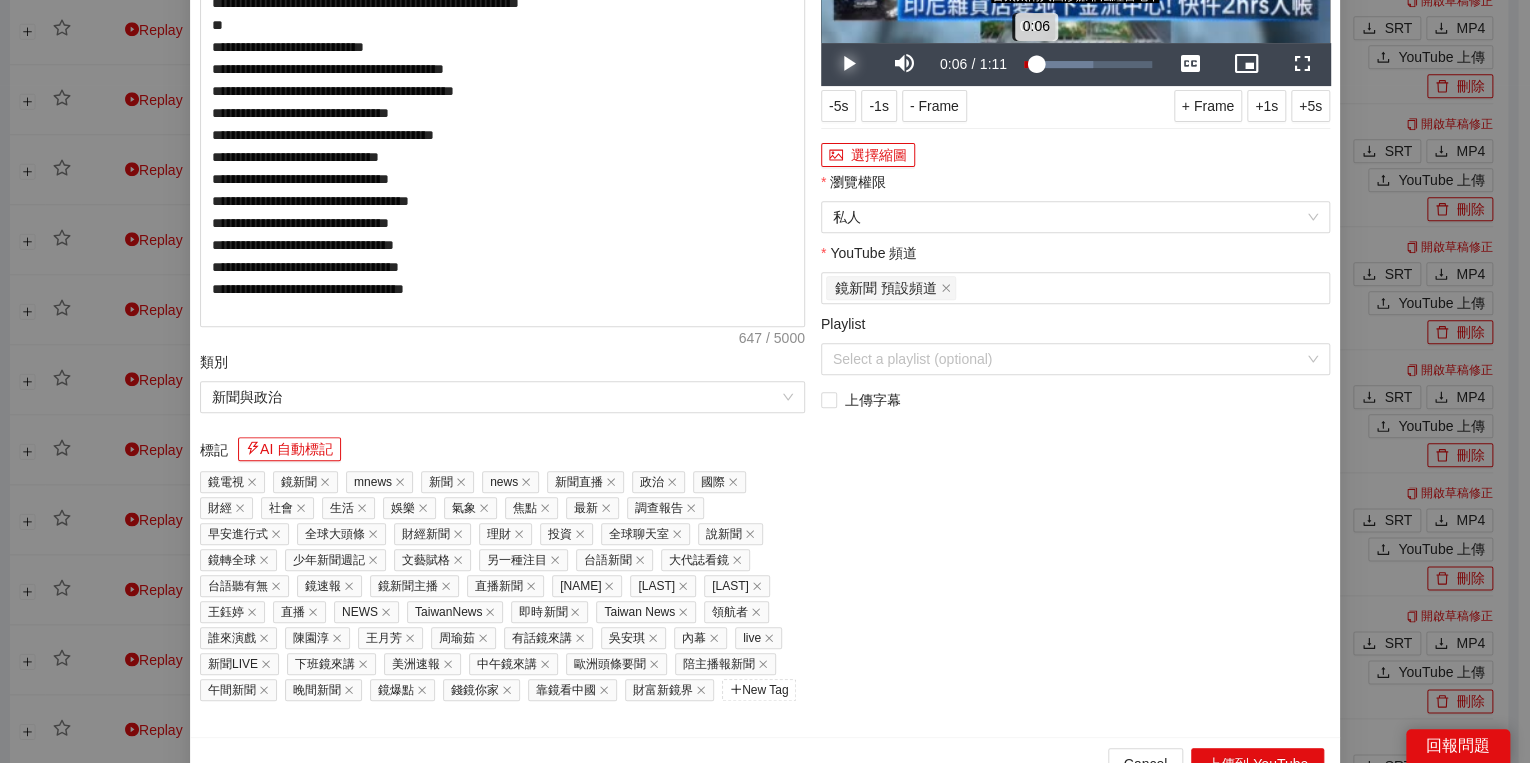 click on "0:06" at bounding box center [1030, 64] 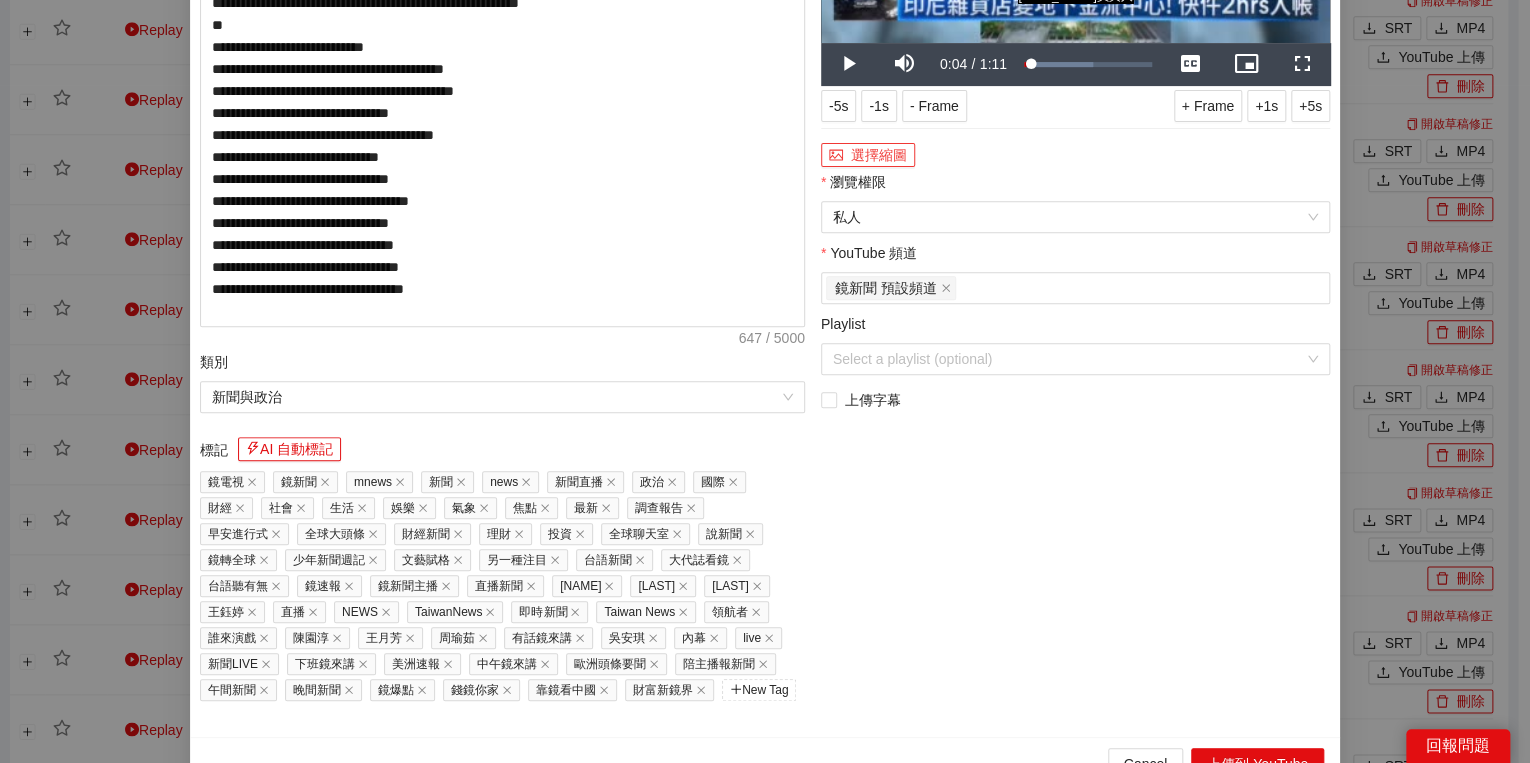click on "選擇縮圖" at bounding box center (868, 155) 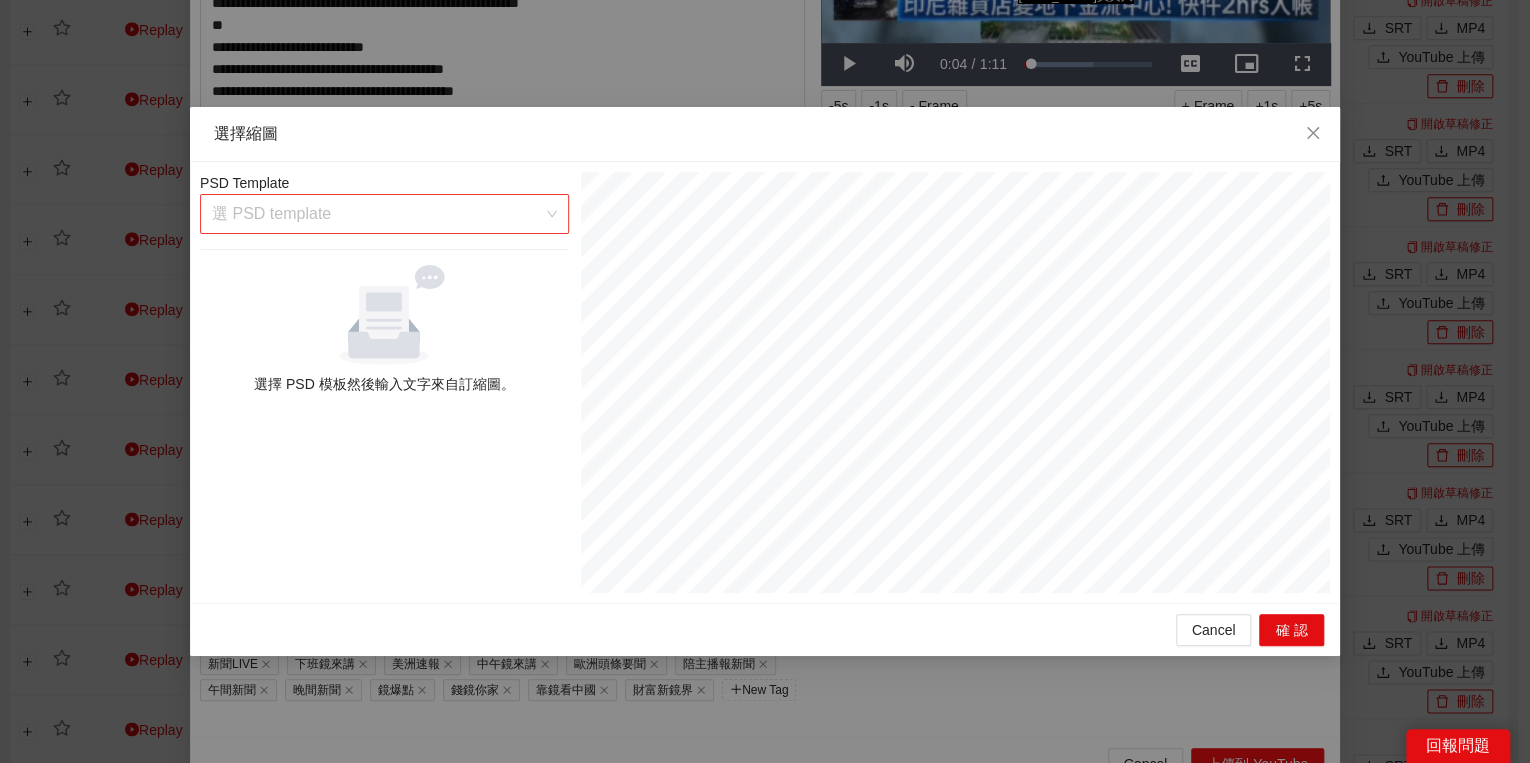 click at bounding box center [377, 214] 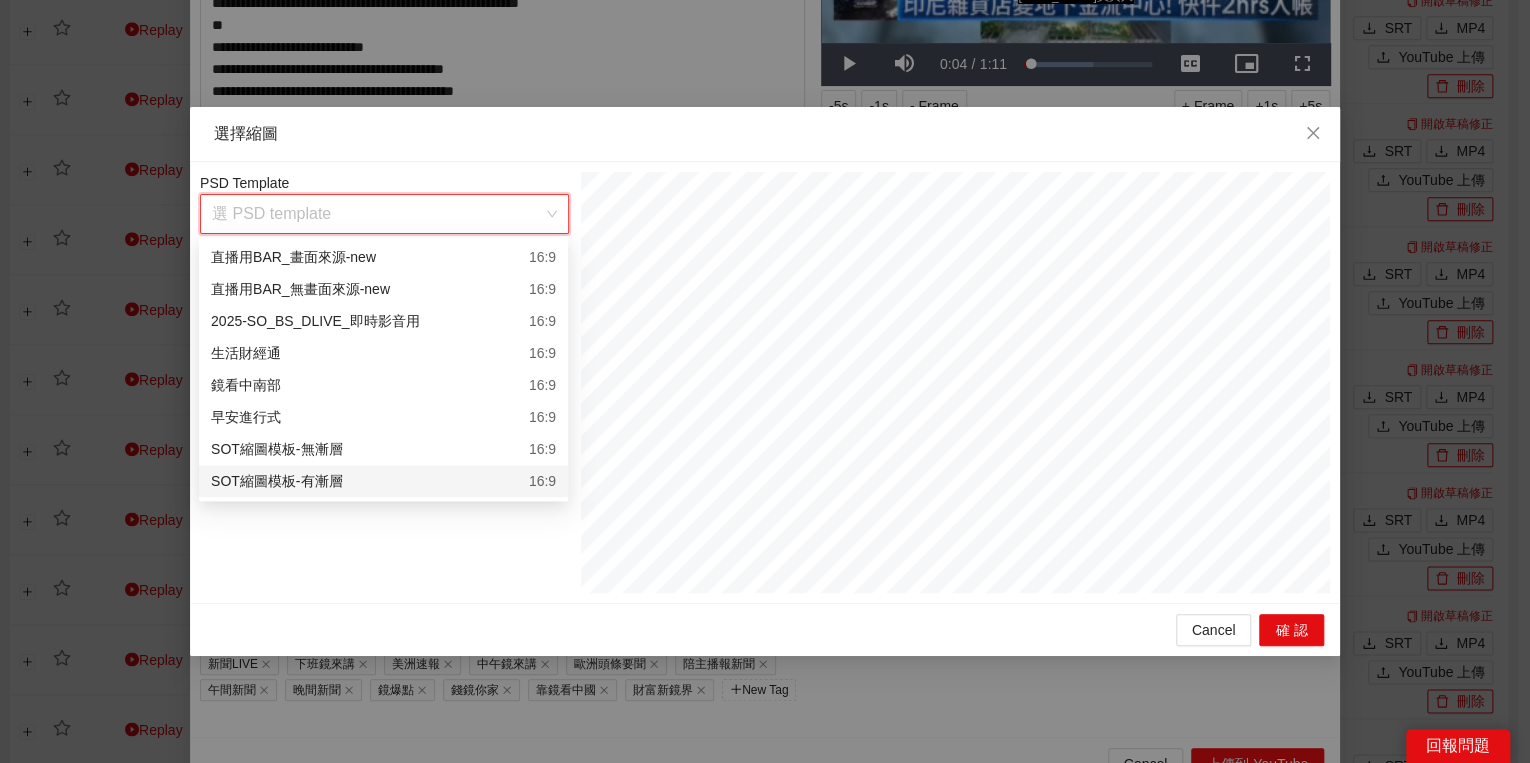 click on "SOT縮圖模板-有漸層 16:9" at bounding box center (383, 481) 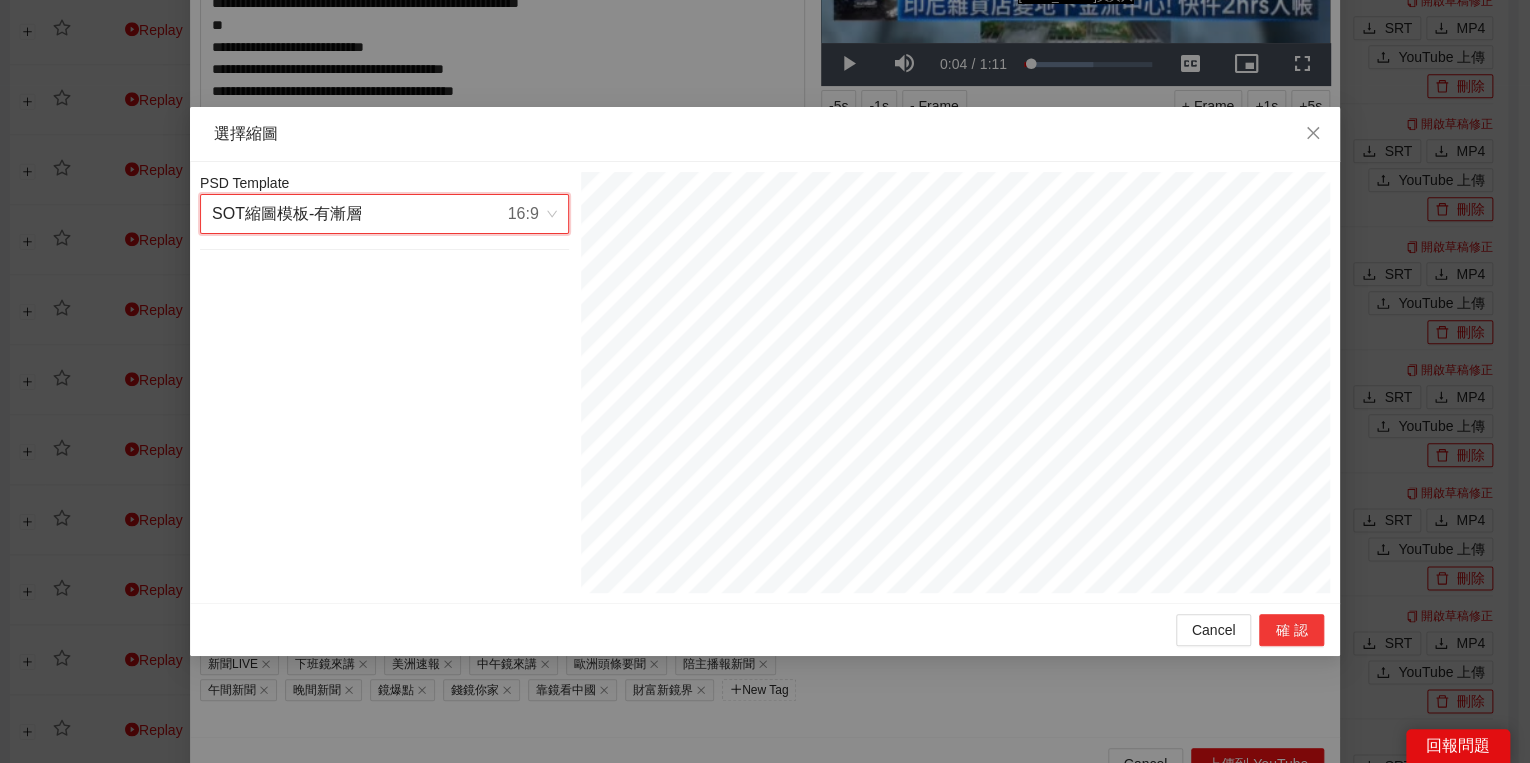 click on "確認" at bounding box center (1291, 630) 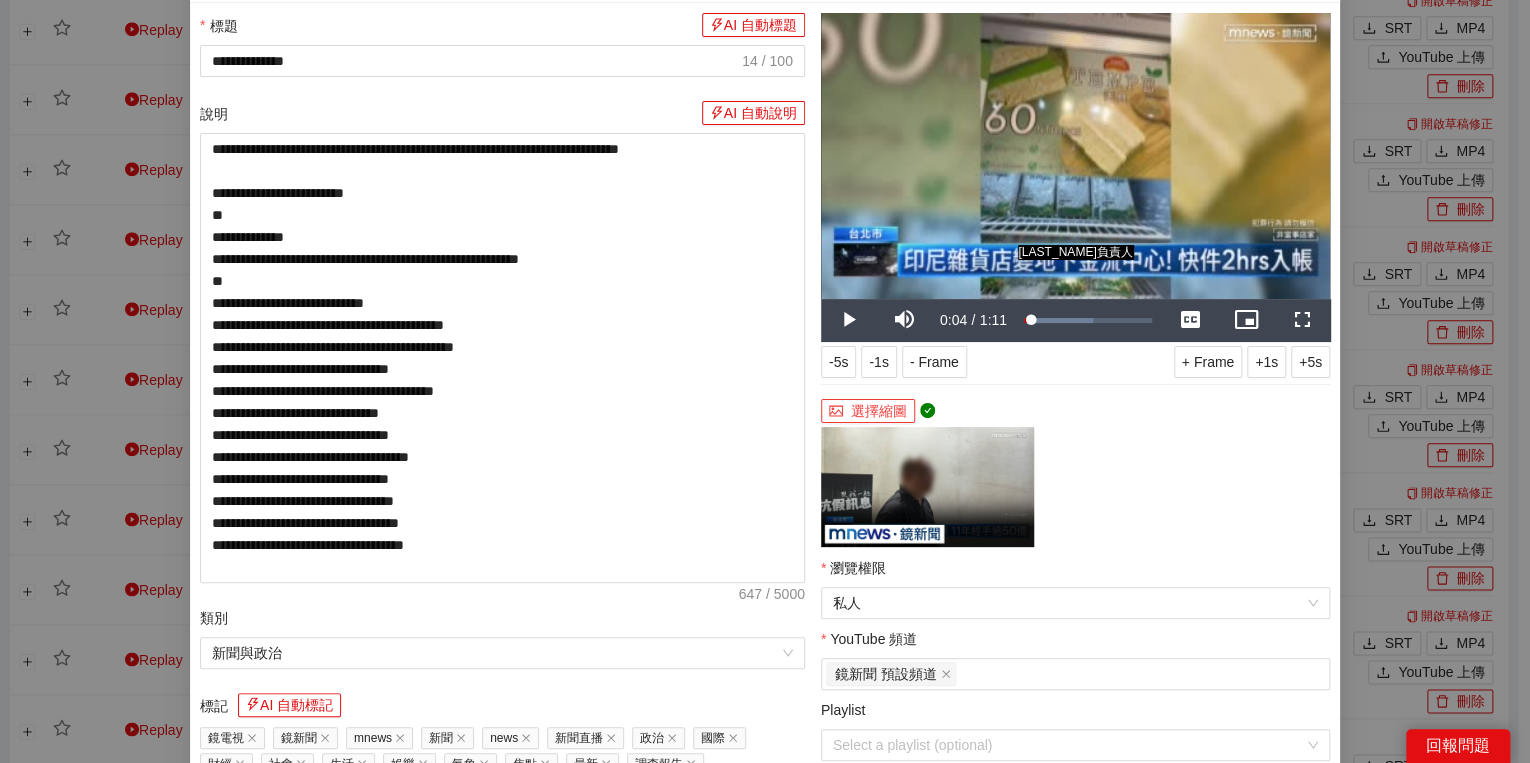 scroll, scrollTop: 320, scrollLeft: 0, axis: vertical 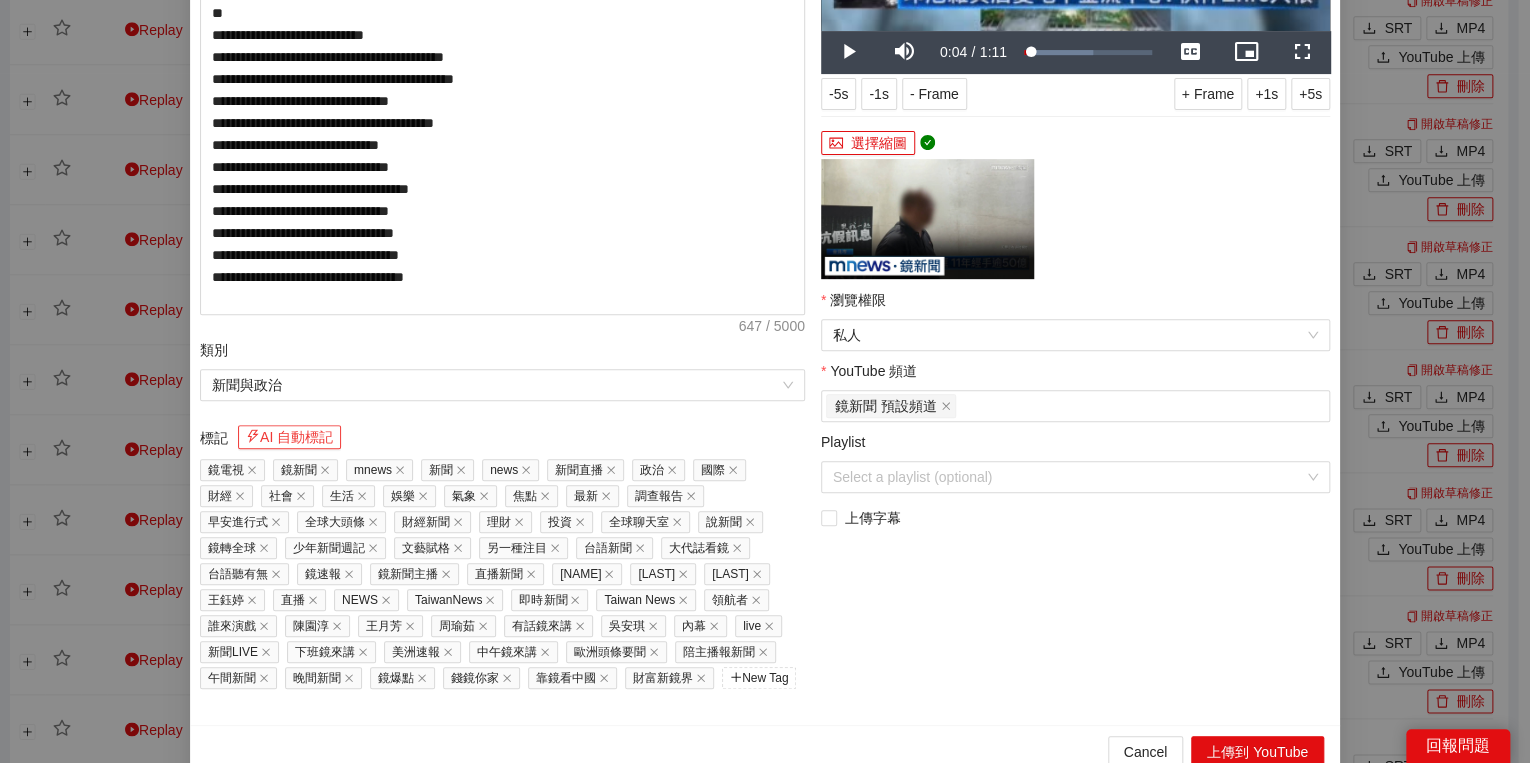 click on "AI 自動標記" at bounding box center (289, 437) 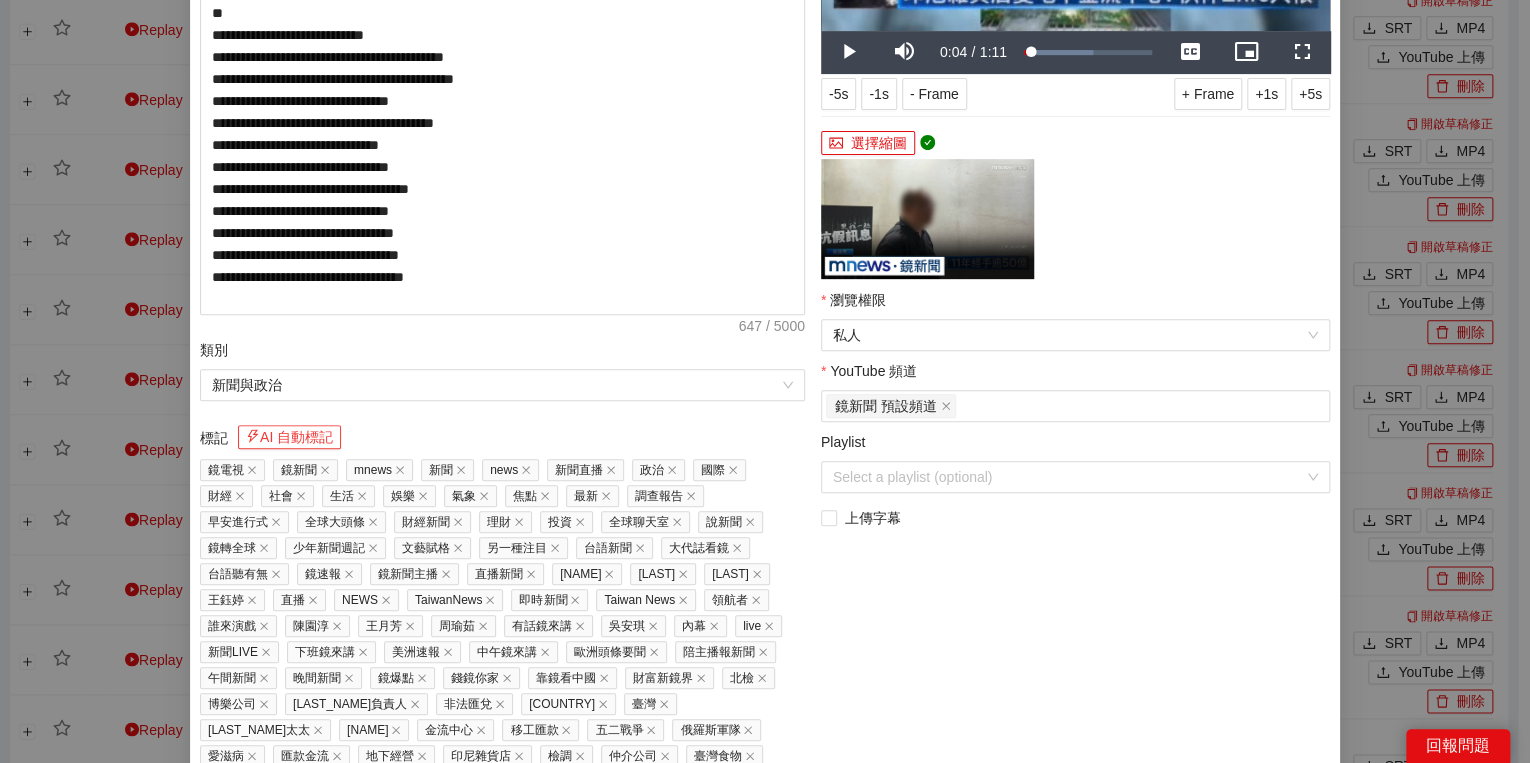 scroll, scrollTop: 407, scrollLeft: 0, axis: vertical 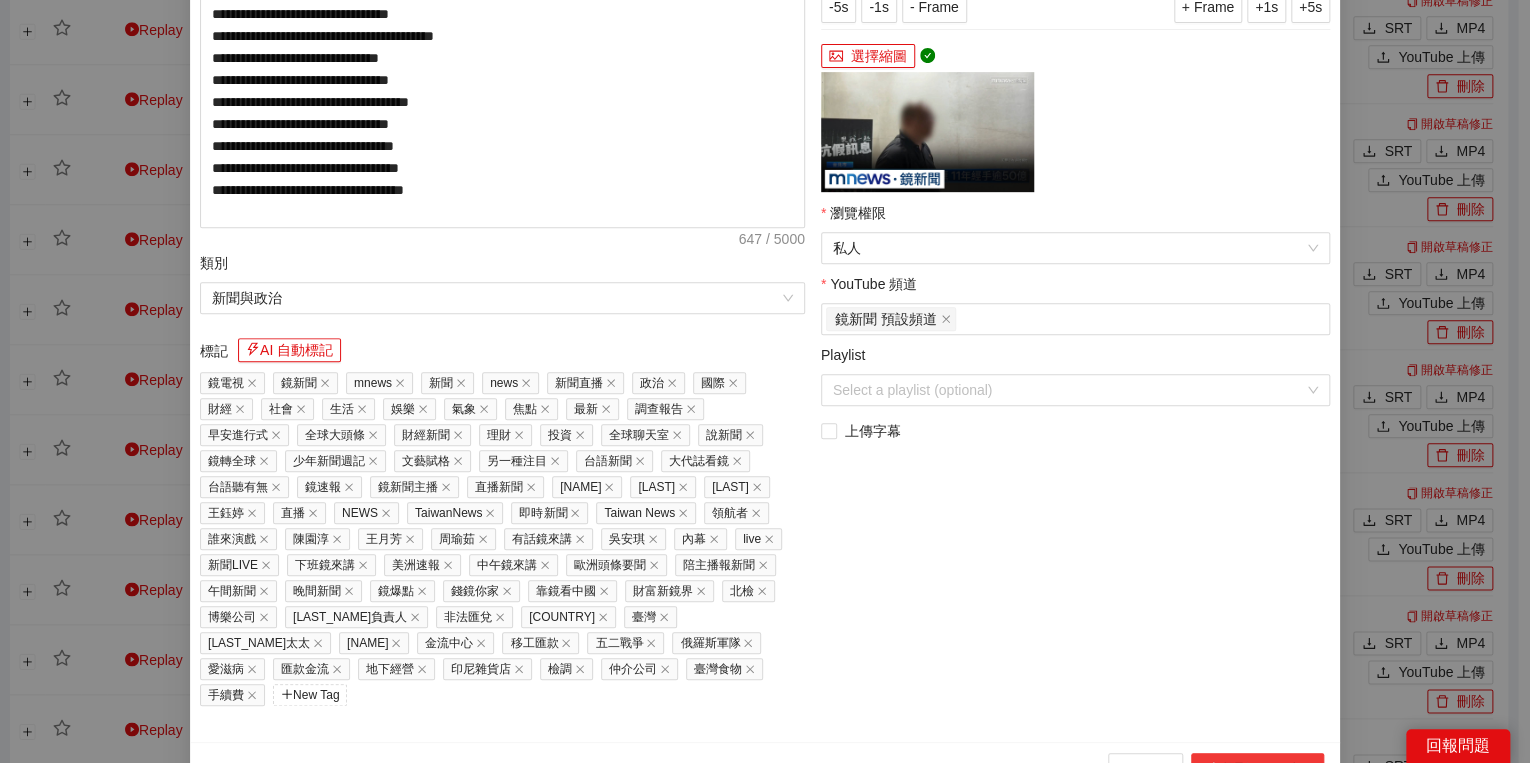 drag, startPoint x: 1271, startPoint y: 740, endPoint x: 1260, endPoint y: 740, distance: 11 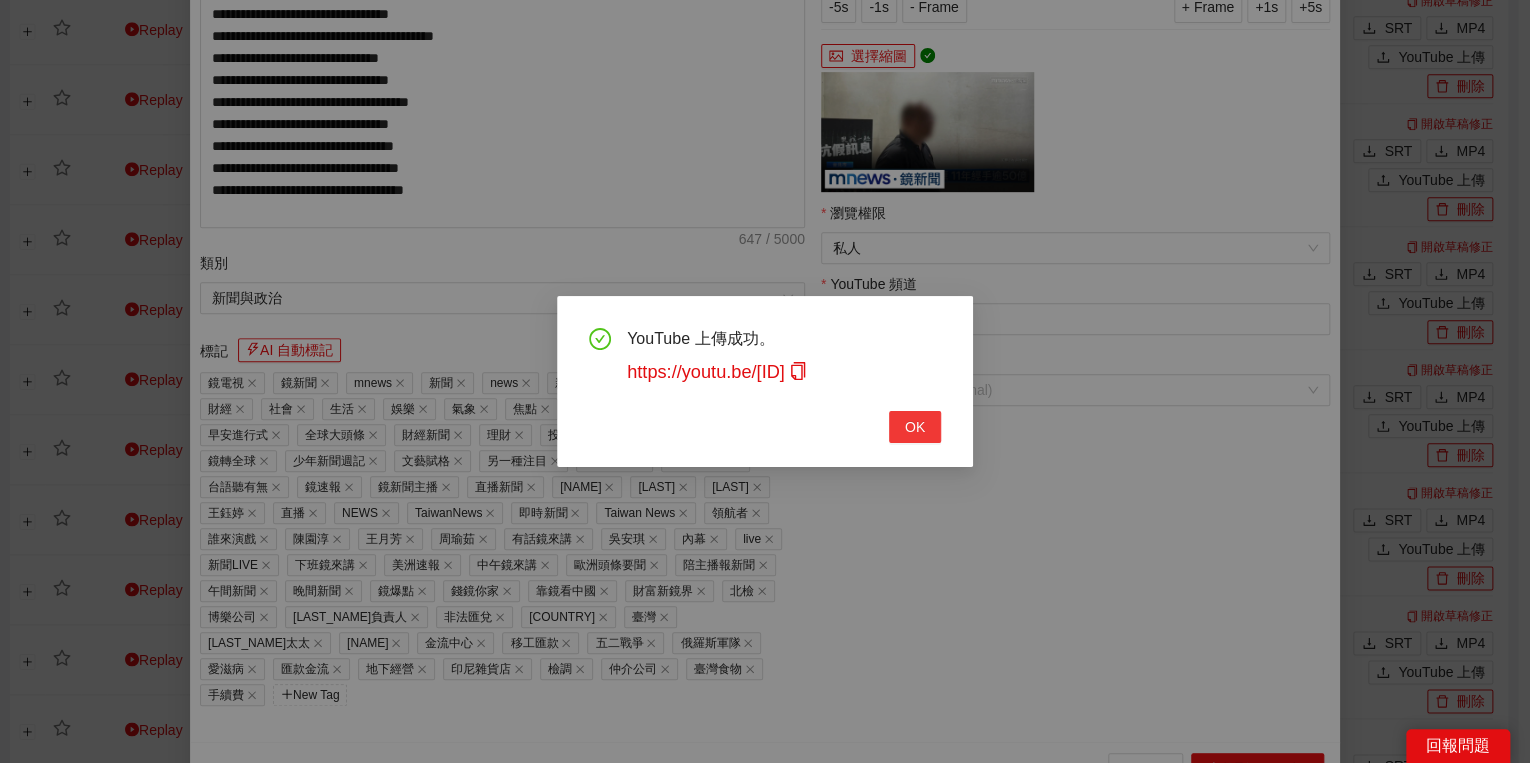 click on "OK" at bounding box center [915, 427] 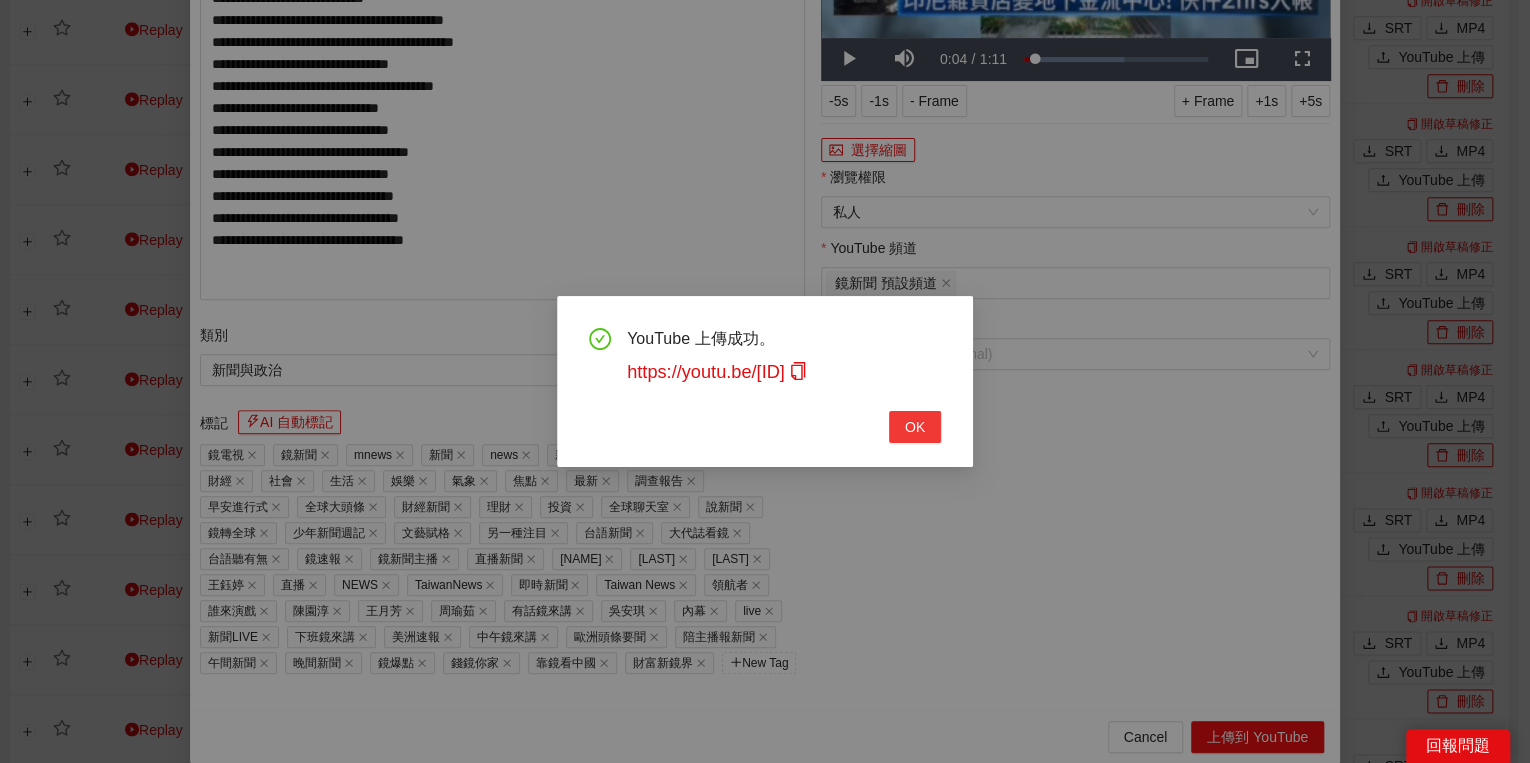 type on "**********" 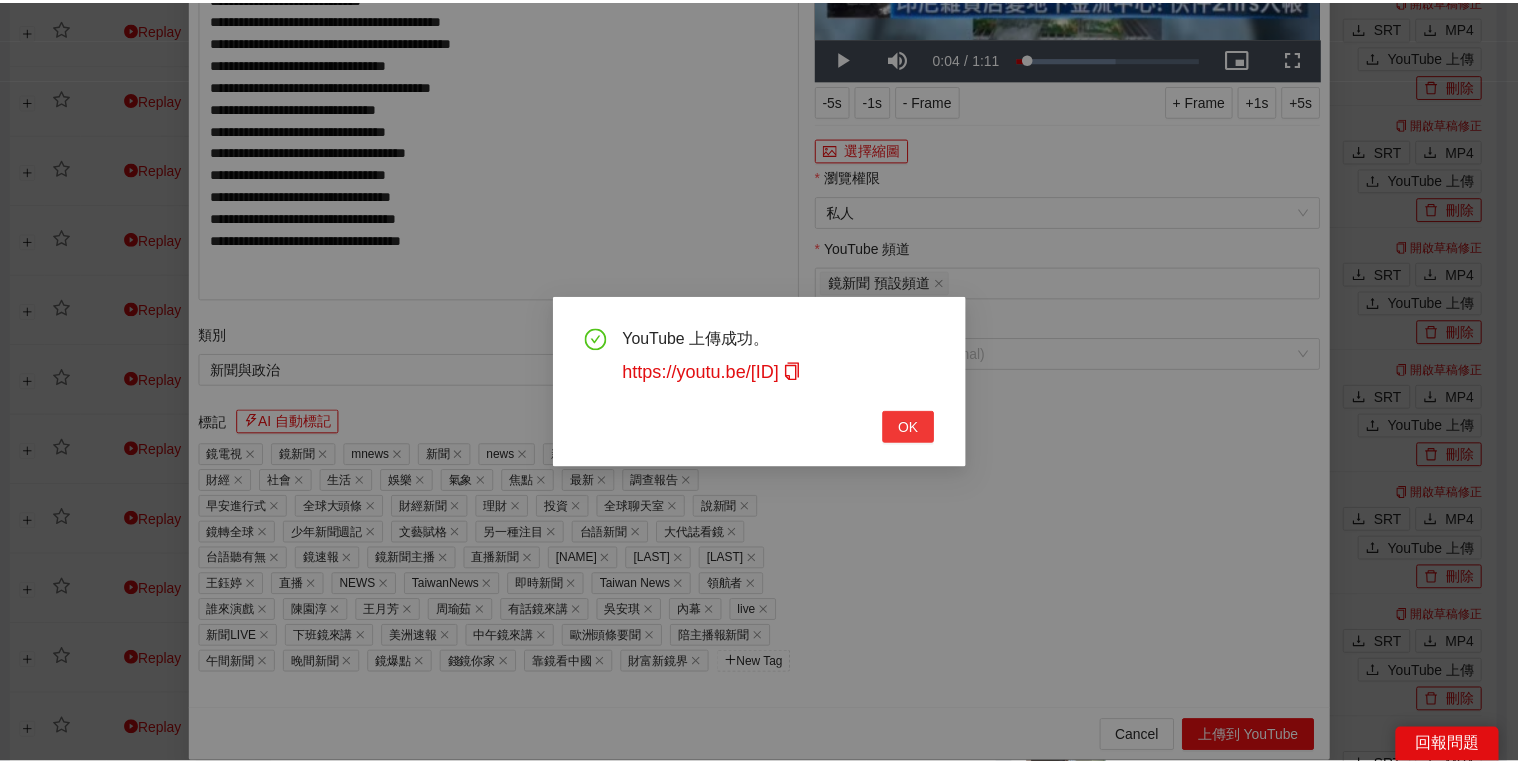 scroll, scrollTop: 308, scrollLeft: 0, axis: vertical 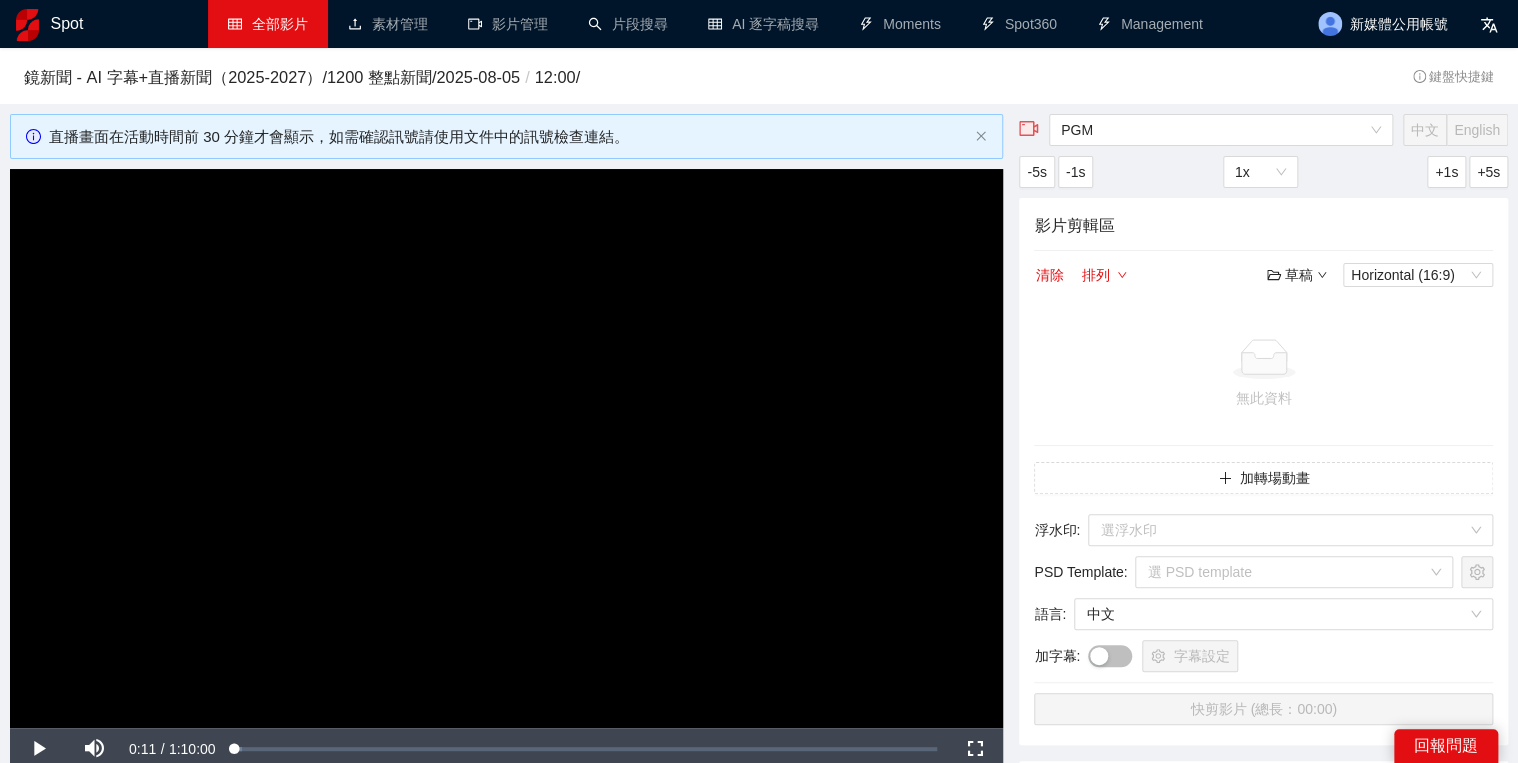 click on "全部影片" at bounding box center (268, 24) 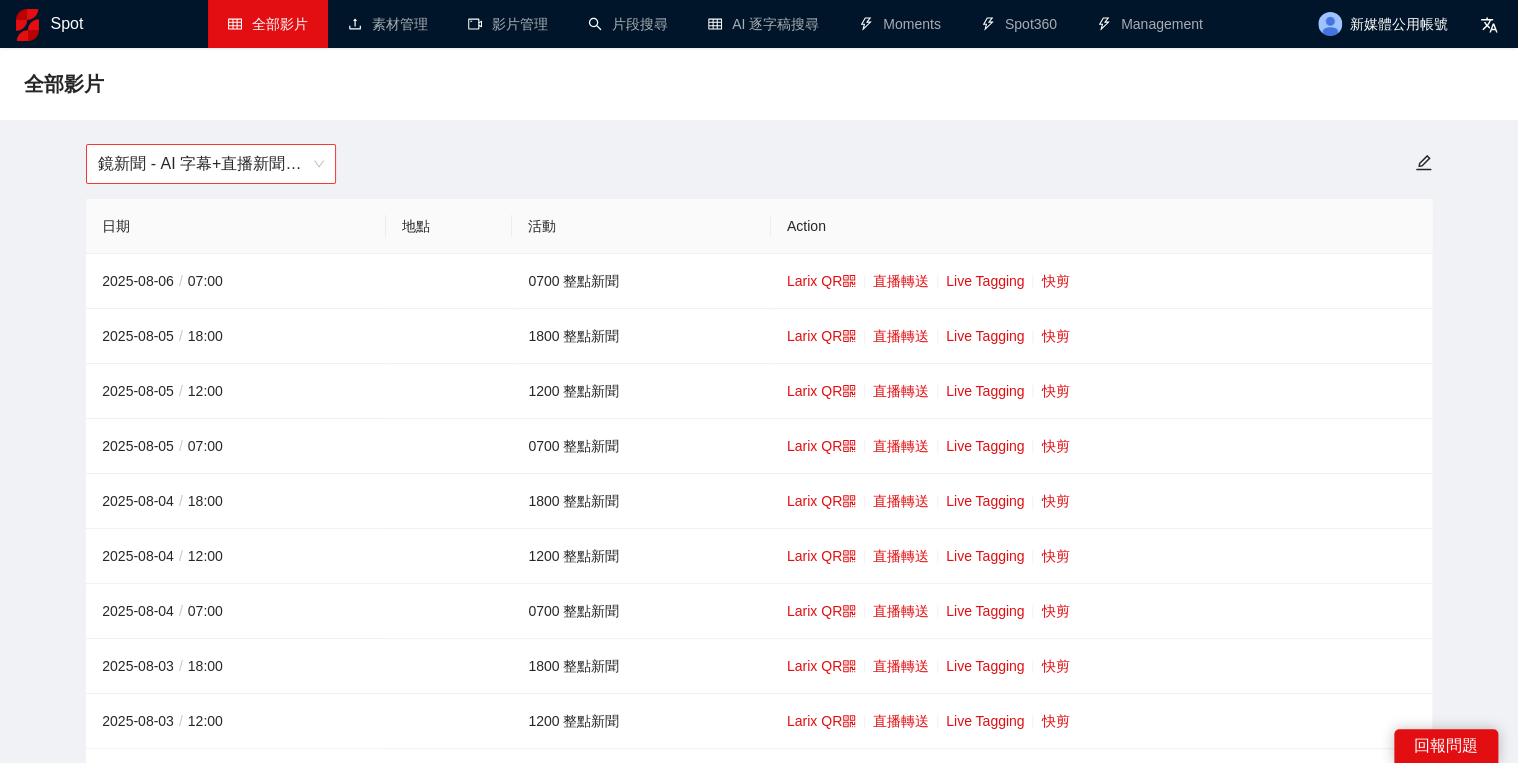 click on "鏡新聞 - AI 字幕+直播新聞（2025-2027） 日期 地點 活動 Action 2025-08-06 / 07:00 0700 整點新聞 Larix QR  直播轉送 Live Tagging 快剪 2025-08-05 / 18:00 1800 整點新聞 Larix QR  直播轉送 Live Tagging 快剪 2025-08-05 / 12:00 1200 整點新聞 Larix QR  直播轉送 Live Tagging 快剪 2025-08-05 / 07:00 0700 整點新聞 Larix QR  直播轉送 Live Tagging 快剪 2025-08-04 / 18:00 1800 整點新聞 Larix QR  直播轉送 Live Tagging 快剪 2025-08-04 / 12:00 1200 整點新聞 Larix QR  直播轉送 Live Tagging 快剪 2025-08-04 / 07:00 0700 整點新聞 Larix QR  直播轉送 Live Tagging 快剪 2025-08-03 / 18:00 1800 整點新聞 Larix QR  直播轉送 Live Tagging 快剪 2025-08-03 / 12:00 1200 整點新聞 Larix QR  直播轉送 Live Tagging 快剪 2025-08-03 / 07:00 0700 整點新聞 Larix QR  直播轉送 Live Tagging 快剪 2025-08-02 / 18:00 1800 整點新聞 Larix QR  直播轉送 Live Tagging 快剪 2025-08-02 / 12:00 1200 整點新聞 Larix QR  直播轉送 快剪" at bounding box center (759, 4324) 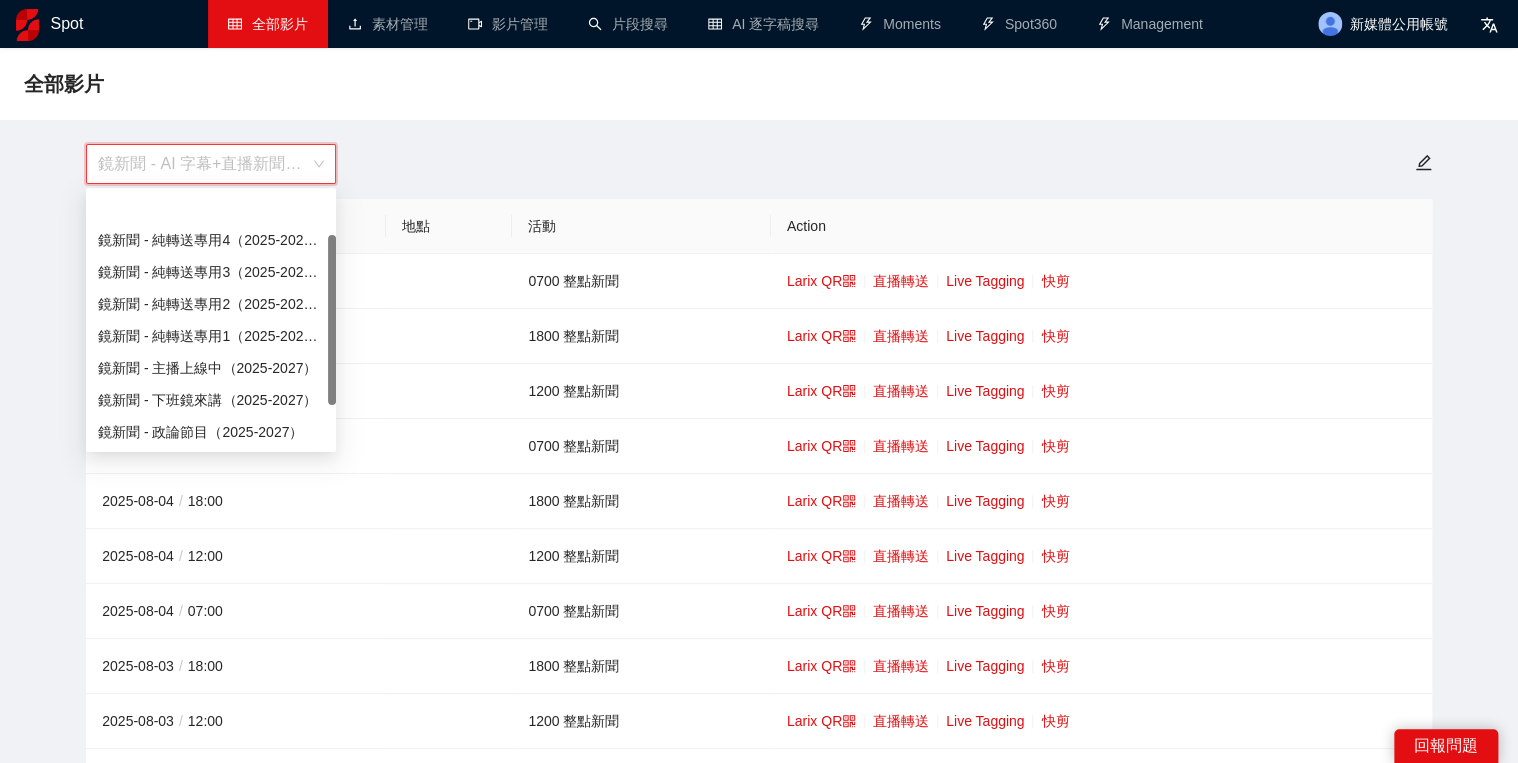 scroll, scrollTop: 64, scrollLeft: 0, axis: vertical 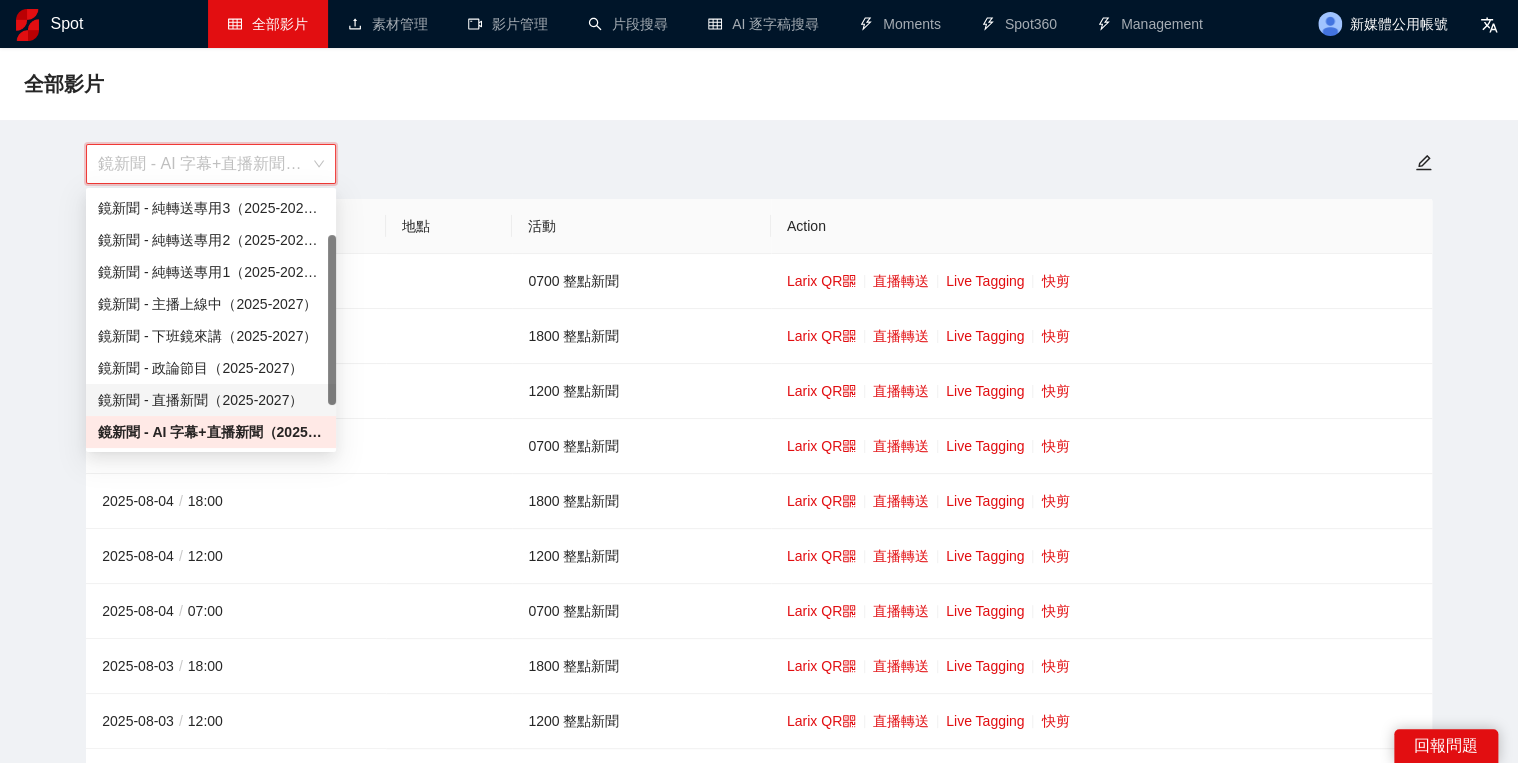 click on "鏡新聞 - 直播新聞（2025-2027）" at bounding box center [211, 400] 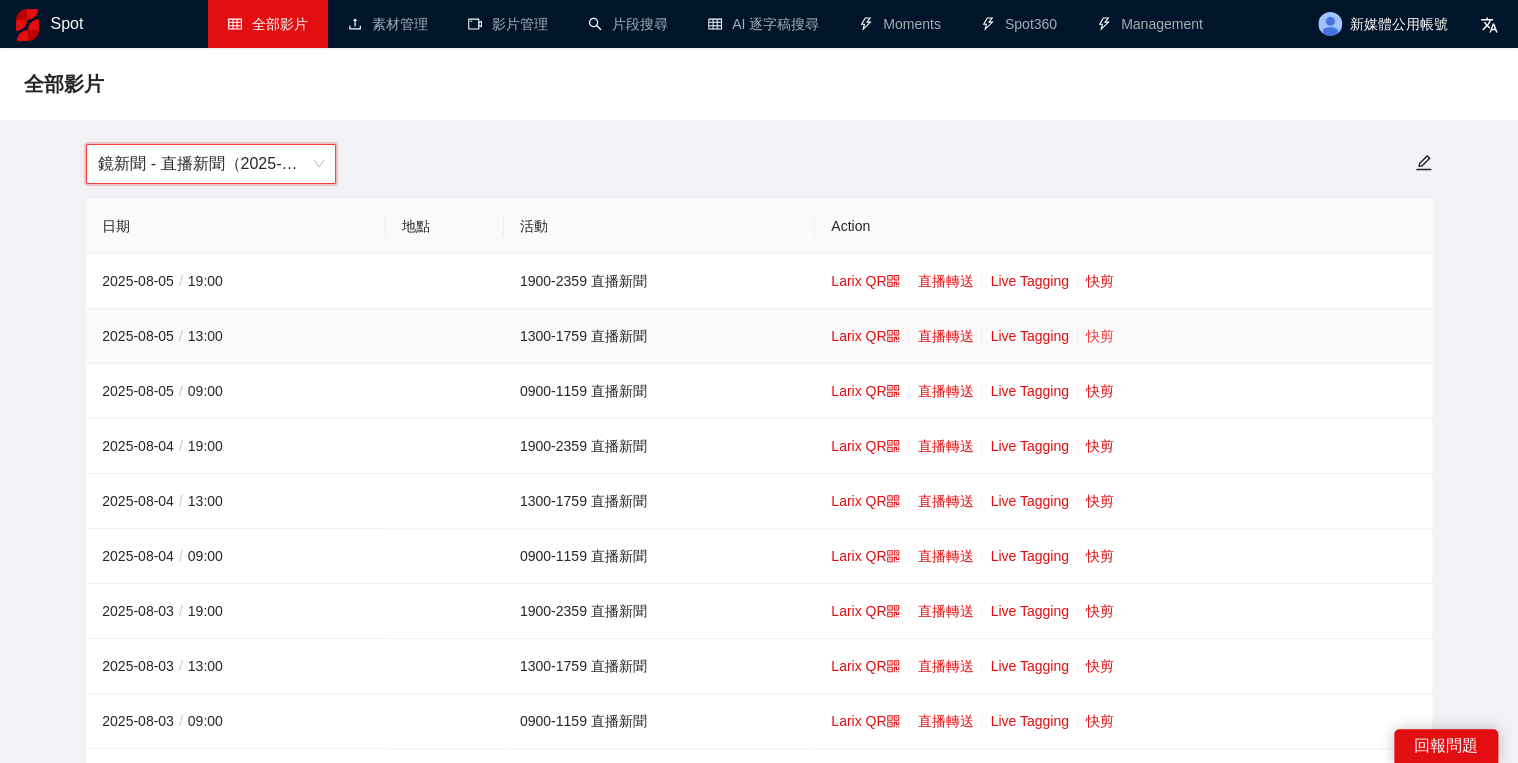 click on "快剪" at bounding box center (1100, 336) 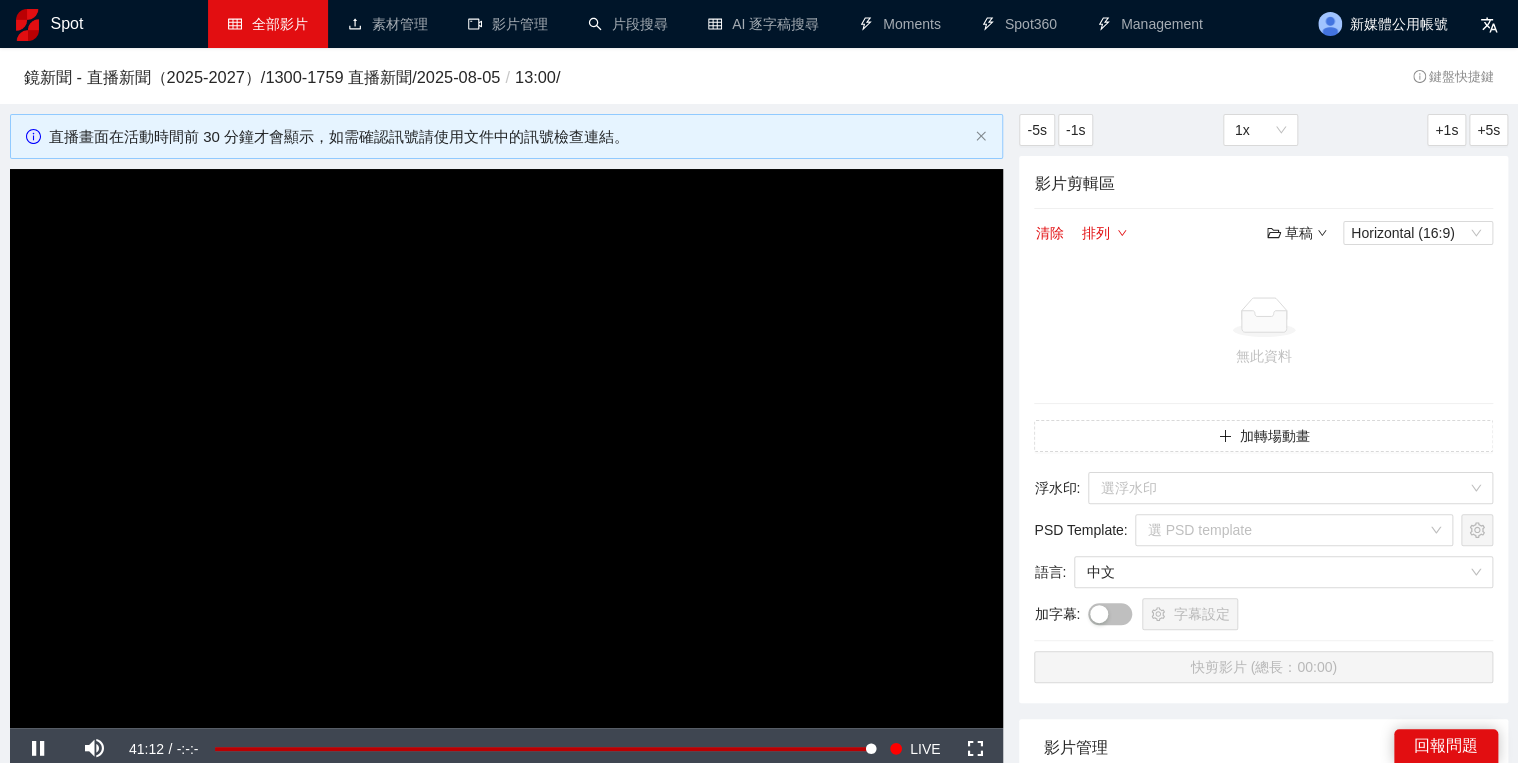 click at bounding box center (506, 448) 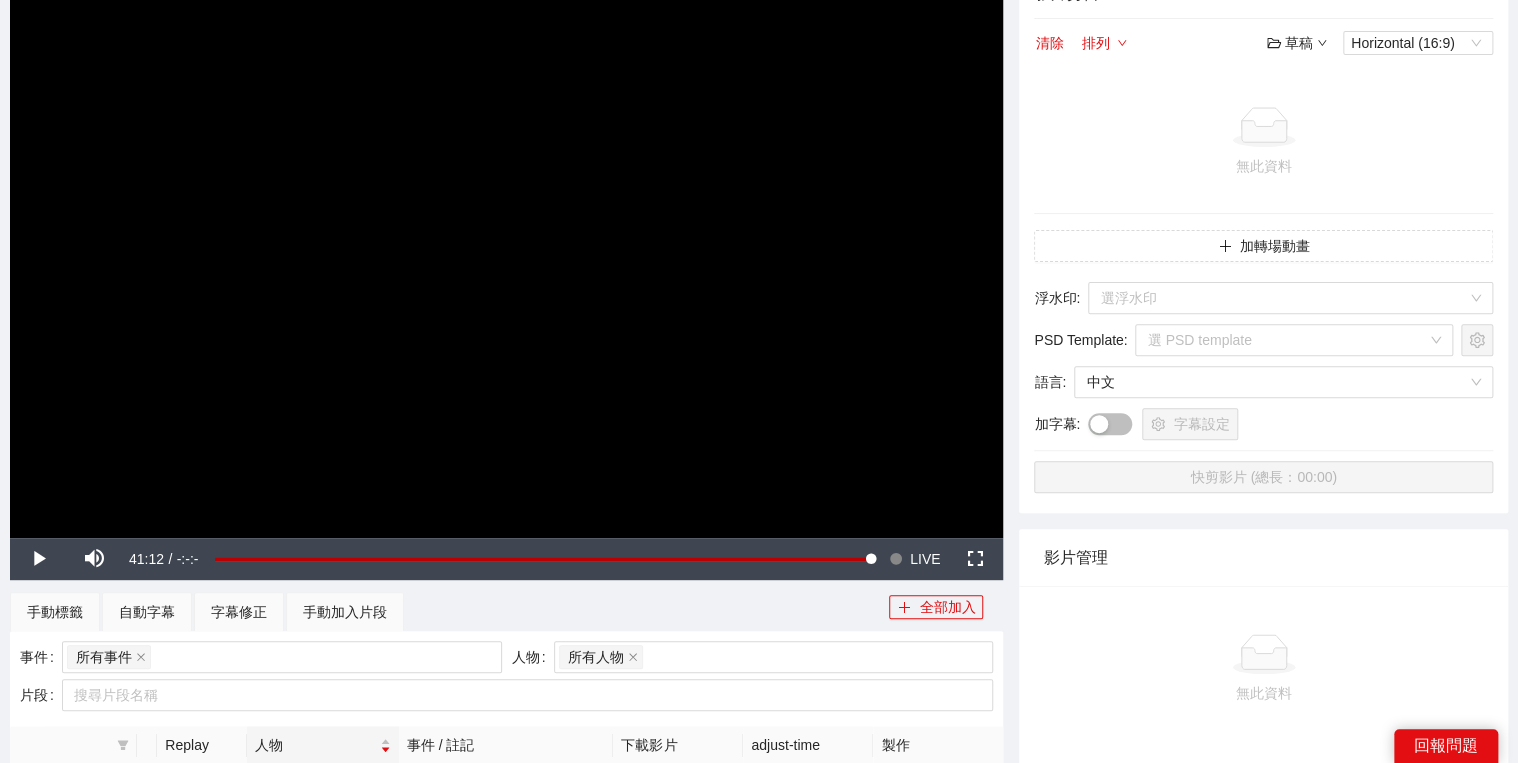 scroll, scrollTop: 400, scrollLeft: 0, axis: vertical 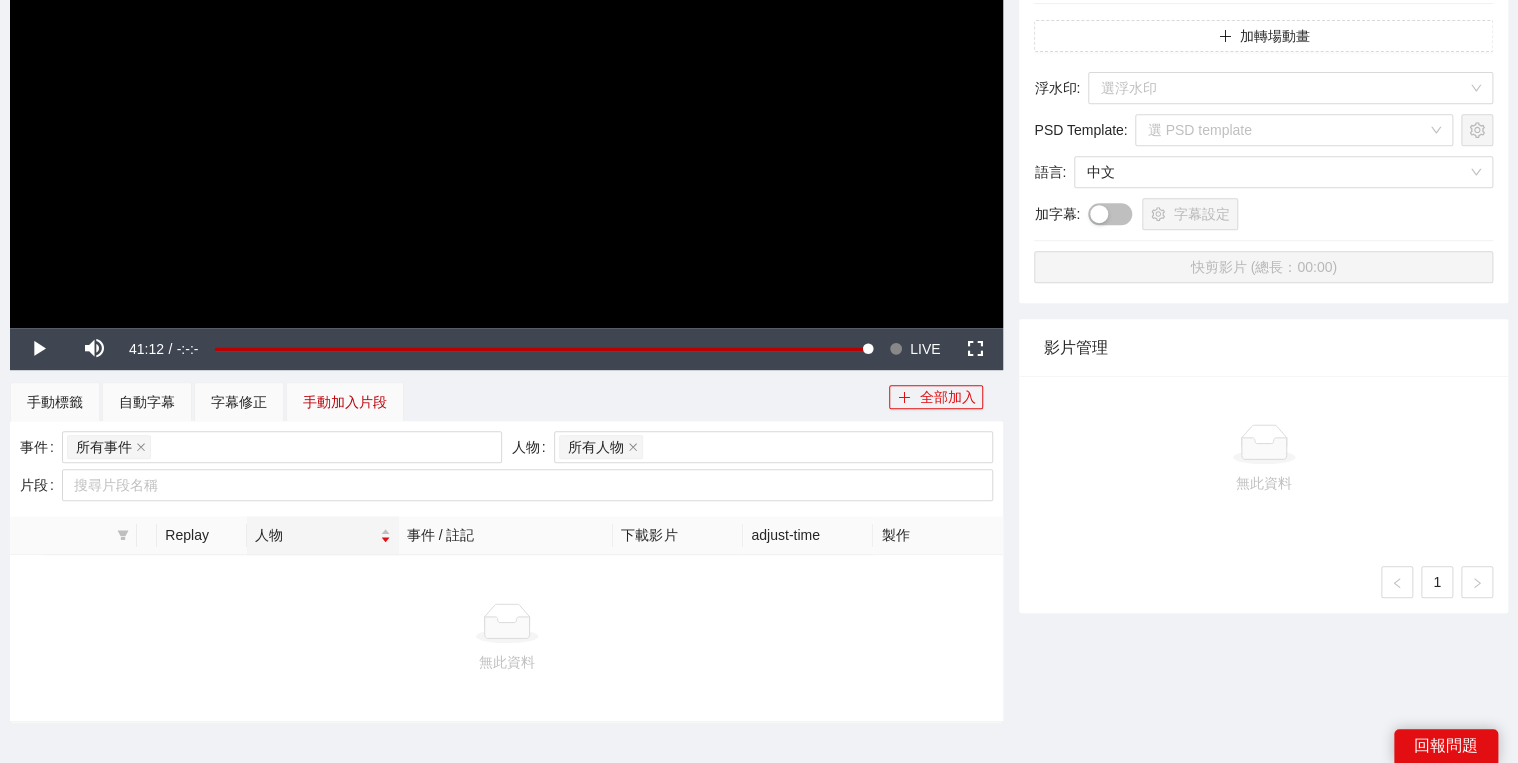 click on "手動加入片段" at bounding box center [345, 402] 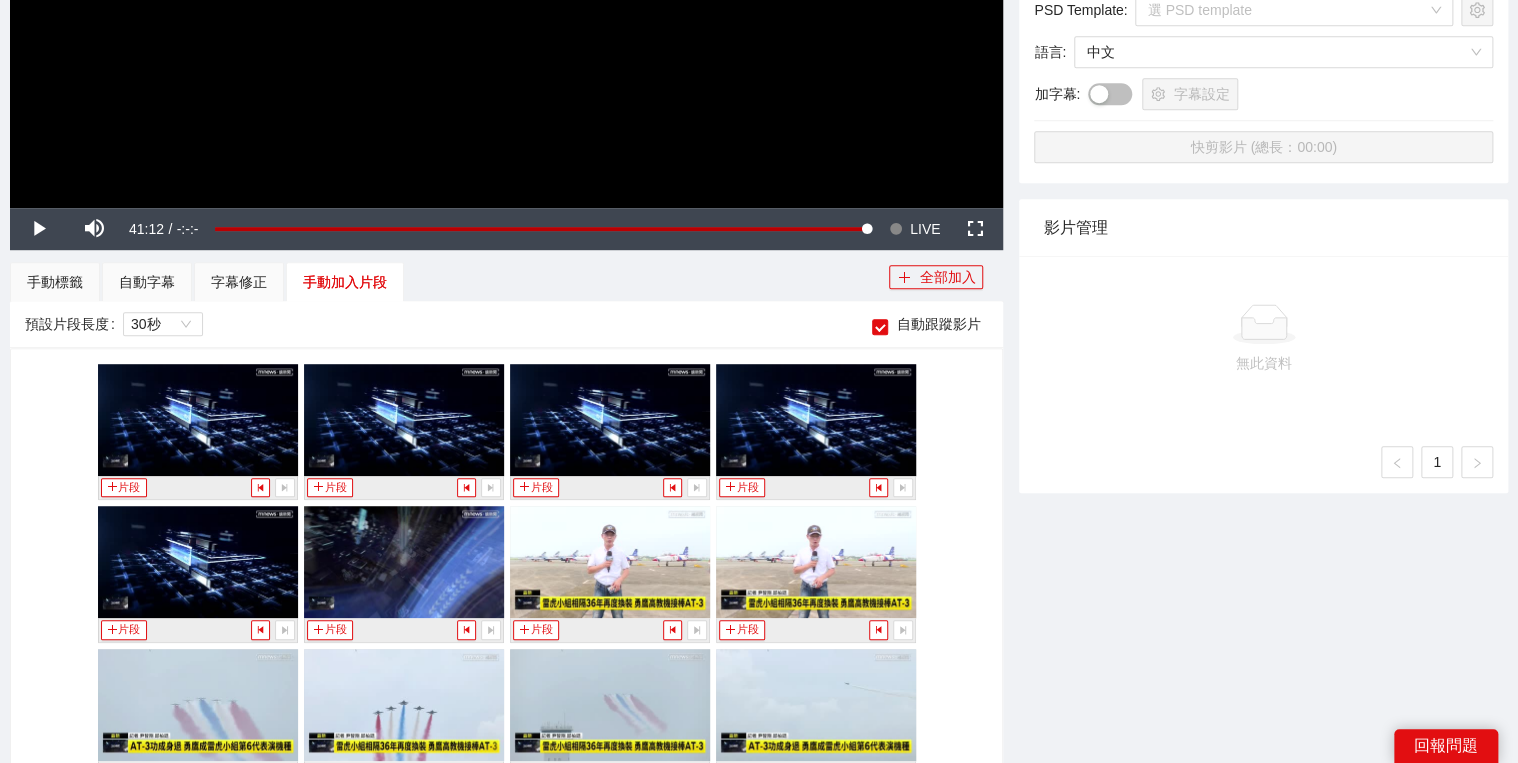 scroll, scrollTop: 720, scrollLeft: 0, axis: vertical 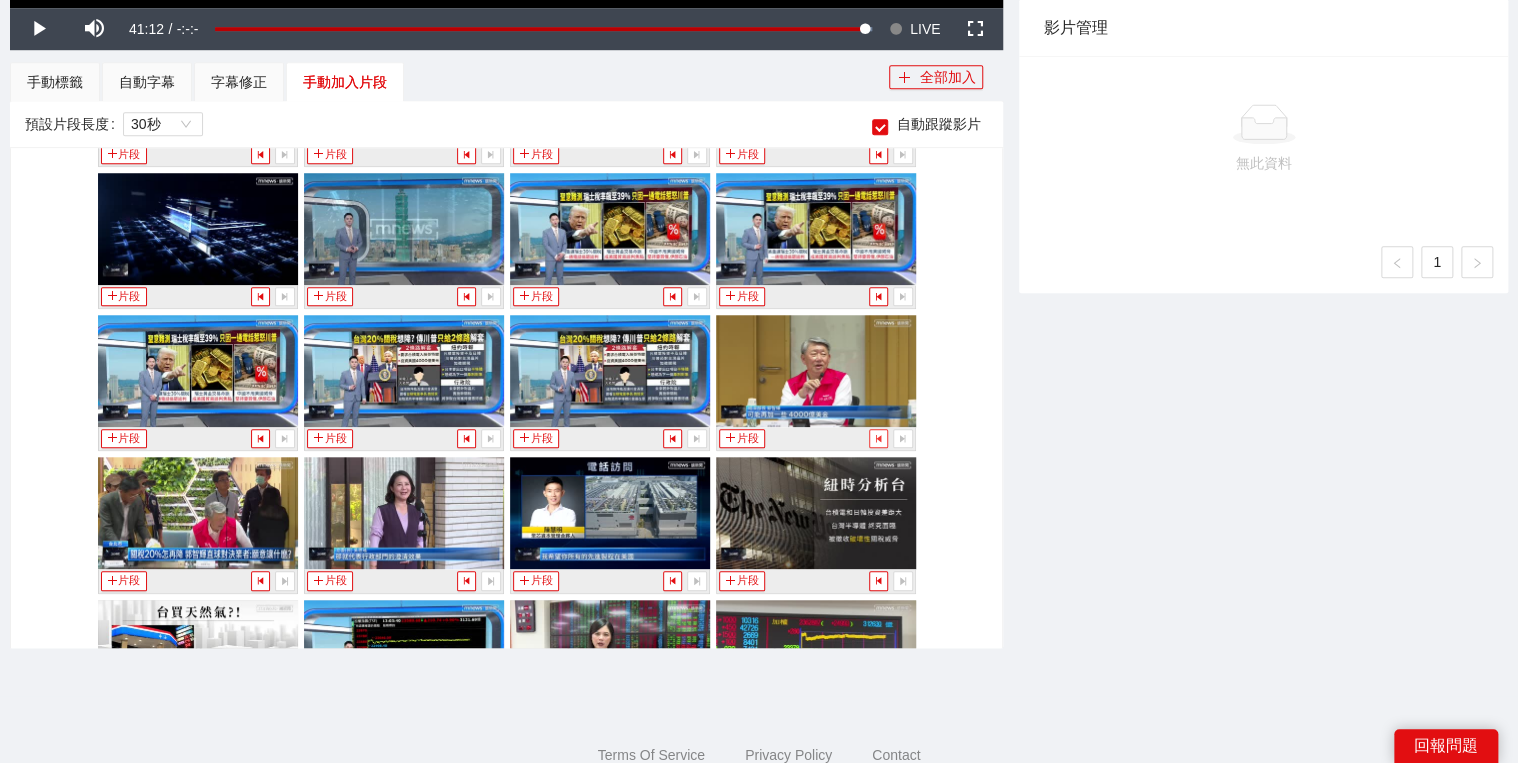 click at bounding box center (878, 438) 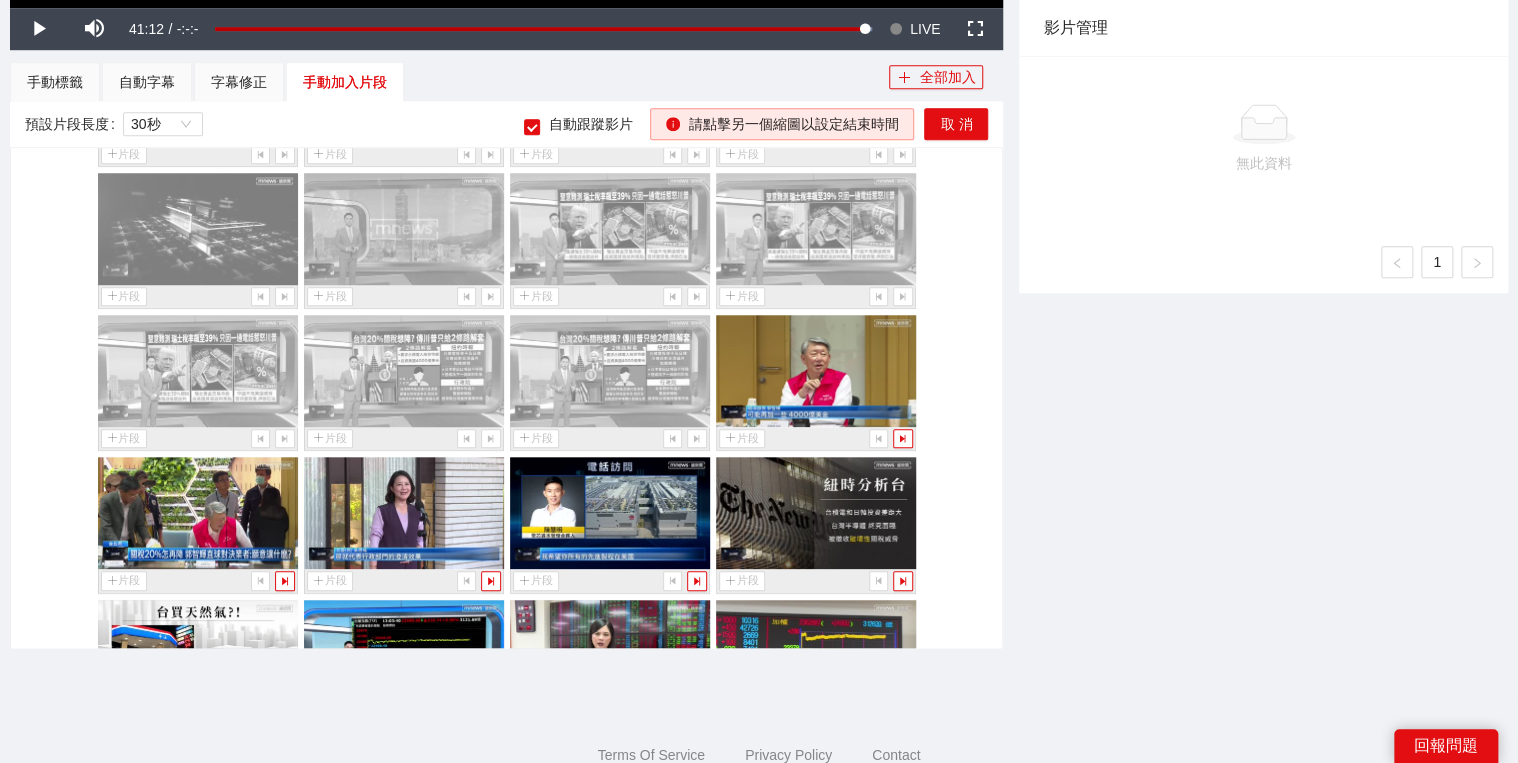 scroll, scrollTop: 720, scrollLeft: 0, axis: vertical 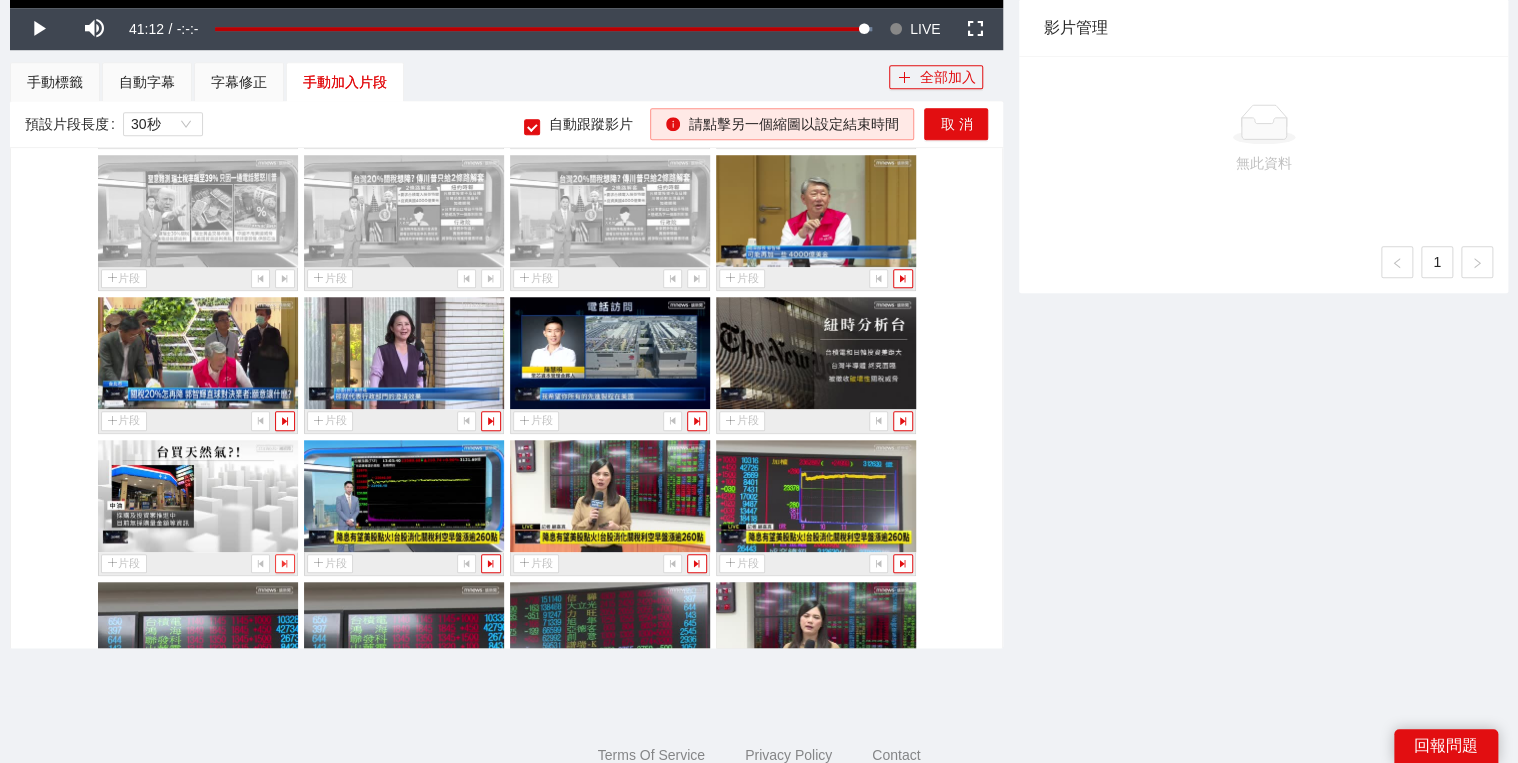 drag, startPoint x: 270, startPoint y: 564, endPoint x: 852, endPoint y: 95, distance: 747.45233 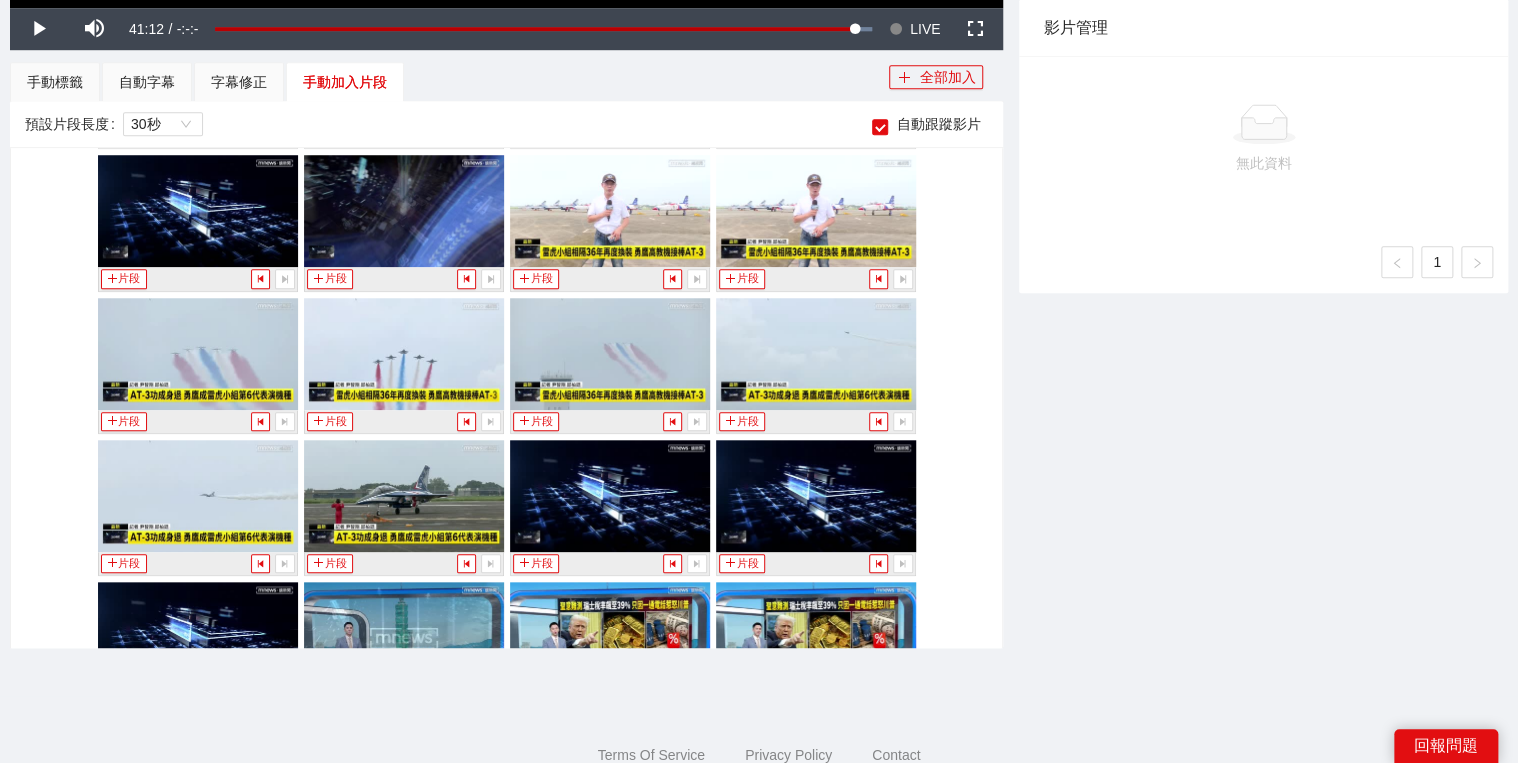 scroll, scrollTop: 0, scrollLeft: 0, axis: both 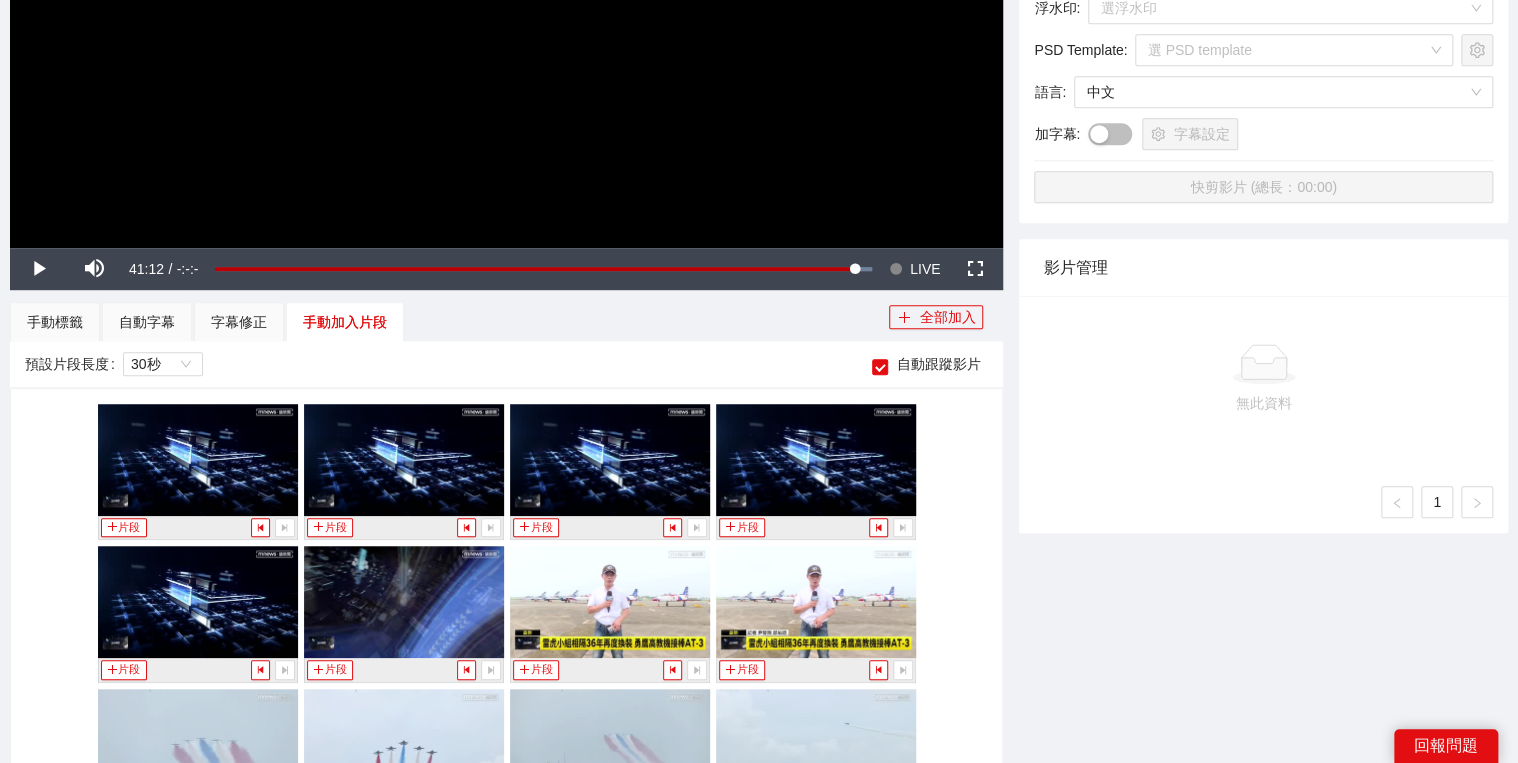 click at bounding box center (610, 602) 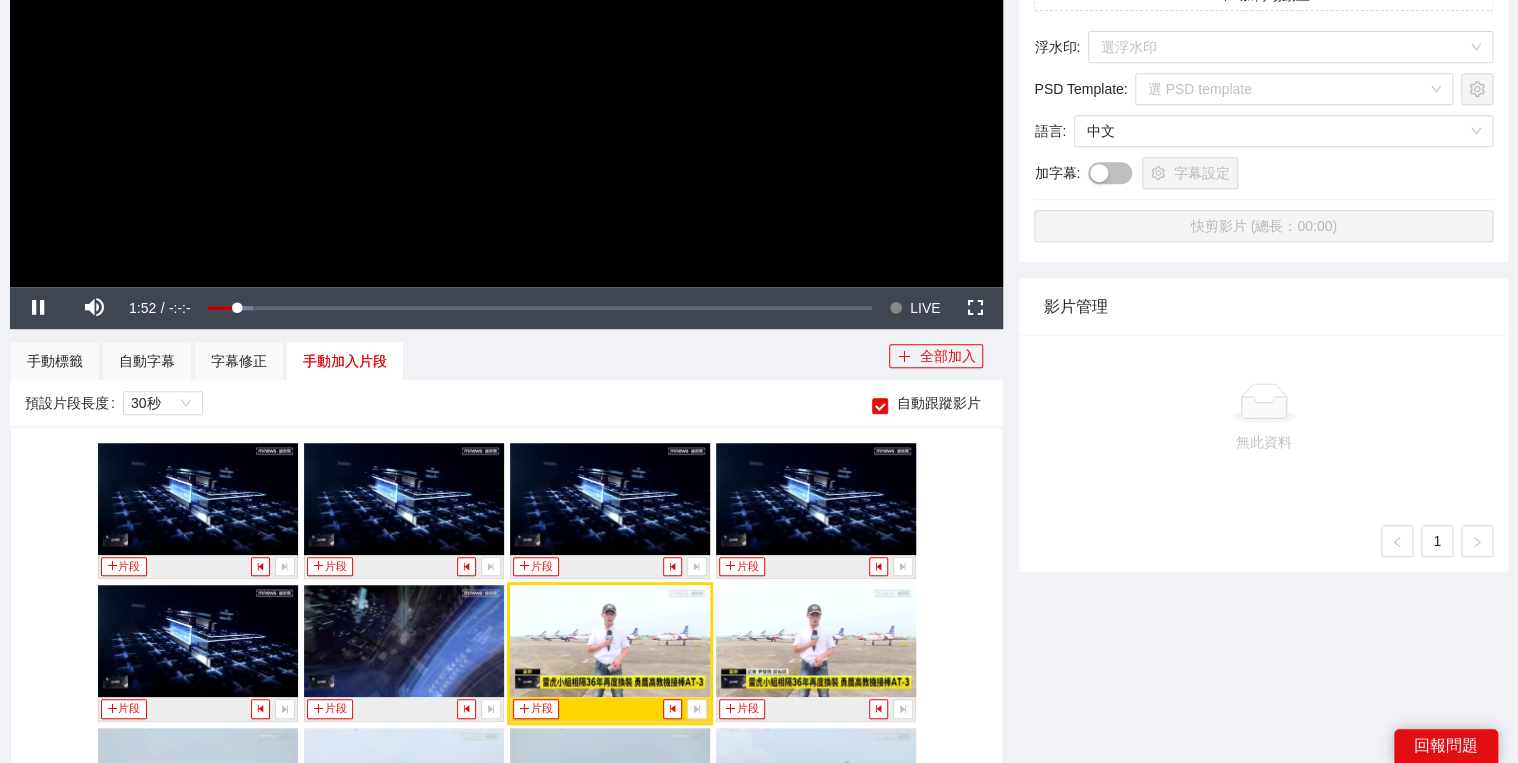 scroll, scrollTop: 240, scrollLeft: 0, axis: vertical 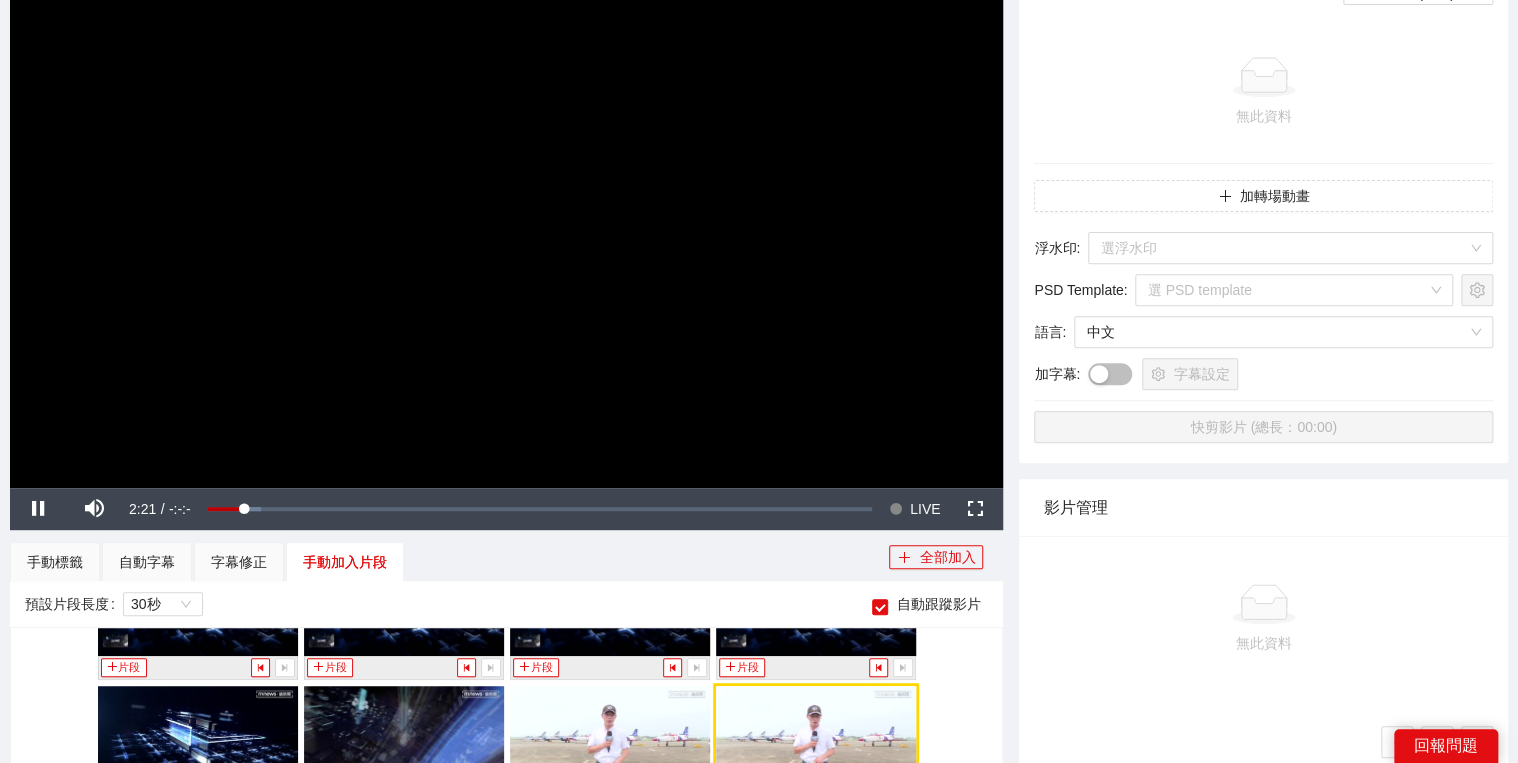 click on "預設片段長度 30秒 自動跟蹤影片" at bounding box center [506, 604] 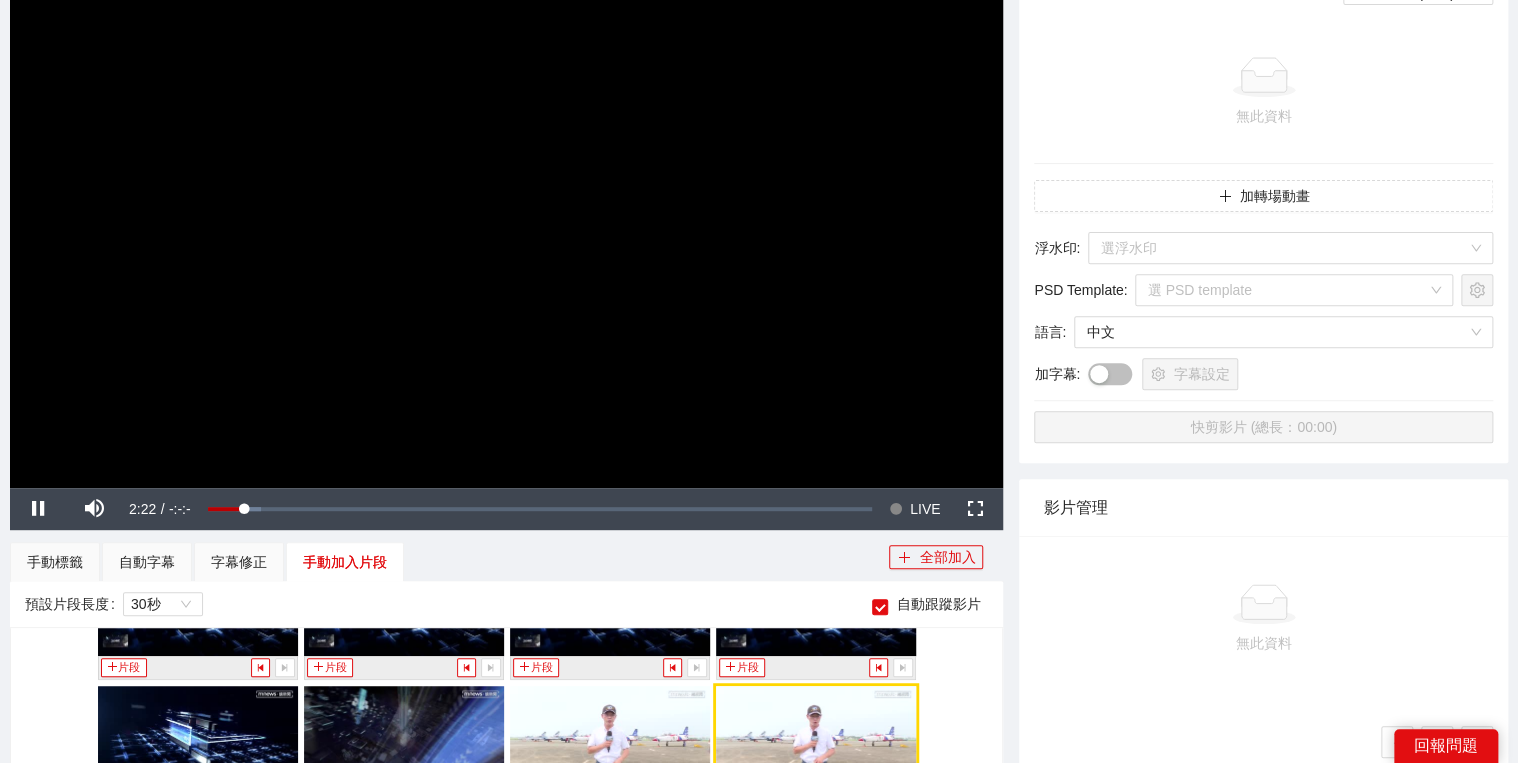 click at bounding box center [506, 208] 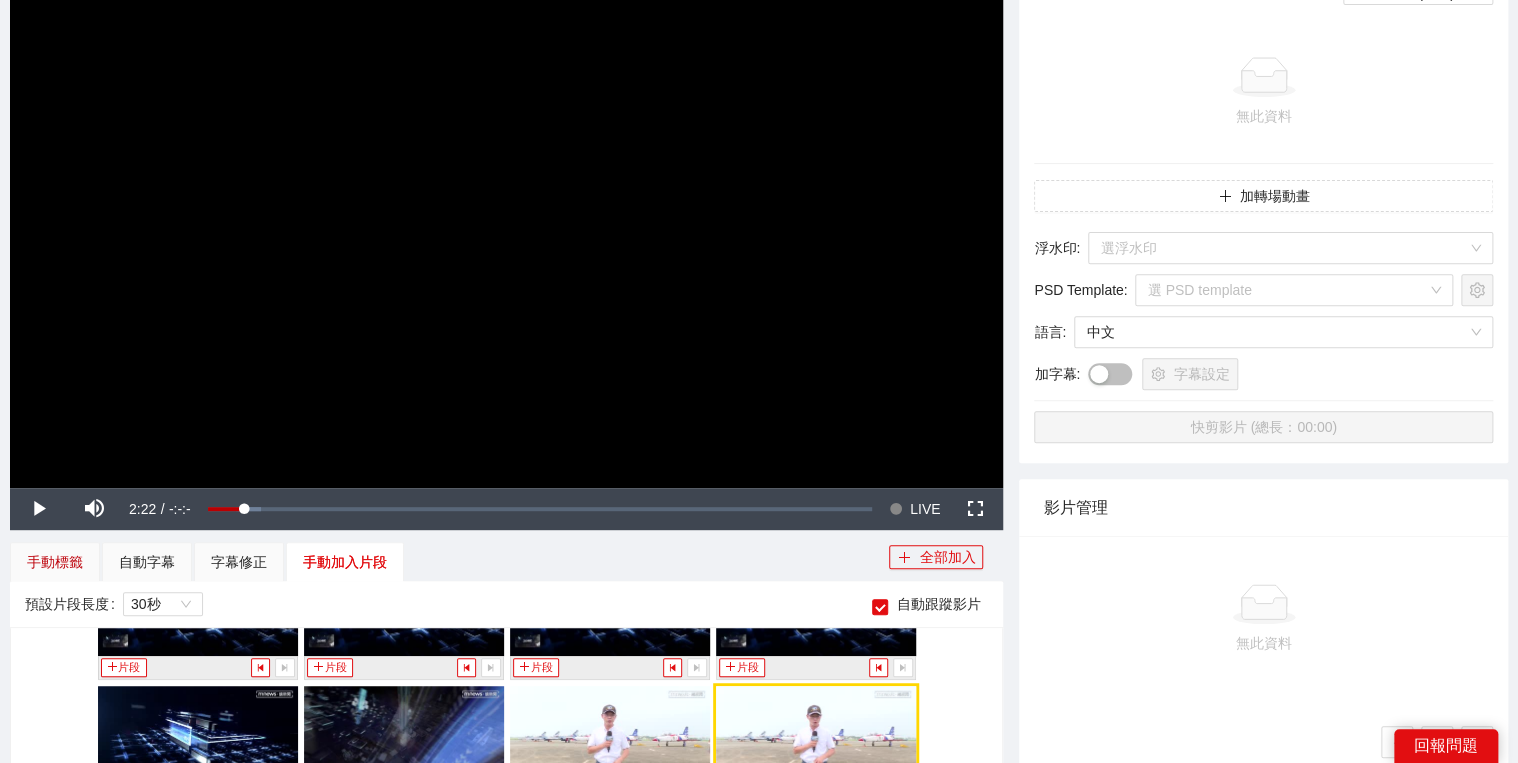 click on "手動標籤" at bounding box center (55, 562) 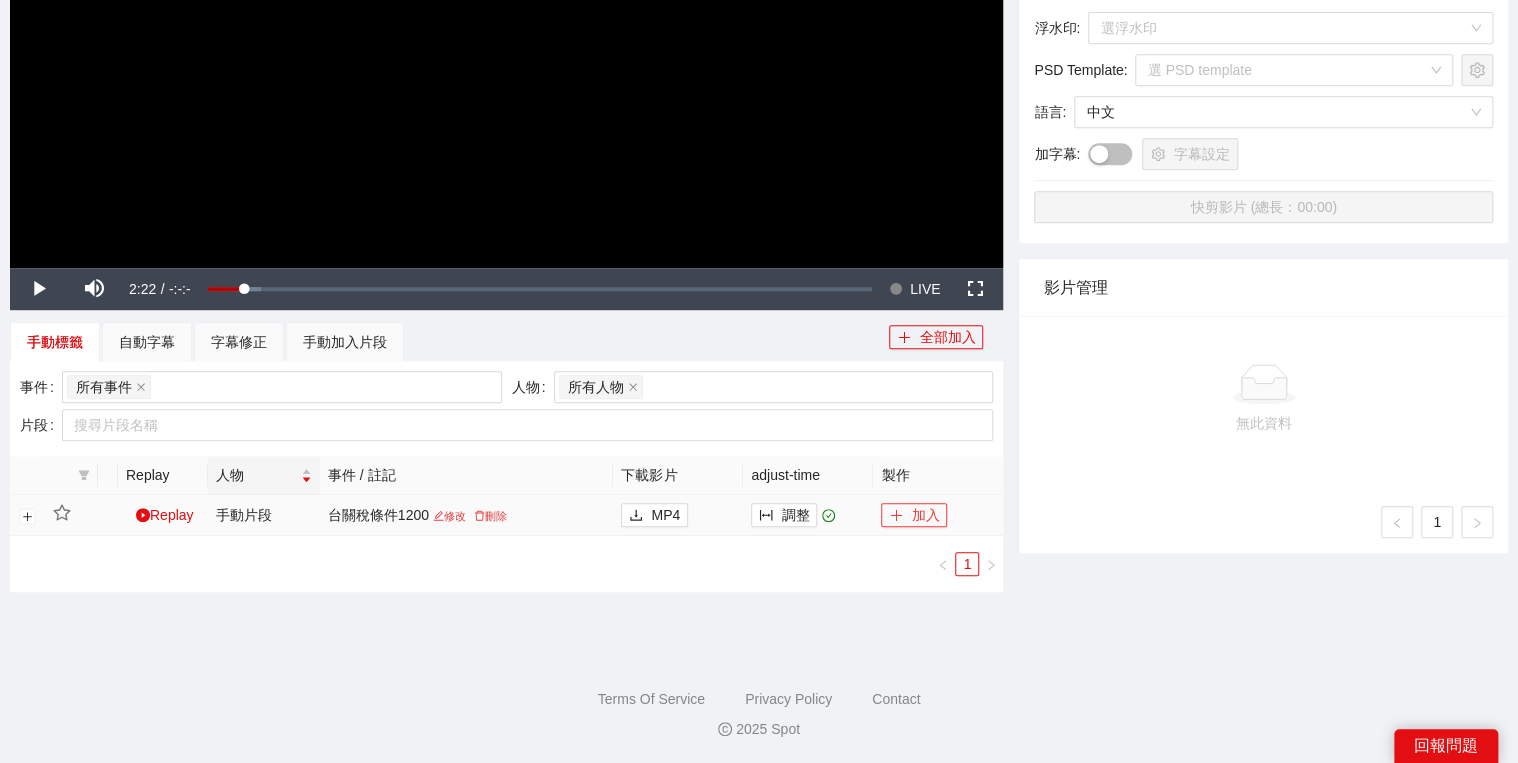 click on "加入" at bounding box center [914, 515] 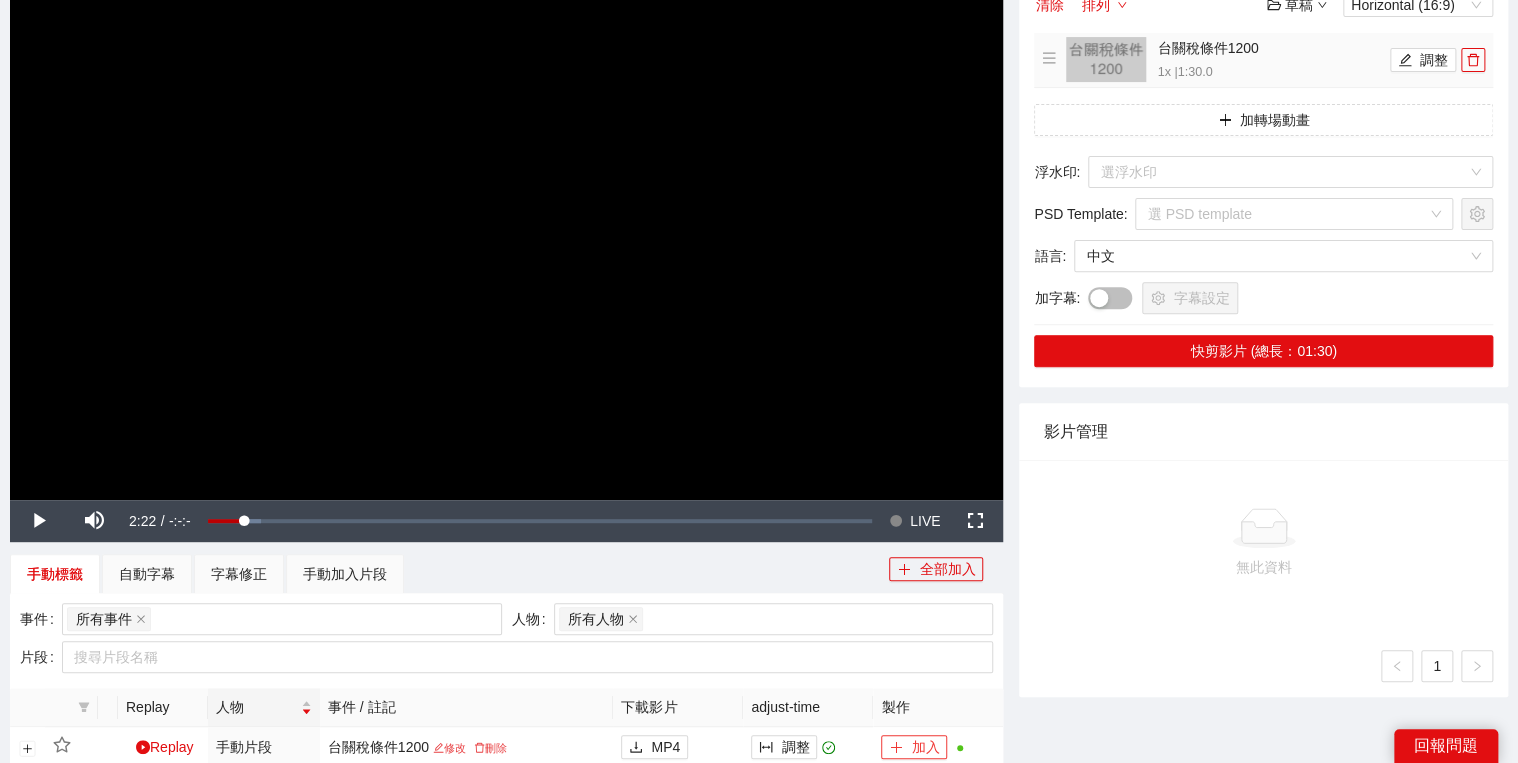 scroll, scrollTop: 60, scrollLeft: 0, axis: vertical 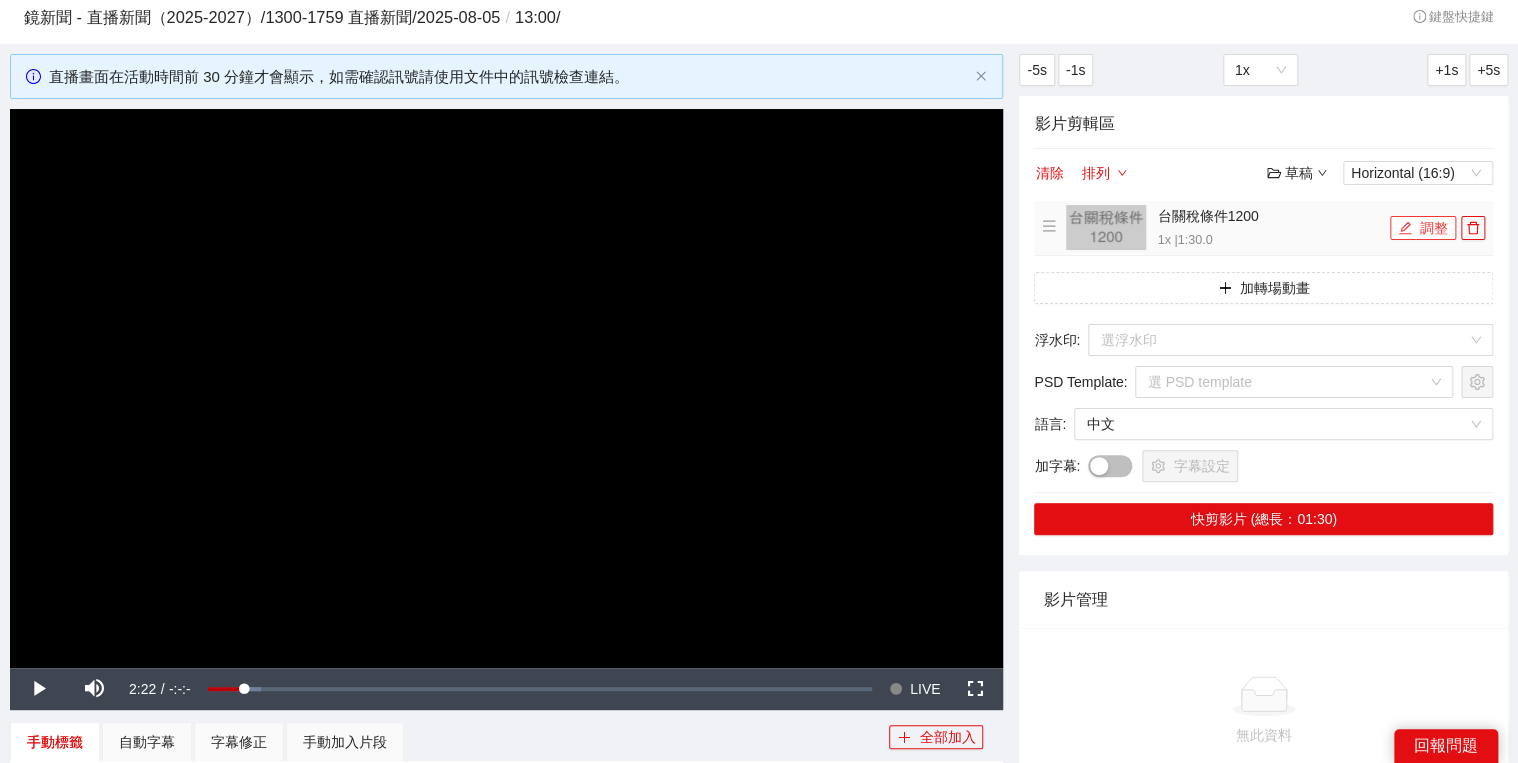 click on "調整" at bounding box center [1423, 228] 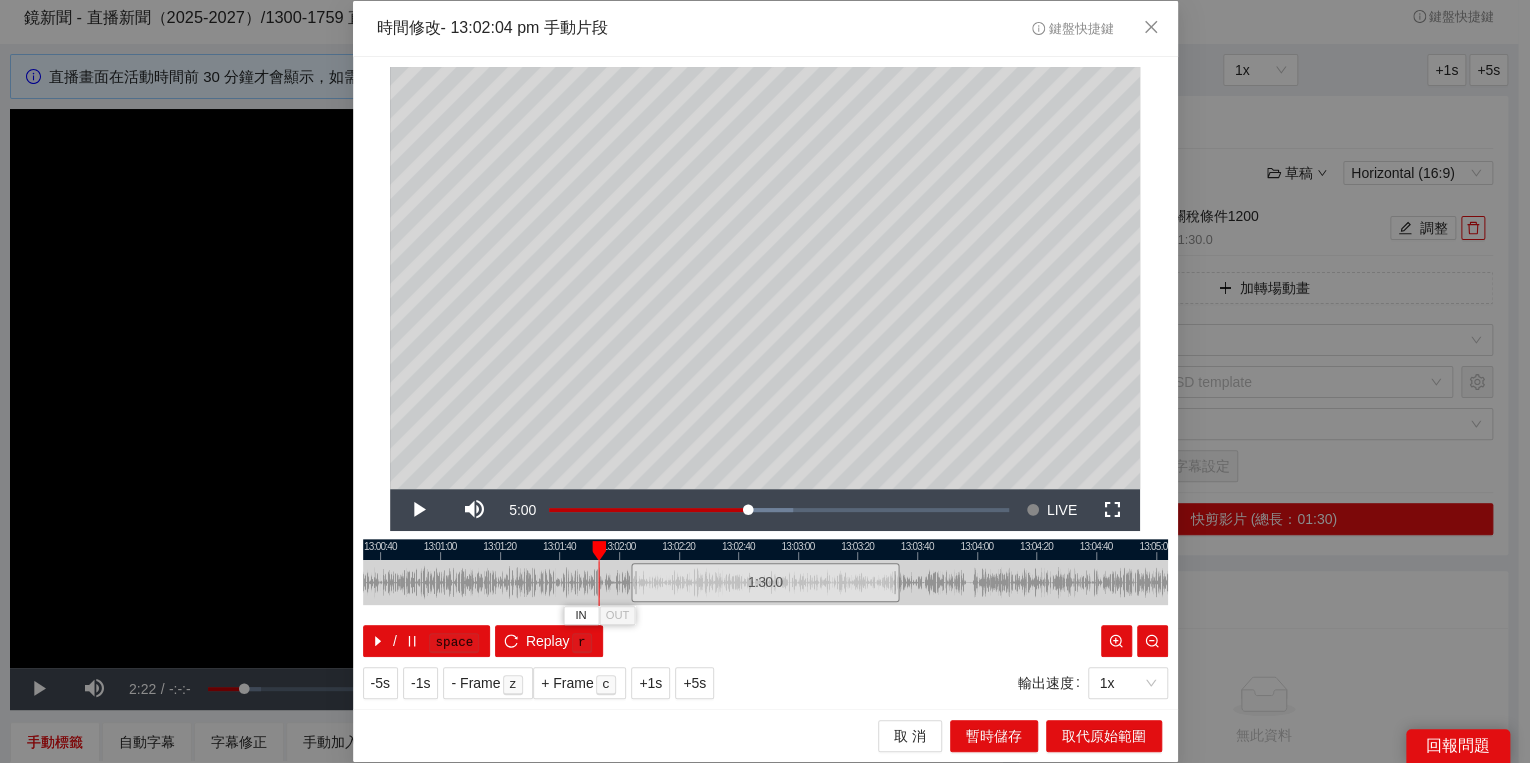 drag, startPoint x: 629, startPoint y: 553, endPoint x: 589, endPoint y: 551, distance: 40.04997 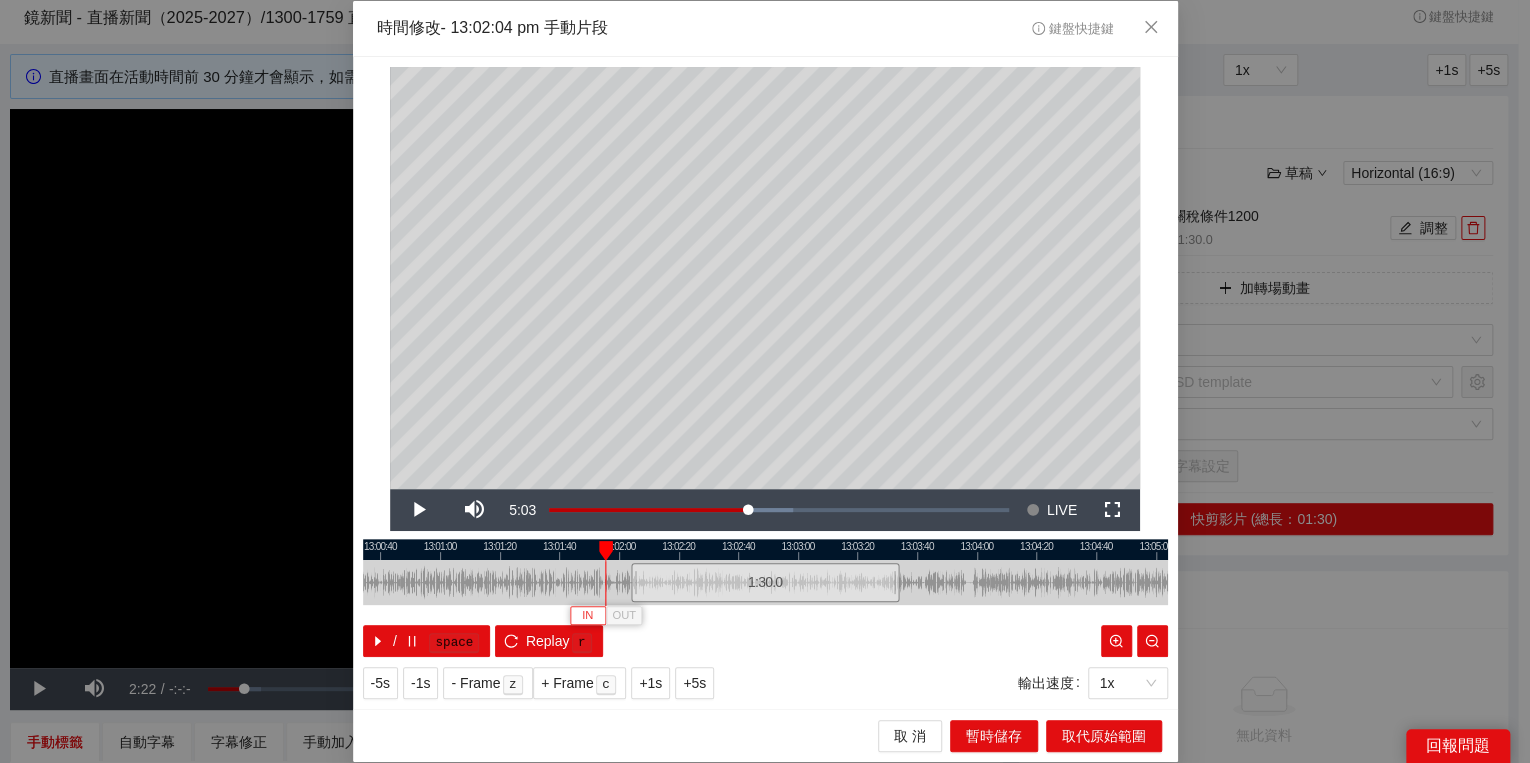 click on "IN" at bounding box center (588, 615) 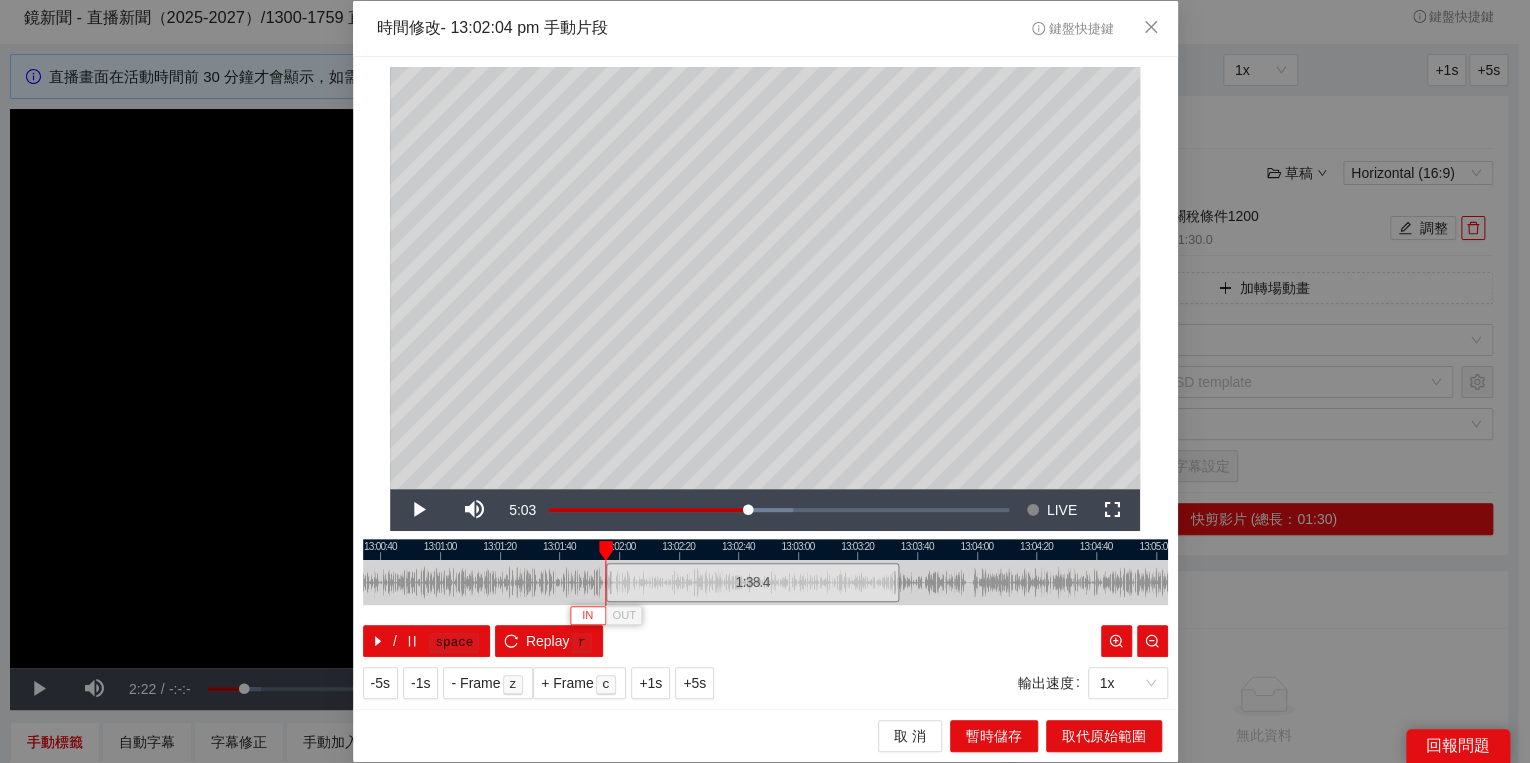 type 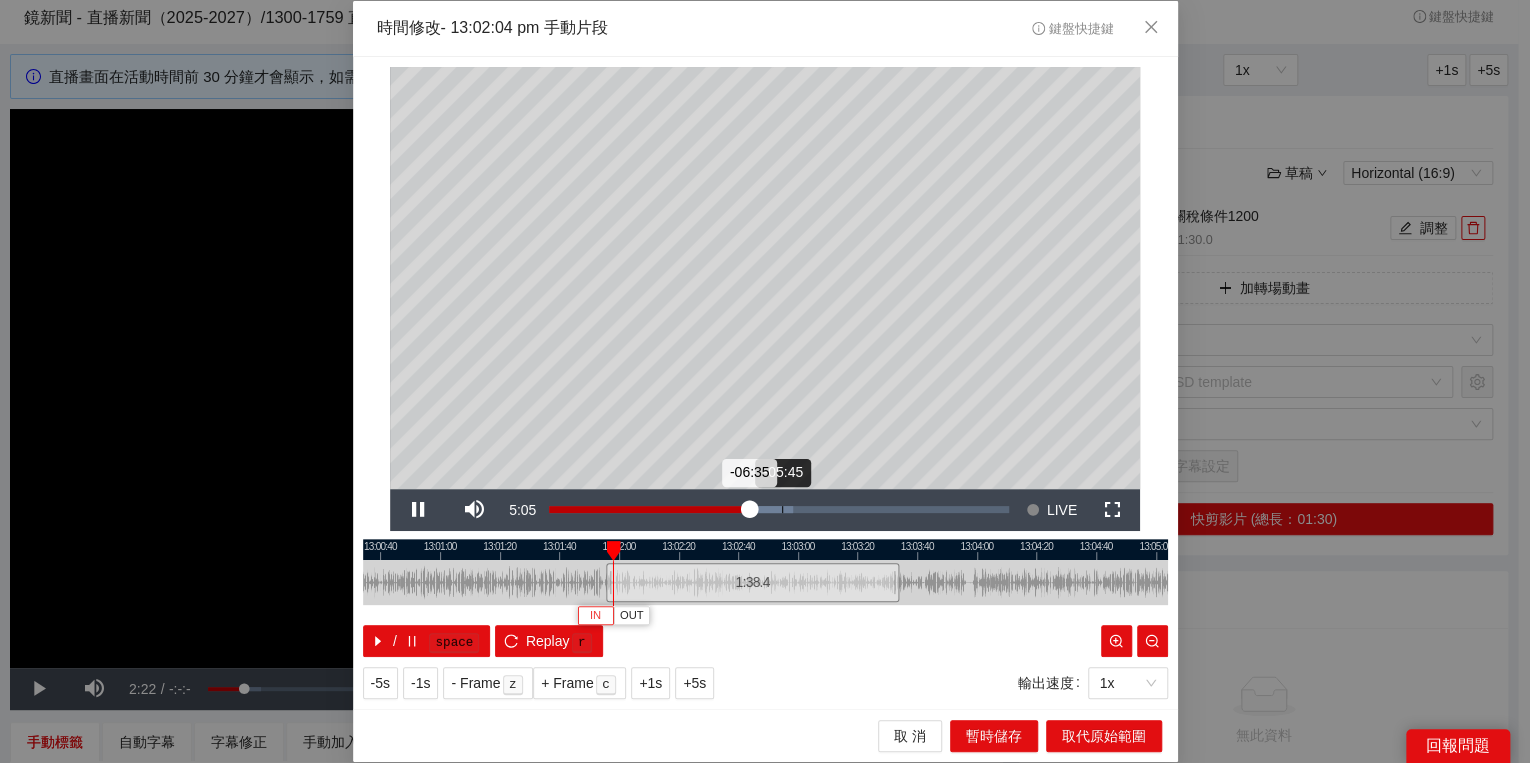 click on "Loaded :  53.04% -05:45 -06:35" at bounding box center [779, 509] 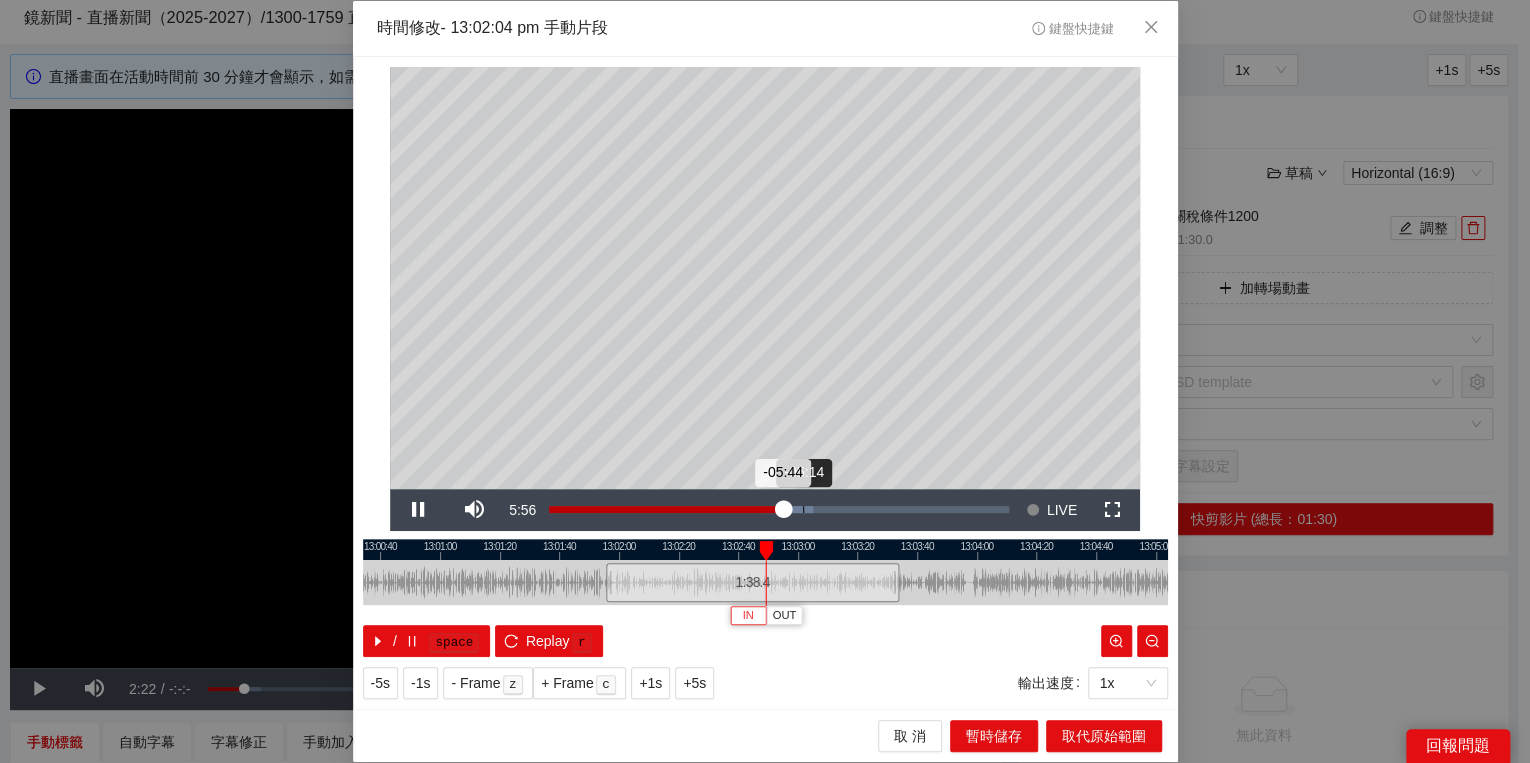 click on "Loaded :  57.38% -05:14 -05:44" at bounding box center (779, 510) 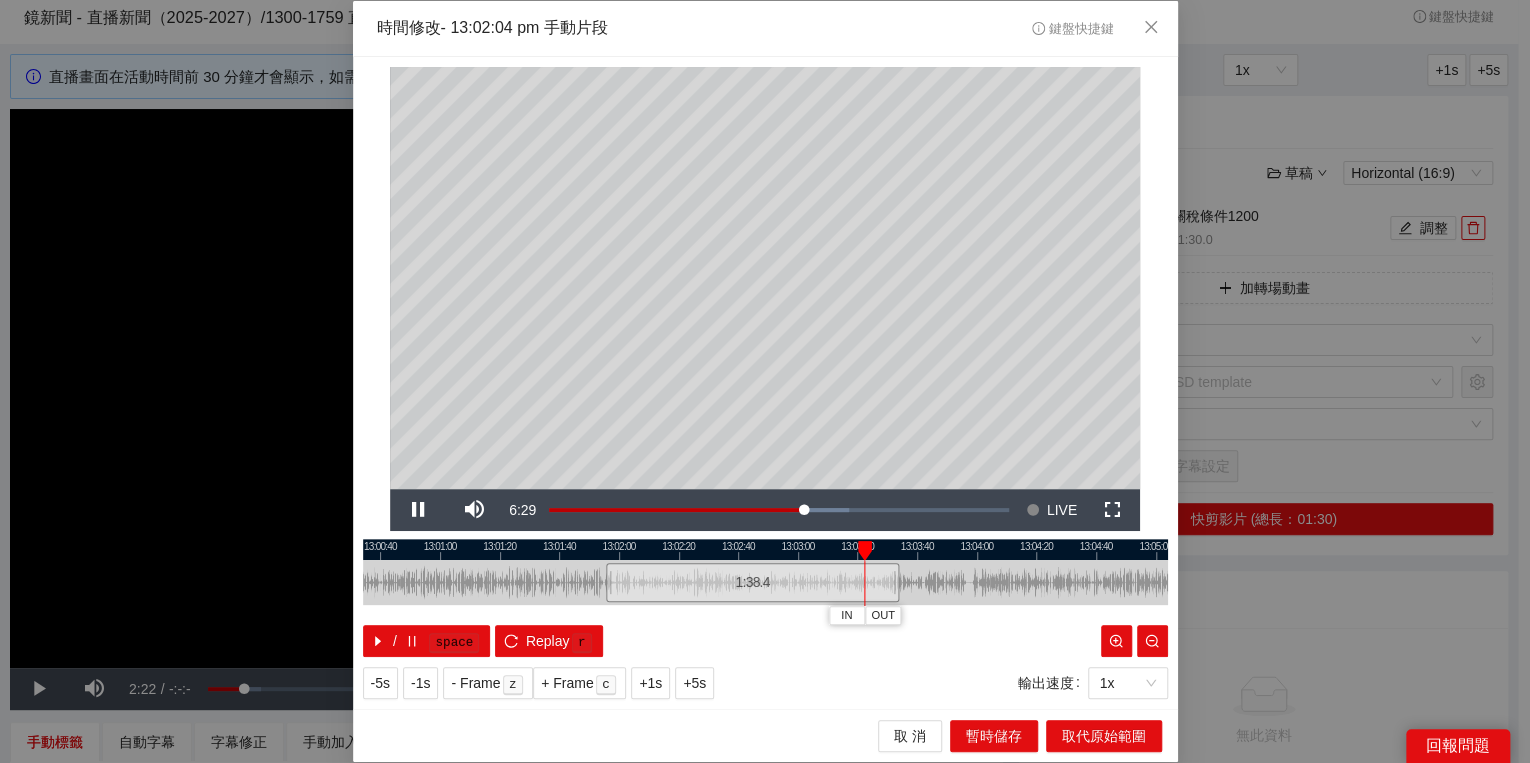 click at bounding box center (765, 549) 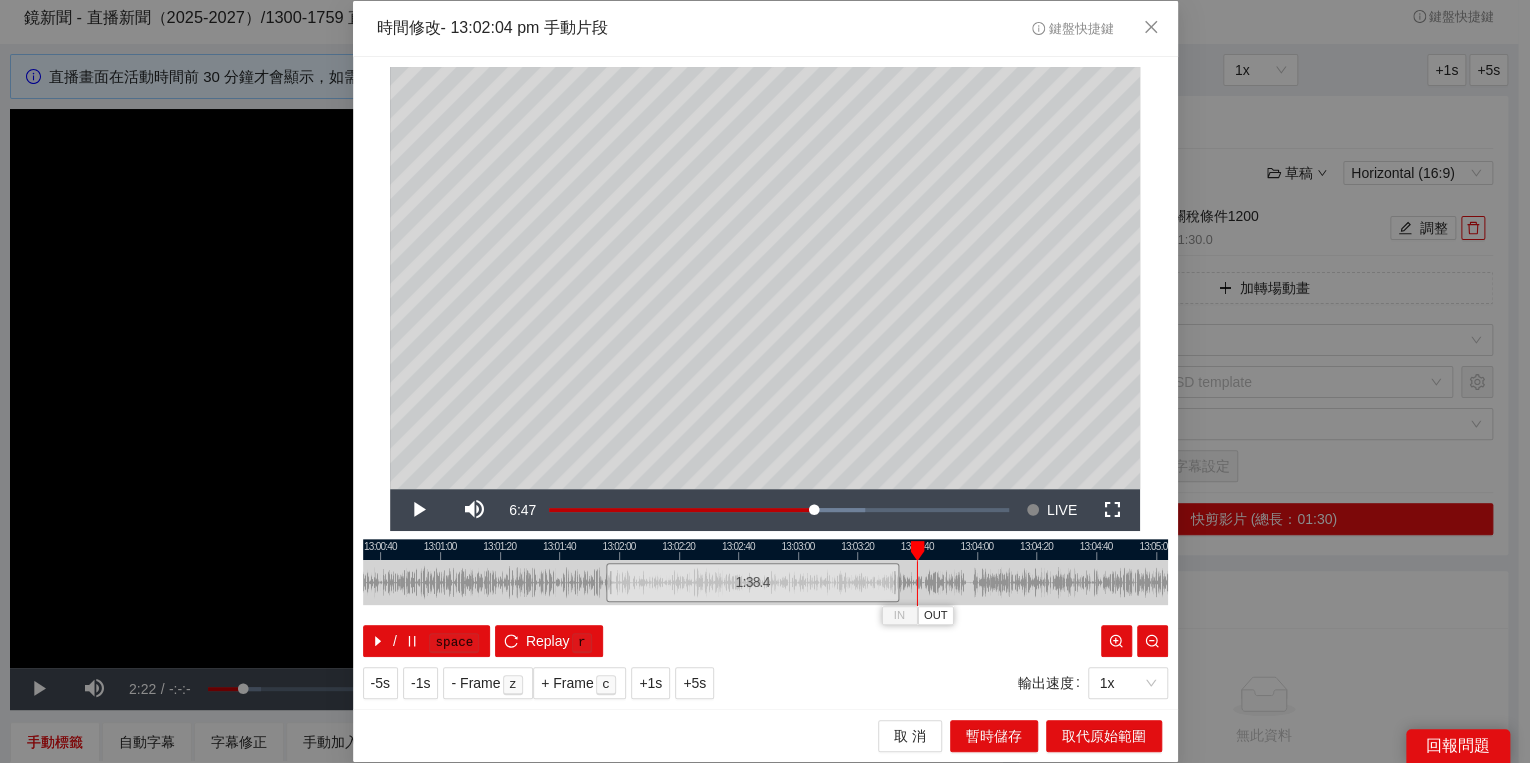 drag, startPoint x: 869, startPoint y: 550, endPoint x: 914, endPoint y: 554, distance: 45.17743 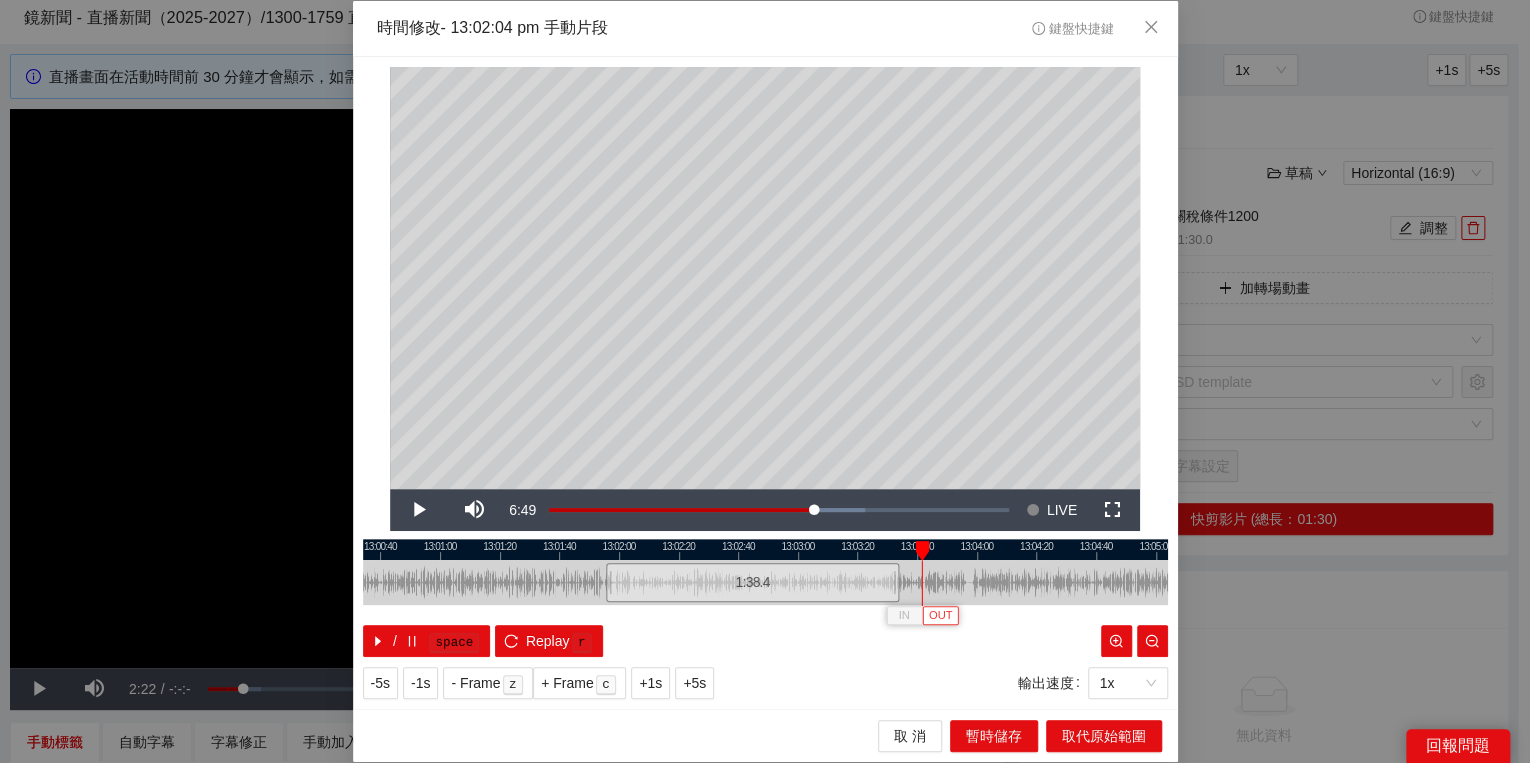 click on "OUT" at bounding box center [940, 615] 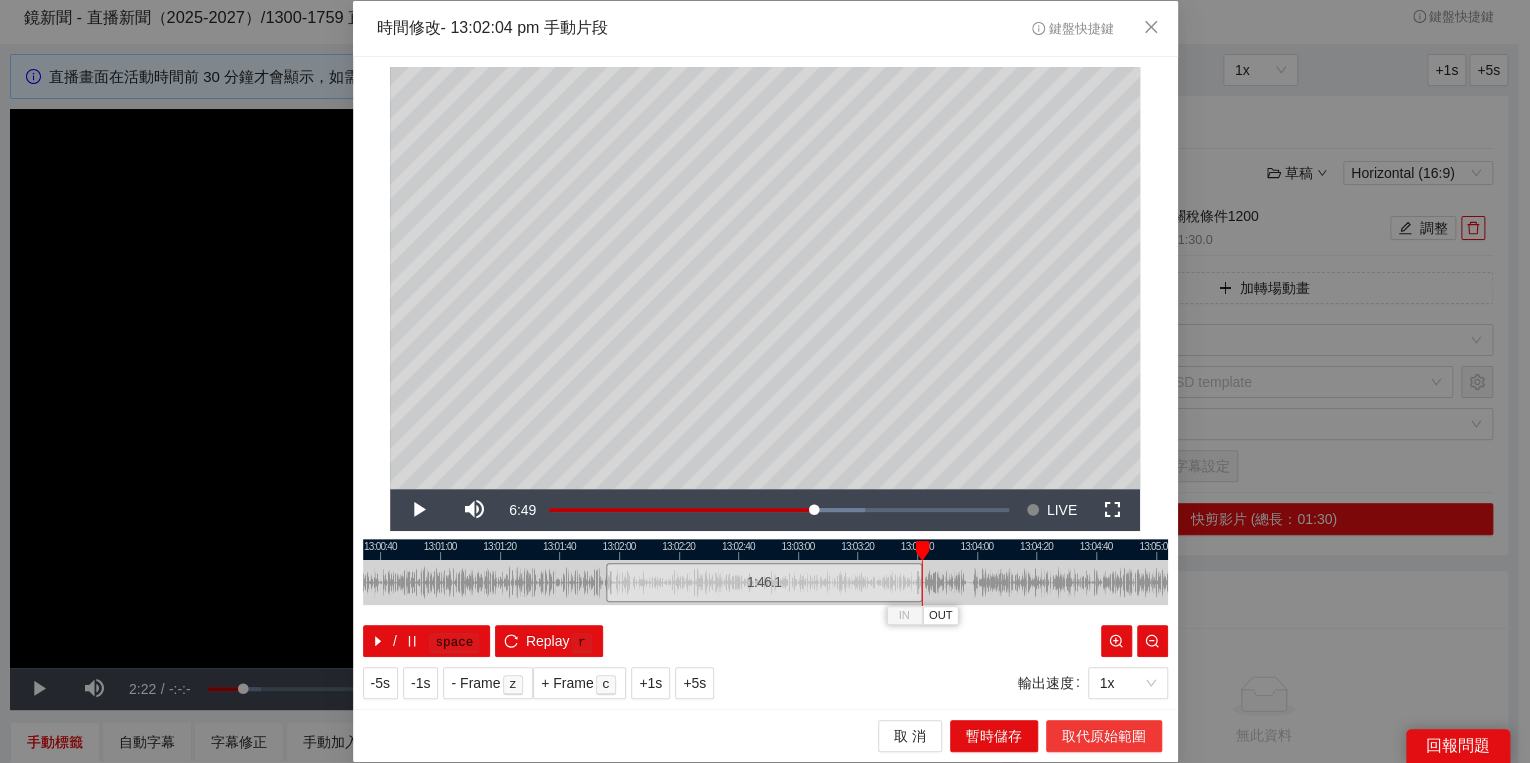 click on "取代原始範圍" at bounding box center [1104, 736] 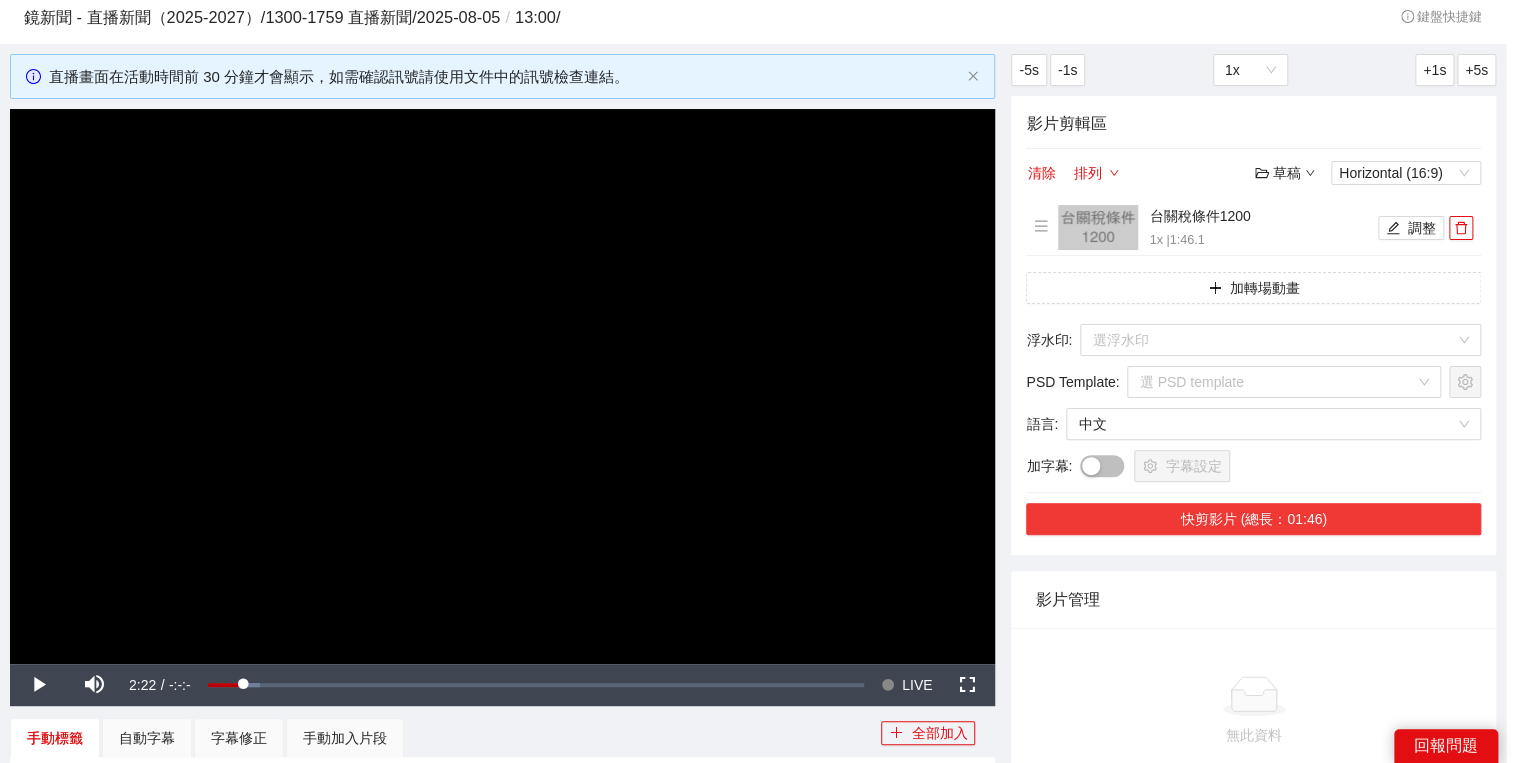 click on "快剪影片 (總長：01:46)" at bounding box center (1253, 519) 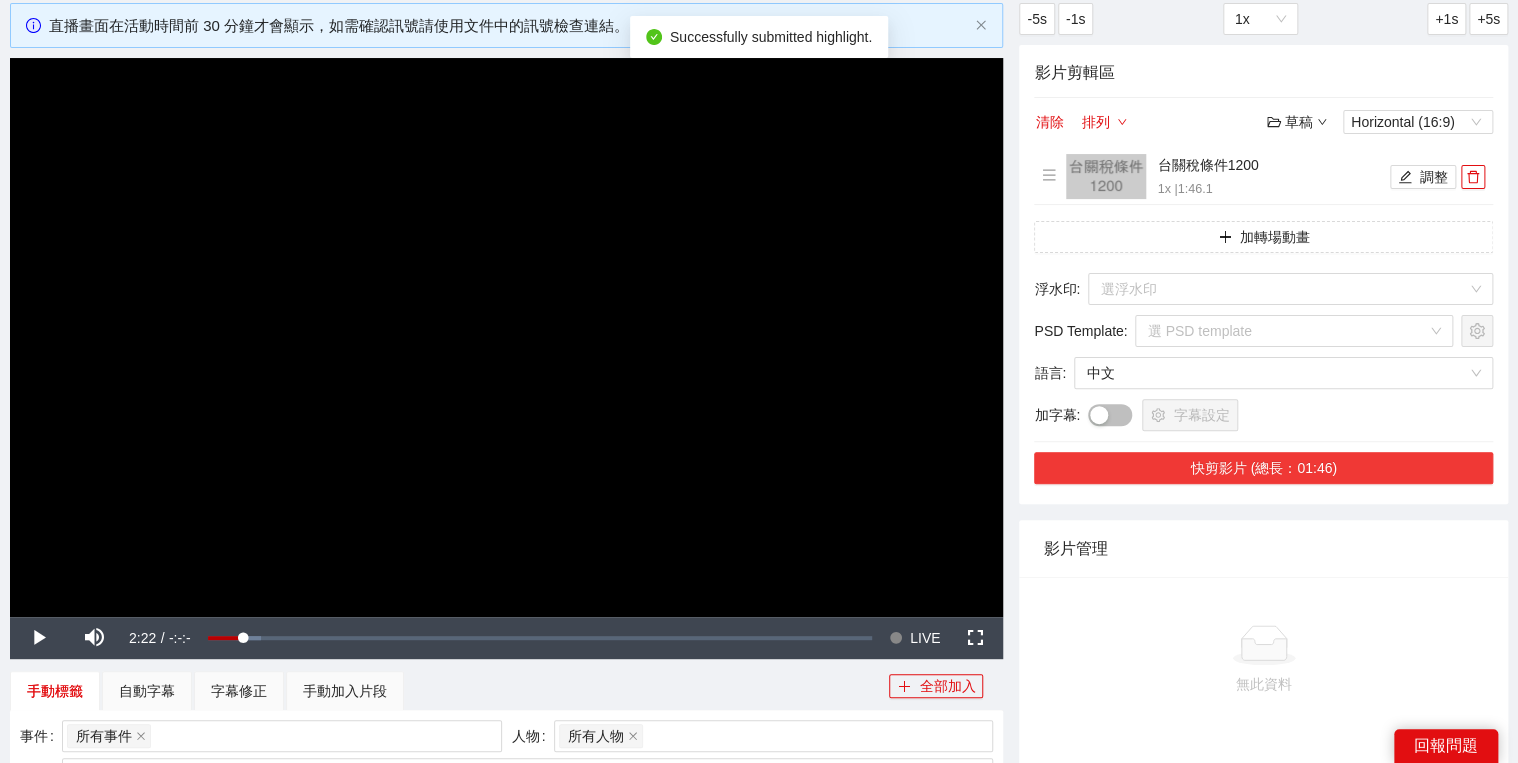scroll, scrollTop: 140, scrollLeft: 0, axis: vertical 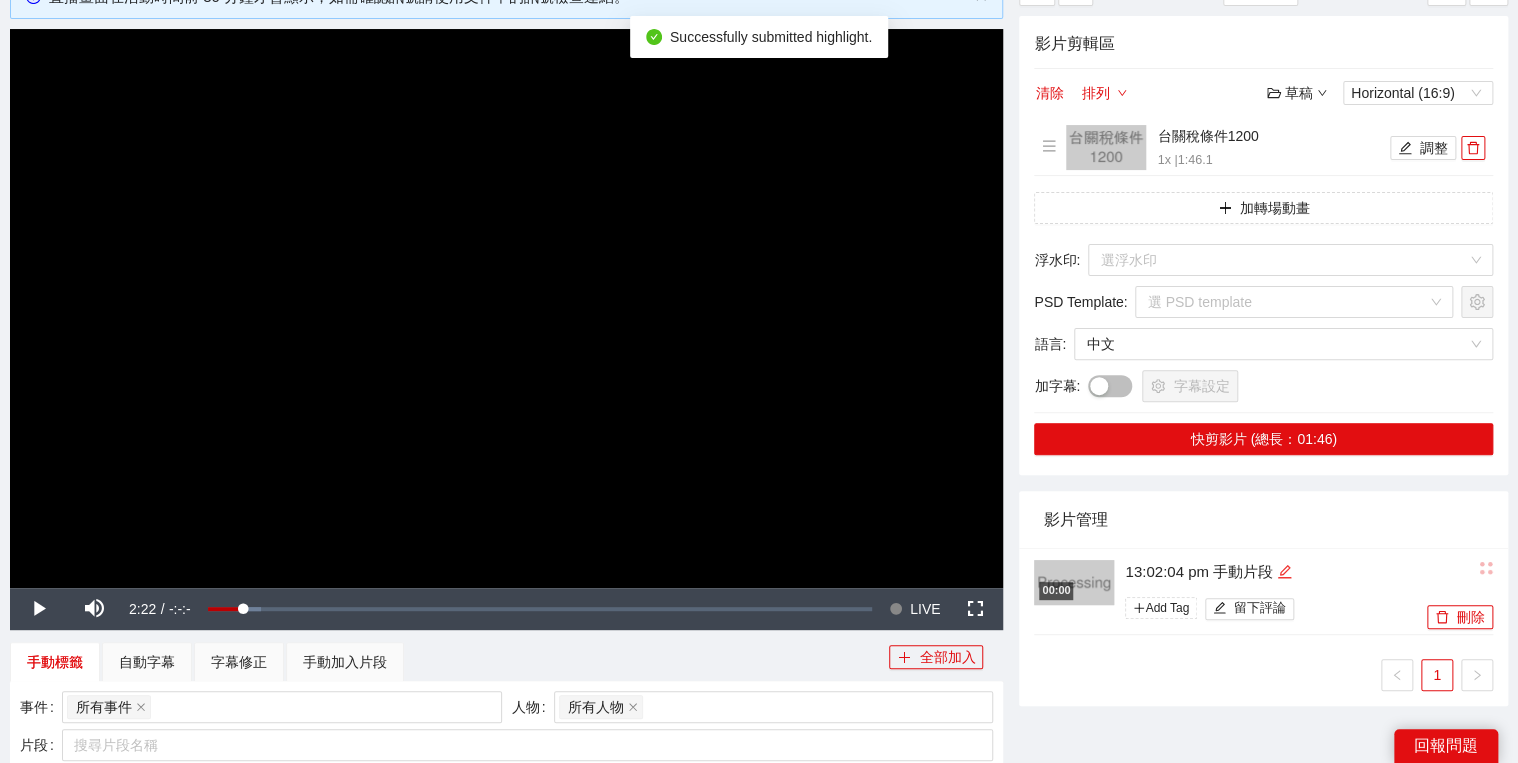 click at bounding box center (1284, 572) 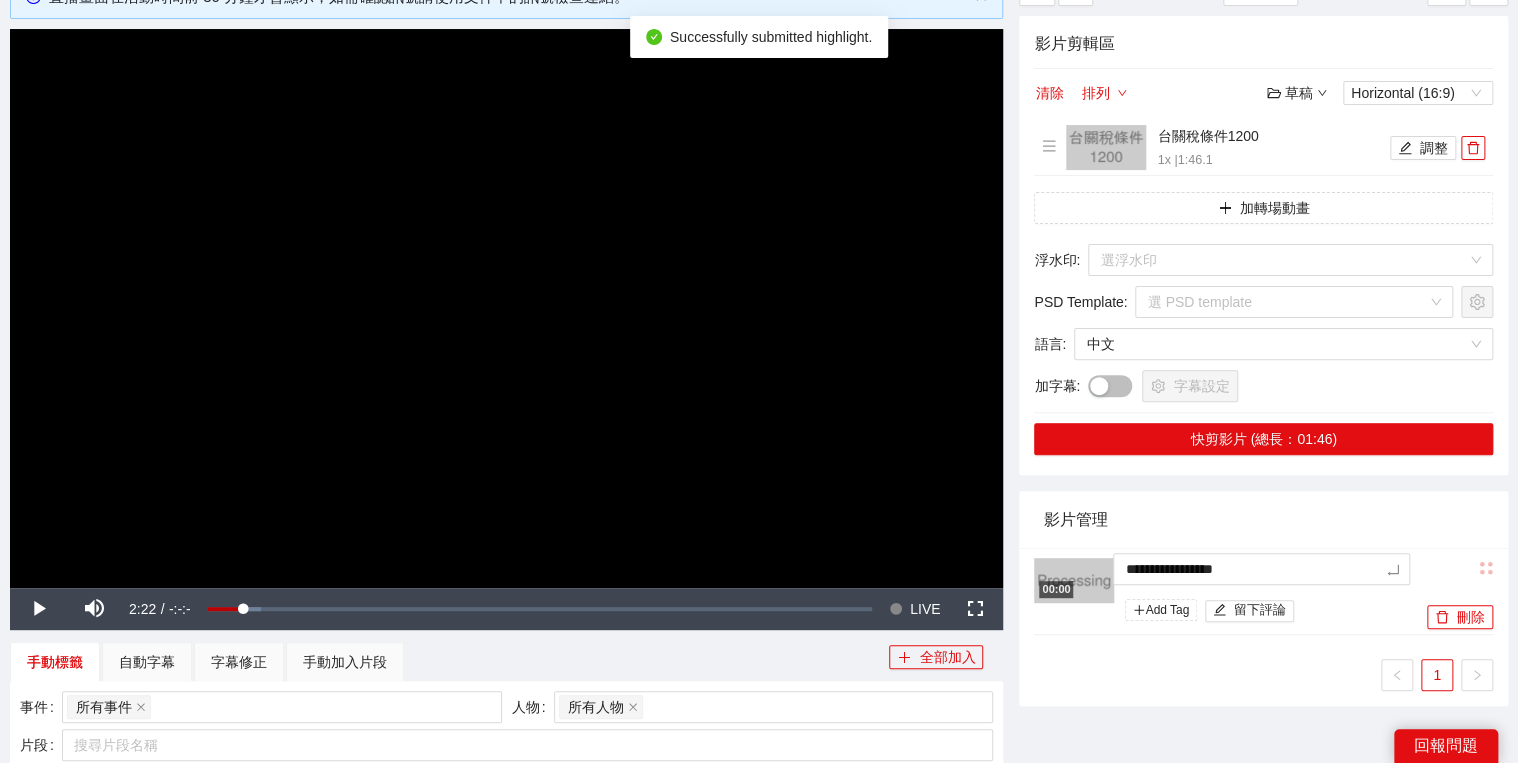 click on "**********" at bounding box center [759, 455] 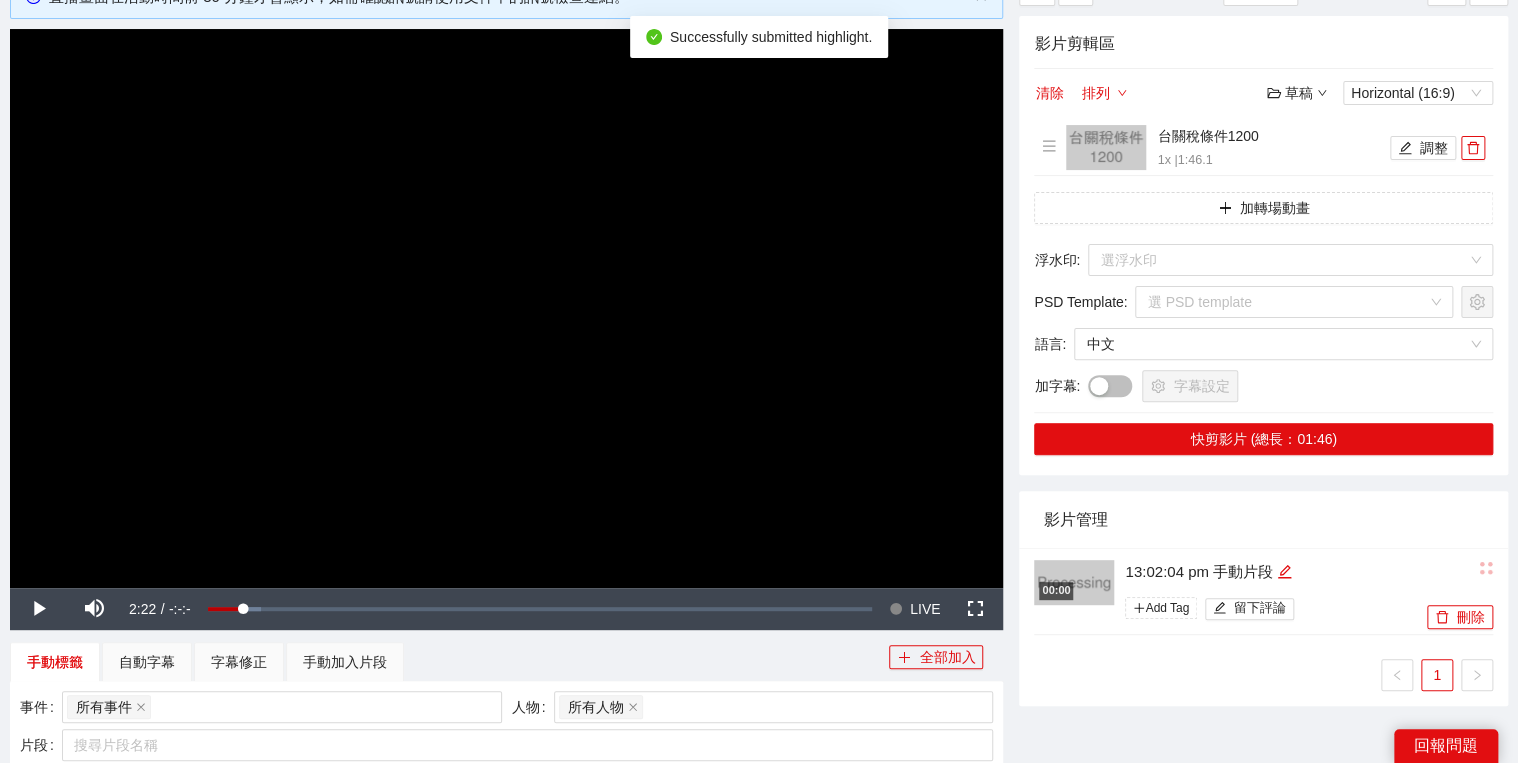 click on "影片管理" at bounding box center (1263, 519) 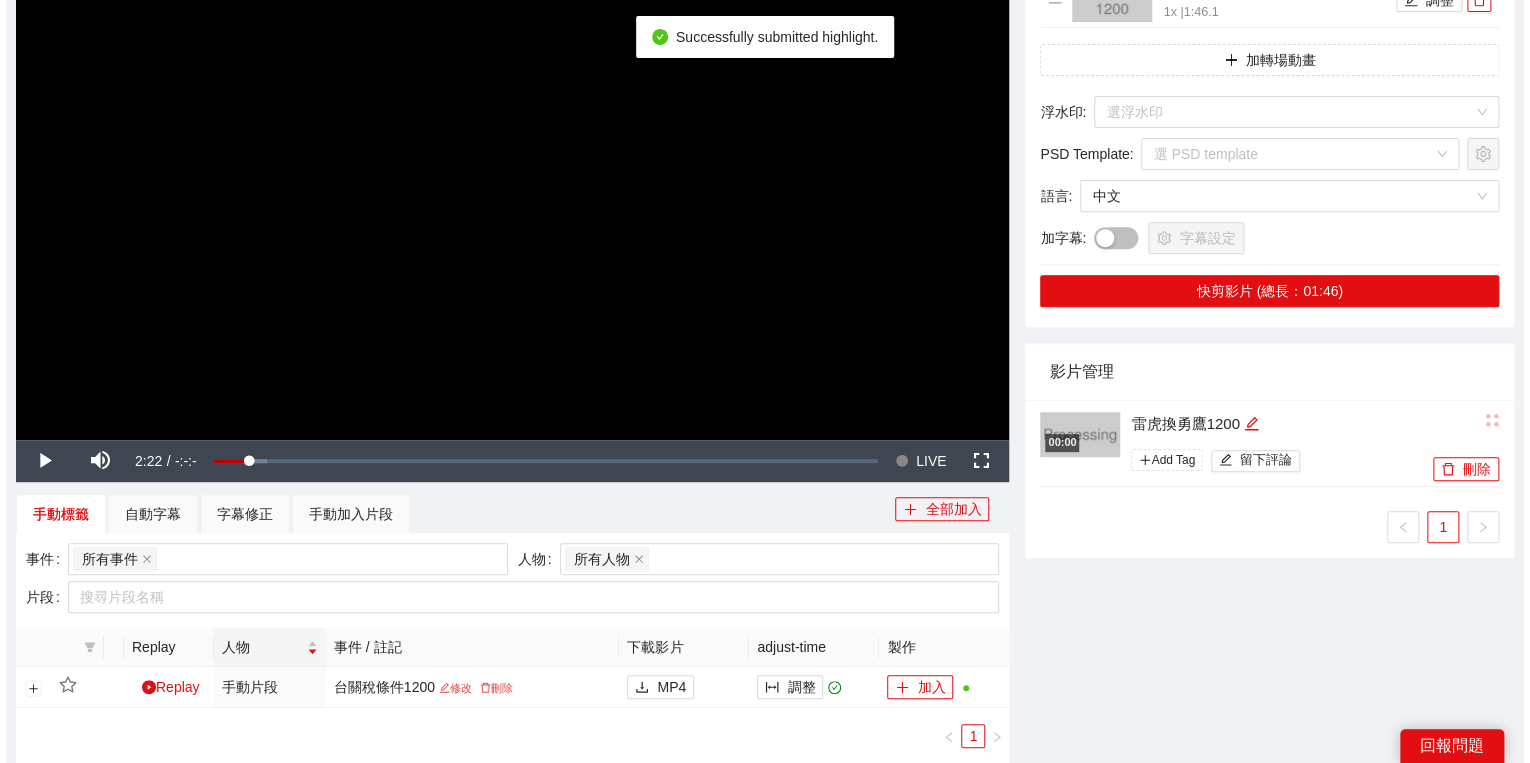 scroll, scrollTop: 380, scrollLeft: 0, axis: vertical 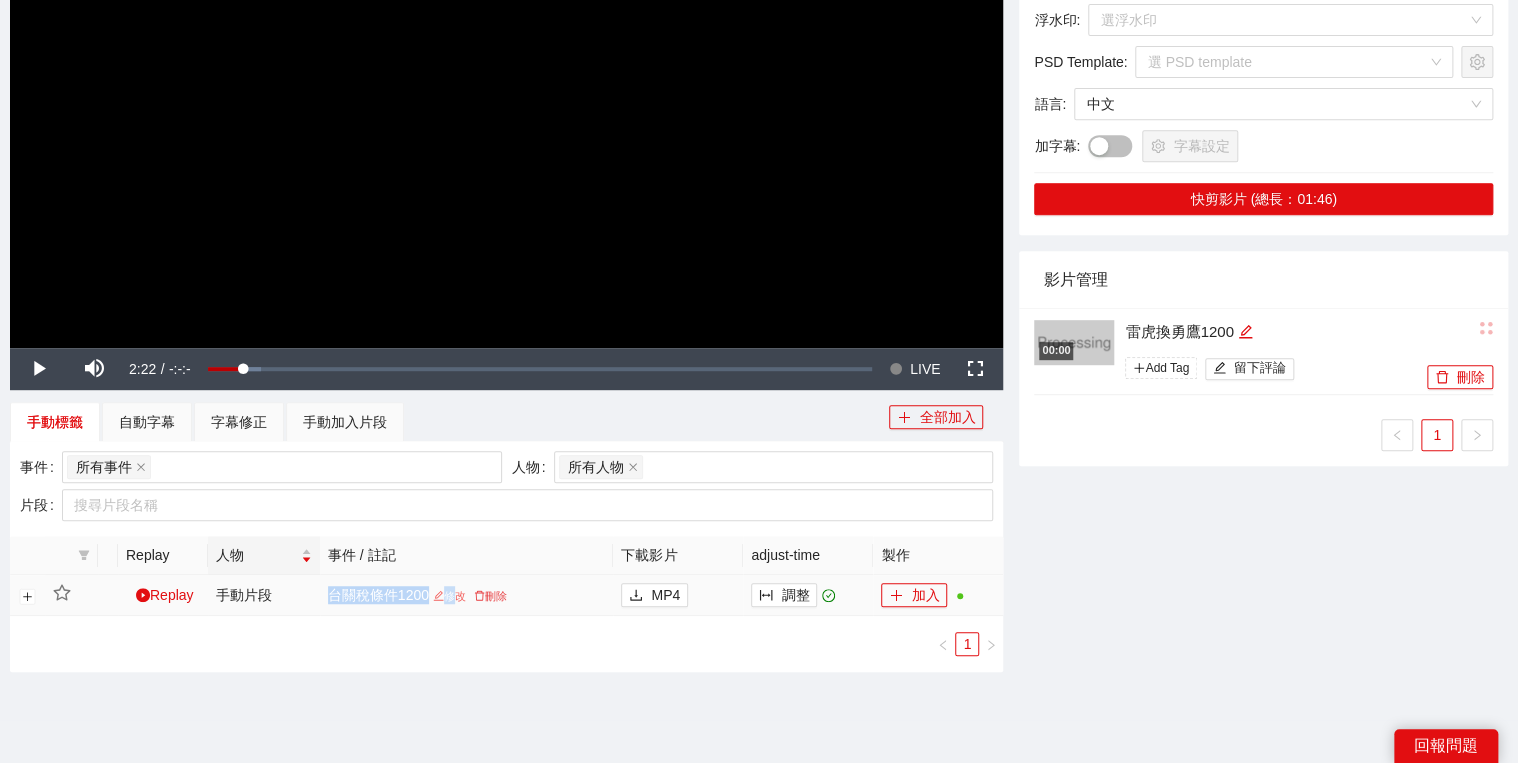 drag, startPoint x: 326, startPoint y: 579, endPoint x: 451, endPoint y: 592, distance: 125.67418 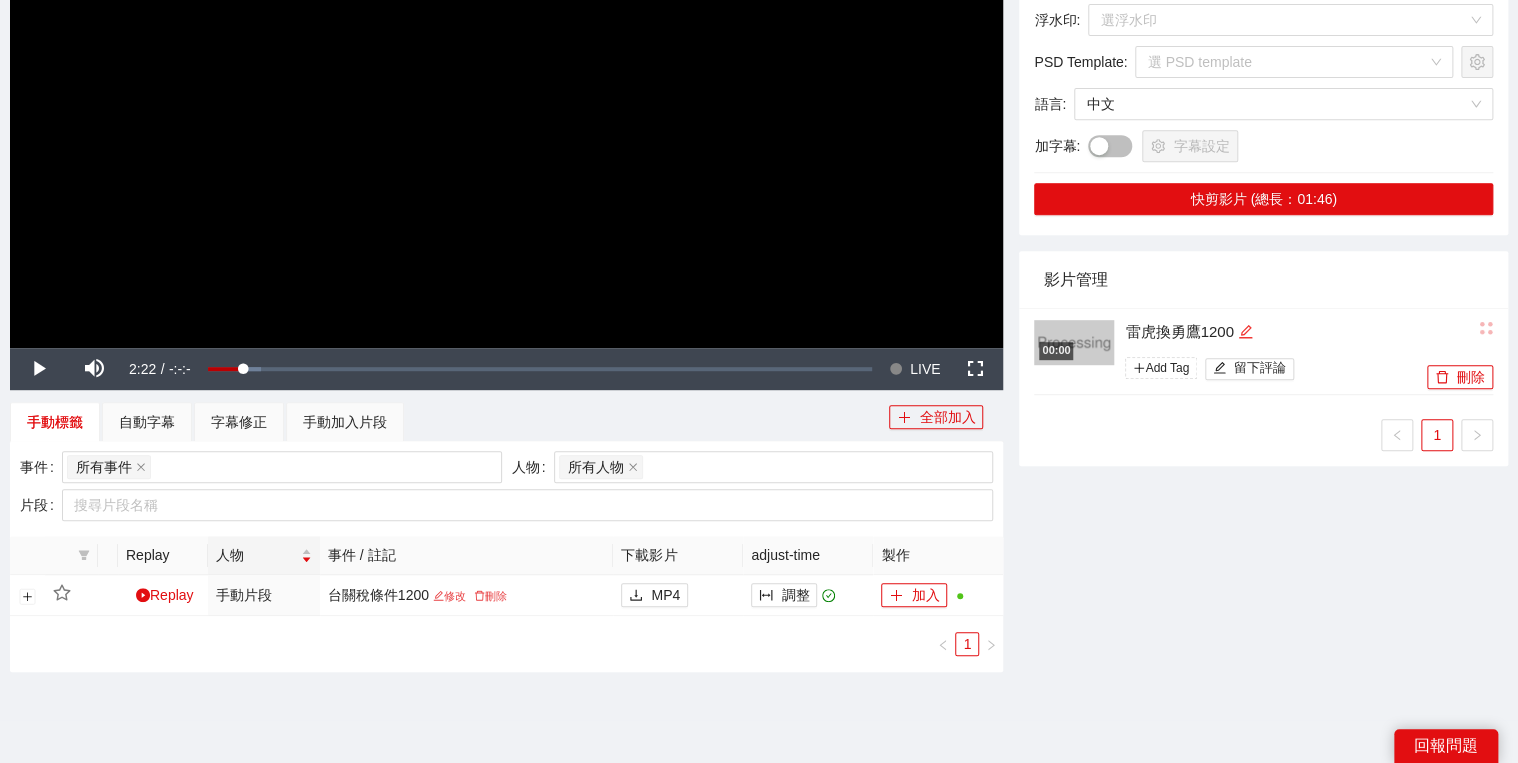 click 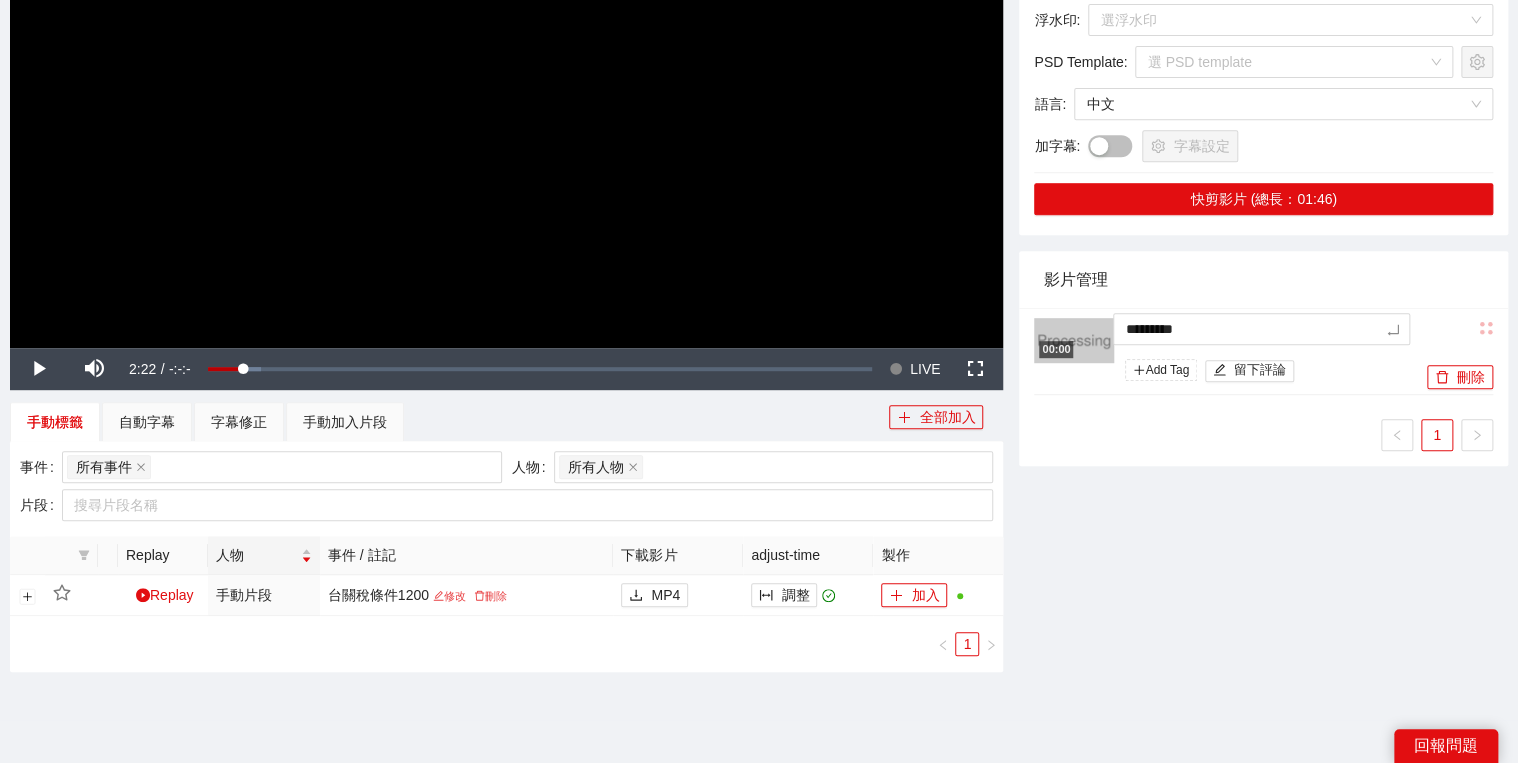 drag, startPoint x: 1247, startPoint y: 331, endPoint x: 1204, endPoint y: 285, distance: 62.968246 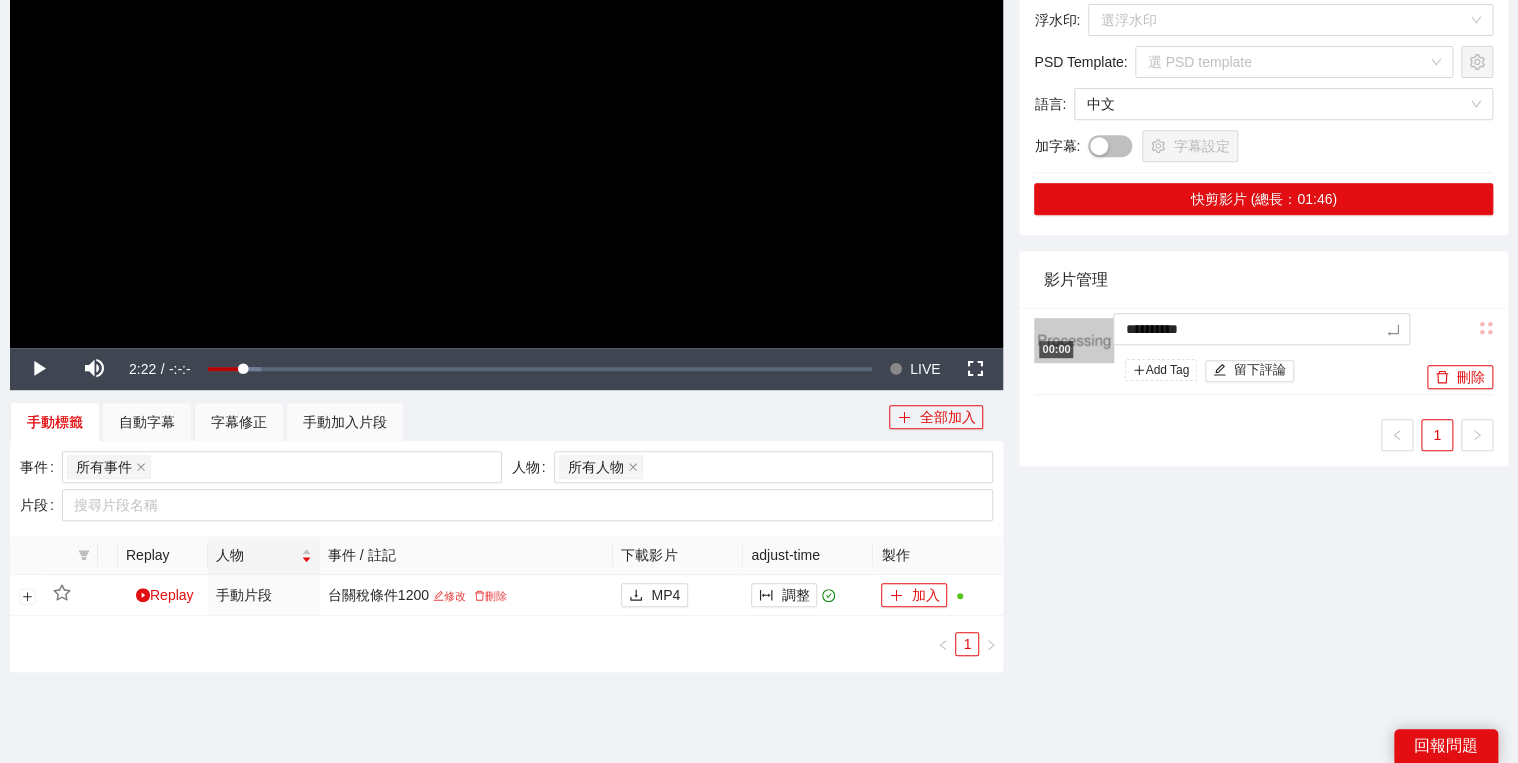 click on "影片管理" at bounding box center [1263, 279] 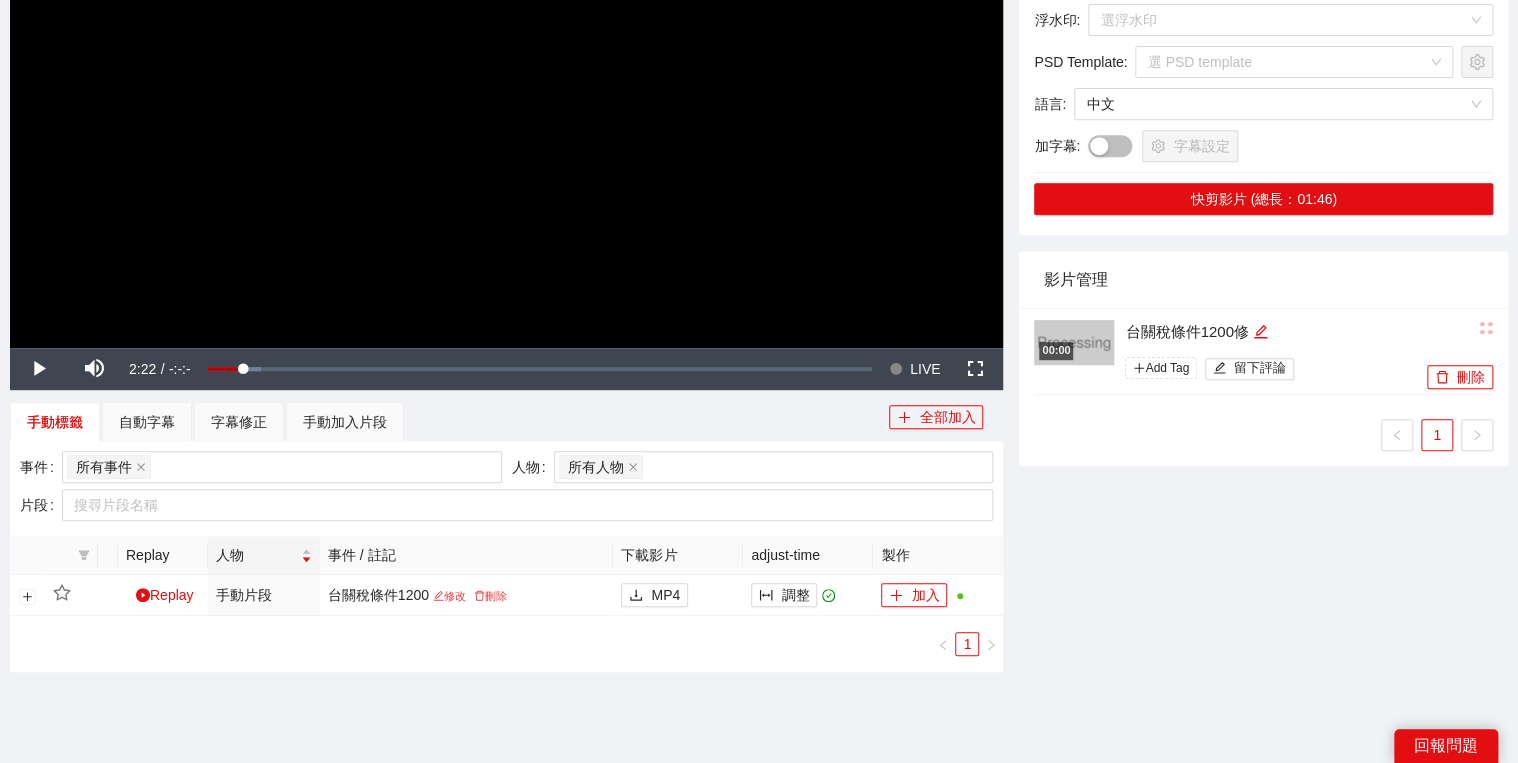 click on "-5s -1s 1x +1s +5s 影片剪輯區 清除 排列     草稿   Horizontal (16:9) 台關稅條件1200 1x |  1:46.1     調整   加轉場動畫 浮水印 : 選浮水印 PSD Template : 選 PSD template 語言 : 中文 加字幕 :   字幕設定 快剪影片 (總長：01:46) 影片管理 00:00 台關稅條件1200修  Add Tag   留下評論   刪除 1" at bounding box center [1263, 215] 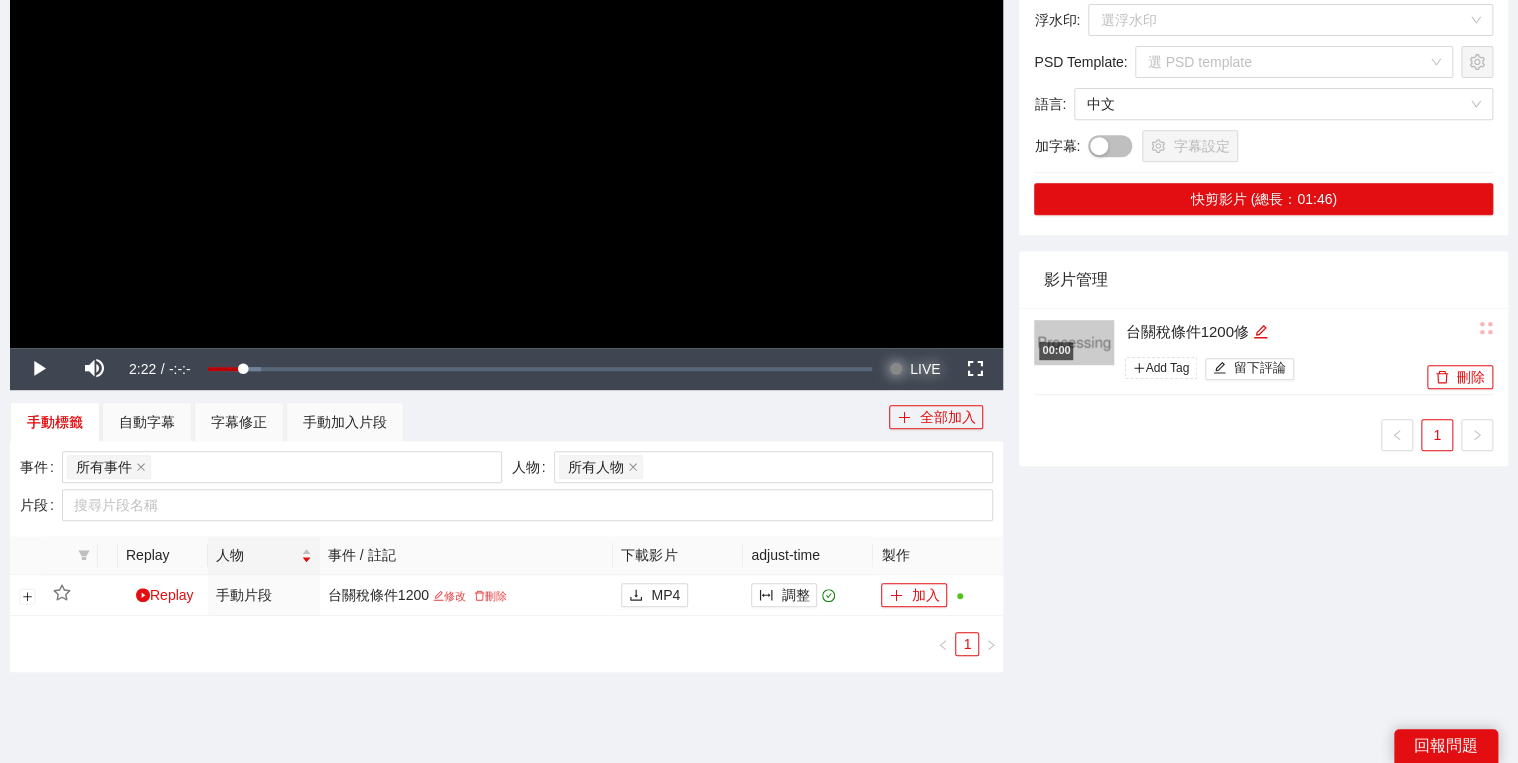 click on "LIVE" at bounding box center [925, 369] 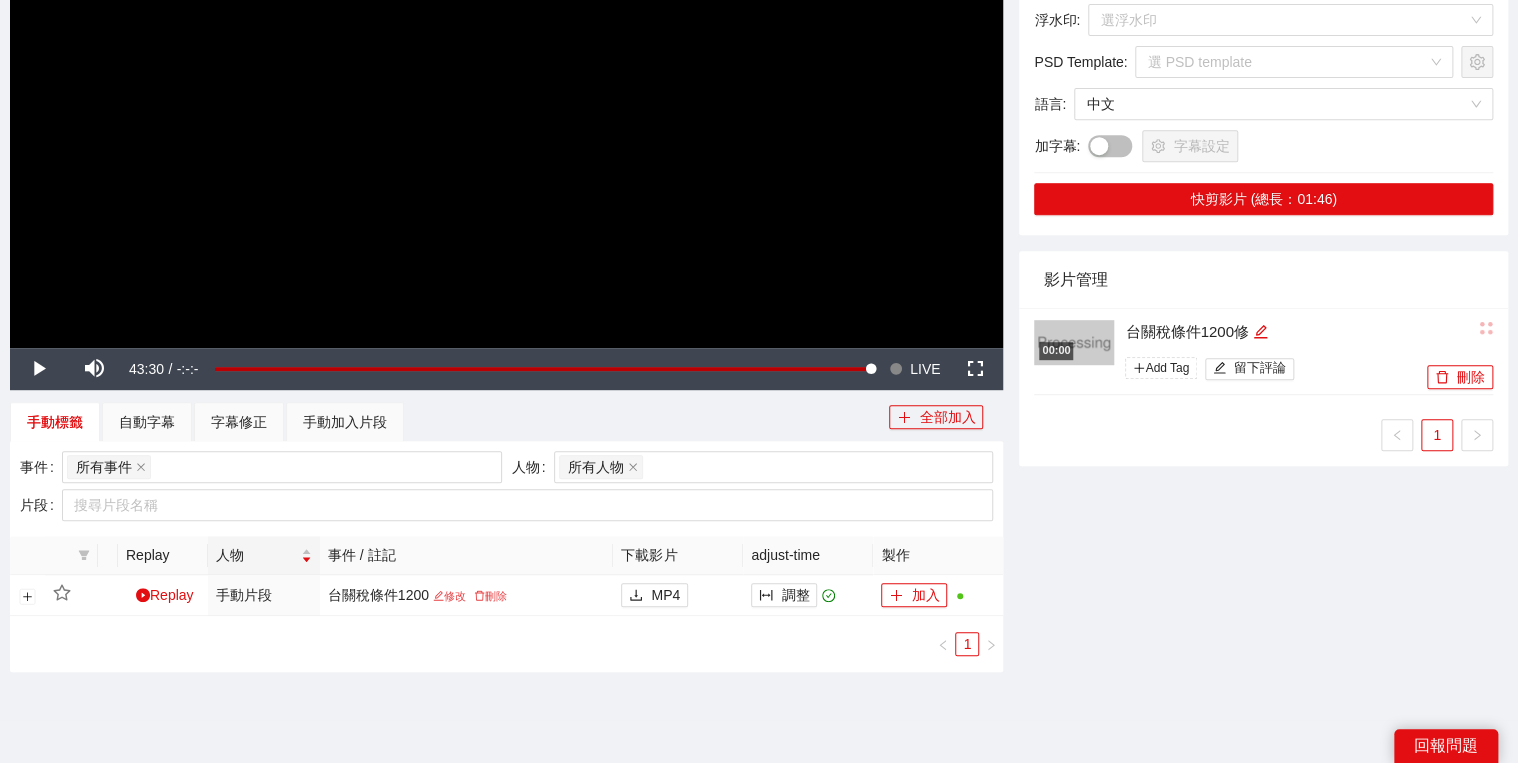 click at bounding box center (506, 68) 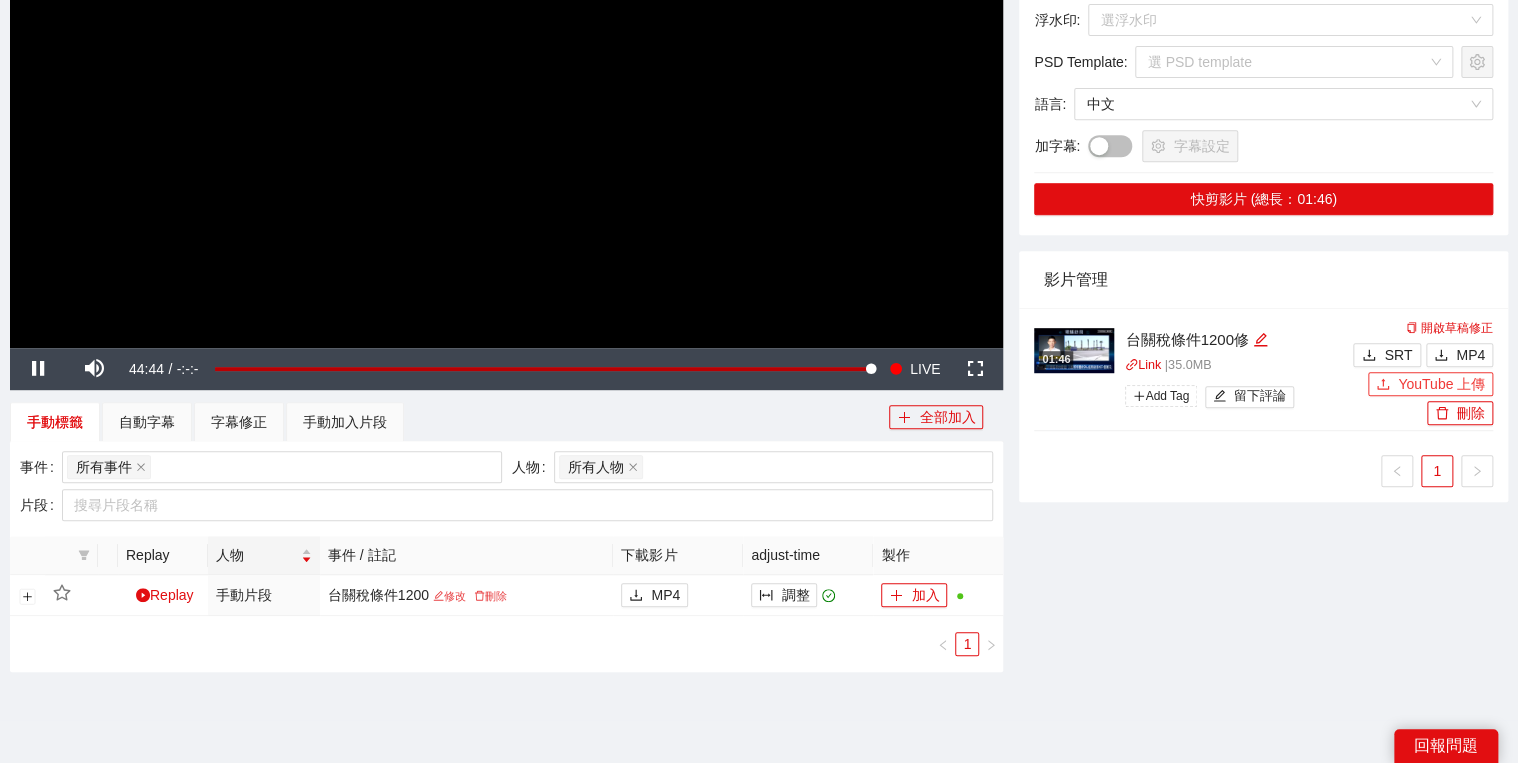 click on "YouTube 上傳" at bounding box center (1441, 384) 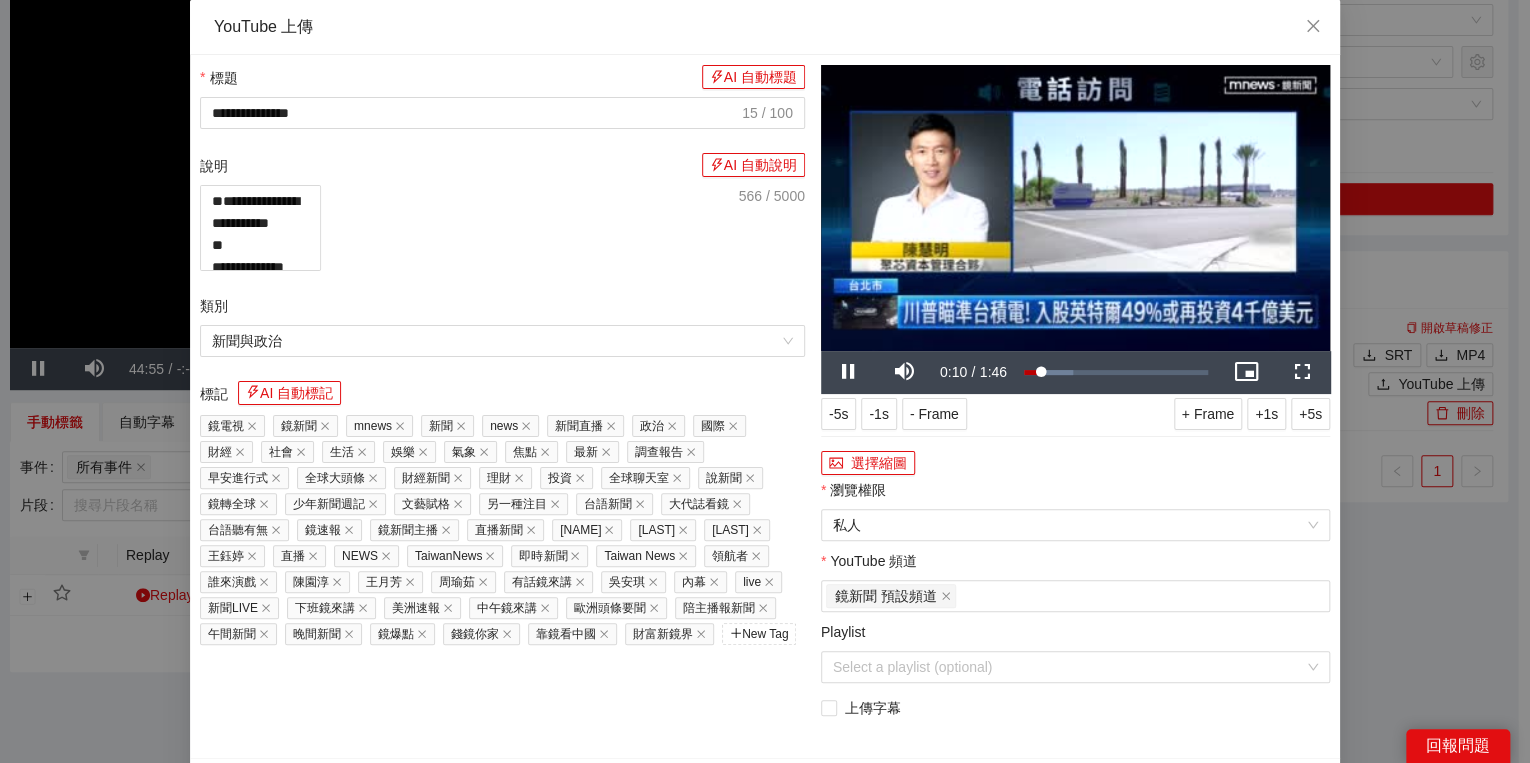 click on "選擇縮圖" at bounding box center [1075, 463] 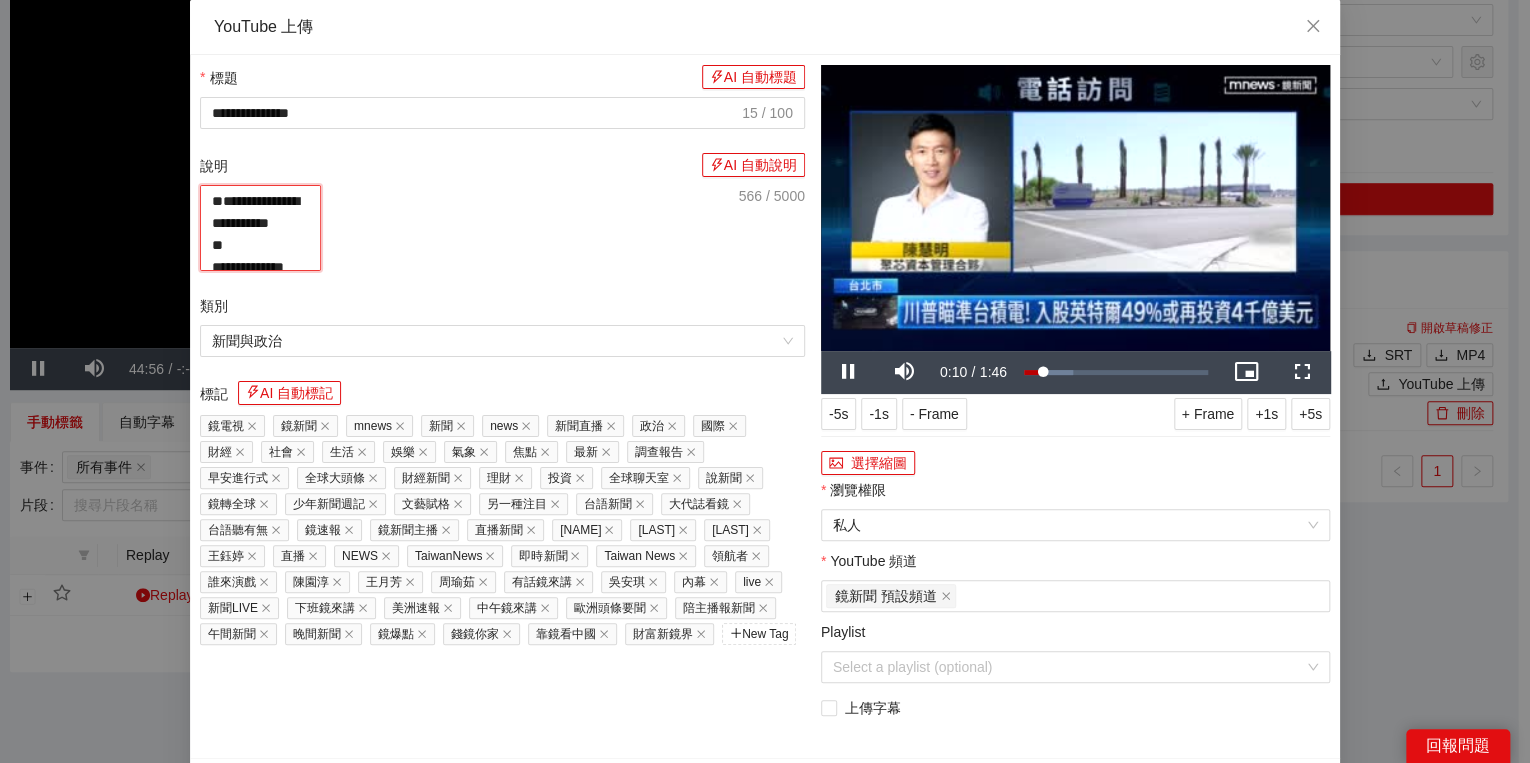 click on "**********" at bounding box center (260, 228) 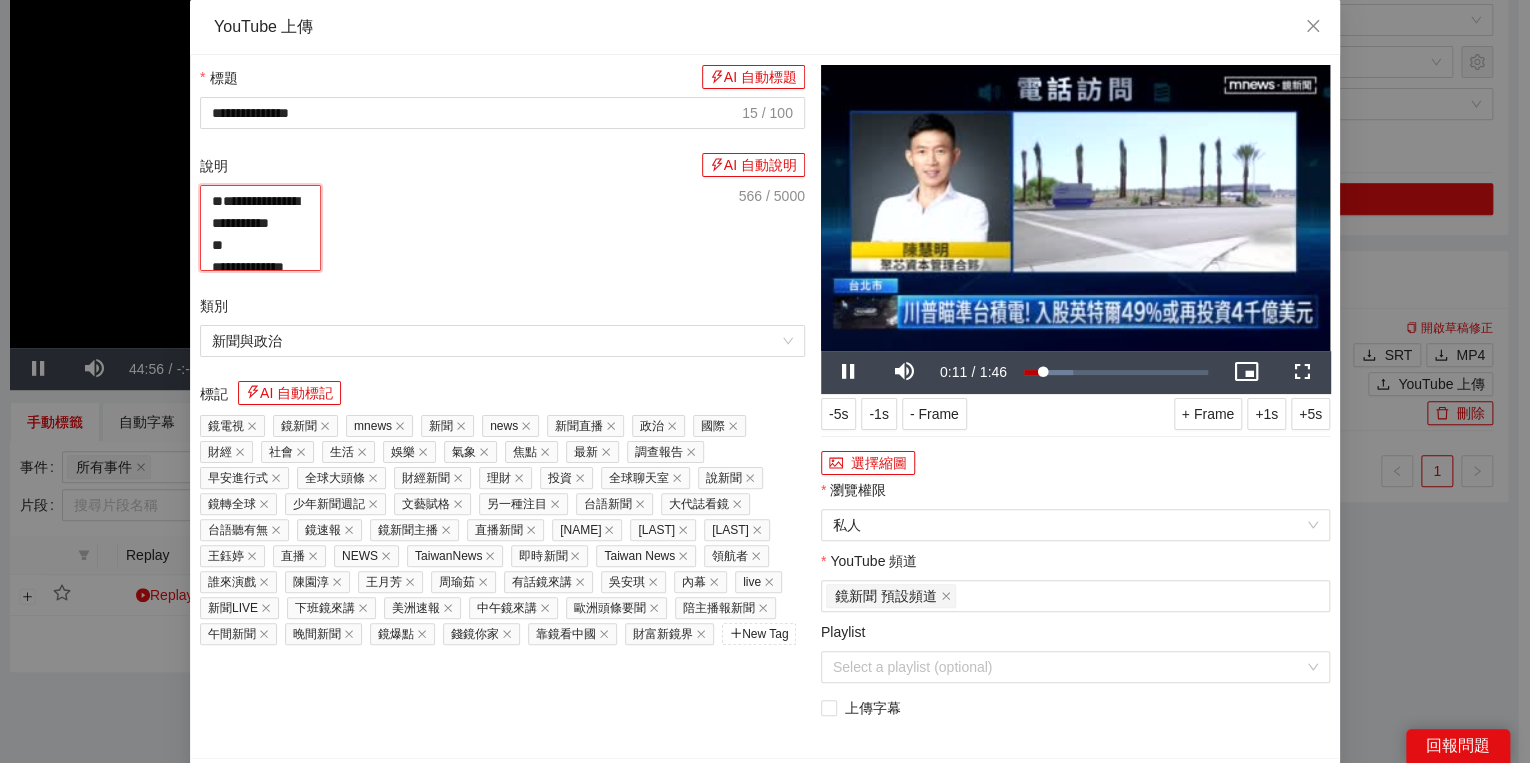 paste on "**********" 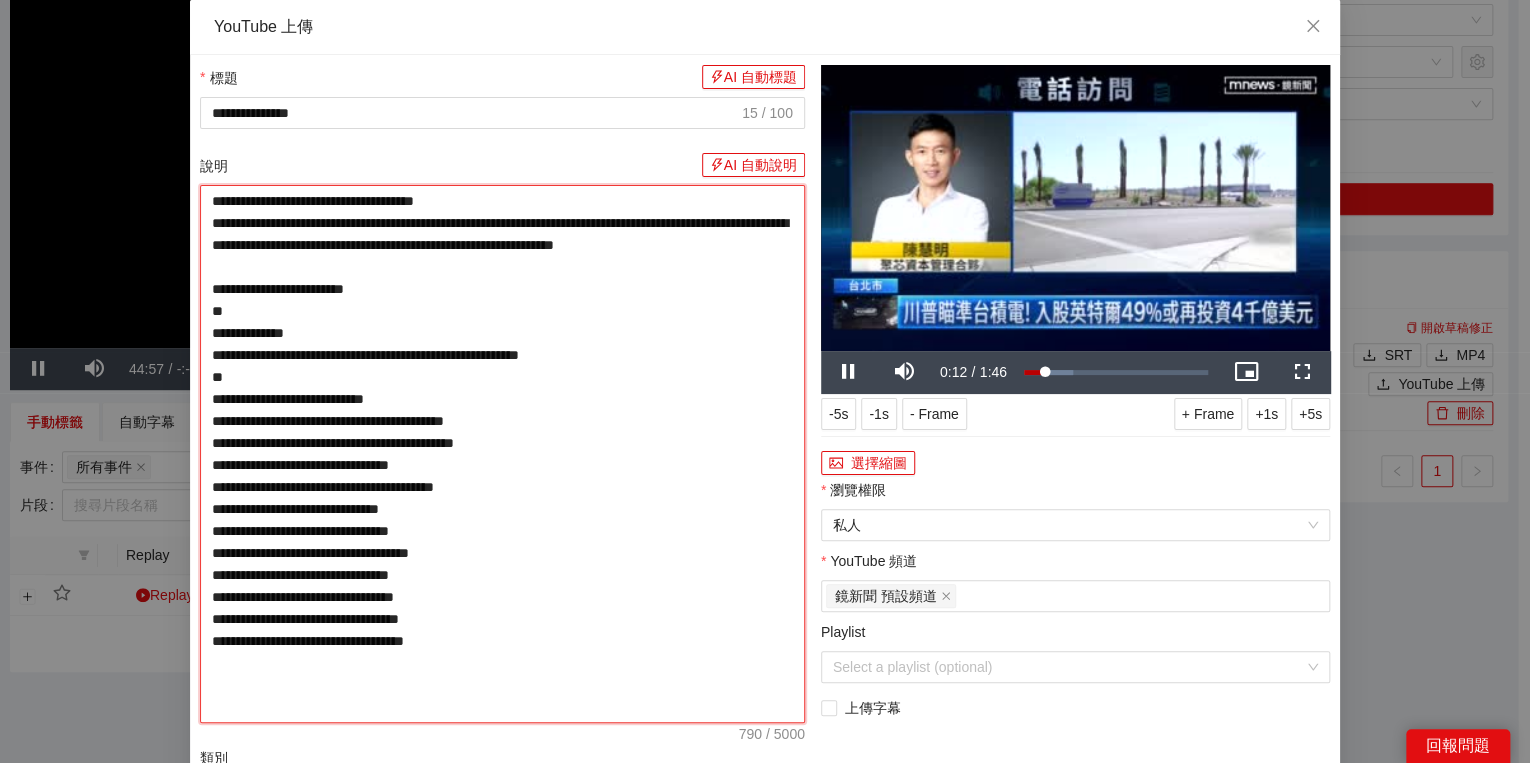 type on "**********" 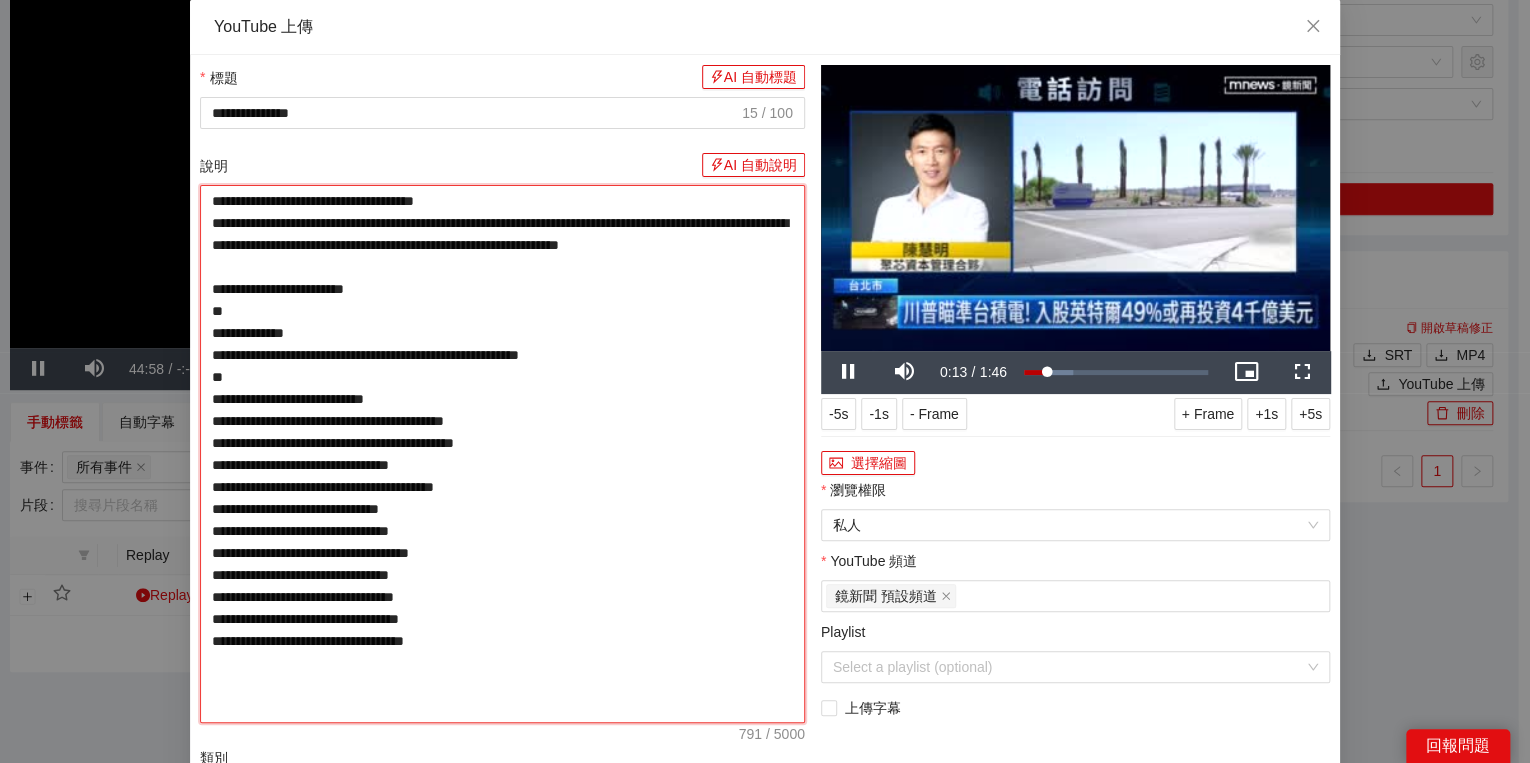 click on "**********" at bounding box center (502, 454) 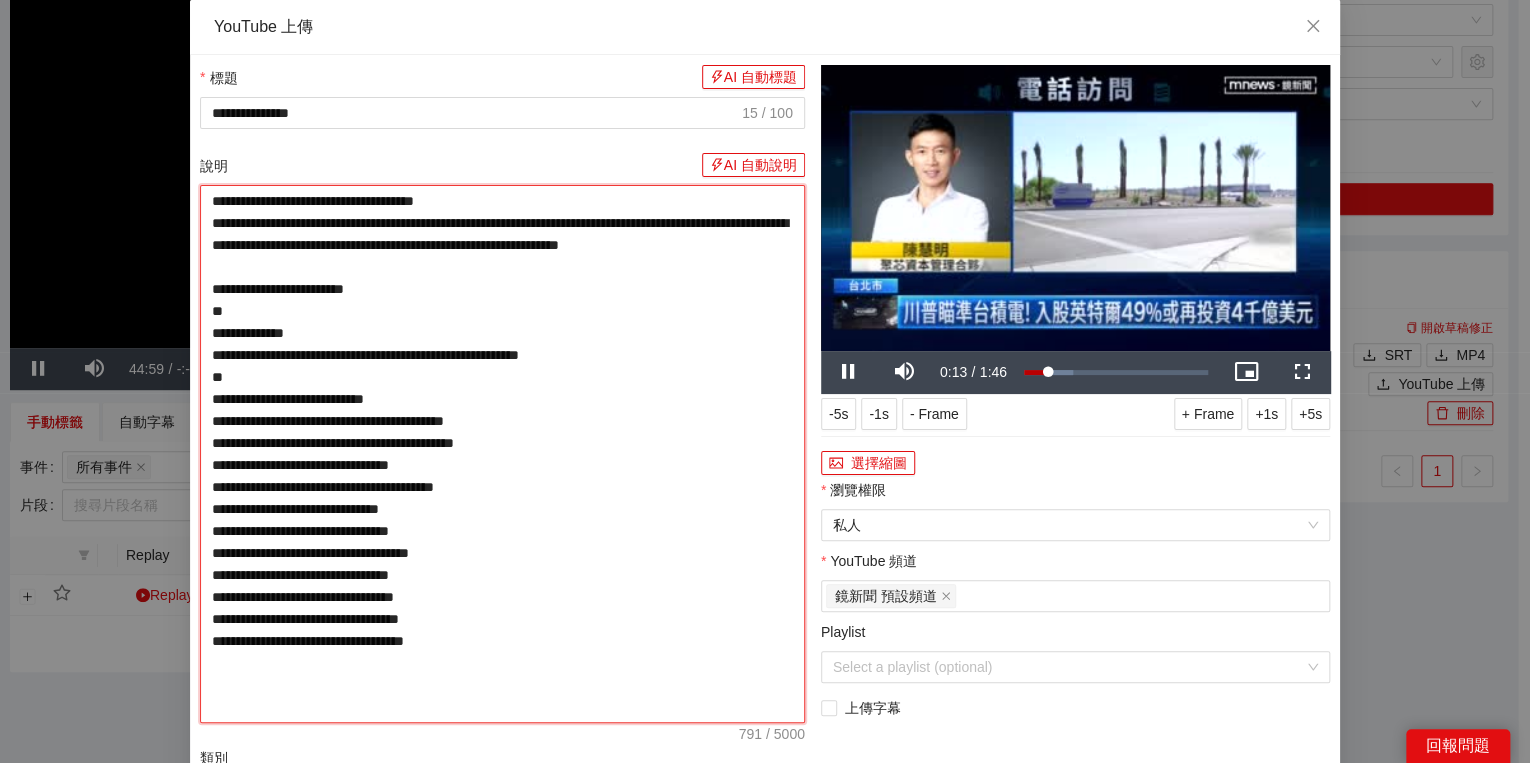 type on "**********" 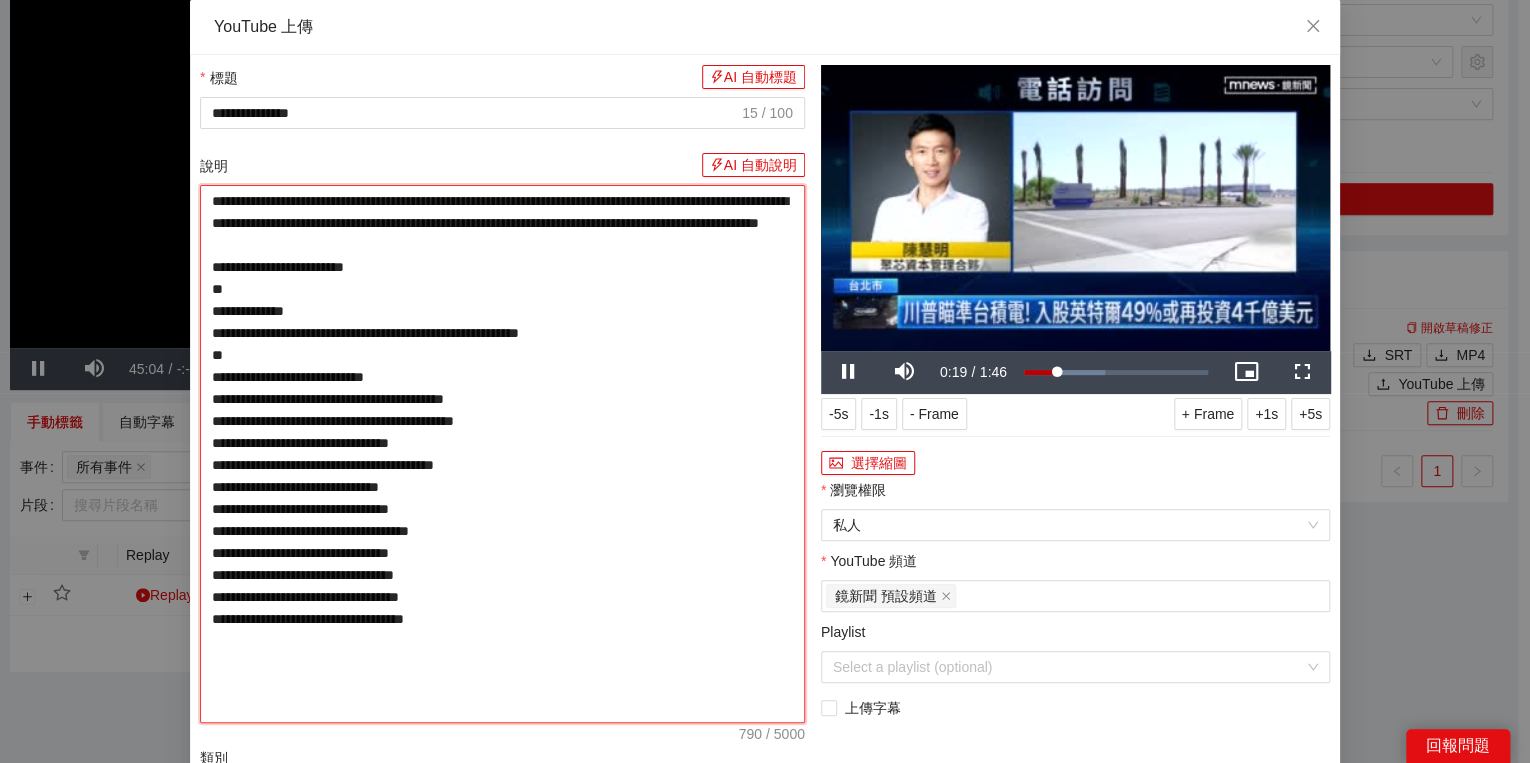 click on "**********" at bounding box center (502, 454) 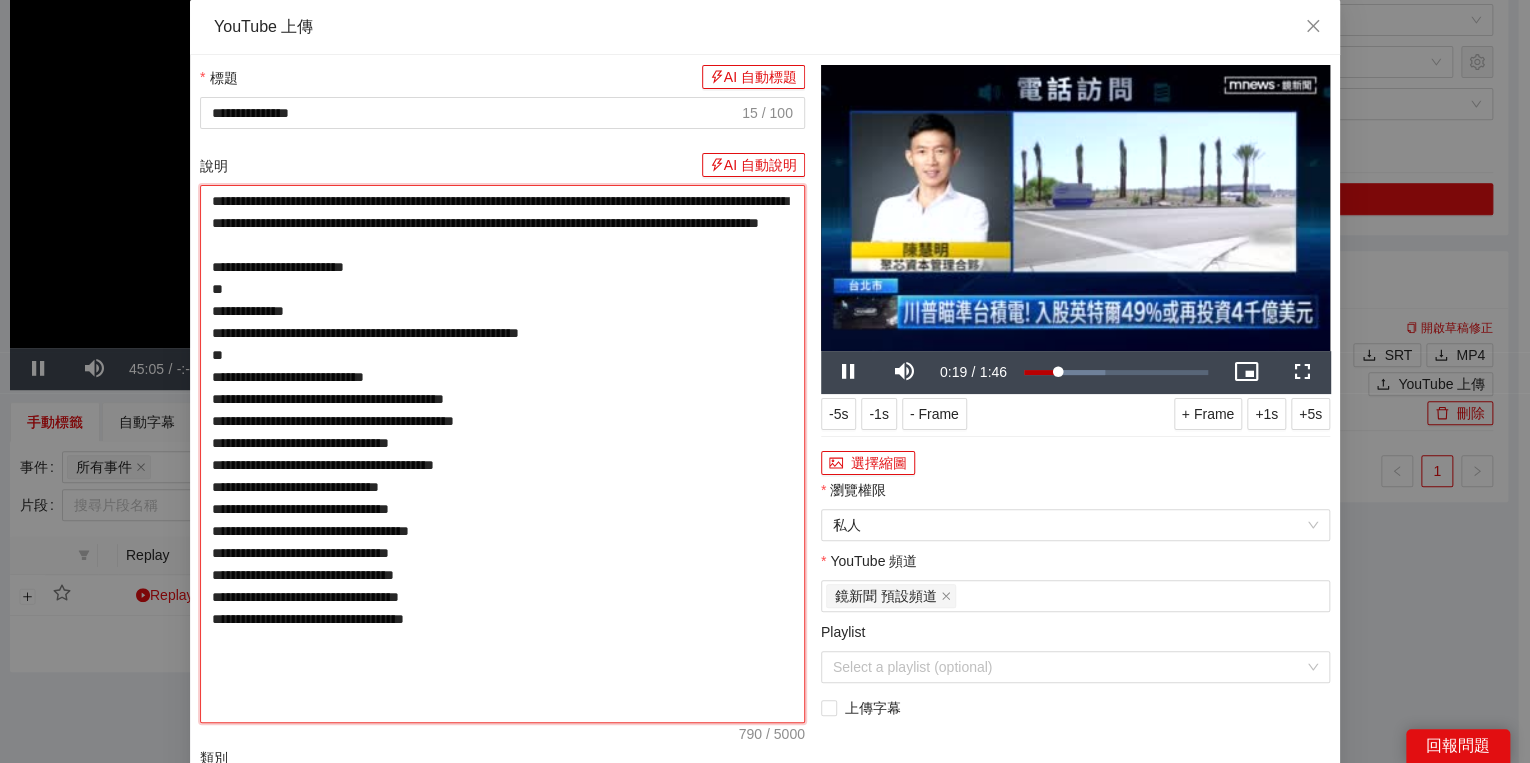 type on "**********" 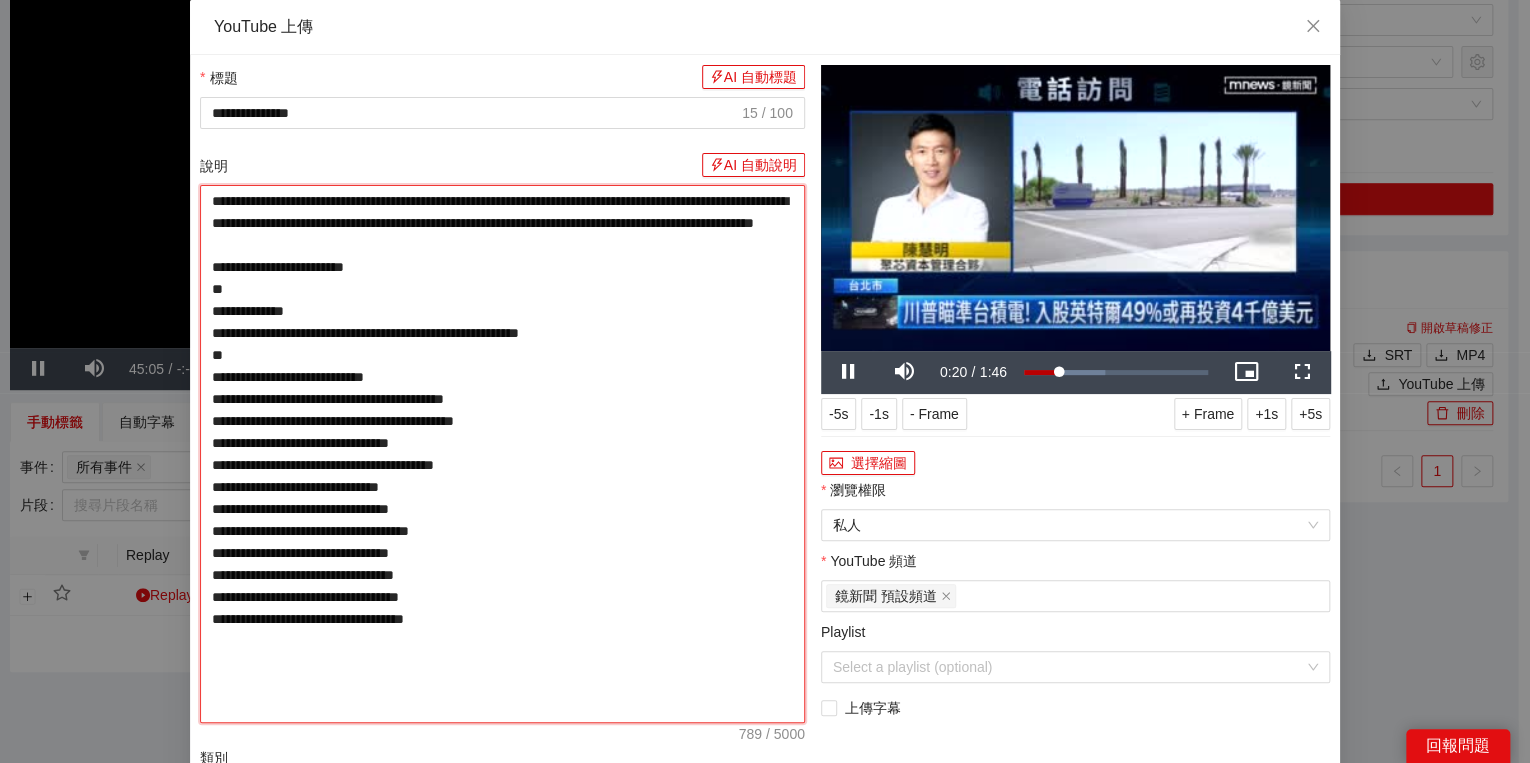 click on "**********" at bounding box center (502, 454) 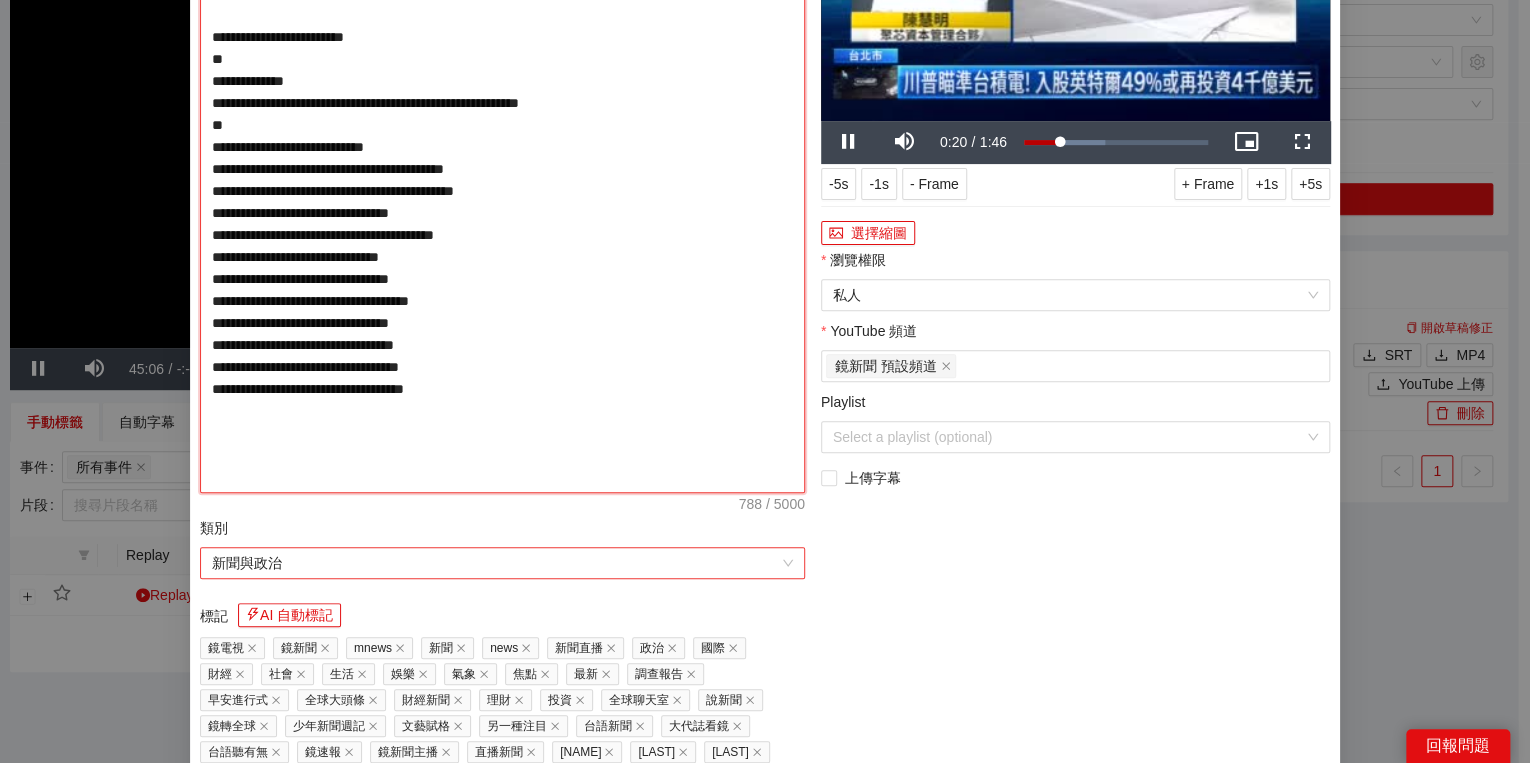 scroll, scrollTop: 320, scrollLeft: 0, axis: vertical 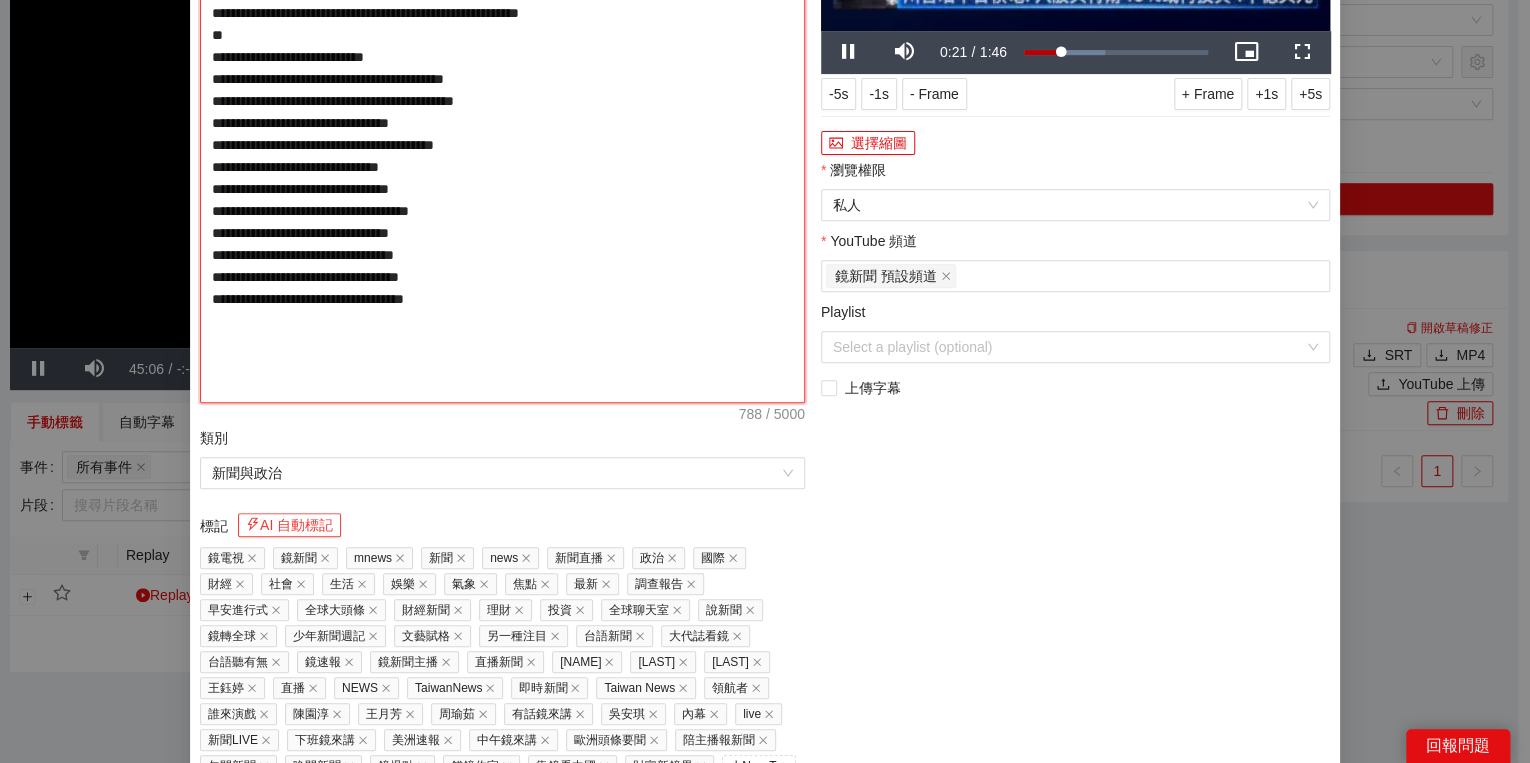 type on "**********" 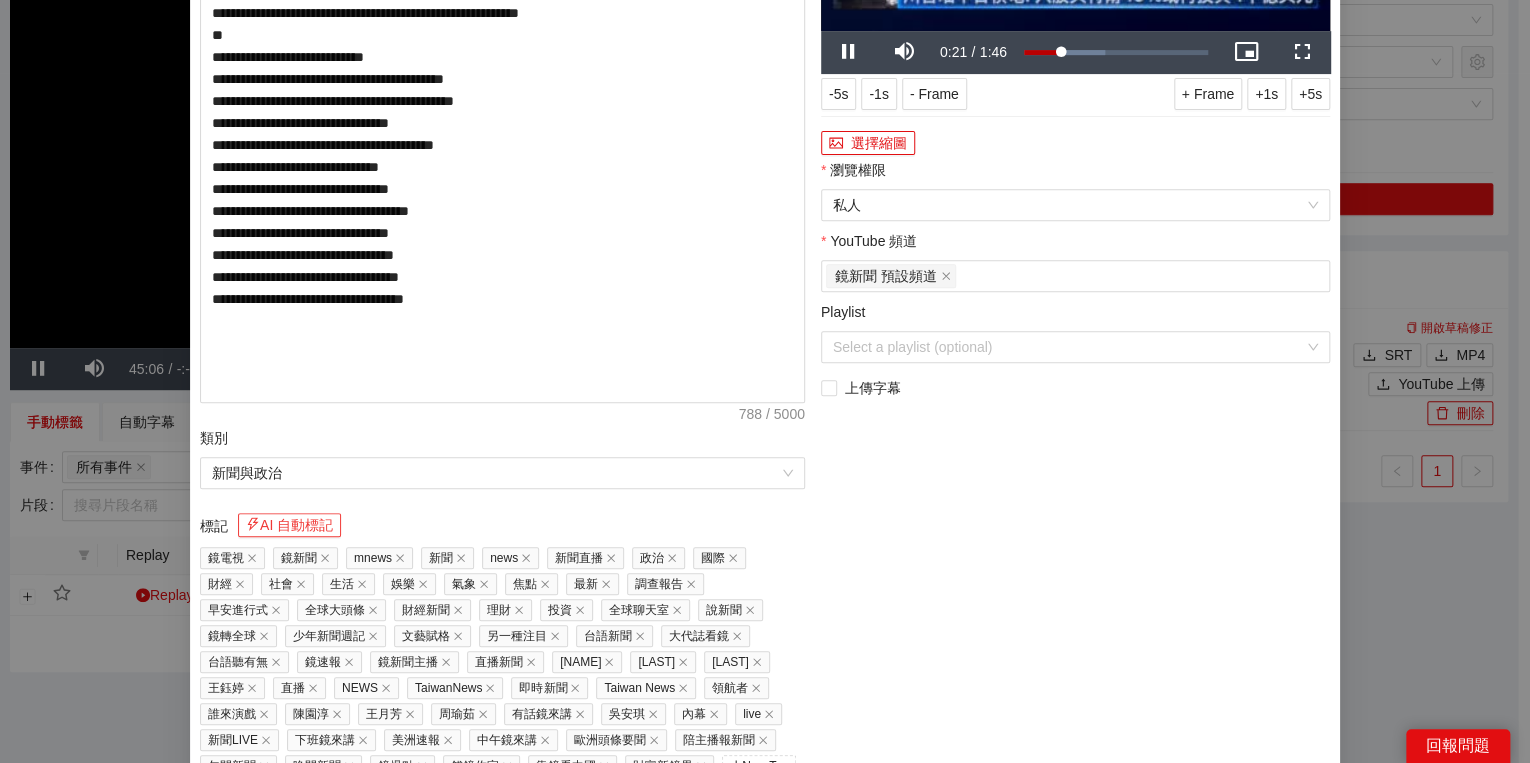 click on "AI 自動標記" at bounding box center [289, 525] 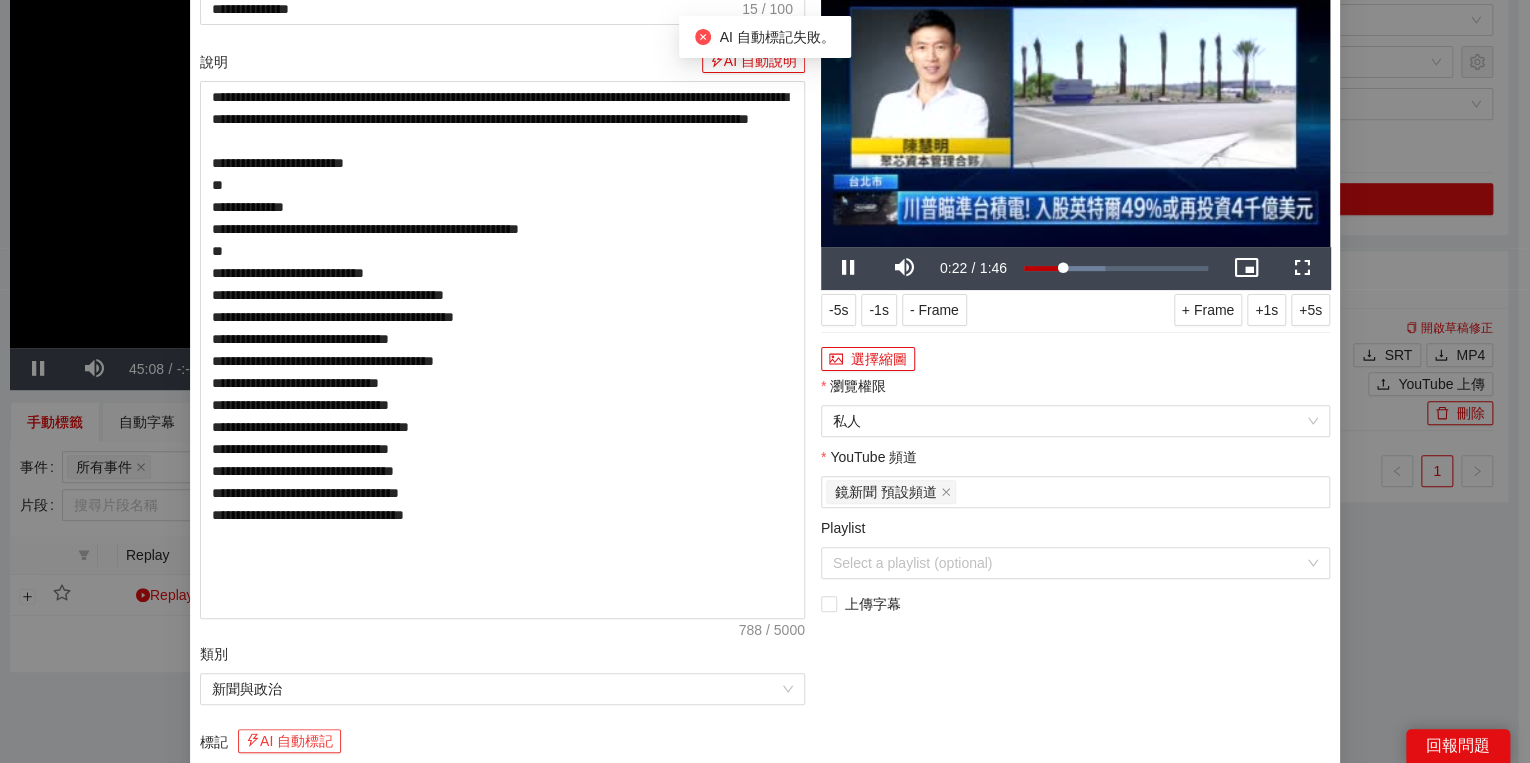 scroll, scrollTop: 18, scrollLeft: 0, axis: vertical 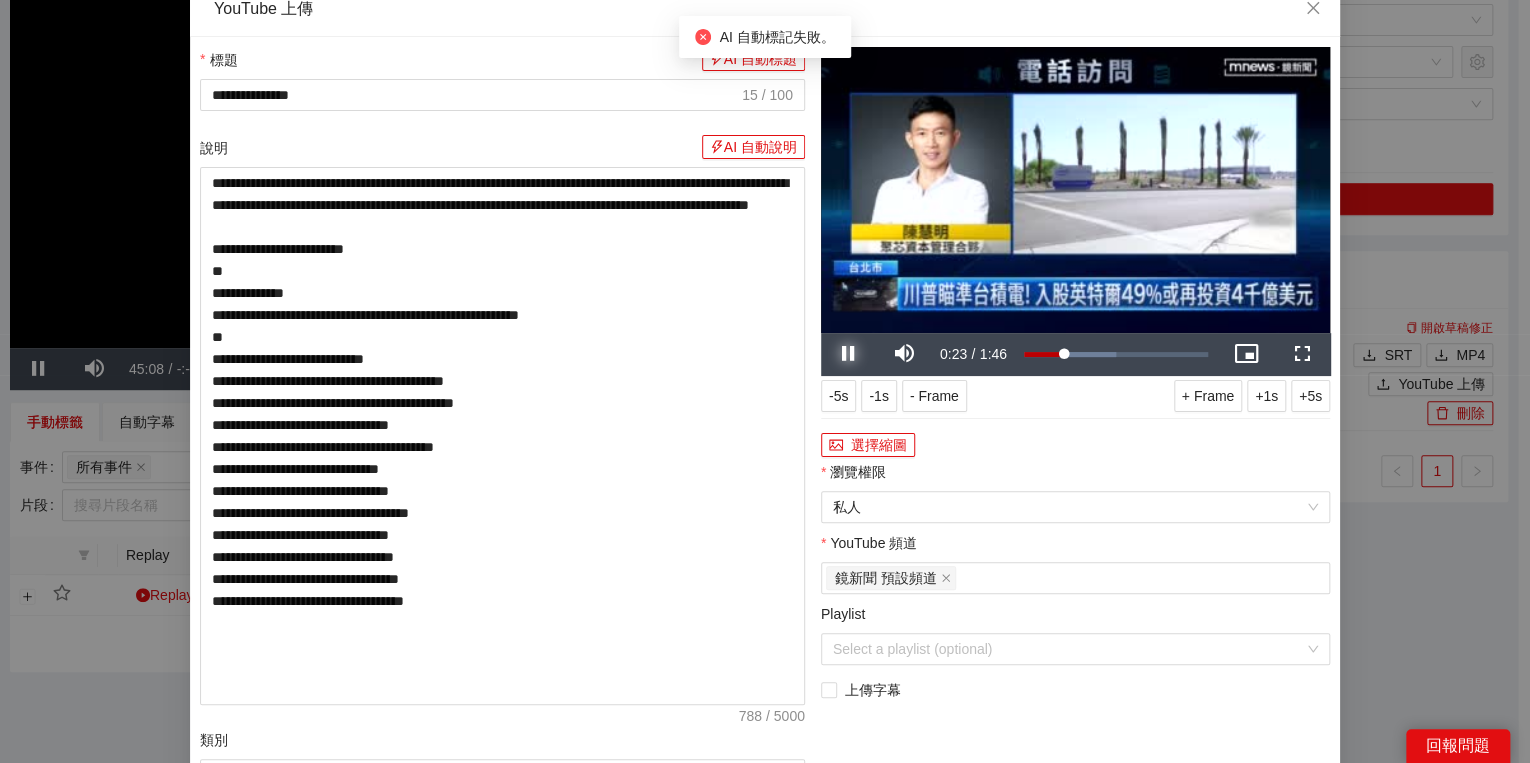 click at bounding box center (849, 354) 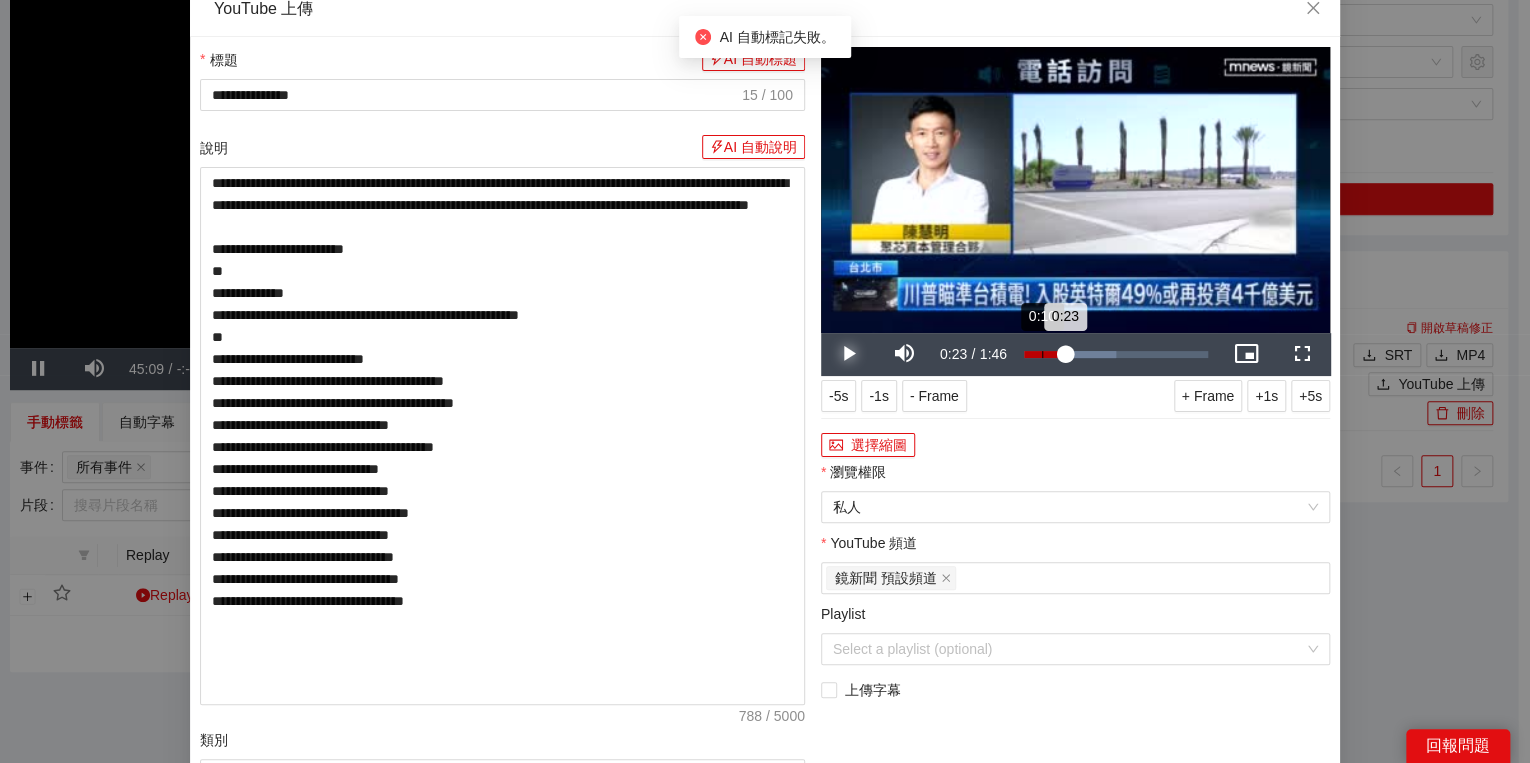 click on "0:10" at bounding box center [1042, 354] 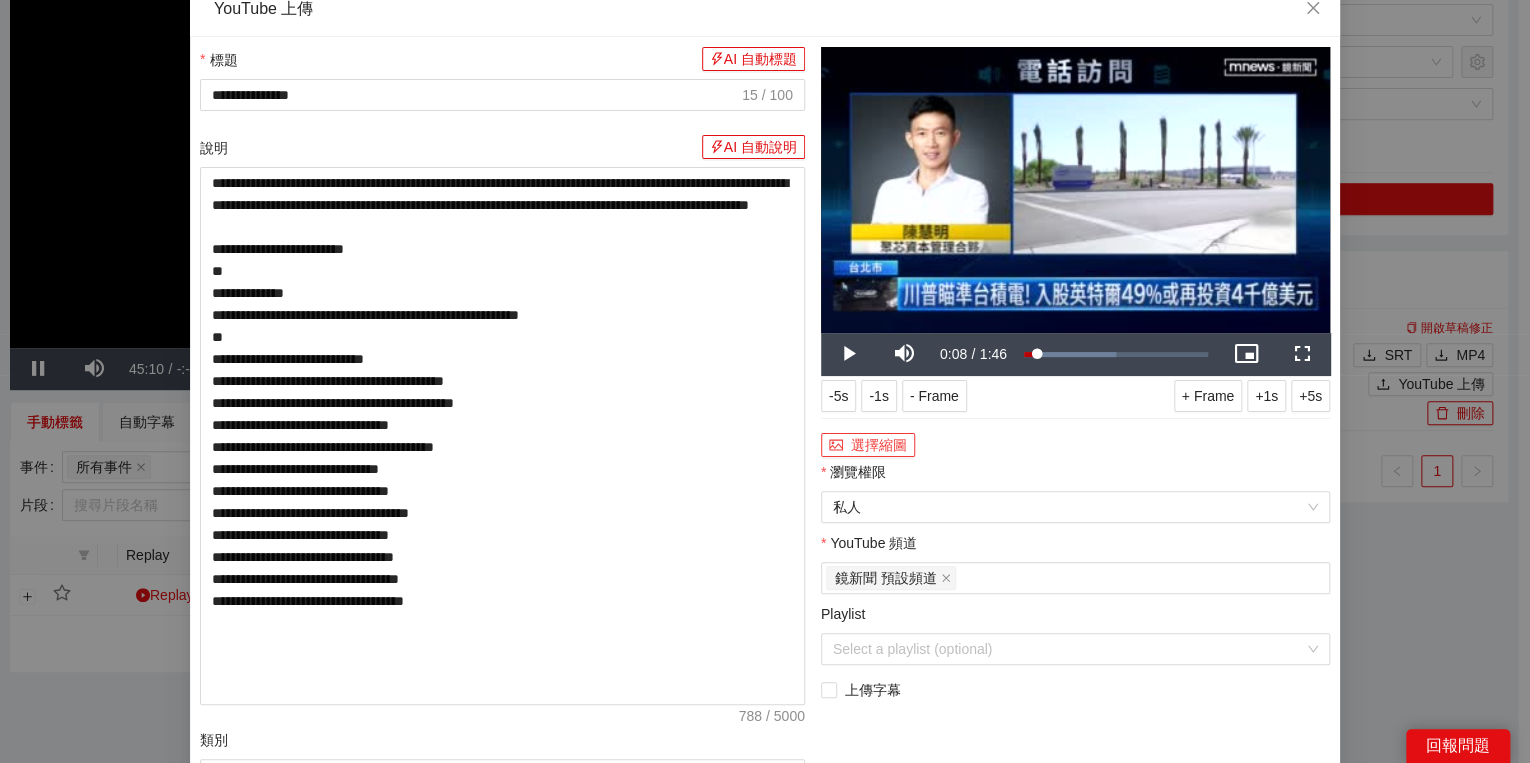 click on "選擇縮圖" at bounding box center (868, 445) 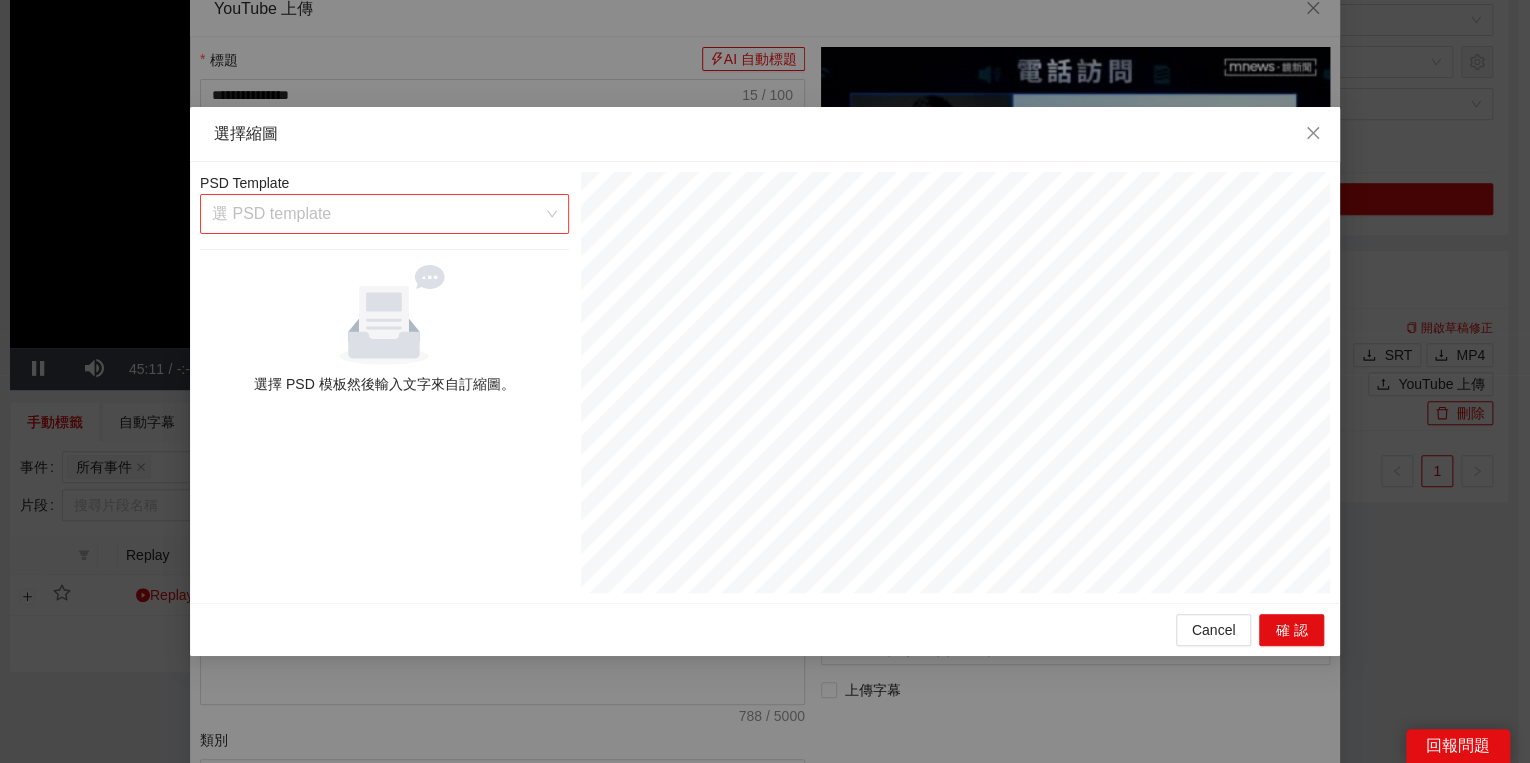 click on "選 PSD template" at bounding box center (384, 214) 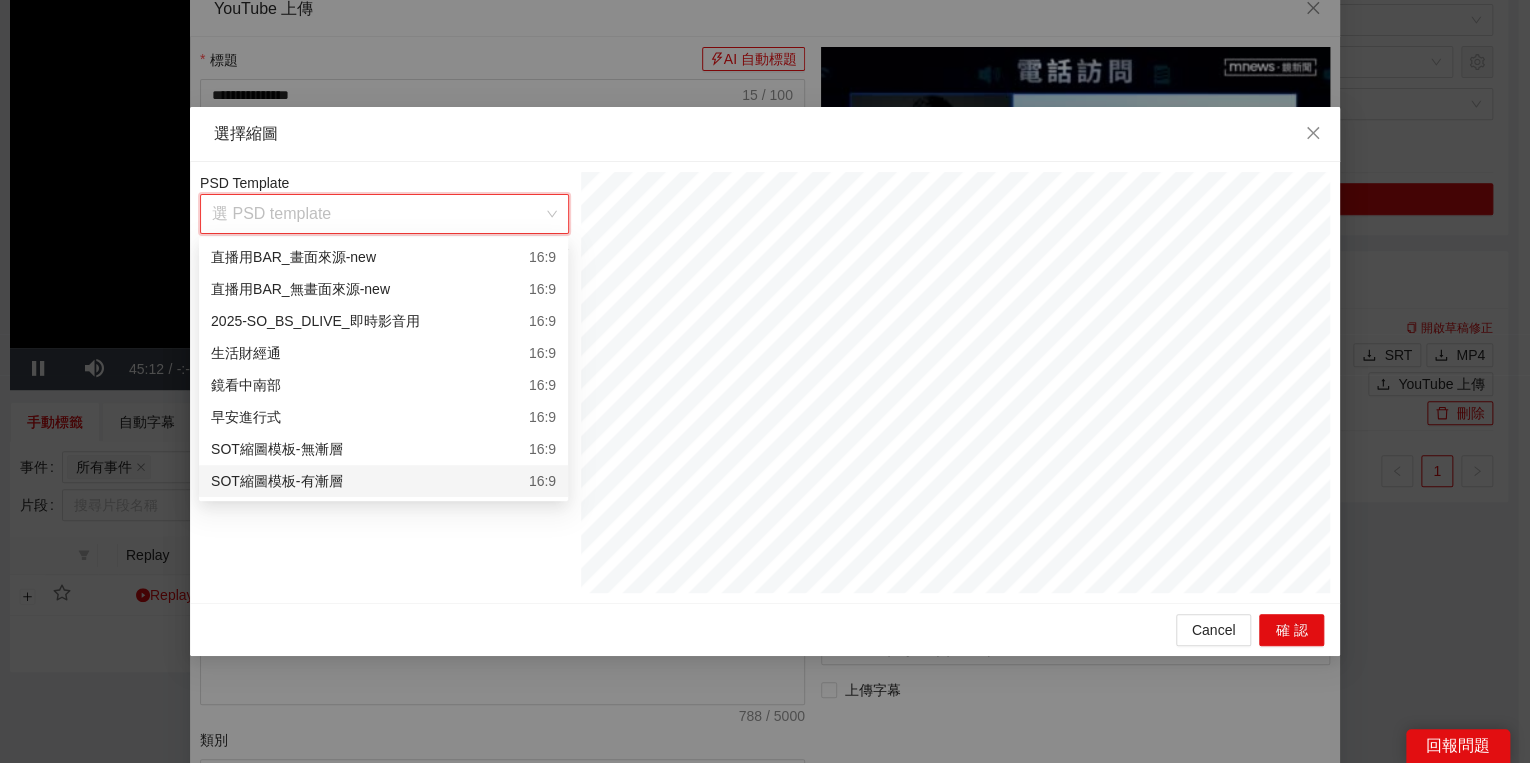 click on "SOT縮圖模板-有漸層 16:9" at bounding box center [383, 481] 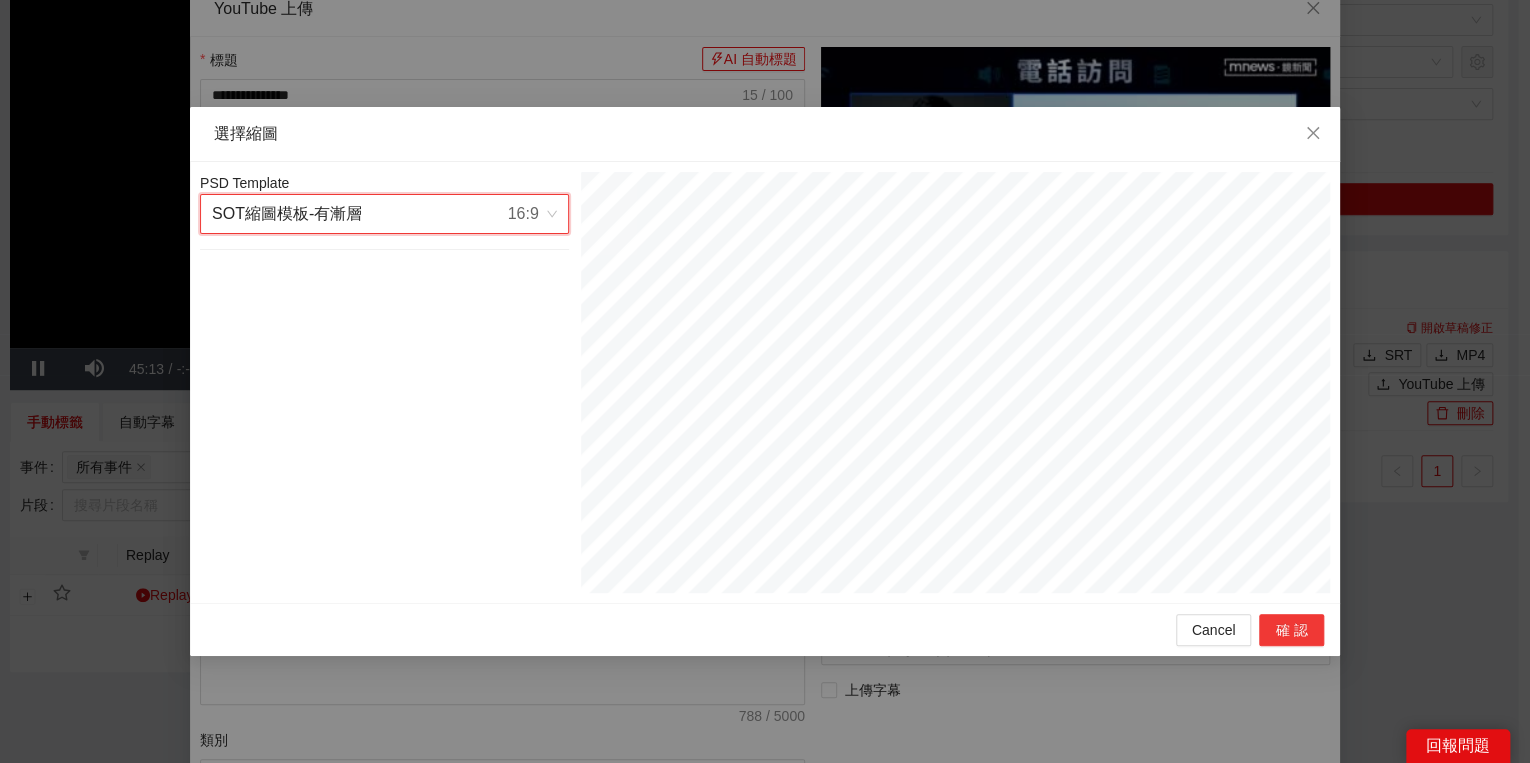 click on "確認" at bounding box center (1291, 630) 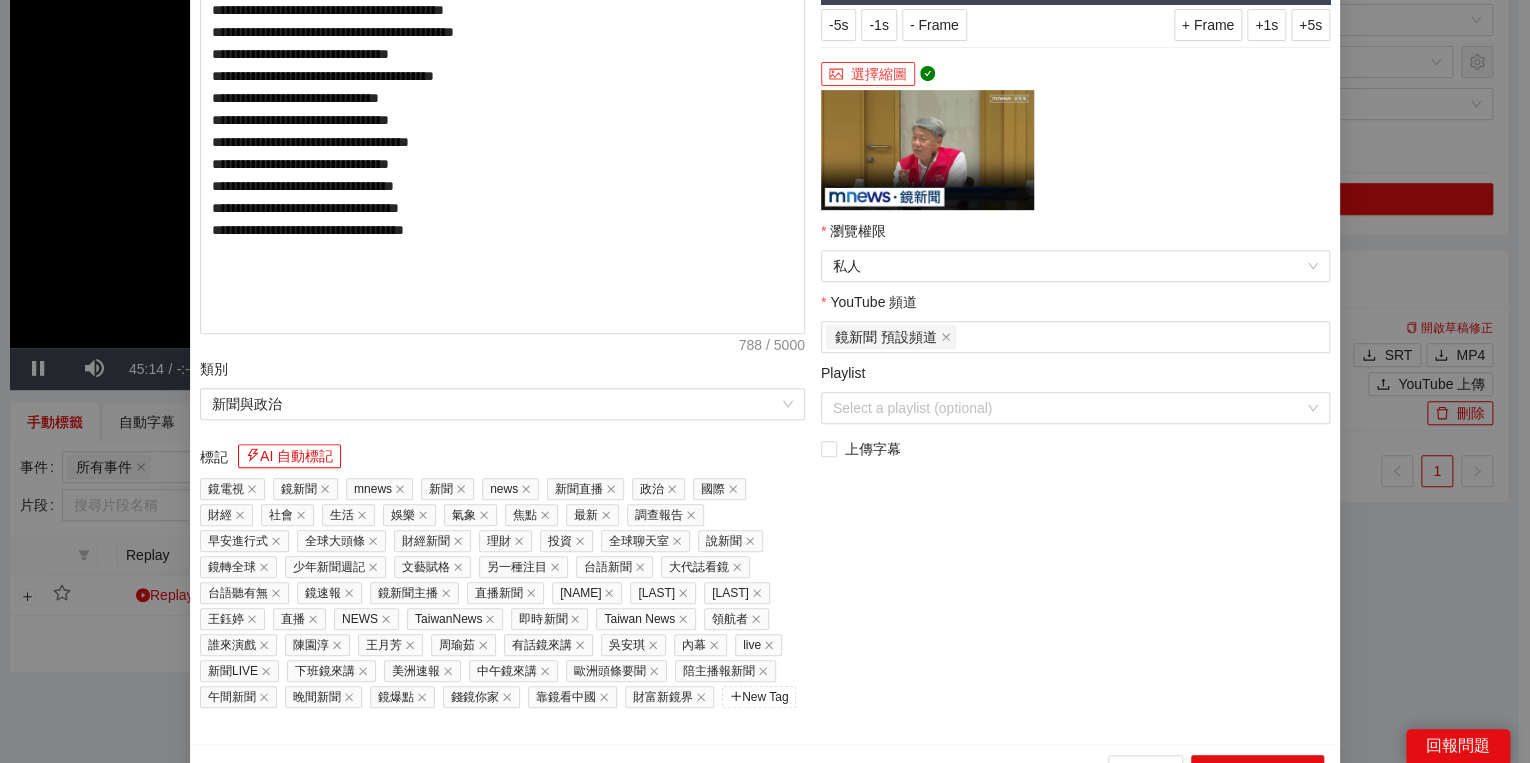 scroll, scrollTop: 418, scrollLeft: 0, axis: vertical 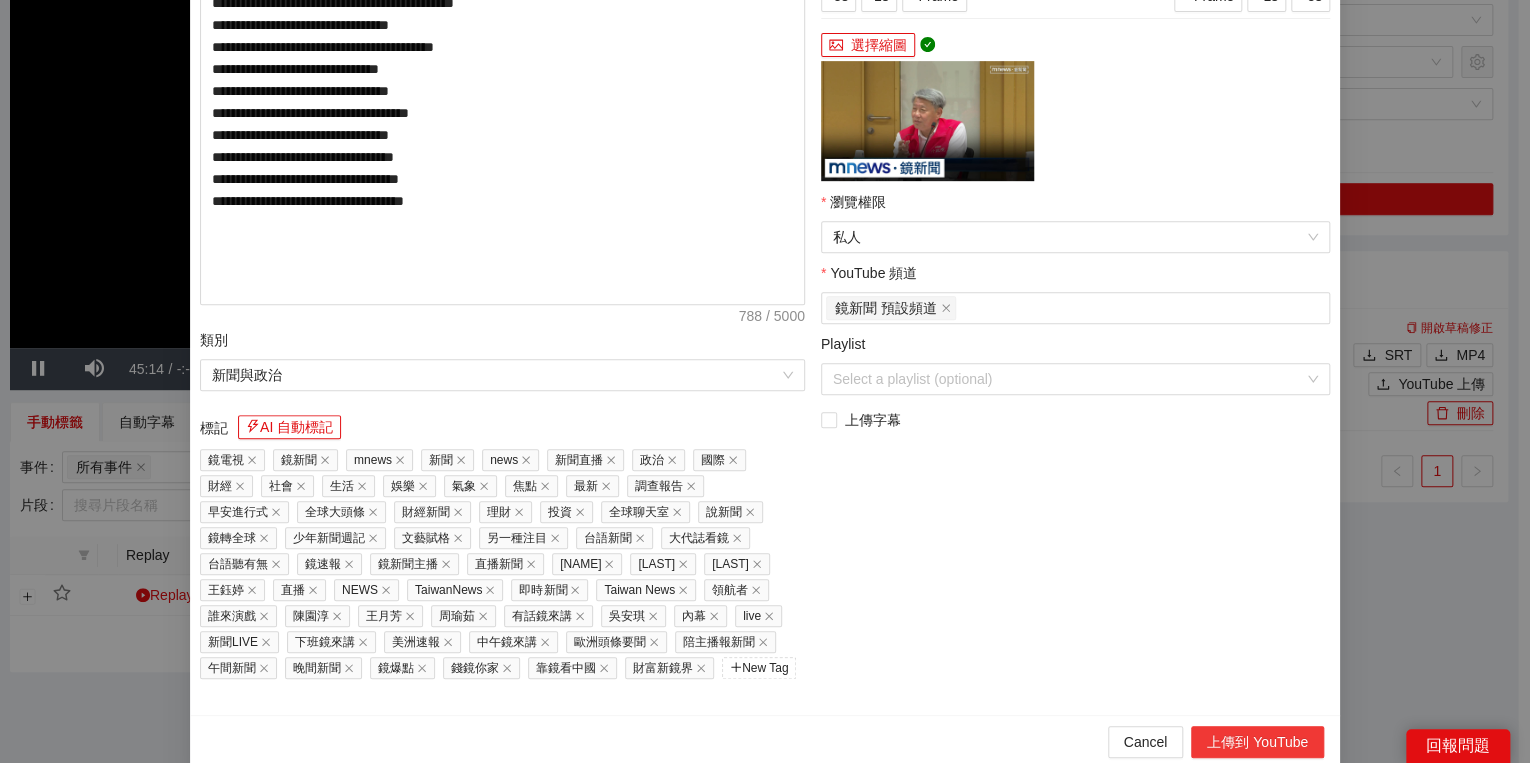 drag, startPoint x: 1248, startPoint y: 725, endPoint x: 1220, endPoint y: 722, distance: 28.160255 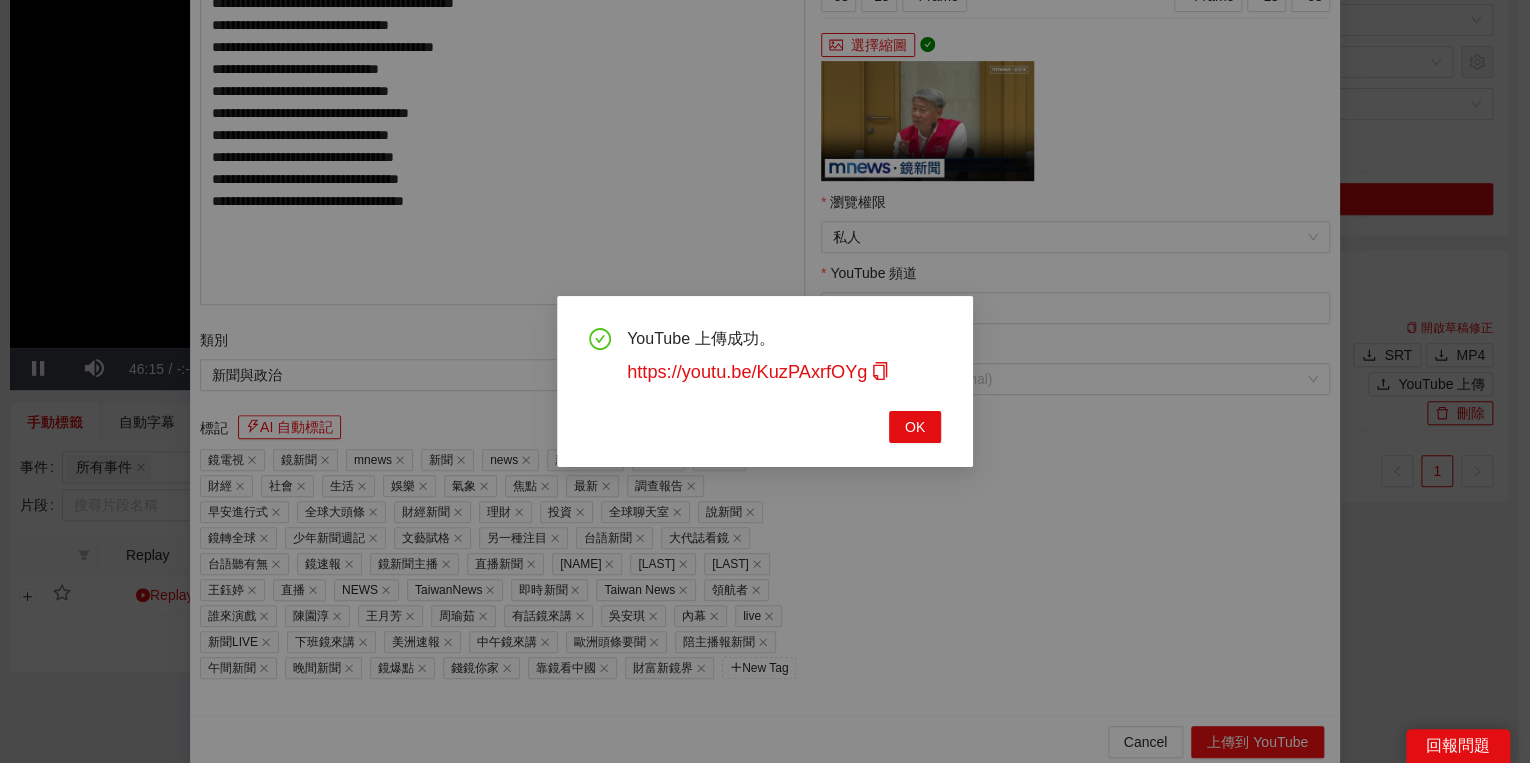 click on "YouTube 上傳成功。 https://youtu.be/KuzPAxrfOYg OK" at bounding box center (765, 381) 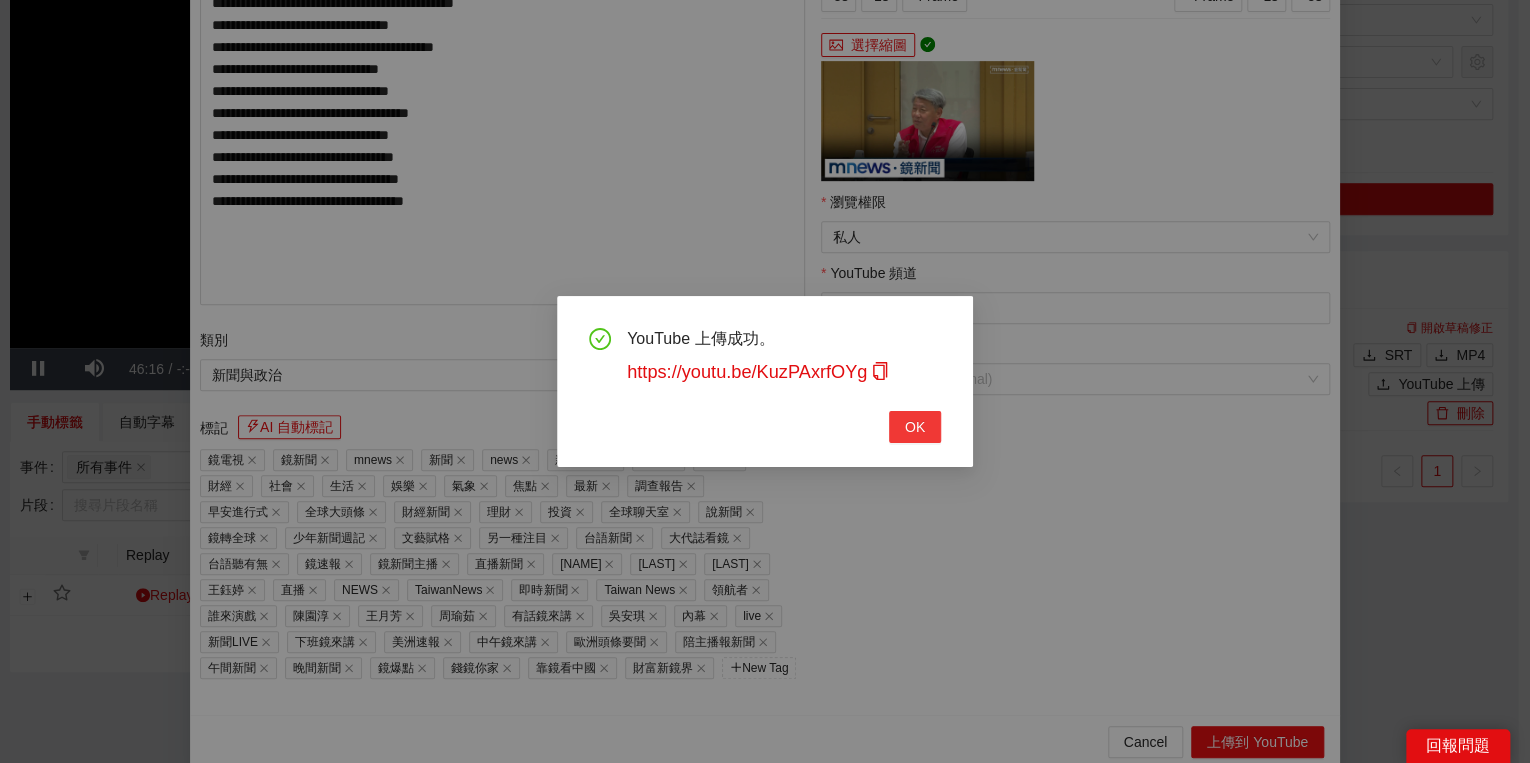 click on "OK" at bounding box center [915, 427] 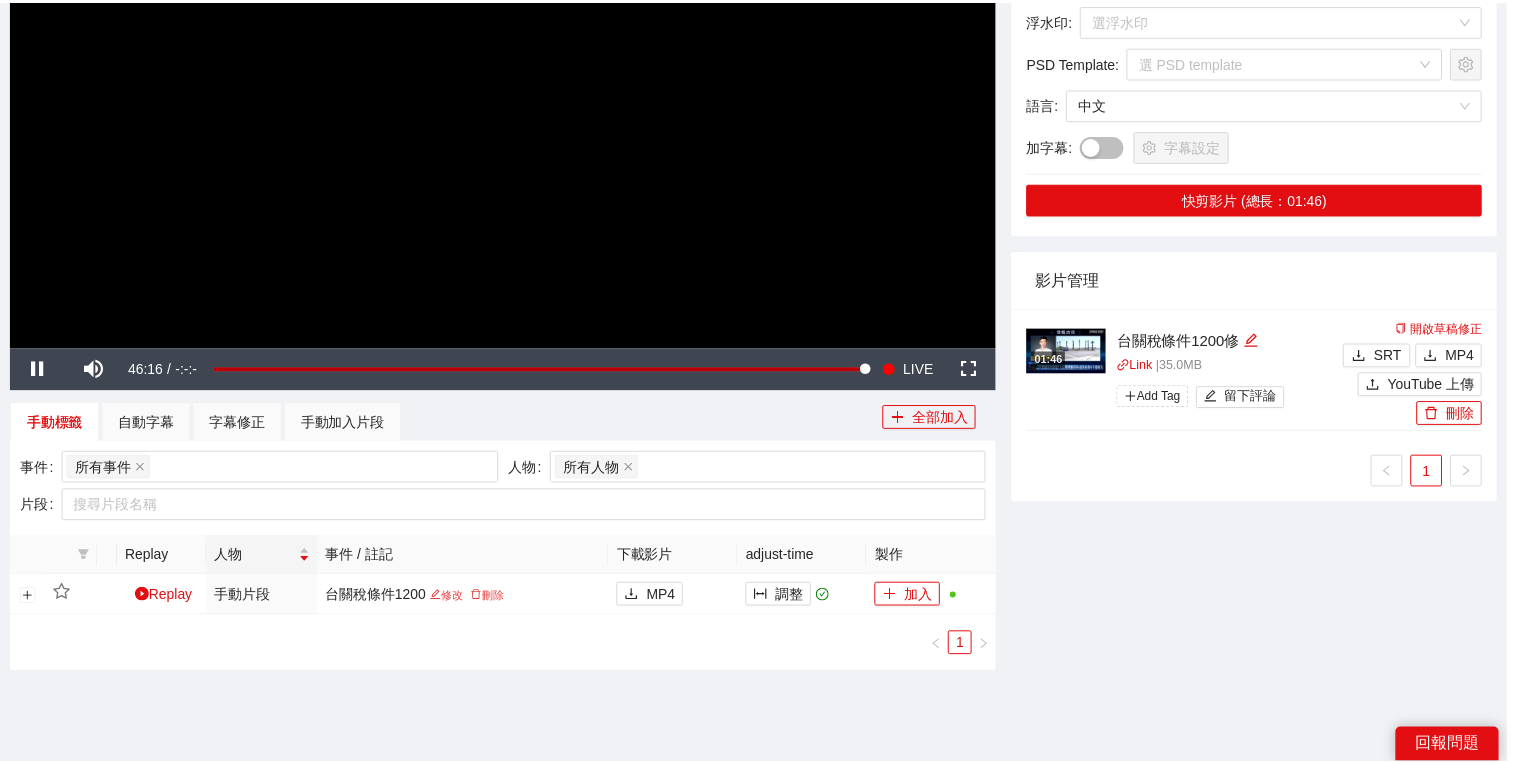 scroll, scrollTop: 308, scrollLeft: 0, axis: vertical 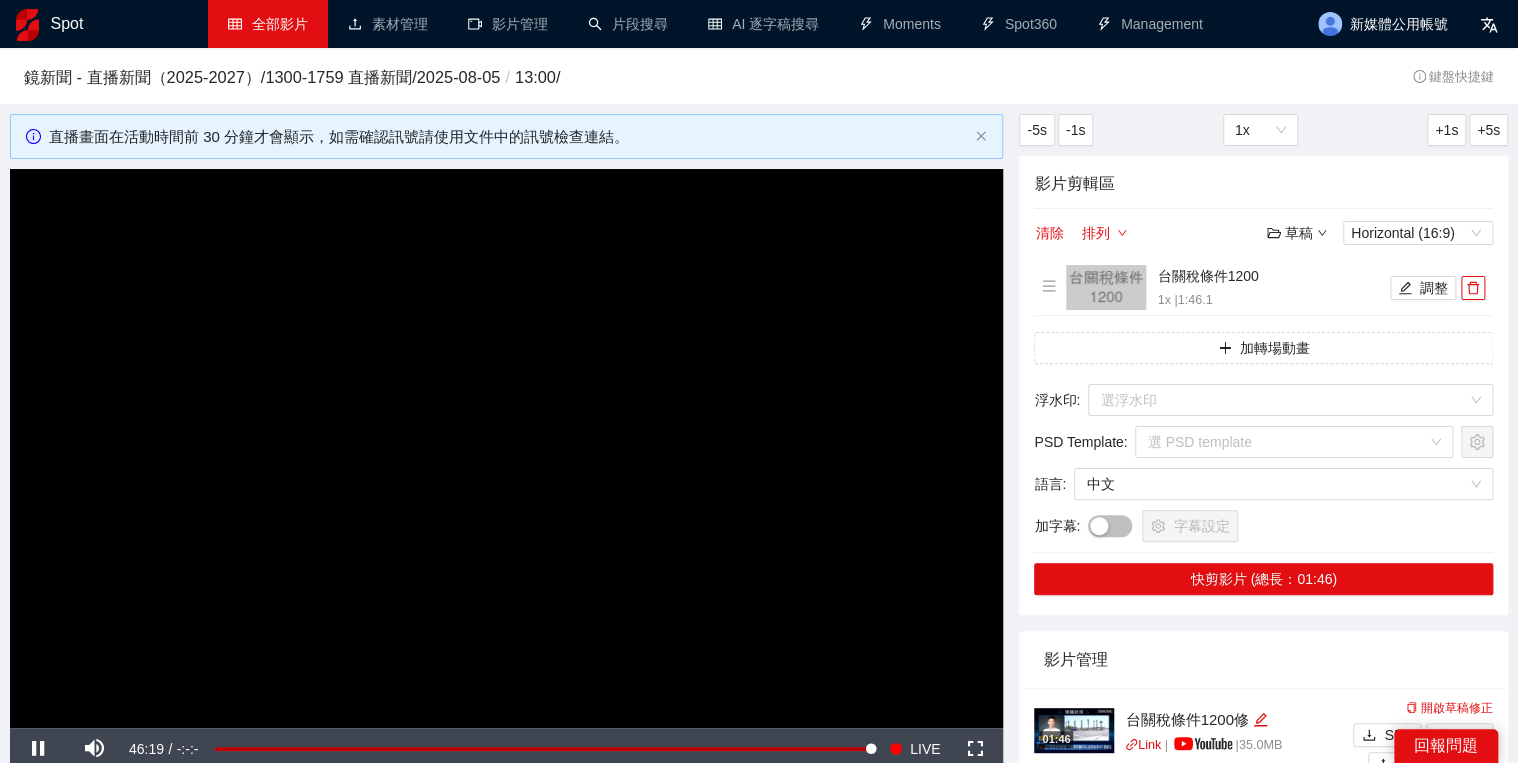 click at bounding box center [506, 448] 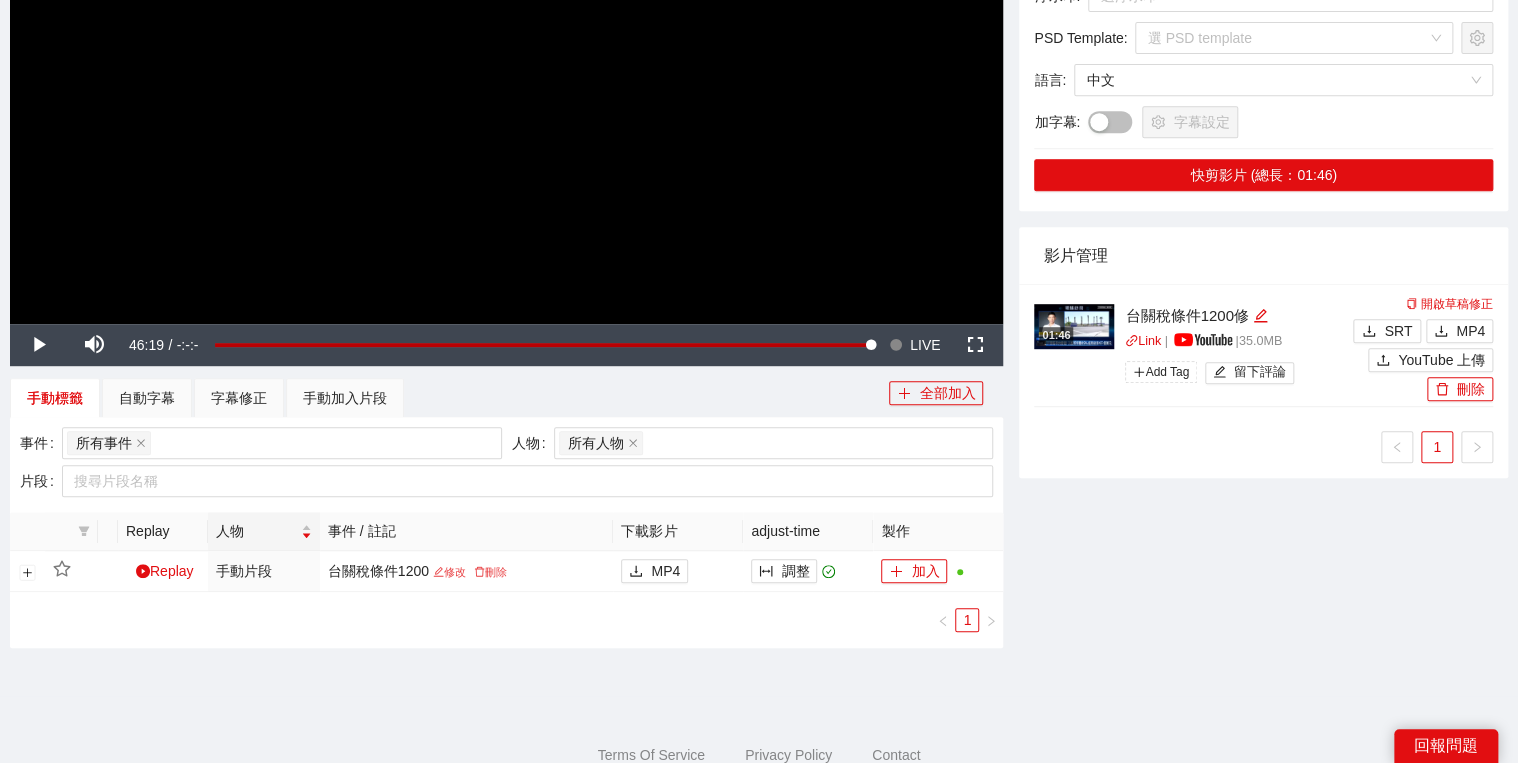 scroll, scrollTop: 460, scrollLeft: 0, axis: vertical 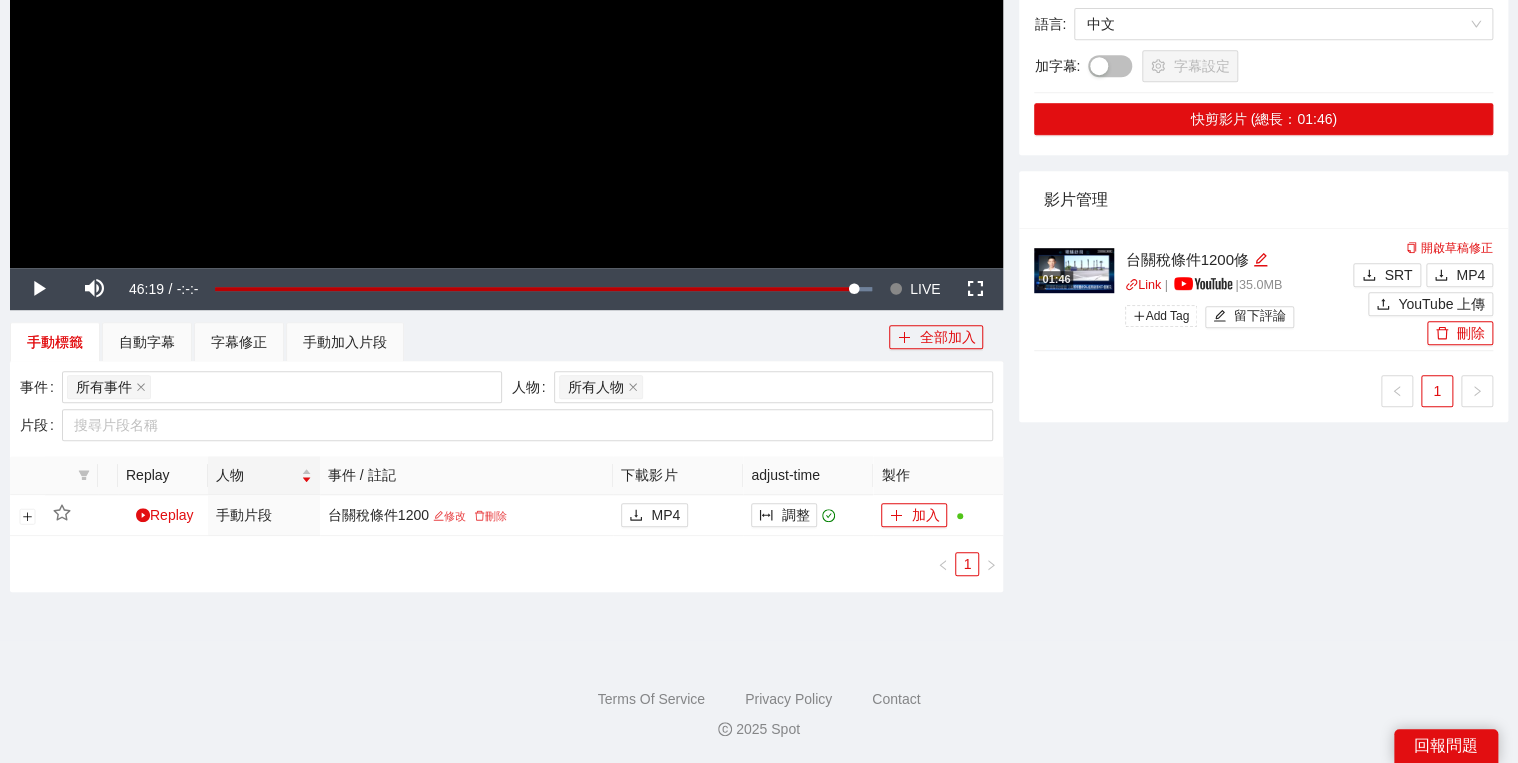 click on "-5s -1s 1x +1s +5s 影片剪輯區 清除 排列     草稿   Horizontal (16:9) 台關稅條件1200 1x |  1:46.1     調整   加轉場動畫 浮水印 : 選浮水印 PSD Template : 選 PSD template 語言 : 中文 加字幕 :   字幕設定 快剪影片 (總長：01:46) 影片管理 01:46 台關稅條件1200修  Link   |   |  35.0  MB  Add Tag   留下評論   開啟草稿修正 SRT MP4 YouTube 上傳   刪除 1" at bounding box center (1263, 135) 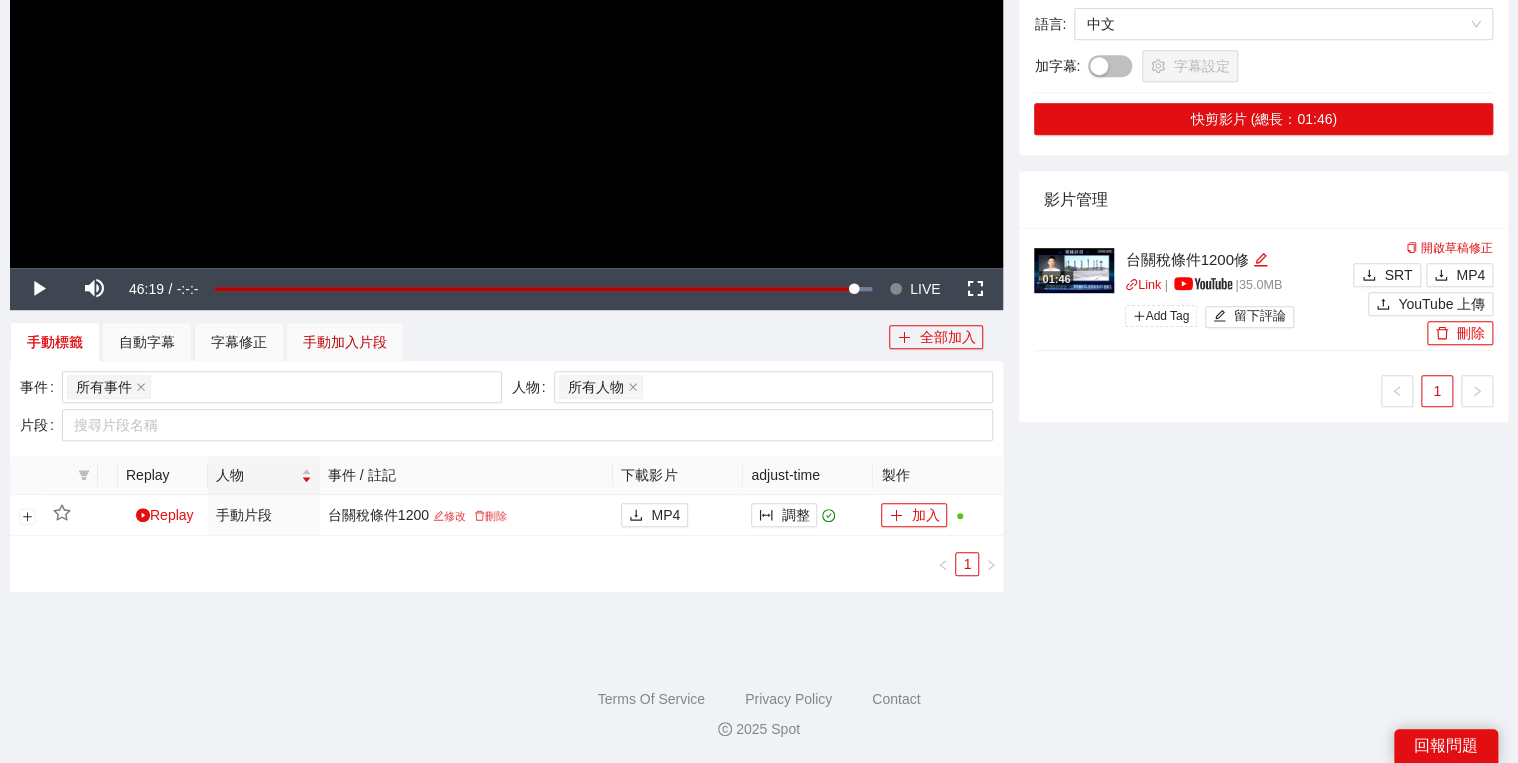 click on "手動加入片段" at bounding box center [345, 342] 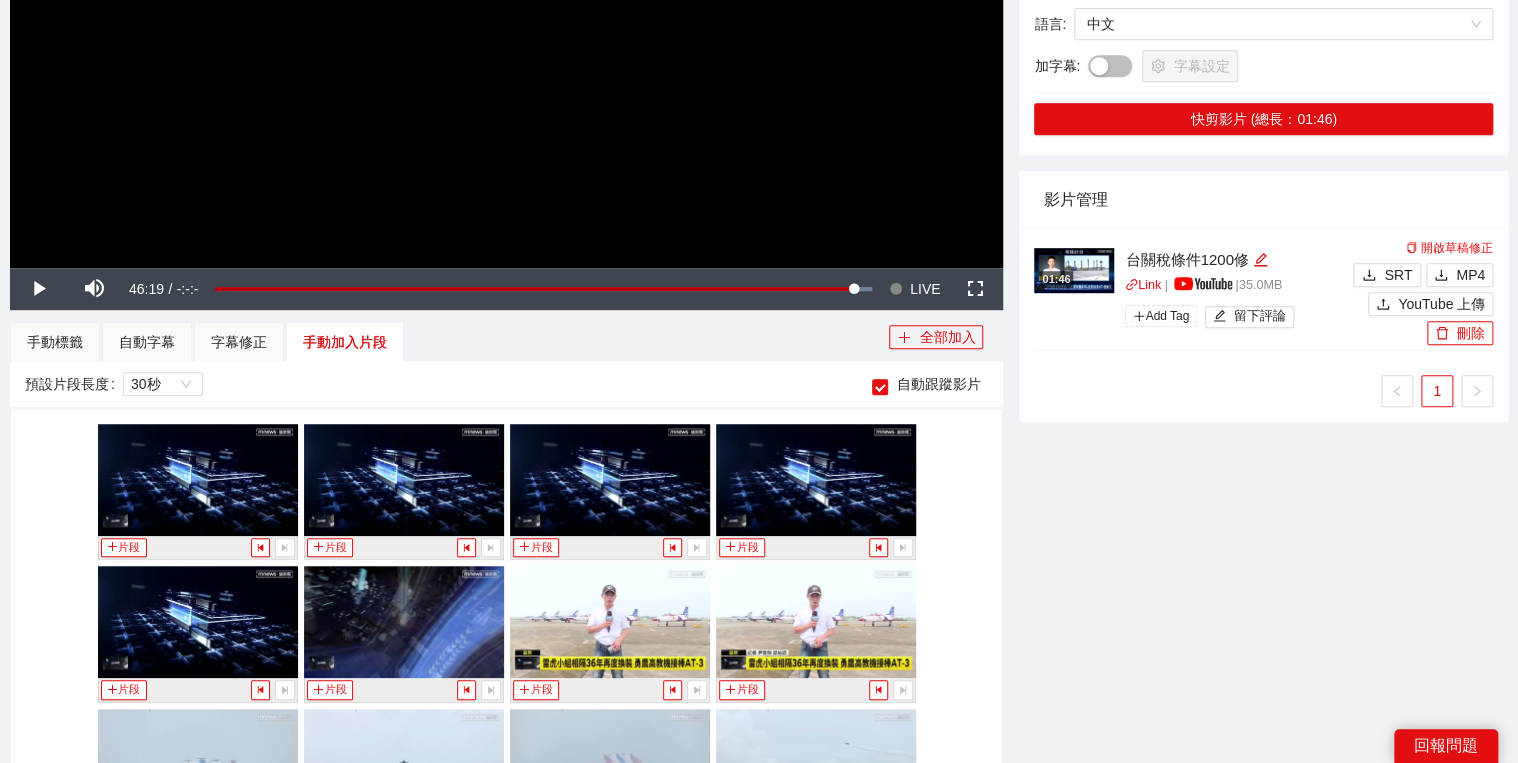 scroll, scrollTop: 776, scrollLeft: 0, axis: vertical 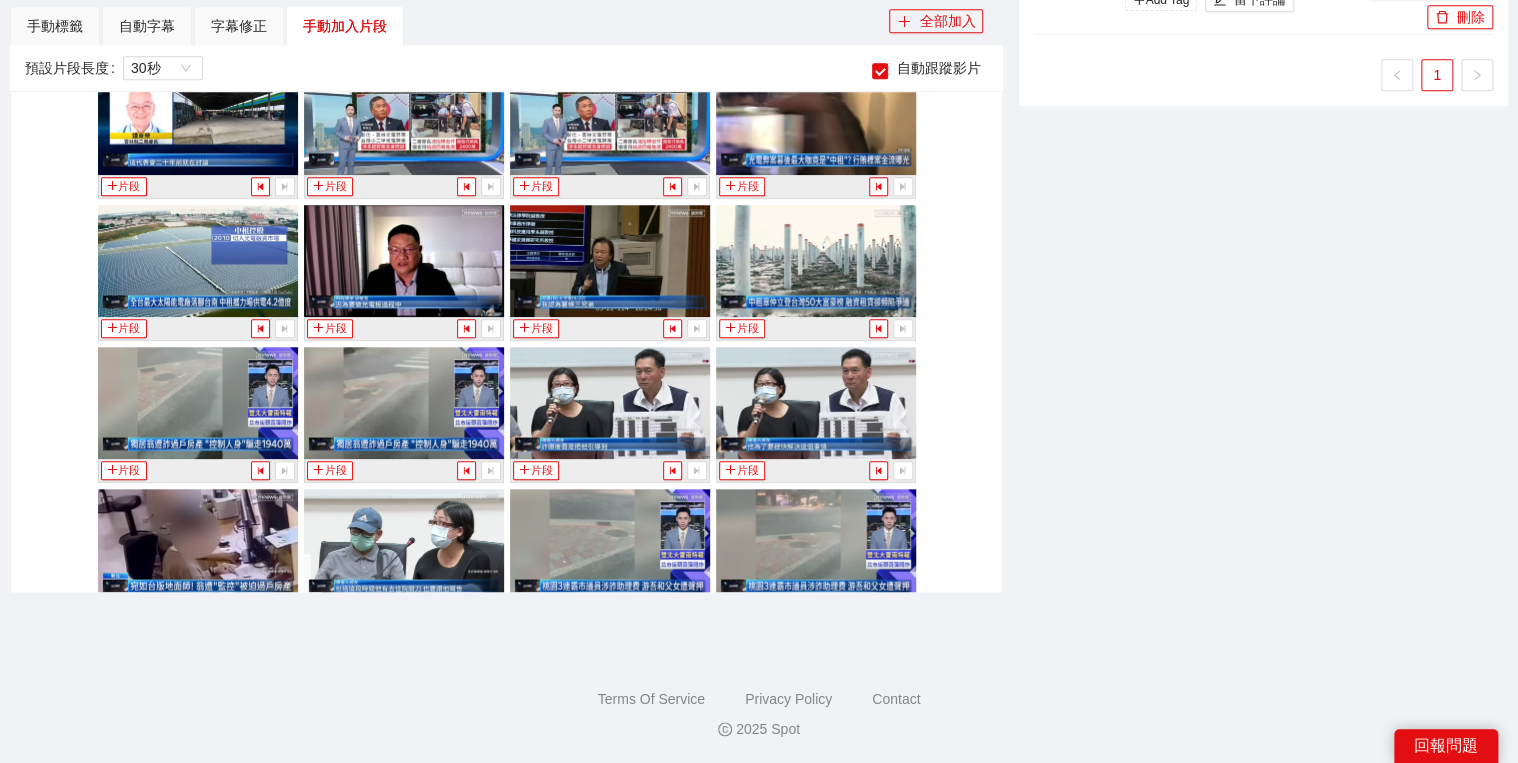 click on "-5s -1s 1x +1s +5s 影片剪輯區 清除 排列     草稿   Horizontal (16:9) 台關稅條件1200 1x |  1:46.1     調整   加轉場動畫 浮水印 : 選浮水印 PSD Template : 選 PSD template 語言 : 中文 加字幕 :   字幕設定 快剪影片 (總長：01:46) 影片管理 01:46 台關稅條件1200修  Link   |   |  35.0  MB  Add Tag   留下評論   開啟草稿修正 SRT MP4 YouTube 上傳   刪除 1" at bounding box center [1263, -23] 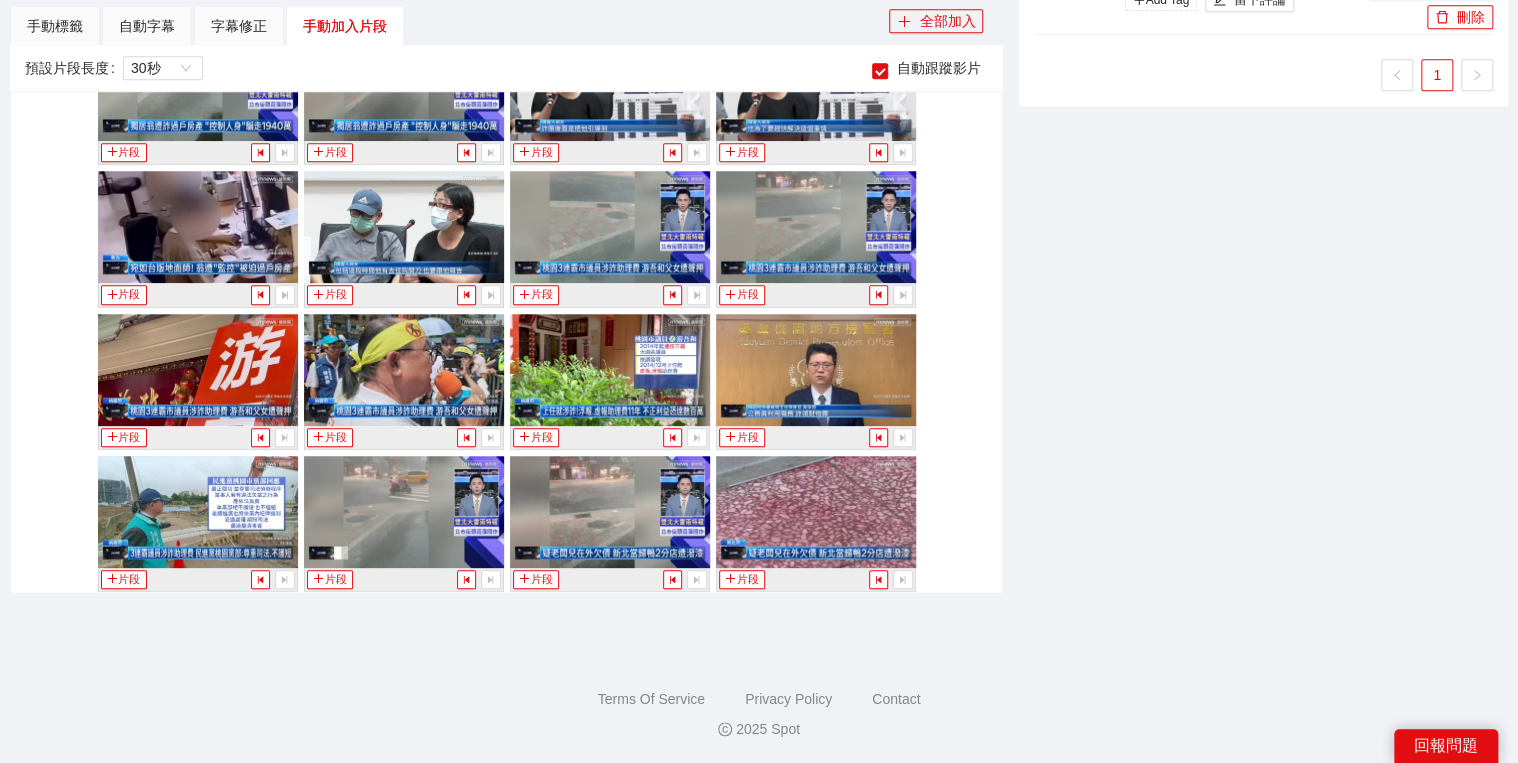scroll, scrollTop: 3840, scrollLeft: 0, axis: vertical 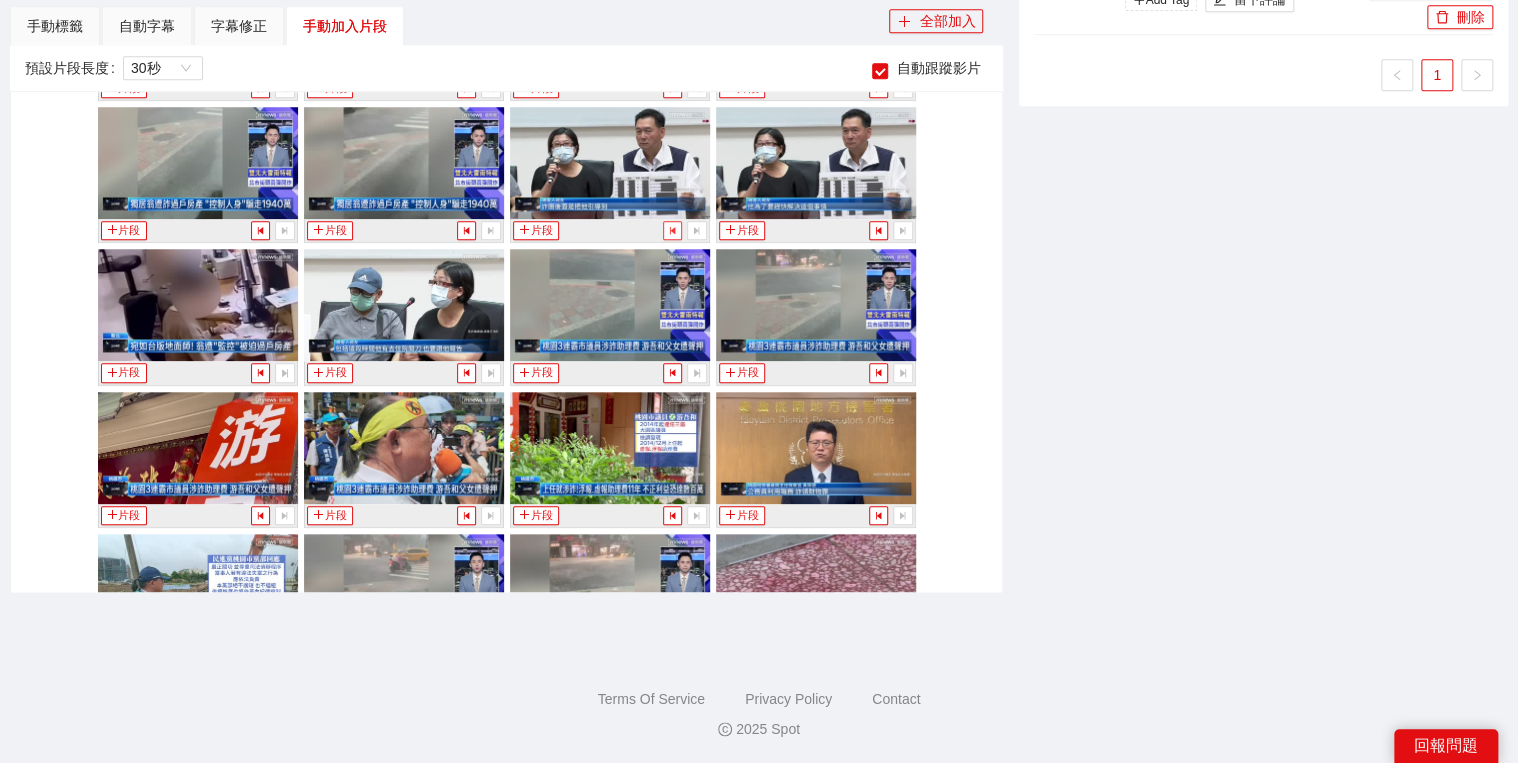 click 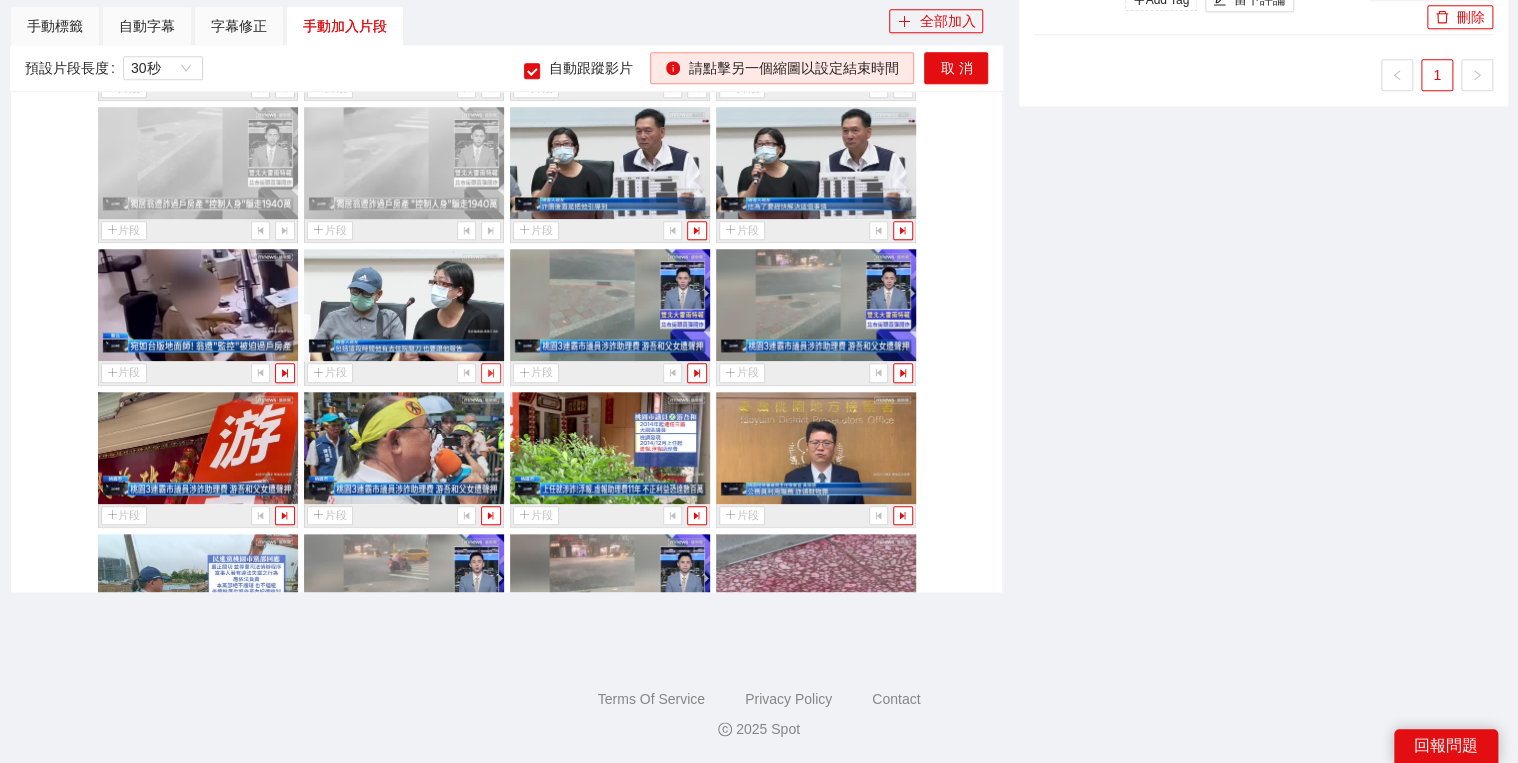 click at bounding box center [490, 372] 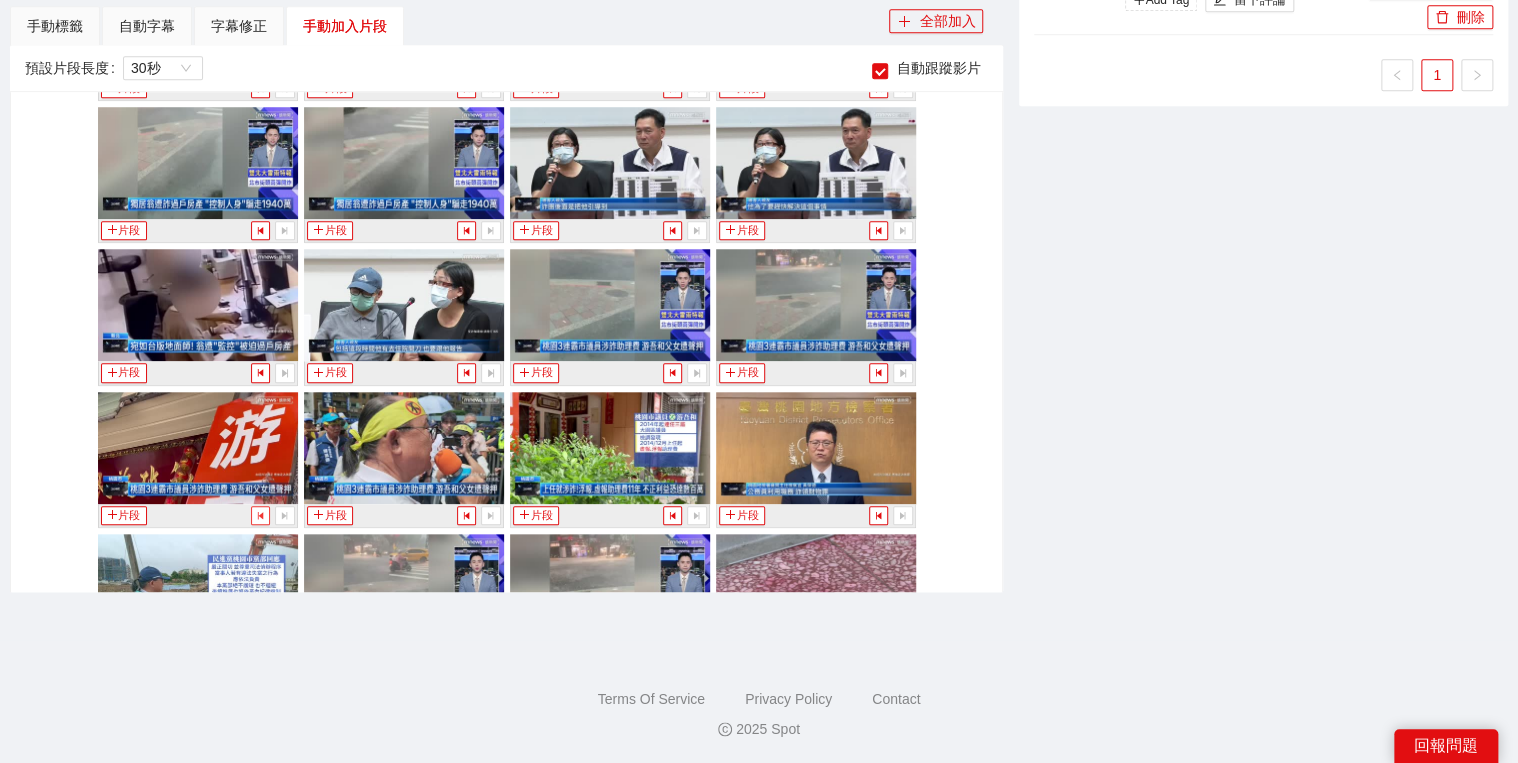 click 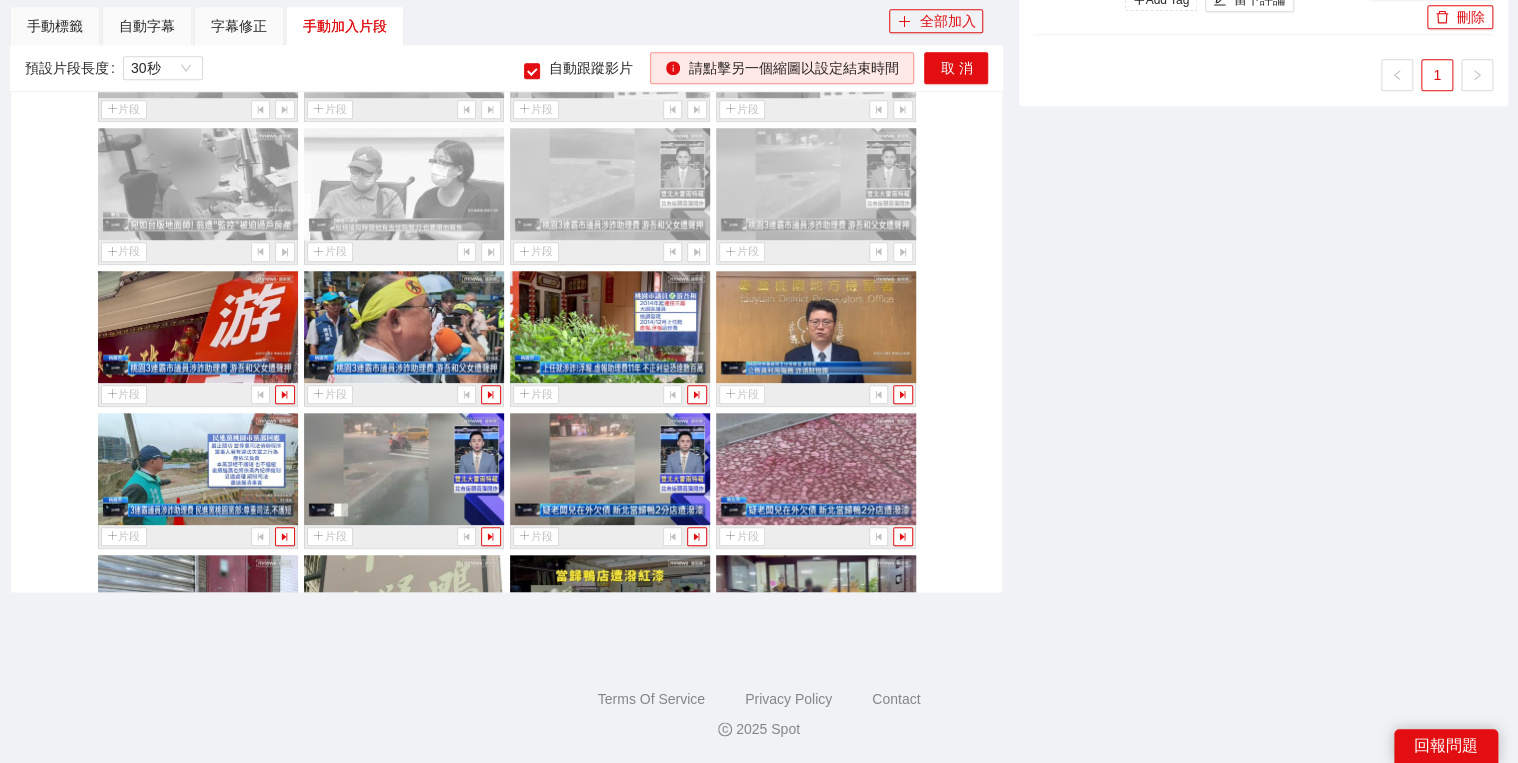 scroll, scrollTop: 4000, scrollLeft: 0, axis: vertical 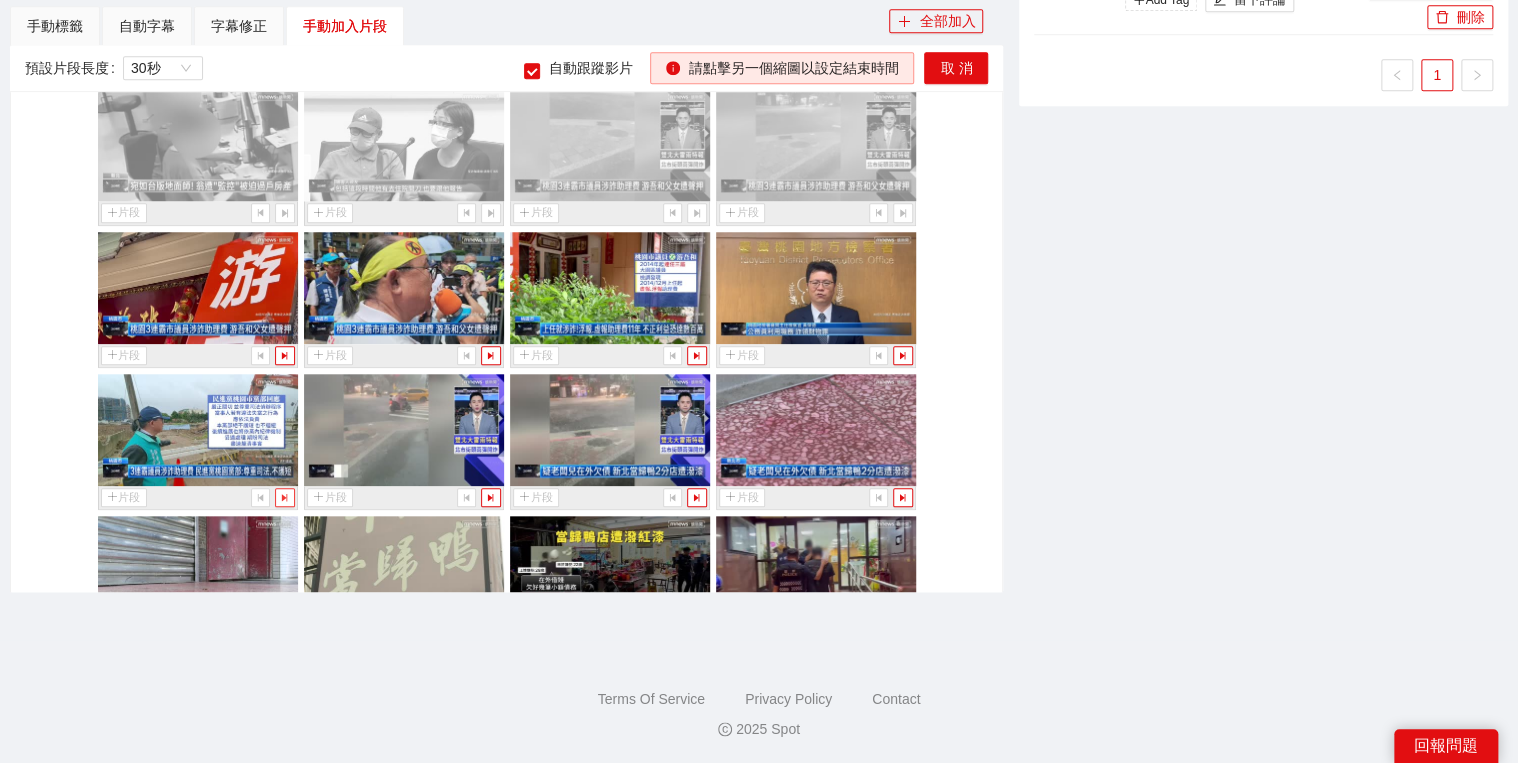 click at bounding box center [284, 497] 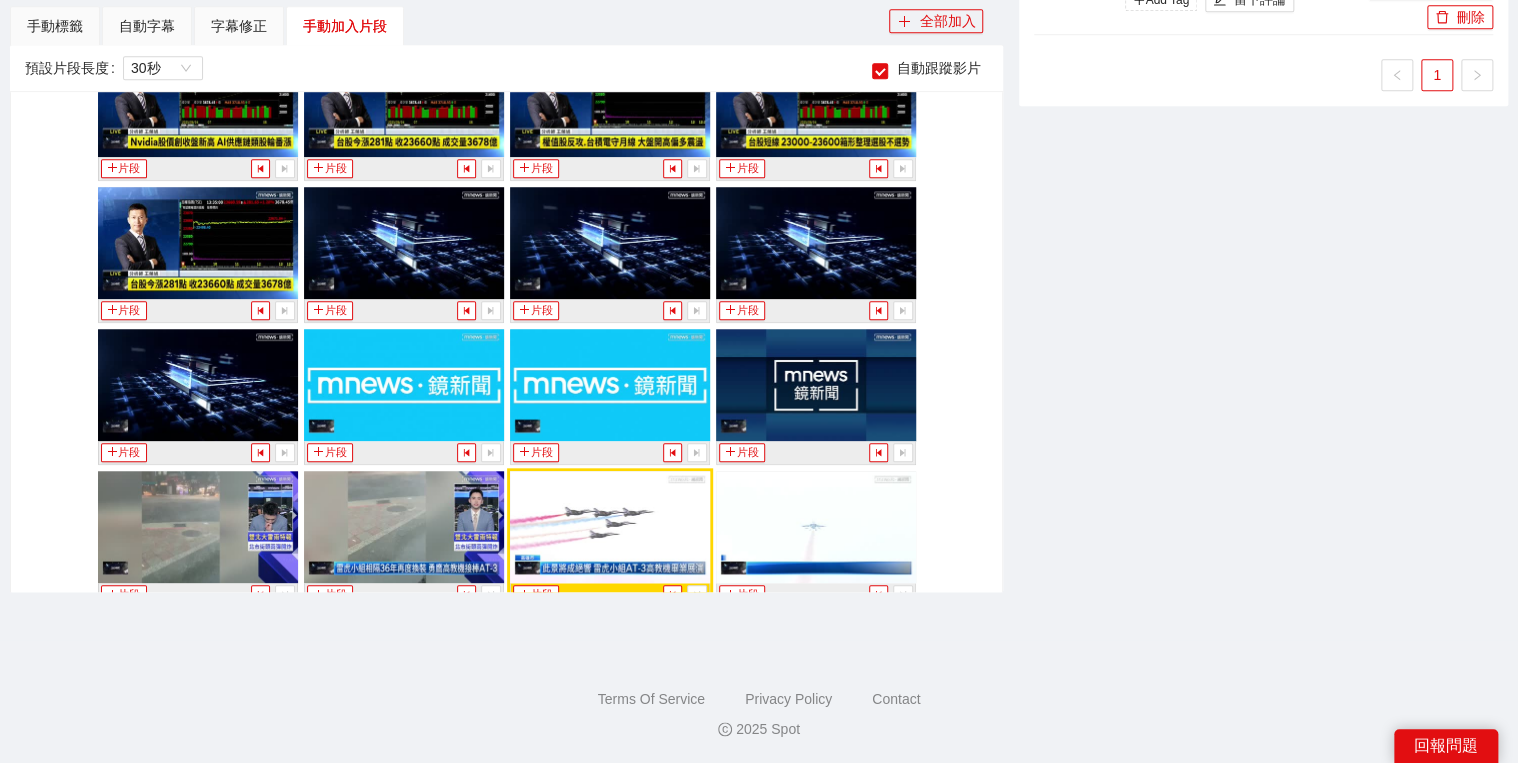 scroll, scrollTop: 5347, scrollLeft: 0, axis: vertical 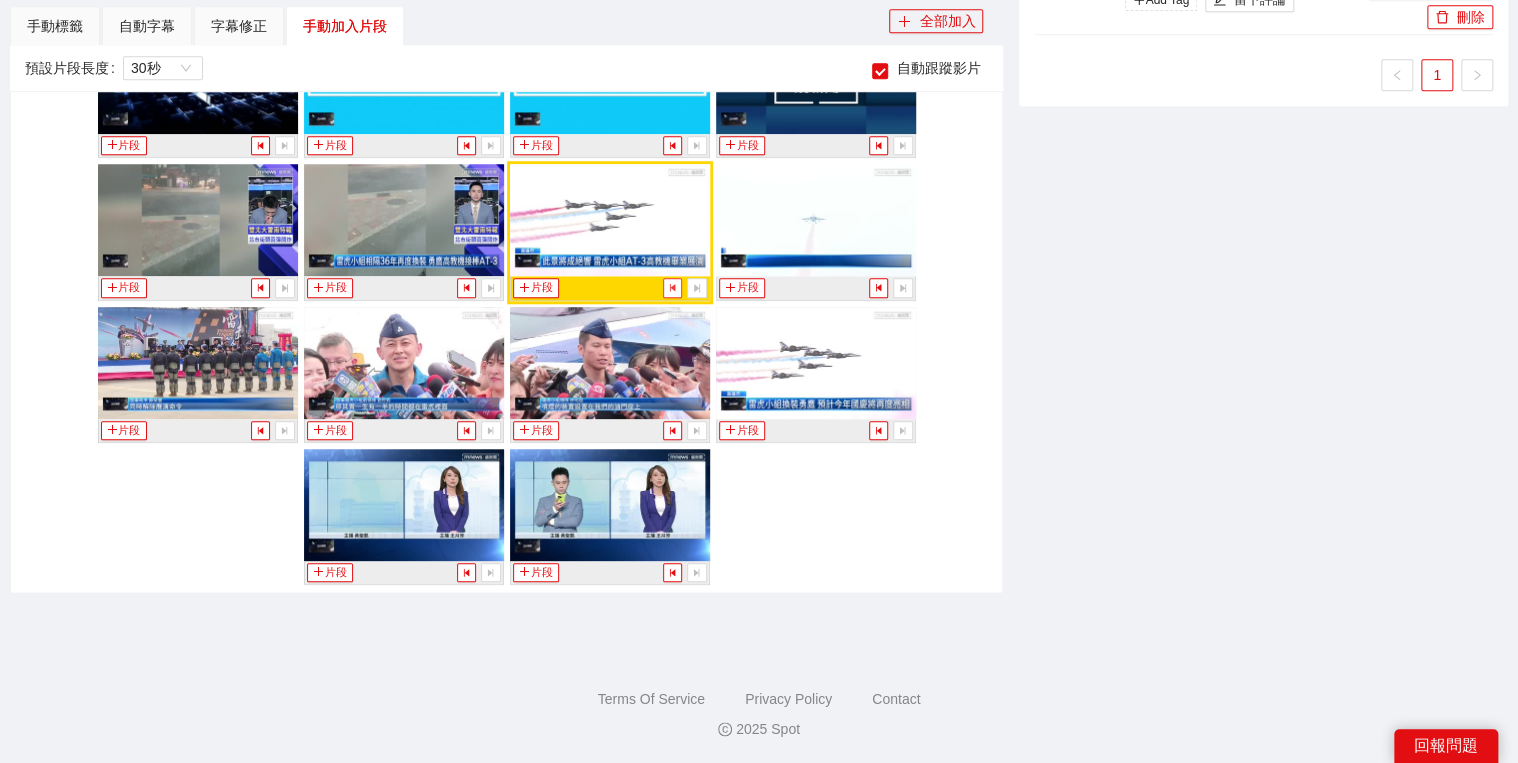click 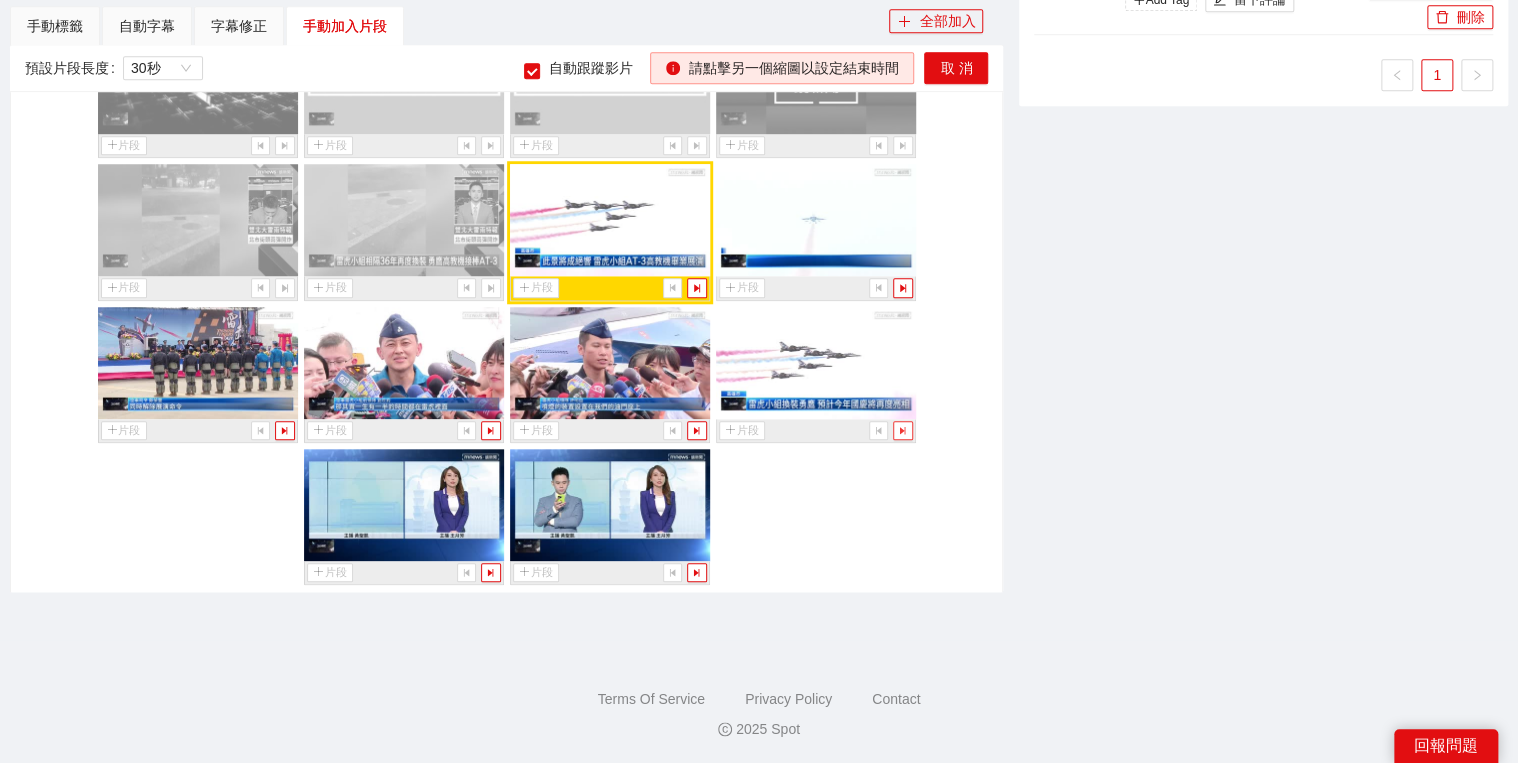 click at bounding box center [902, 430] 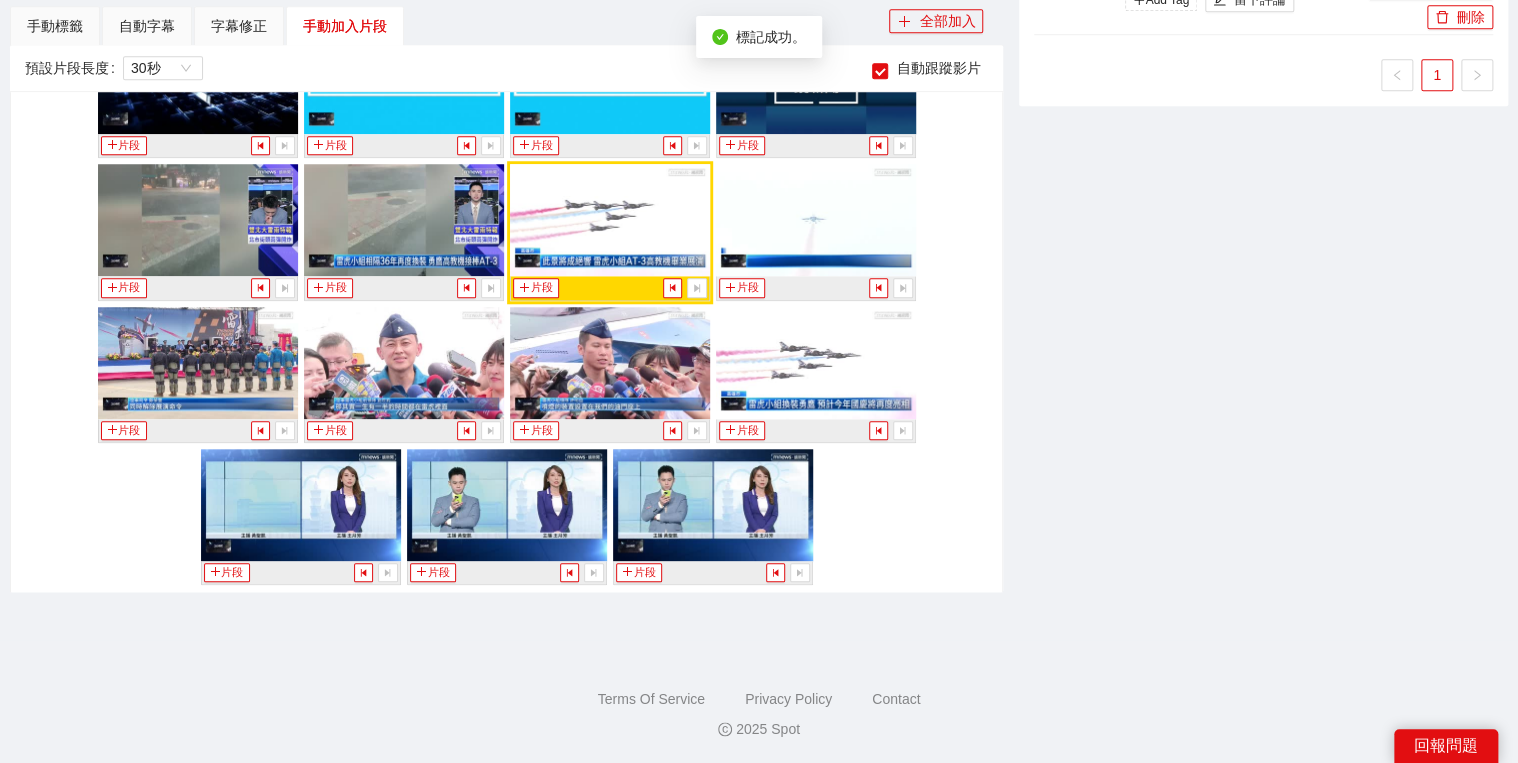 scroll, scrollTop: 456, scrollLeft: 0, axis: vertical 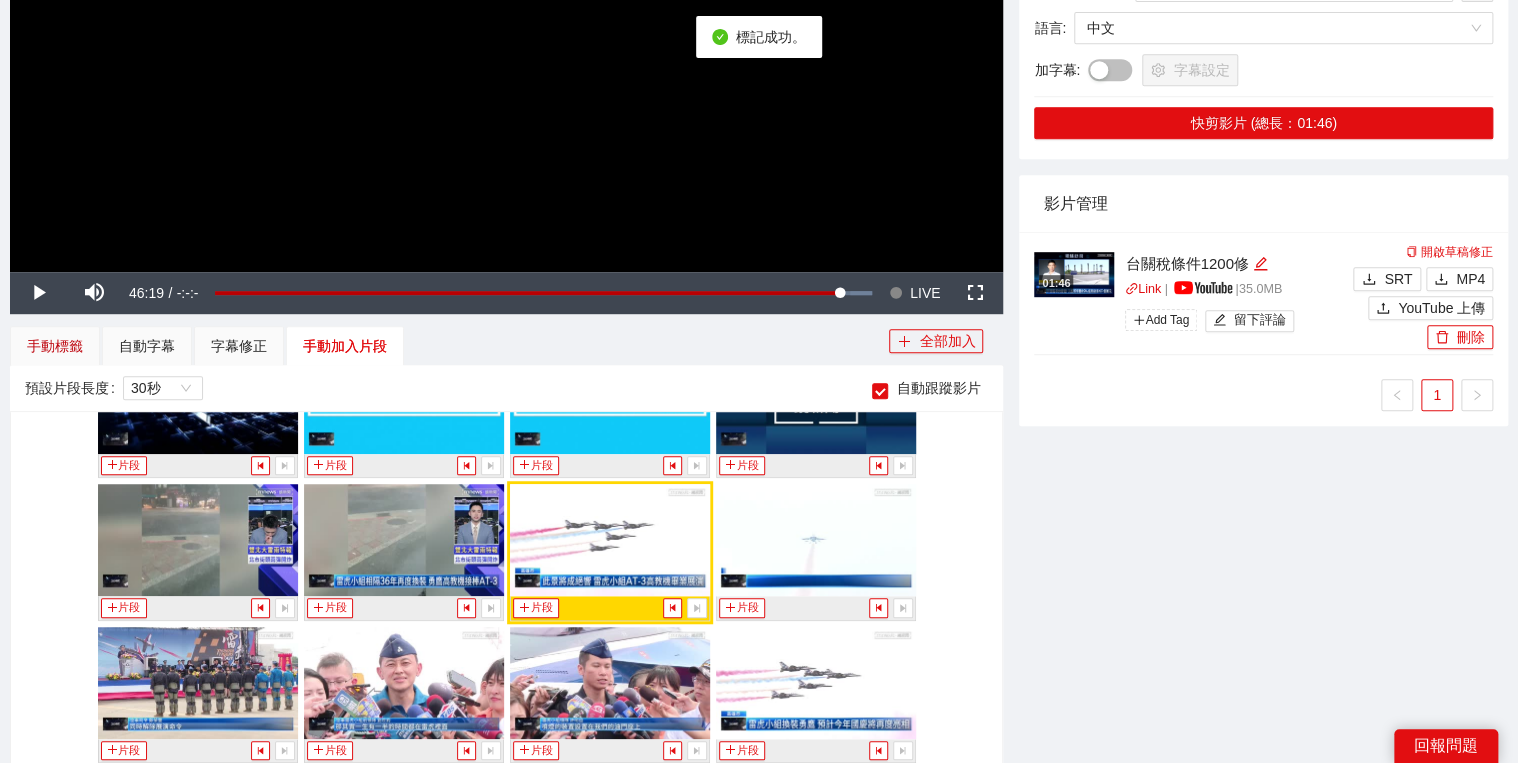 click on "手動標籤" at bounding box center [55, 346] 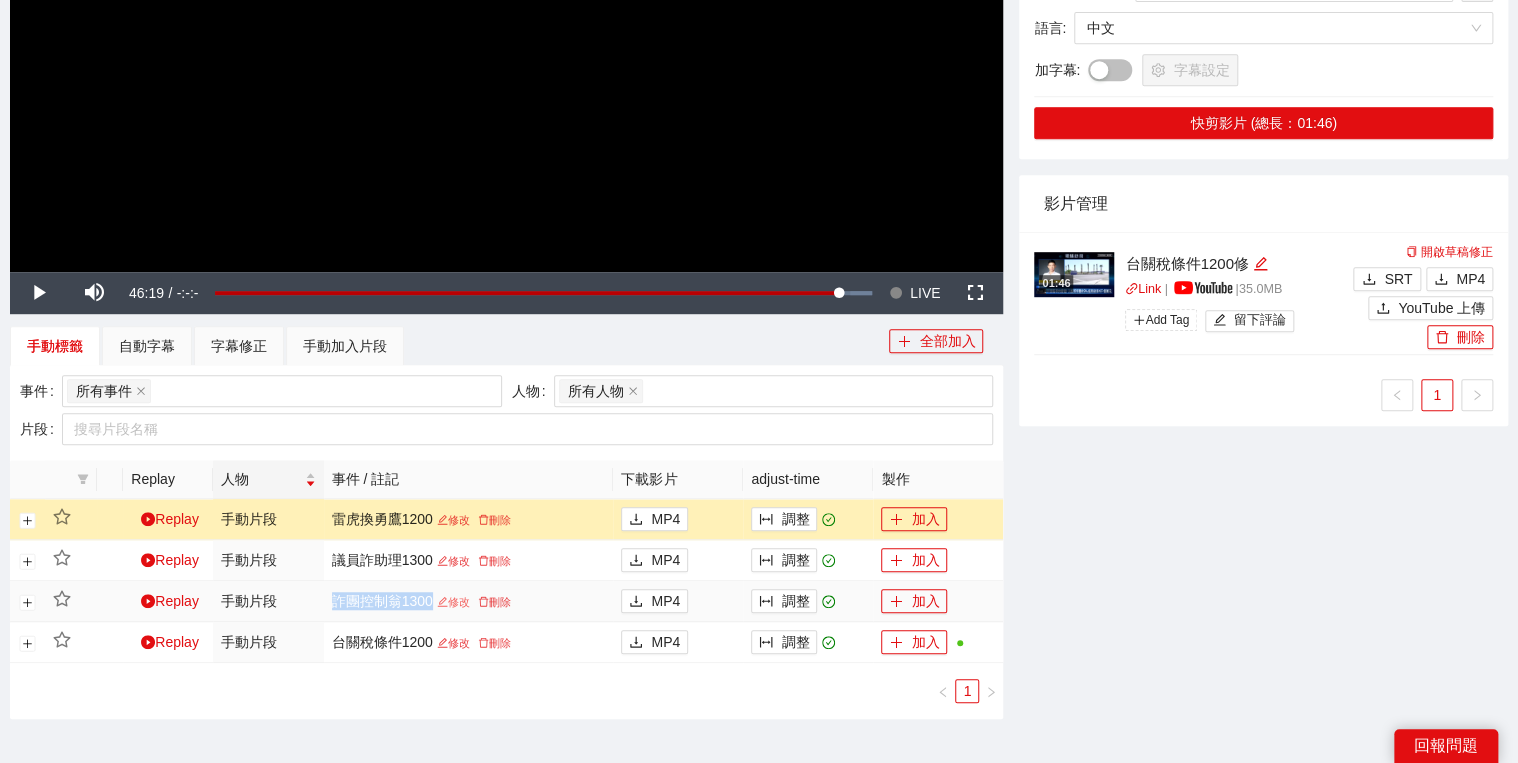 drag, startPoint x: 334, startPoint y: 598, endPoint x: 445, endPoint y: 603, distance: 111.11256 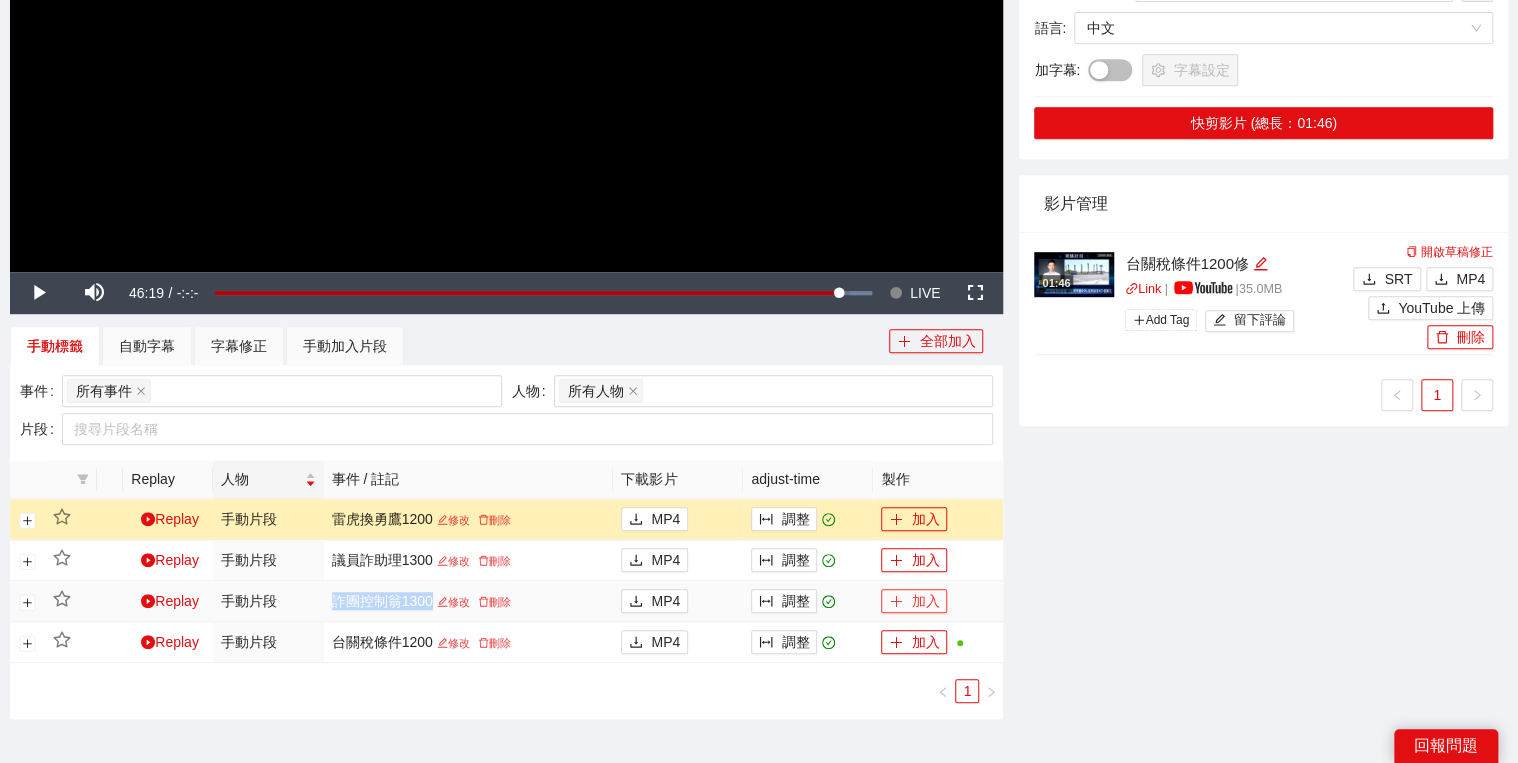click 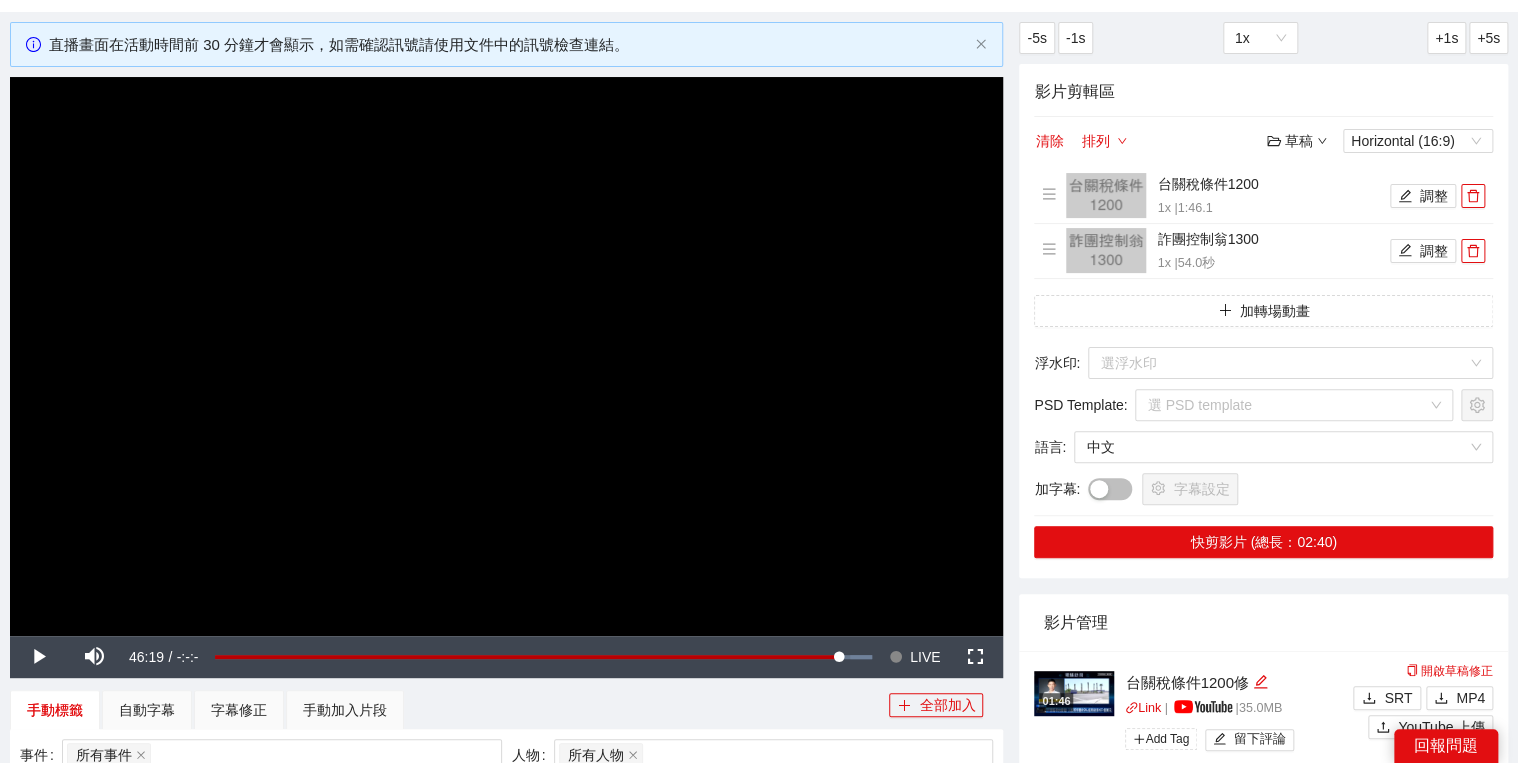 scroll, scrollTop: 0, scrollLeft: 0, axis: both 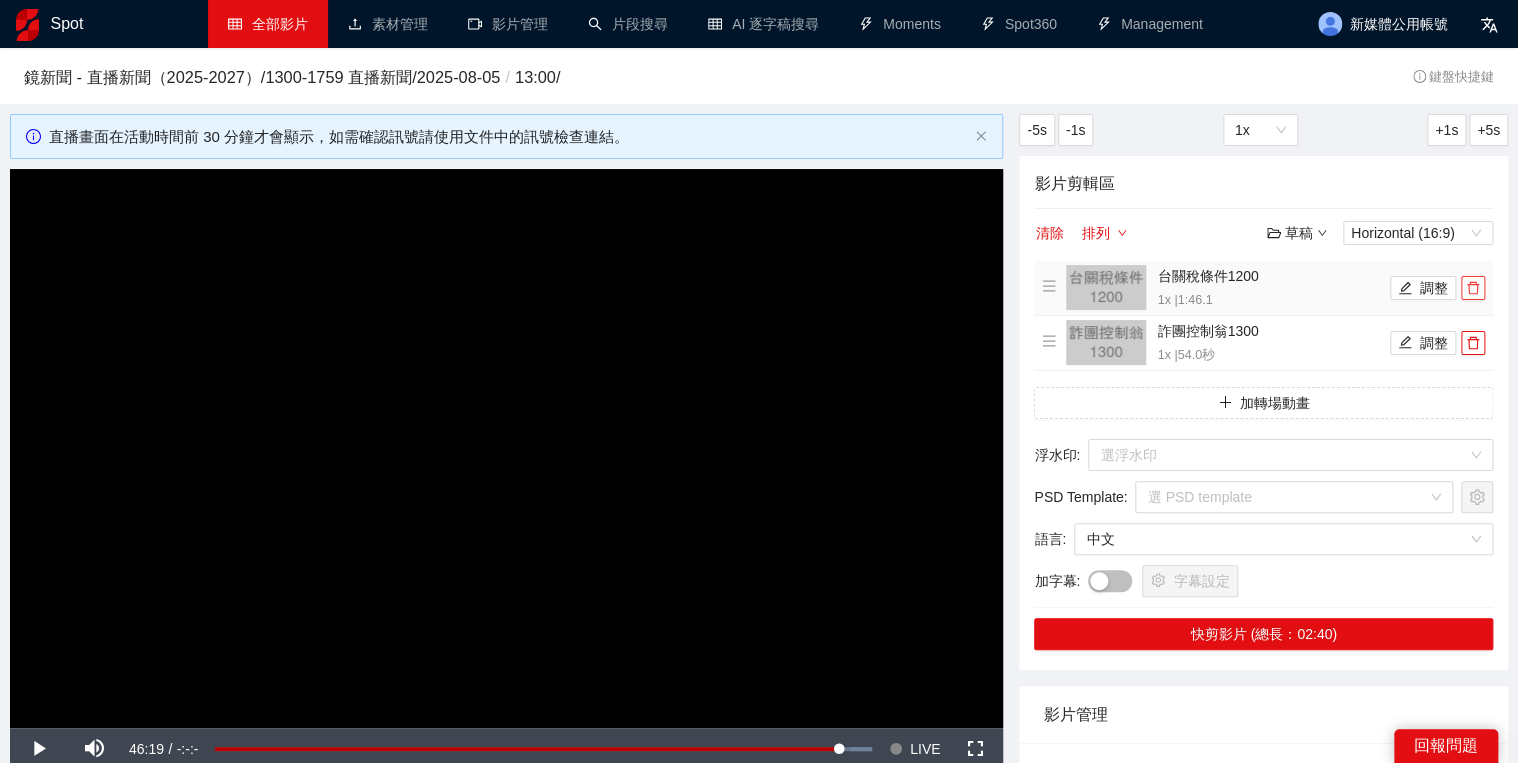 click 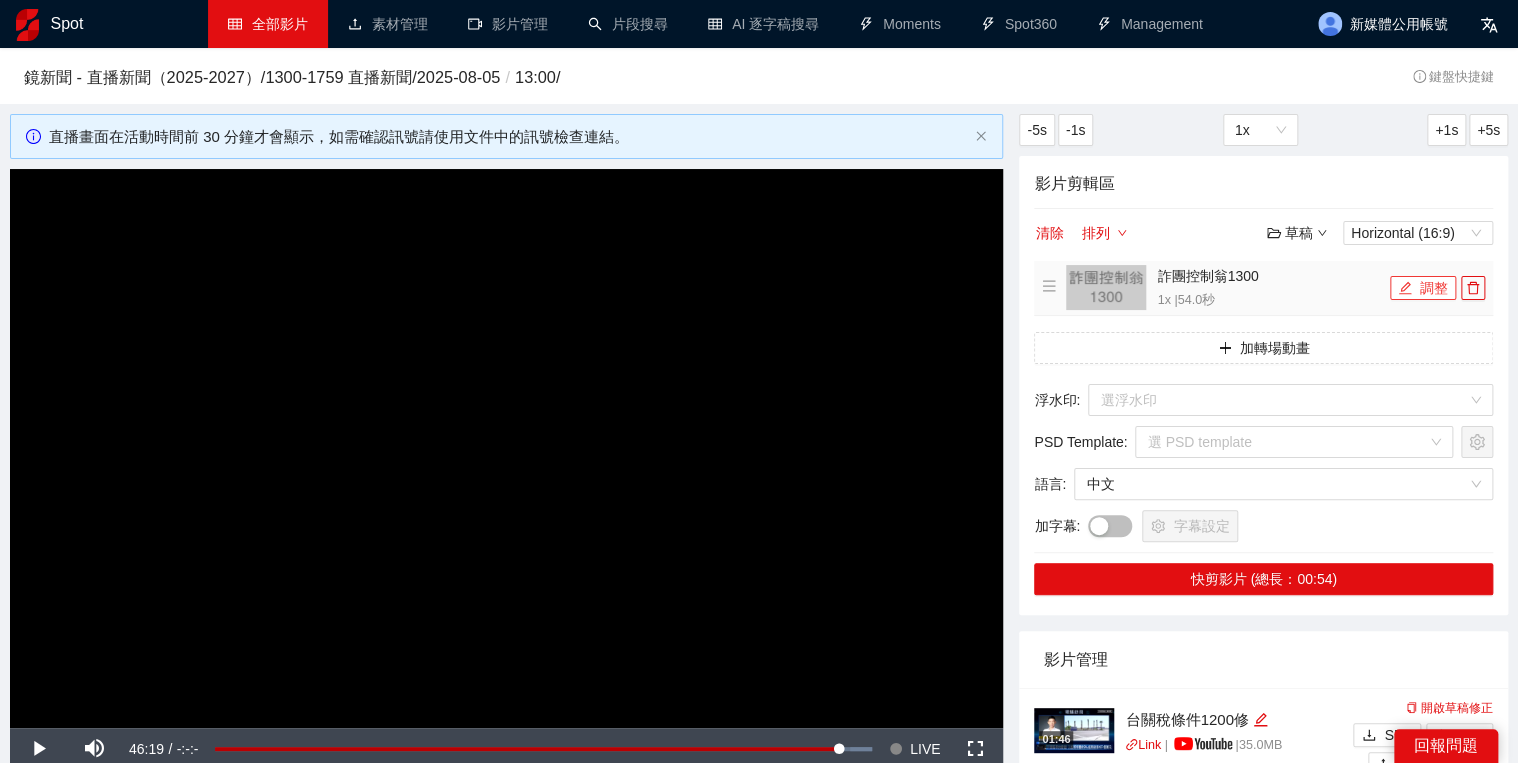 click on "調整" at bounding box center [1423, 288] 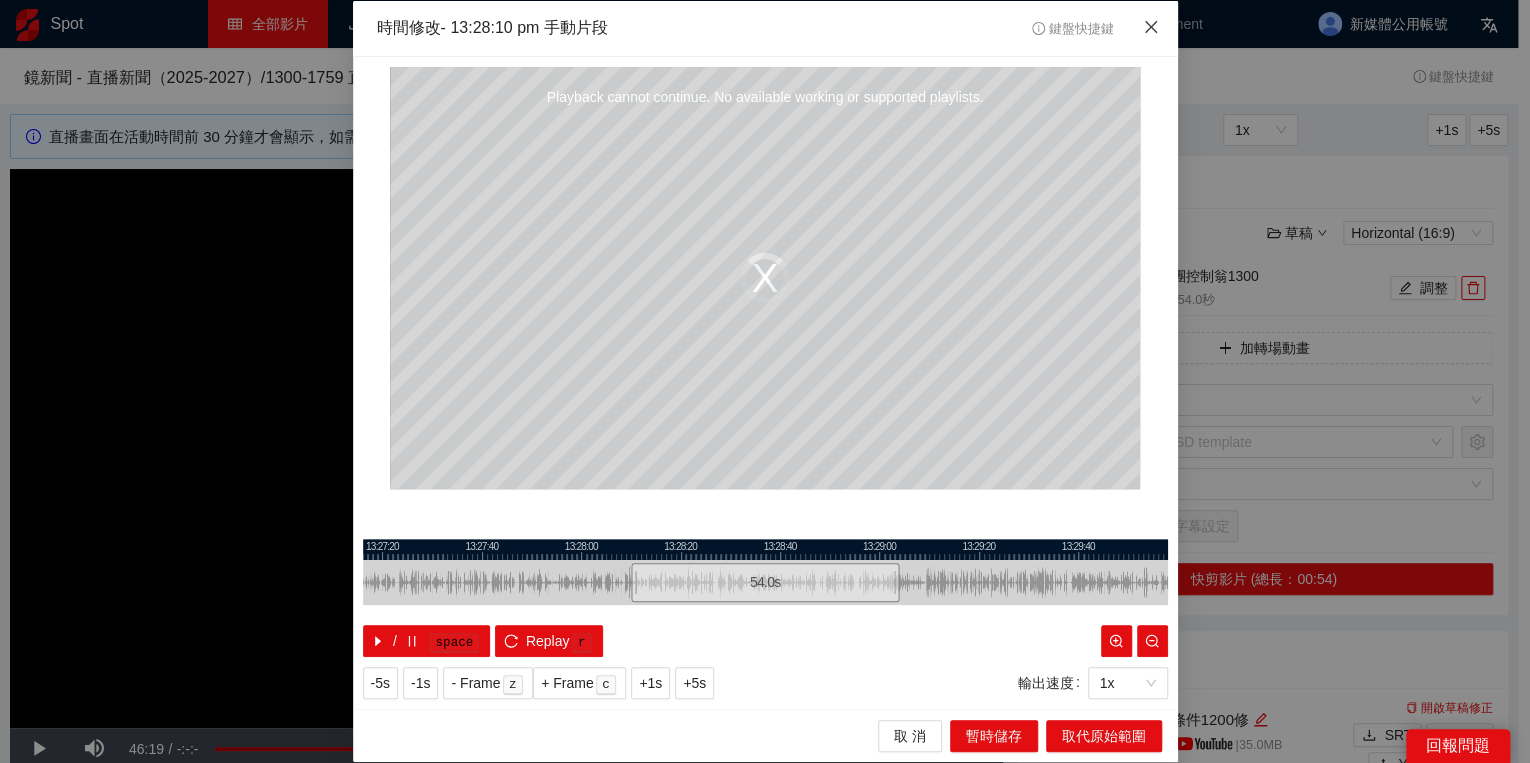 click at bounding box center (1151, 28) 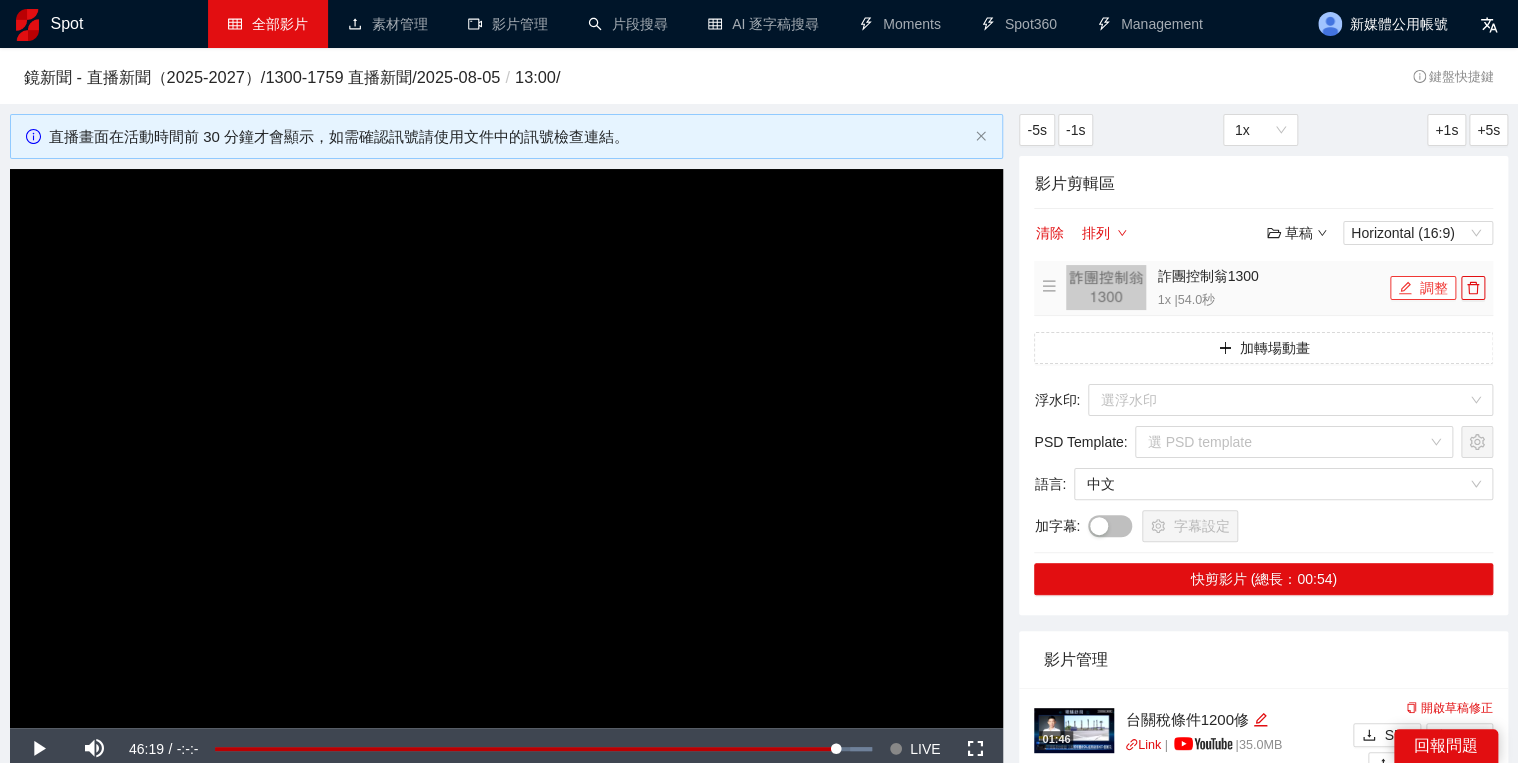 click on "調整" at bounding box center [1423, 288] 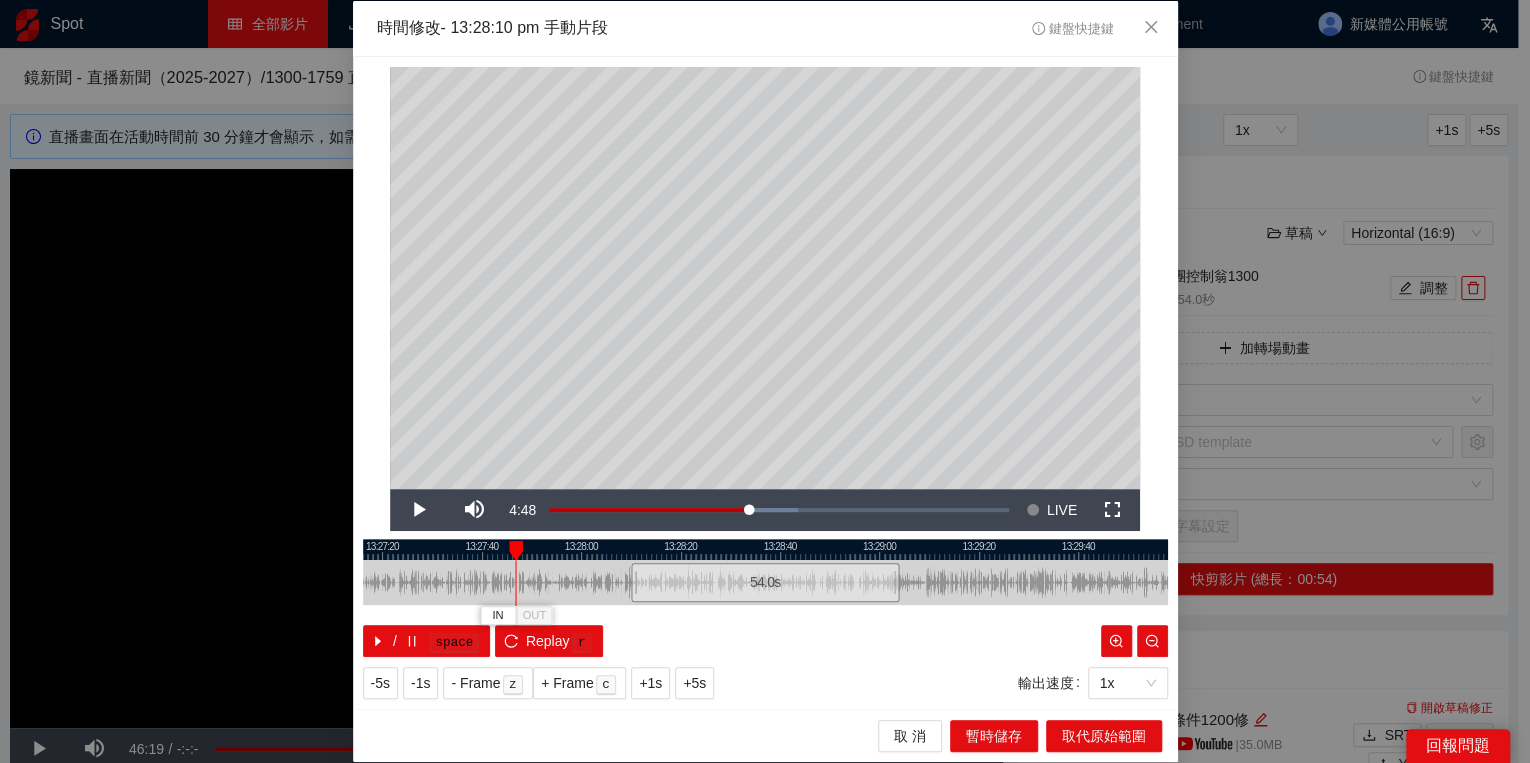 drag, startPoint x: 634, startPoint y: 550, endPoint x: 456, endPoint y: 558, distance: 178.17969 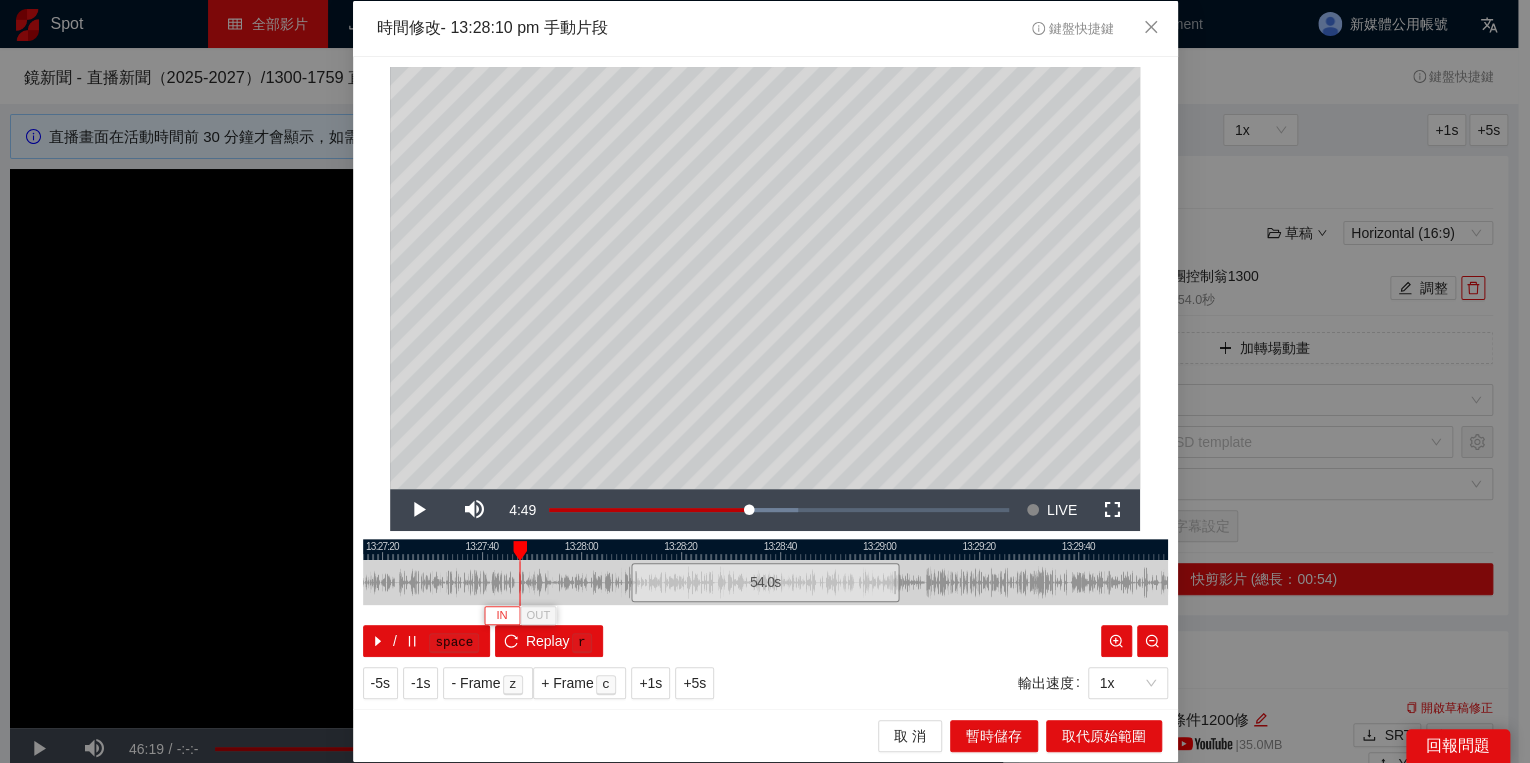 click on "IN" at bounding box center [501, 616] 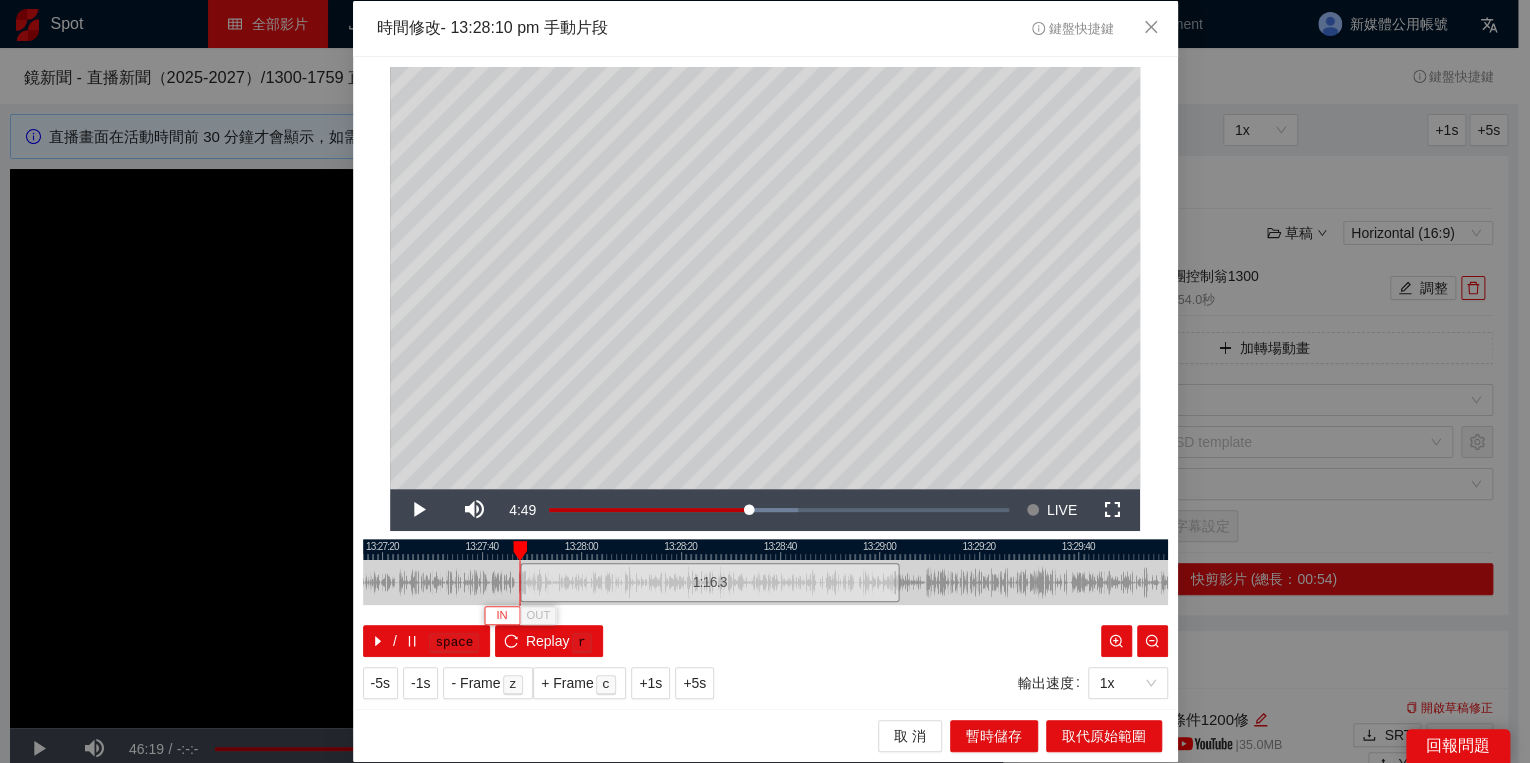 type 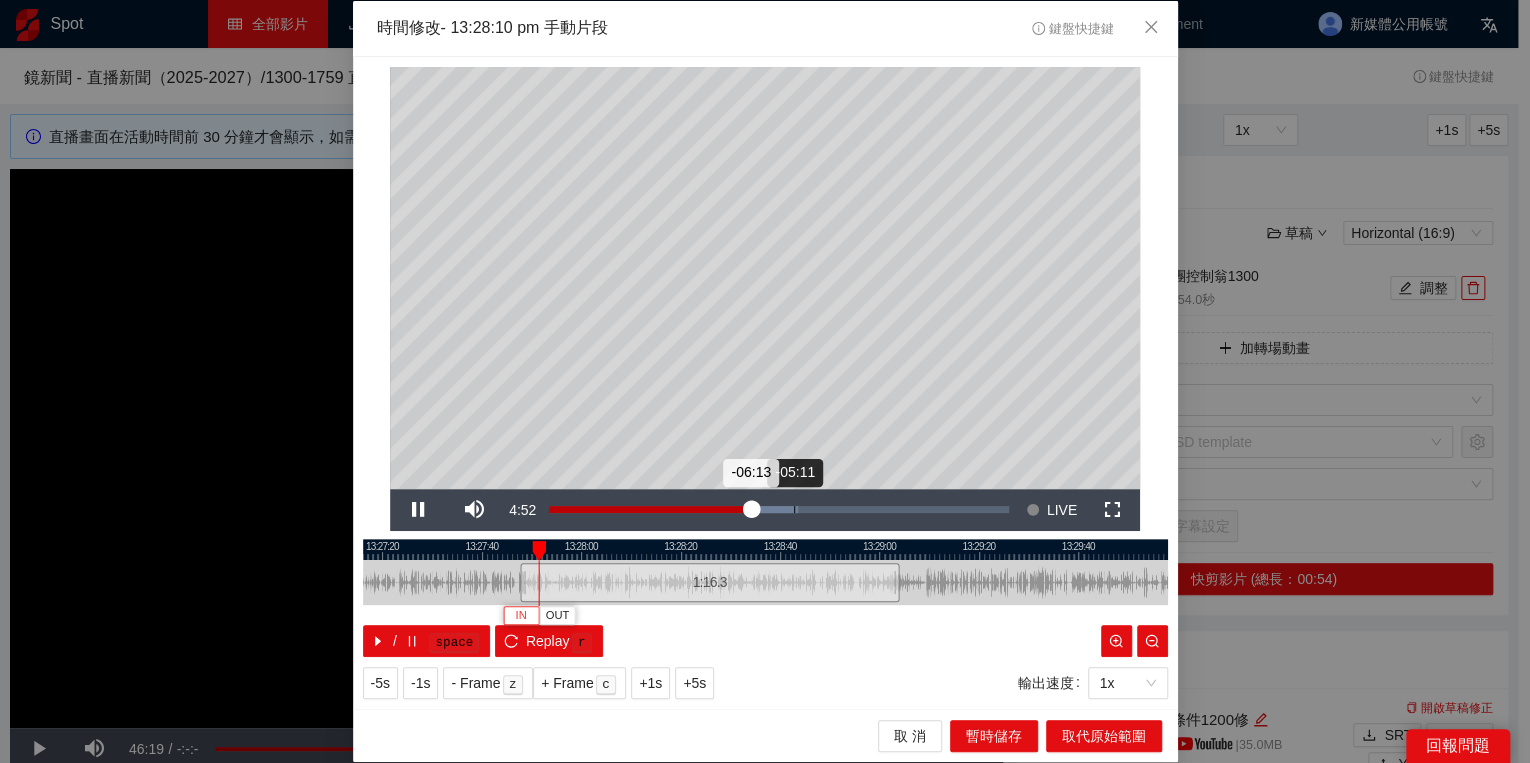 click on "Loaded :  54.12% -05:11 -06:13" at bounding box center [779, 510] 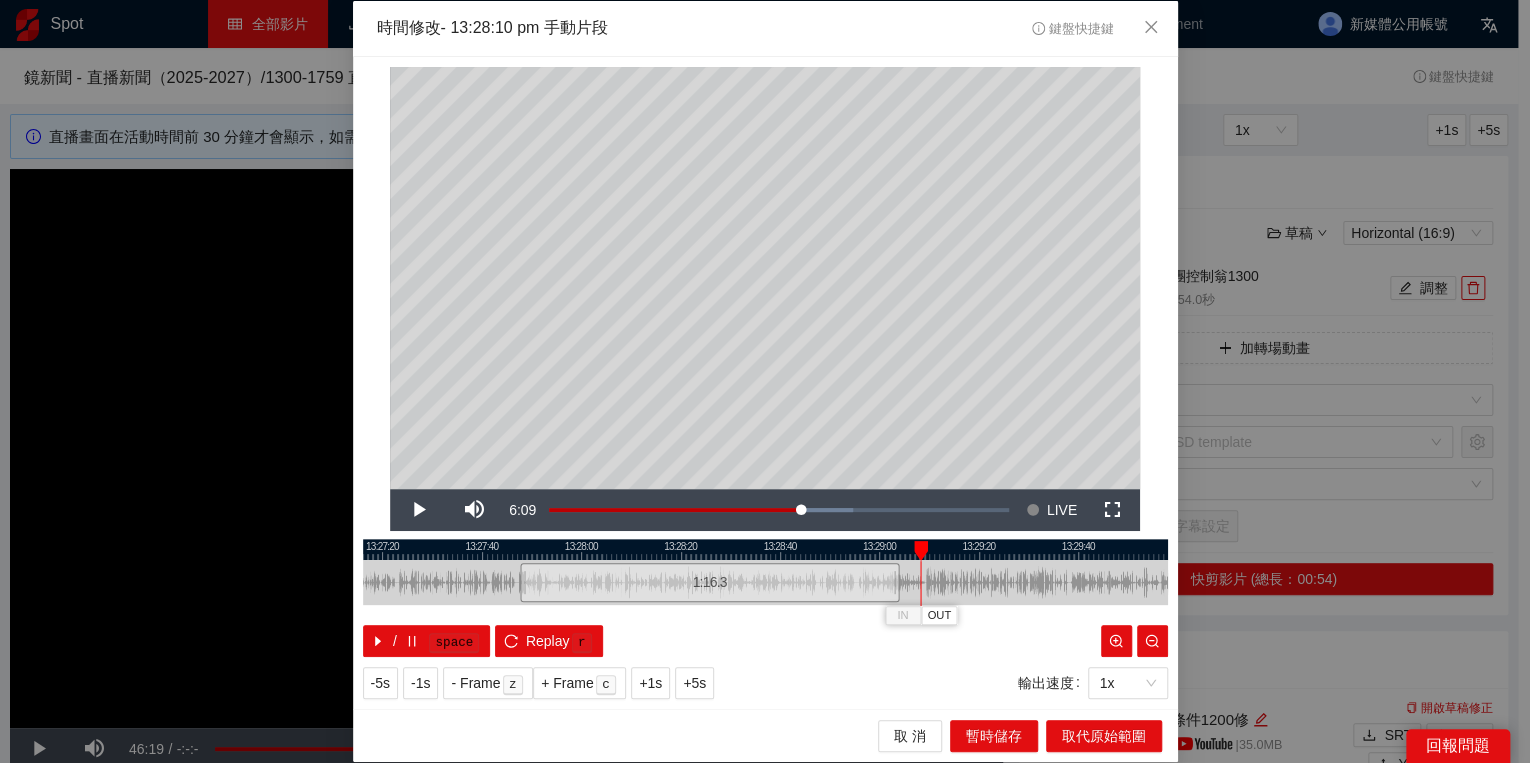 drag, startPoint x: 848, startPoint y: 547, endPoint x: 916, endPoint y: 559, distance: 69.050705 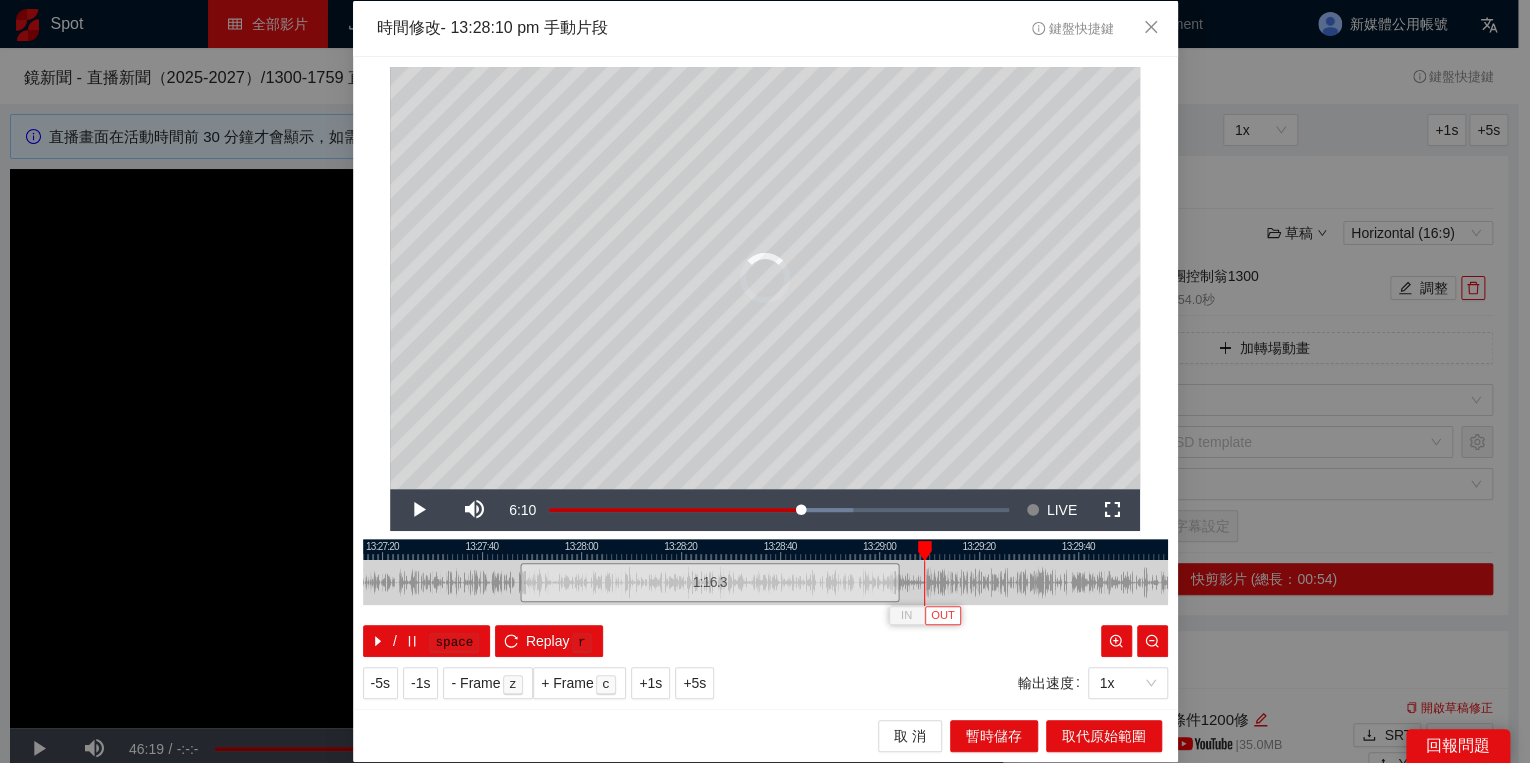 click on "OUT" at bounding box center (943, 616) 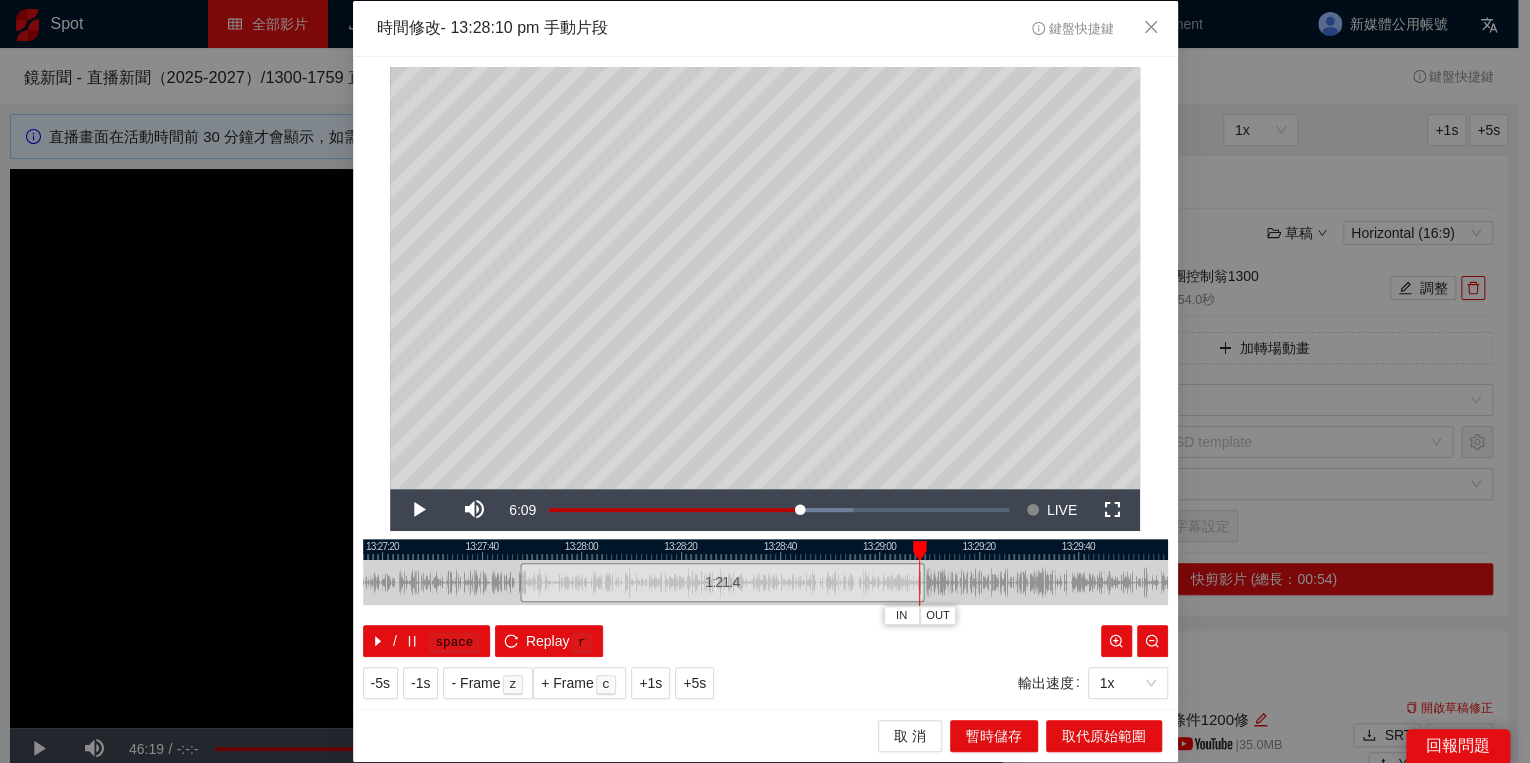 click at bounding box center [919, 551] 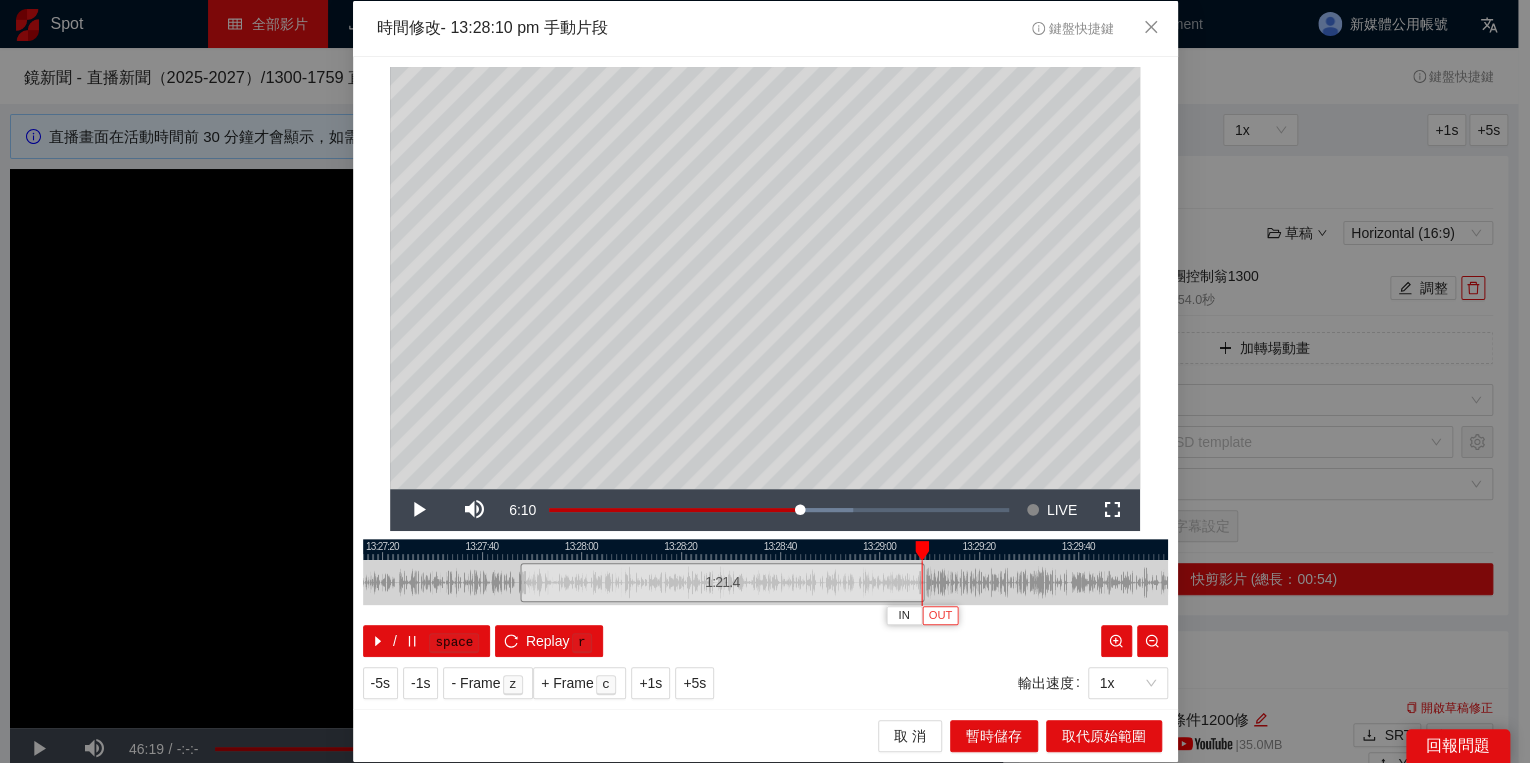 click on "OUT" at bounding box center [940, 615] 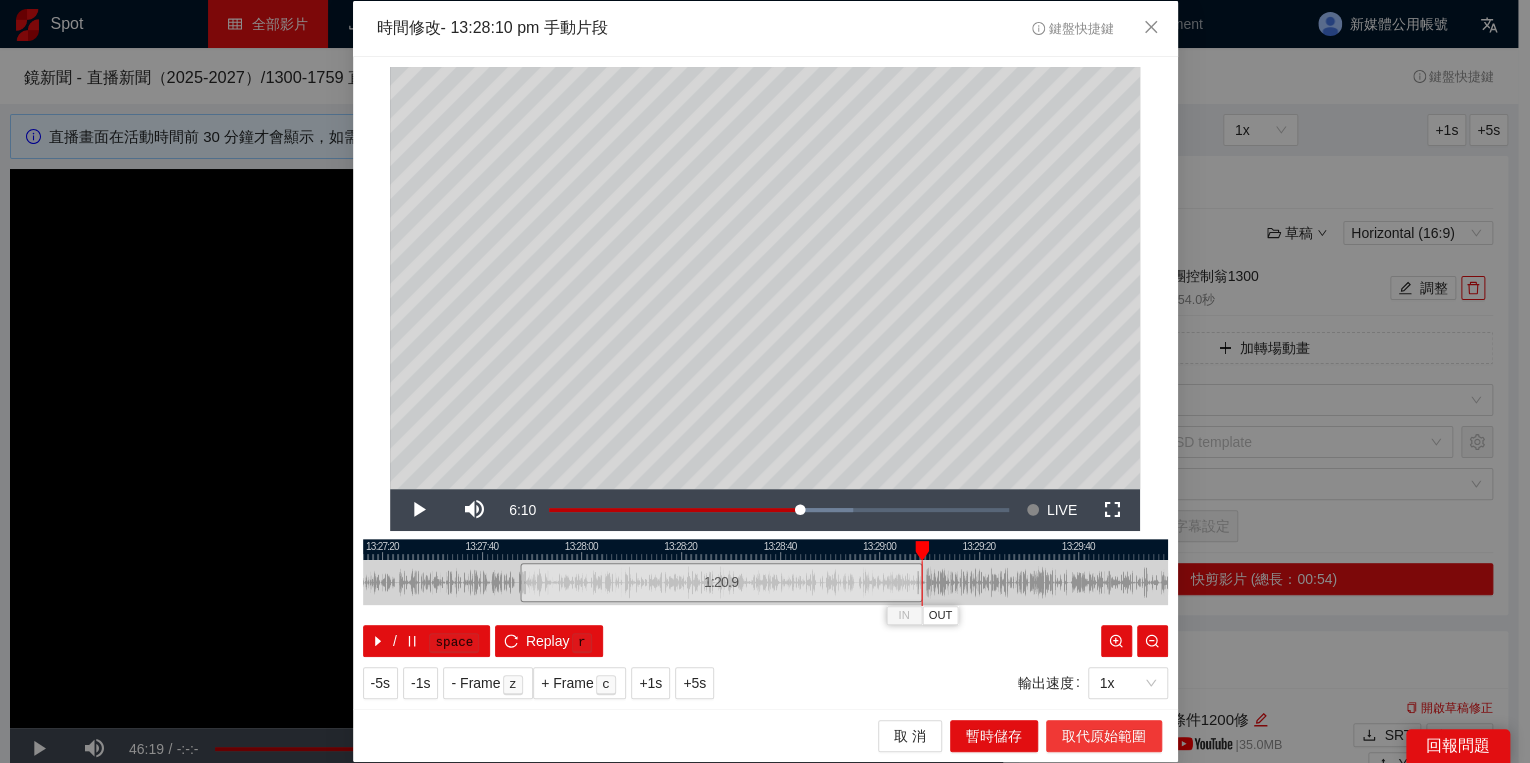 click on "取代原始範圍" at bounding box center (1104, 736) 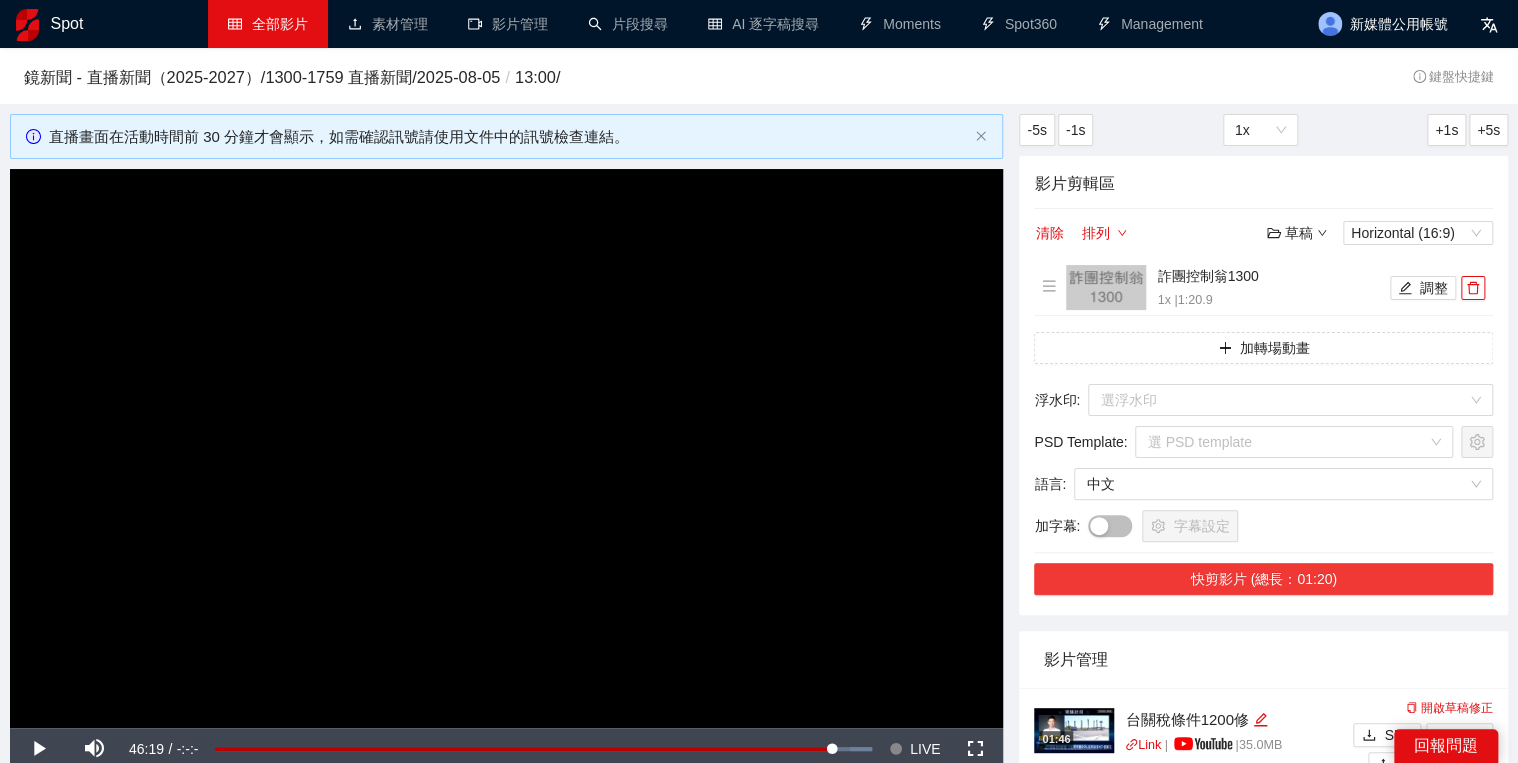 click on "快剪影片 (總長：01:20)" at bounding box center [1263, 579] 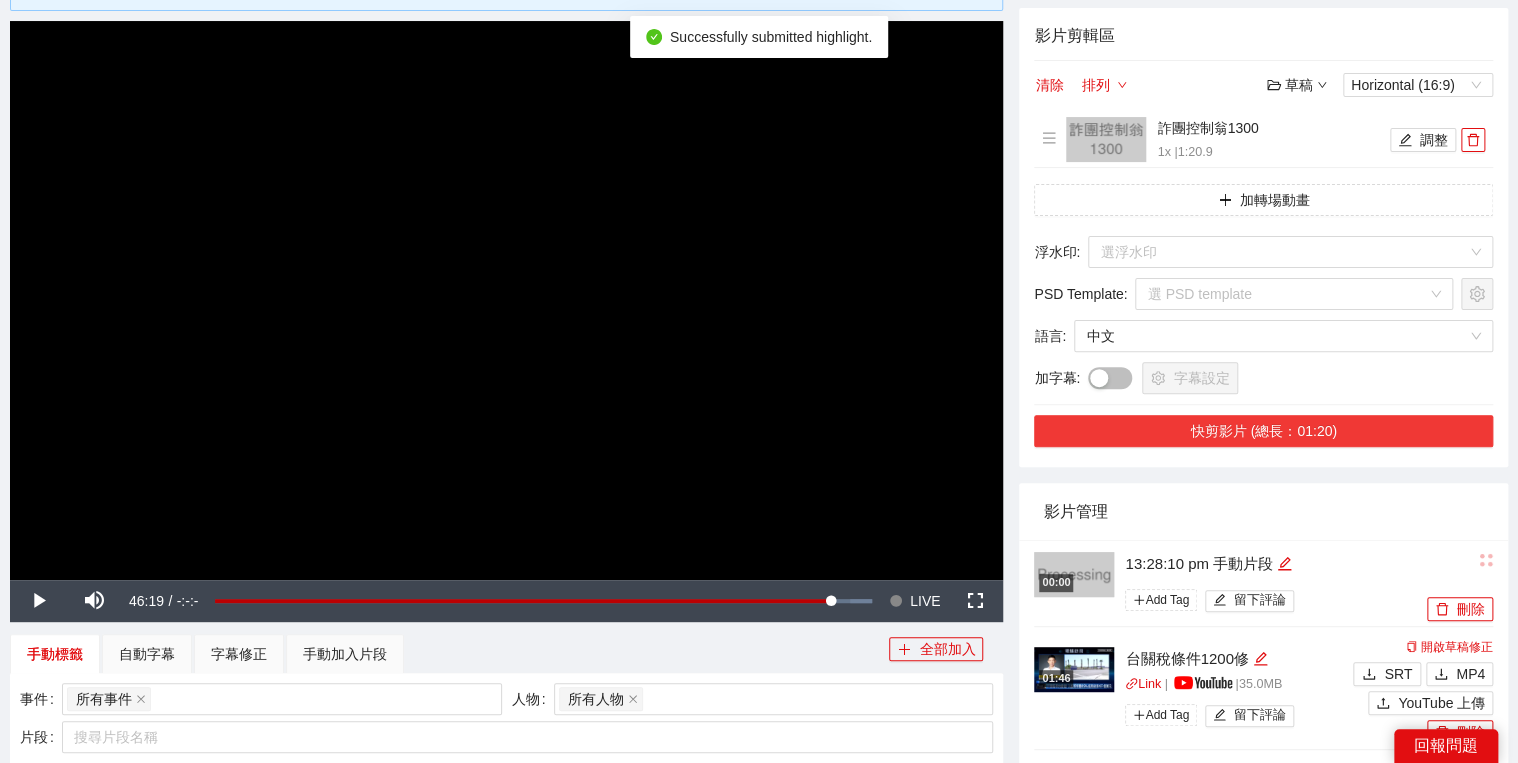 scroll, scrollTop: 160, scrollLeft: 0, axis: vertical 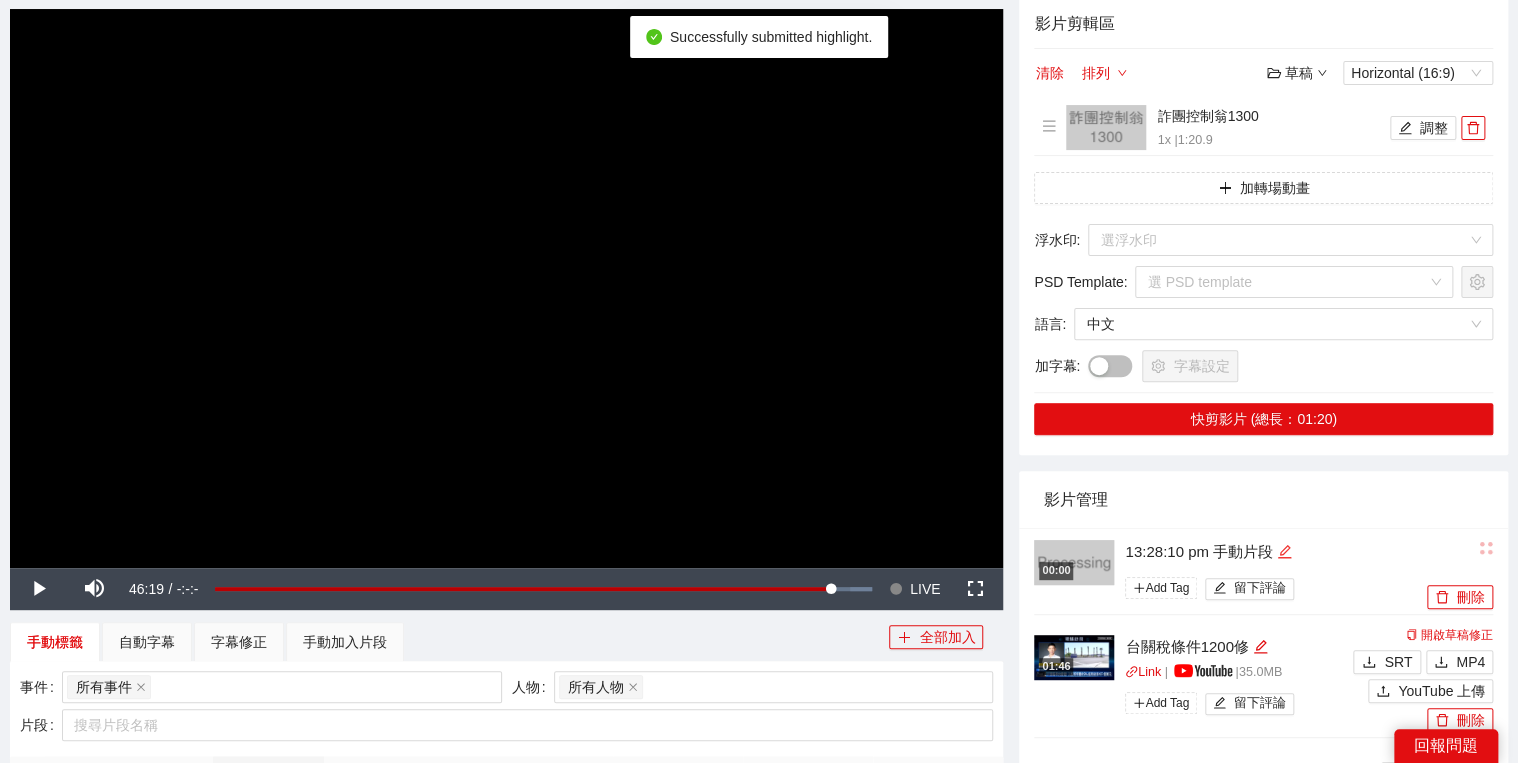 click 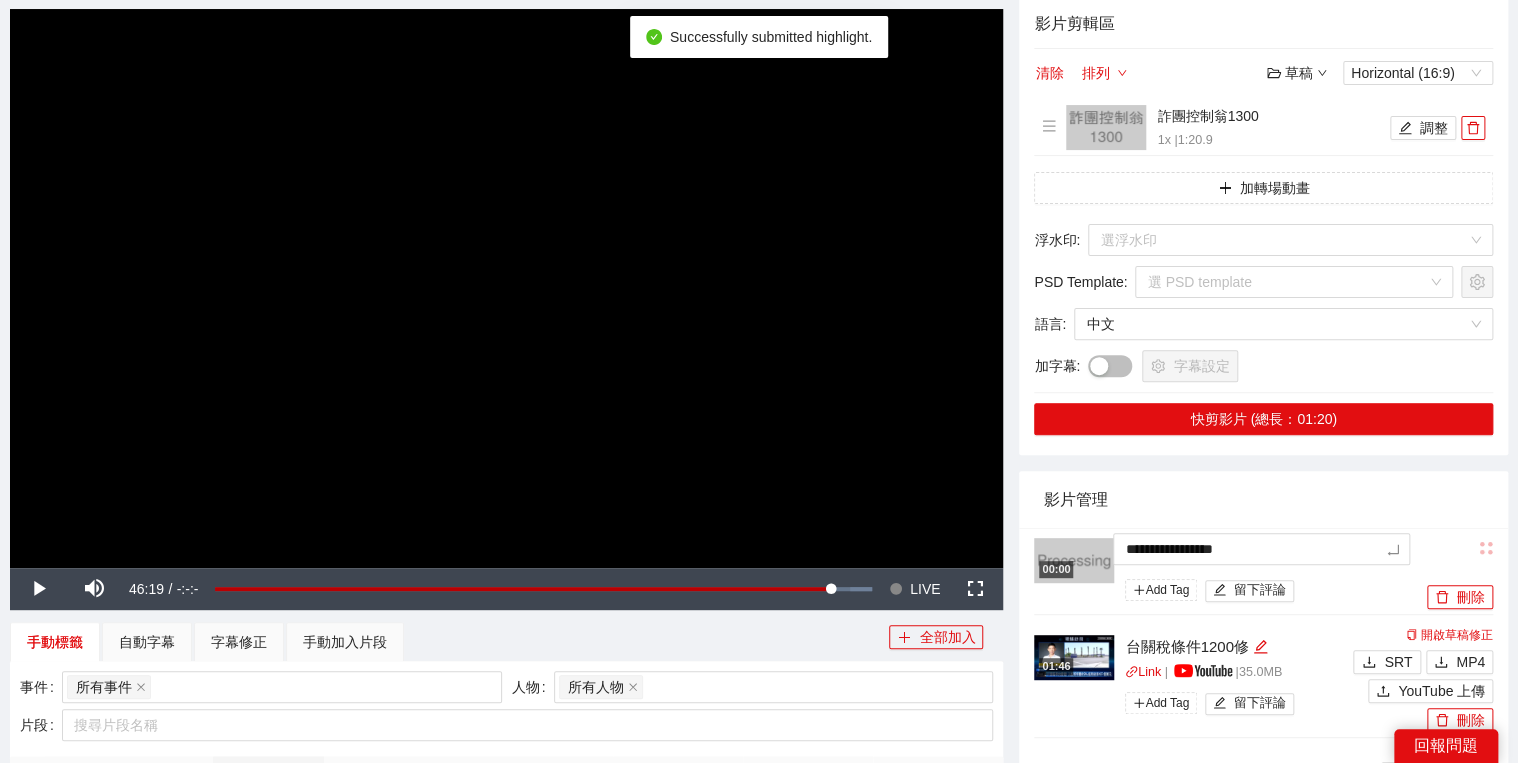 drag, startPoint x: 1276, startPoint y: 549, endPoint x: 1213, endPoint y: 508, distance: 75.16648 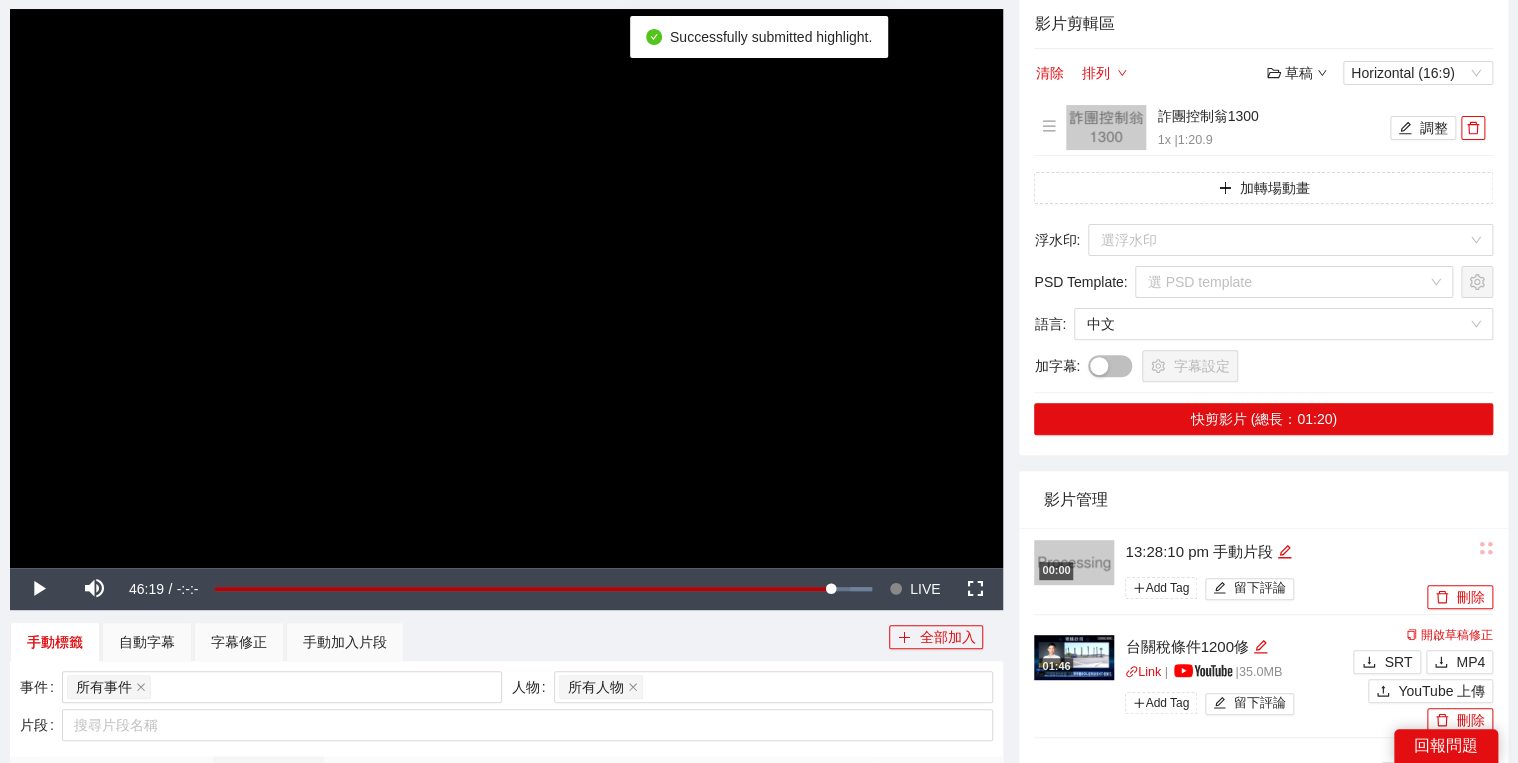 click on "影片管理" at bounding box center [1263, 499] 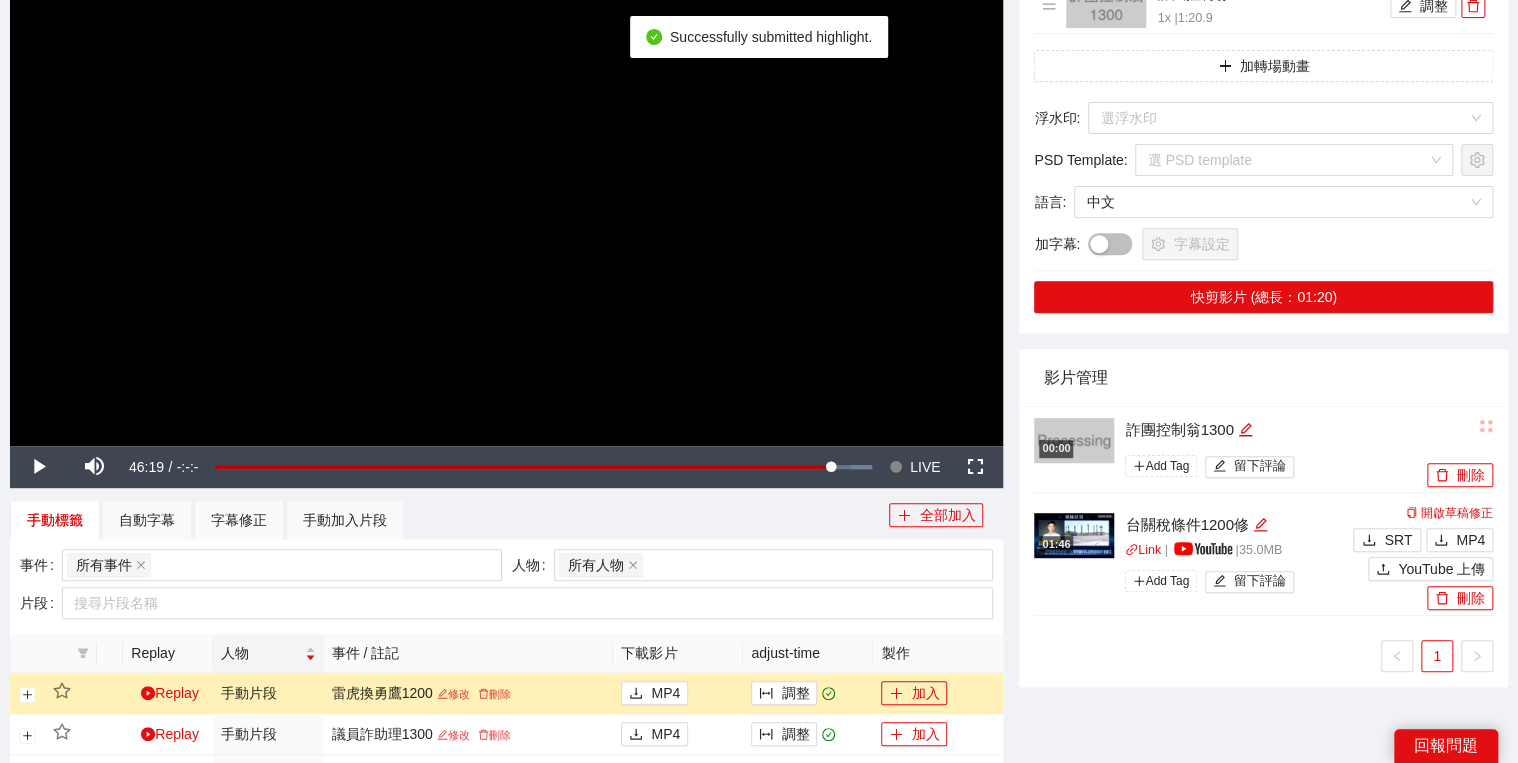 scroll, scrollTop: 400, scrollLeft: 0, axis: vertical 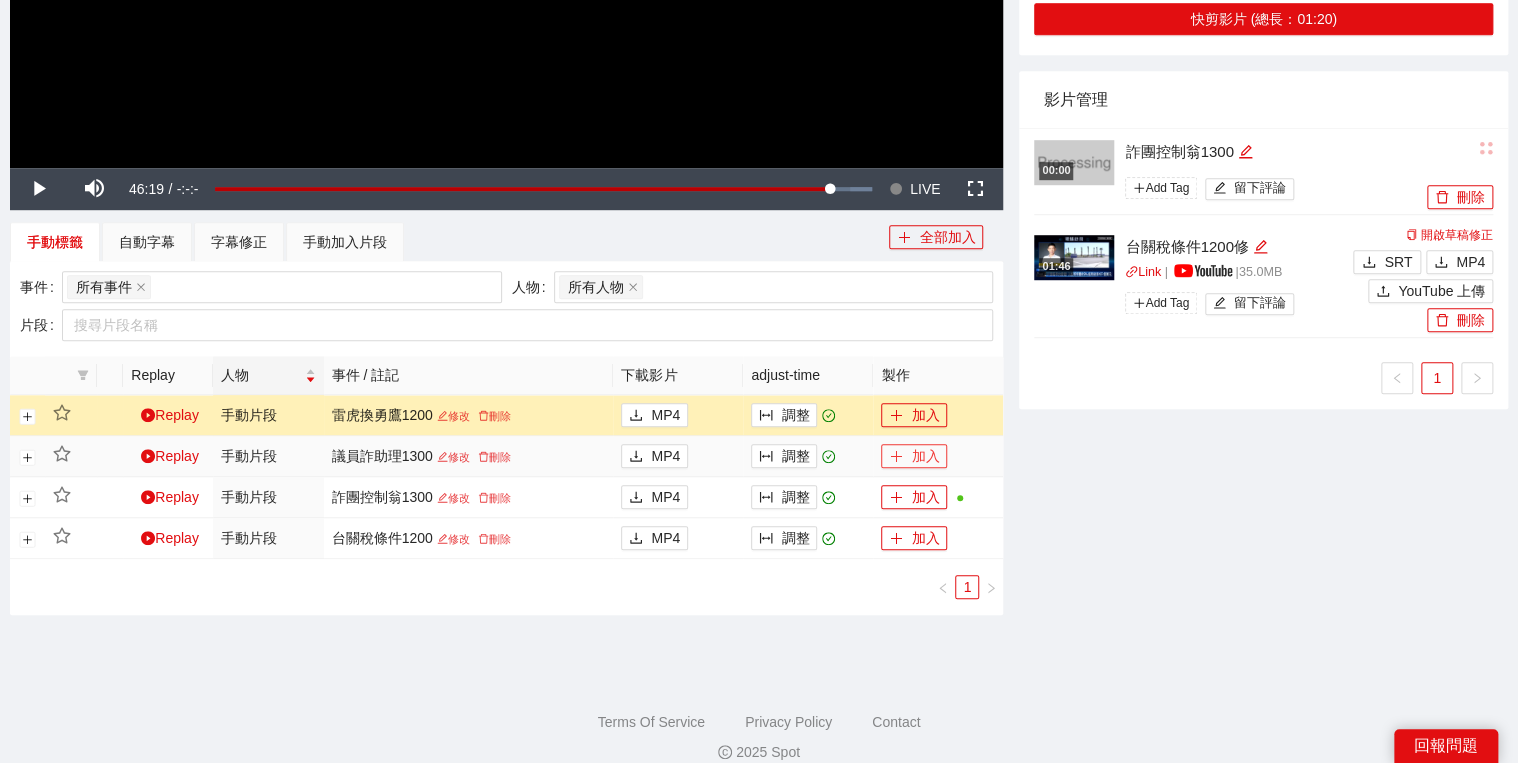 click on "加入" at bounding box center [914, 456] 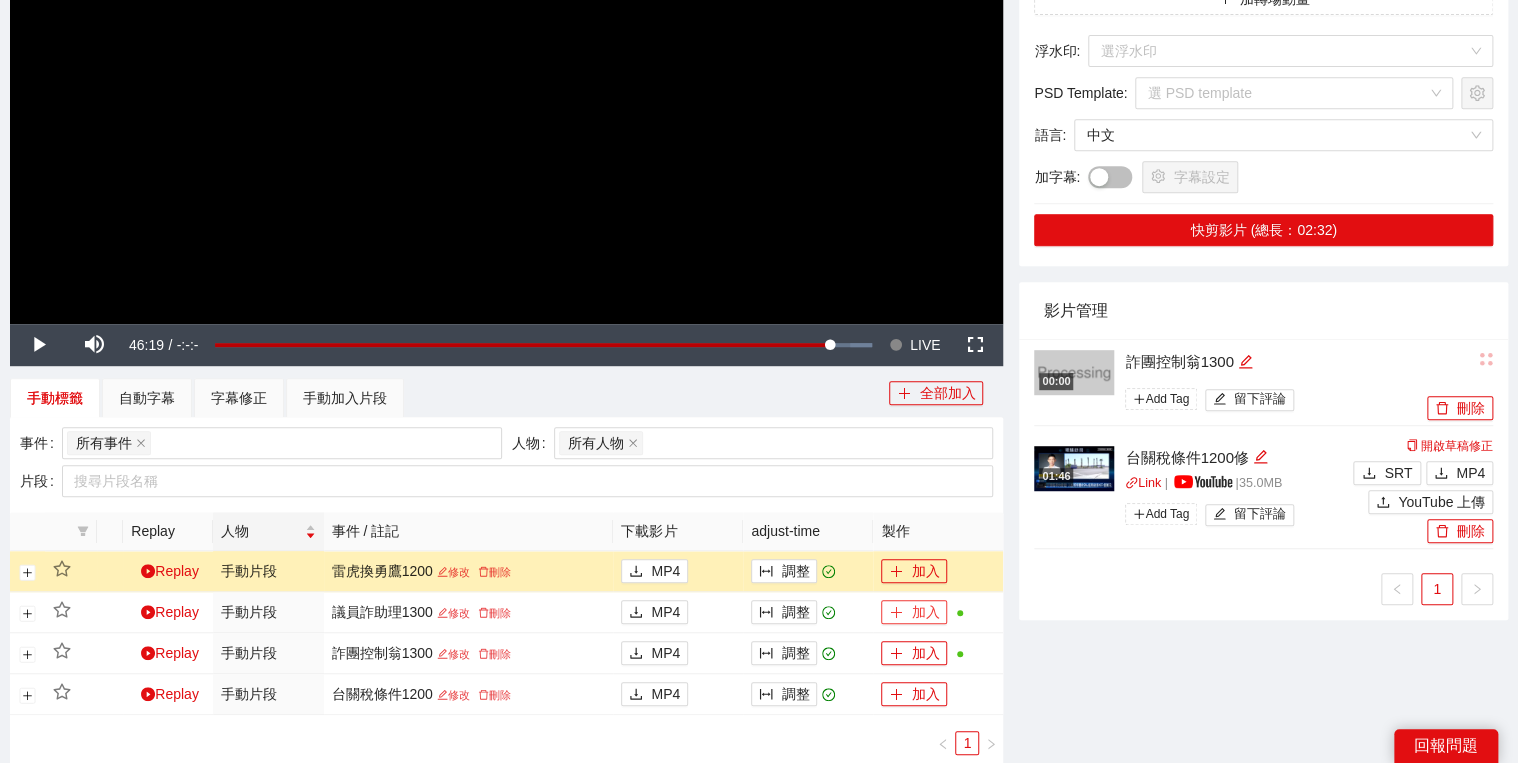 scroll, scrollTop: 240, scrollLeft: 0, axis: vertical 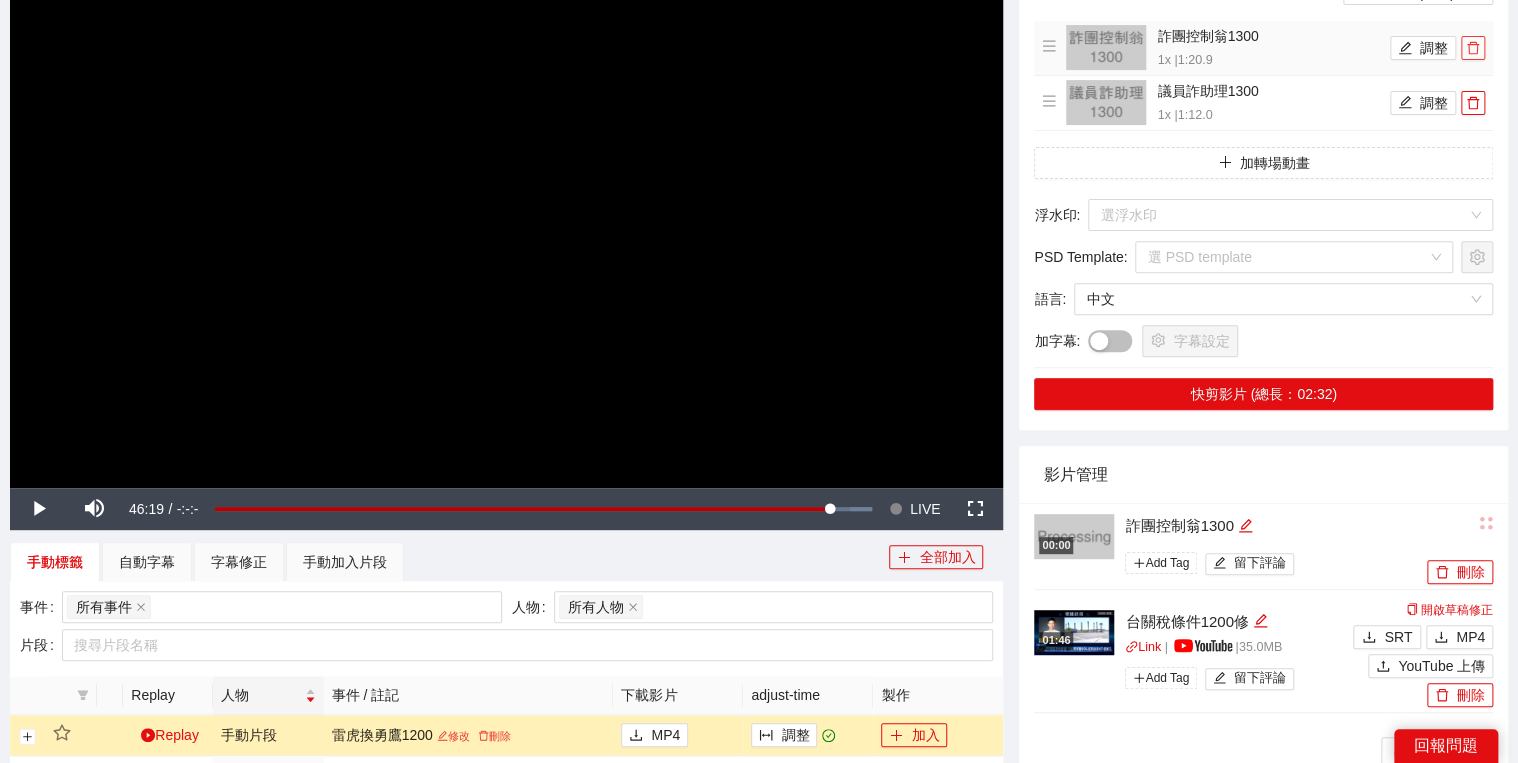 click 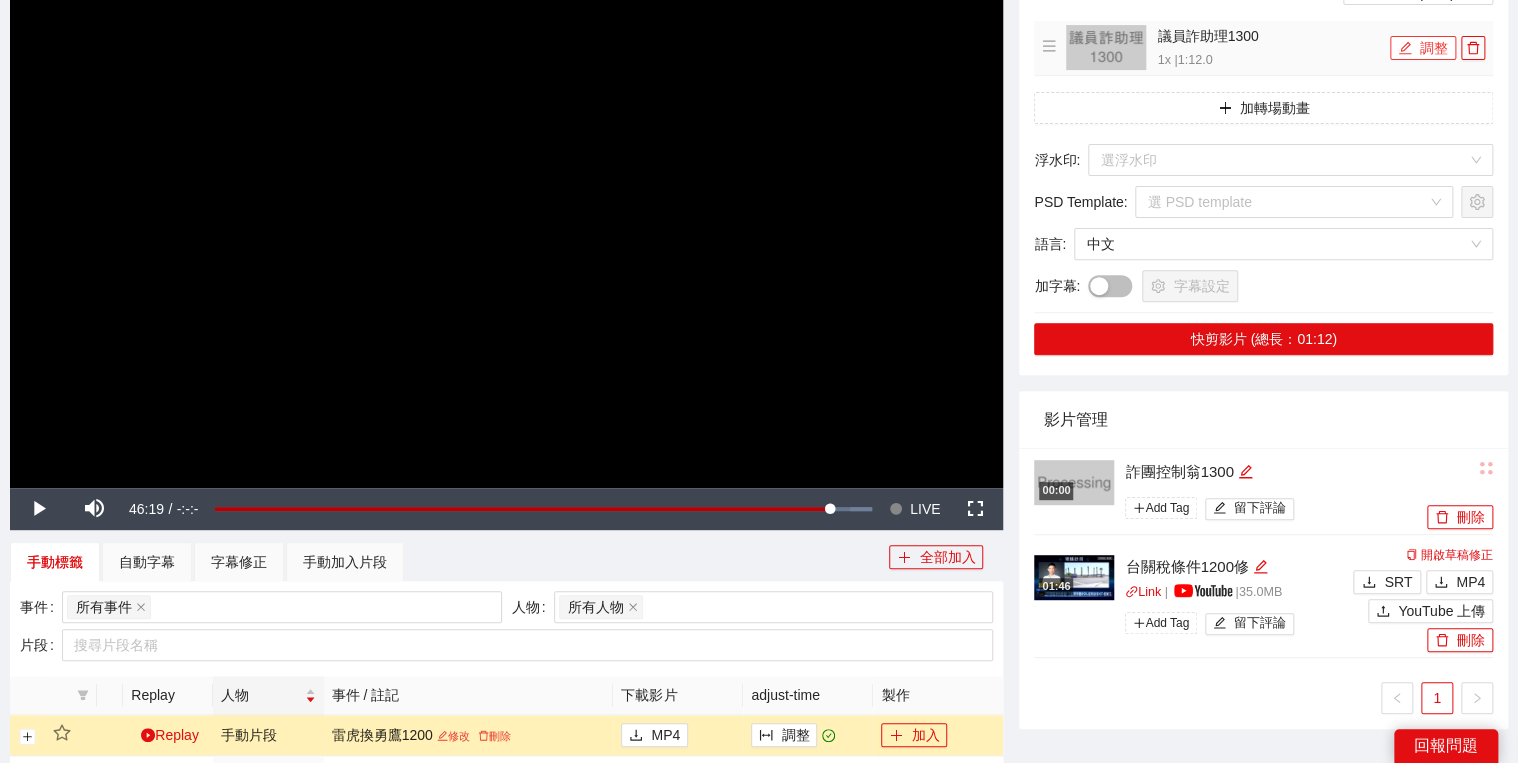click on "調整" at bounding box center (1423, 48) 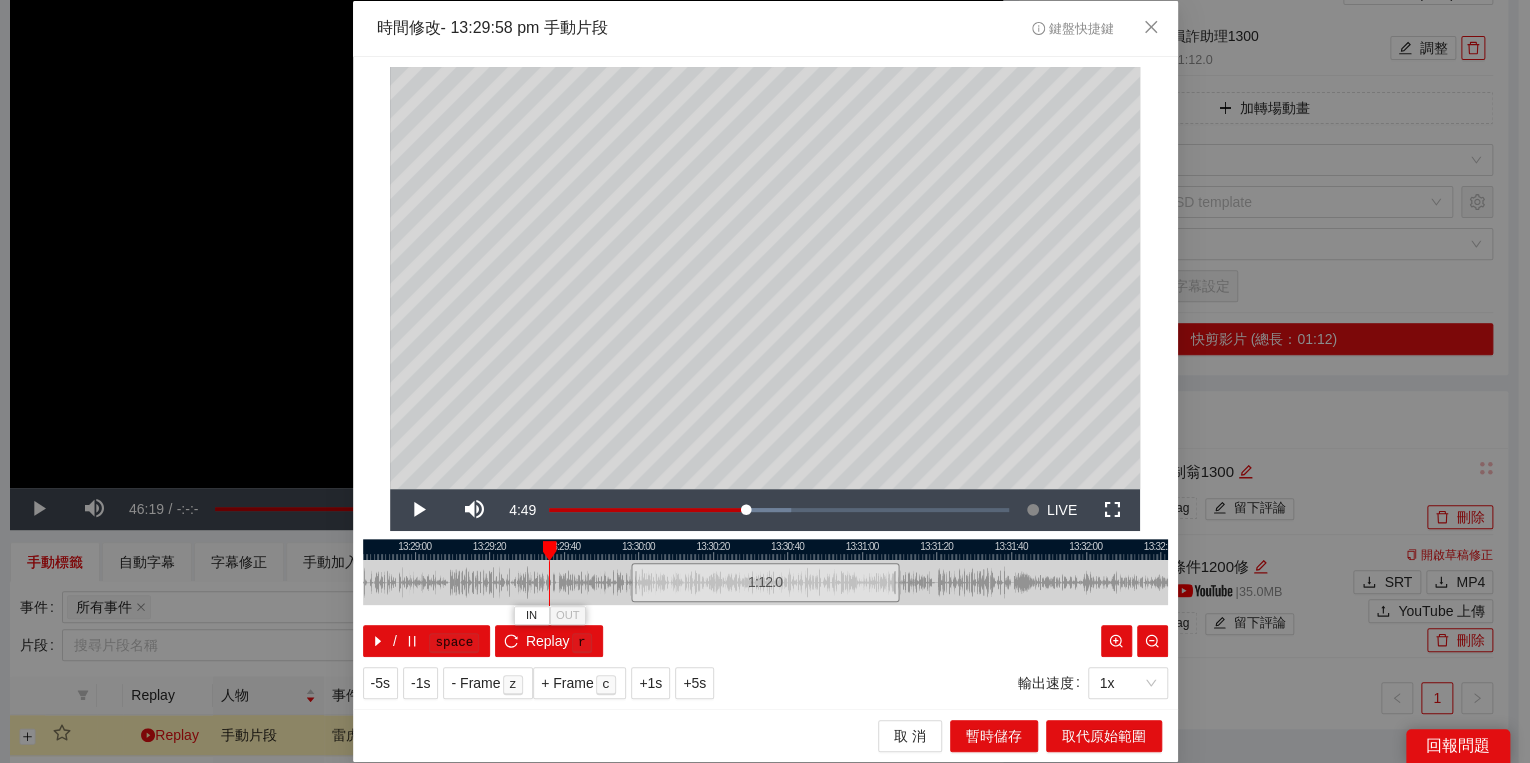 drag, startPoint x: 631, startPoint y: 553, endPoint x: 538, endPoint y: 560, distance: 93.26307 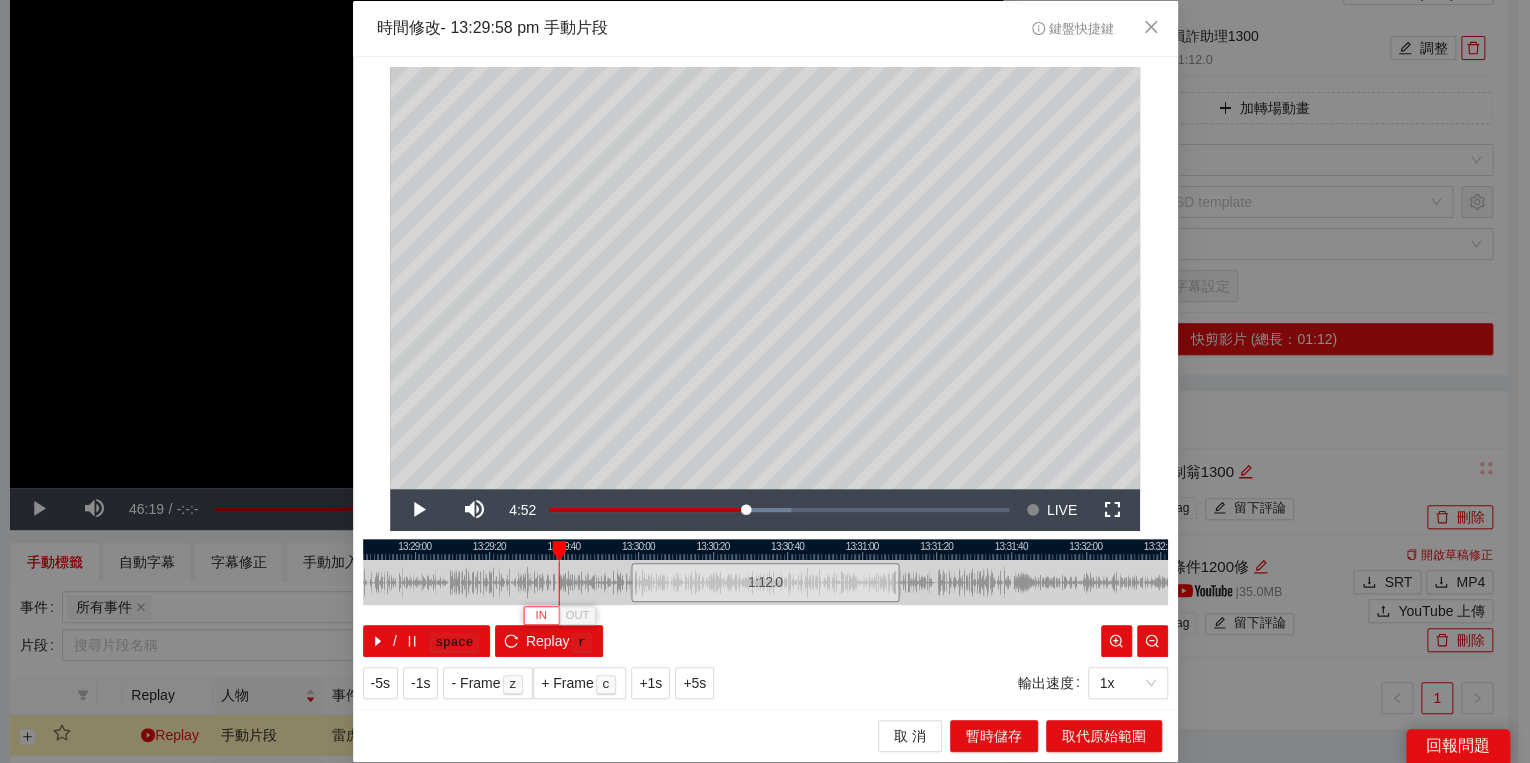 click on "IN" at bounding box center [540, 616] 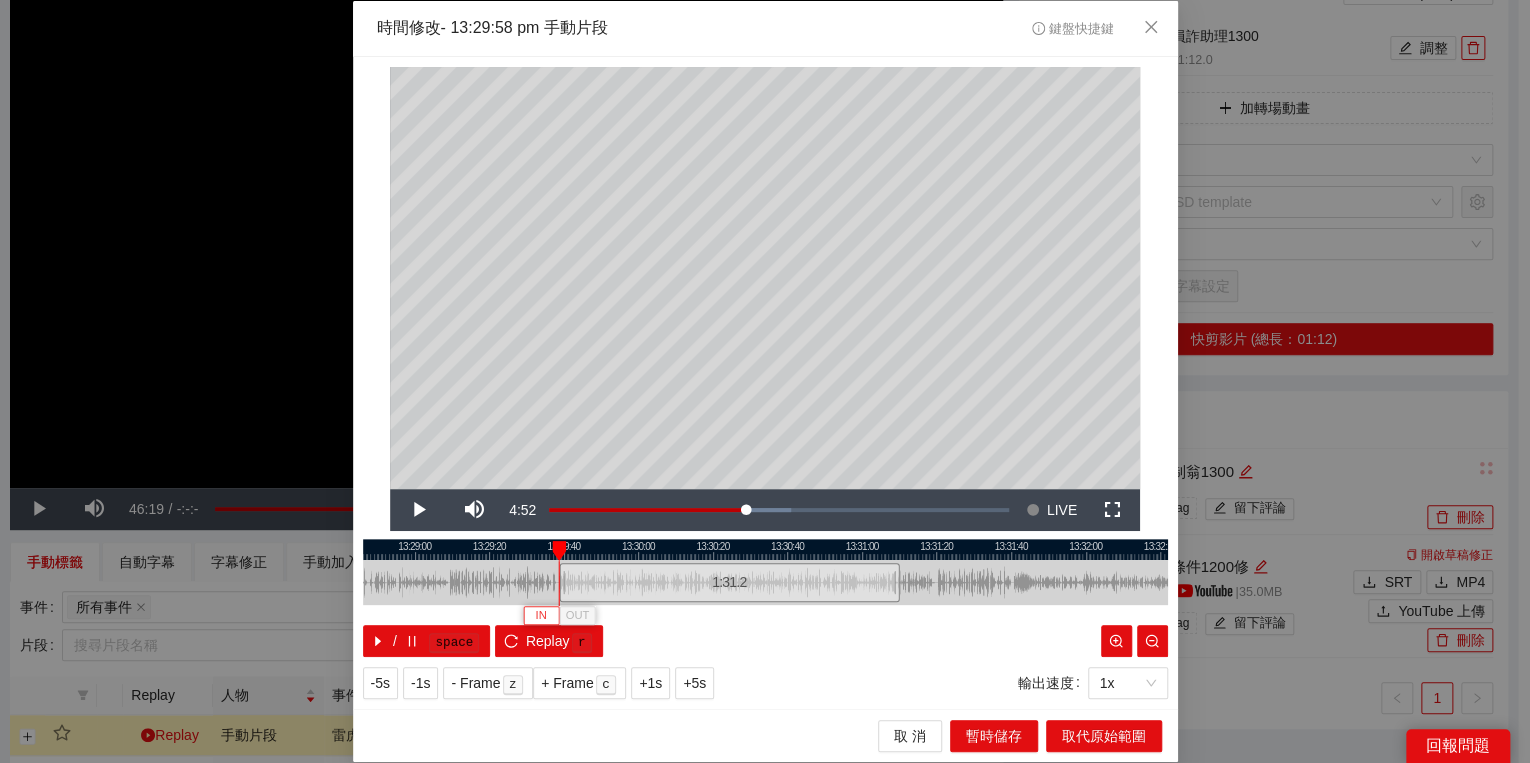 type 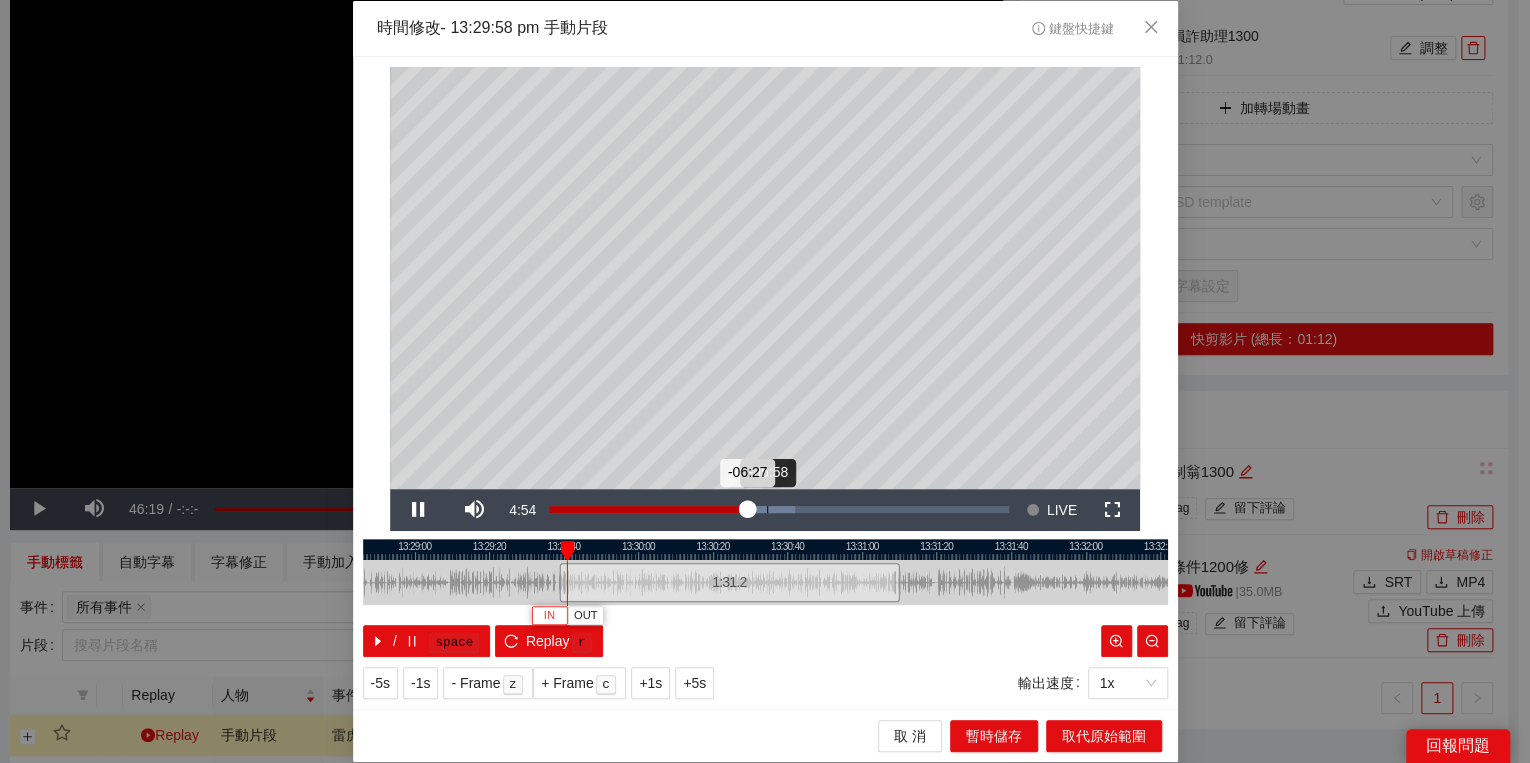 click on "Loaded :  53.56% -05:58 -06:27" at bounding box center (779, 510) 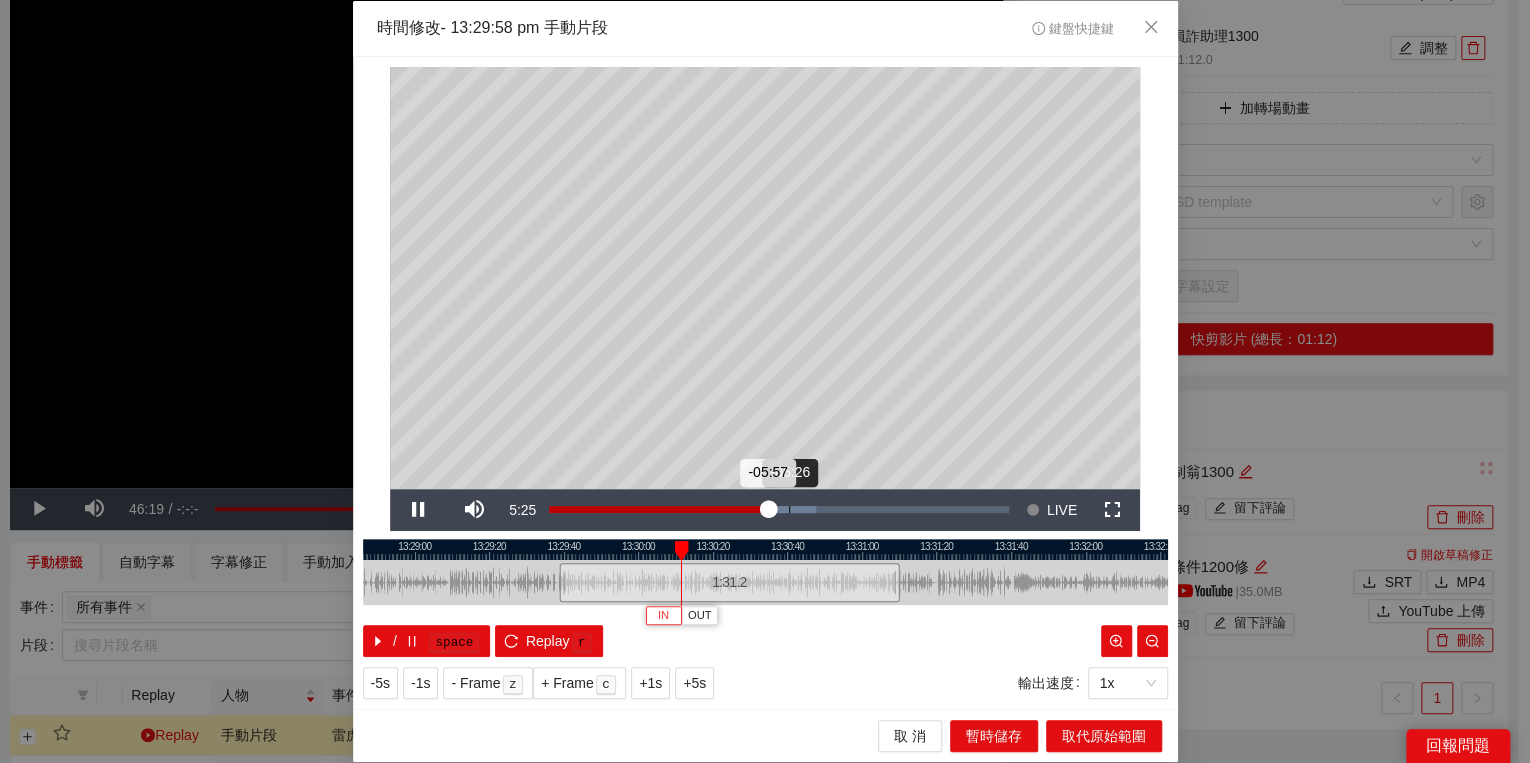 click on "Loaded :  58.03% -05:26 -05:57" at bounding box center (779, 510) 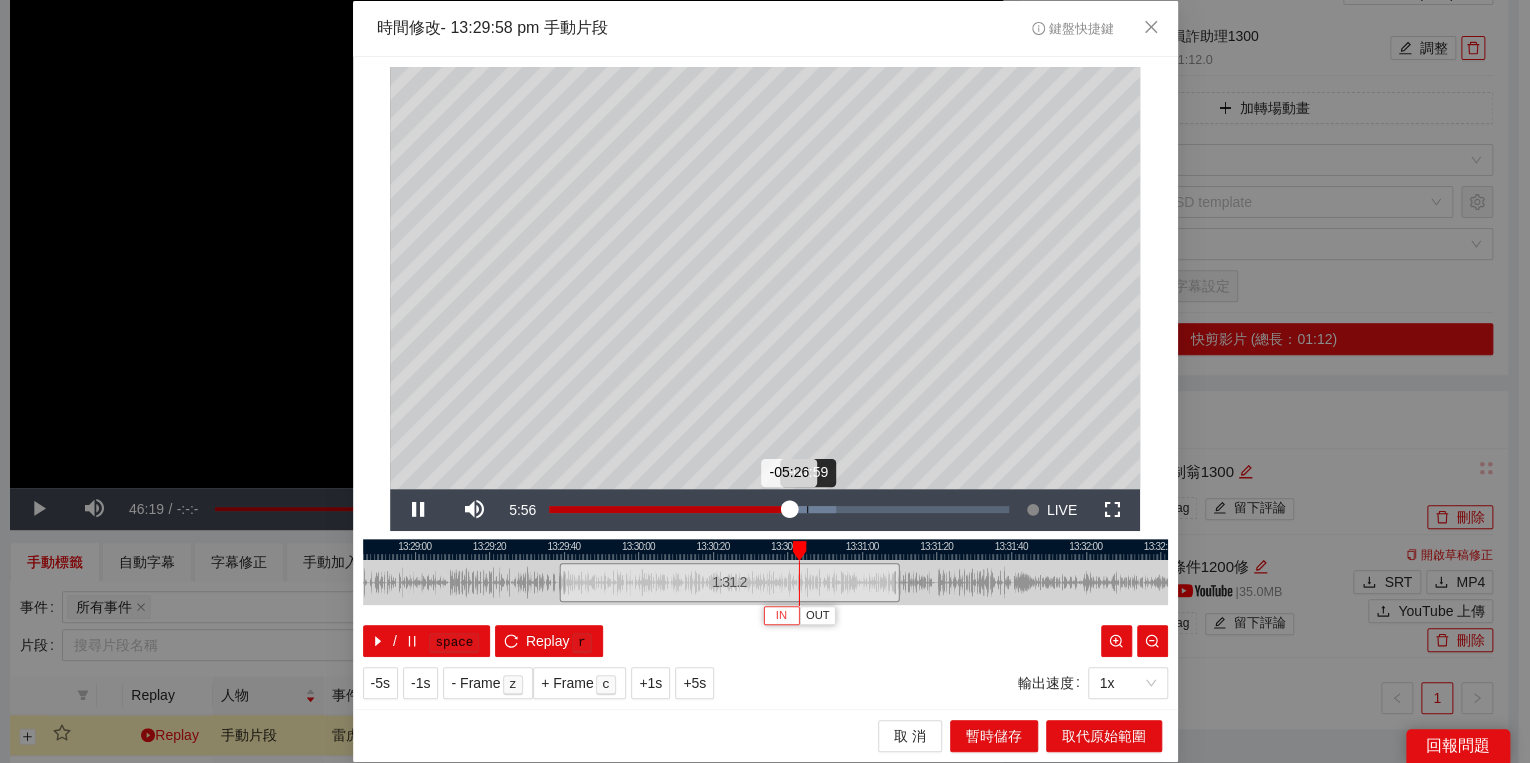 click on "Loaded :  62.49% -04:59 -05:26" at bounding box center [779, 509] 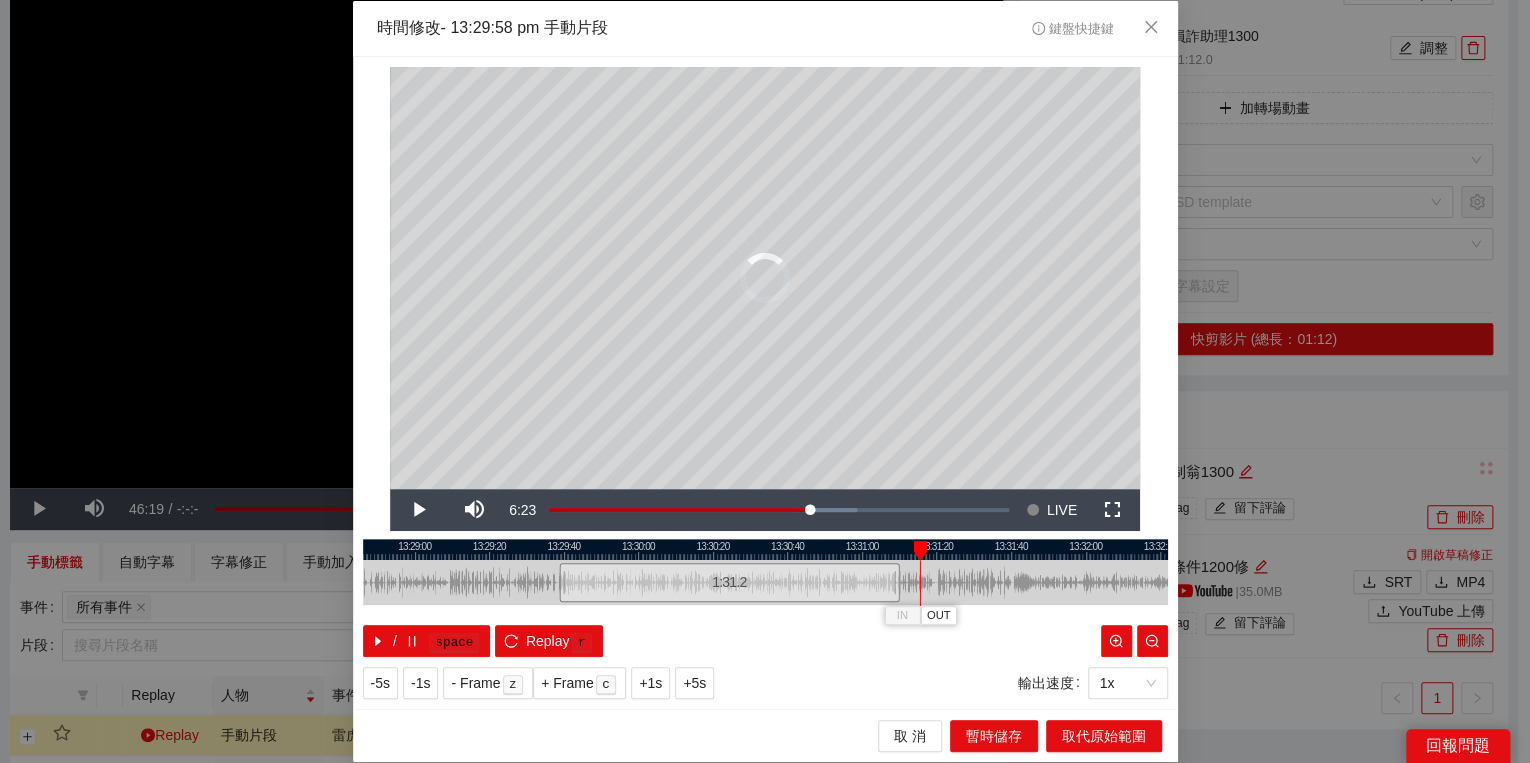 drag, startPoint x: 896, startPoint y: 548, endPoint x: 917, endPoint y: 549, distance: 21.023796 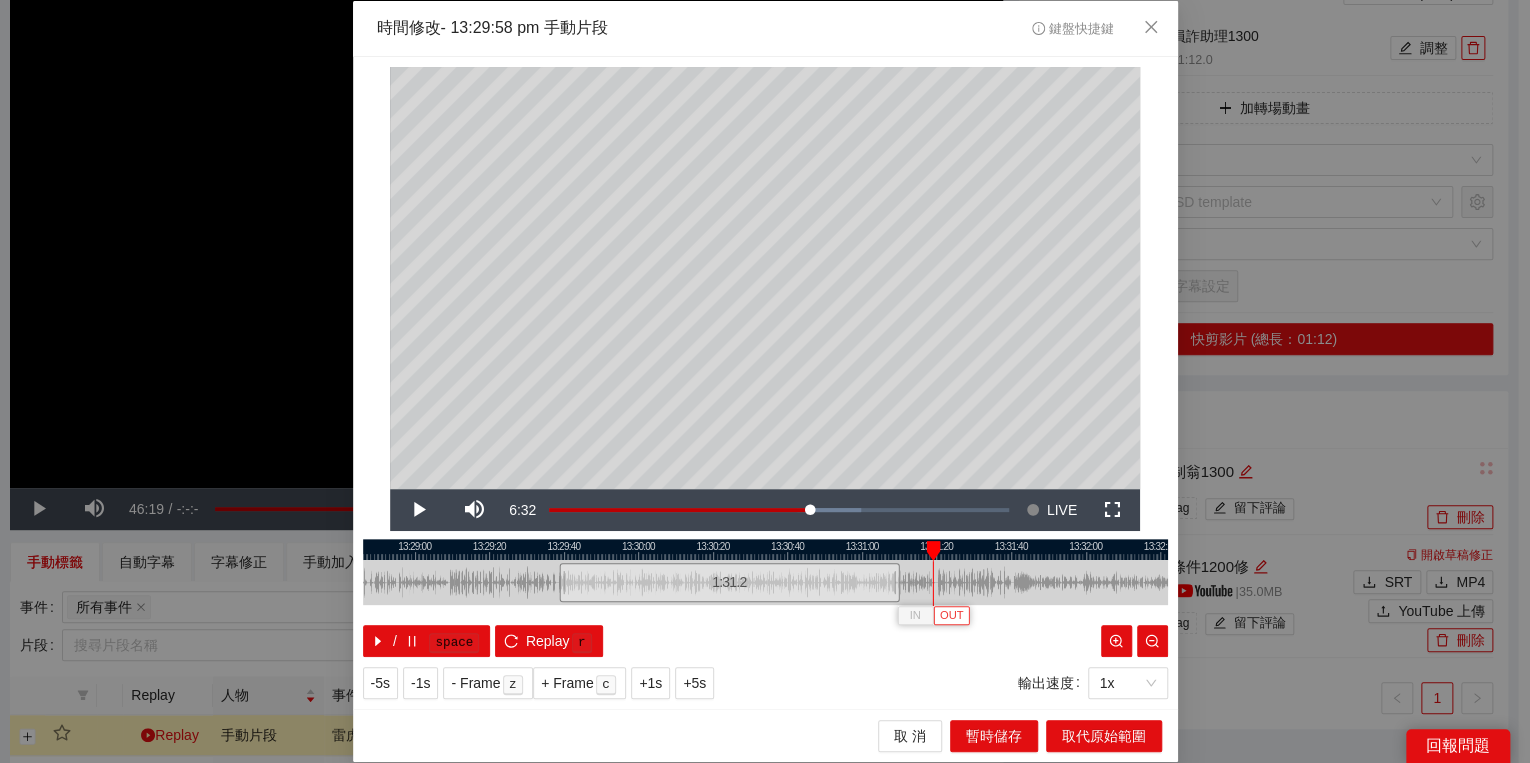 click on "OUT" at bounding box center [952, 616] 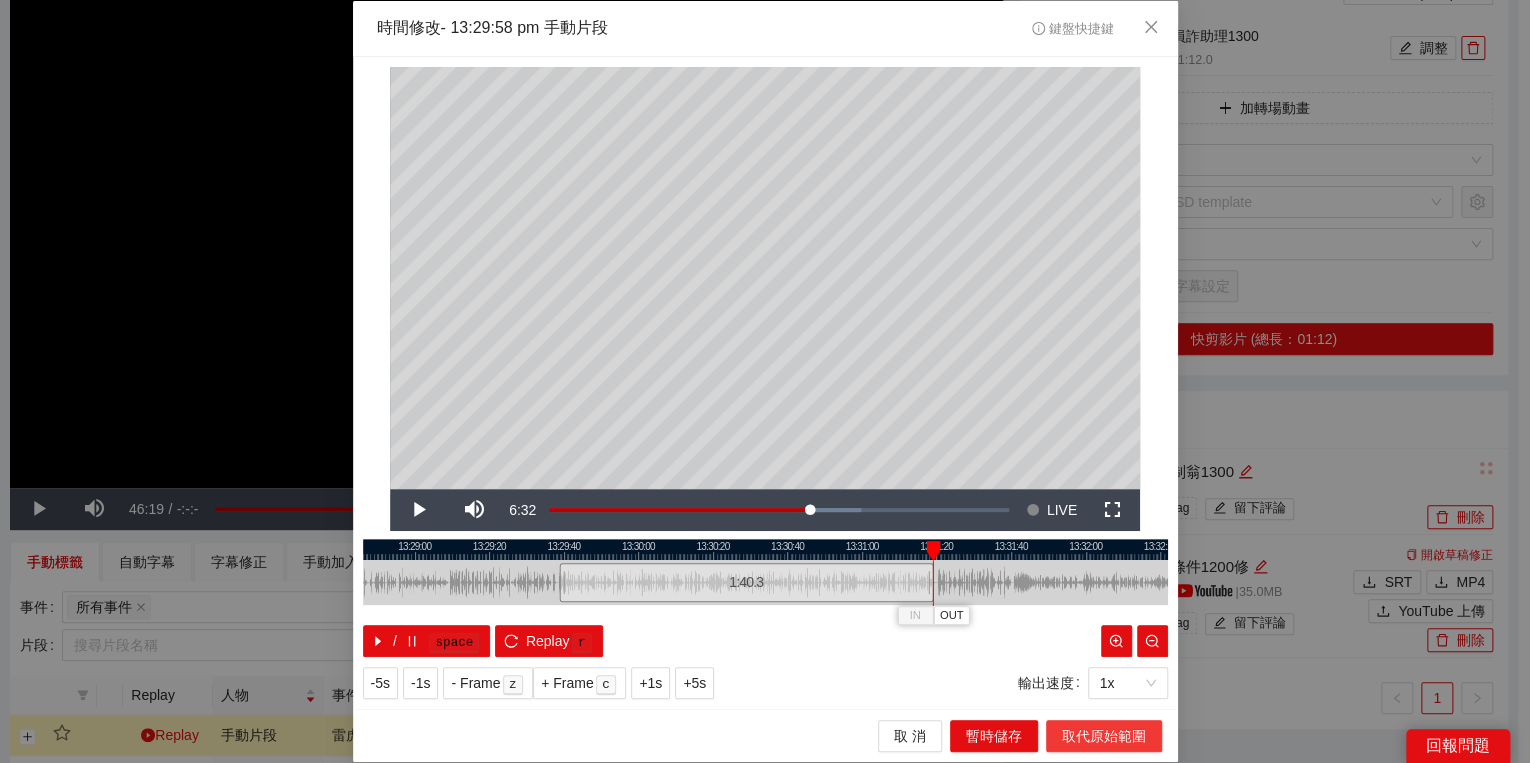 click on "取代原始範圍" at bounding box center [1104, 736] 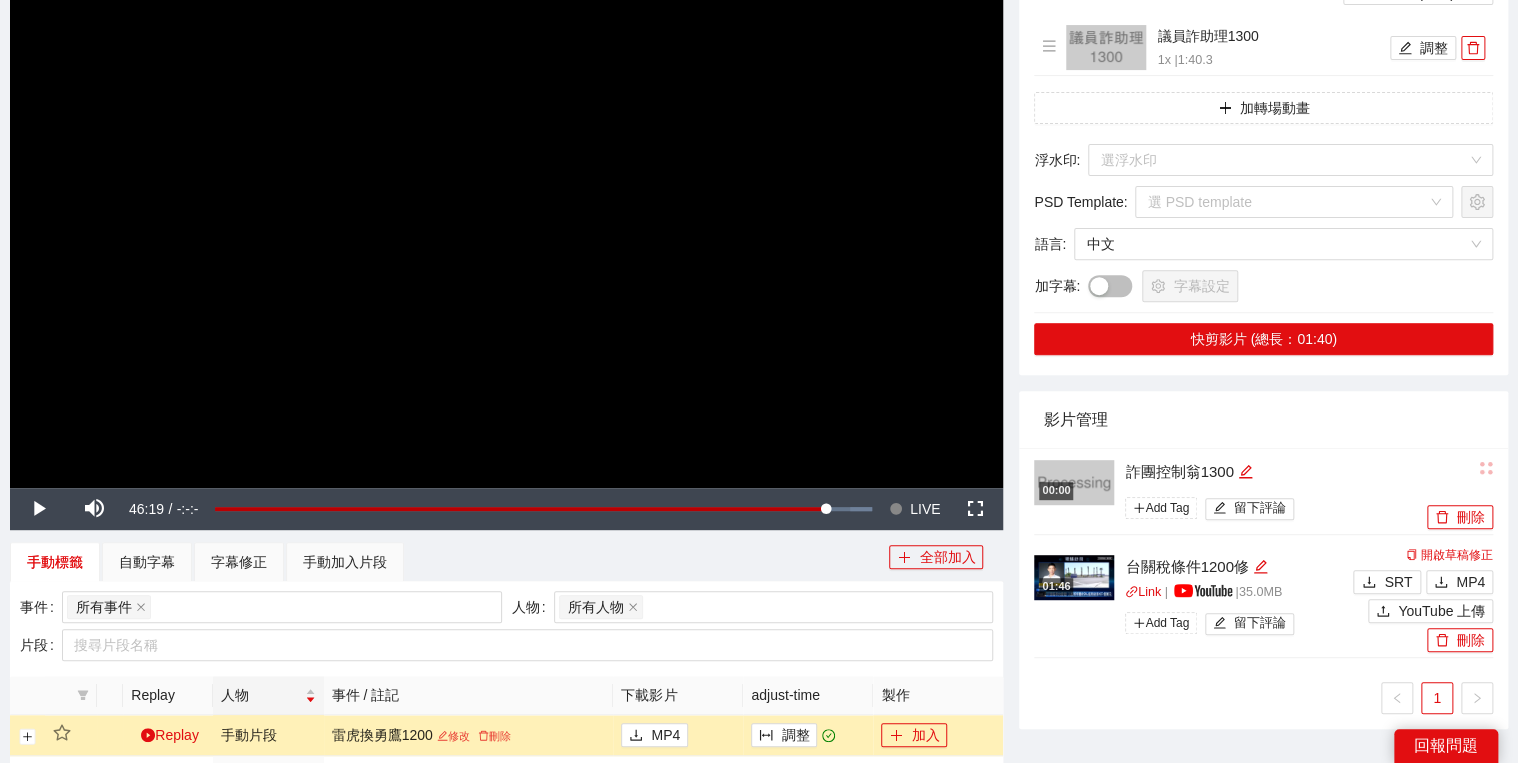 click on "影片剪輯區 清除 排列     草稿   Horizontal (16:9) 議員詐助理1300 1x |  1:40.3     調整   加轉場動畫 浮水印 : 選浮水印 PSD Template : 選 PSD template 語言 : 中文 加字幕 :   字幕設定 快剪影片 (總長：01:40)" at bounding box center [1263, 145] 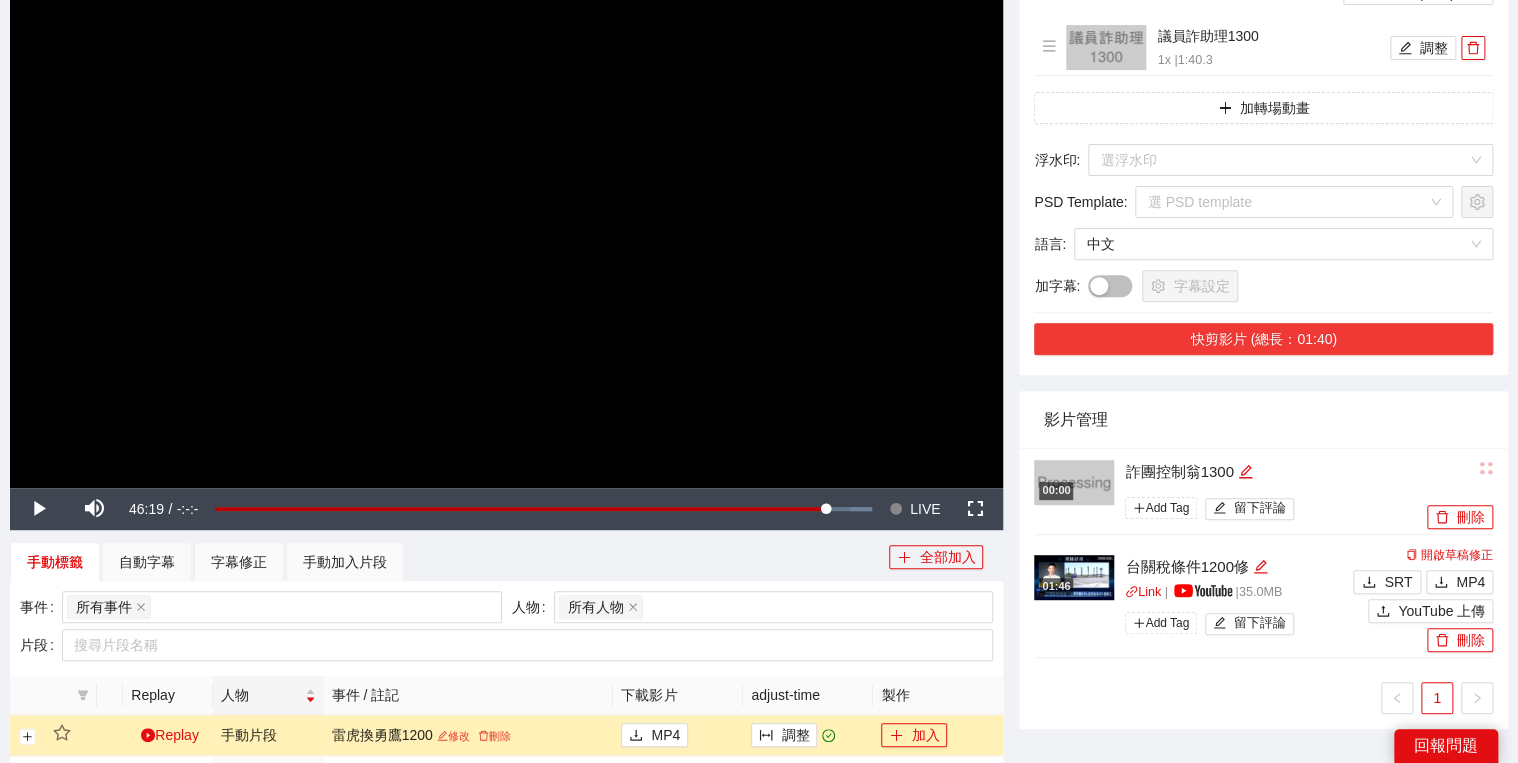 click on "快剪影片 (總長：01:40)" at bounding box center [1263, 339] 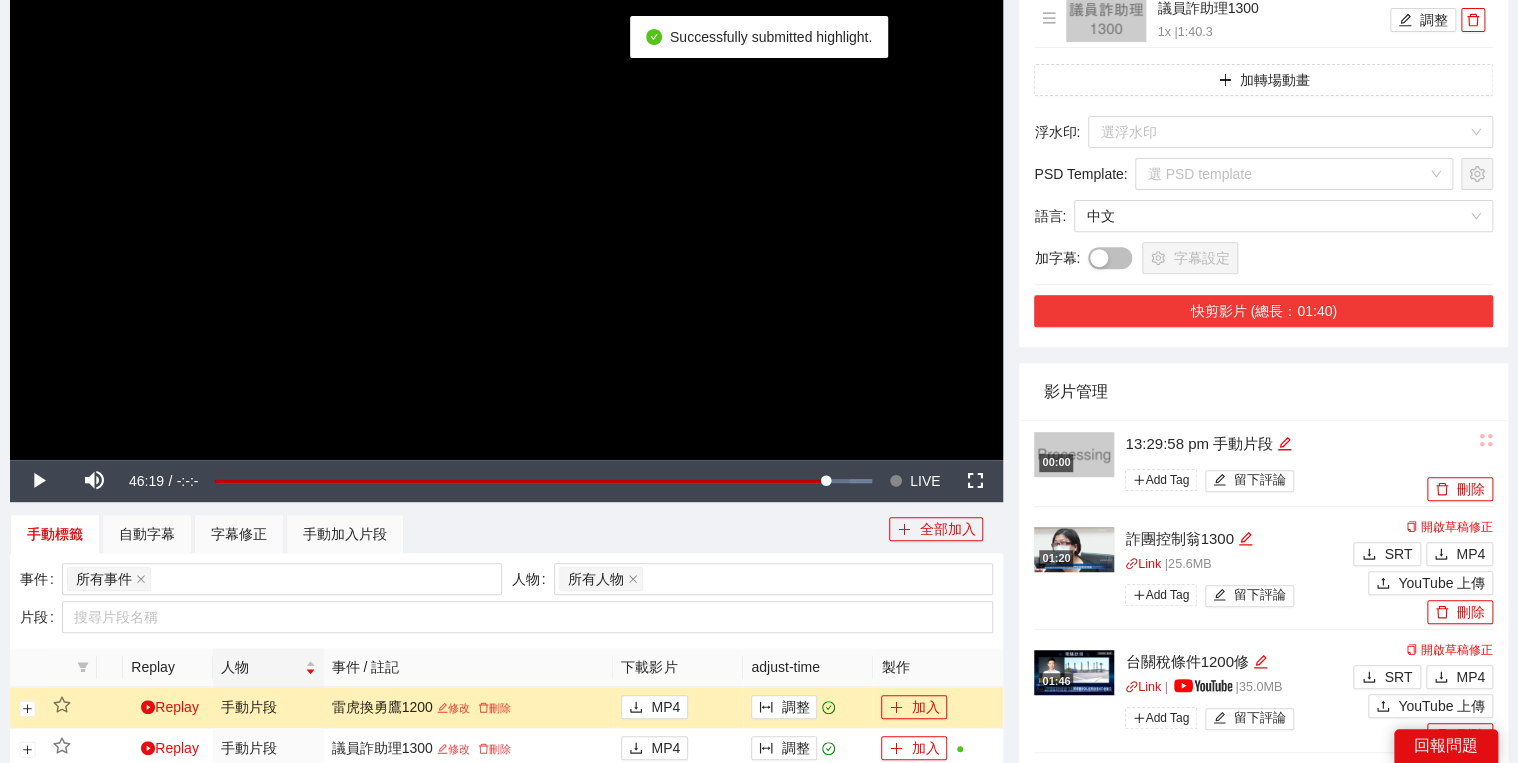 scroll, scrollTop: 320, scrollLeft: 0, axis: vertical 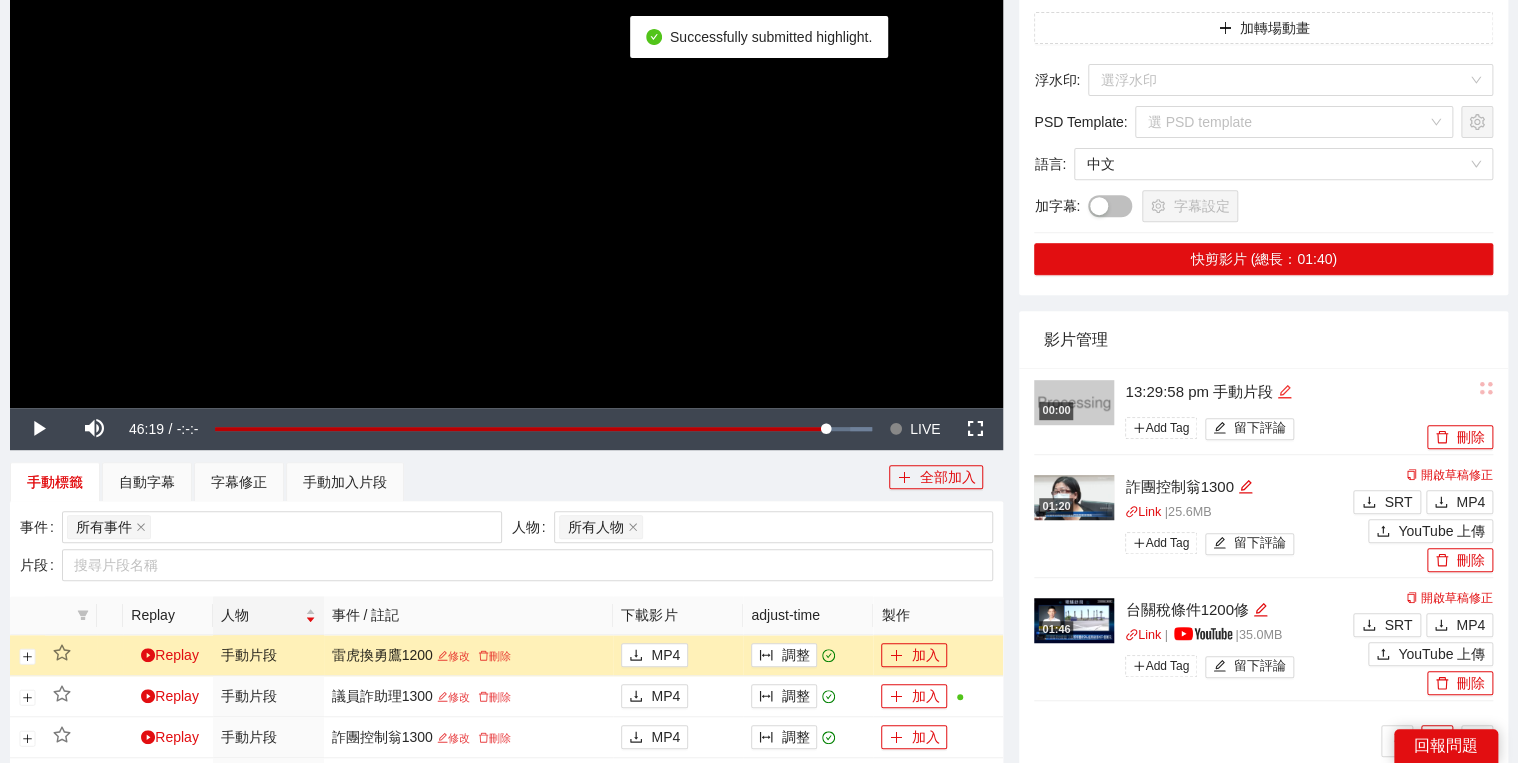 click at bounding box center [1284, 392] 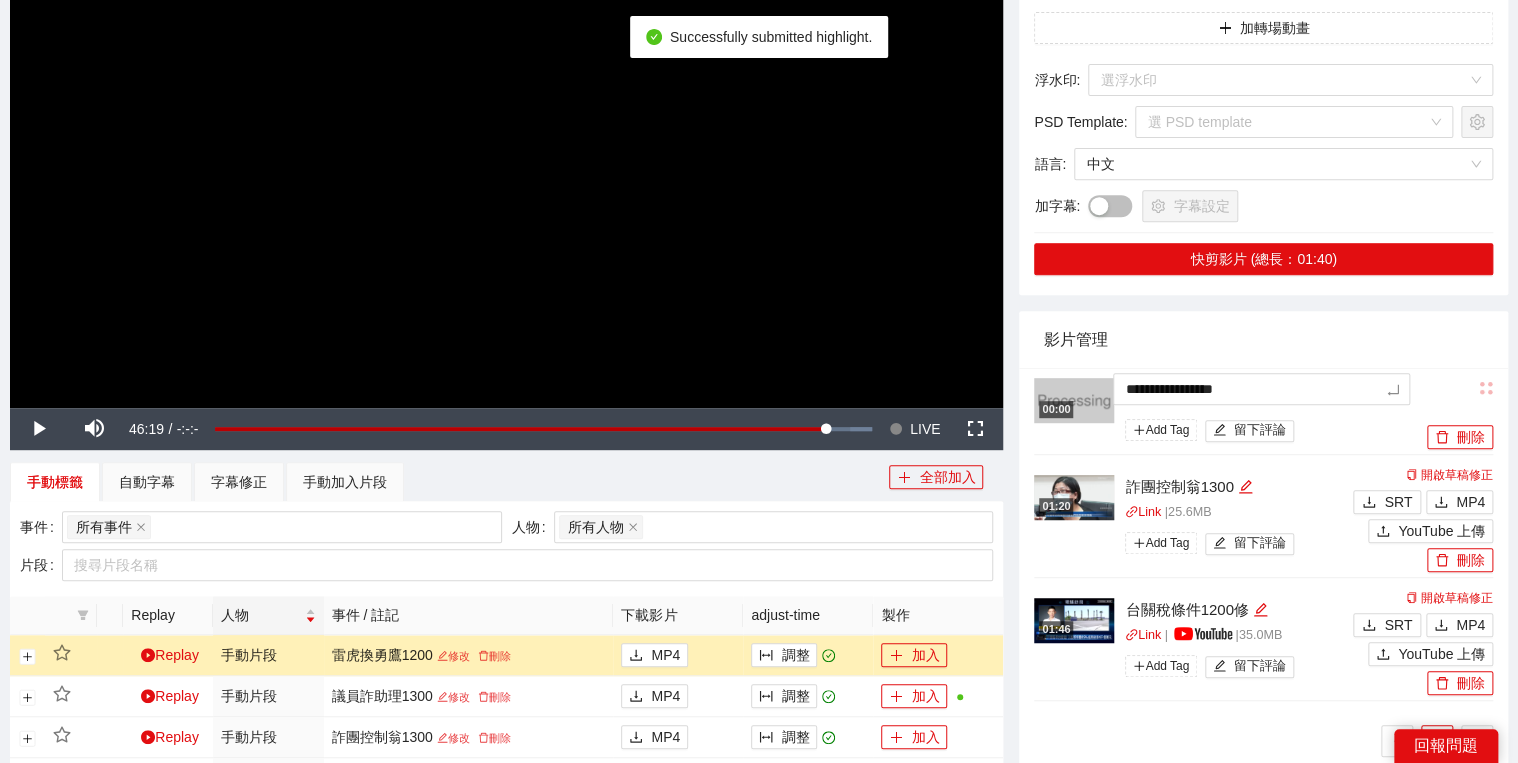 drag, startPoint x: 1263, startPoint y: 382, endPoint x: 1190, endPoint y: 358, distance: 76.843994 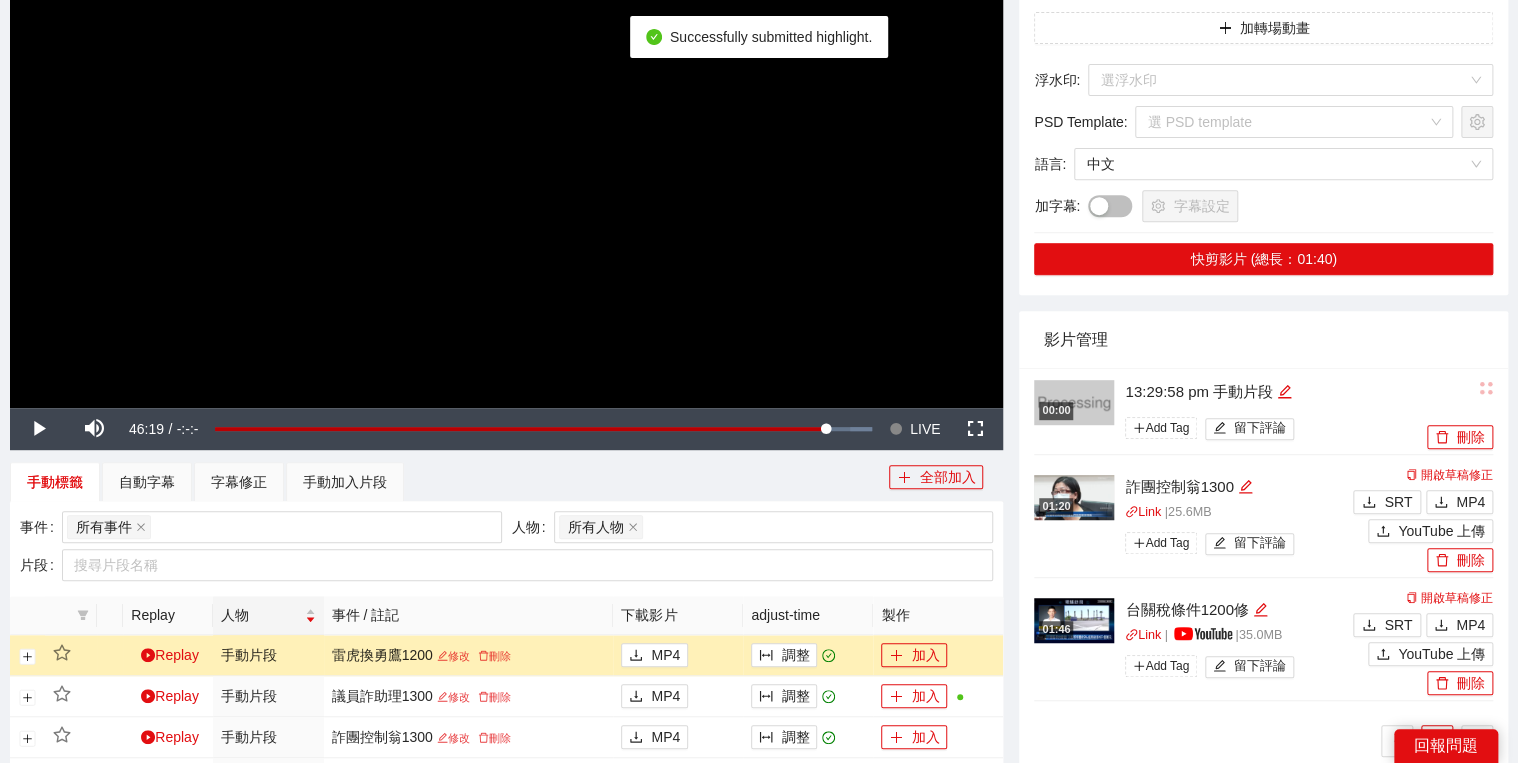 click on "影片管理" at bounding box center (1263, 339) 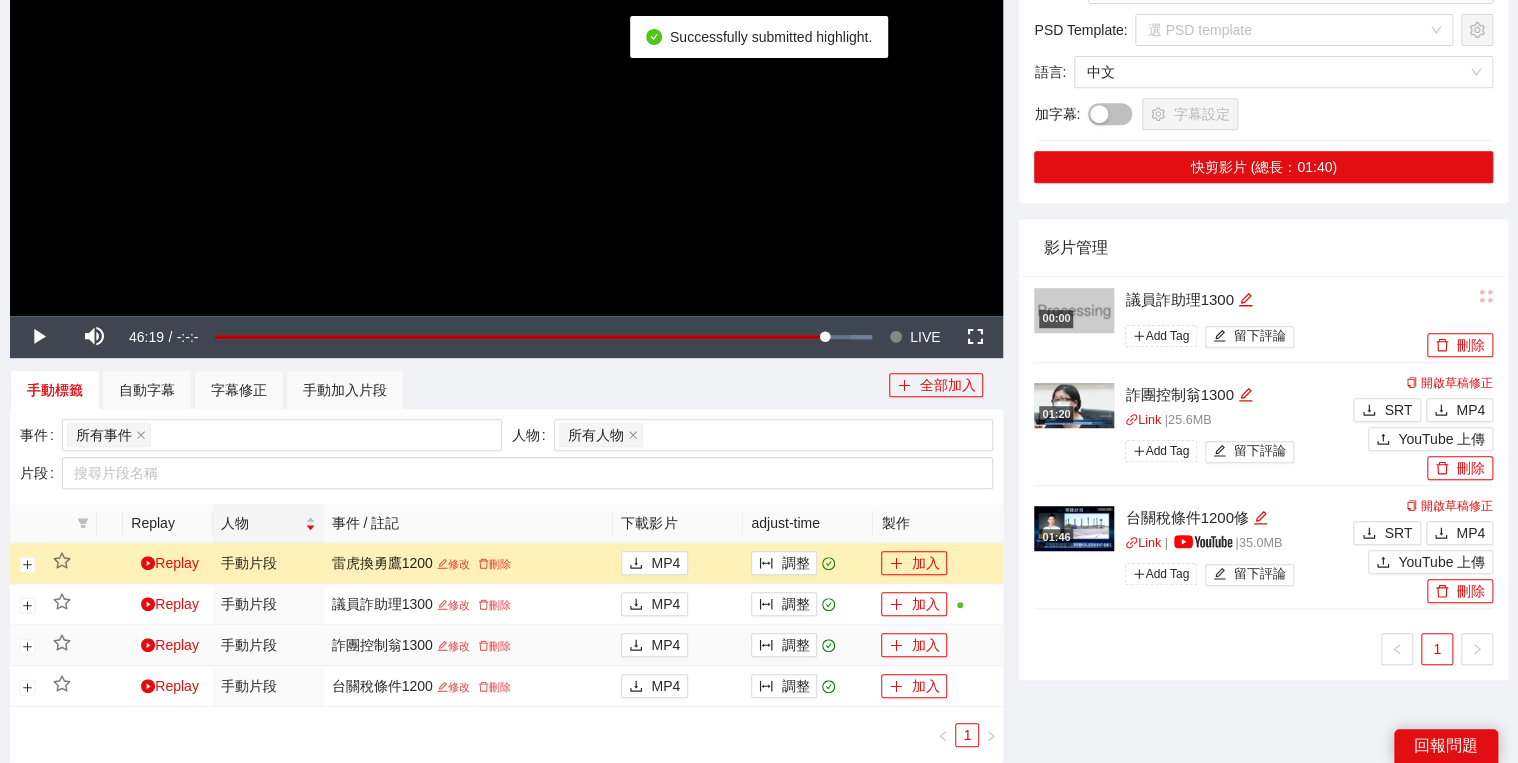 scroll, scrollTop: 560, scrollLeft: 0, axis: vertical 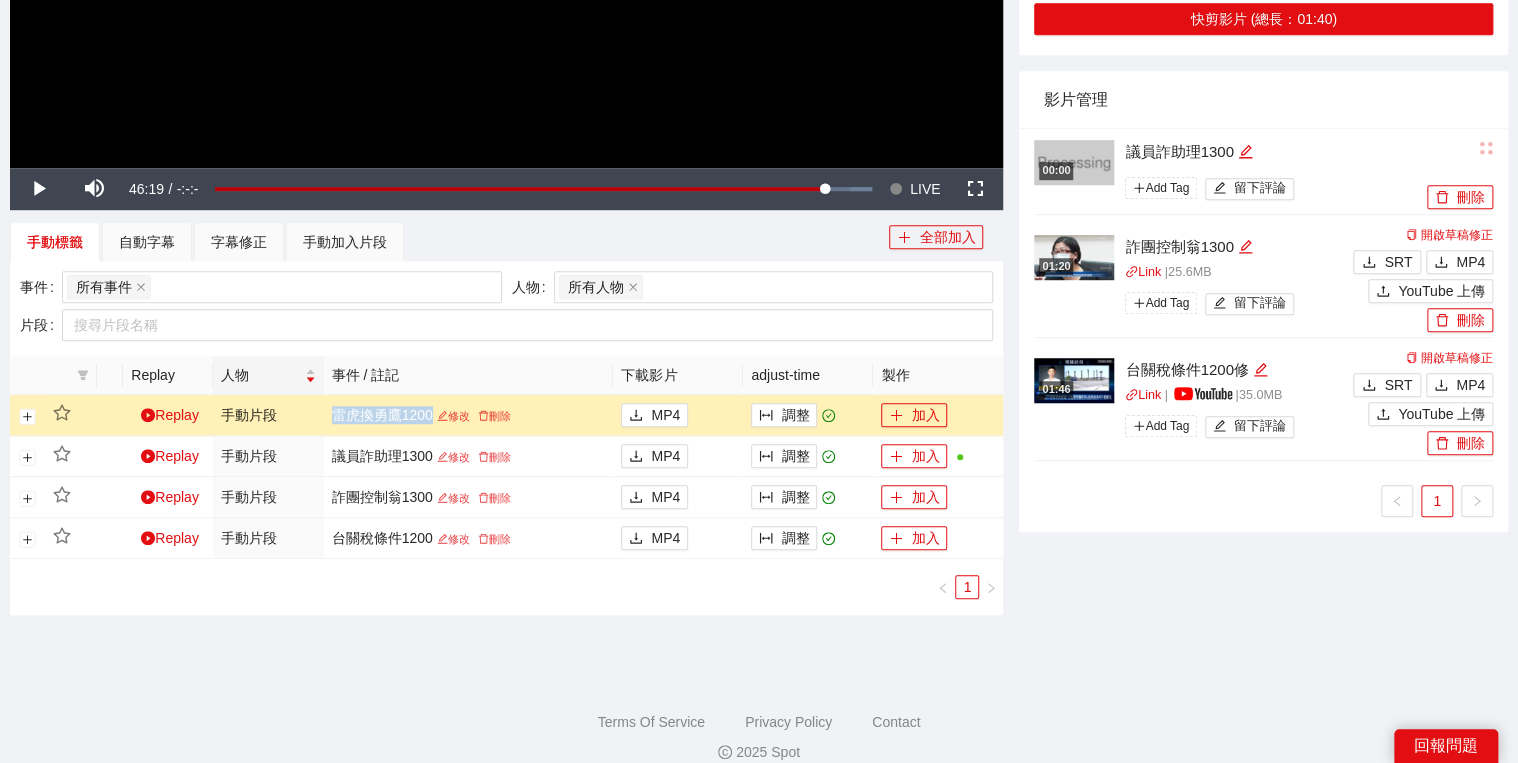 copy on "雷虎換勇鷹1200" 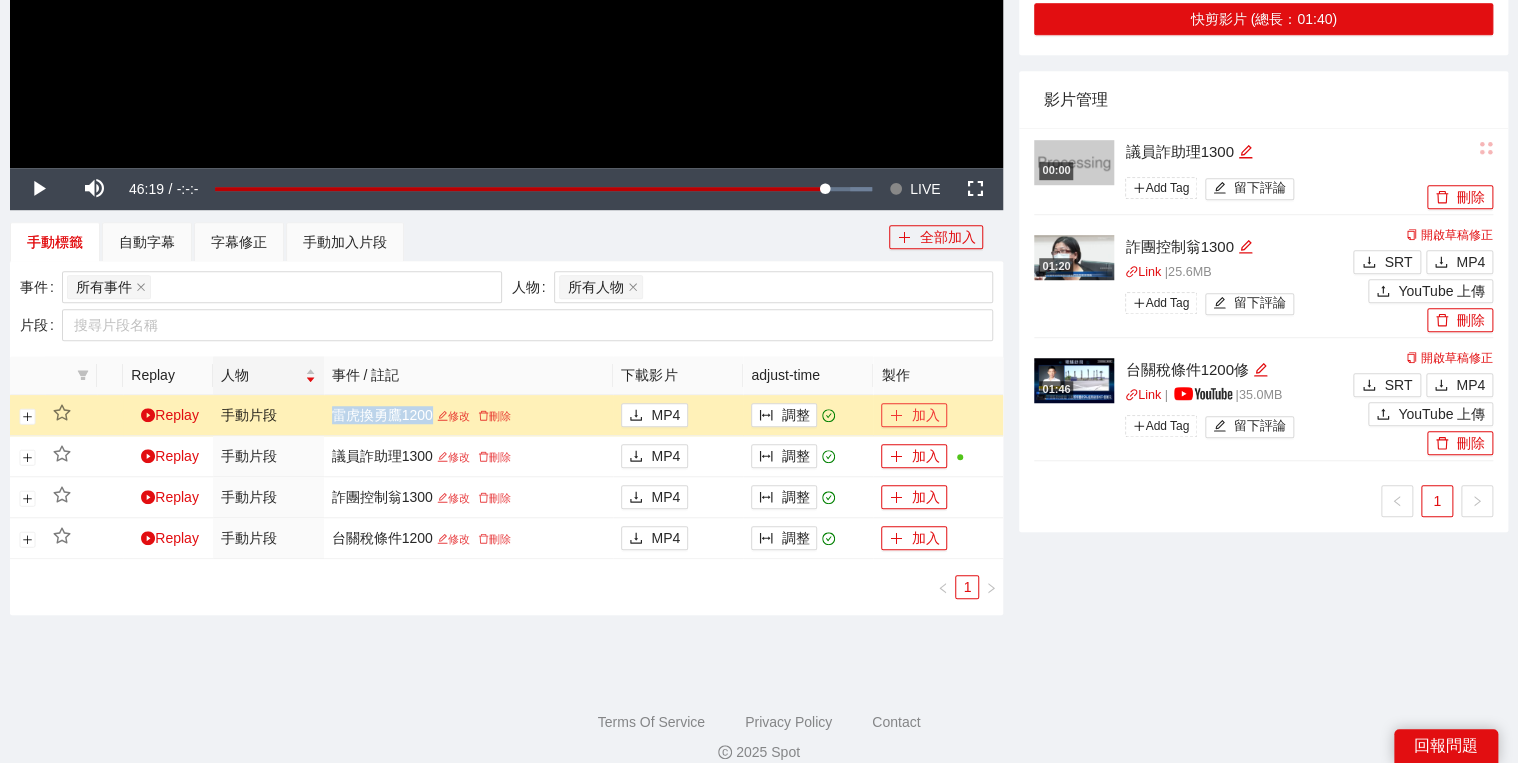 click on "加入" at bounding box center [914, 415] 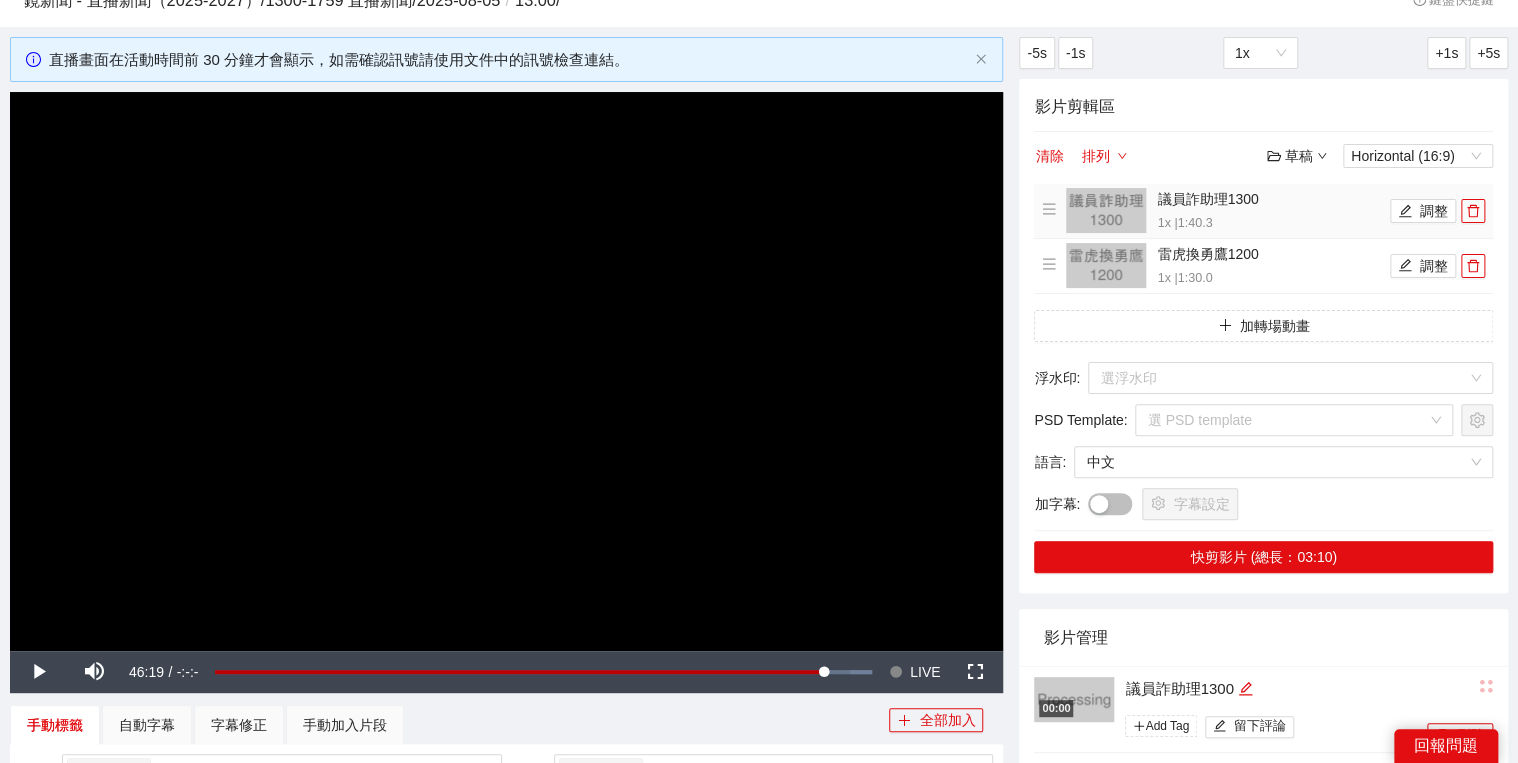 scroll, scrollTop: 0, scrollLeft: 0, axis: both 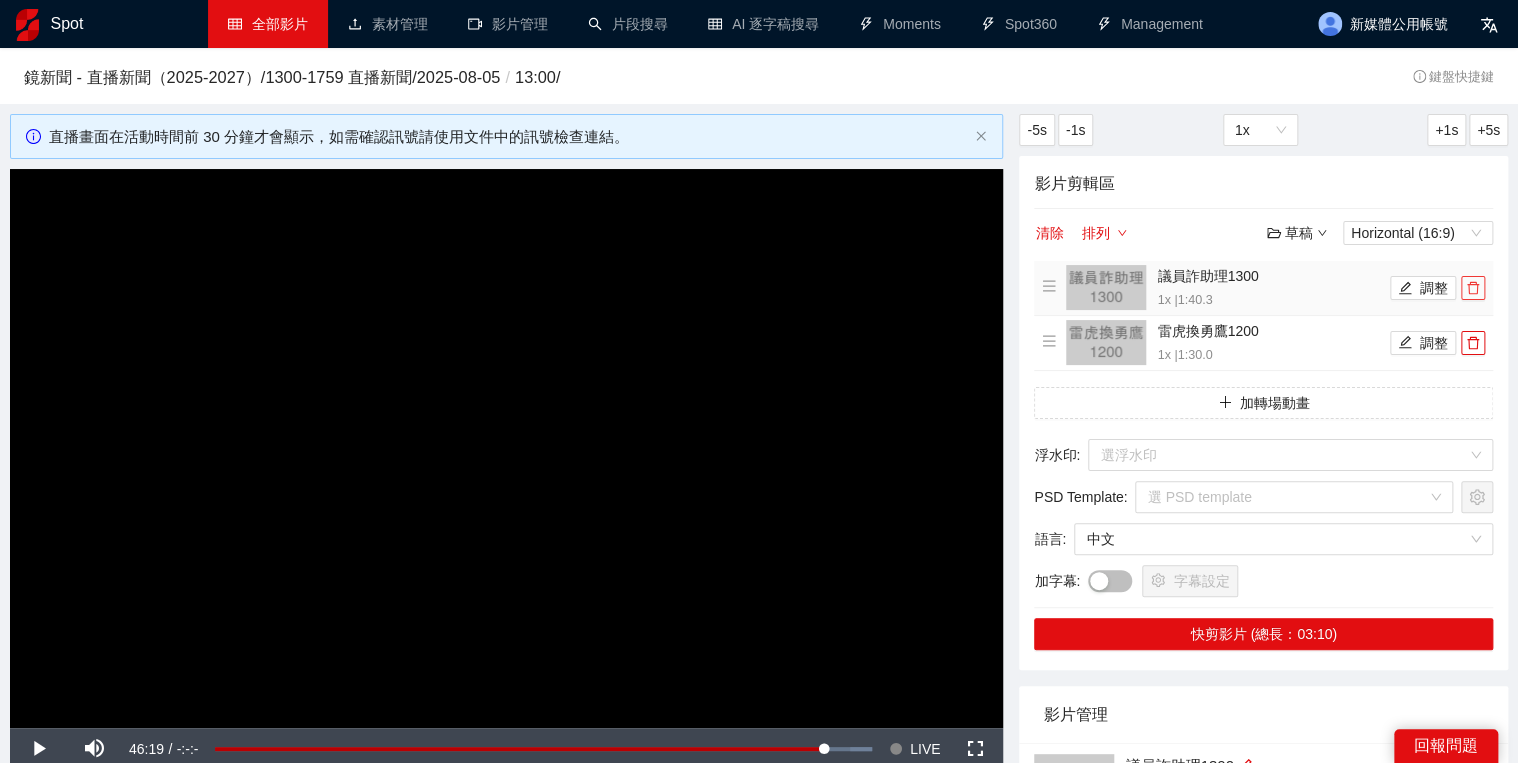 click at bounding box center [1473, 288] 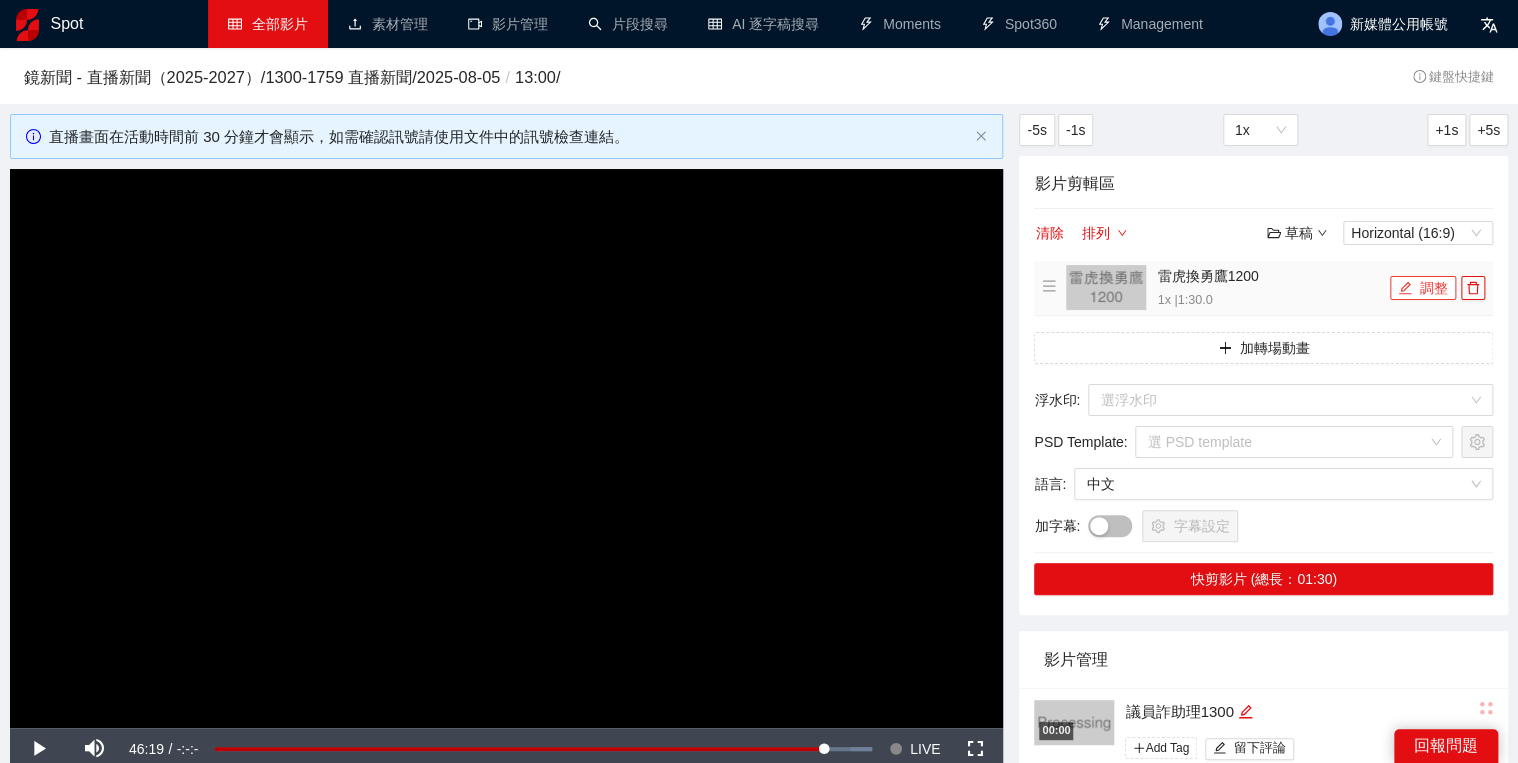 click on "調整" at bounding box center [1423, 288] 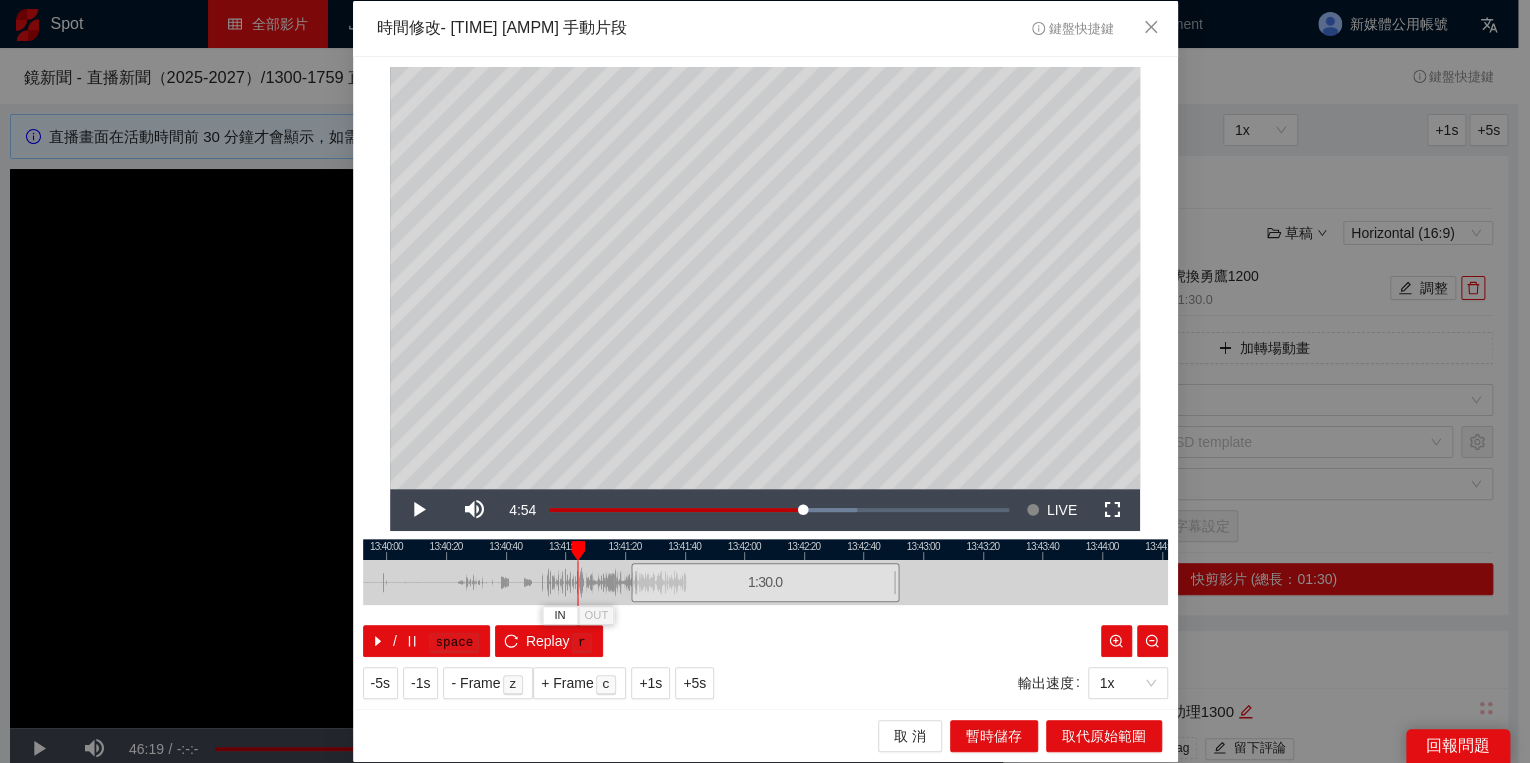drag, startPoint x: 634, startPoint y: 550, endPoint x: 578, endPoint y: 545, distance: 56.22277 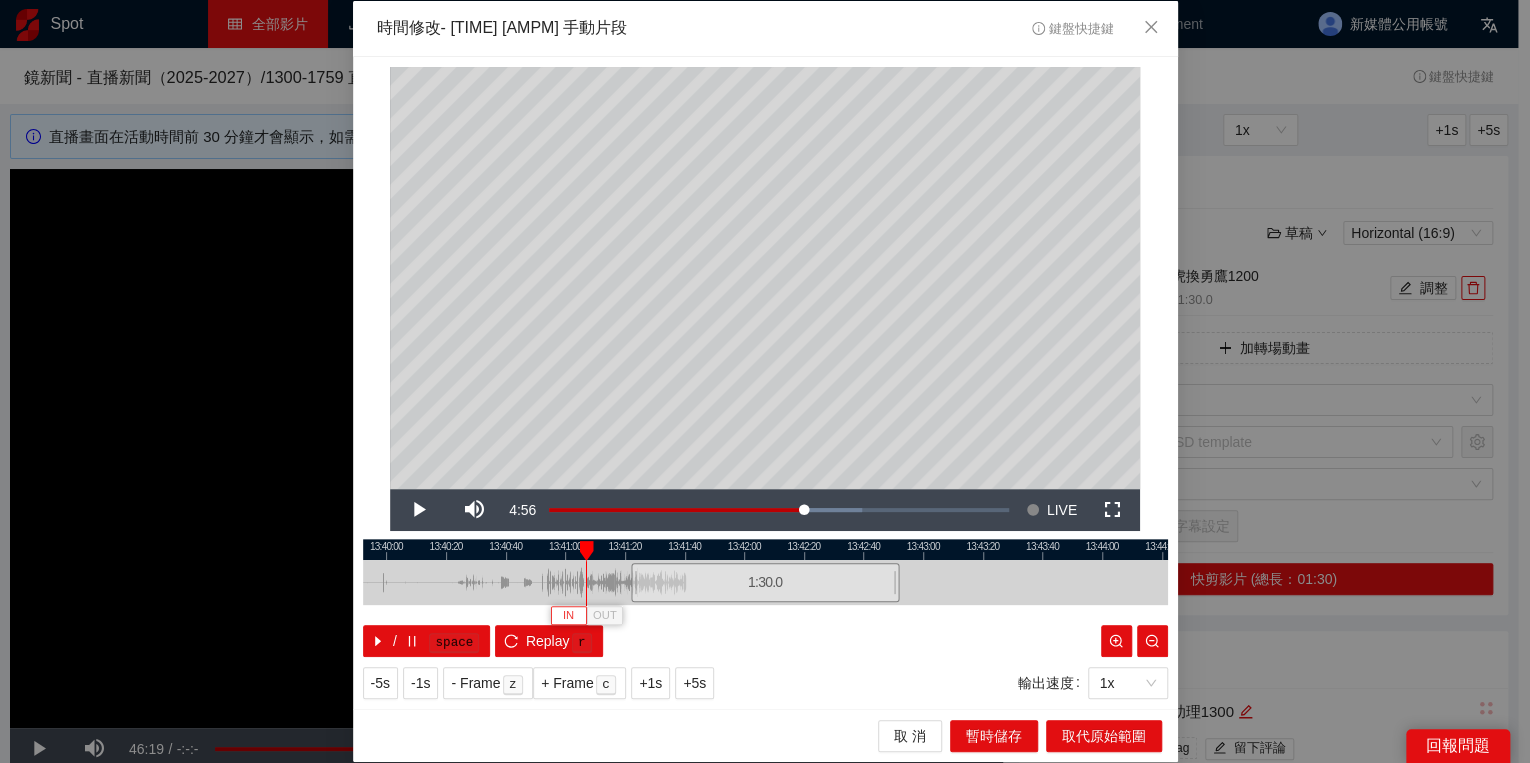 click on "IN" at bounding box center (568, 615) 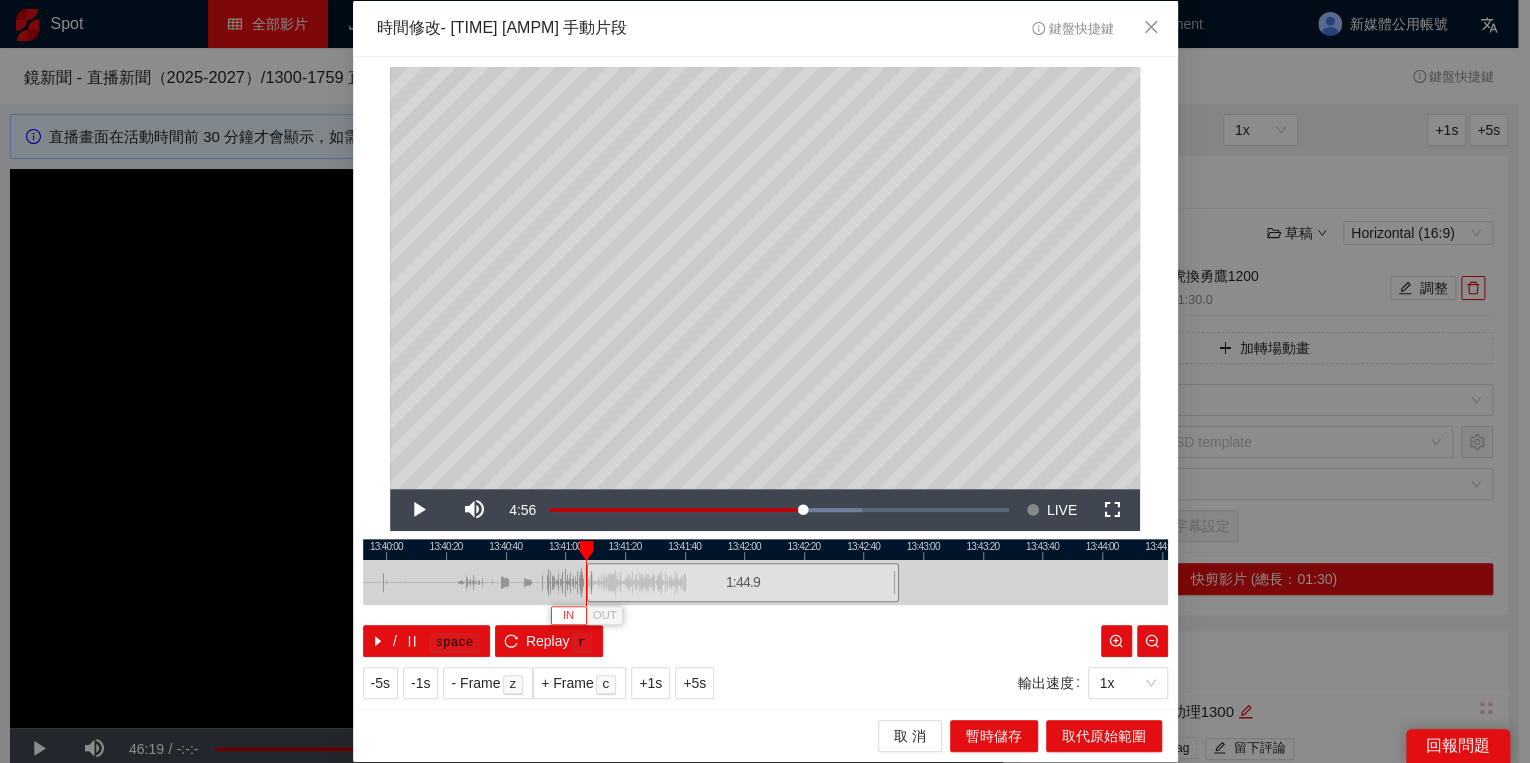type 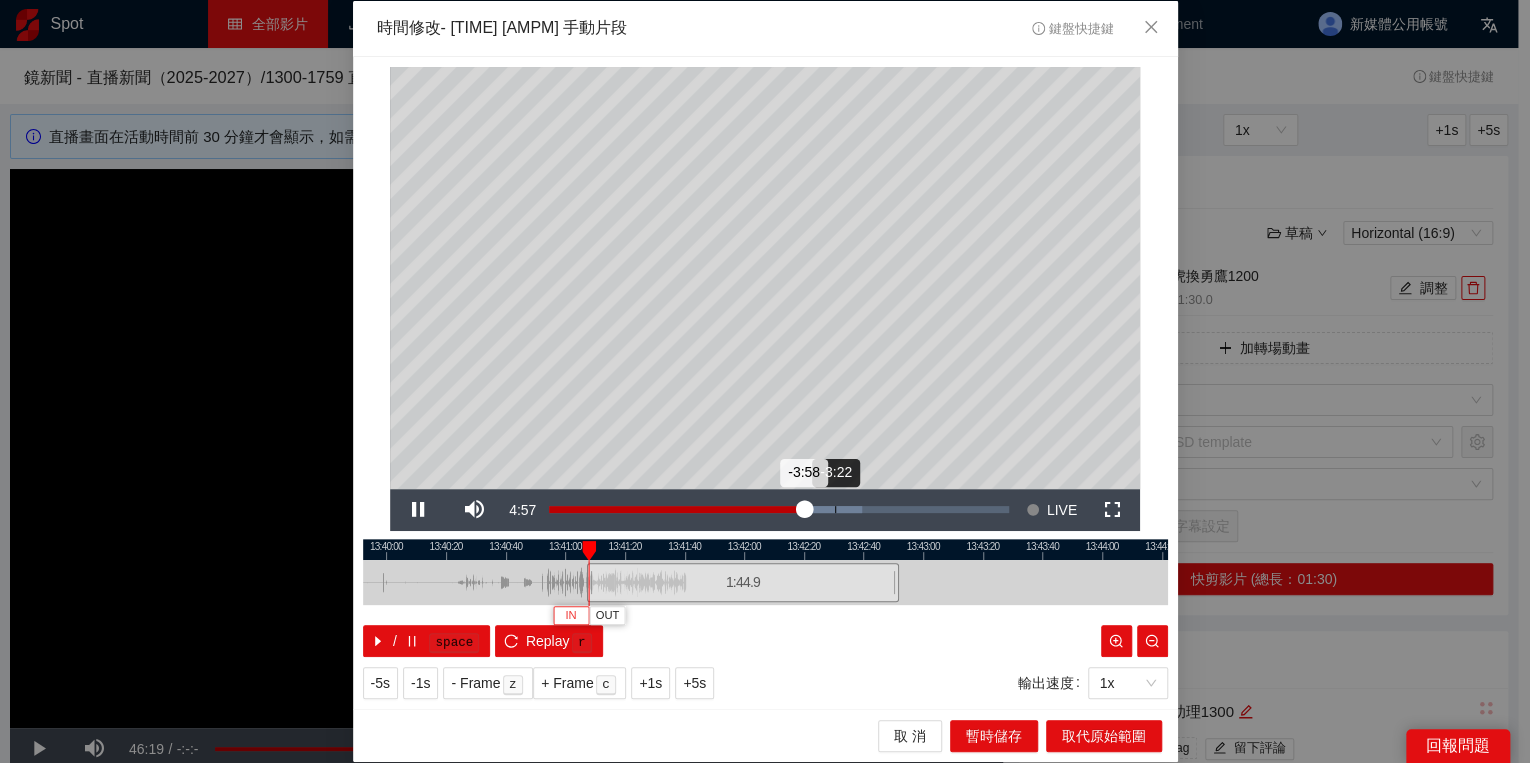 drag, startPoint x: 835, startPoint y: 506, endPoint x: 848, endPoint y: 507, distance: 13.038404 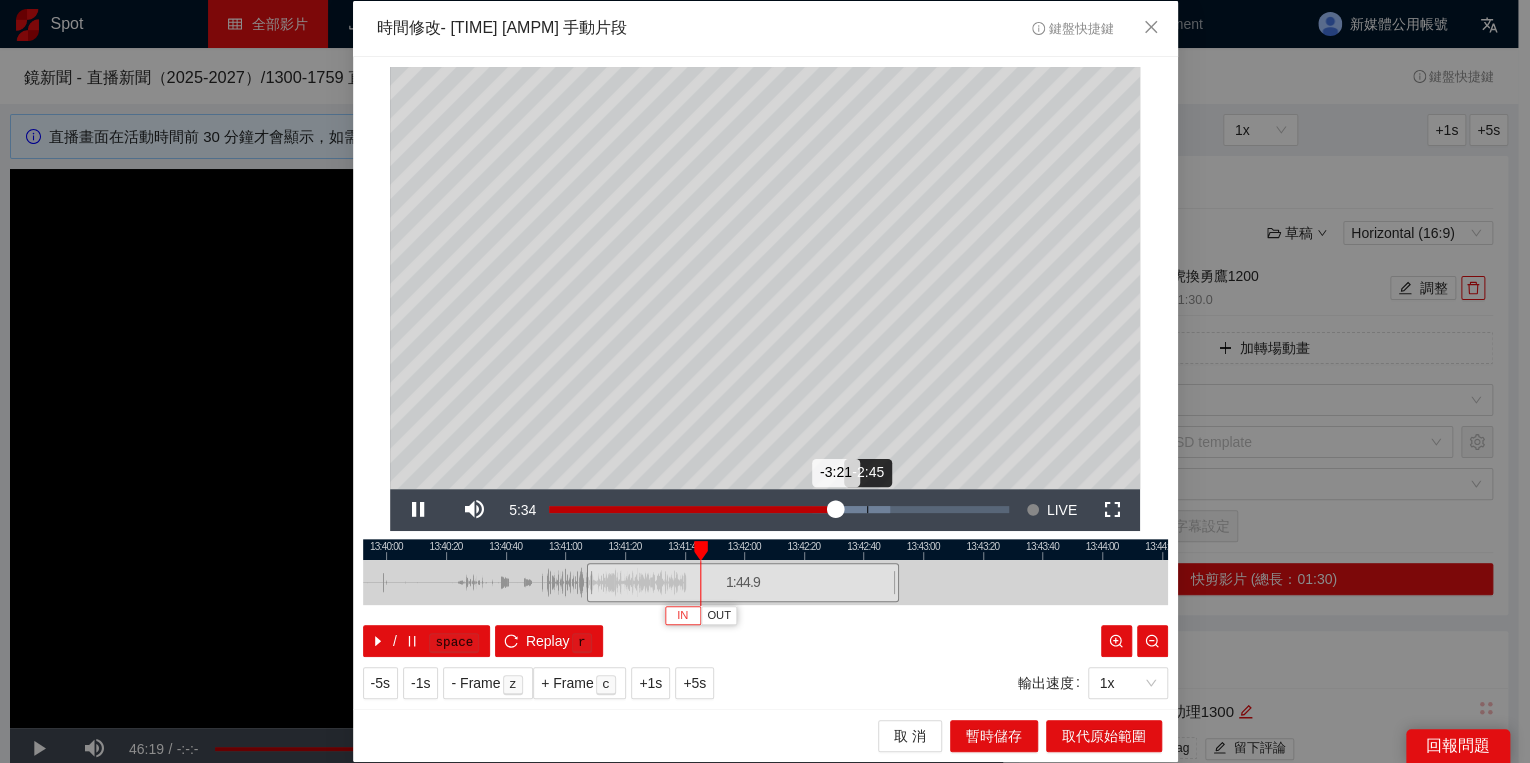 click on "Loaded :  74.15% -2:45 -3:21" at bounding box center (779, 509) 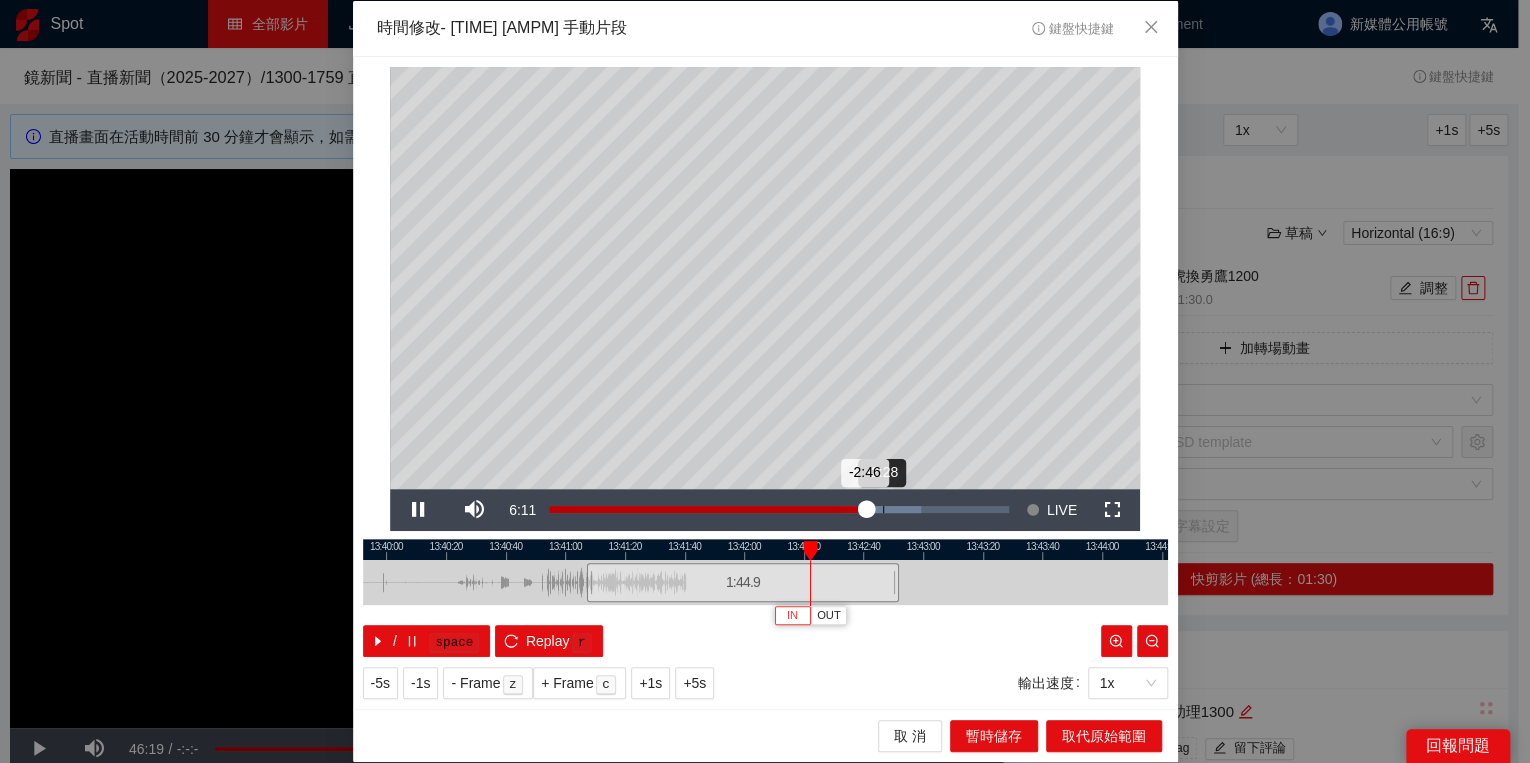 click on "Loaded :  80.89% -2:28 -2:46" at bounding box center [779, 509] 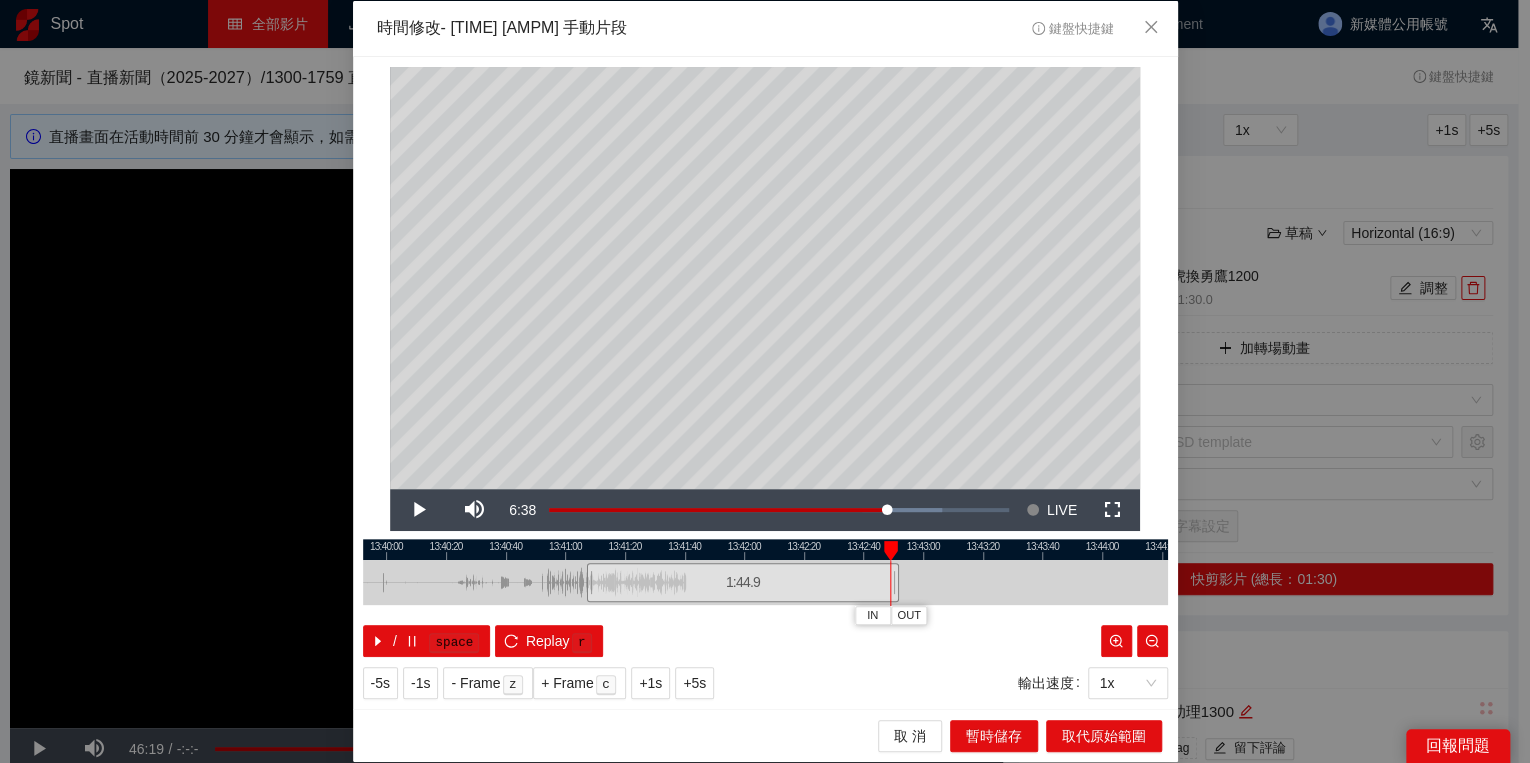 drag, startPoint x: 868, startPoint y: 548, endPoint x: 891, endPoint y: 551, distance: 23.194826 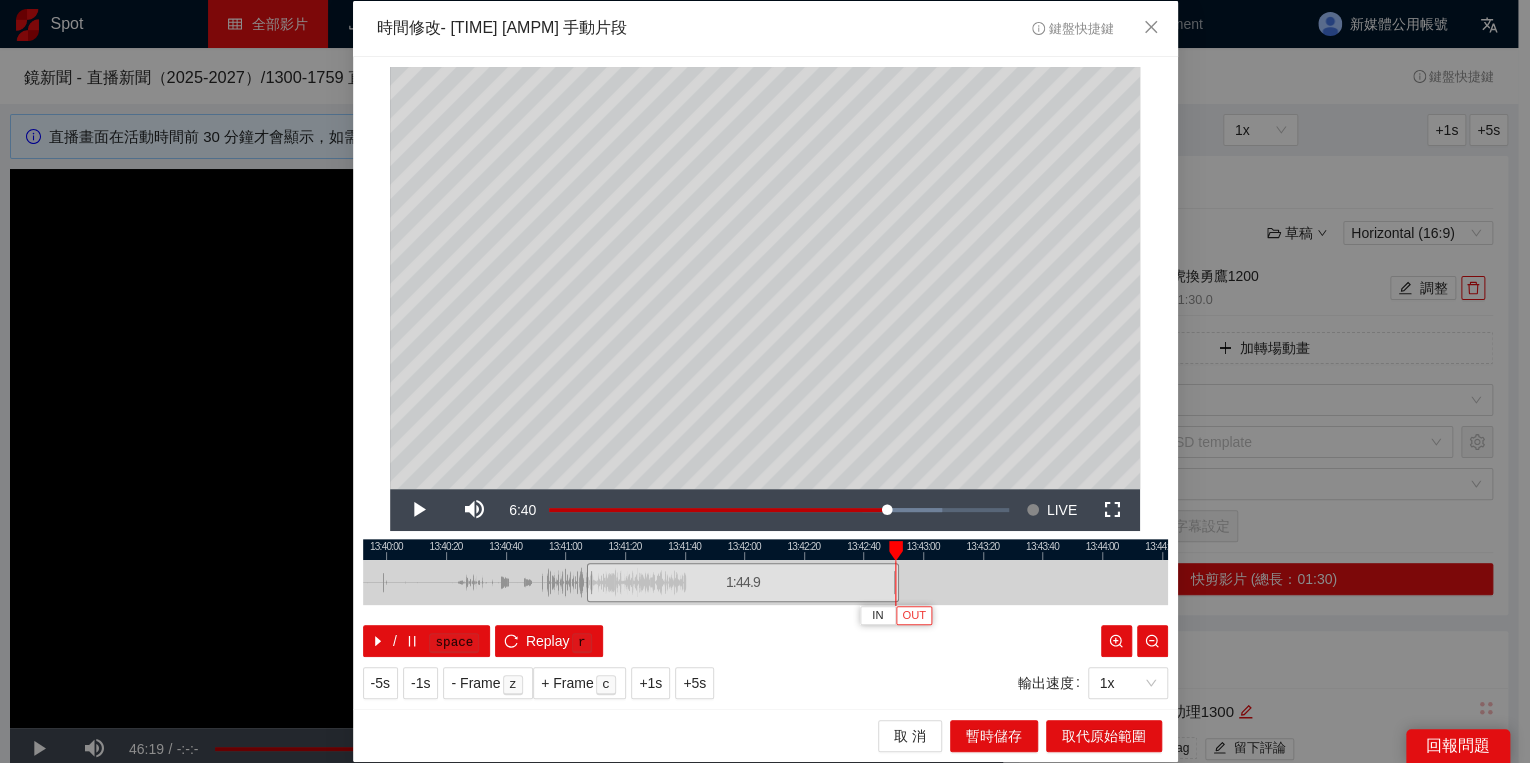 click on "OUT" at bounding box center (914, 616) 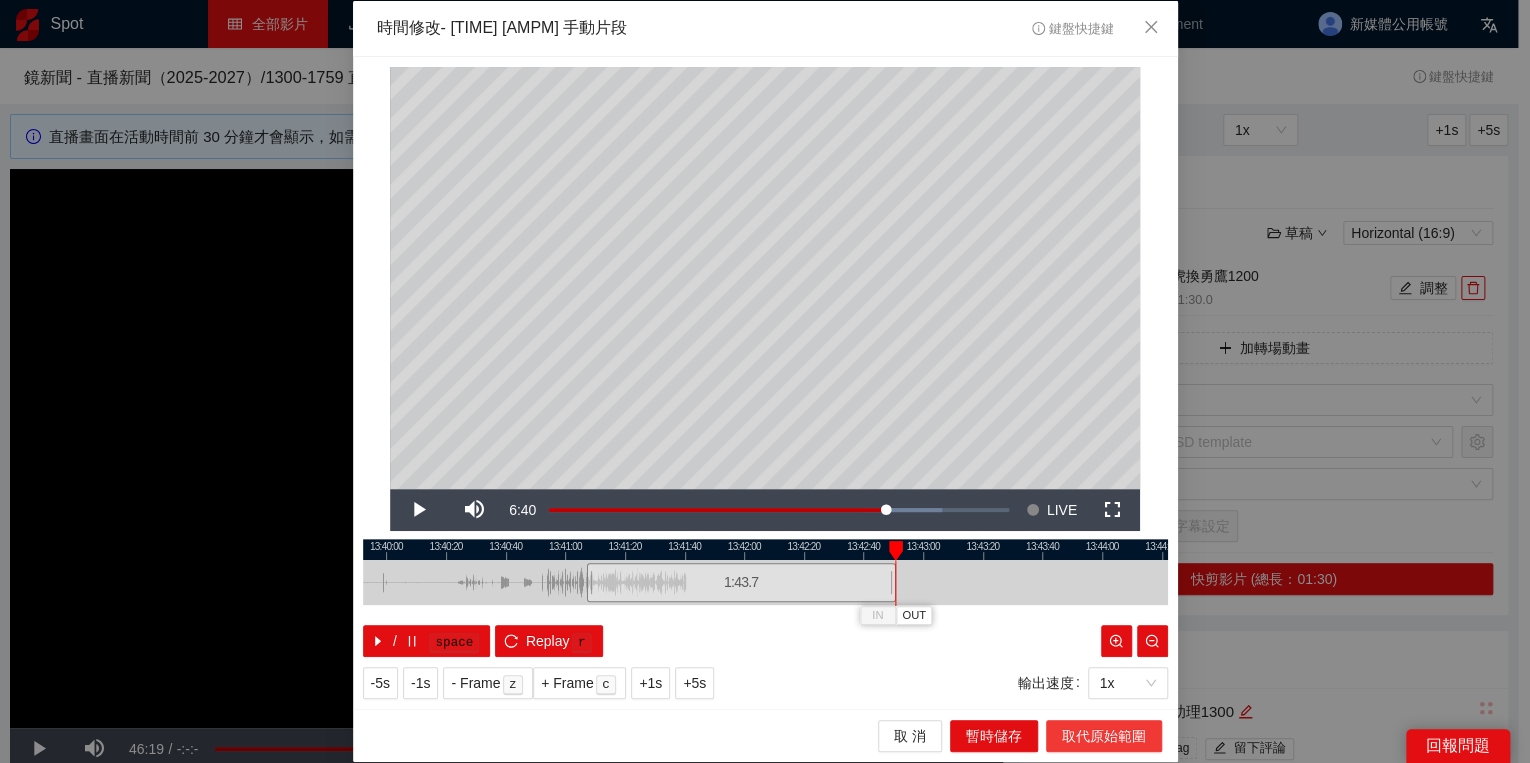 click on "取代原始範圍" at bounding box center (1104, 736) 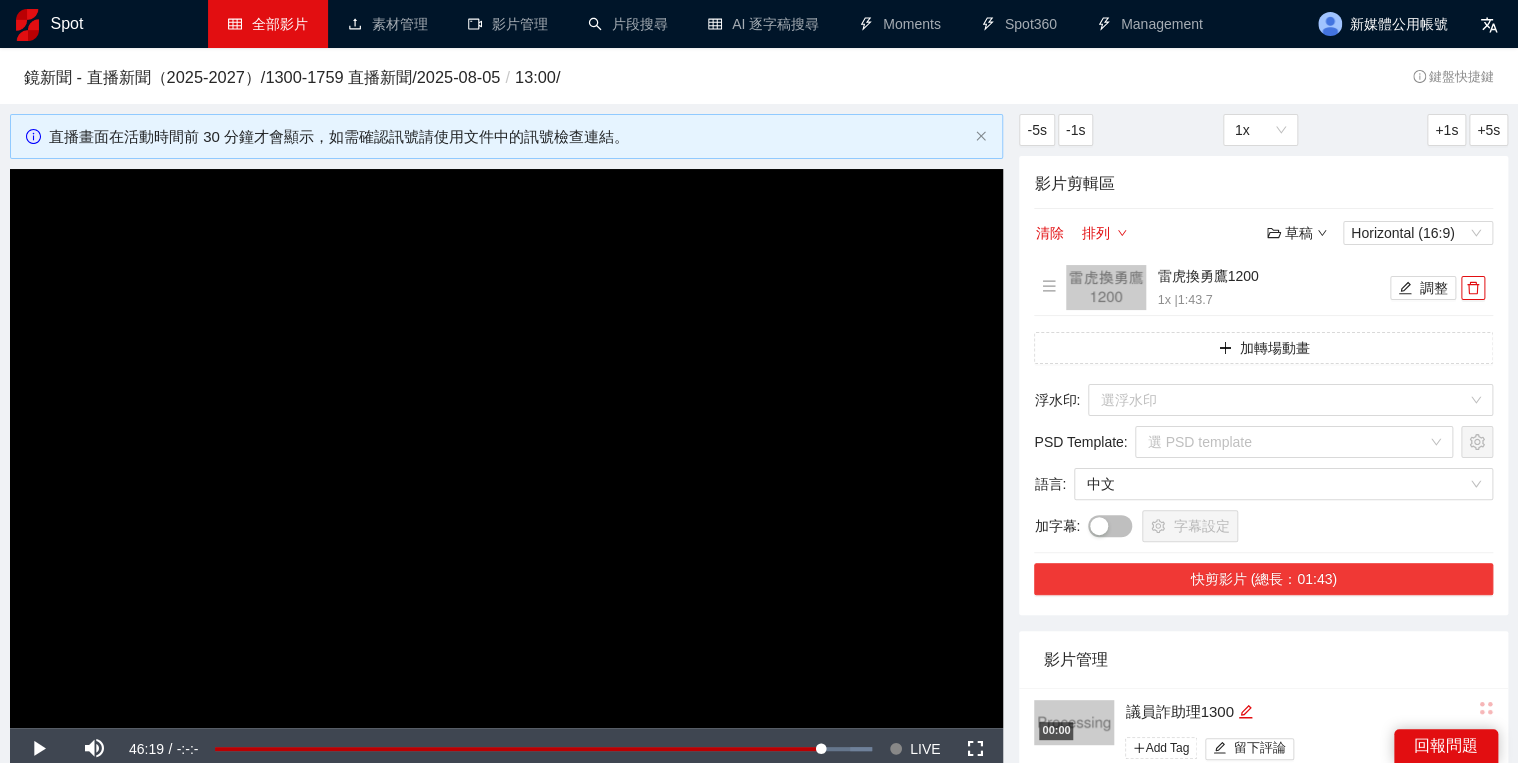 click on "快剪影片 (總長：01:43)" at bounding box center (1263, 579) 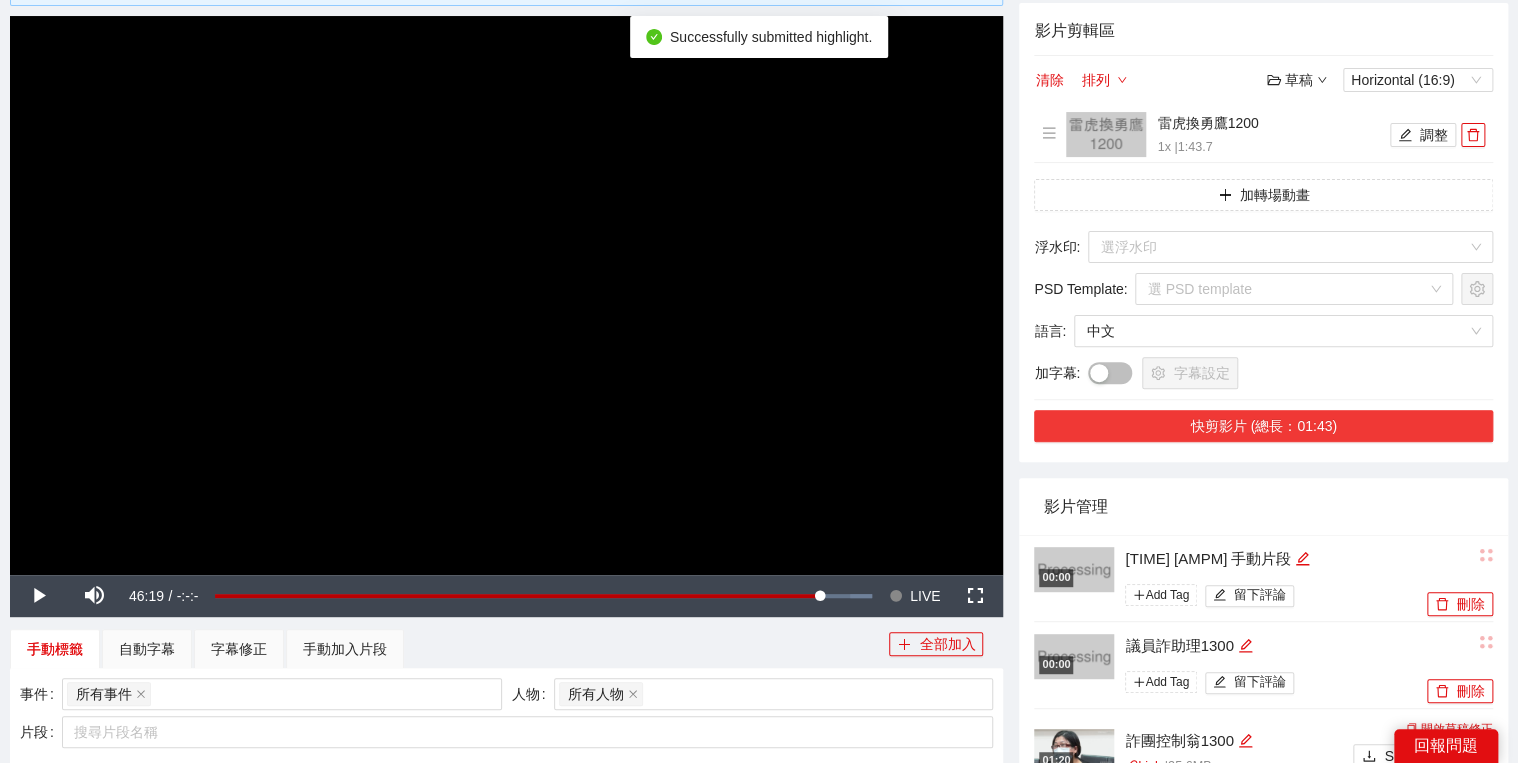 scroll, scrollTop: 160, scrollLeft: 0, axis: vertical 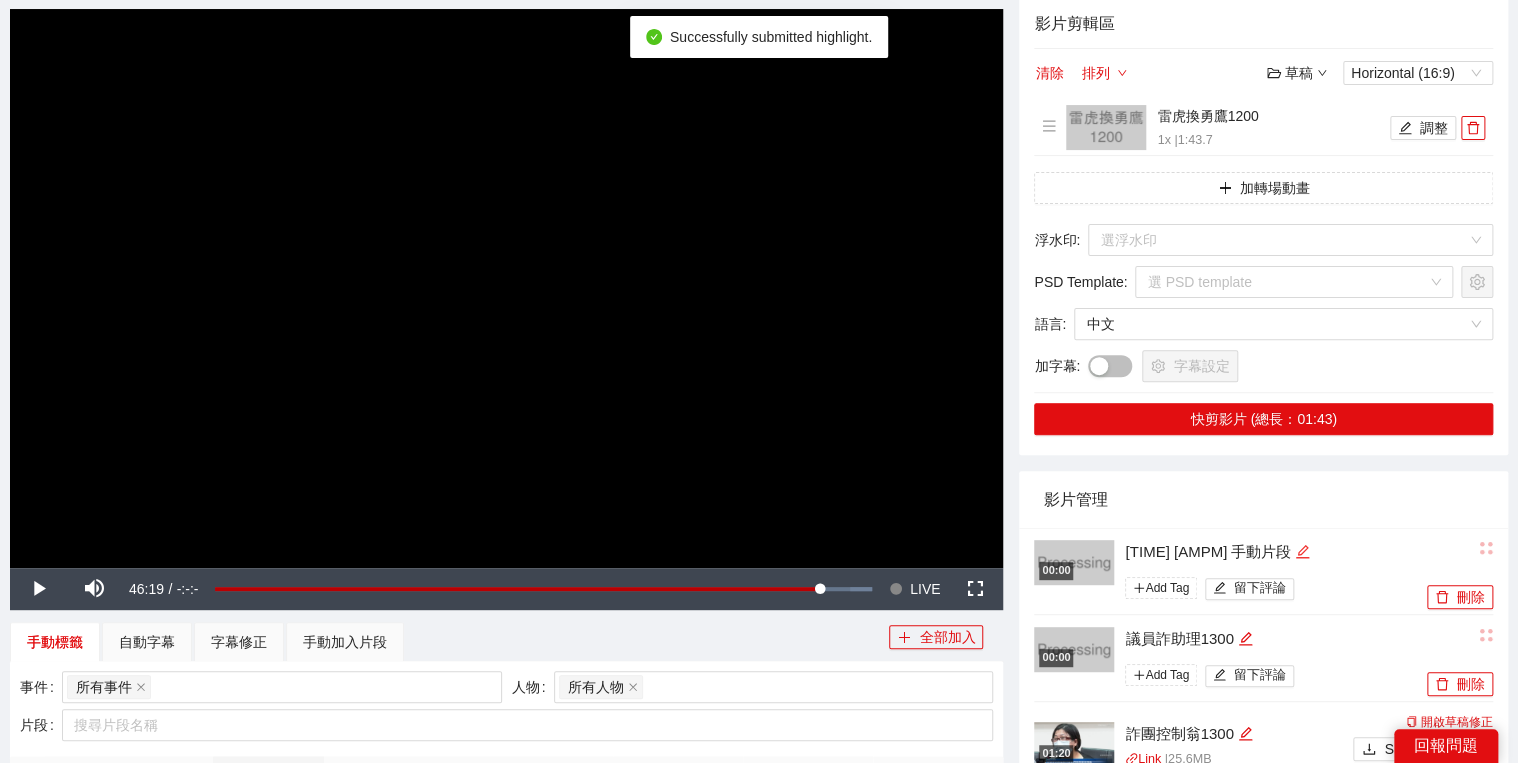 click 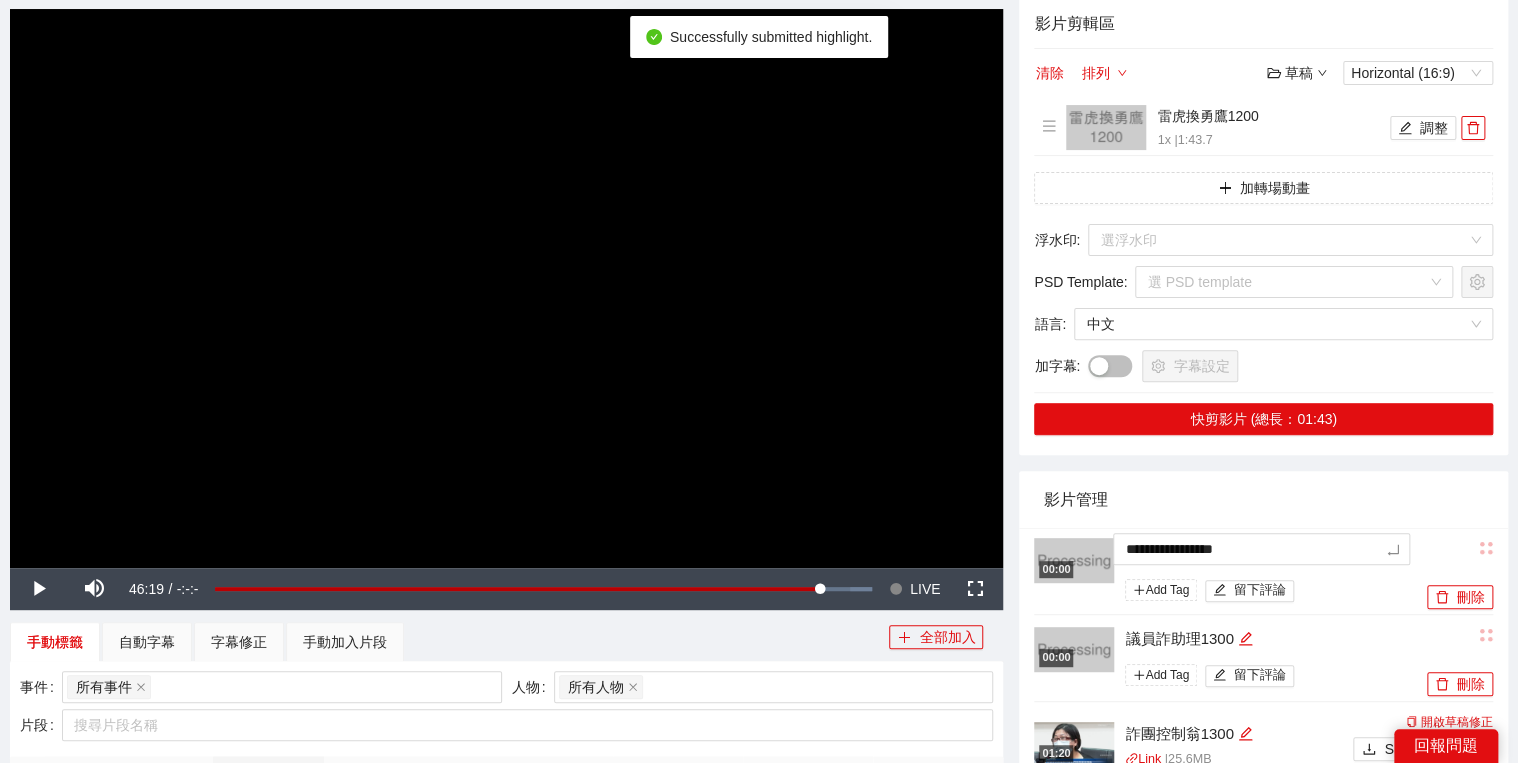 drag, startPoint x: 1296, startPoint y: 543, endPoint x: 1189, endPoint y: 517, distance: 110.11358 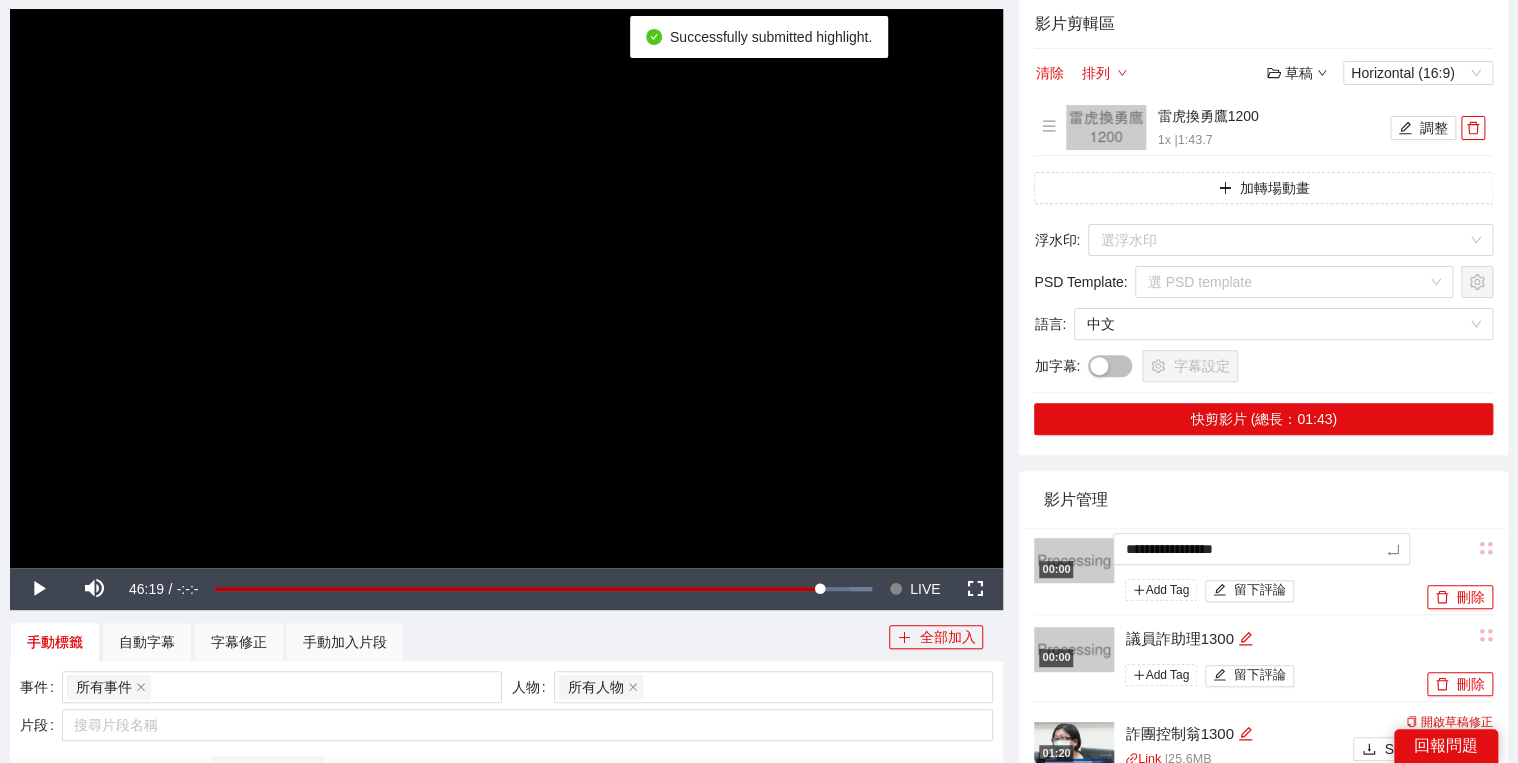 click on "**********" at bounding box center (1263, 571) 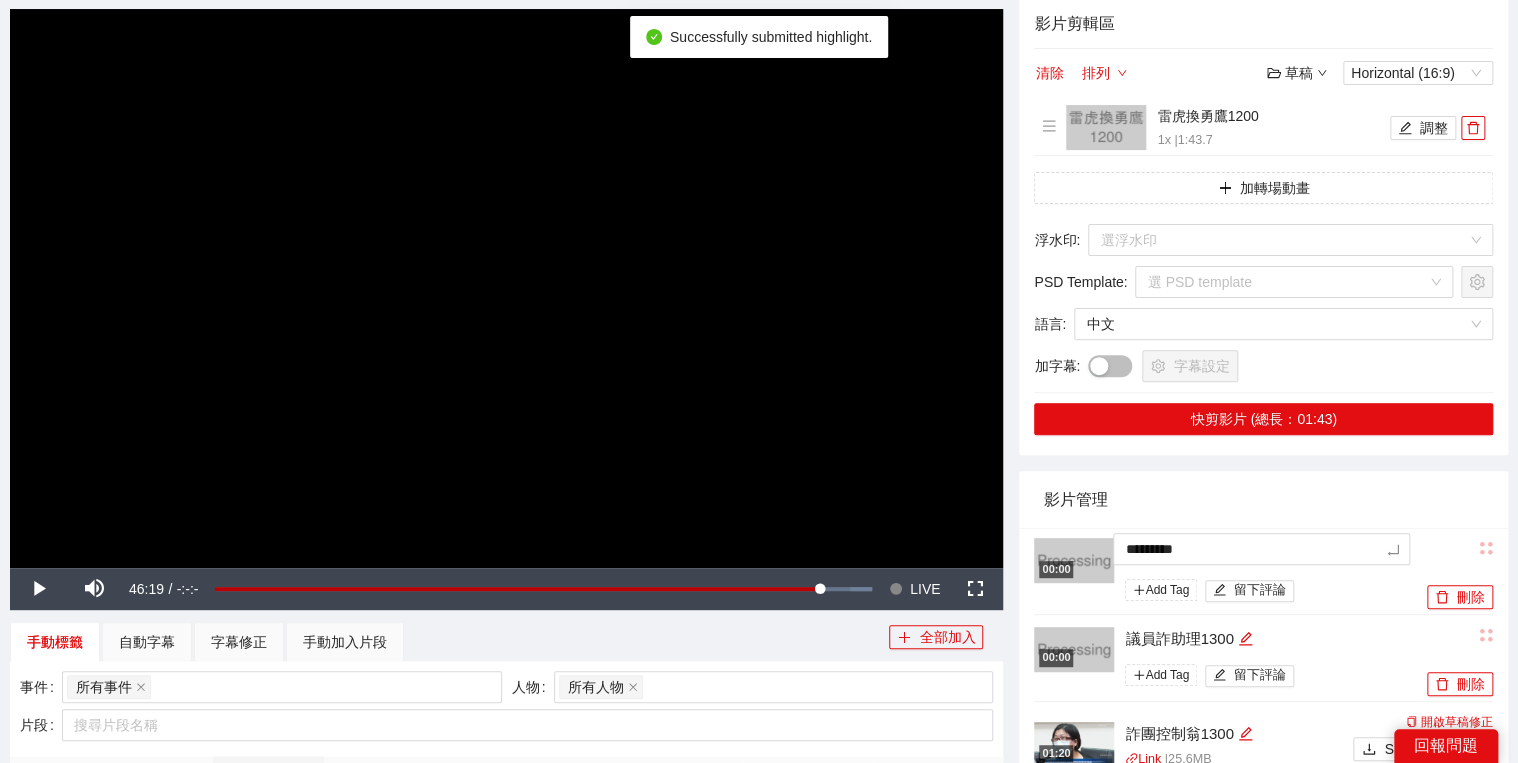 click on "影片管理" at bounding box center [1263, 499] 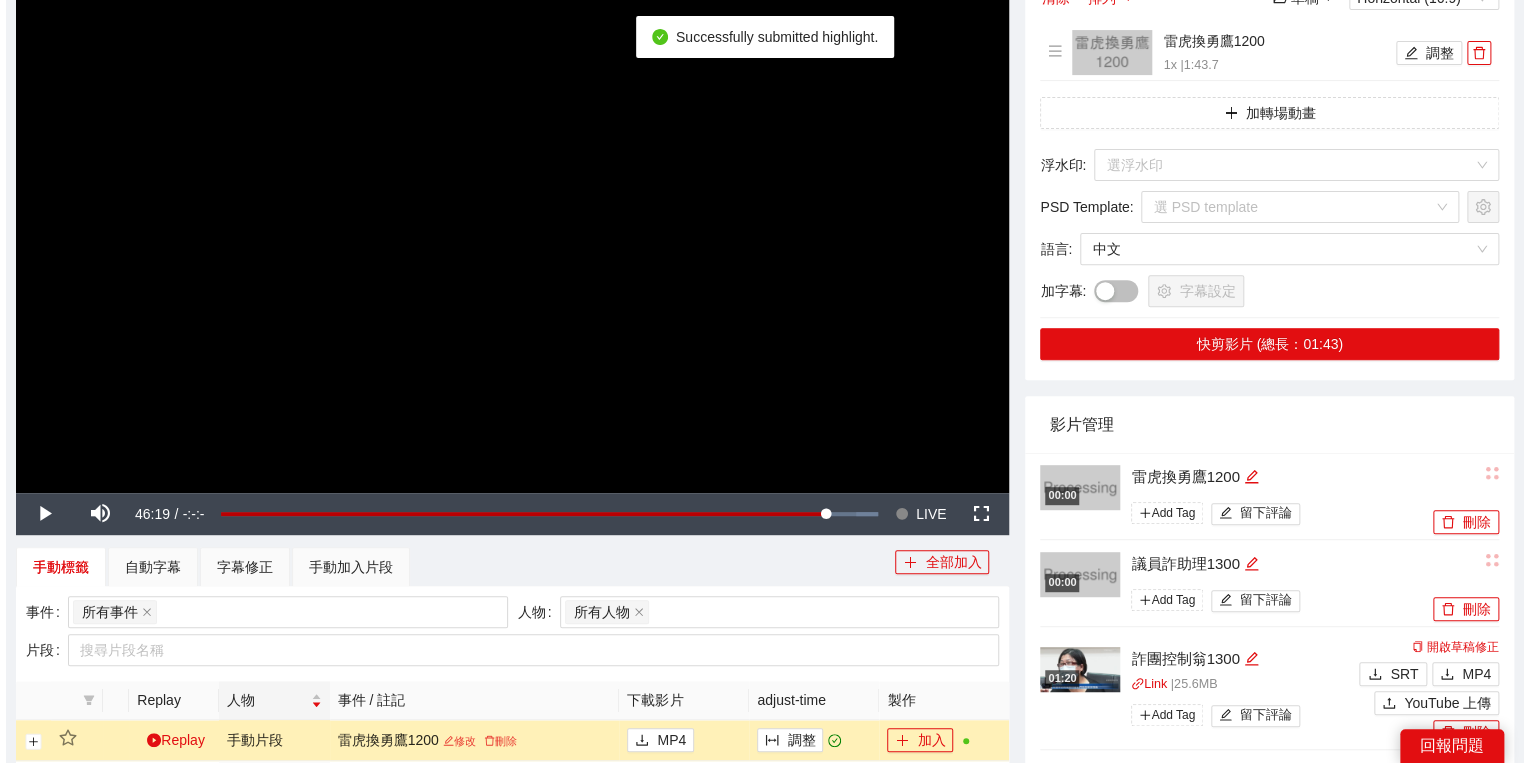scroll, scrollTop: 400, scrollLeft: 0, axis: vertical 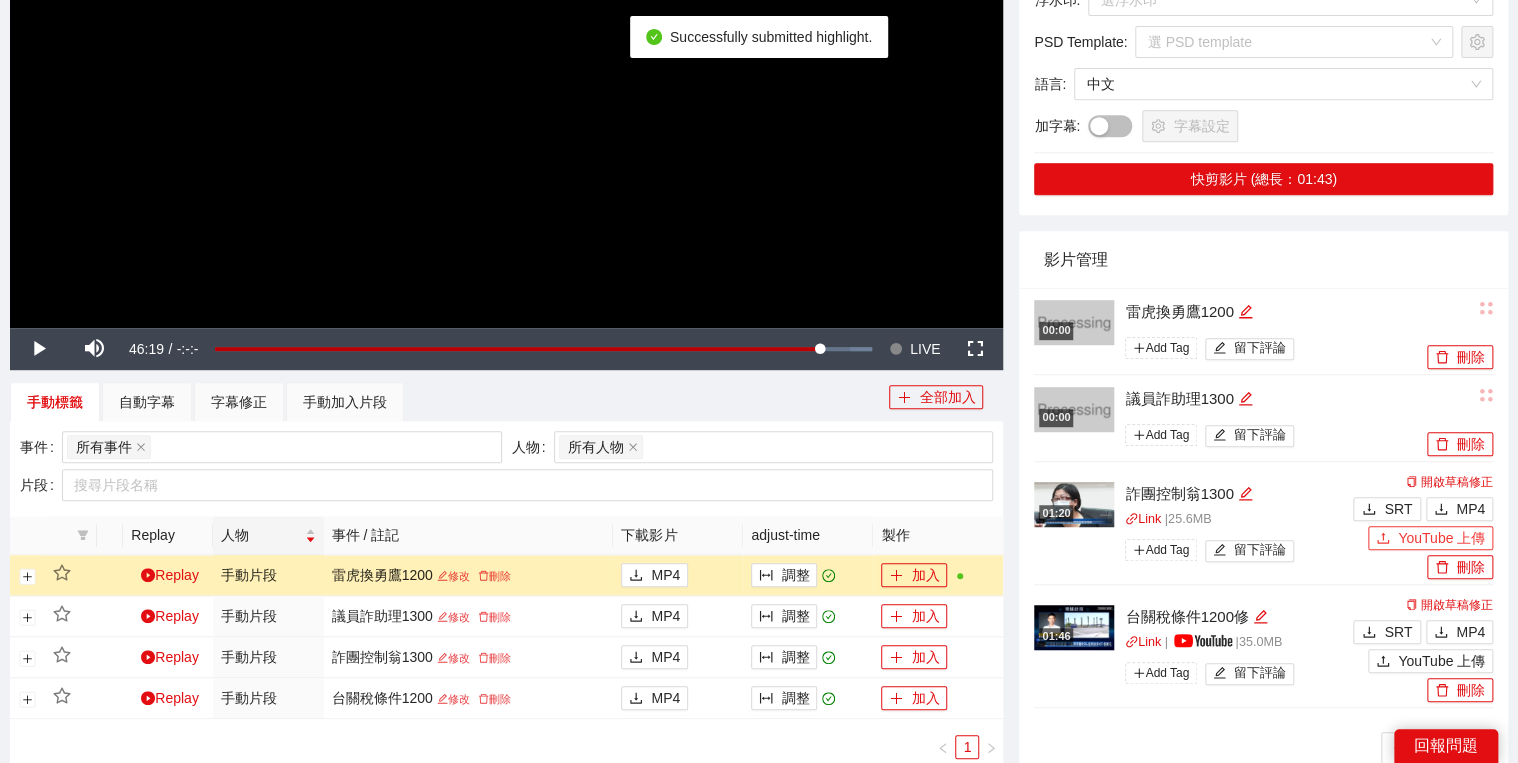 click on "YouTube 上傳" at bounding box center [1441, 538] 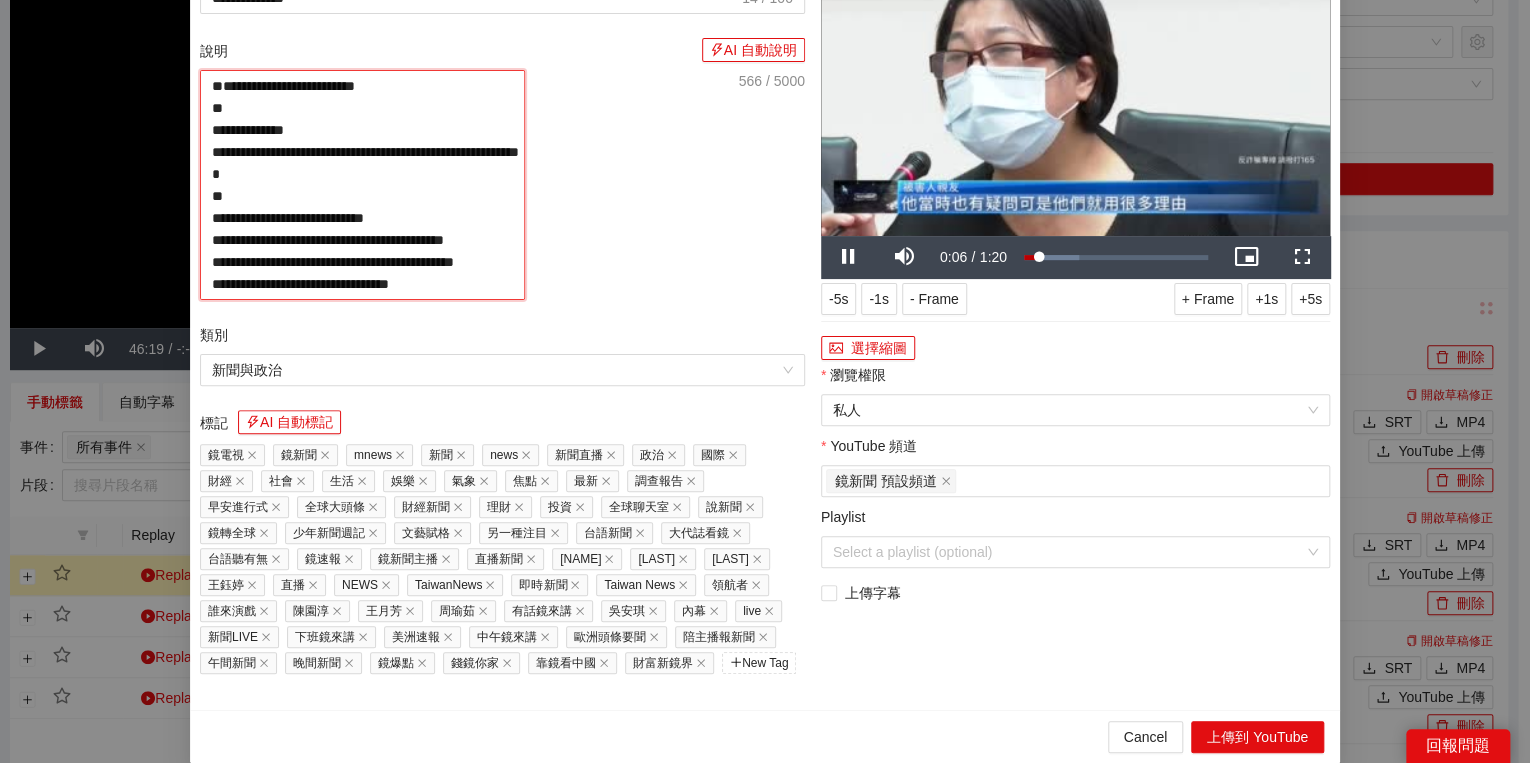 click on "**********" at bounding box center [362, 185] 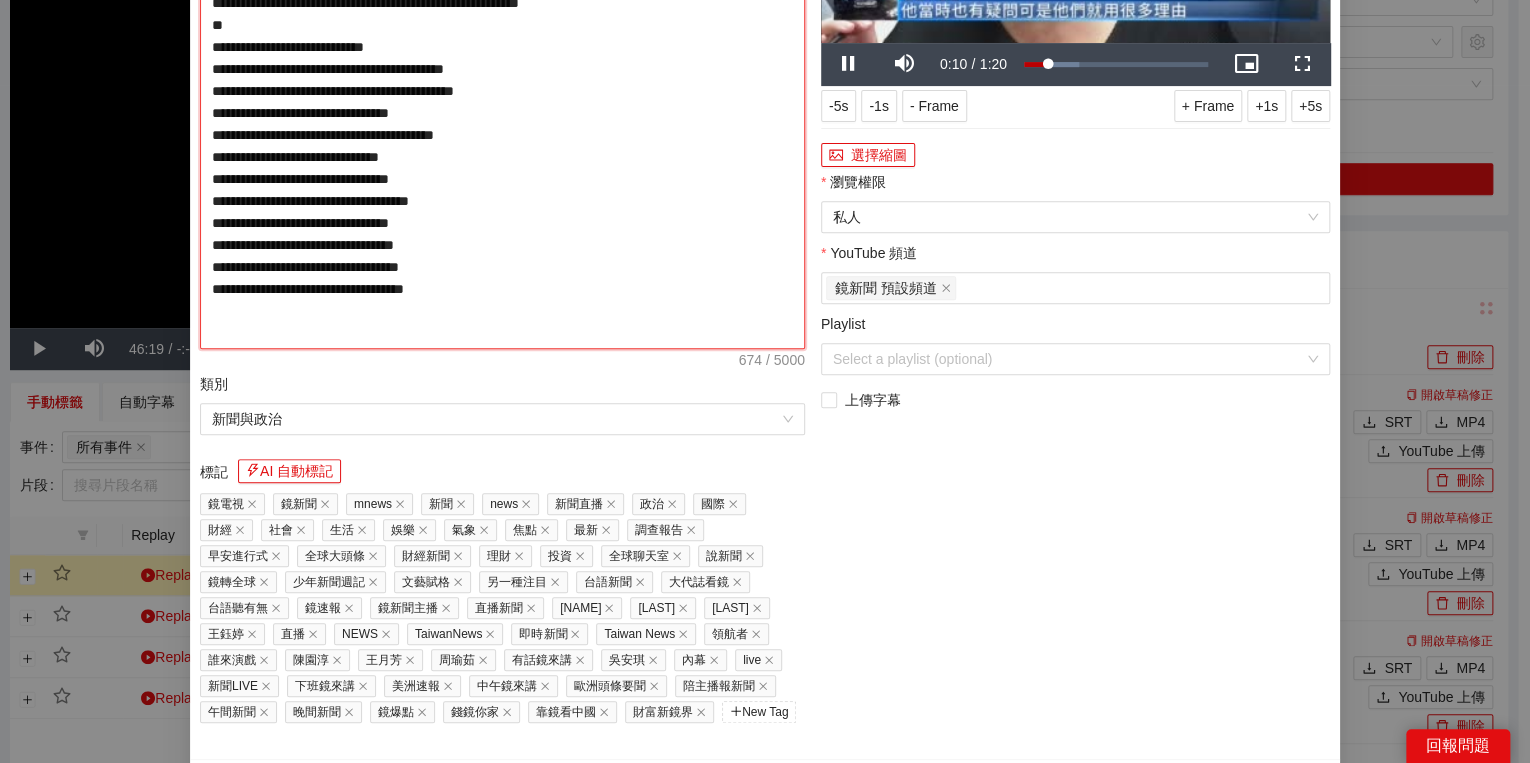 type on "**********" 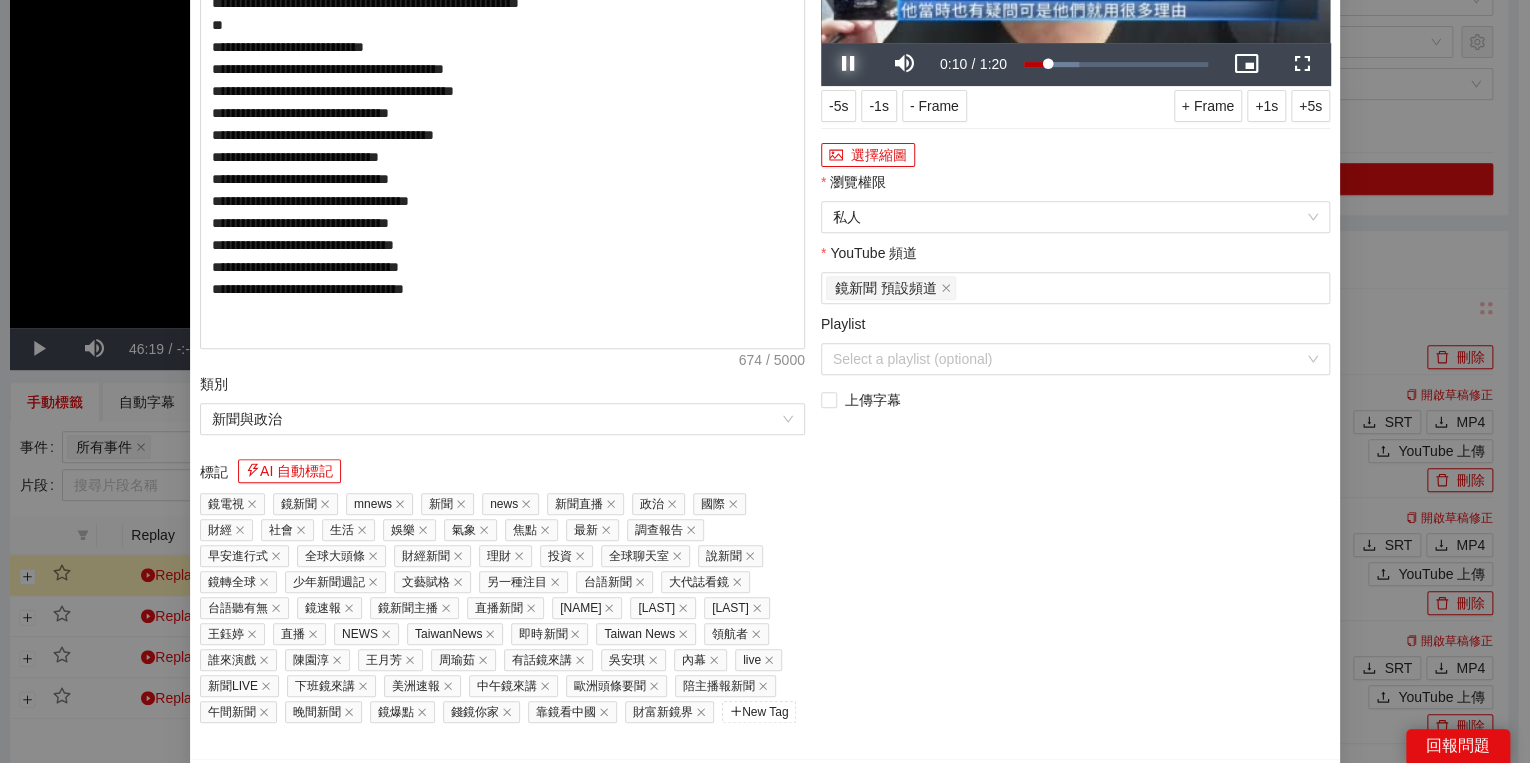 click at bounding box center (849, 64) 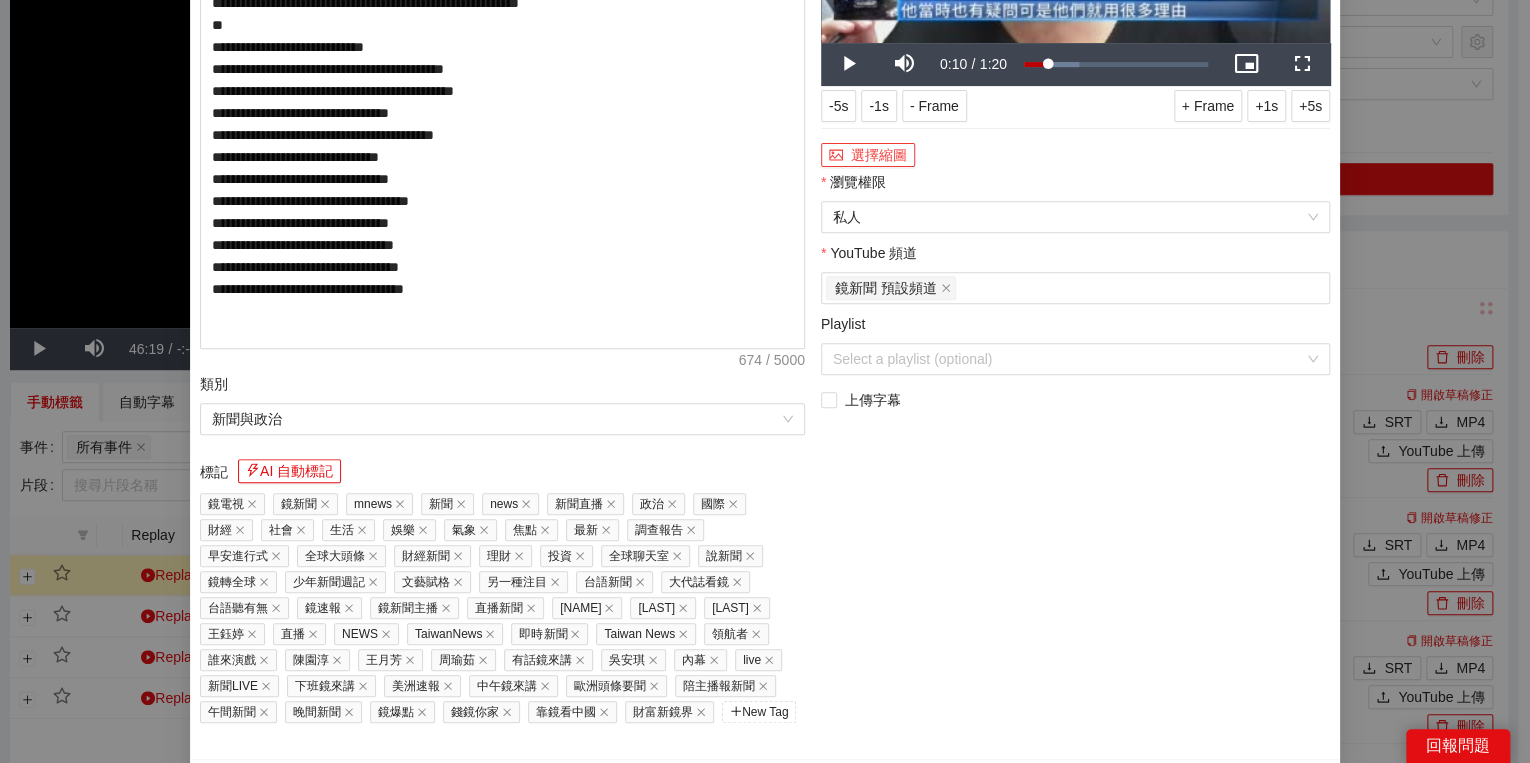 click on "選擇縮圖" at bounding box center [868, 155] 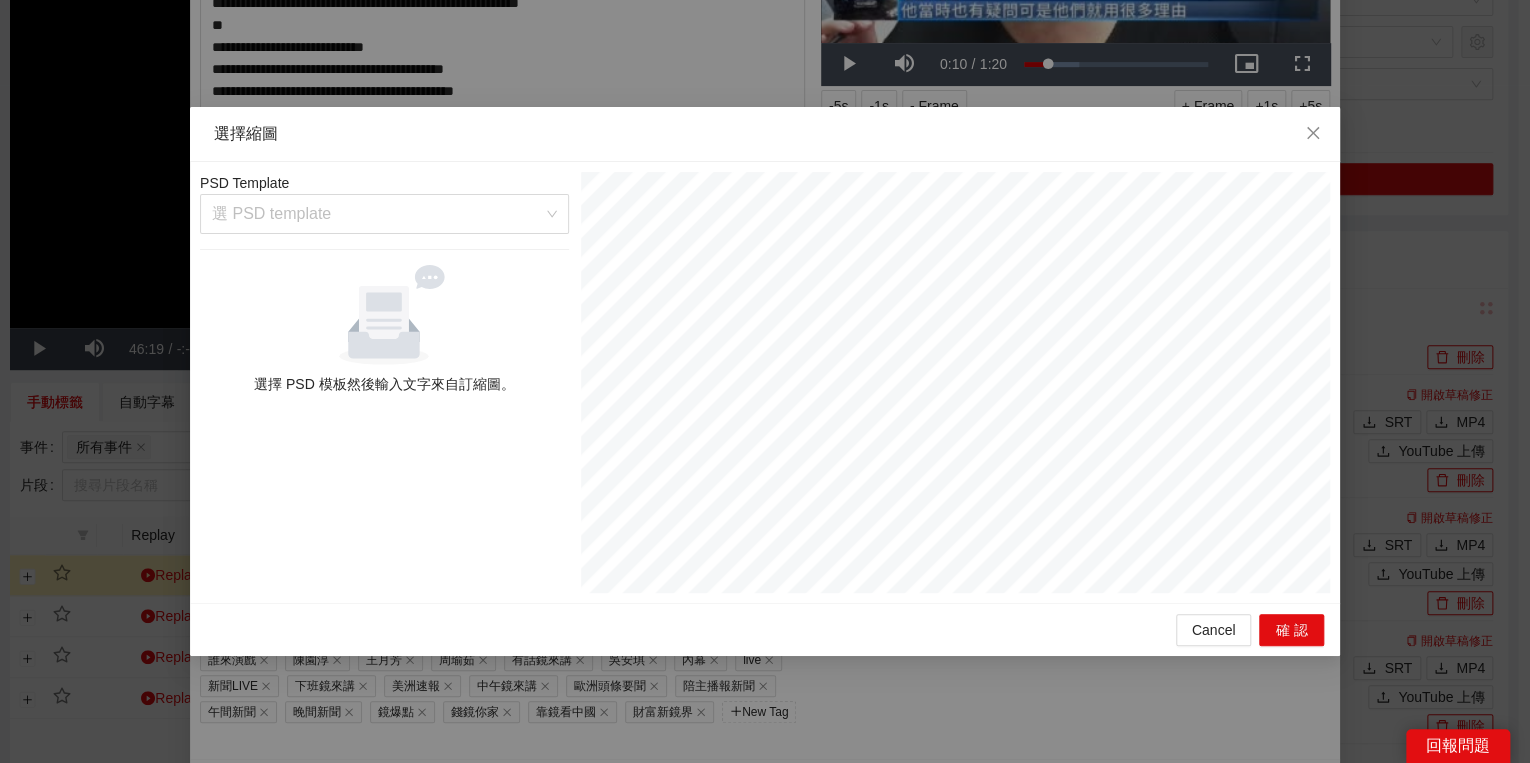 click on "PSD Template 選 PSD template 選擇 PSD 模板然後輸入文字來自訂縮圖。" at bounding box center (384, 382) 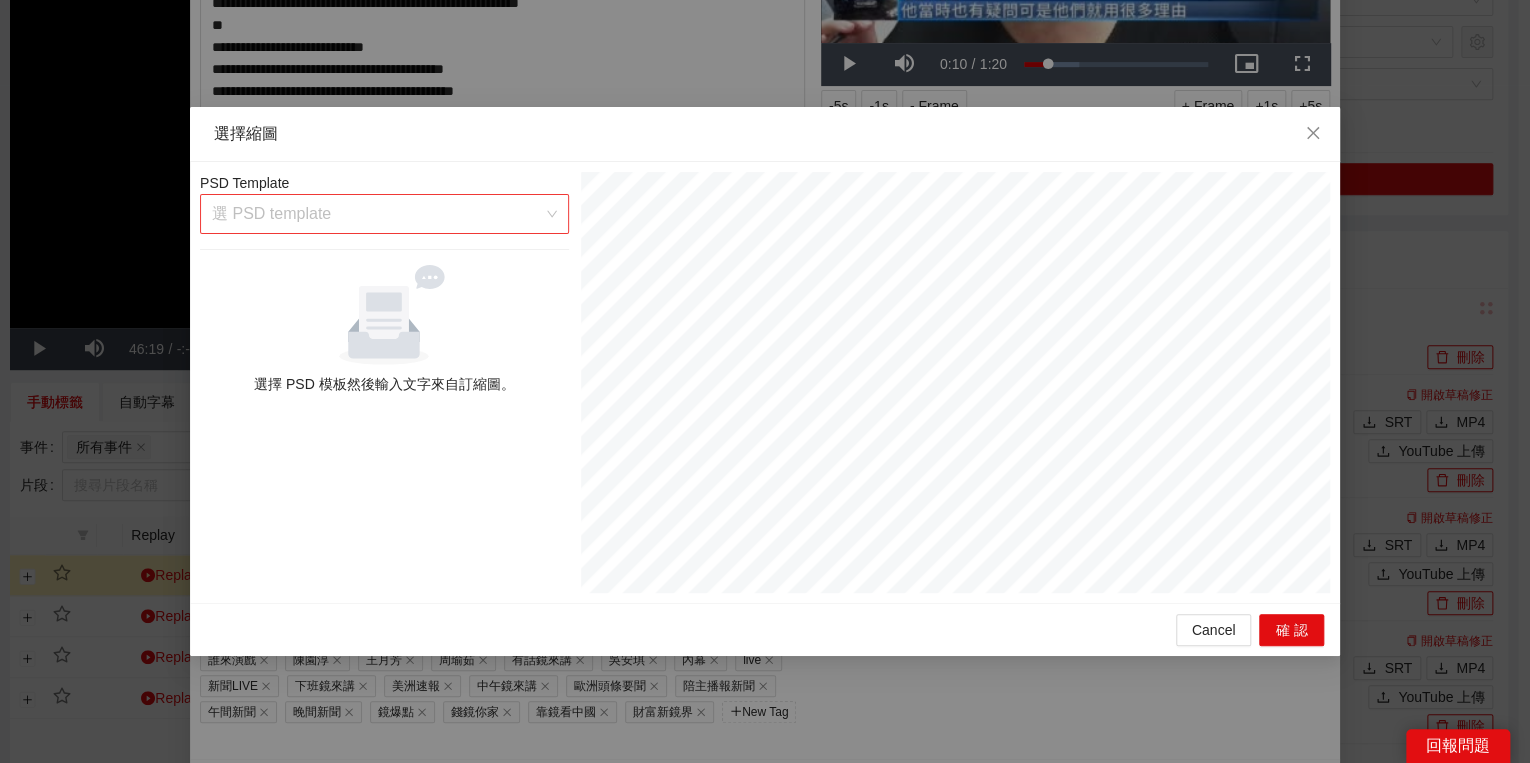 click on "選 PSD template" at bounding box center (384, 214) 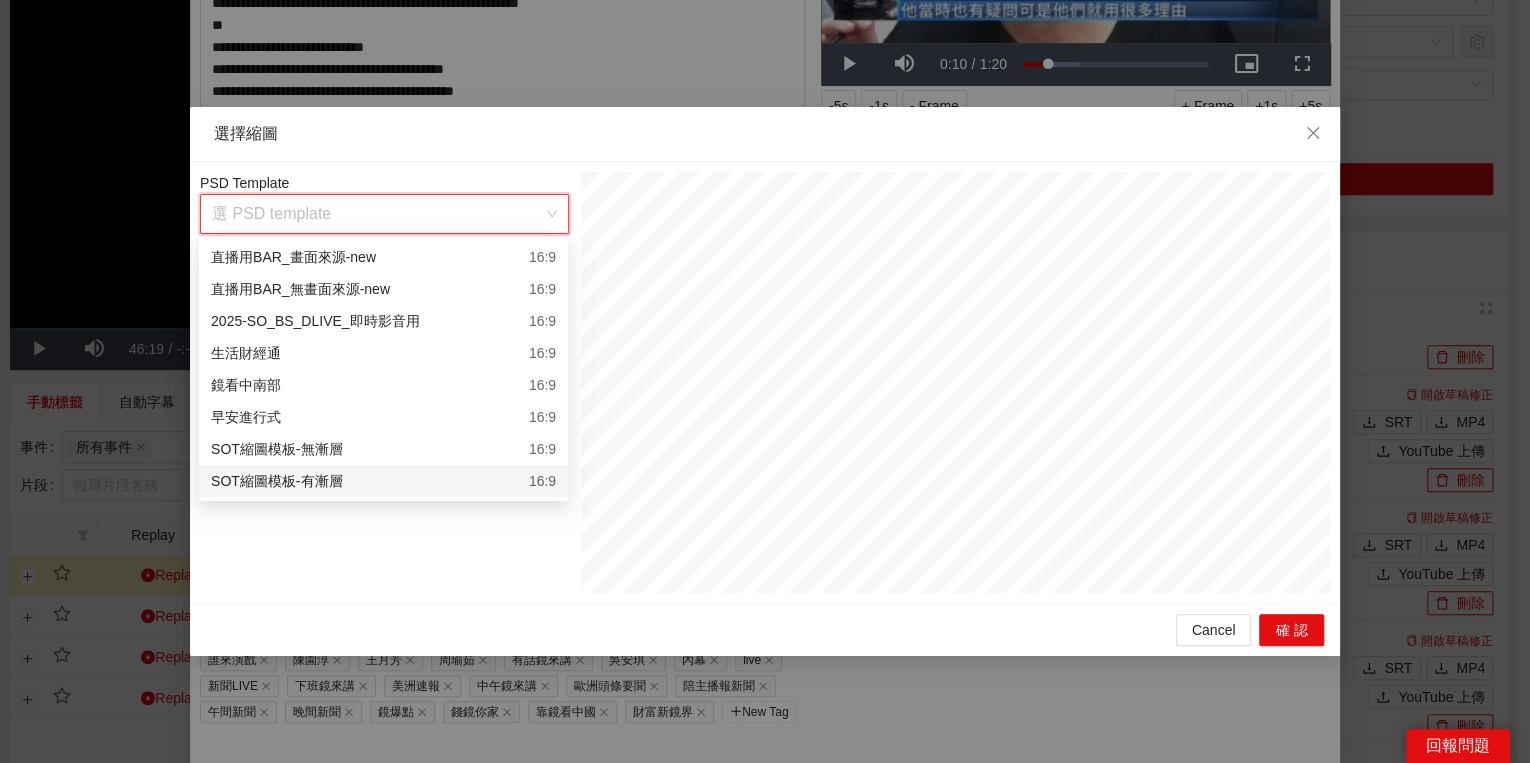 click on "SOT縮圖模板-有漸層 16:9" at bounding box center (383, 481) 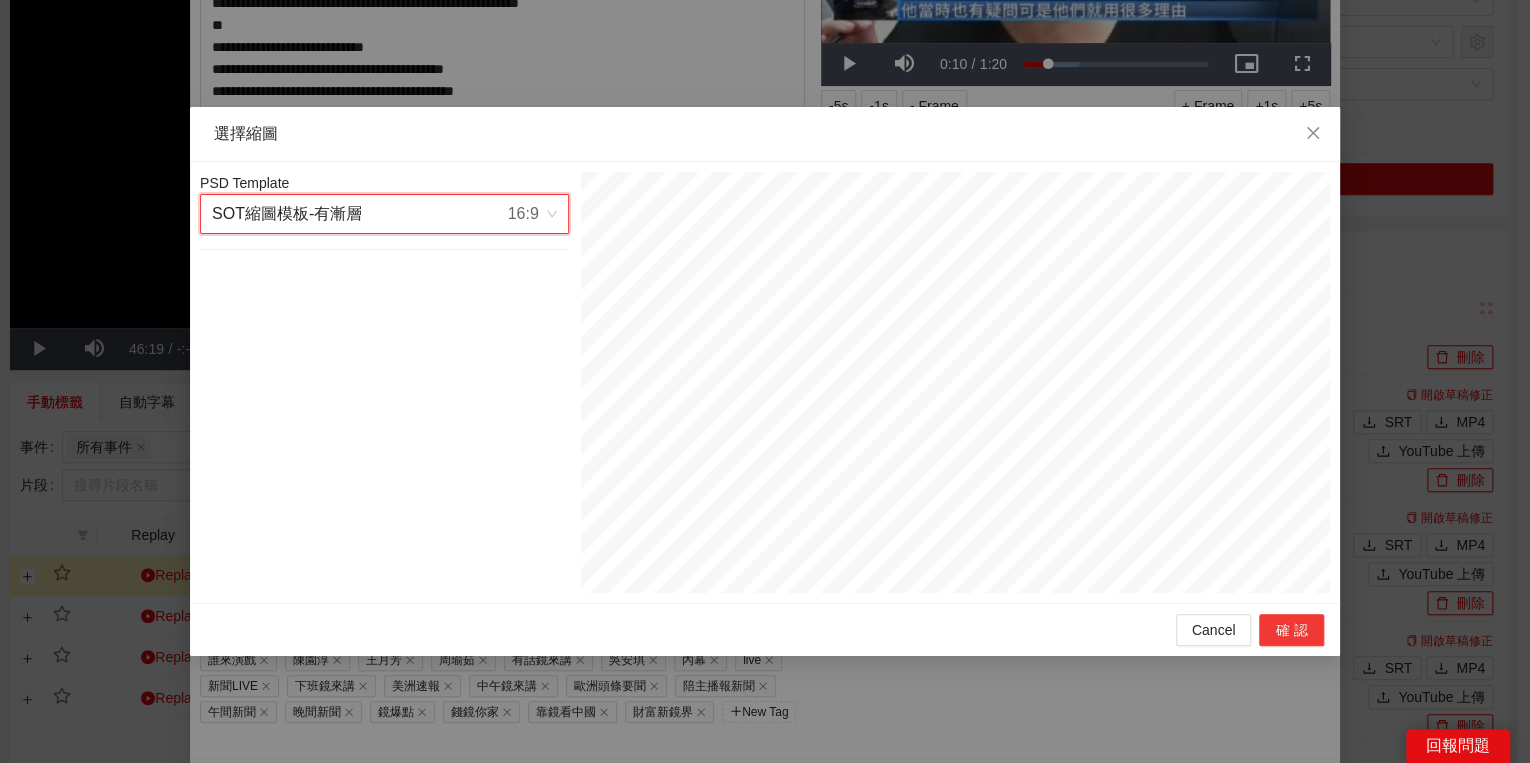 click on "確認" at bounding box center (1291, 630) 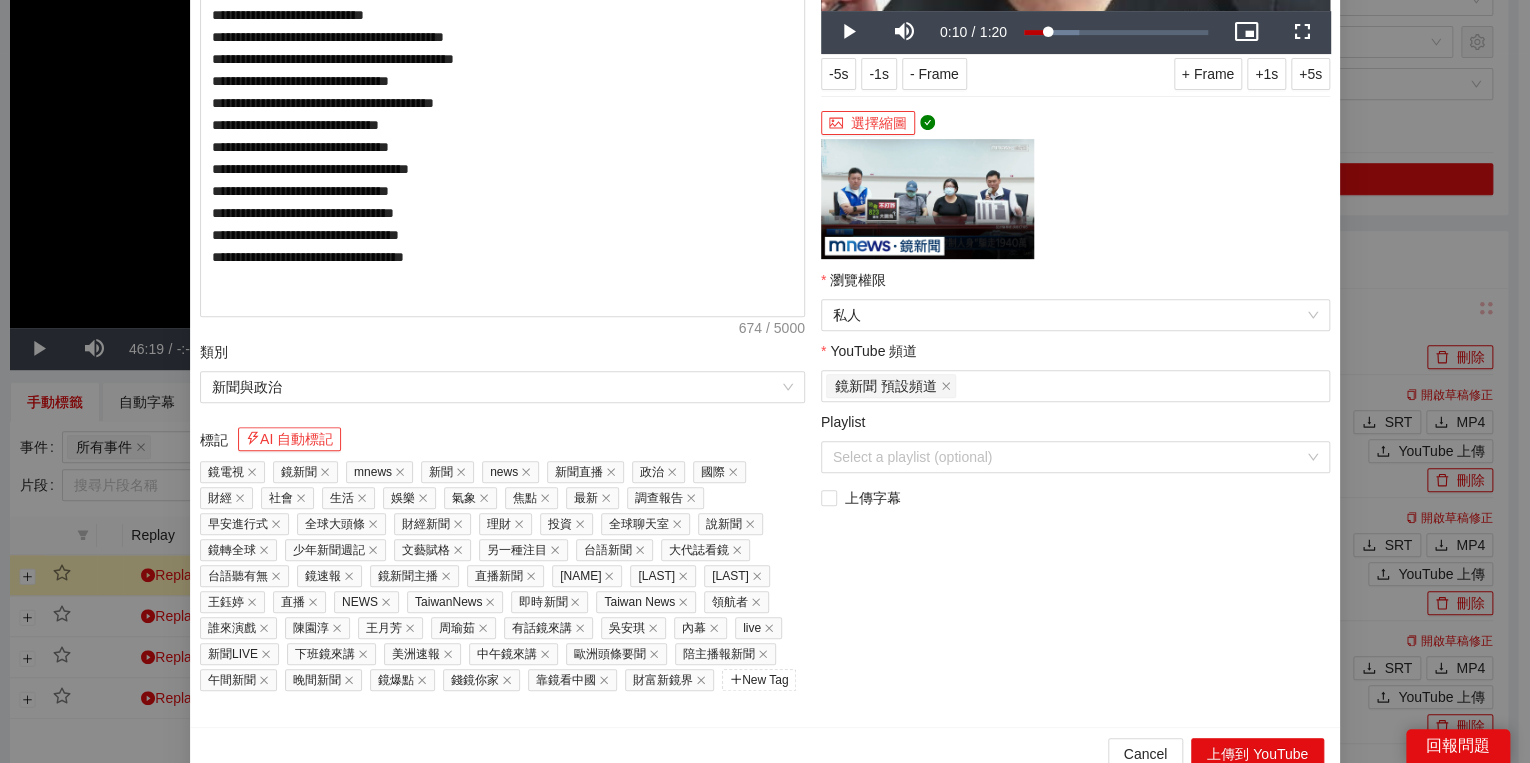 scroll, scrollTop: 352, scrollLeft: 0, axis: vertical 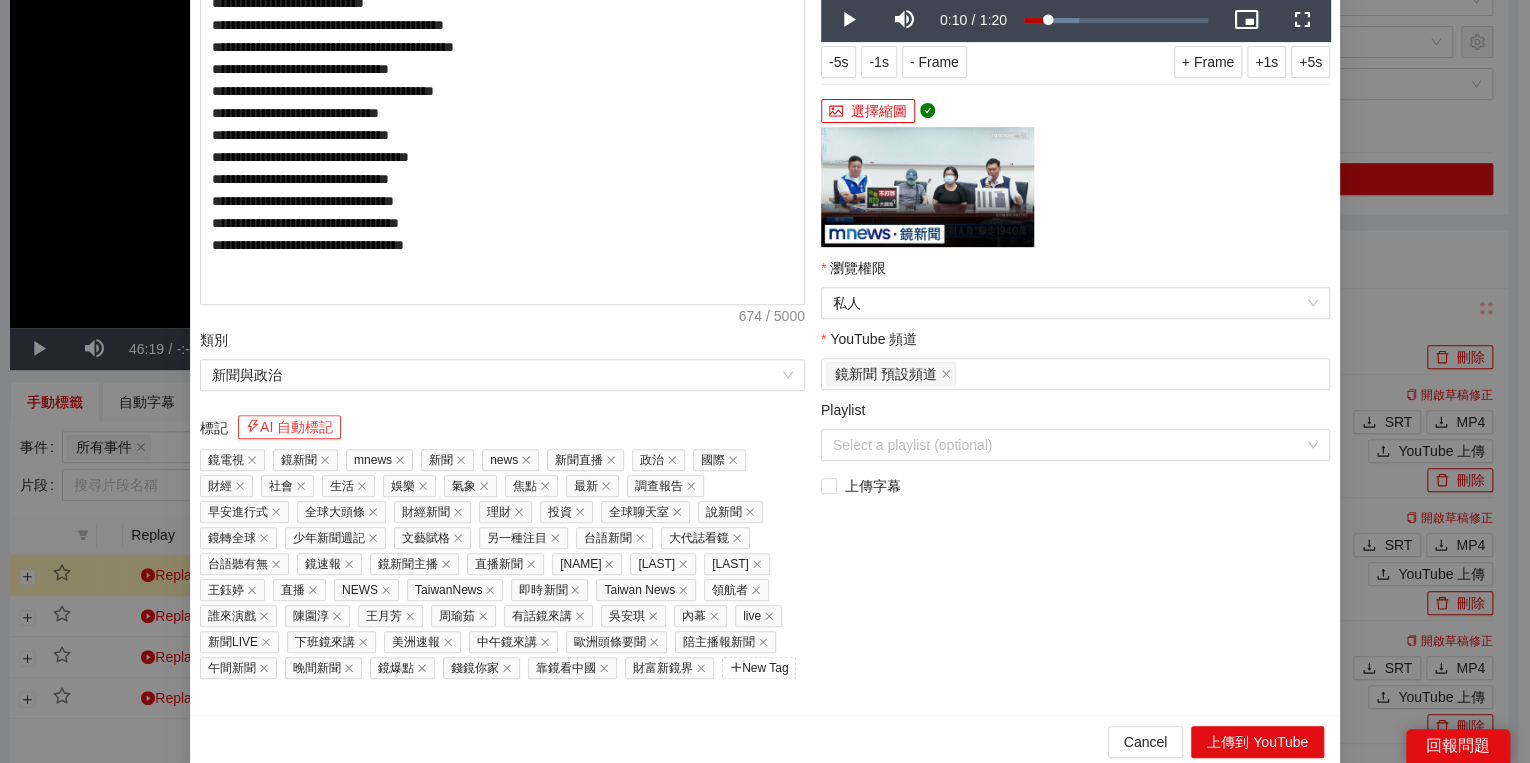 click on "AI 自動標記" at bounding box center (289, 427) 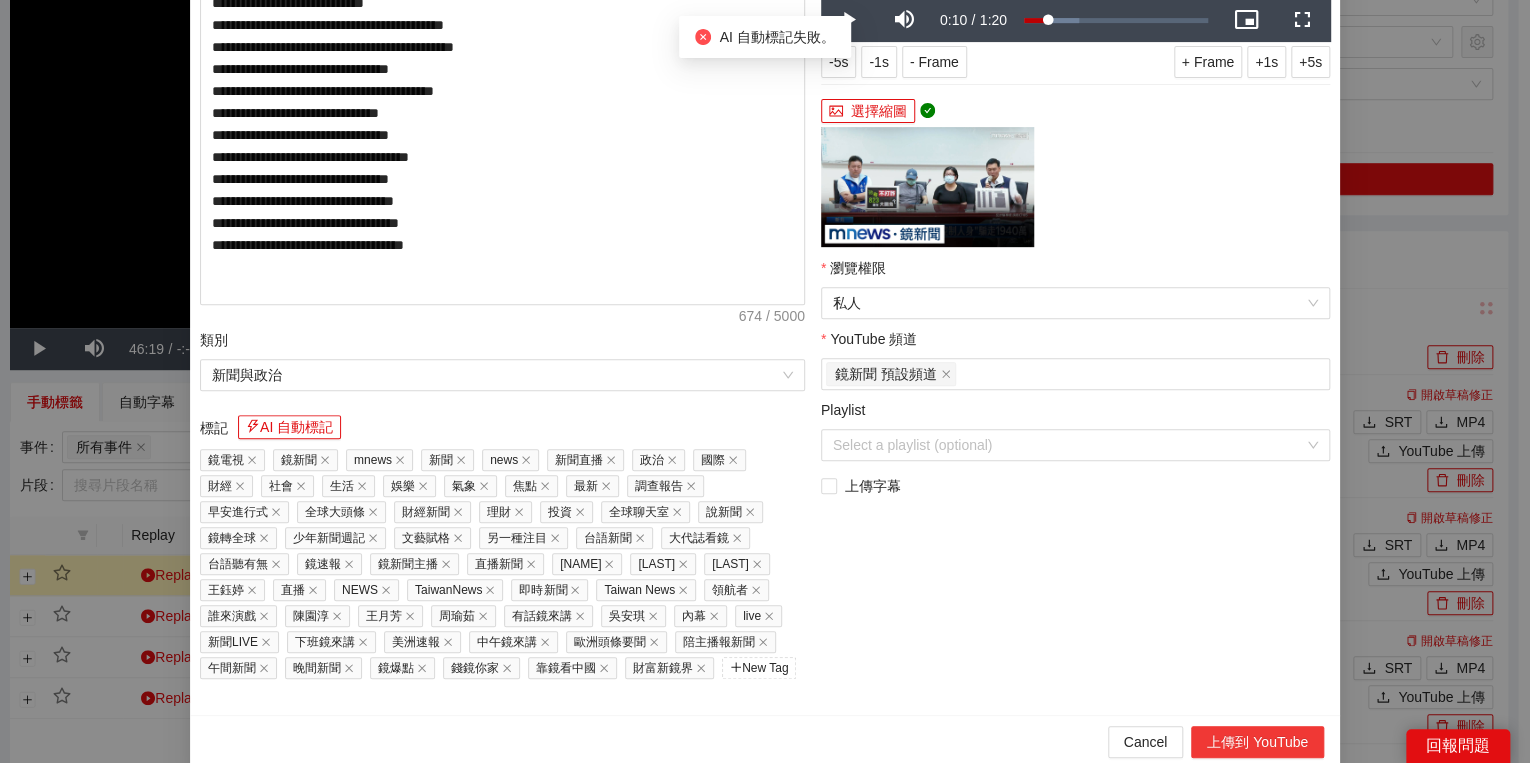 click on "上傳到 YouTube" at bounding box center (1257, 742) 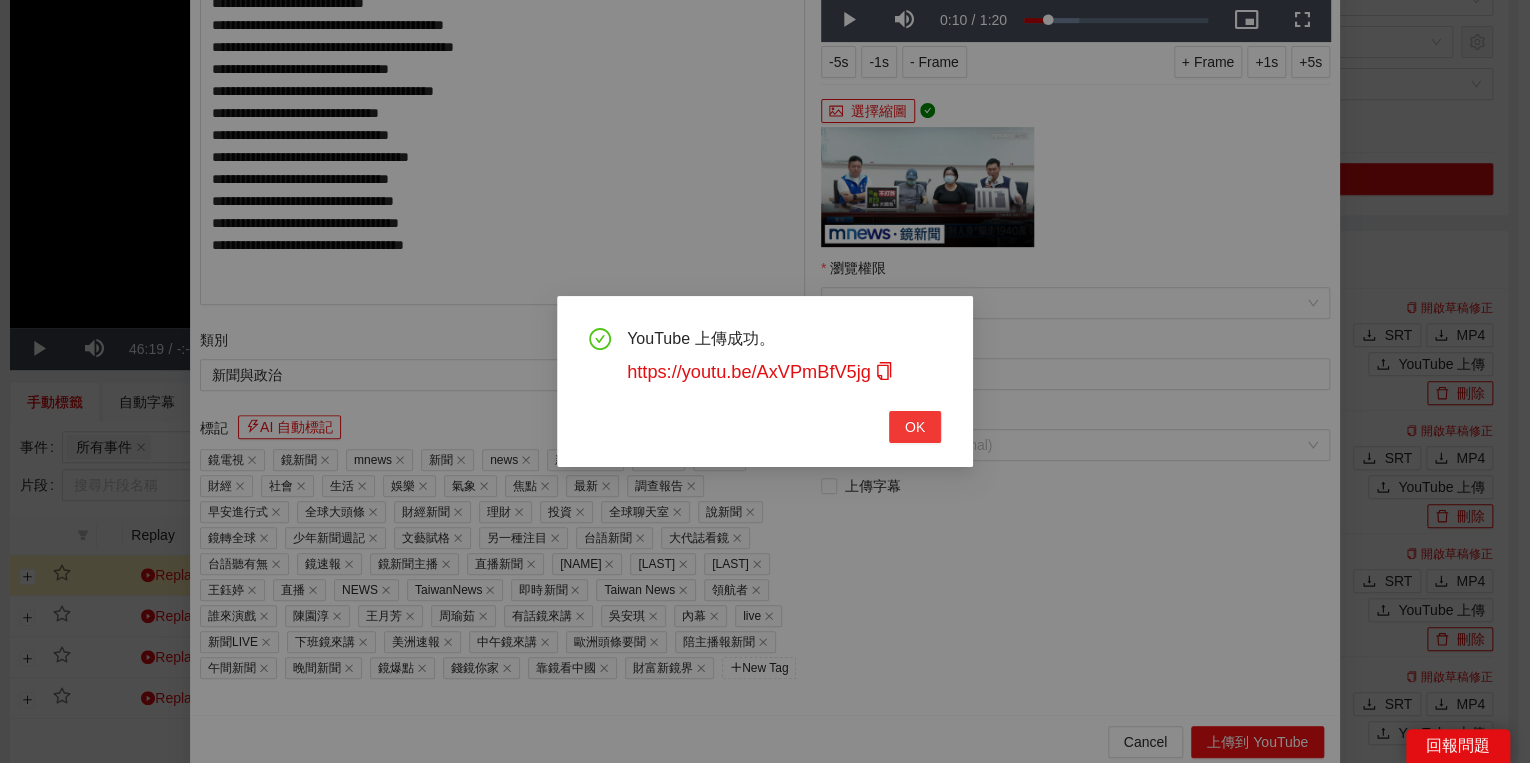 click on "OK" at bounding box center (915, 427) 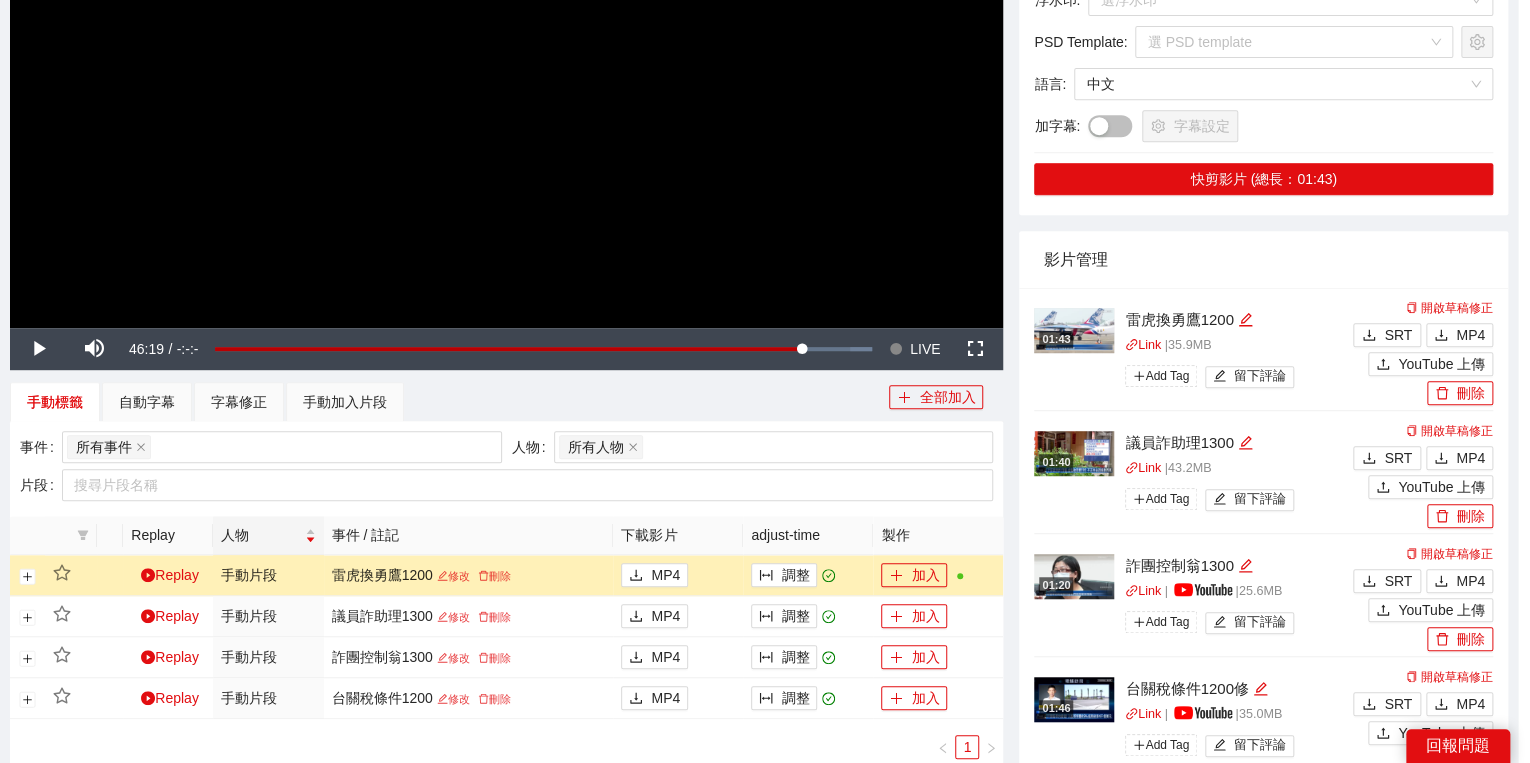 scroll, scrollTop: 308, scrollLeft: 0, axis: vertical 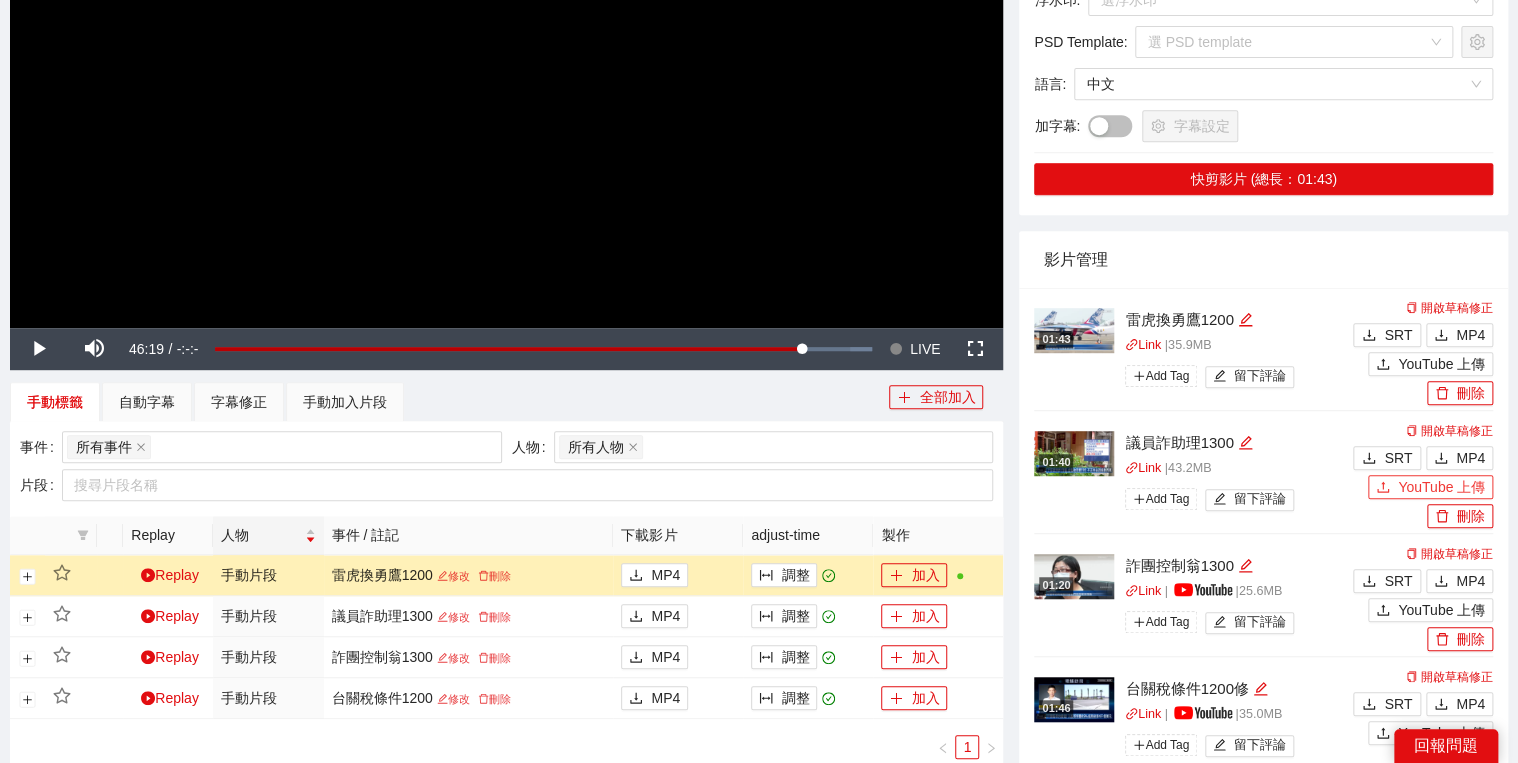 click on "YouTube 上傳" at bounding box center (1441, 487) 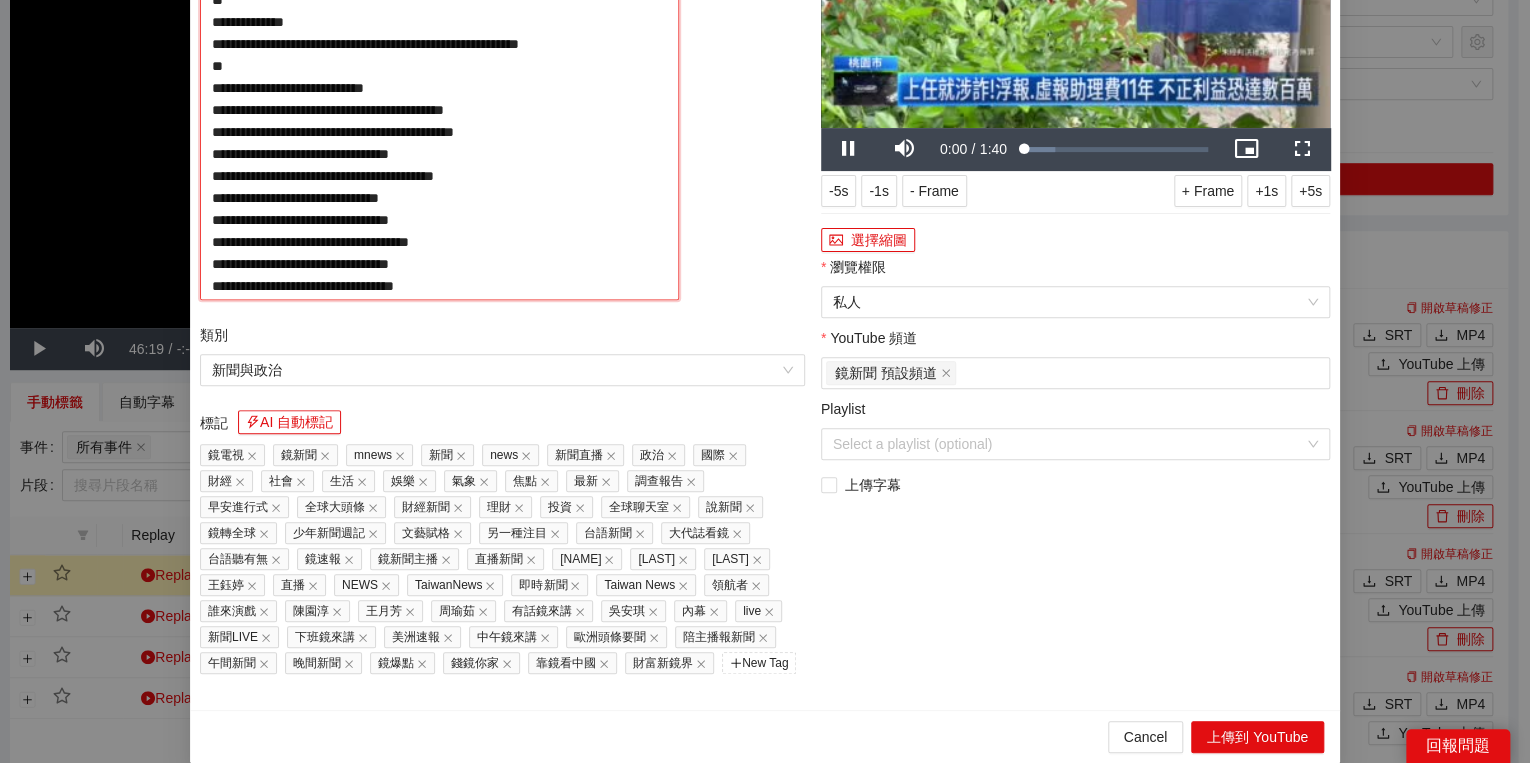 click on "**********" at bounding box center (439, 131) 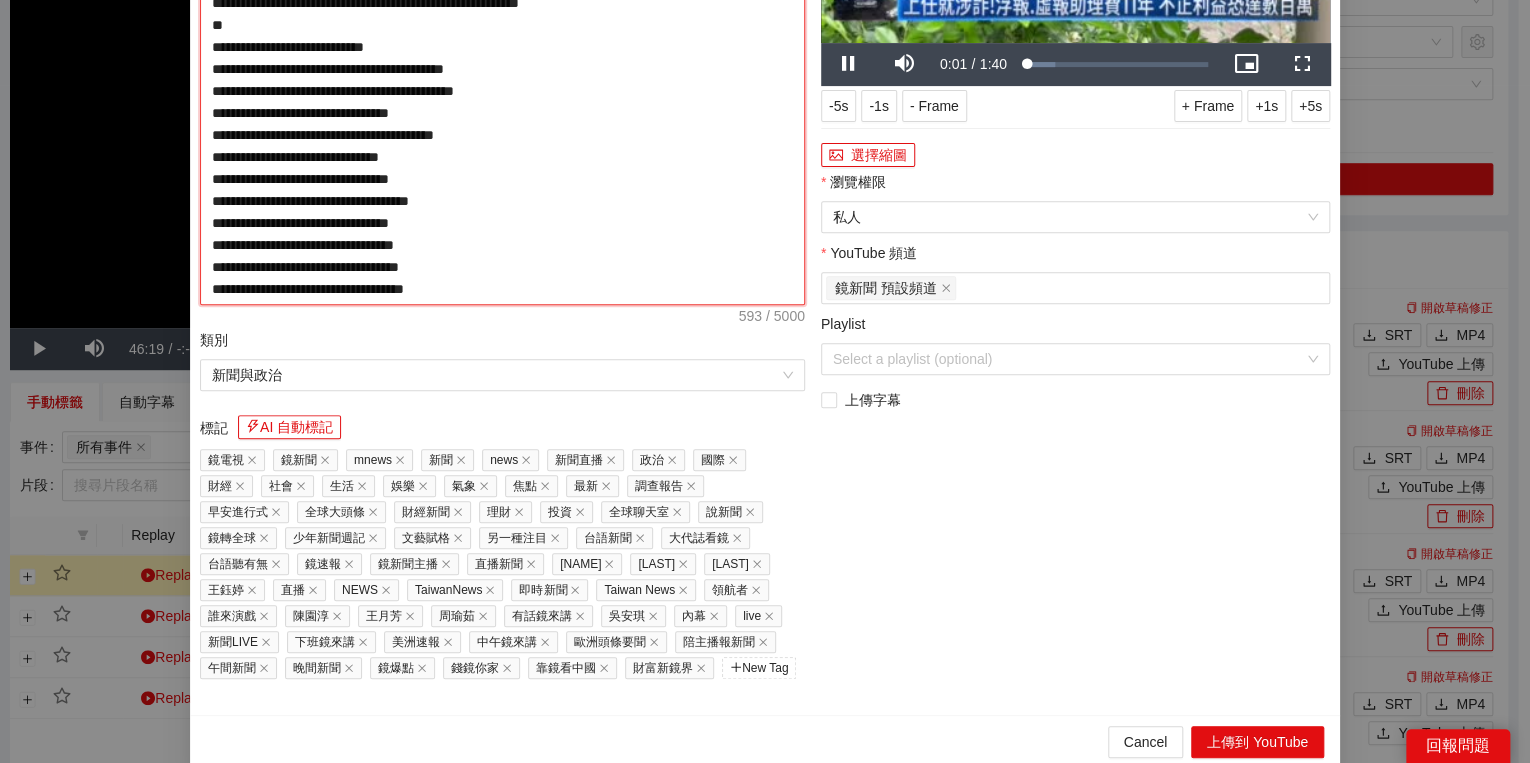 drag, startPoint x: 620, startPoint y: 208, endPoint x: 36, endPoint y: 194, distance: 584.1678 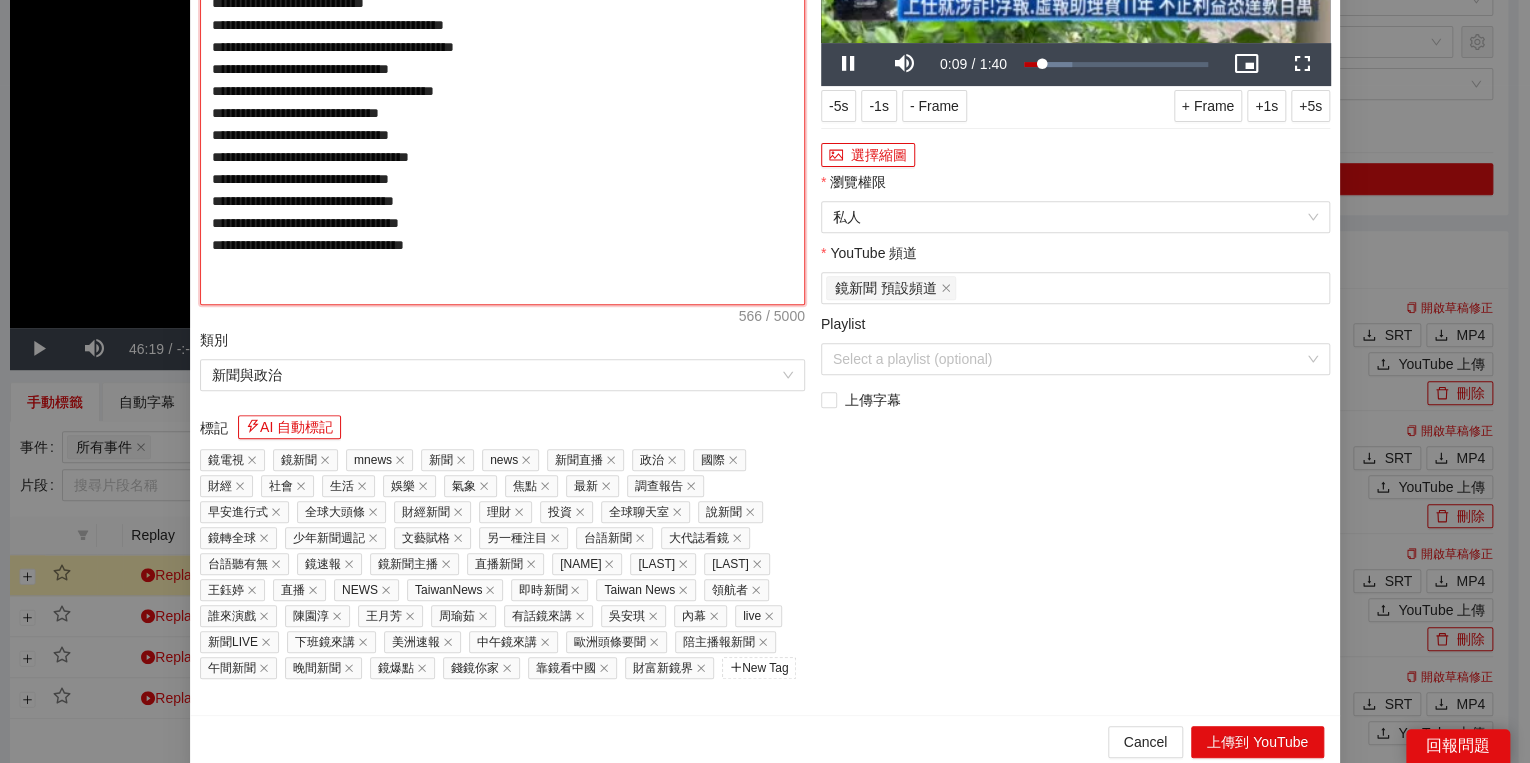 click on "**********" at bounding box center [502, 91] 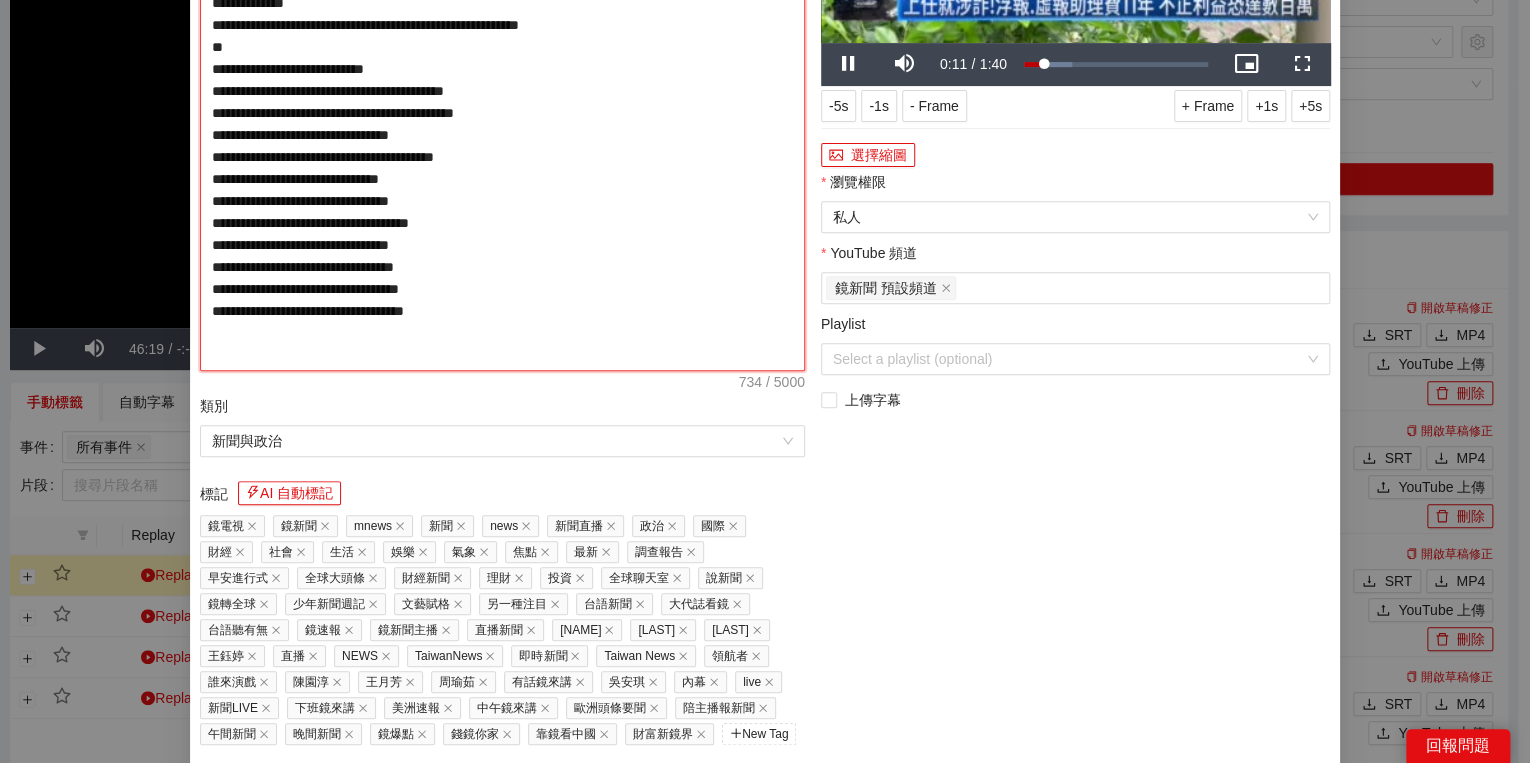 type on "**********" 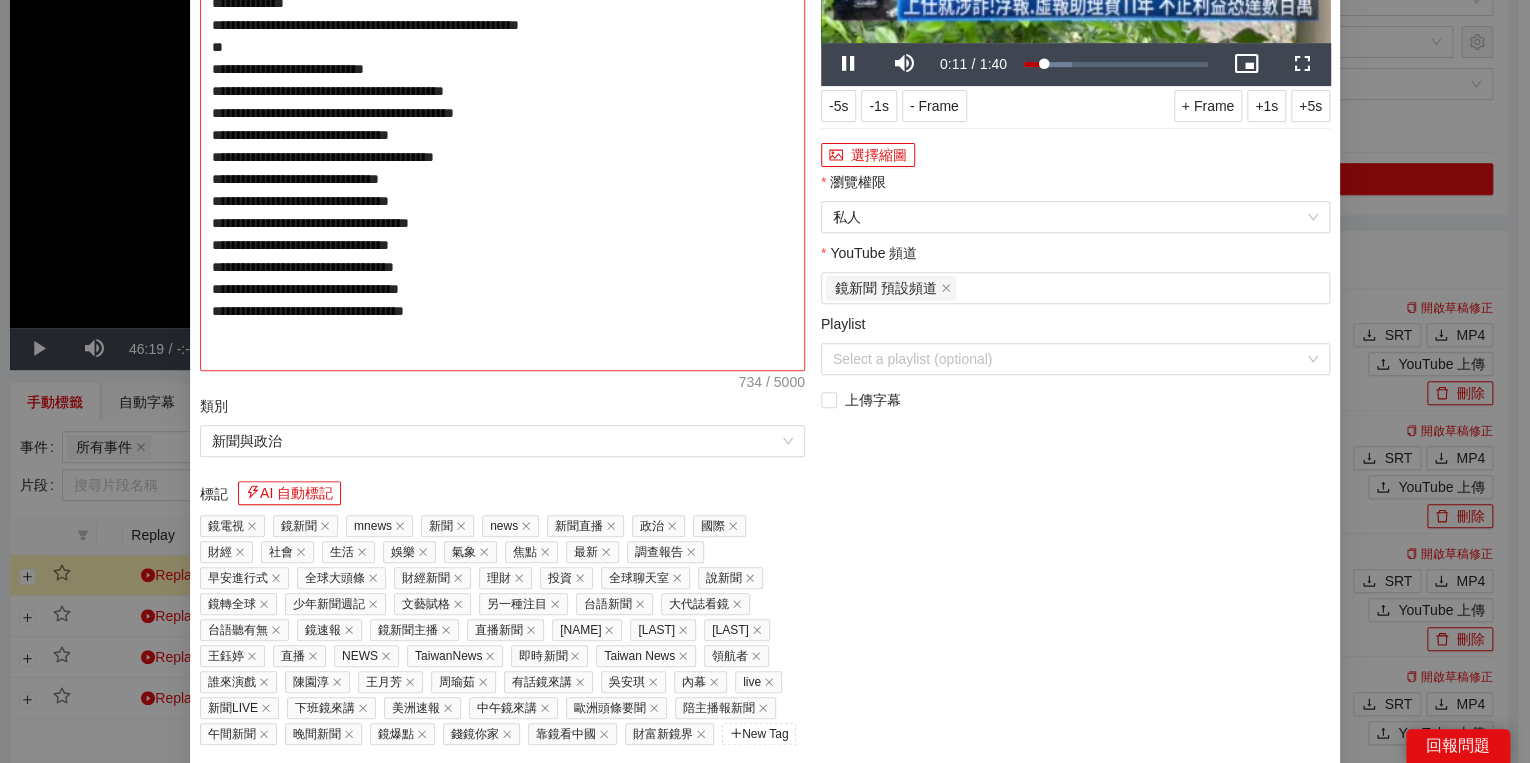 type on "**********" 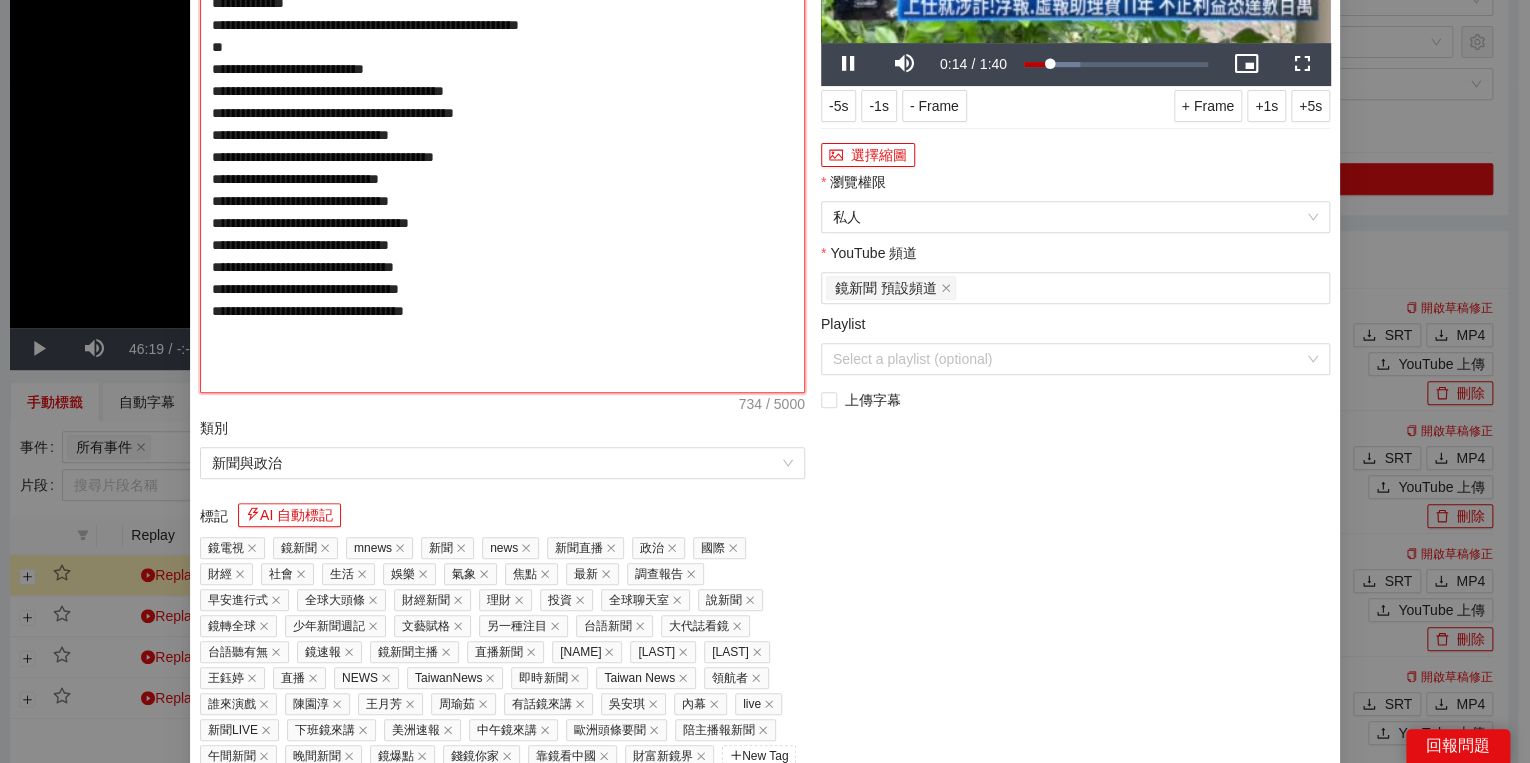 click on "**********" at bounding box center [502, 135] 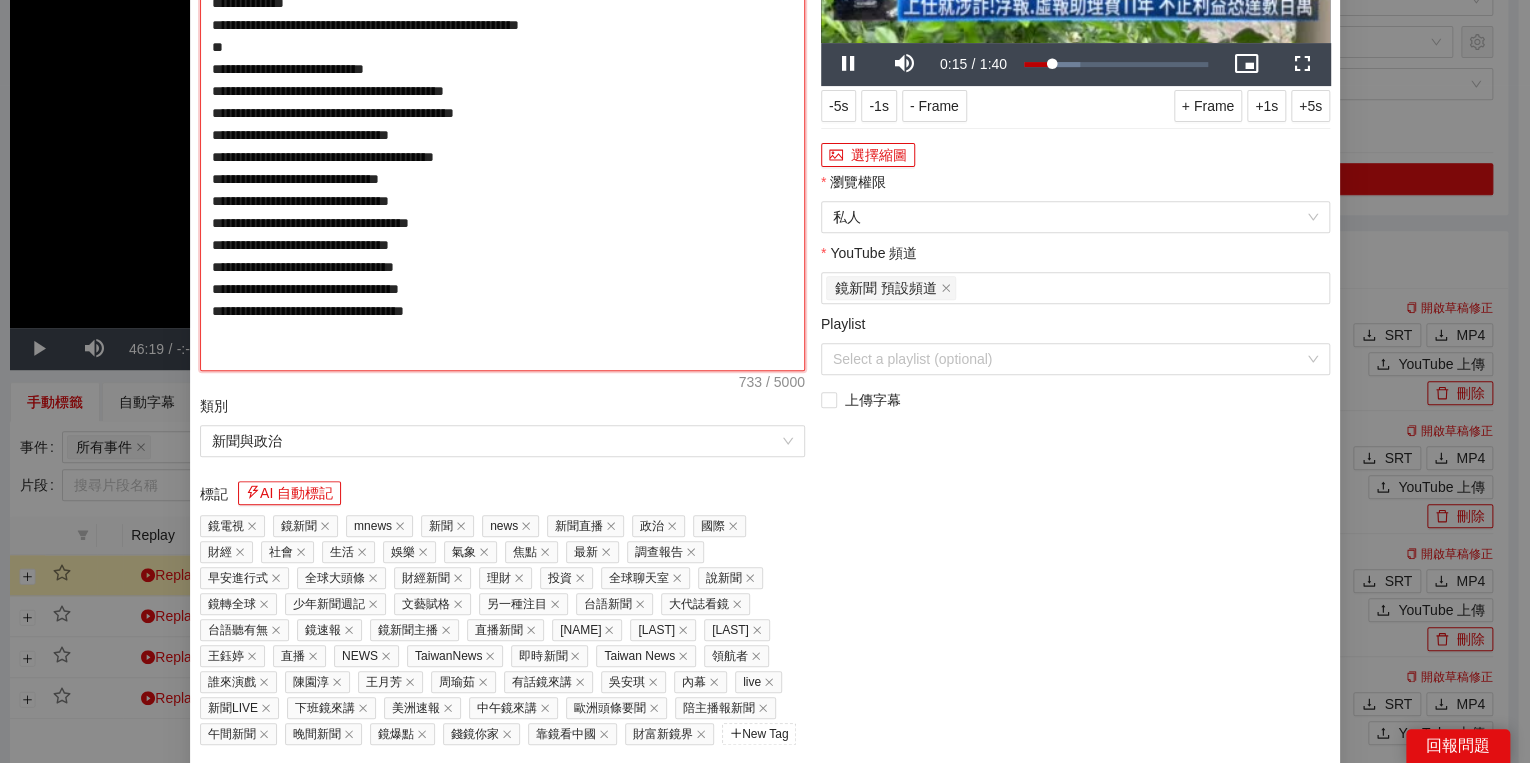 click on "**********" at bounding box center (502, 124) 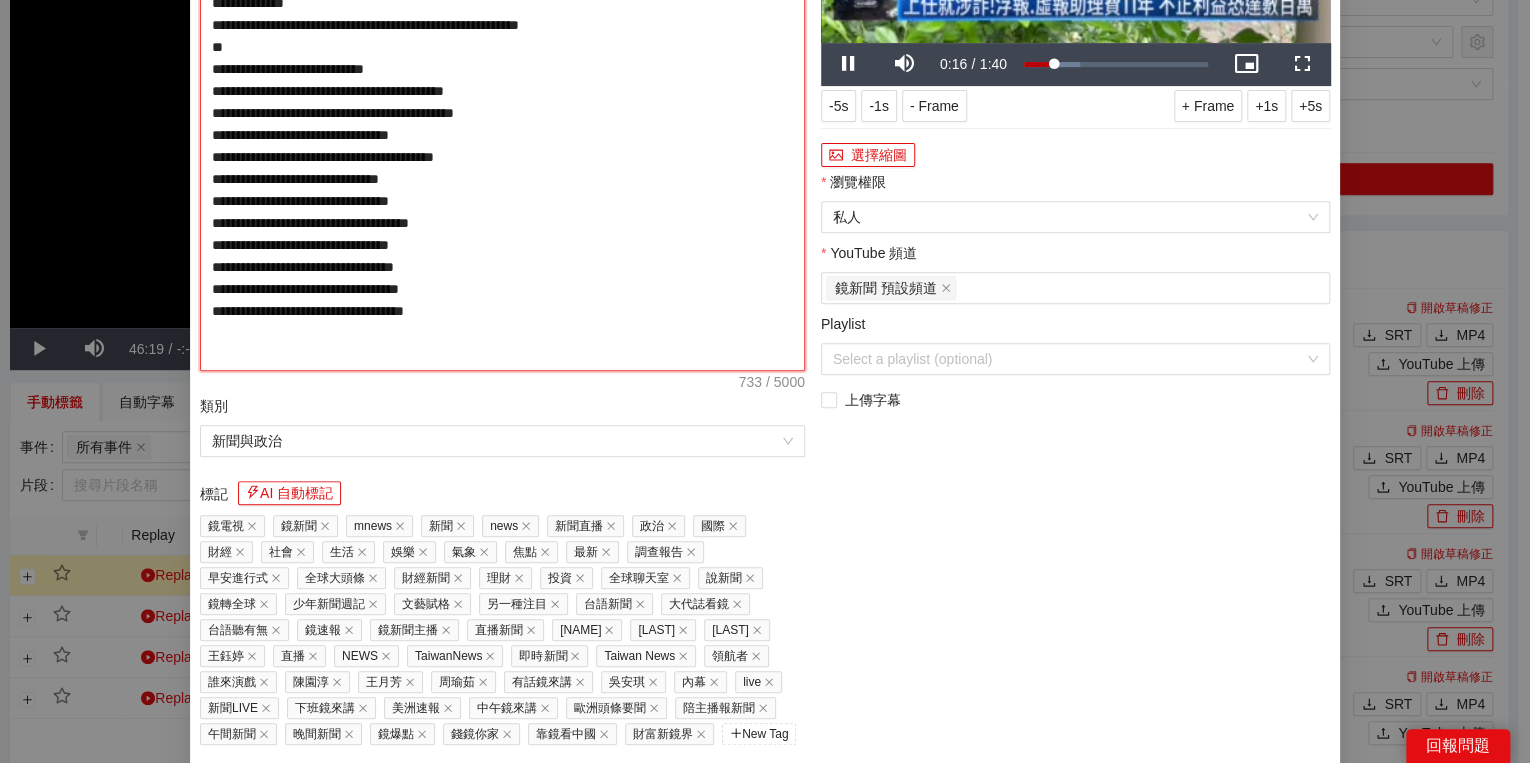 type on "**********" 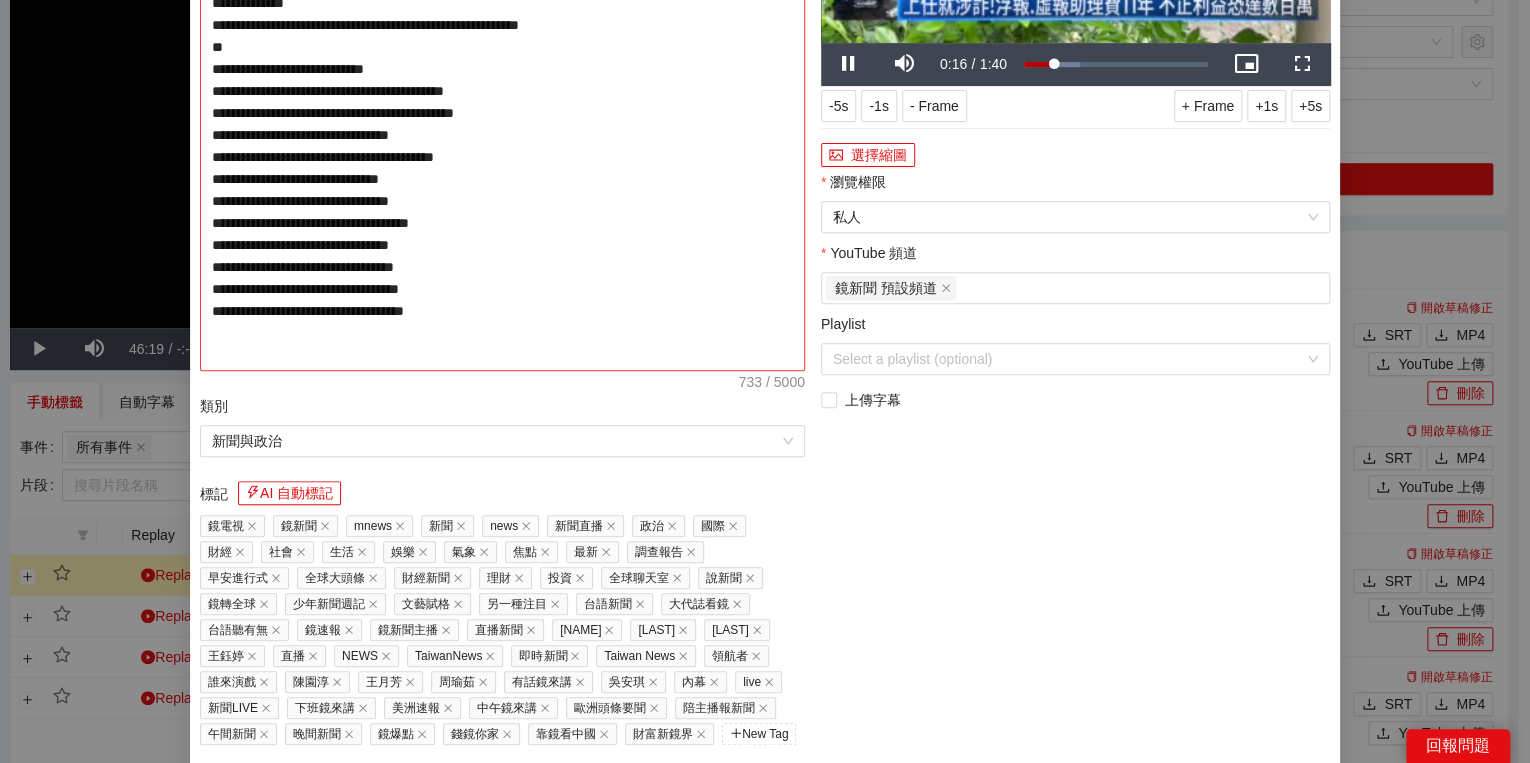 type on "**********" 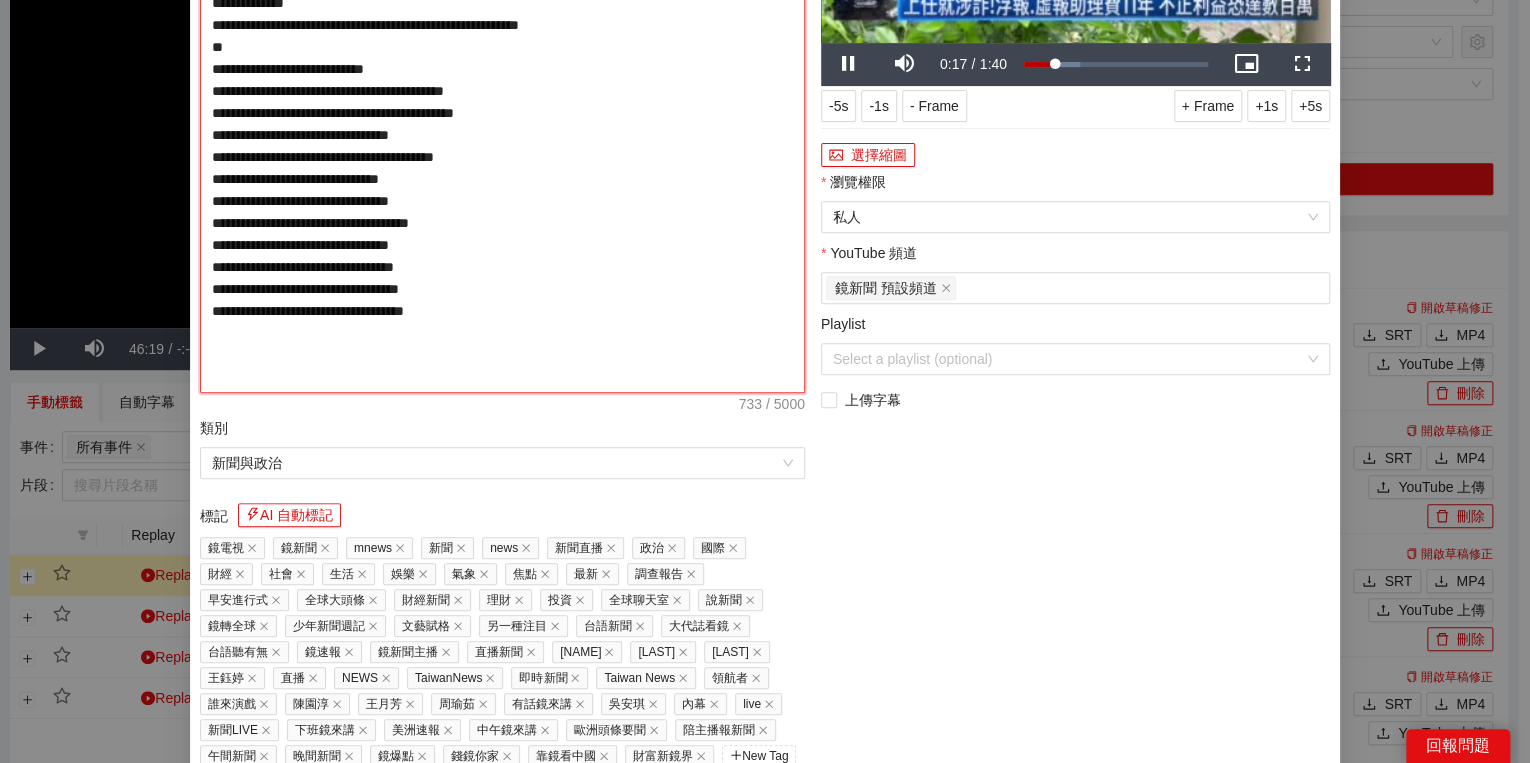 click on "**********" at bounding box center [502, 135] 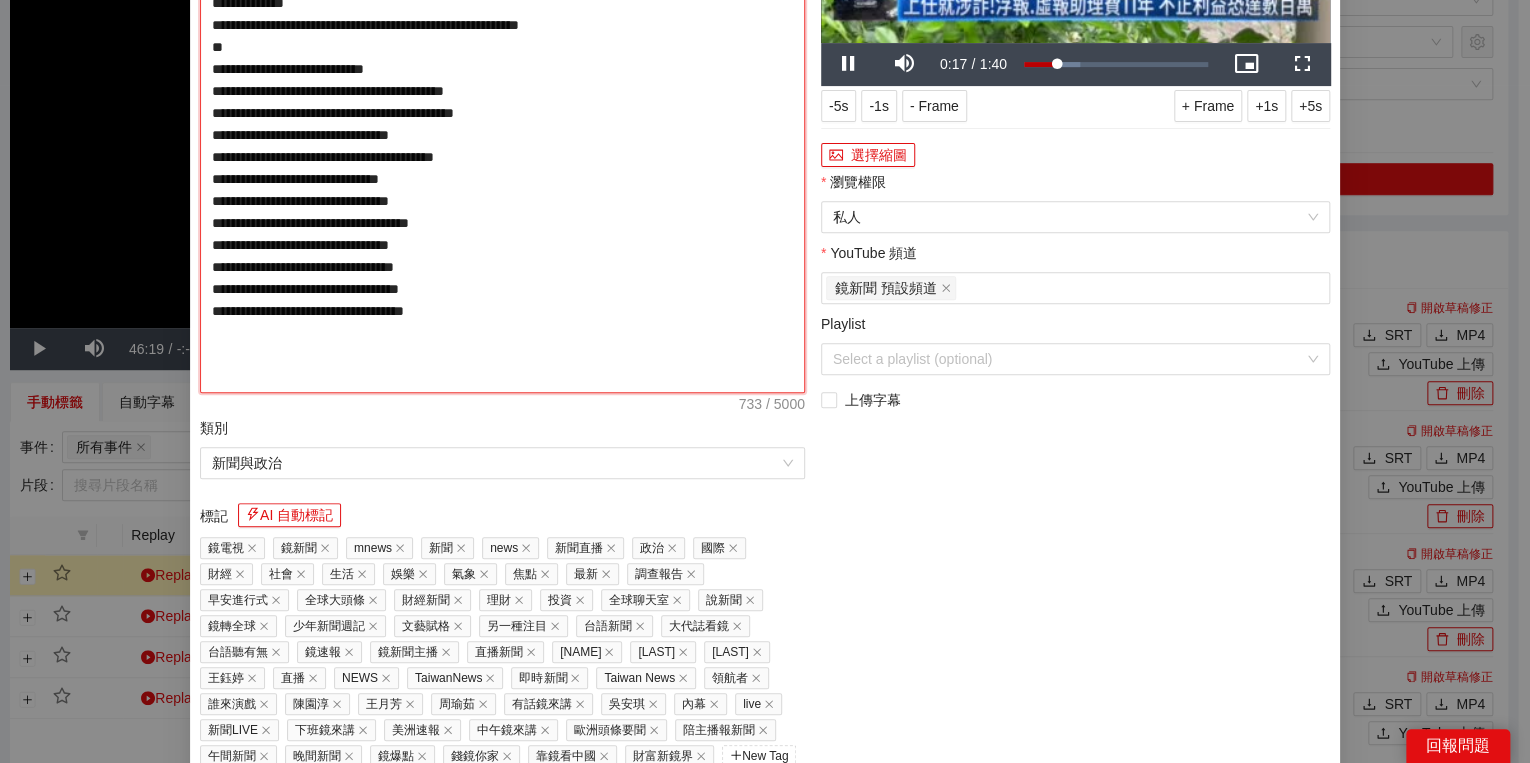 type on "**********" 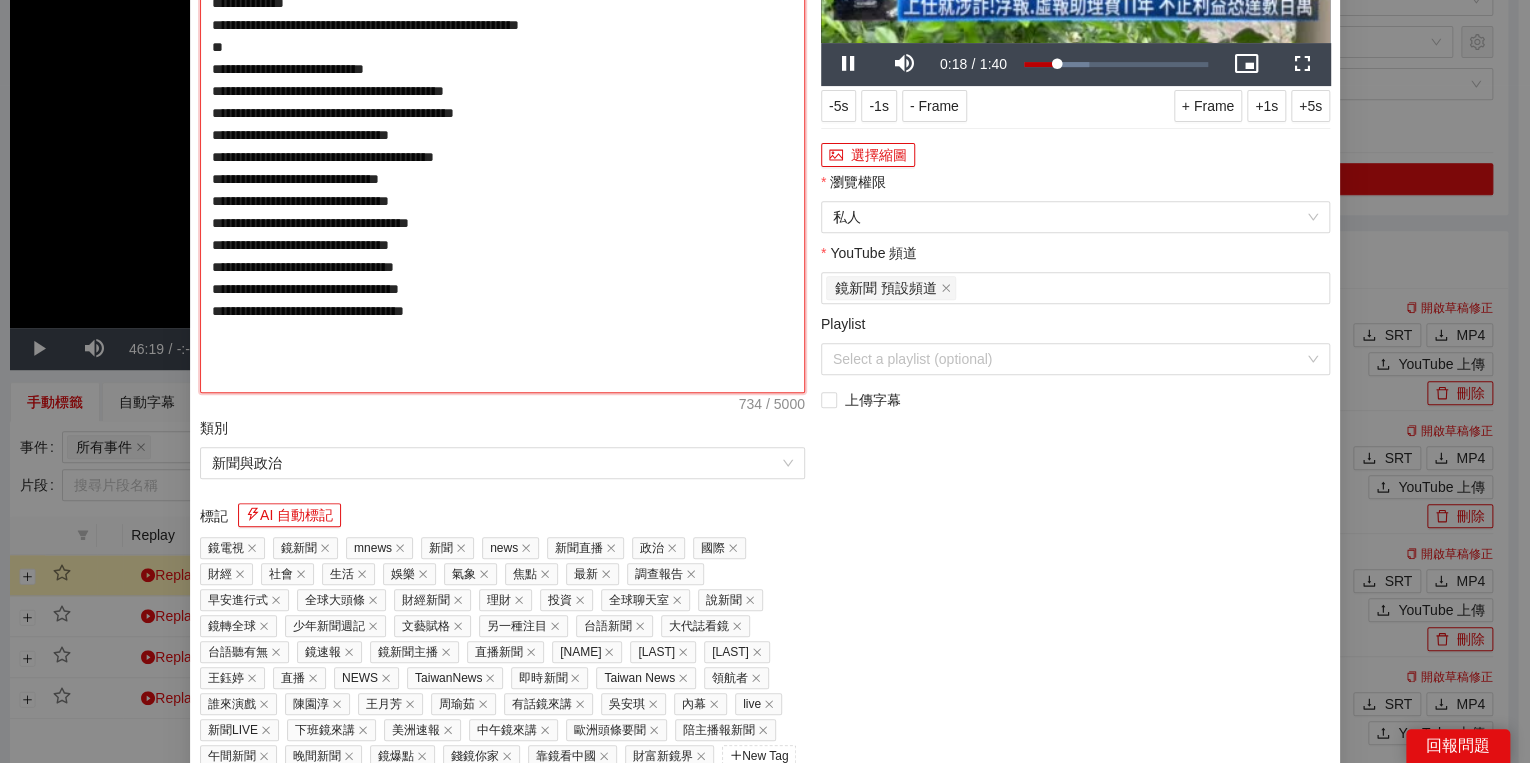 type on "**********" 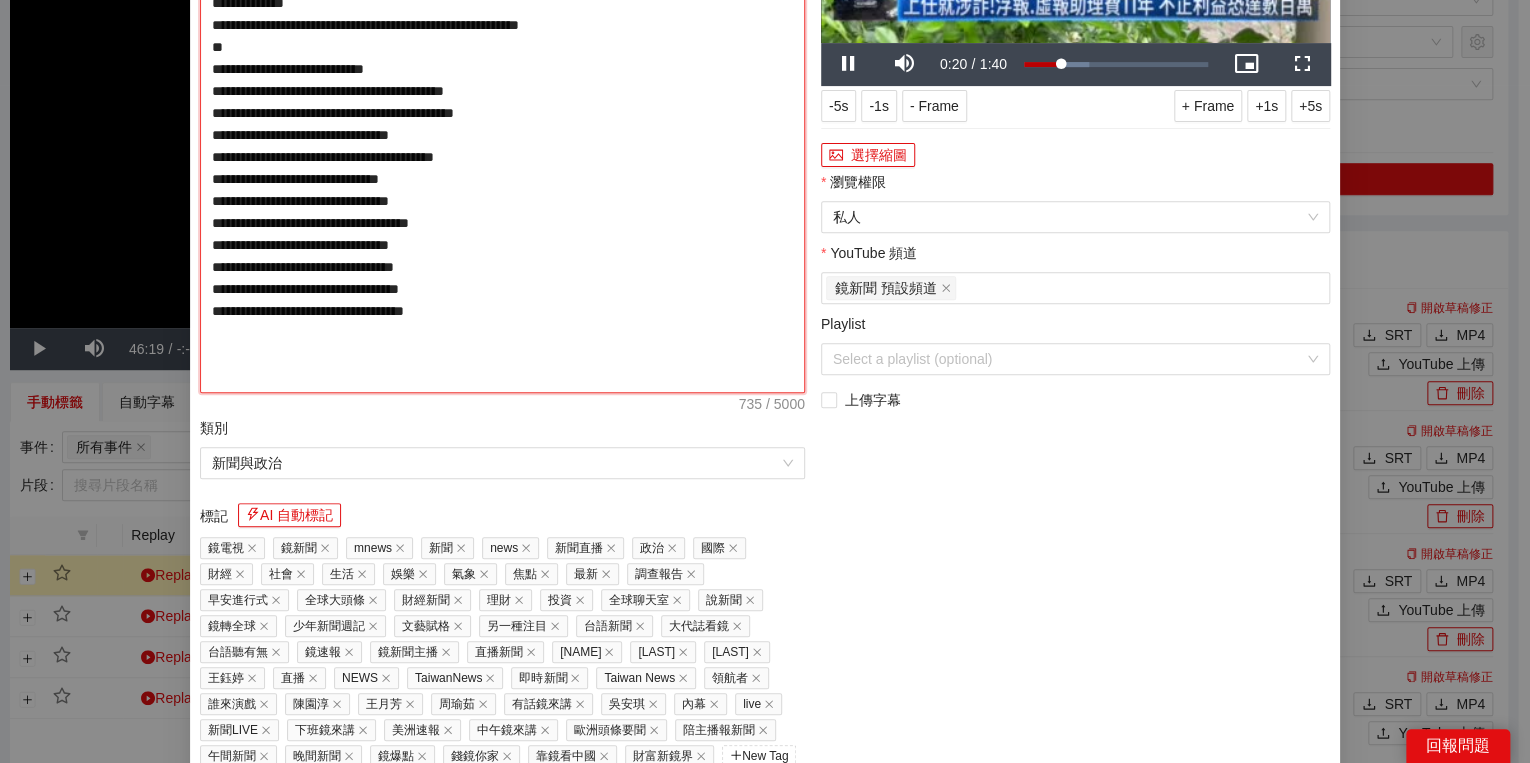 type on "**********" 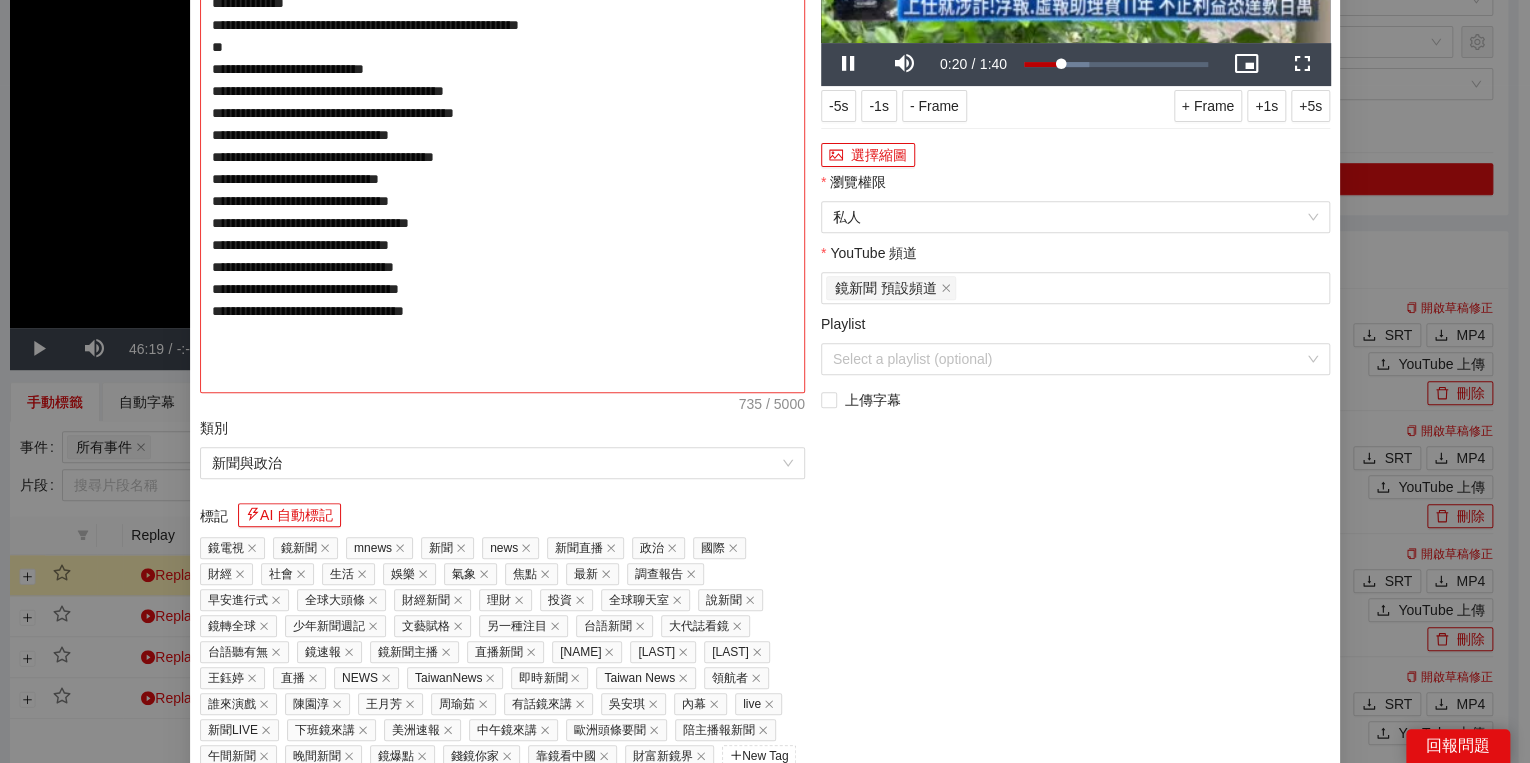 type on "**********" 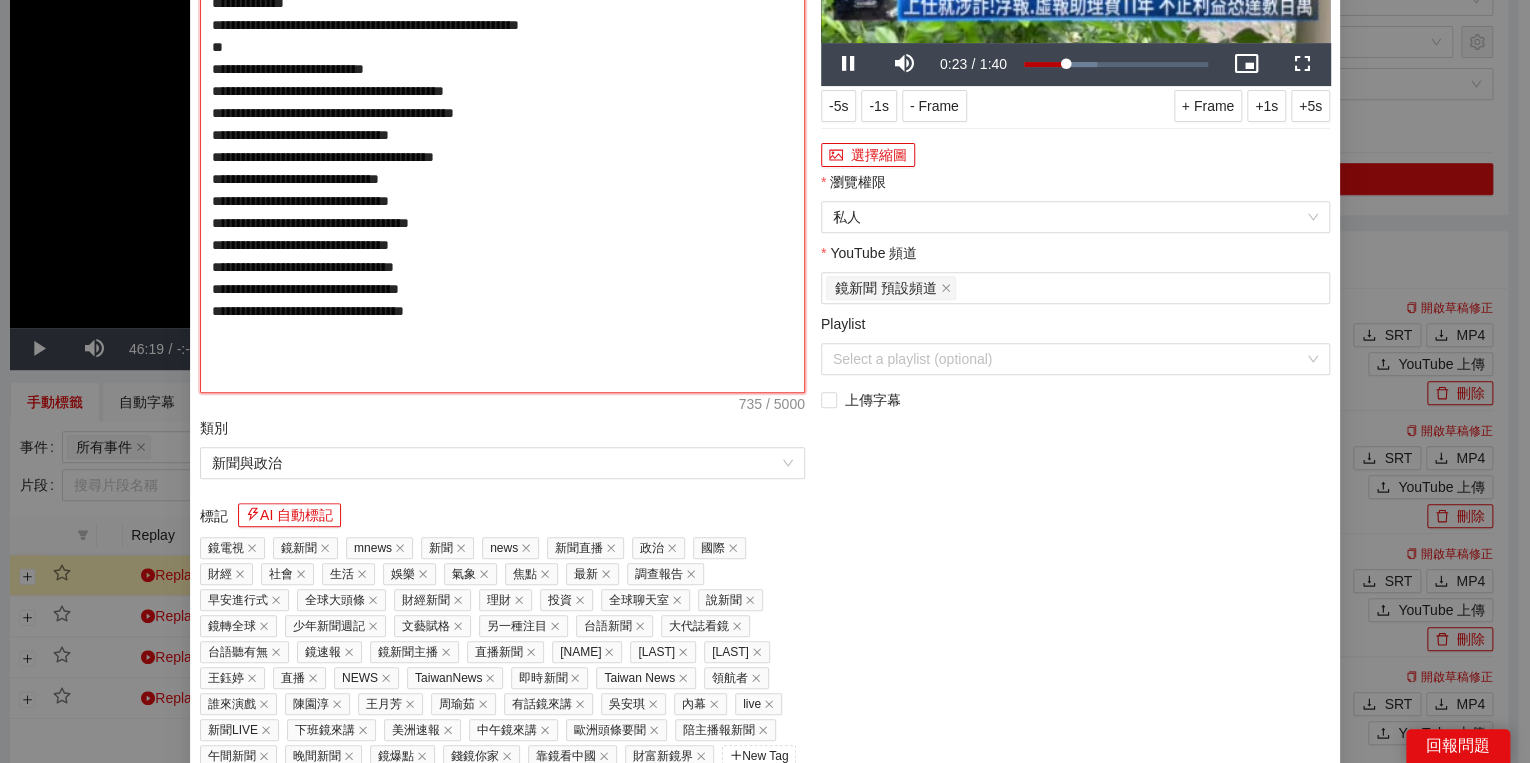 type on "**********" 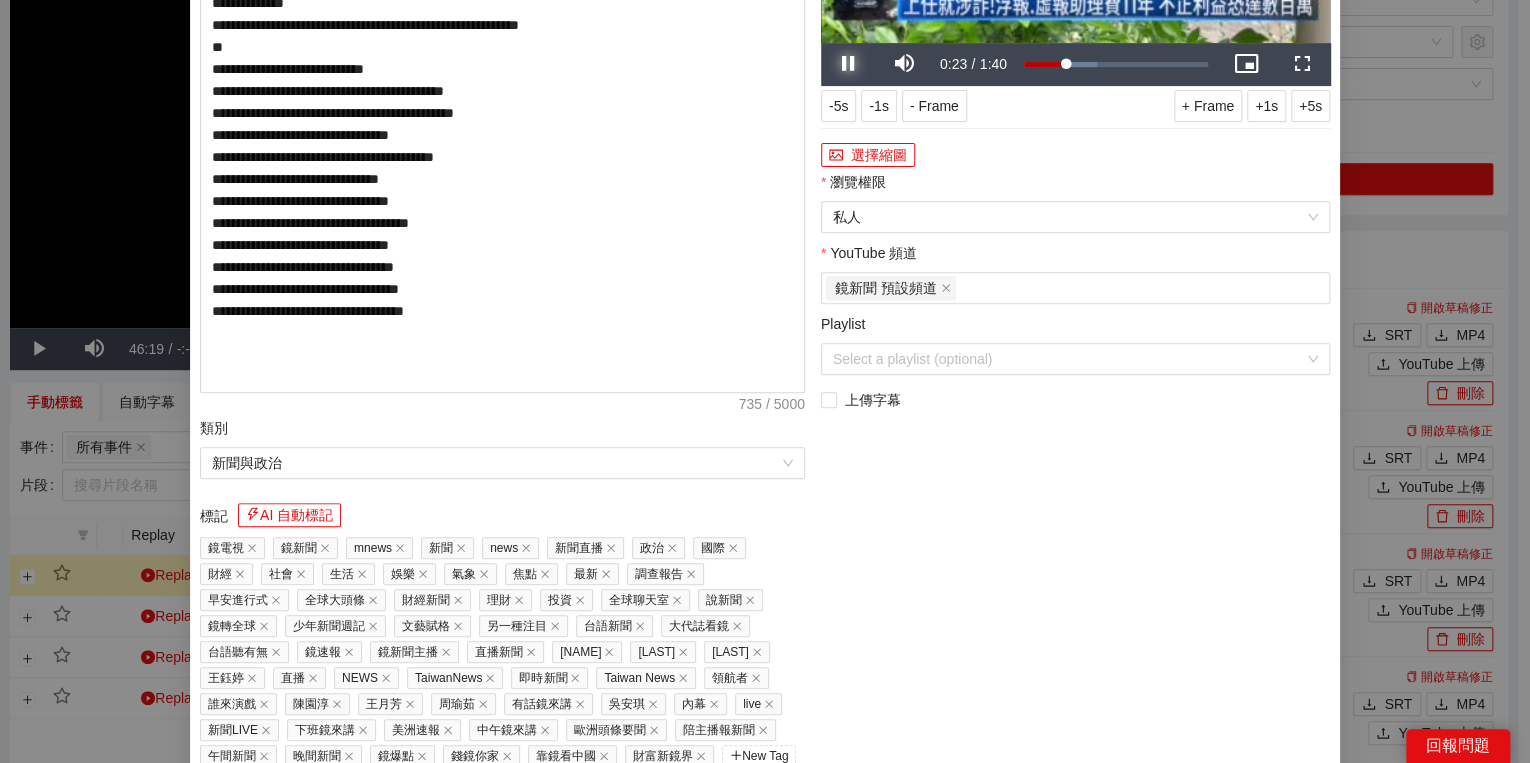 click at bounding box center [849, 64] 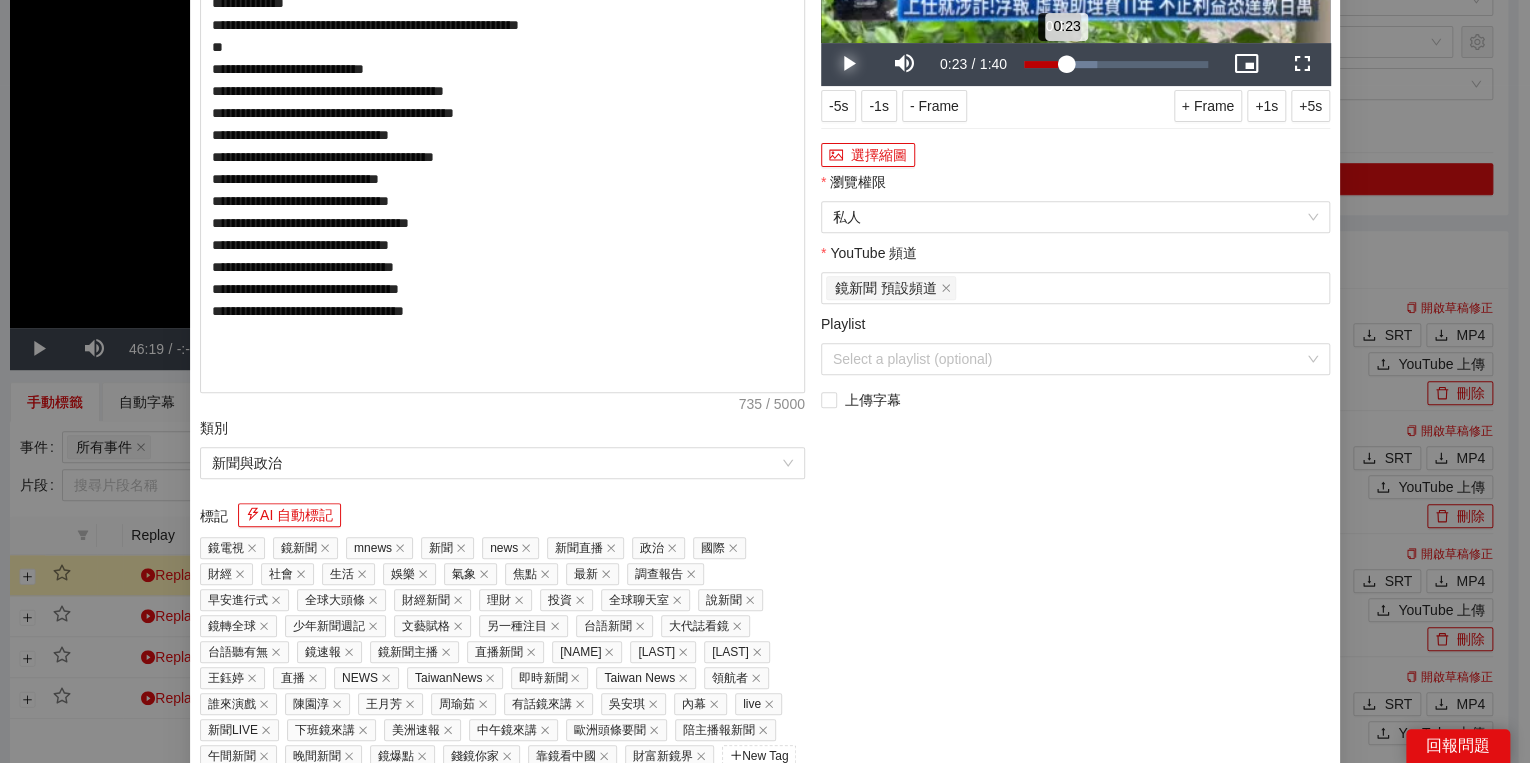 click on "0:23" at bounding box center (1045, 64) 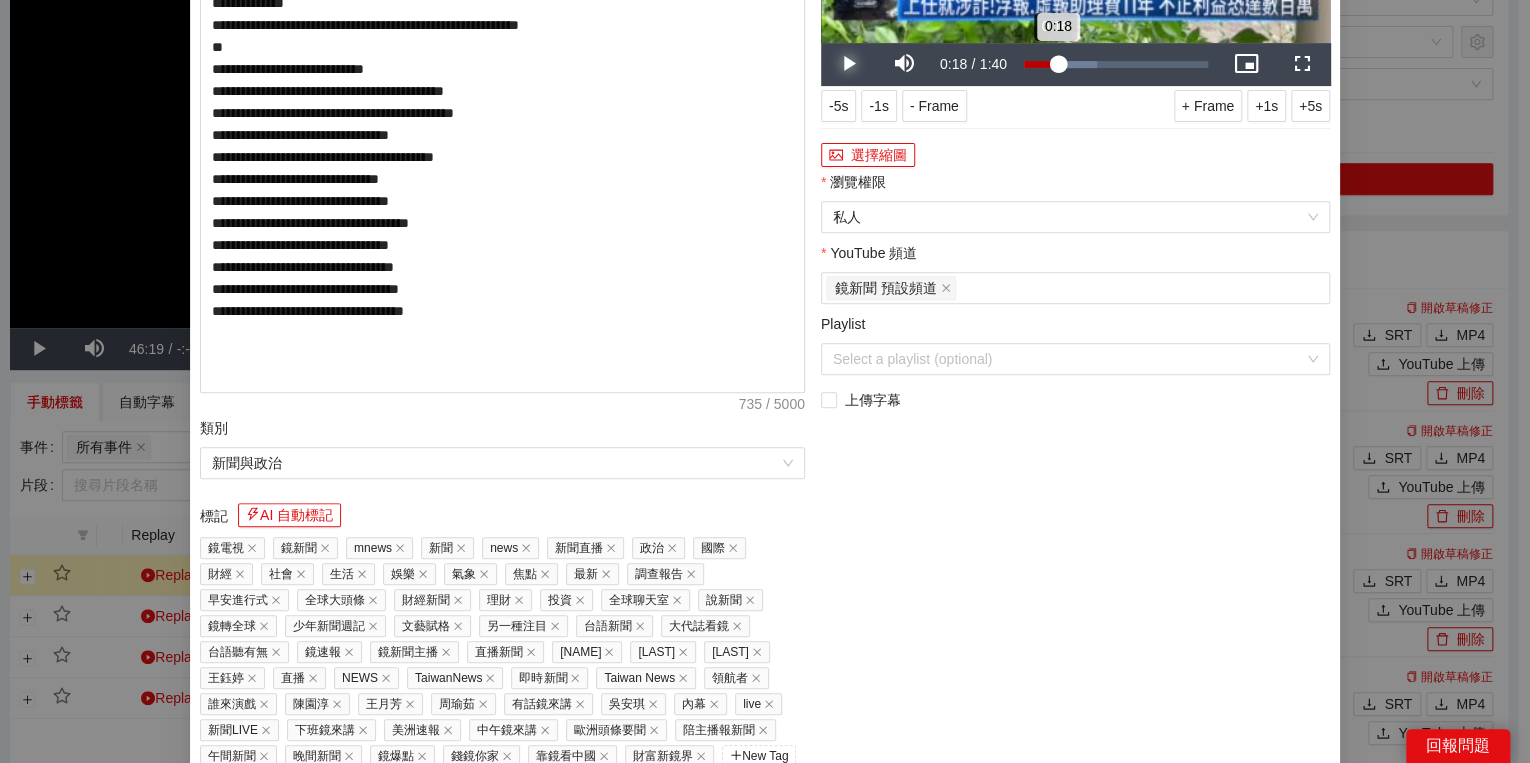 click on "0:18" at bounding box center [1041, 64] 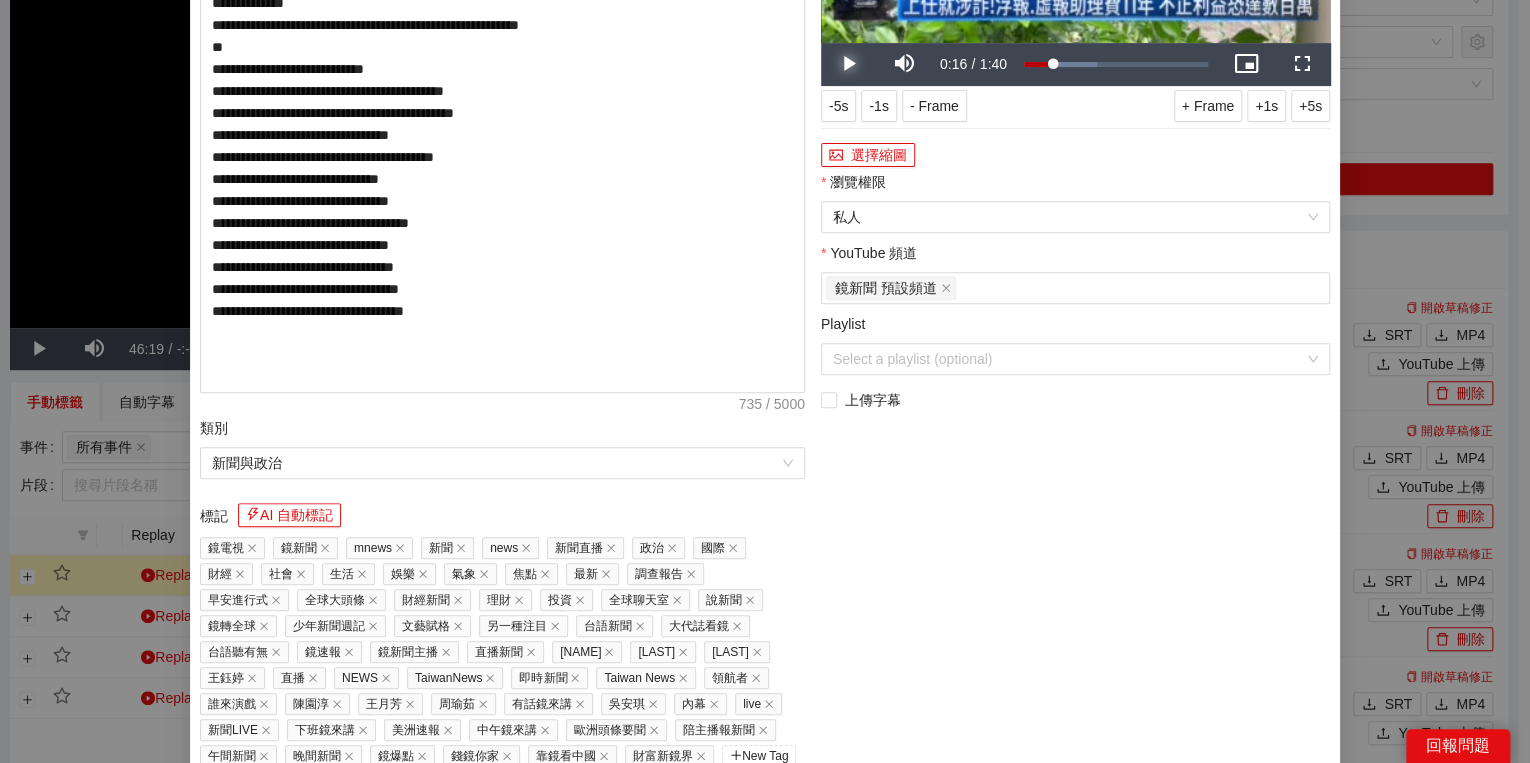 click at bounding box center (849, 64) 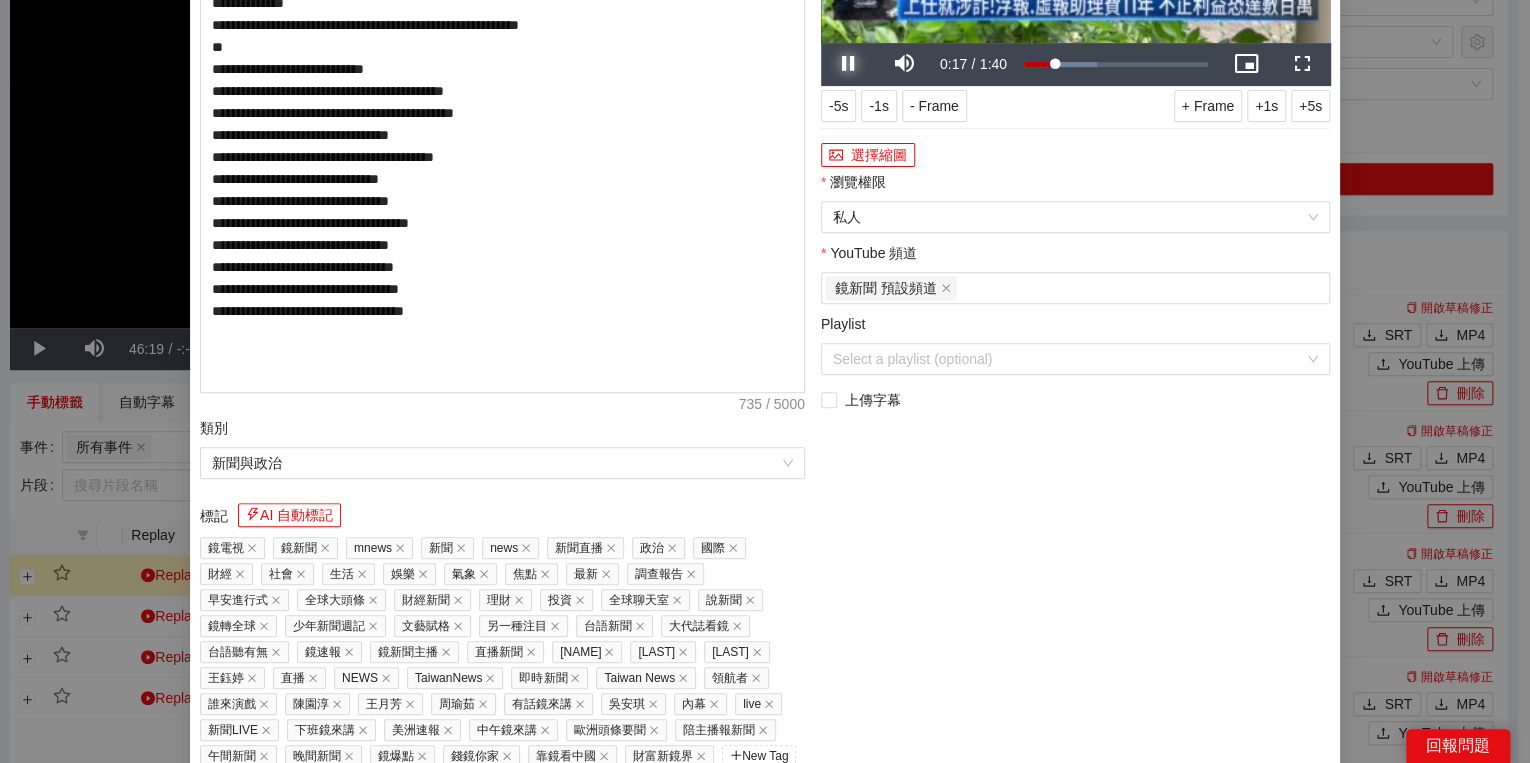 drag, startPoint x: 848, startPoint y: 369, endPoint x: 854, endPoint y: 380, distance: 12.529964 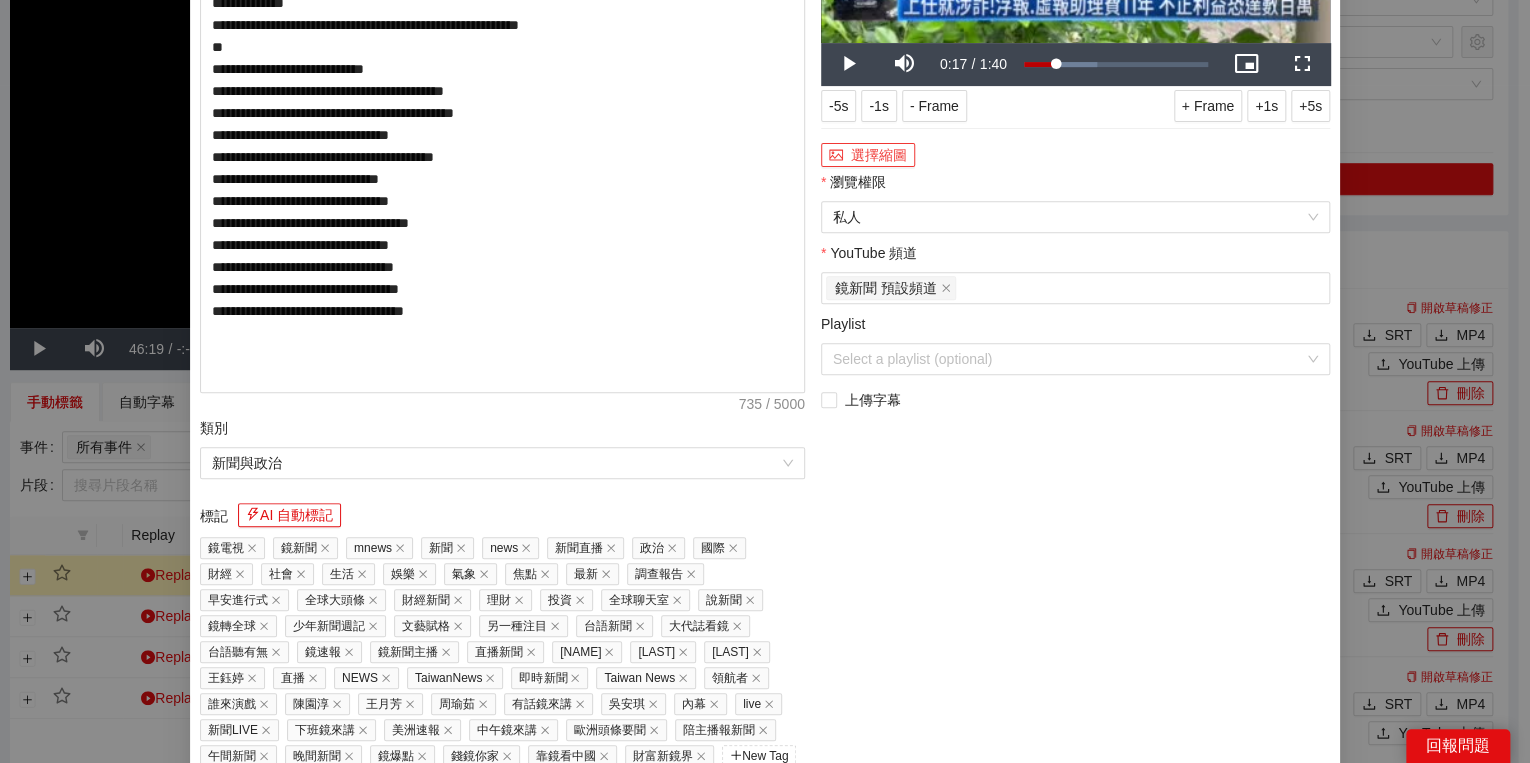 click on "選擇縮圖" at bounding box center (868, 155) 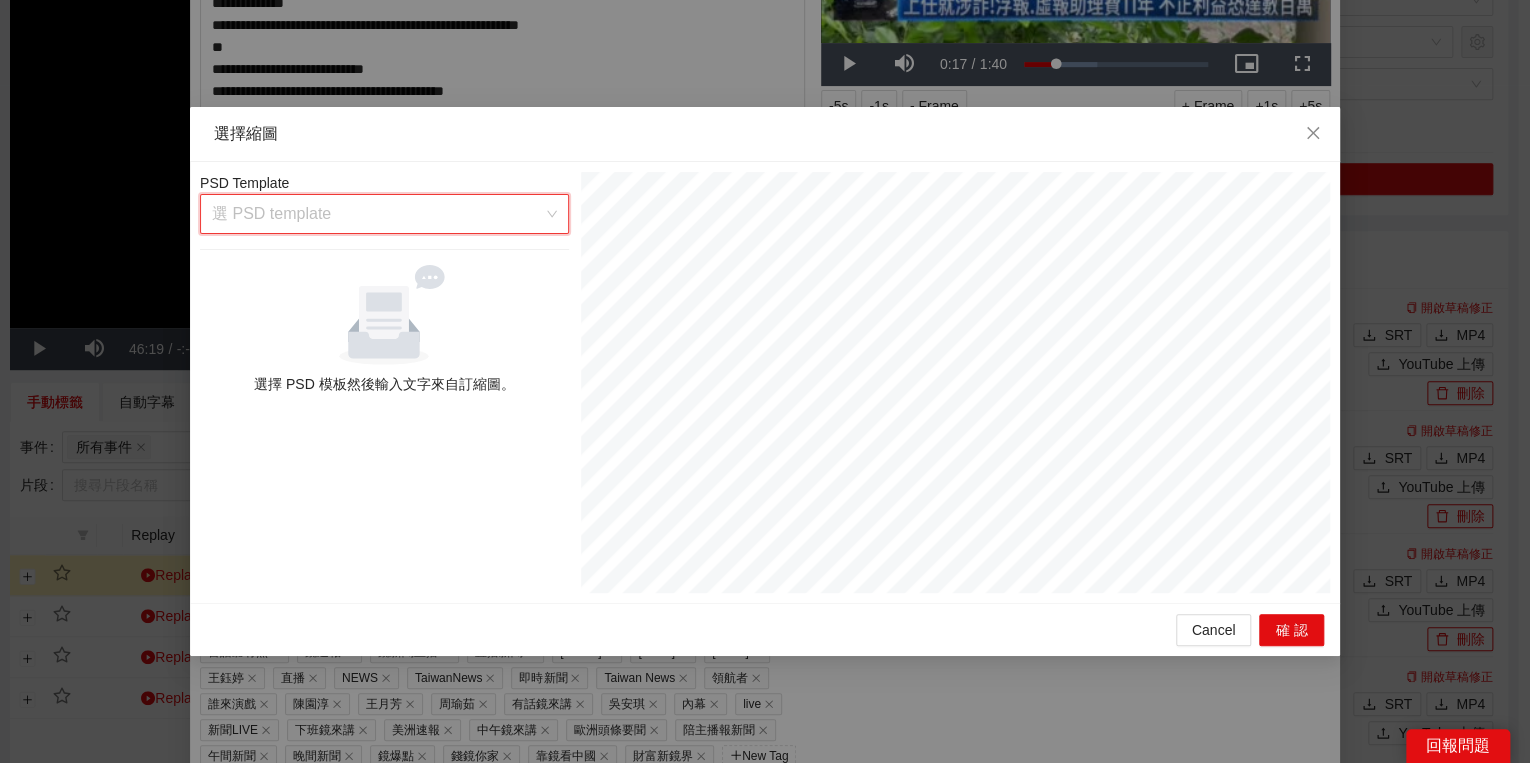 click at bounding box center [377, 214] 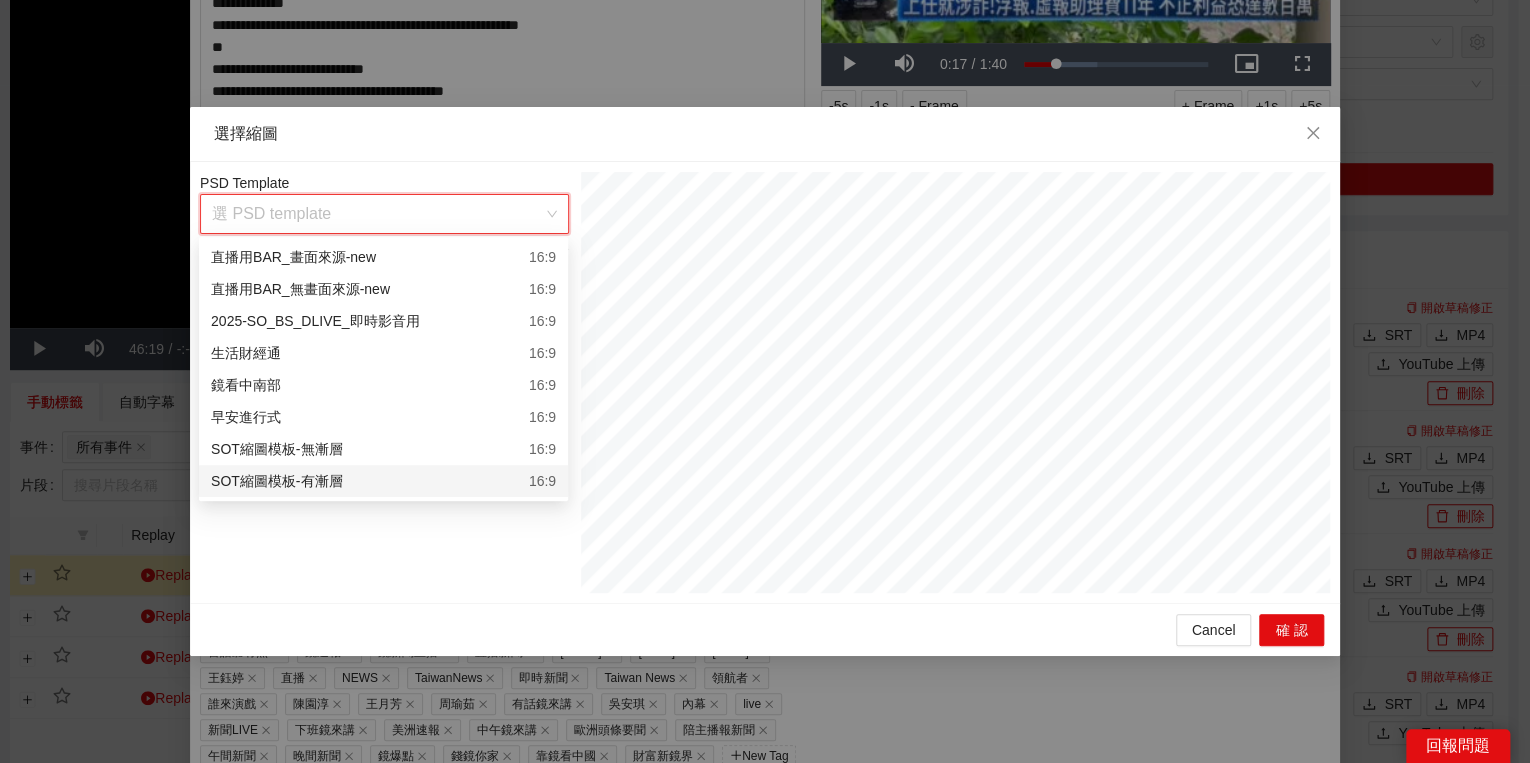 click on "SOT縮圖模板-有漸層 16:9" at bounding box center [383, 481] 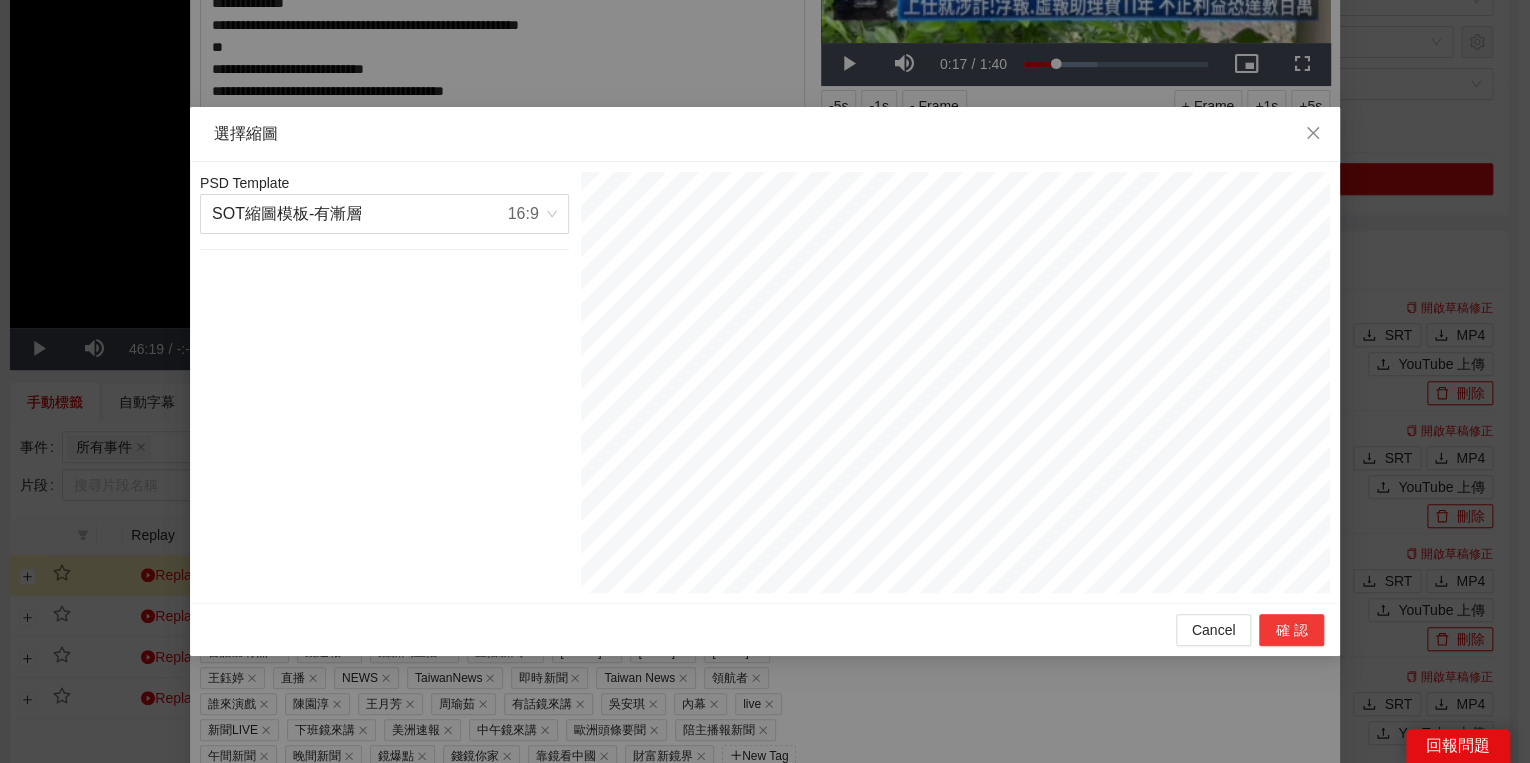 click on "確認" at bounding box center [1291, 630] 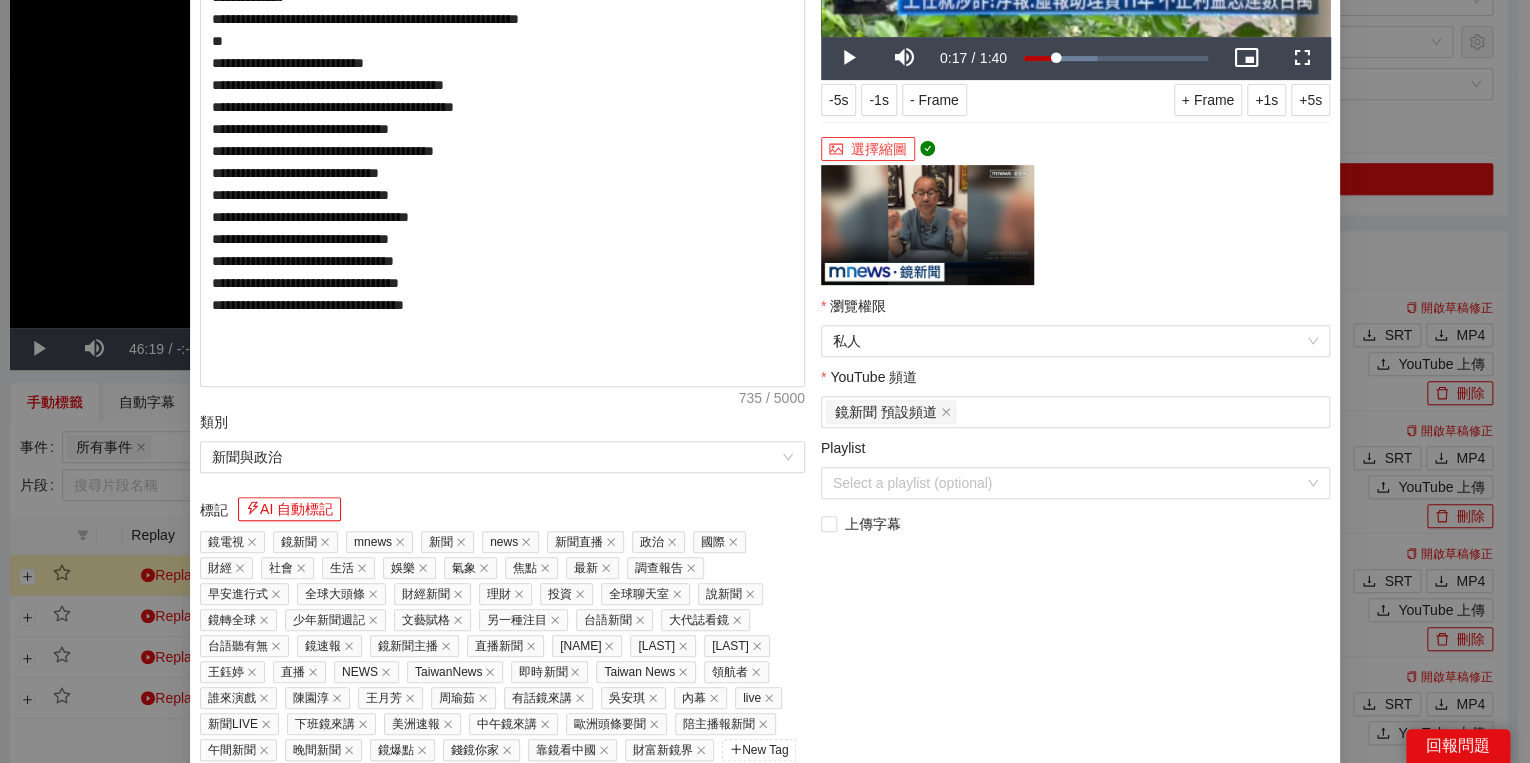 scroll, scrollTop: 396, scrollLeft: 0, axis: vertical 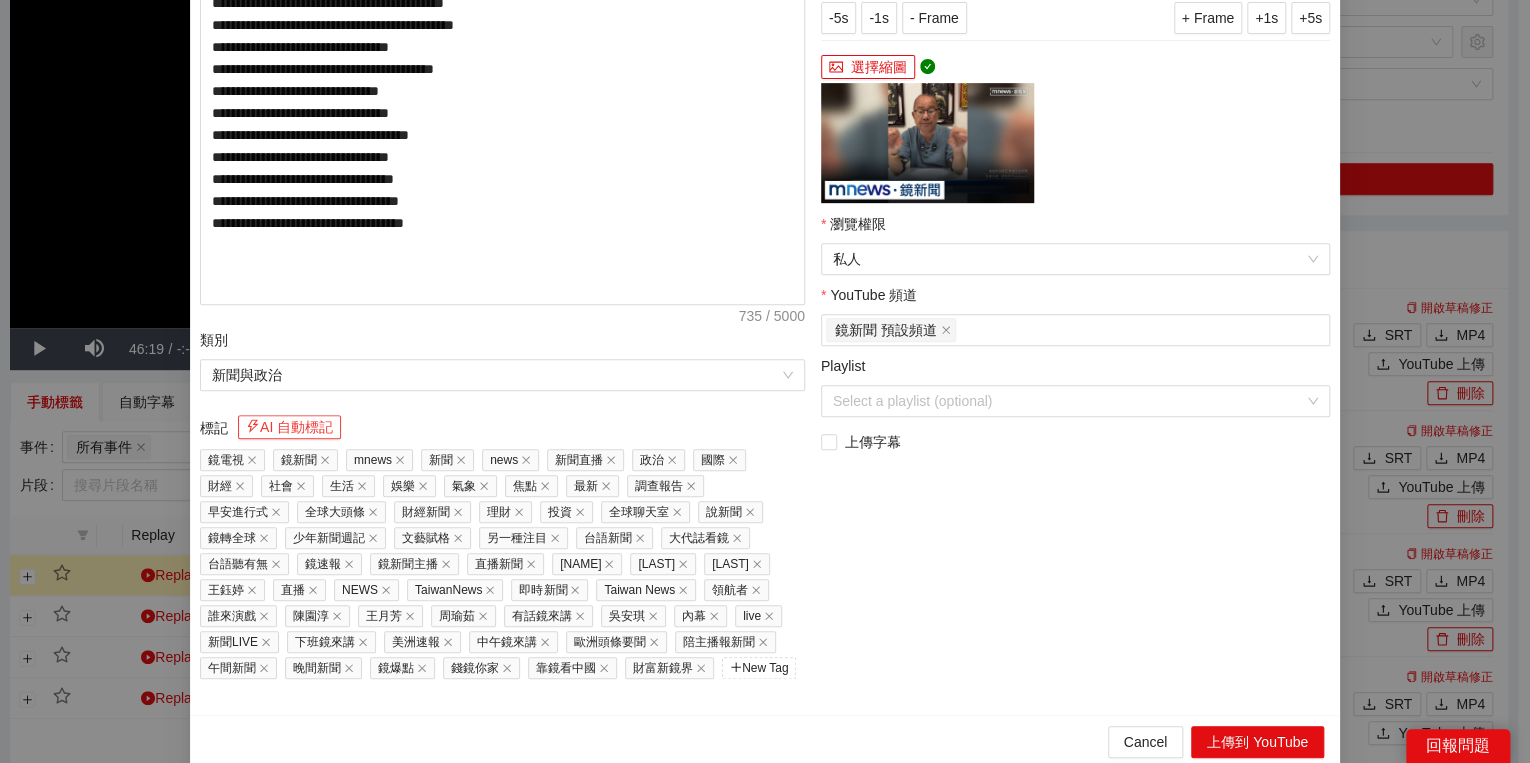 click on "AI 自動標記" at bounding box center [289, 427] 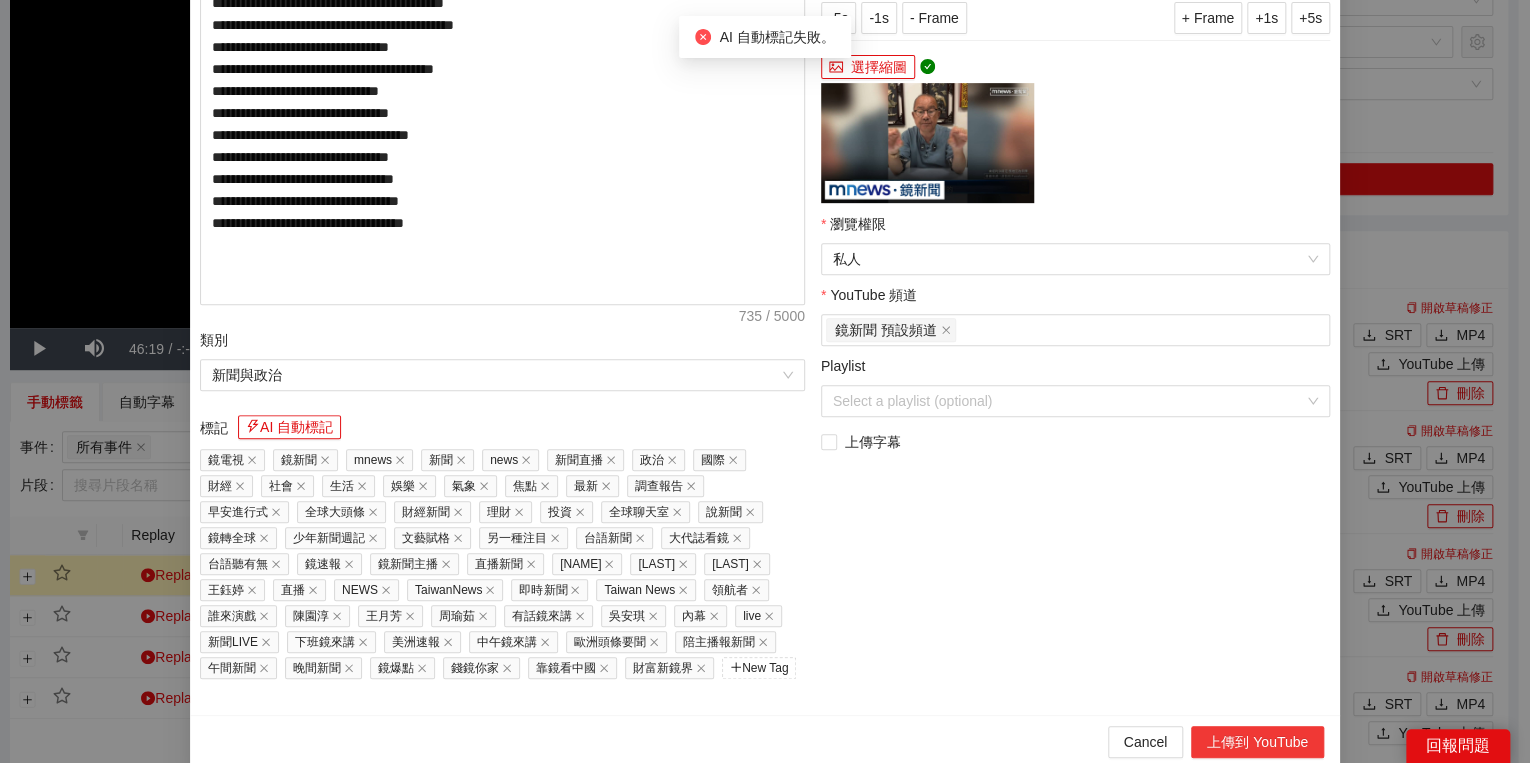 click on "上傳到 YouTube" at bounding box center [1257, 742] 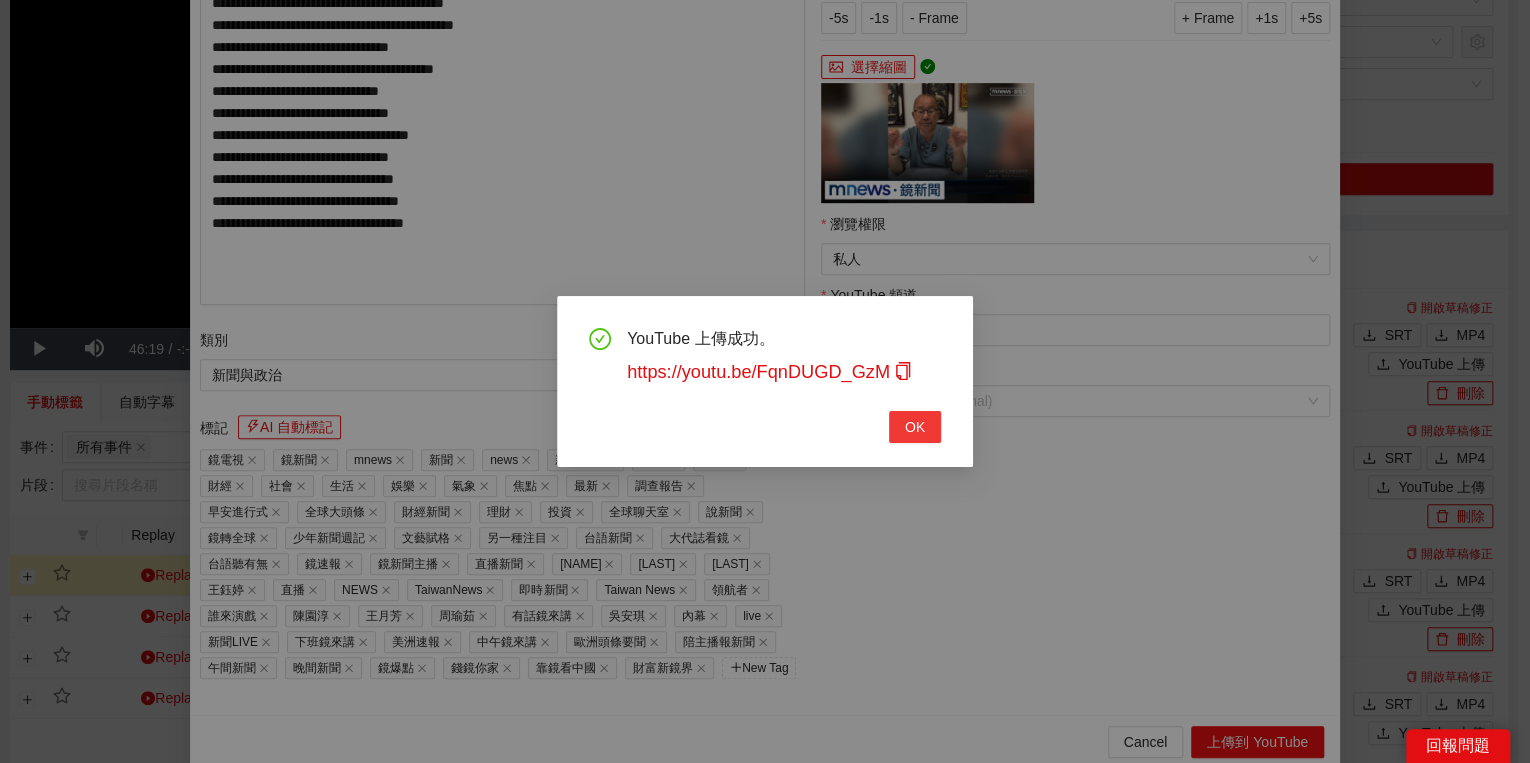 click on "OK" at bounding box center [915, 427] 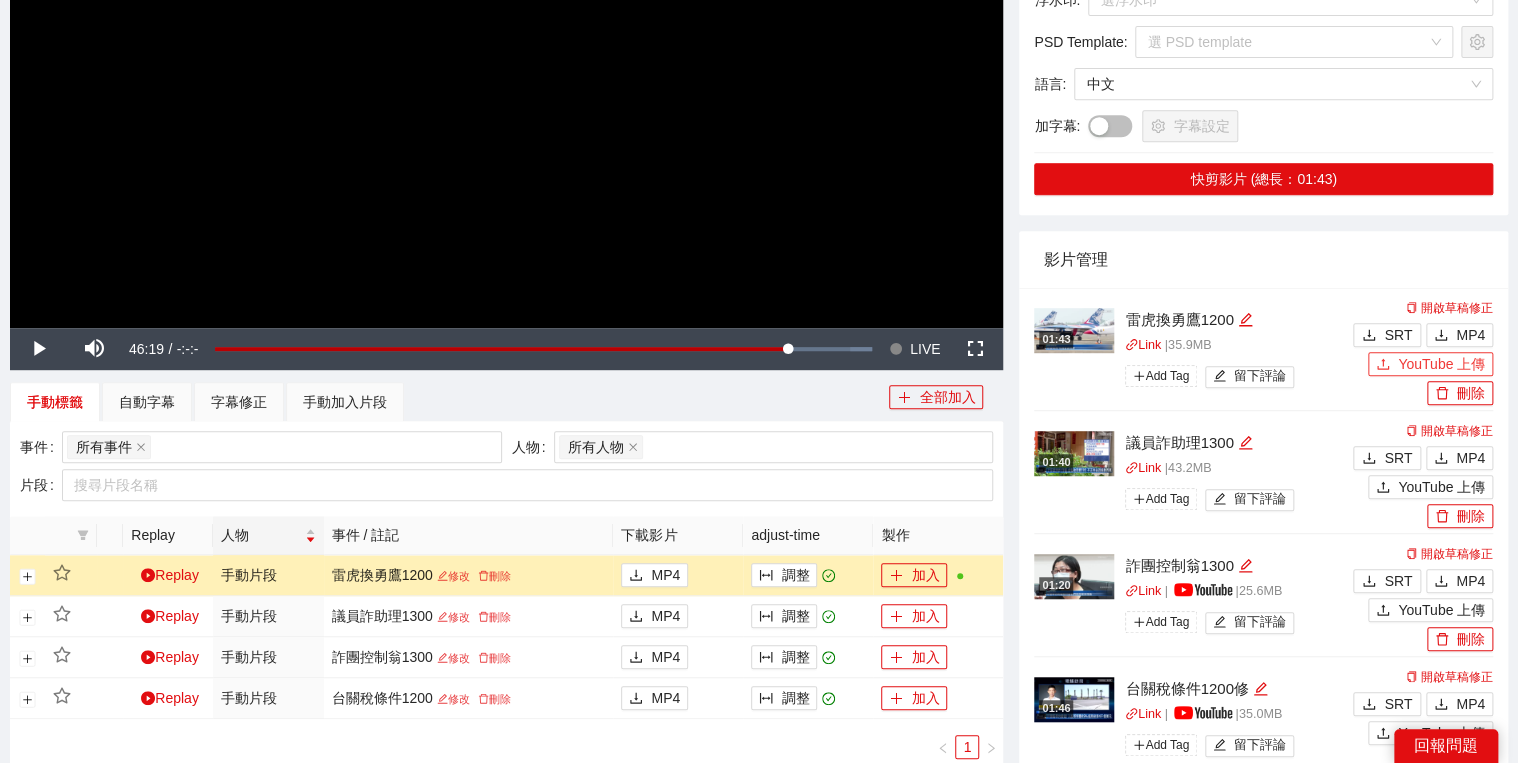 drag, startPoint x: 1407, startPoint y: 360, endPoint x: 1394, endPoint y: 371, distance: 17.029387 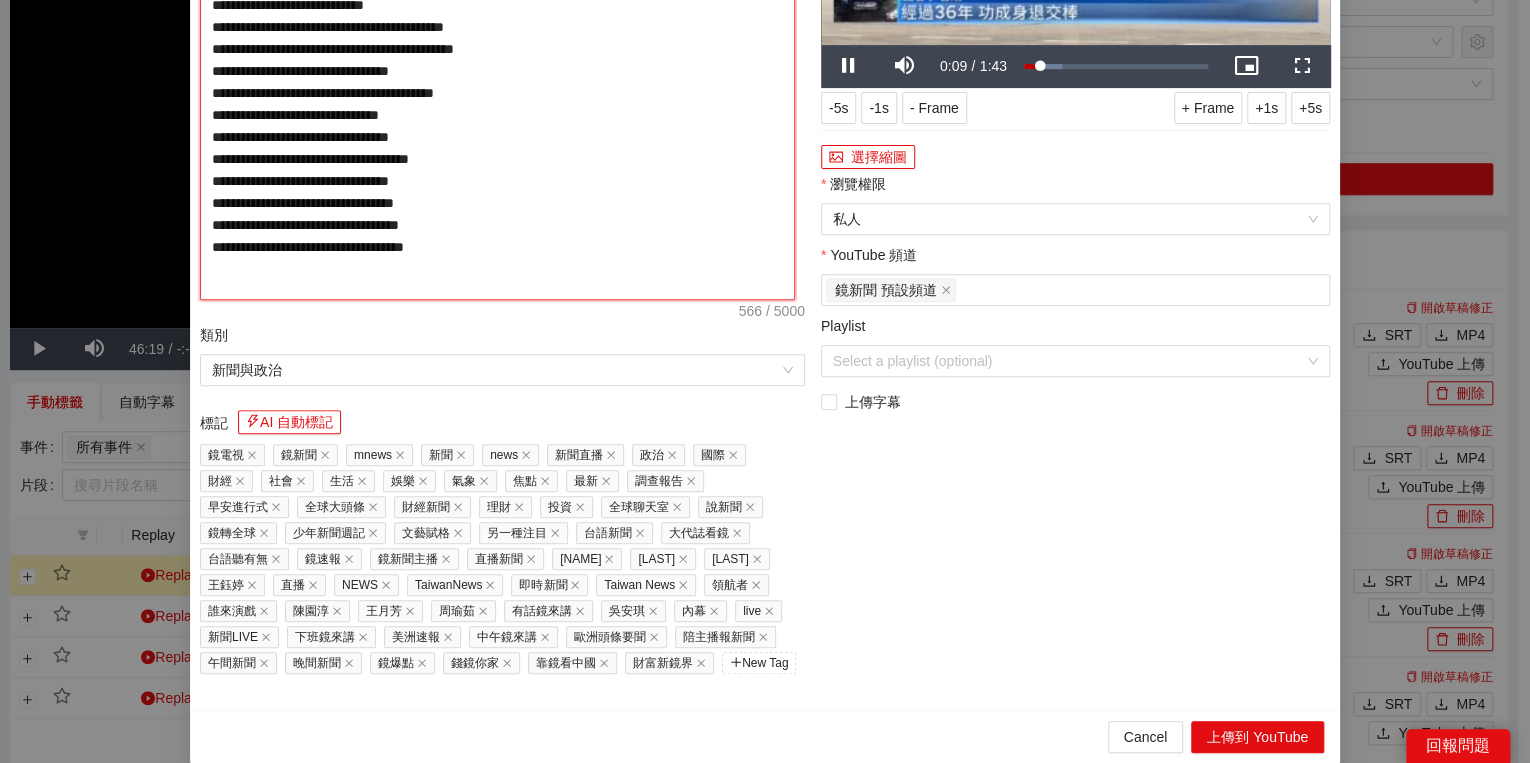 click on "**********" at bounding box center (497, 89) 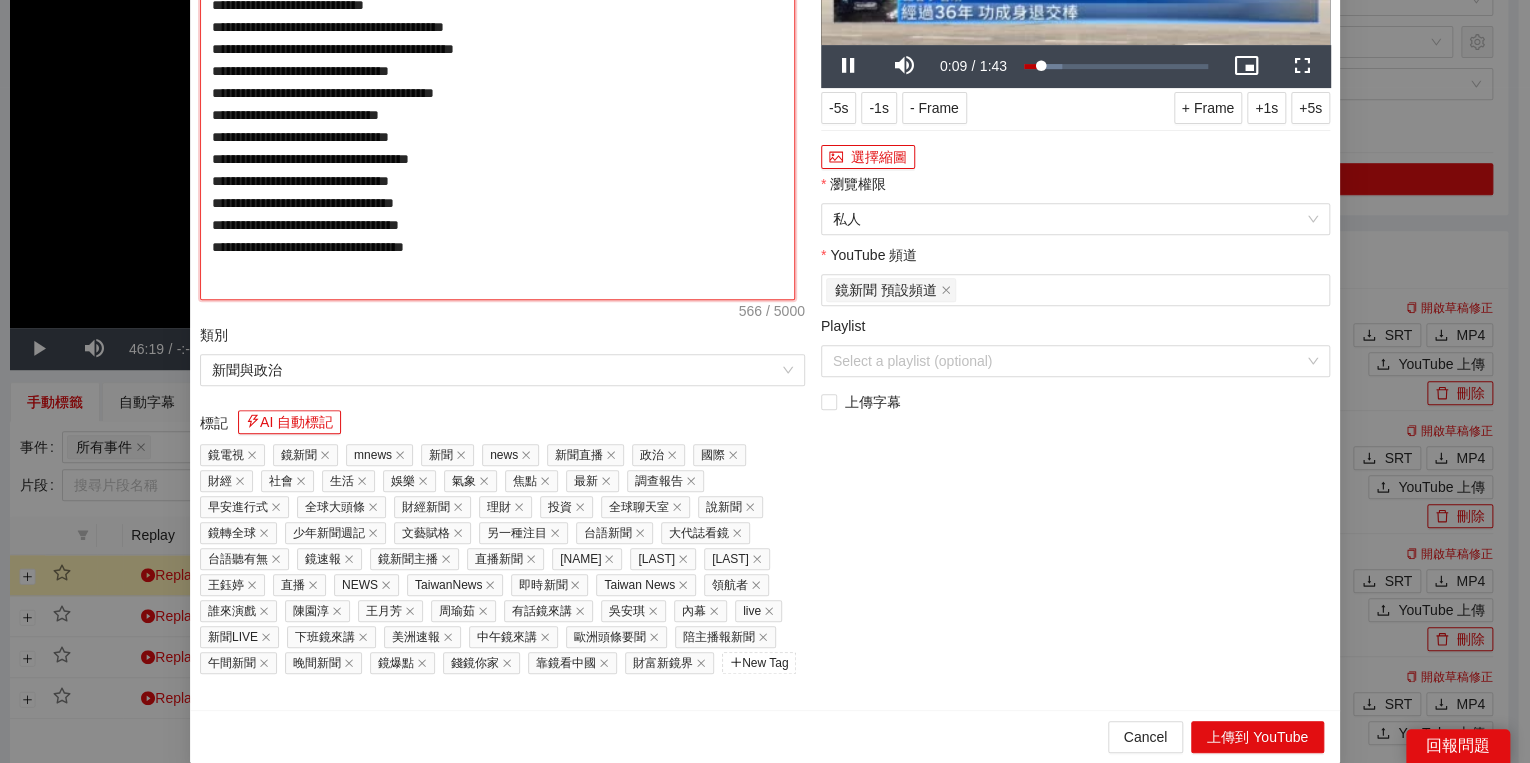 click on "**********" at bounding box center (497, 89) 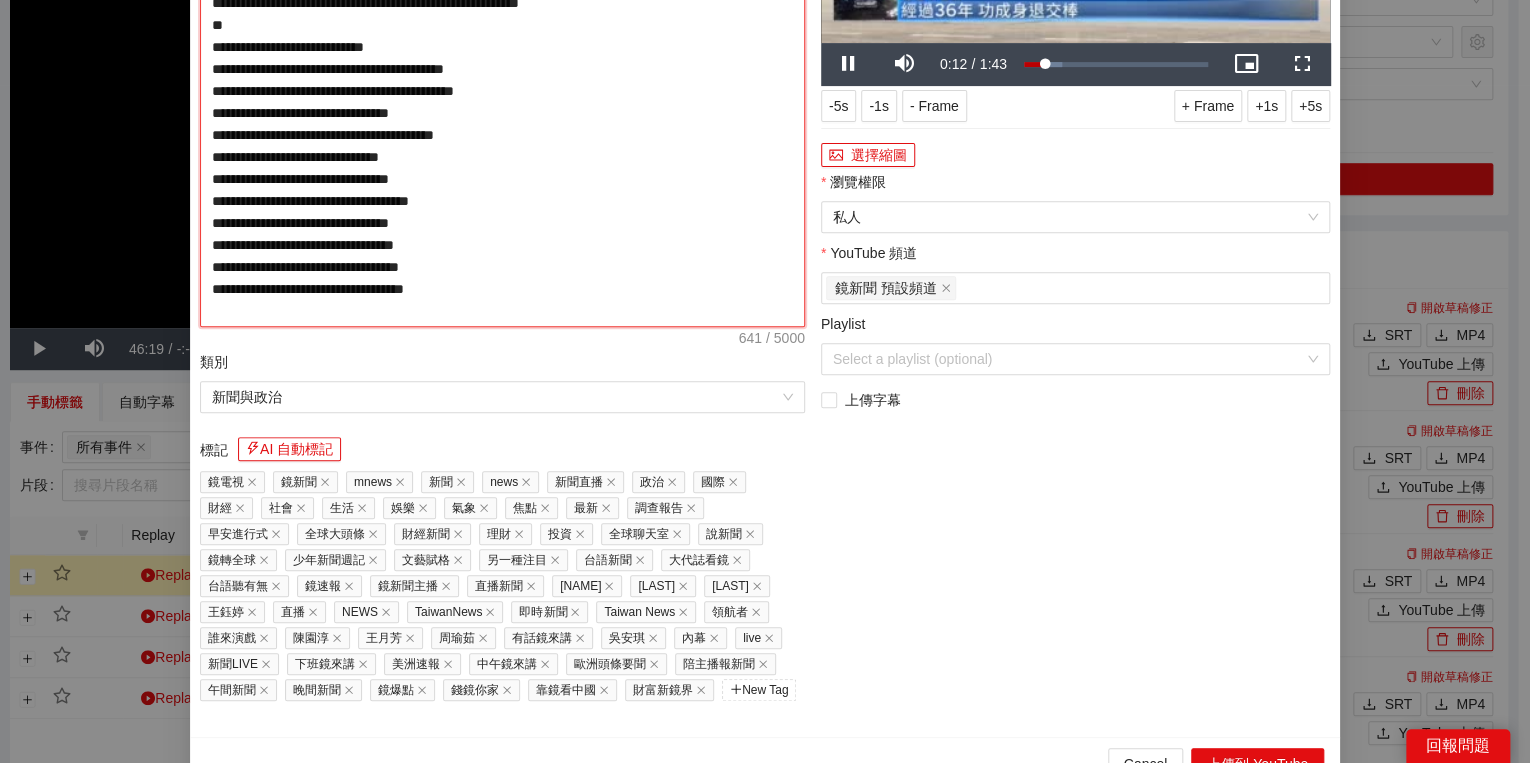 click on "**********" at bounding box center [502, 102] 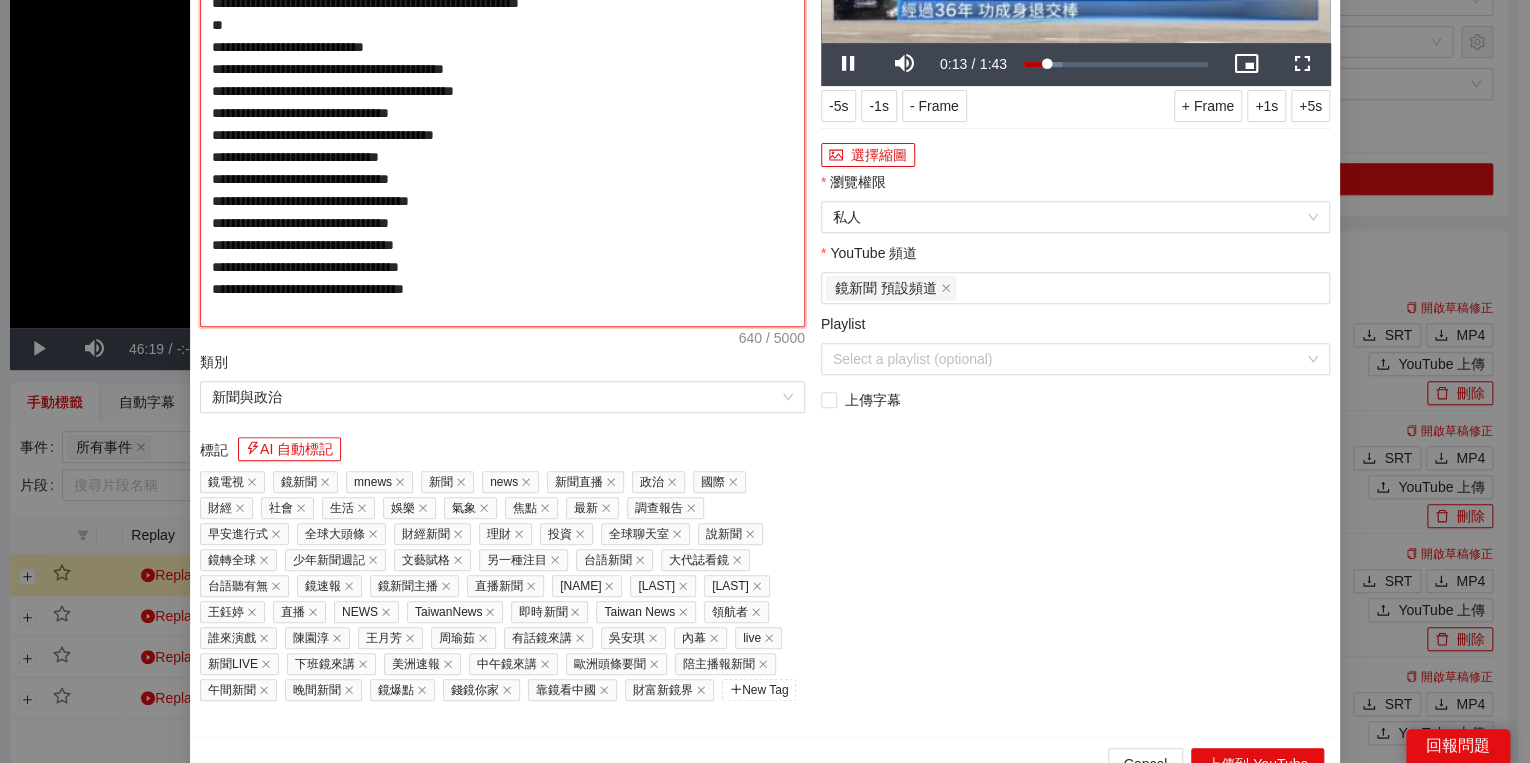 drag, startPoint x: 722, startPoint y: 205, endPoint x: 732, endPoint y: 204, distance: 10.049875 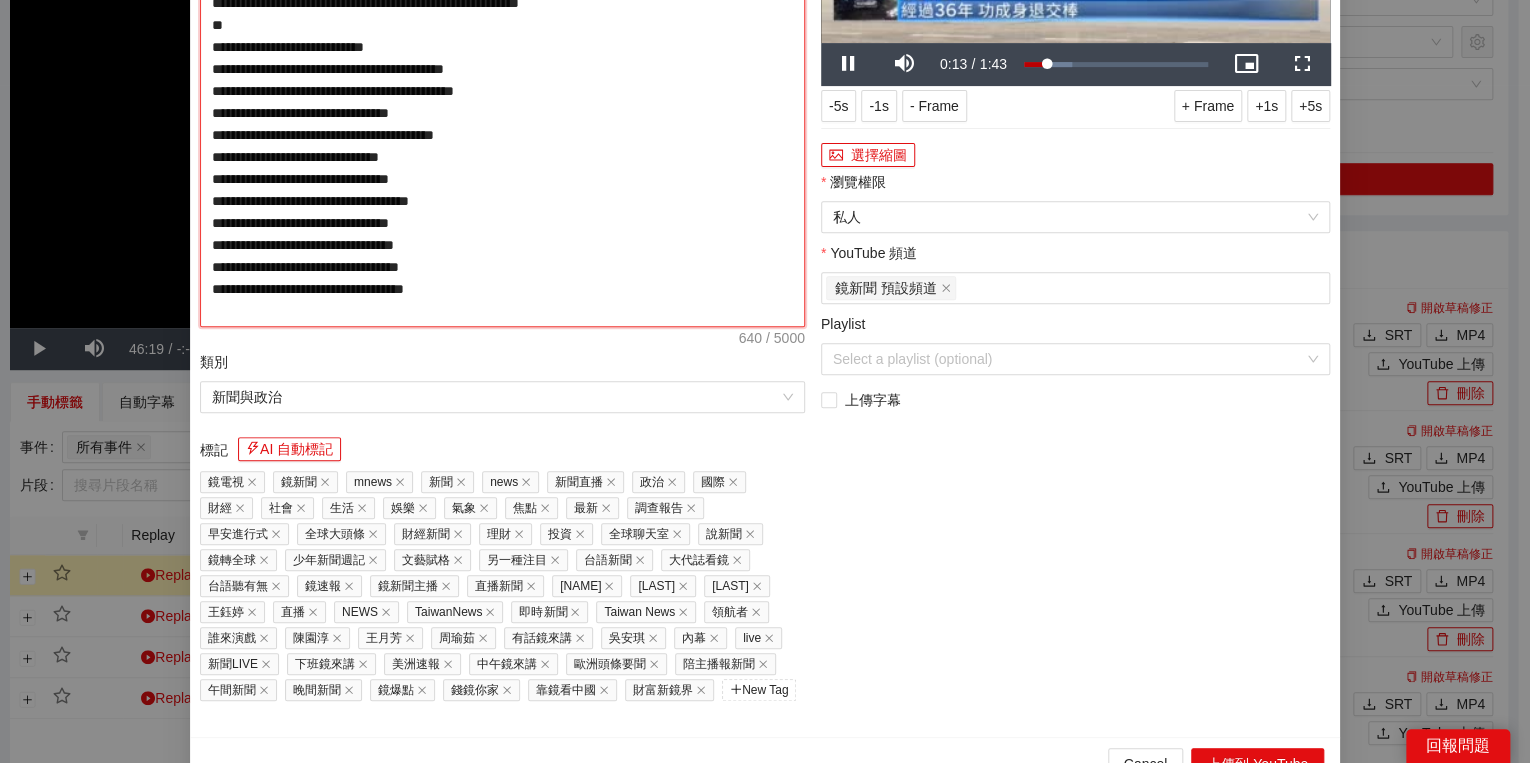 type on "**********" 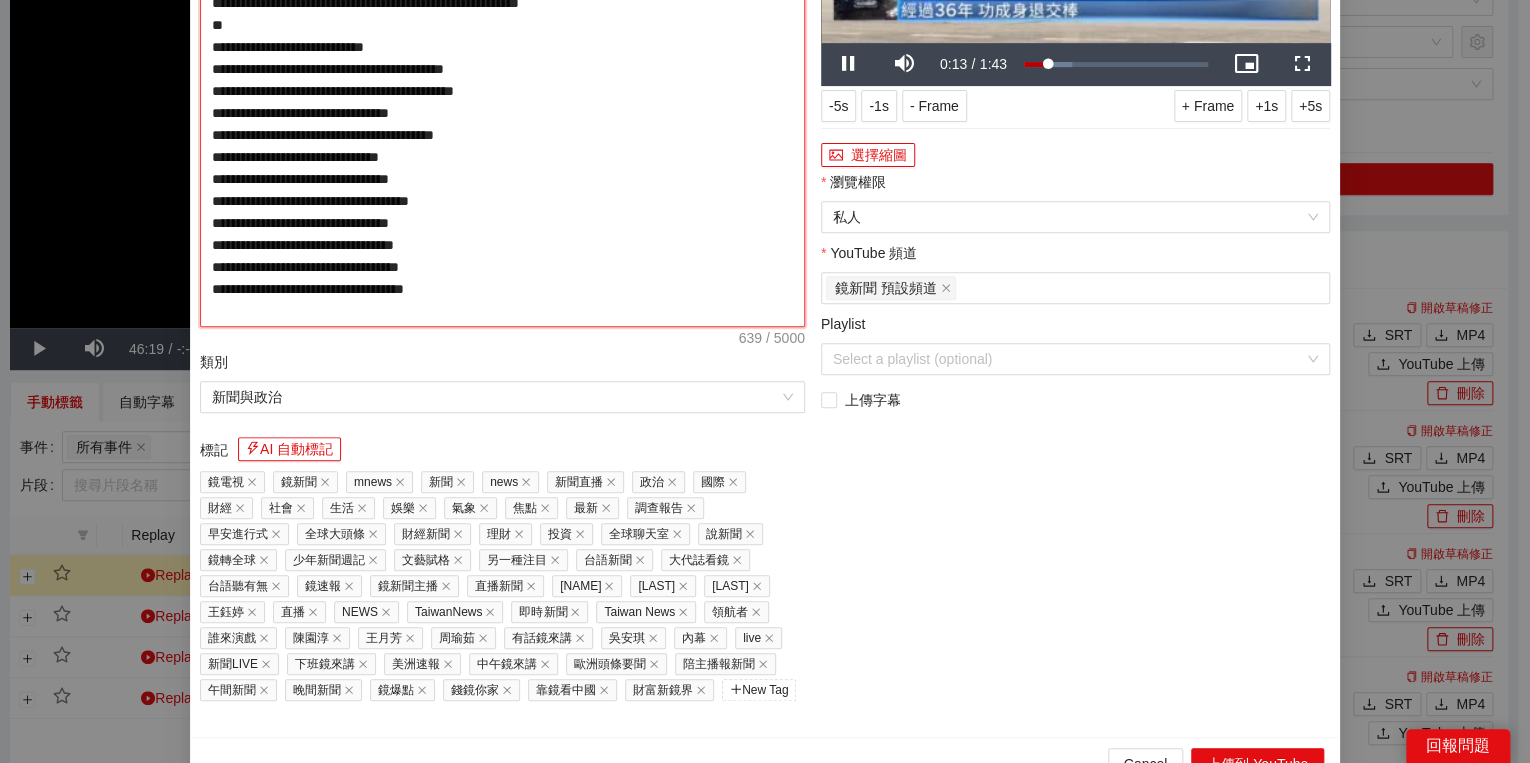 click on "**********" at bounding box center [502, 102] 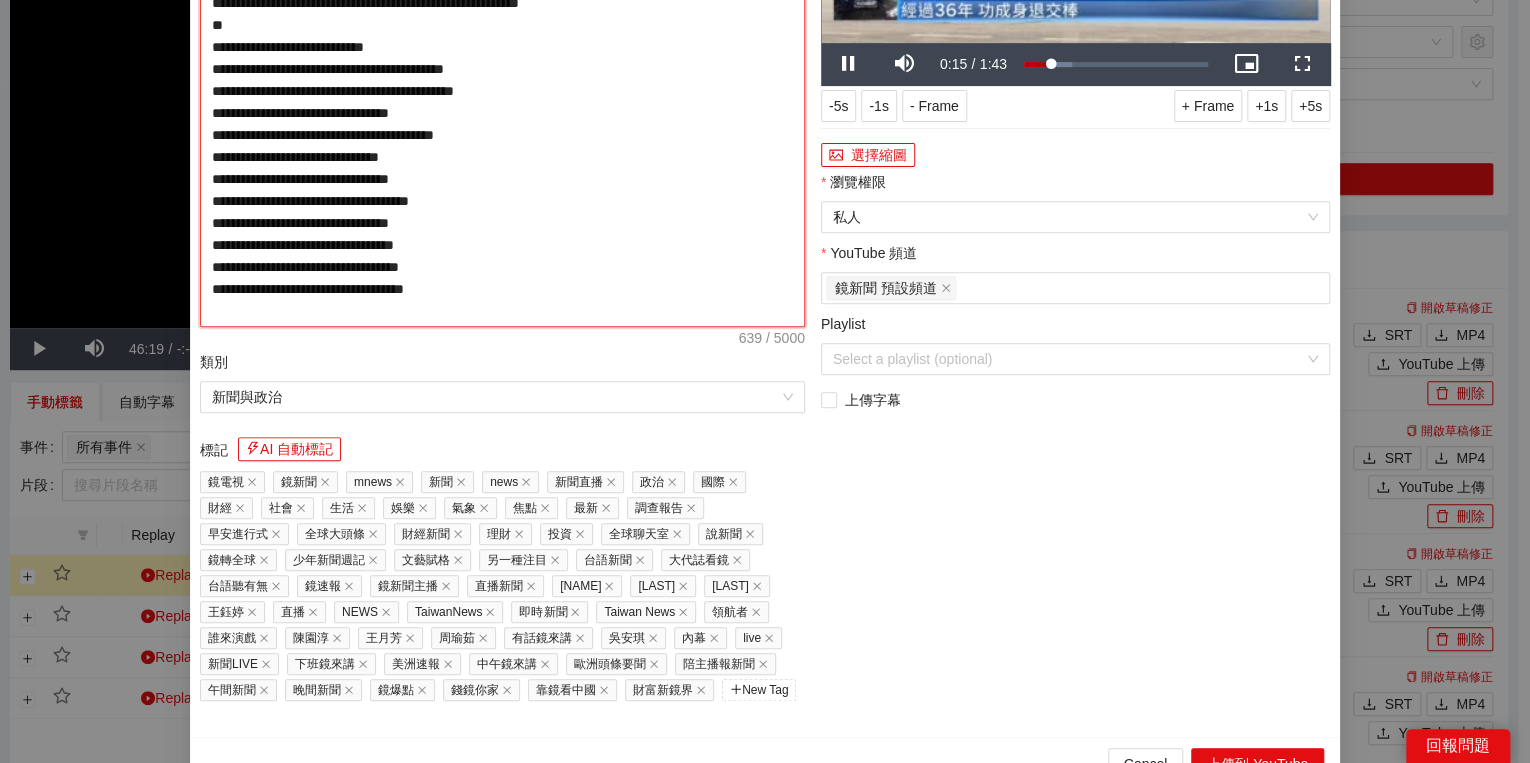 type on "**********" 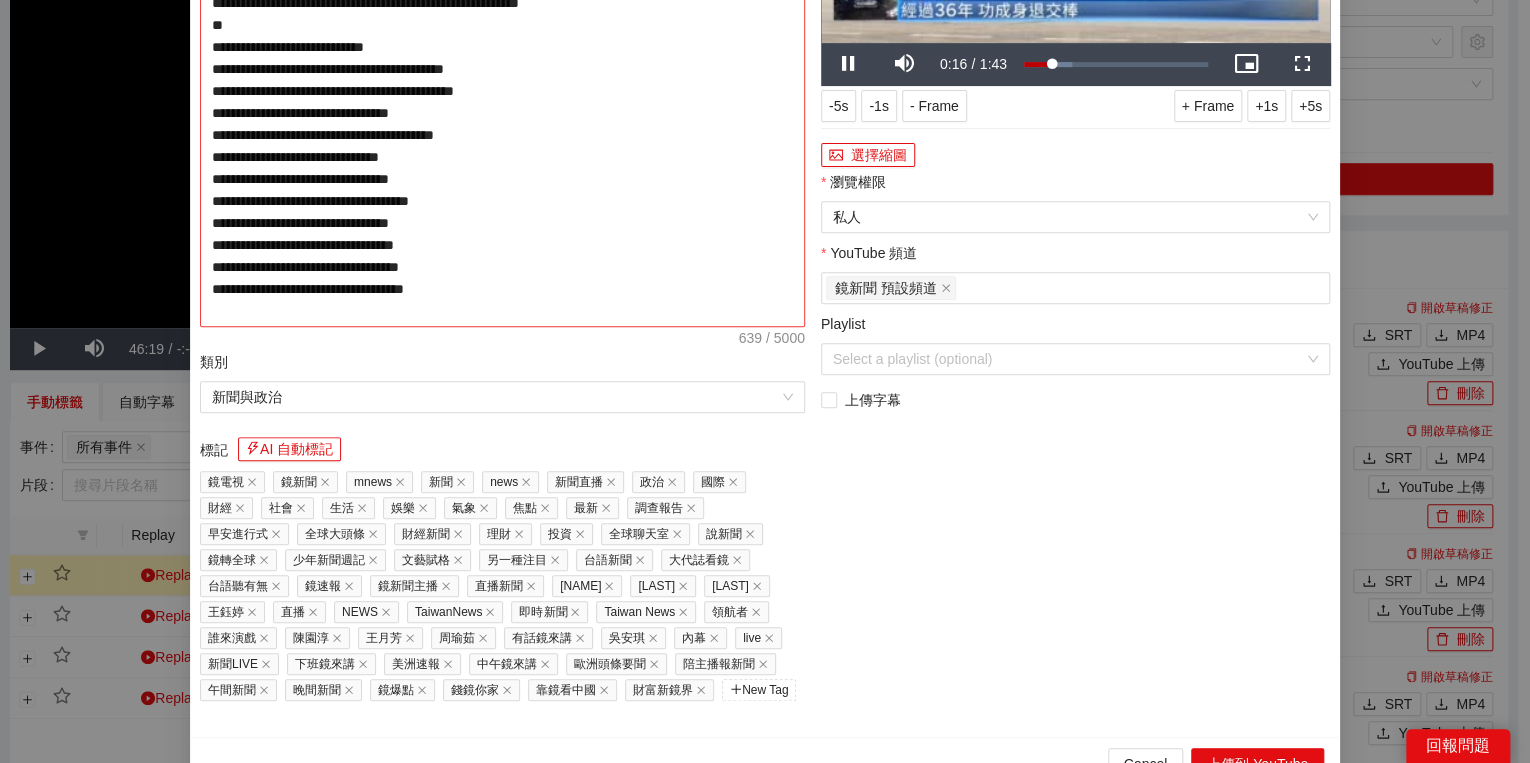 type on "**********" 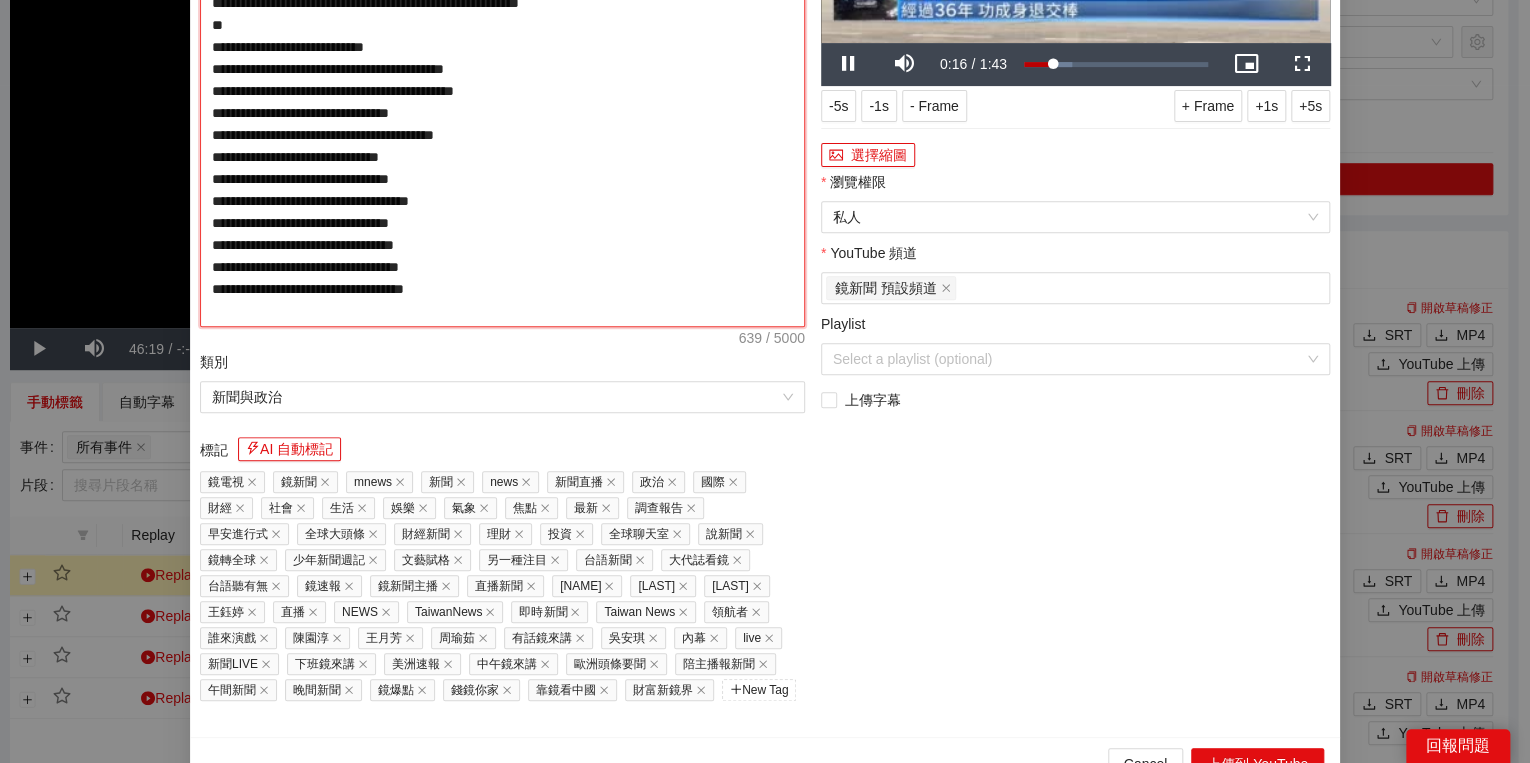 click on "**********" at bounding box center [502, 102] 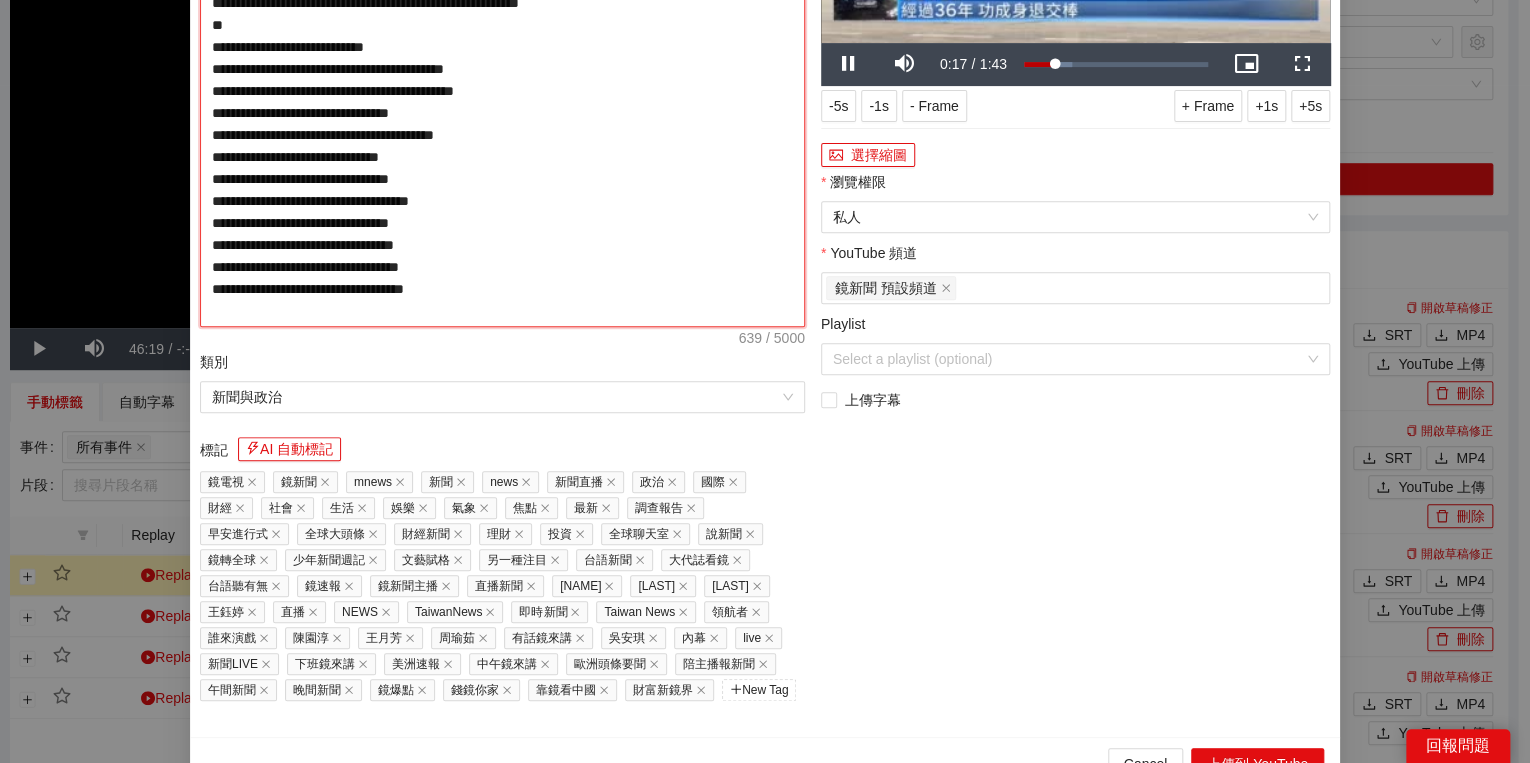 type on "**********" 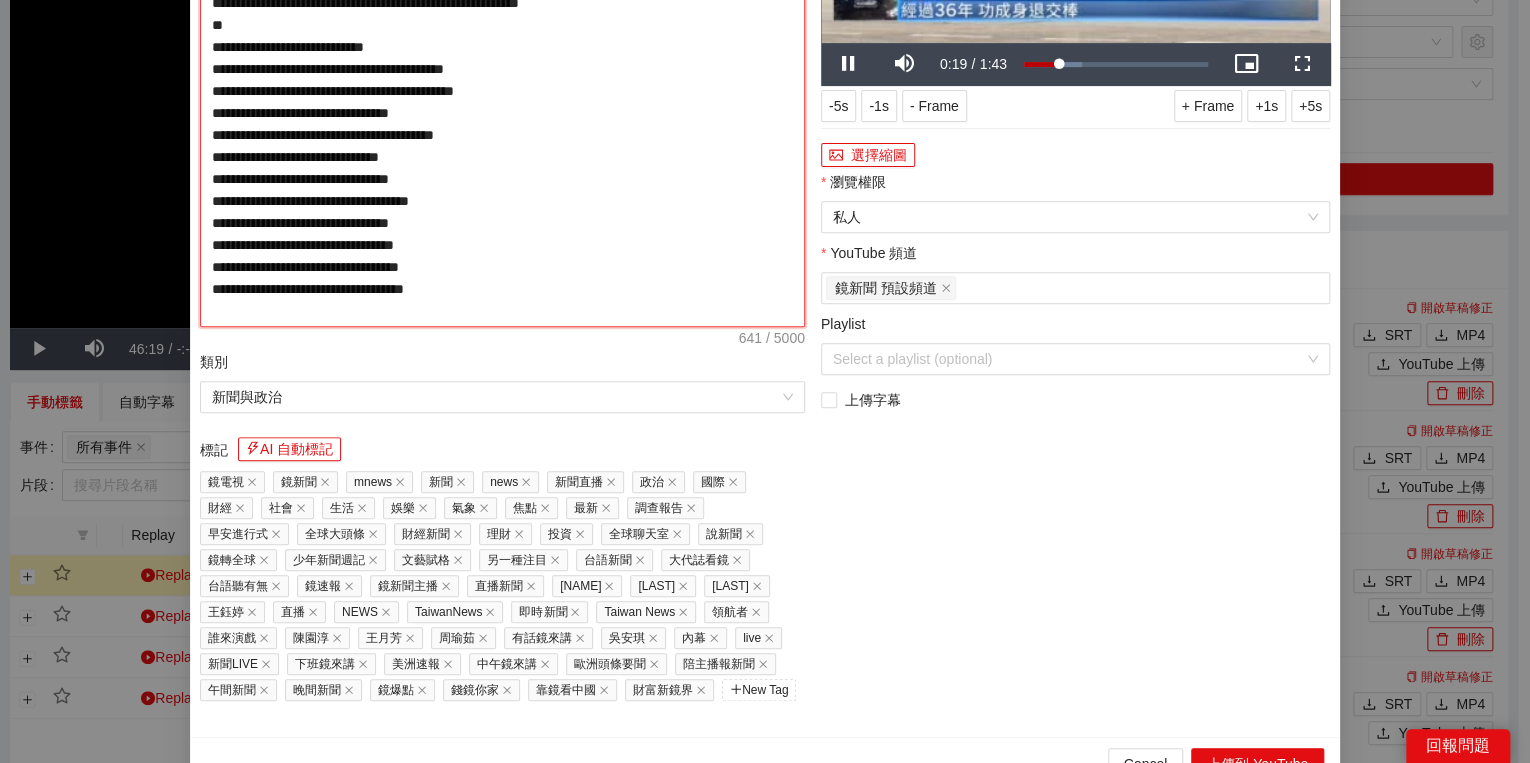 type on "**********" 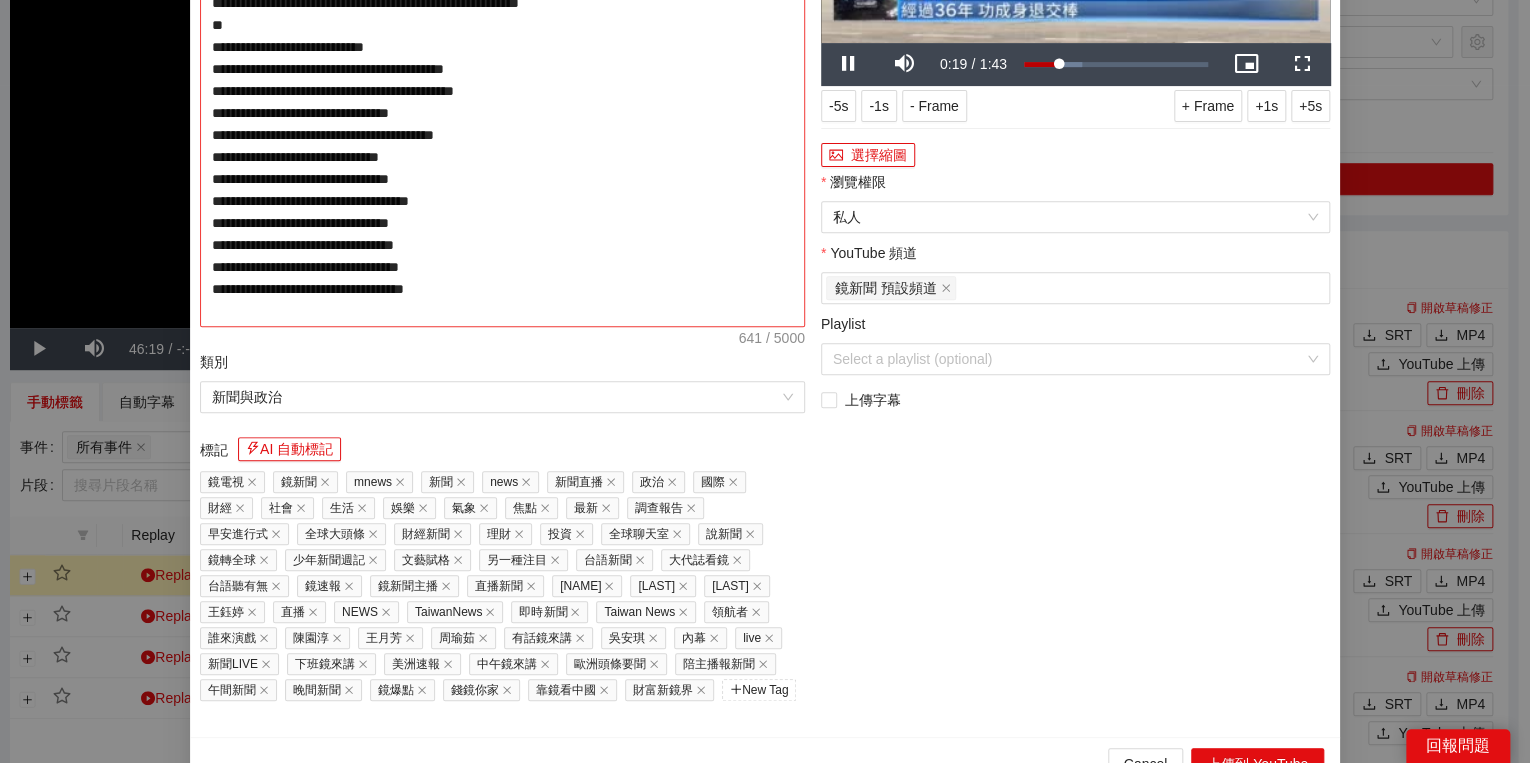 type on "**********" 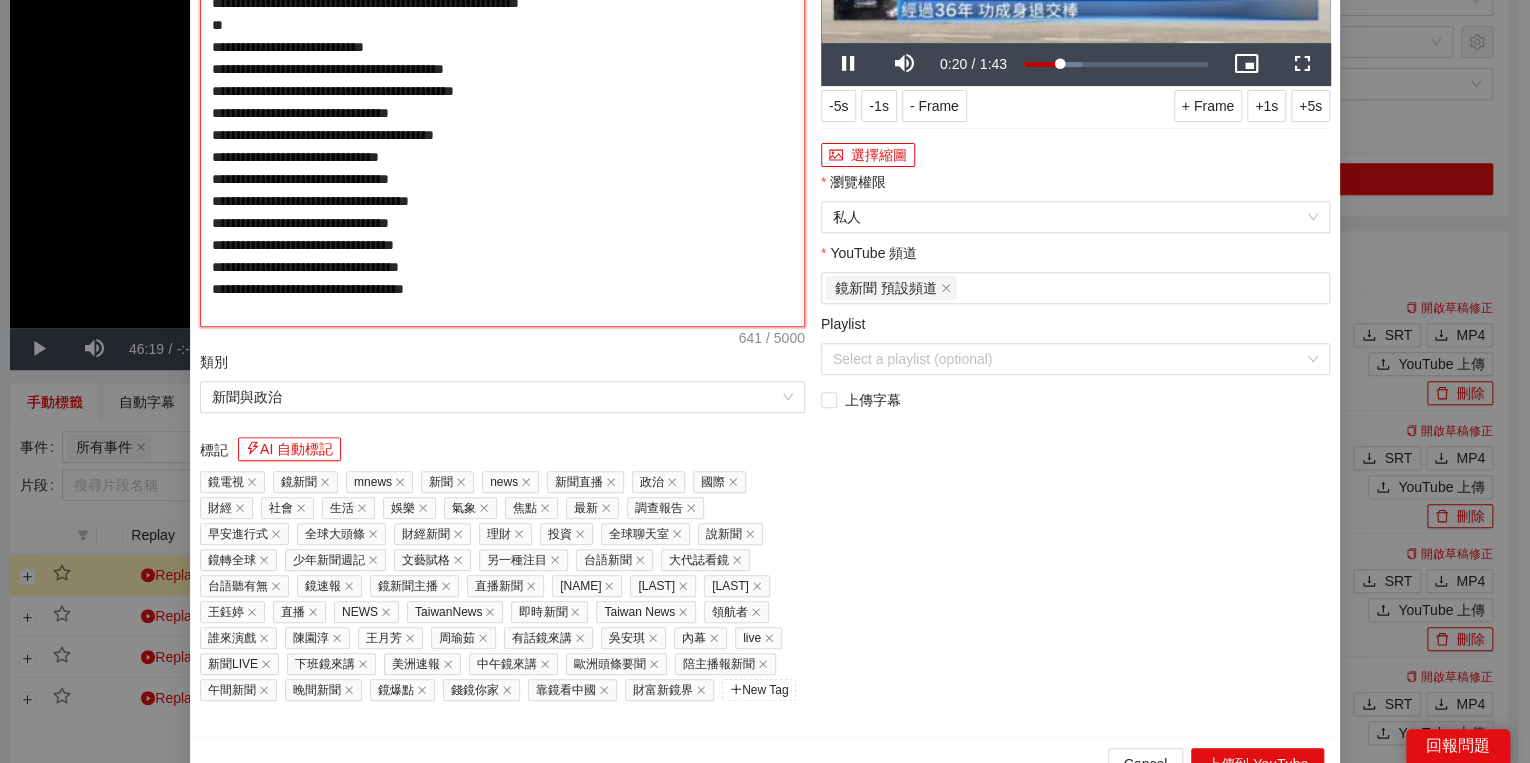type on "**********" 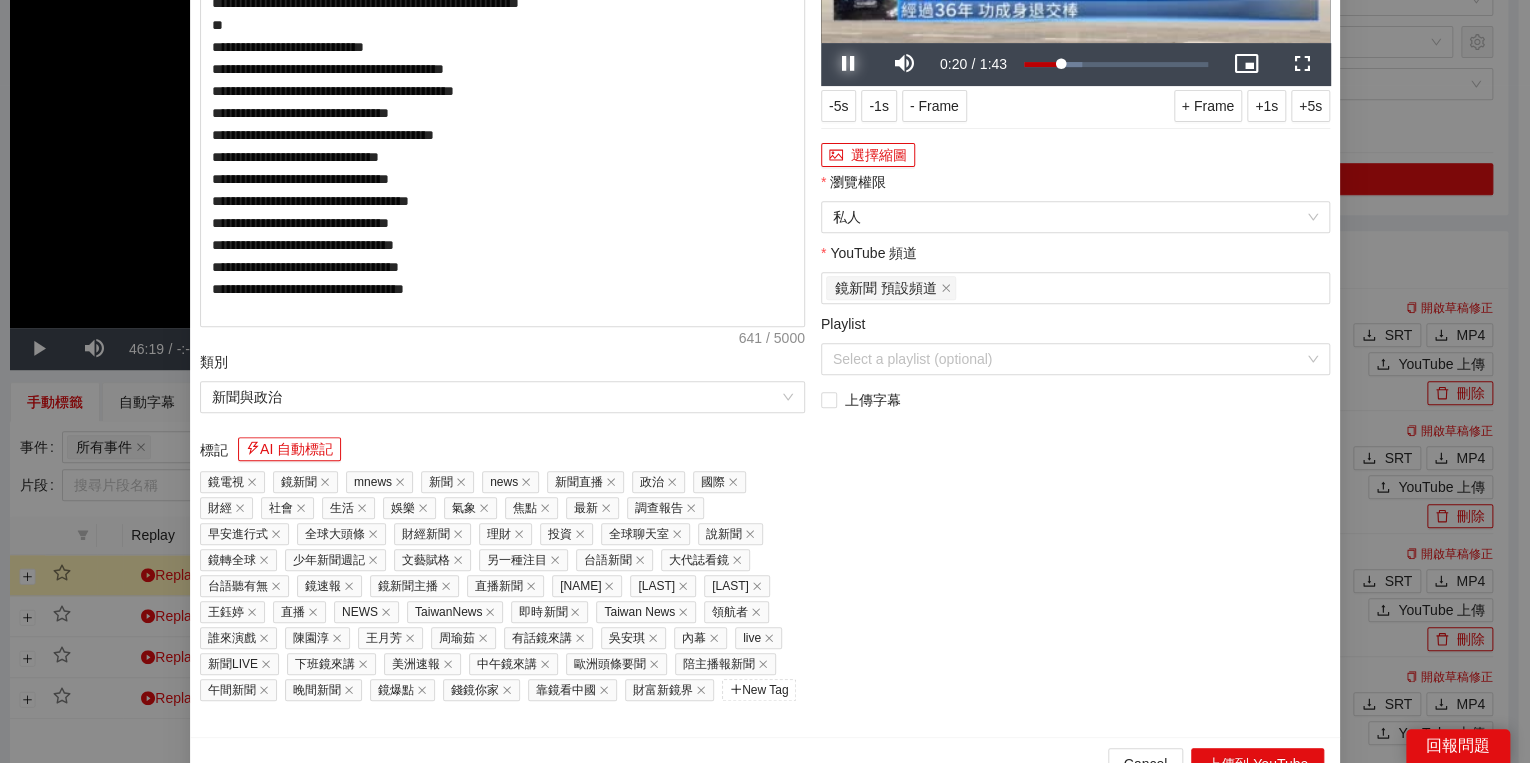 click at bounding box center [849, 64] 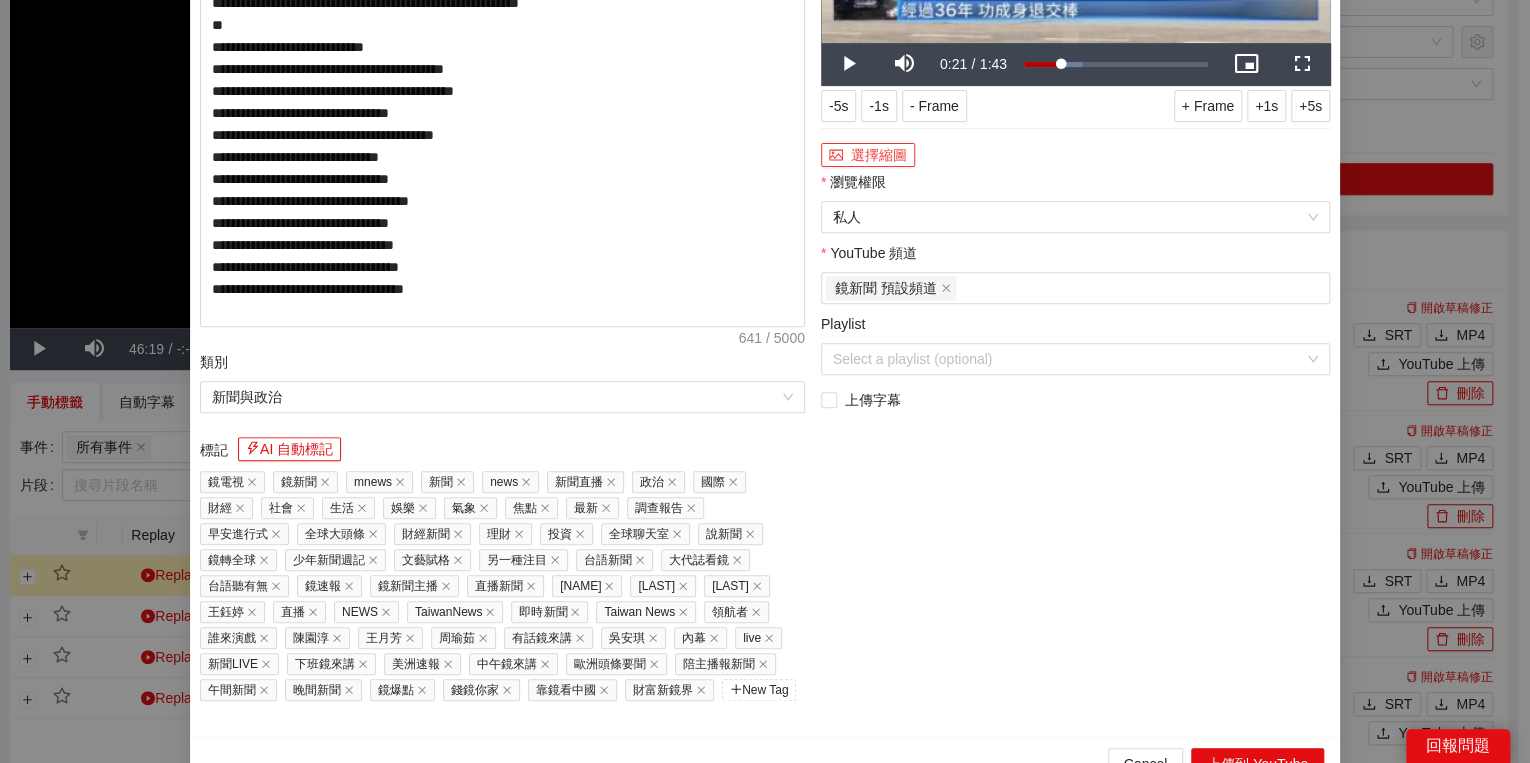 click on "選擇縮圖" at bounding box center [868, 155] 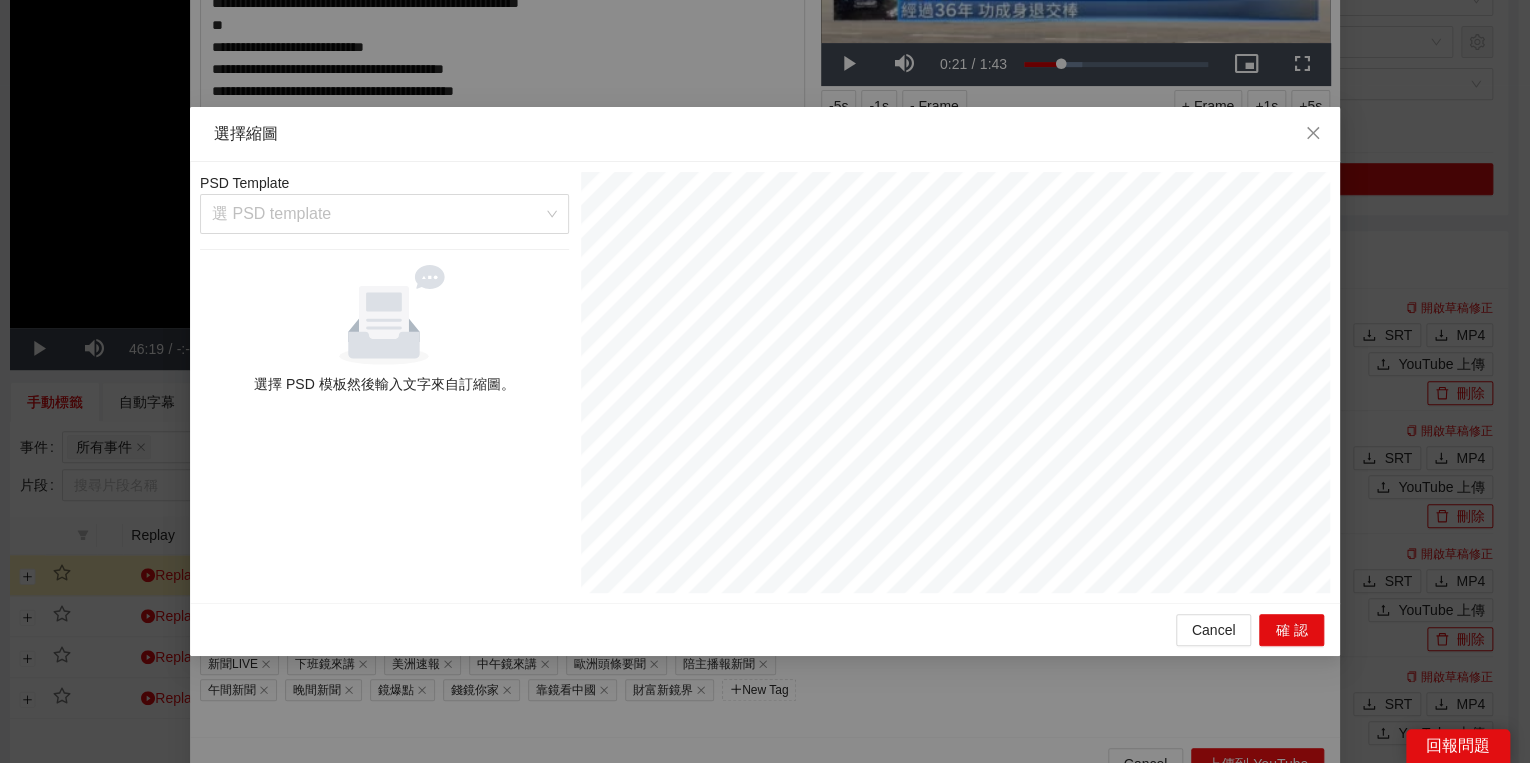 drag, startPoint x: 516, startPoint y: 233, endPoint x: 523, endPoint y: 246, distance: 14.764823 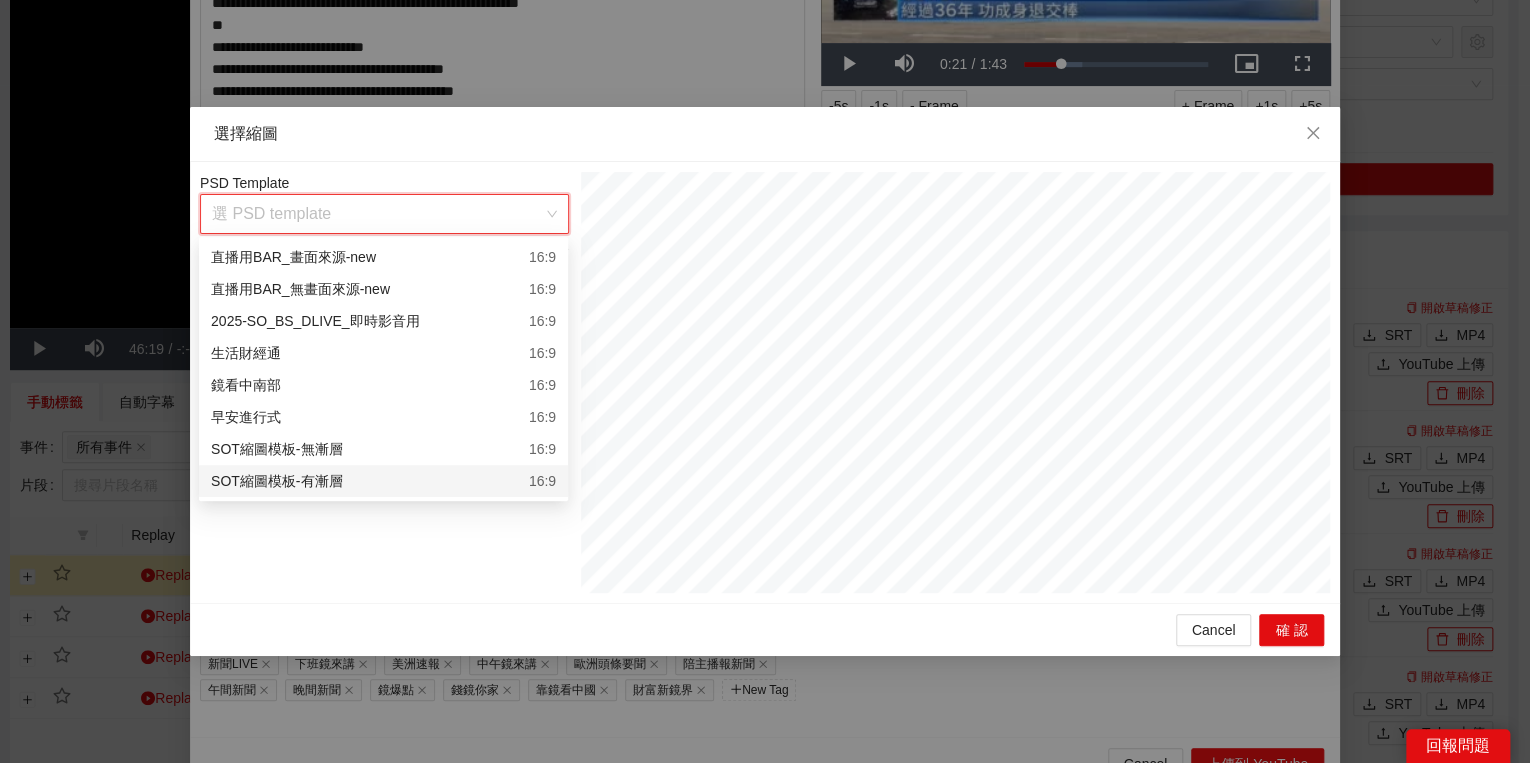 click on "SOT縮圖模板-有漸層 16:9" at bounding box center (383, 481) 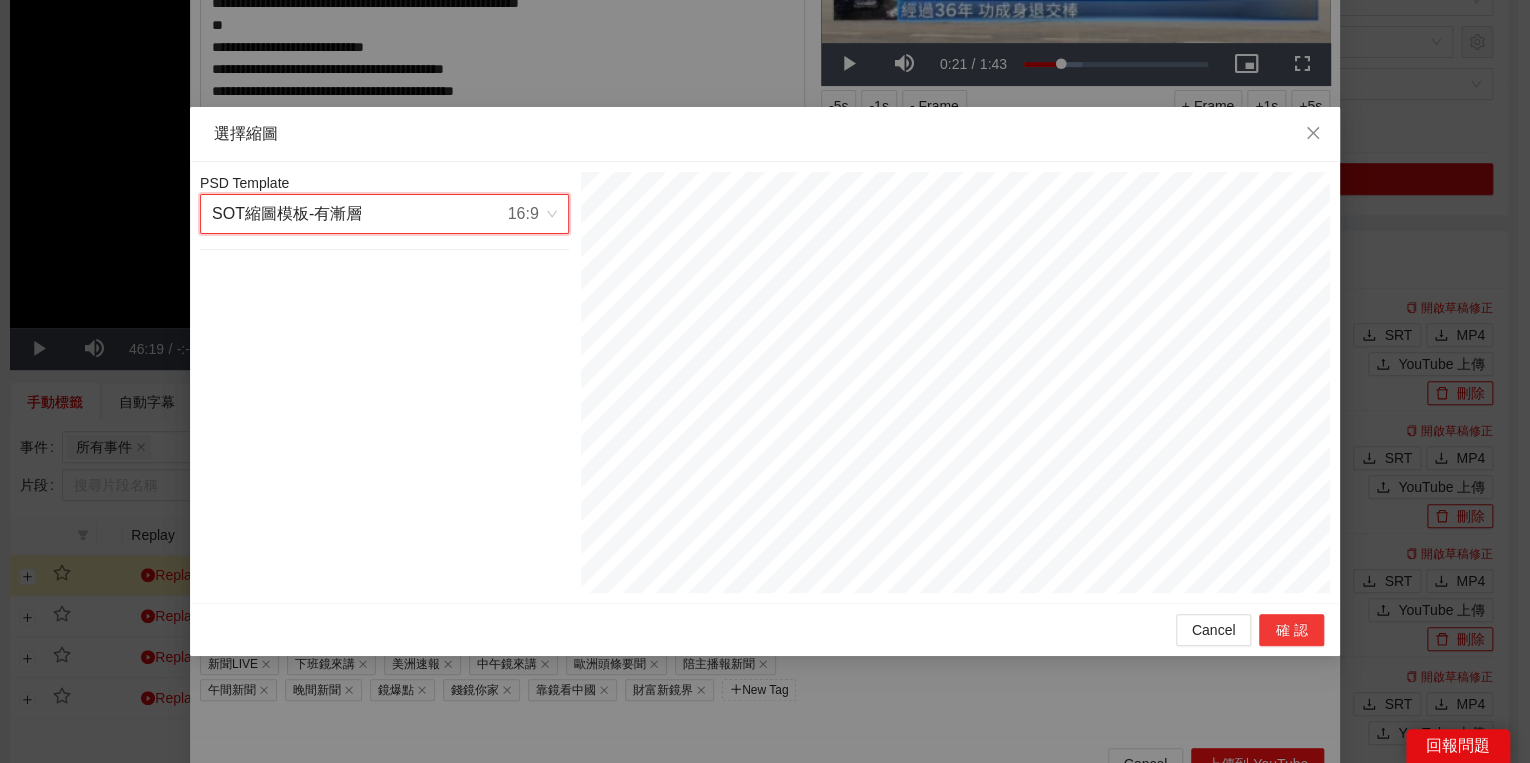 click on "確認" at bounding box center [1291, 630] 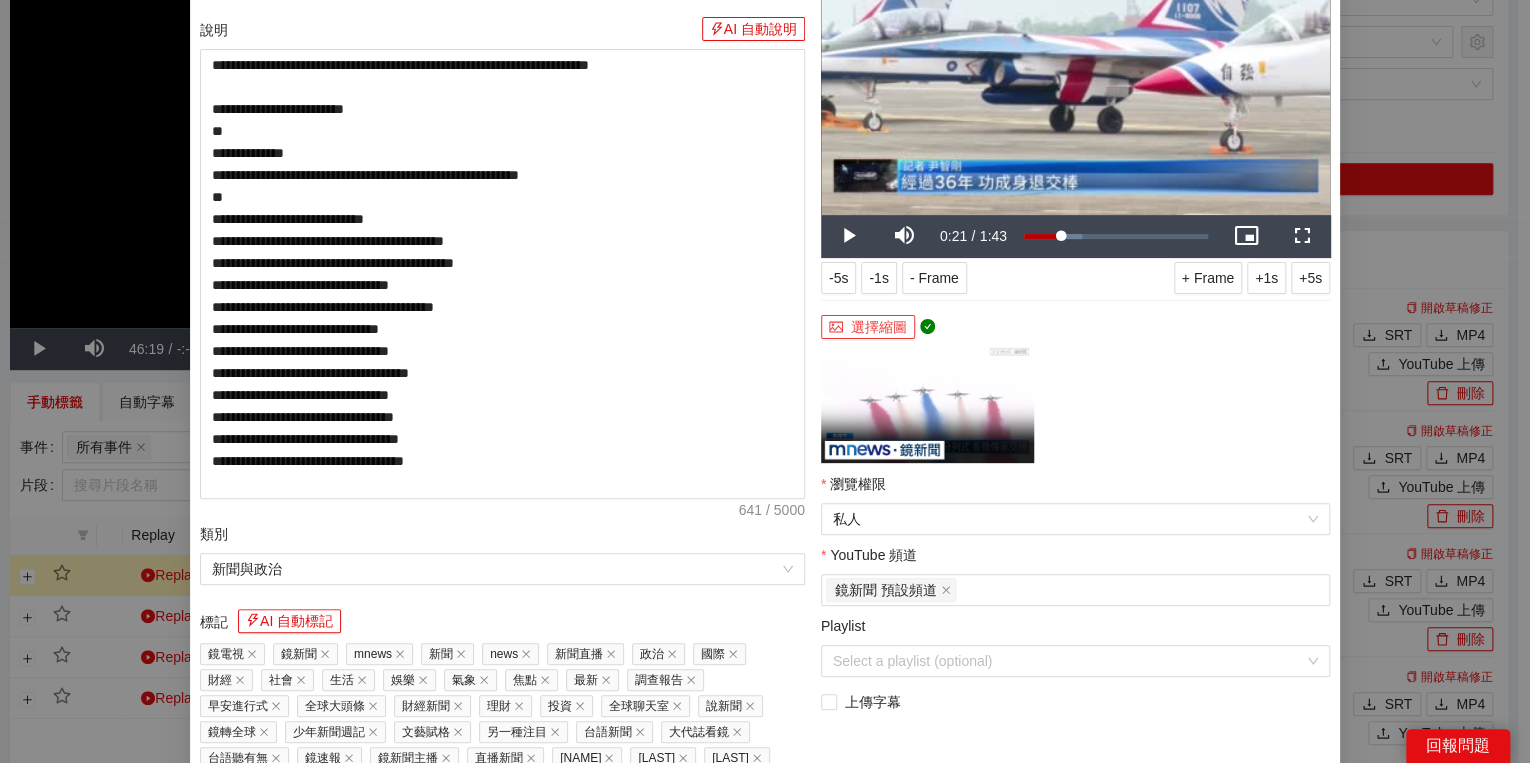 scroll, scrollTop: 320, scrollLeft: 0, axis: vertical 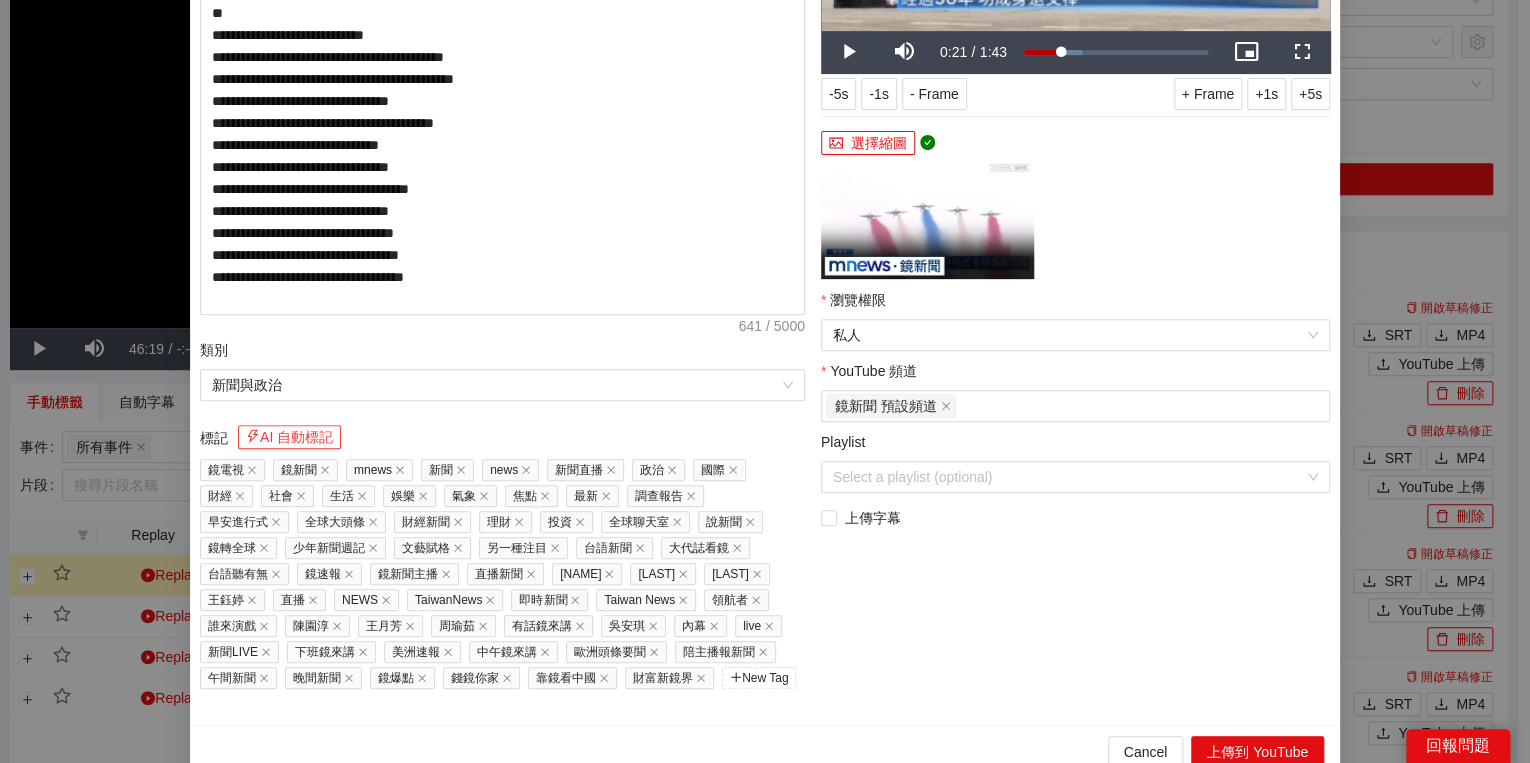 click on "AI 自動標記" at bounding box center (289, 437) 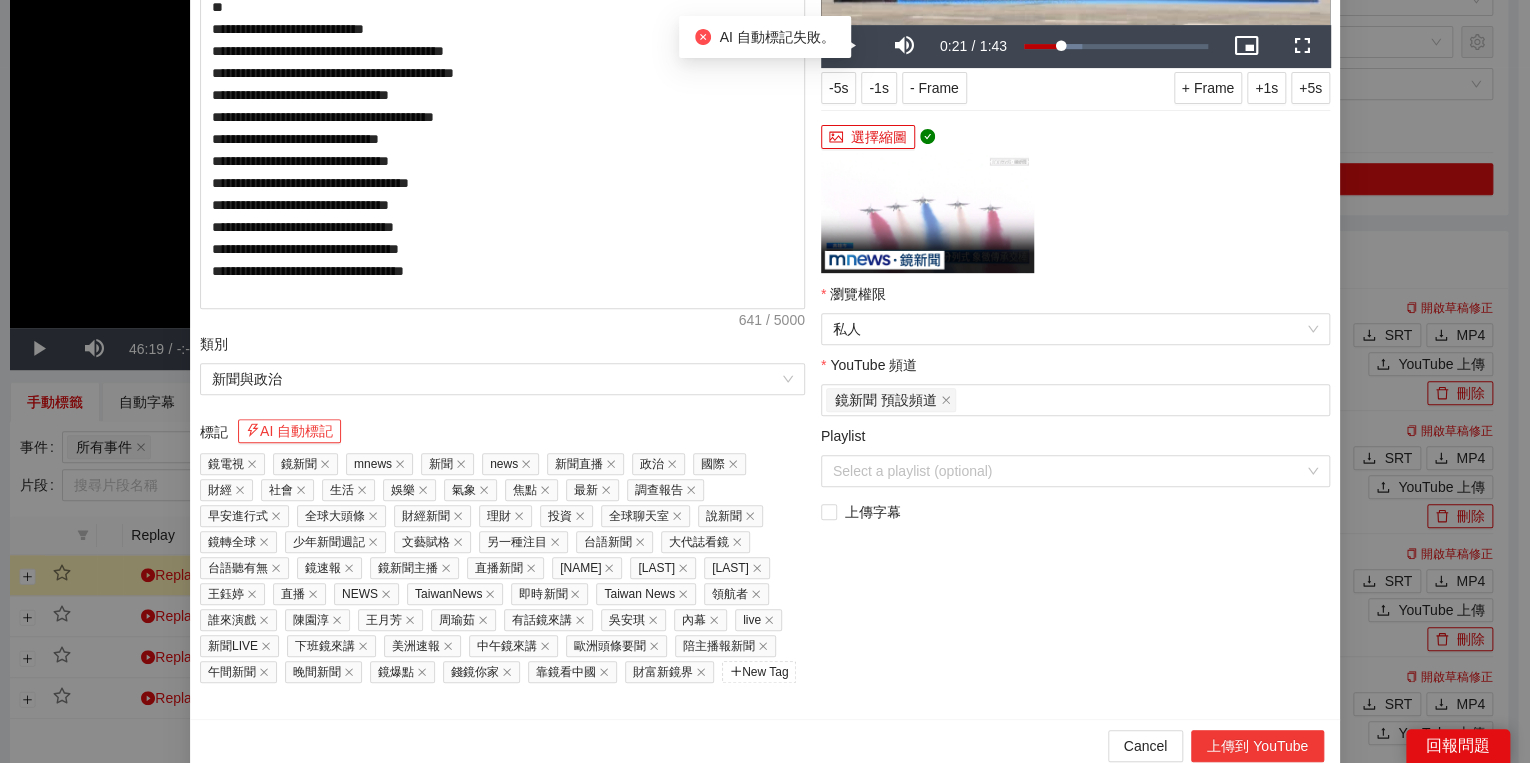 scroll, scrollTop: 330, scrollLeft: 0, axis: vertical 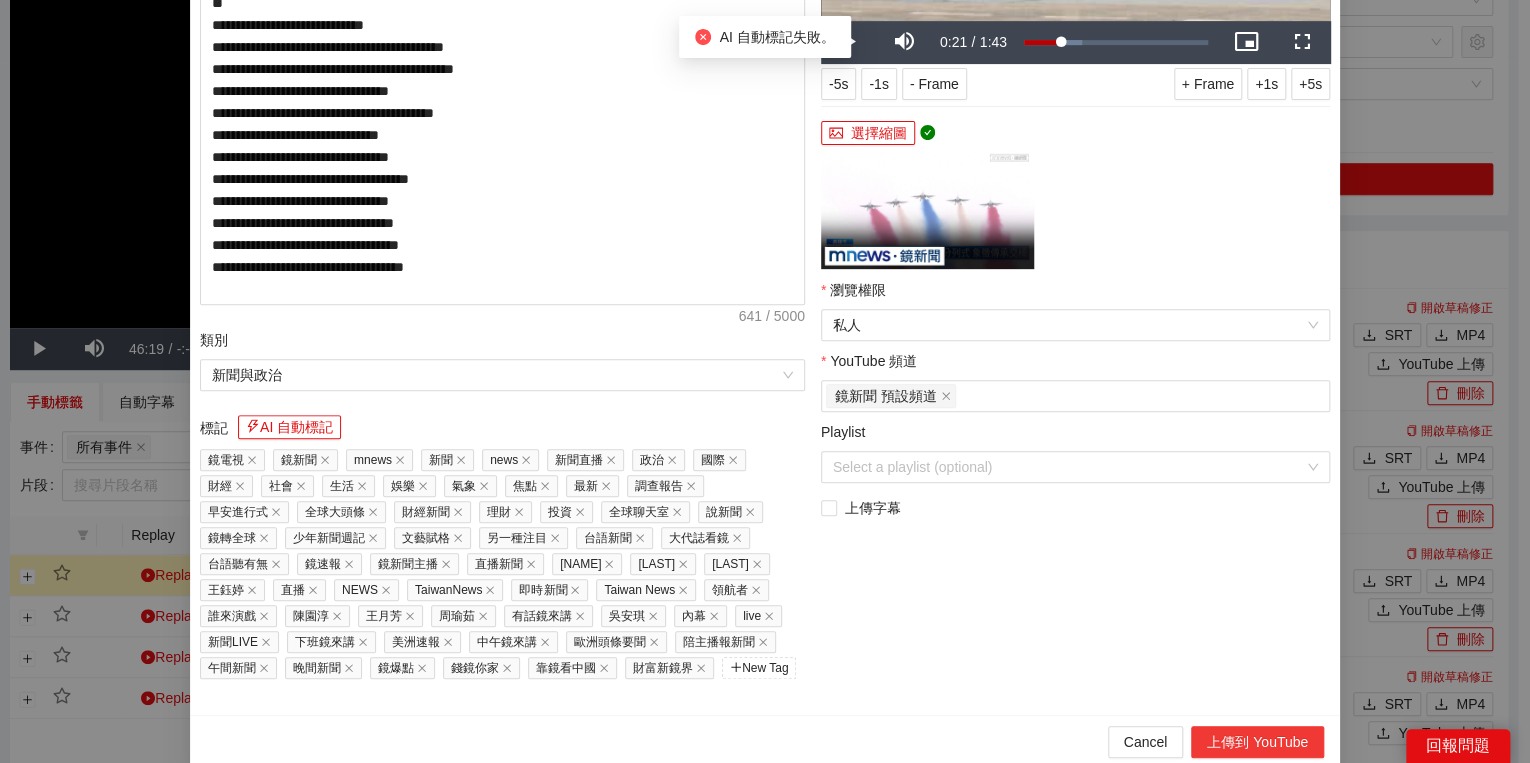 click on "上傳到 YouTube" at bounding box center (1257, 742) 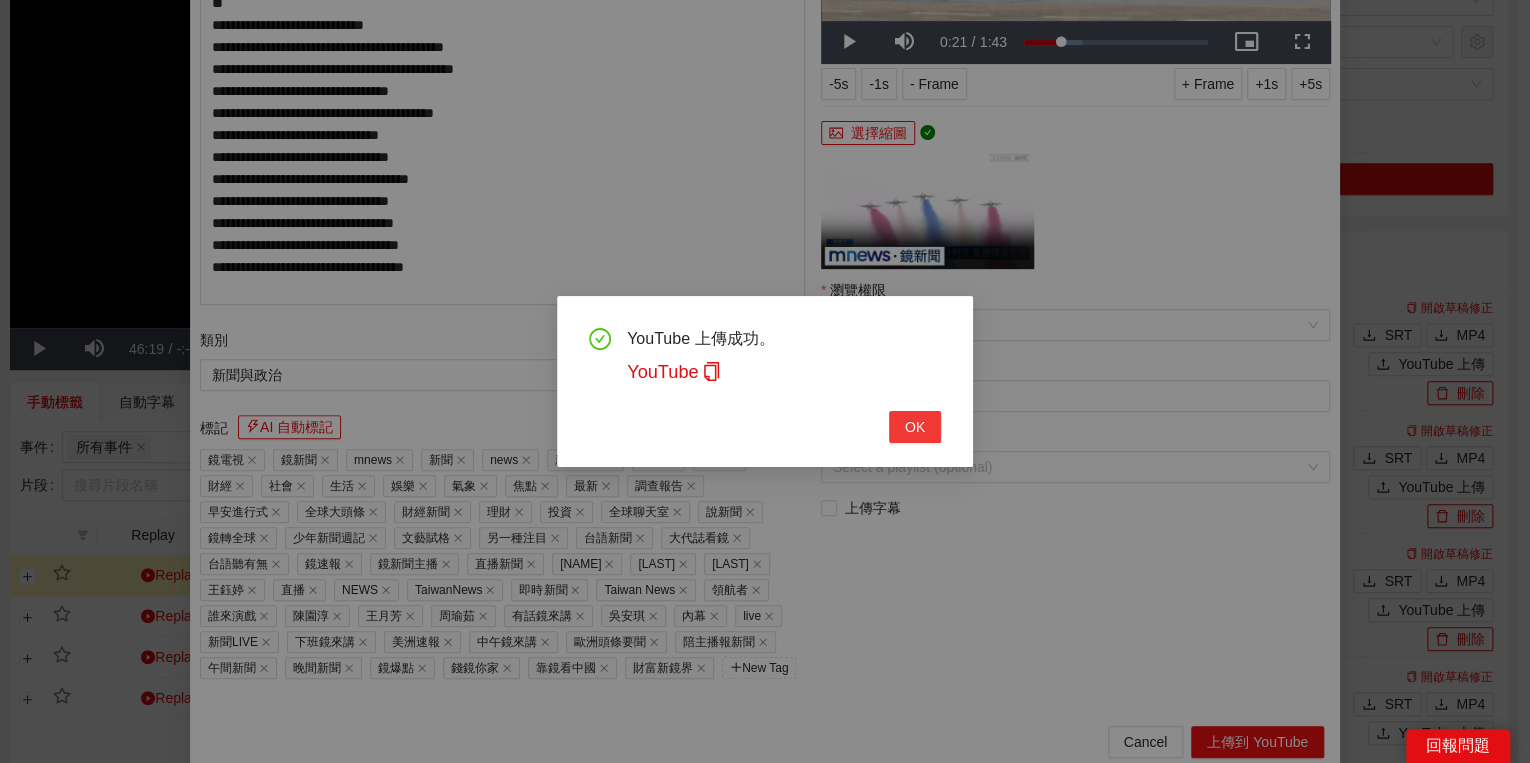 click on "OK" at bounding box center (915, 427) 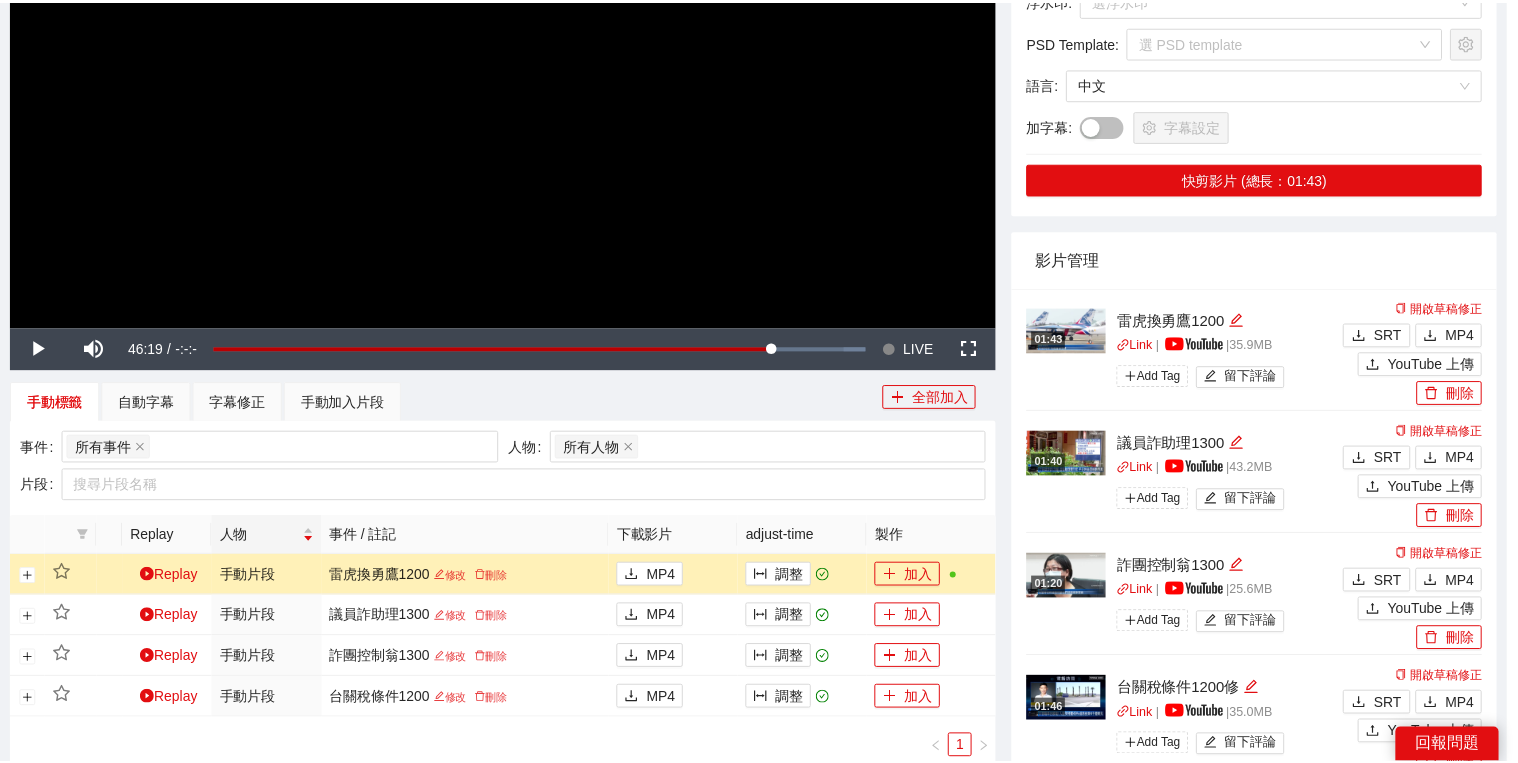 scroll, scrollTop: 308, scrollLeft: 0, axis: vertical 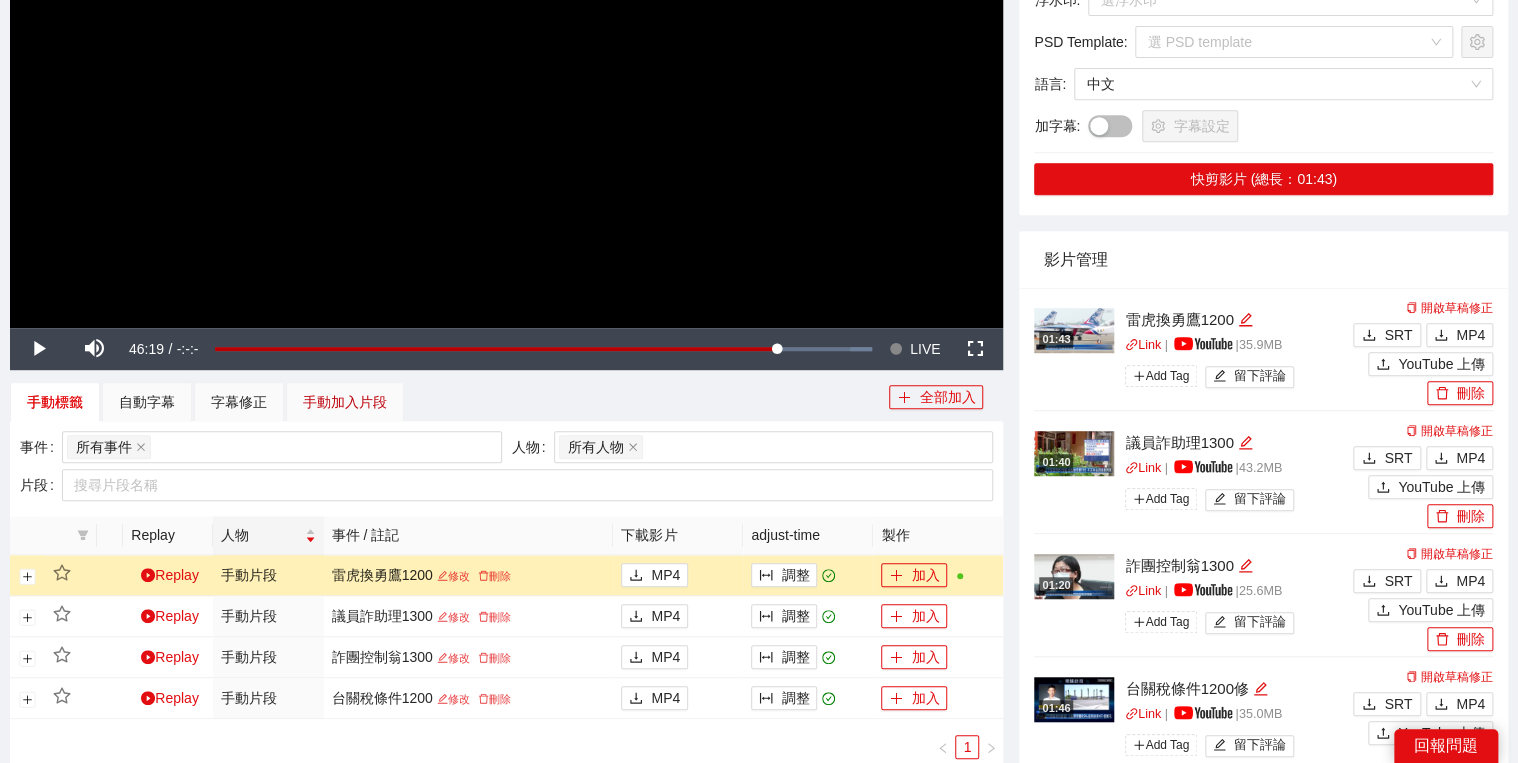 click on "手動加入片段" at bounding box center [345, 402] 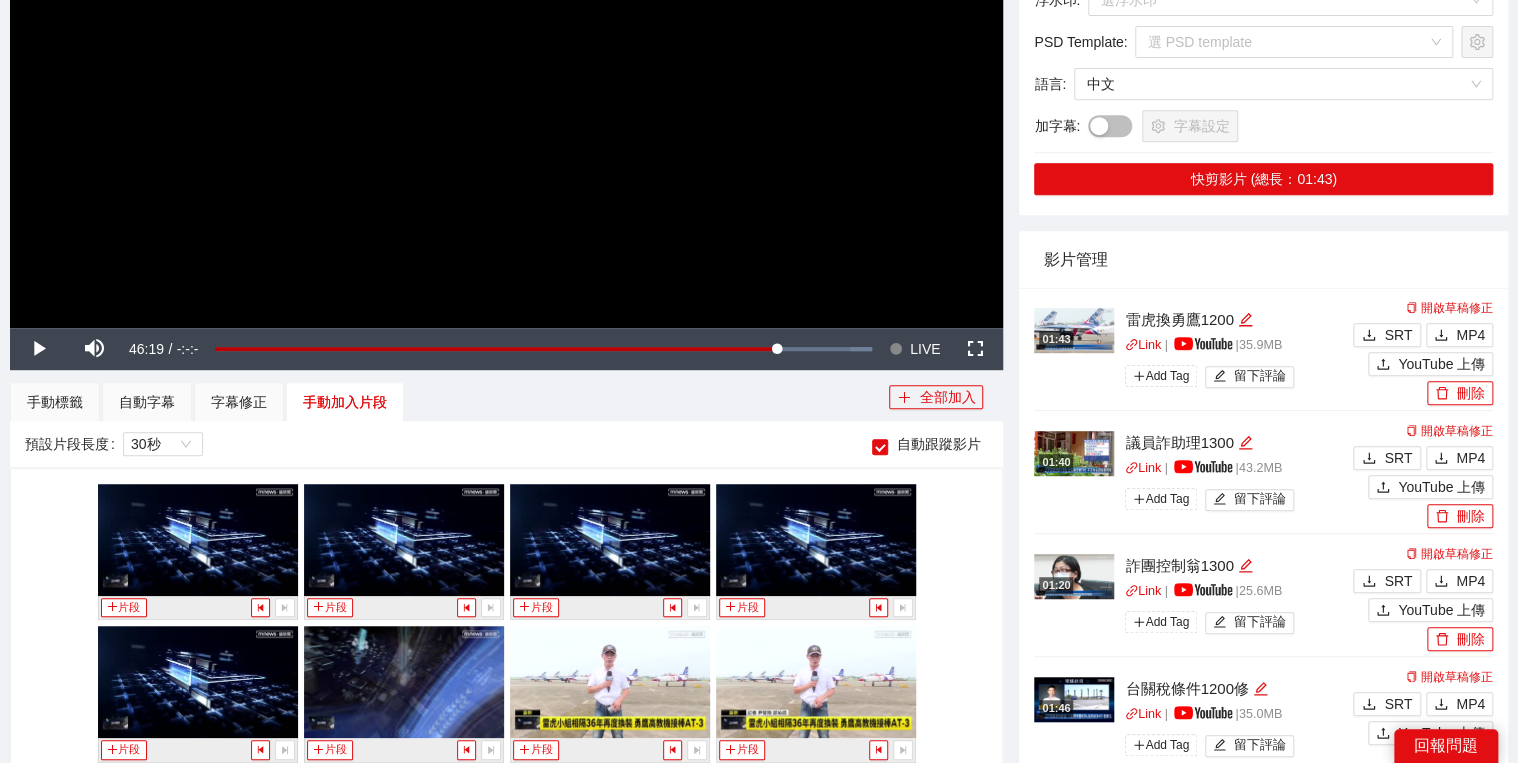 click at bounding box center [506, 48] 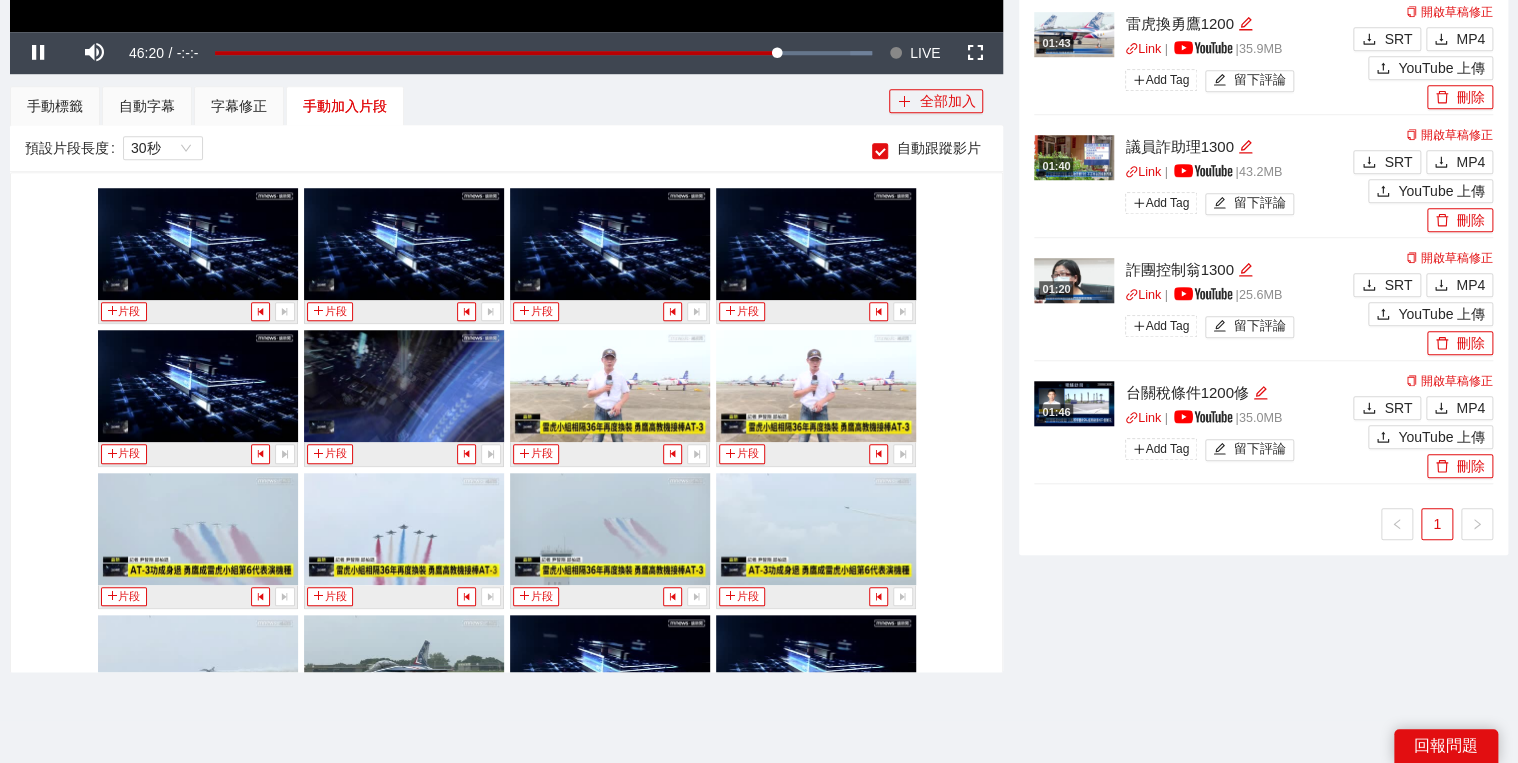 scroll, scrollTop: 616, scrollLeft: 0, axis: vertical 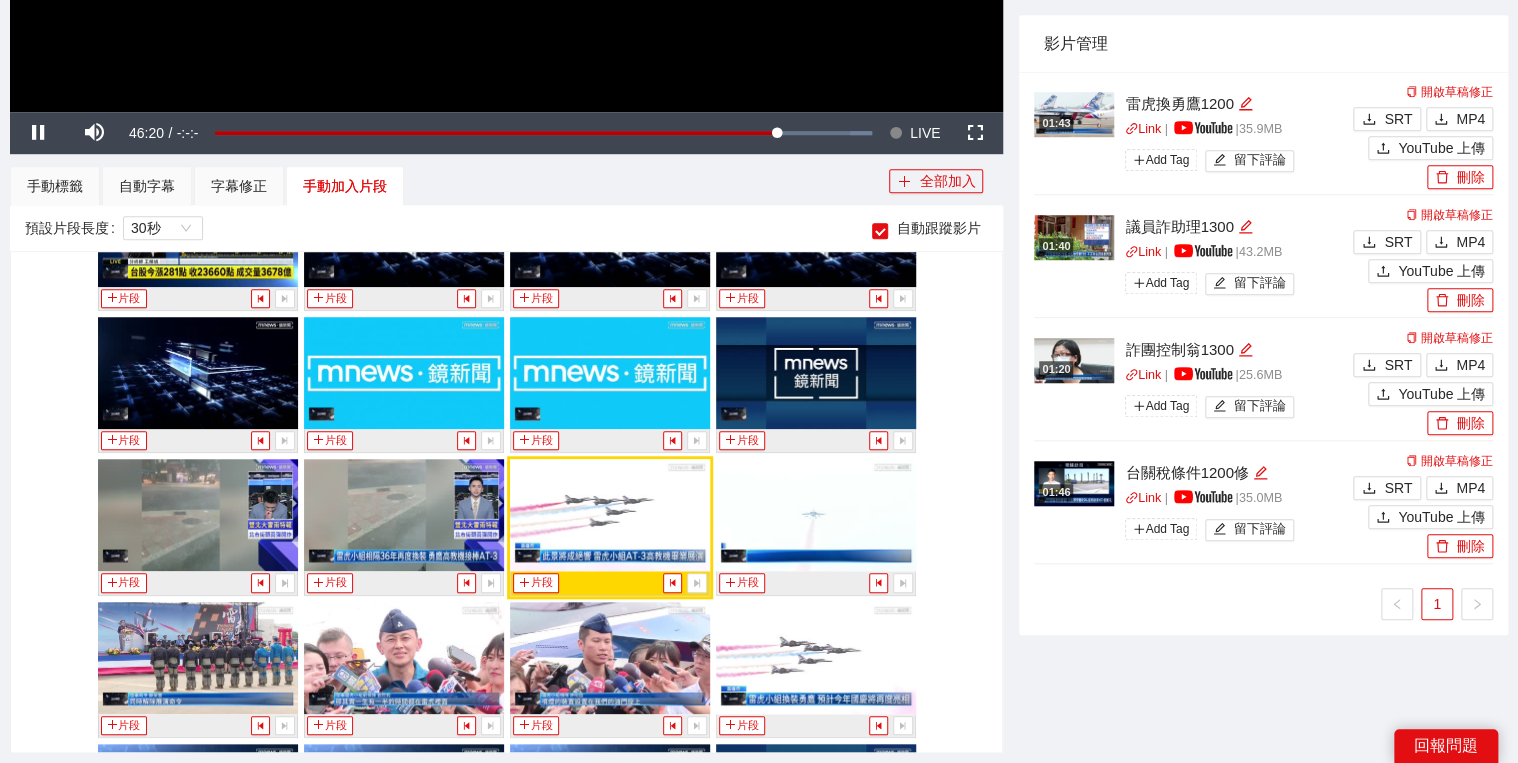 click at bounding box center [506, -168] 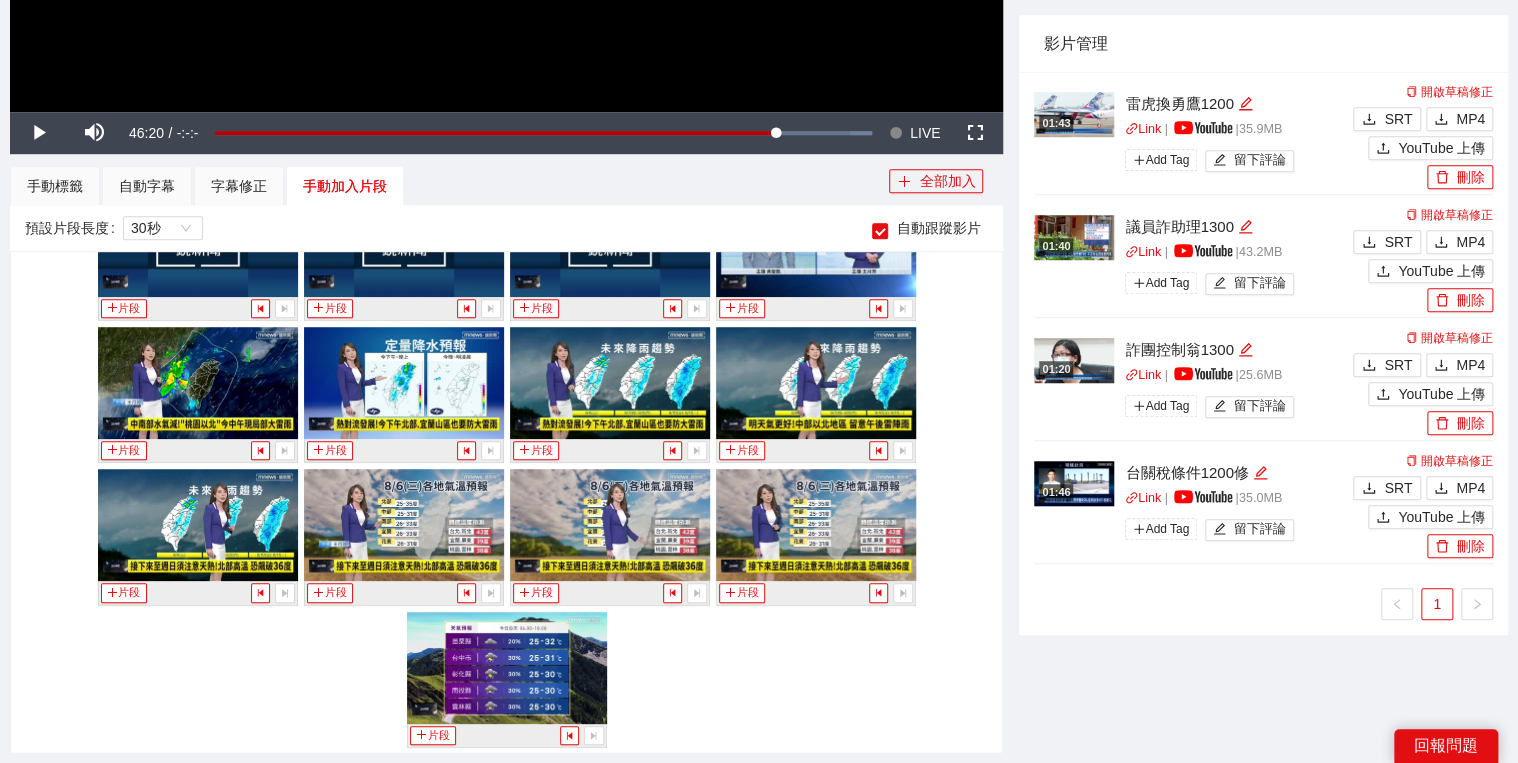 scroll, scrollTop: 6057, scrollLeft: 0, axis: vertical 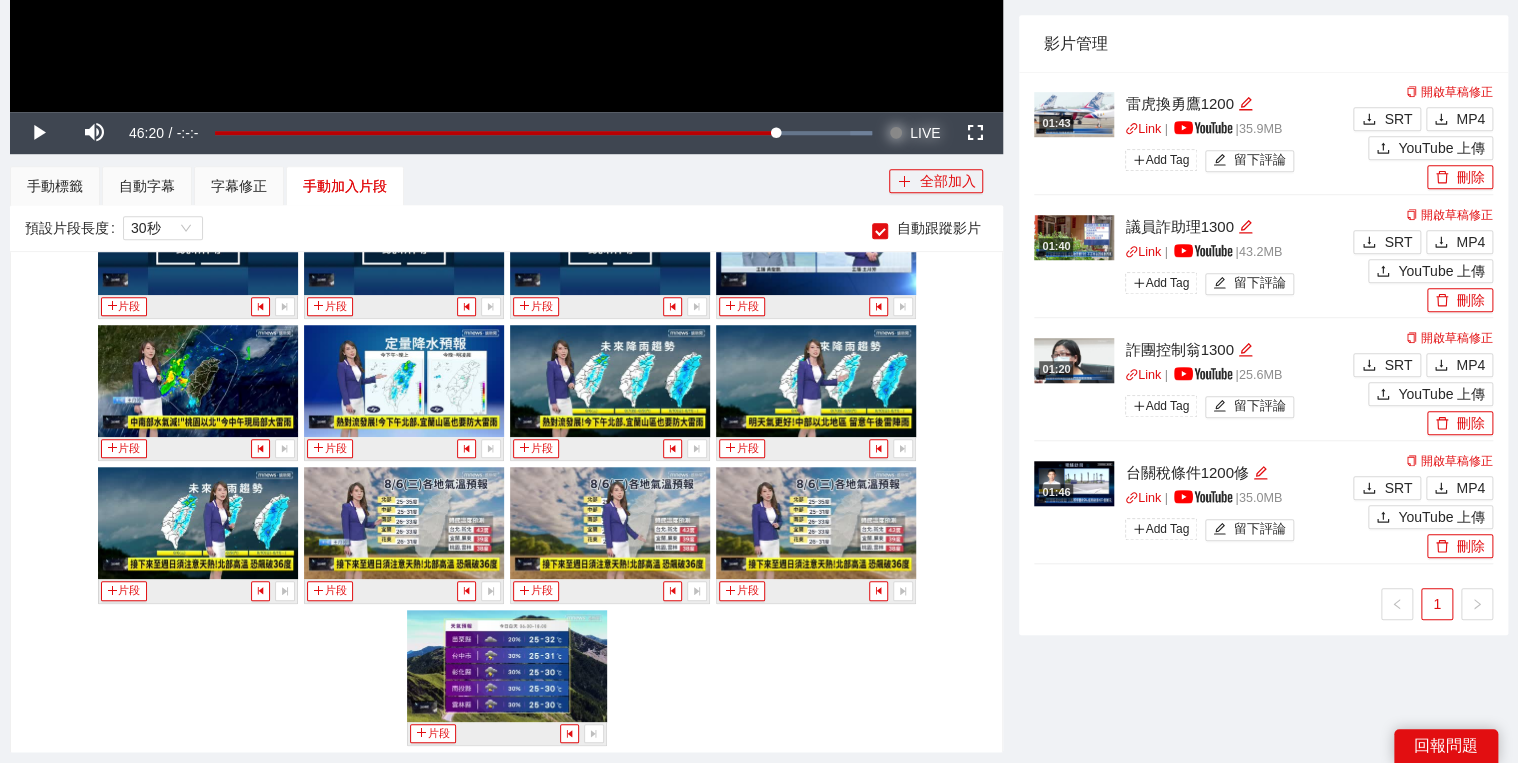click on "LIVE" at bounding box center (925, 133) 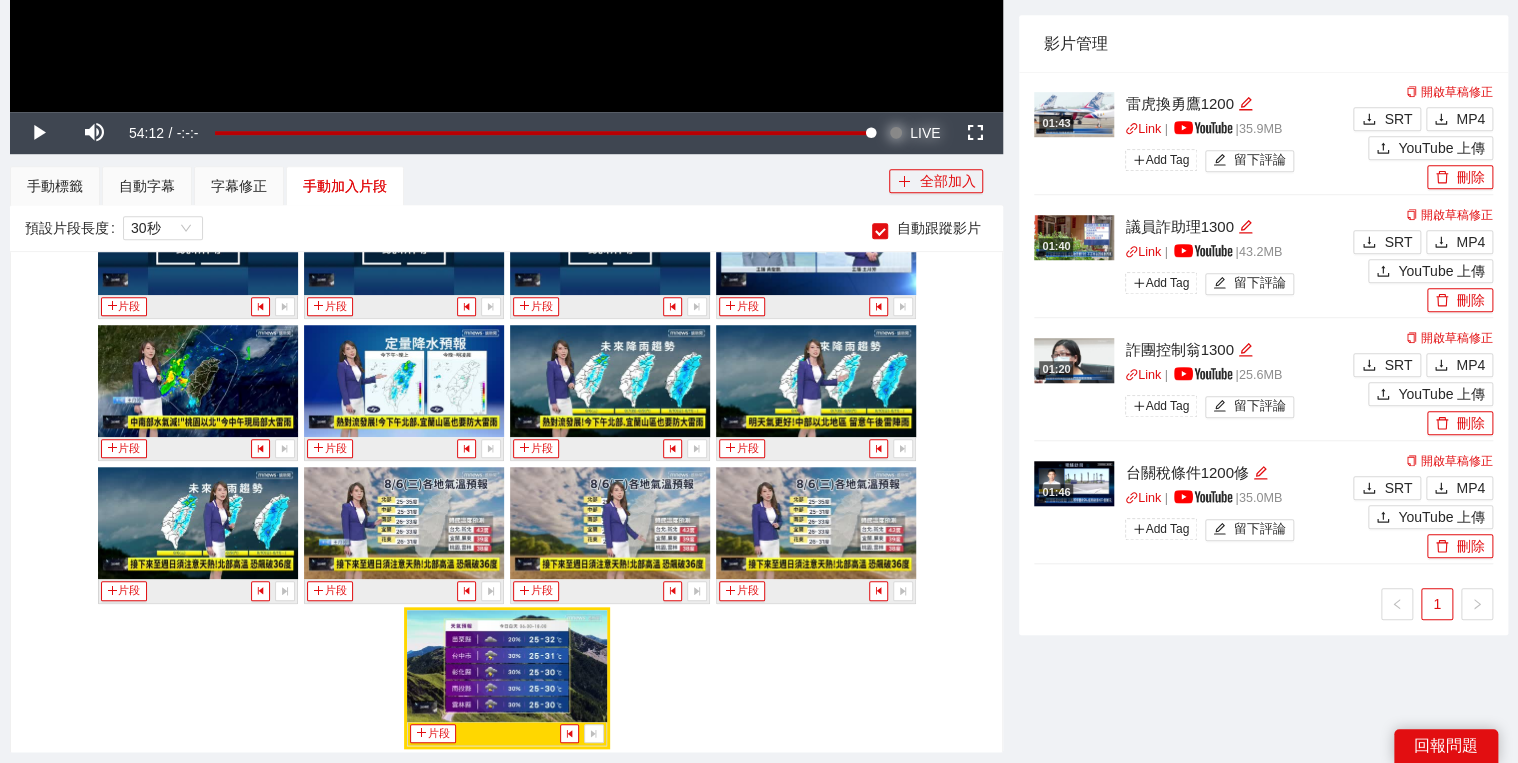 scroll, scrollTop: 6056, scrollLeft: 0, axis: vertical 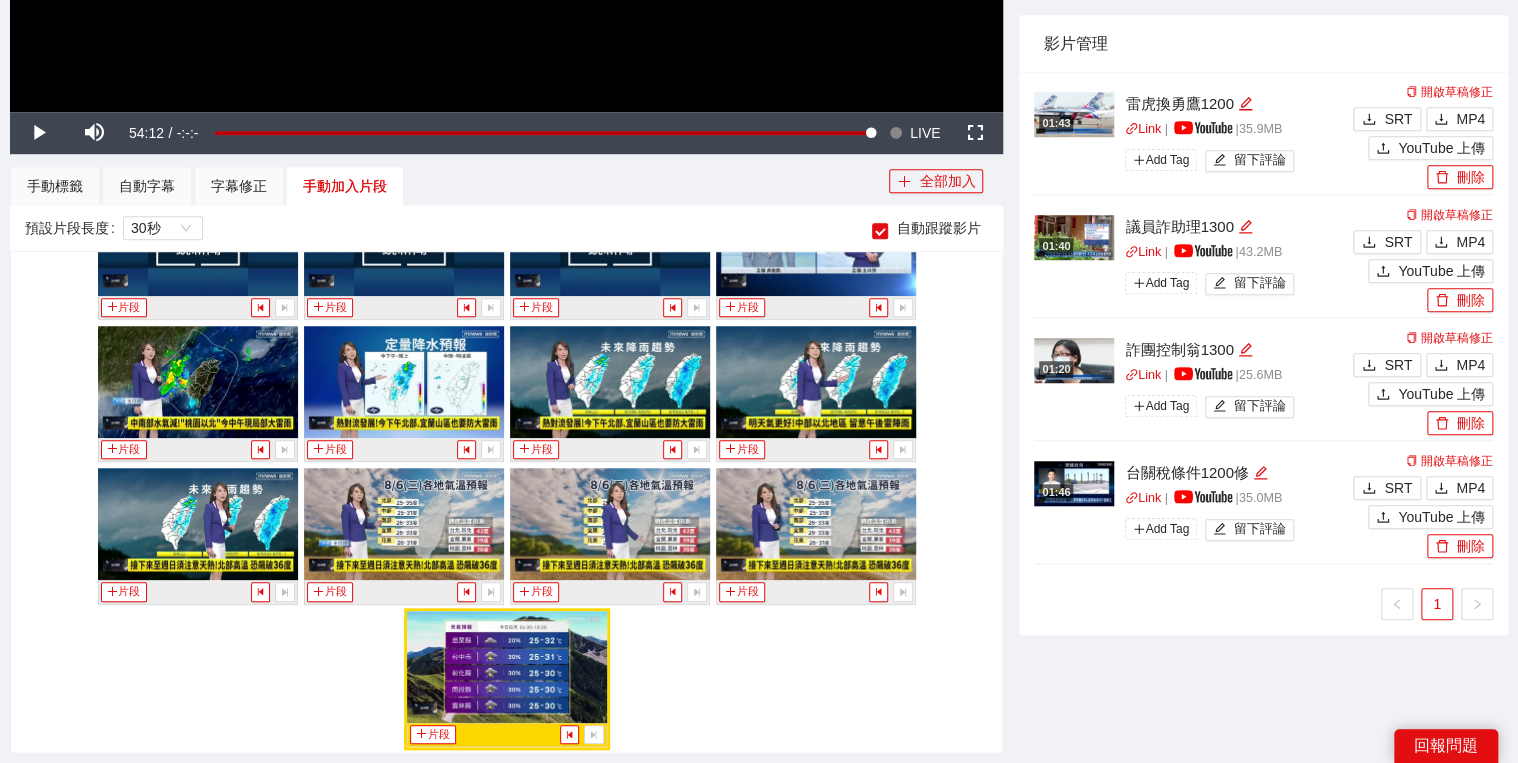 click at bounding box center (506, -168) 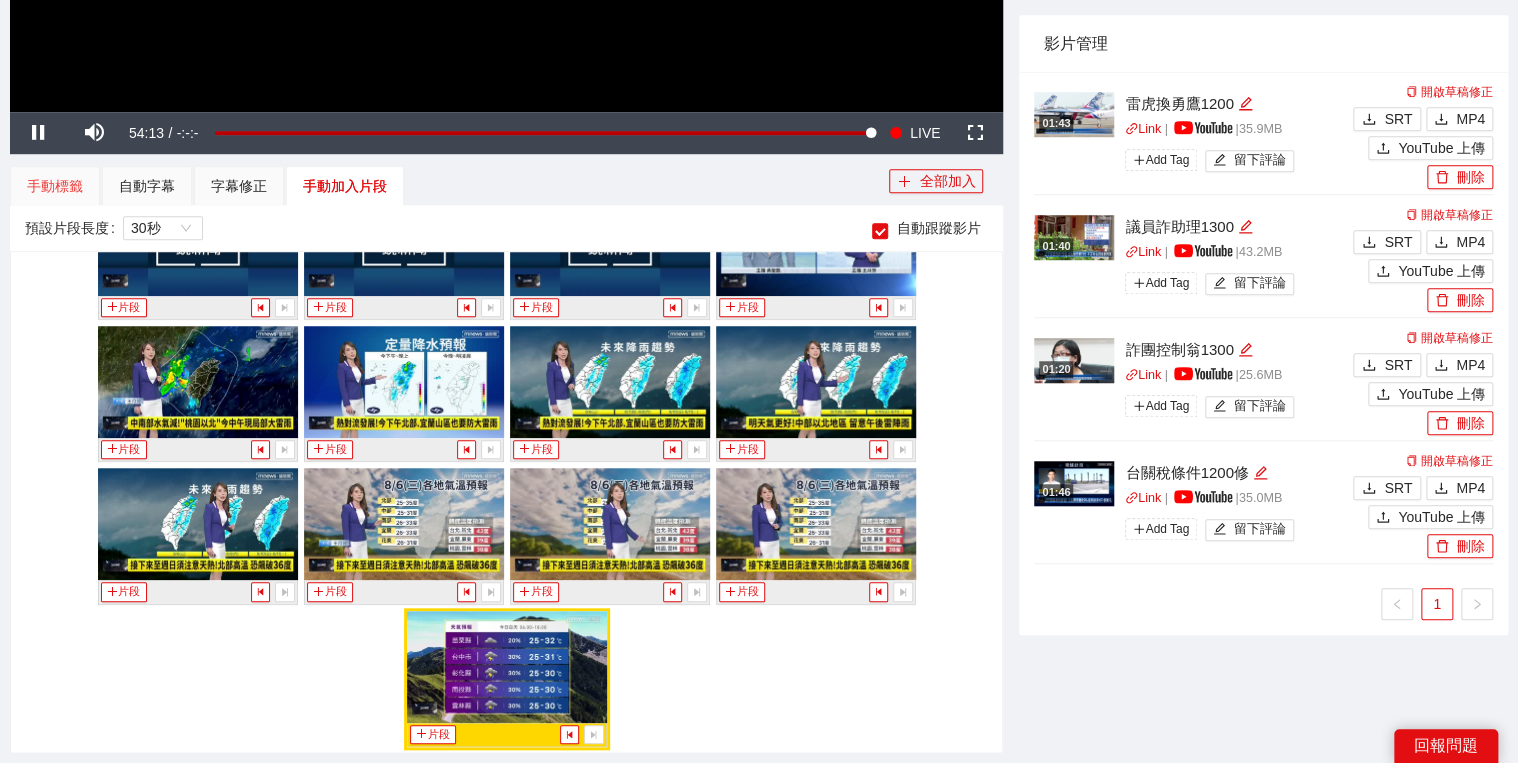 click on "手動標籤" at bounding box center (55, 186) 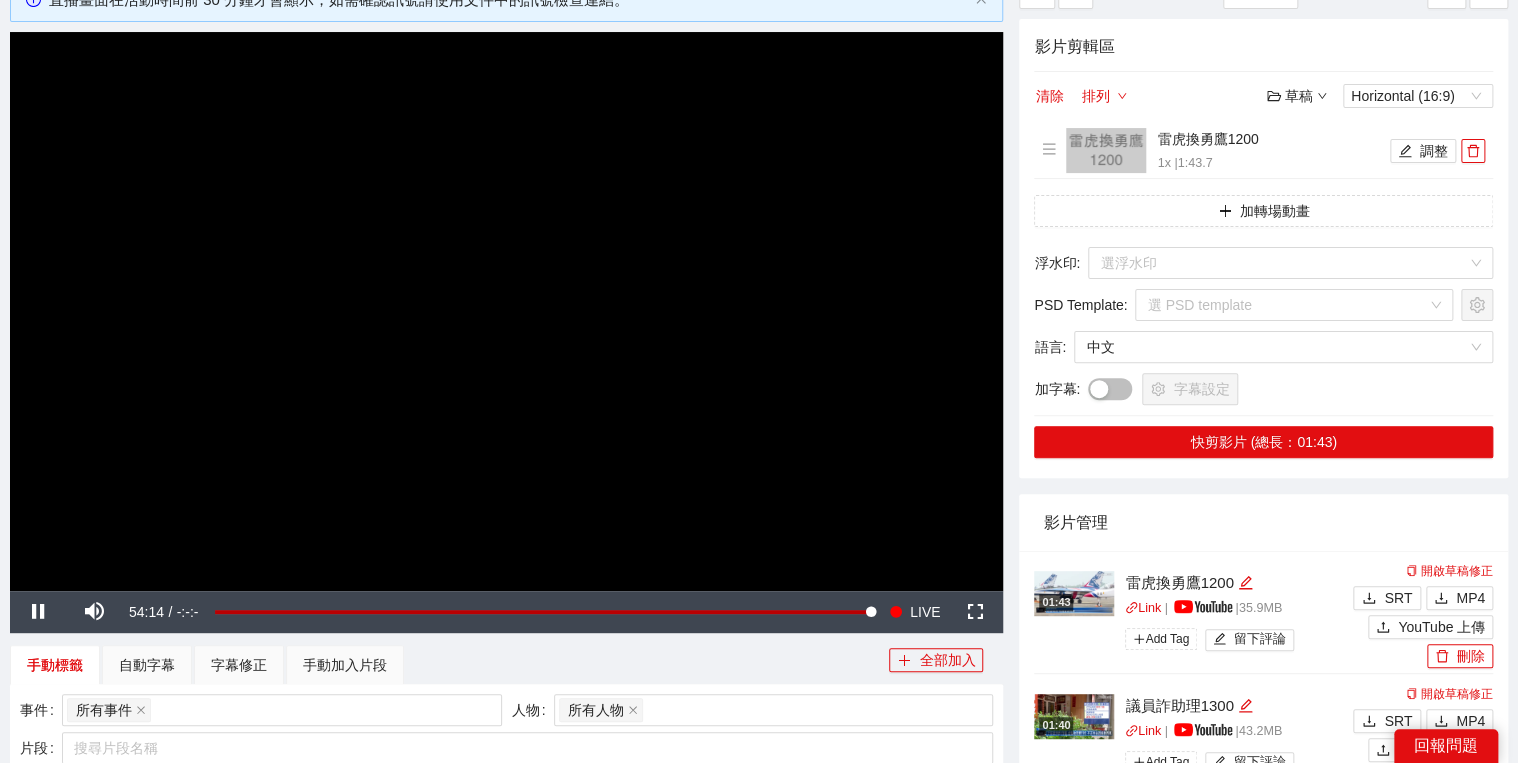 scroll, scrollTop: 136, scrollLeft: 0, axis: vertical 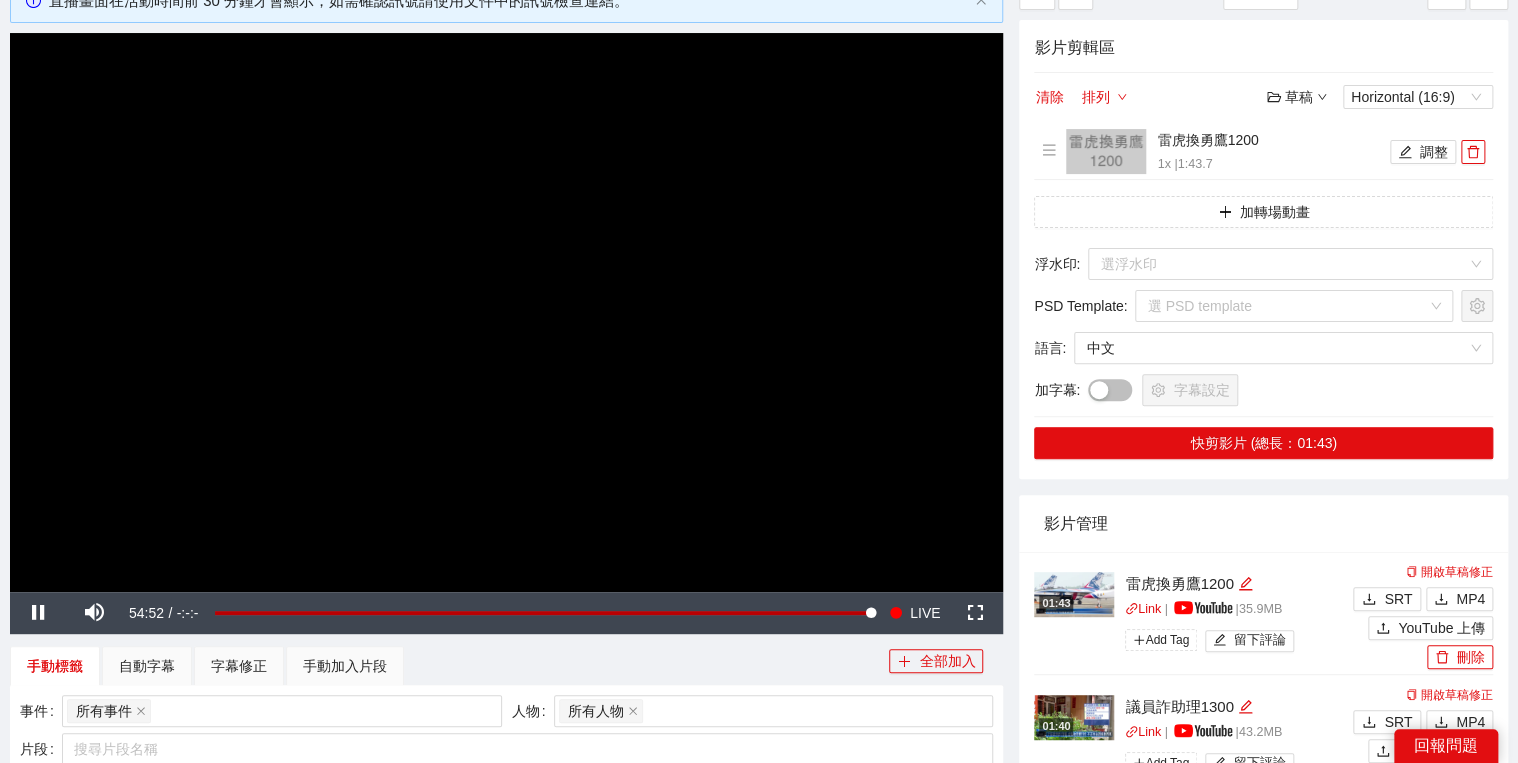 drag, startPoint x: 859, startPoint y: 449, endPoint x: 921, endPoint y: 488, distance: 73.24616 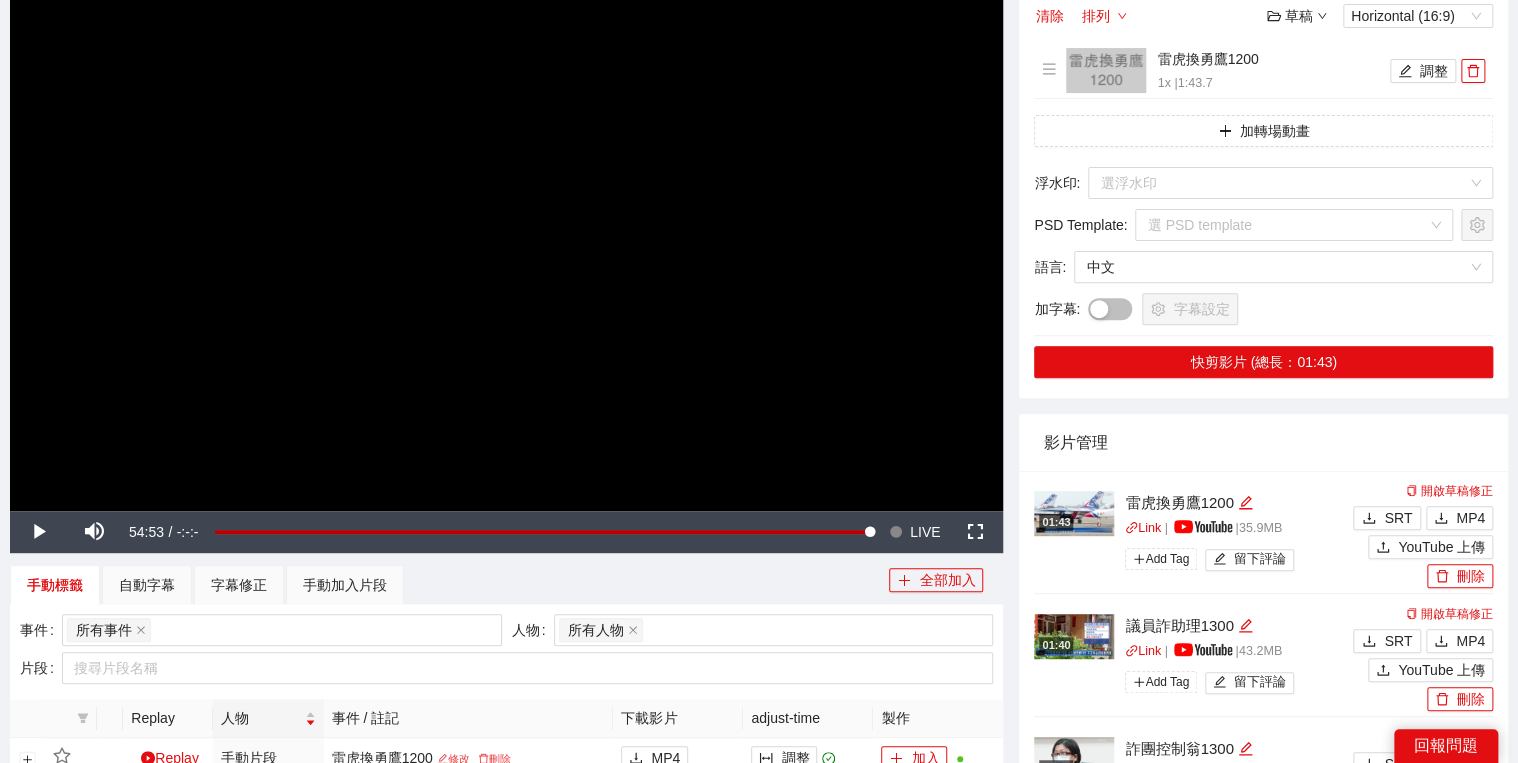 scroll, scrollTop: 296, scrollLeft: 0, axis: vertical 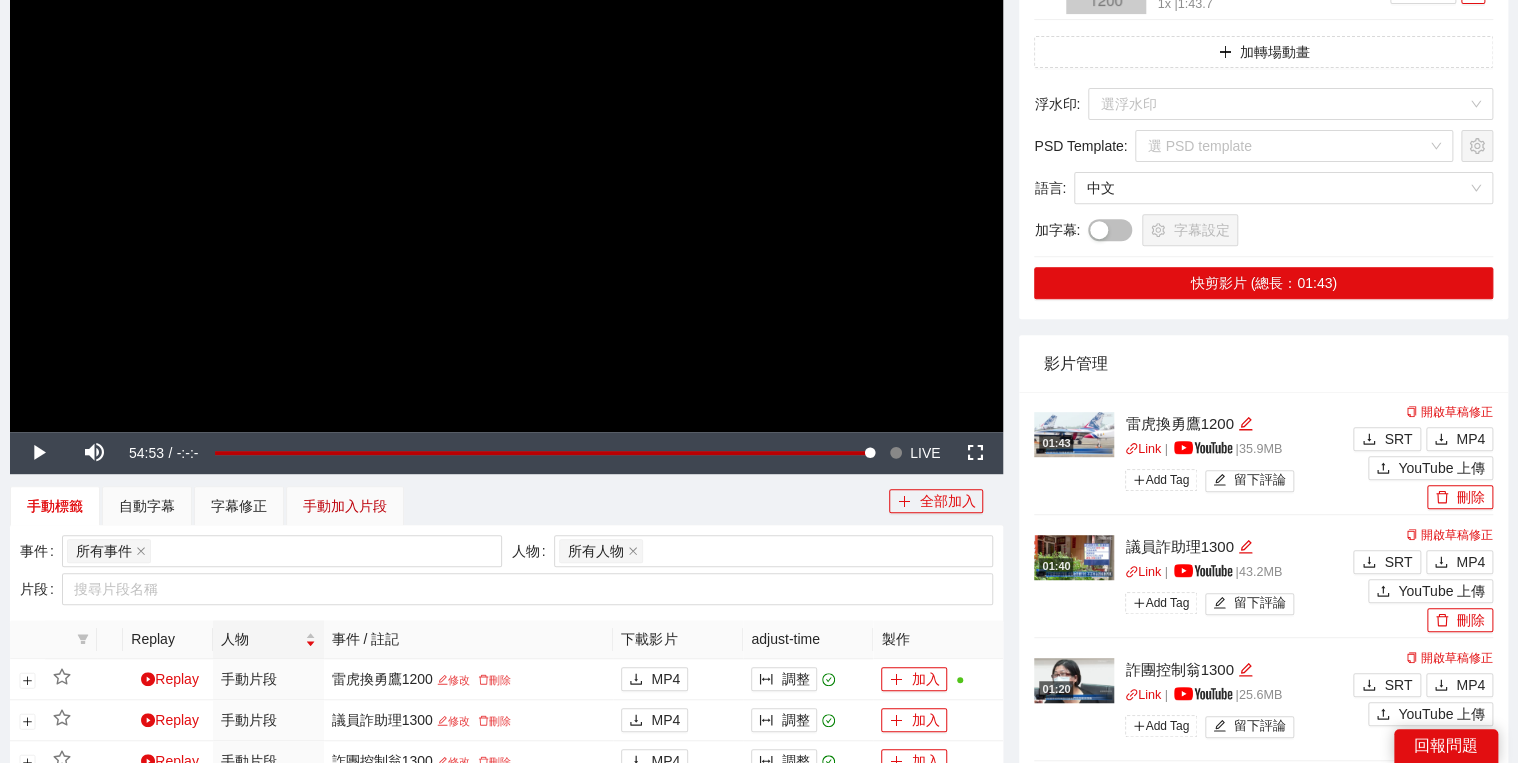 click on "手動加入片段" at bounding box center (345, 506) 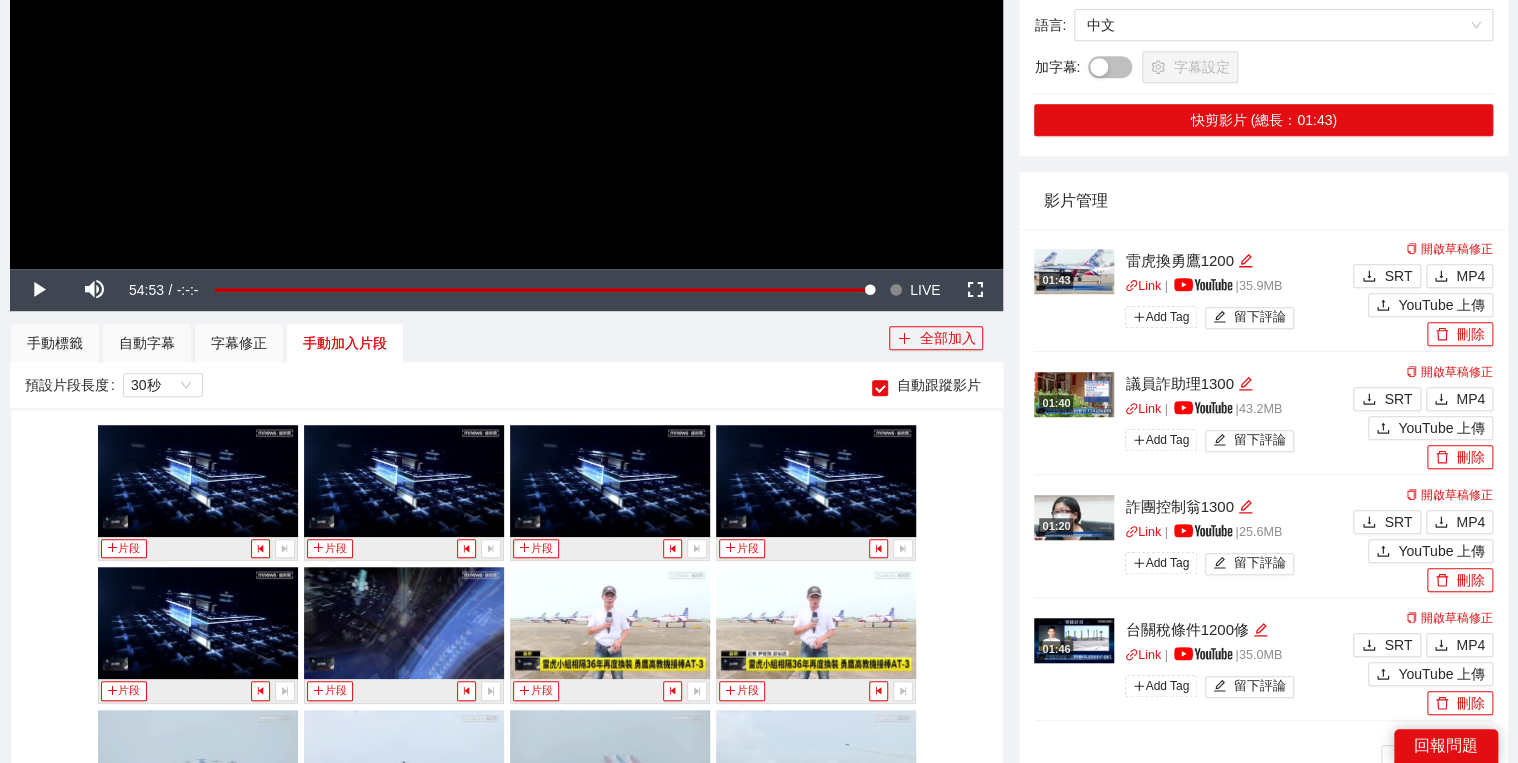 scroll, scrollTop: 616, scrollLeft: 0, axis: vertical 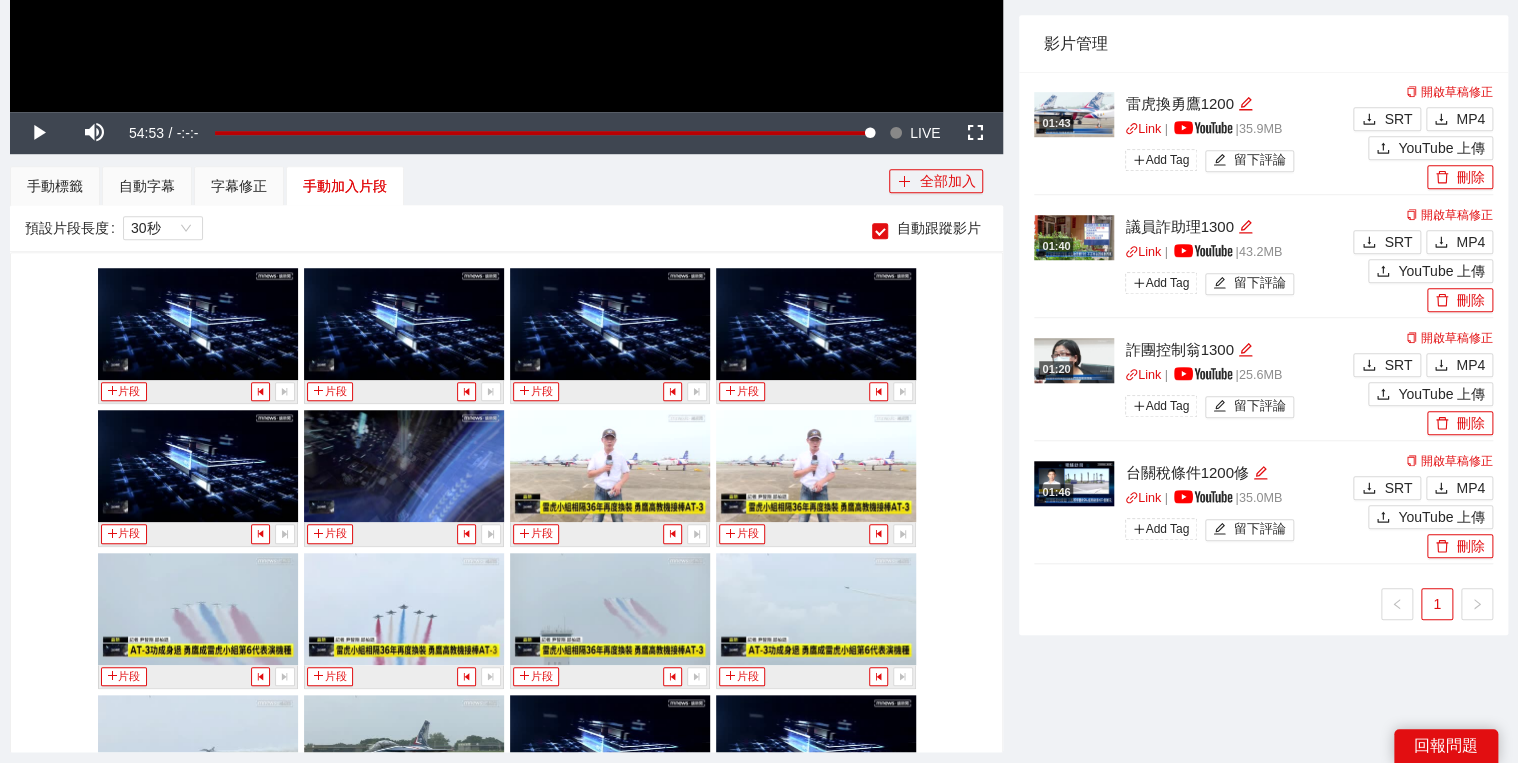 click at bounding box center [506, -168] 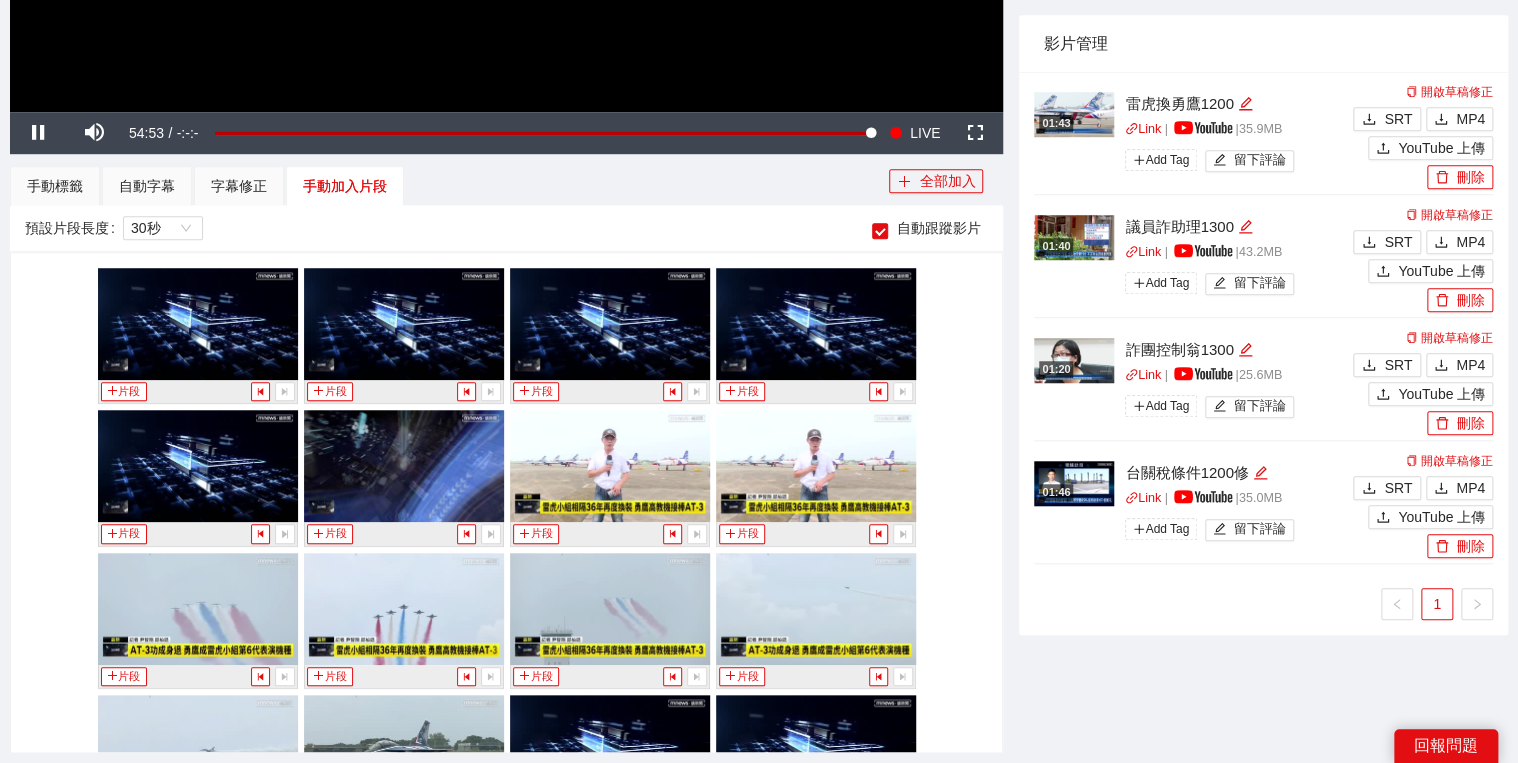 scroll, scrollTop: 6057, scrollLeft: 0, axis: vertical 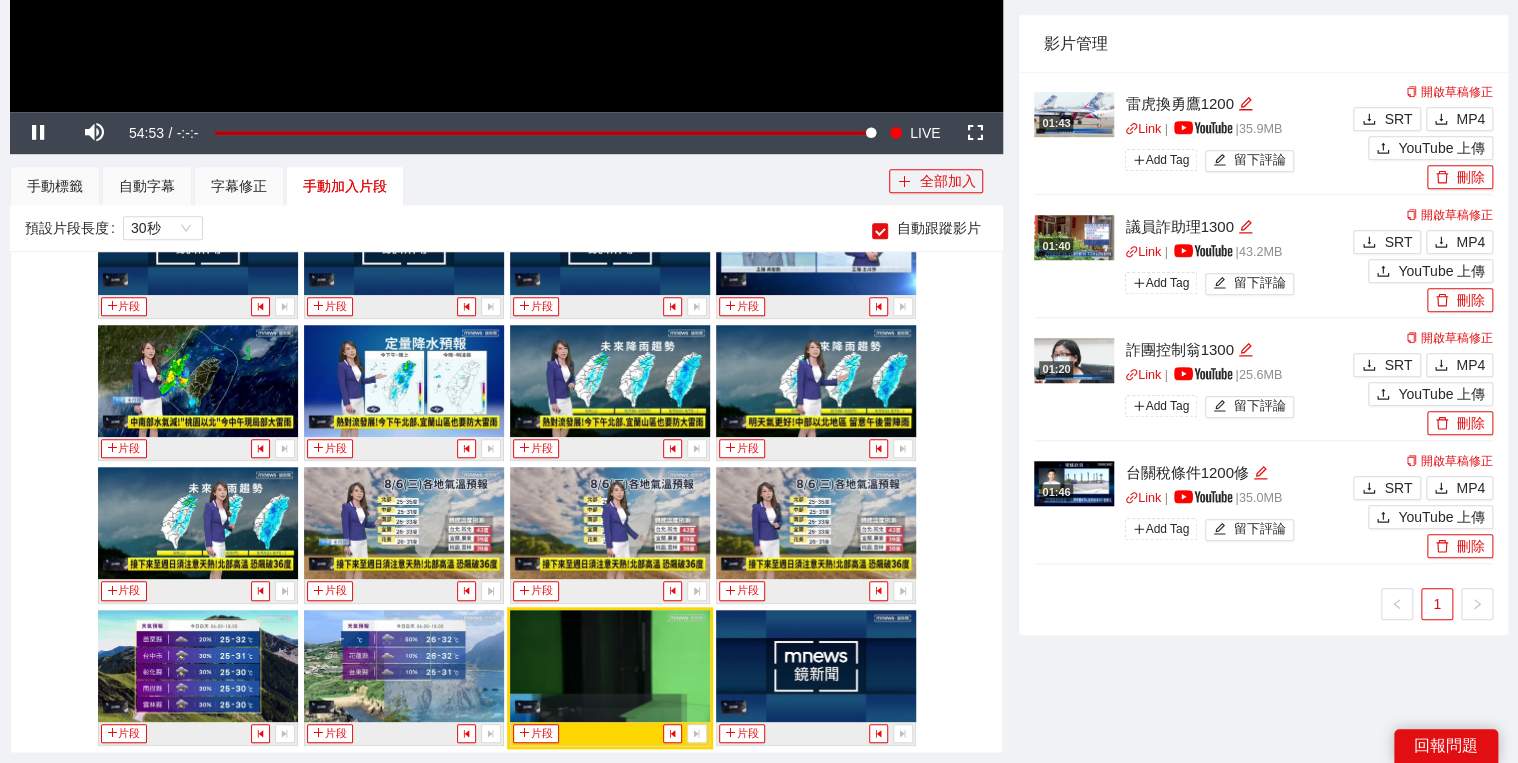 click at bounding box center (506, -168) 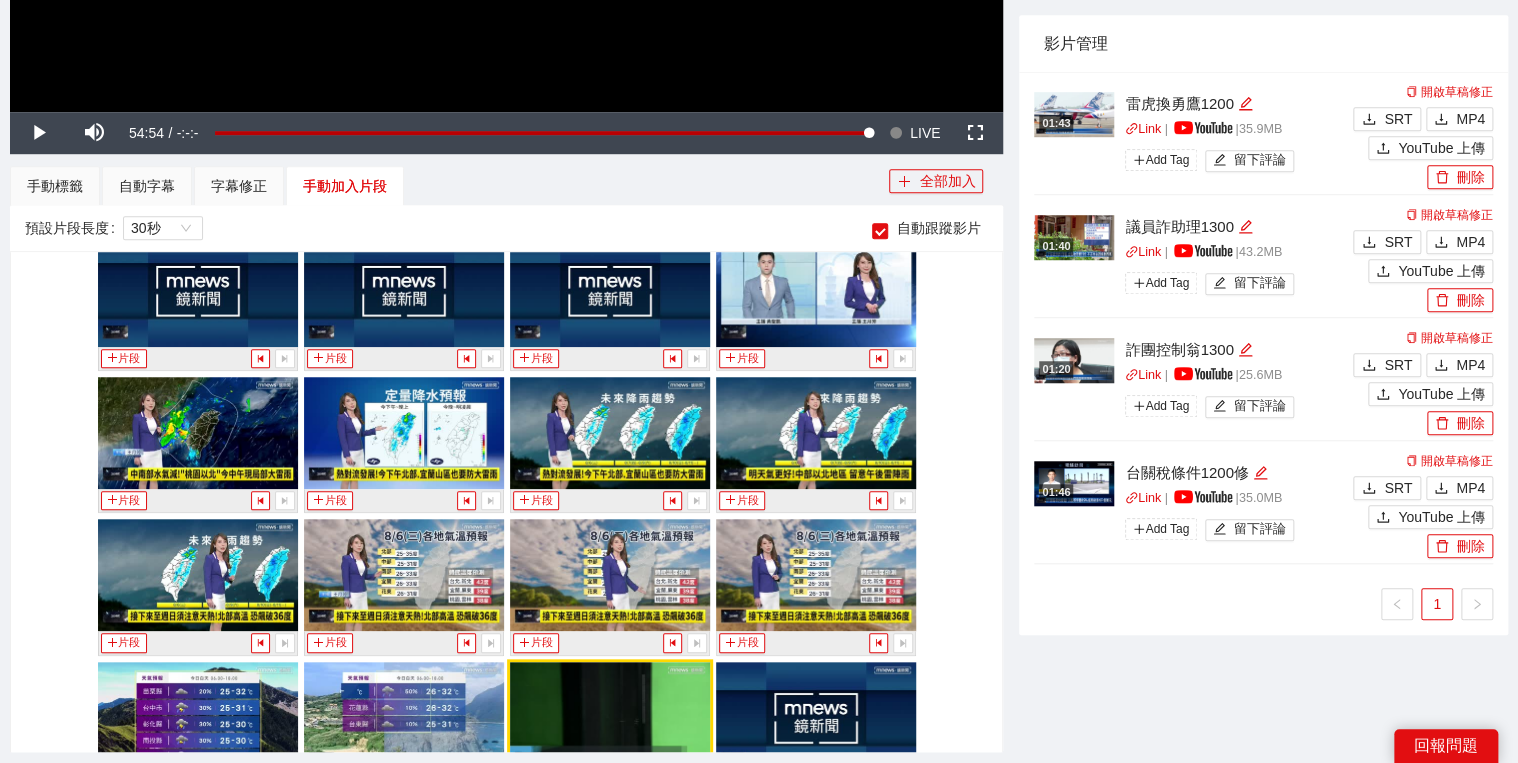 scroll, scrollTop: 5977, scrollLeft: 0, axis: vertical 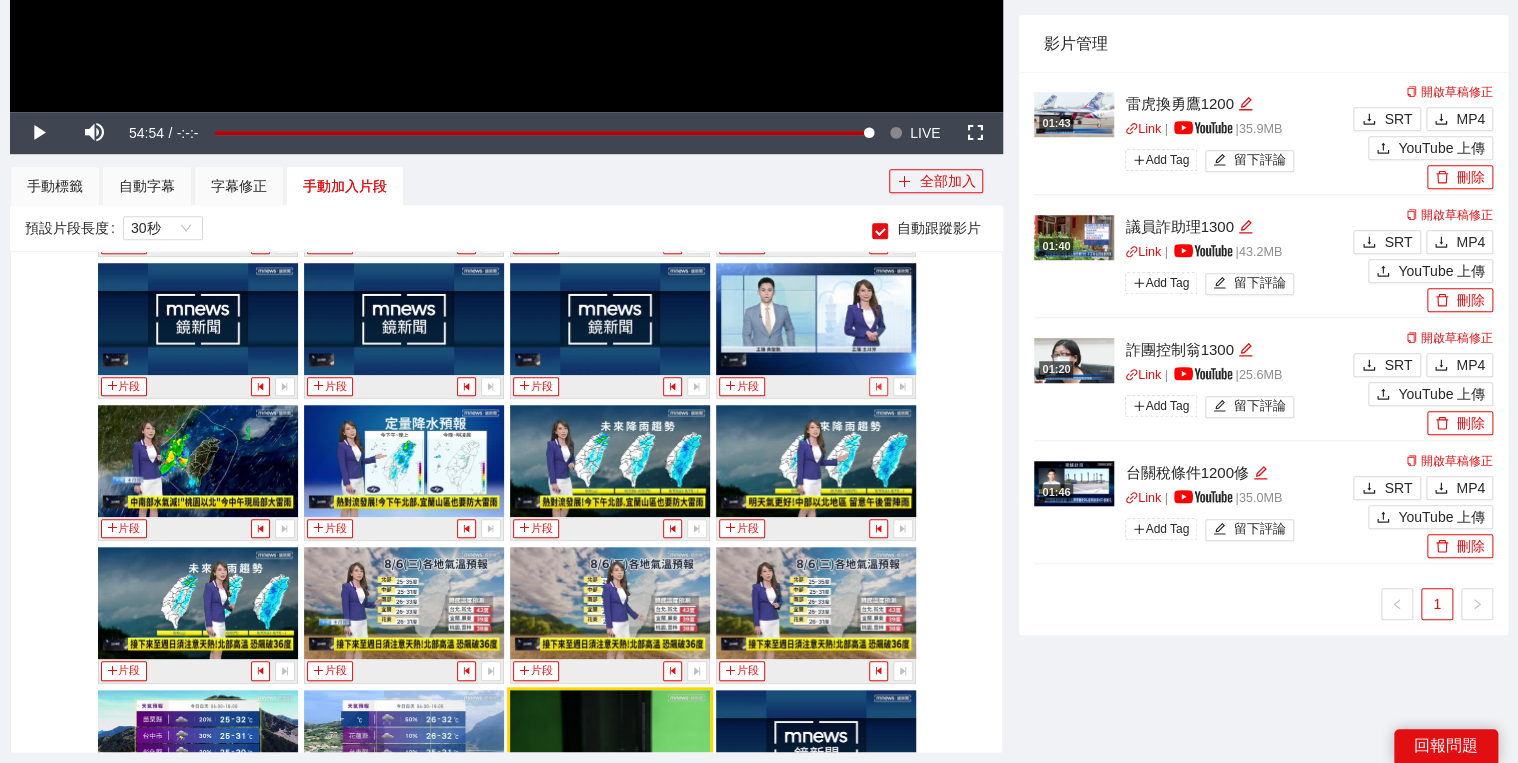 click at bounding box center [878, 386] 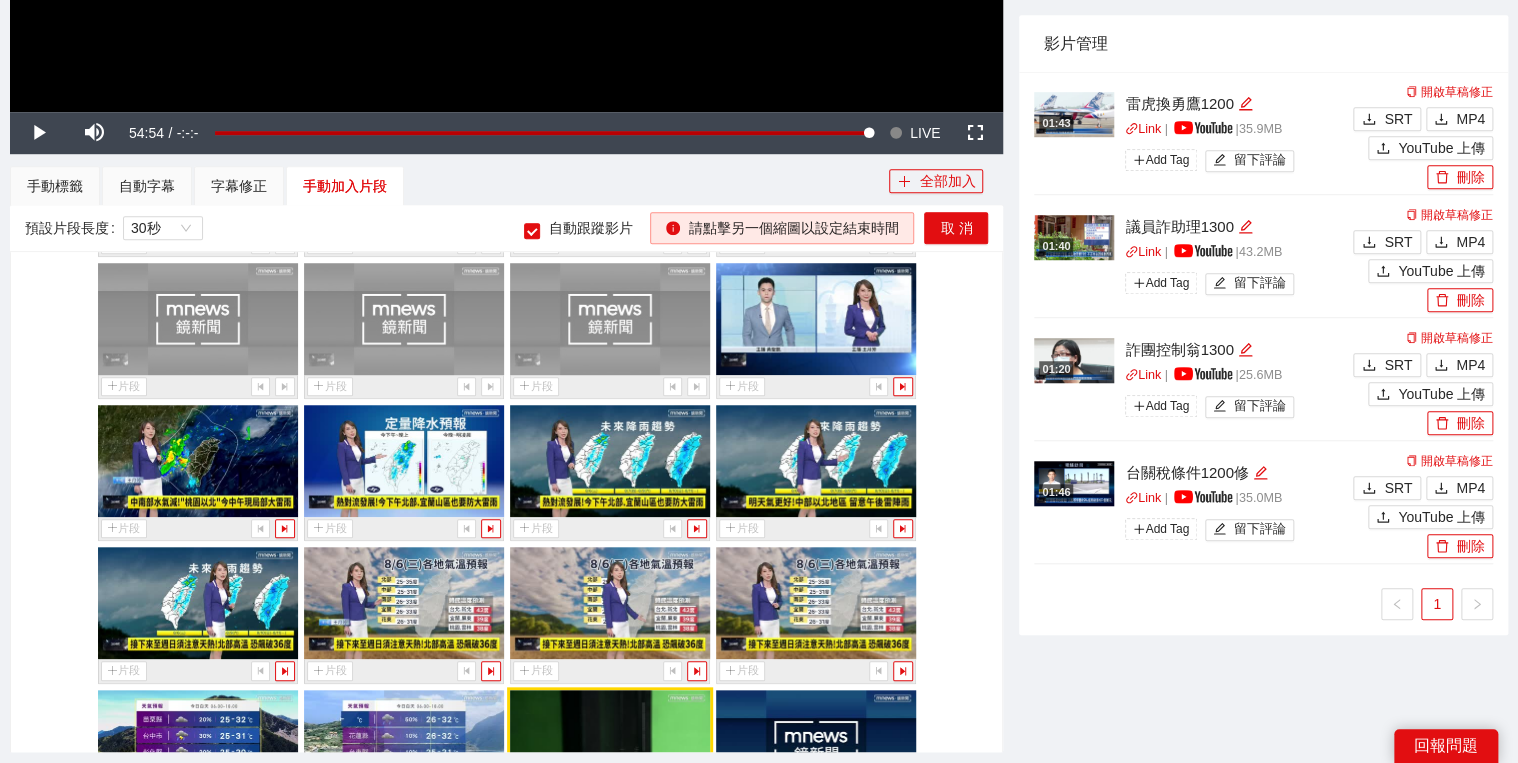 scroll, scrollTop: 6057, scrollLeft: 0, axis: vertical 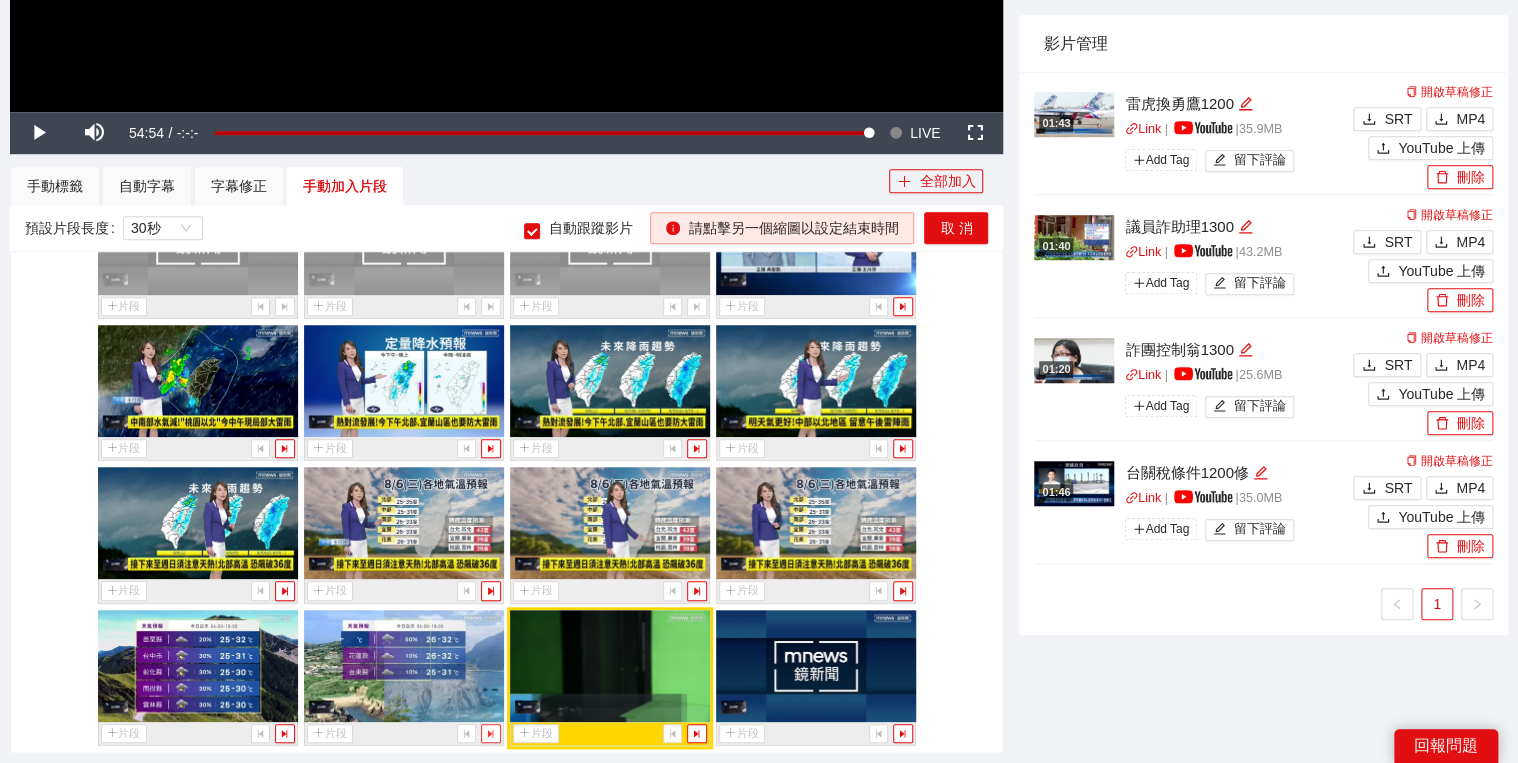 click at bounding box center [490, 733] 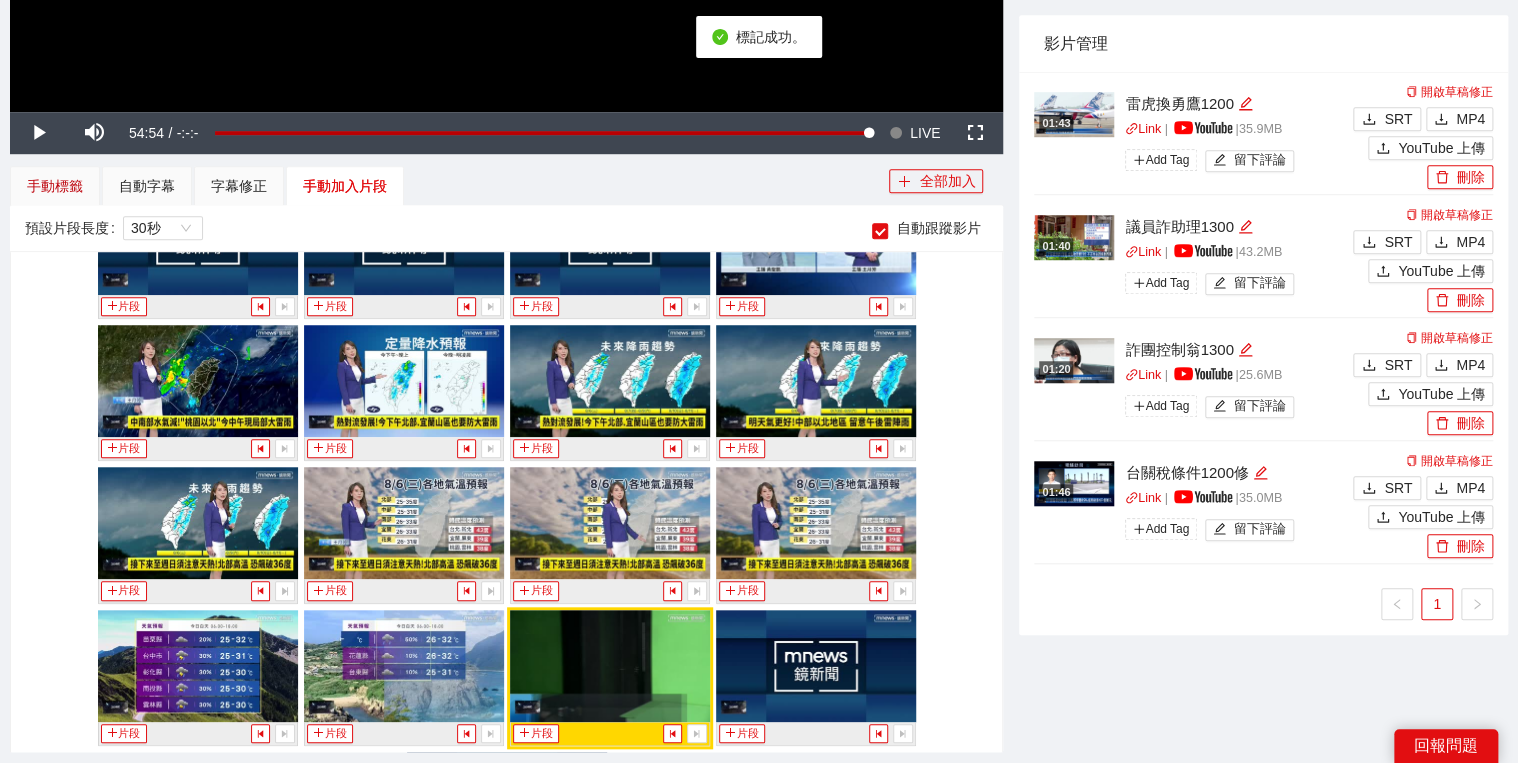 click on "手動標籤" at bounding box center [55, 186] 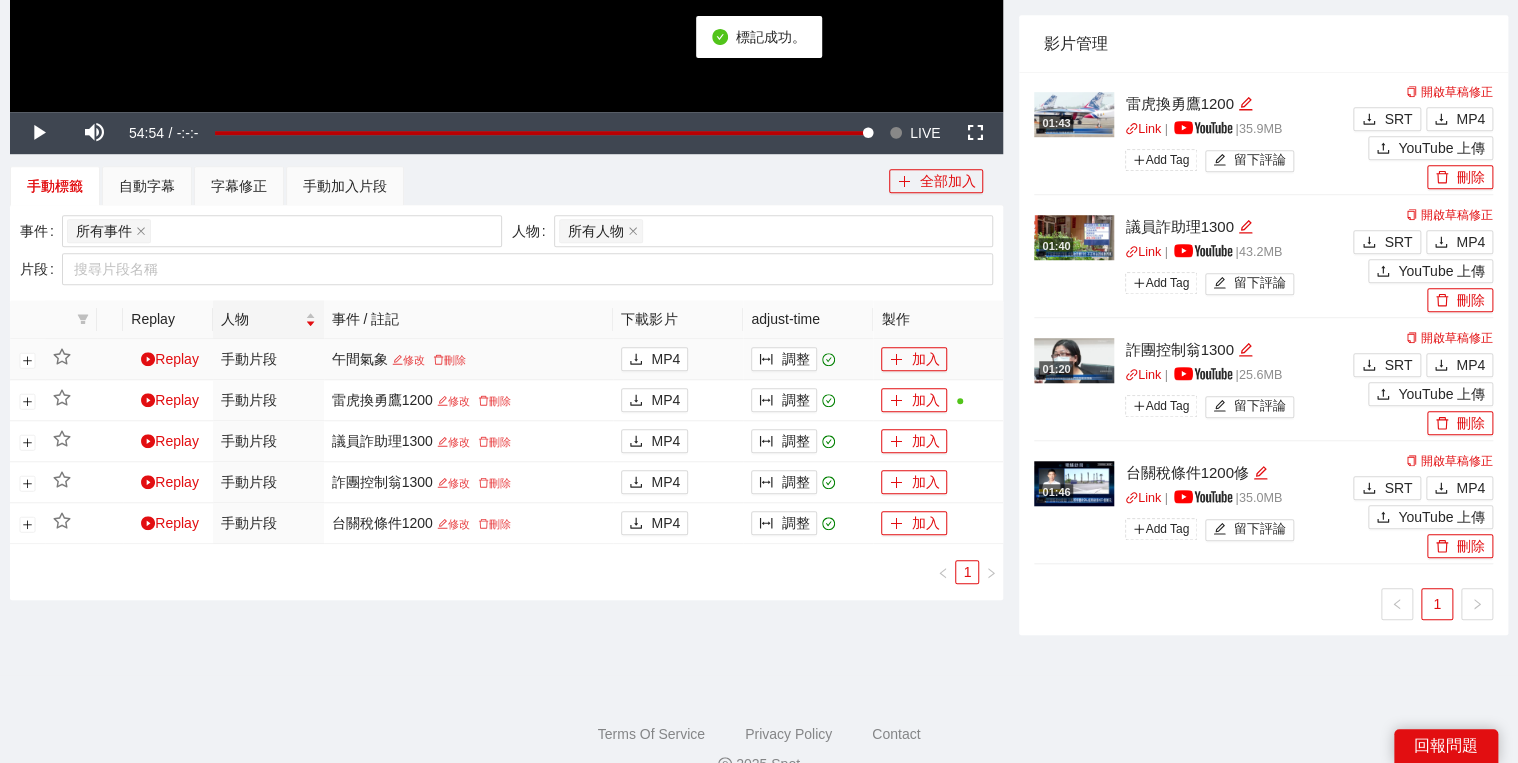 click on "加入" at bounding box center [938, 359] 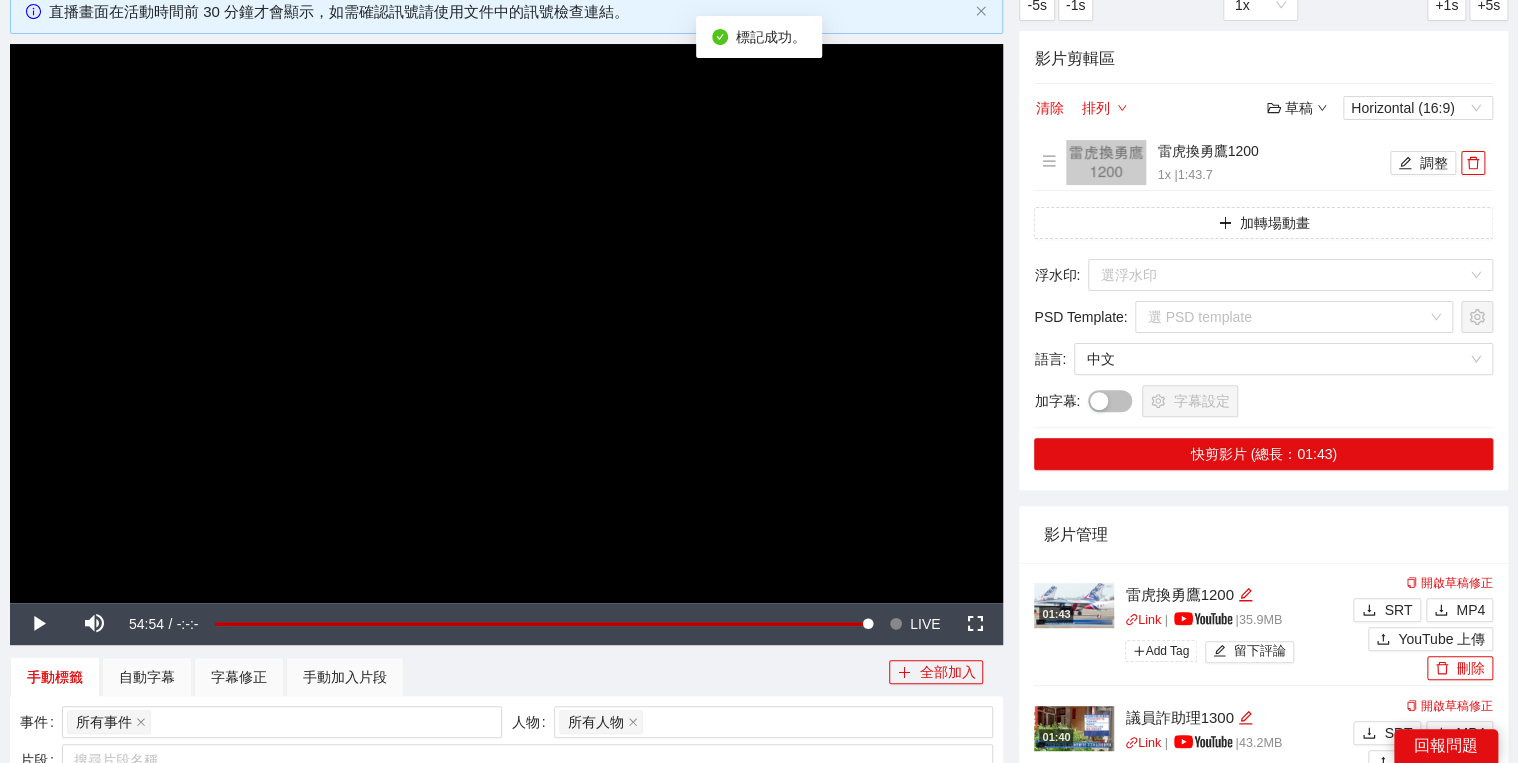scroll, scrollTop: 320, scrollLeft: 0, axis: vertical 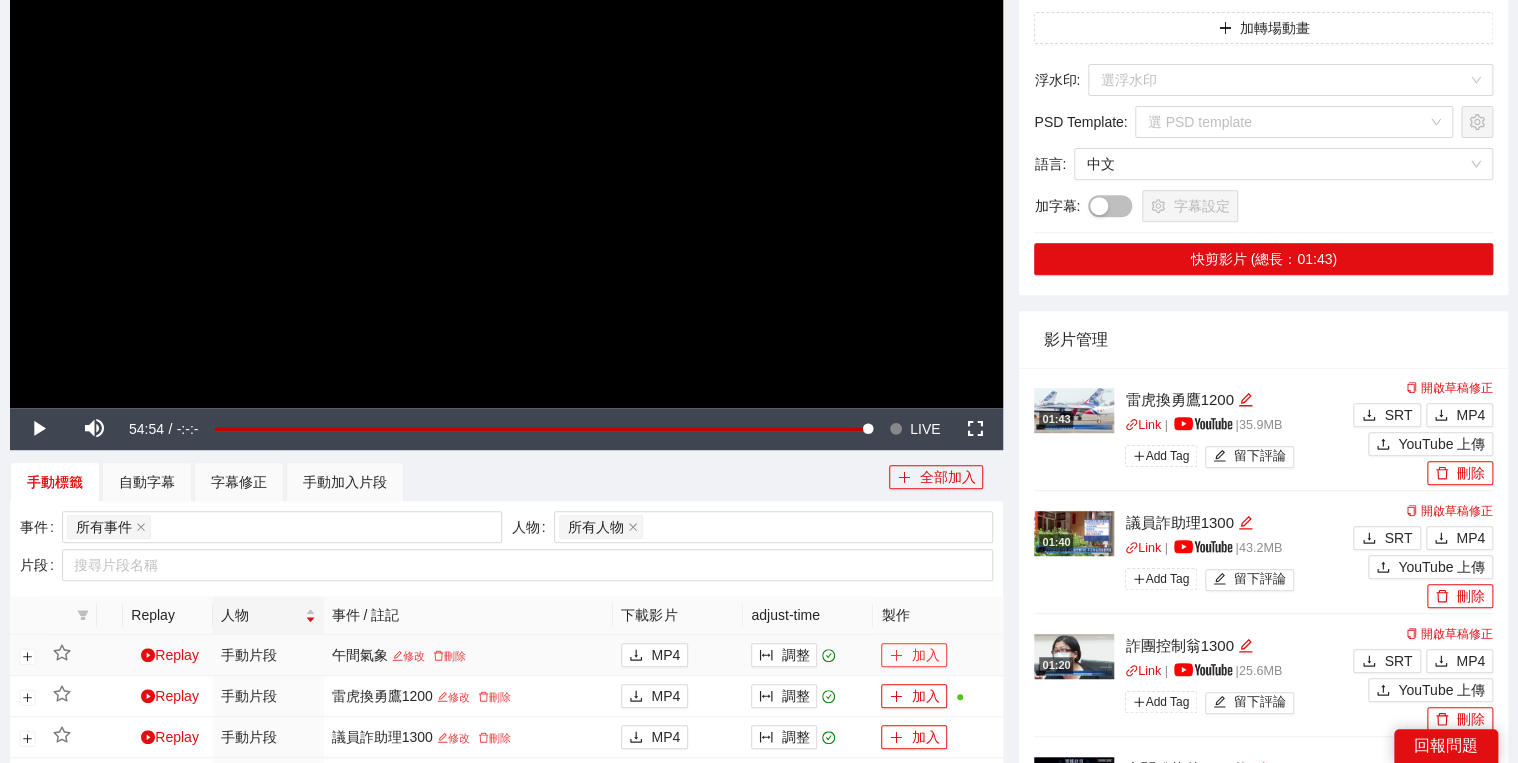 drag, startPoint x: 914, startPoint y: 656, endPoint x: 923, endPoint y: 646, distance: 13.453624 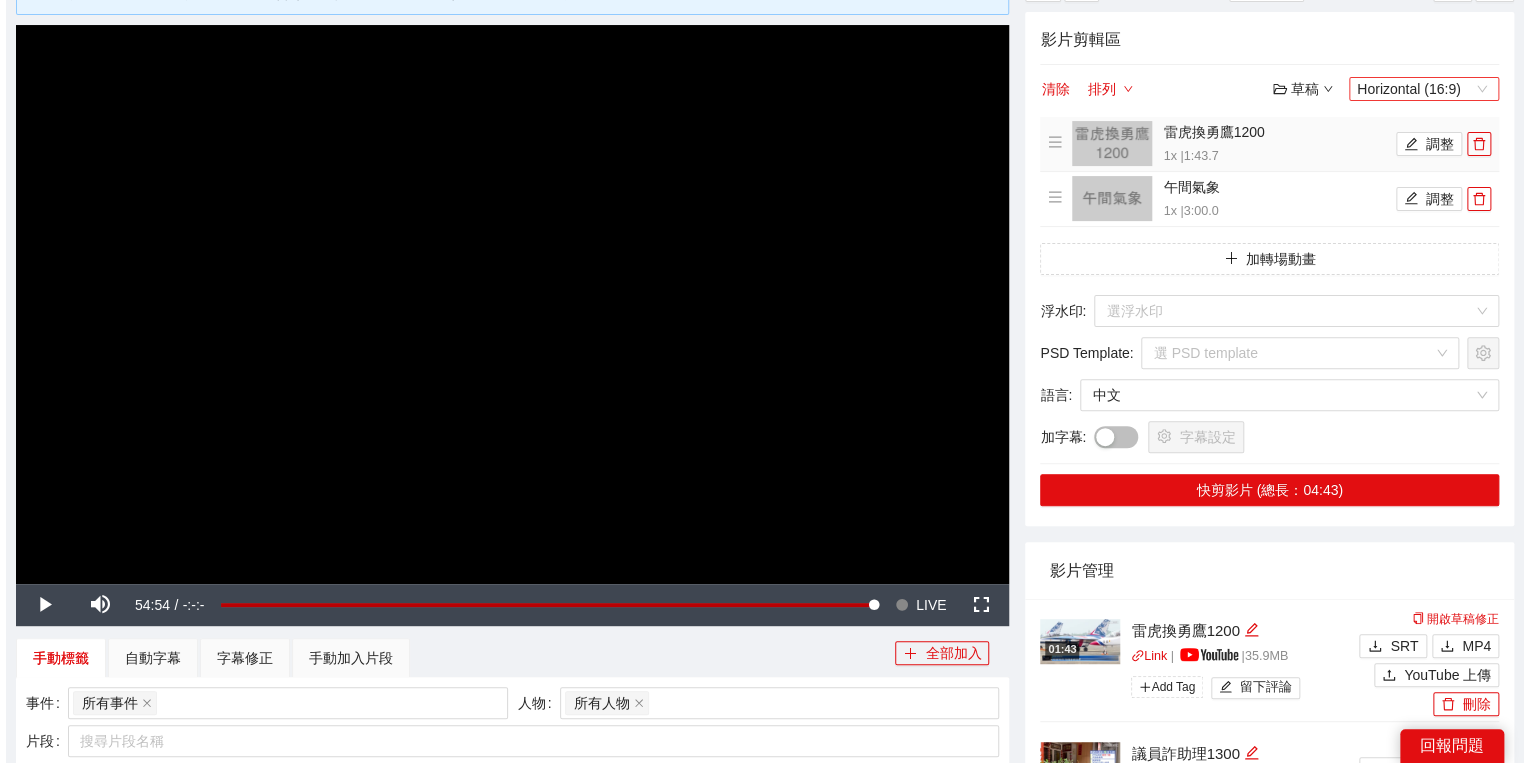 scroll, scrollTop: 0, scrollLeft: 0, axis: both 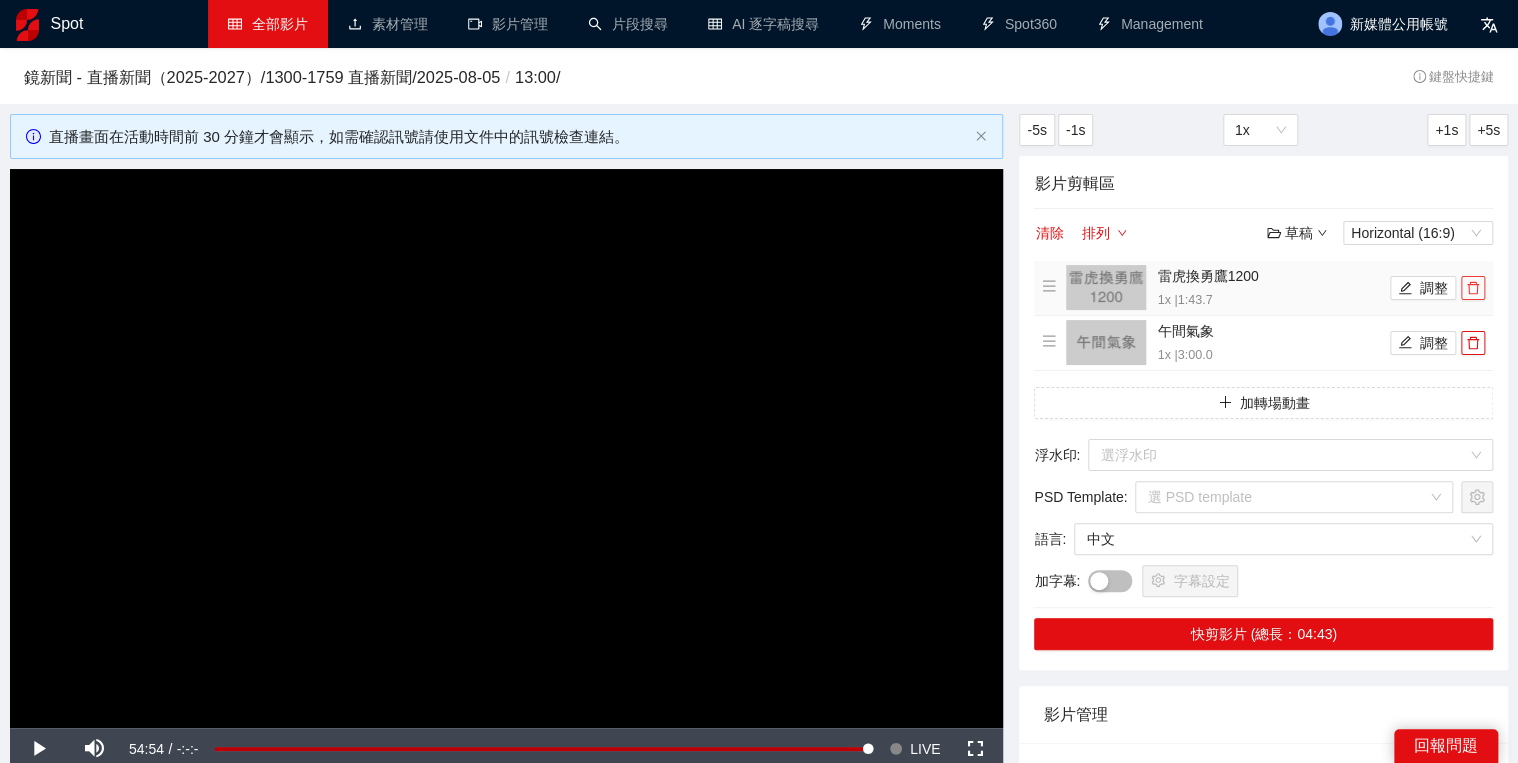 click at bounding box center [1473, 288] 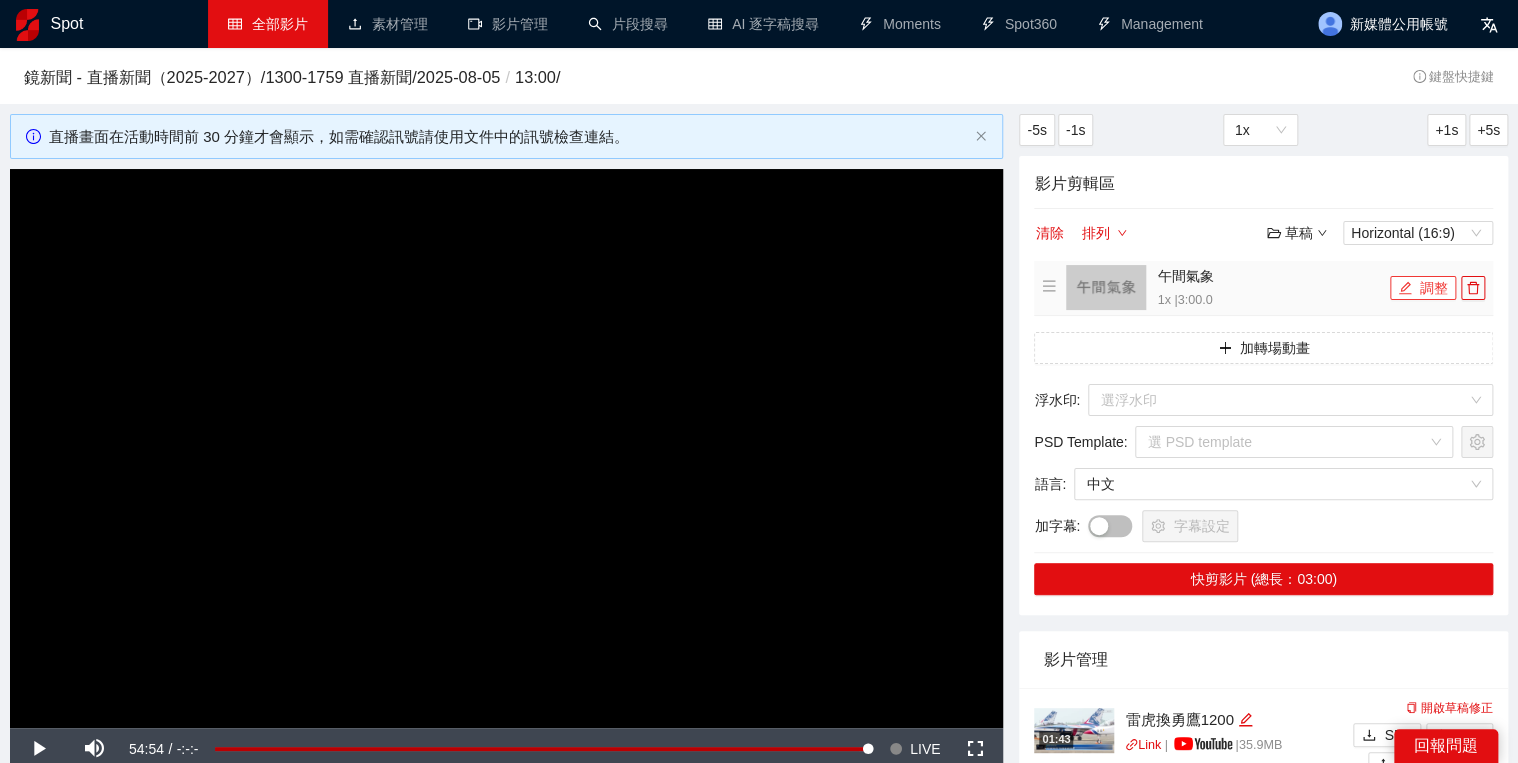 click on "調整" at bounding box center (1423, 288) 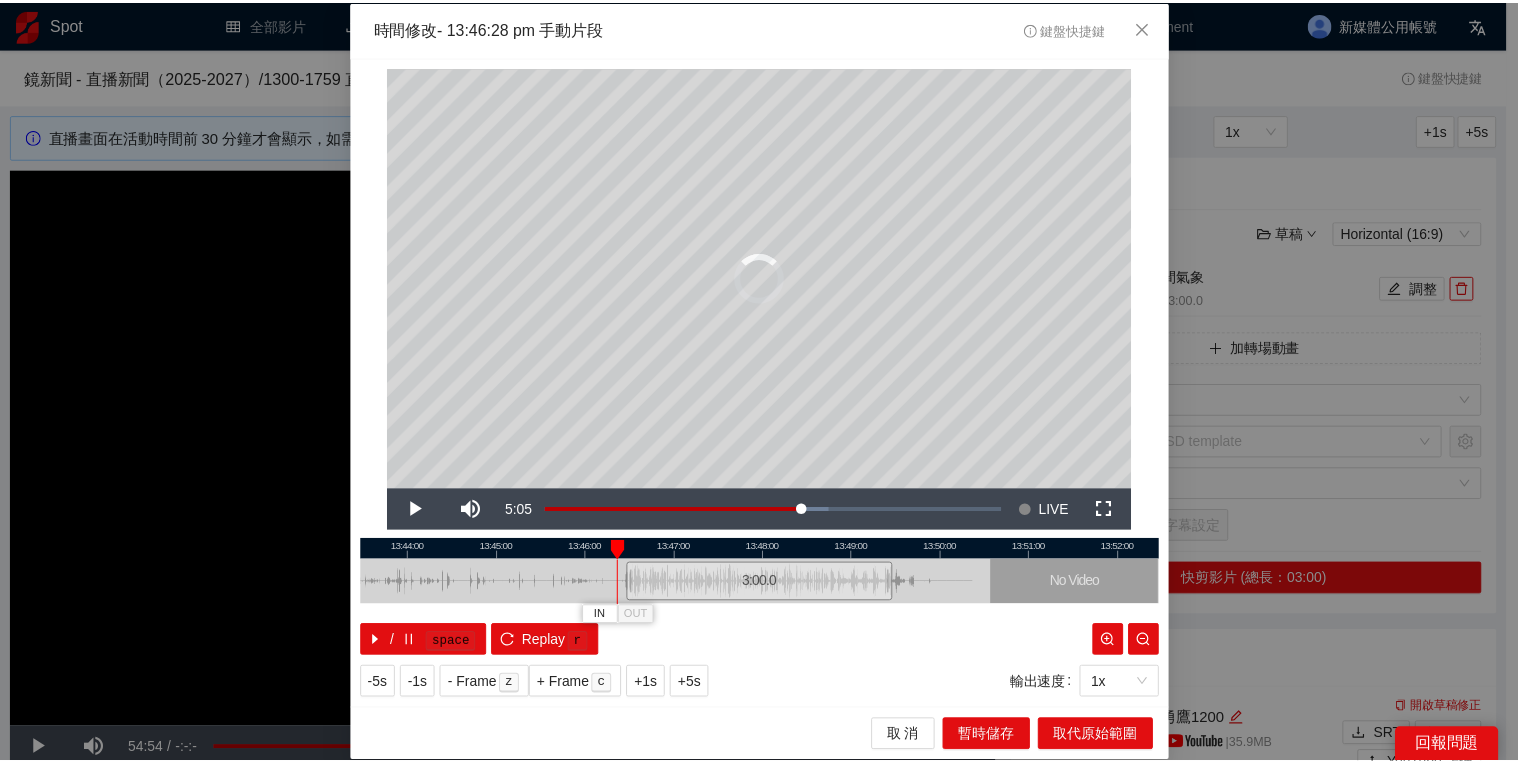 scroll, scrollTop: 0, scrollLeft: 0, axis: both 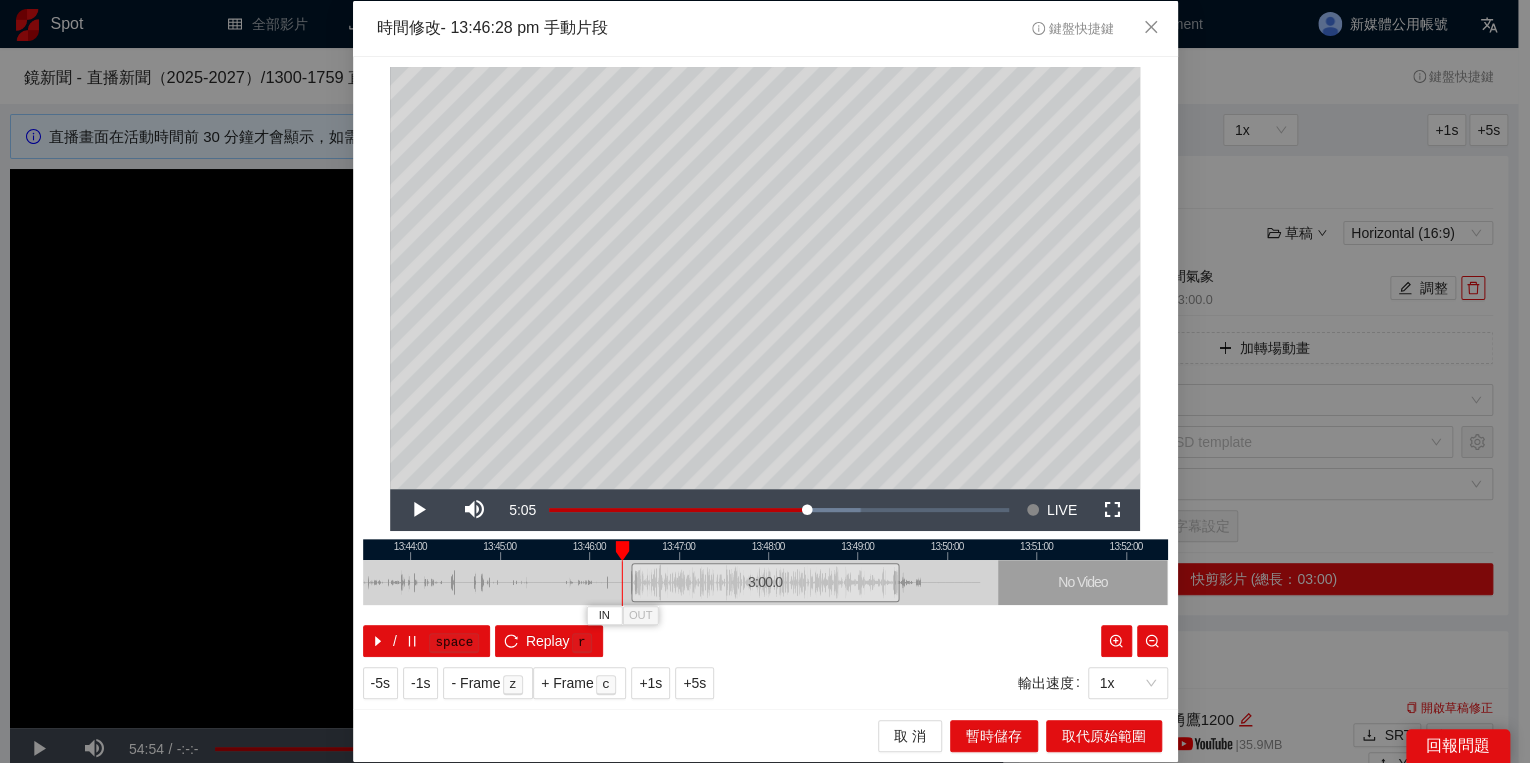click on "13:43:00 13:44:00 13:45:00 13:46:00 13:47:00 13:48:00 13:49:00 13:50:00 13:51:00 13:52:00 IN OUT 3:00.0 No Video /   space  Replay  r" at bounding box center [765, 598] 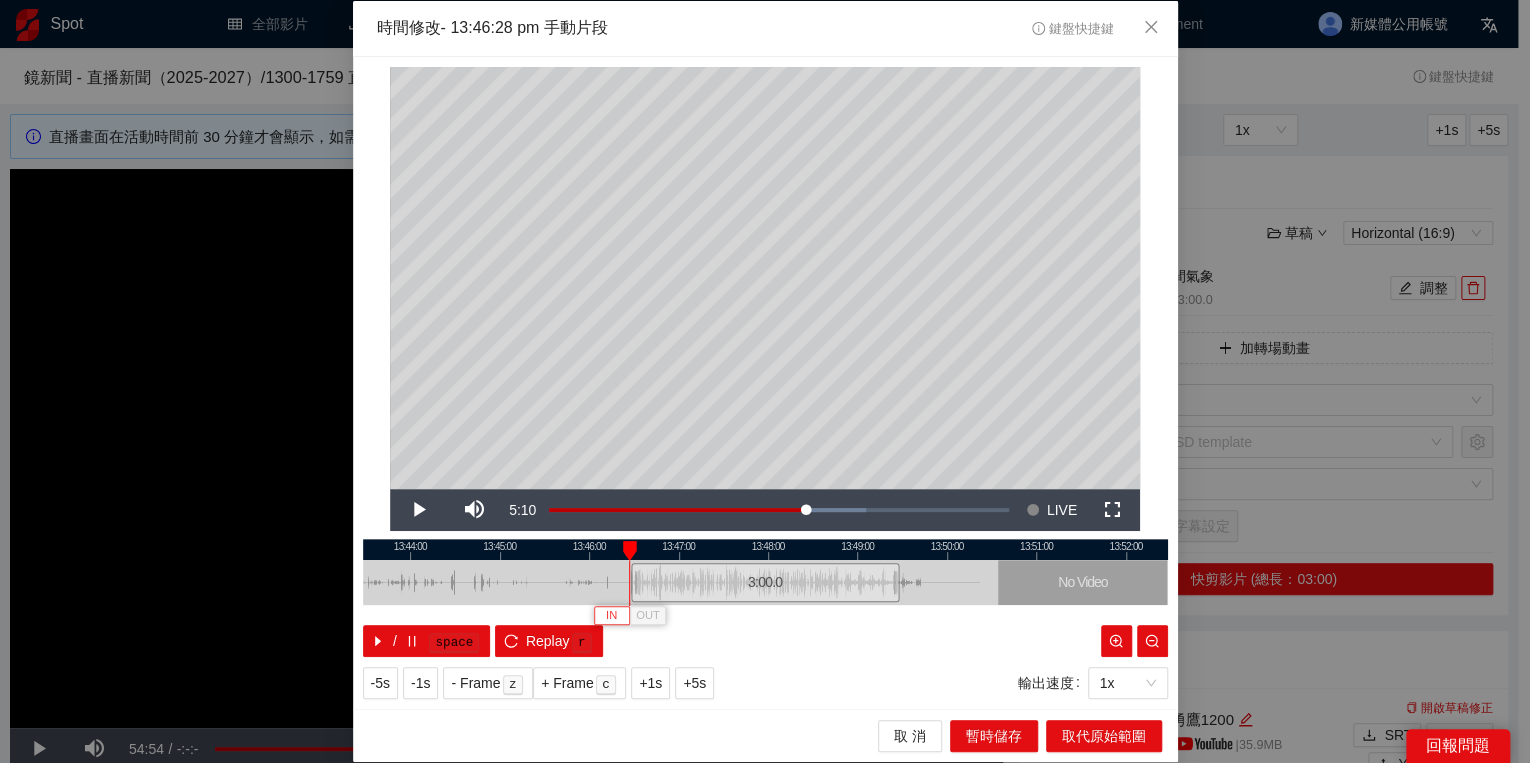 click on "IN" at bounding box center [611, 616] 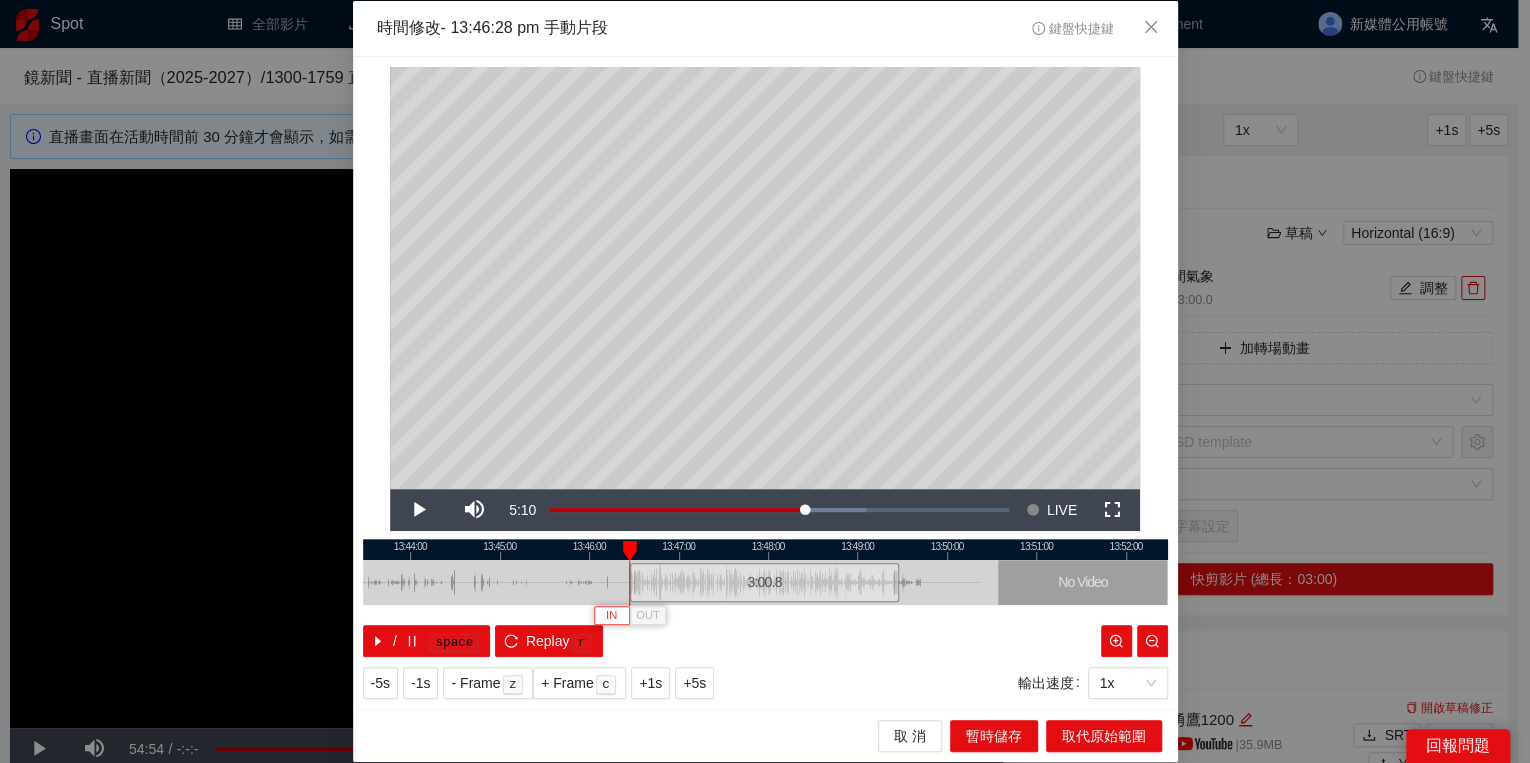 type 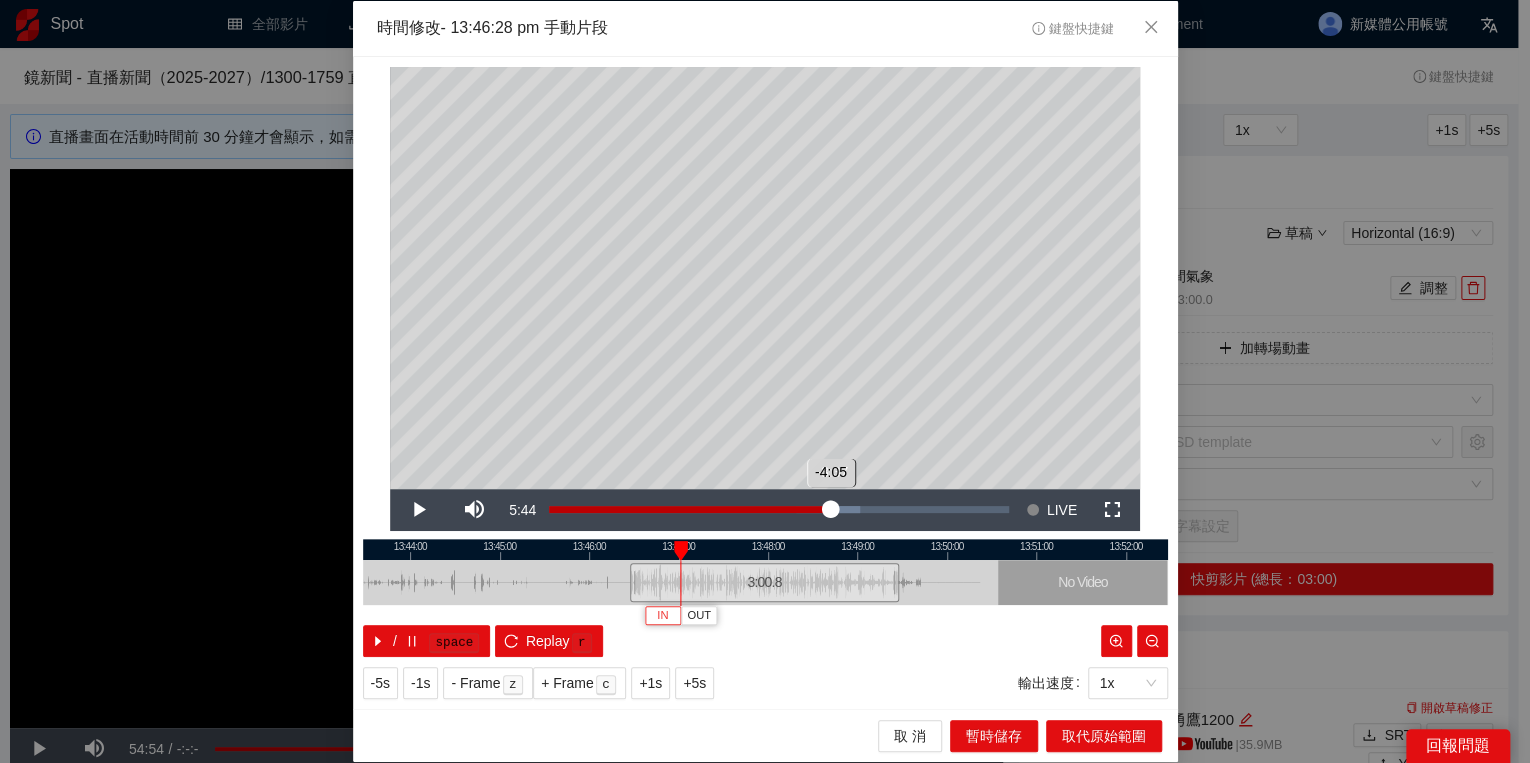 click on "Loaded :  67.73% -3:37 -4:05" at bounding box center [779, 510] 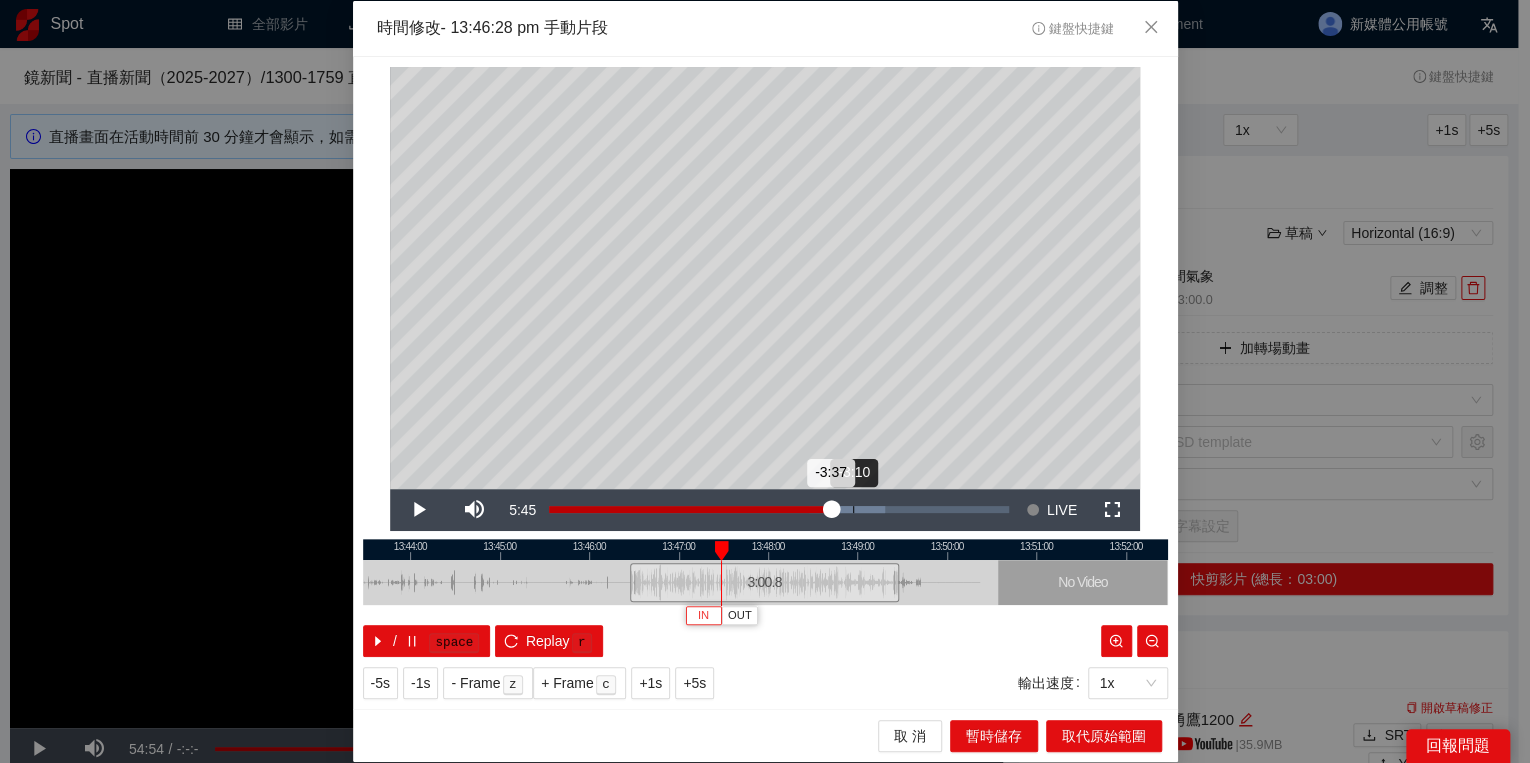 click on "Loaded :  73.11% -3:10 -3:37" at bounding box center [779, 510] 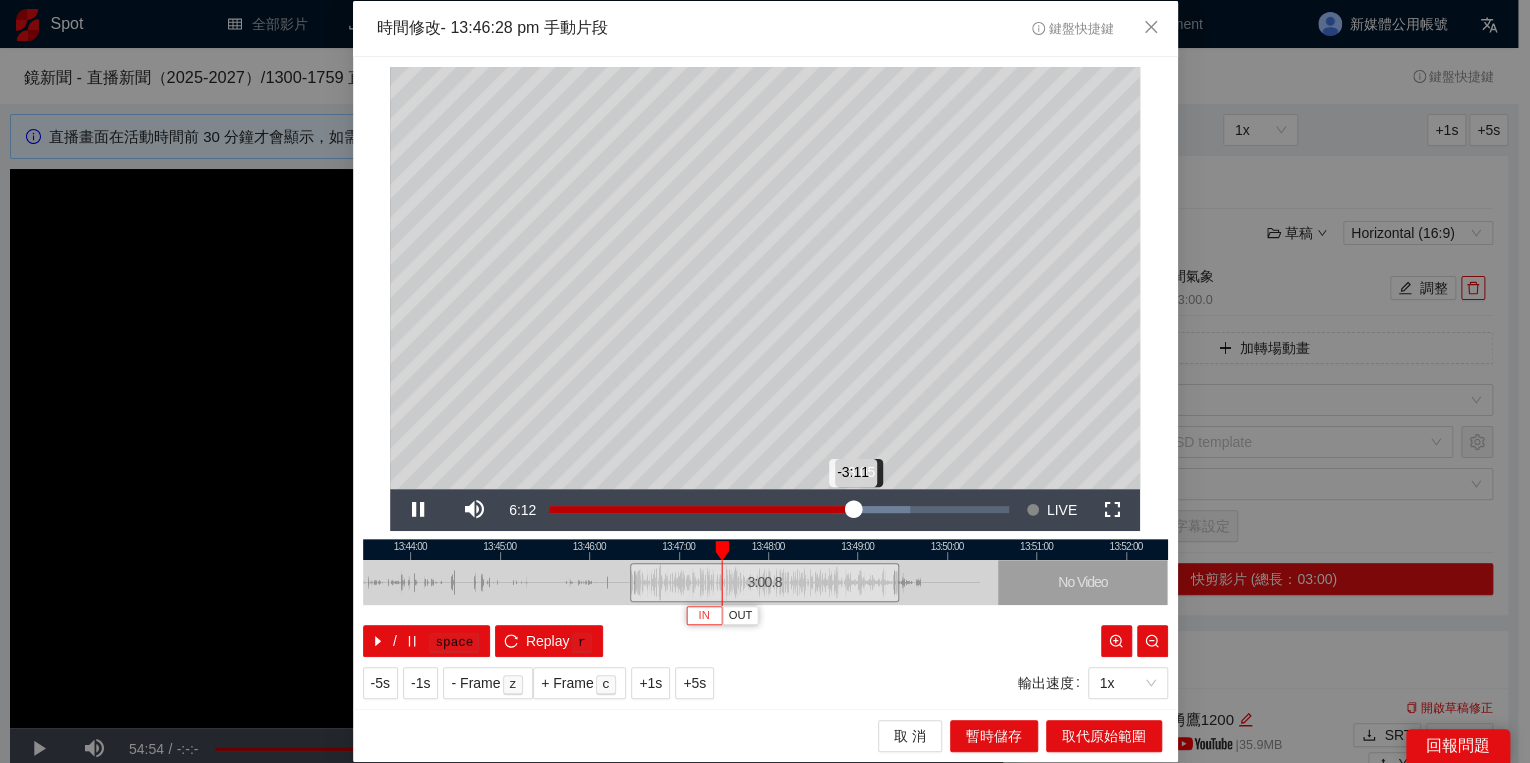 click on "-3:11" at bounding box center [701, 509] 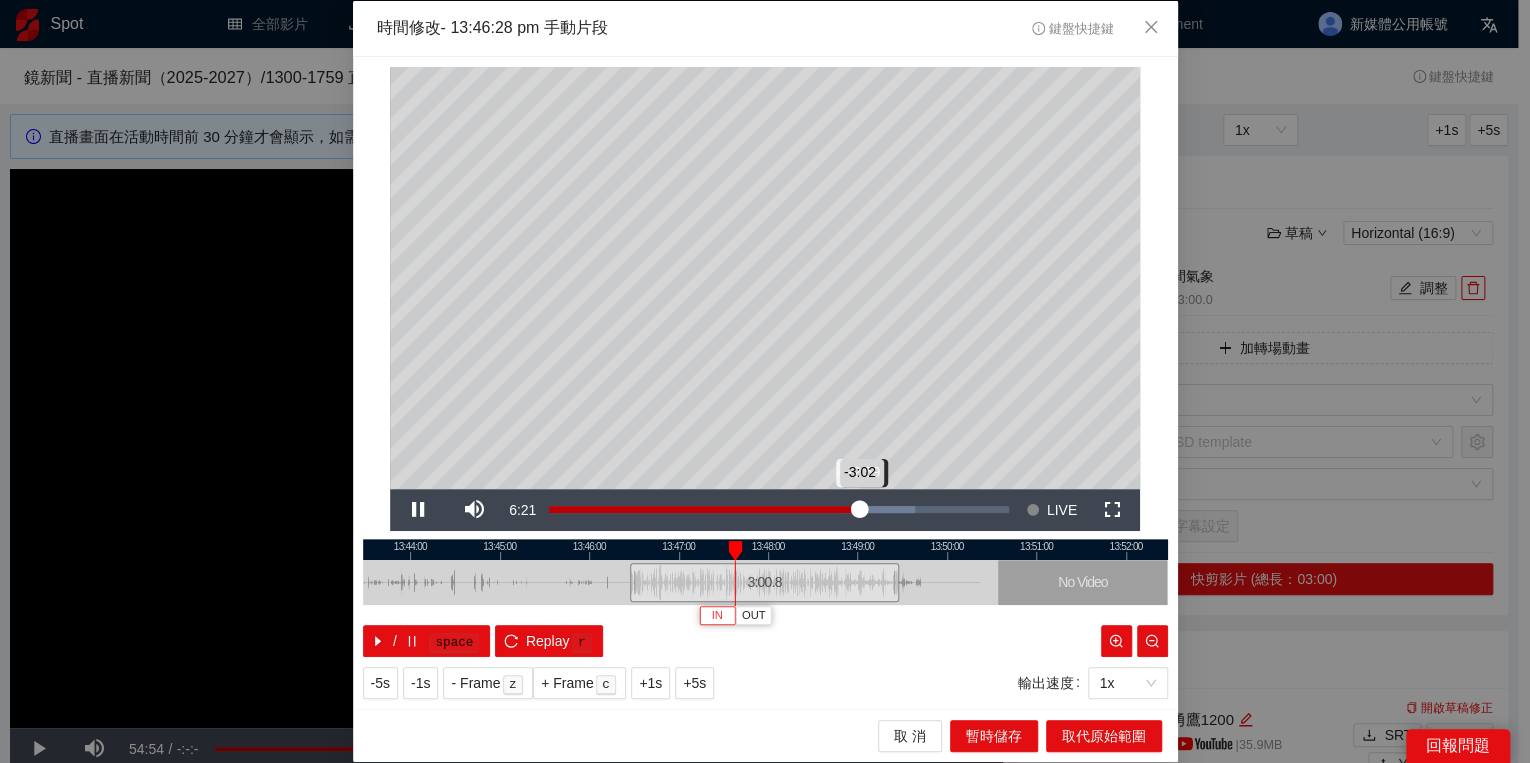 click on "-3:02" at bounding box center (704, 509) 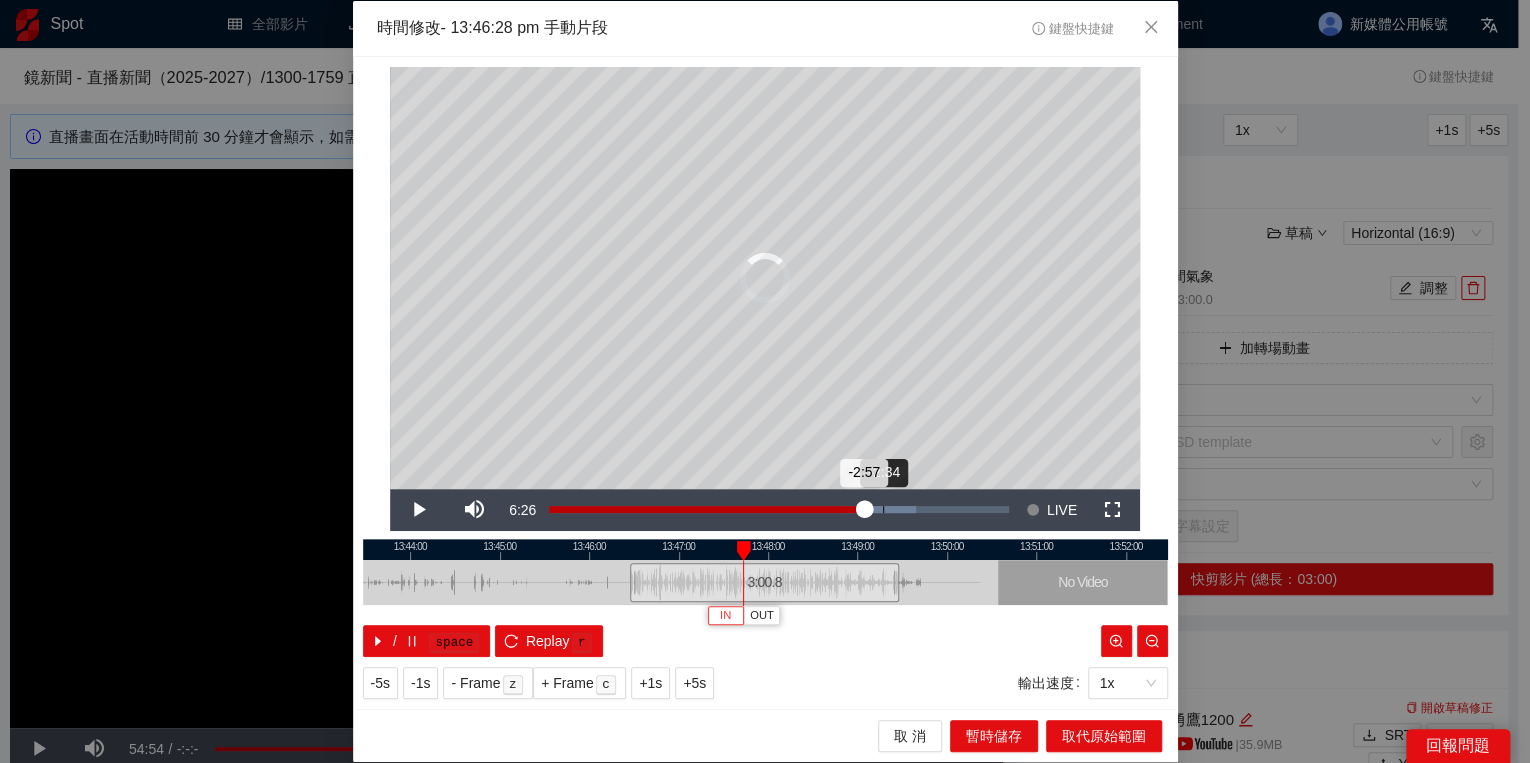 click on "Loaded :  79.78% -2:34 -2:57" at bounding box center (779, 510) 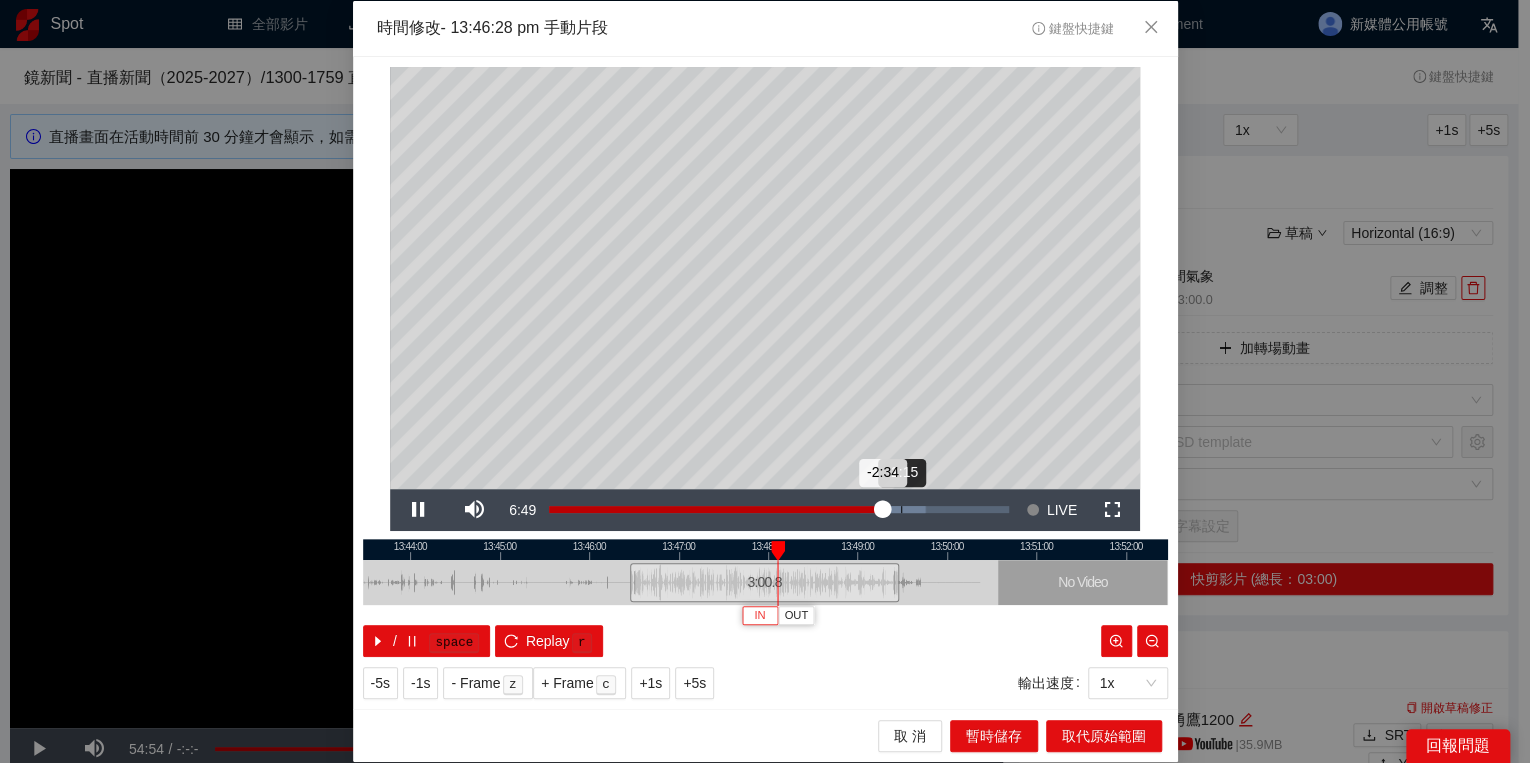 click on "Loaded :  81.91% -2:15 -2:34" at bounding box center (779, 509) 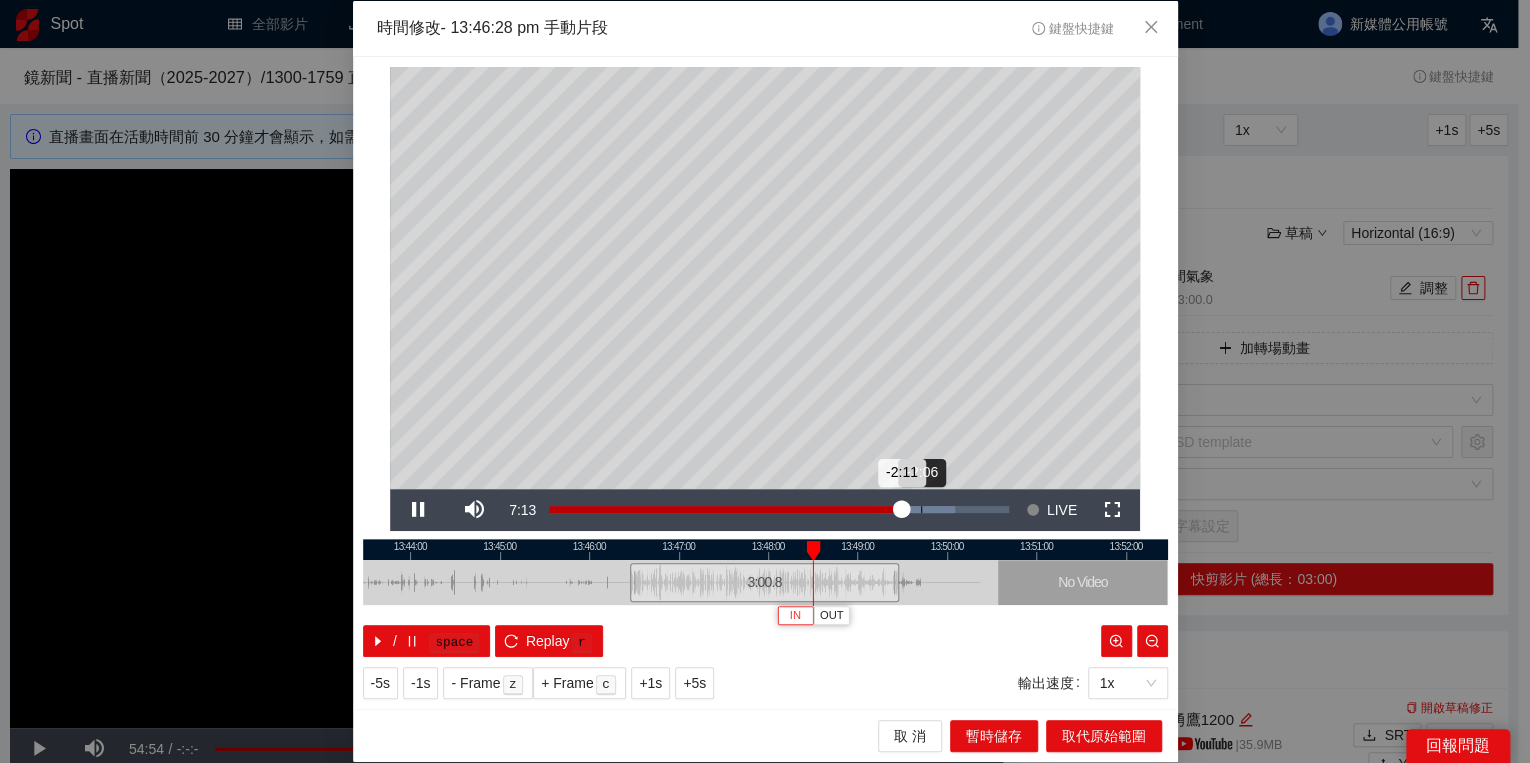 click on "Loaded :  88.29% -2:06 -2:11" at bounding box center [779, 510] 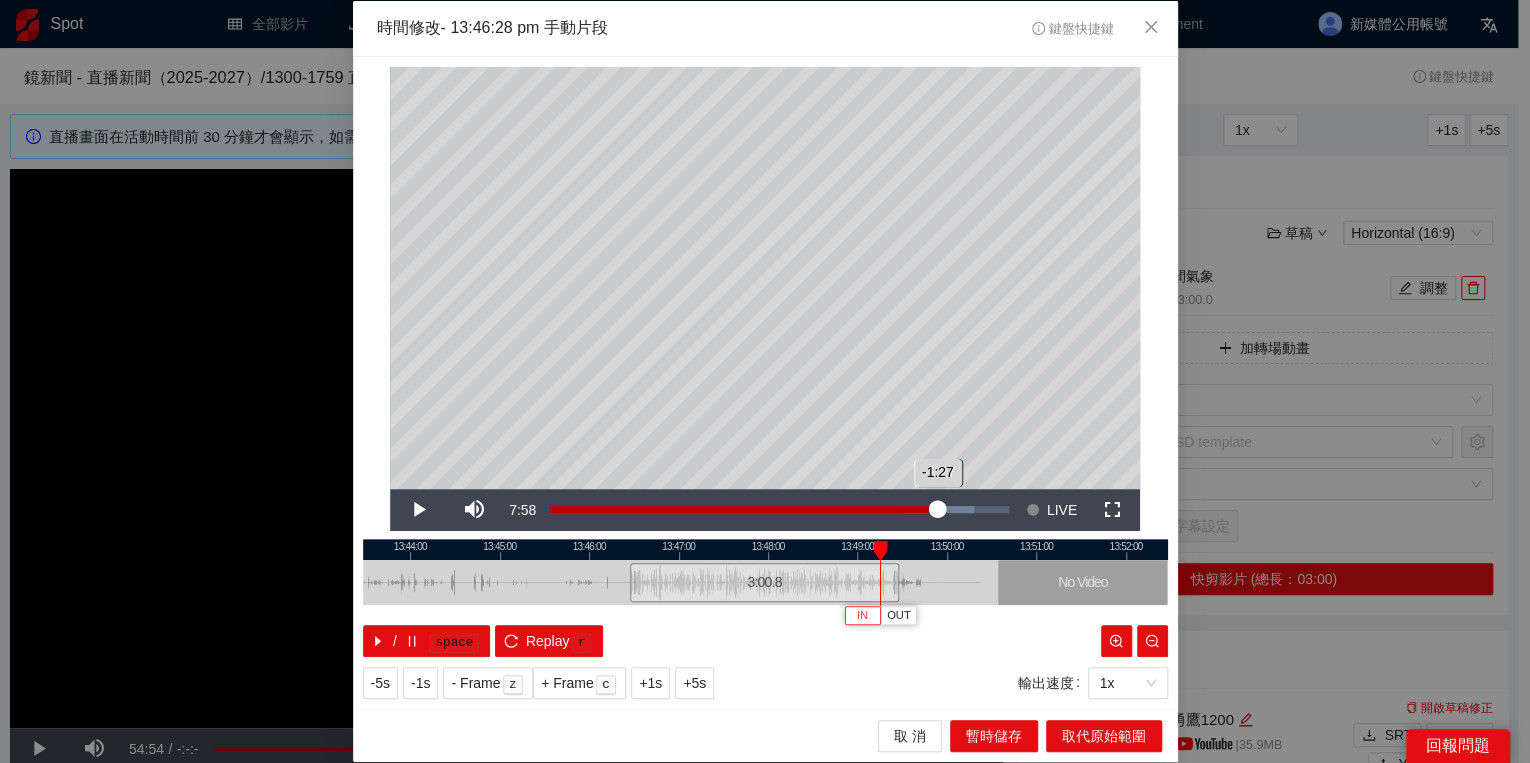 click on "Loaded :  92.54% -1:27 -1:27" at bounding box center (779, 510) 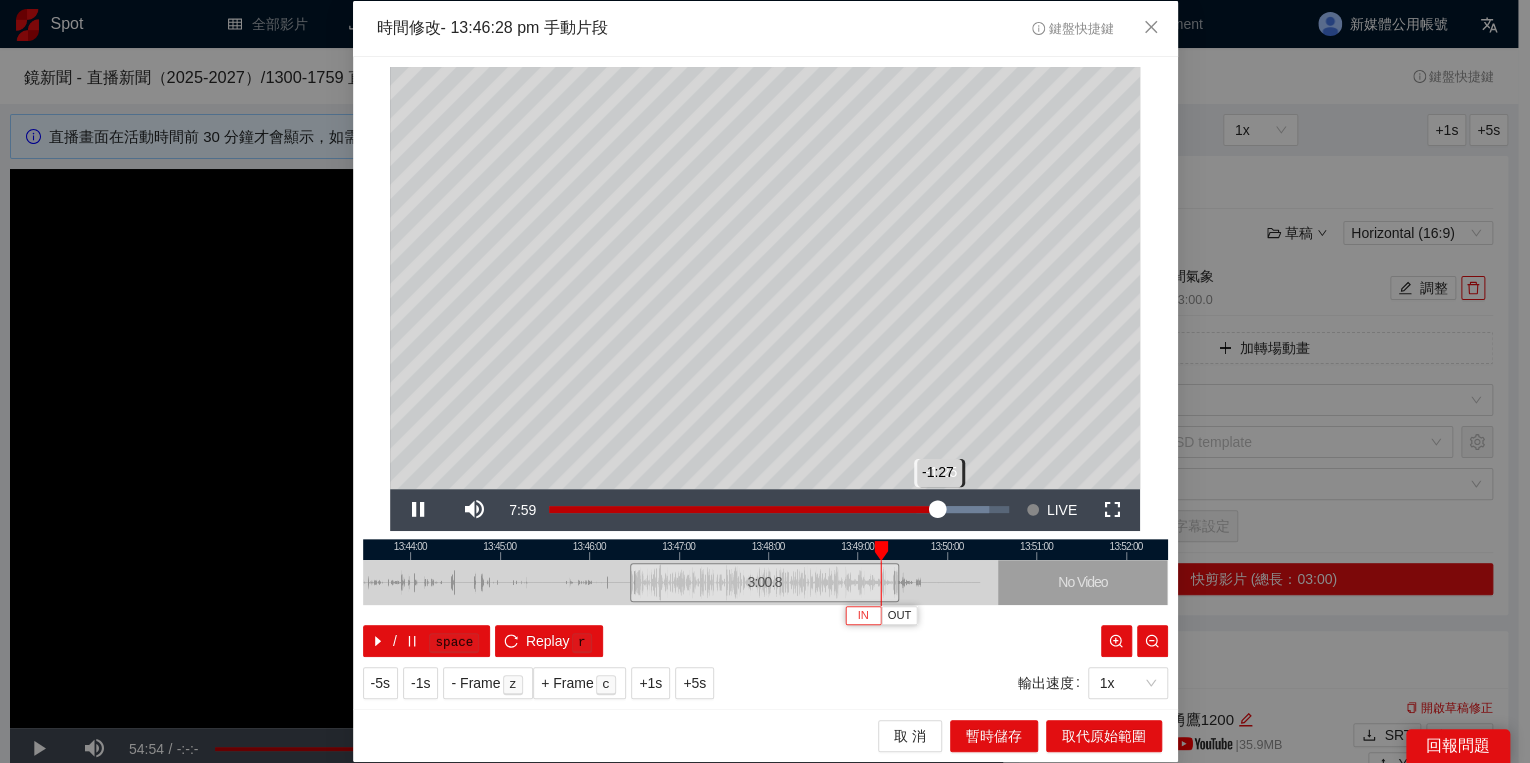 click on "-1:27" at bounding box center [743, 509] 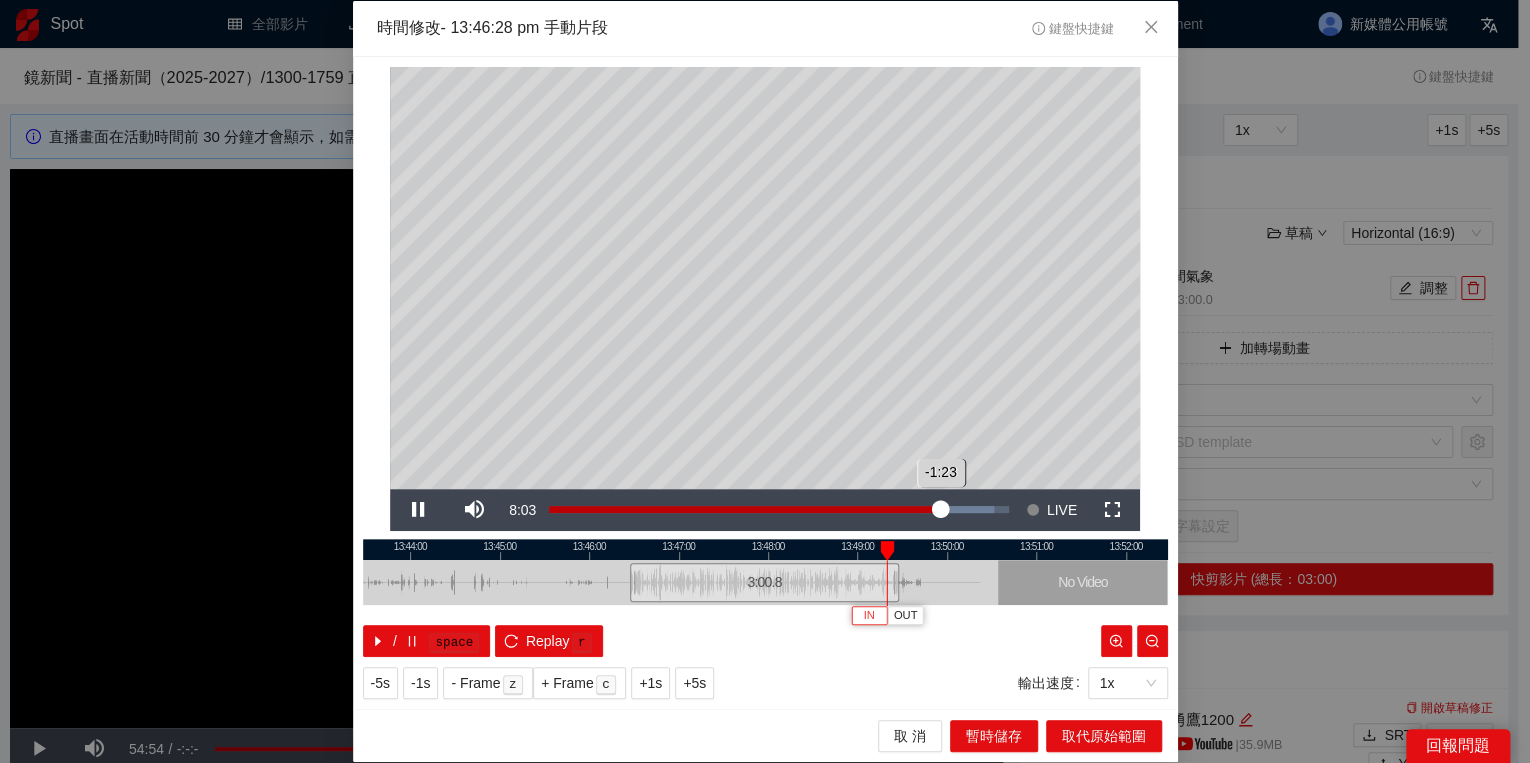 click on "-1:23" at bounding box center (745, 509) 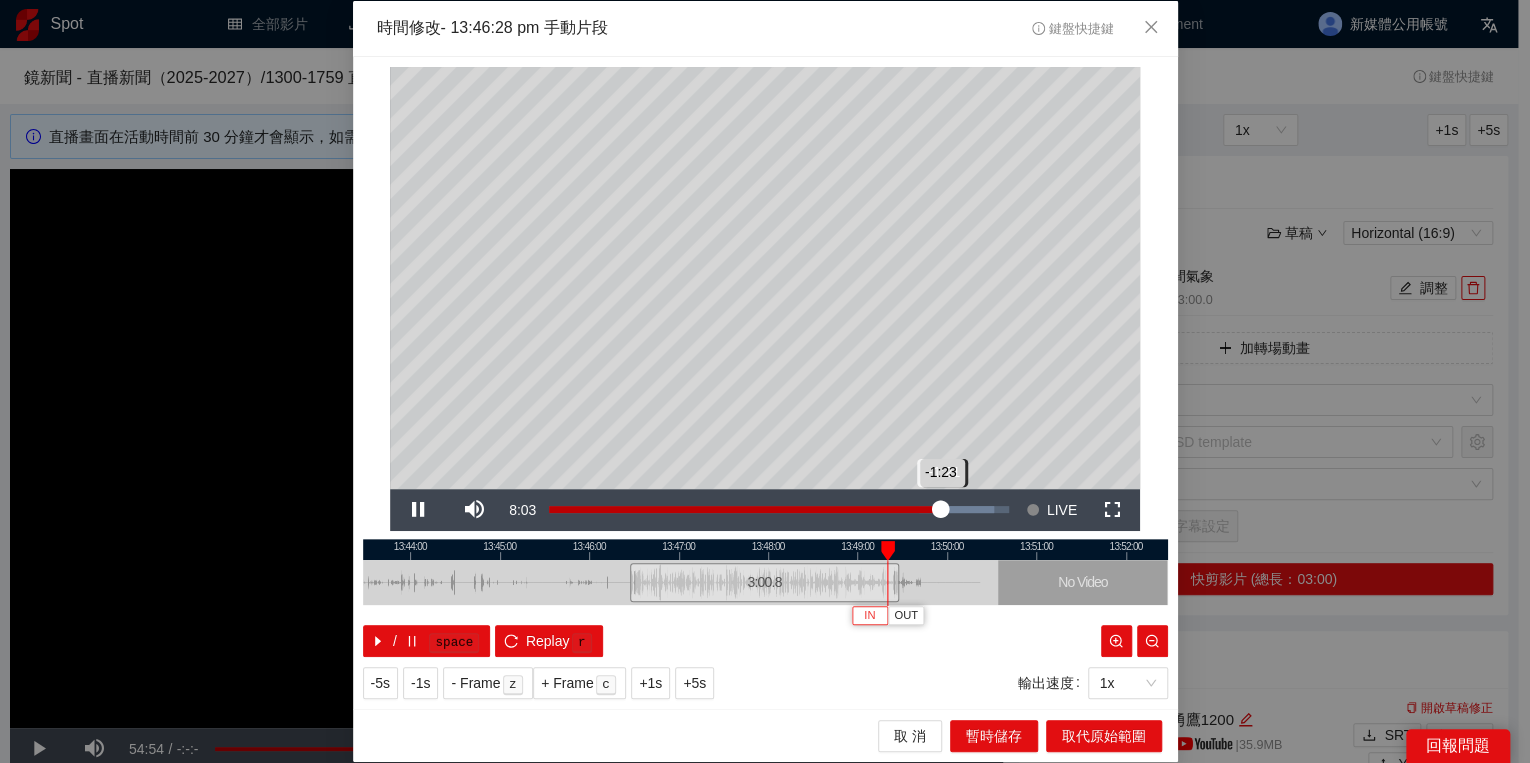 click on "-1:23" at bounding box center [745, 509] 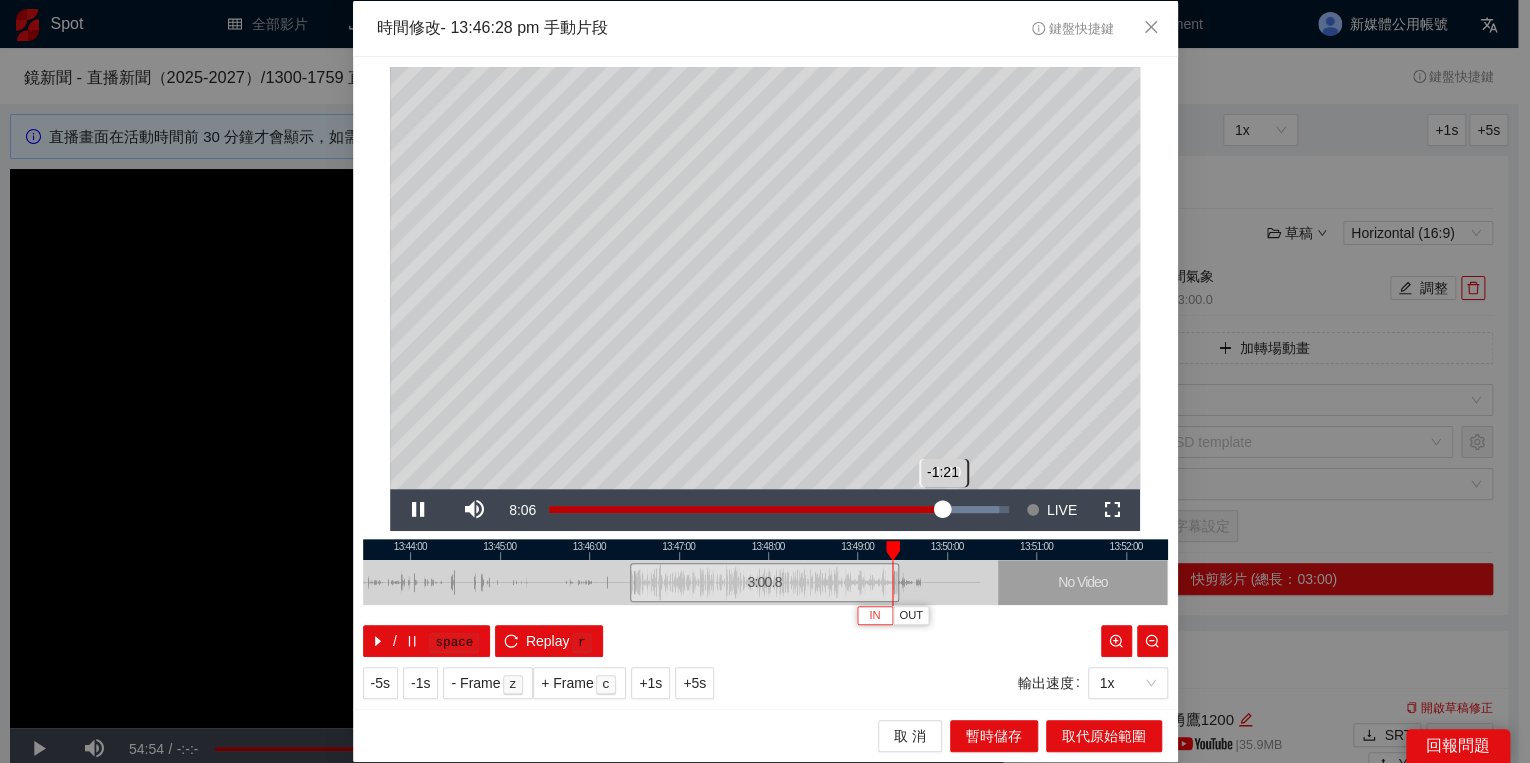 click on "-1:21" at bounding box center (746, 509) 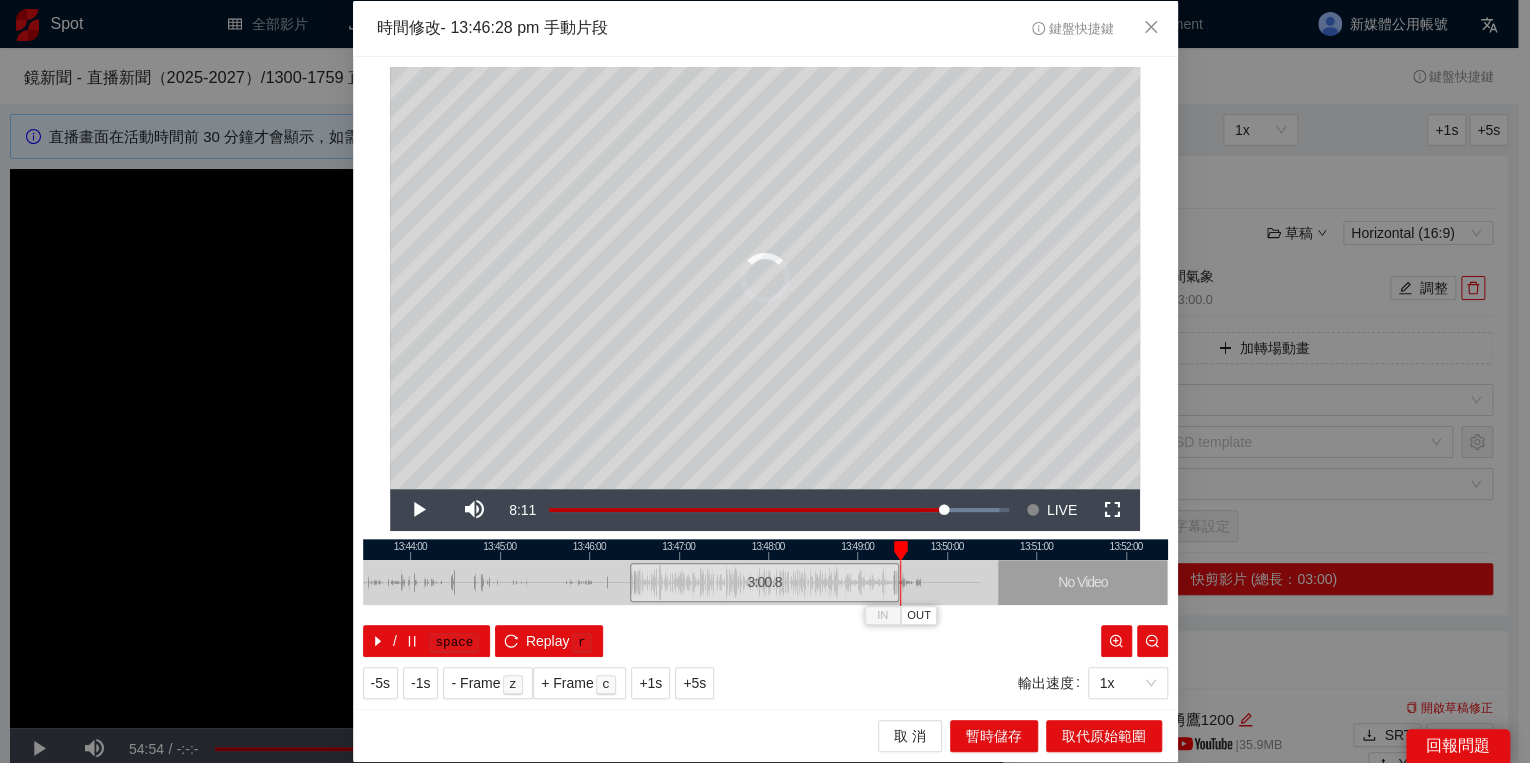 click at bounding box center (901, 551) 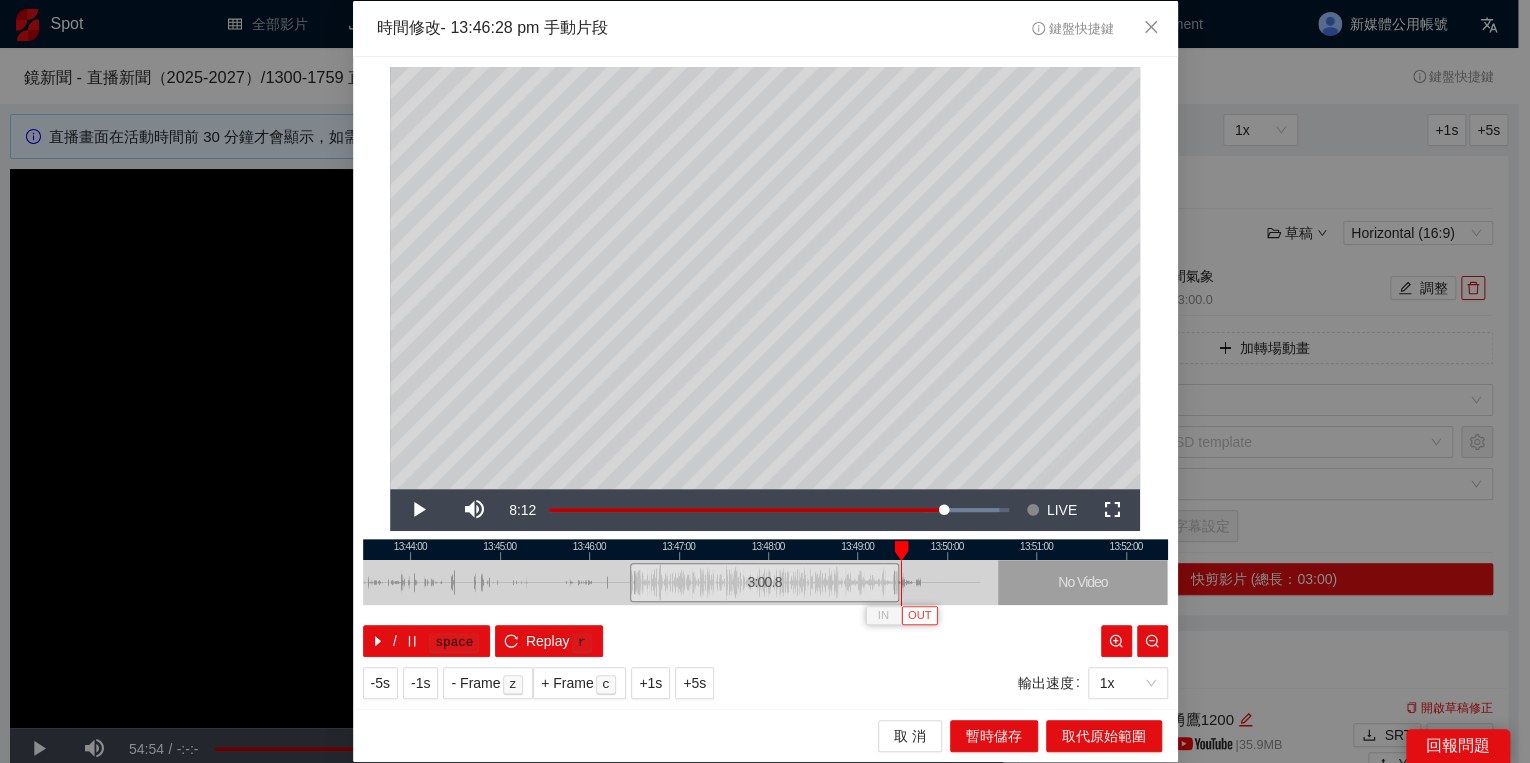 click on "OUT" at bounding box center [920, 616] 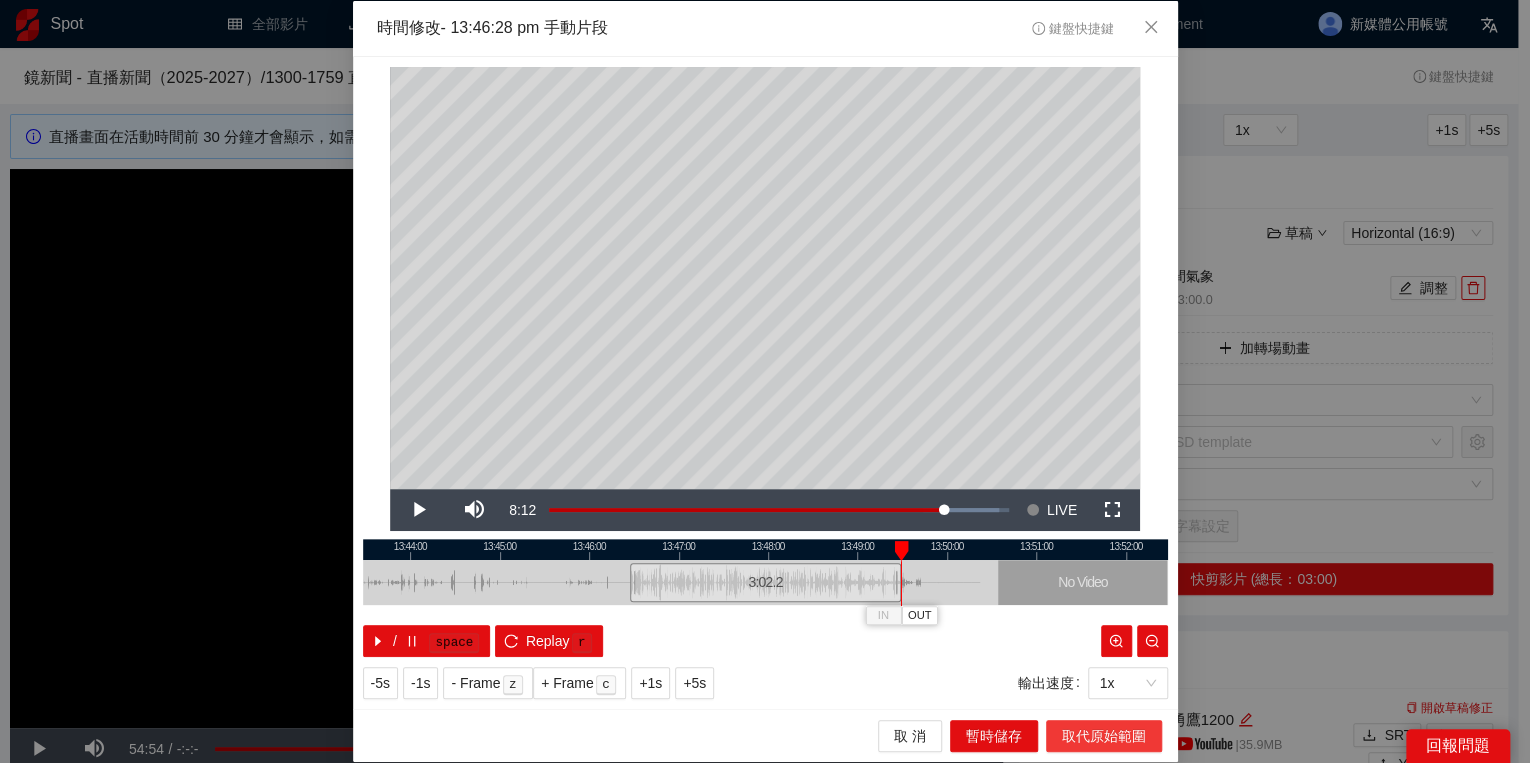 click on "取代原始範圍" at bounding box center [1104, 736] 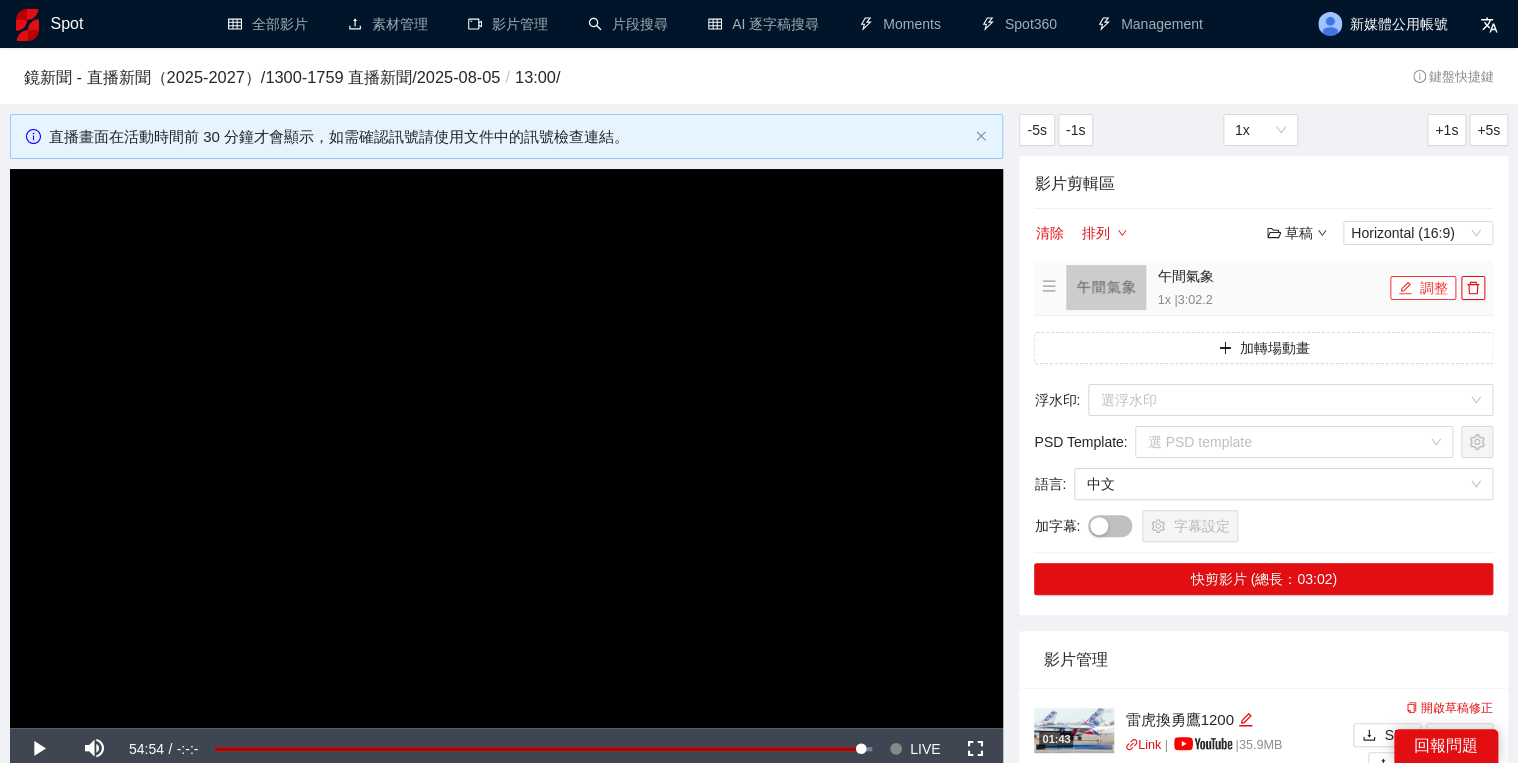 click 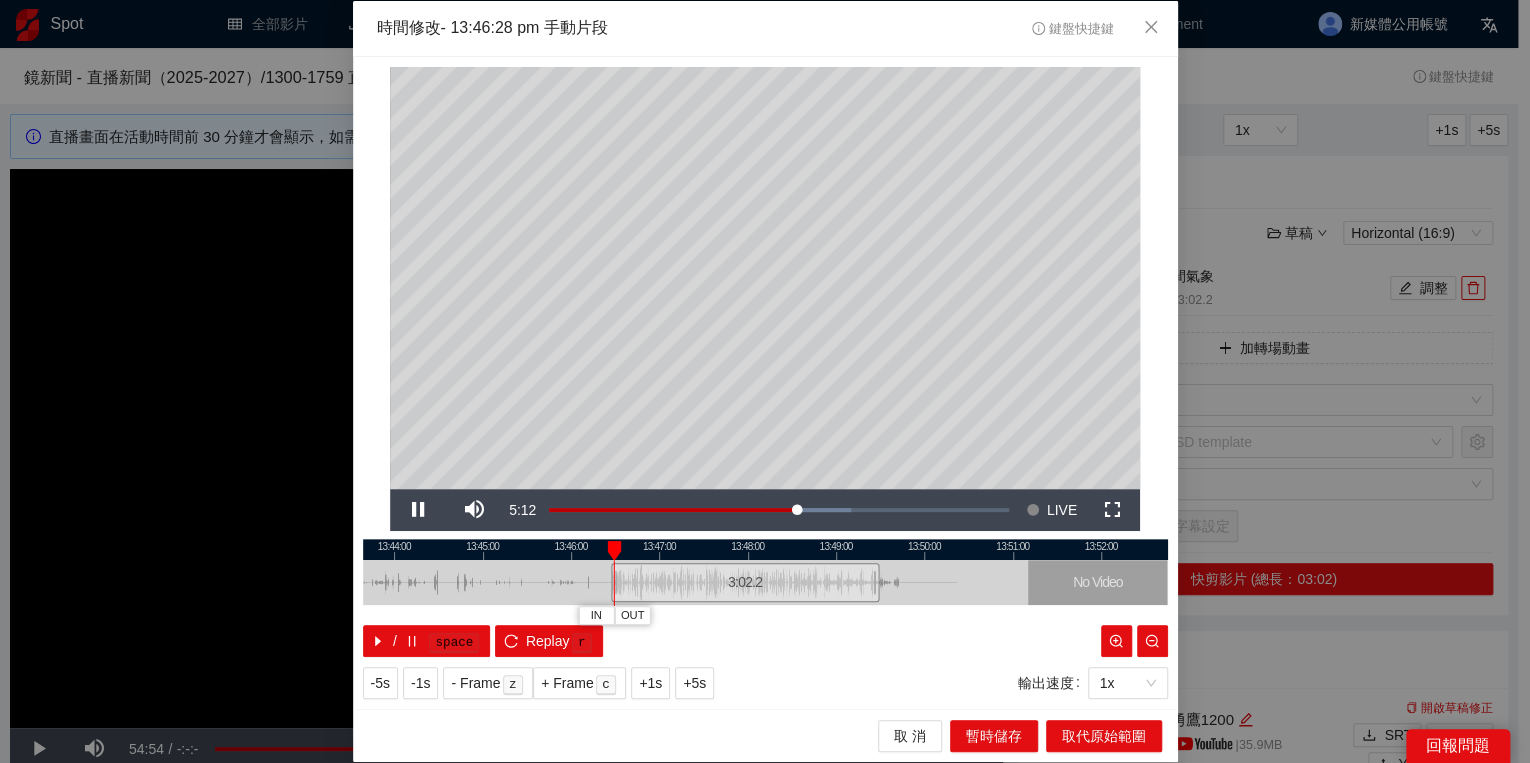 drag, startPoint x: 781, startPoint y: 537, endPoint x: 611, endPoint y: 532, distance: 170.07352 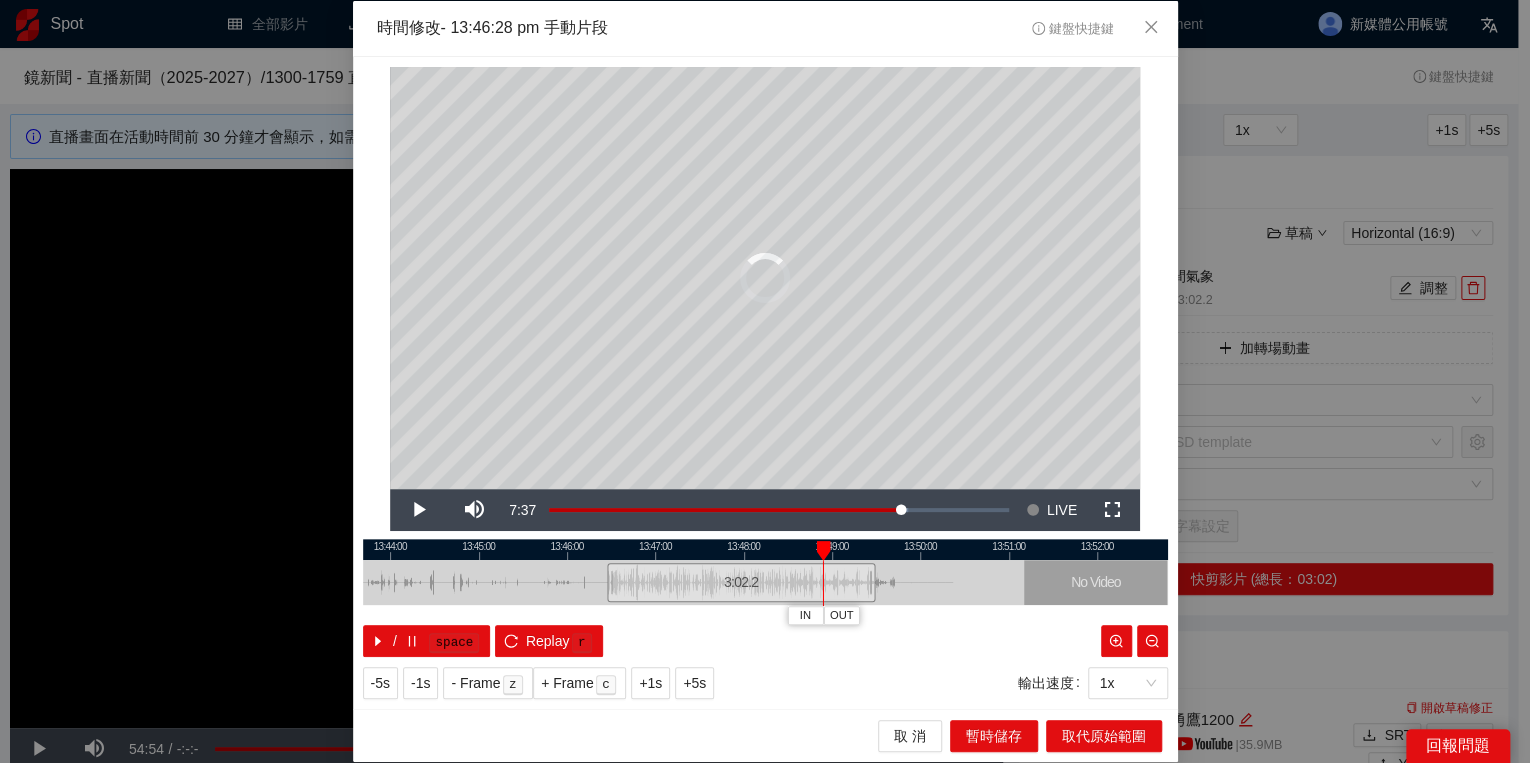 drag, startPoint x: 615, startPoint y: 542, endPoint x: 880, endPoint y: 550, distance: 265.12073 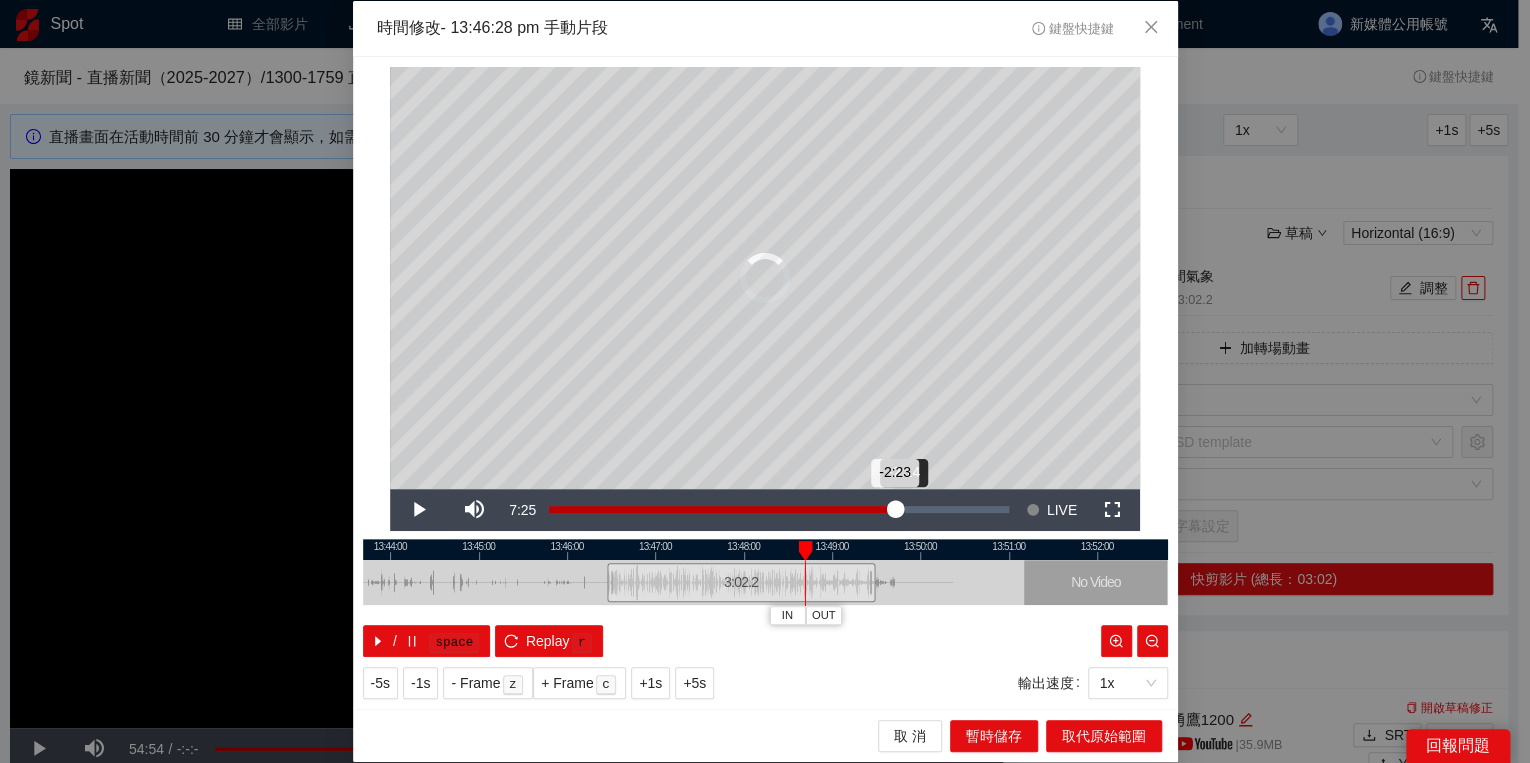 click on "-2:23" at bounding box center [722, 509] 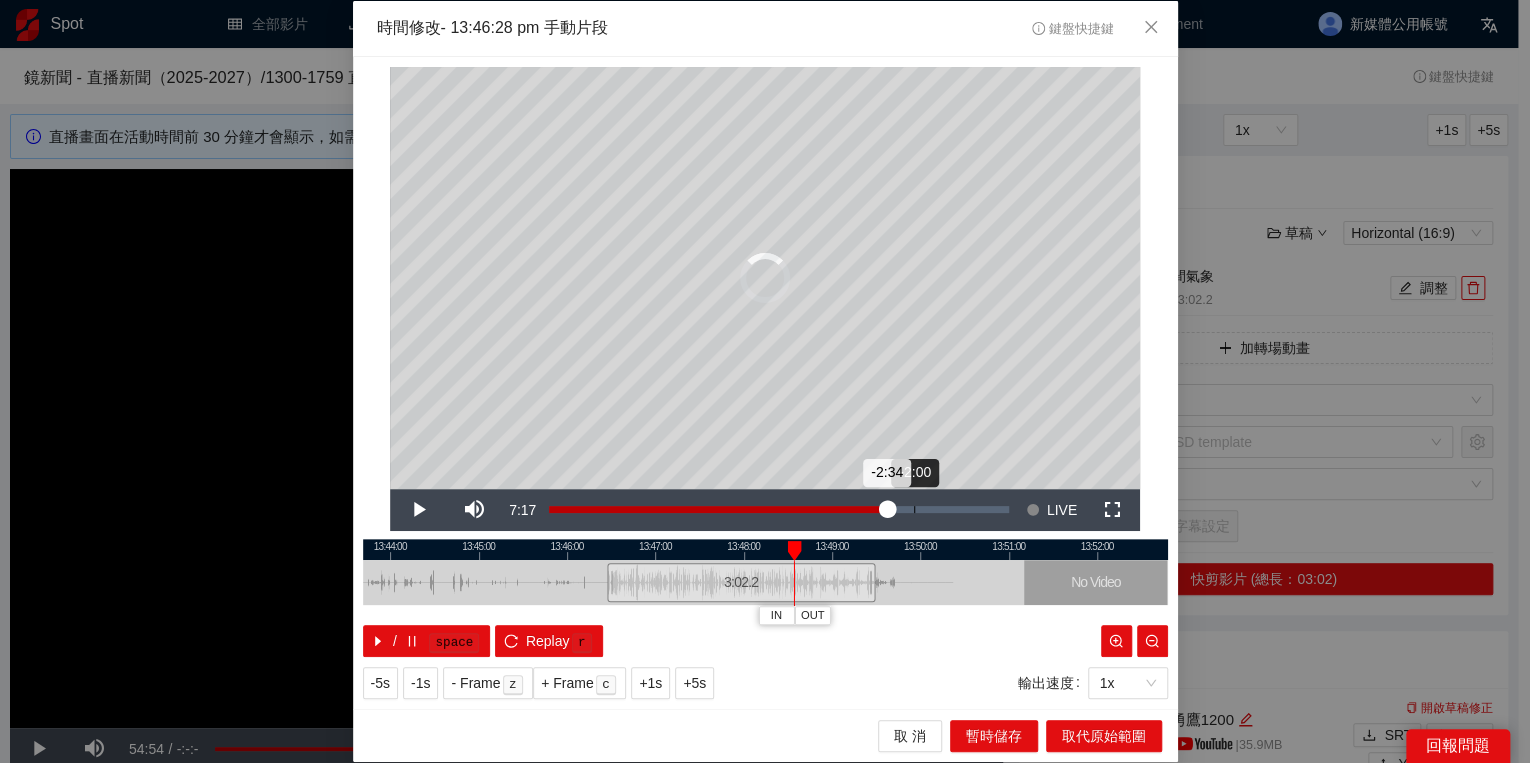click on "Loaded :  0.00% -2:00 -2:34" at bounding box center (779, 510) 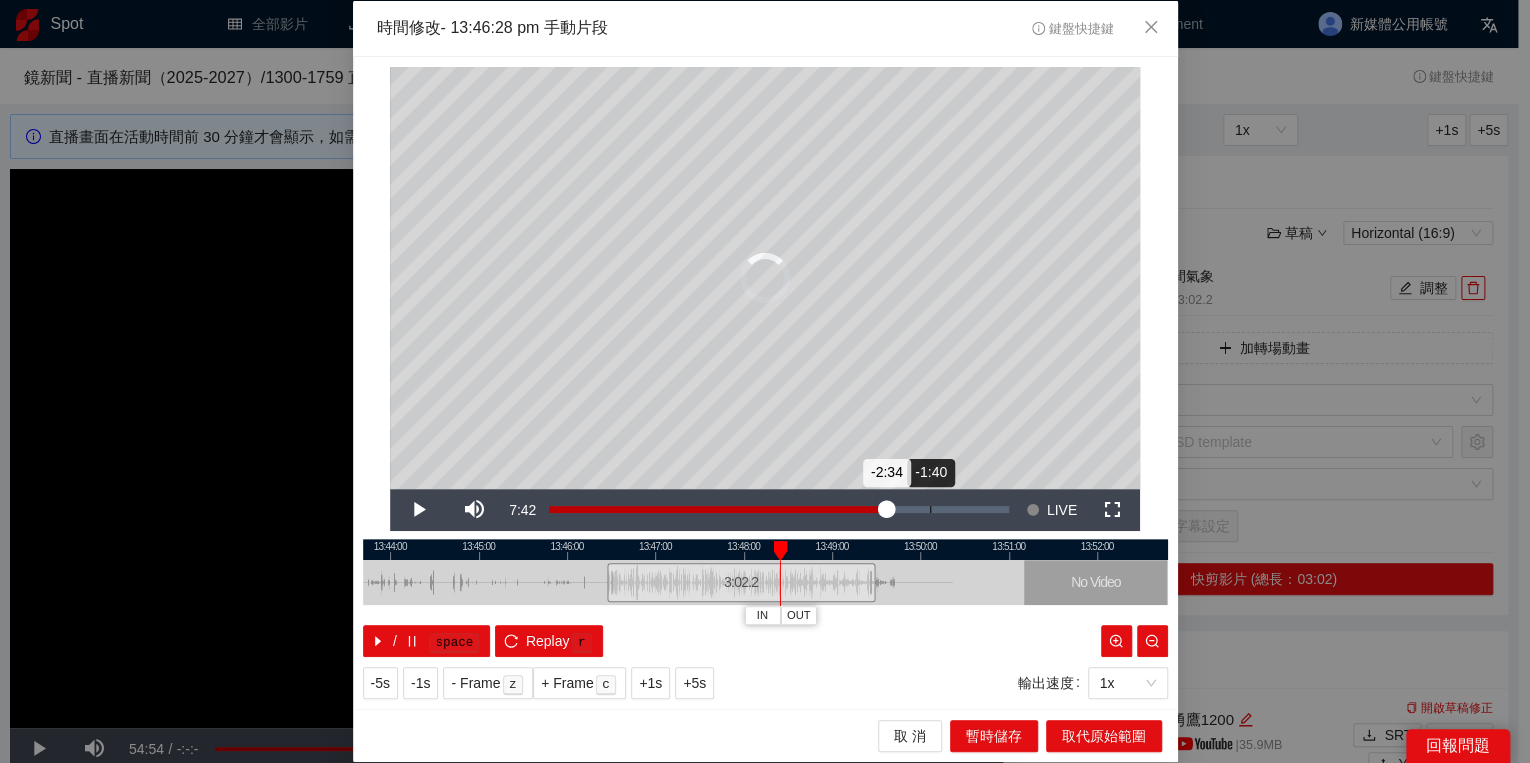 click on "Loaded :  0.00% -1:40 -2:34" at bounding box center (779, 510) 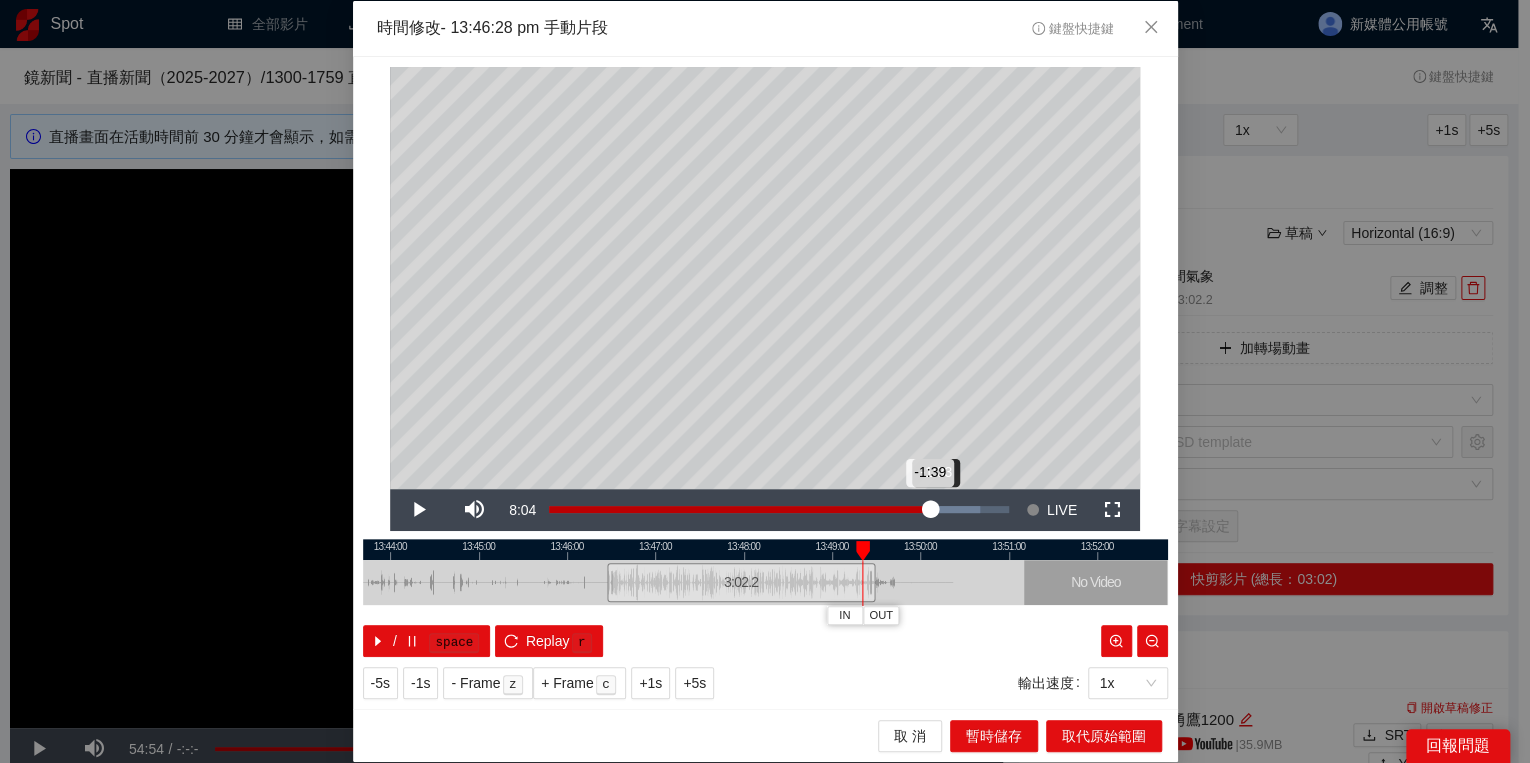 click on "-1:39" at bounding box center [739, 509] 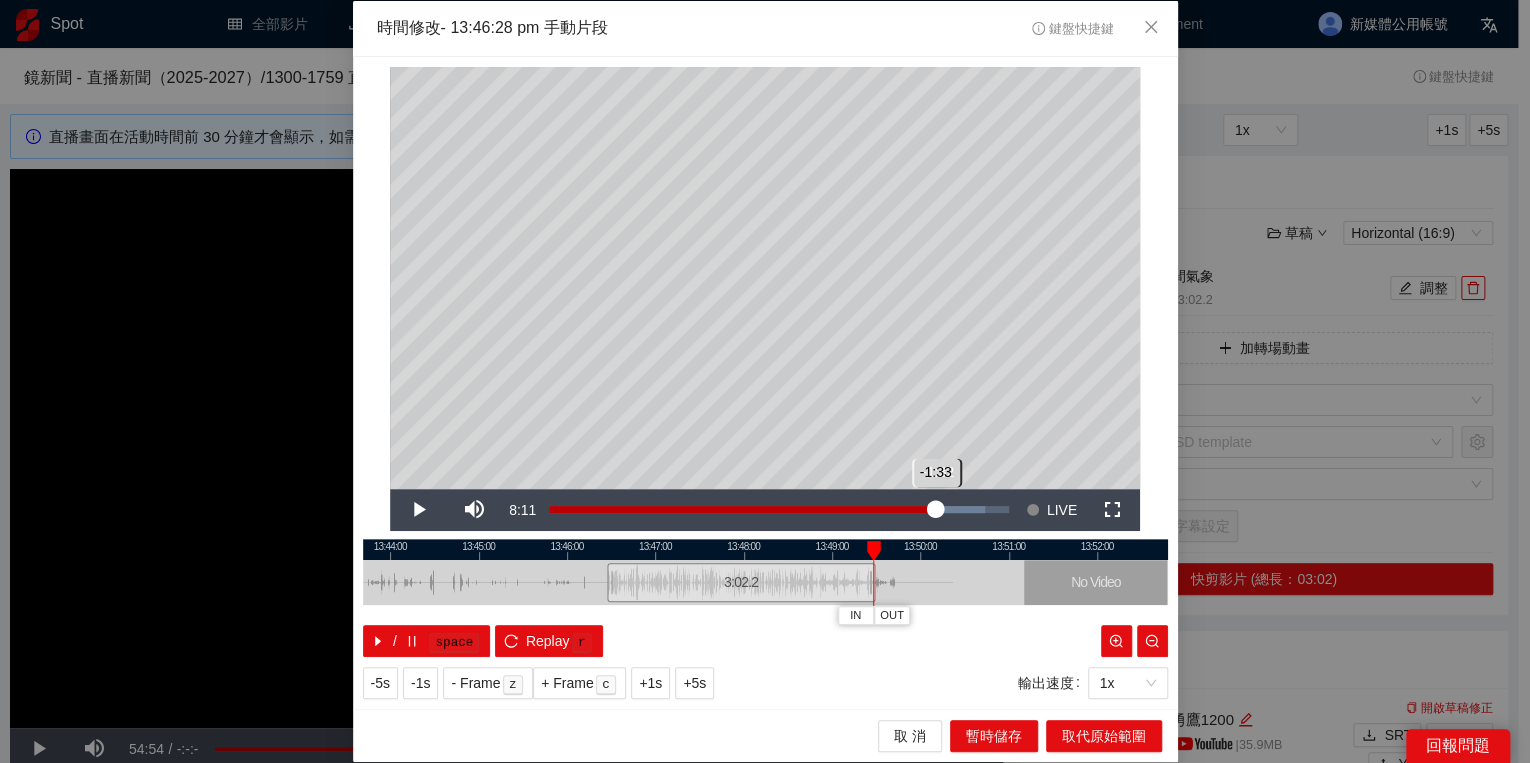 click on "-1:33" at bounding box center [742, 509] 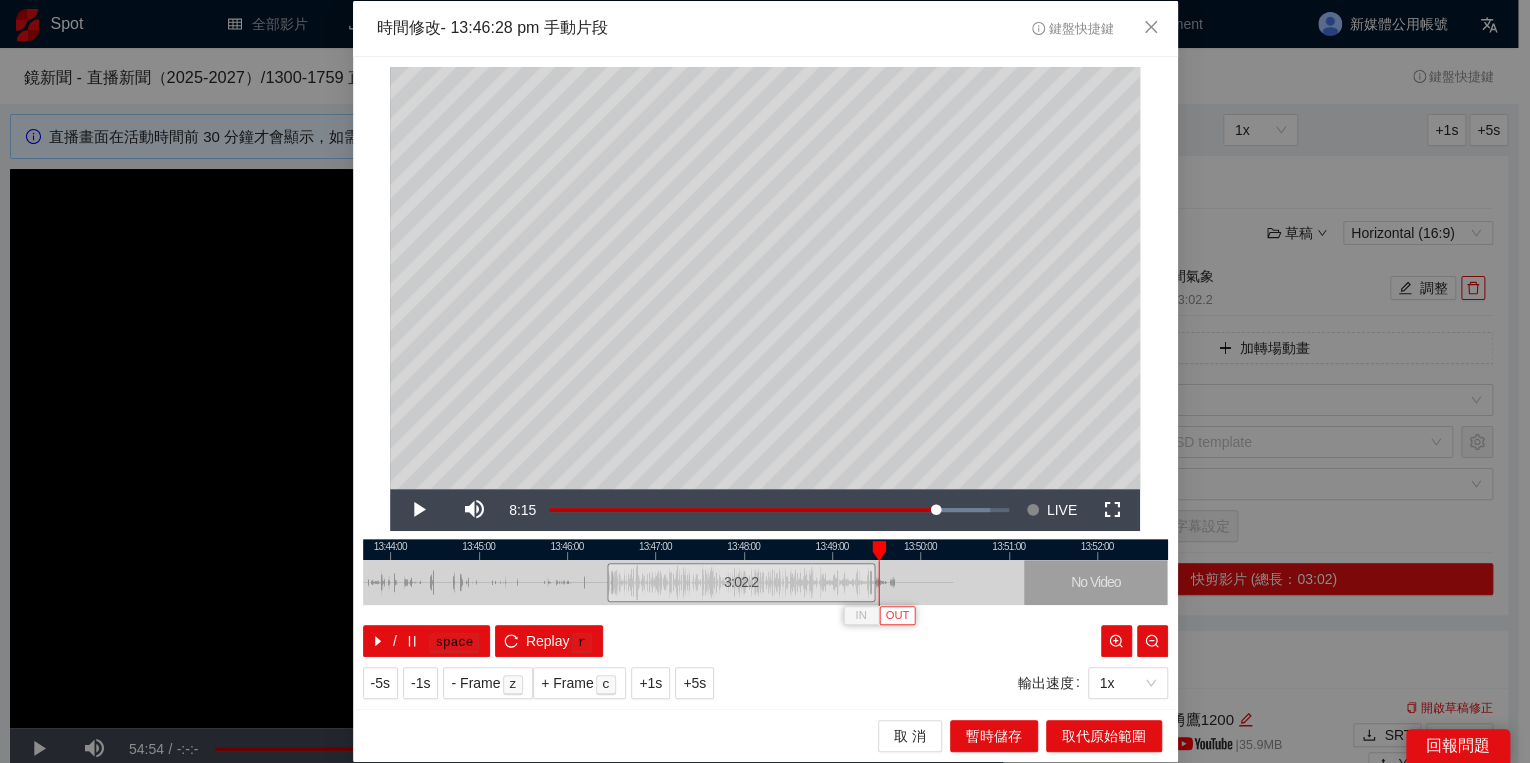 click on "OUT" at bounding box center (897, 615) 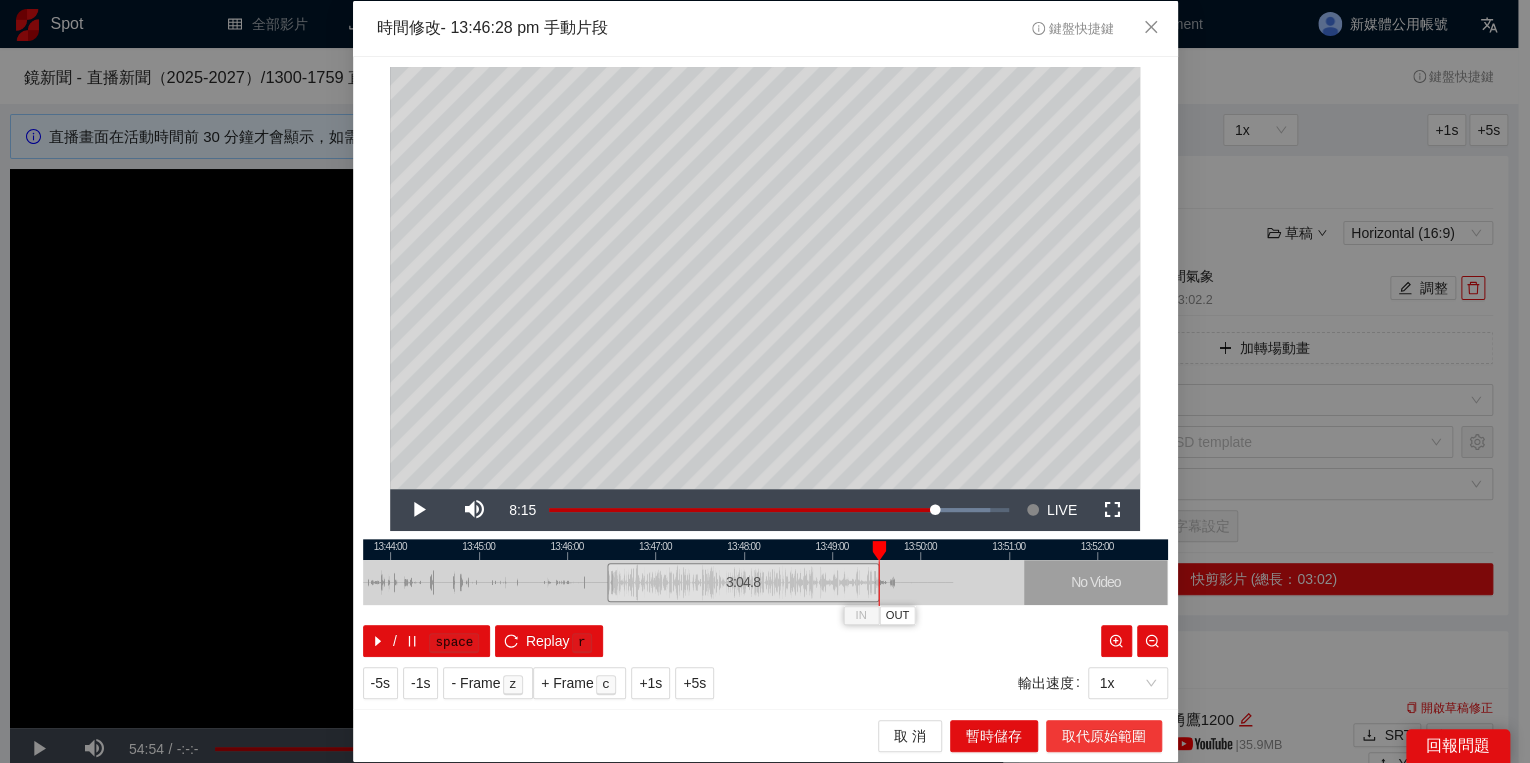 click on "取代原始範圍" at bounding box center [1104, 736] 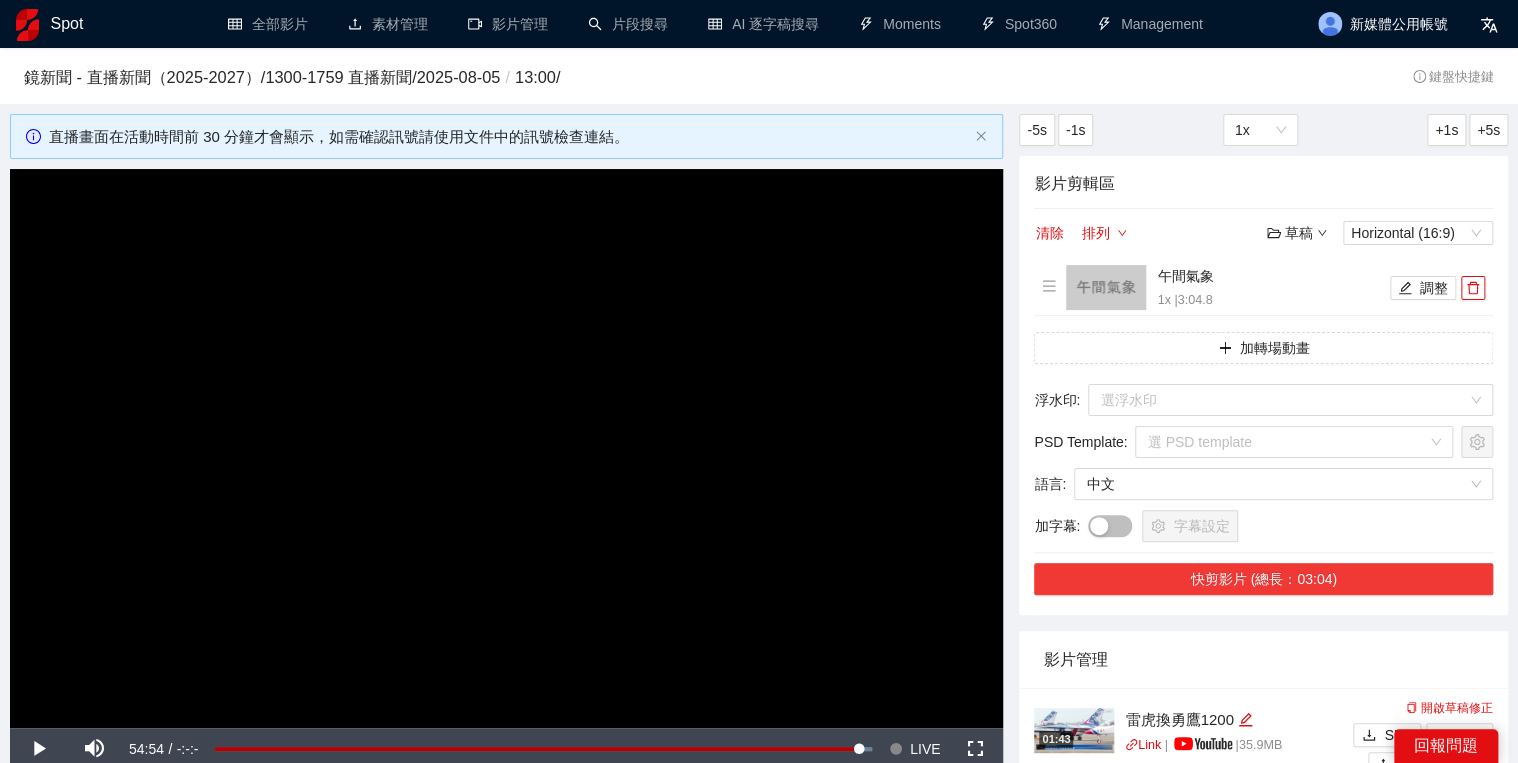 click on "快剪影片 (總長：03:04)" at bounding box center [1263, 579] 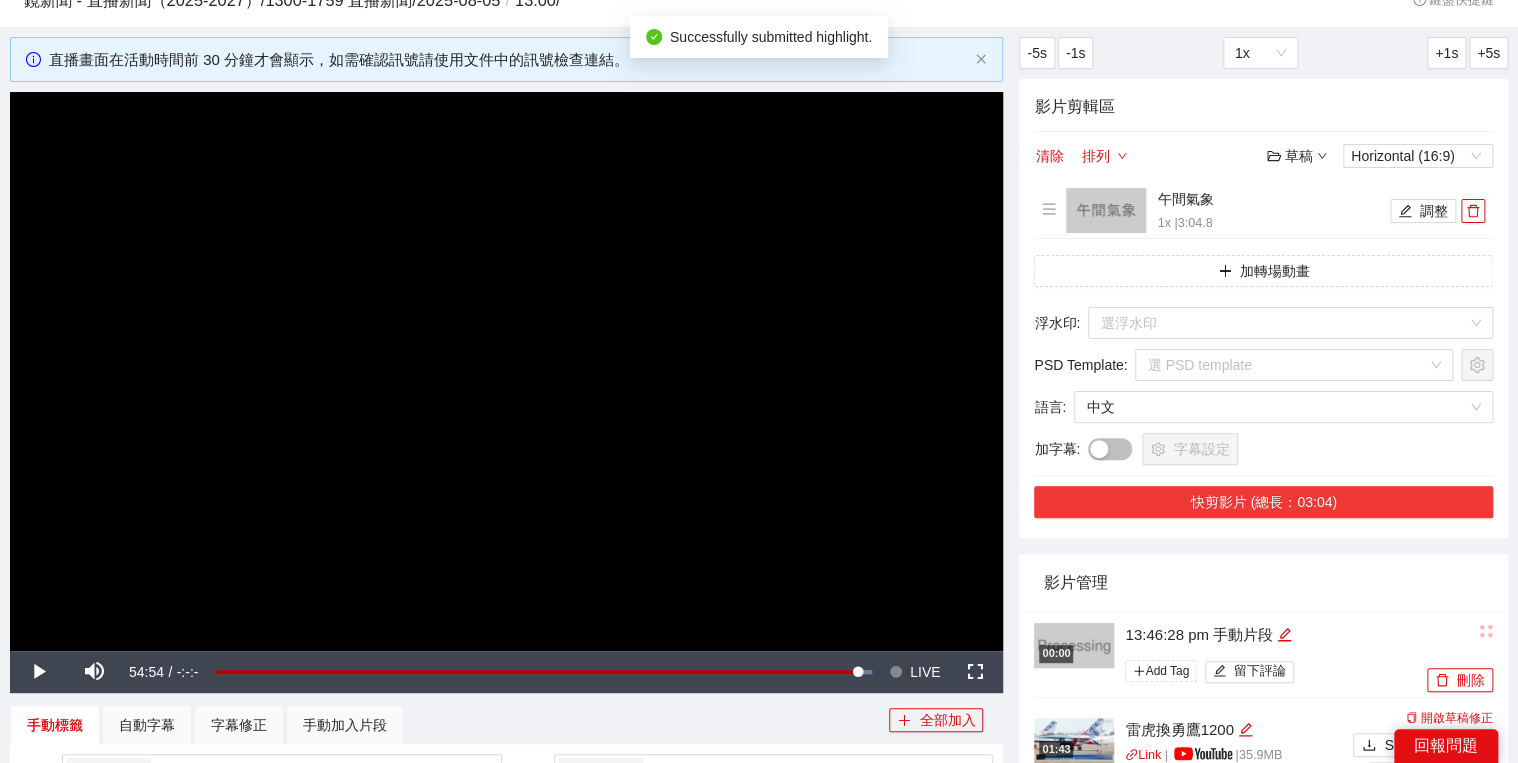 scroll, scrollTop: 160, scrollLeft: 0, axis: vertical 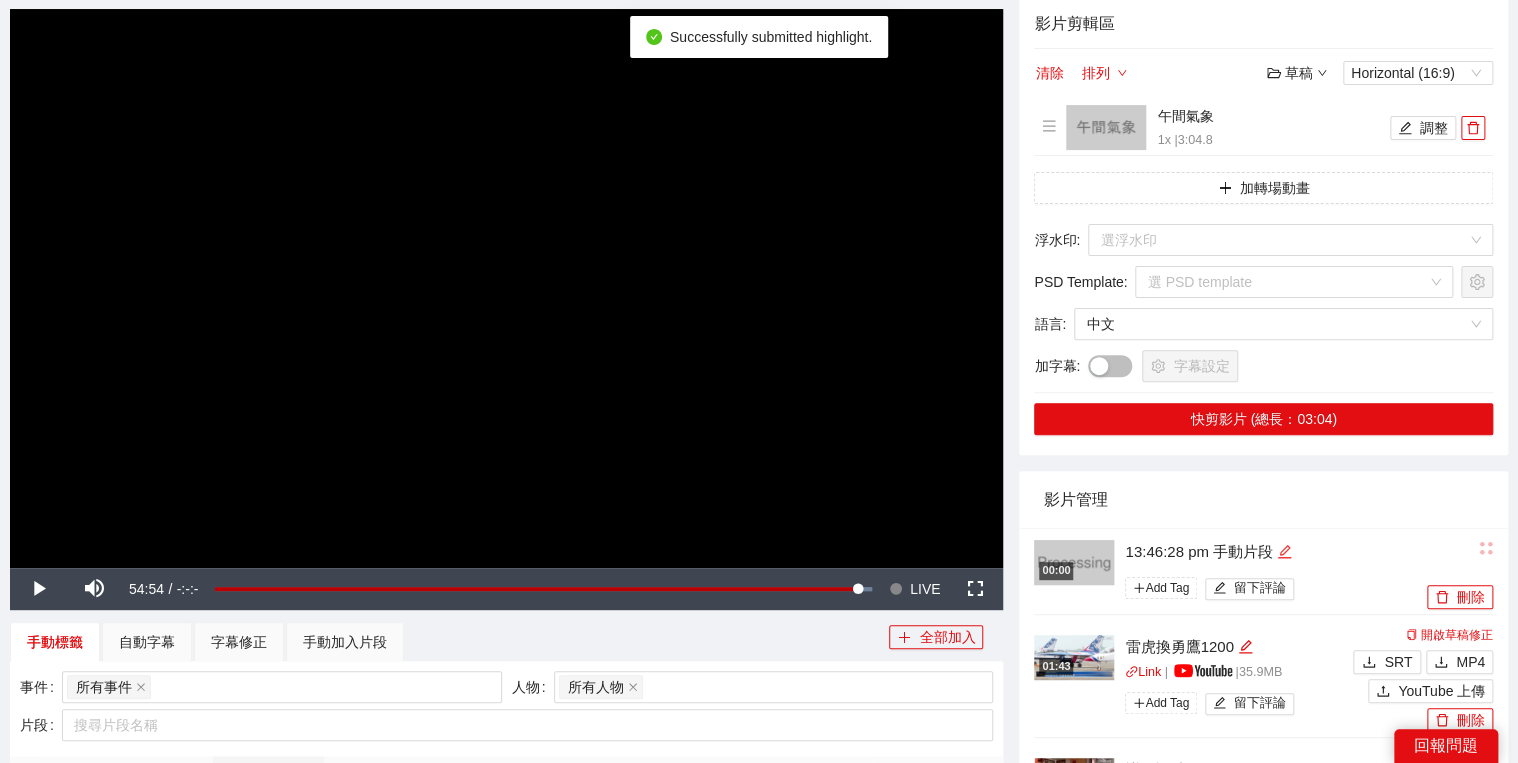 click 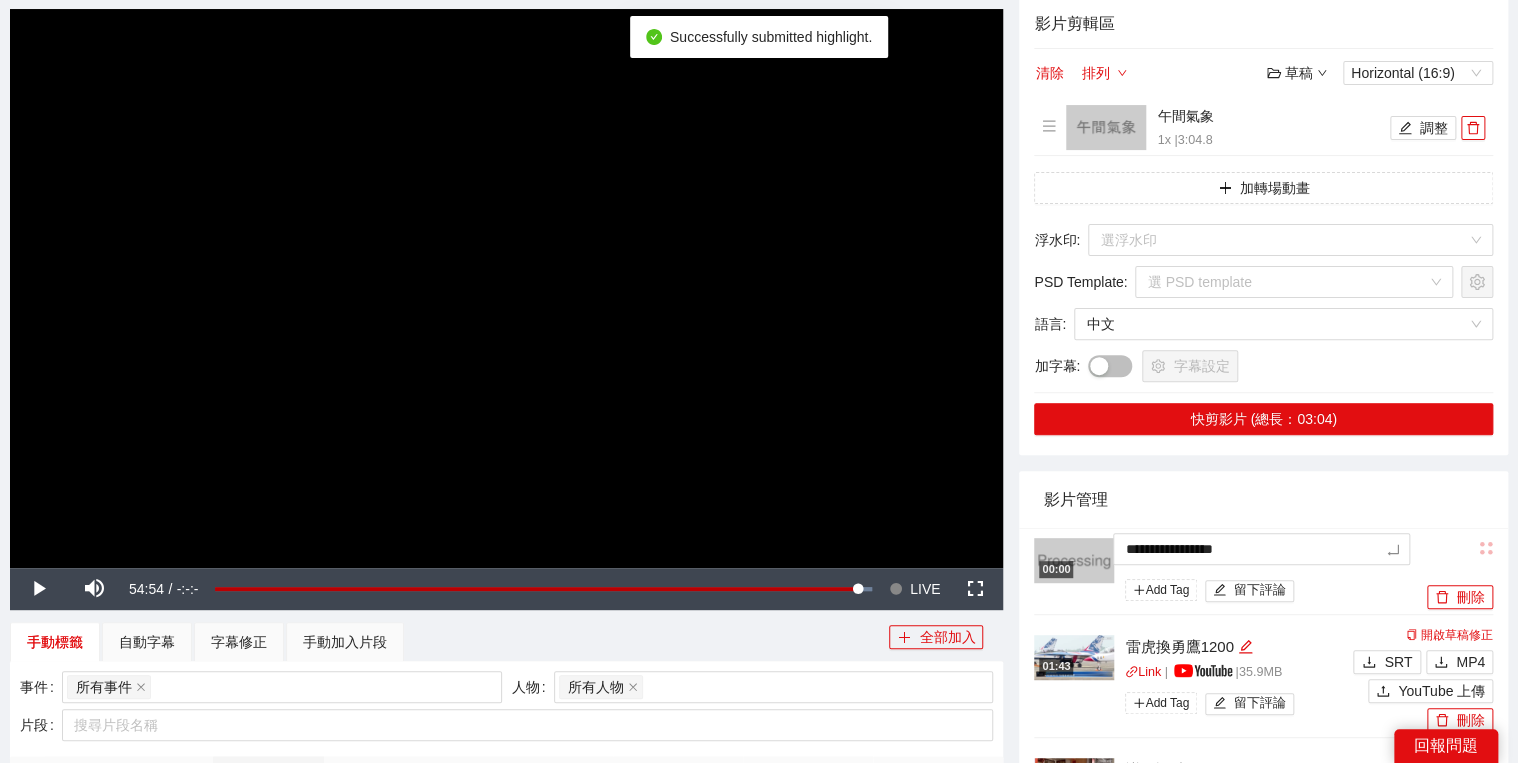 click on "**********" at bounding box center [1263, 574] 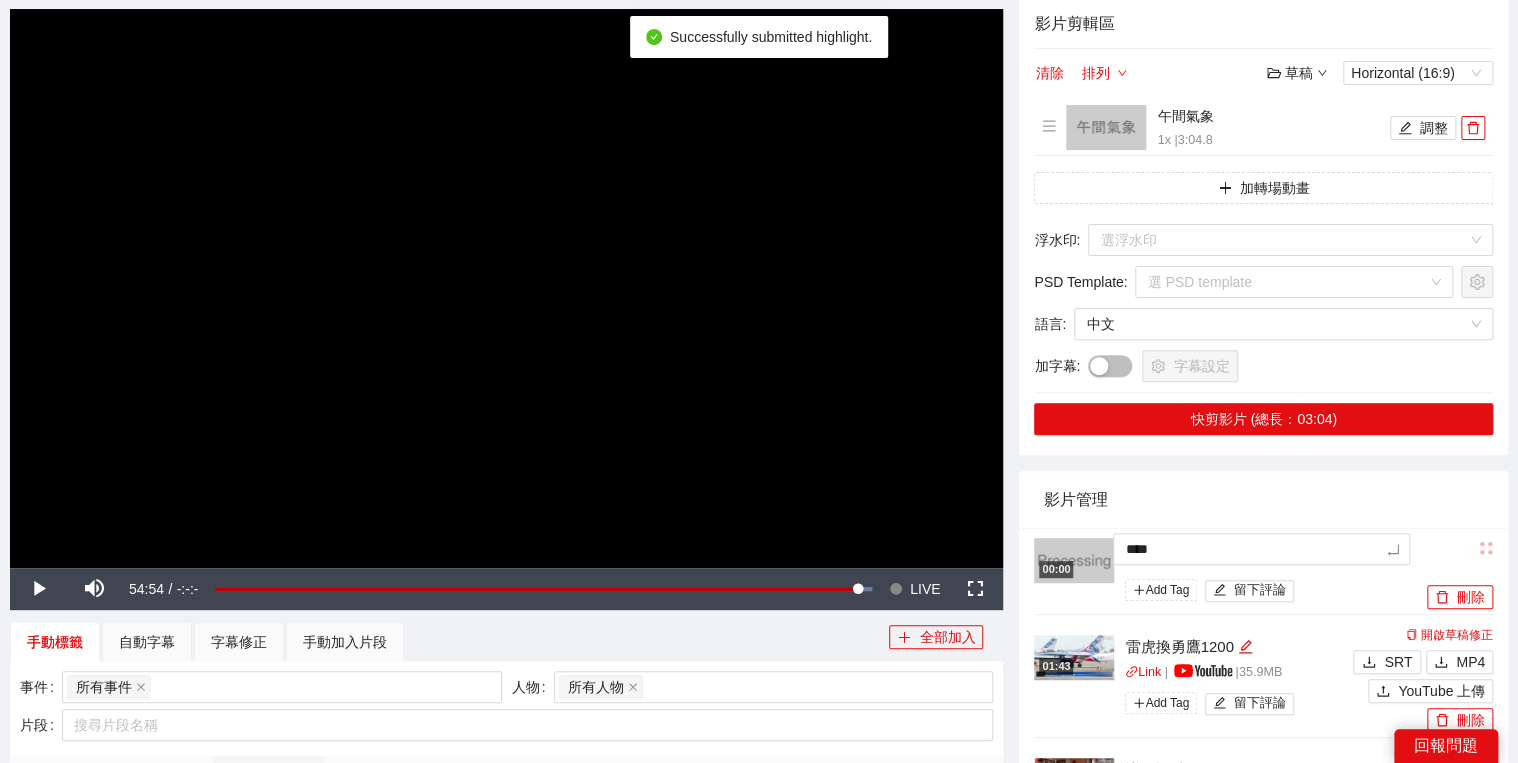 click on "影片管理" at bounding box center [1263, 499] 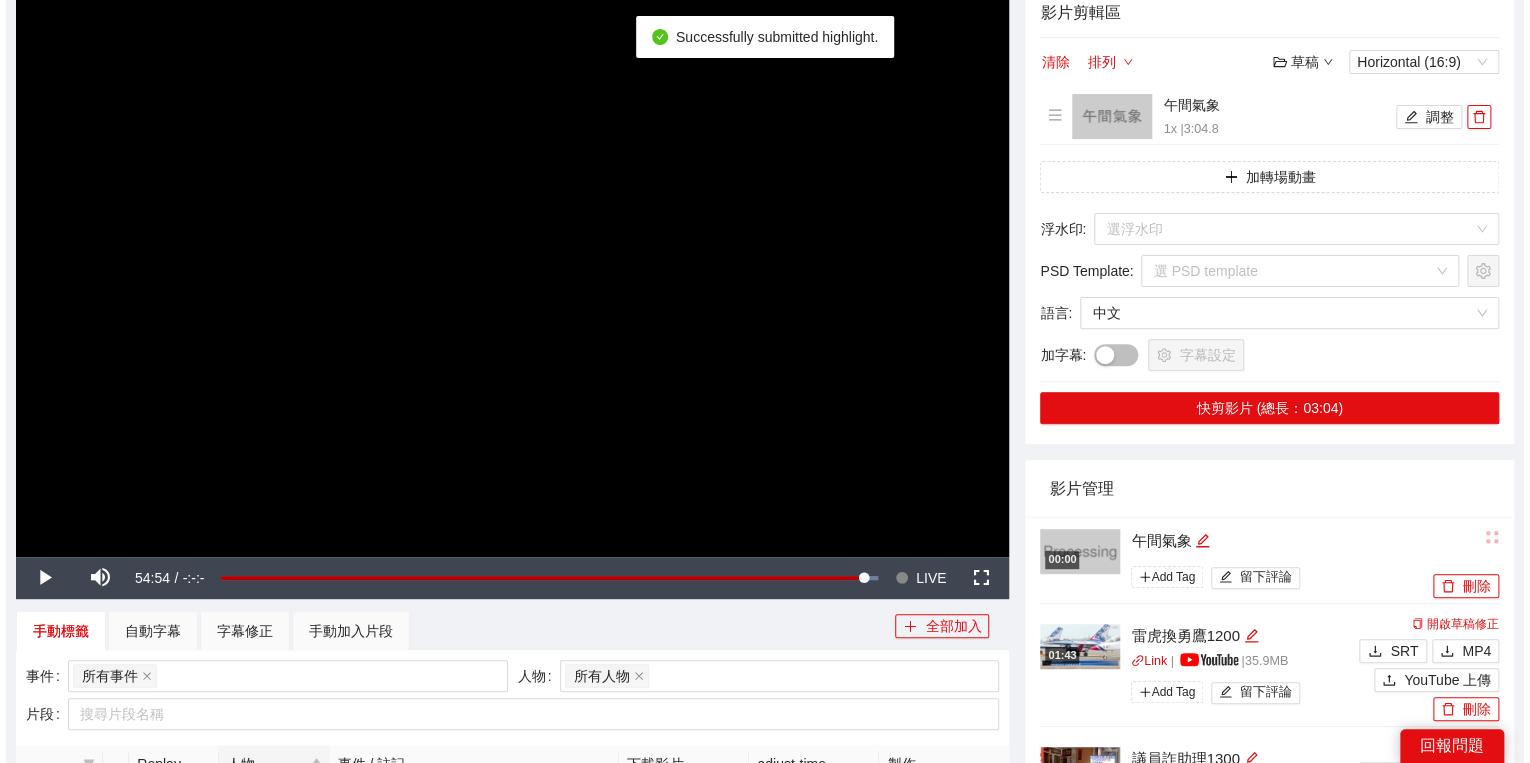 scroll, scrollTop: 480, scrollLeft: 0, axis: vertical 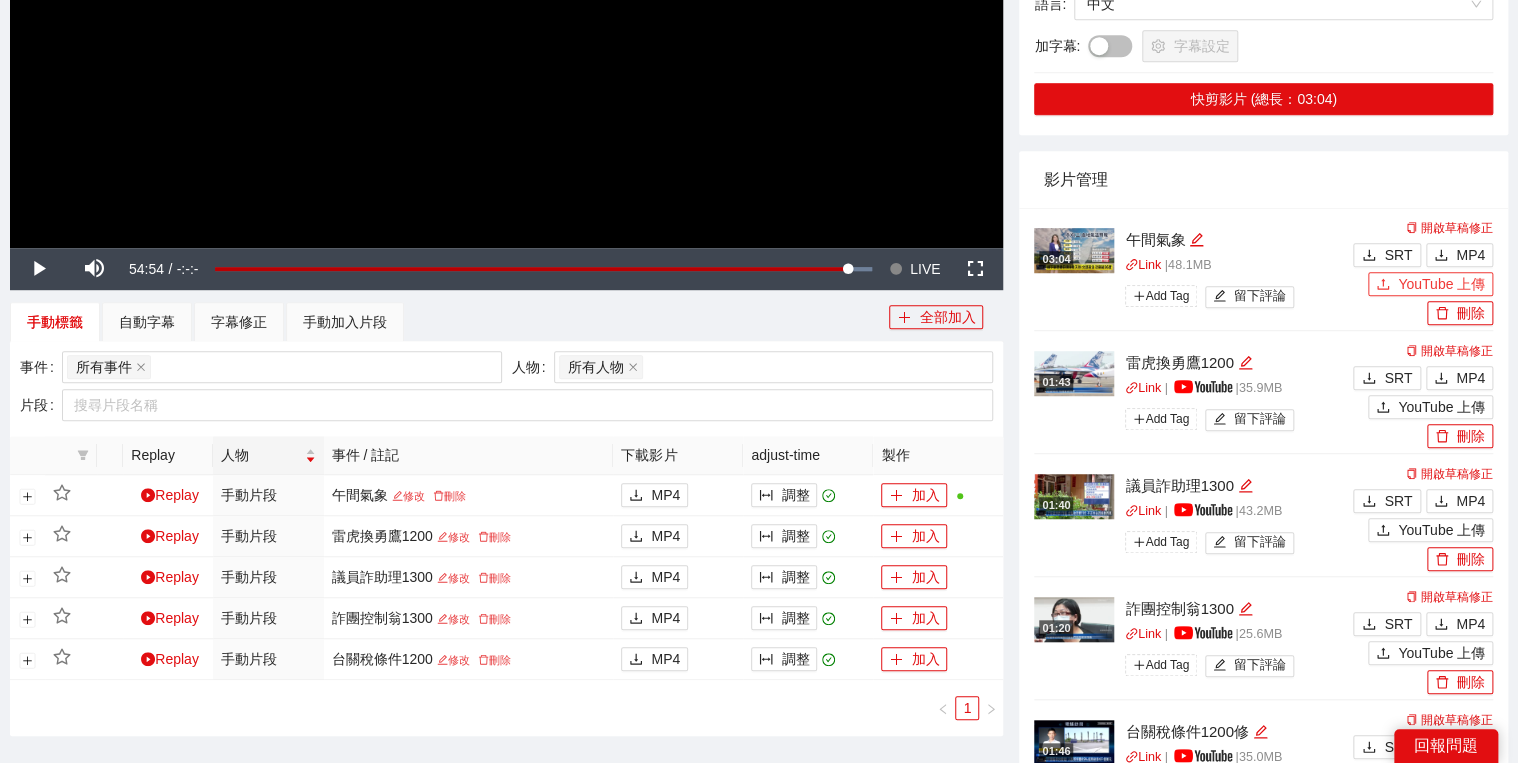 click on "YouTube 上傳" at bounding box center [1441, 284] 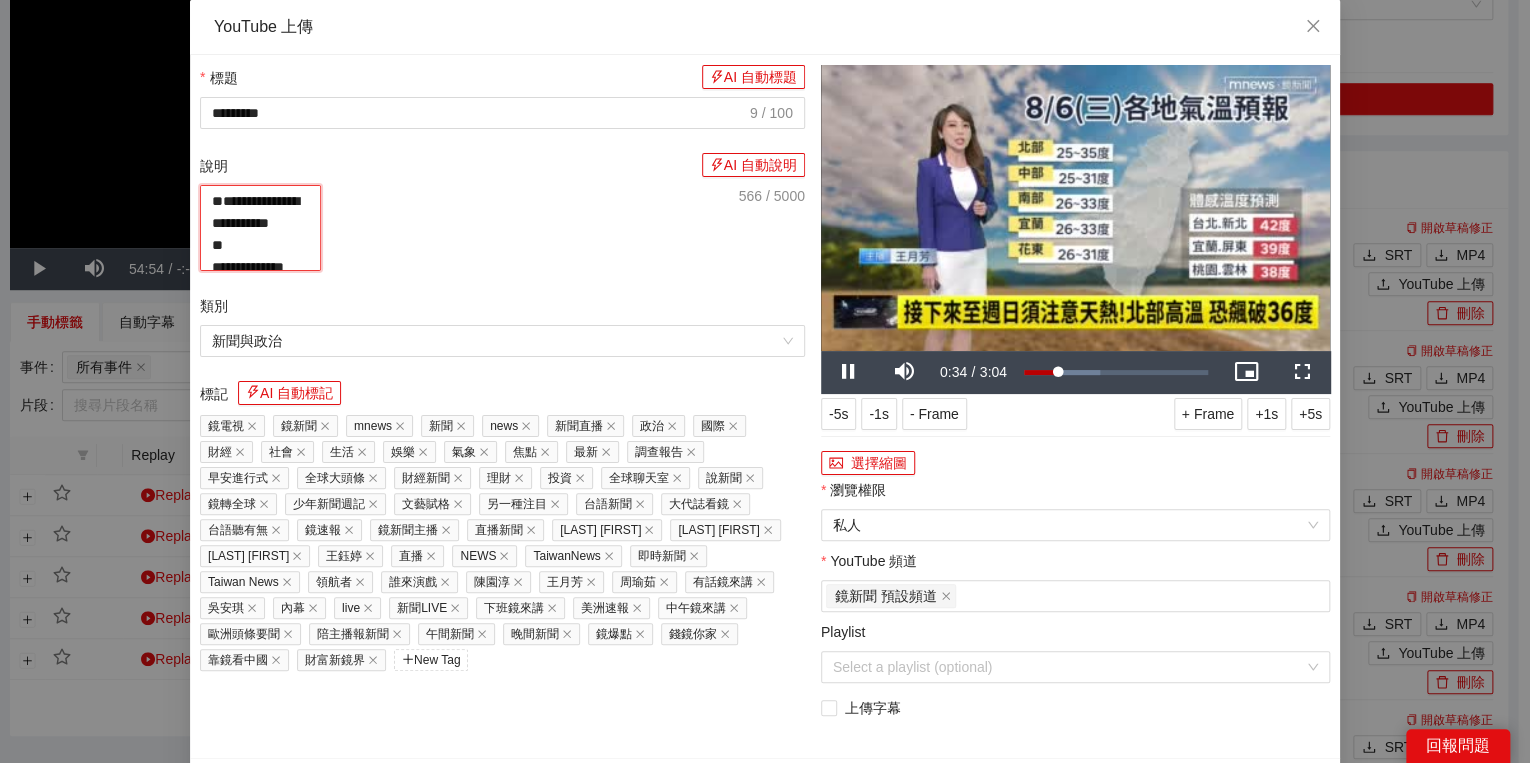 click on "**********" at bounding box center (260, 228) 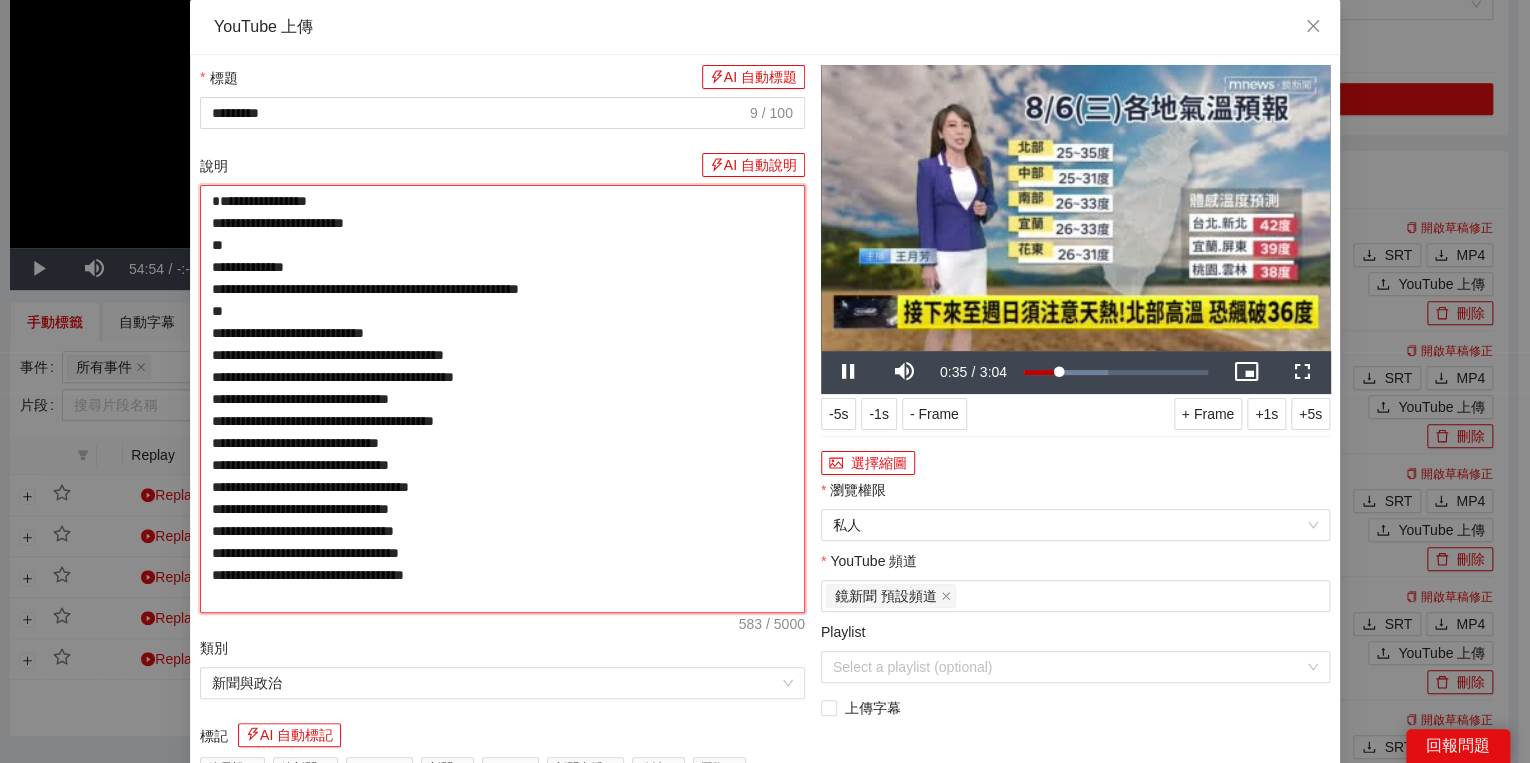 click on "**********" at bounding box center [502, 399] 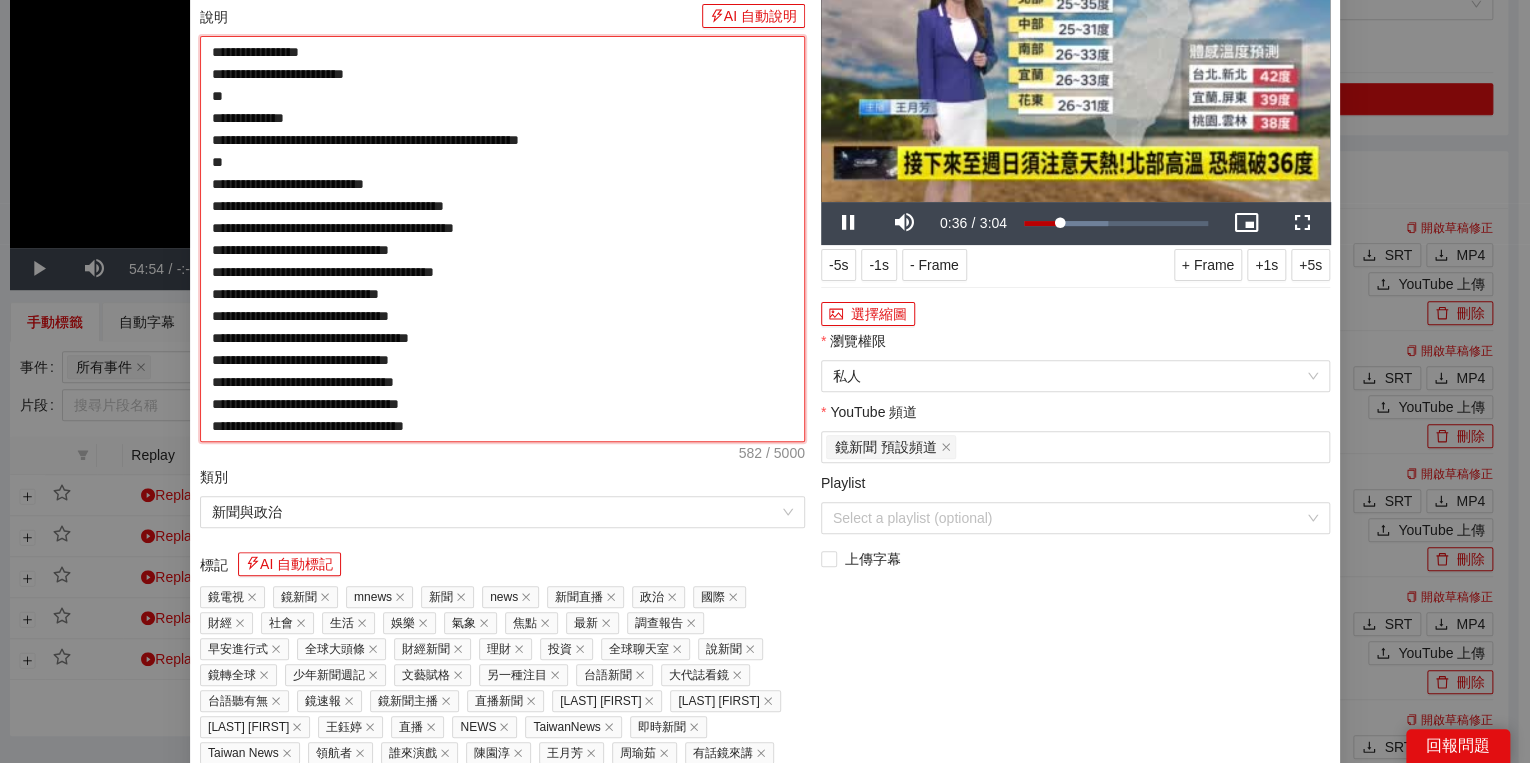 scroll, scrollTop: 286, scrollLeft: 0, axis: vertical 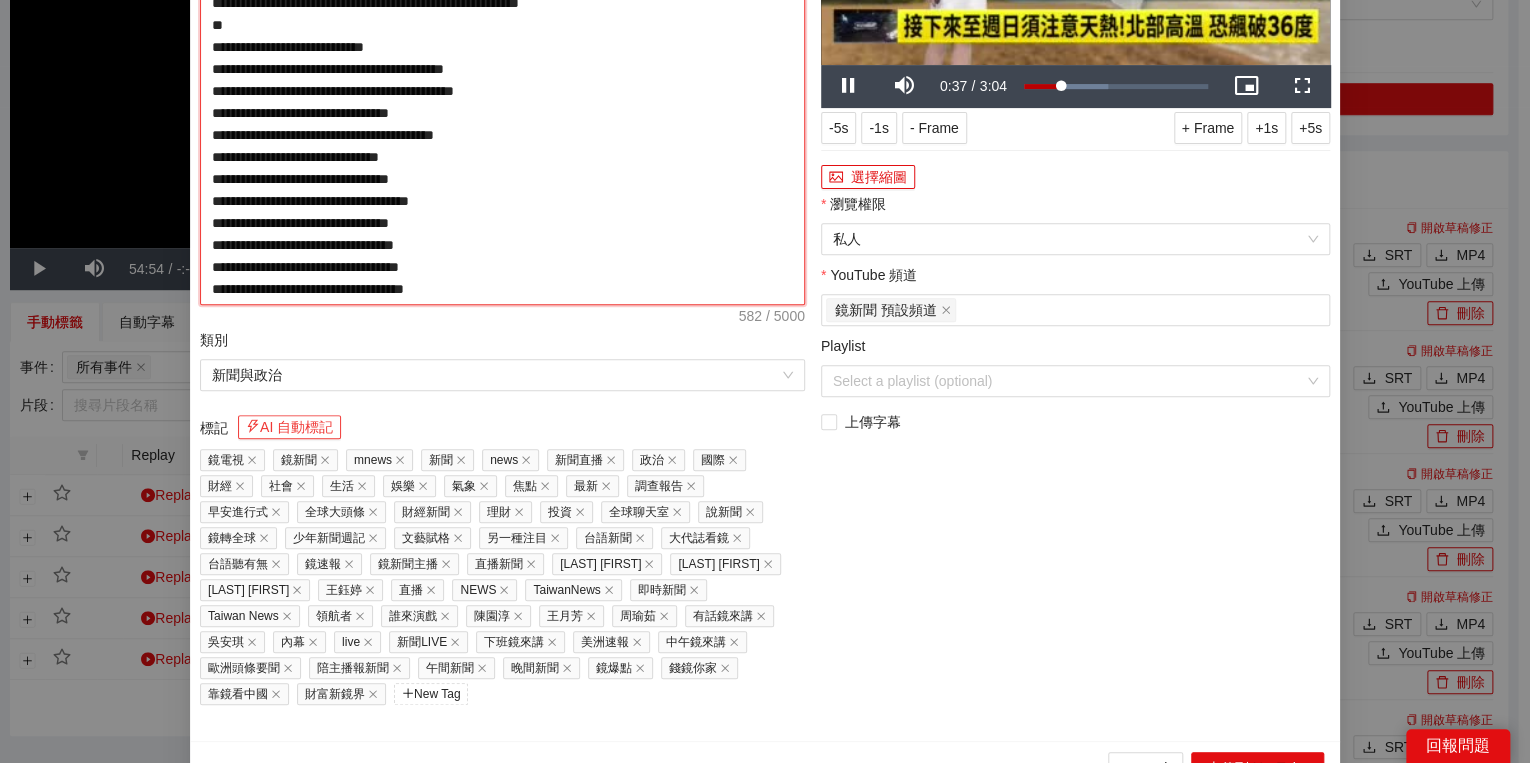 type on "**********" 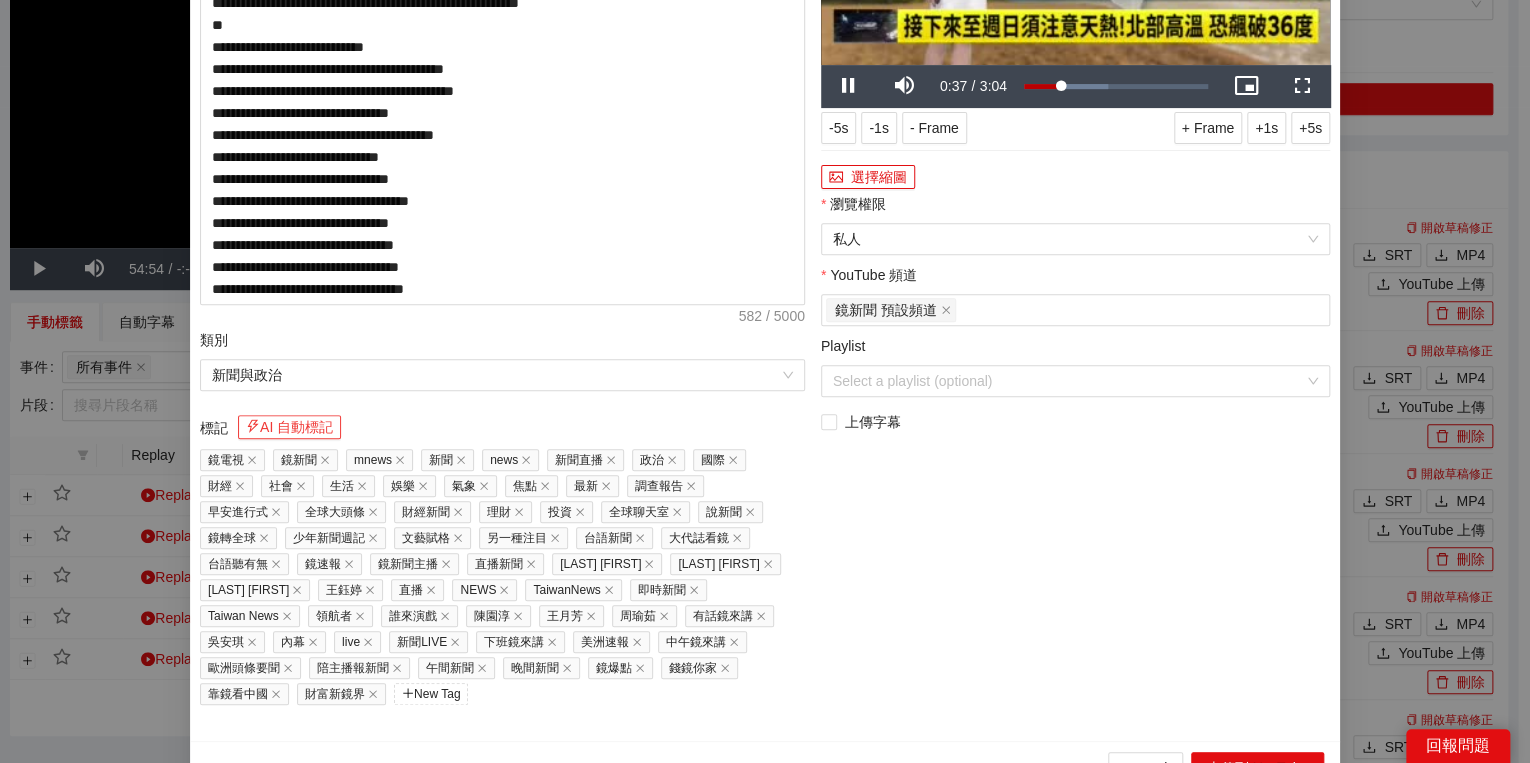 click on "AI 自動標記" at bounding box center (289, 427) 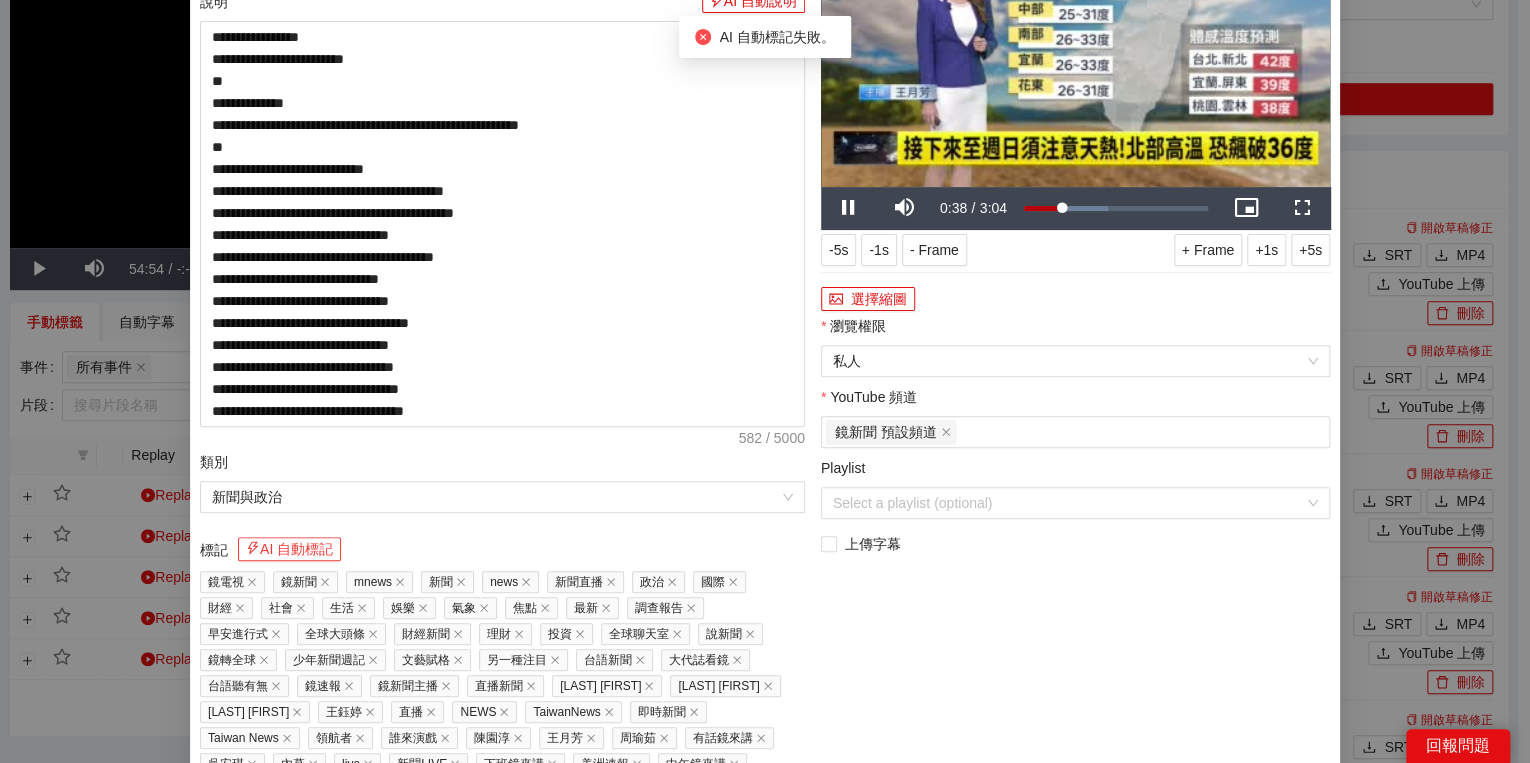 scroll, scrollTop: 46, scrollLeft: 0, axis: vertical 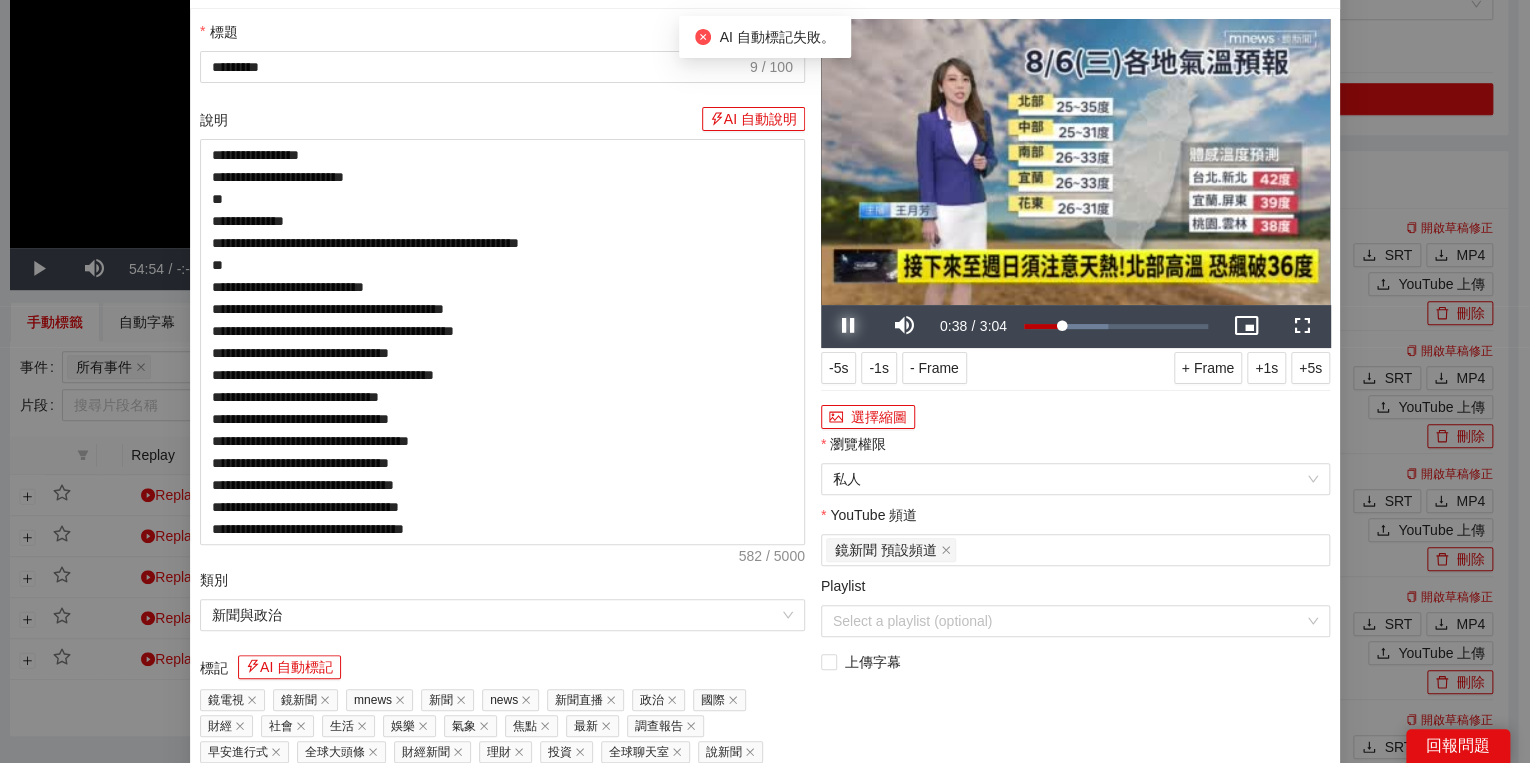 click at bounding box center [849, 326] 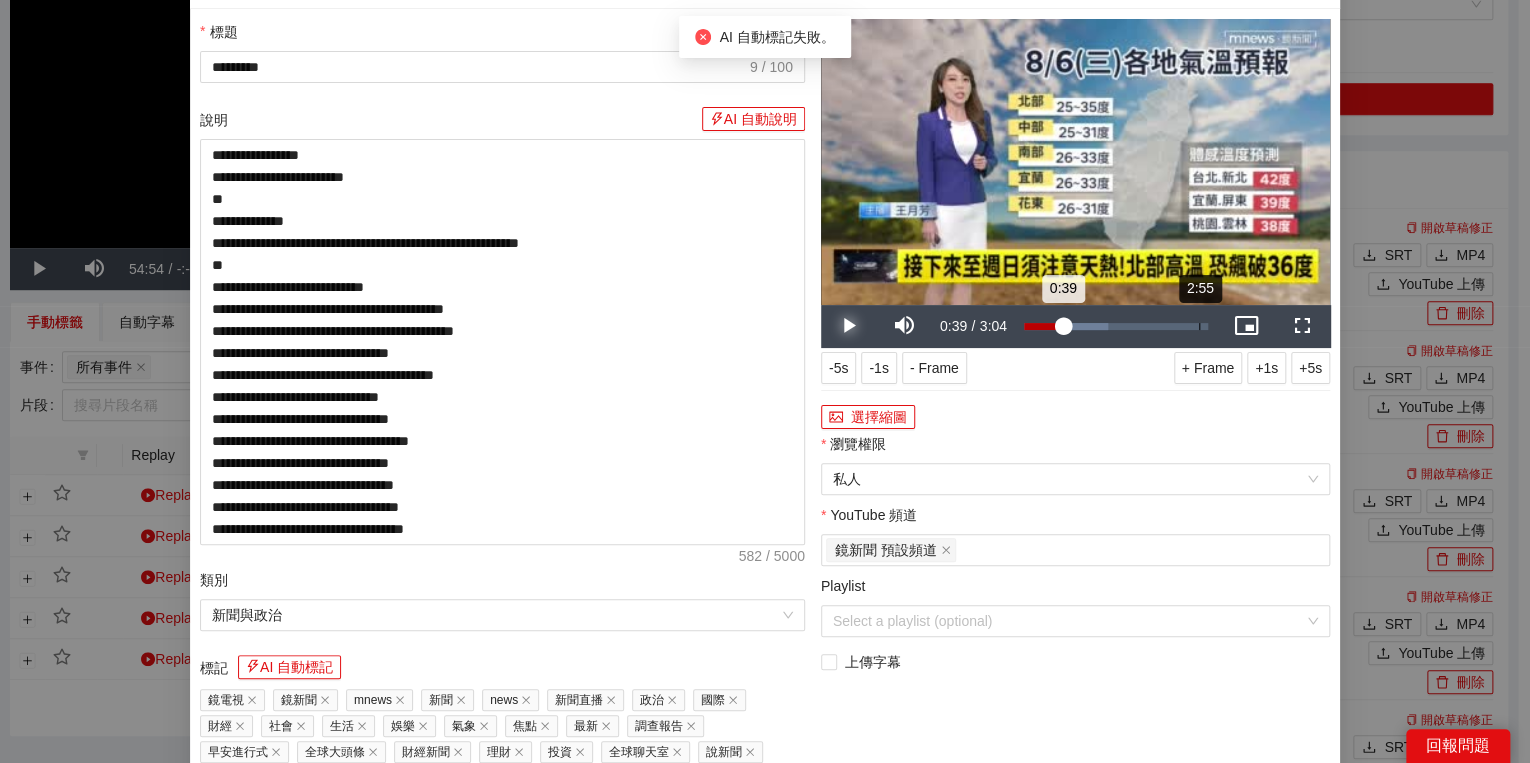 click on "Loaded :  45.73% 2:55 0:39" at bounding box center [1116, 326] 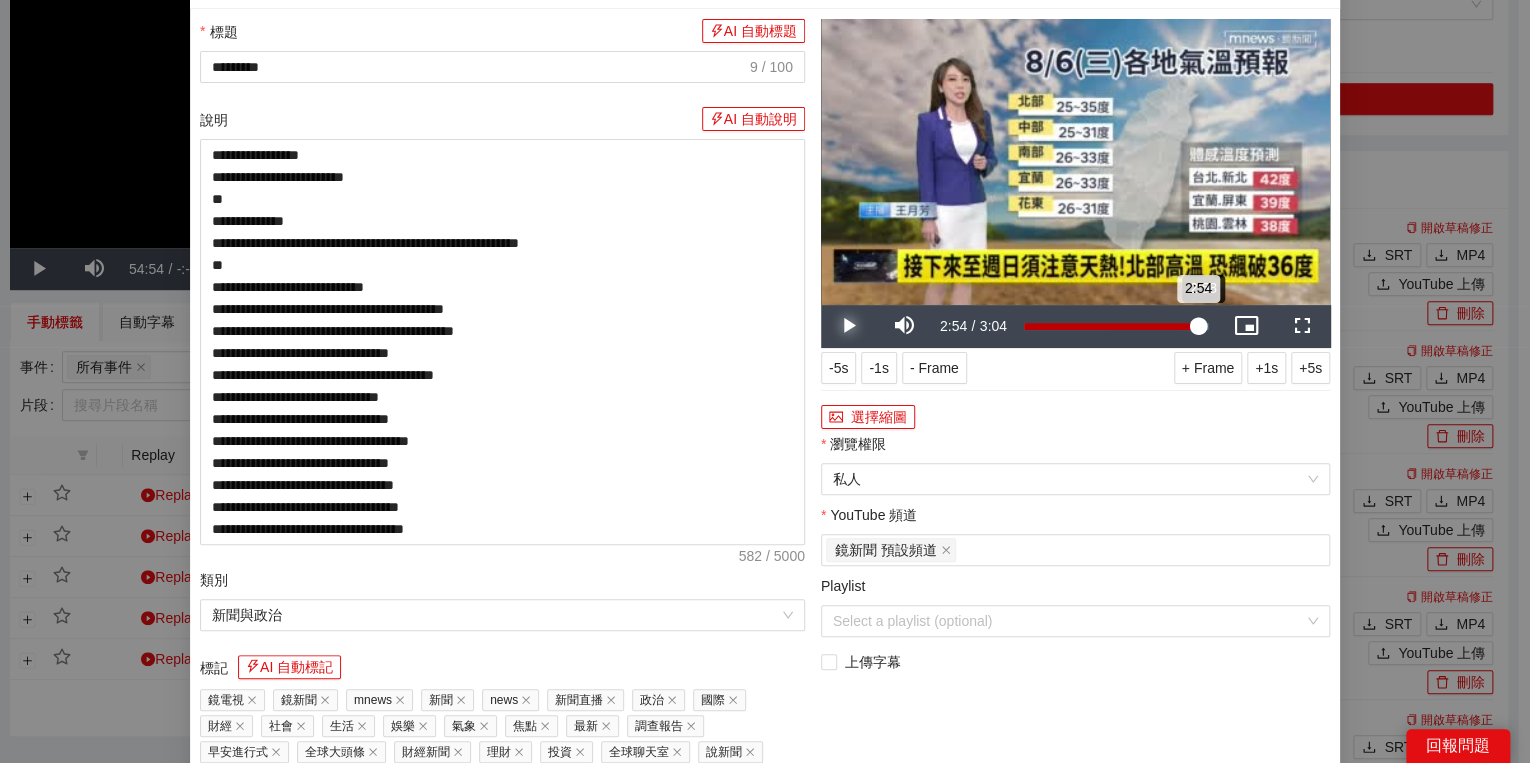 click on "2:54" at bounding box center (1111, 326) 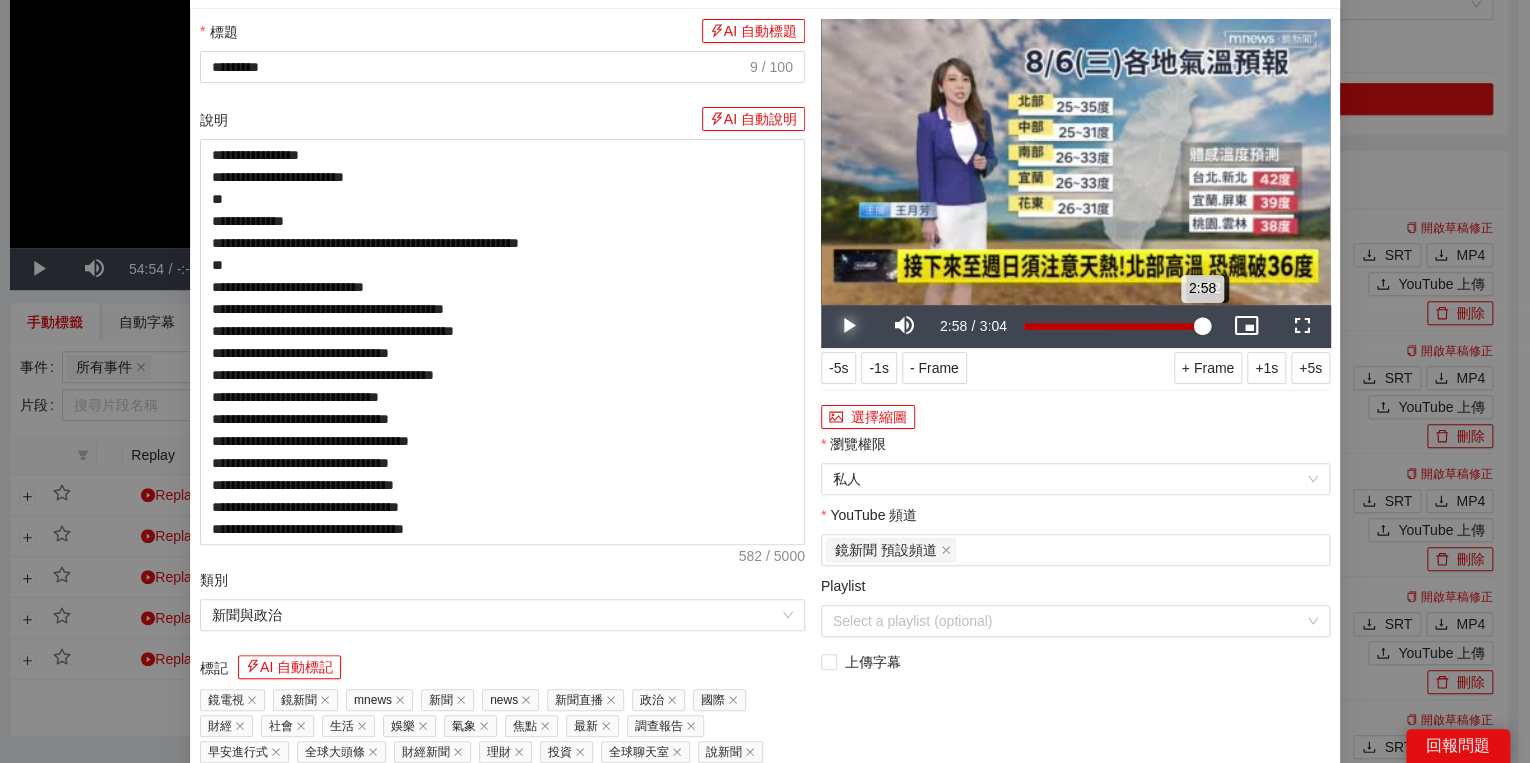 click on "2:58" at bounding box center [1113, 326] 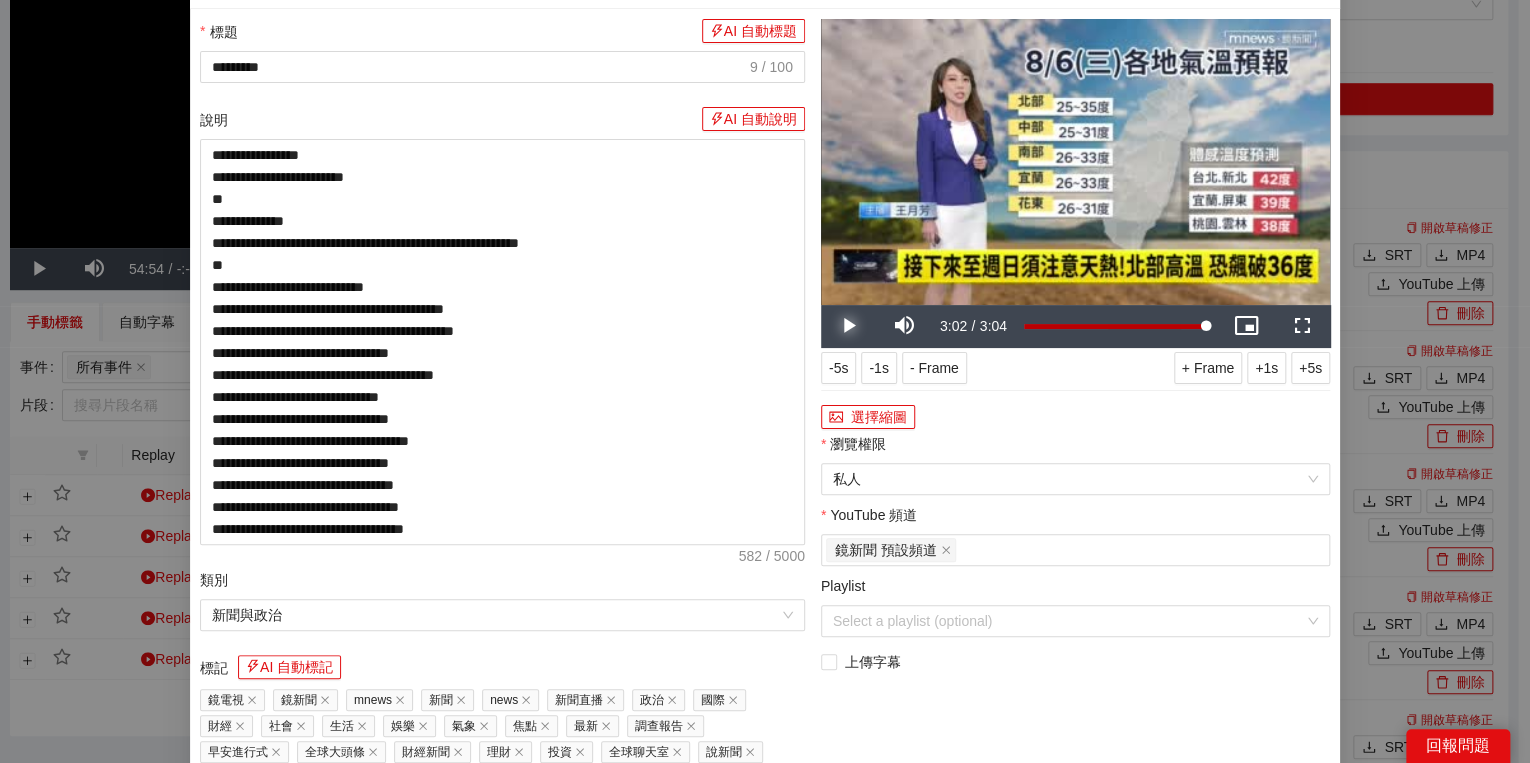 click at bounding box center (849, 326) 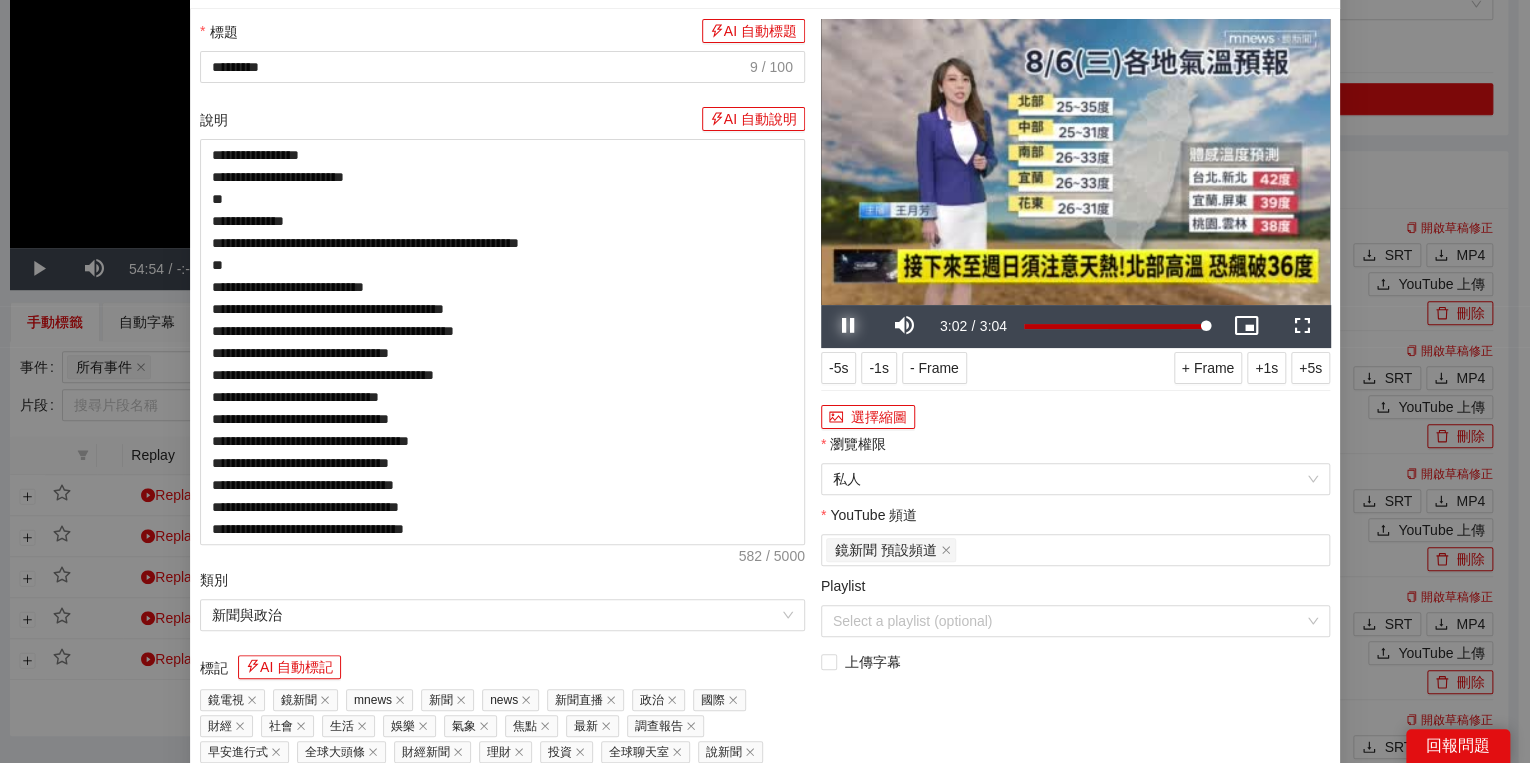 click at bounding box center (849, 326) 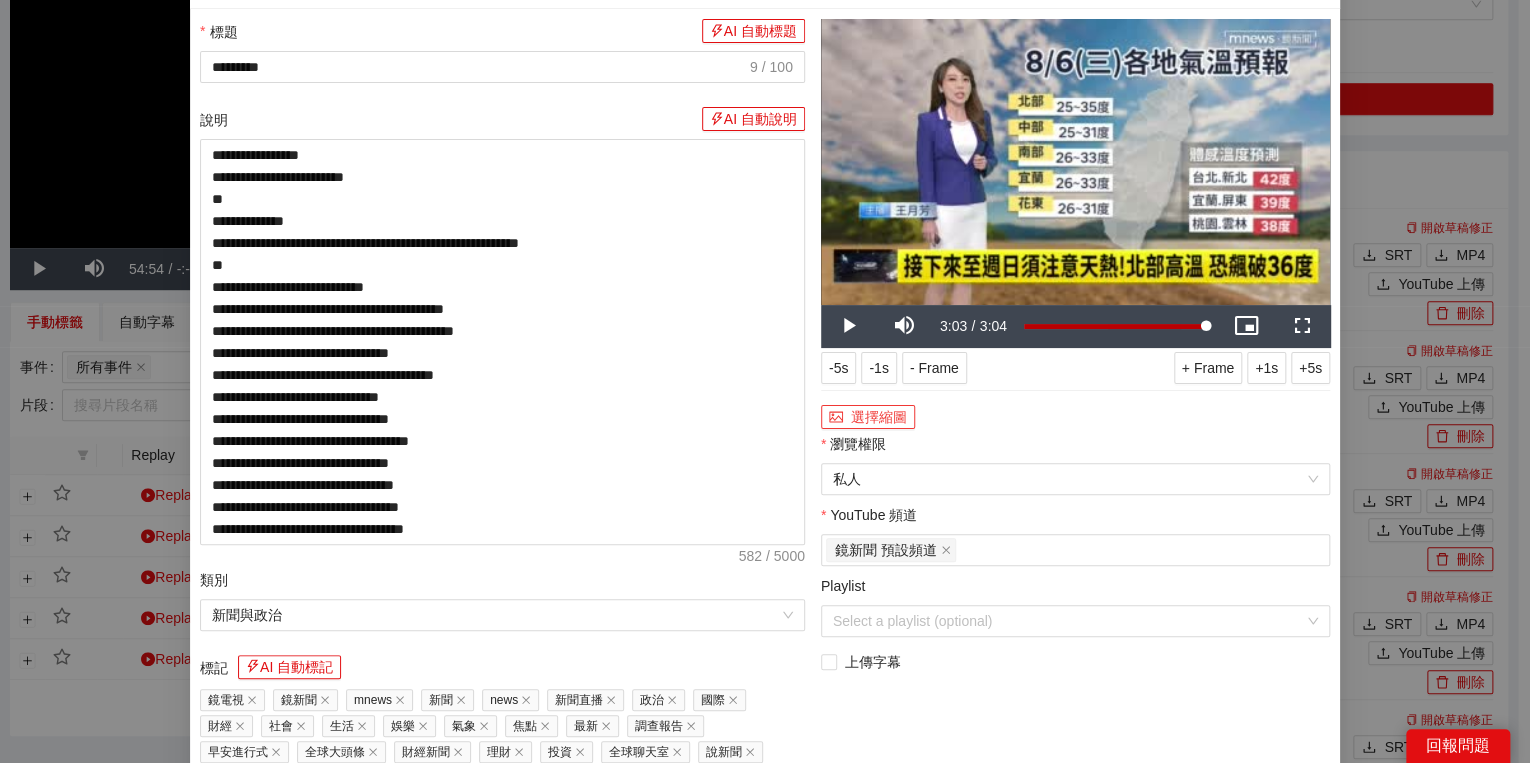 click on "選擇縮圖" at bounding box center (868, 417) 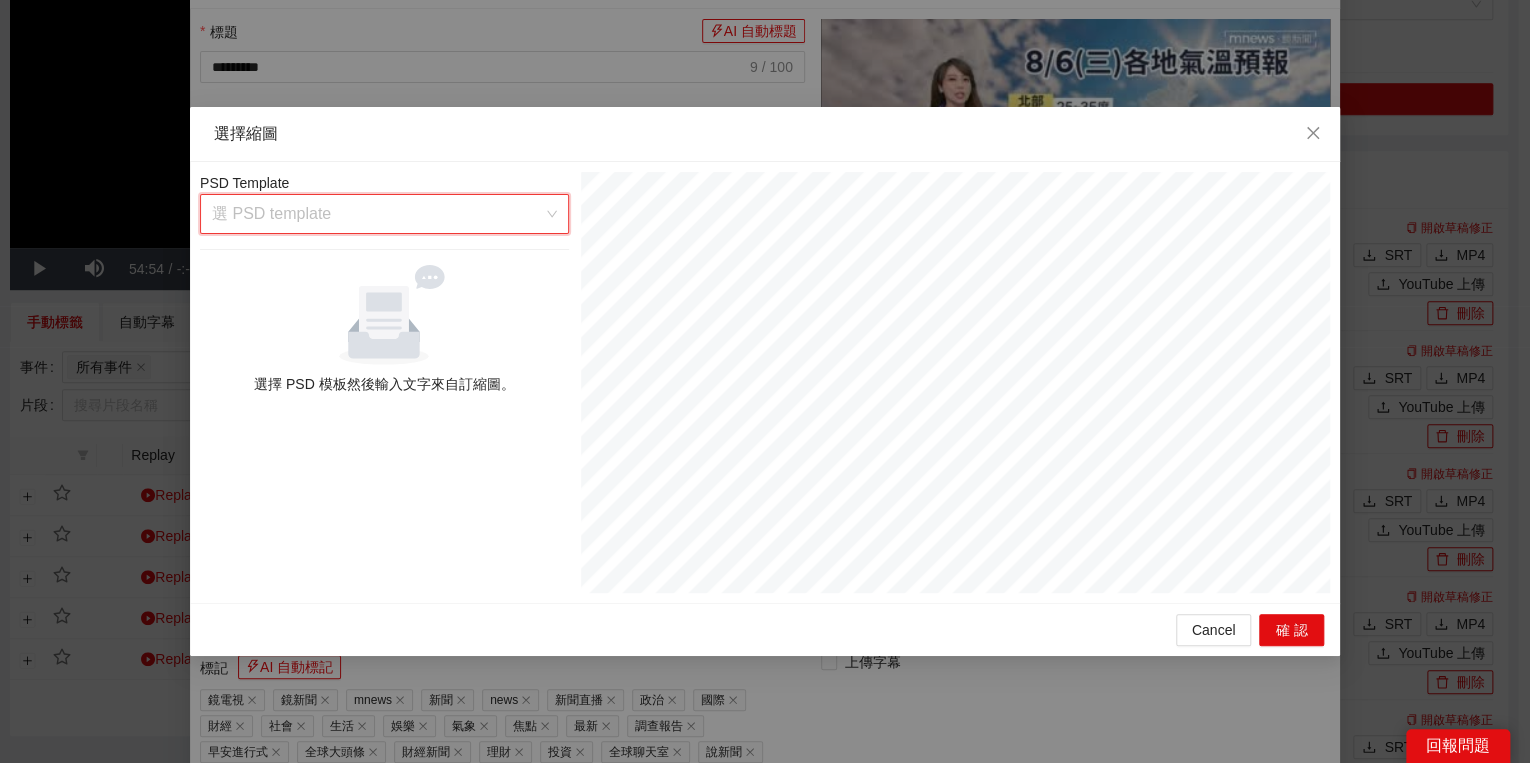 click at bounding box center [377, 214] 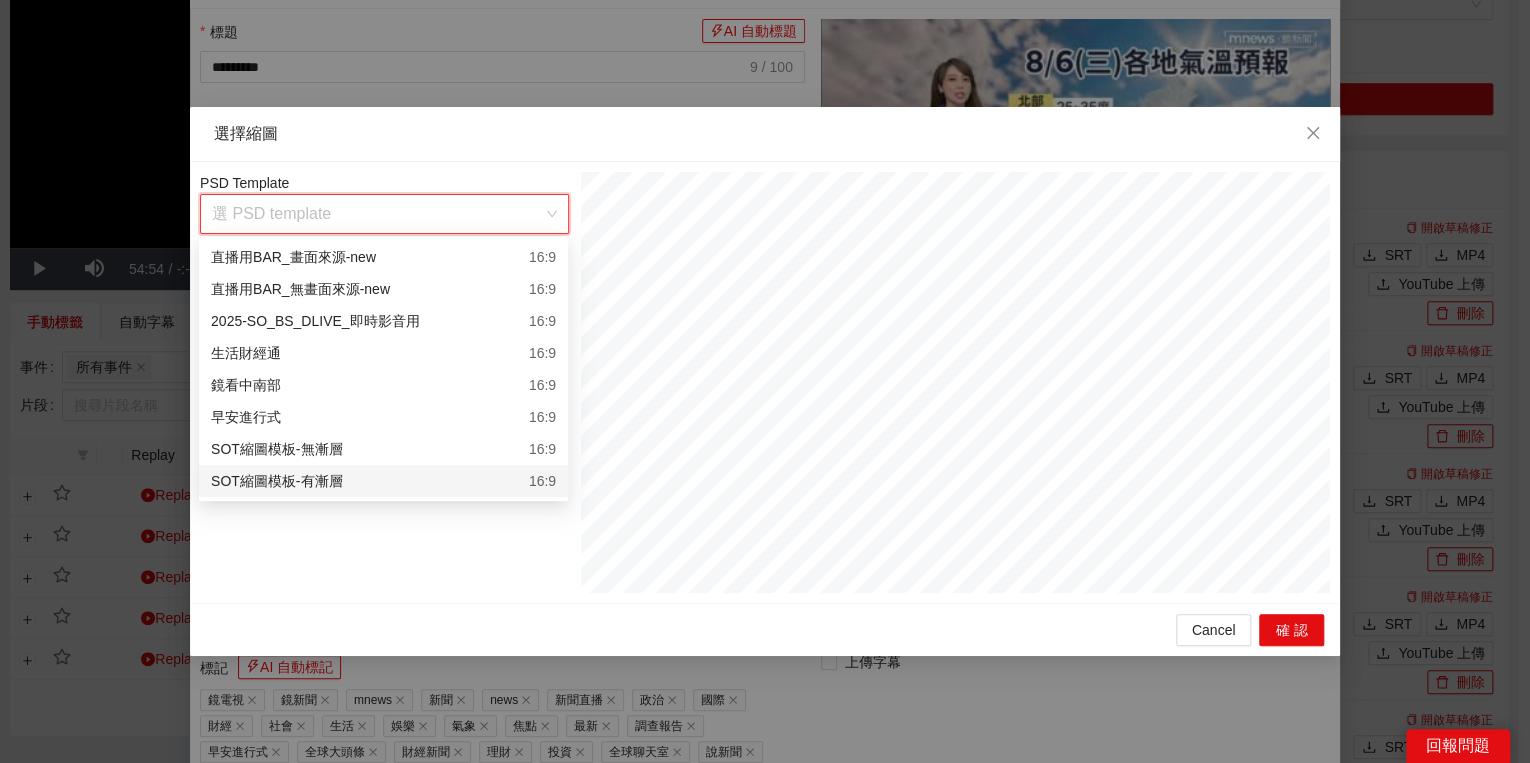 click on "SOT縮圖模板-有漸層 16:9" at bounding box center (383, 481) 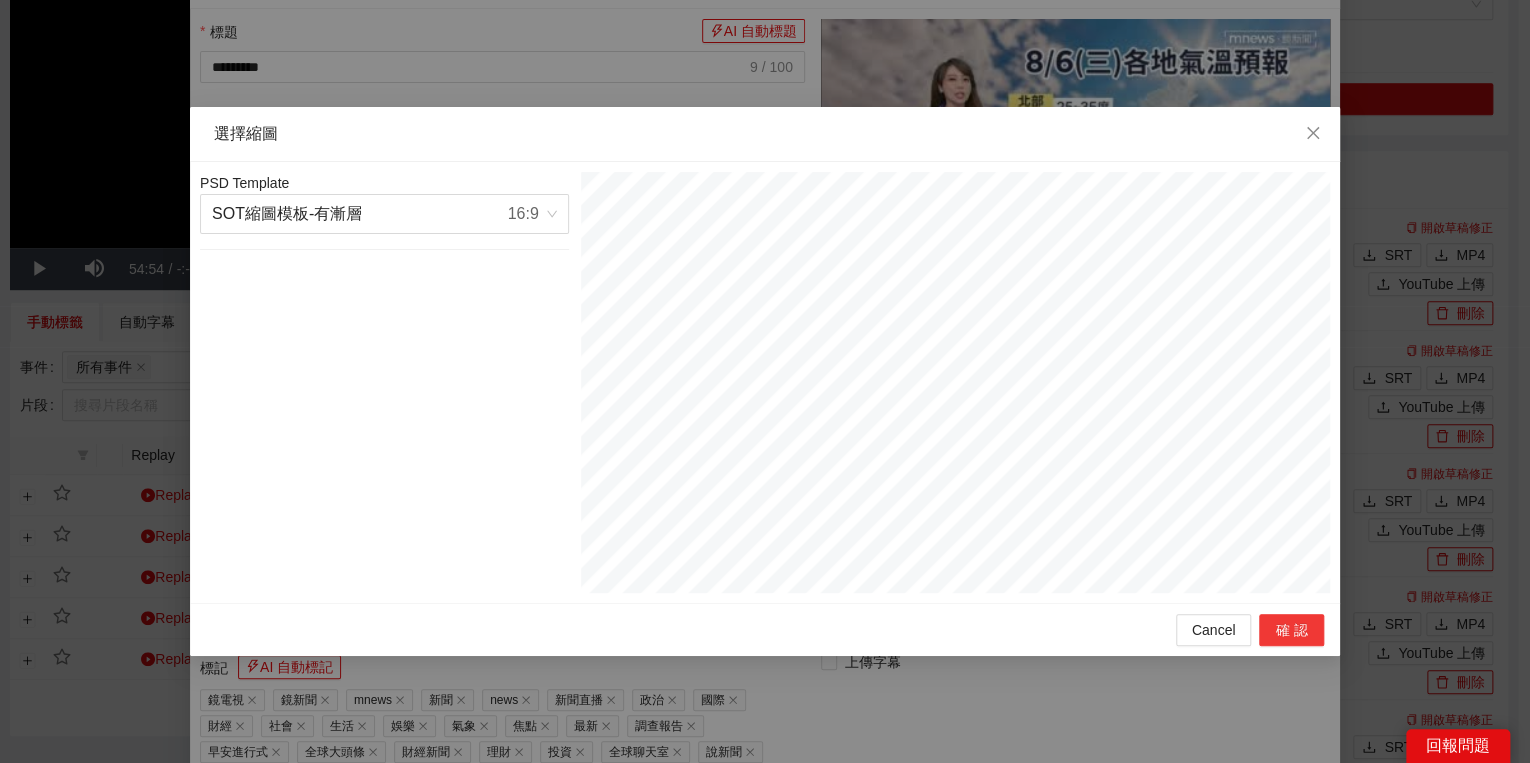 click on "確認" at bounding box center [1291, 630] 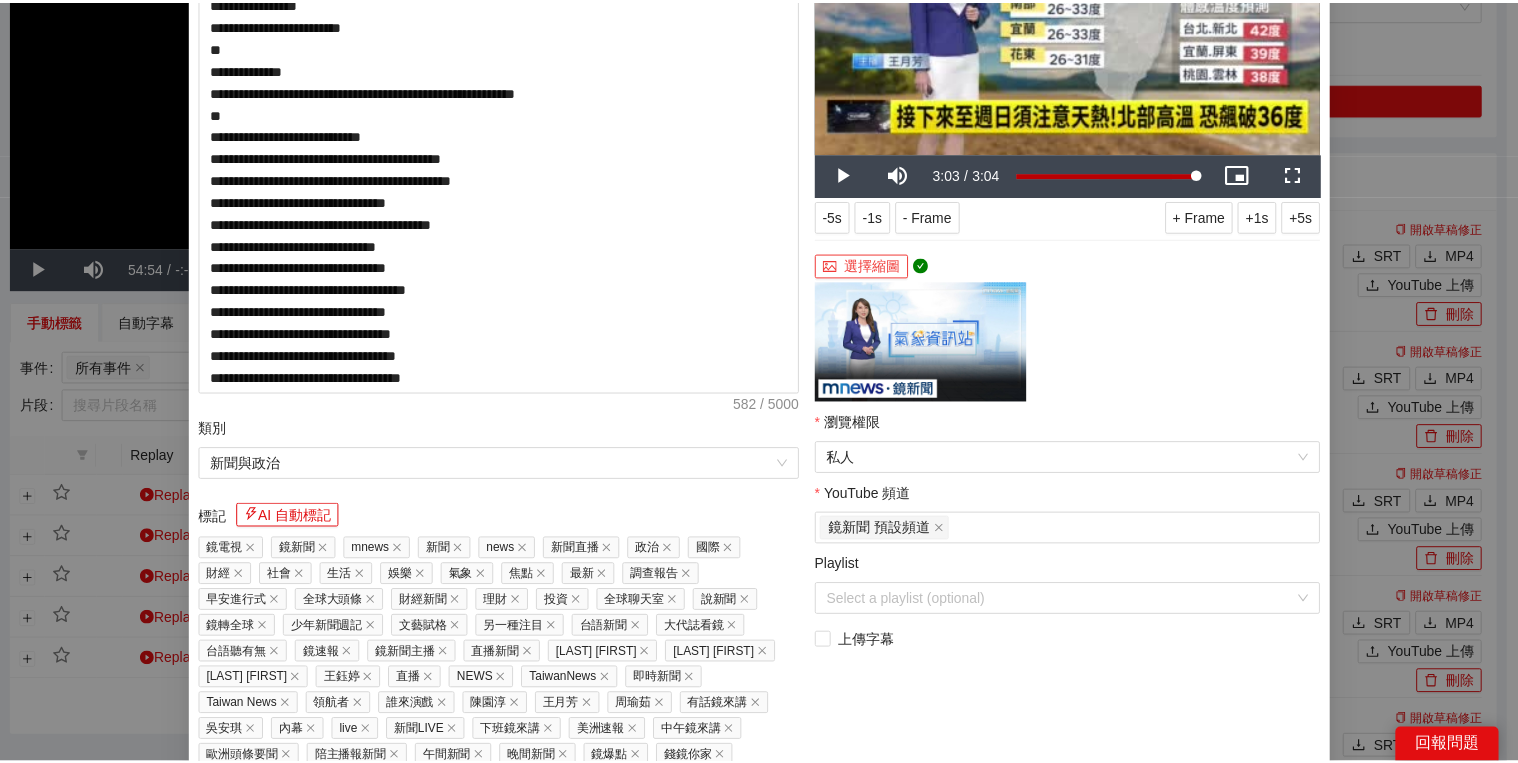 scroll, scrollTop: 286, scrollLeft: 0, axis: vertical 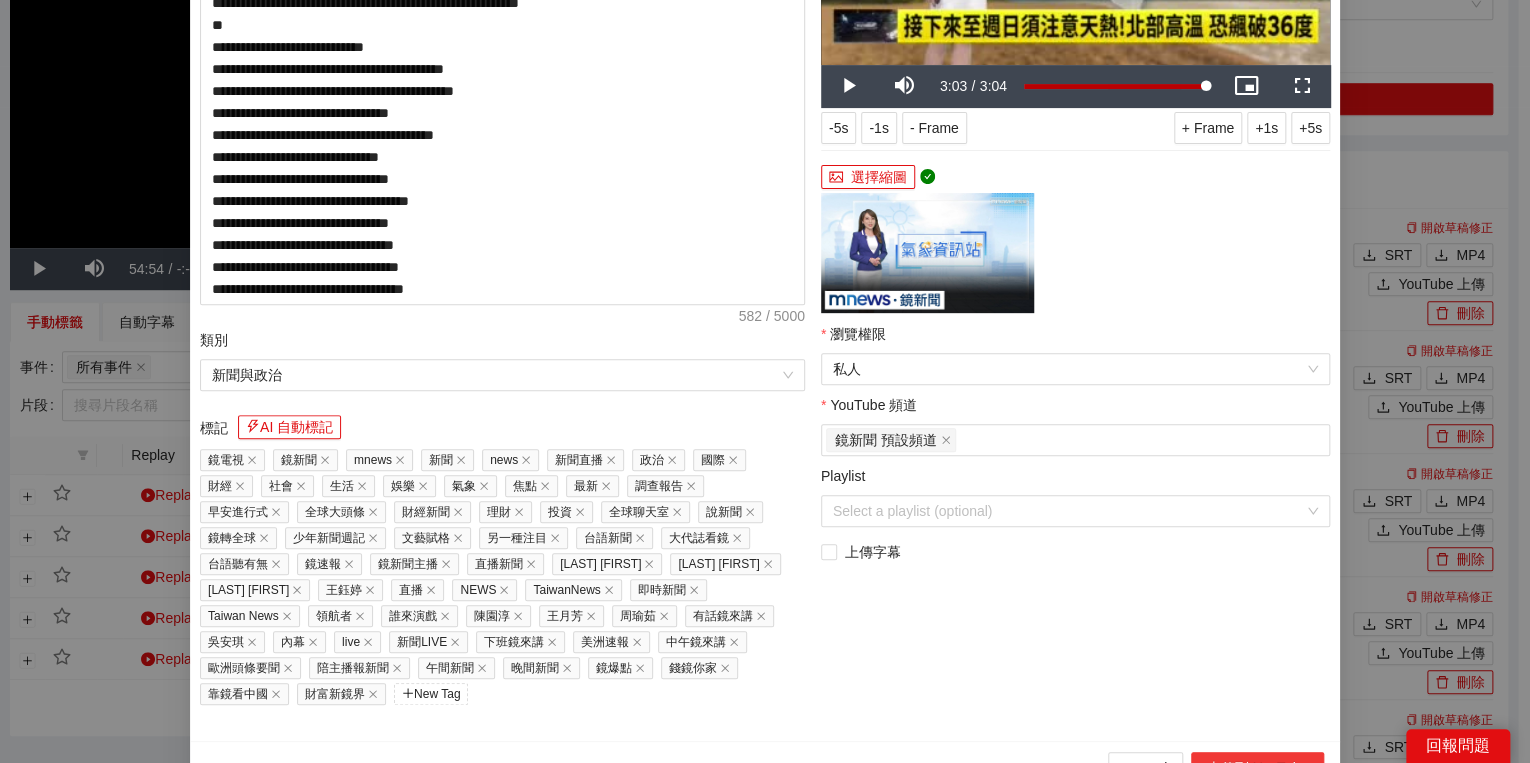 click on "上傳到 YouTube" at bounding box center (1257, 768) 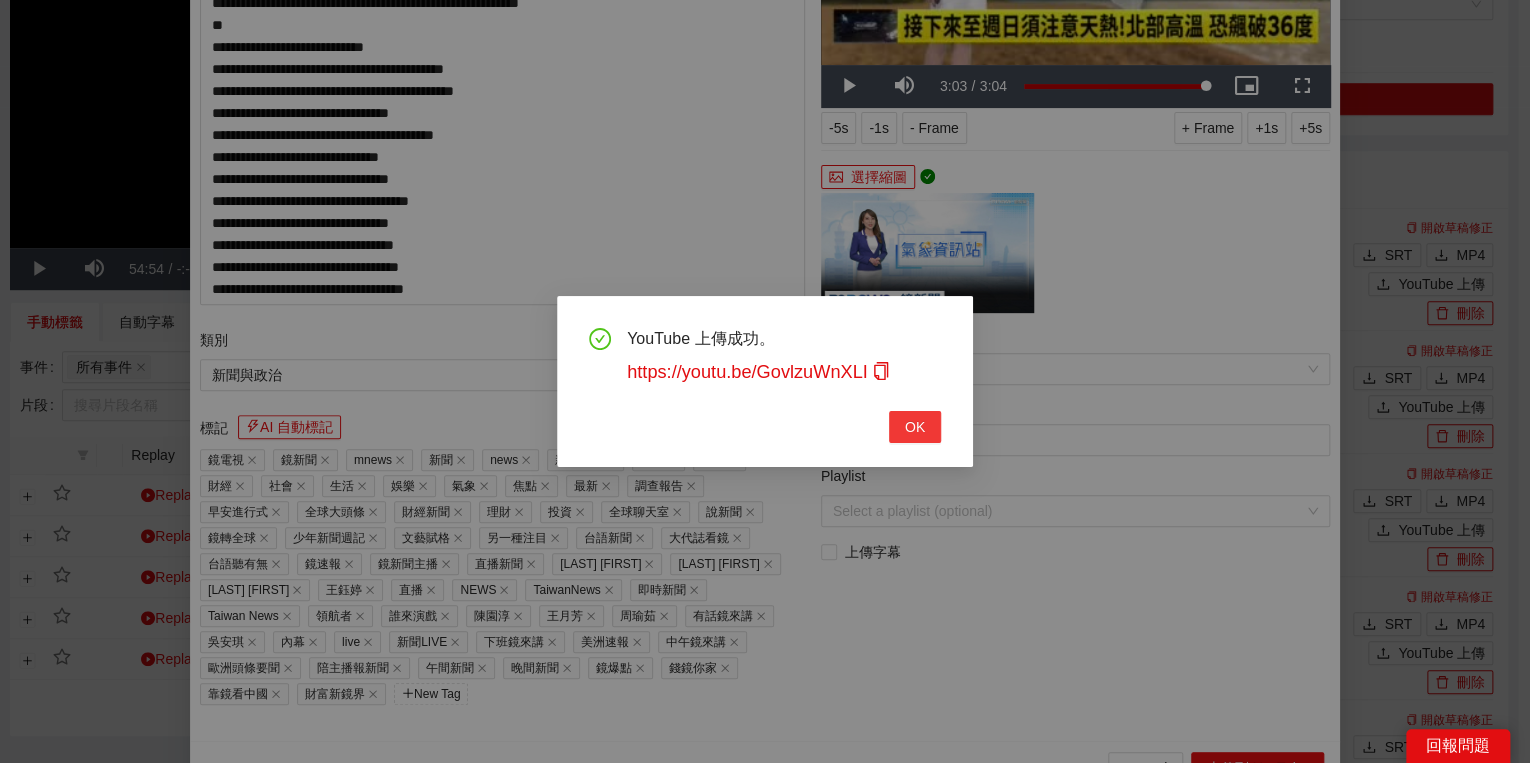 click on "OK" at bounding box center (915, 427) 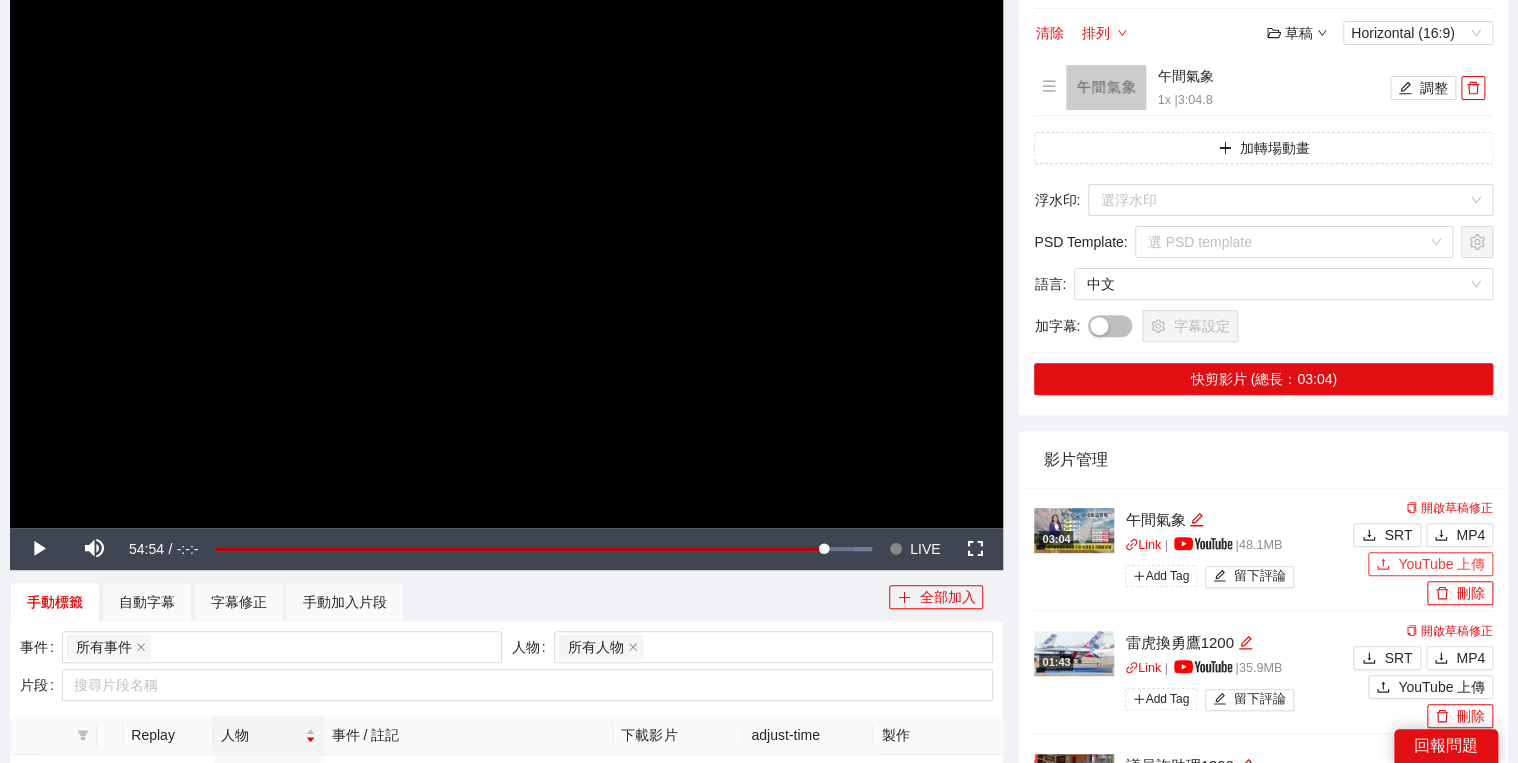 scroll, scrollTop: 0, scrollLeft: 0, axis: both 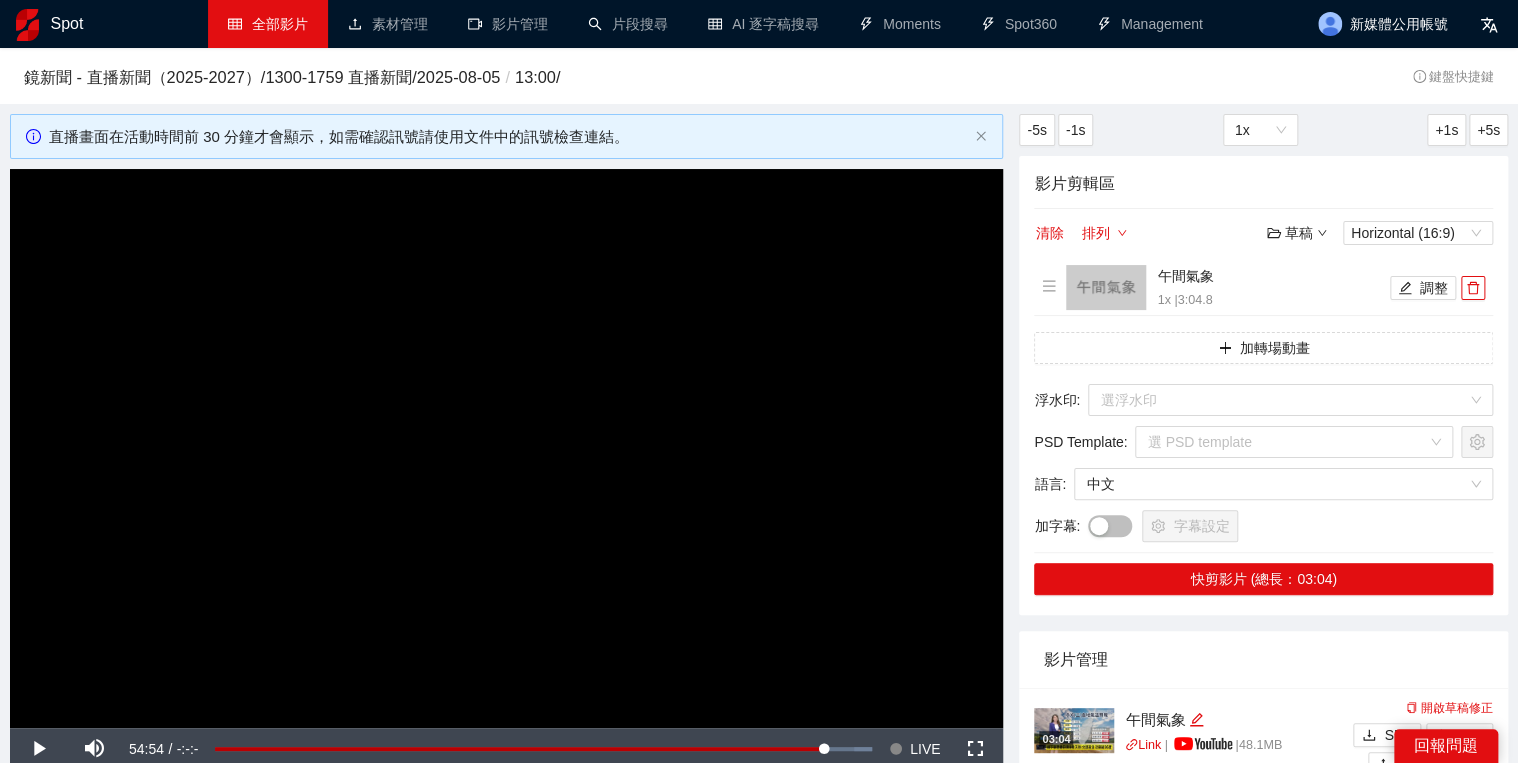 click on "全部影片" at bounding box center [268, 24] 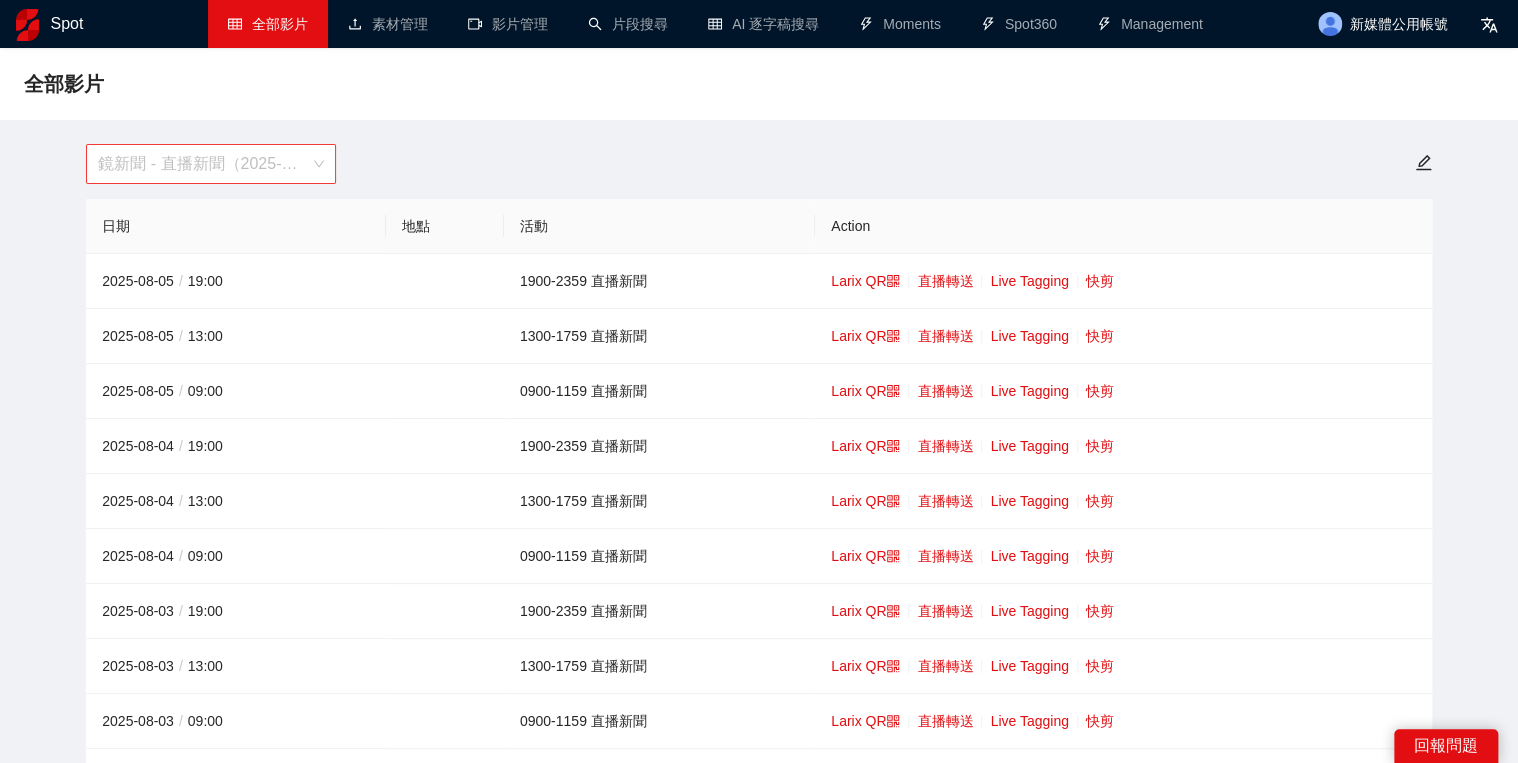 click on "鏡新聞 - 直播新聞（2025-2027）" at bounding box center [211, 164] 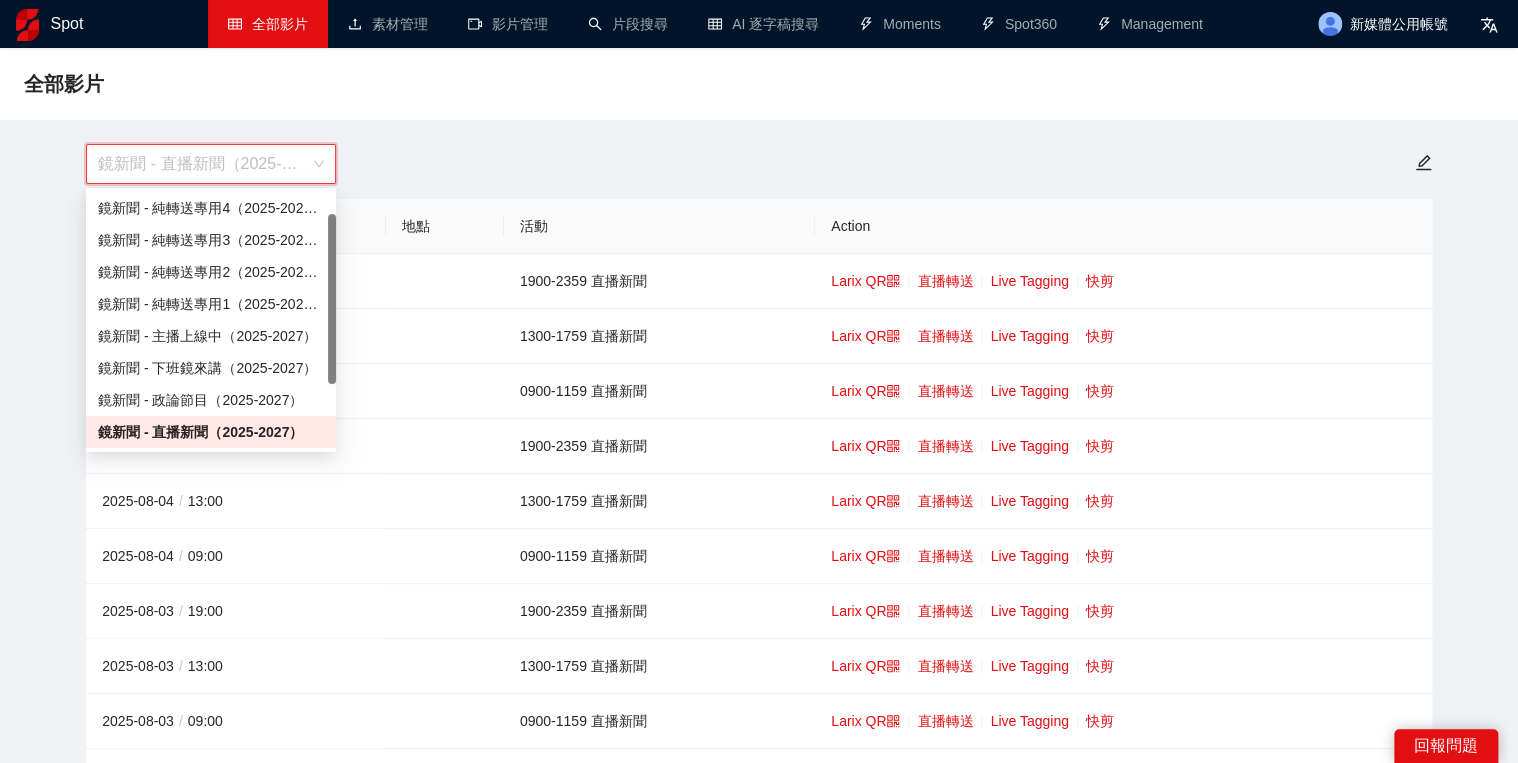scroll, scrollTop: 112, scrollLeft: 0, axis: vertical 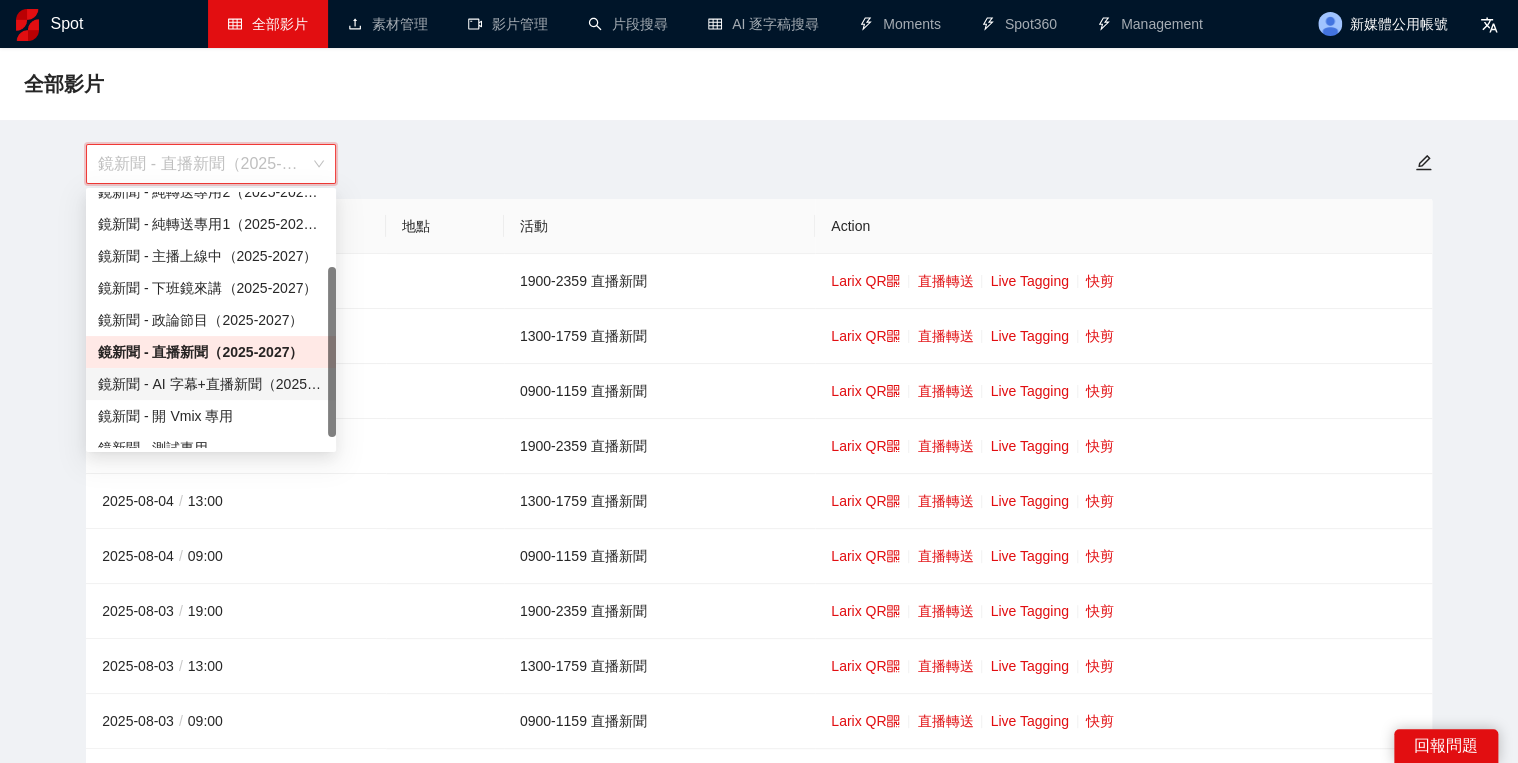 click on "鏡新聞 - AI 字幕+直播新聞（2025-2027）" at bounding box center [211, 384] 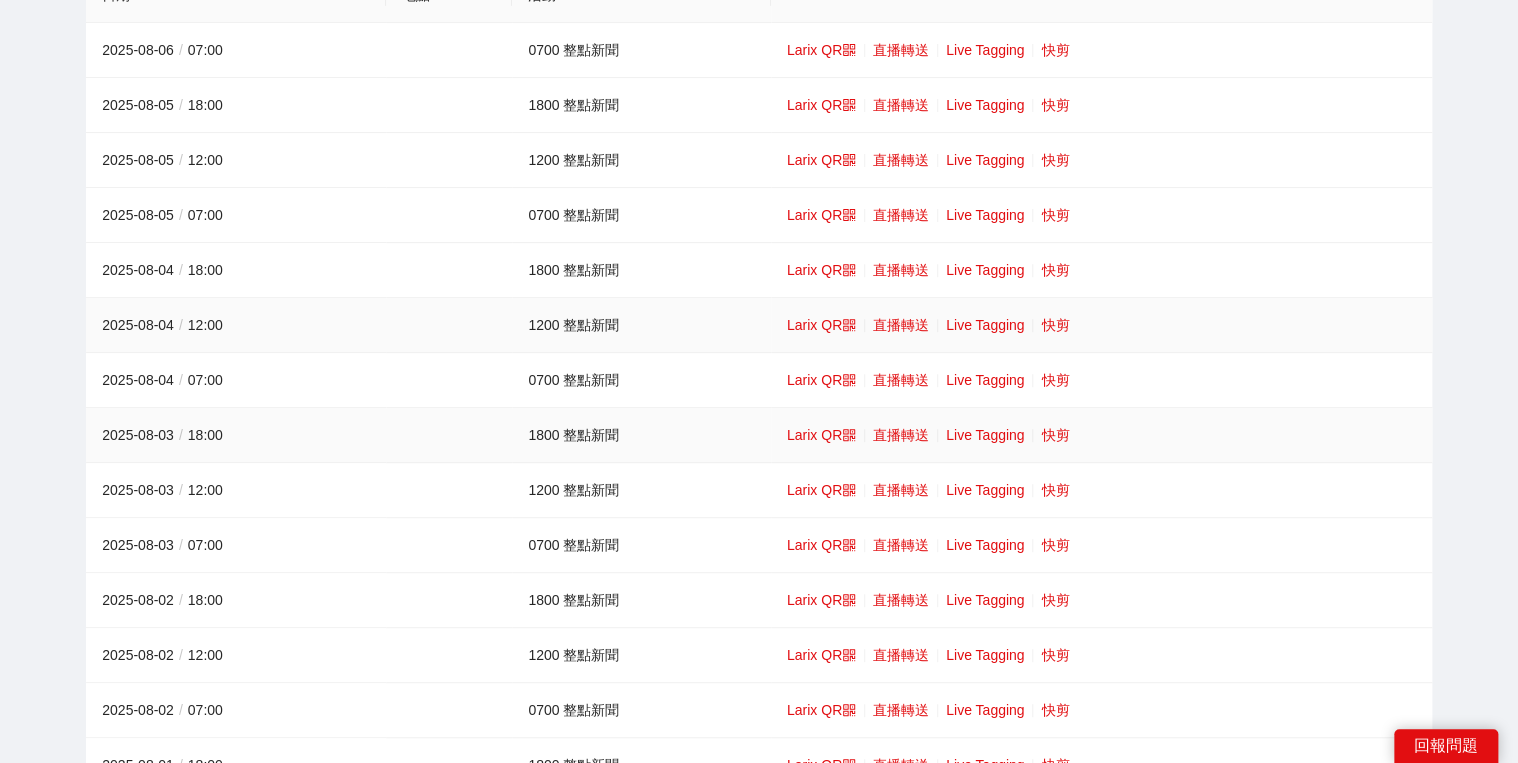 scroll, scrollTop: 240, scrollLeft: 0, axis: vertical 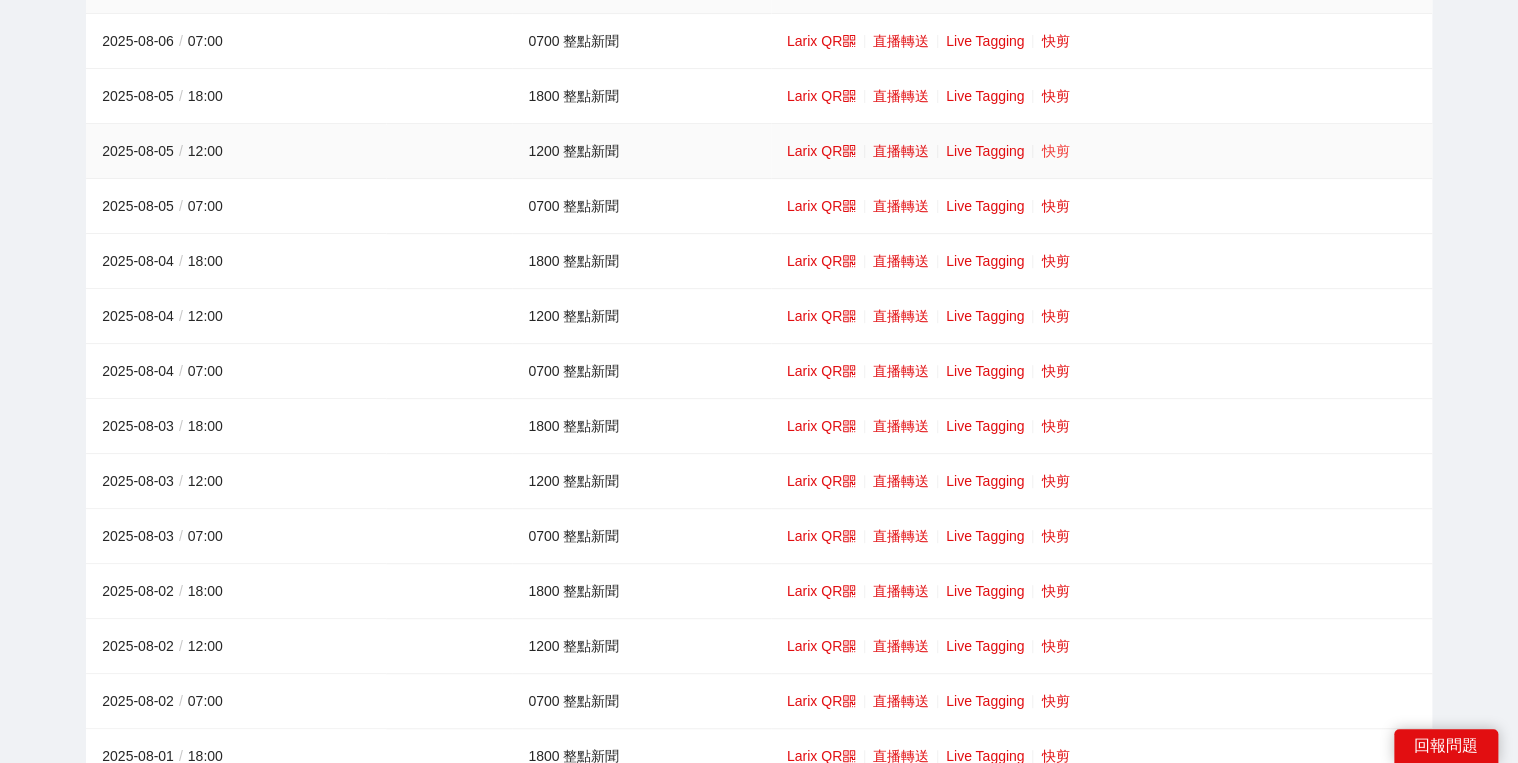 click on "快剪" at bounding box center (1055, 151) 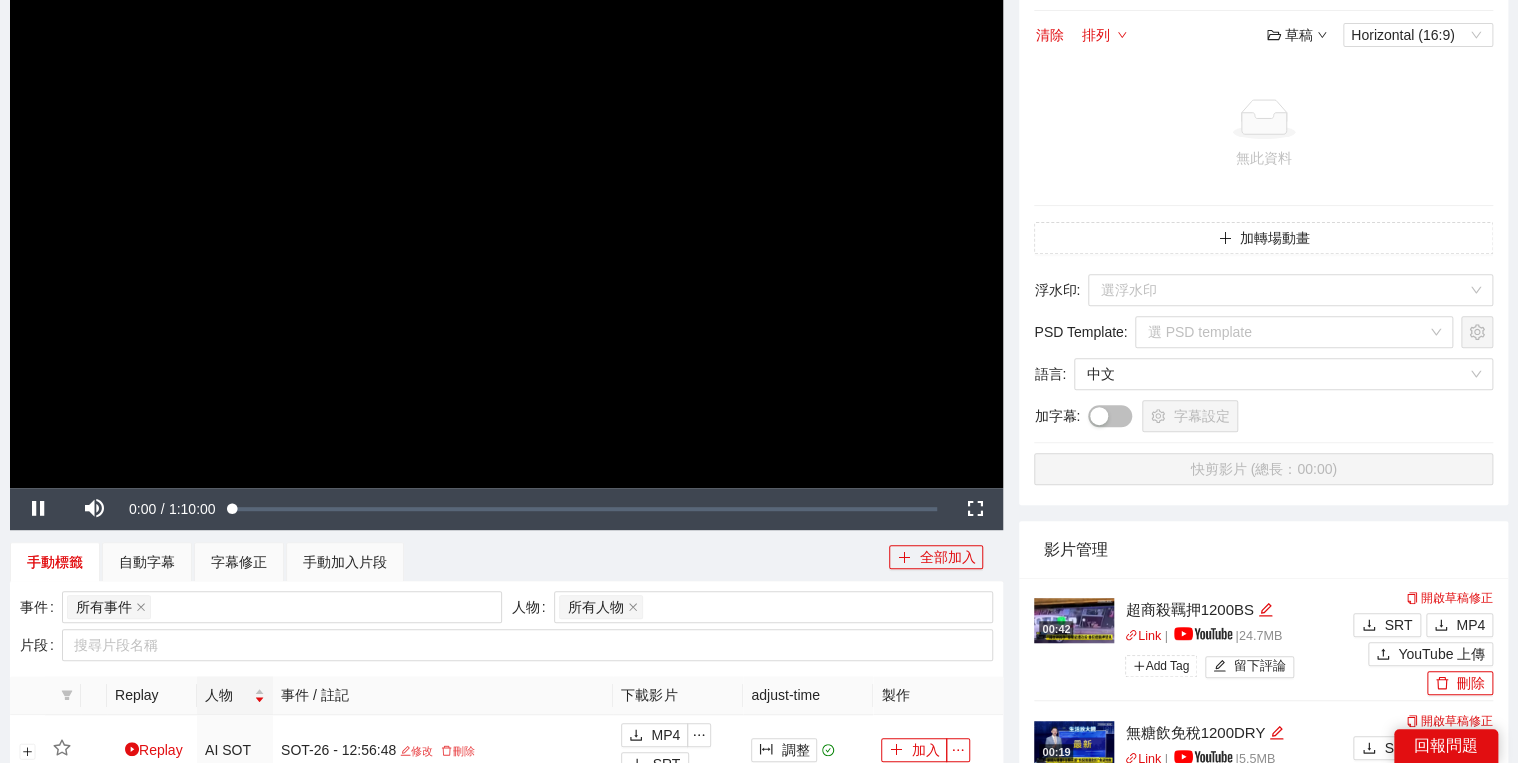 click at bounding box center (506, 208) 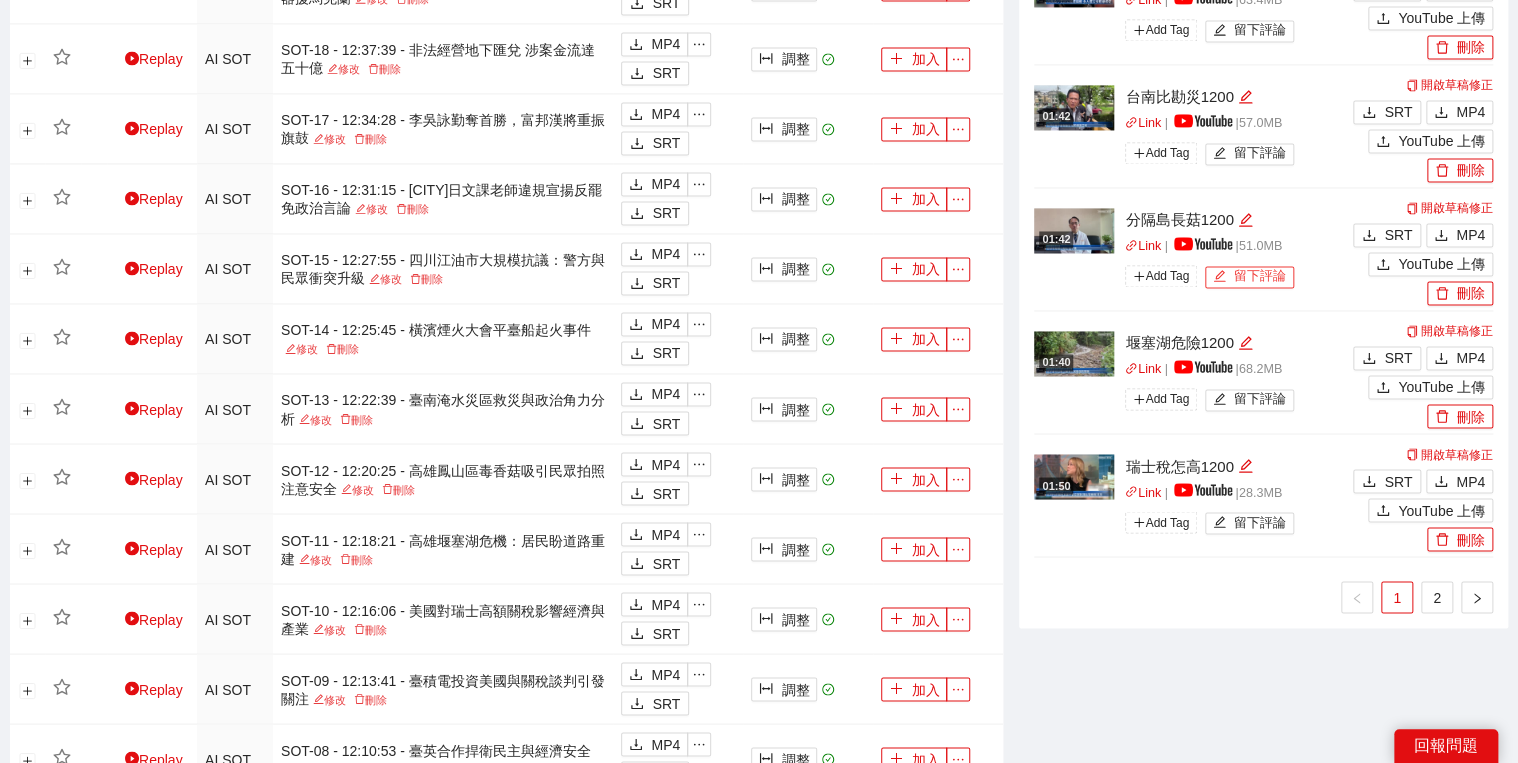 scroll, scrollTop: 1520, scrollLeft: 0, axis: vertical 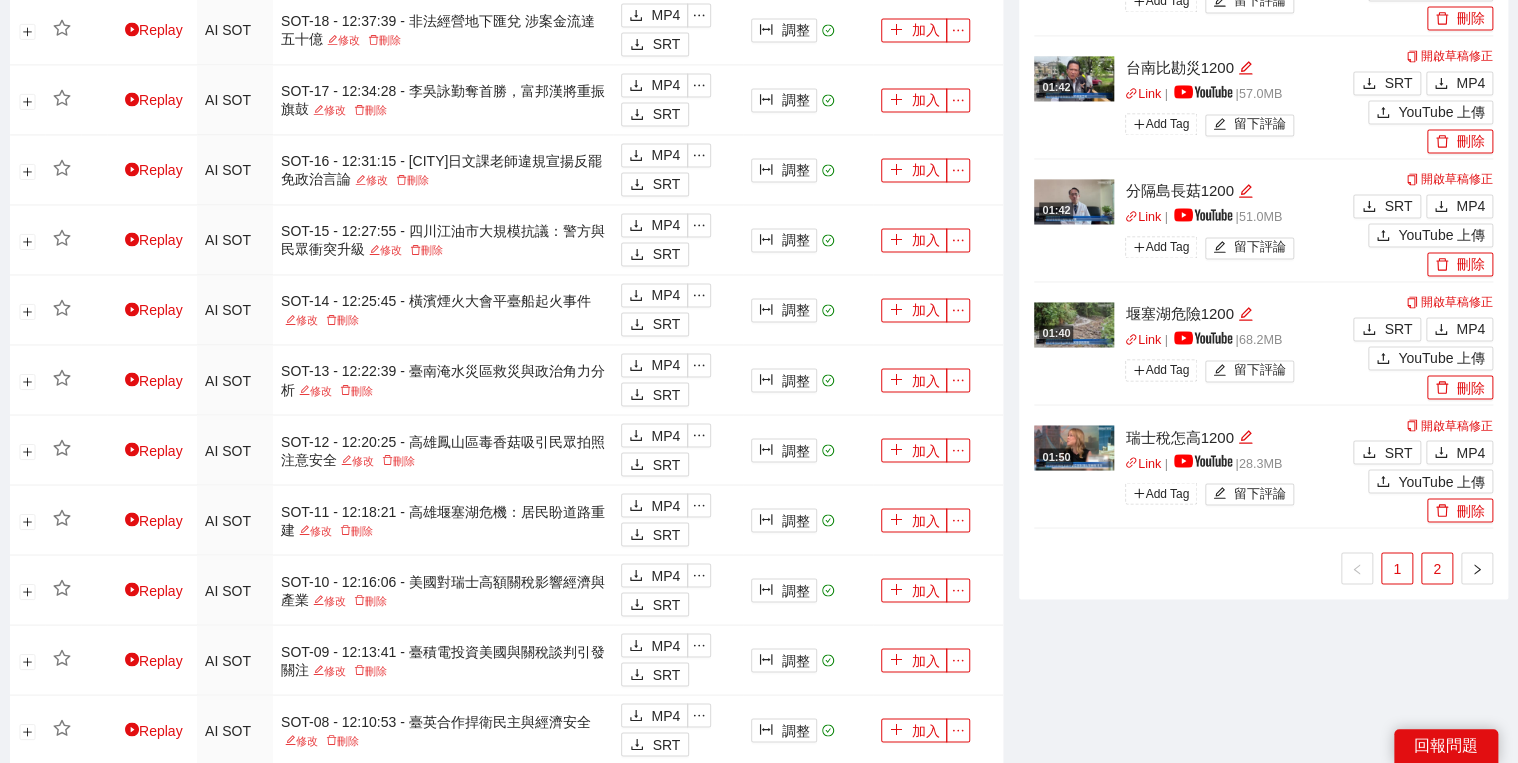 click on "2" at bounding box center (1437, 568) 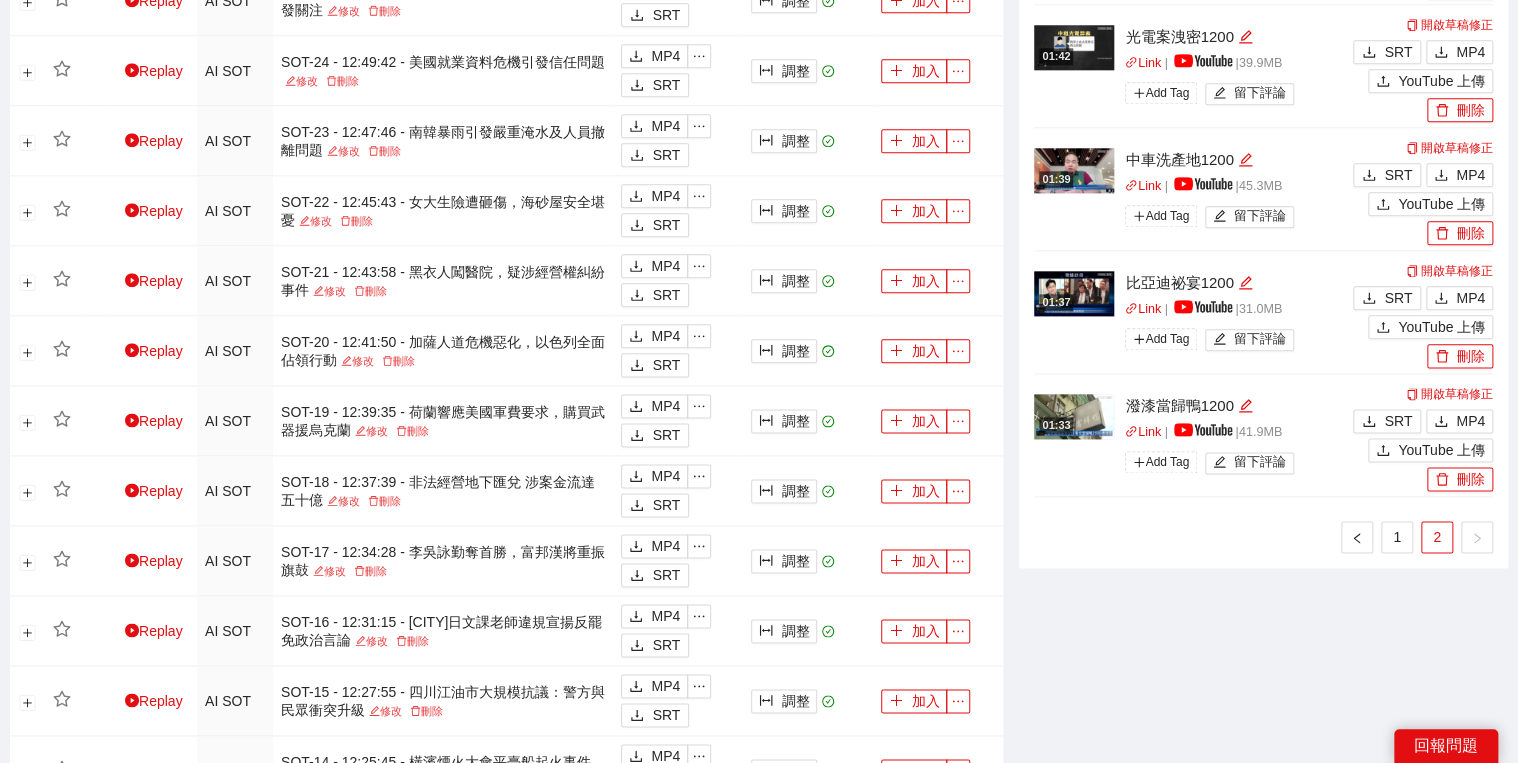 scroll, scrollTop: 1040, scrollLeft: 0, axis: vertical 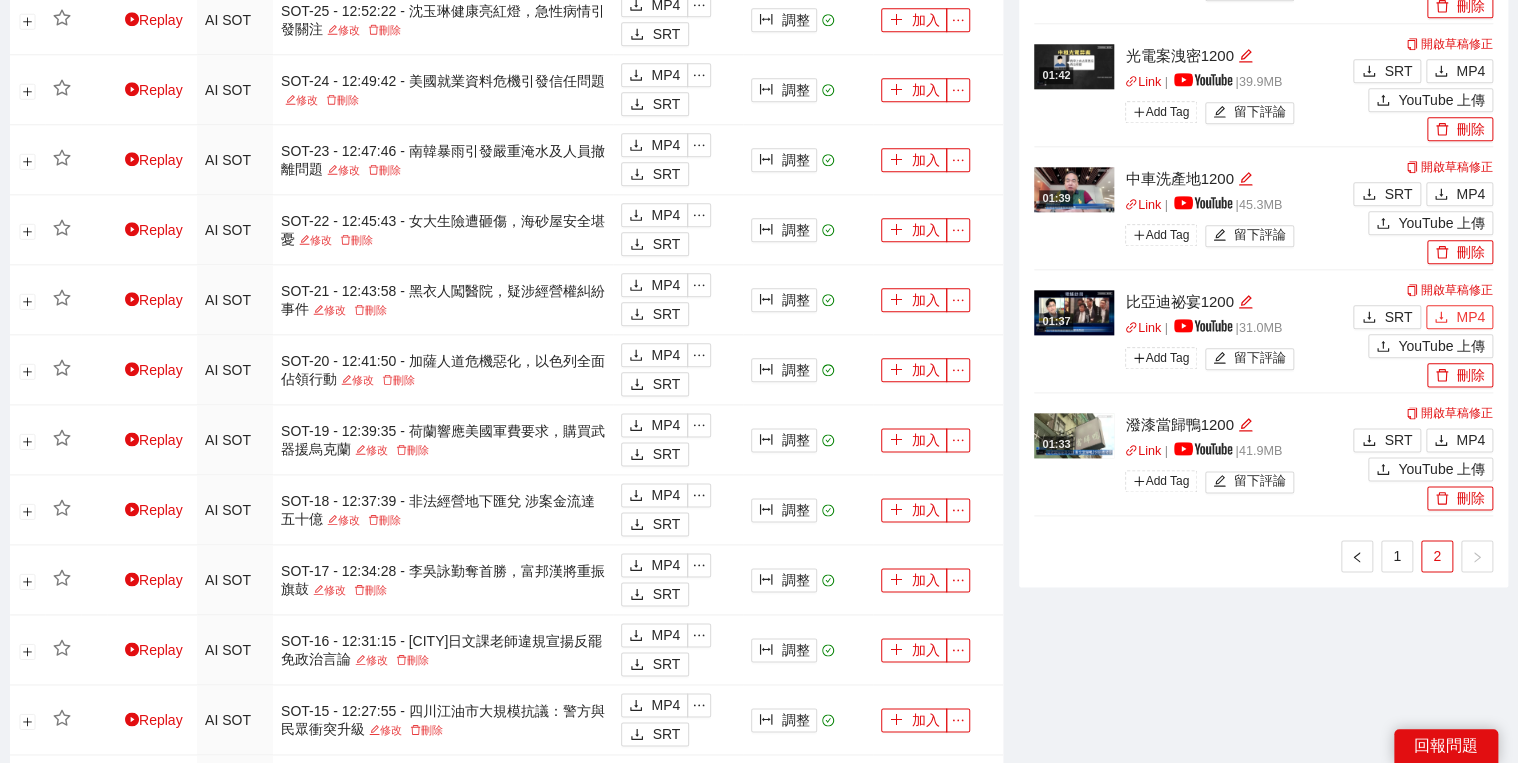 click on "MP4" at bounding box center [1470, 317] 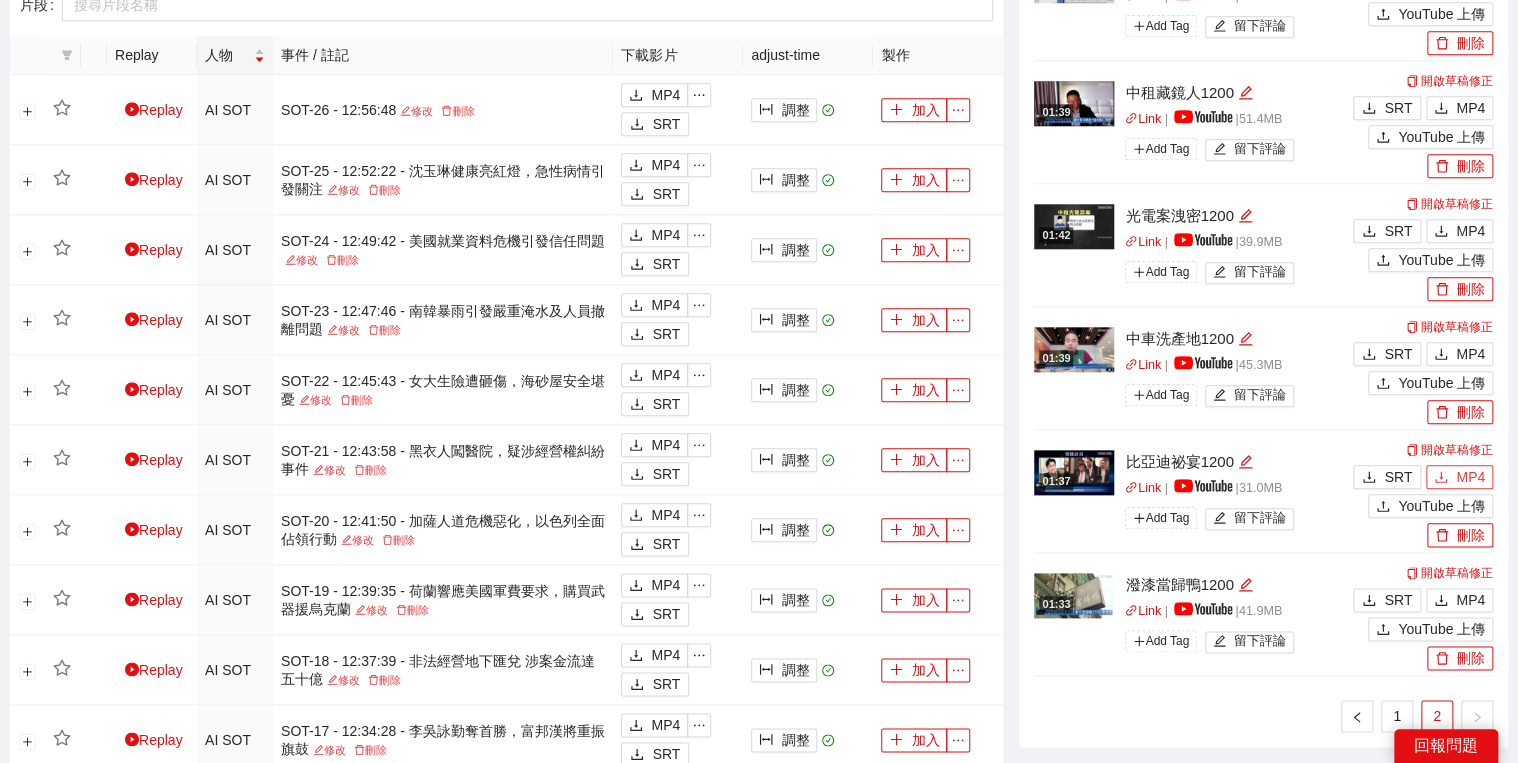 scroll, scrollTop: 800, scrollLeft: 0, axis: vertical 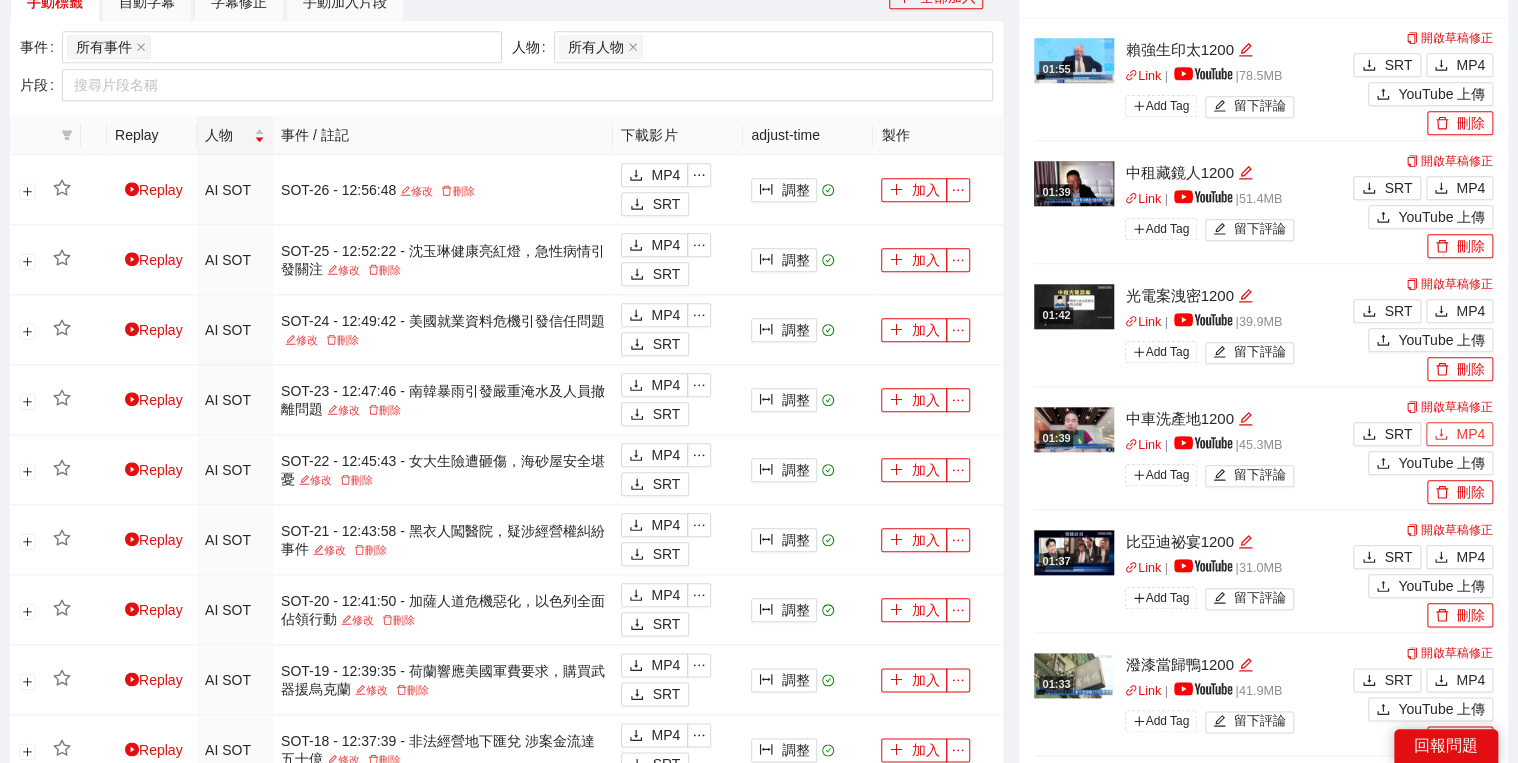 click 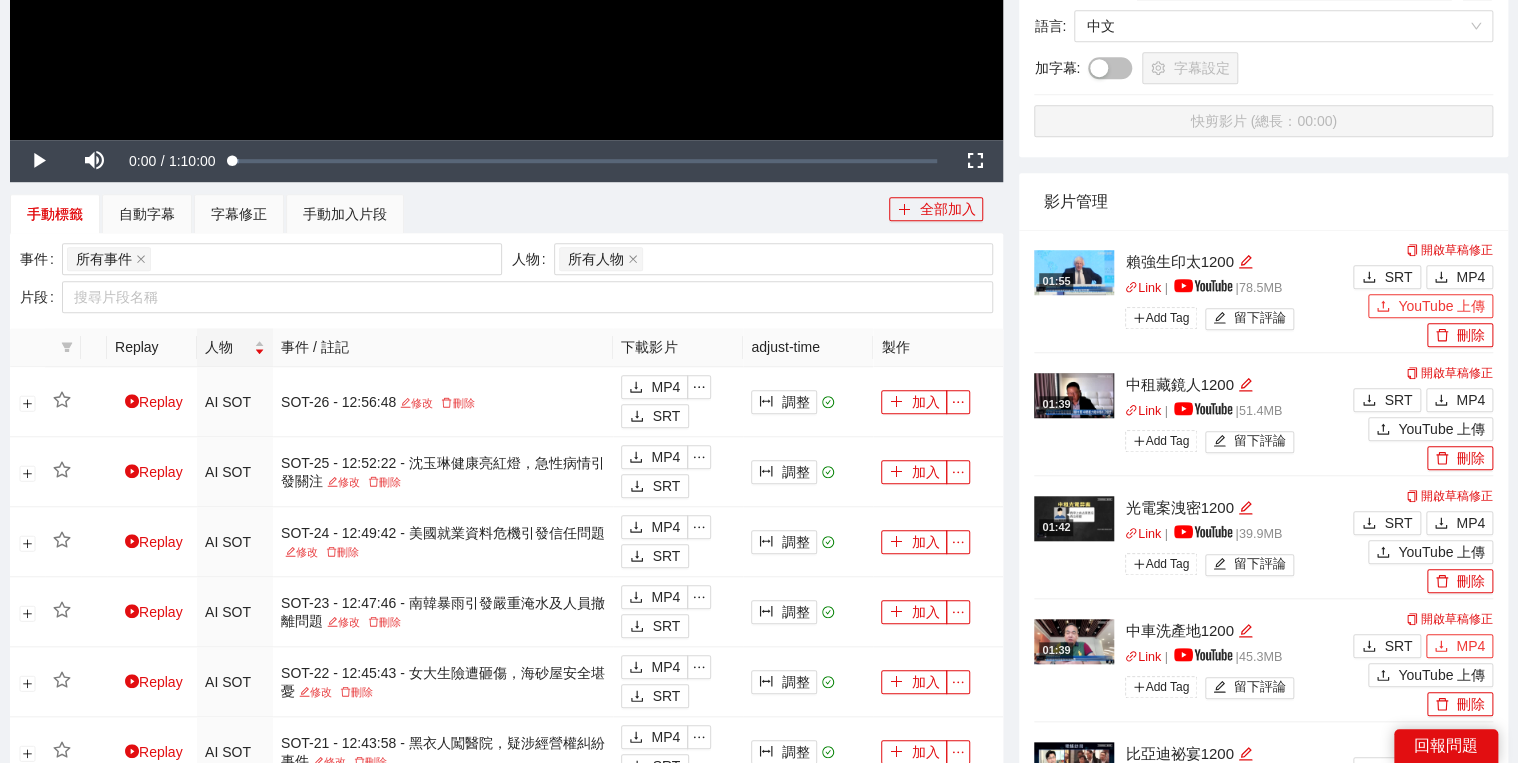 scroll, scrollTop: 560, scrollLeft: 0, axis: vertical 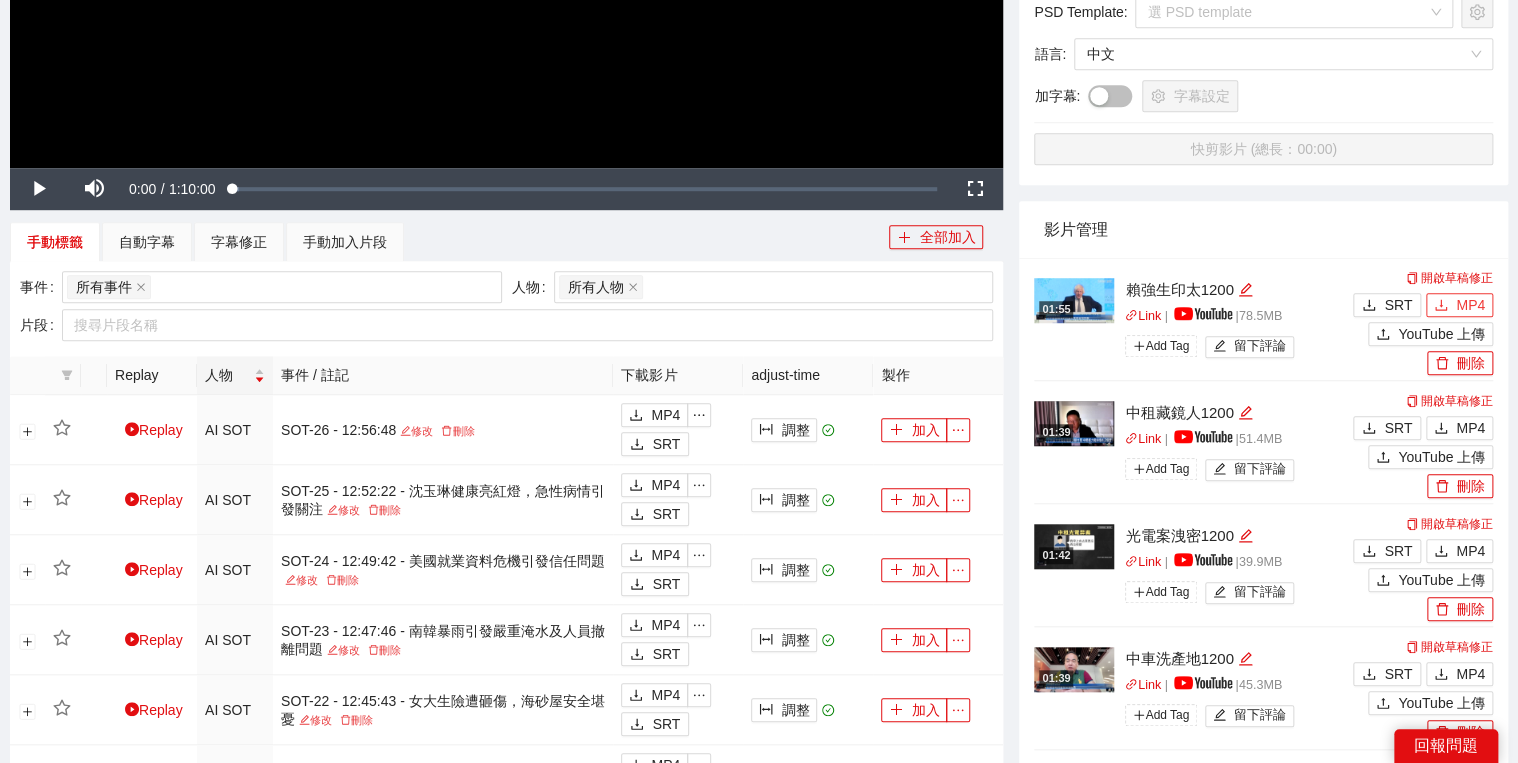 click on "MP4" at bounding box center [1470, 305] 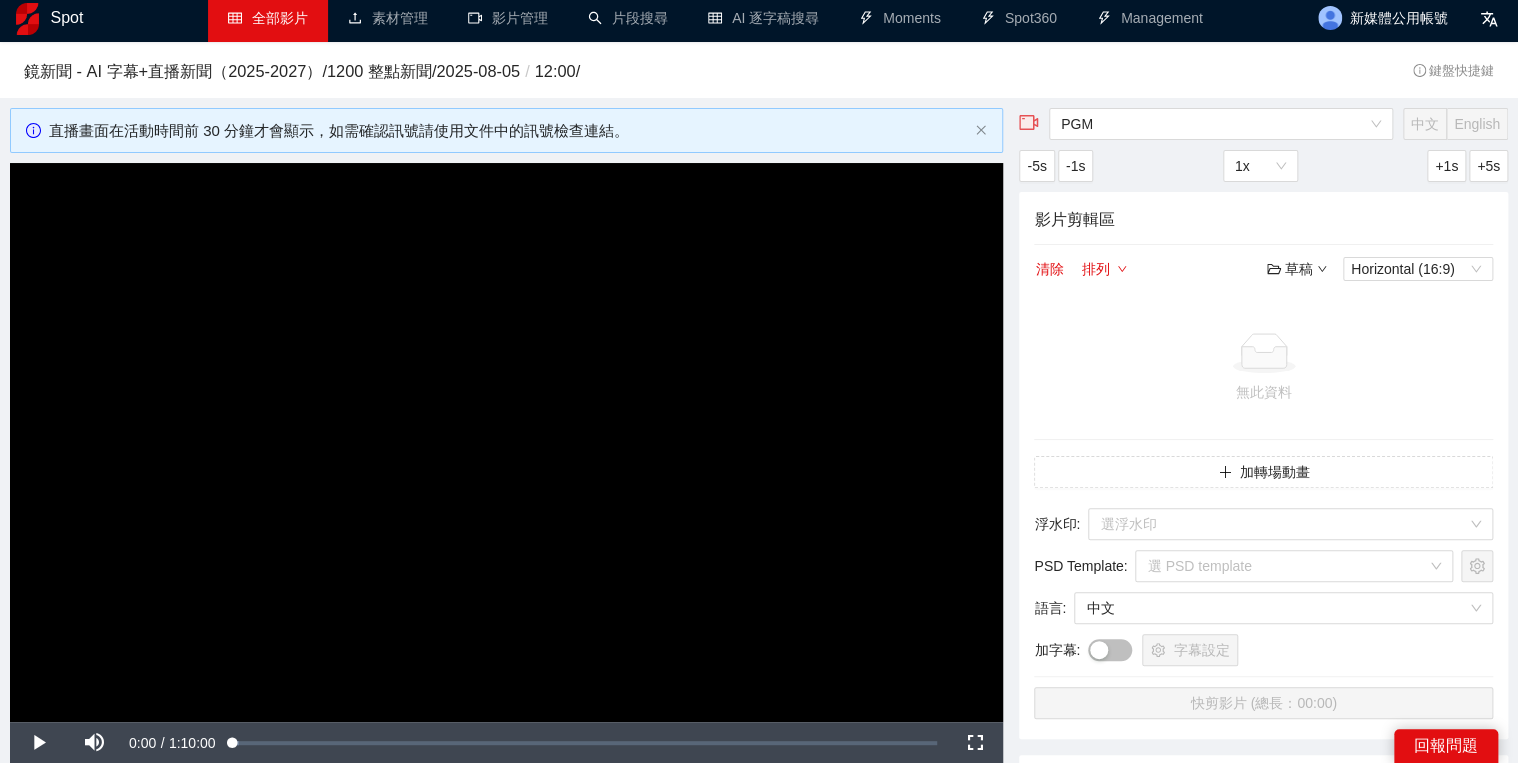 scroll, scrollTop: 0, scrollLeft: 0, axis: both 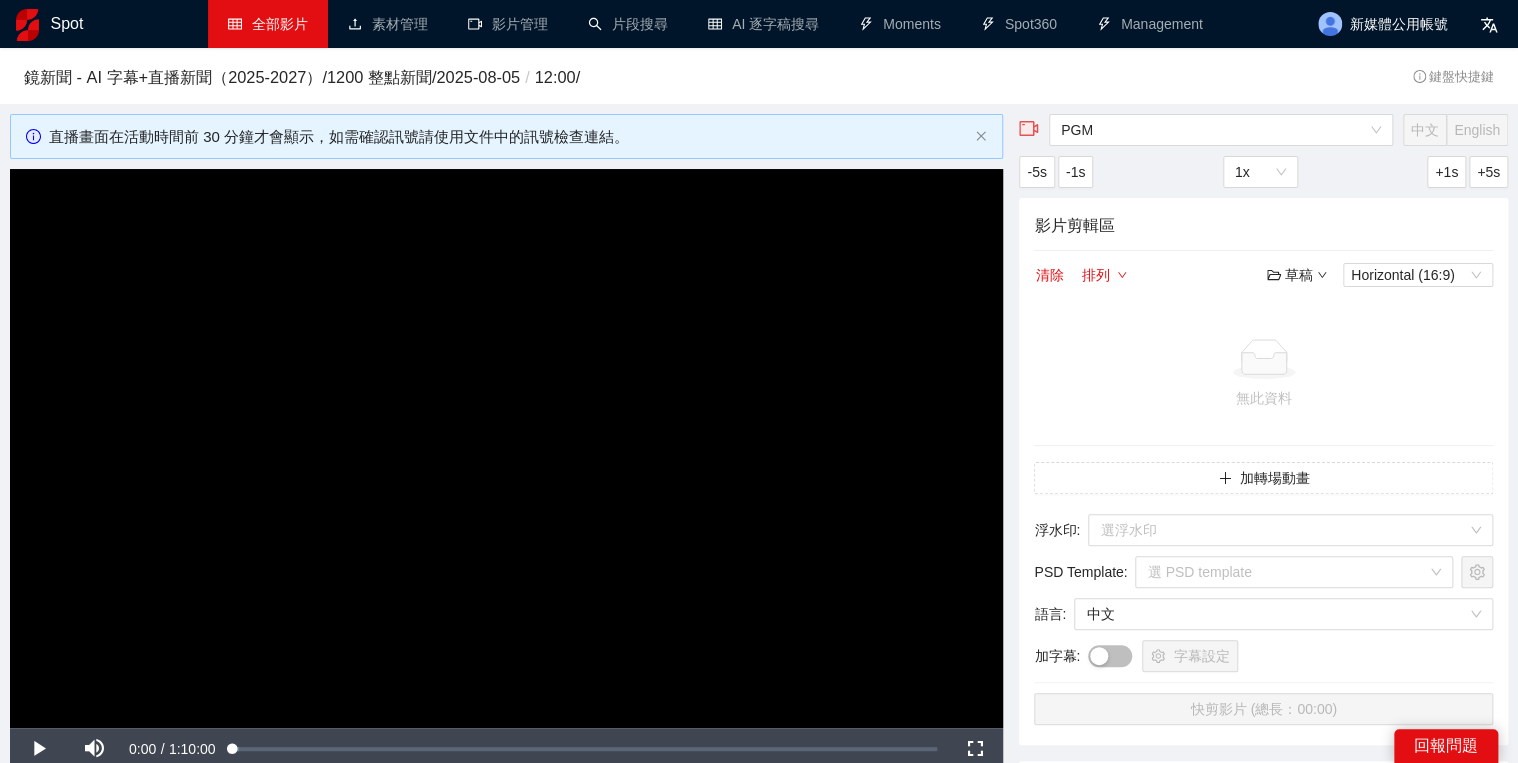 click on "全部影片" at bounding box center (268, 24) 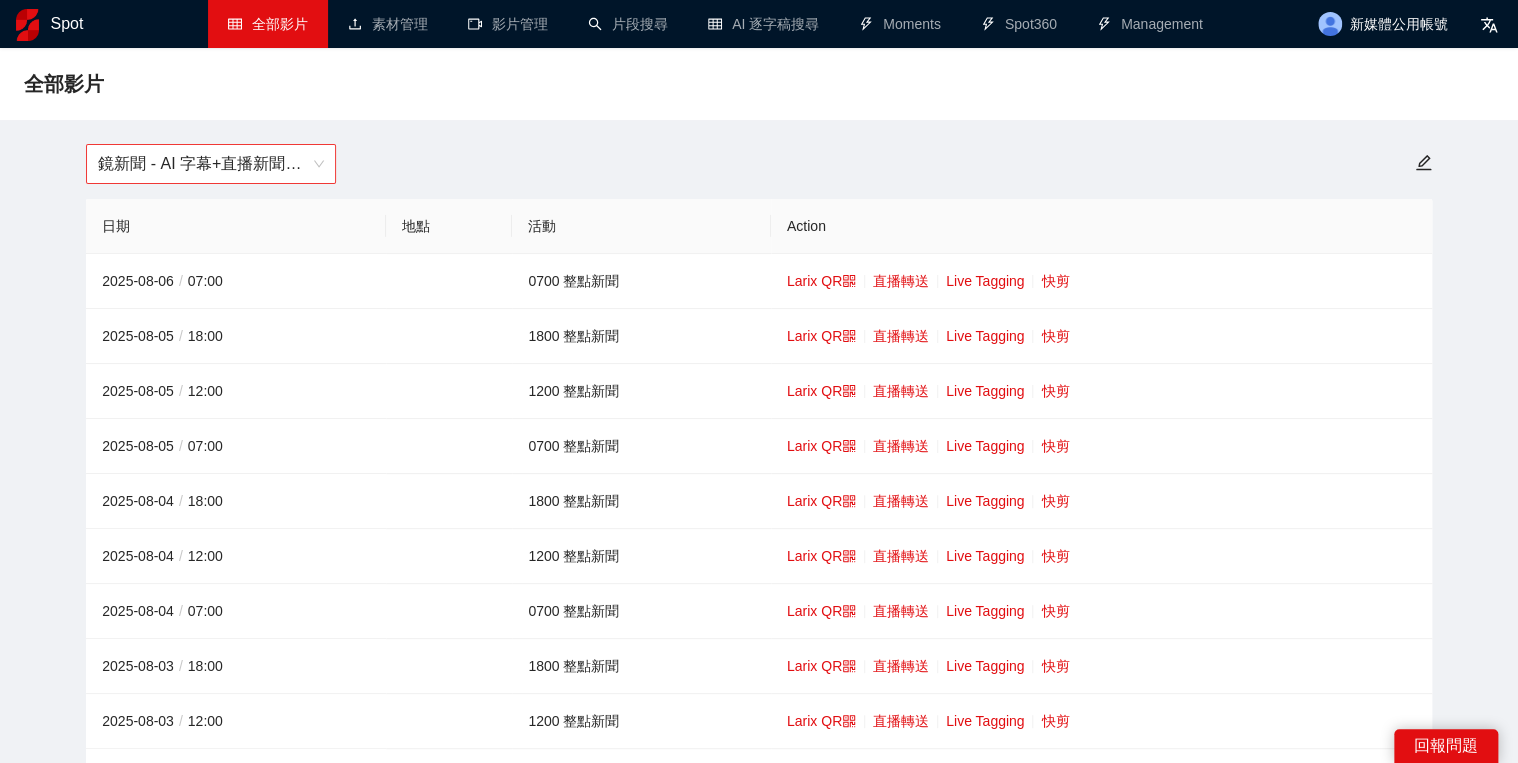 click on "鏡新聞 - AI 字幕+直播新聞（2025-2027）" at bounding box center (211, 164) 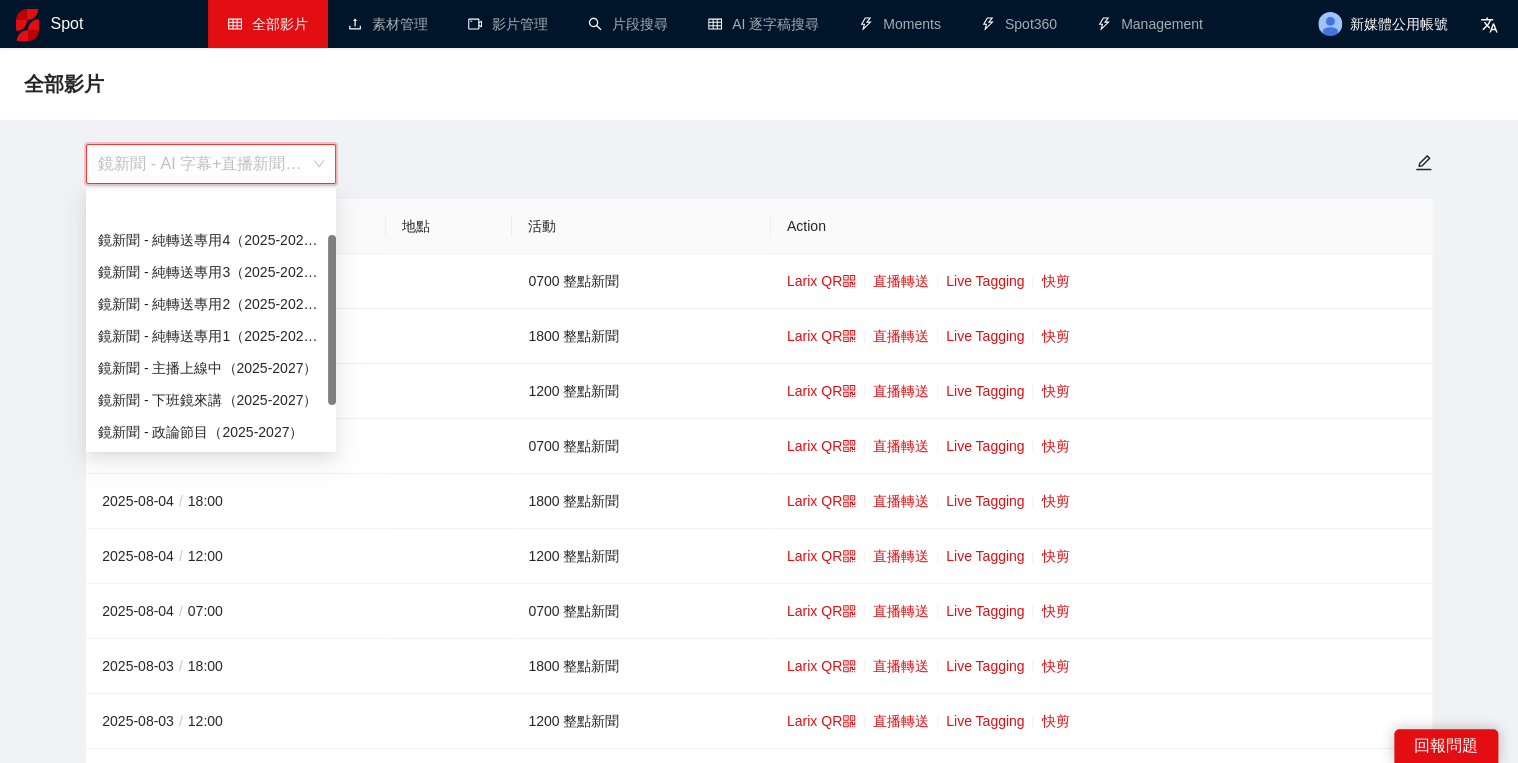 scroll, scrollTop: 64, scrollLeft: 0, axis: vertical 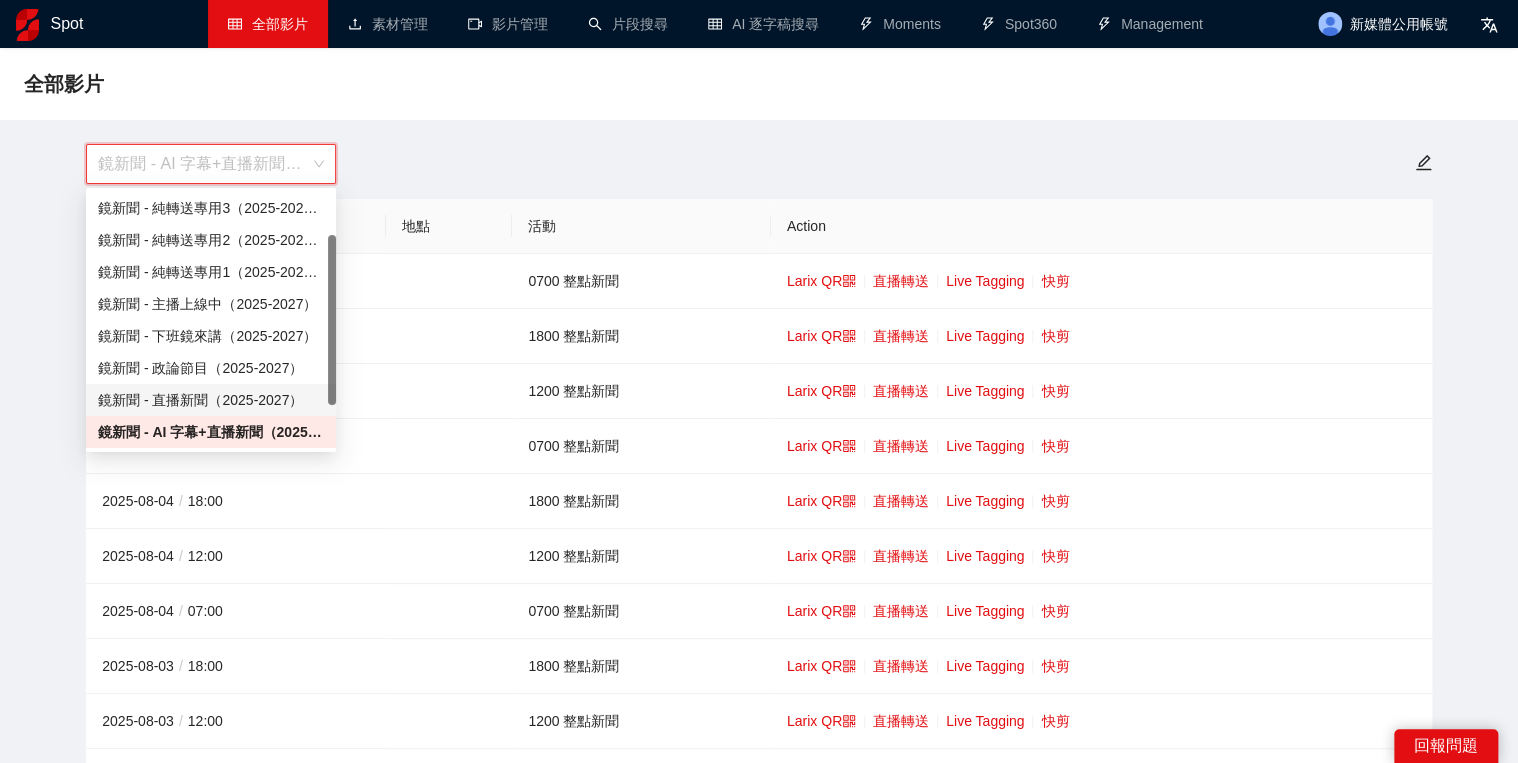 click on "鏡新聞 - 直播新聞（2025-2027）" at bounding box center (211, 400) 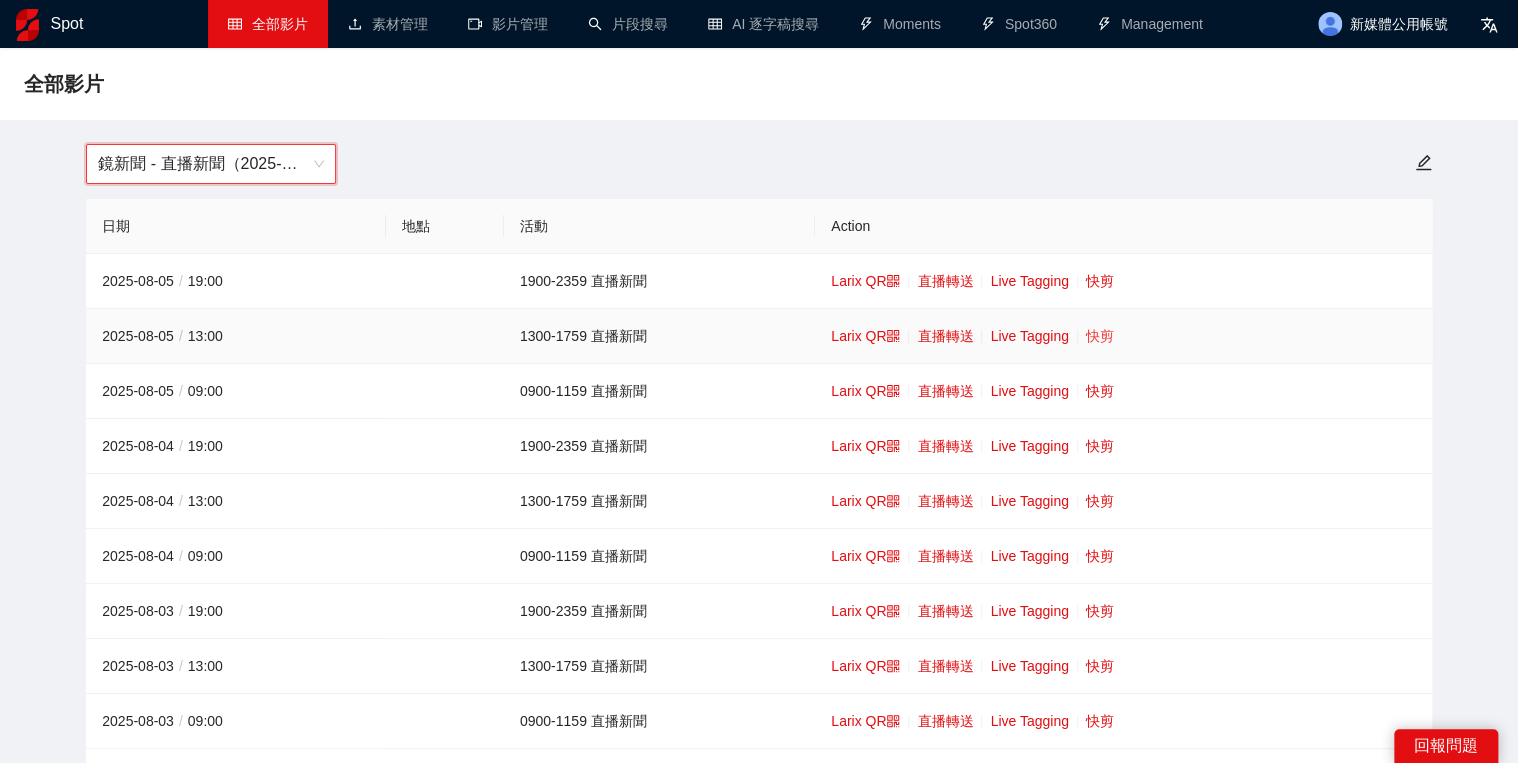 click on "Larix QR  直播轉送 Live Tagging 快剪" at bounding box center (1123, 336) 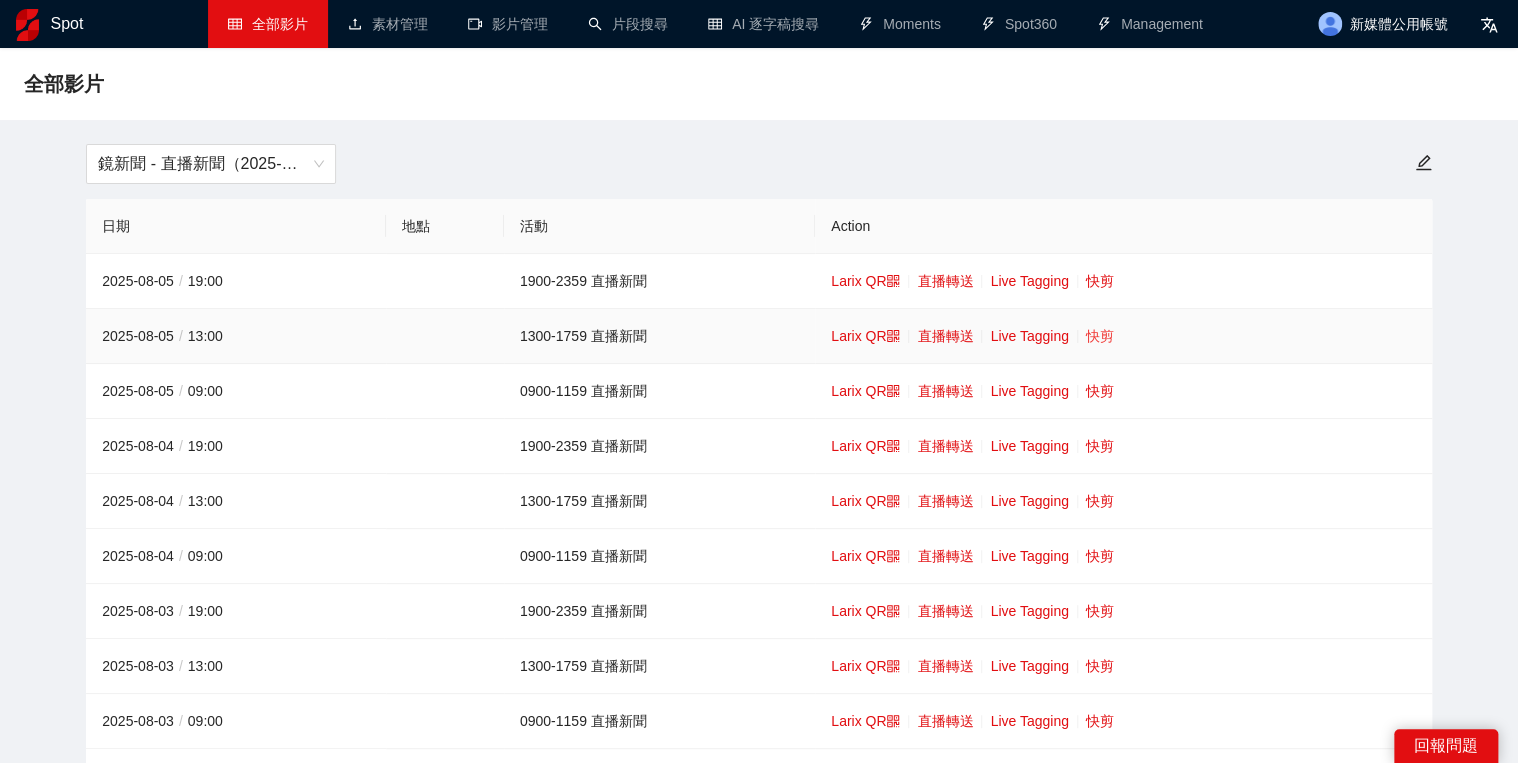 click on "快剪" at bounding box center (1100, 336) 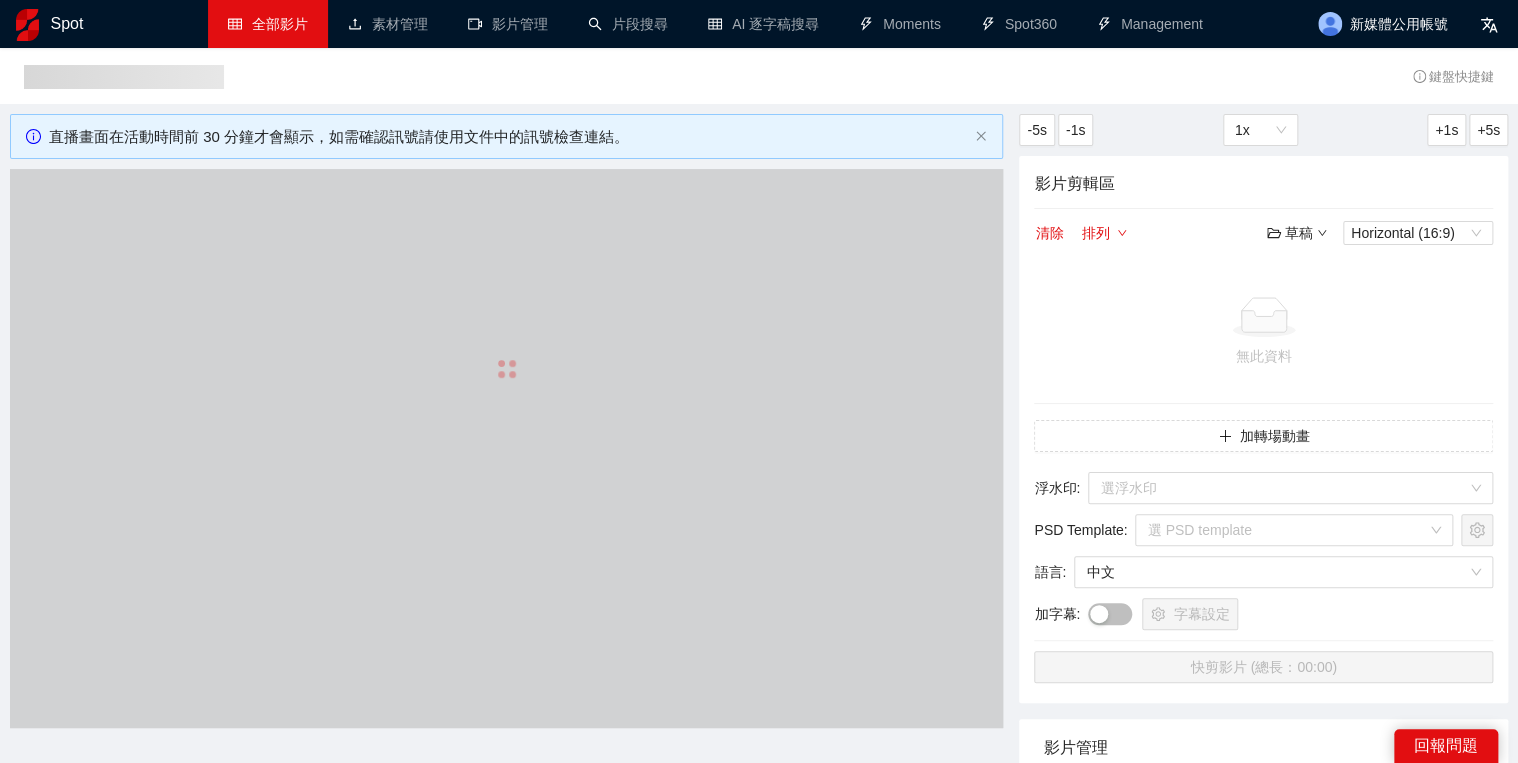 type 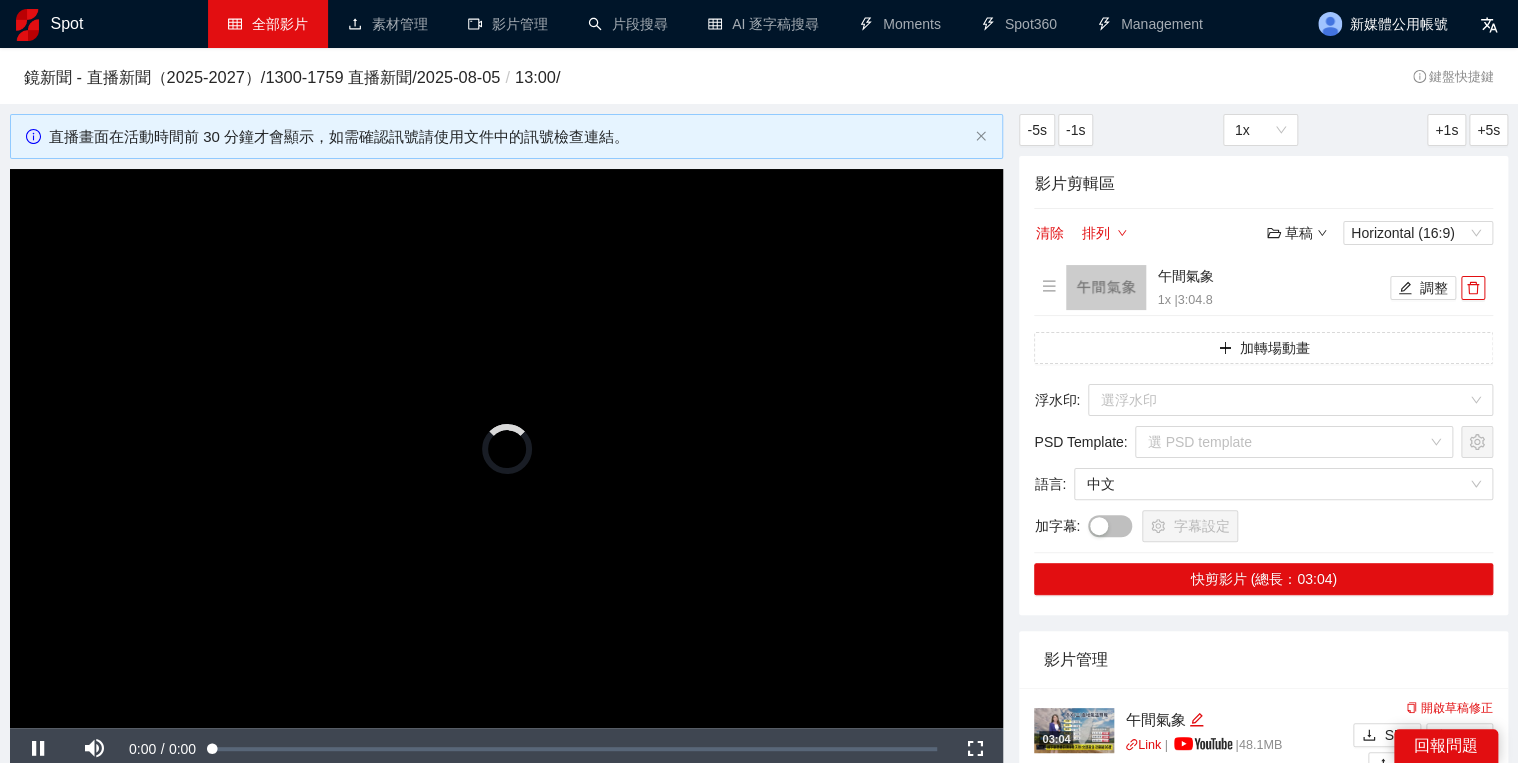 click at bounding box center [506, 448] 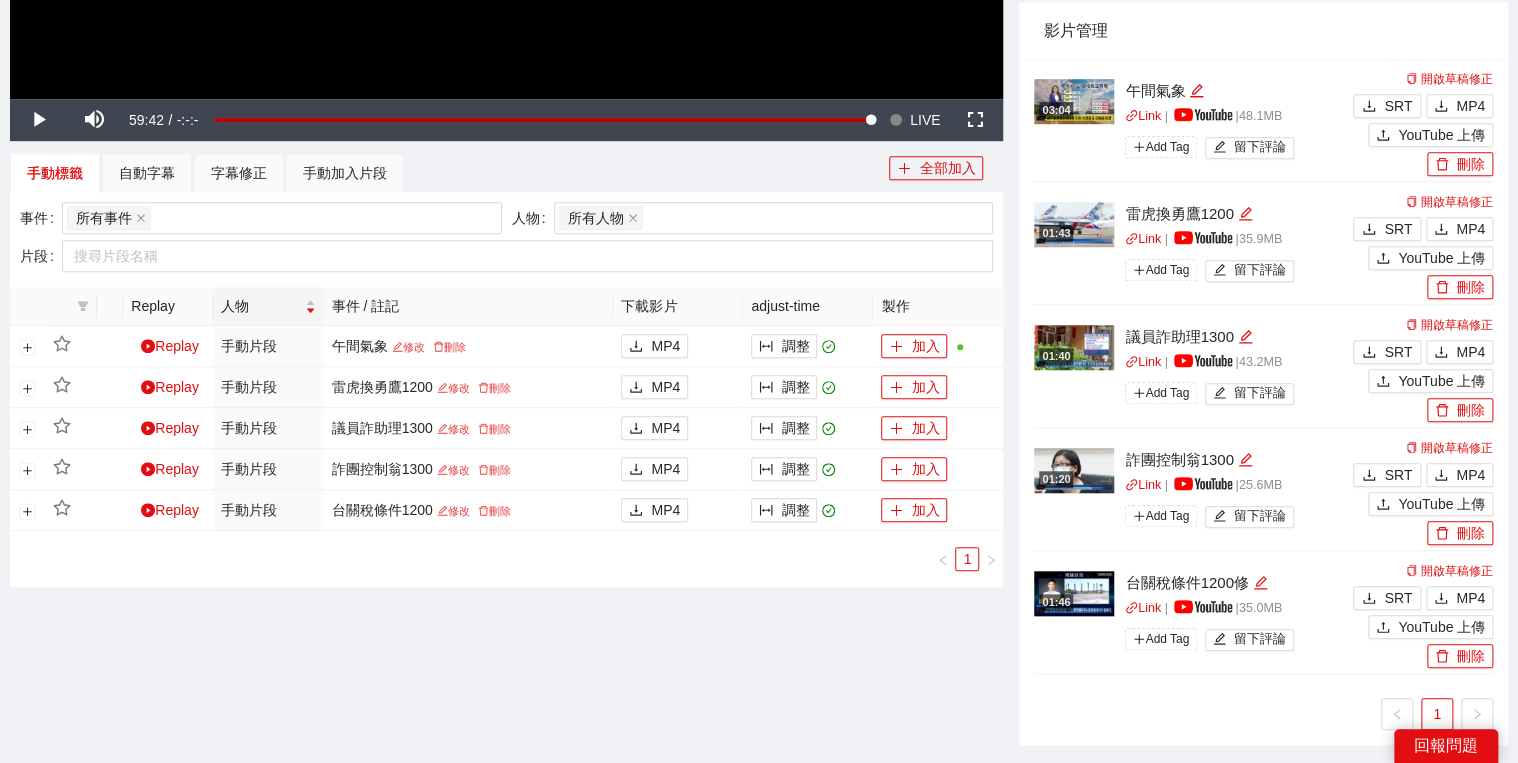 scroll, scrollTop: 640, scrollLeft: 0, axis: vertical 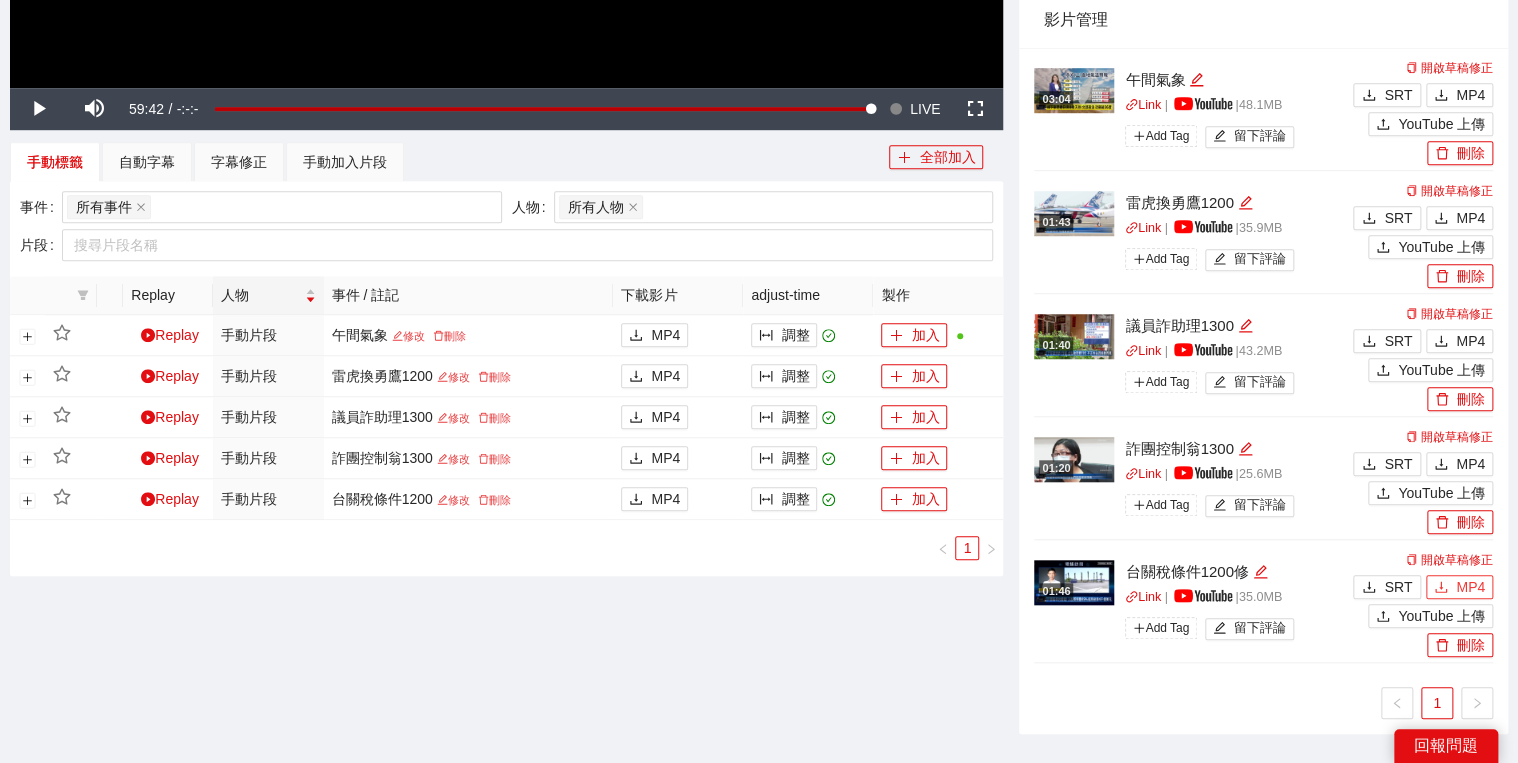 click on "MP4" at bounding box center (1470, 587) 